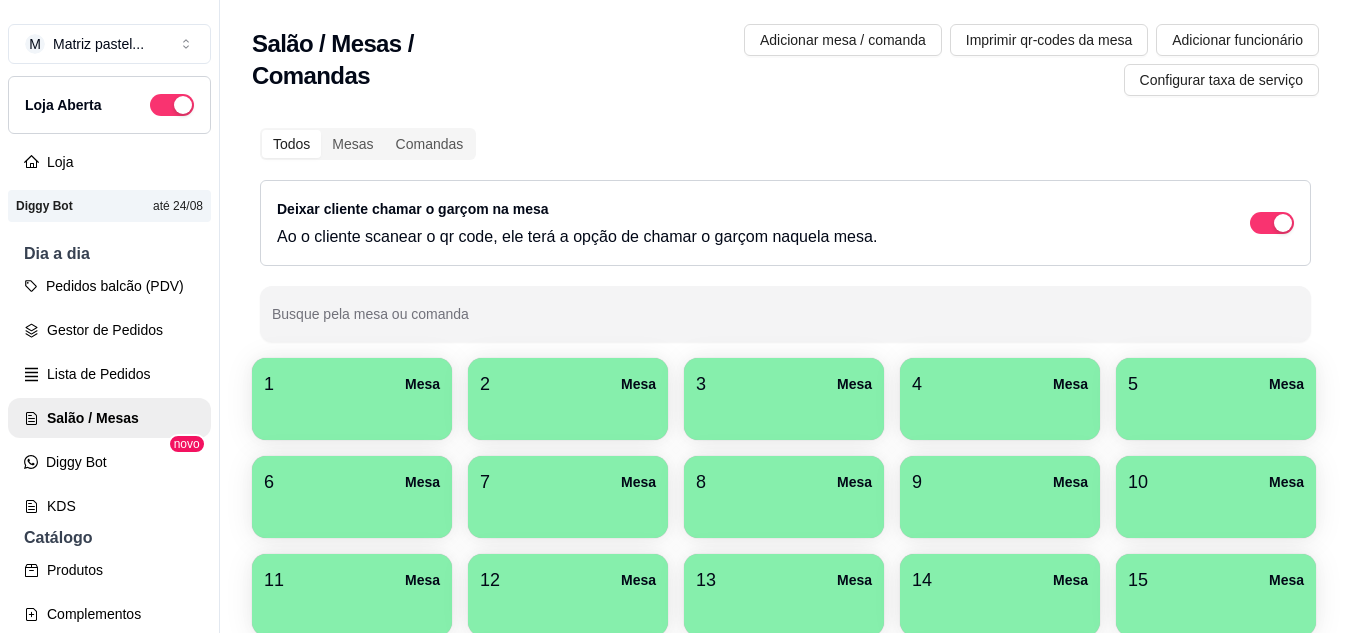 scroll, scrollTop: 0, scrollLeft: 0, axis: both 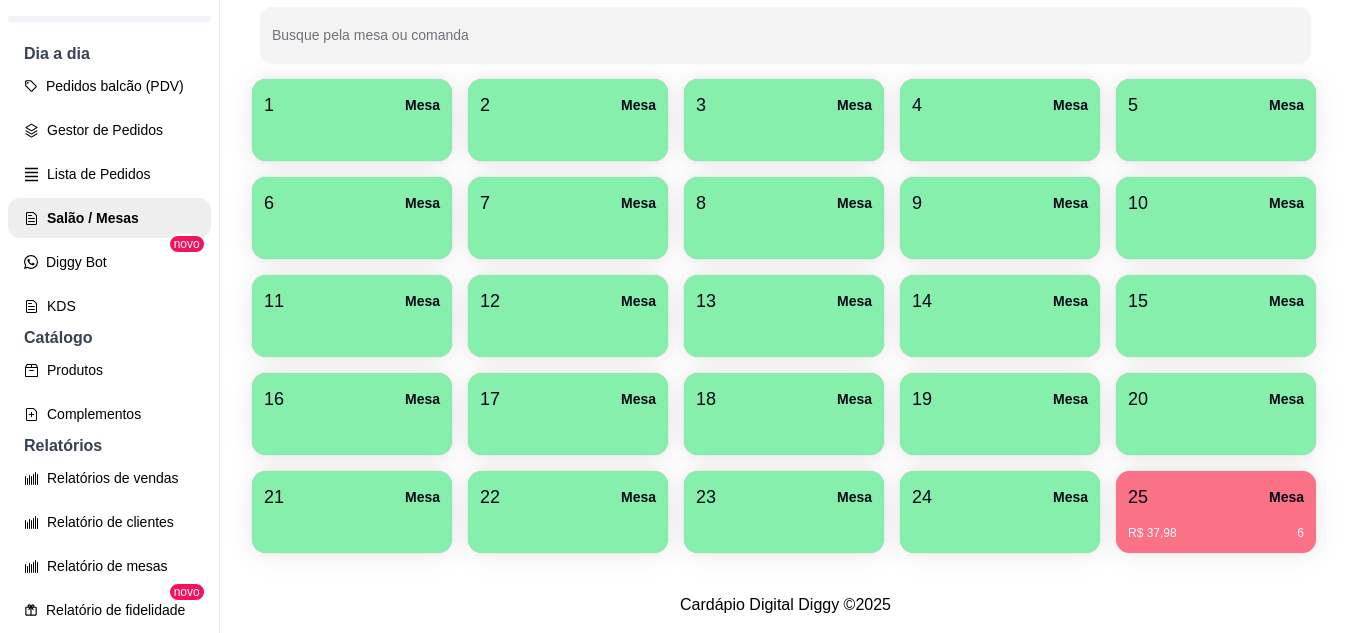 click on "25 Mesa" at bounding box center [1216, 497] 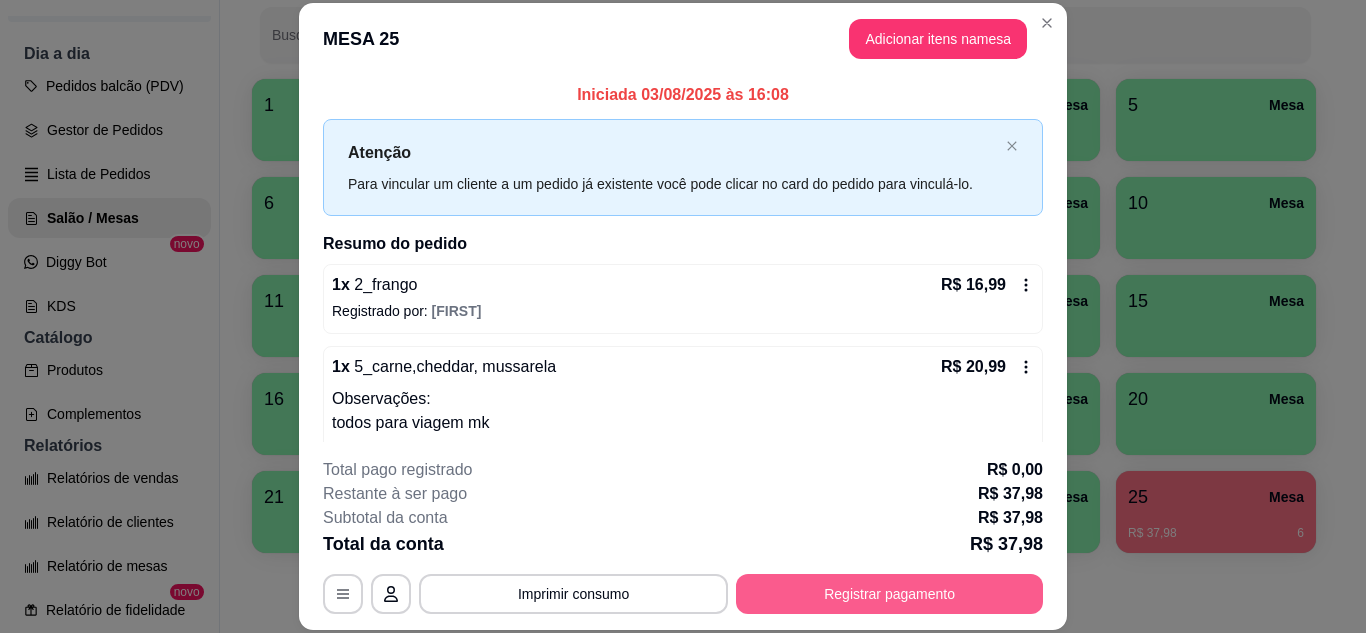 click on "Registrar pagamento" at bounding box center [889, 594] 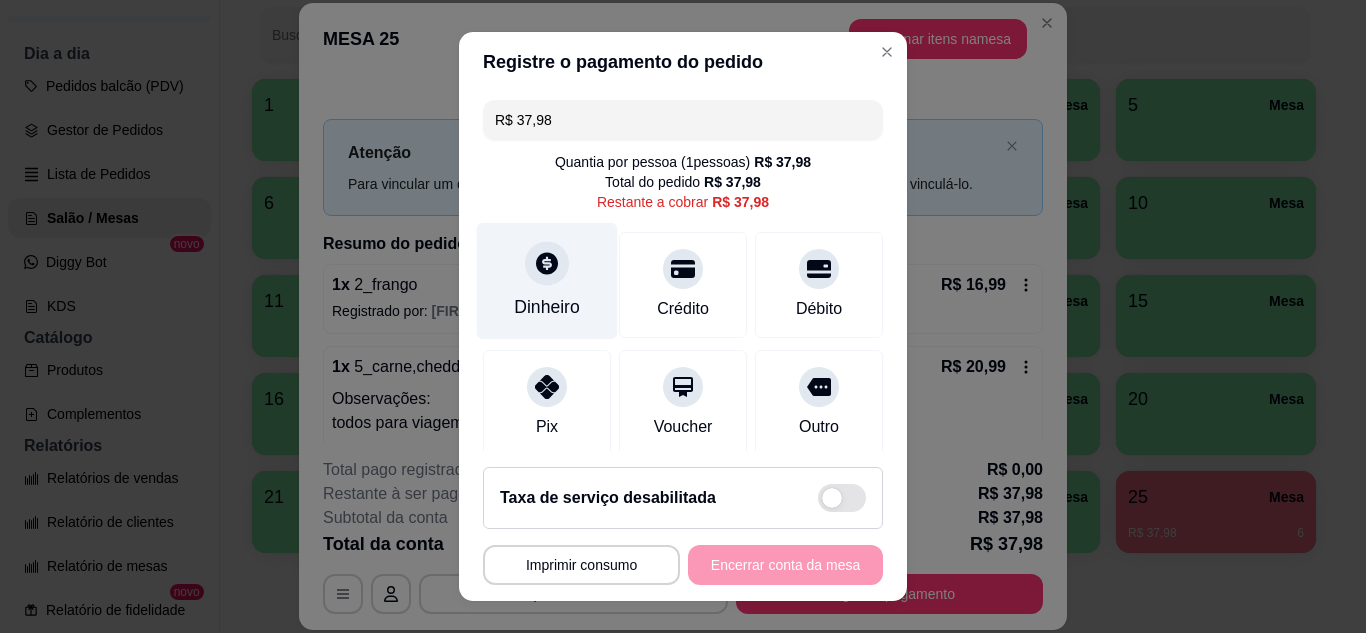 click on "Dinheiro" at bounding box center [547, 307] 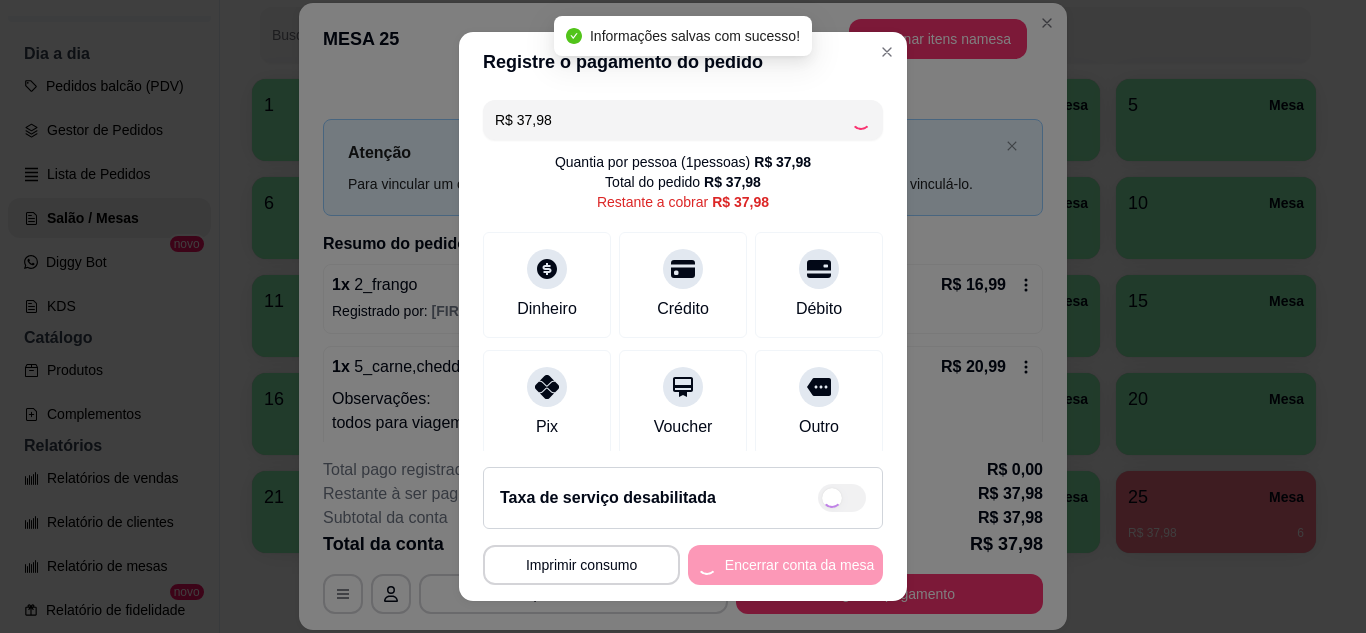 type on "R$ 0,00" 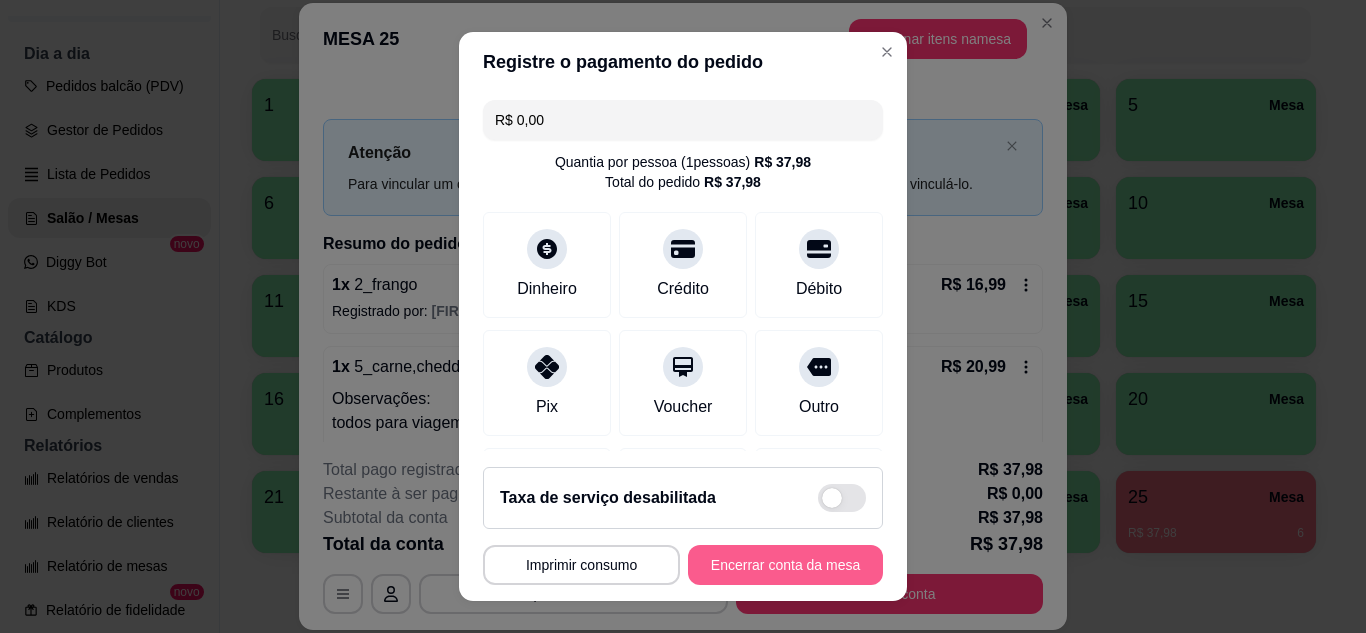 click on "Encerrar conta da mesa" at bounding box center [785, 565] 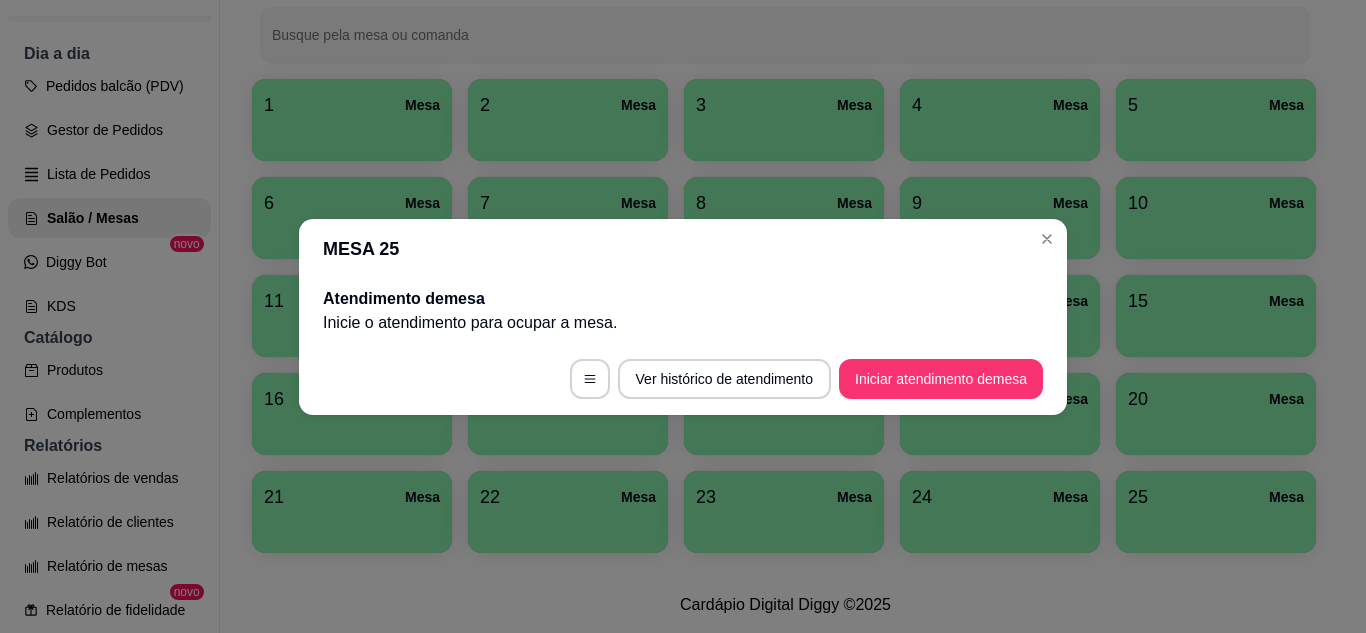 click on "MESA 25" at bounding box center (683, 249) 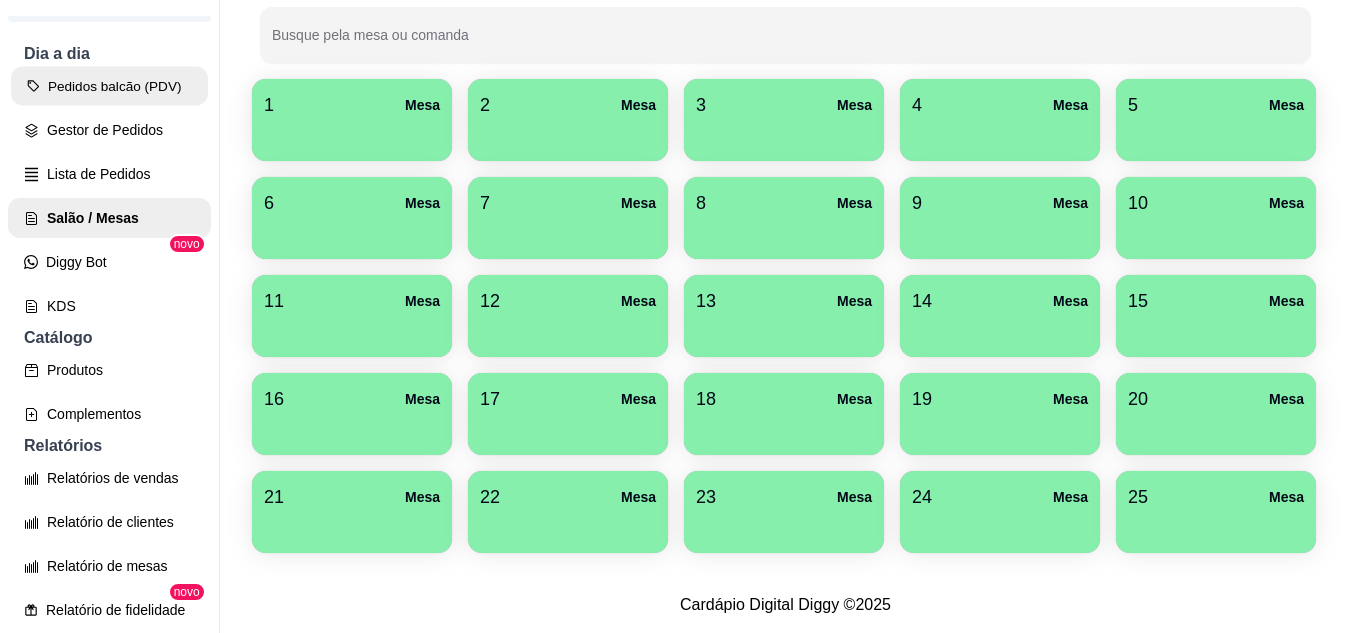 click on "Pedidos balcão (PDV)" at bounding box center (109, 86) 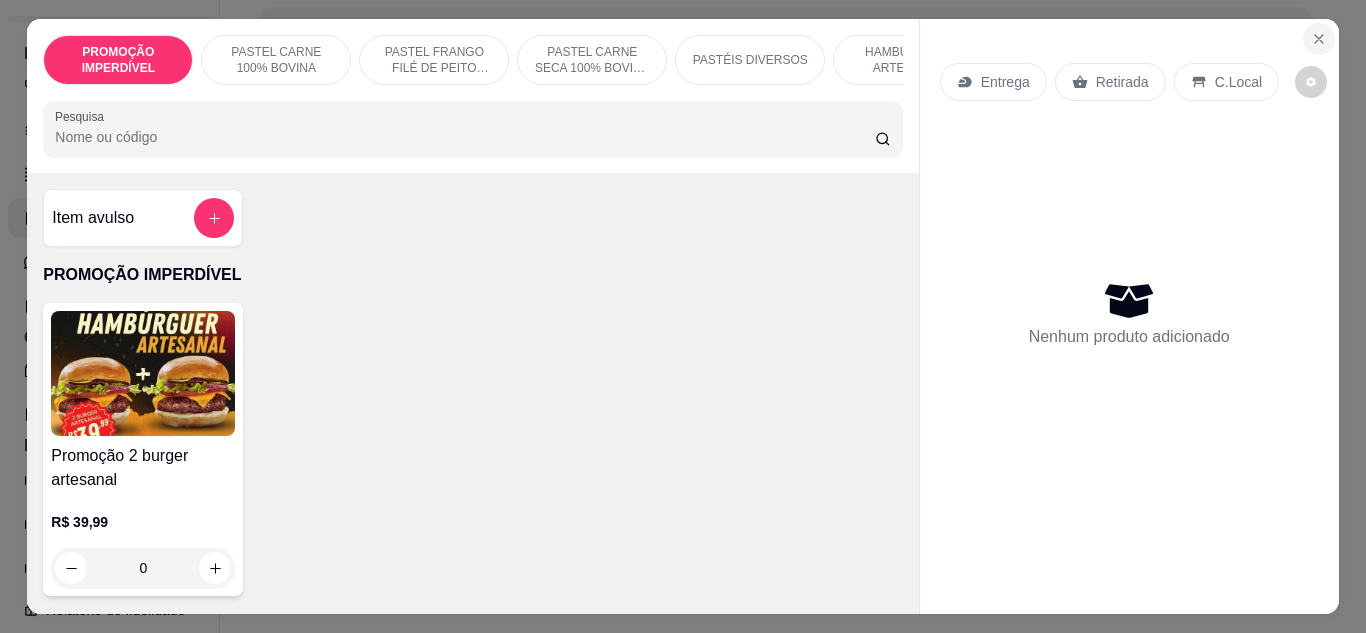 click 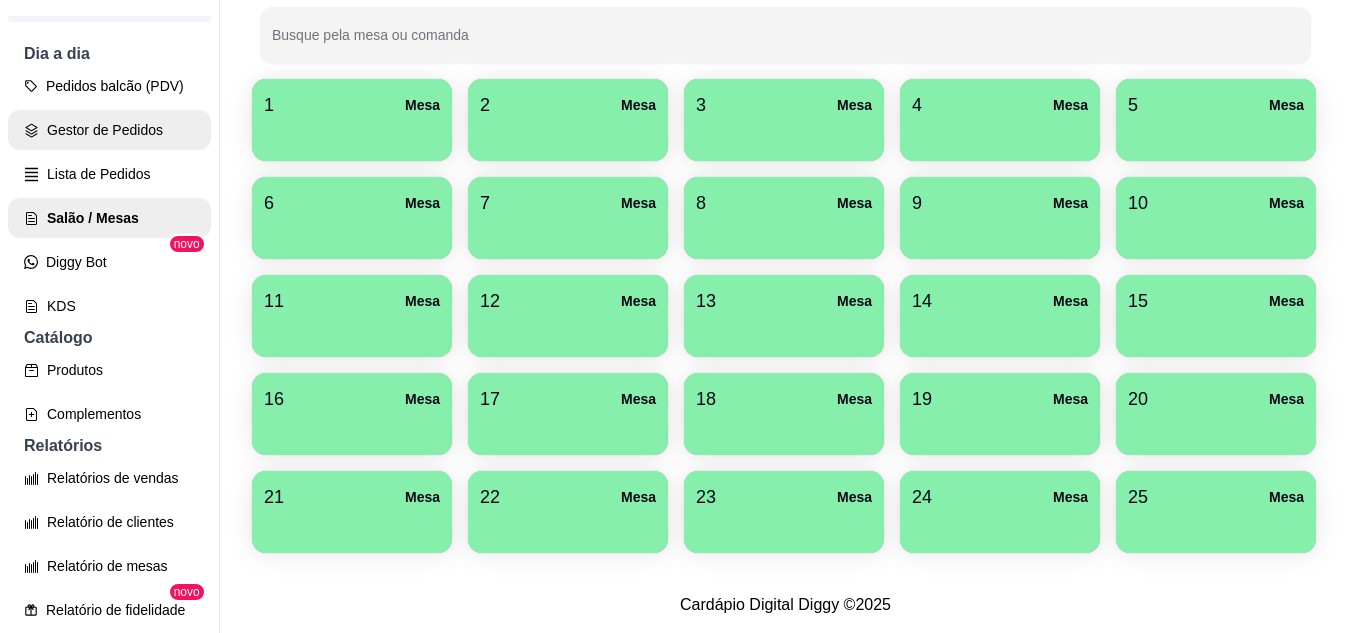 click on "Gestor de Pedidos" at bounding box center [109, 130] 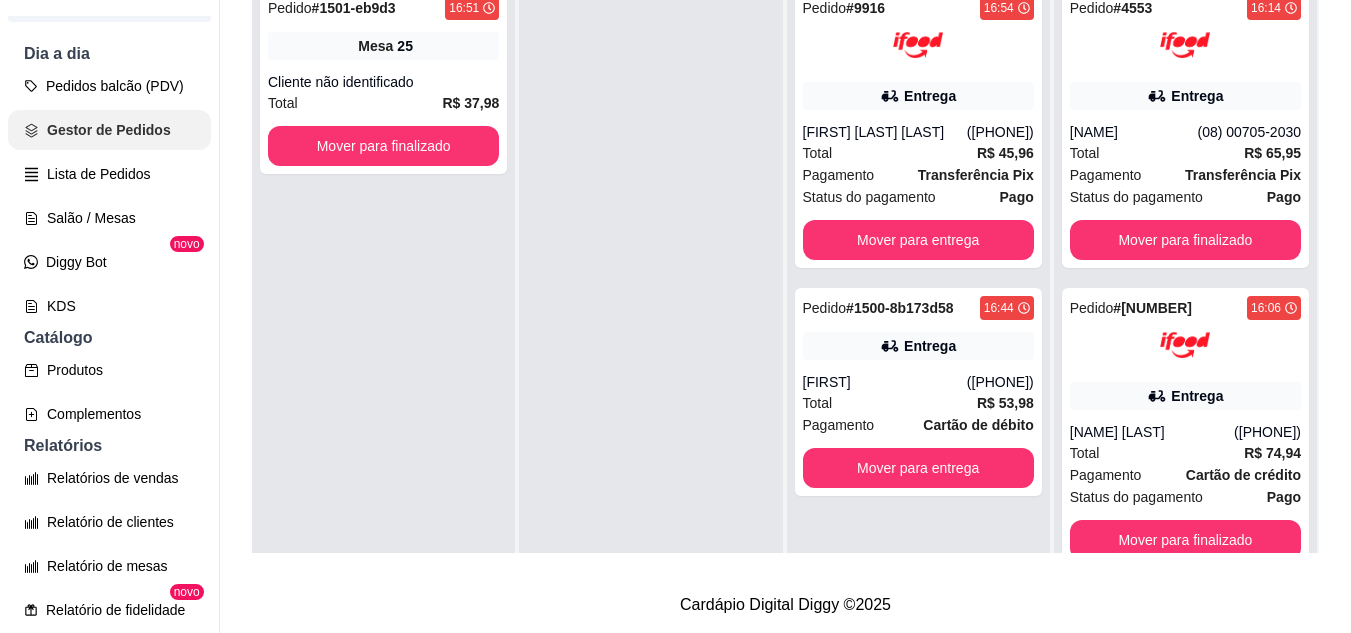 scroll, scrollTop: 0, scrollLeft: 0, axis: both 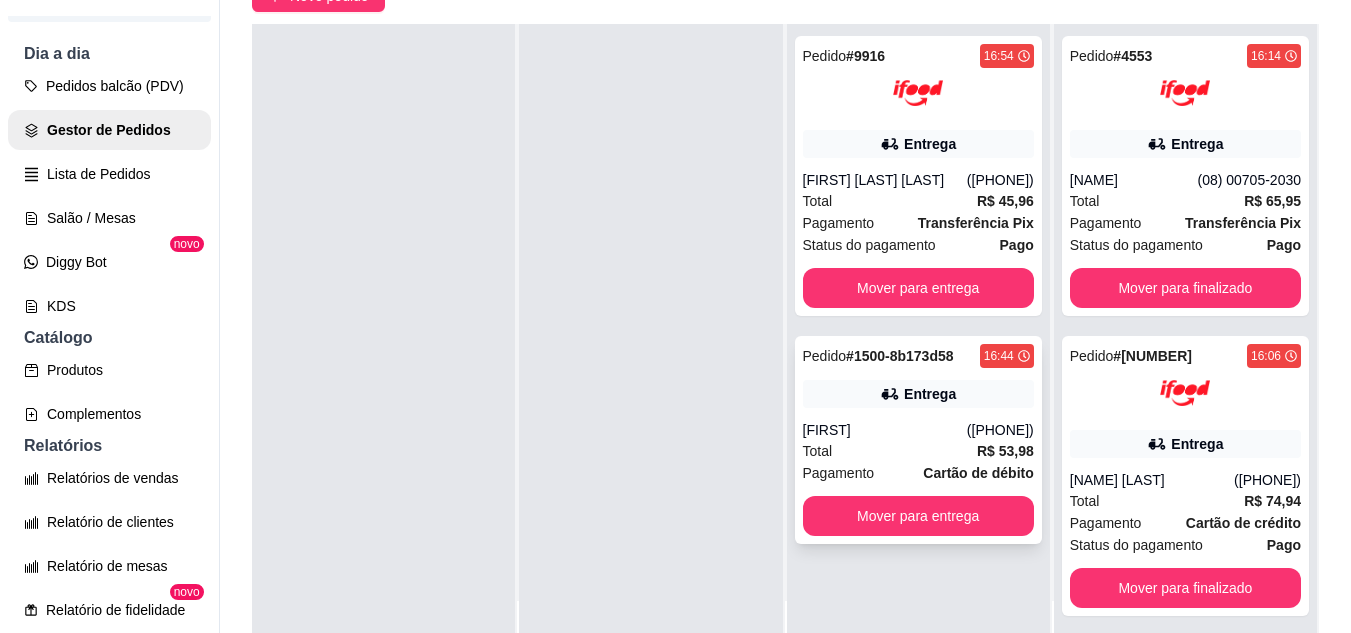 click on "Total R$ 53,98" at bounding box center [918, 451] 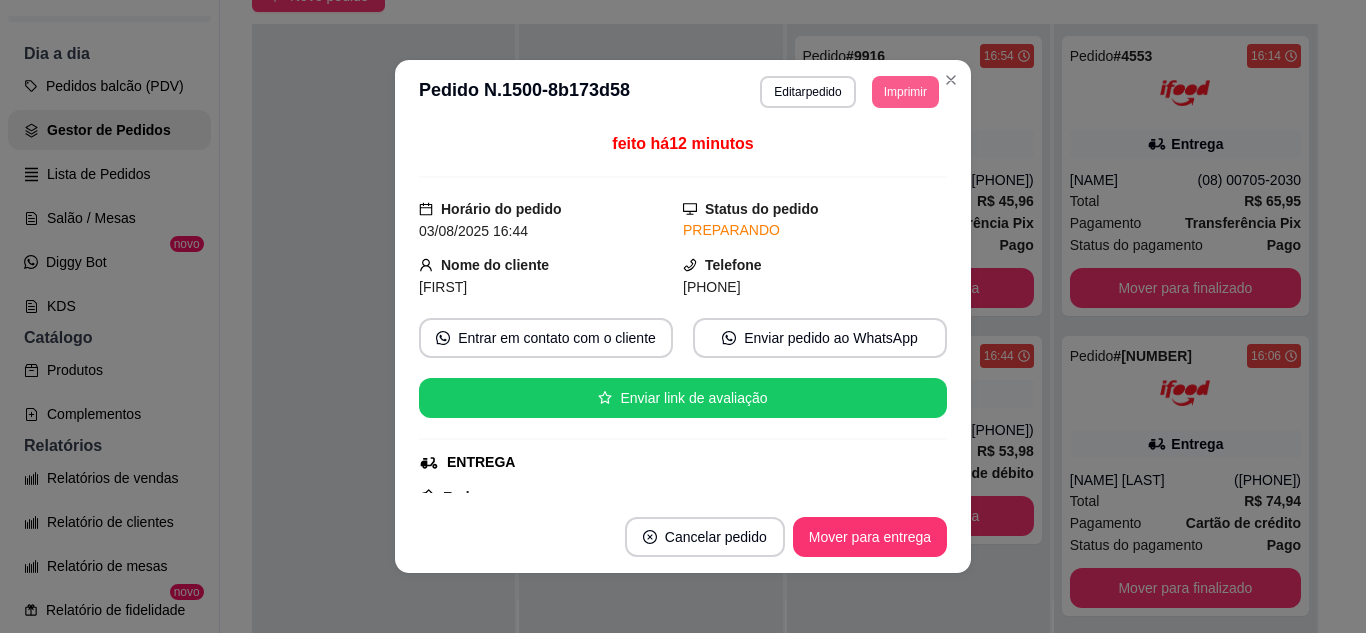 click on "Imprimir" at bounding box center [905, 92] 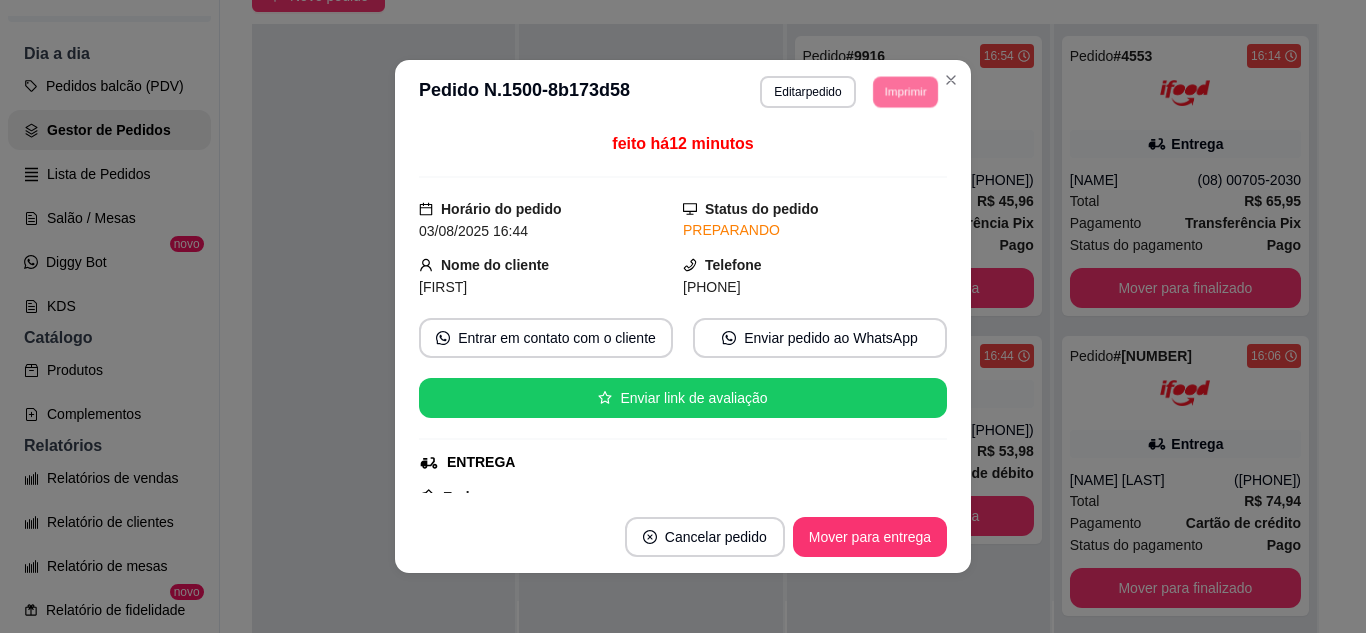 click on "IMPRESSORA" at bounding box center [877, 153] 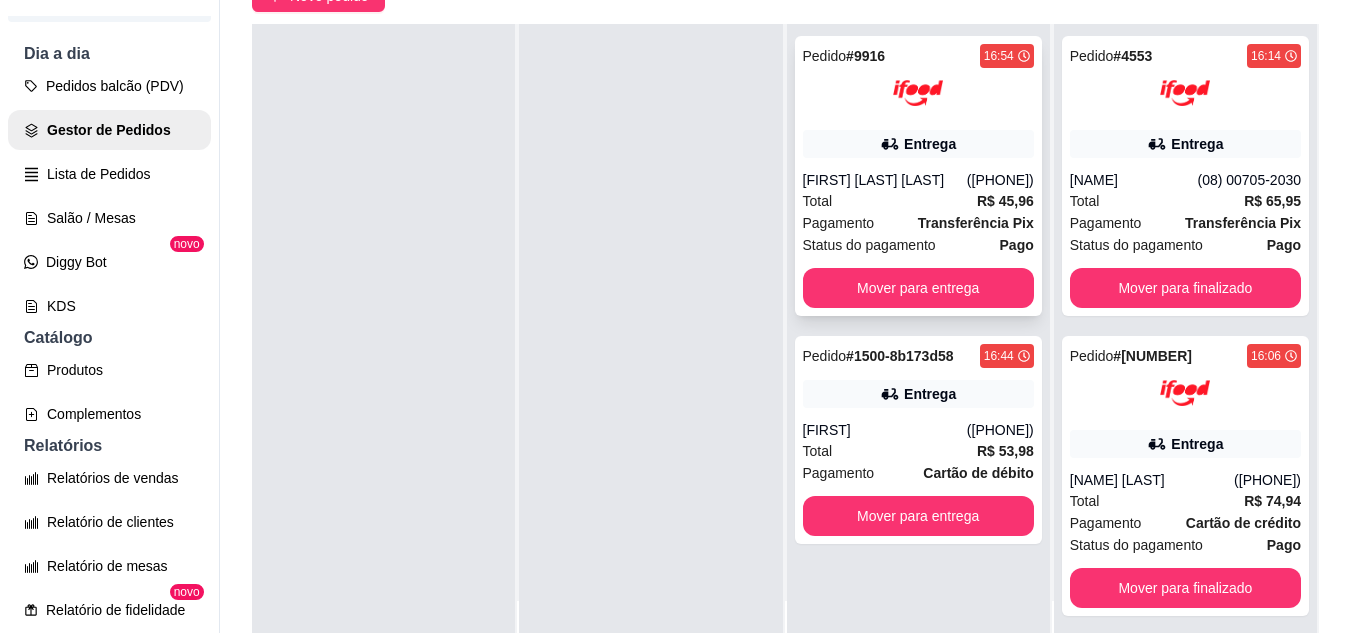 click on "Entrega" at bounding box center [918, 144] 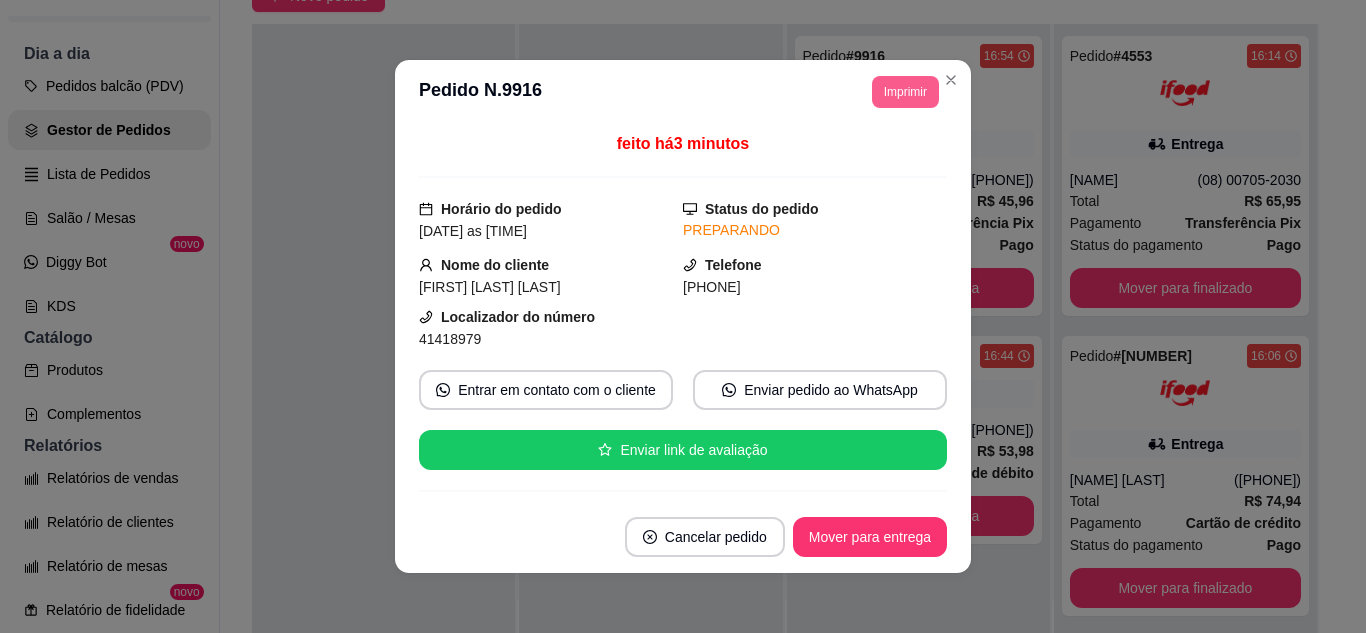 click on "Imprimir" at bounding box center (905, 92) 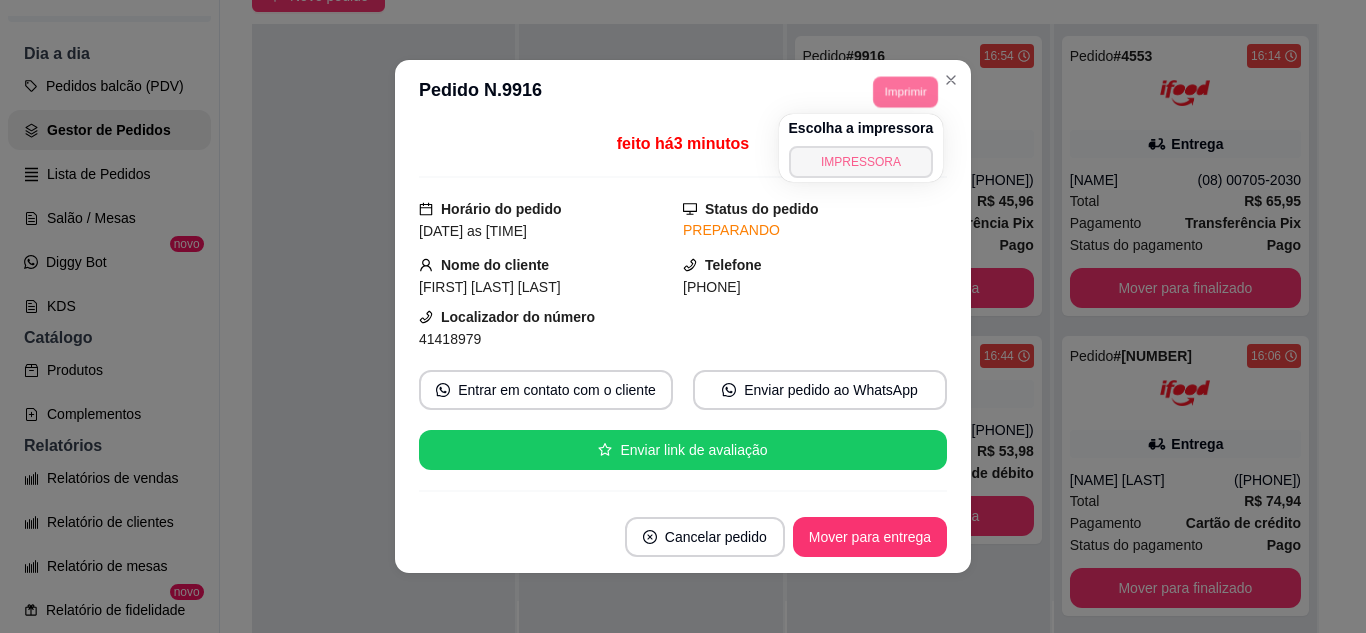 click on "IMPRESSORA" at bounding box center [861, 162] 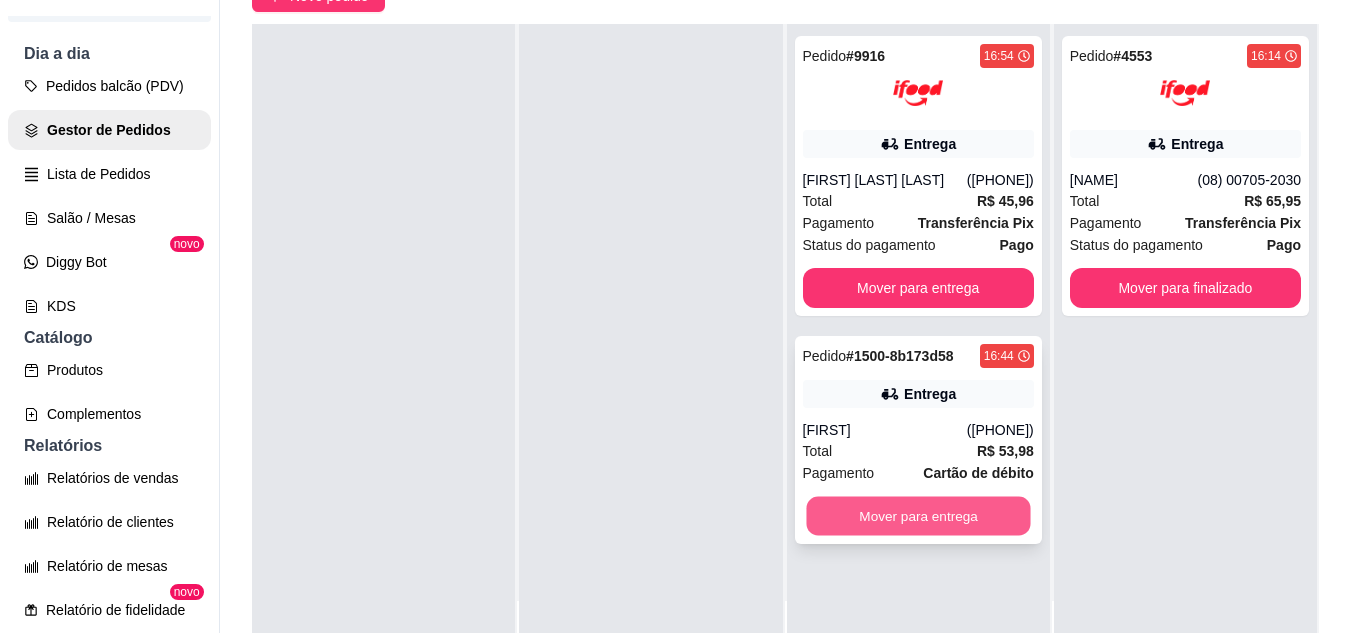 click on "Mover para entrega" at bounding box center (918, 516) 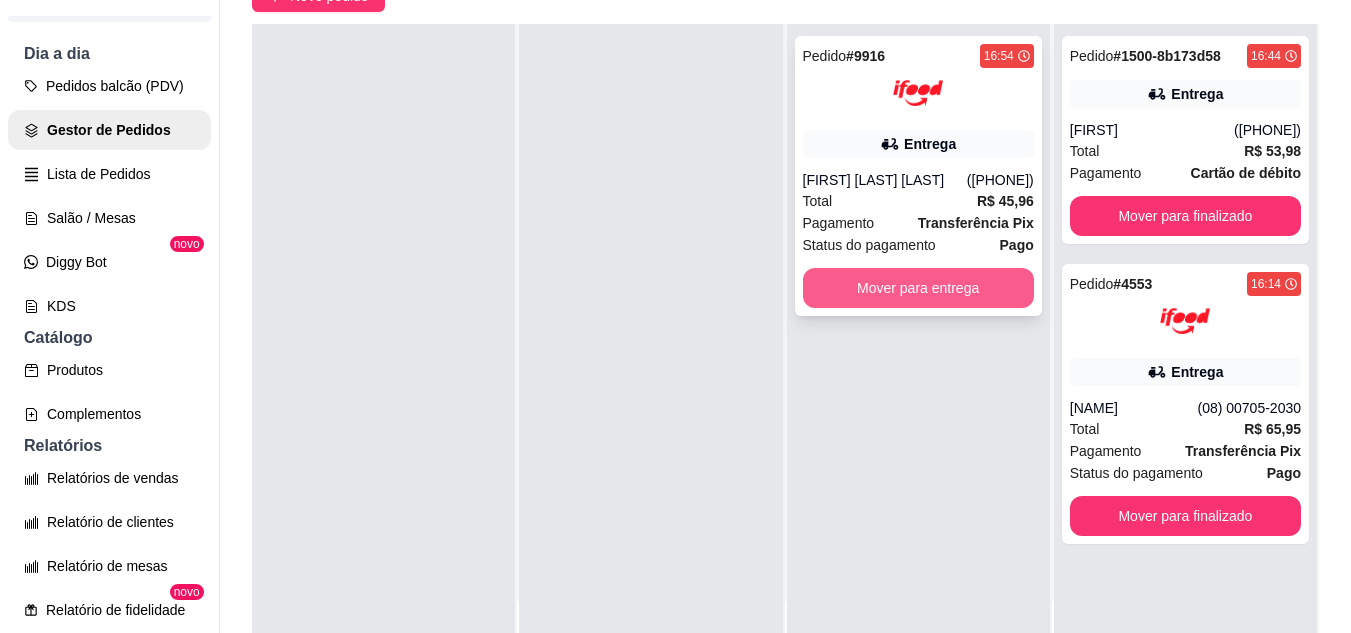 click on "Mover para entrega" at bounding box center (918, 288) 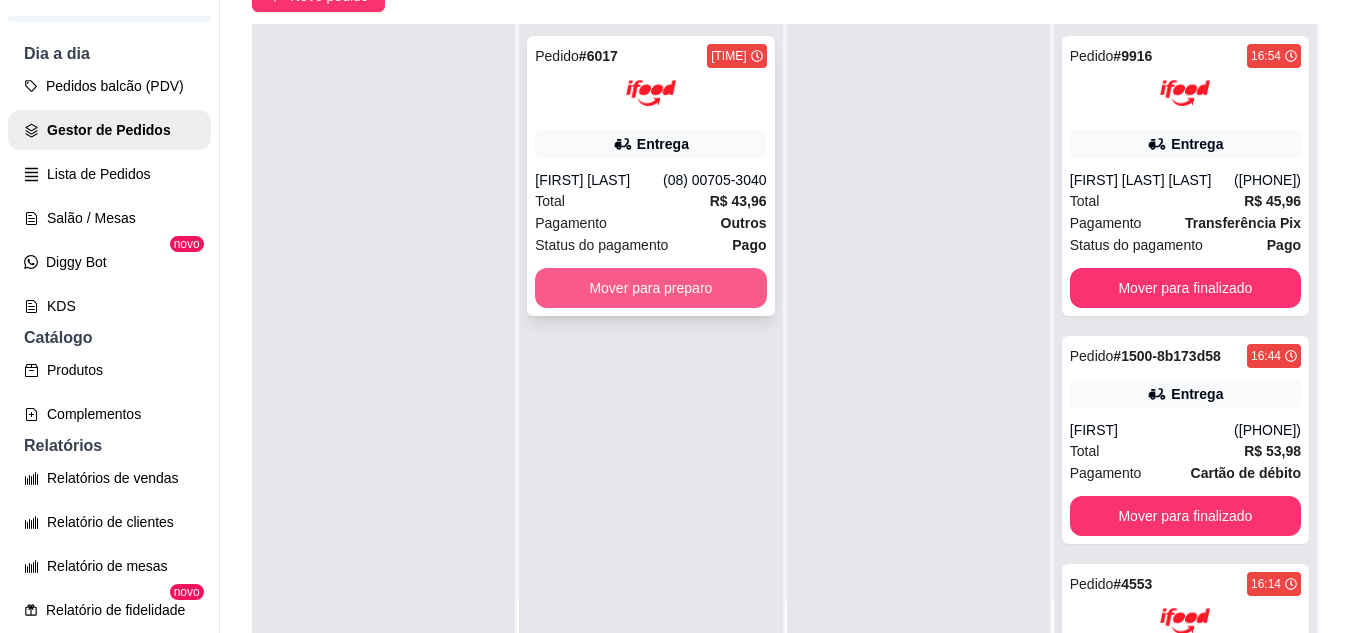 click on "Mover para preparo" at bounding box center [650, 288] 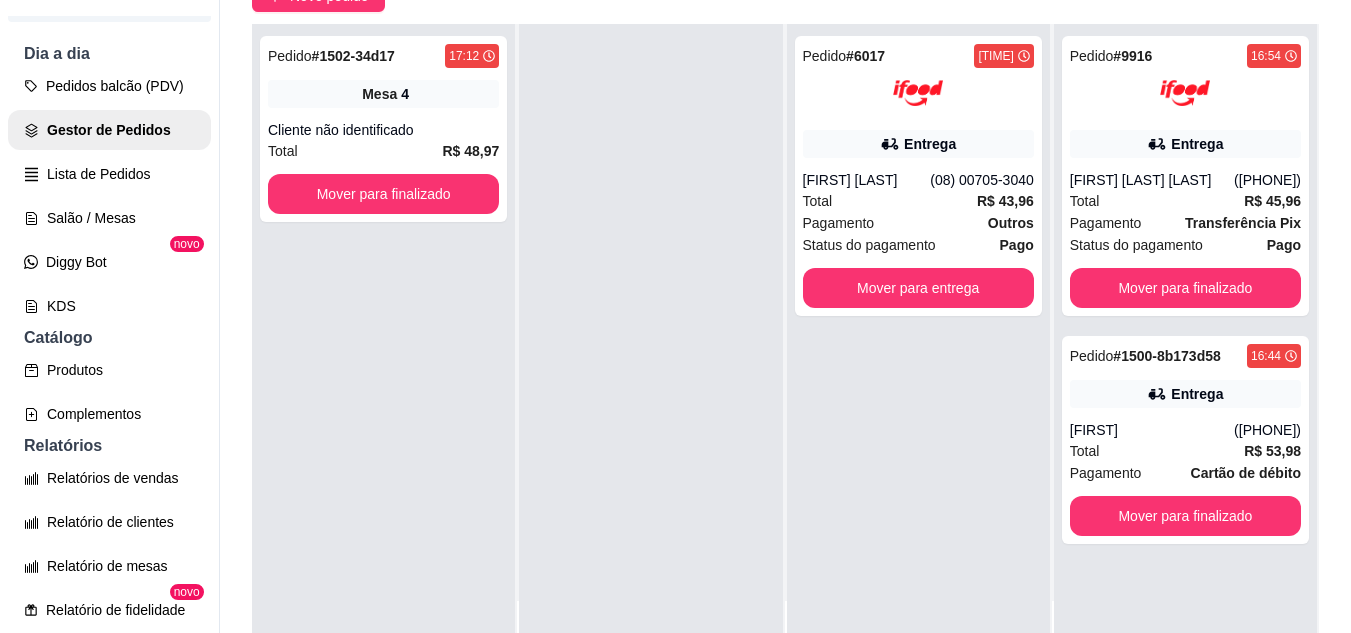 click on "Pedido  # 6017 17:07 Entrega [FIRST] ([PHONE]) Total R$ 43,96 Pagamento Outros Status do pagamento Pago Mover para entrega" at bounding box center (918, 340) 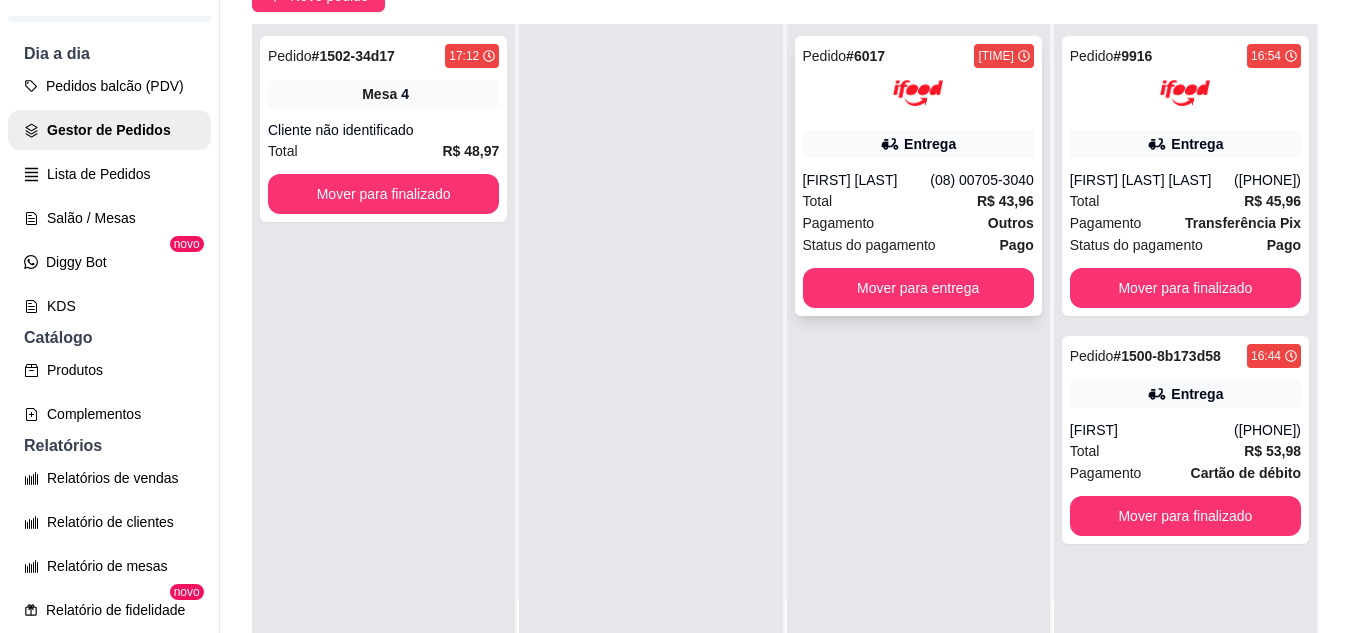click at bounding box center [918, 93] 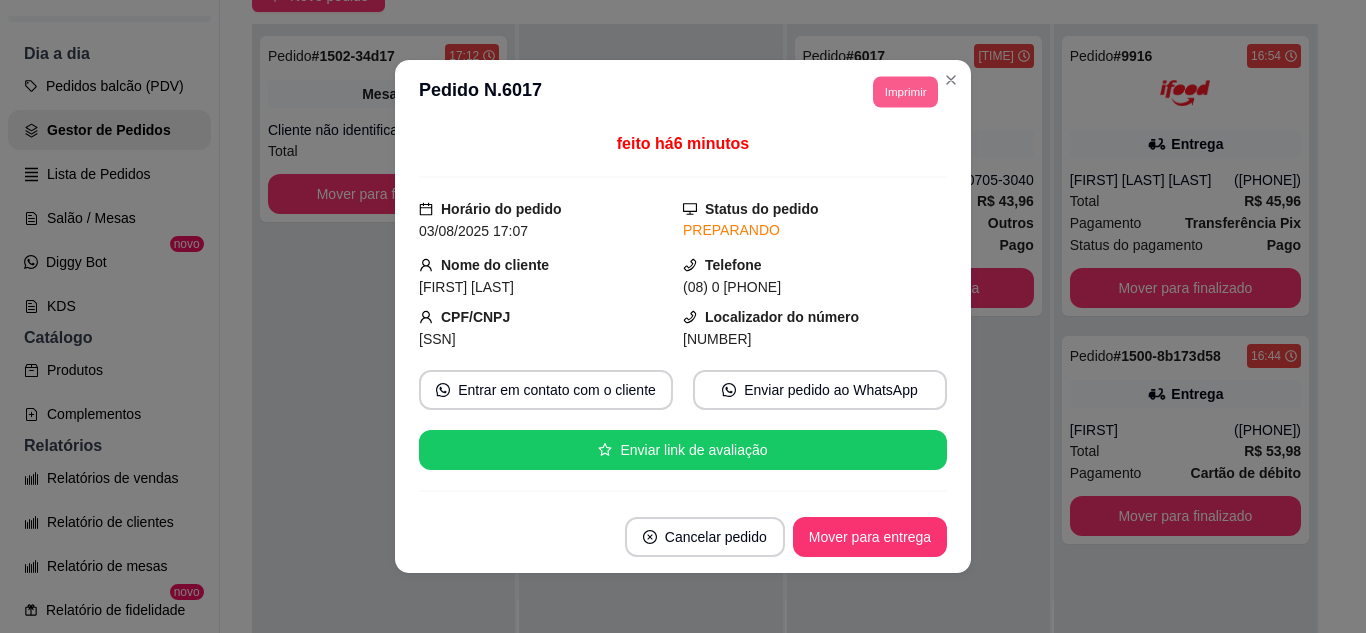click on "Imprimir" at bounding box center (905, 91) 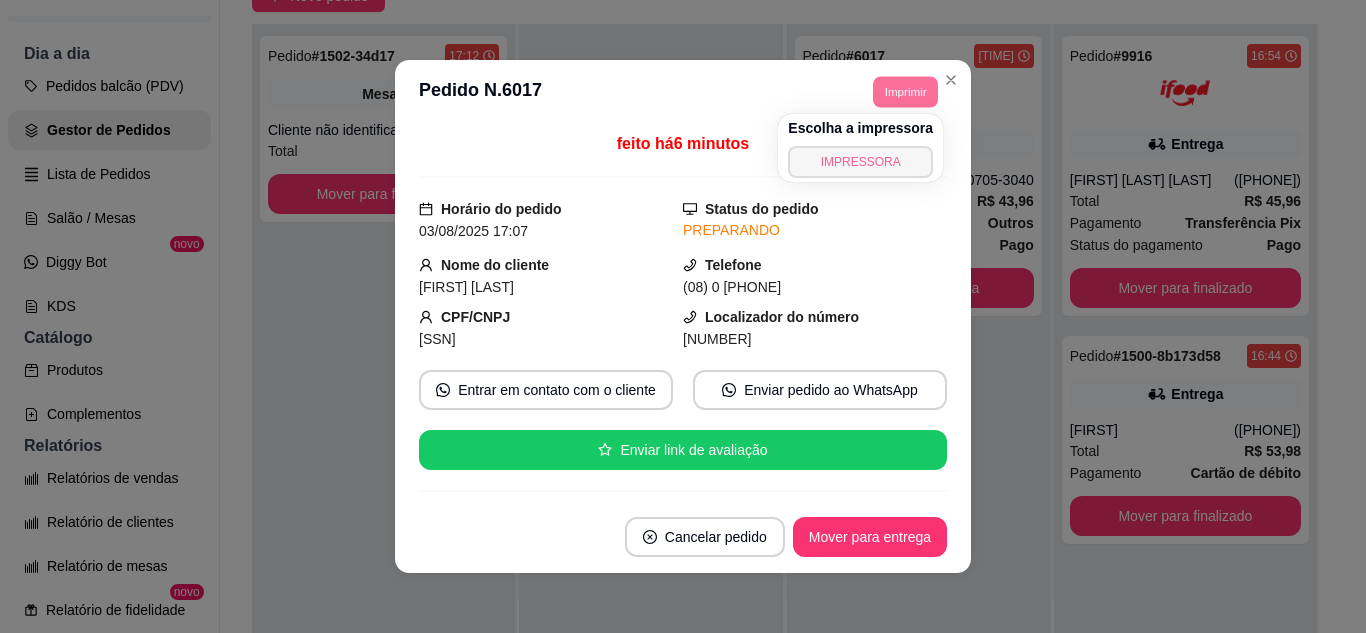 click on "IMPRESSORA" at bounding box center (860, 162) 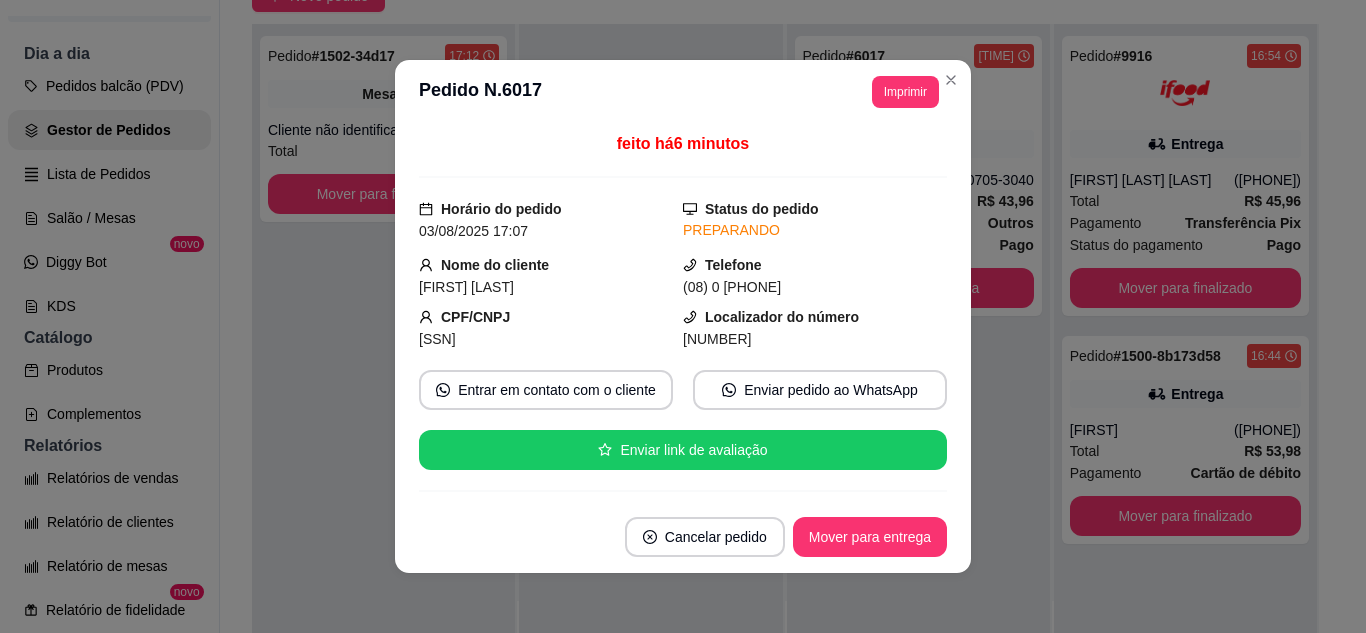 scroll, scrollTop: 4, scrollLeft: 0, axis: vertical 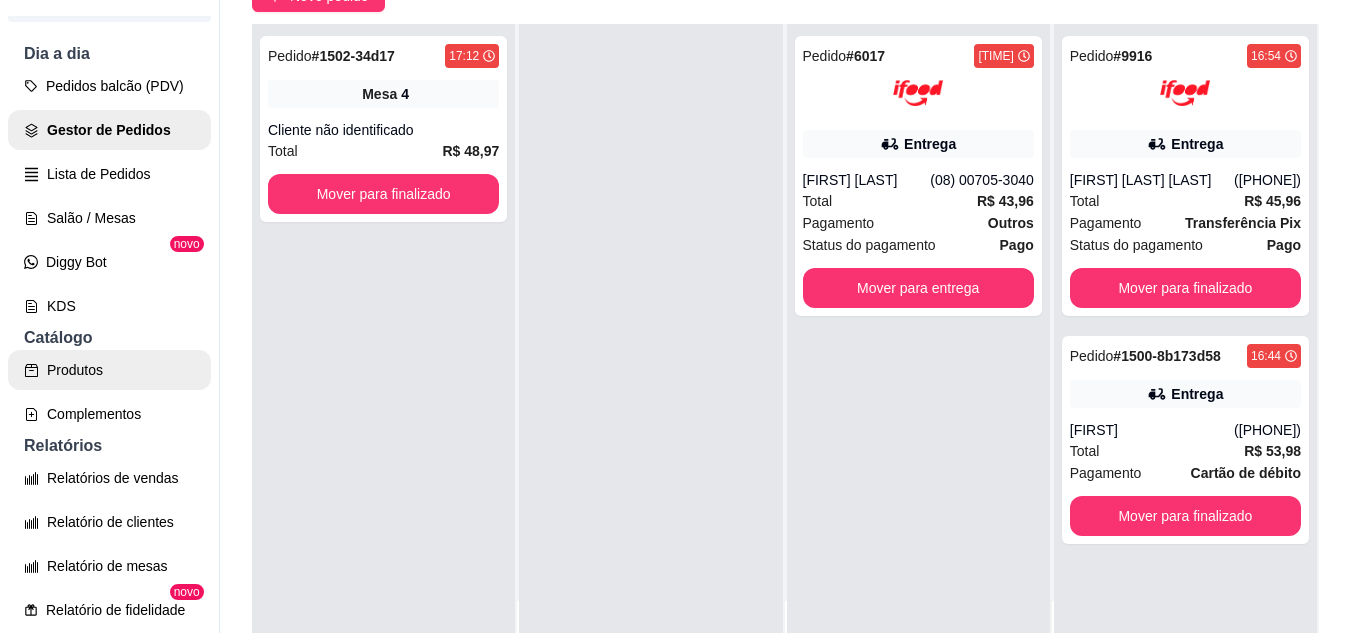 click on "Produtos" at bounding box center [109, 370] 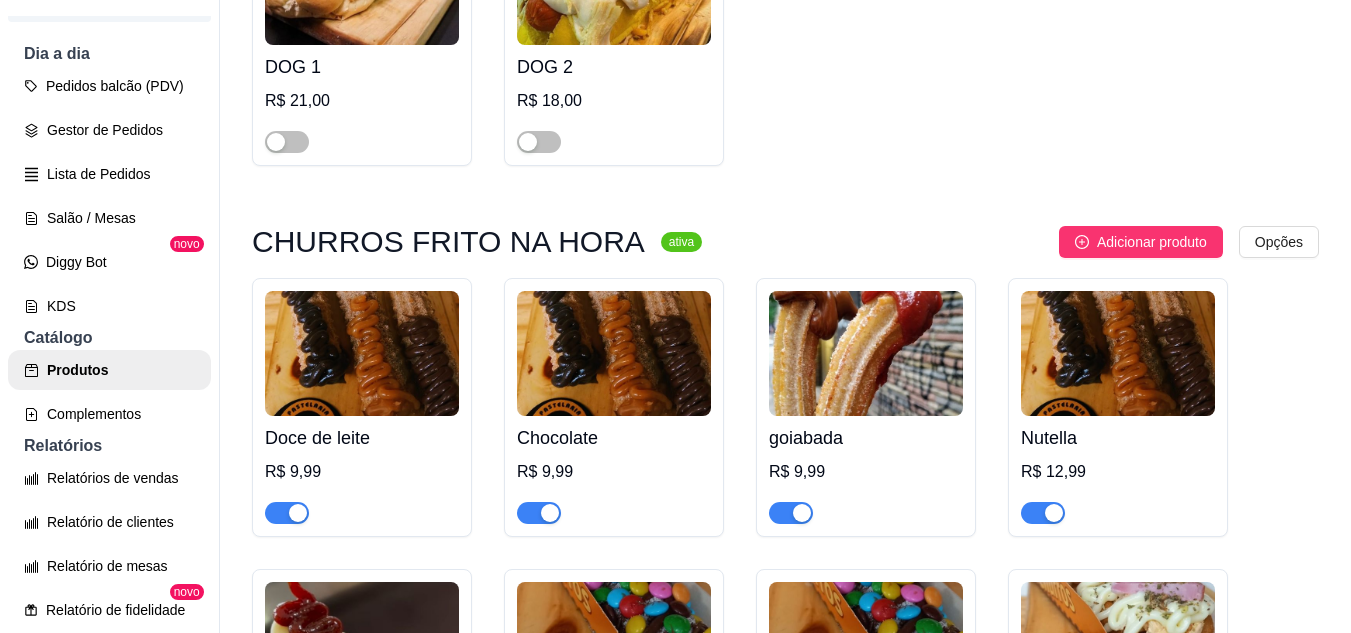 scroll, scrollTop: 8300, scrollLeft: 0, axis: vertical 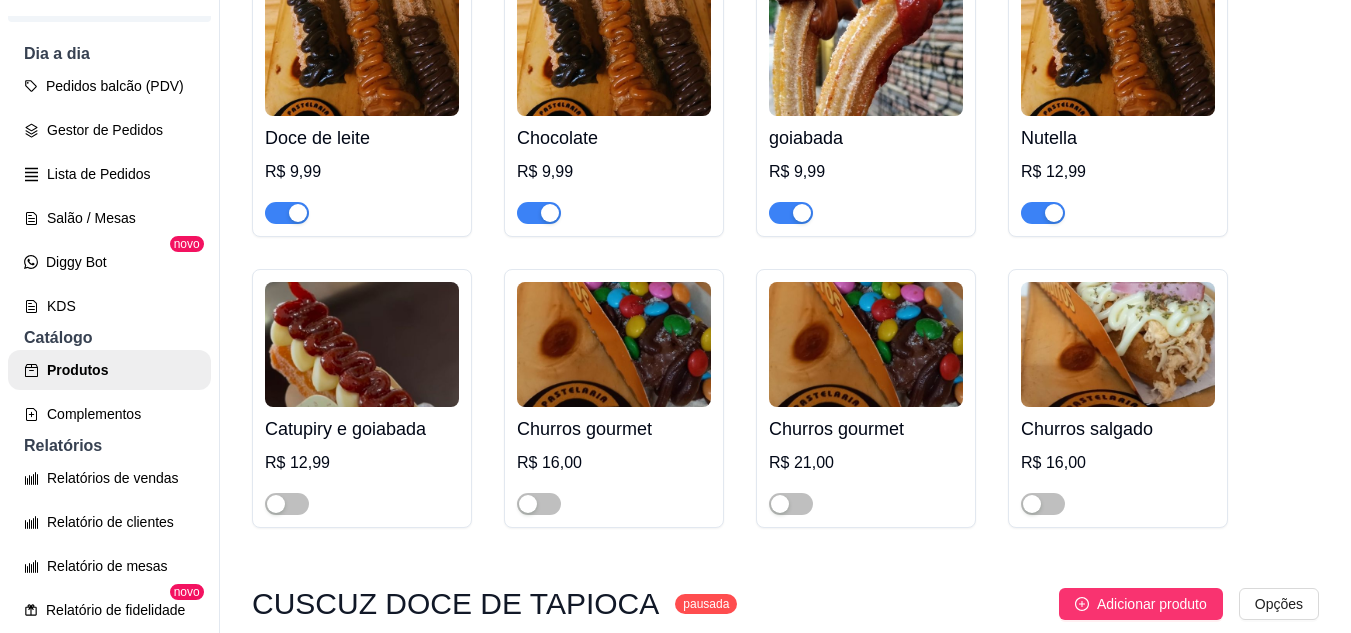 click on "Catupiry e goiabada     R$ 12,99" at bounding box center [362, 398] 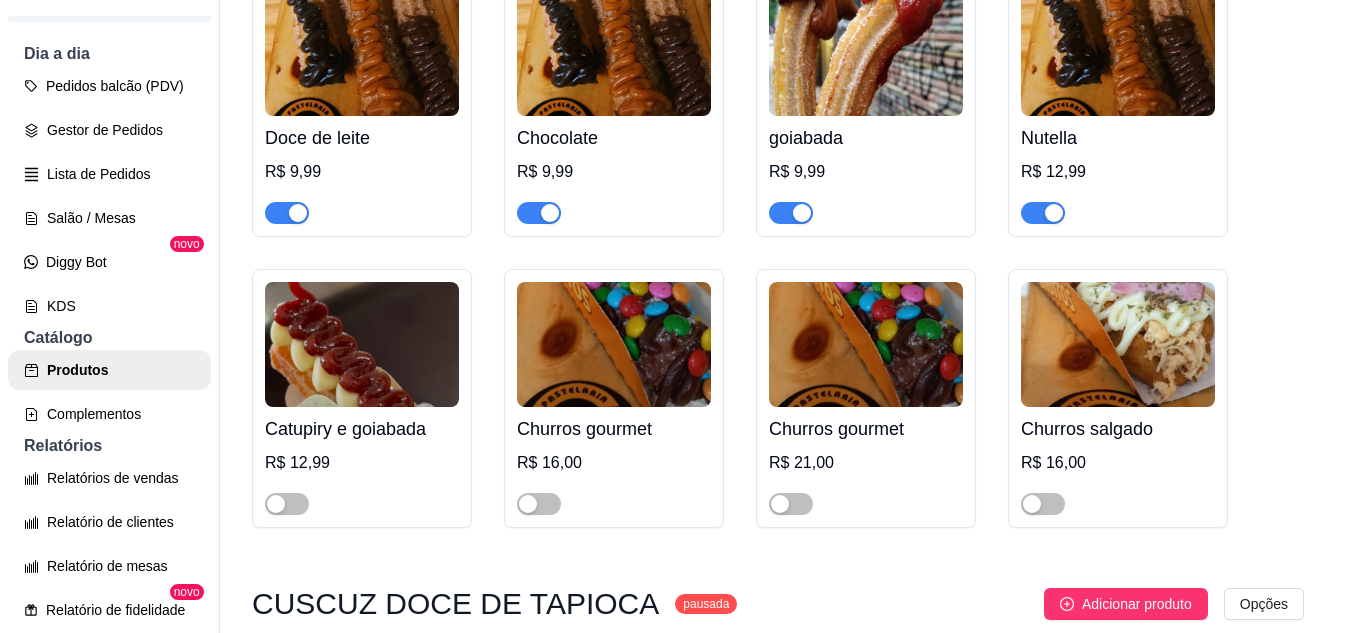 type 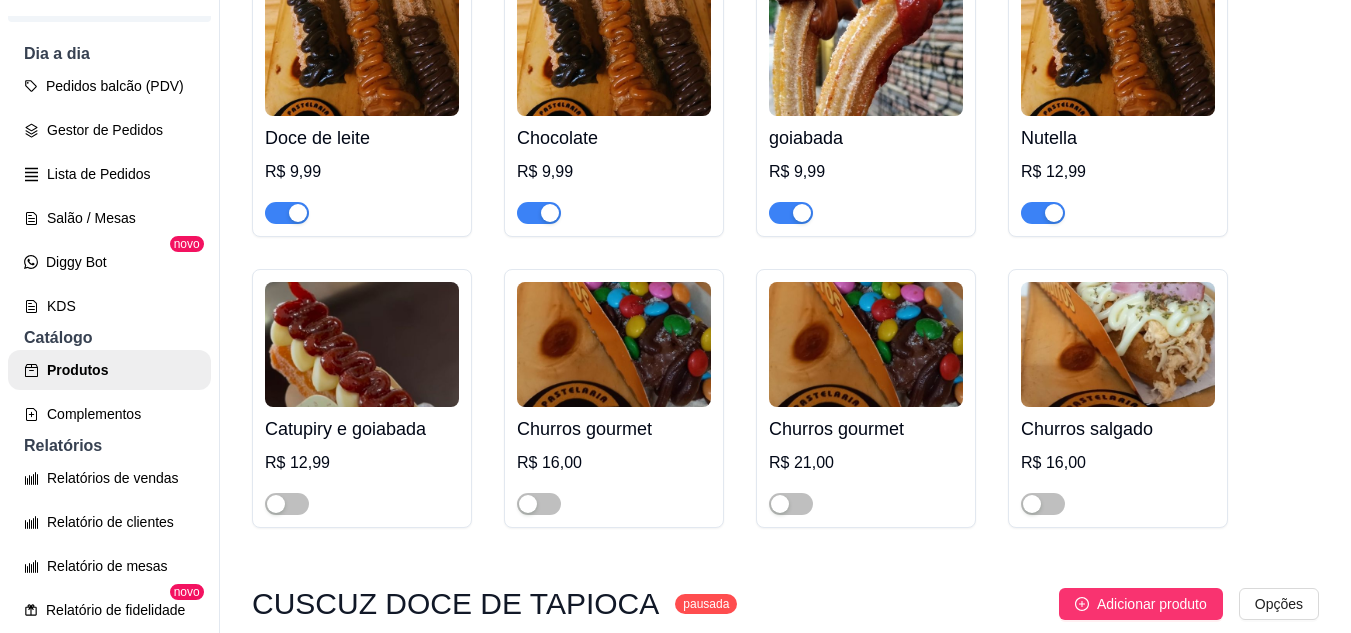 drag, startPoint x: 271, startPoint y: 530, endPoint x: 253, endPoint y: 522, distance: 19.697716 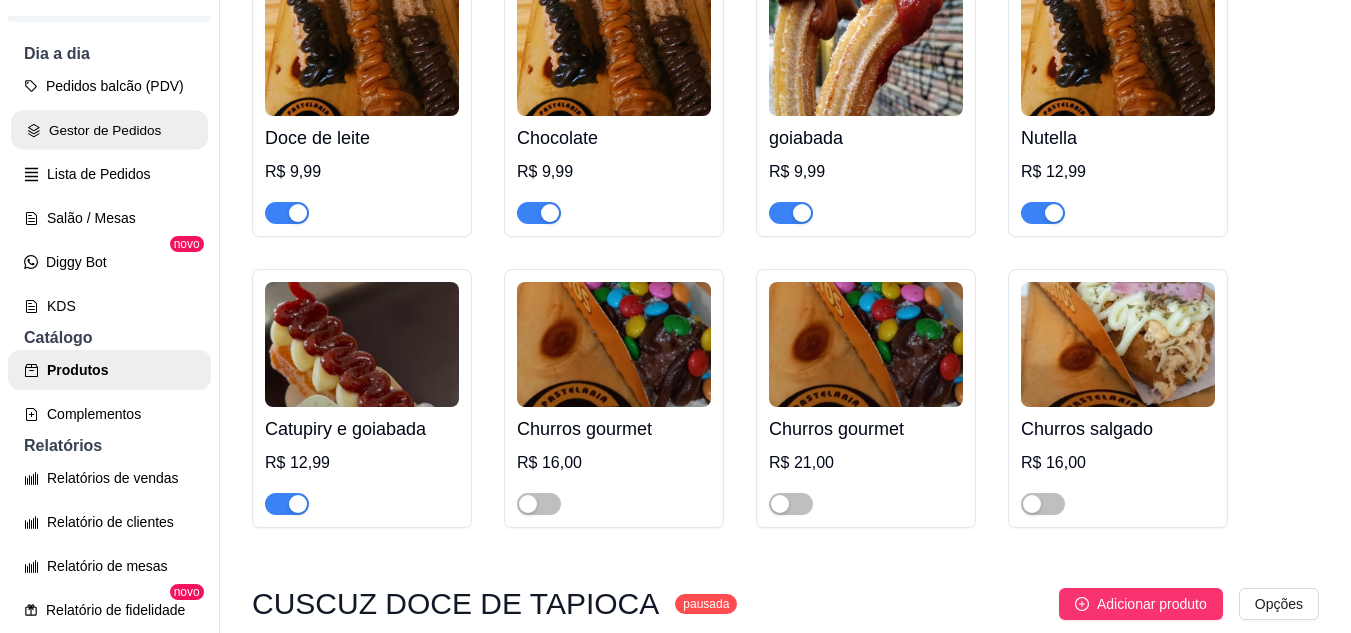 click on "Gestor de Pedidos" at bounding box center [109, 130] 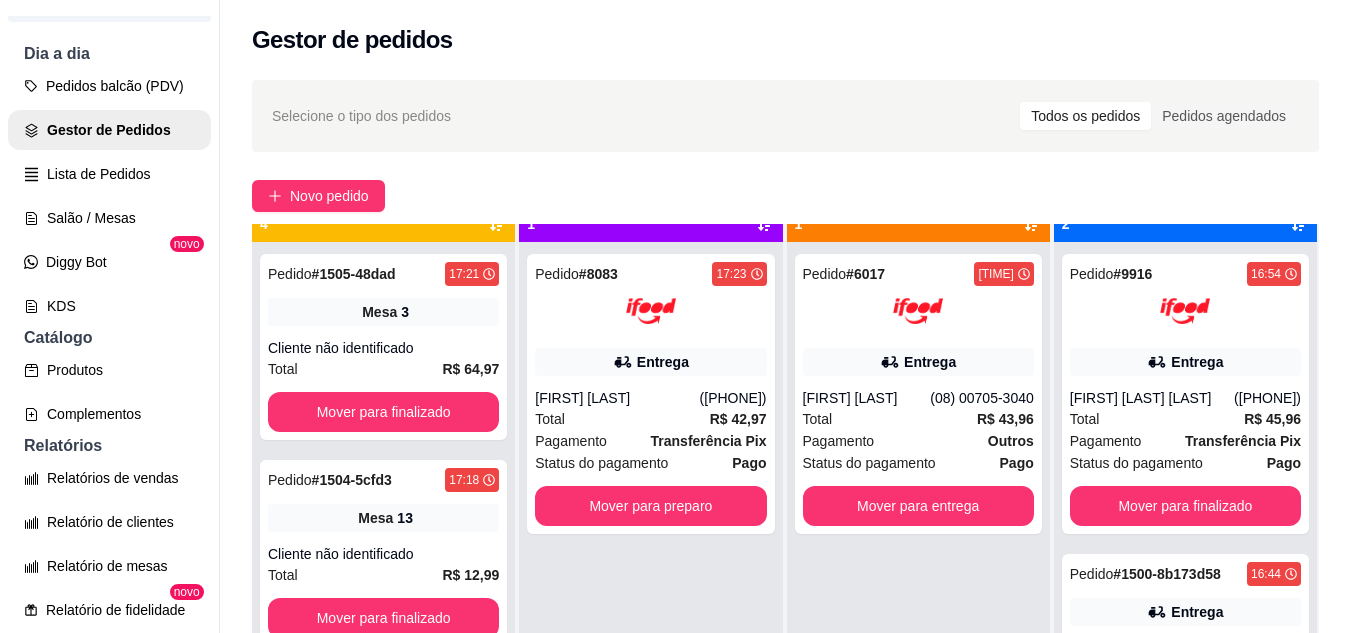 scroll, scrollTop: 56, scrollLeft: 0, axis: vertical 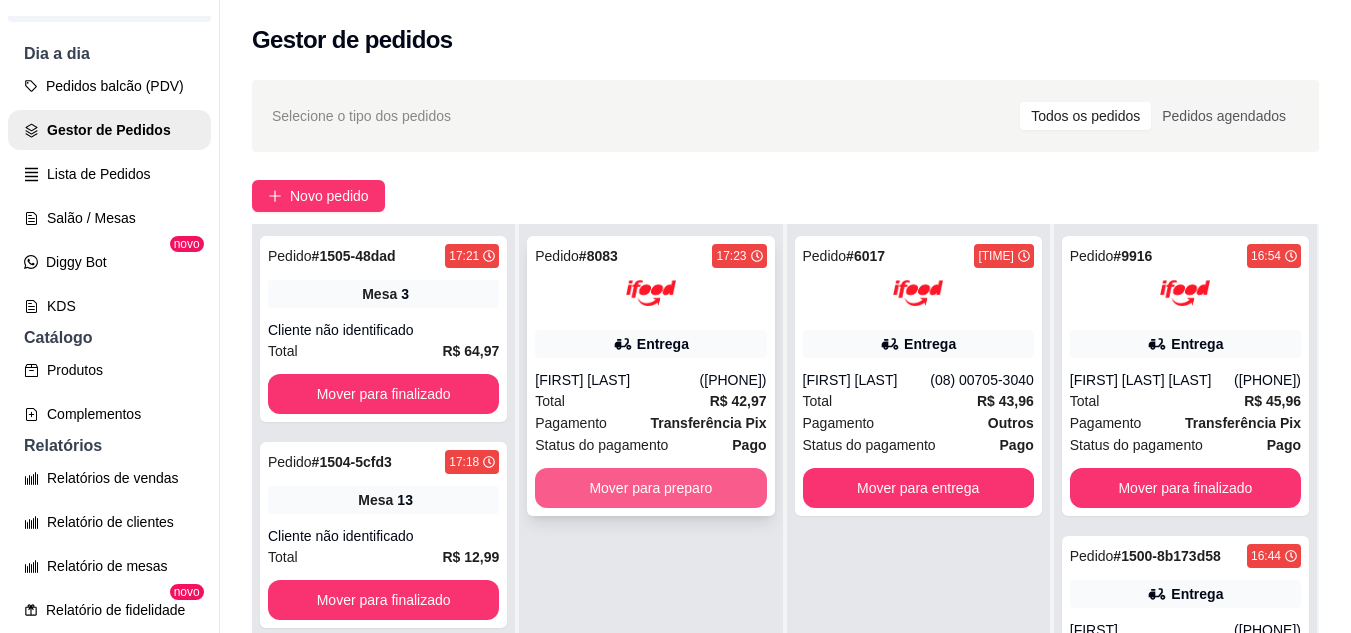 click on "Mover para preparo" at bounding box center (650, 488) 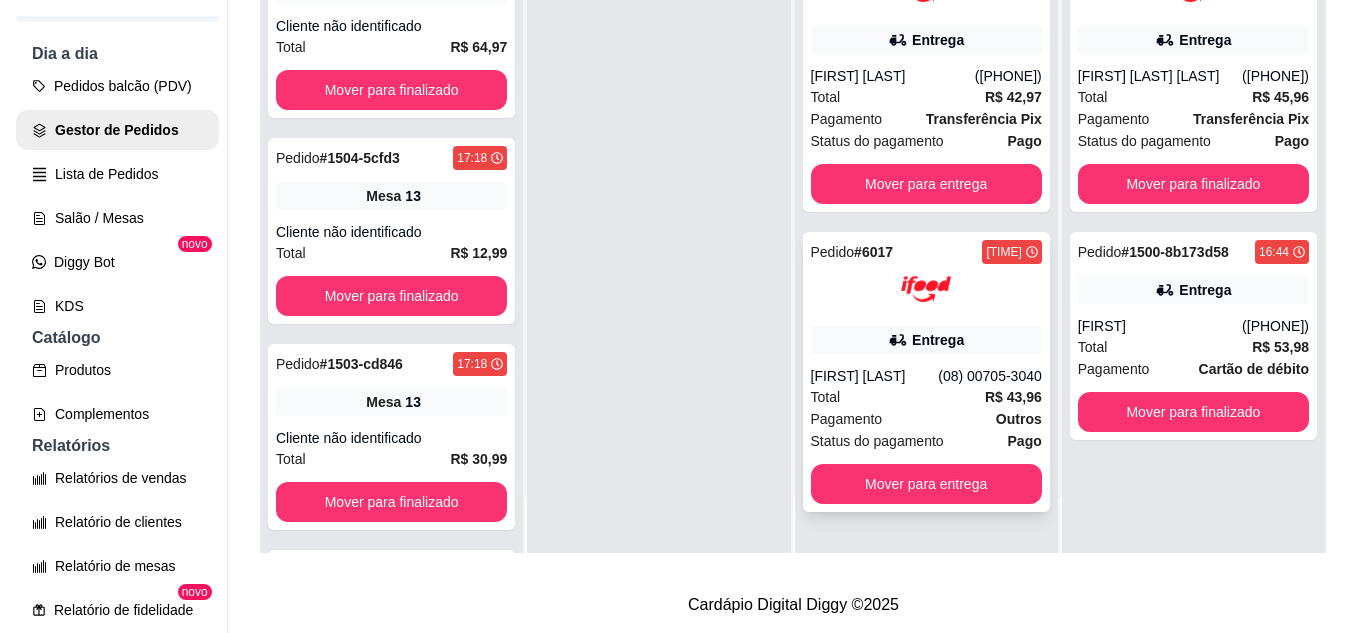 scroll, scrollTop: 319, scrollLeft: 0, axis: vertical 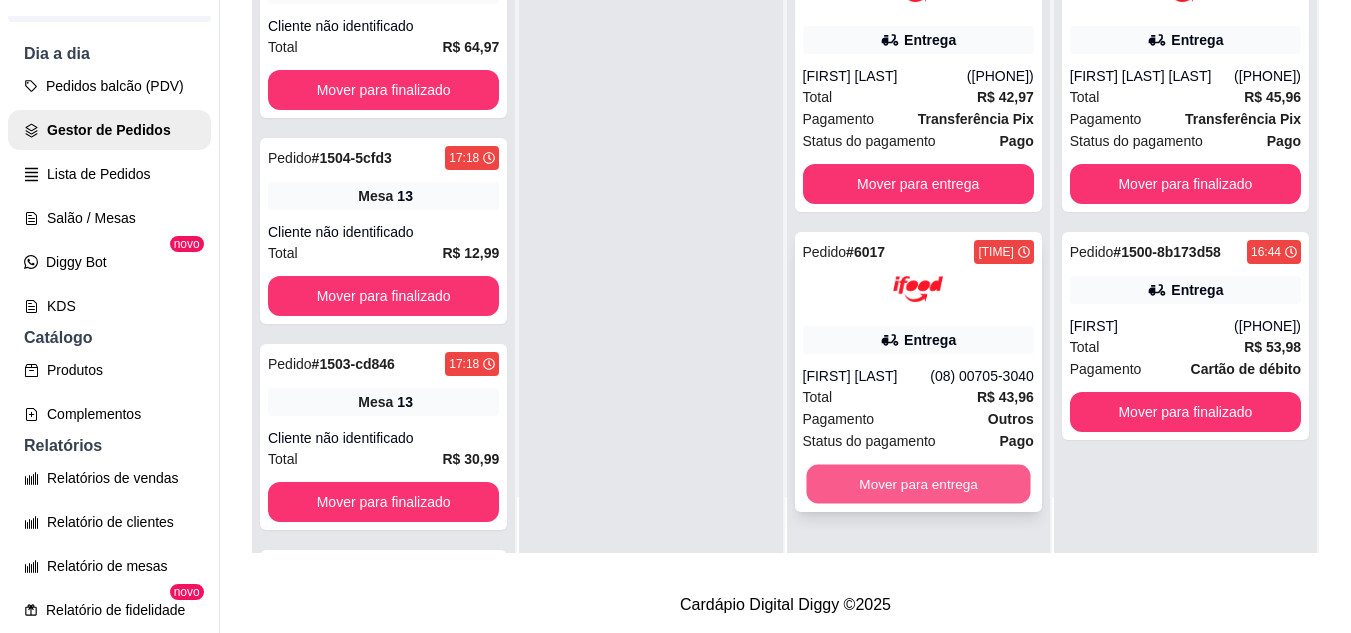 click on "Mover para entrega" at bounding box center (918, 484) 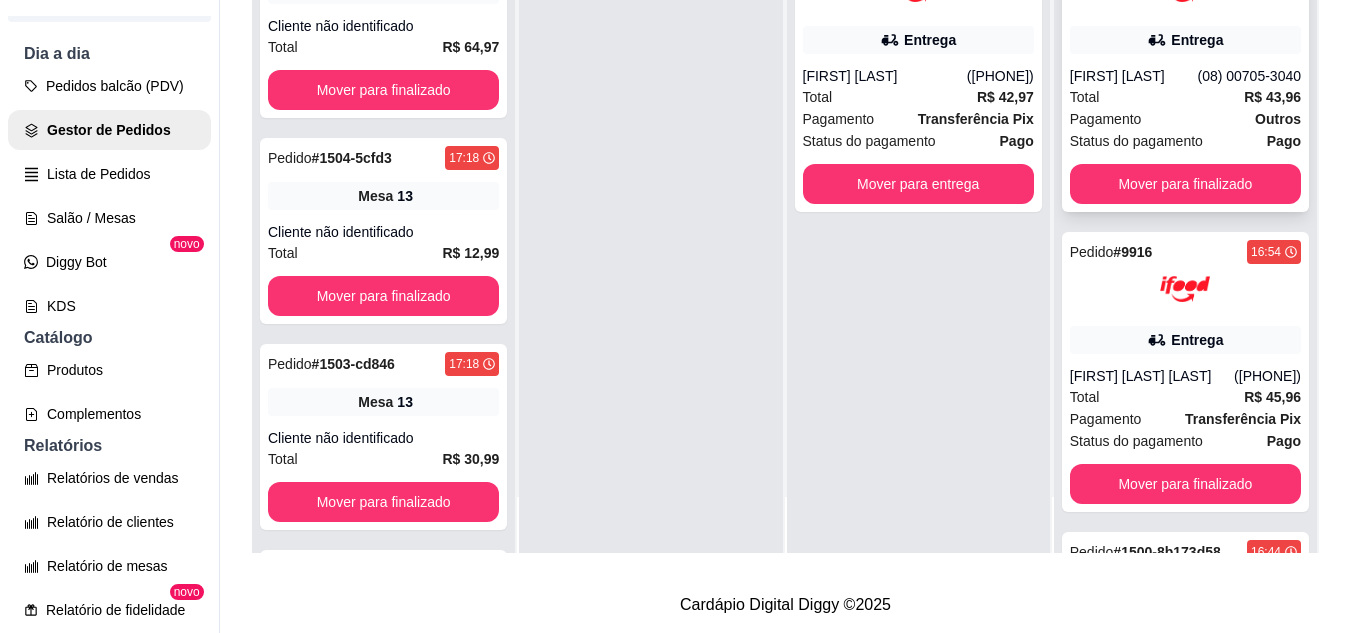 click on "Total R$ 43,96" at bounding box center (1185, 97) 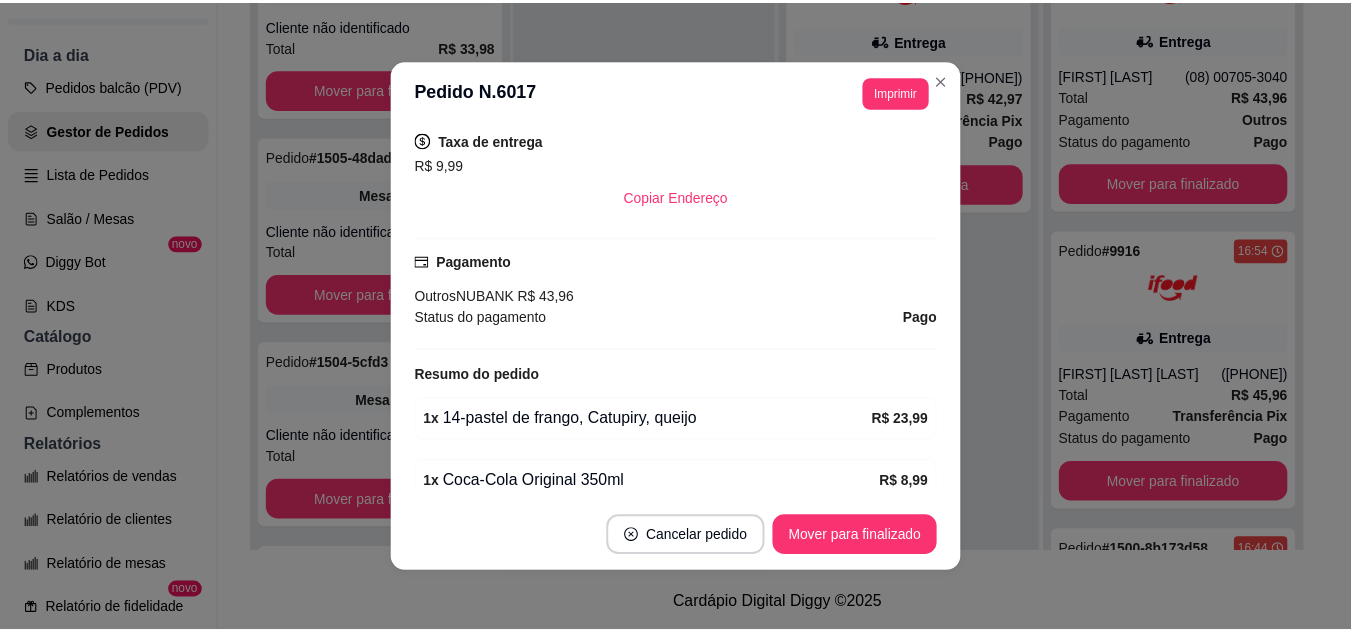 scroll, scrollTop: 576, scrollLeft: 0, axis: vertical 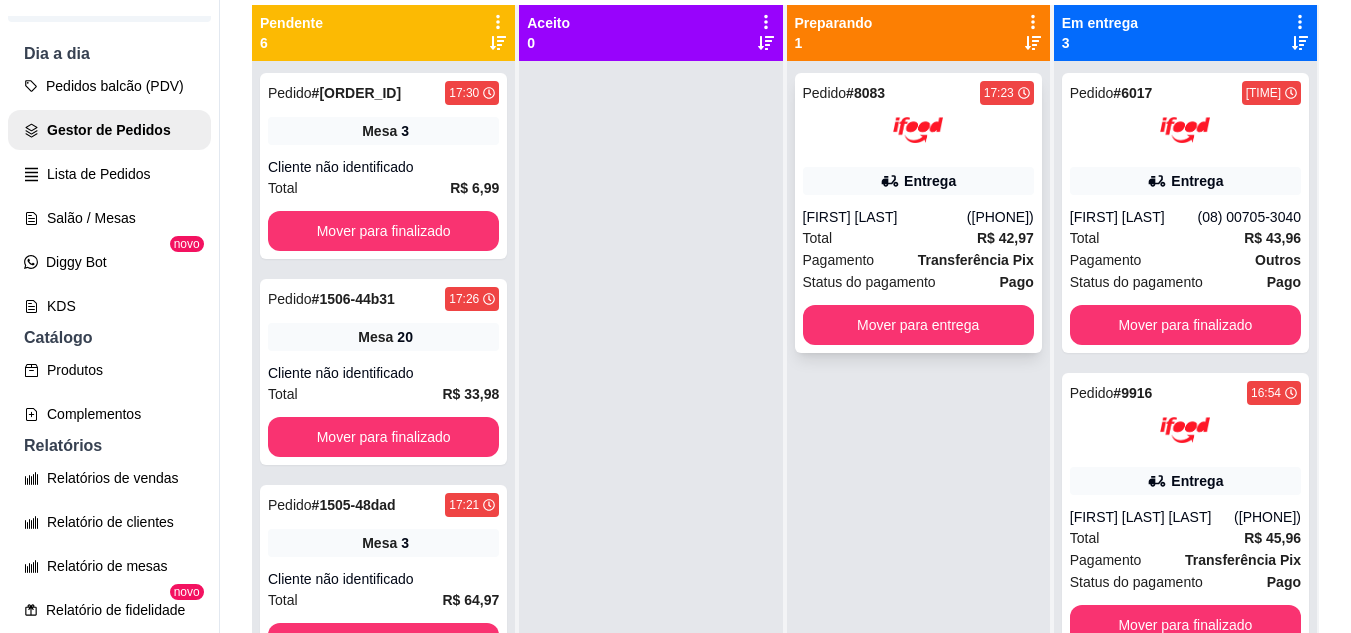 click on "Entrega" at bounding box center (918, 181) 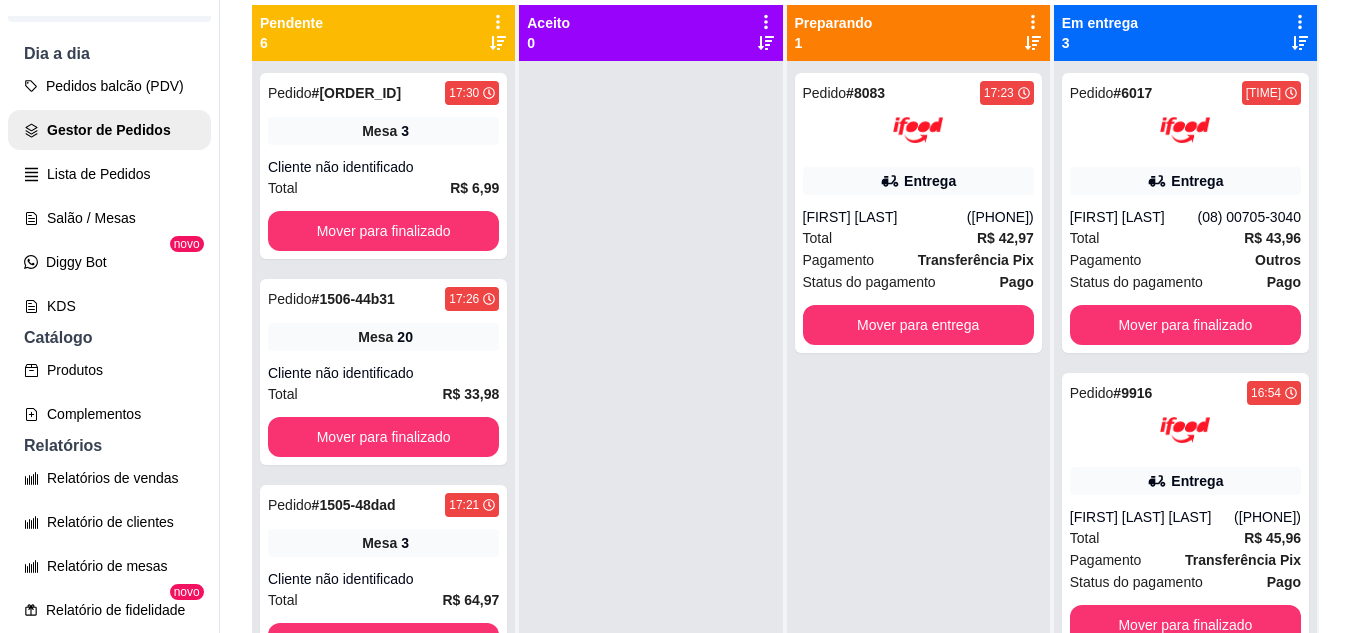 click on "Imprimir" at bounding box center (905, 92) 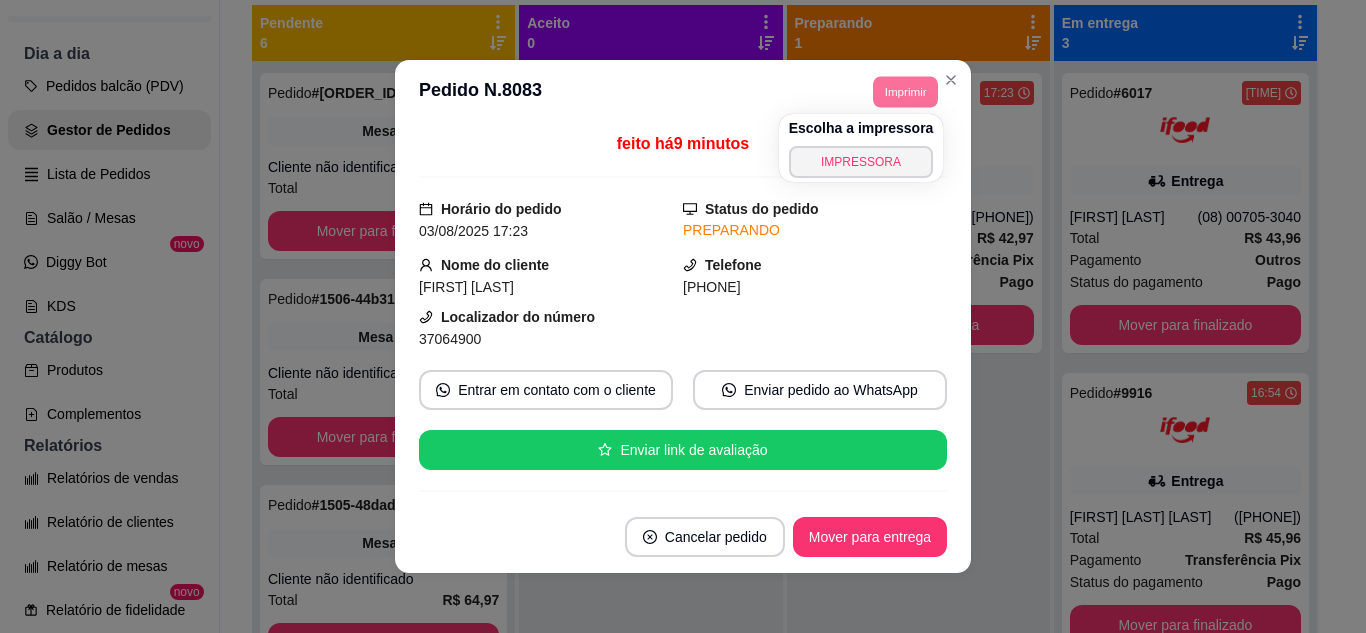 click on "IMPRESSORA" at bounding box center [861, 162] 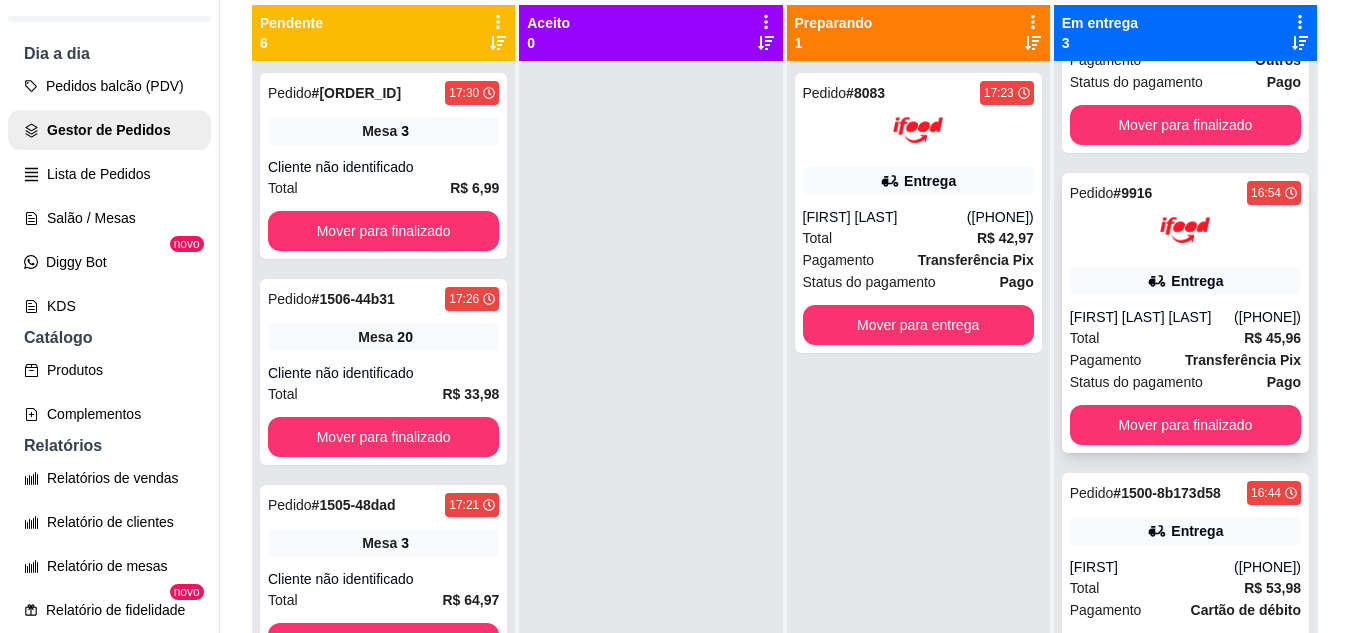 scroll, scrollTop: 235, scrollLeft: 0, axis: vertical 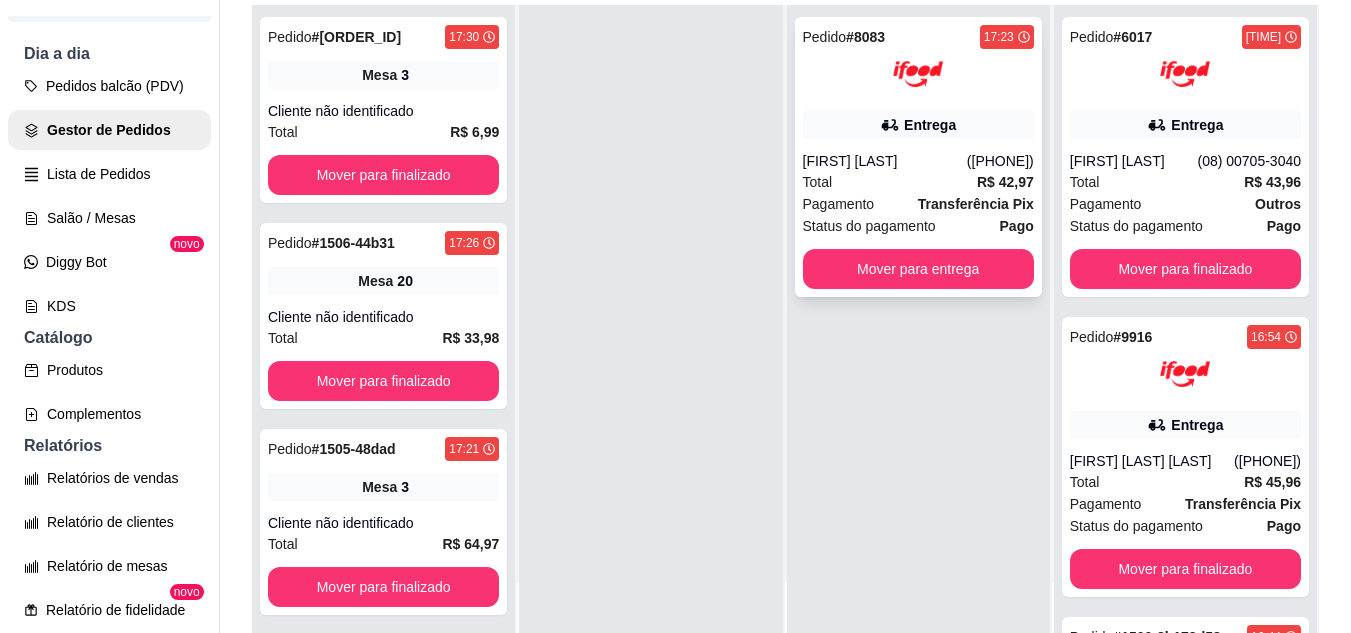 click on "Entrega" at bounding box center [918, 125] 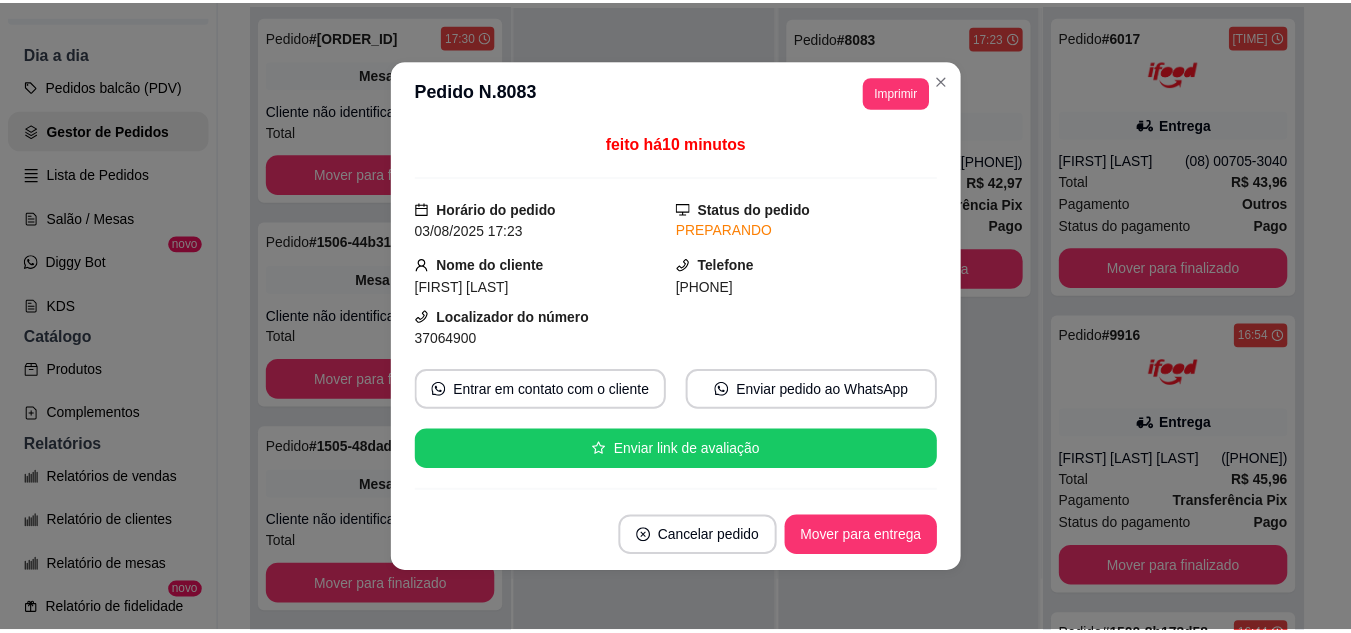 scroll, scrollTop: 100, scrollLeft: 0, axis: vertical 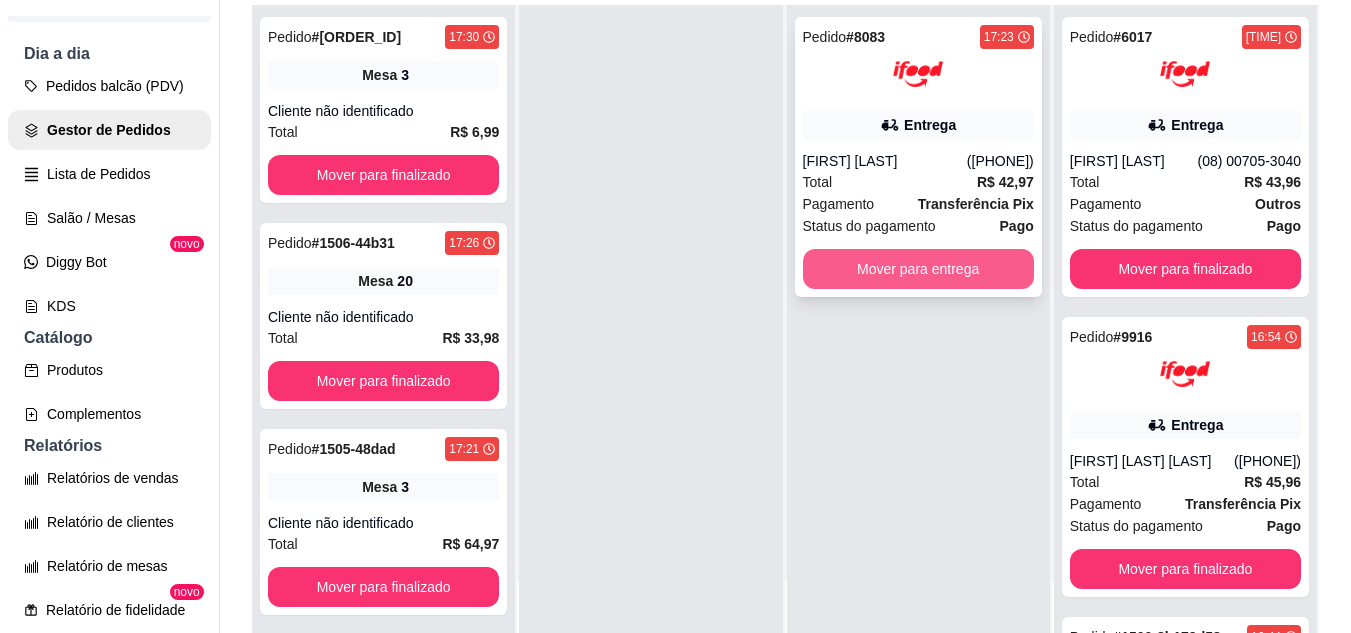 click on "Mover para entrega" at bounding box center [918, 269] 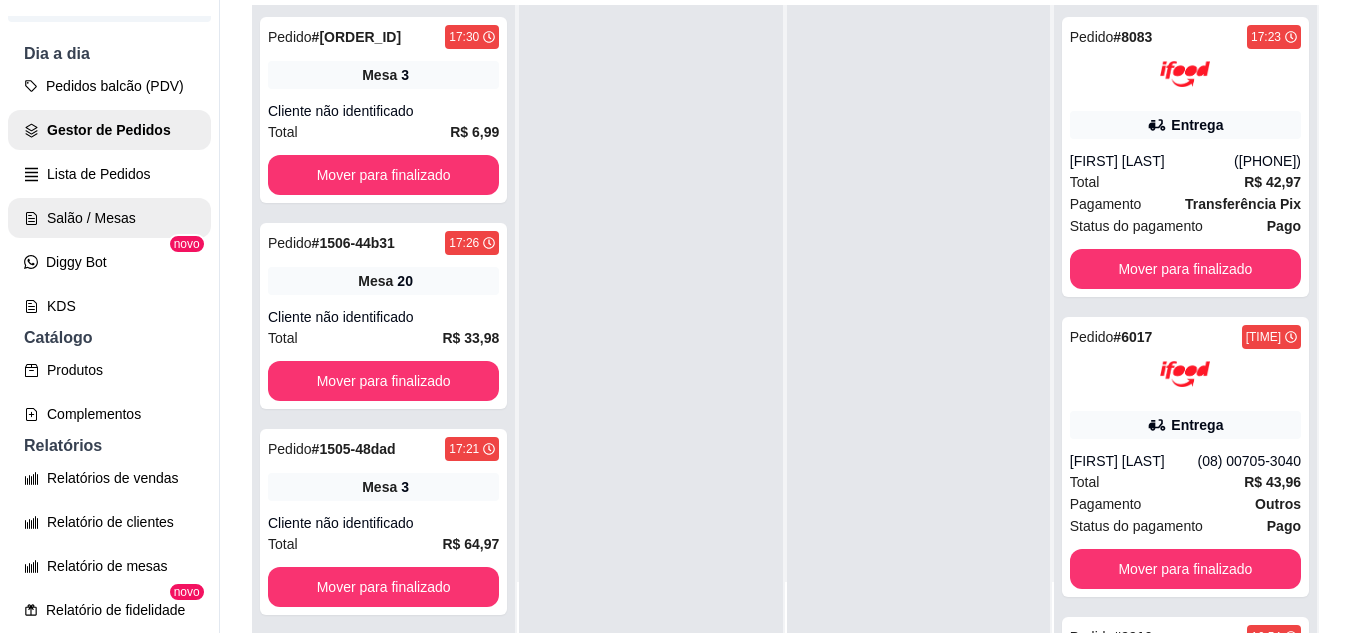 click on "Salão / Mesas" at bounding box center (109, 218) 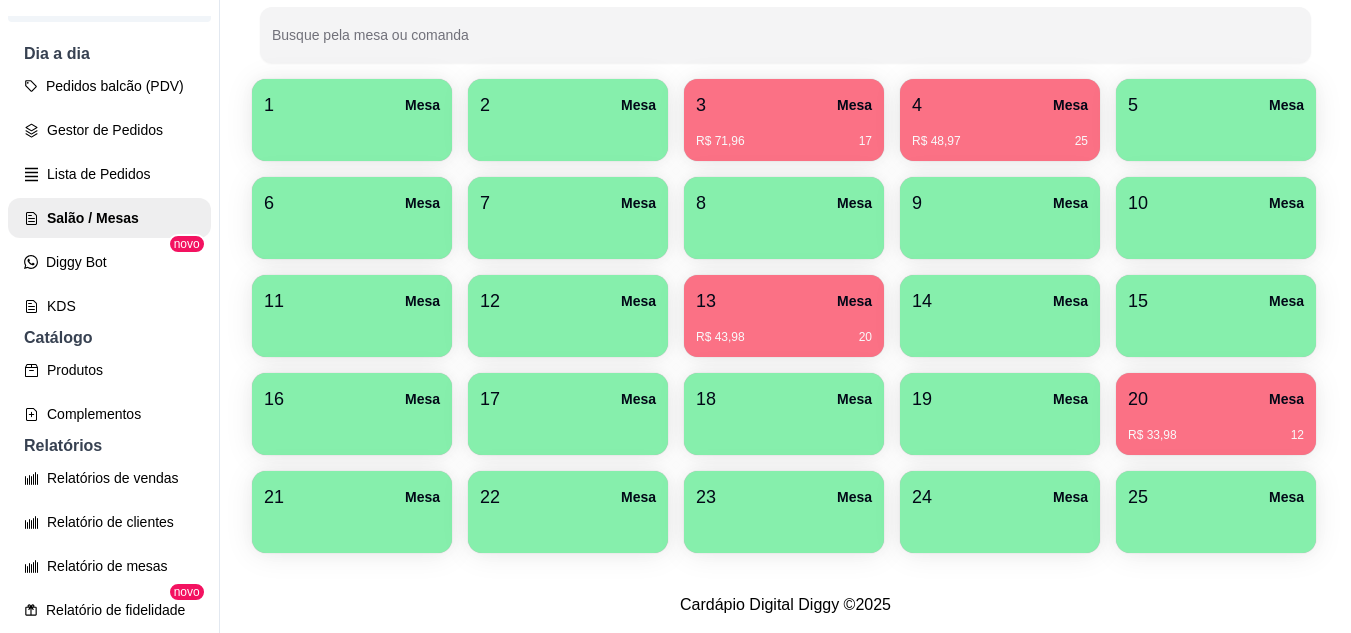 scroll, scrollTop: 400, scrollLeft: 0, axis: vertical 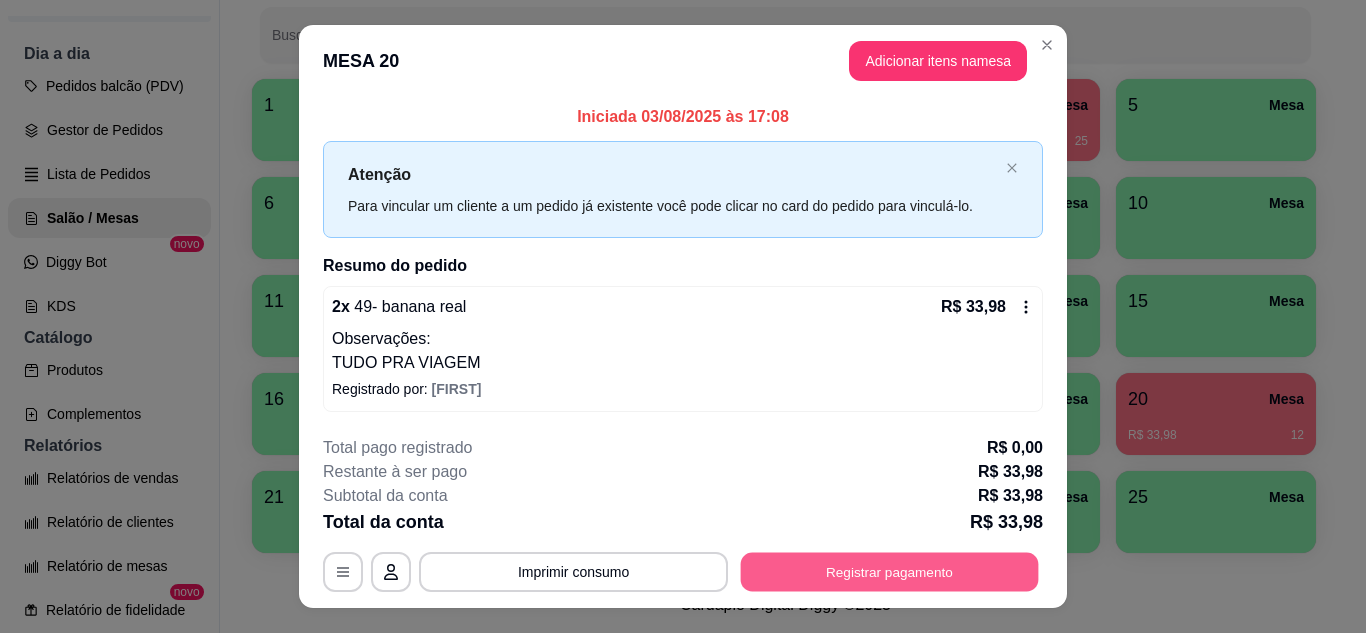 click on "Registrar pagamento" at bounding box center [890, 572] 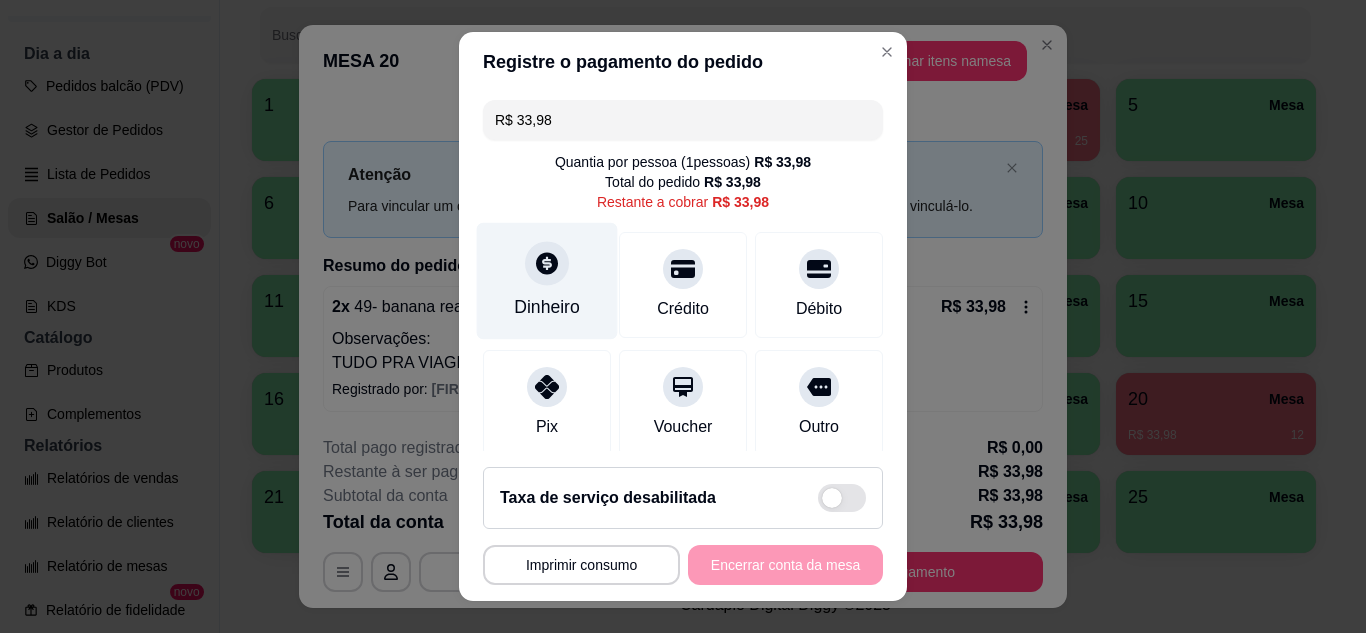 click on "Dinheiro" at bounding box center [547, 280] 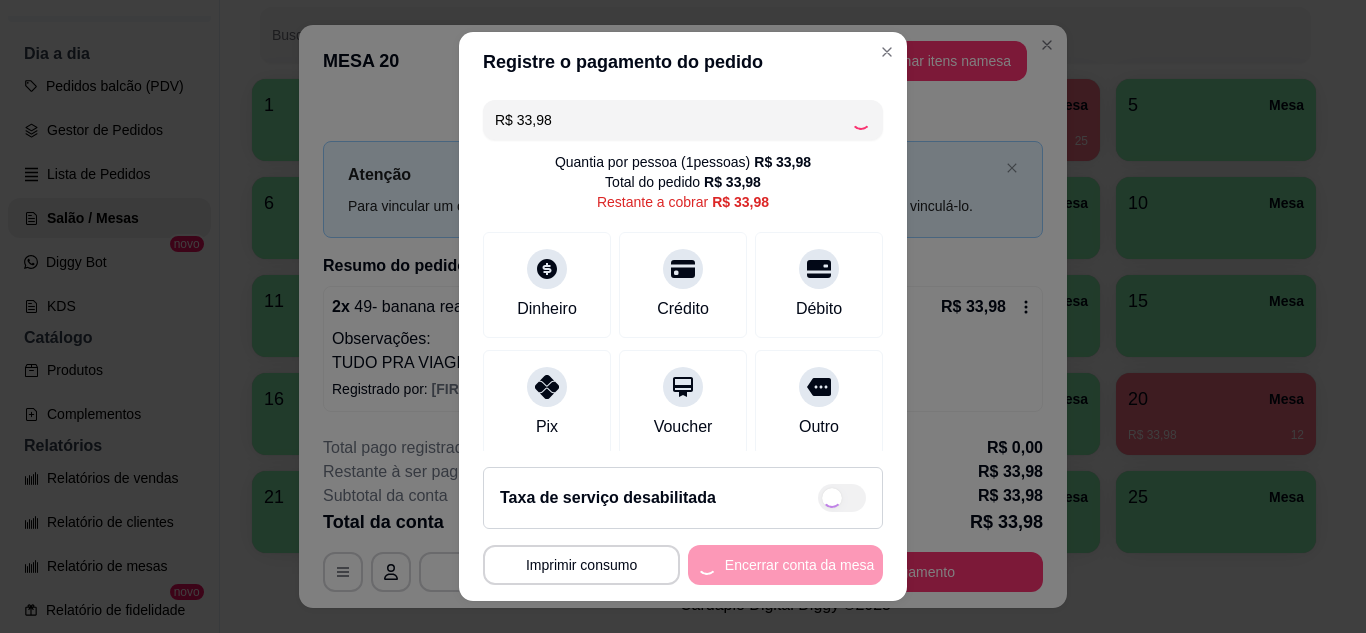 type on "R$ 0,00" 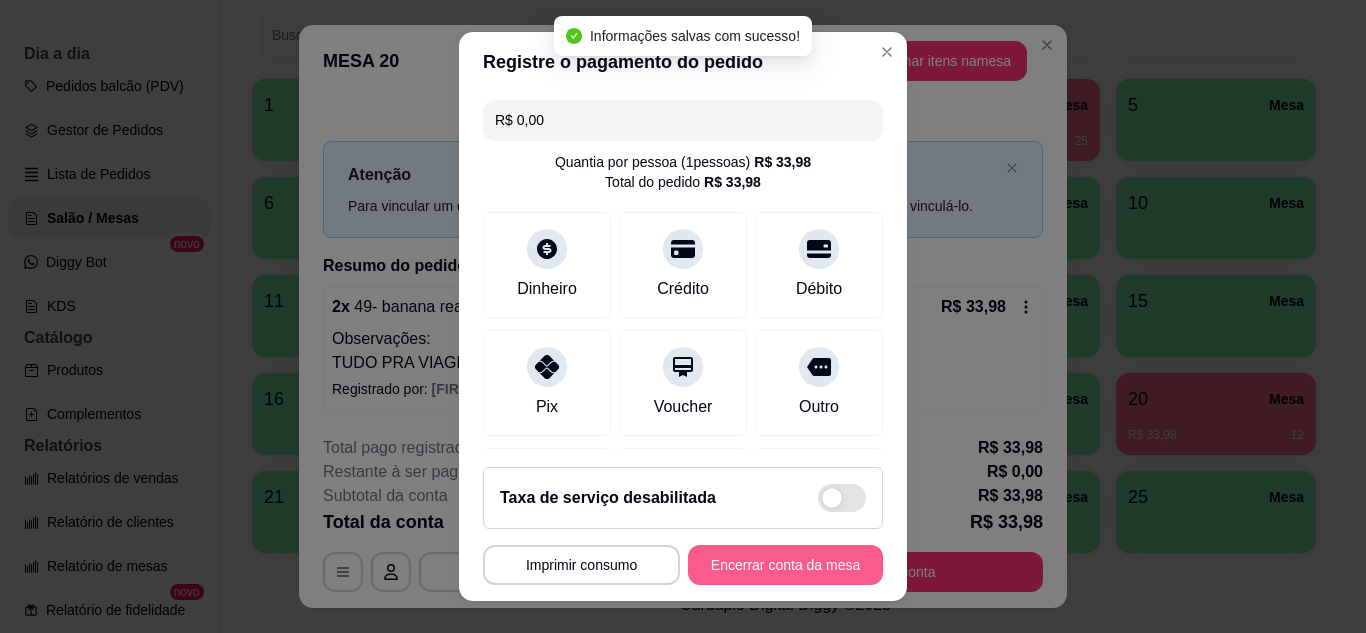 click on "Encerrar conta da mesa" at bounding box center (785, 565) 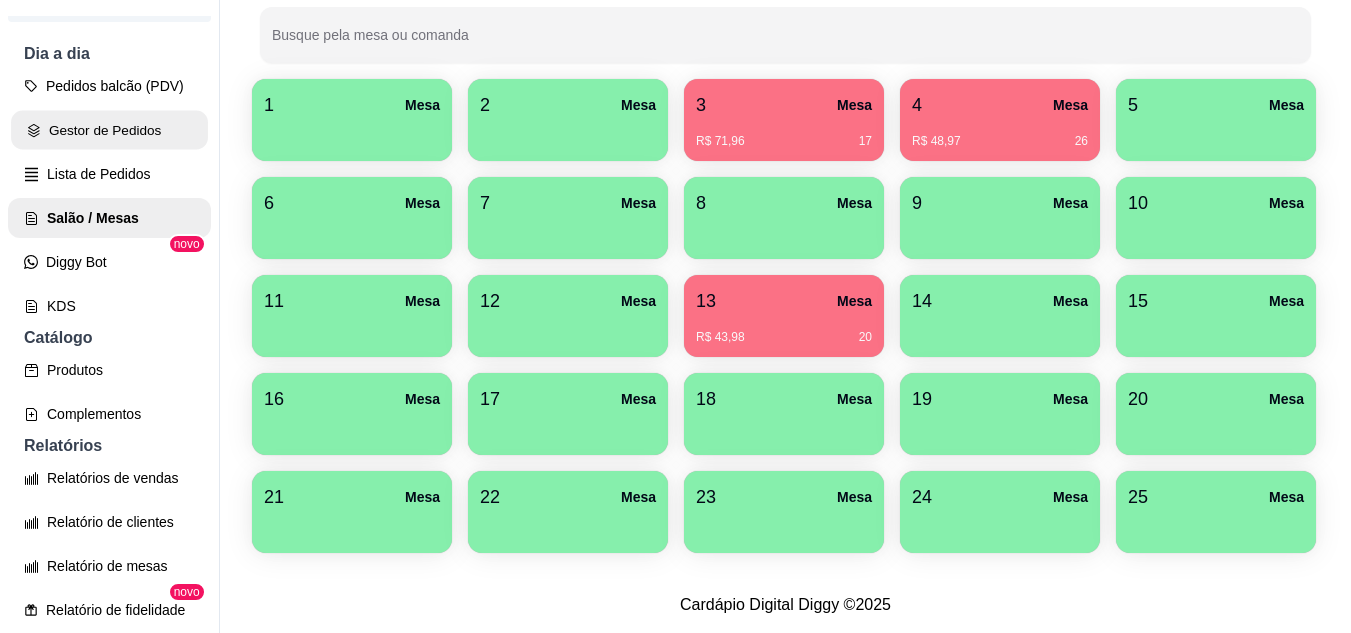 click on "Gestor de Pedidos" at bounding box center (109, 130) 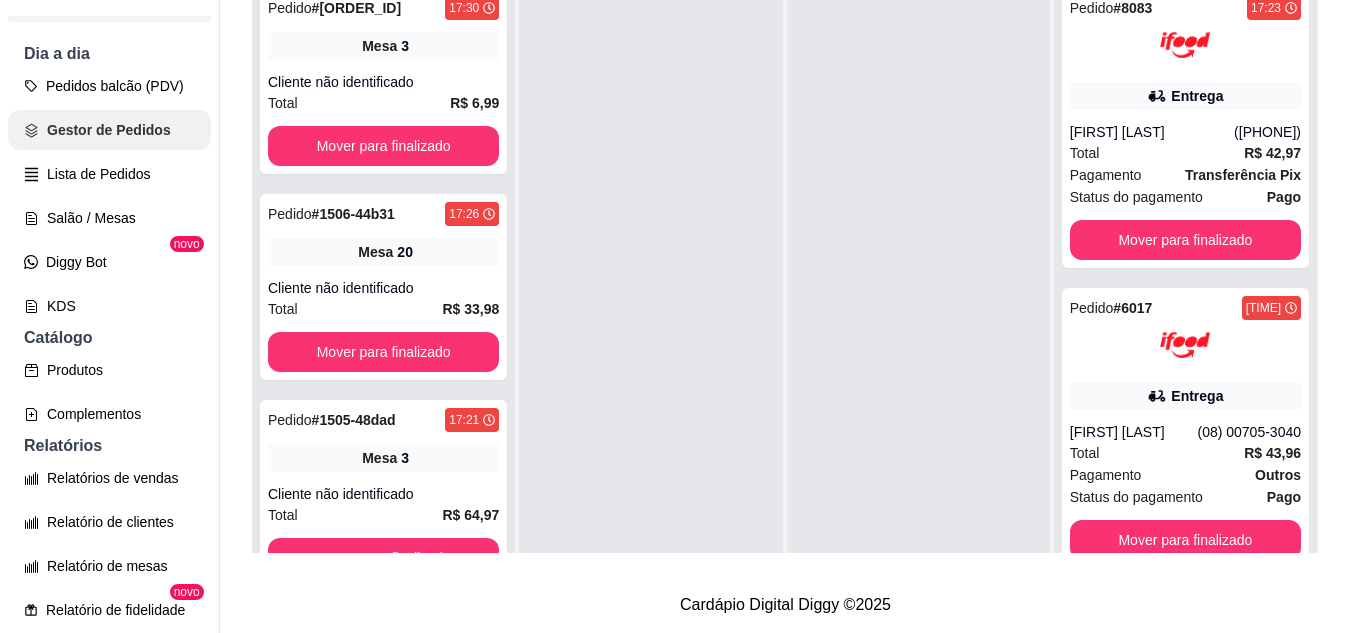 scroll, scrollTop: 0, scrollLeft: 0, axis: both 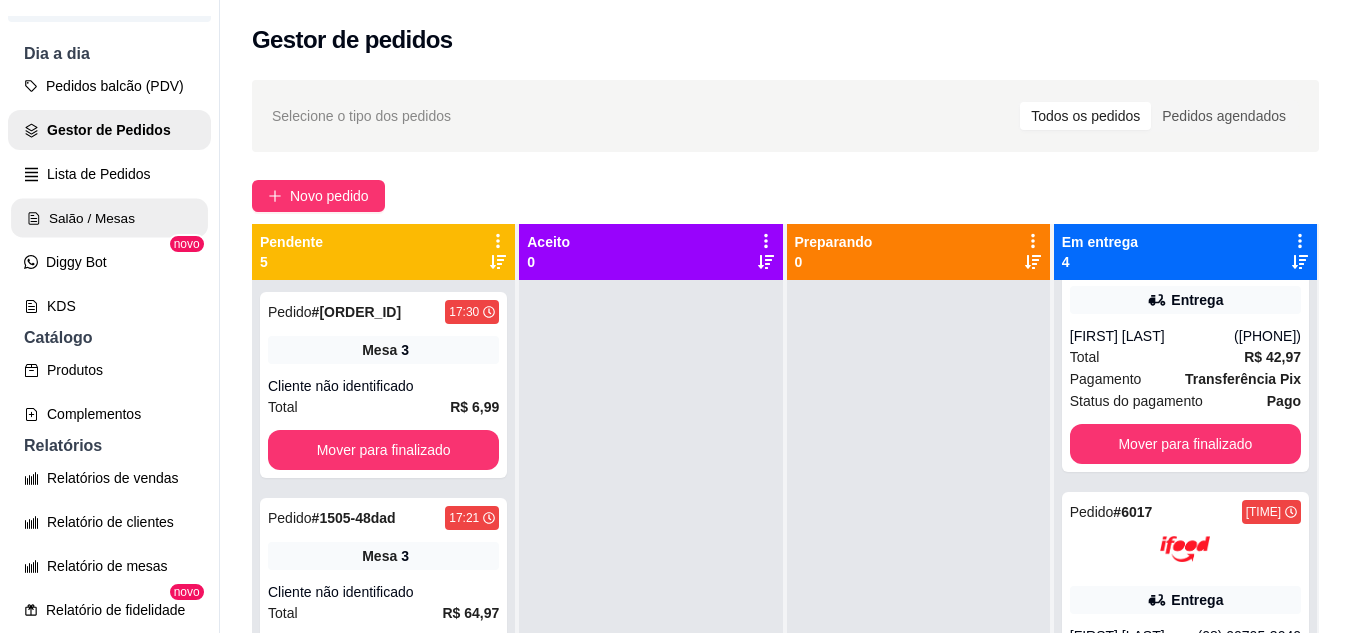 click on "Salão / Mesas" at bounding box center (109, 218) 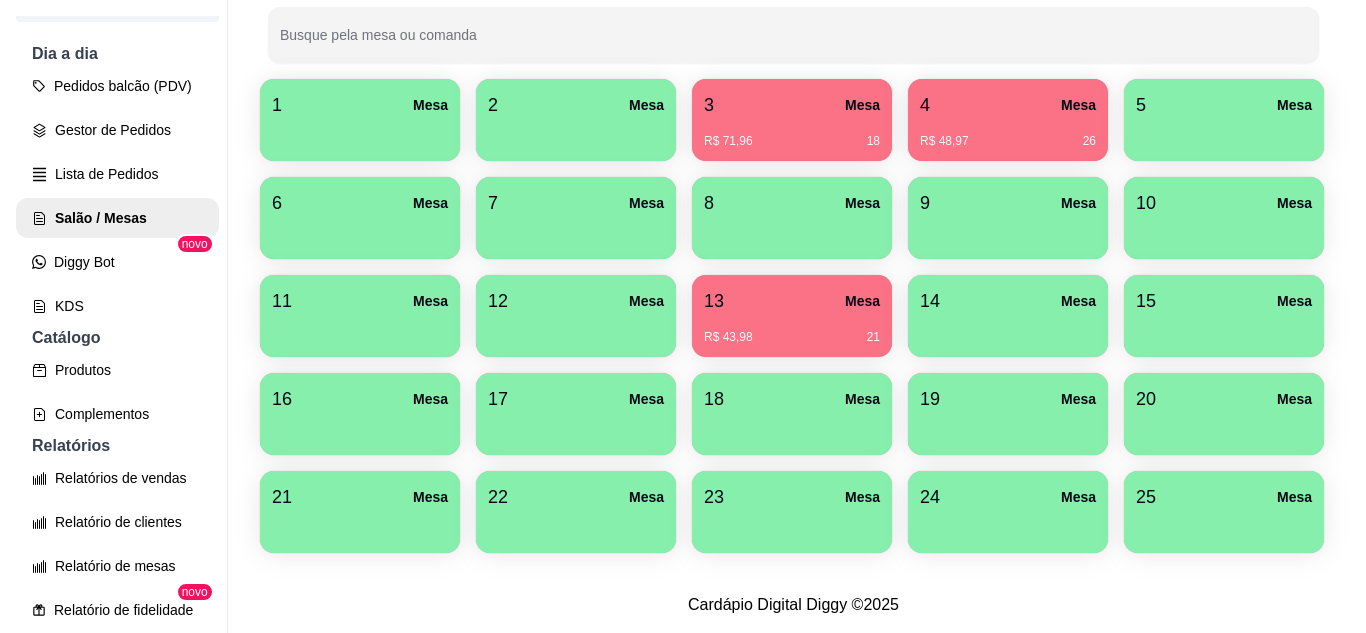 scroll, scrollTop: 400, scrollLeft: 0, axis: vertical 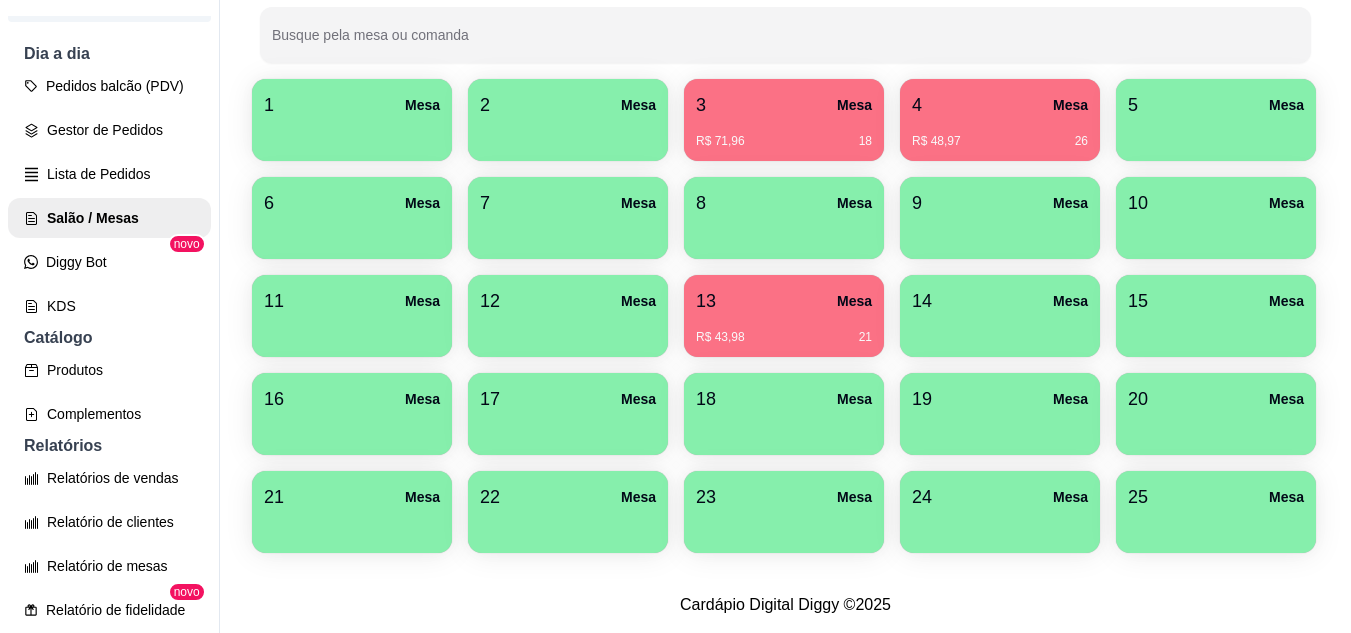 click on "13 Mesa" at bounding box center [784, 301] 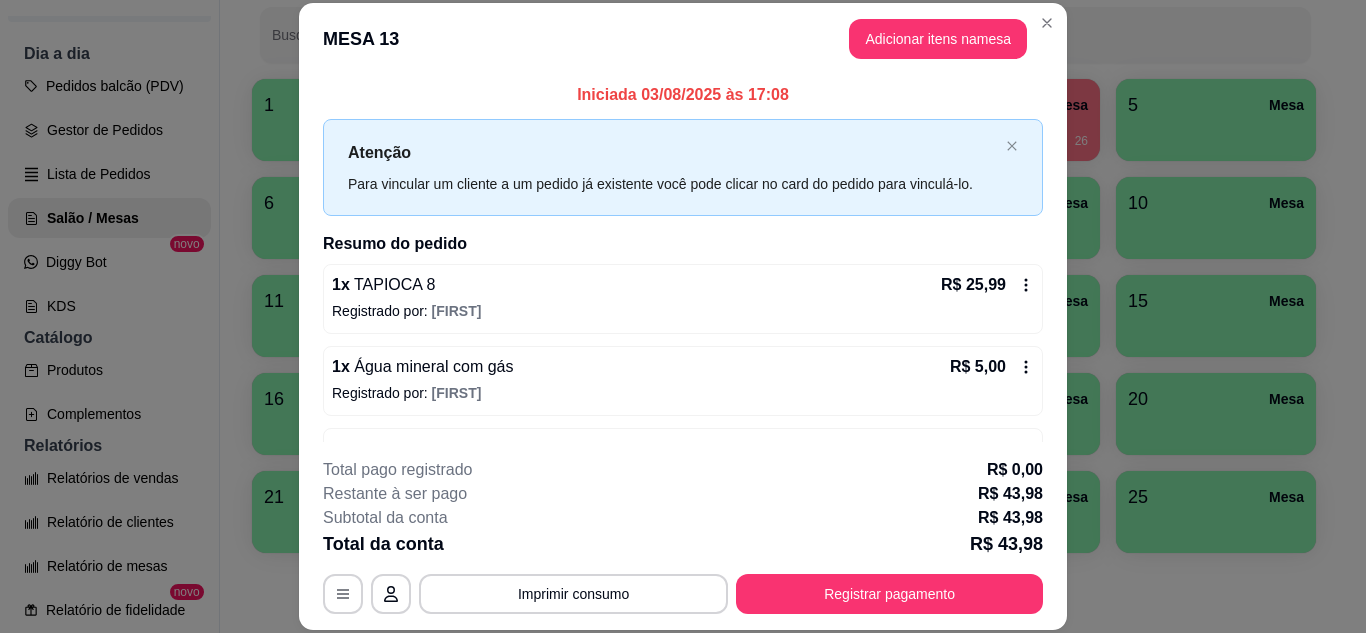 scroll, scrollTop: 64, scrollLeft: 0, axis: vertical 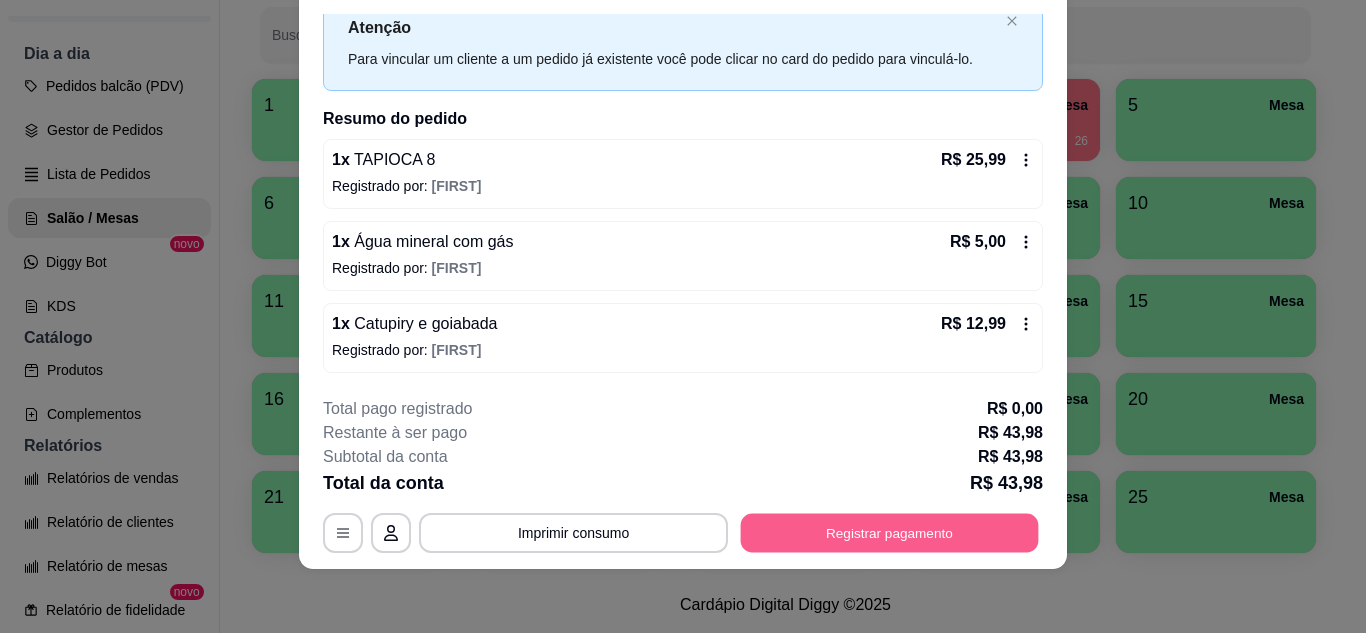 click on "Registrar pagamento" at bounding box center [890, 532] 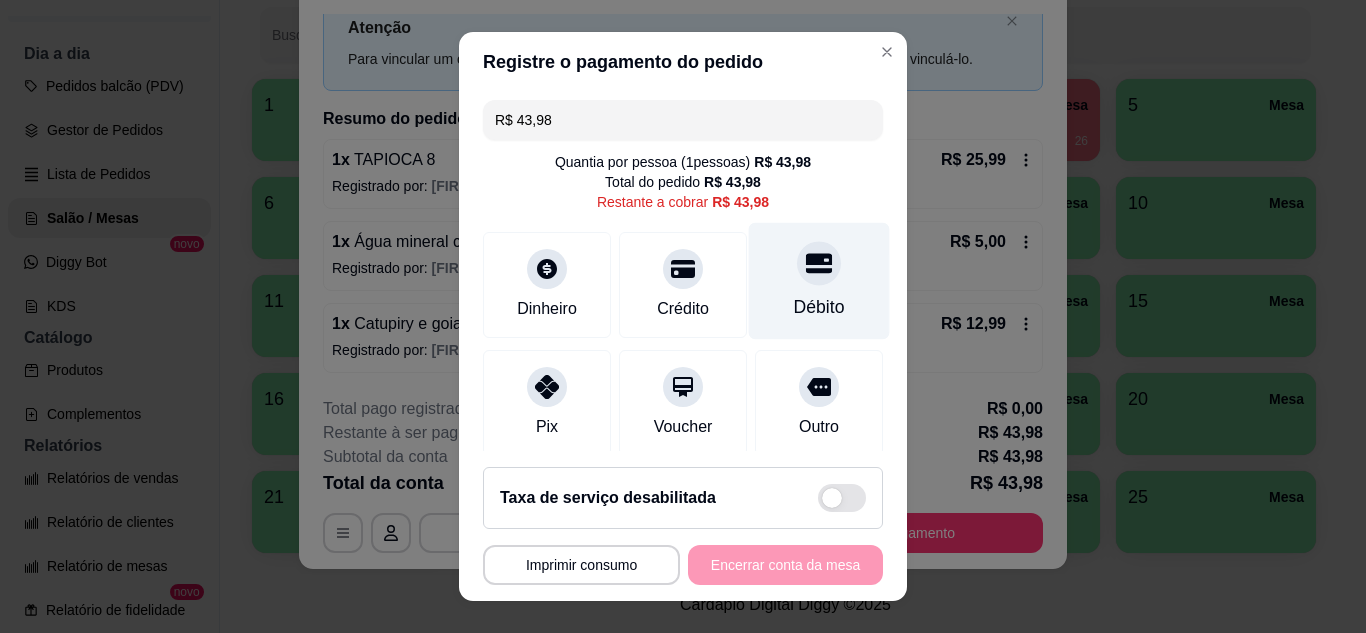 click on "Débito" at bounding box center [819, 280] 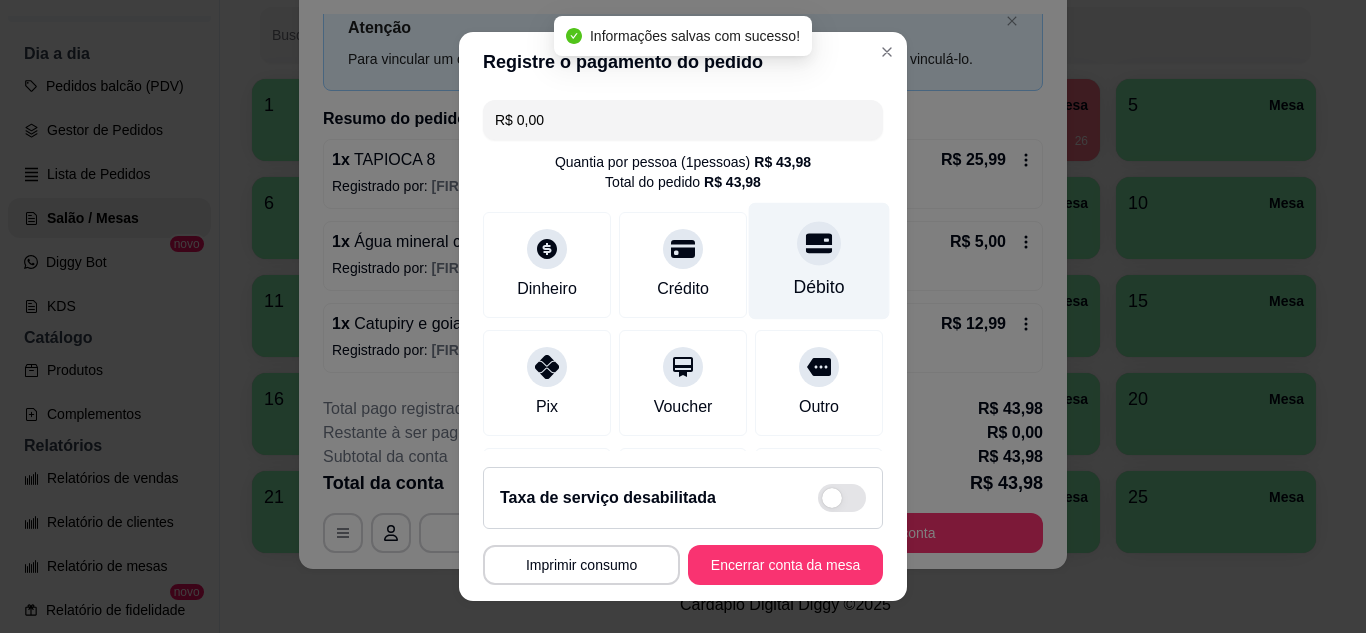 type on "R$ 0,00" 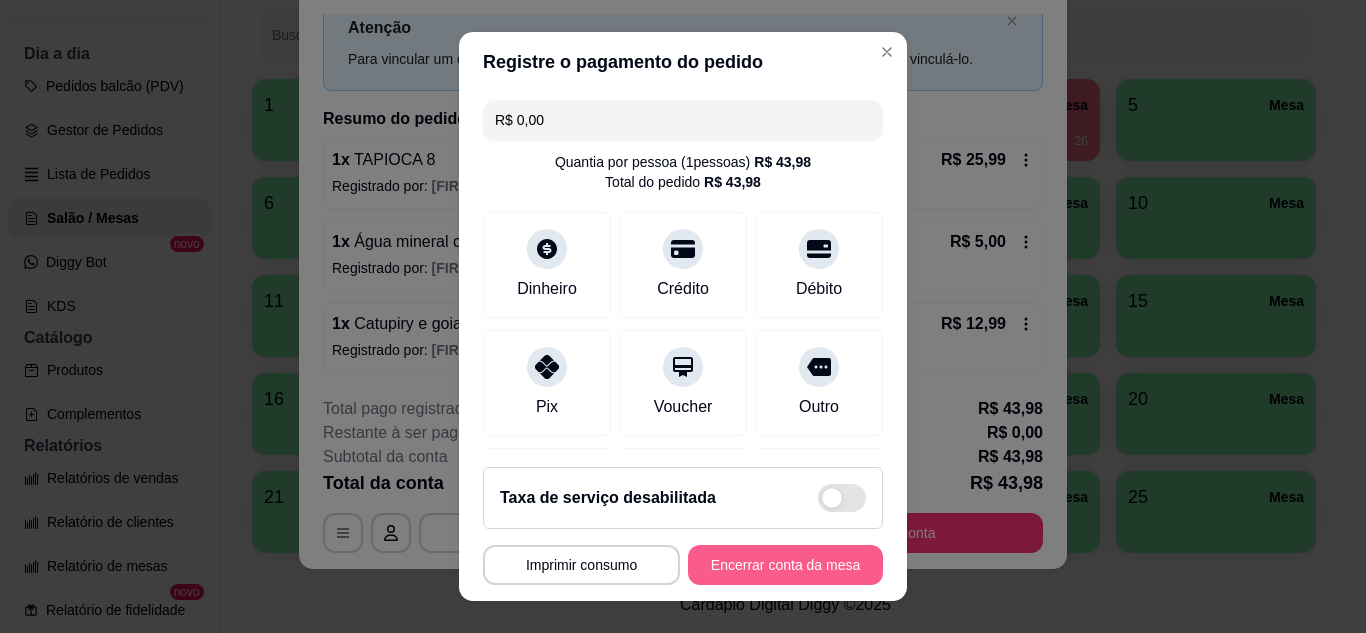 click on "Encerrar conta da mesa" at bounding box center [785, 565] 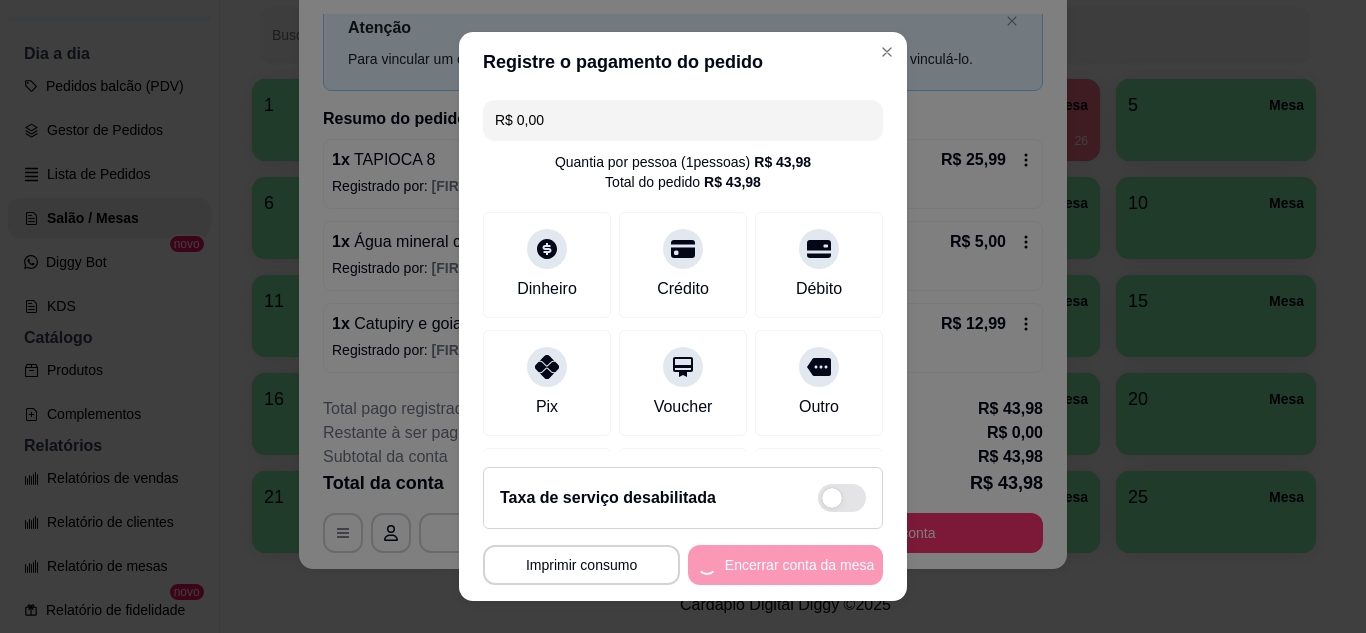 scroll, scrollTop: 0, scrollLeft: 0, axis: both 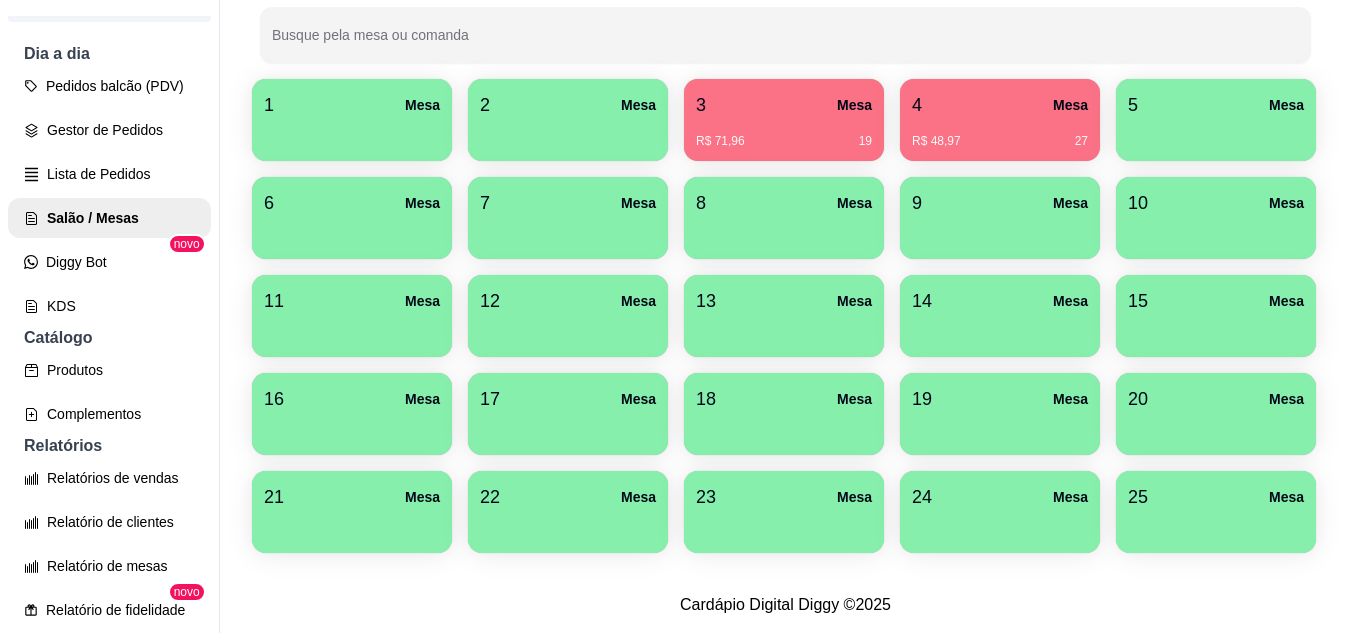 click on "4 Mesa R$ 48,97 27" at bounding box center (1000, 120) 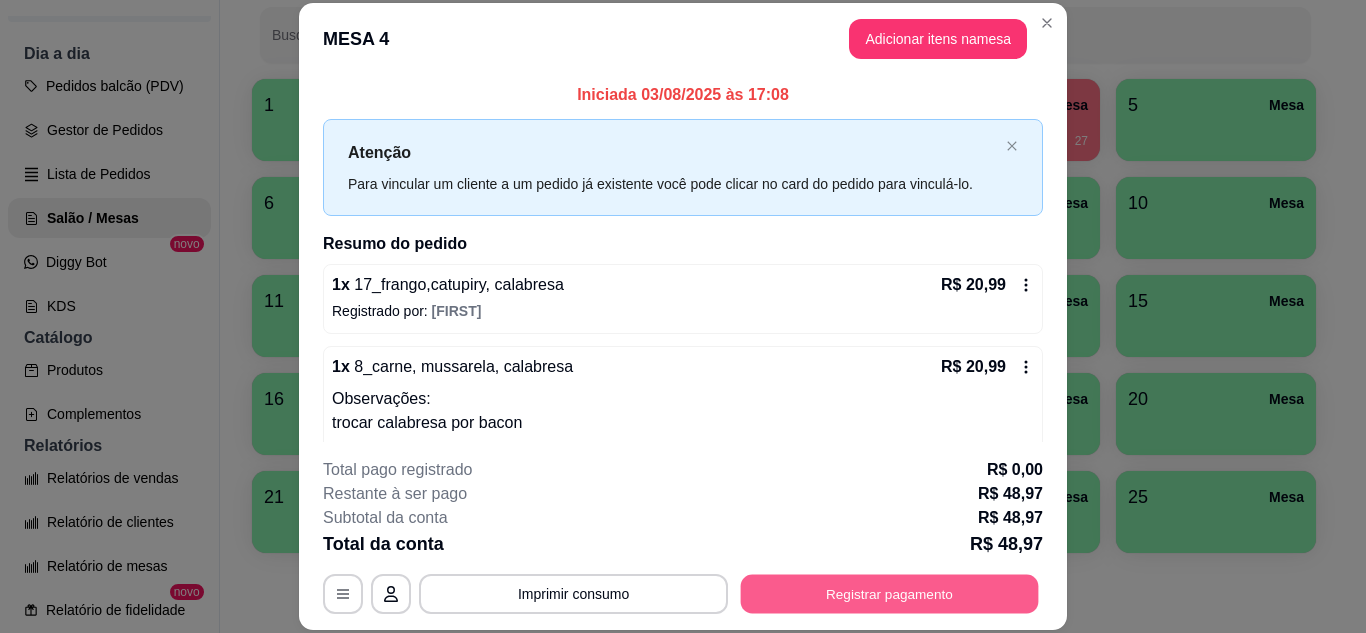 click on "Registrar pagamento" at bounding box center (890, 593) 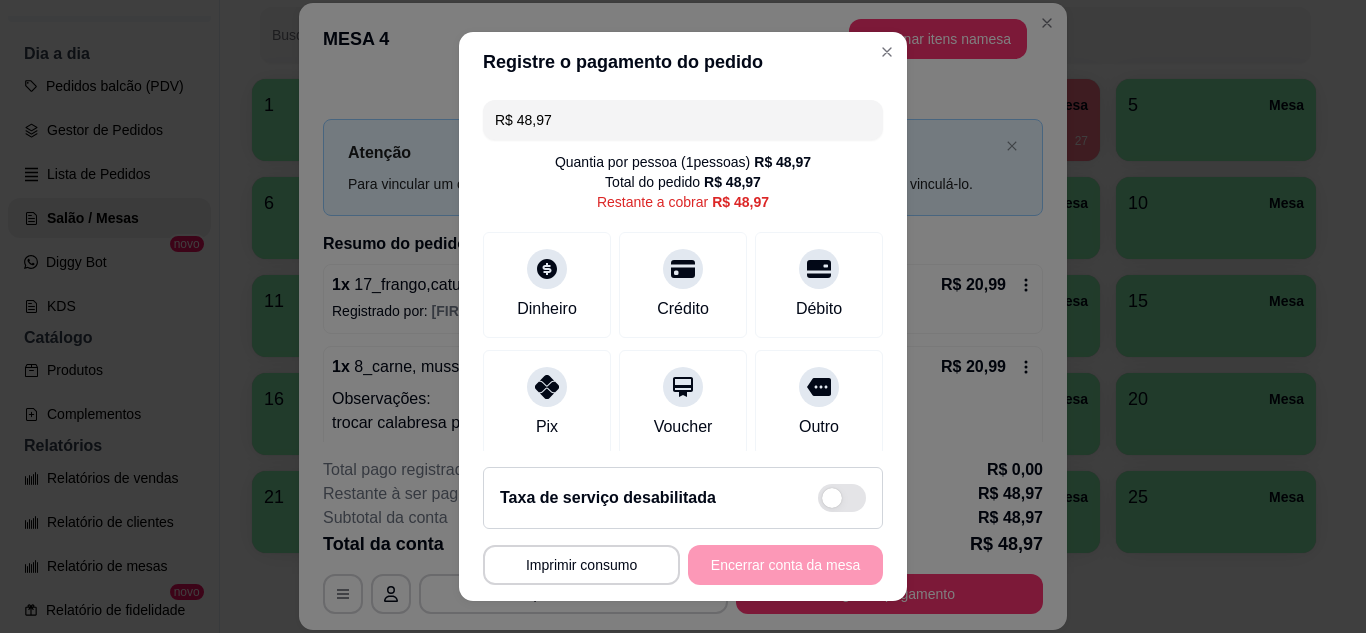 click on "R$ 48,97" at bounding box center [683, 120] 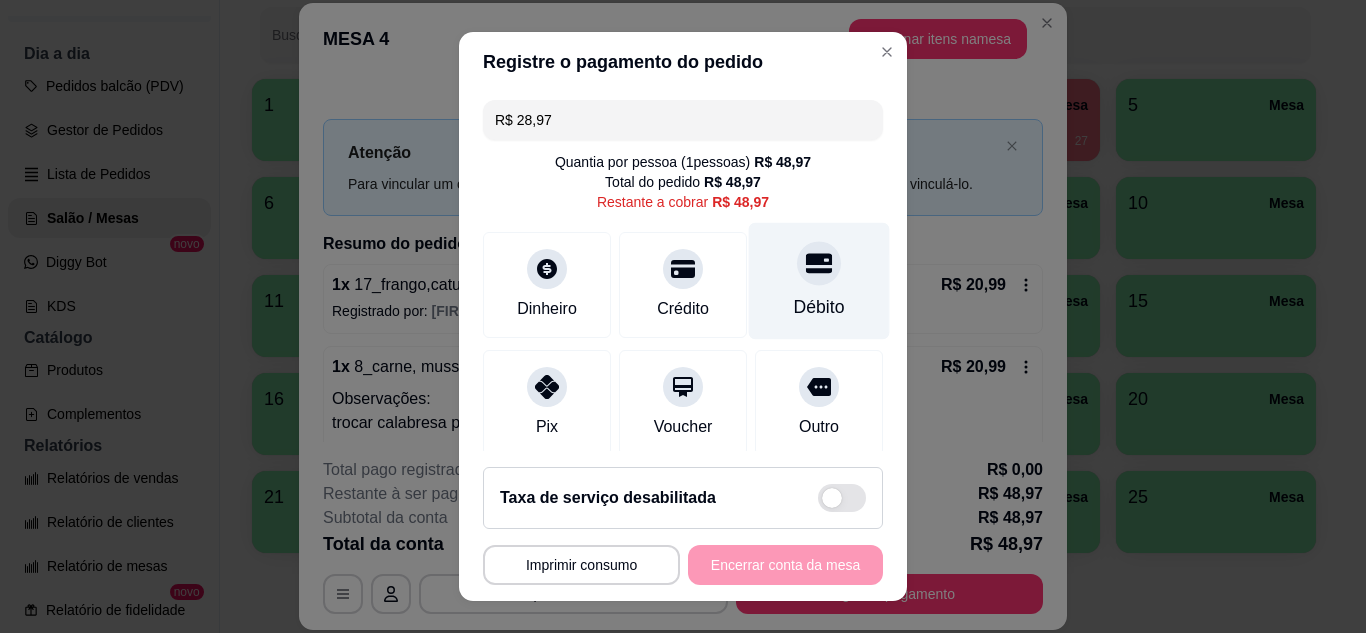 click at bounding box center (819, 263) 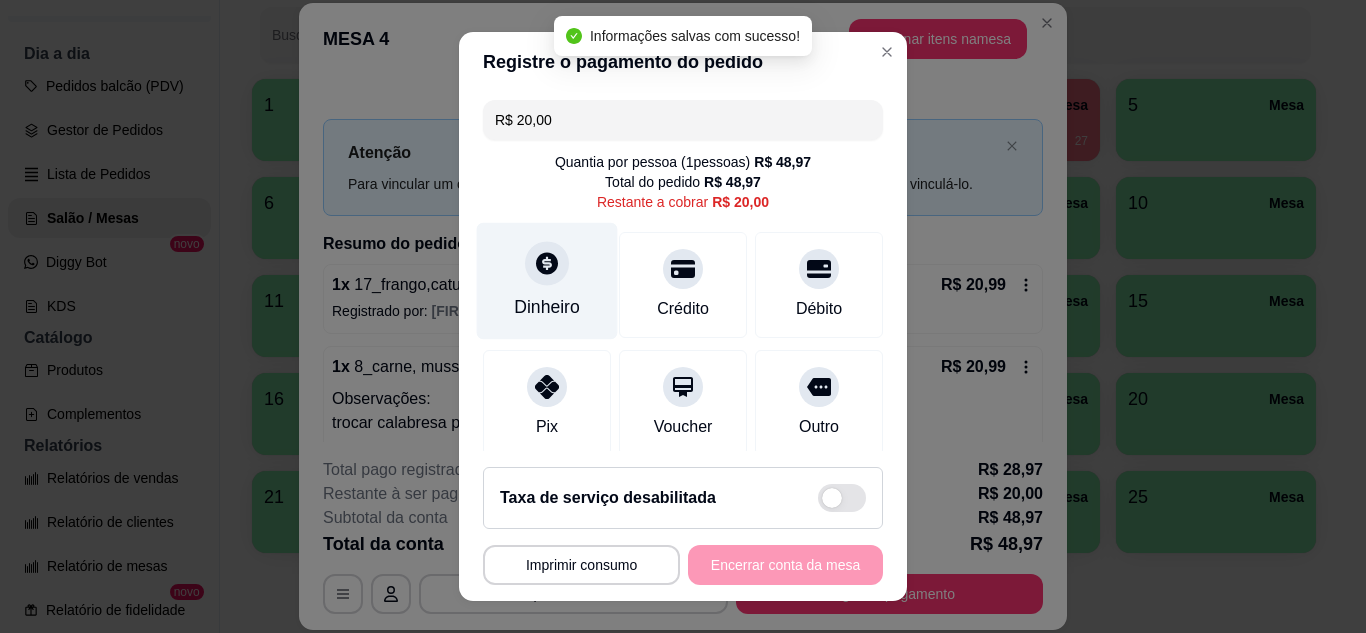 click on "Dinheiro" at bounding box center [547, 280] 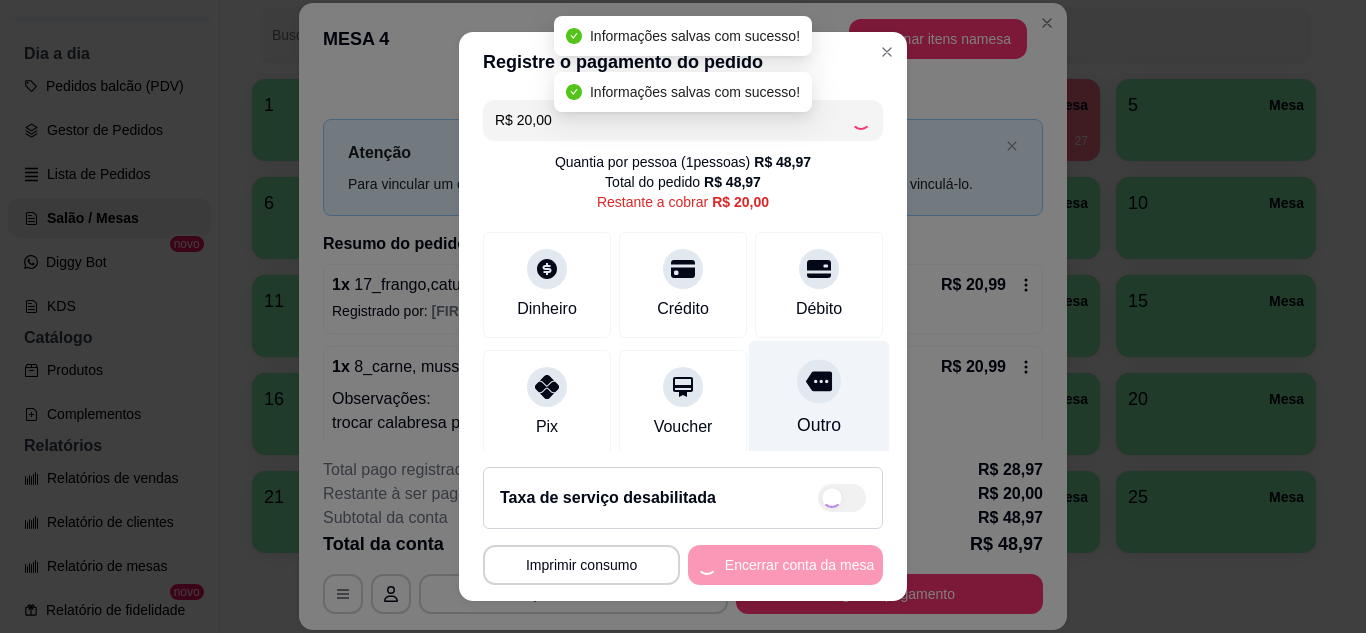 type on "R$ 0,00" 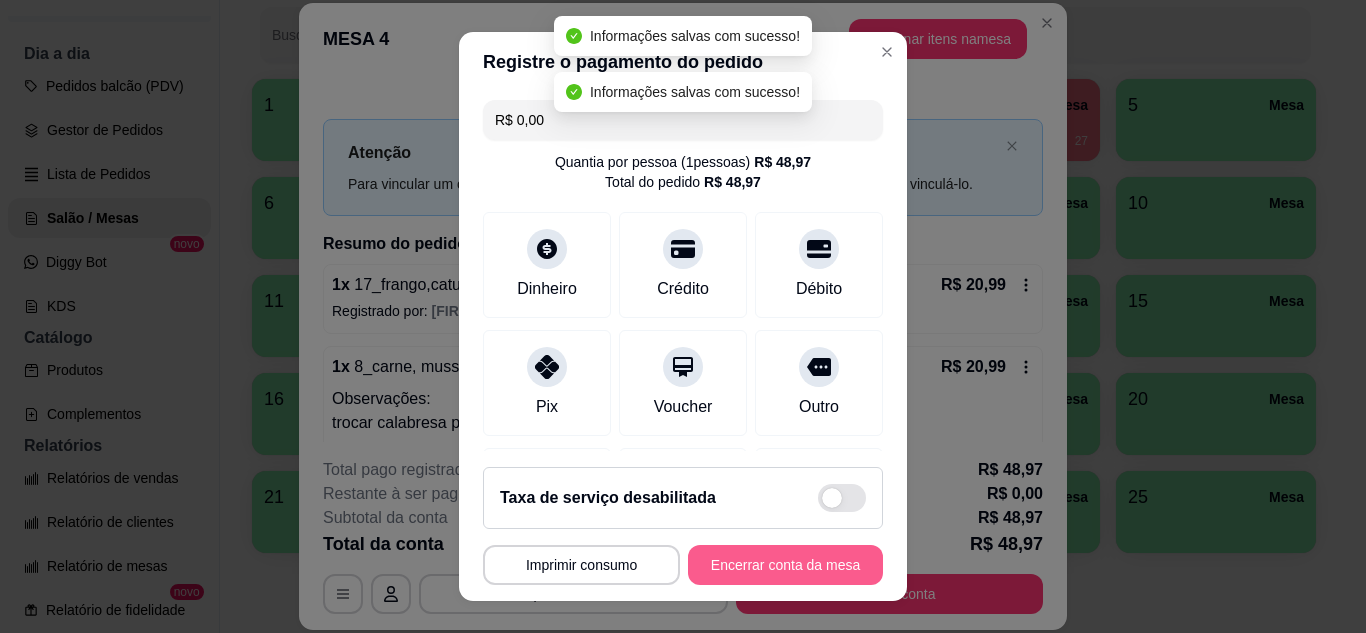 click on "Encerrar conta da mesa" at bounding box center [785, 565] 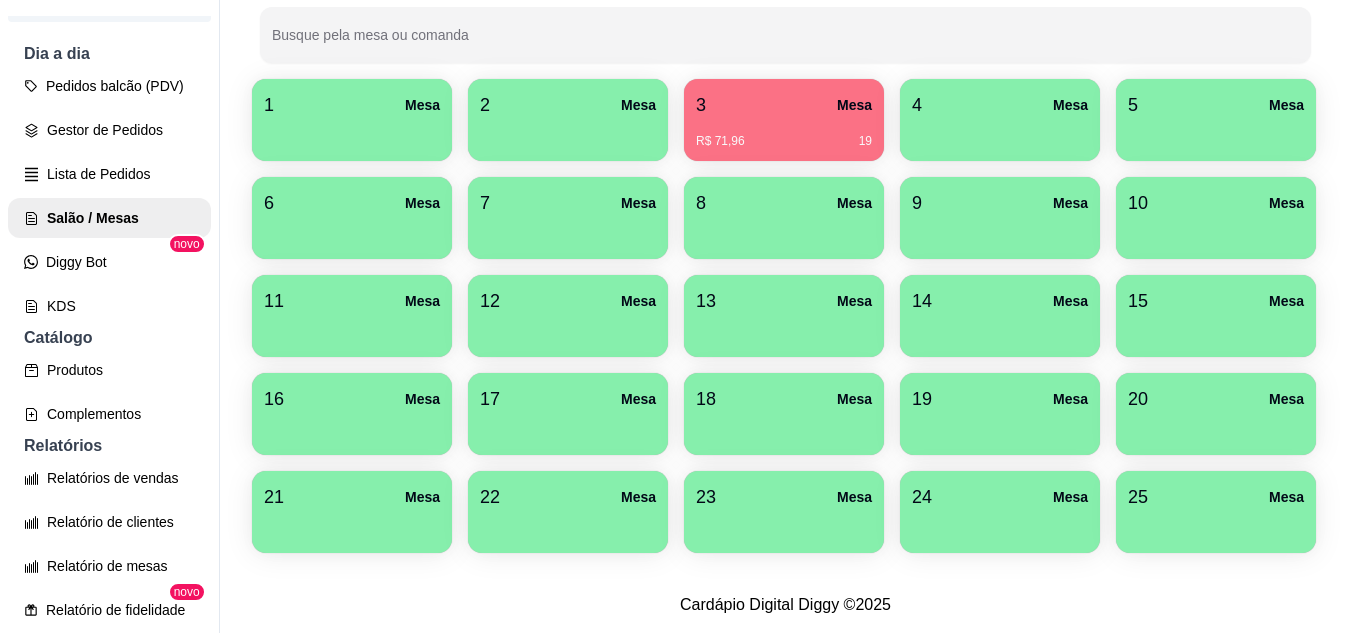 click on "R$ 71,96 19" at bounding box center [784, 141] 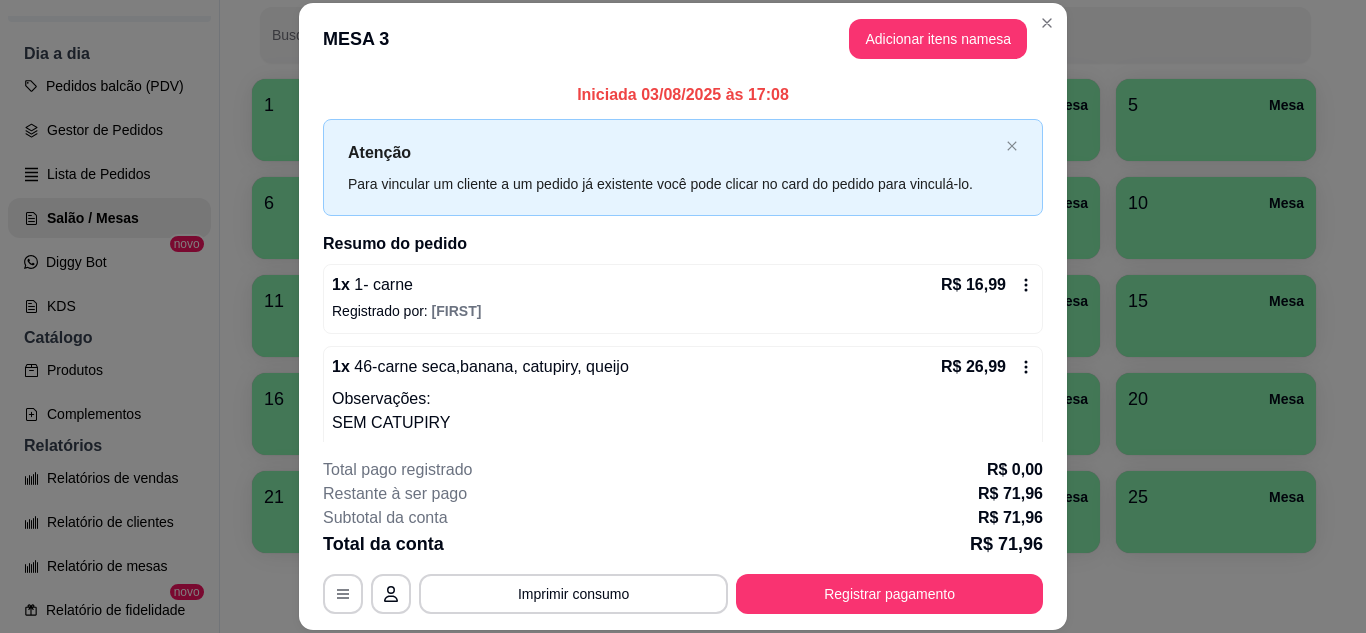 click on "Registrar pagamento" at bounding box center [889, 594] 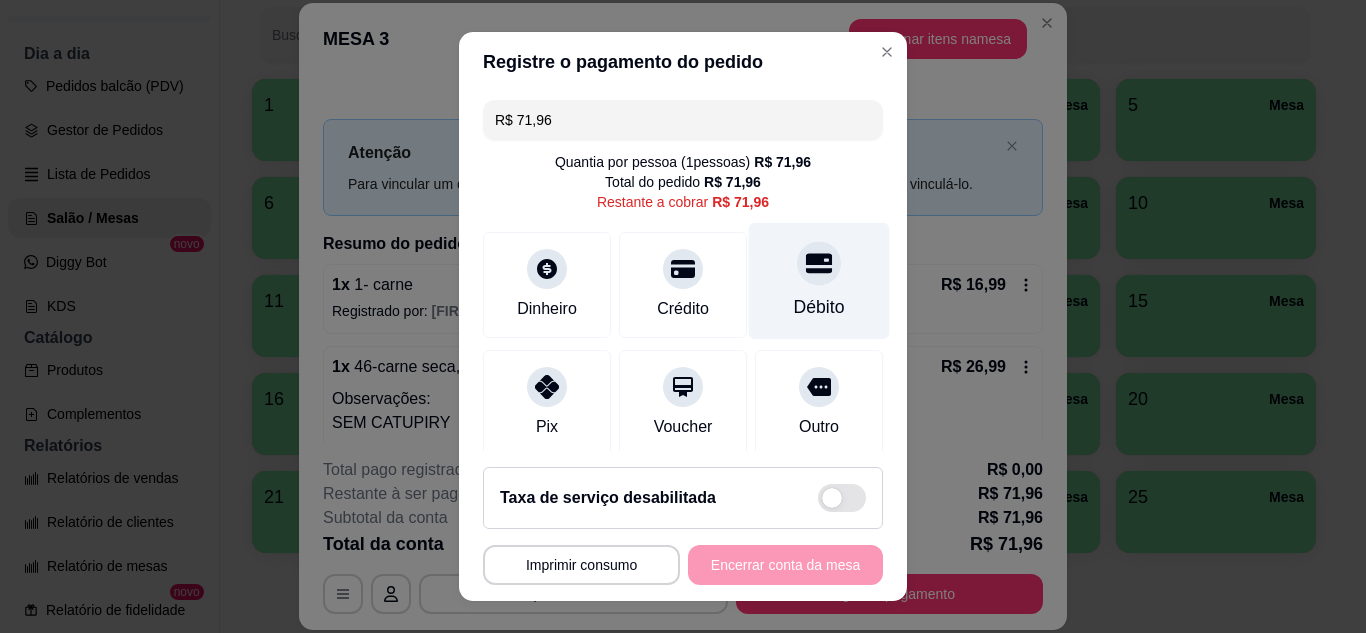 click on "Débito" at bounding box center (819, 307) 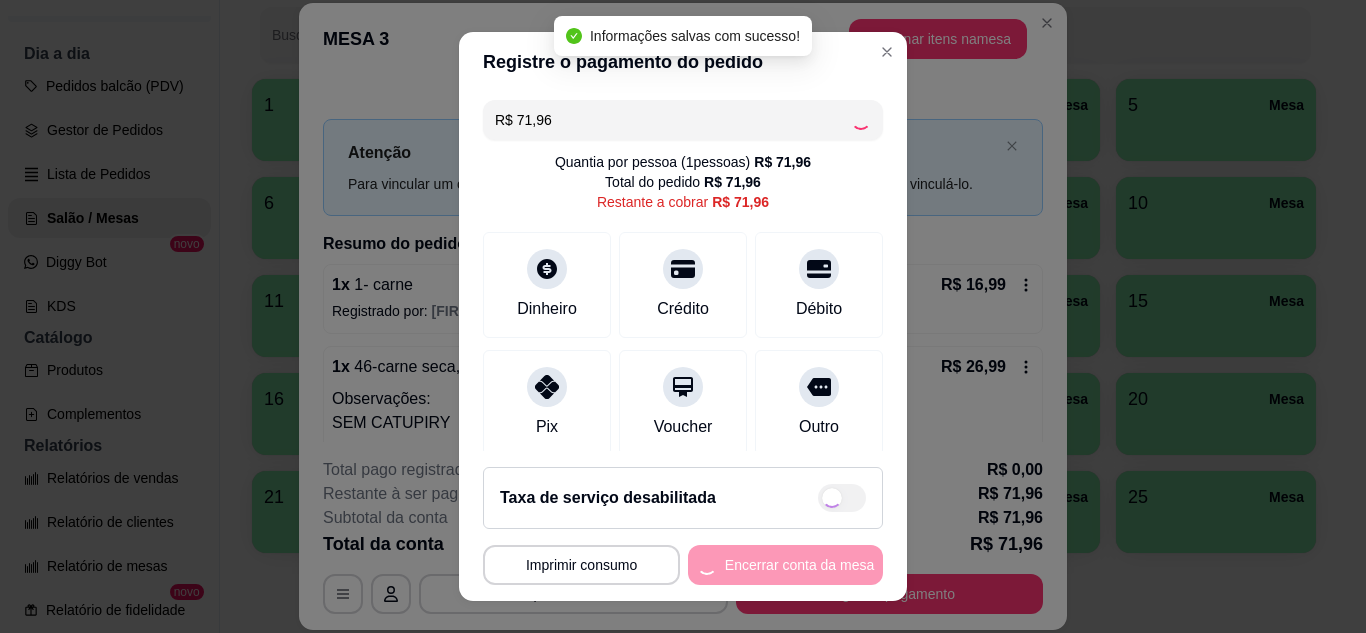 type on "R$ 0,00" 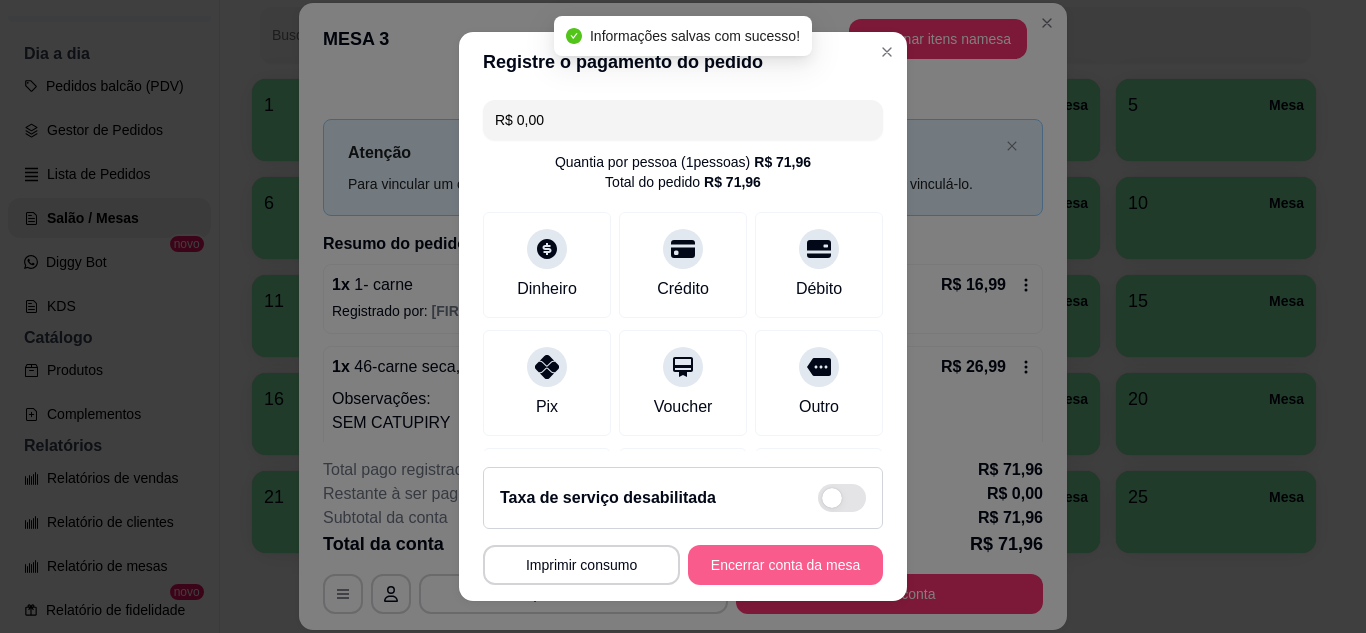 click on "Encerrar conta da mesa" at bounding box center [785, 565] 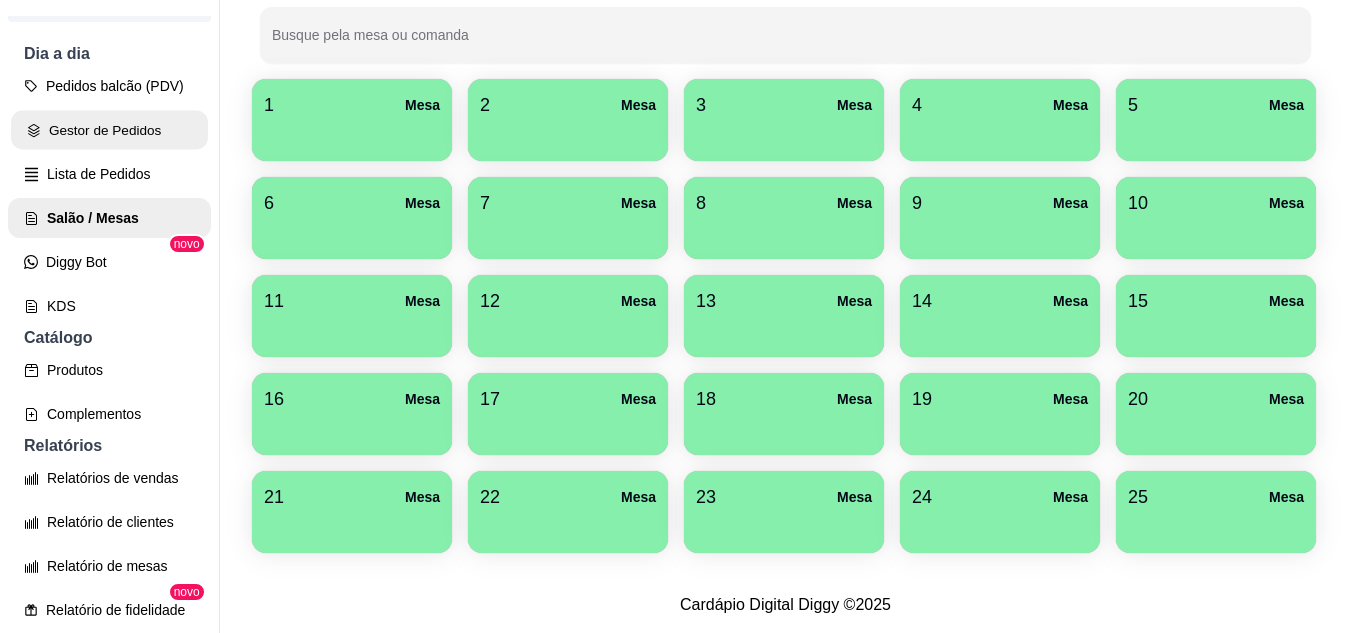 click on "Gestor de Pedidos" at bounding box center [109, 130] 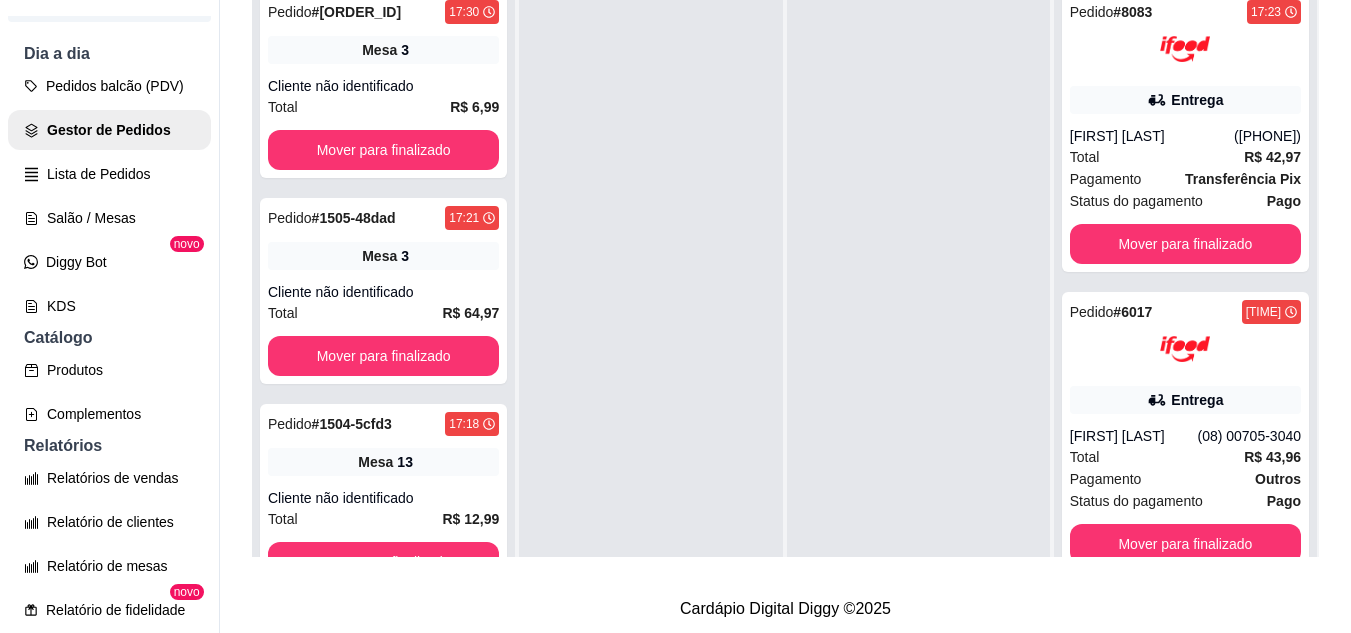 scroll, scrollTop: 0, scrollLeft: 0, axis: both 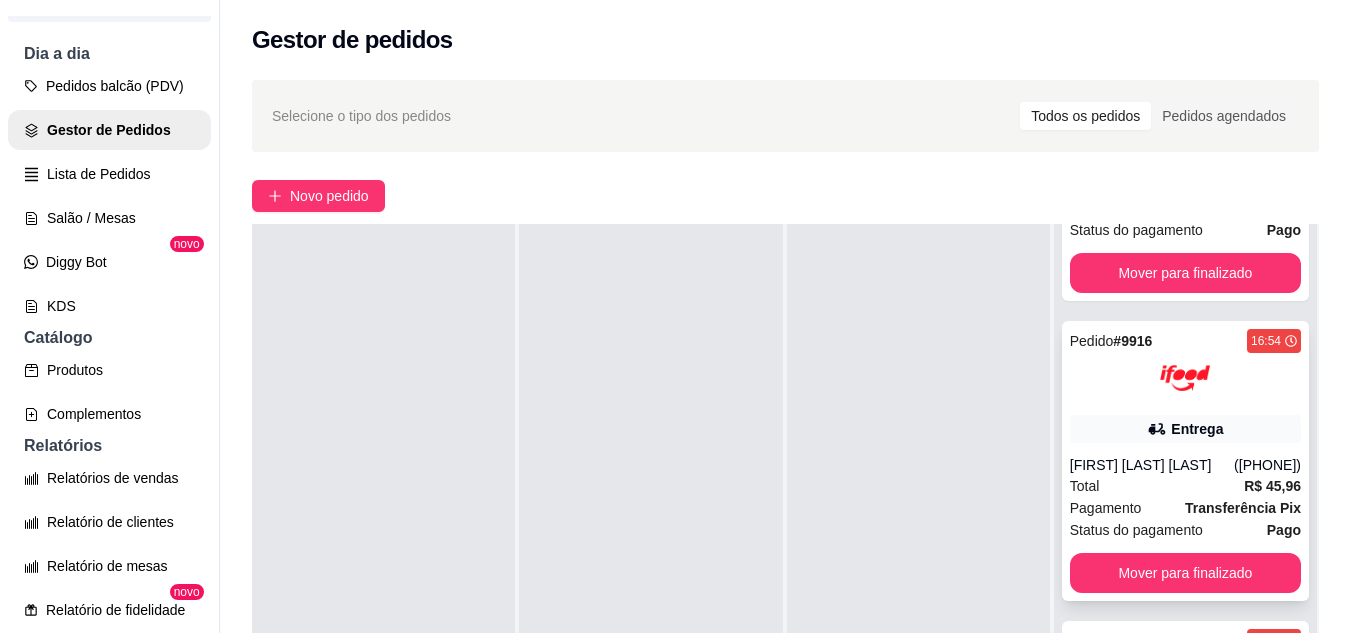 click on "[FIRST] [LAST] [LAST]" at bounding box center (1152, 465) 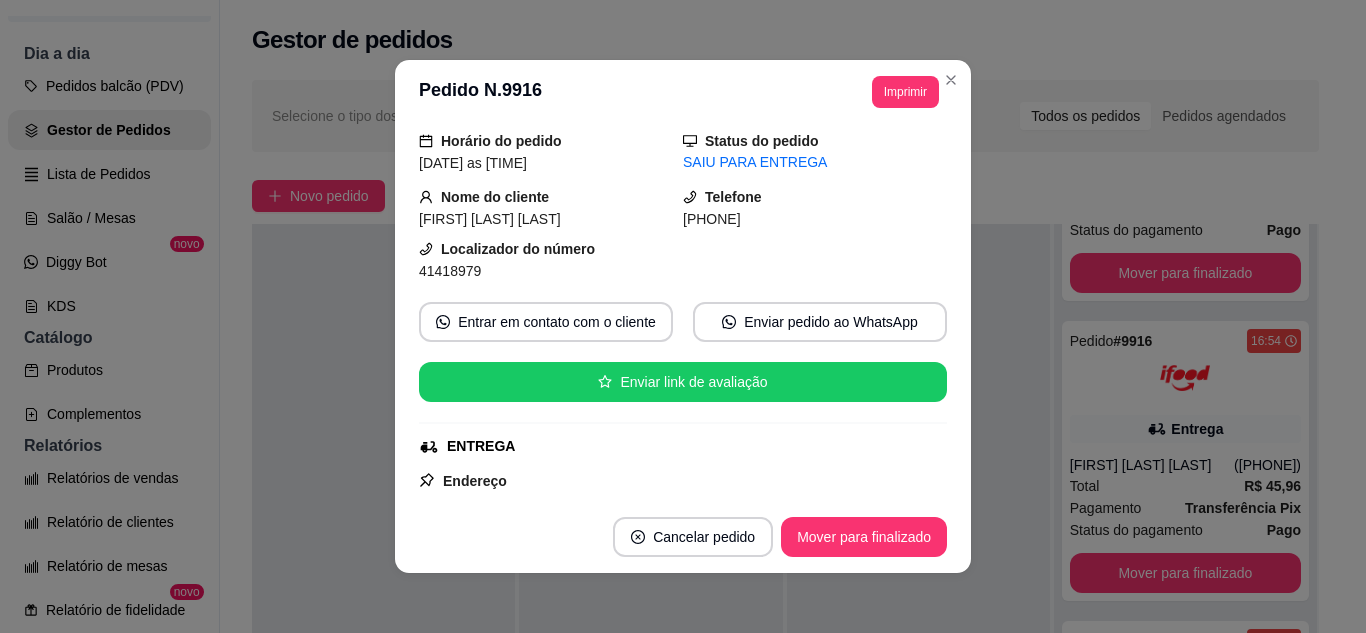 scroll, scrollTop: 100, scrollLeft: 0, axis: vertical 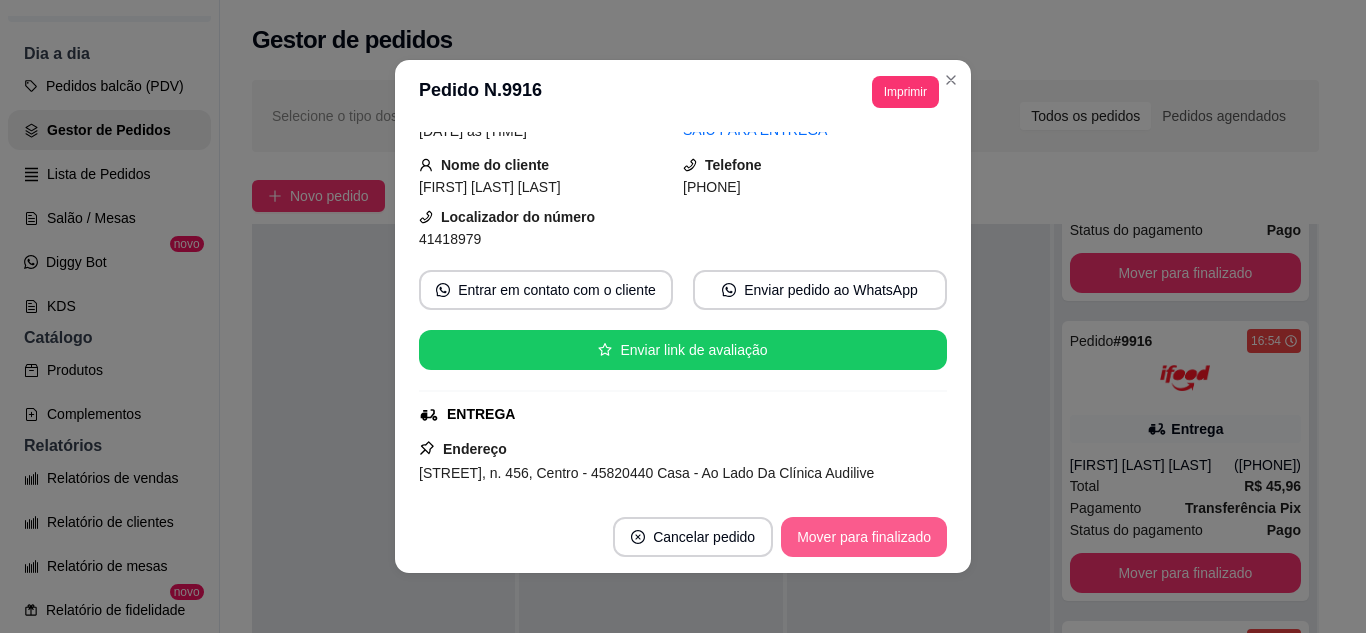 click on "Mover para finalizado" at bounding box center (864, 537) 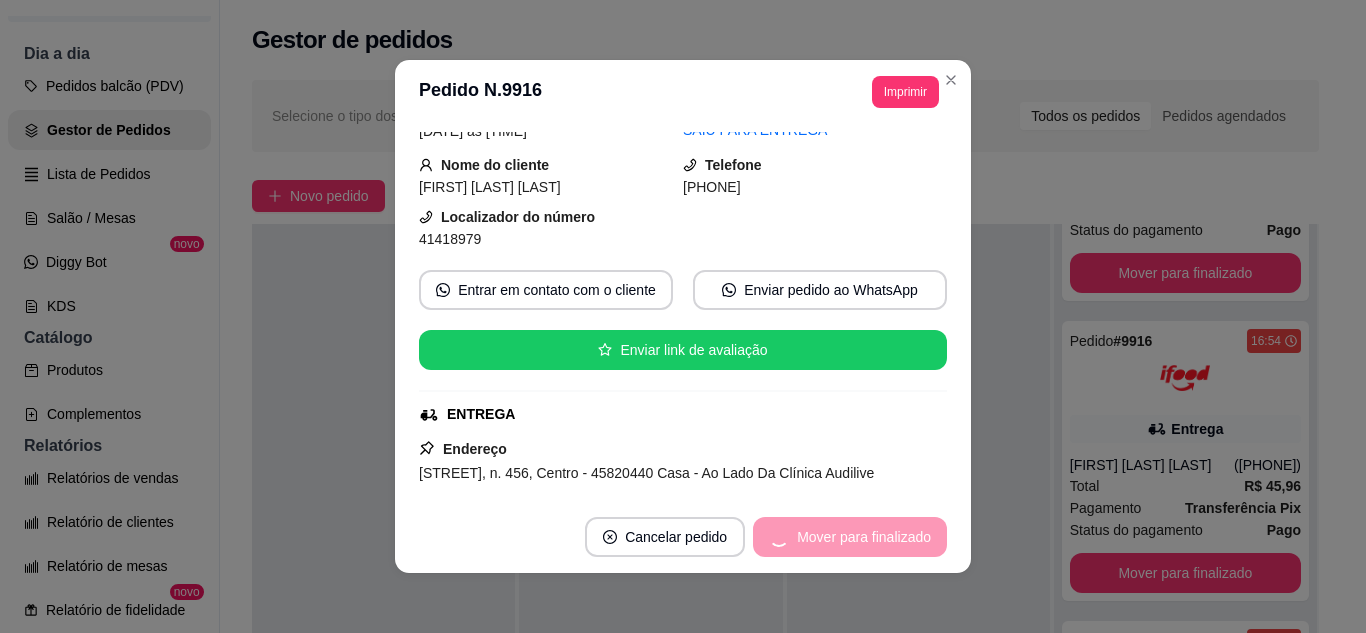 scroll, scrollTop: 235, scrollLeft: 0, axis: vertical 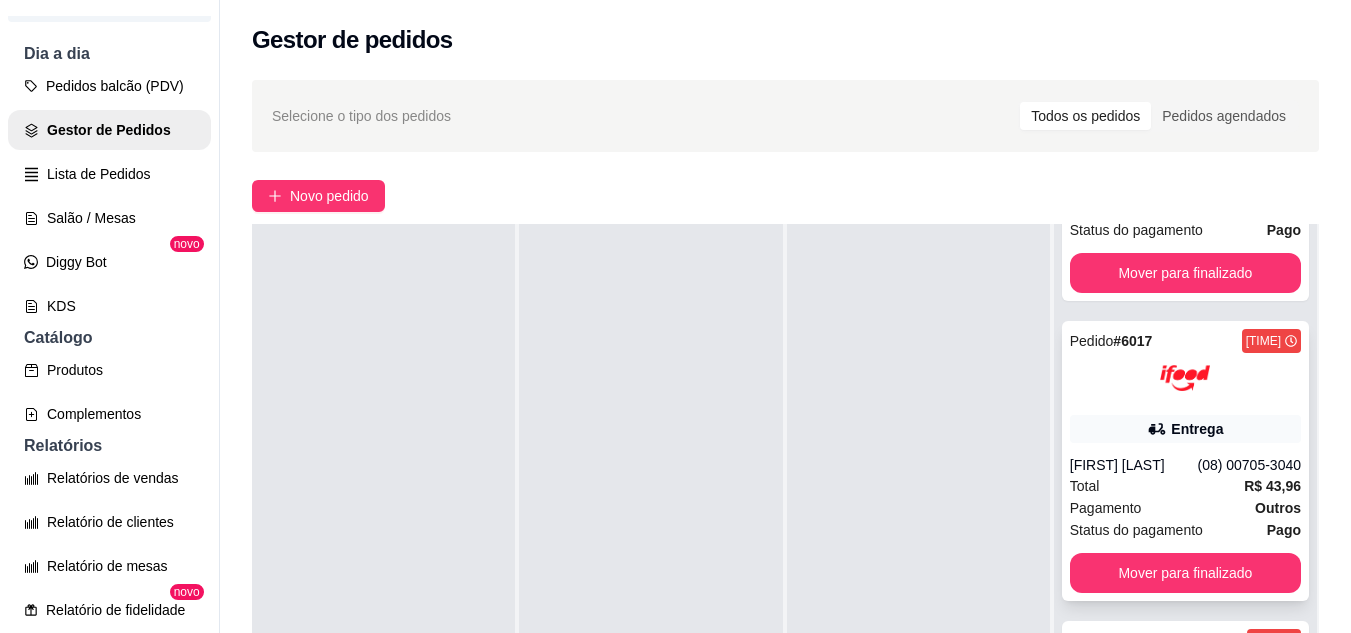 click on "Pedido # [CODE] [TIME] Entrega [NAME] ([PHONE]) Total R$ 43,96 Pagamento Outros Status do pagamento Pago Mover para finalizado" at bounding box center (1185, 461) 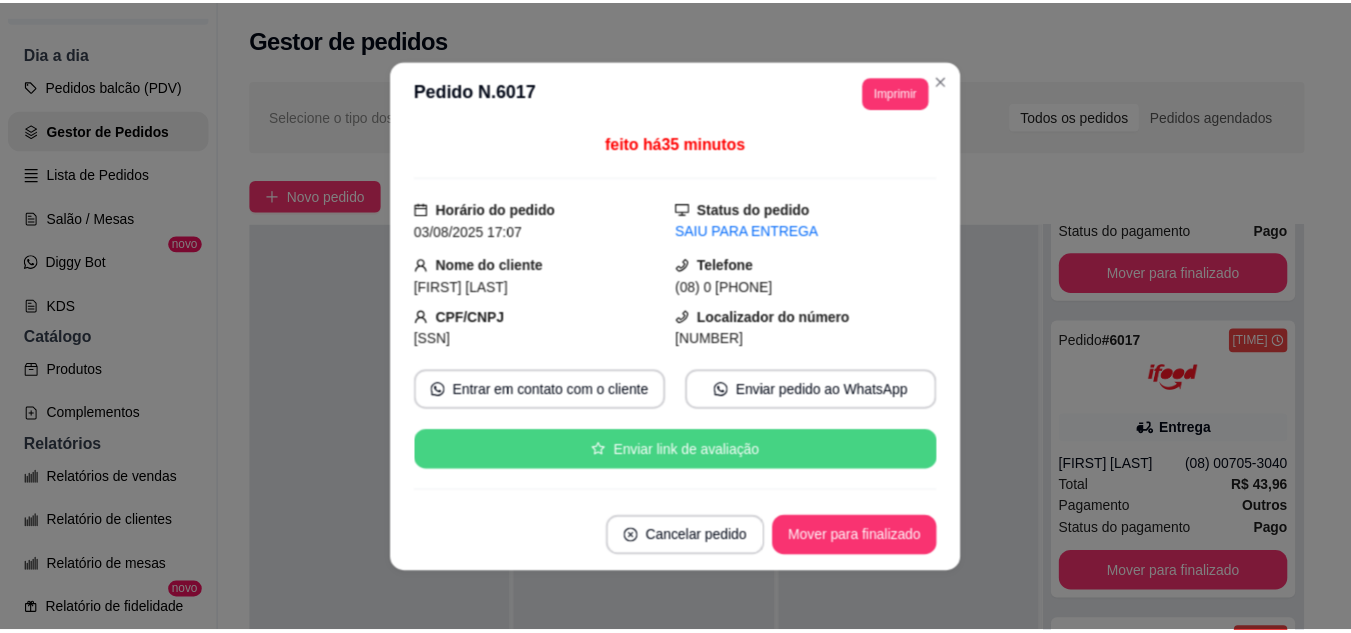 scroll, scrollTop: 100, scrollLeft: 0, axis: vertical 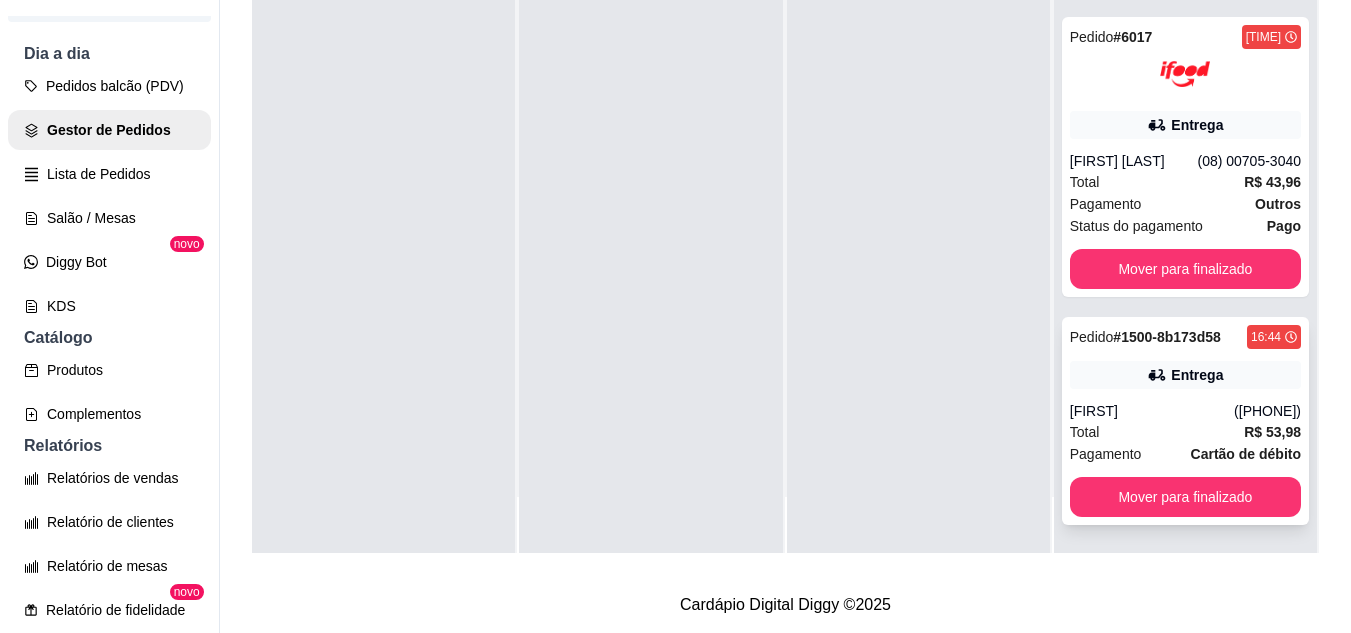 click on "Total R$ 53,98" at bounding box center [1185, 432] 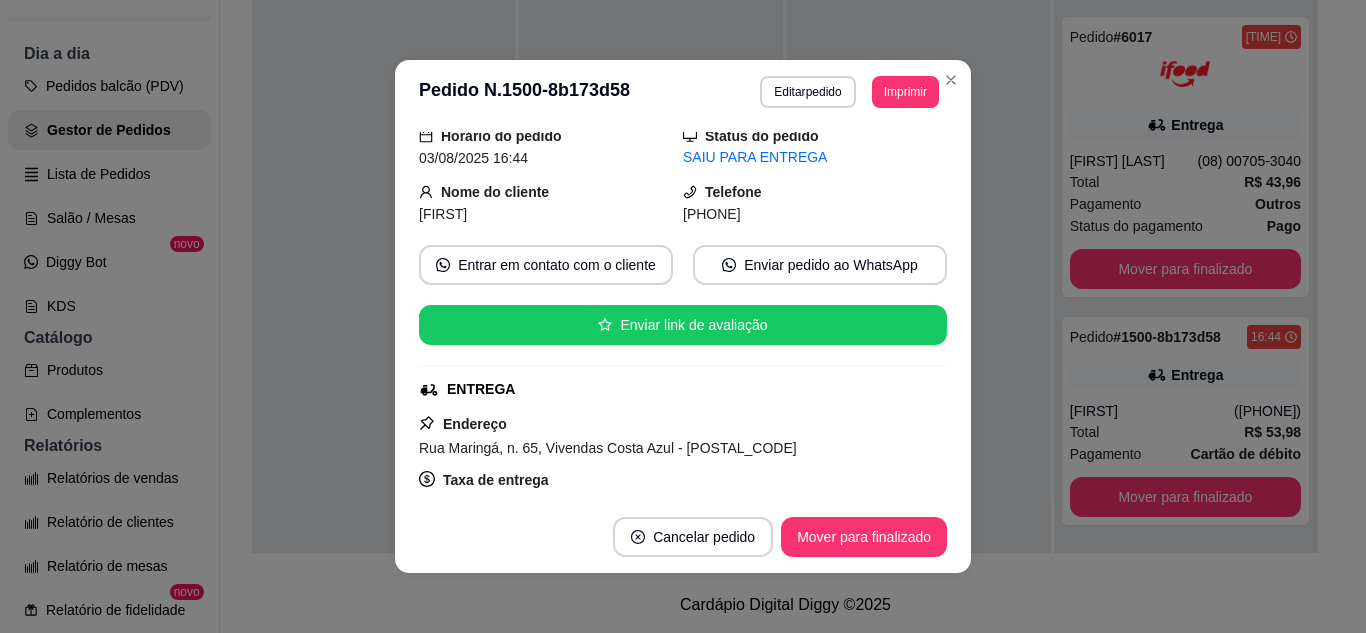 scroll, scrollTop: 100, scrollLeft: 0, axis: vertical 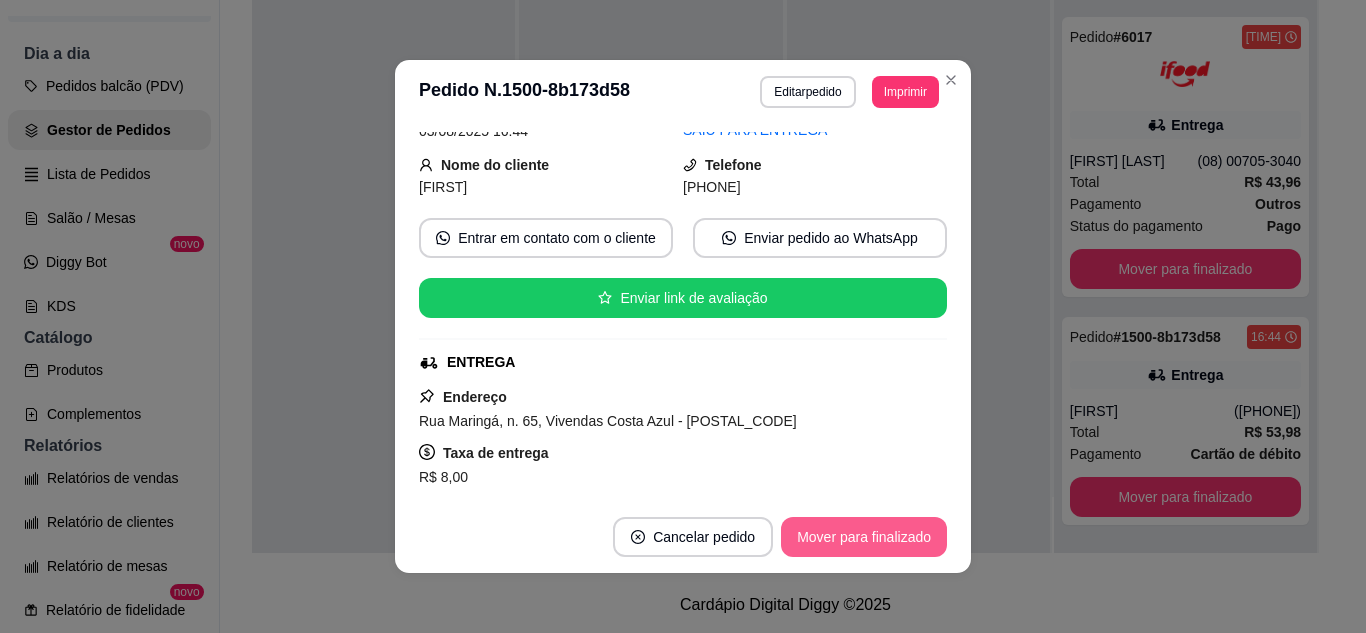 click on "Mover para finalizado" at bounding box center [864, 537] 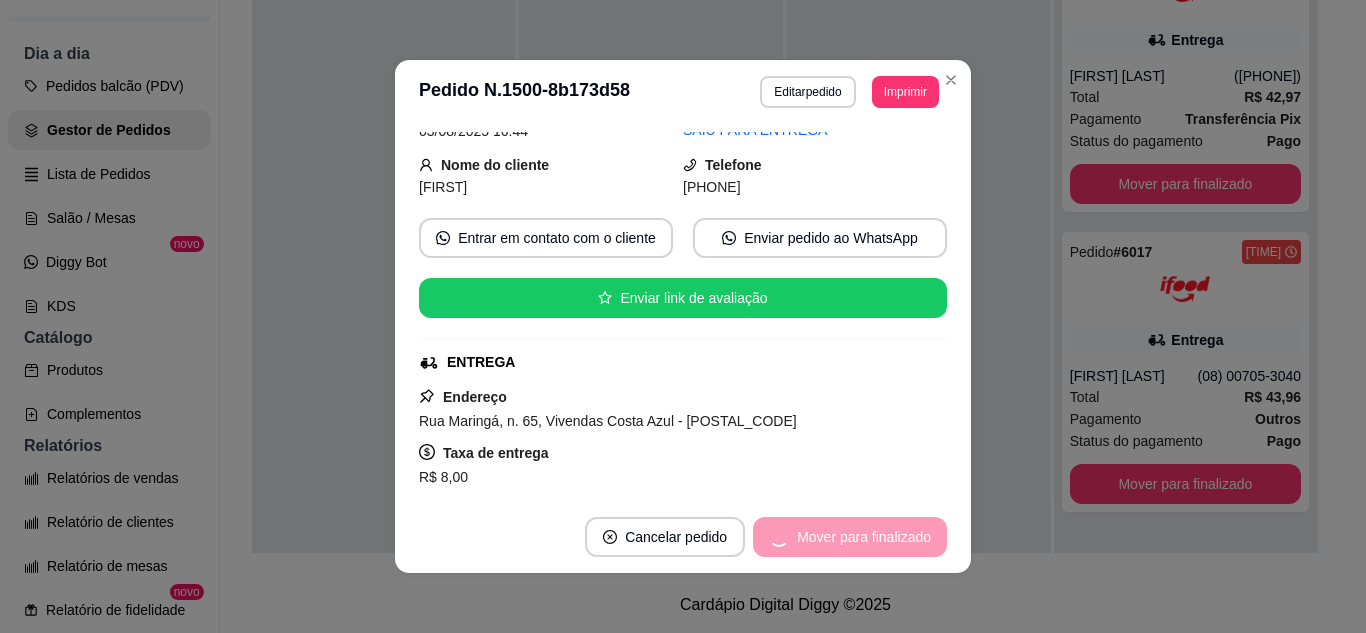 scroll, scrollTop: 7, scrollLeft: 0, axis: vertical 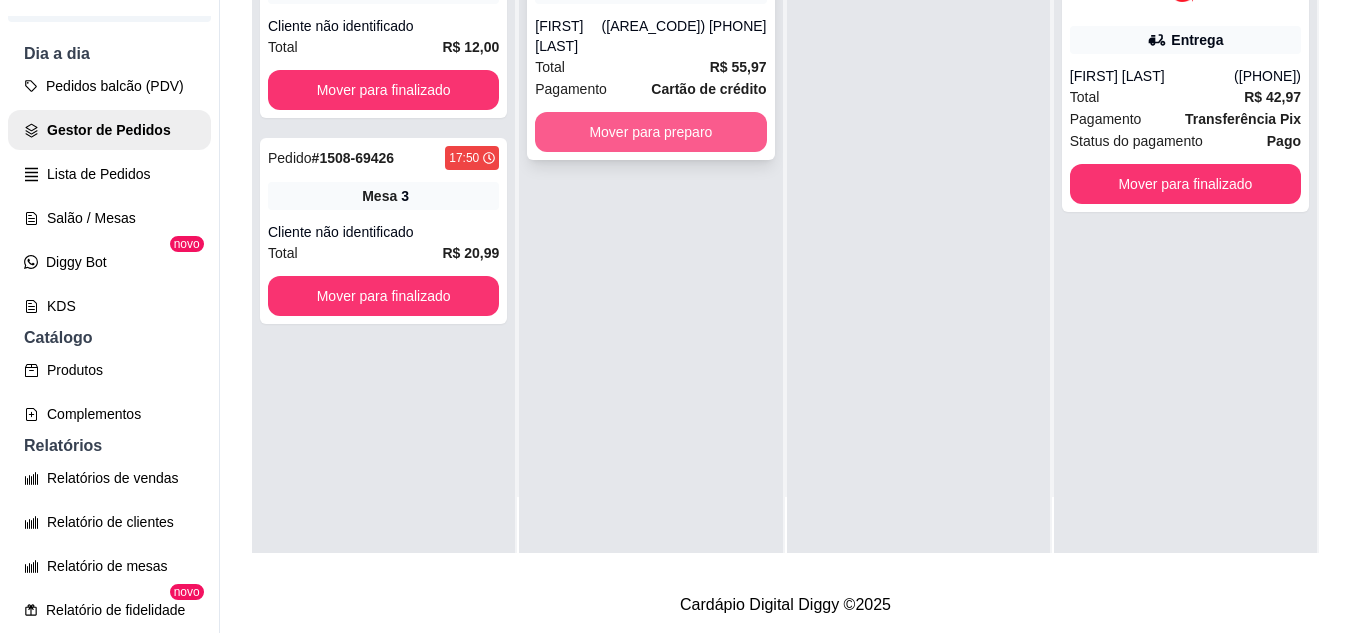 click on "Mover para preparo" at bounding box center [650, 132] 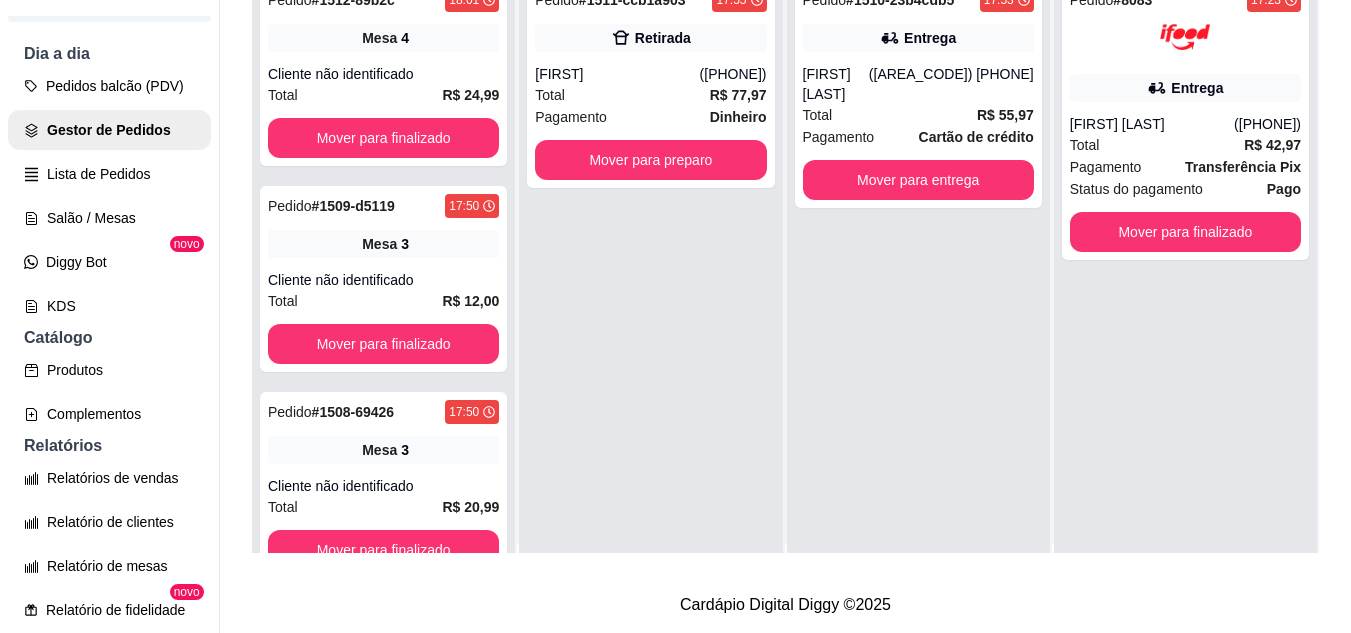 scroll, scrollTop: 0, scrollLeft: 0, axis: both 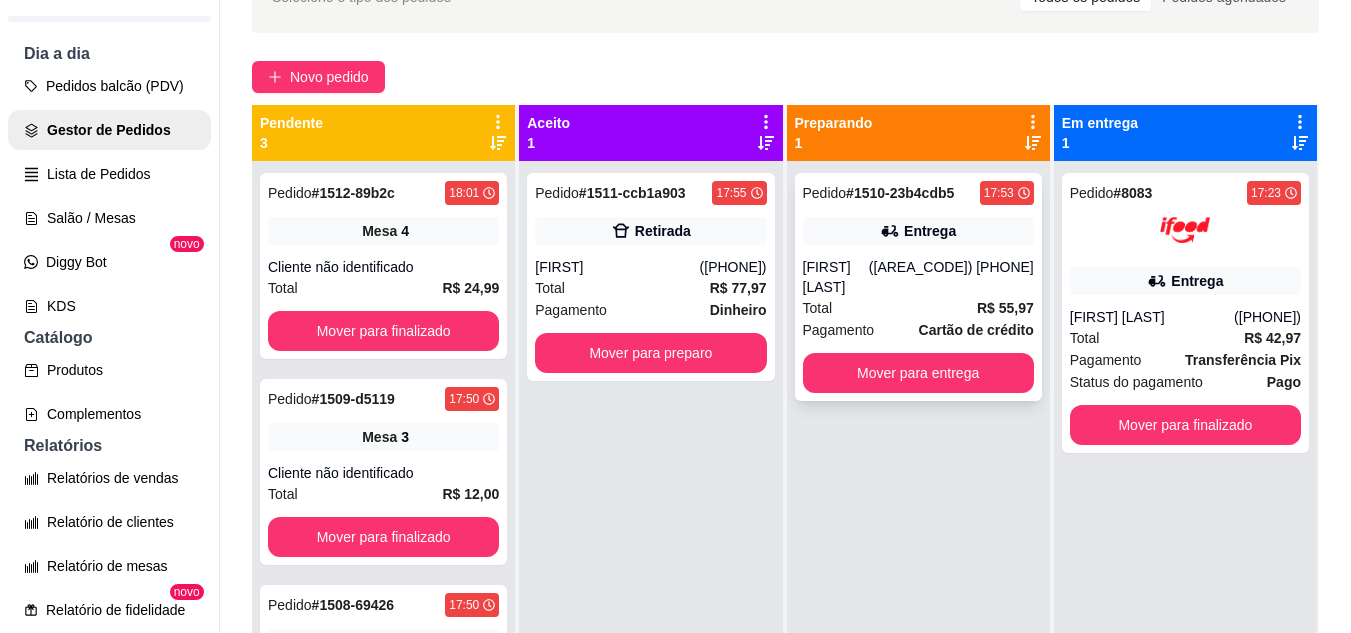 click on "Entrega" at bounding box center (918, 231) 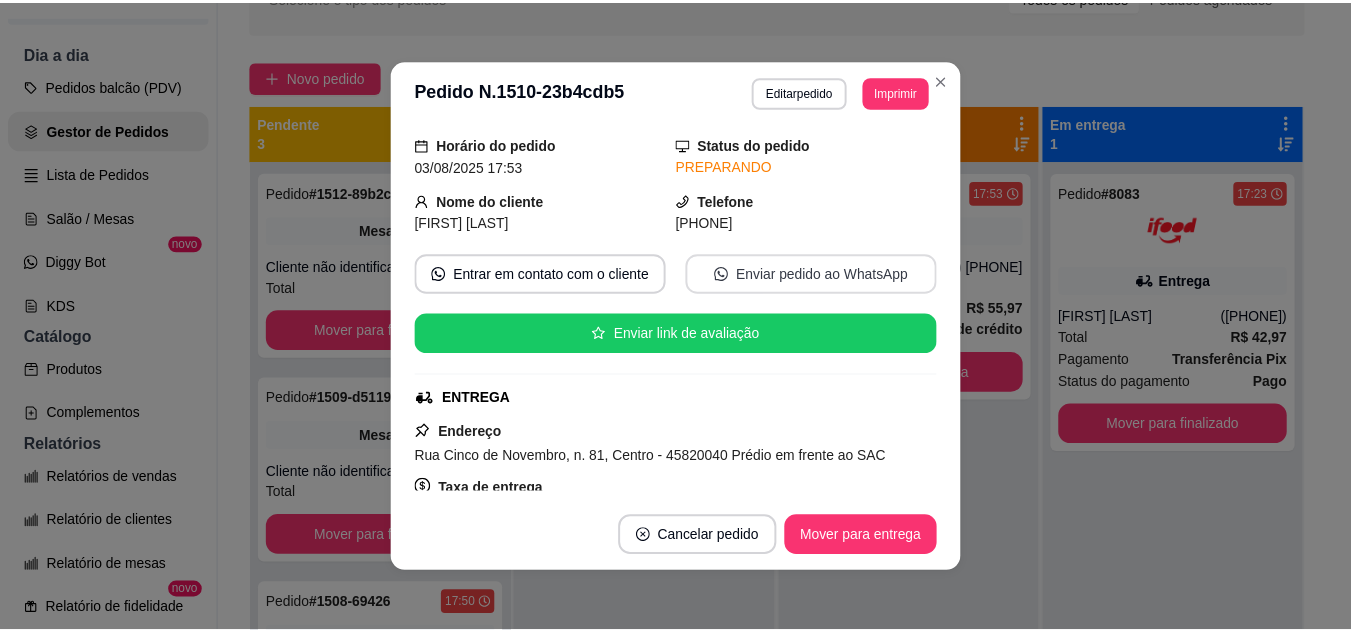 scroll, scrollTop: 100, scrollLeft: 0, axis: vertical 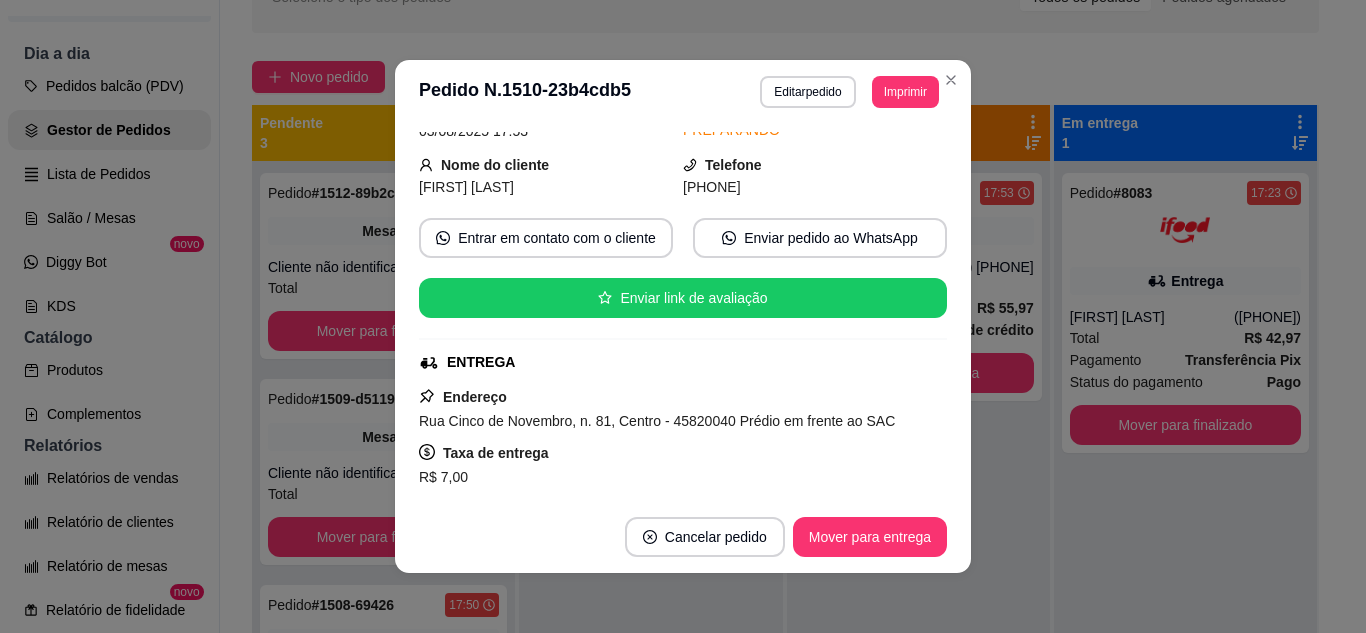 click on "**********" at bounding box center (683, 92) 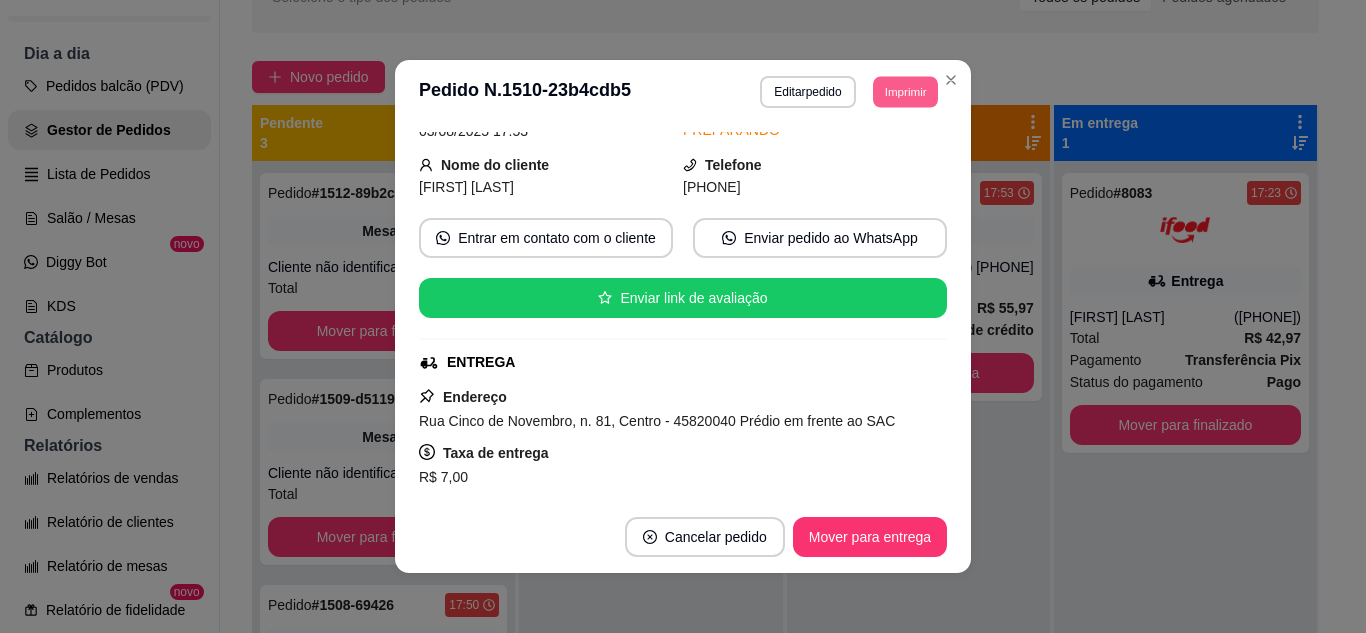 click on "Imprimir" at bounding box center (905, 91) 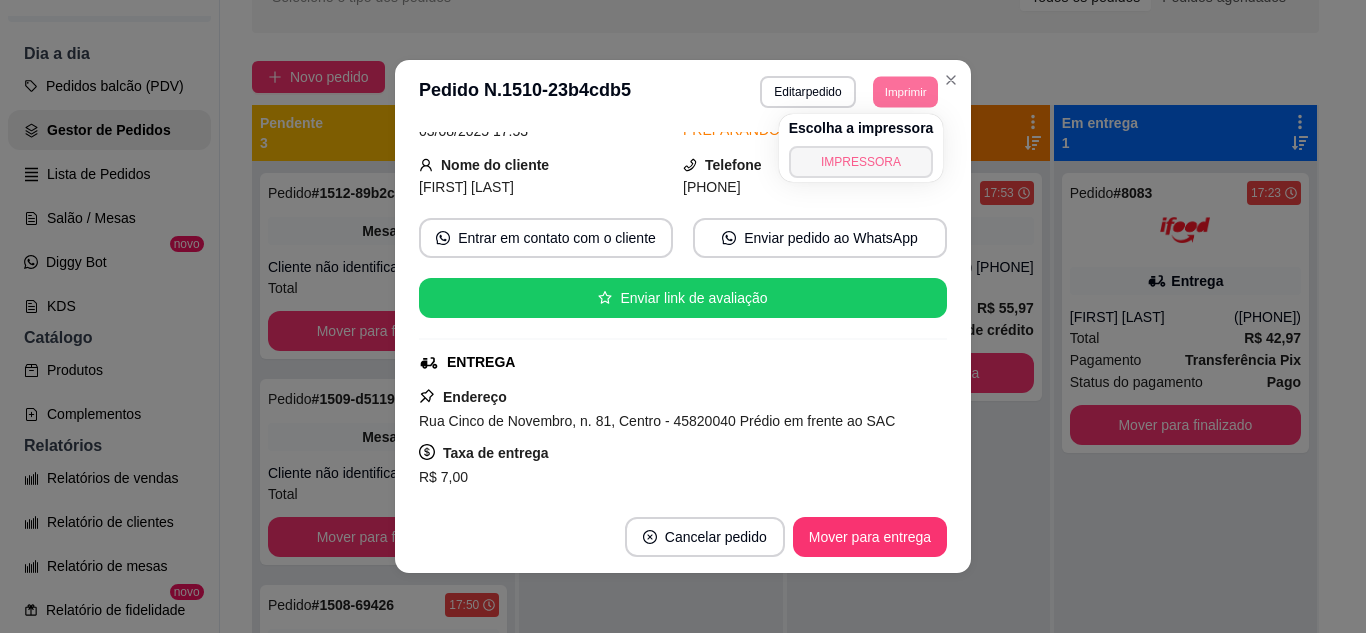 click on "IMPRESSORA" at bounding box center [861, 162] 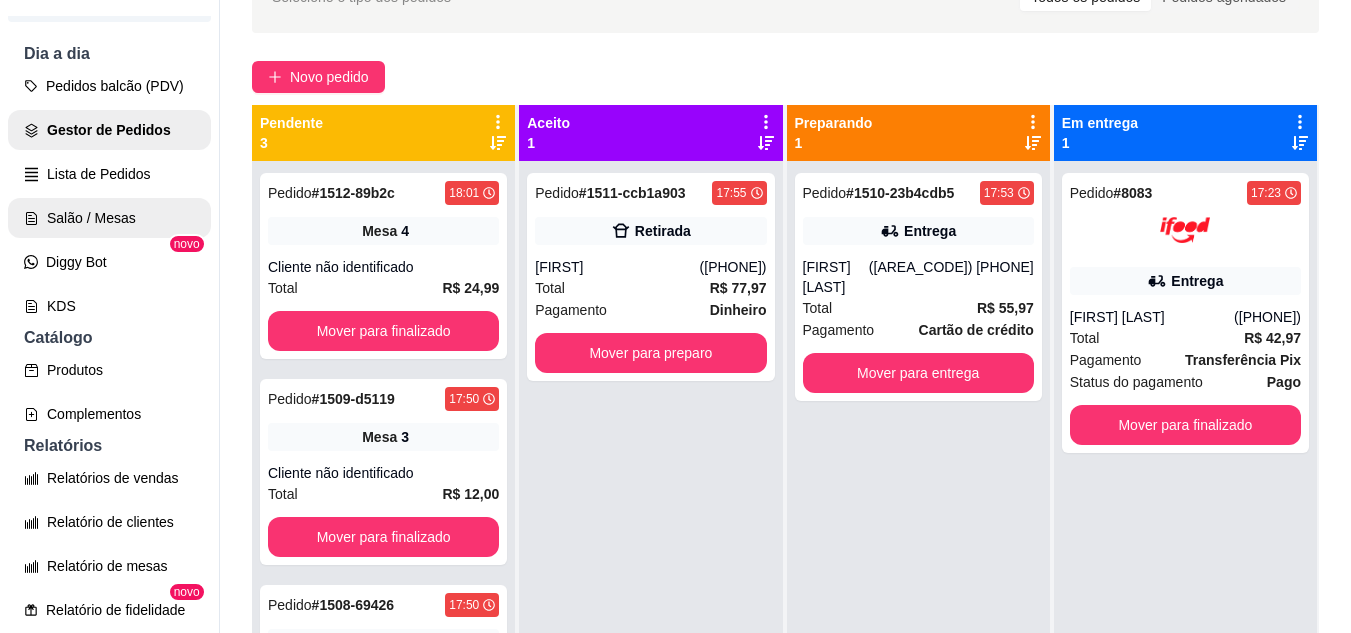click on "Salão / Mesas" at bounding box center (109, 218) 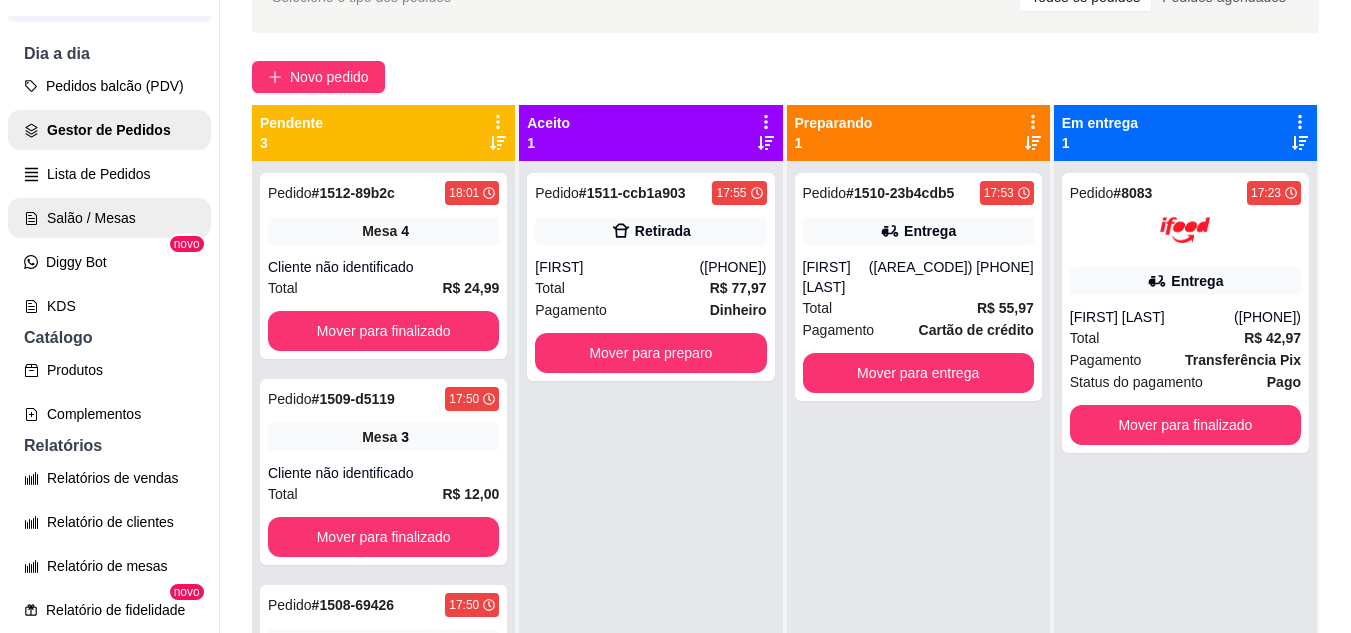 scroll, scrollTop: 0, scrollLeft: 0, axis: both 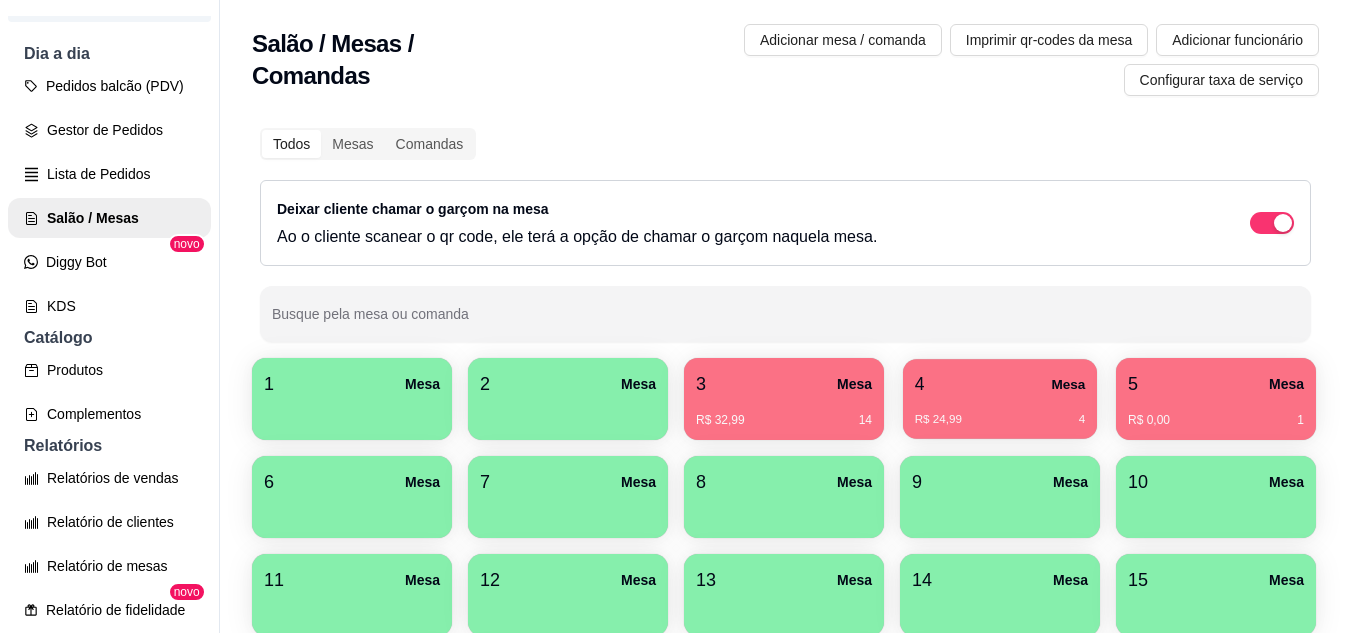click on "4 Mesa R$ 24,99 4" at bounding box center (1000, 399) 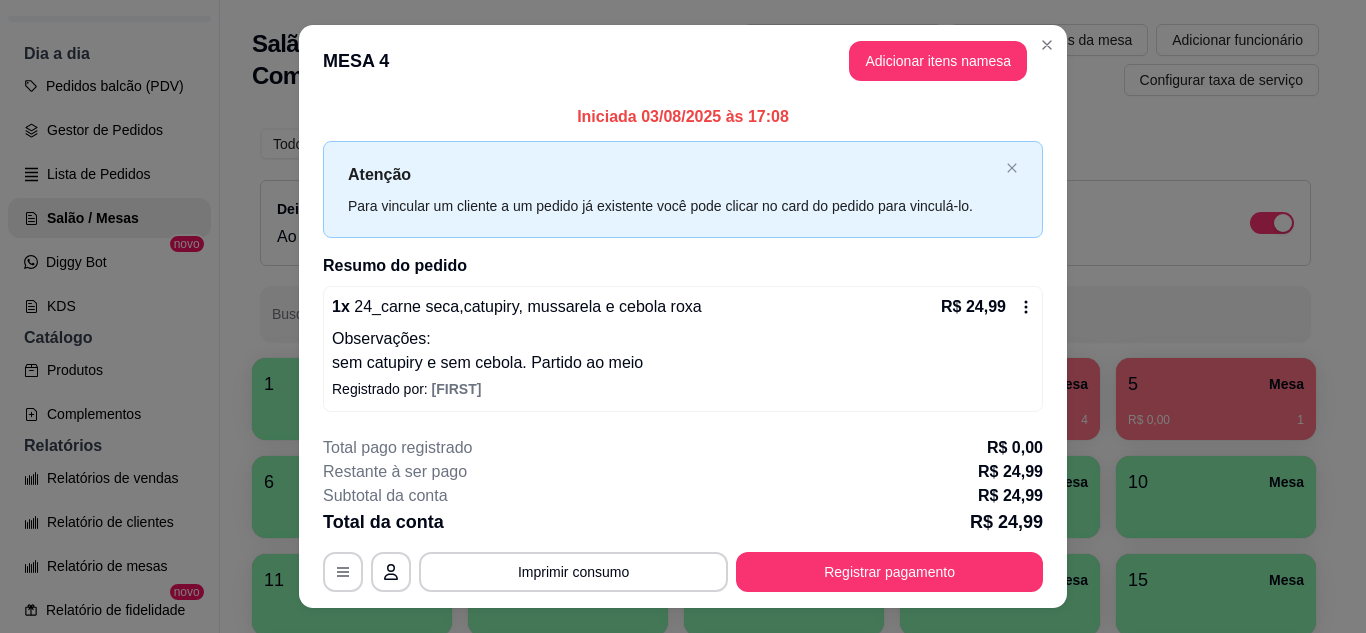 click 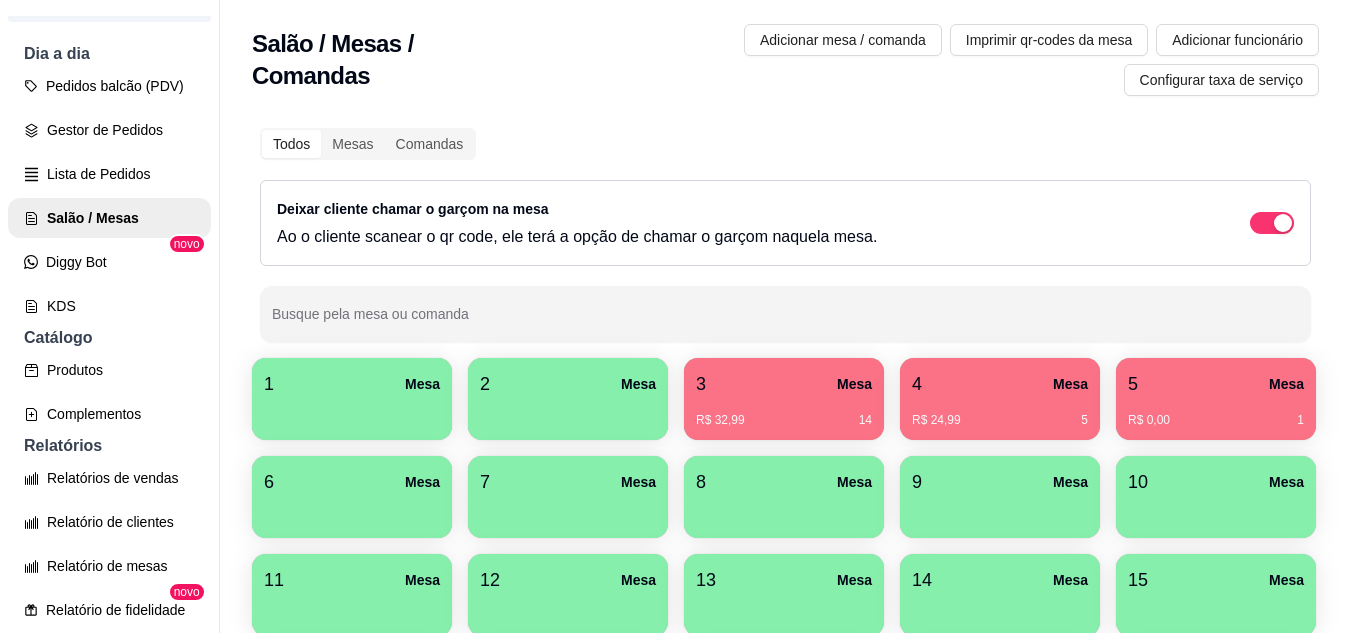 click on "4 Mesa" at bounding box center (1000, 384) 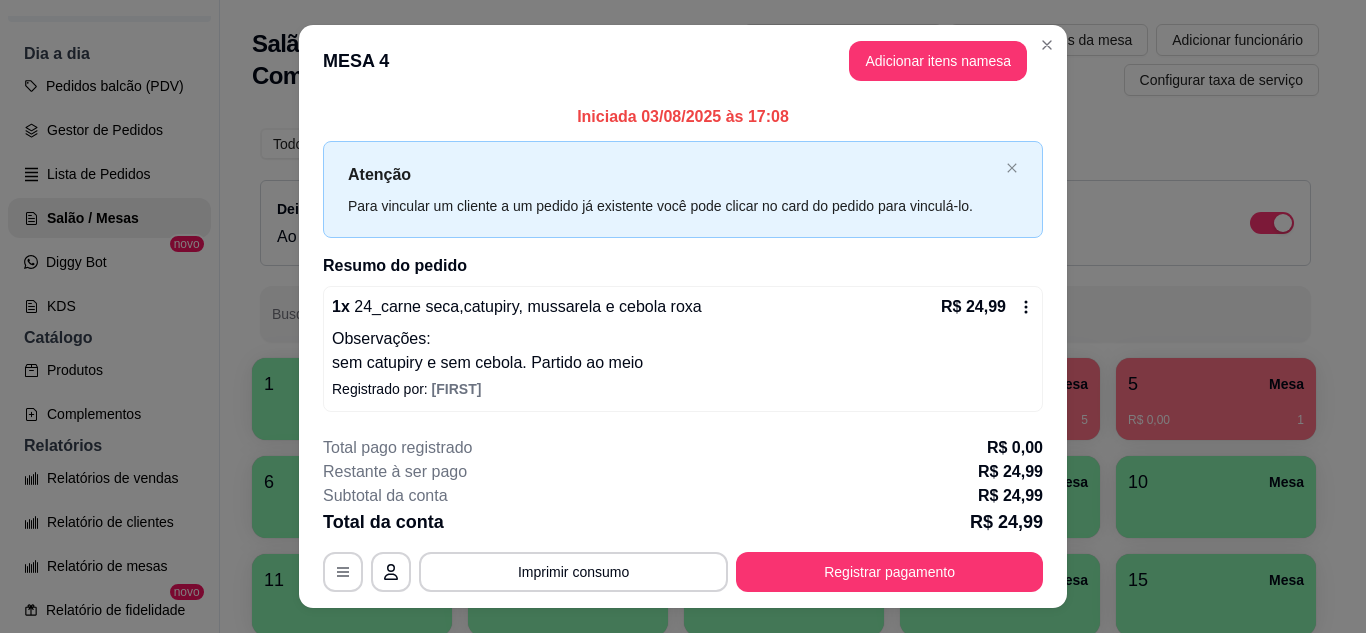 click on "R$ 24,99" at bounding box center (987, 307) 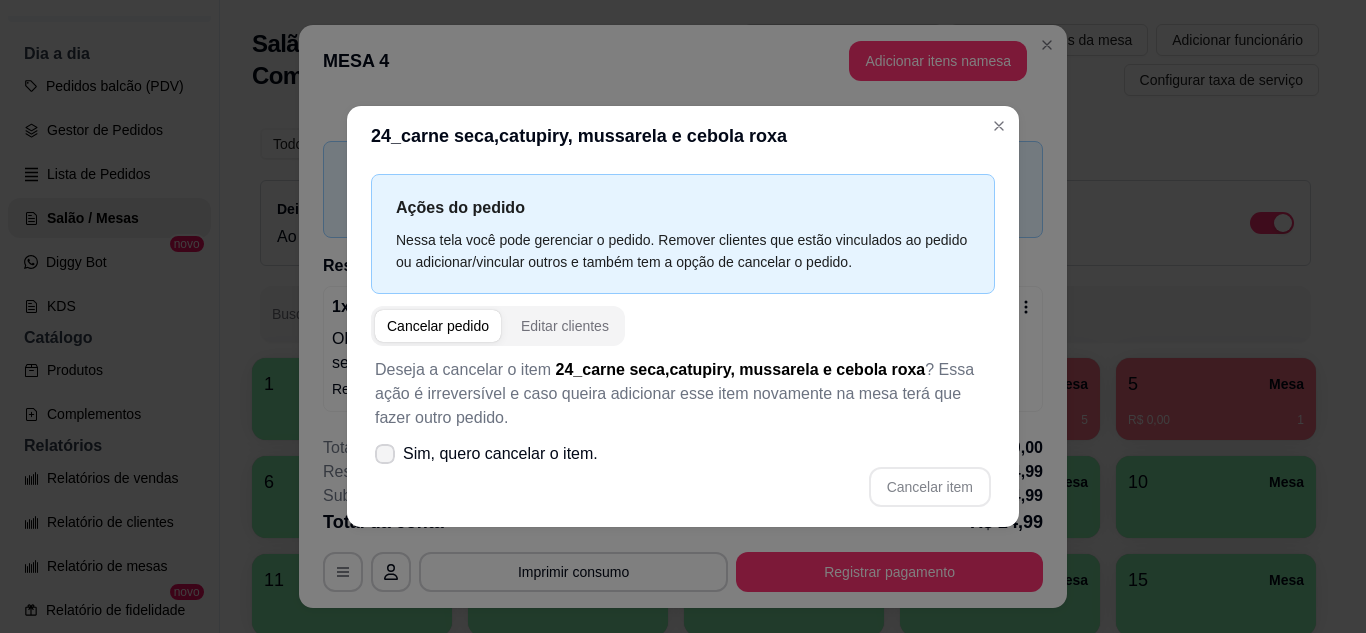click on "Sim, quero cancelar o item." at bounding box center [486, 454] 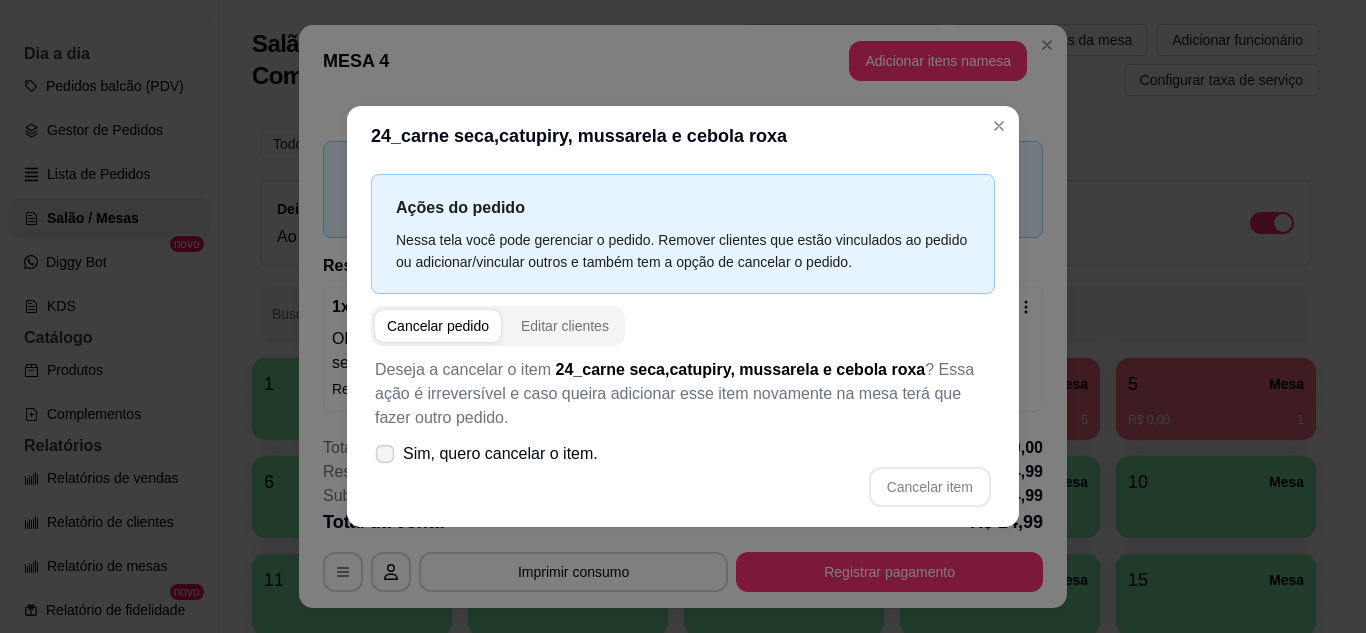 click on "Sim, quero cancelar o item." at bounding box center (500, 454) 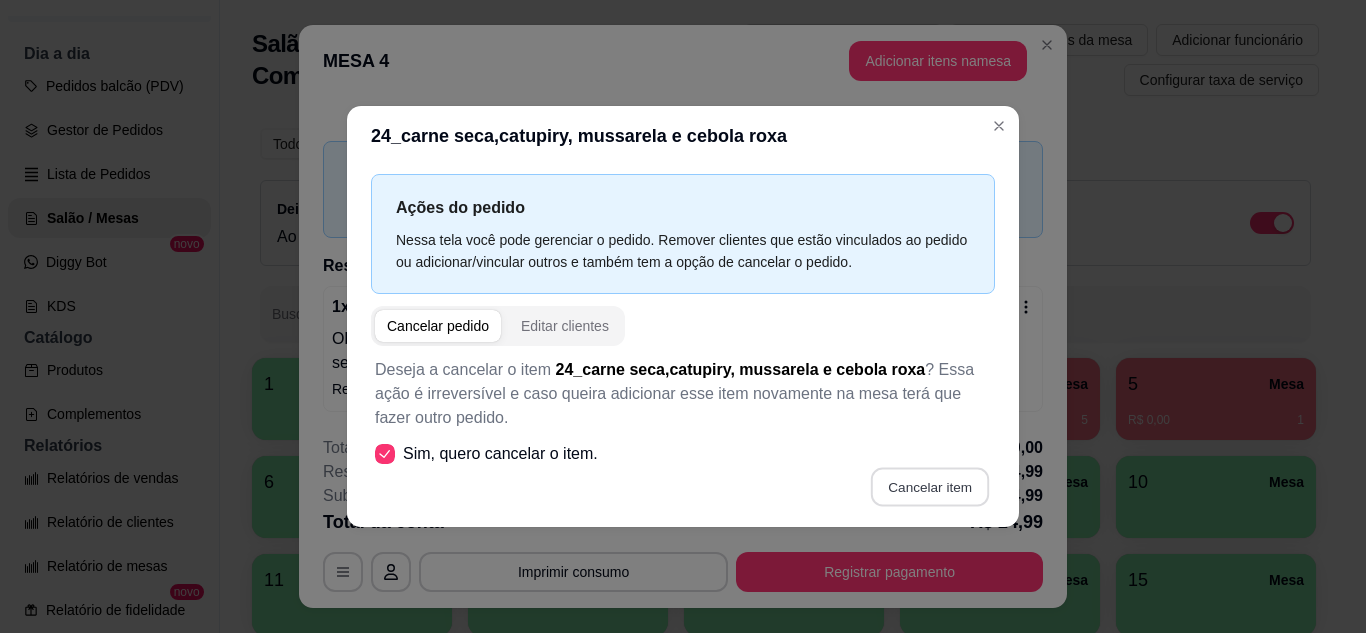 click on "Cancelar item" at bounding box center (929, 486) 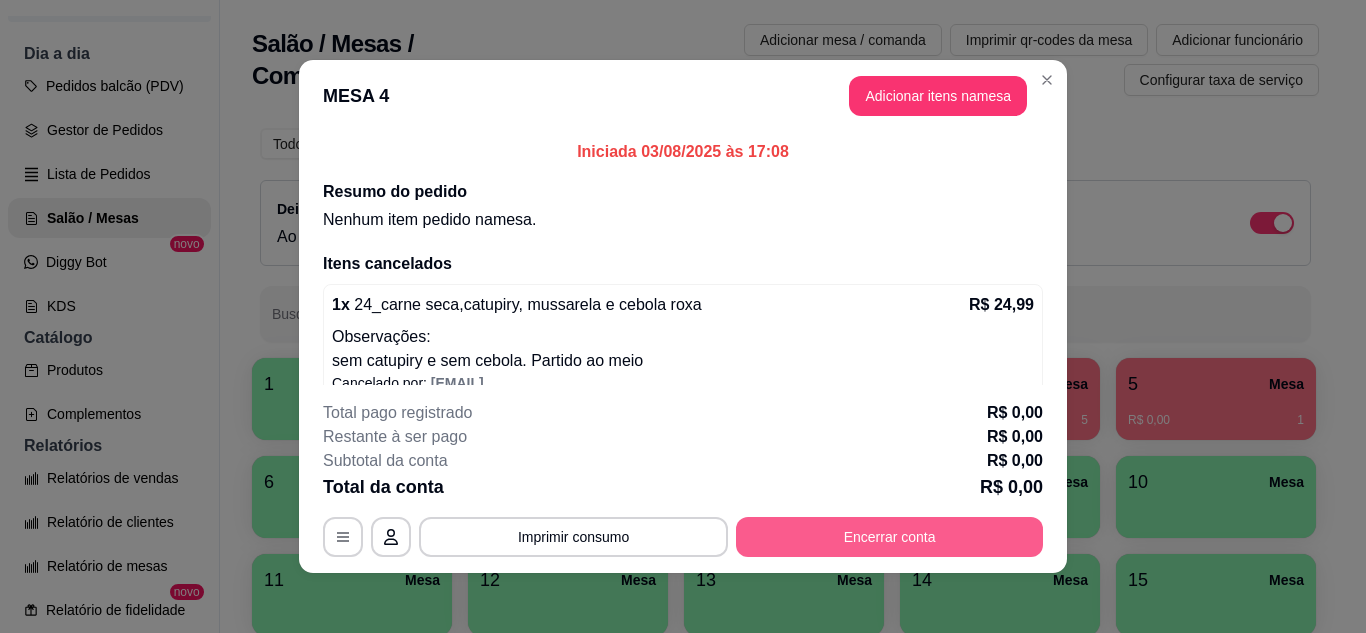 click on "Encerrar conta" at bounding box center [889, 537] 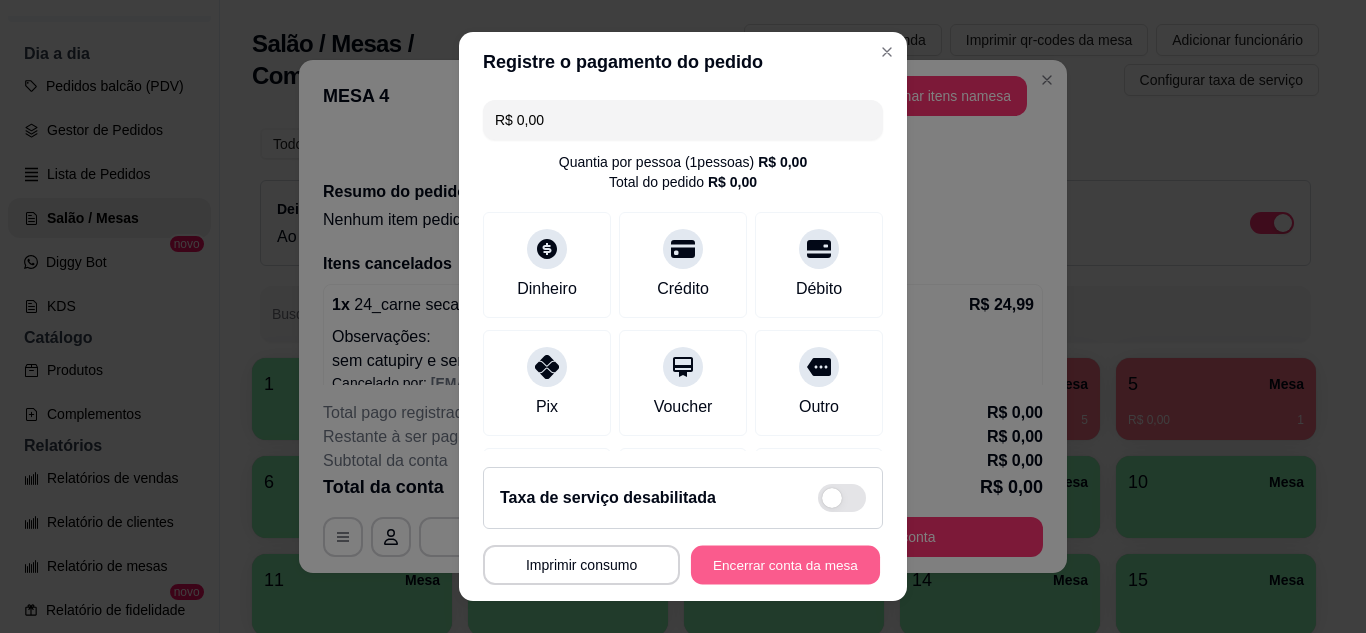 click on "Encerrar conta da mesa" at bounding box center [785, 565] 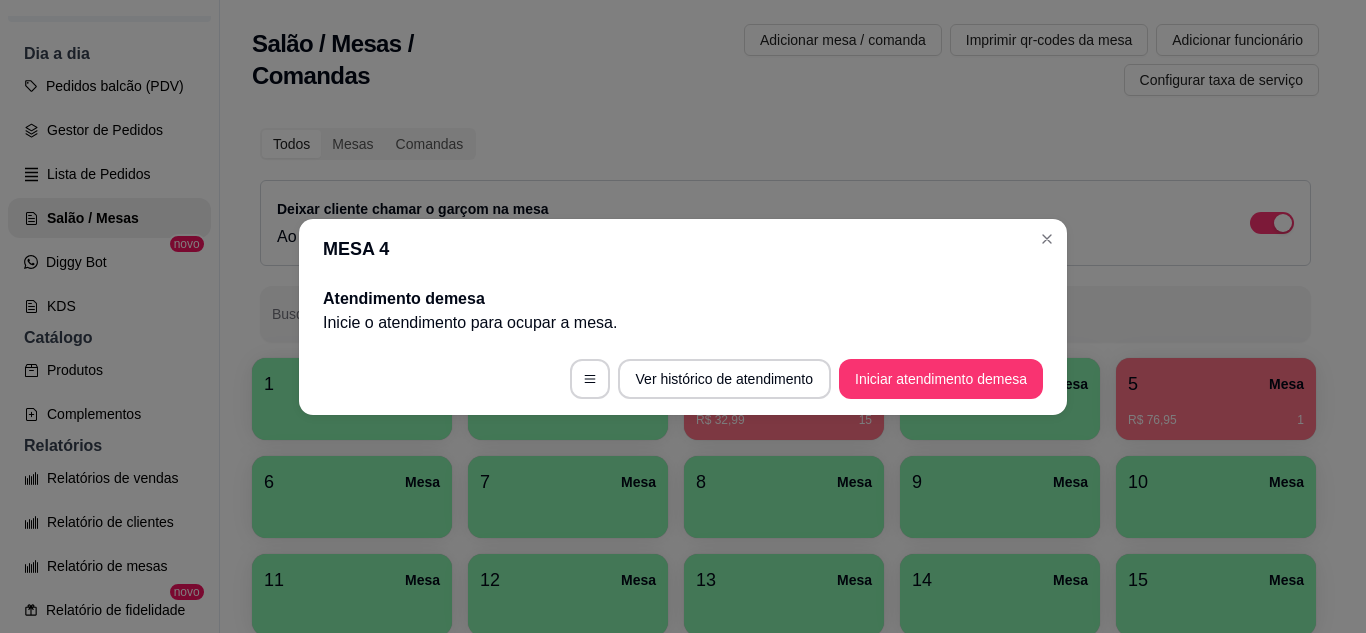 click on "MESA 4" at bounding box center [683, 249] 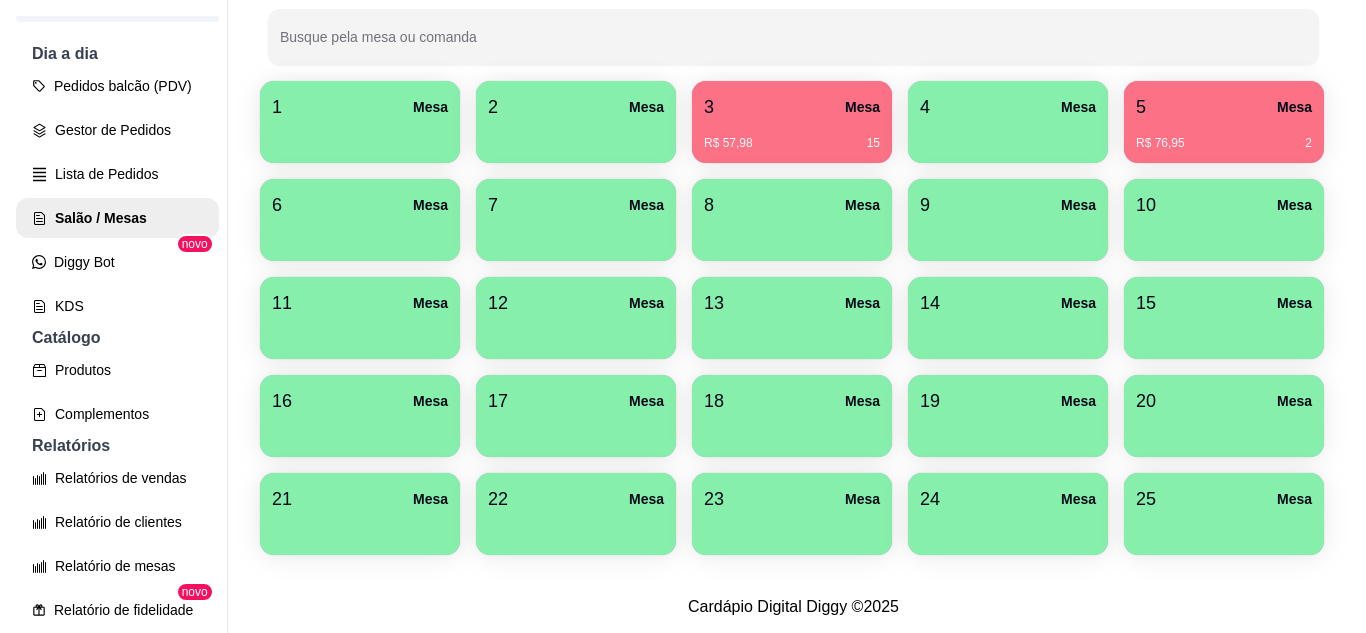 scroll, scrollTop: 300, scrollLeft: 0, axis: vertical 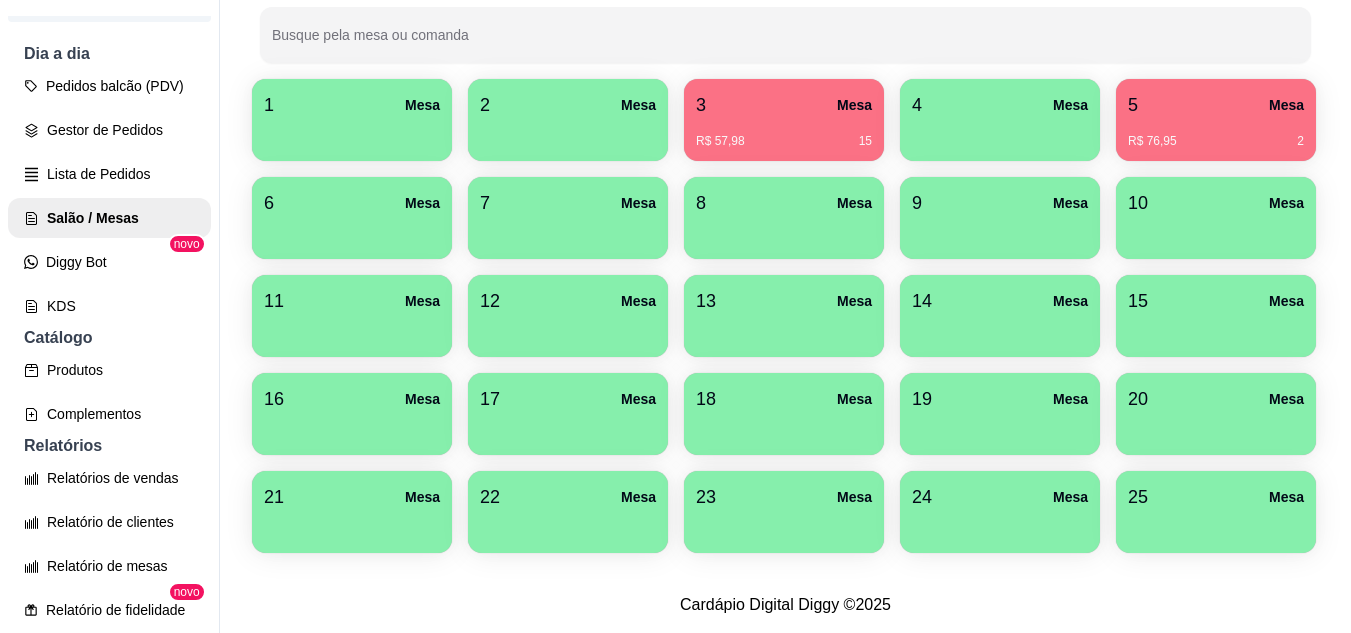 click on "R$ 57,98 15" at bounding box center [784, 134] 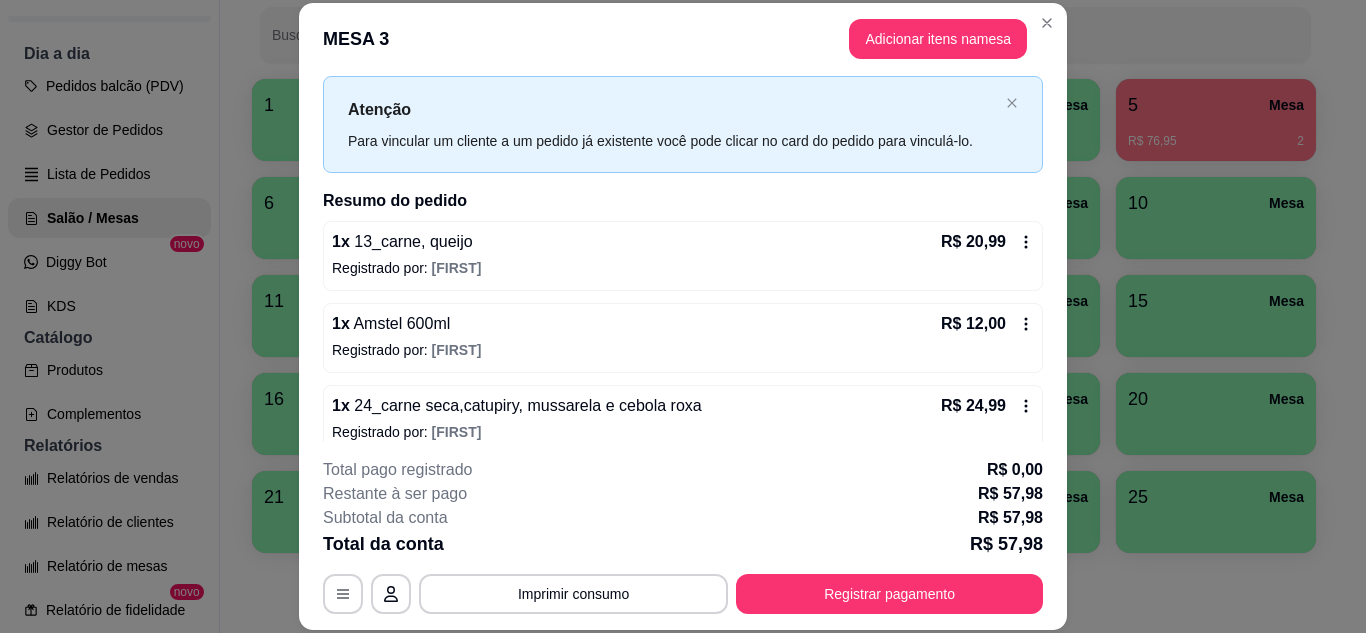 scroll, scrollTop: 64, scrollLeft: 0, axis: vertical 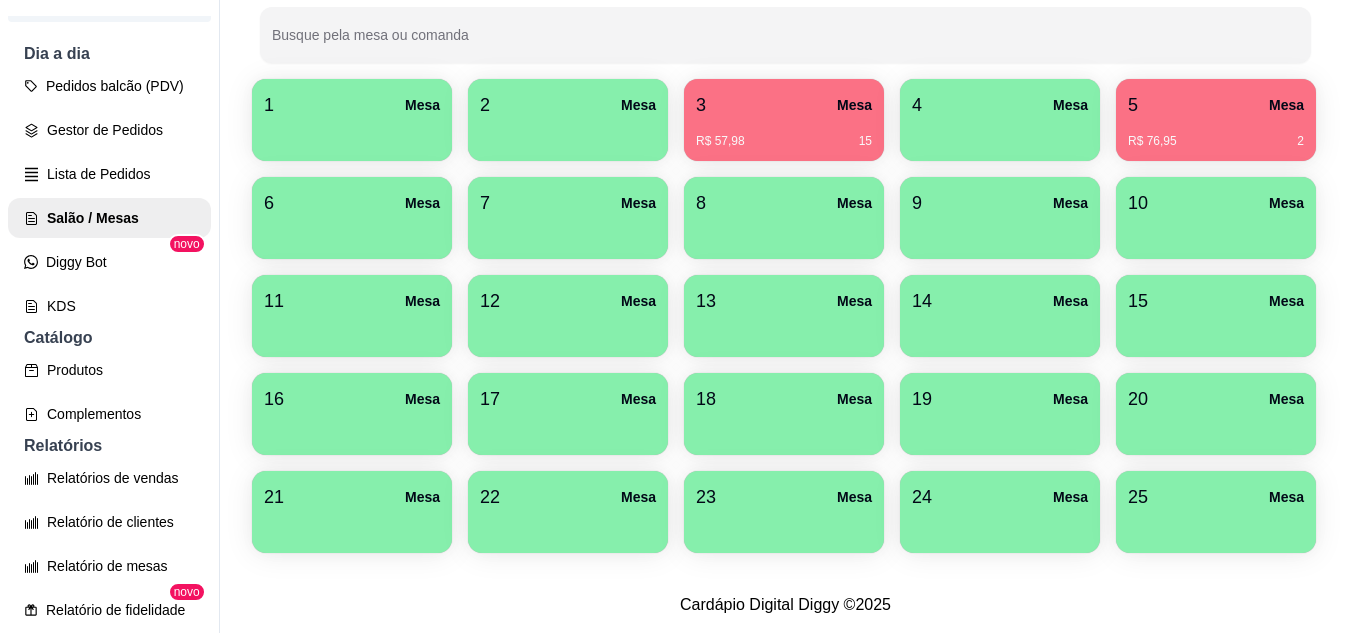click on "5 Mesa R$ 76,95 2" at bounding box center [1216, 120] 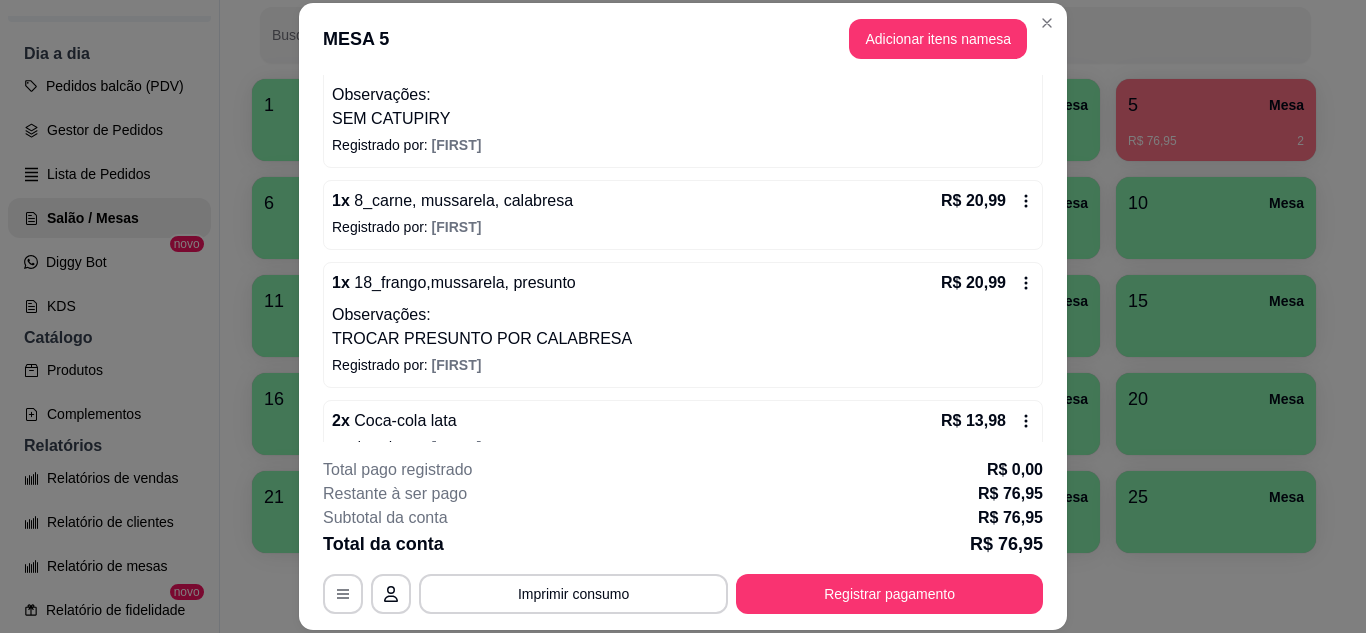 scroll, scrollTop: 258, scrollLeft: 0, axis: vertical 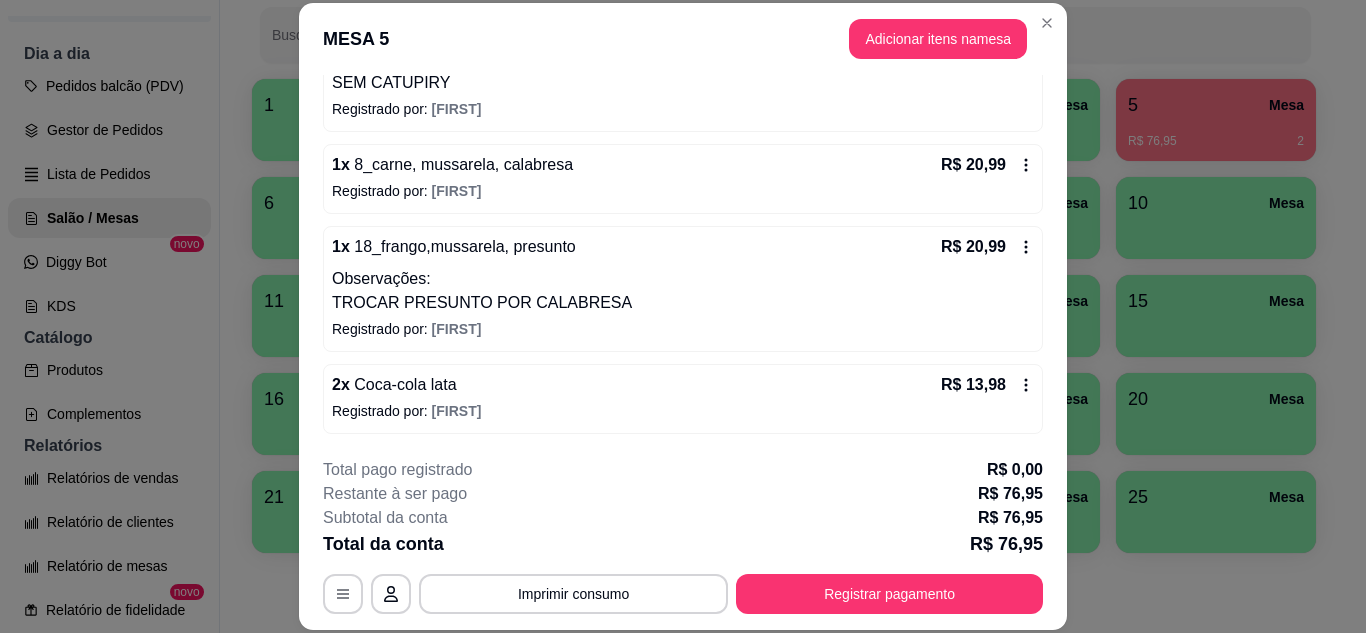 click 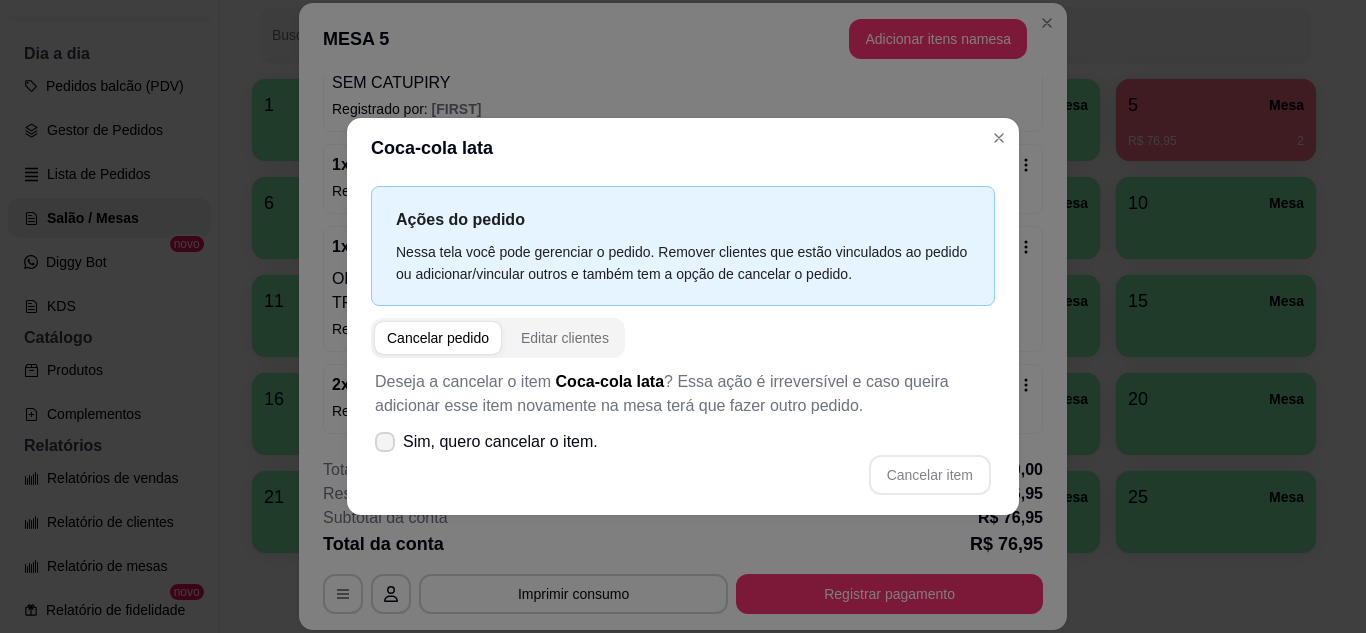 click on "Sim, quero cancelar o item." at bounding box center (500, 442) 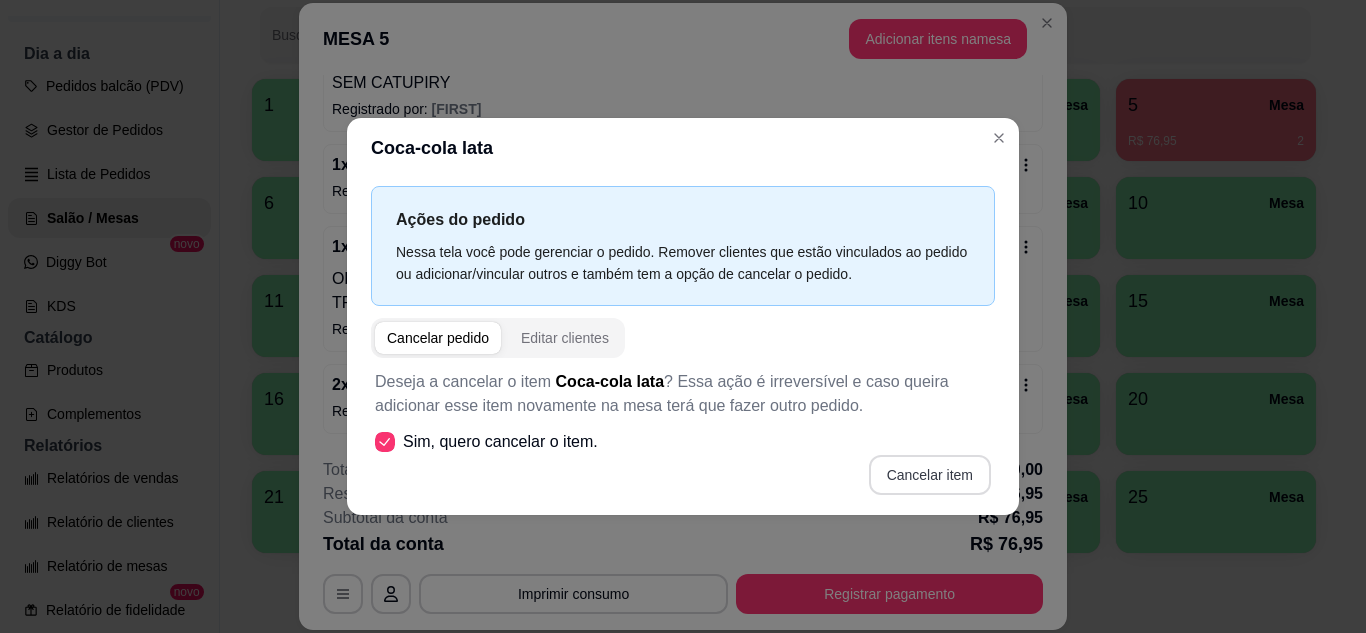 click on "Cancelar item" at bounding box center (930, 475) 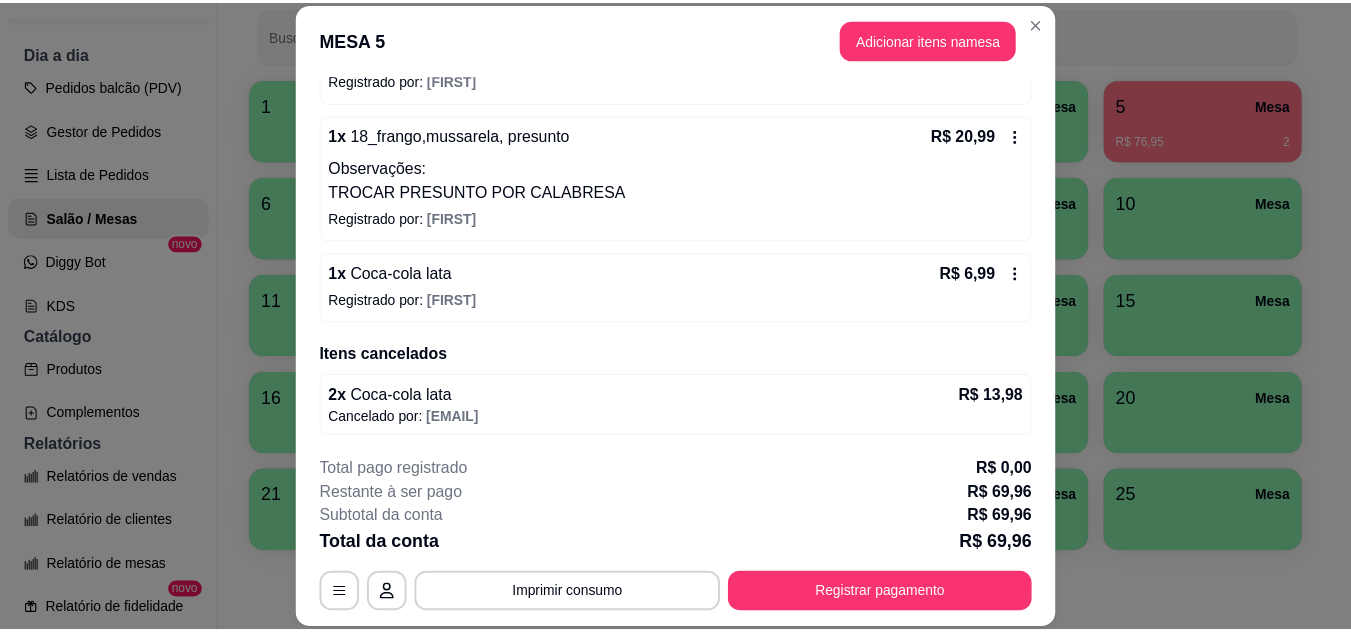 scroll, scrollTop: 372, scrollLeft: 0, axis: vertical 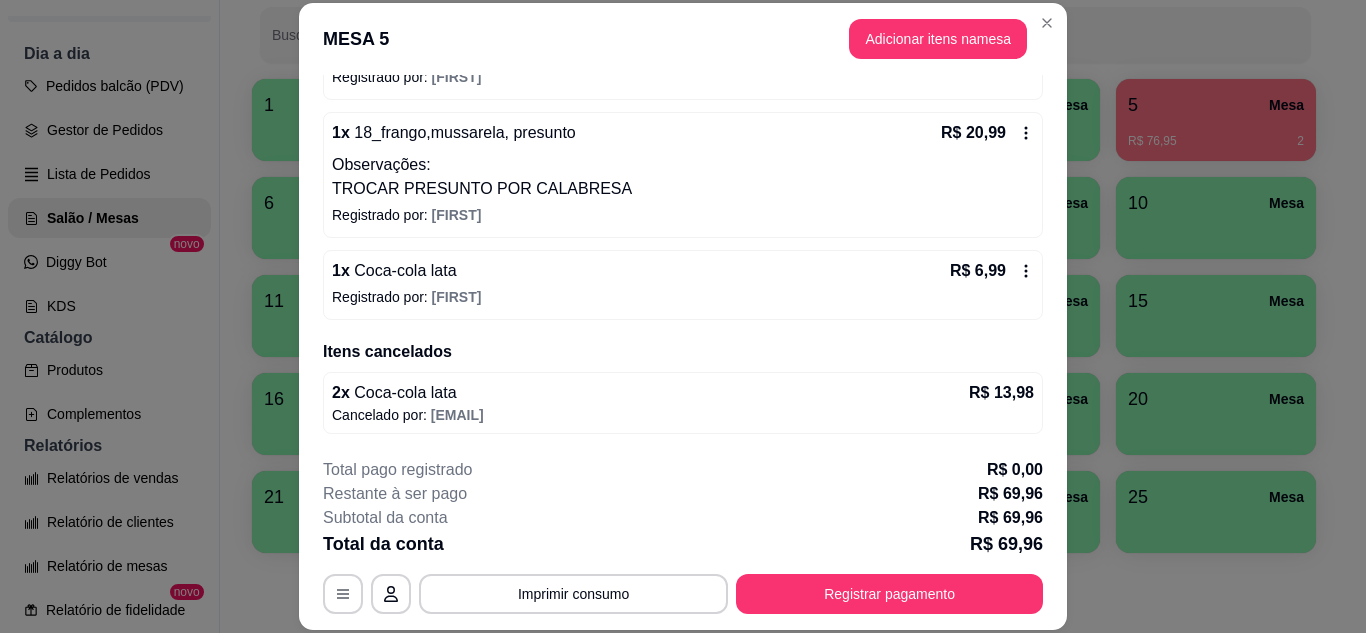click on "MESA 5 Adicionar itens na  mesa" at bounding box center (683, 39) 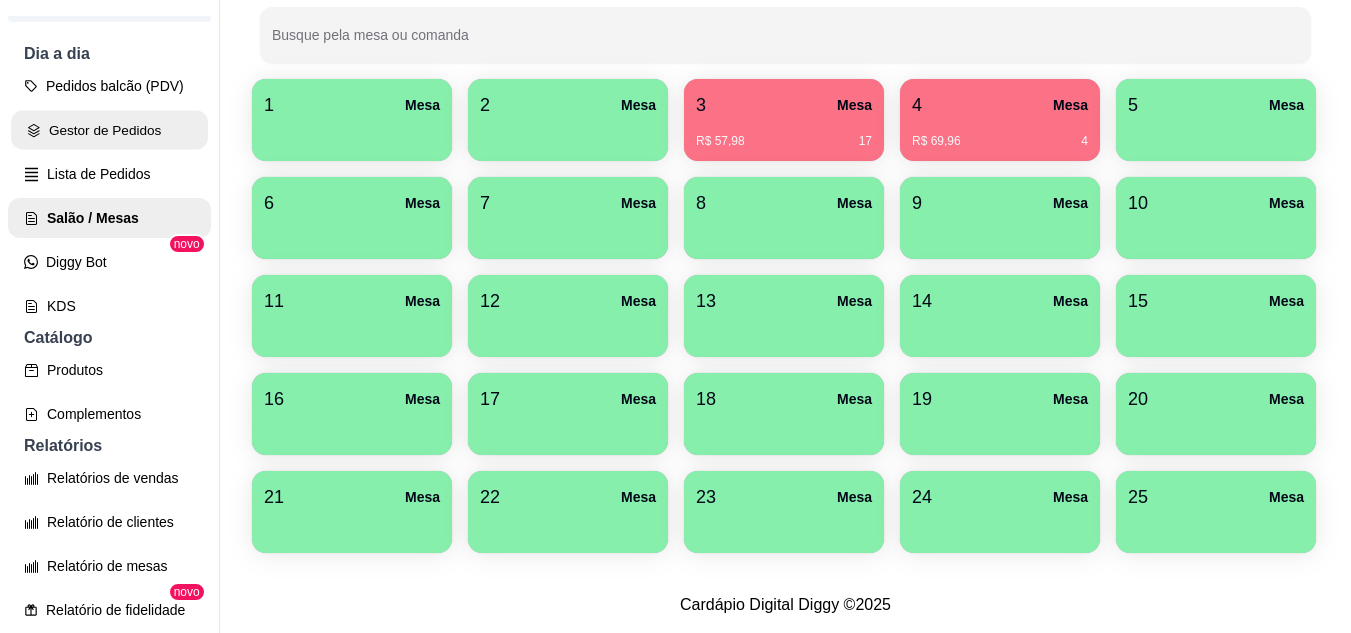 click on "Gestor de Pedidos" at bounding box center [109, 130] 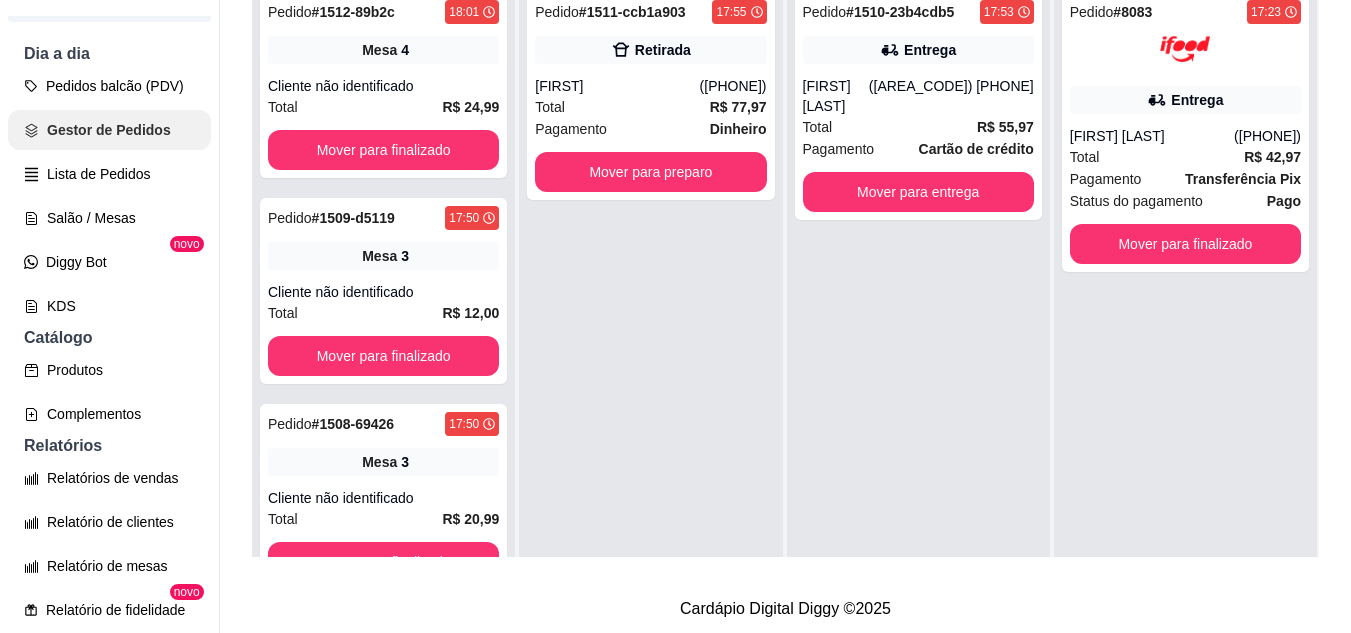 scroll, scrollTop: 0, scrollLeft: 0, axis: both 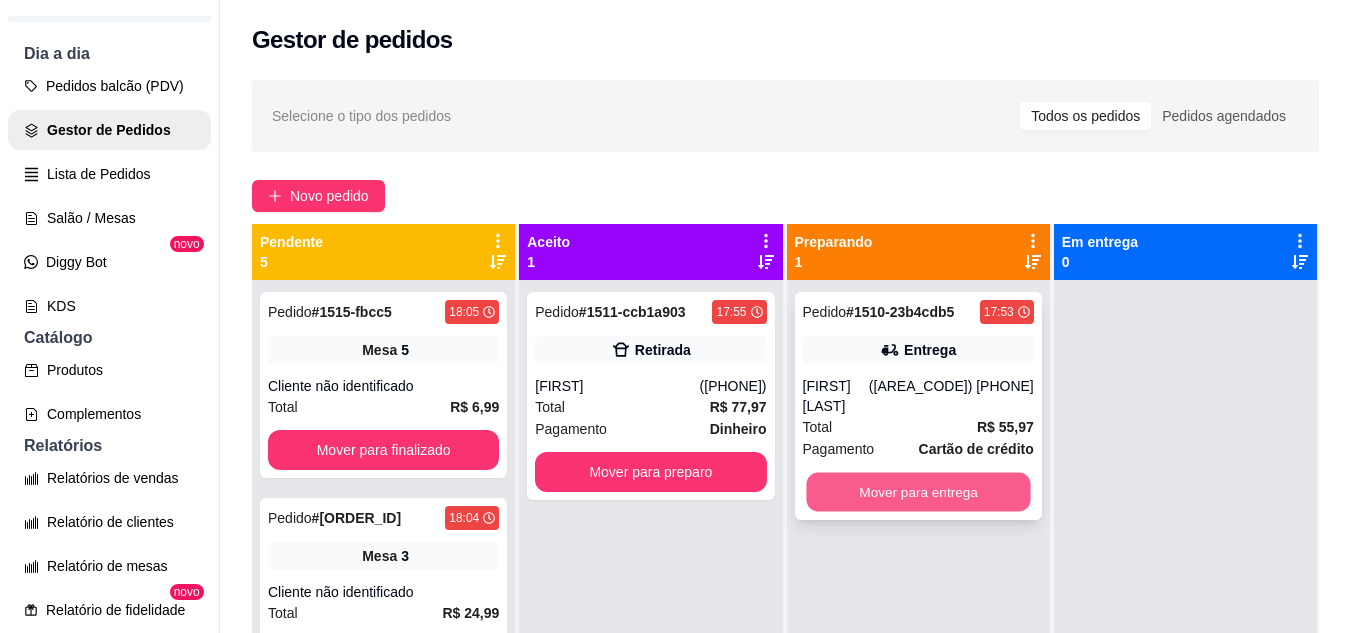 click on "Mover para entrega" at bounding box center [918, 492] 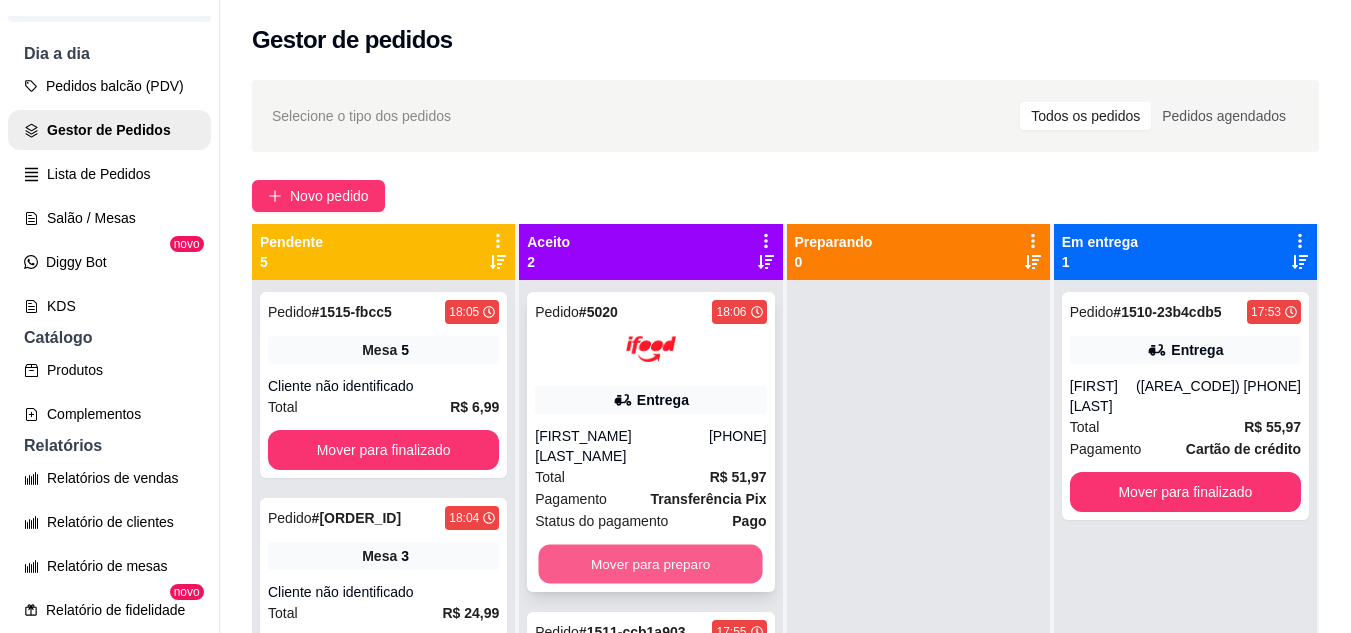 click on "Mover para preparo" at bounding box center [651, 564] 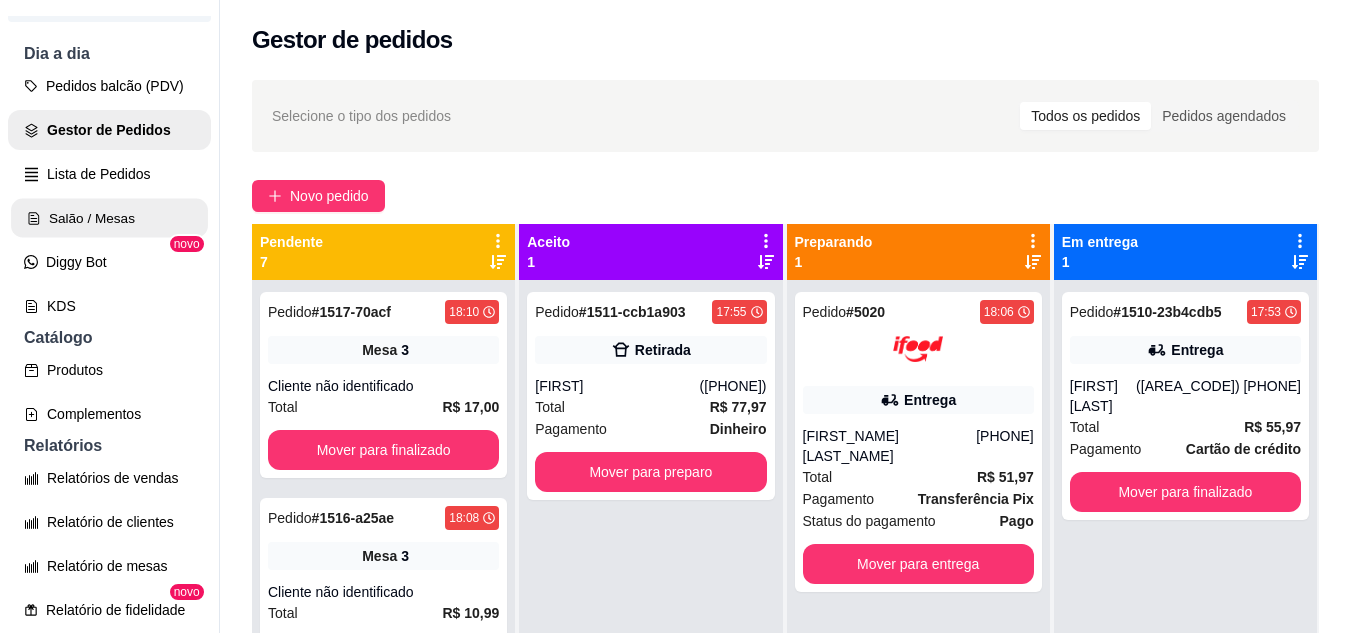 click on "Salão / Mesas" at bounding box center (109, 218) 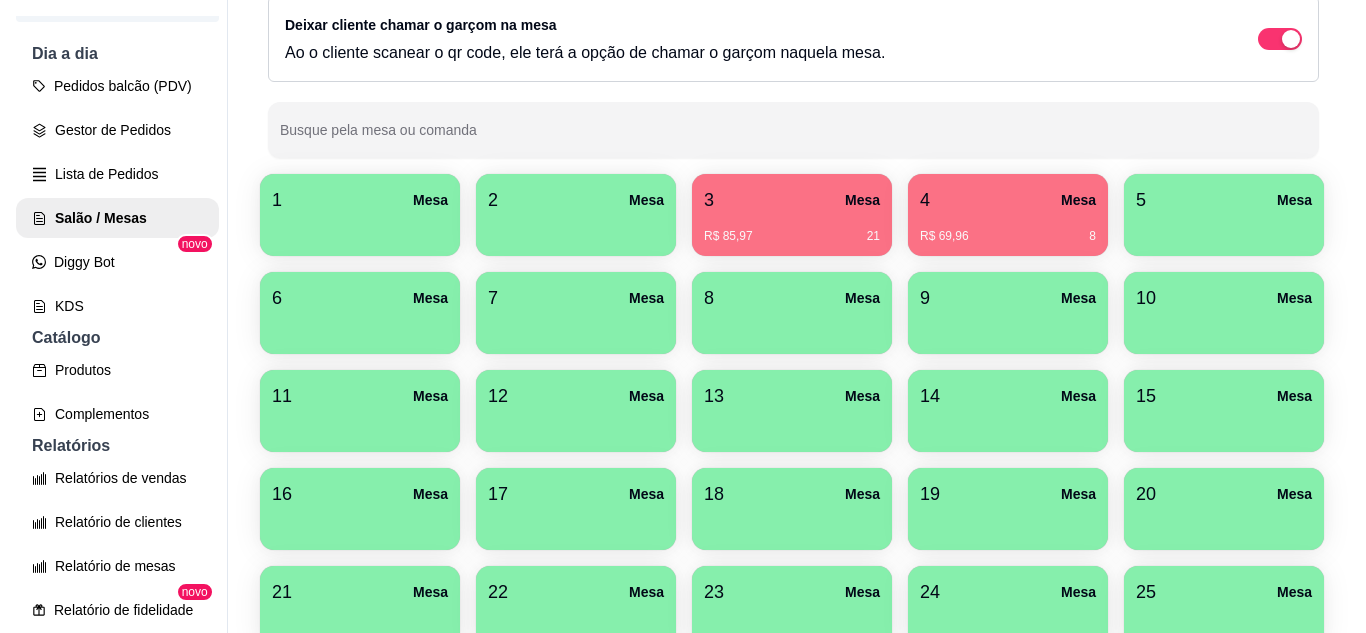 scroll, scrollTop: 200, scrollLeft: 0, axis: vertical 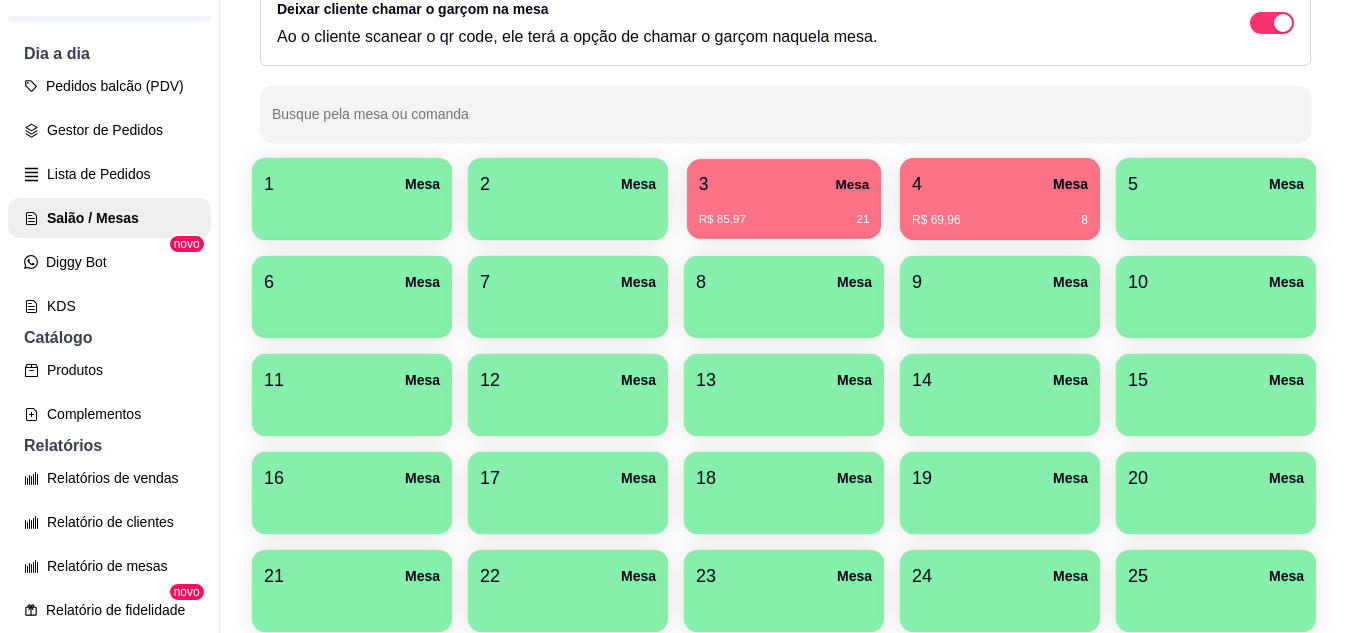 click on "R$ 85,97 21" at bounding box center (784, 212) 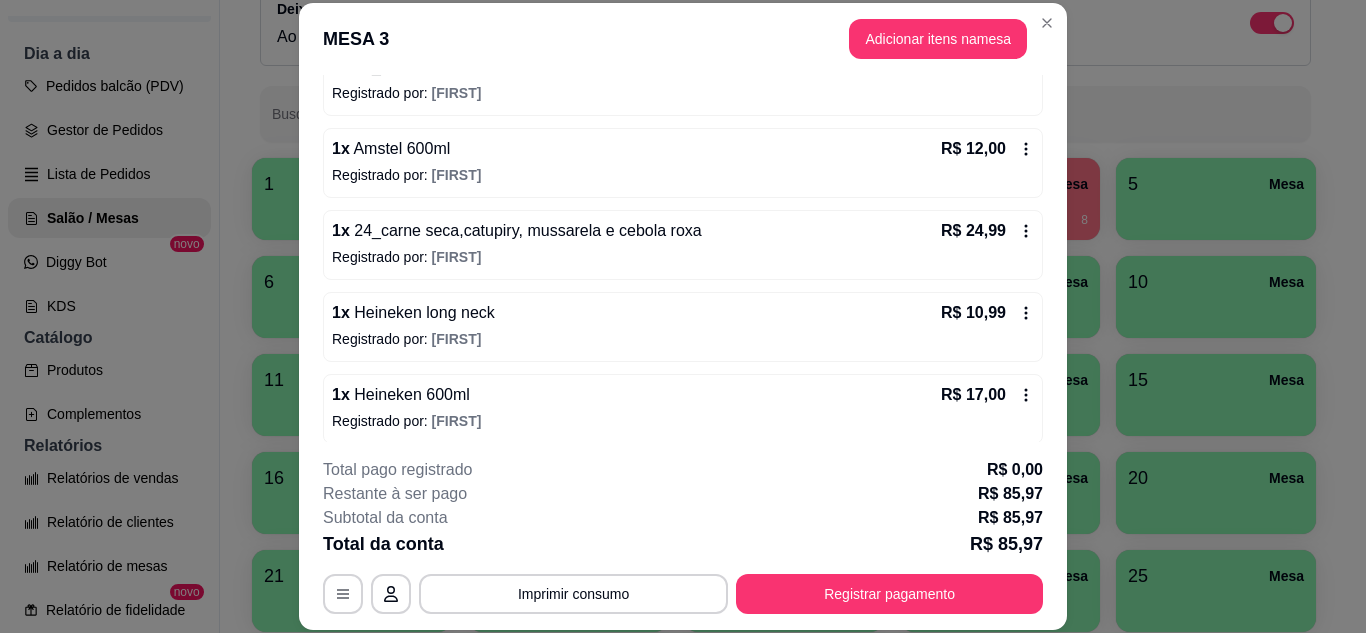 scroll, scrollTop: 228, scrollLeft: 0, axis: vertical 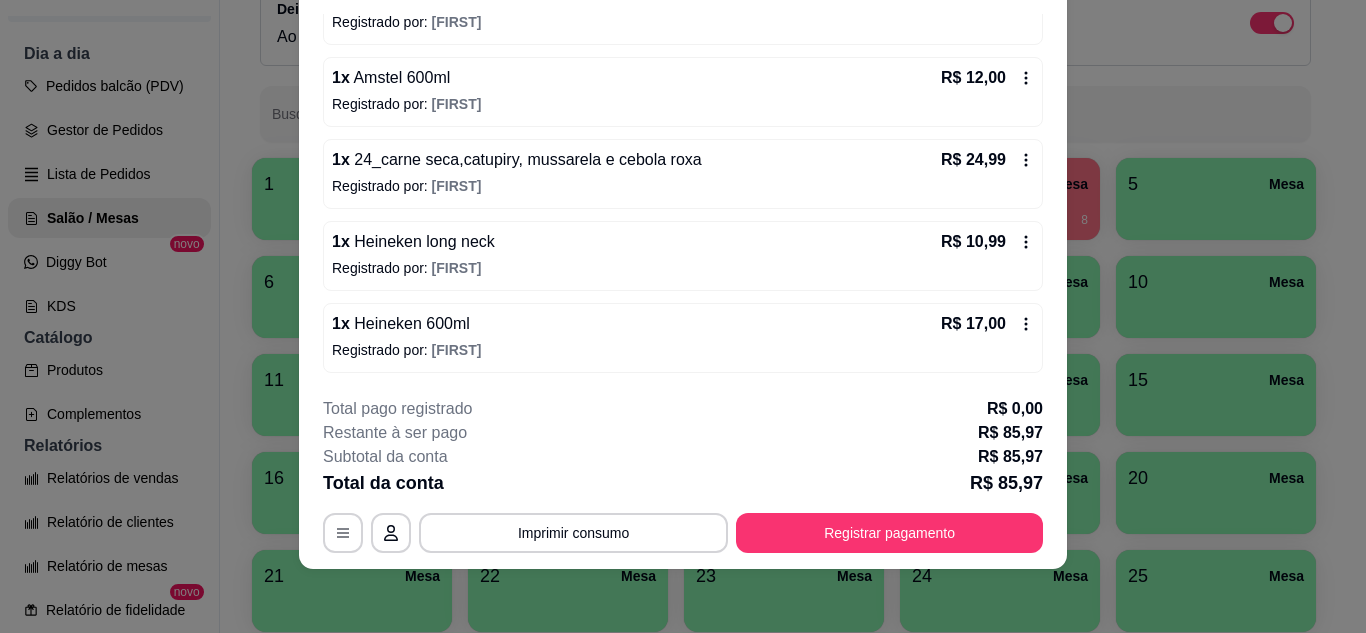click on "R$ 10,99" at bounding box center [987, 242] 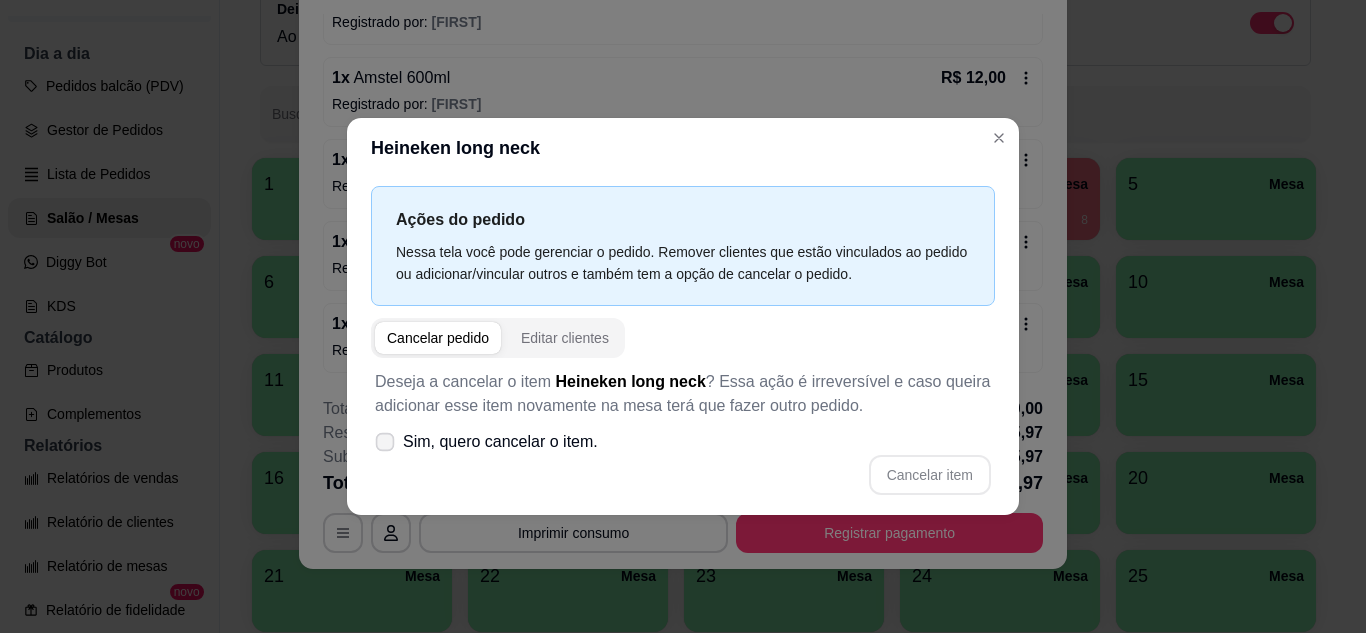 click on "Sim, quero cancelar o item." at bounding box center (486, 442) 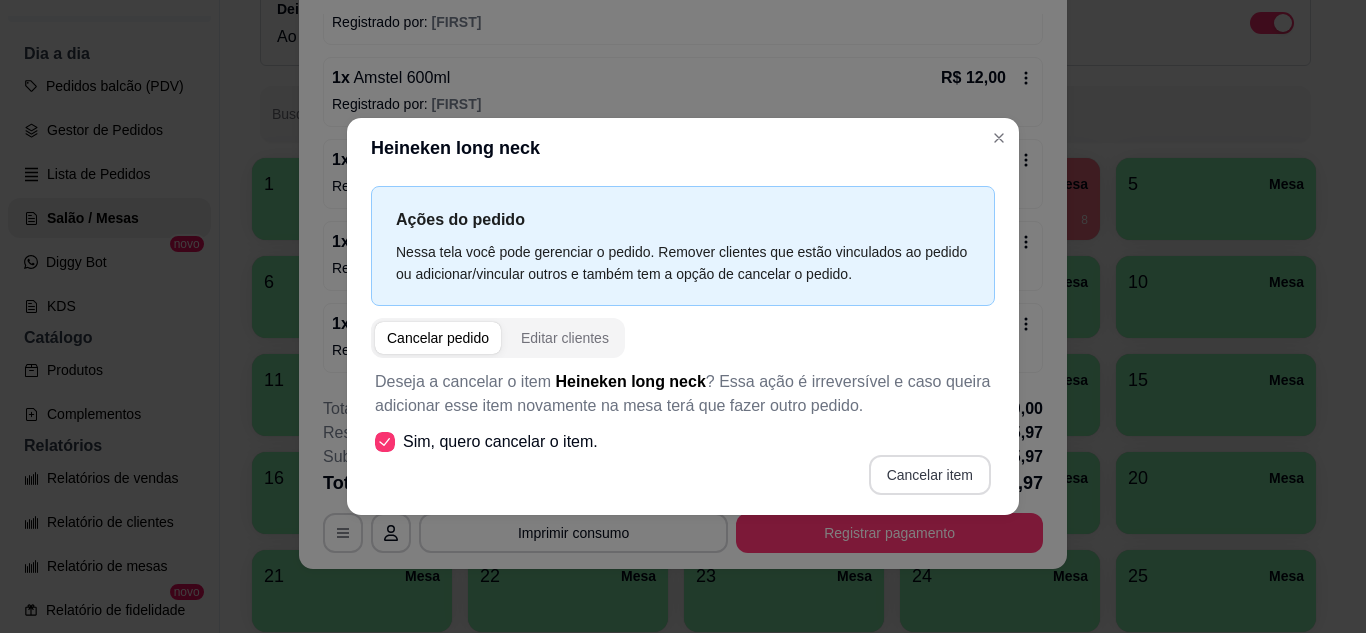 click on "Cancelar item" at bounding box center (930, 475) 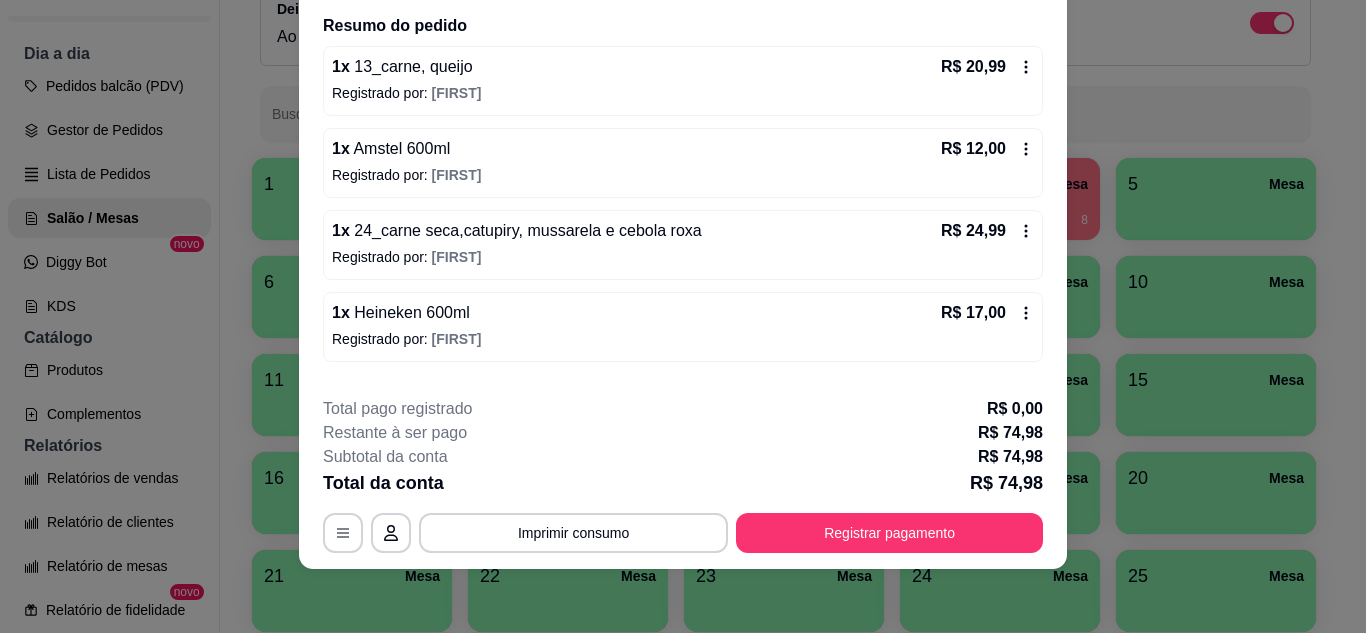 scroll, scrollTop: 0, scrollLeft: 0, axis: both 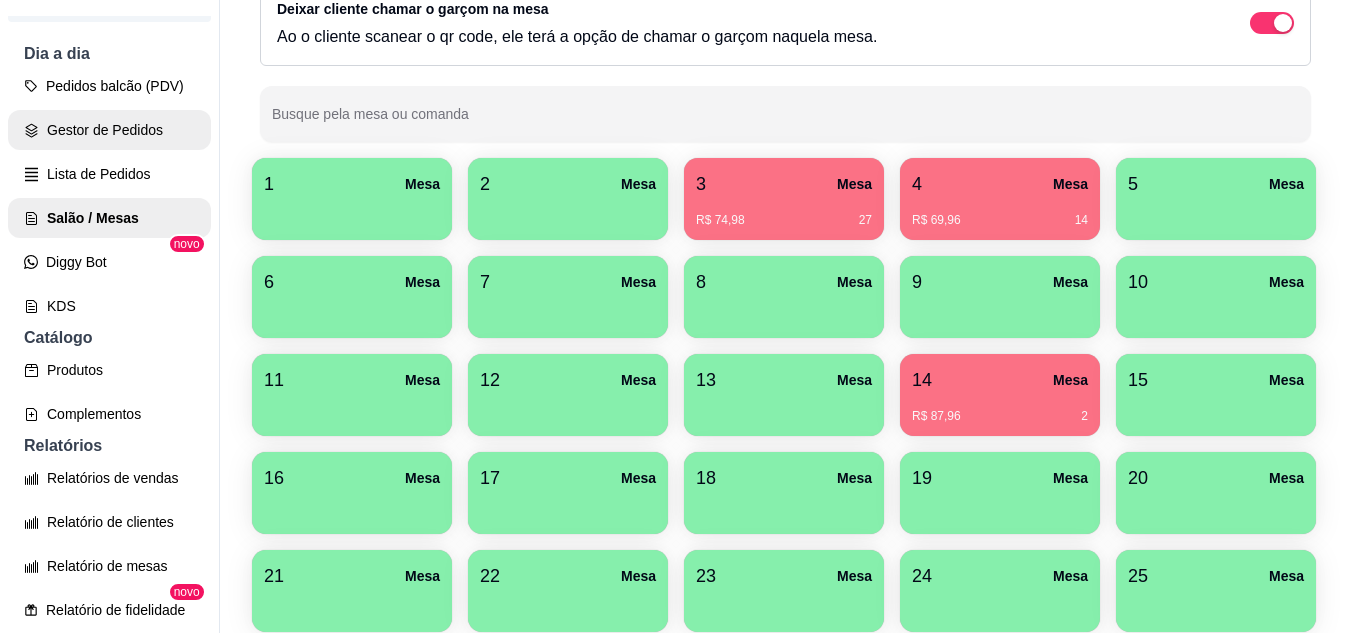 click on "Gestor de Pedidos" at bounding box center [109, 130] 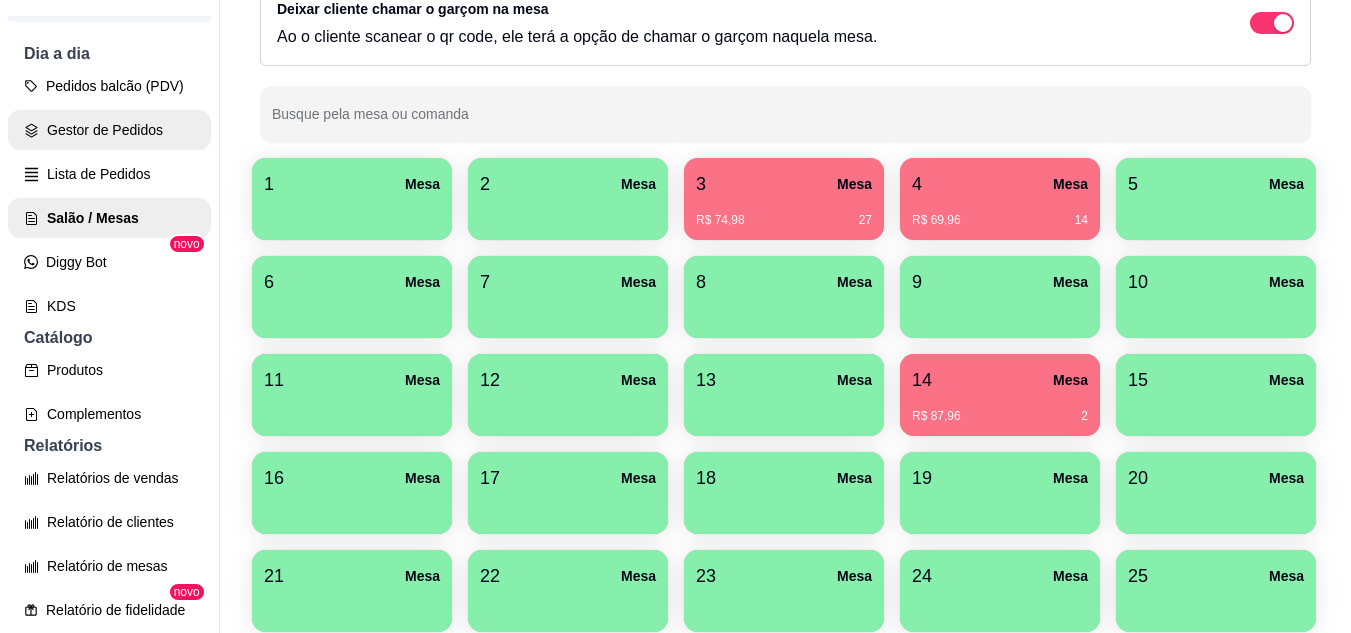 scroll, scrollTop: 0, scrollLeft: 0, axis: both 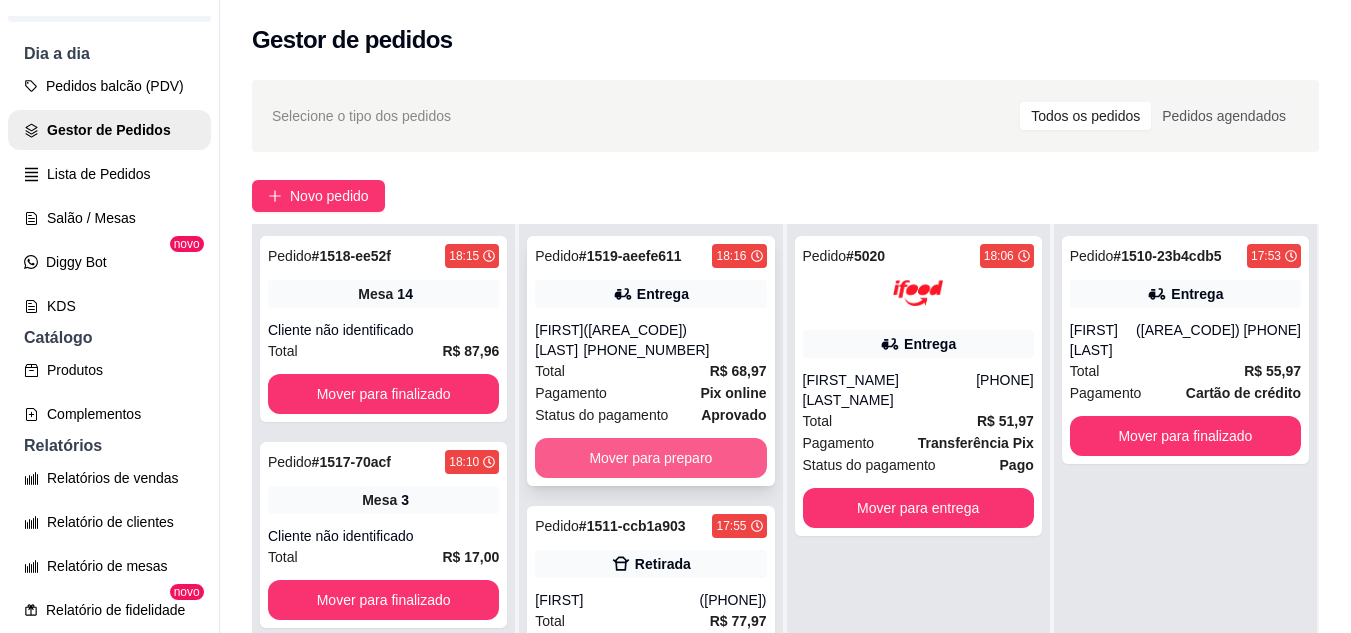 click on "Mover para preparo" at bounding box center [650, 458] 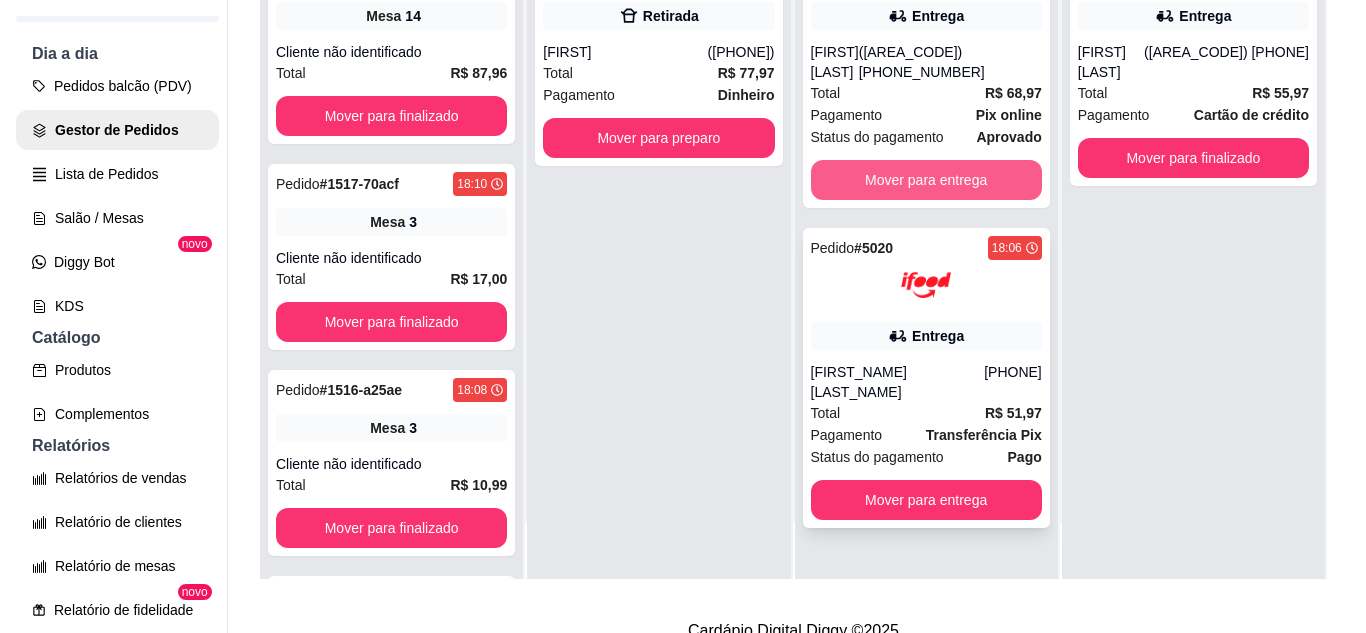 scroll, scrollTop: 300, scrollLeft: 0, axis: vertical 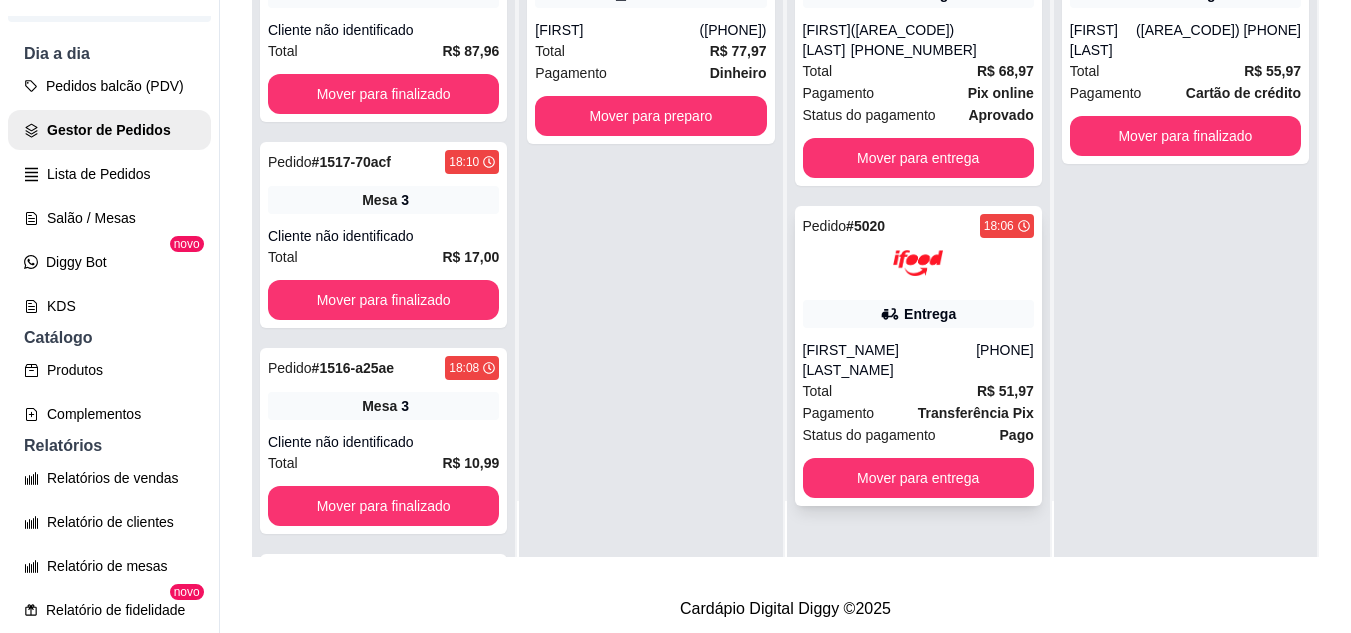 click on "[FIRST_NAME] [LAST_NAME]" at bounding box center (890, 360) 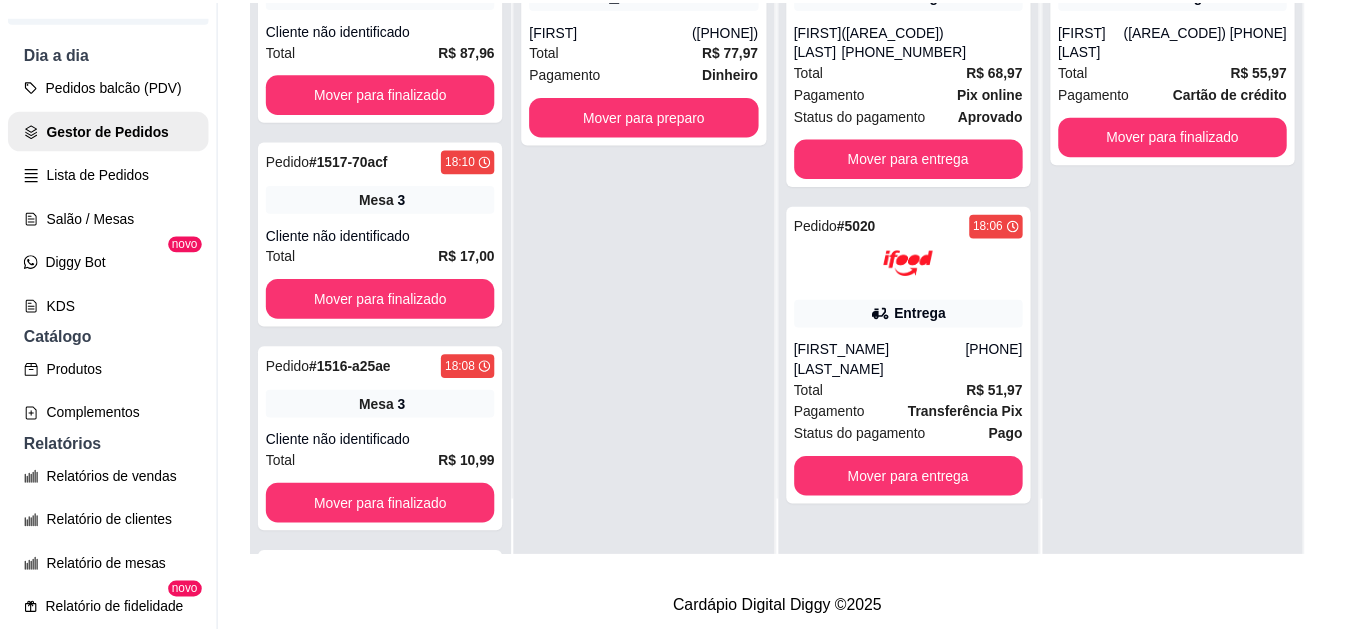 scroll, scrollTop: 100, scrollLeft: 0, axis: vertical 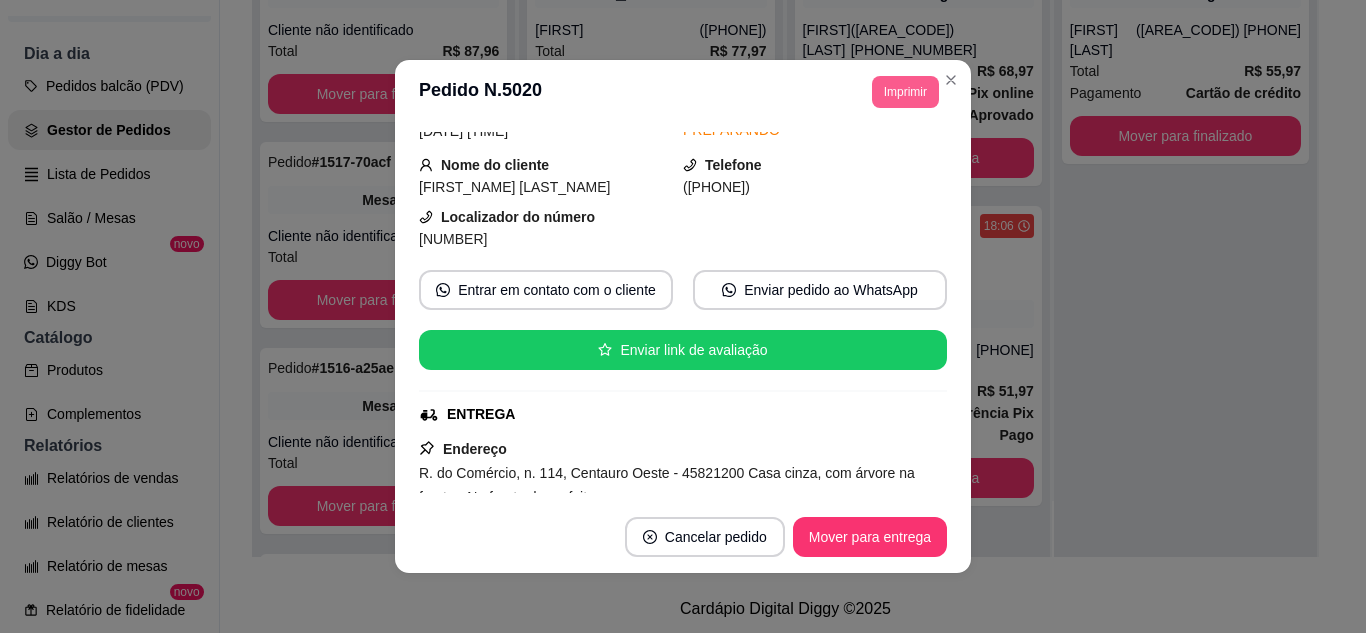 click on "Imprimir" at bounding box center [905, 92] 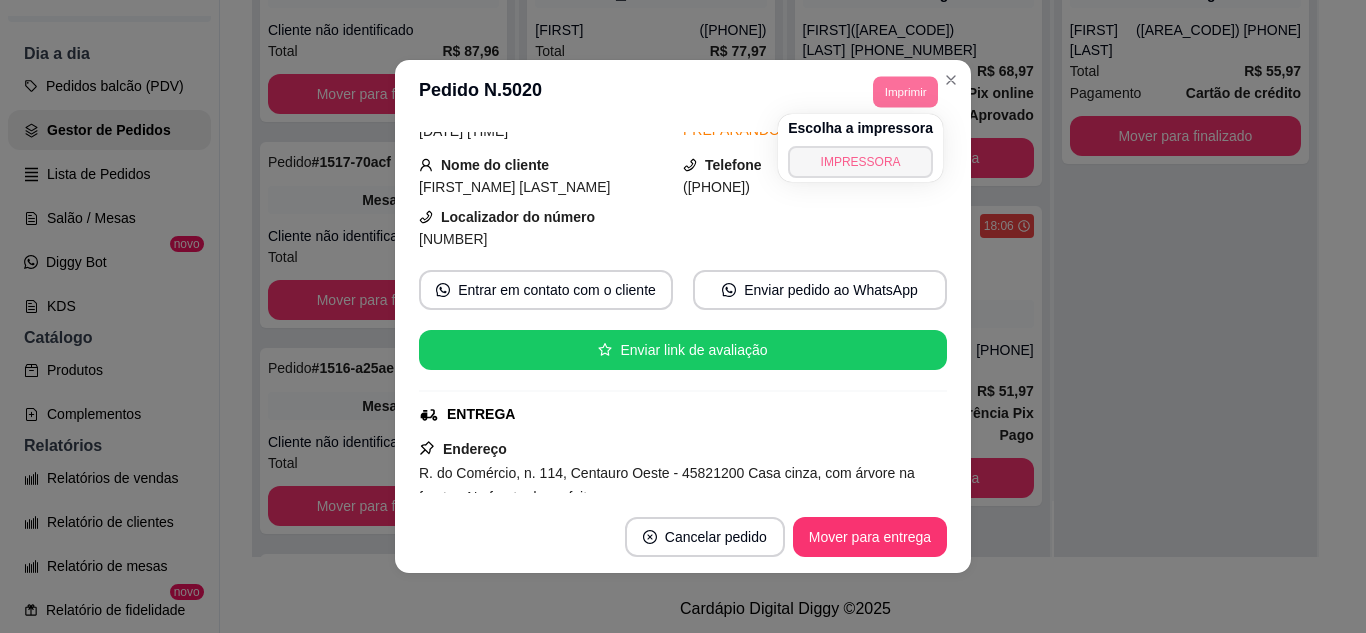 click on "IMPRESSORA" at bounding box center [860, 162] 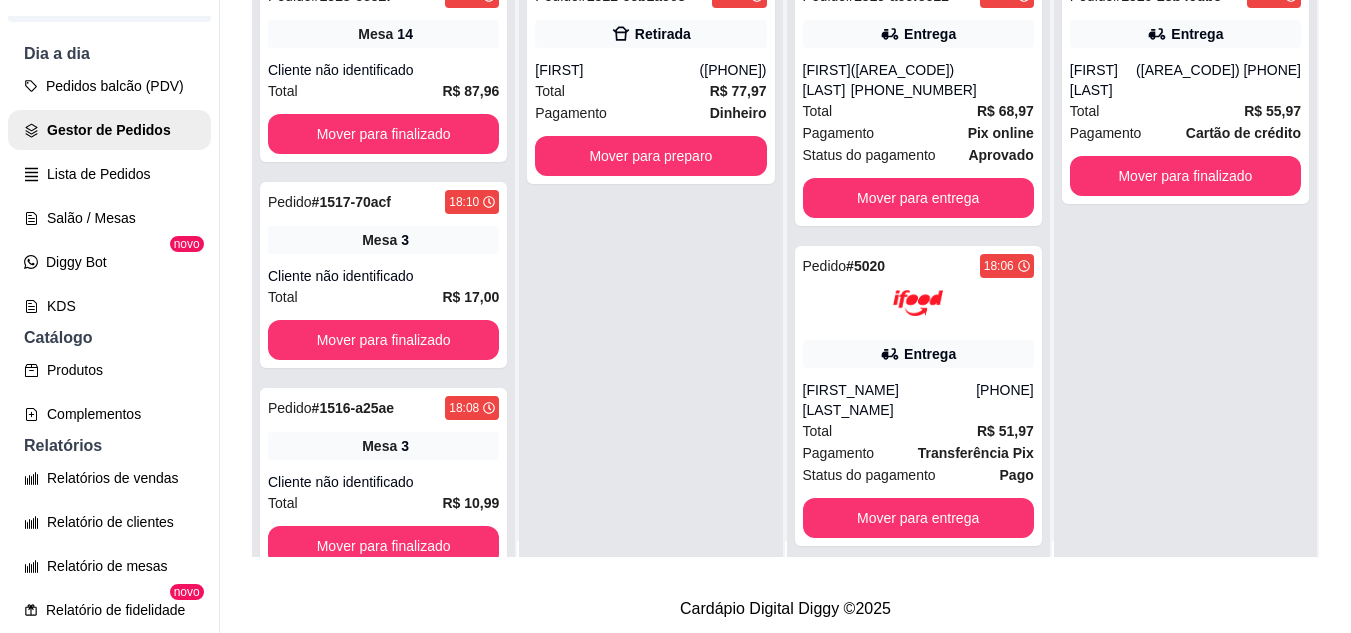 scroll, scrollTop: 0, scrollLeft: 0, axis: both 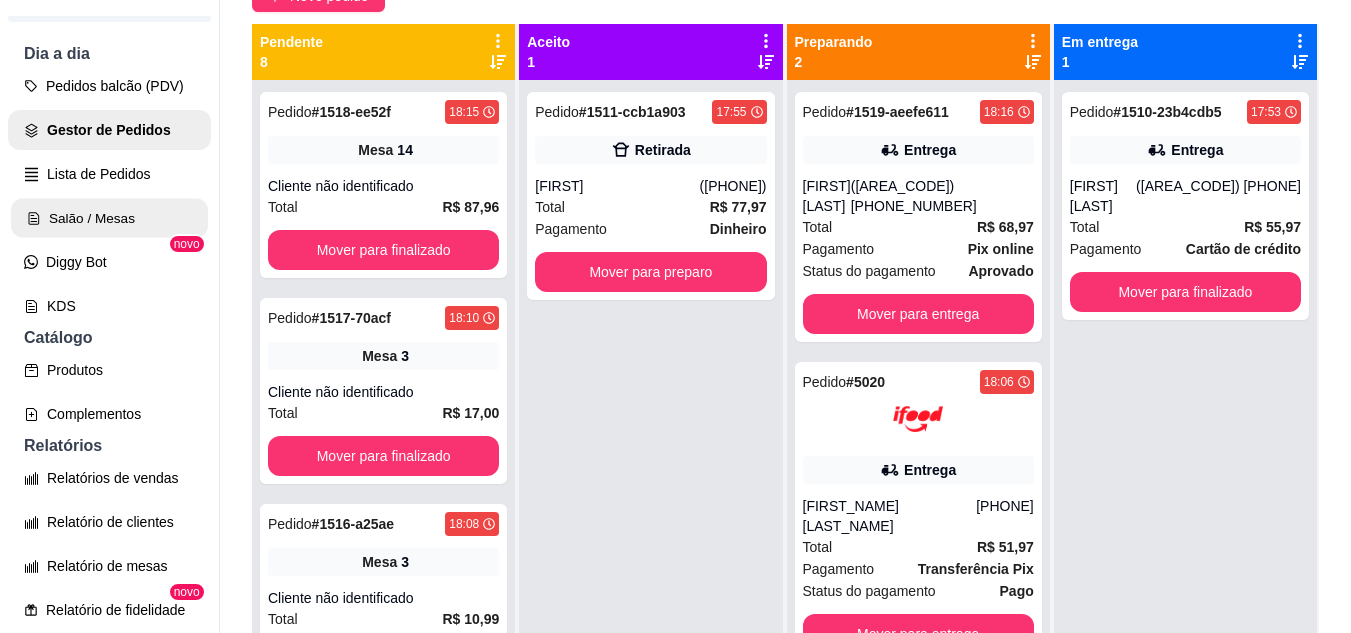 click on "Salão / Mesas" at bounding box center [109, 218] 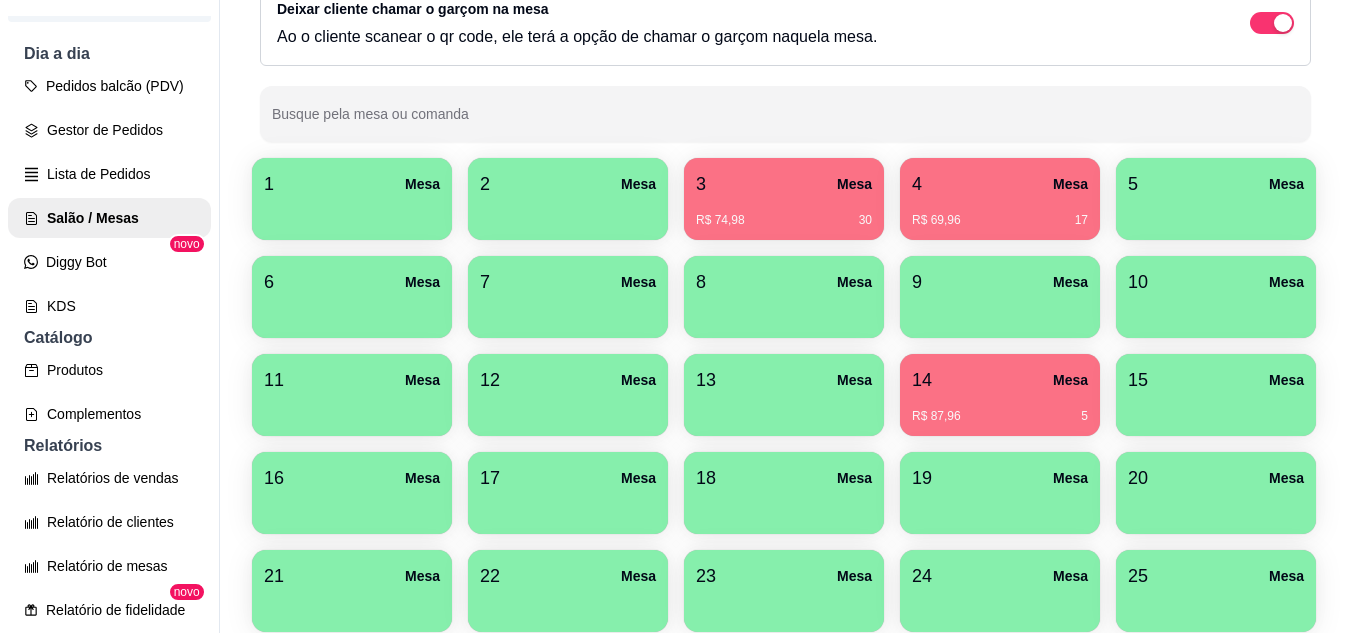 scroll, scrollTop: 300, scrollLeft: 0, axis: vertical 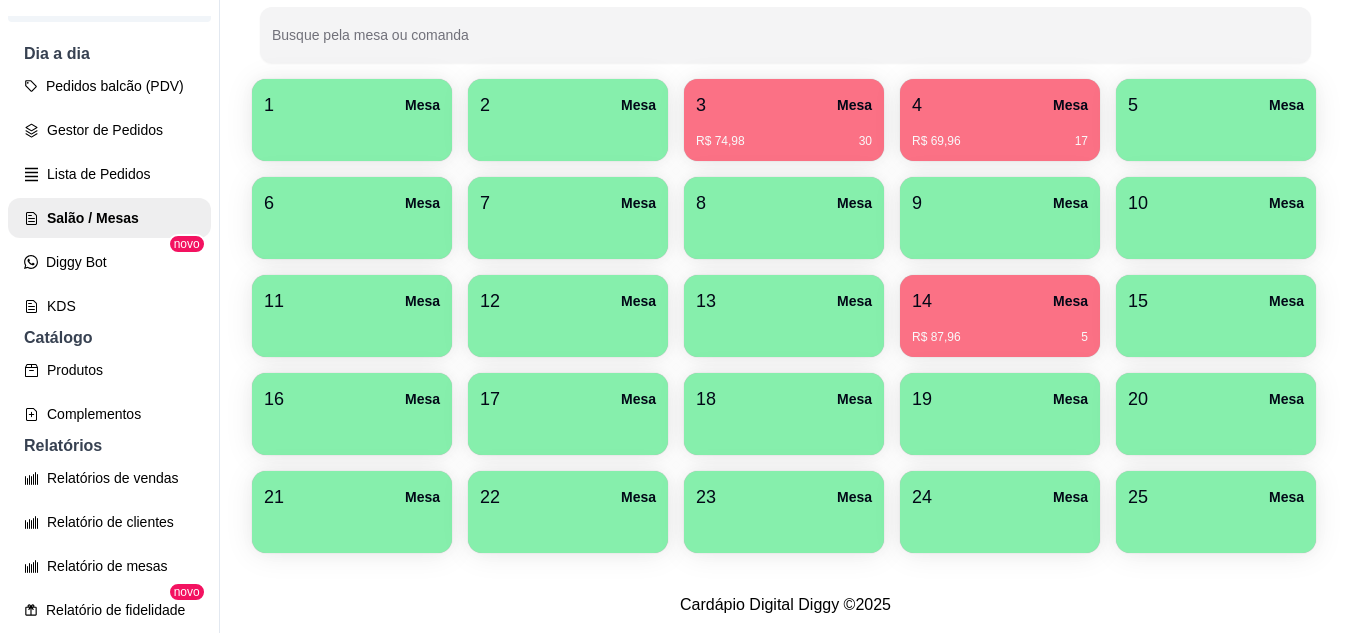 click on "R$ 74,98 30" at bounding box center (784, 141) 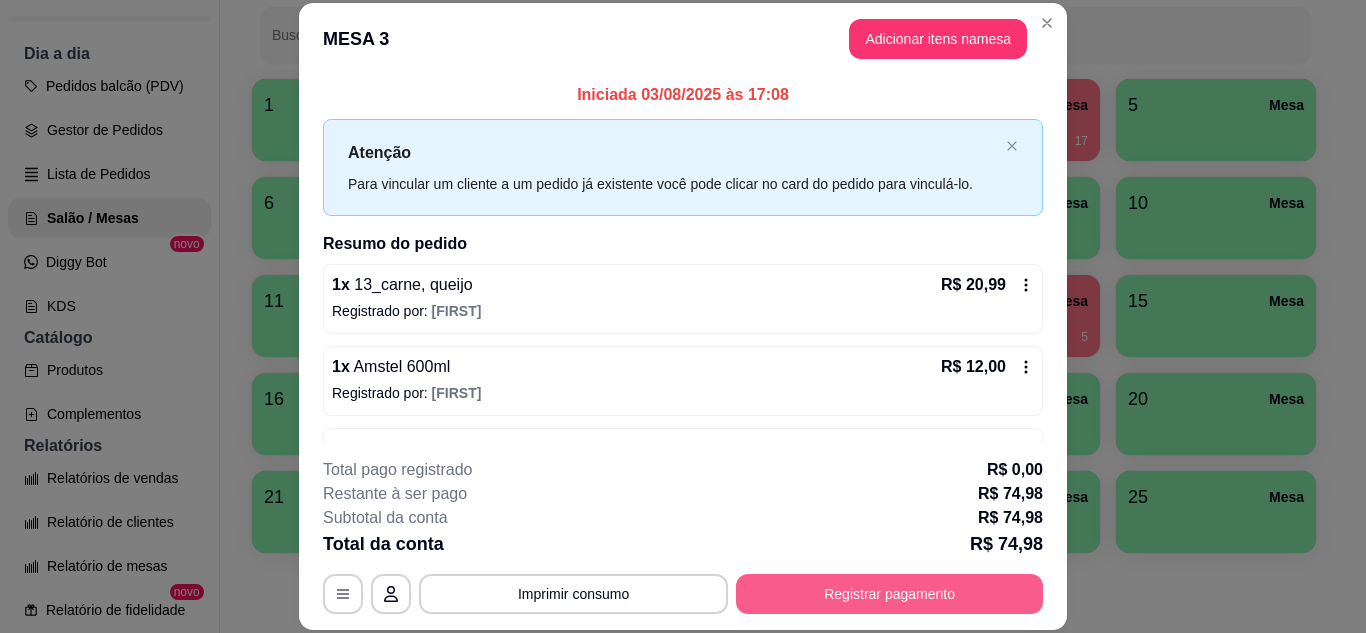 click on "Registrar pagamento" at bounding box center (889, 594) 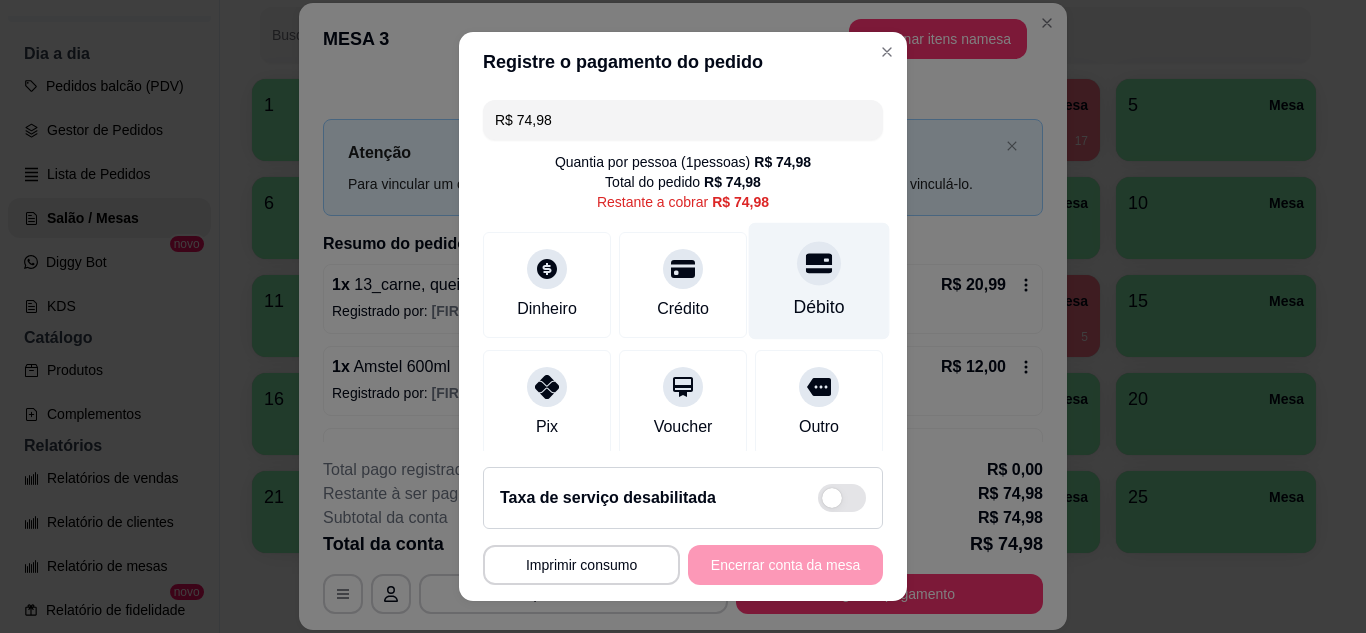 click on "Débito" at bounding box center [819, 280] 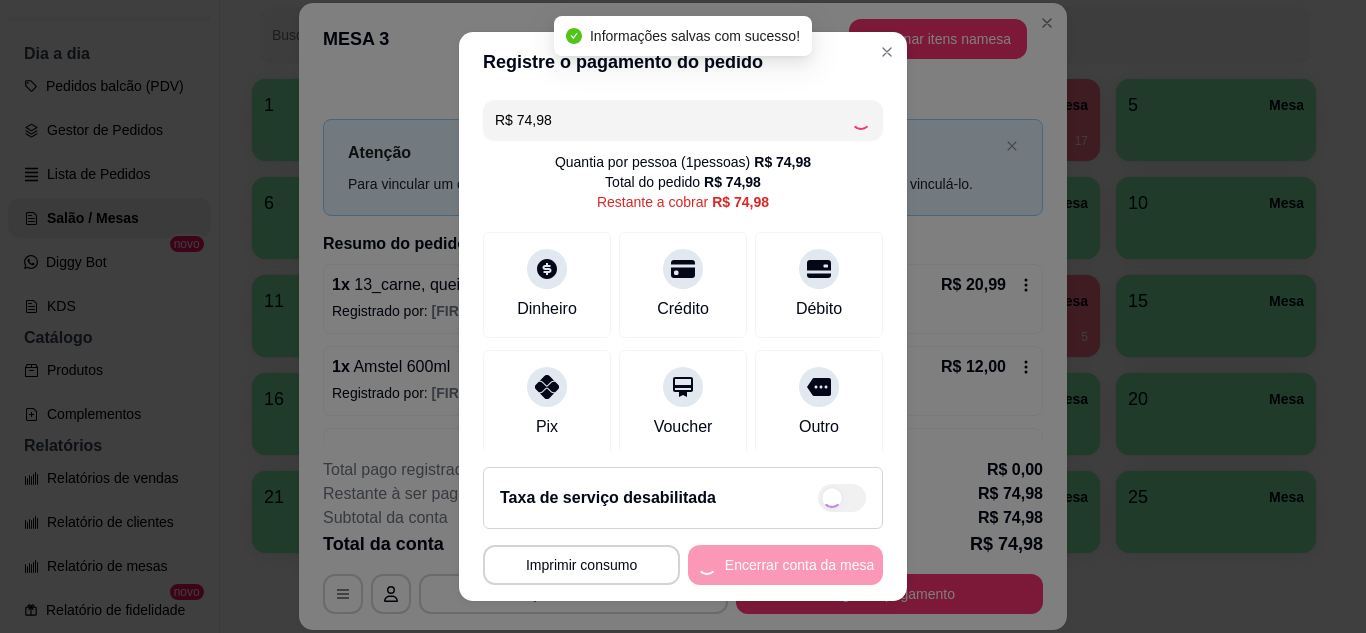 type on "R$ 0,00" 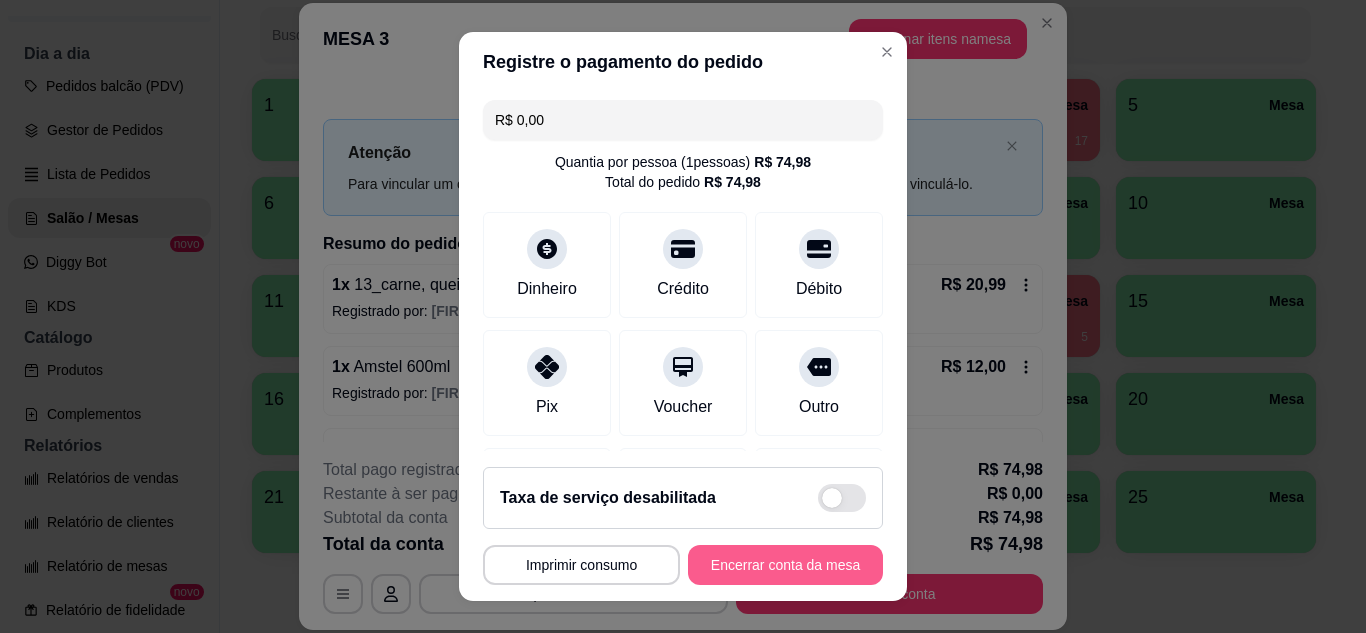 click on "Encerrar conta da mesa" at bounding box center (785, 565) 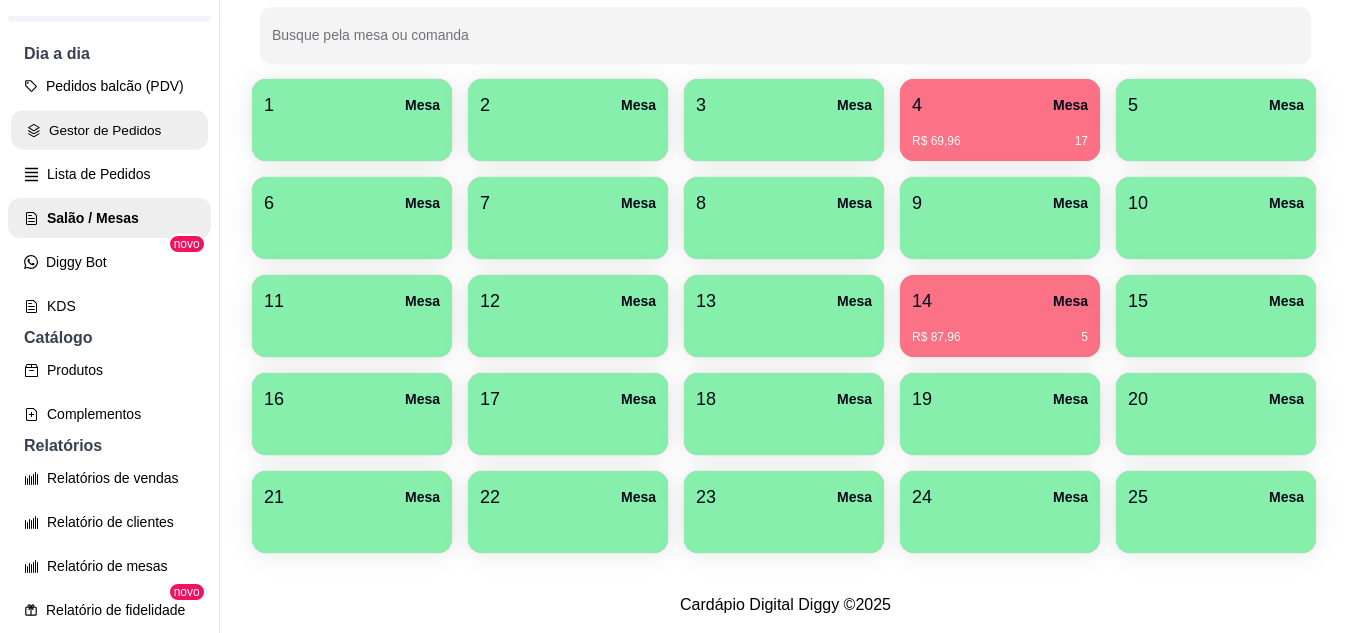 click on "Gestor de Pedidos" at bounding box center [109, 130] 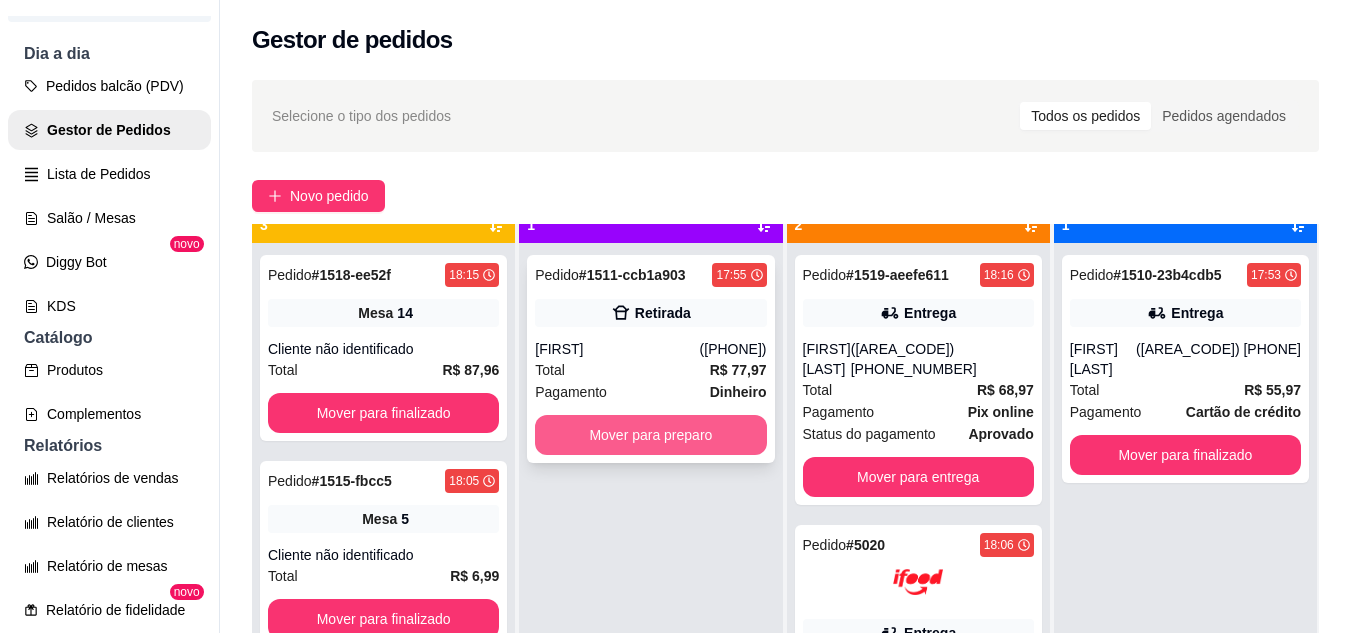 scroll, scrollTop: 56, scrollLeft: 0, axis: vertical 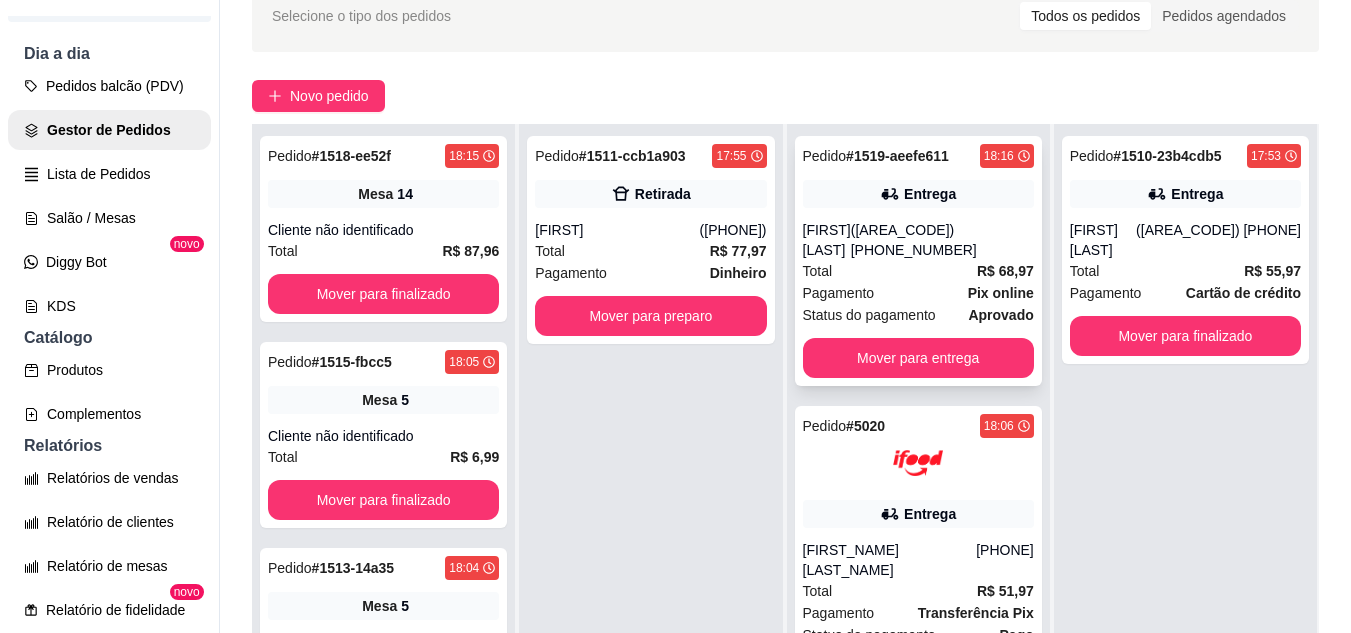 click on "Pedido  # 1519-aeefe611 [TIME] Entrega [FIRST] [LAST] ([PHONE]) Total R$ 68,97 Pagamento Pix online Status do pagamento aprovado Mover para entrega" at bounding box center [918, 261] 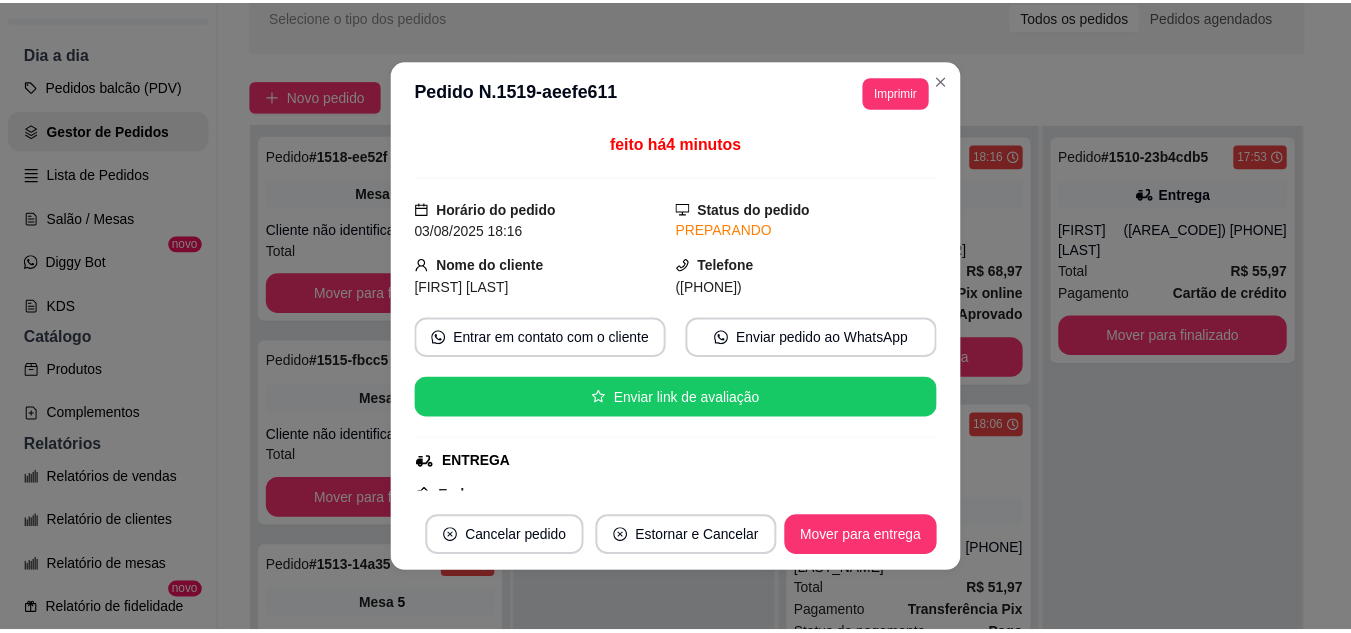scroll, scrollTop: 100, scrollLeft: 0, axis: vertical 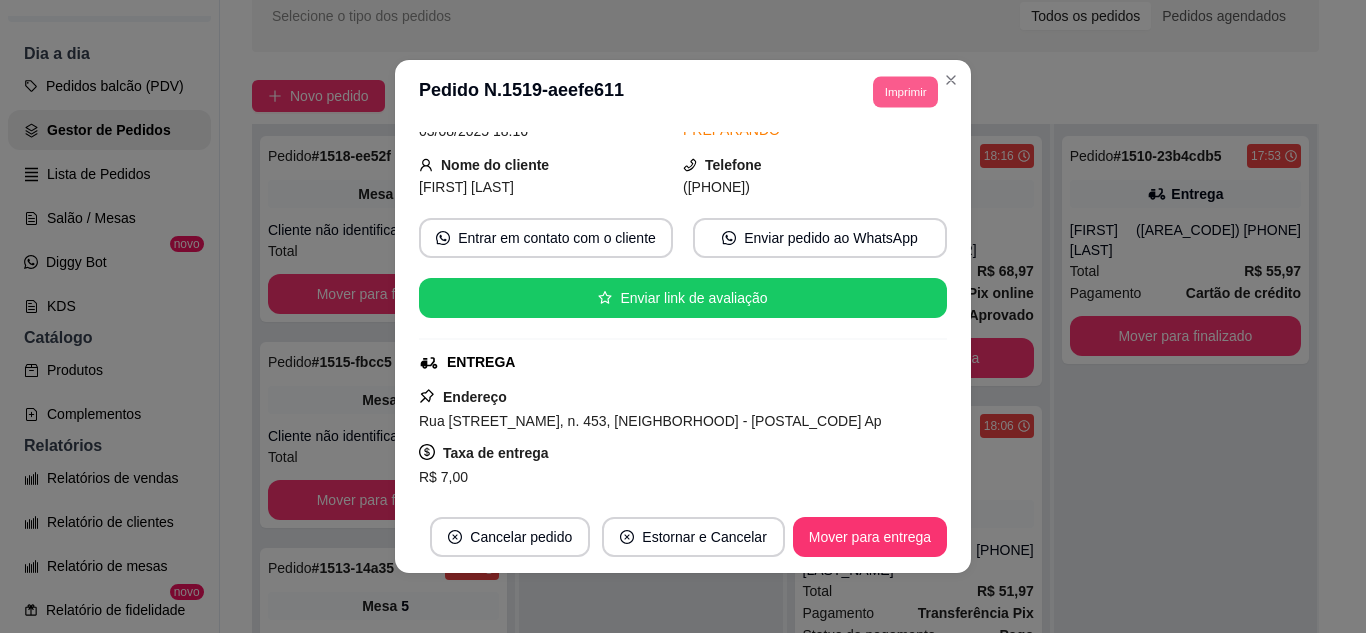 click on "Imprimir" at bounding box center (905, 91) 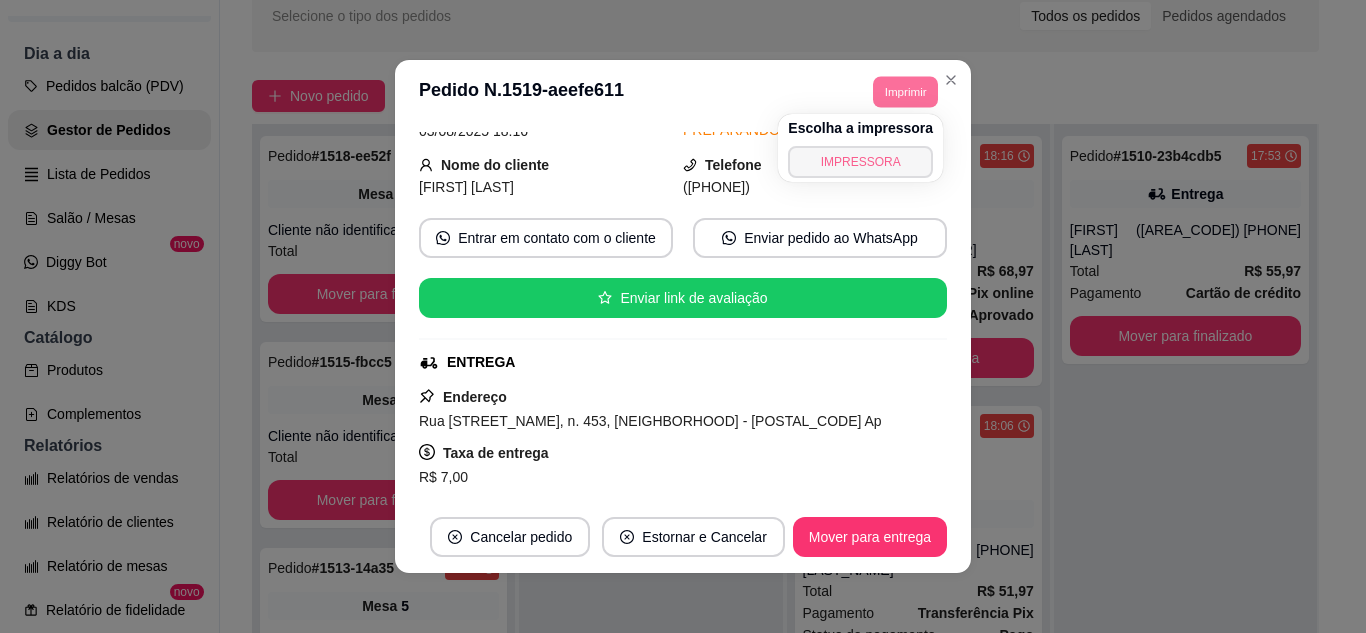 click on "IMPRESSORA" at bounding box center (860, 162) 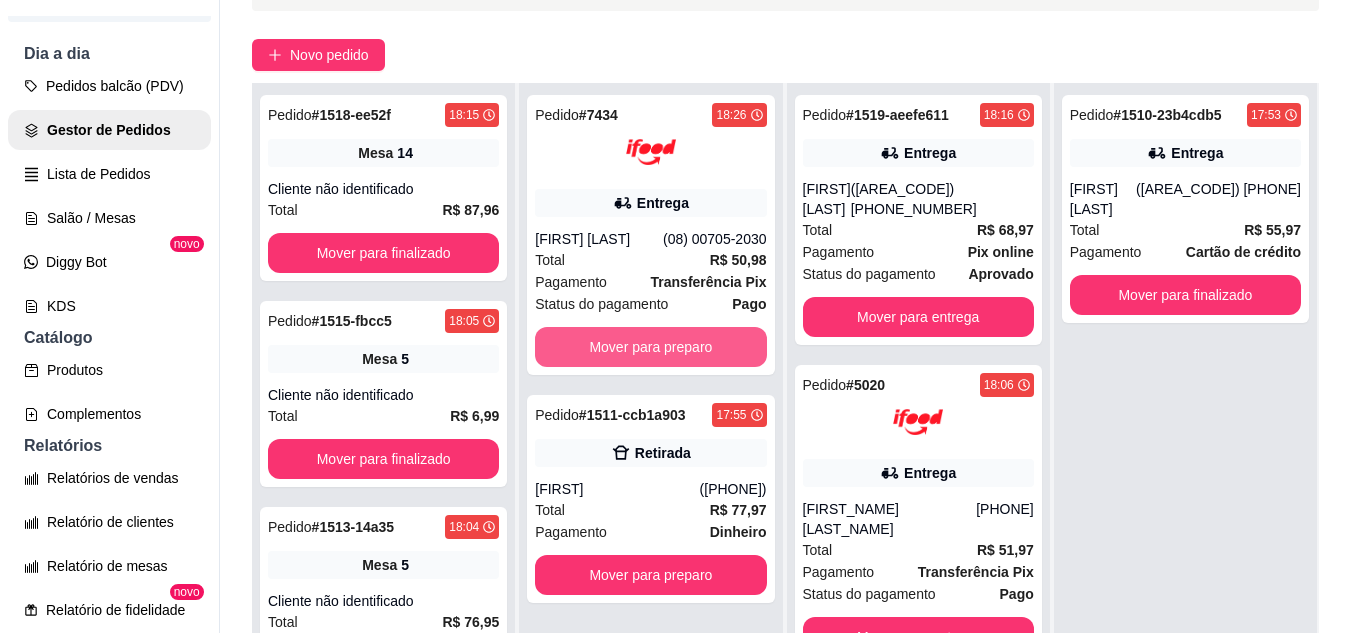 scroll, scrollTop: 200, scrollLeft: 0, axis: vertical 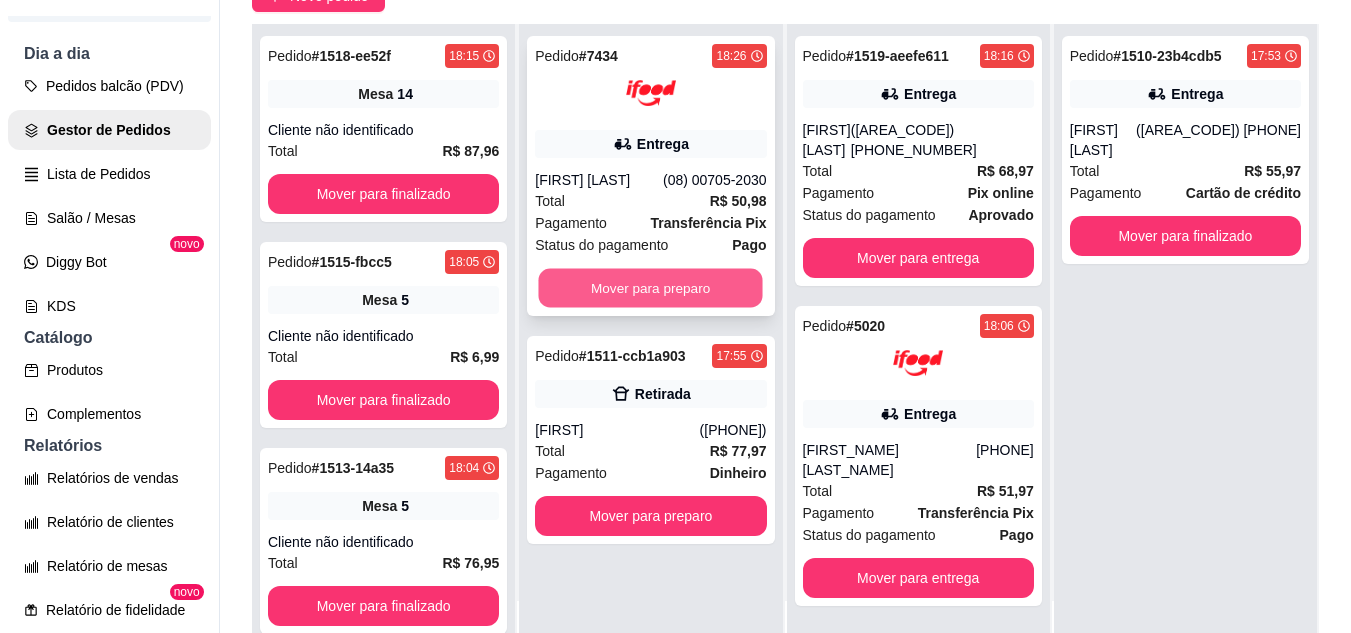 click on "Mover para preparo" at bounding box center (651, 288) 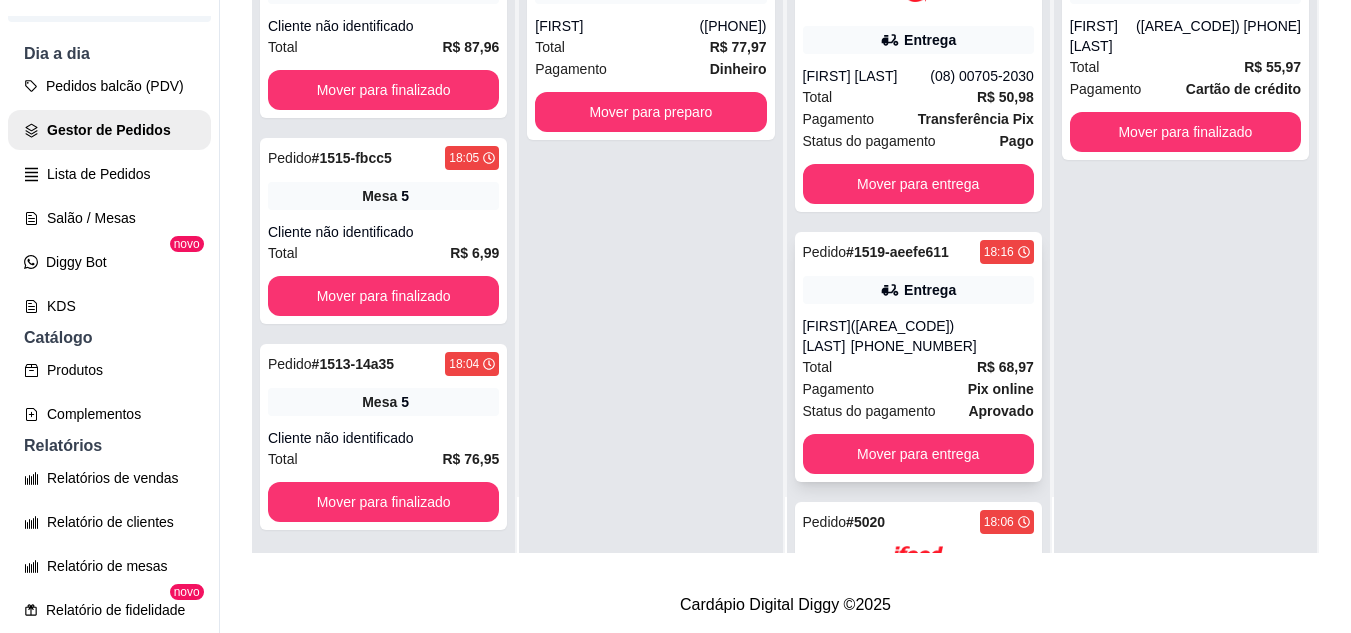 scroll, scrollTop: 319, scrollLeft: 0, axis: vertical 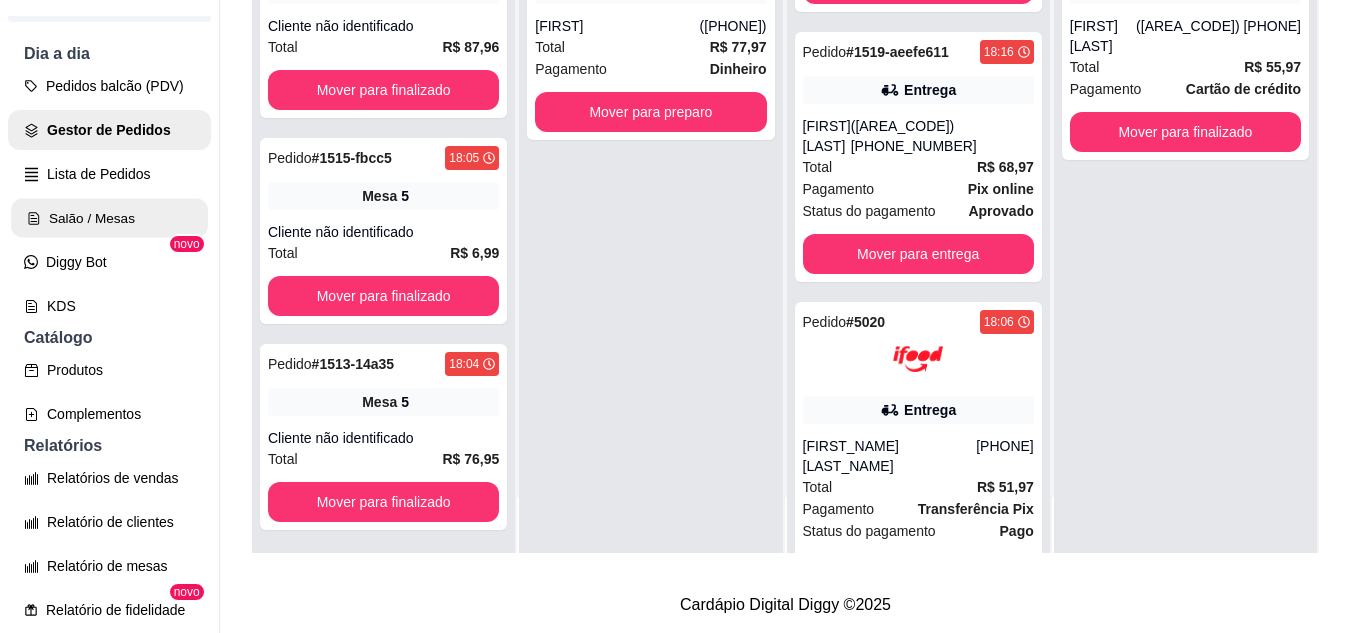 click on "Salão / Mesas" at bounding box center [109, 218] 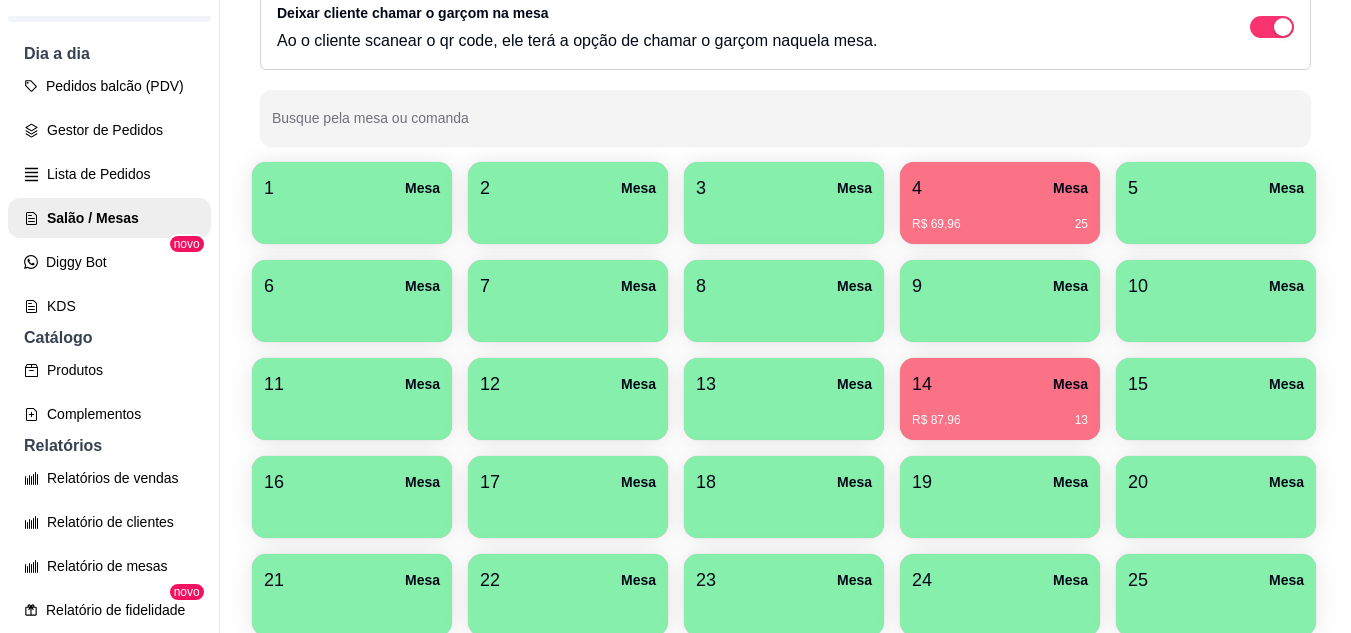 scroll, scrollTop: 200, scrollLeft: 0, axis: vertical 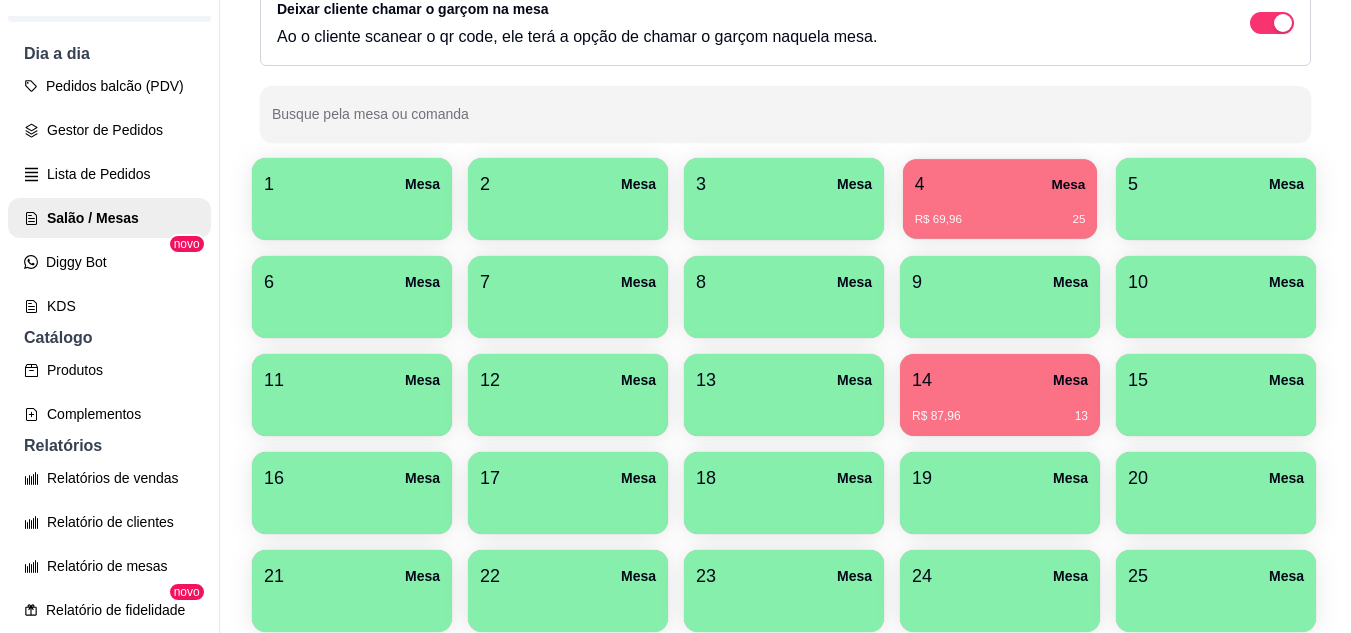 click on "4 Mesa" at bounding box center [1000, 184] 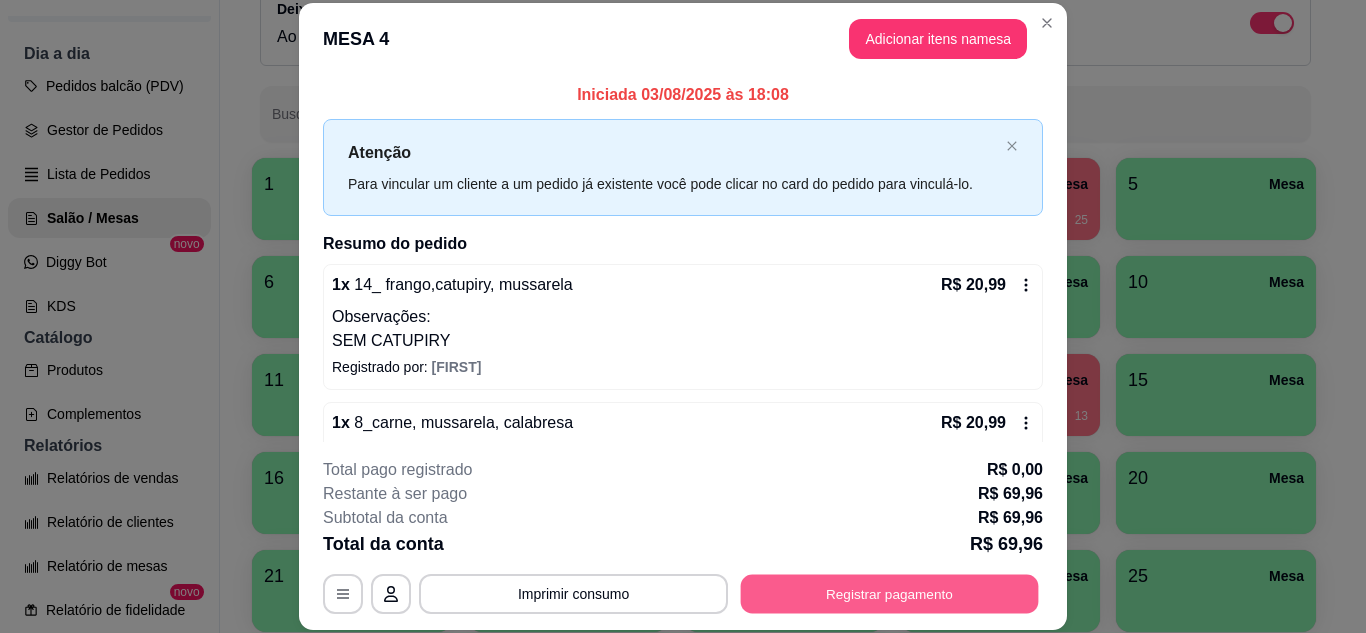 click on "Registrar pagamento" at bounding box center [890, 593] 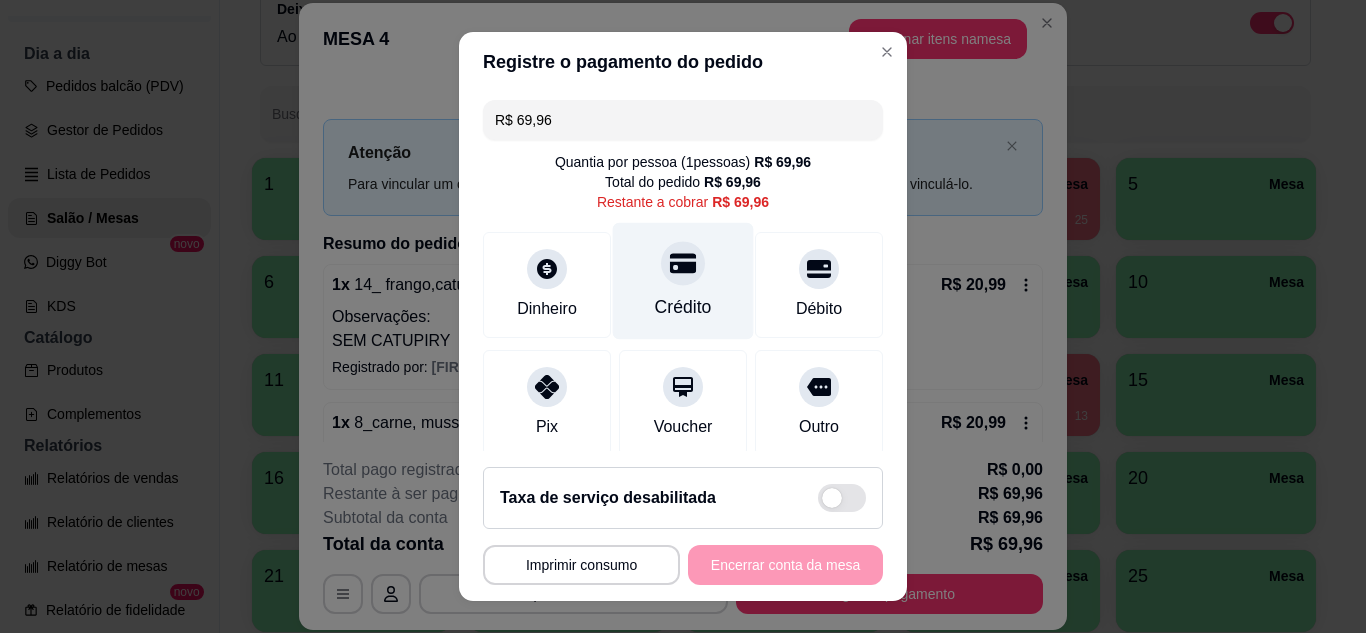 click on "Crédito" at bounding box center (683, 307) 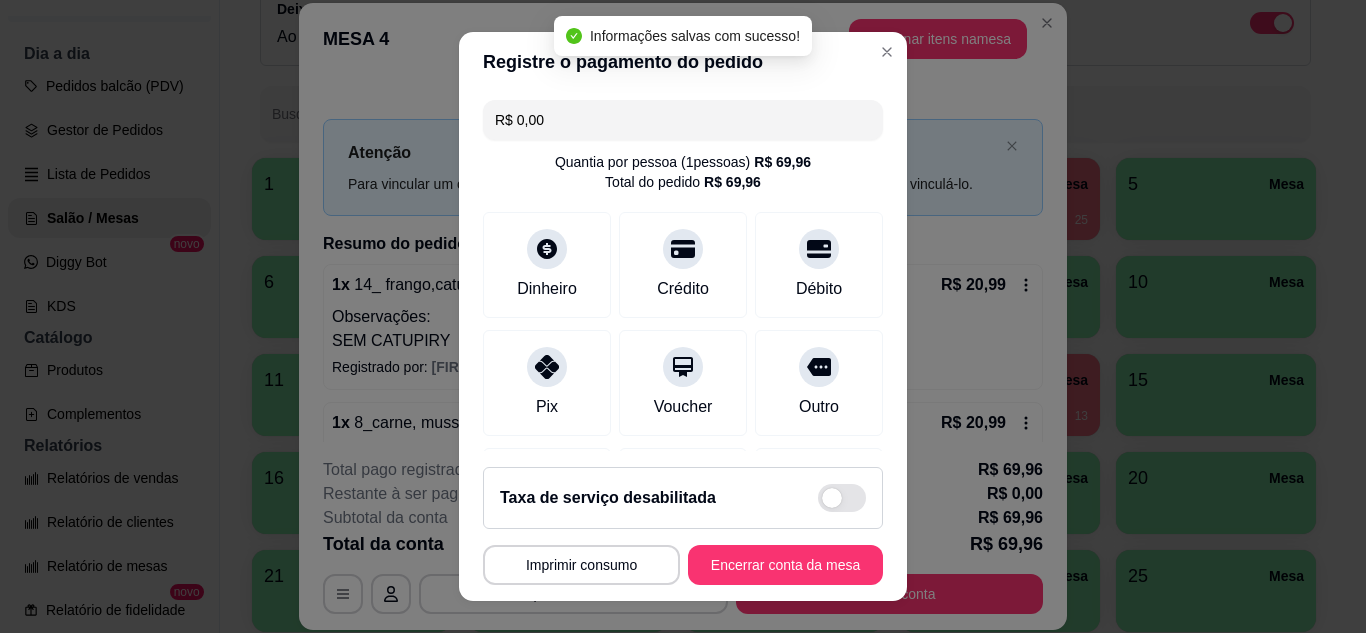 type on "R$ 0,00" 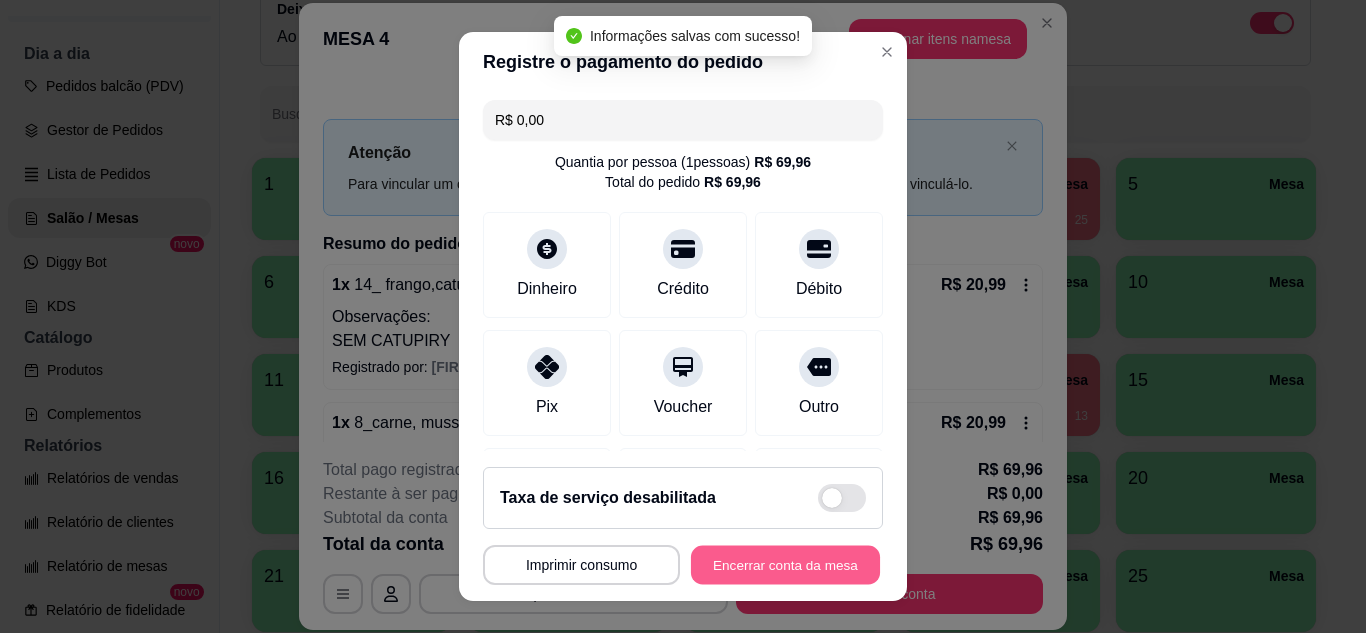 click on "Encerrar conta da mesa" at bounding box center (785, 565) 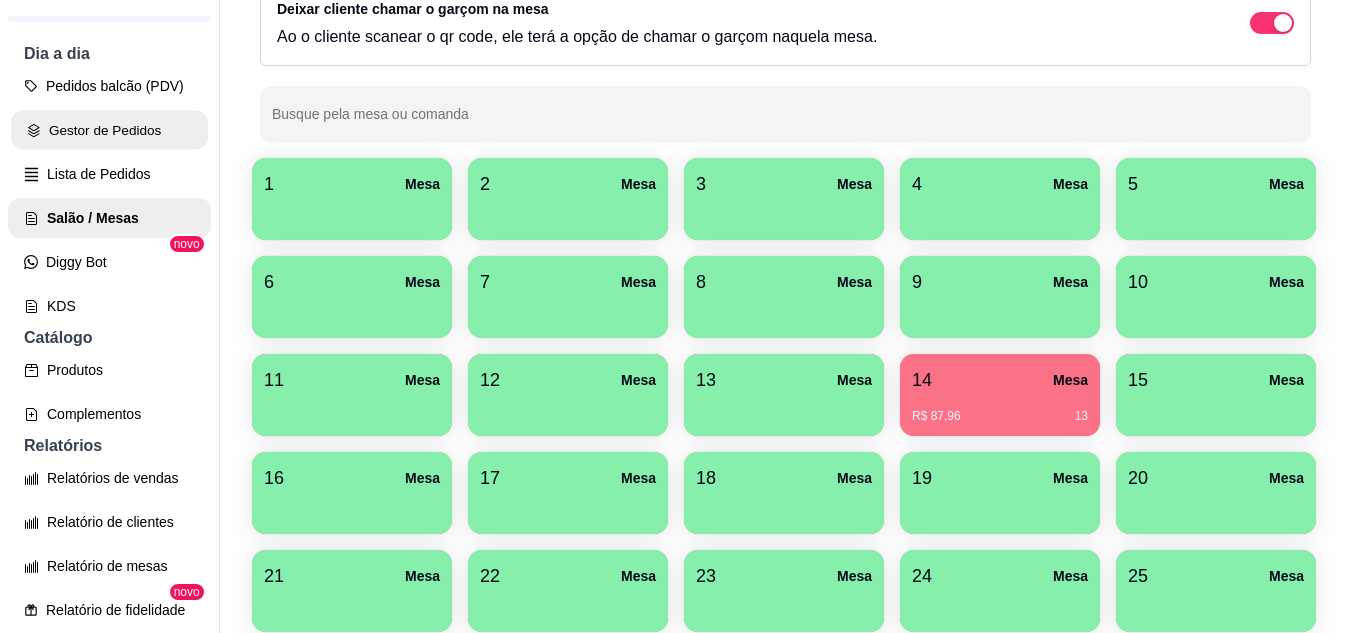 click on "Gestor de Pedidos" at bounding box center [109, 130] 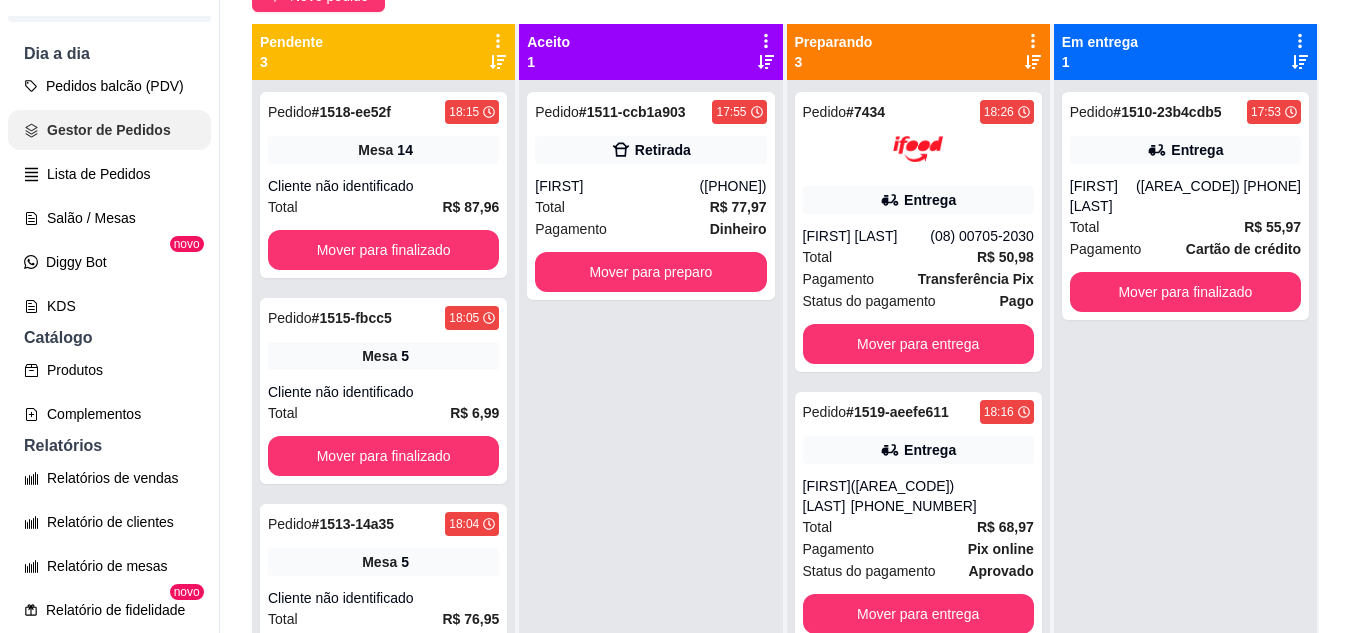 scroll, scrollTop: 0, scrollLeft: 0, axis: both 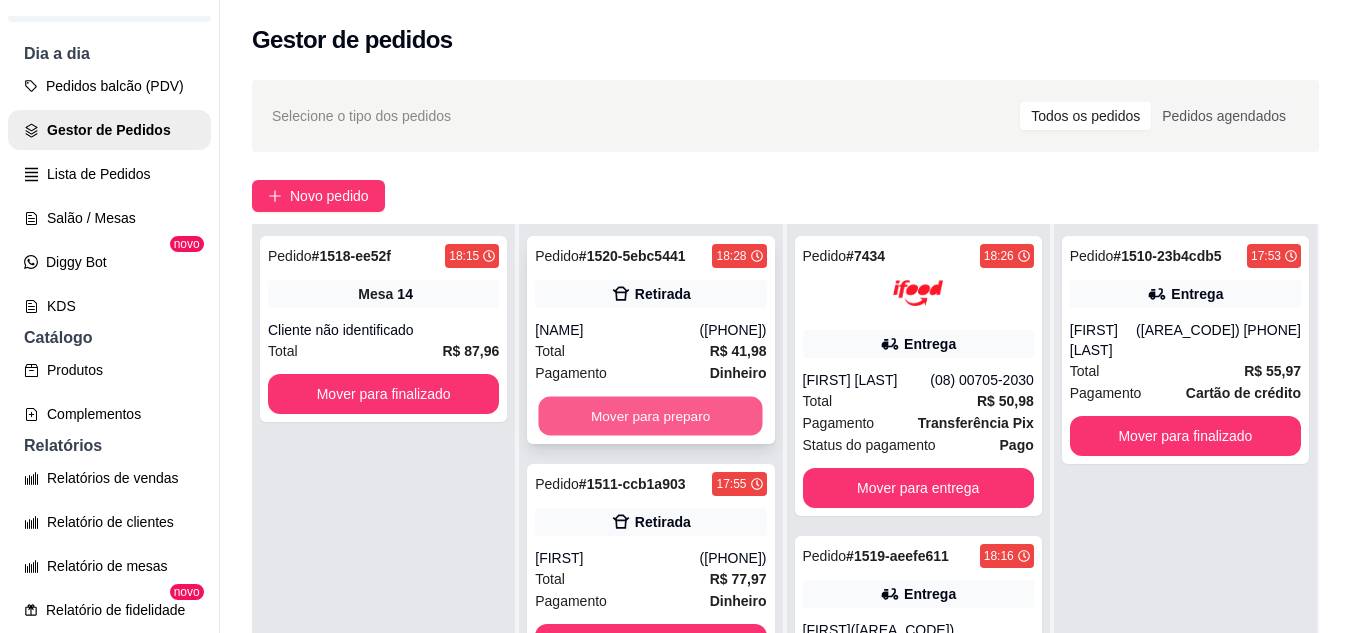 click on "Mover para preparo" at bounding box center (651, 416) 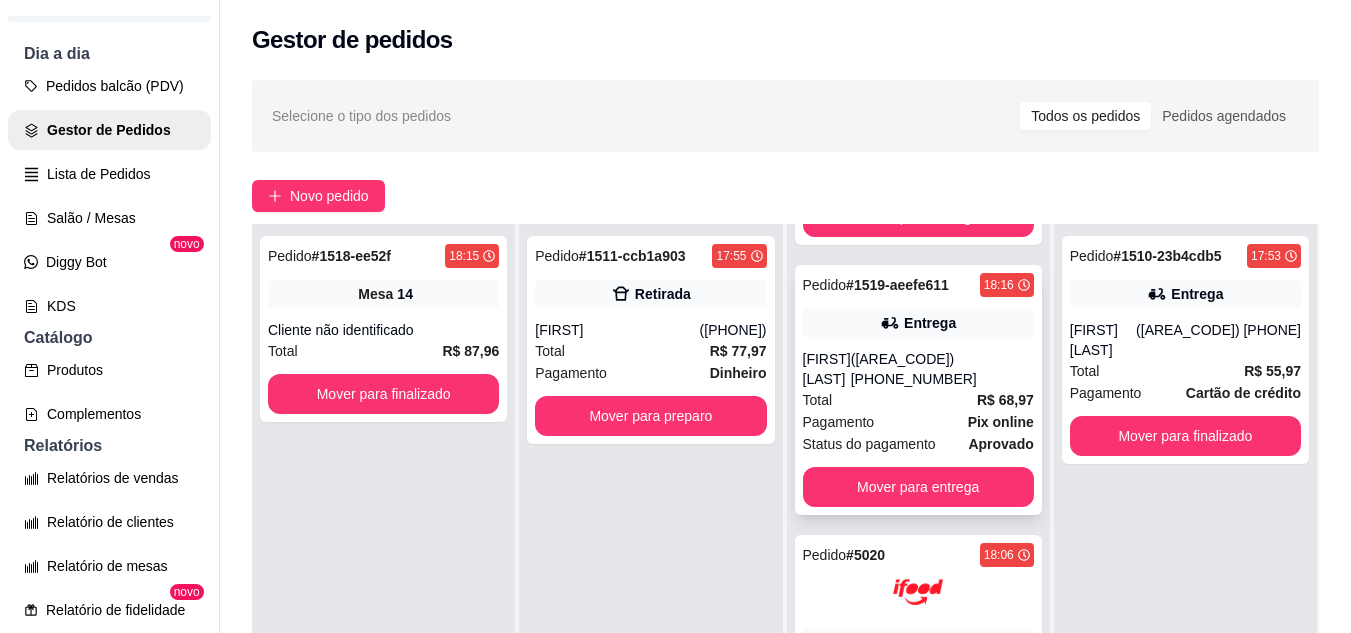 scroll, scrollTop: 505, scrollLeft: 0, axis: vertical 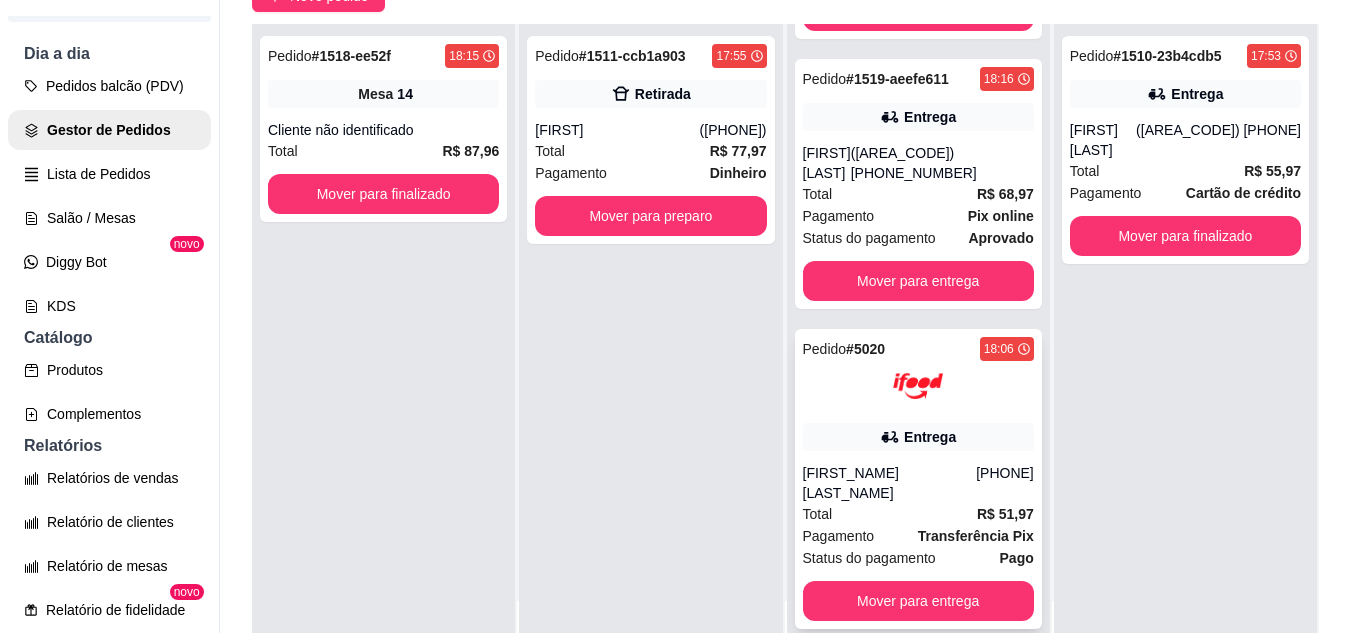 click on "[FIRST_NAME] [LAST_NAME]" at bounding box center (890, 483) 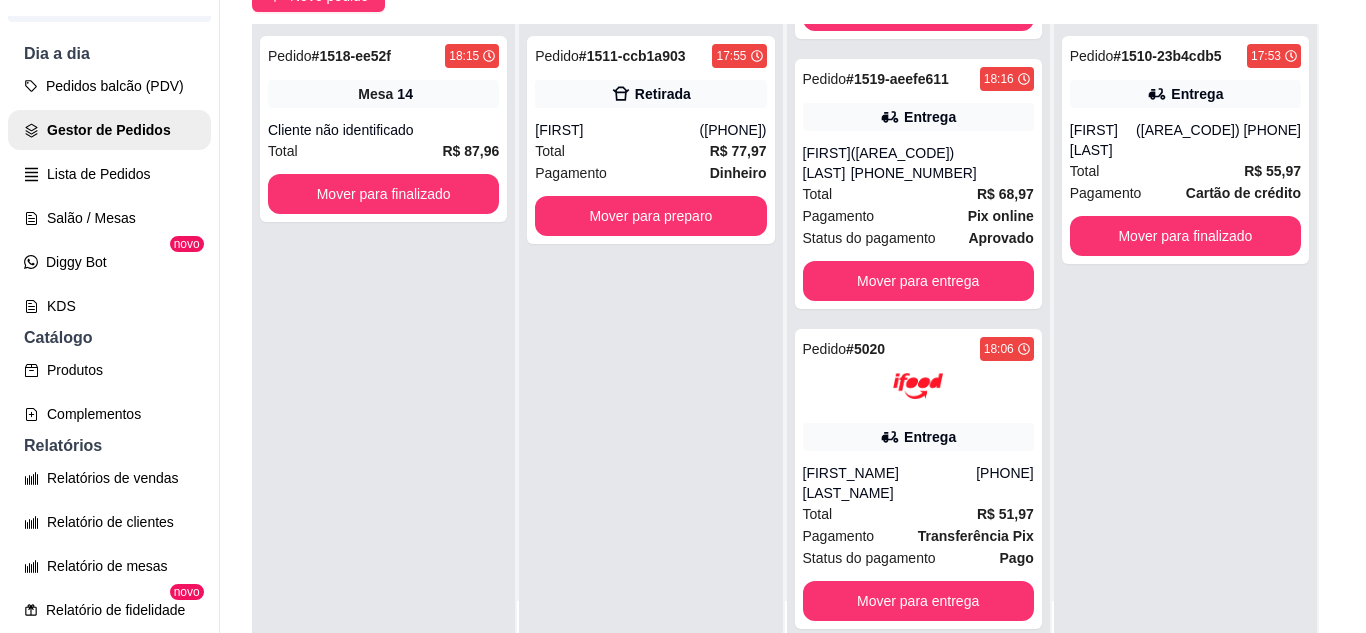 scroll, scrollTop: 100, scrollLeft: 0, axis: vertical 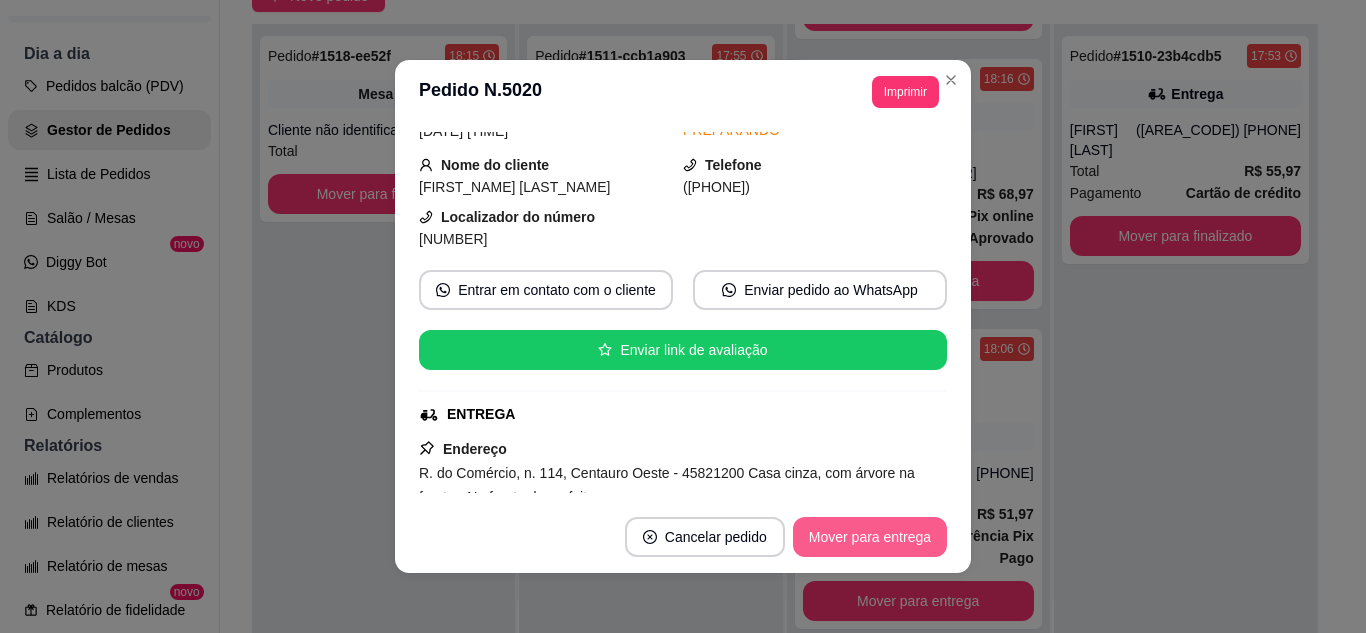 click on "Mover para entrega" at bounding box center [870, 537] 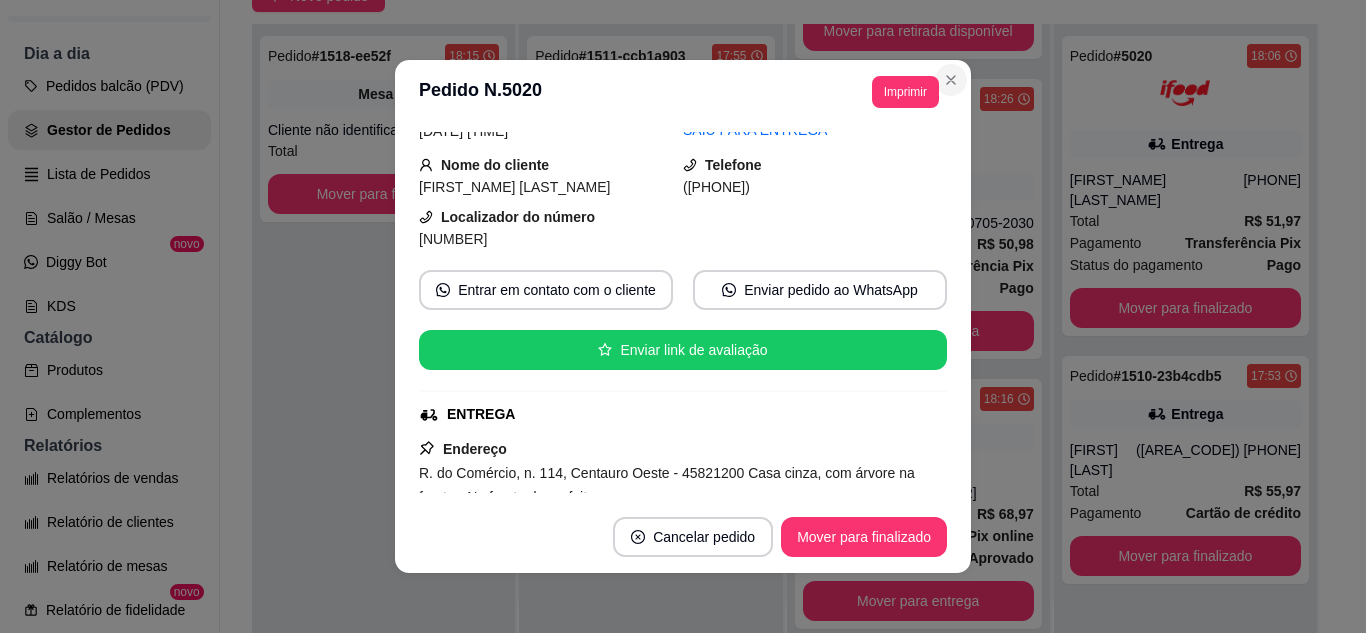 scroll, scrollTop: 185, scrollLeft: 0, axis: vertical 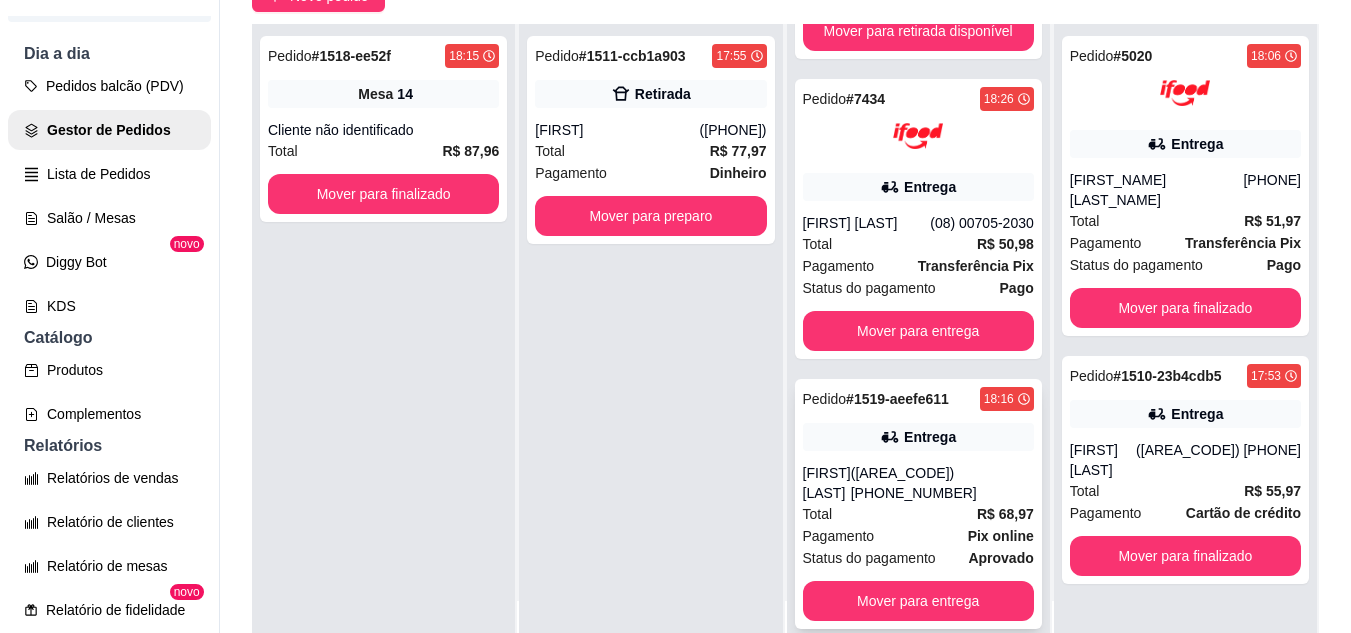 click on "Pedido  # 1519-aeefe611 [TIME] Entrega [FIRST] [LAST] ([PHONE]) Total R$ 68,97 Pagamento Pix online Status do pagamento aprovado Mover para entrega" at bounding box center [918, 504] 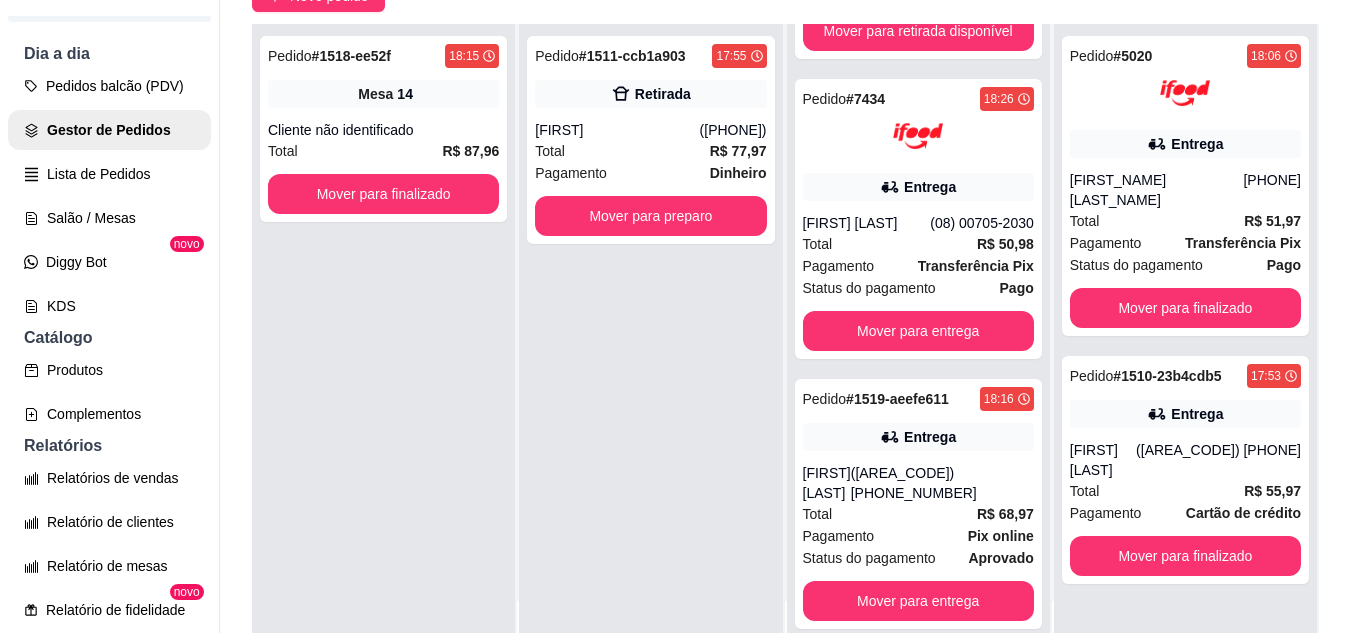scroll, scrollTop: 100, scrollLeft: 0, axis: vertical 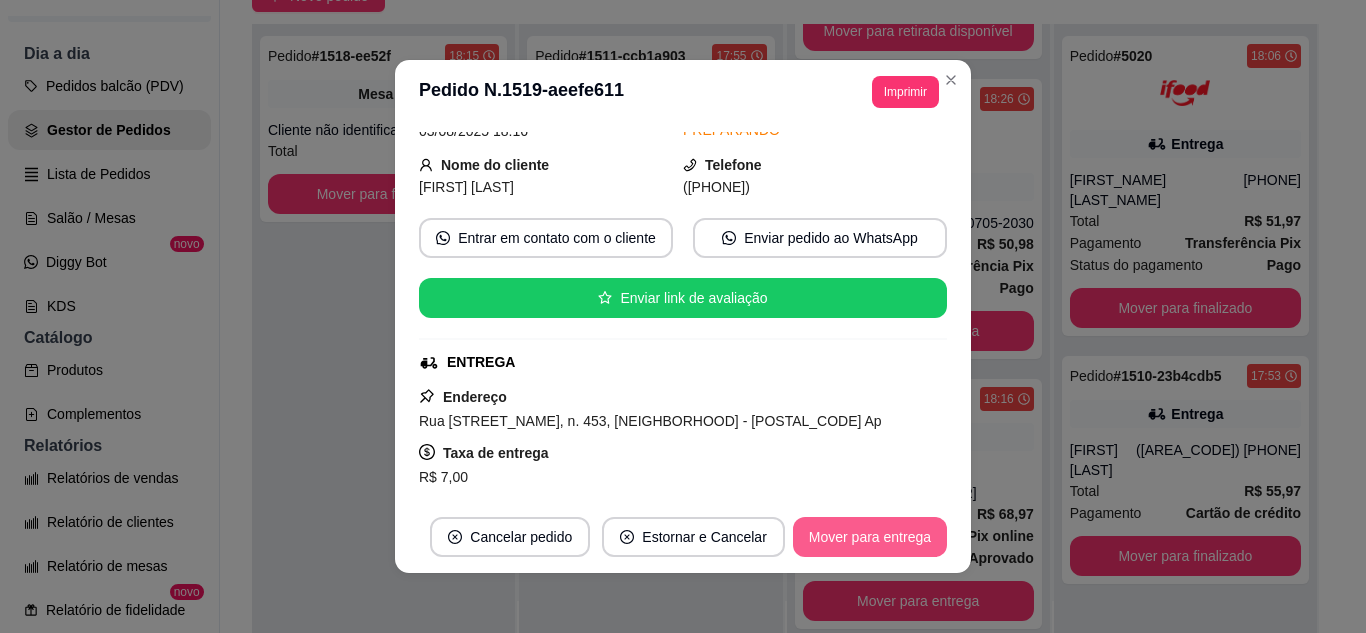 click on "Mover para entrega" at bounding box center (870, 537) 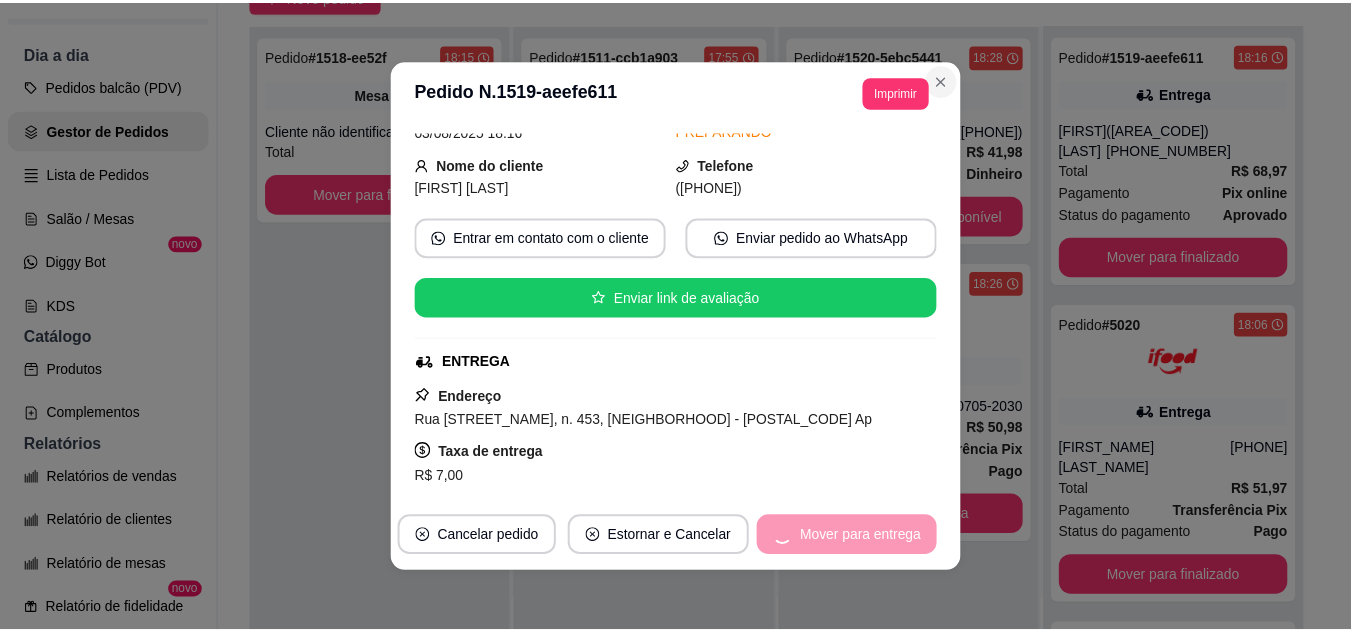 scroll, scrollTop: 0, scrollLeft: 0, axis: both 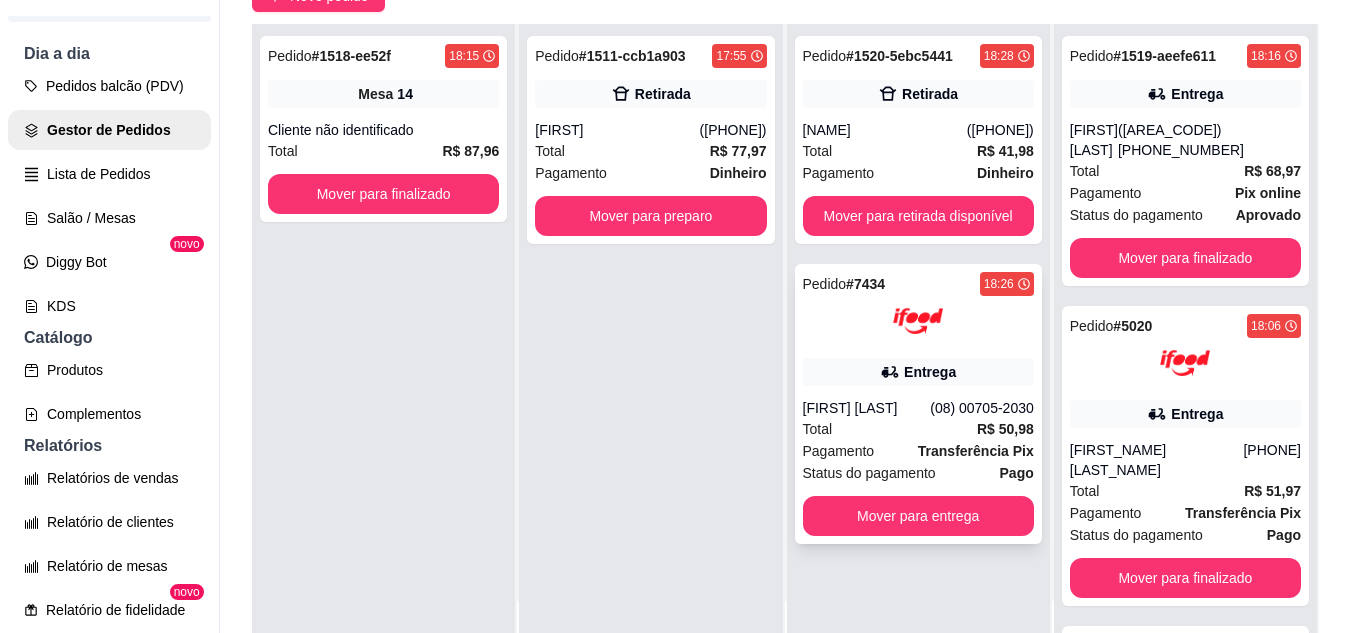click on "[FIRST] [LAST]" at bounding box center [867, 408] 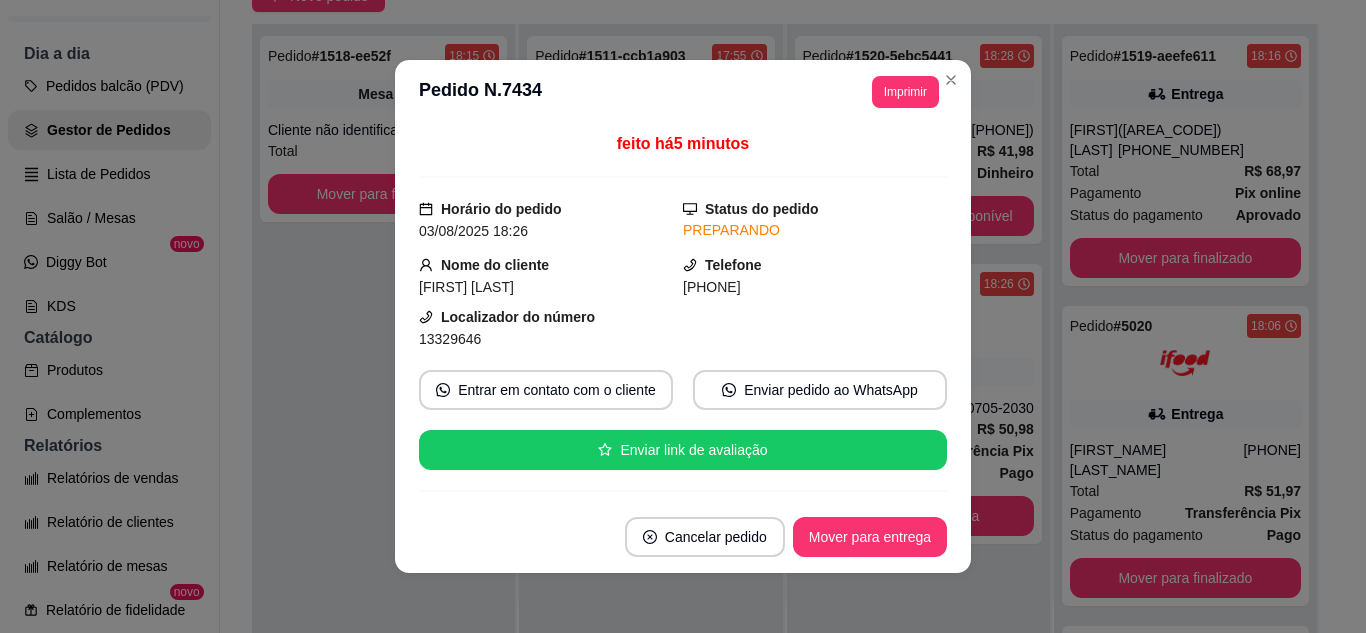 click on "**********" at bounding box center (897, 92) 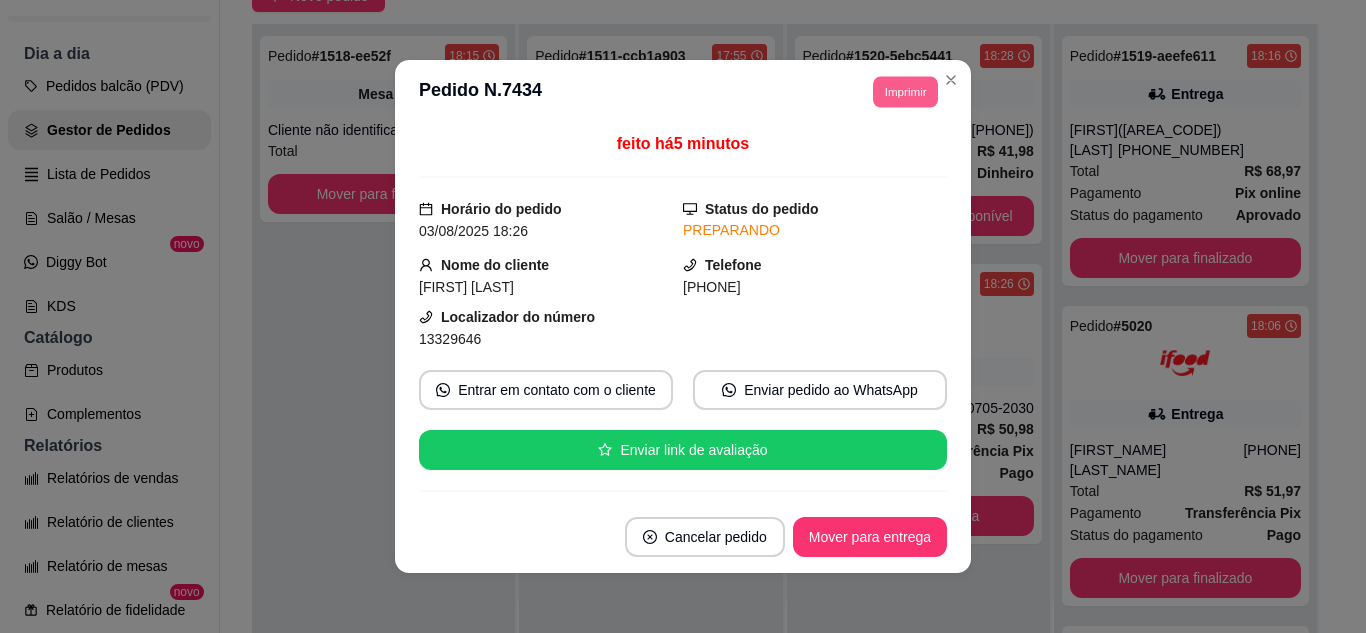 click on "Imprimir" at bounding box center (905, 91) 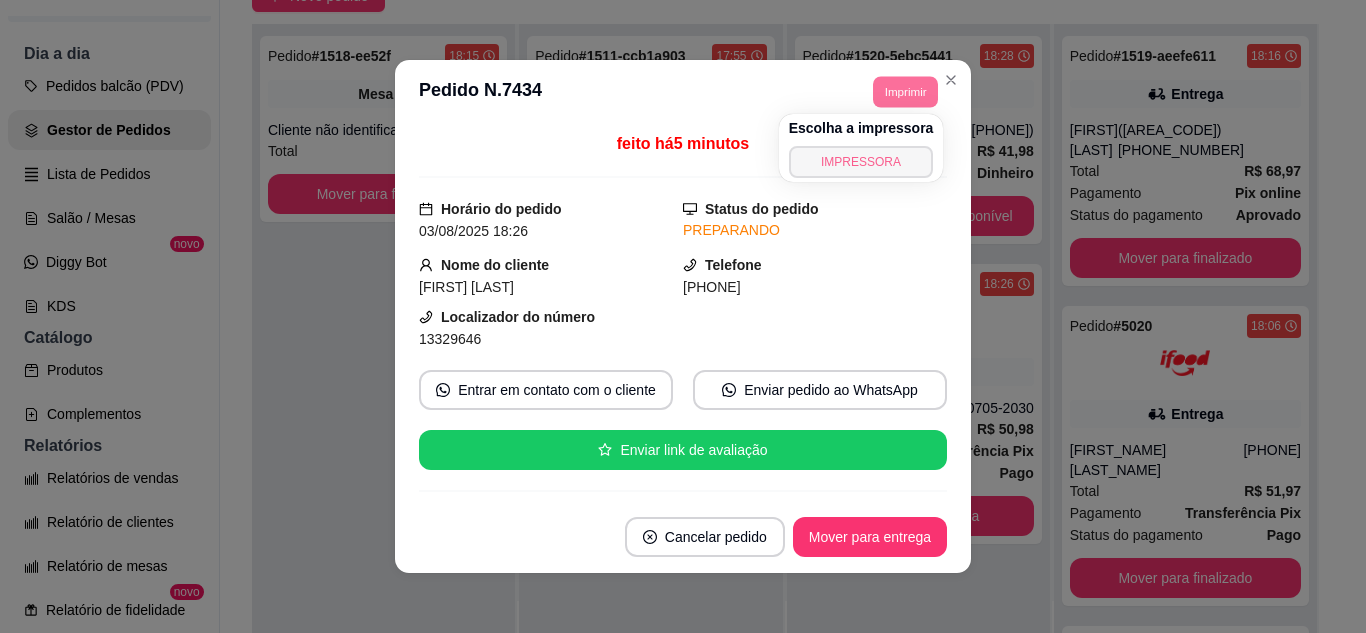 click on "IMPRESSORA" at bounding box center (861, 162) 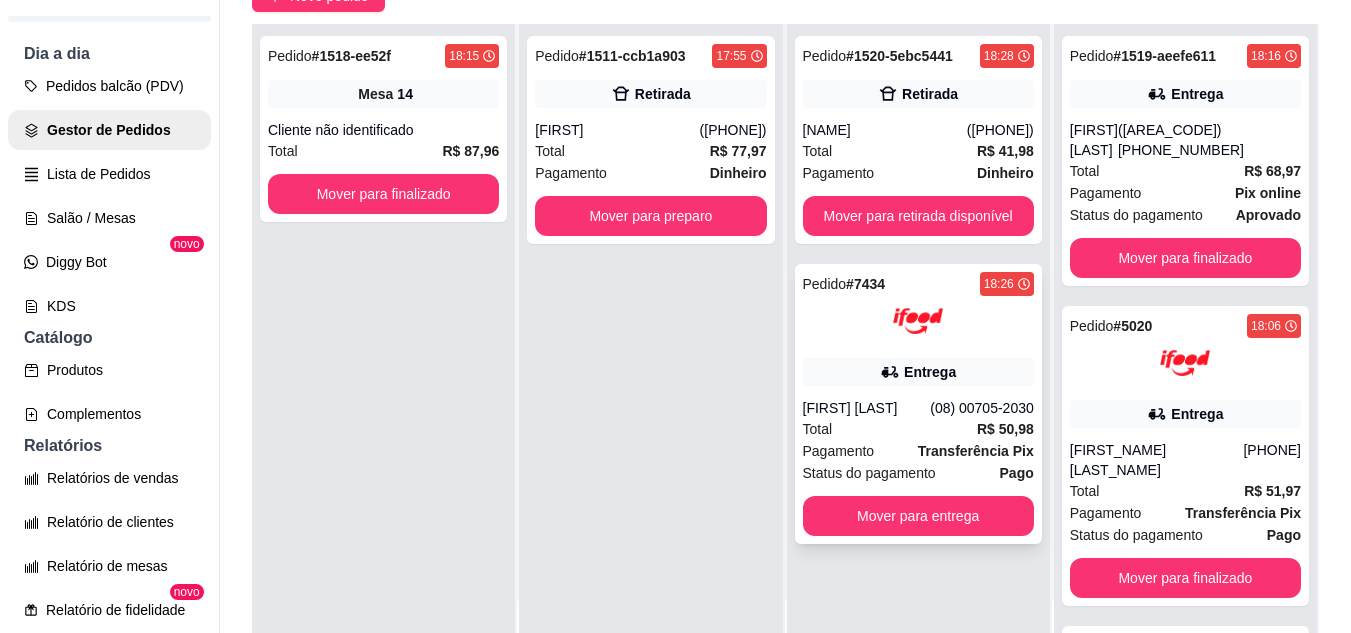 scroll, scrollTop: 0, scrollLeft: 0, axis: both 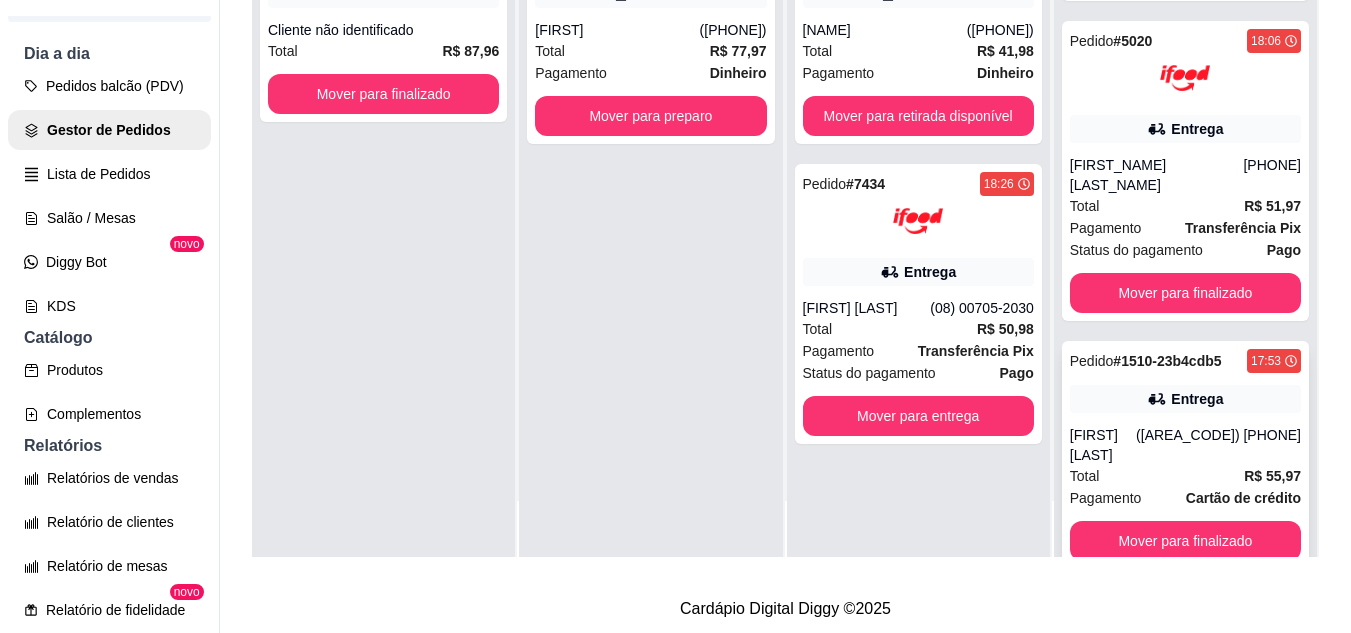 click on "Entrega" at bounding box center [1185, 399] 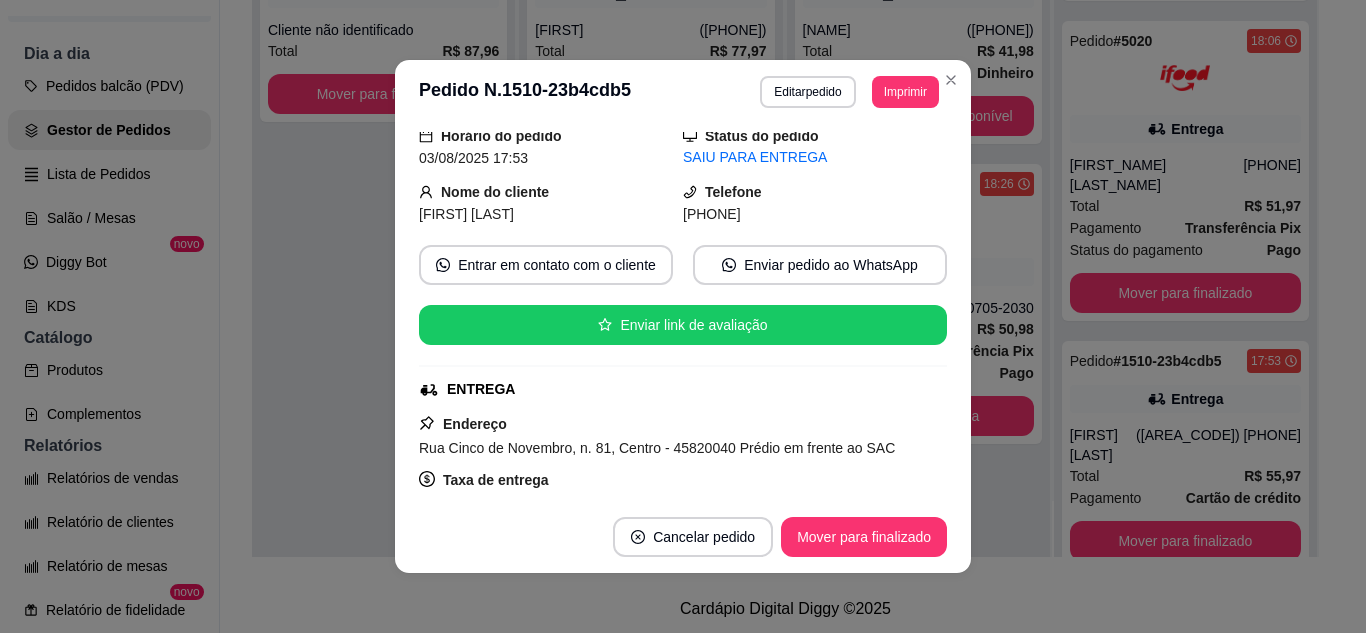 scroll, scrollTop: 100, scrollLeft: 0, axis: vertical 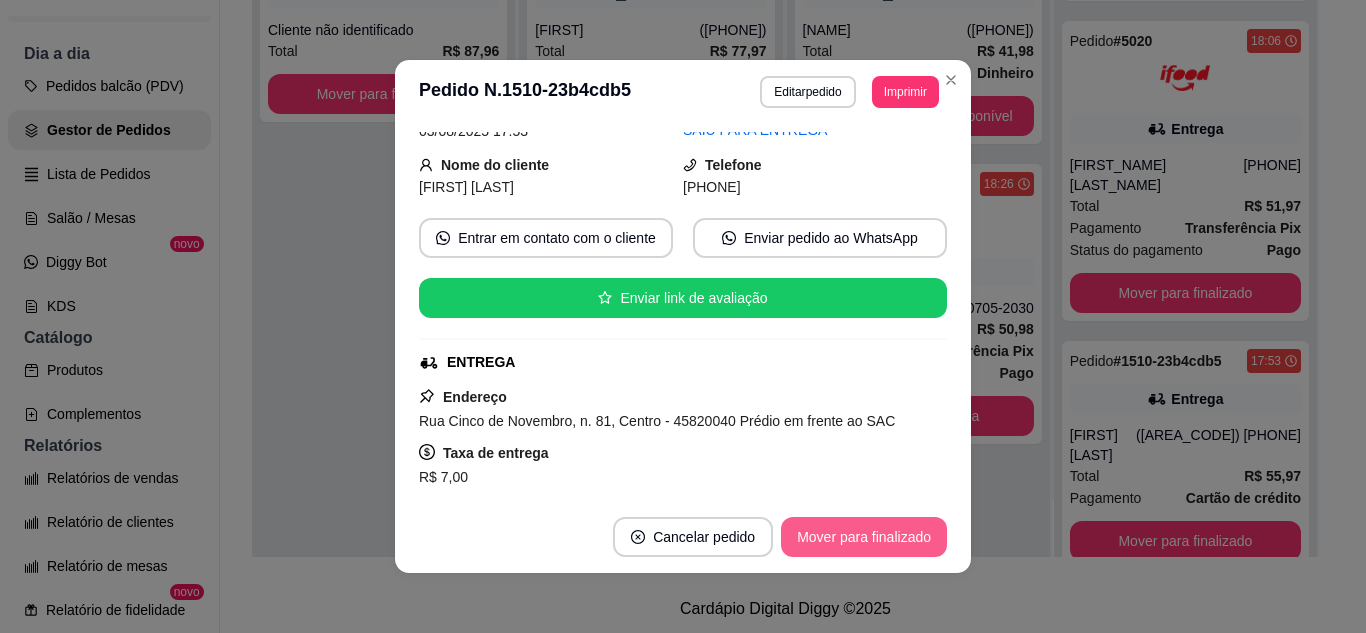 click on "Mover para finalizado" at bounding box center (864, 537) 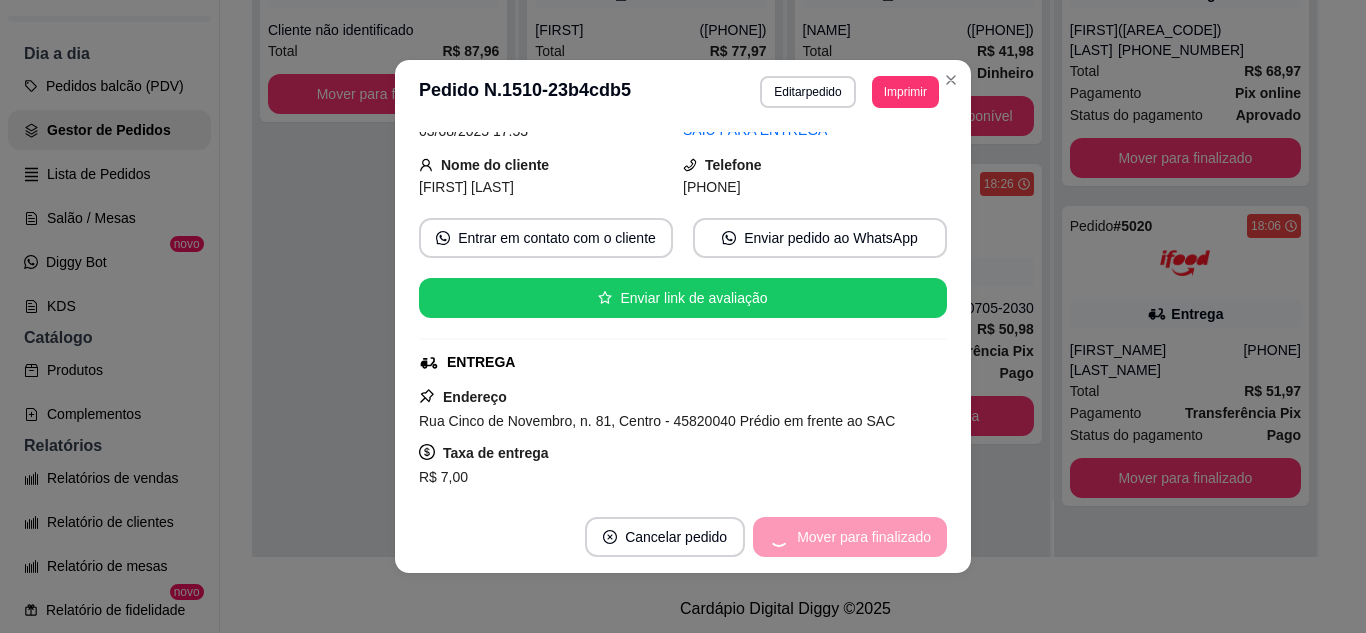 scroll, scrollTop: 0, scrollLeft: 0, axis: both 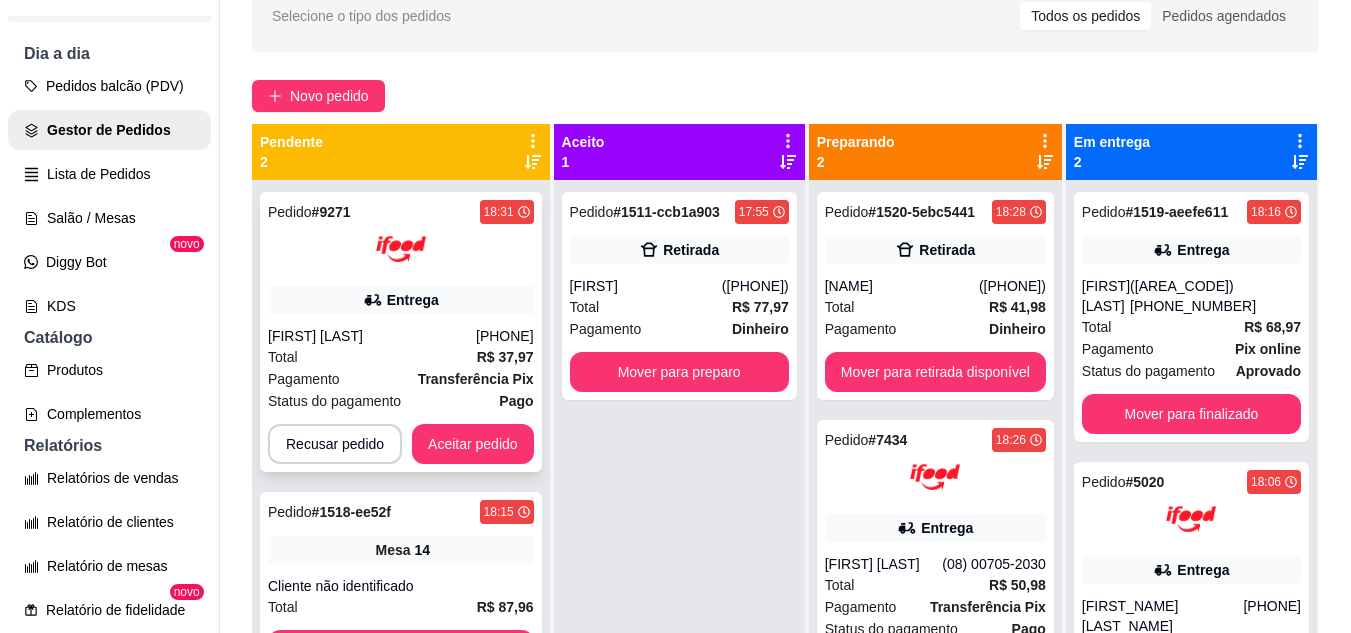 click on "Pedido  # 9271 18:31 Entrega [FIRST] [LAST] ([PHONE]) Total R$ 37,97 Pagamento Transferência Pix Status do pagamento Pago Recusar pedido Aceitar pedido" at bounding box center (401, 332) 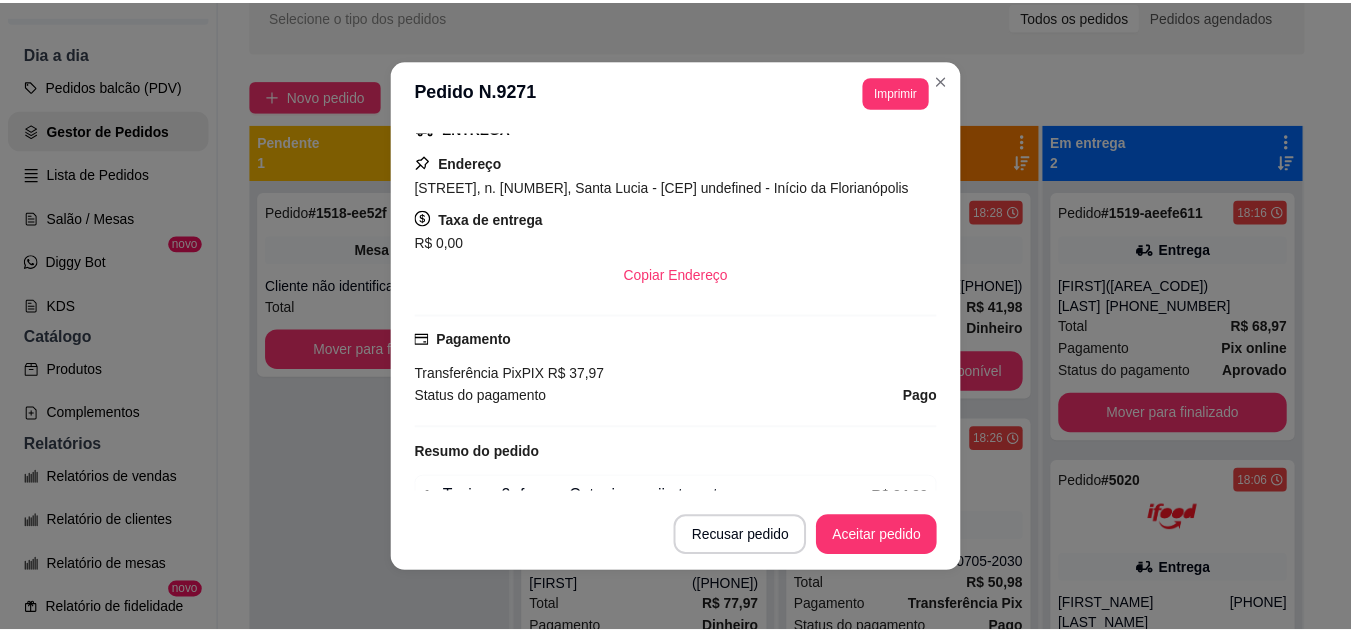 scroll, scrollTop: 552, scrollLeft: 0, axis: vertical 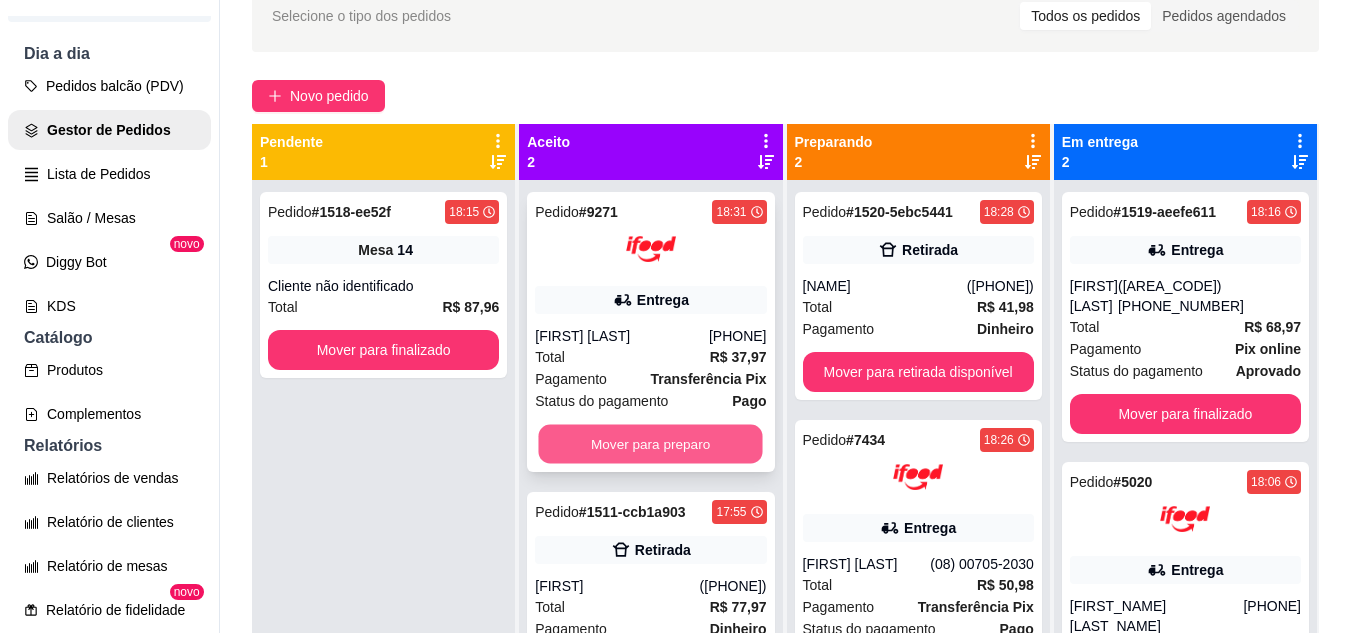 click on "Mover para preparo" at bounding box center (651, 444) 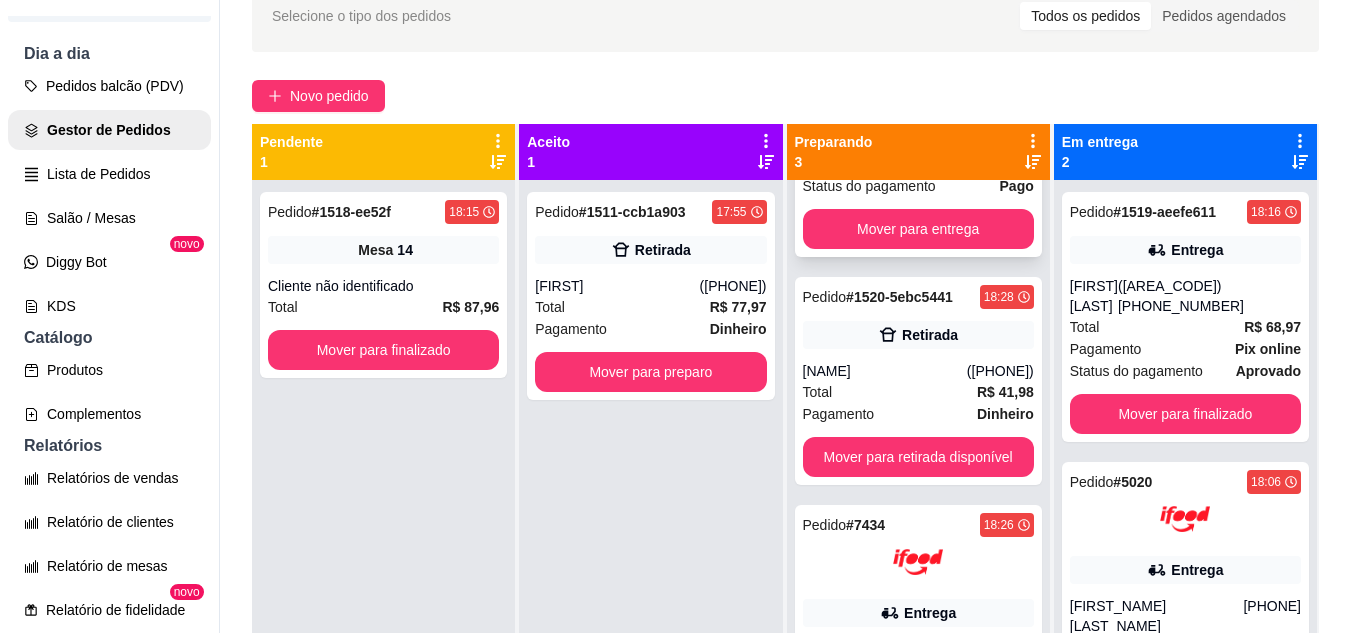 scroll, scrollTop: 235, scrollLeft: 0, axis: vertical 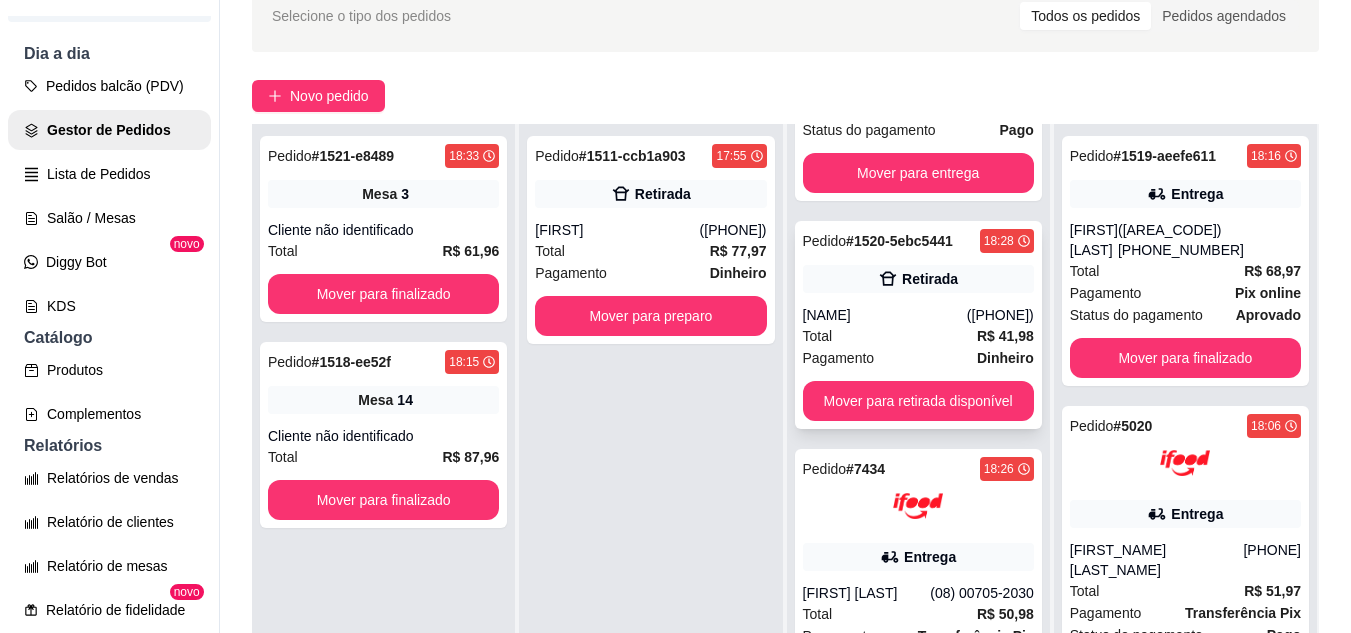click on "[NAME]" at bounding box center (885, 315) 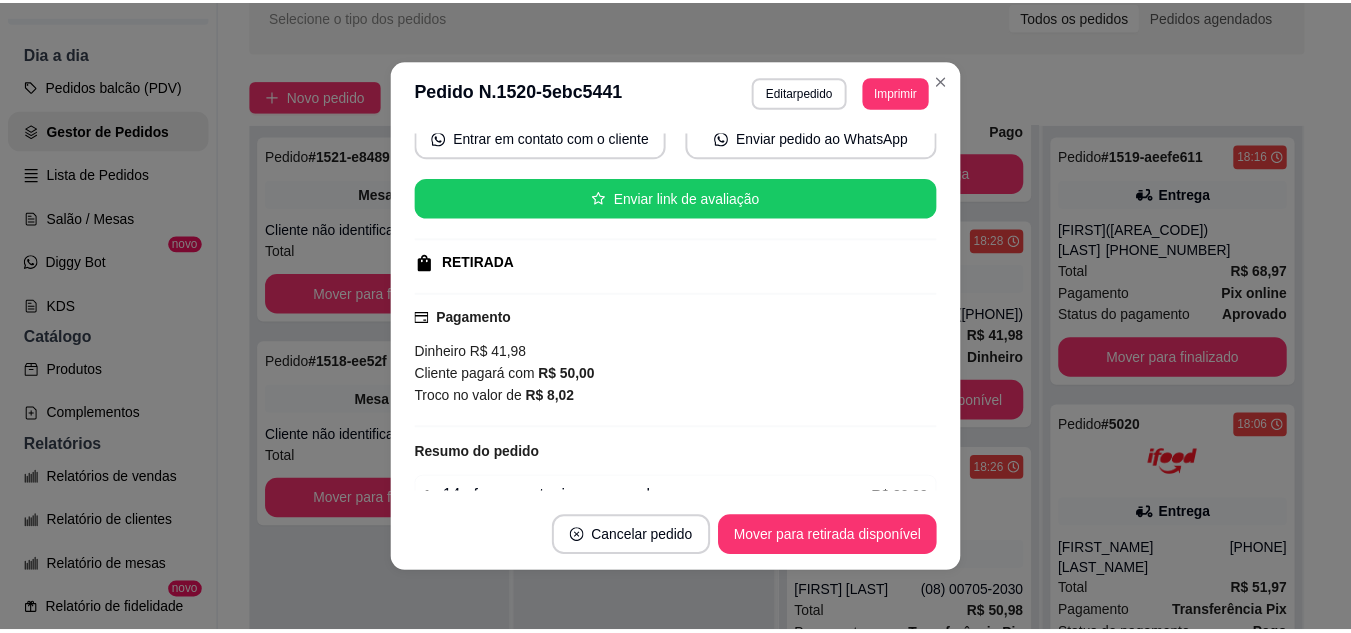 scroll, scrollTop: 400, scrollLeft: 0, axis: vertical 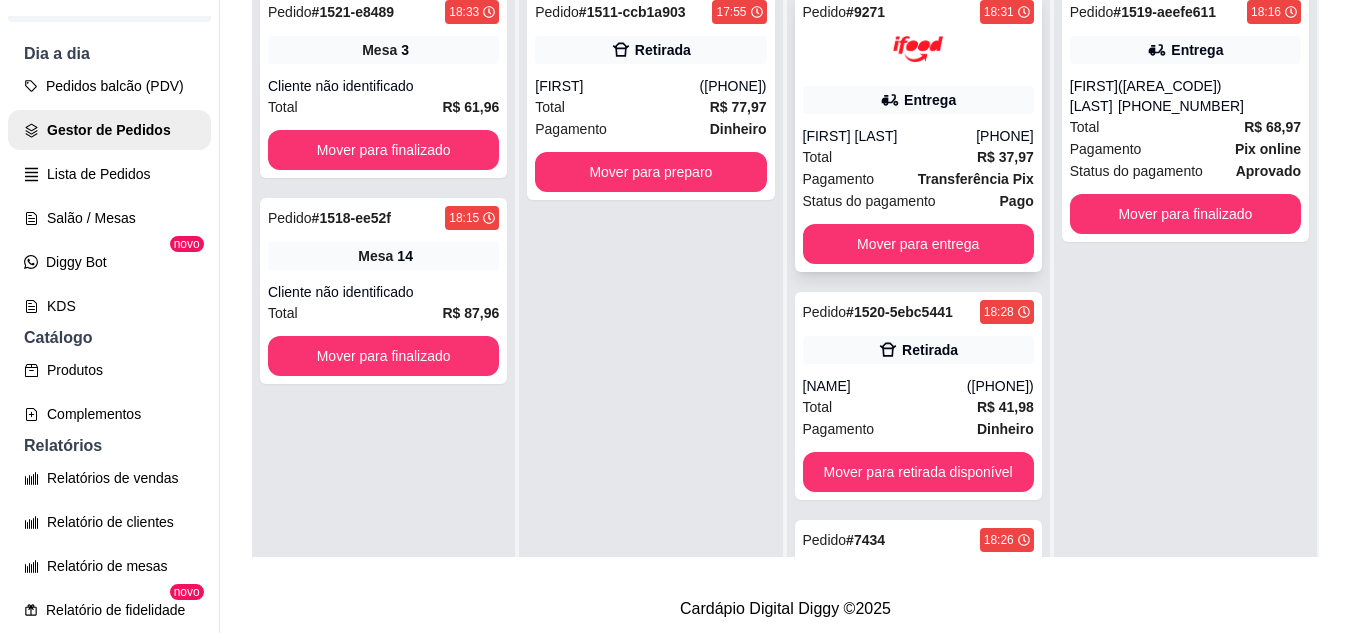 click on "[FIRST] [LAST]" at bounding box center (890, 136) 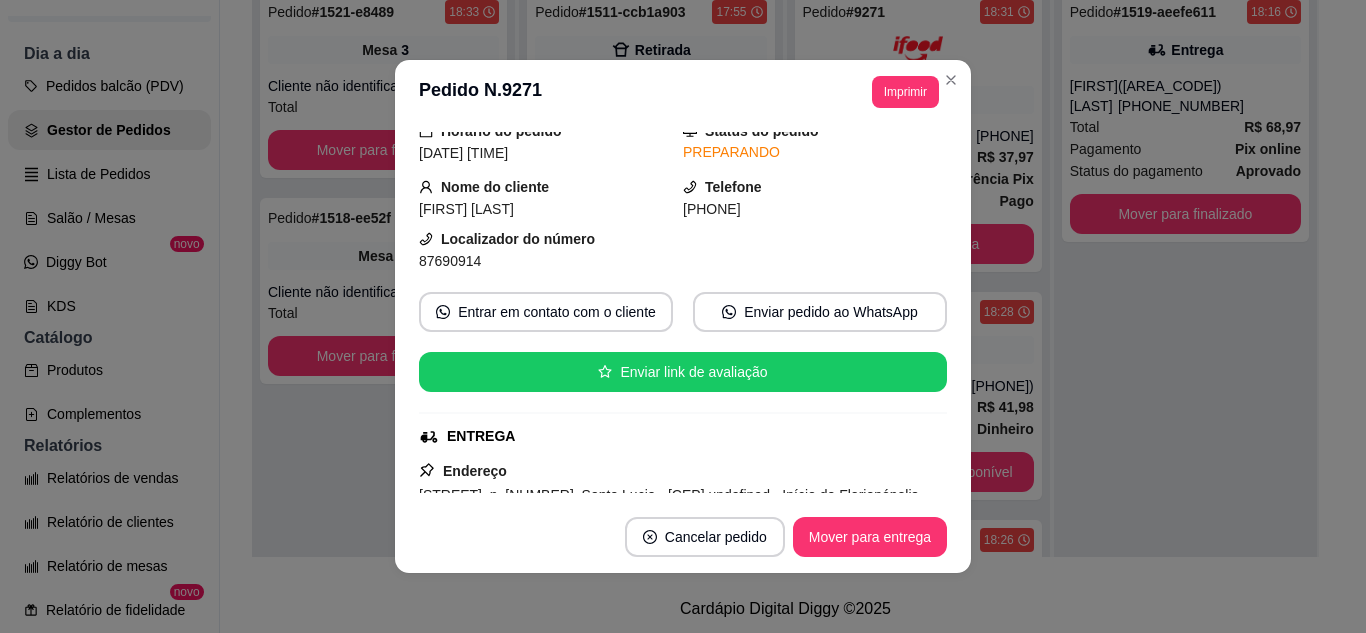 scroll, scrollTop: 100, scrollLeft: 0, axis: vertical 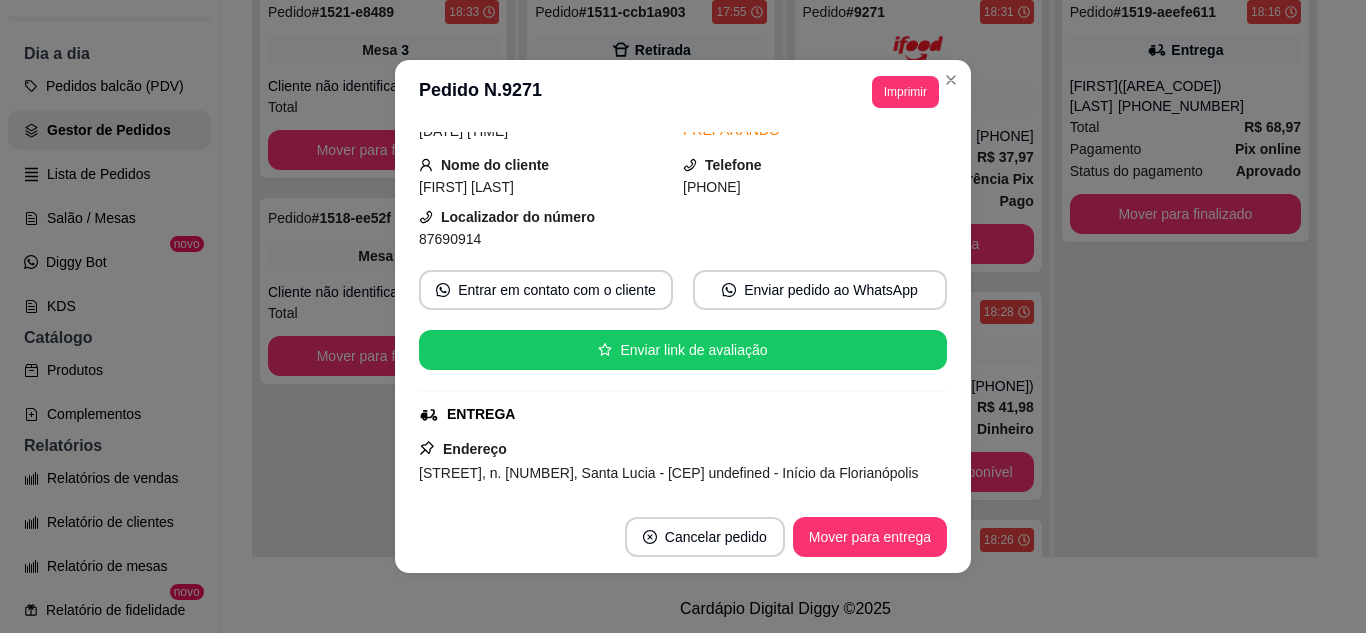 click on "**********" at bounding box center (683, 92) 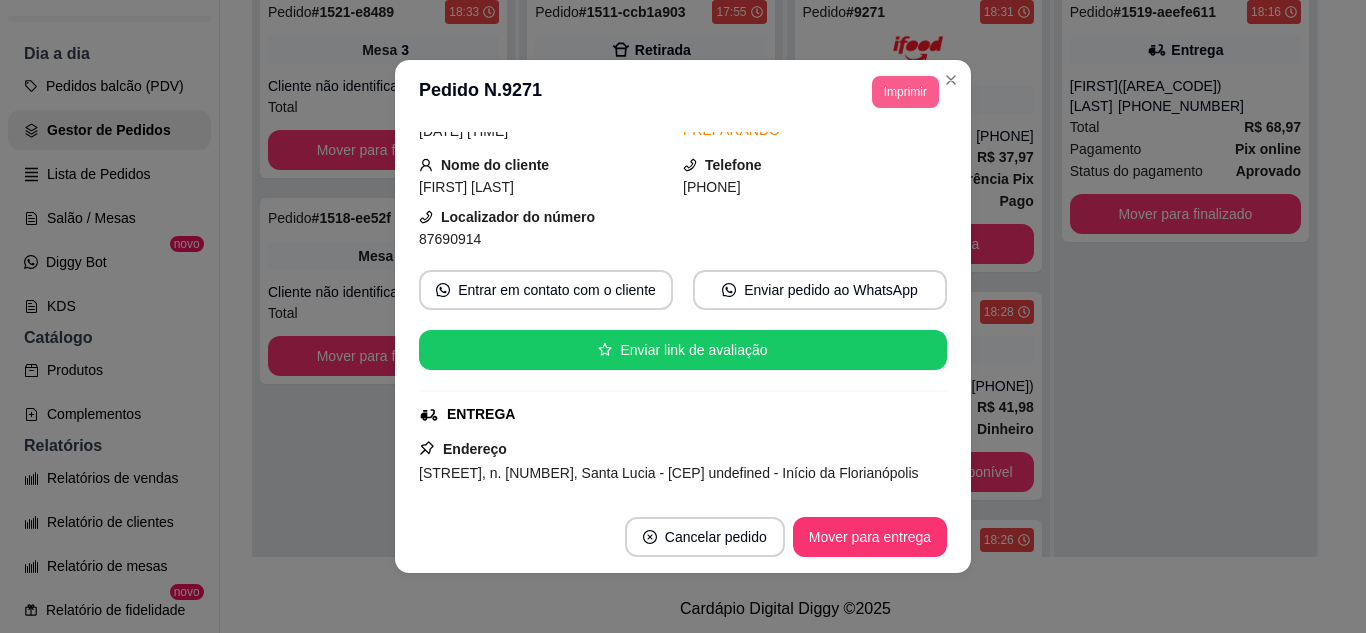 click on "Imprimir" at bounding box center (905, 92) 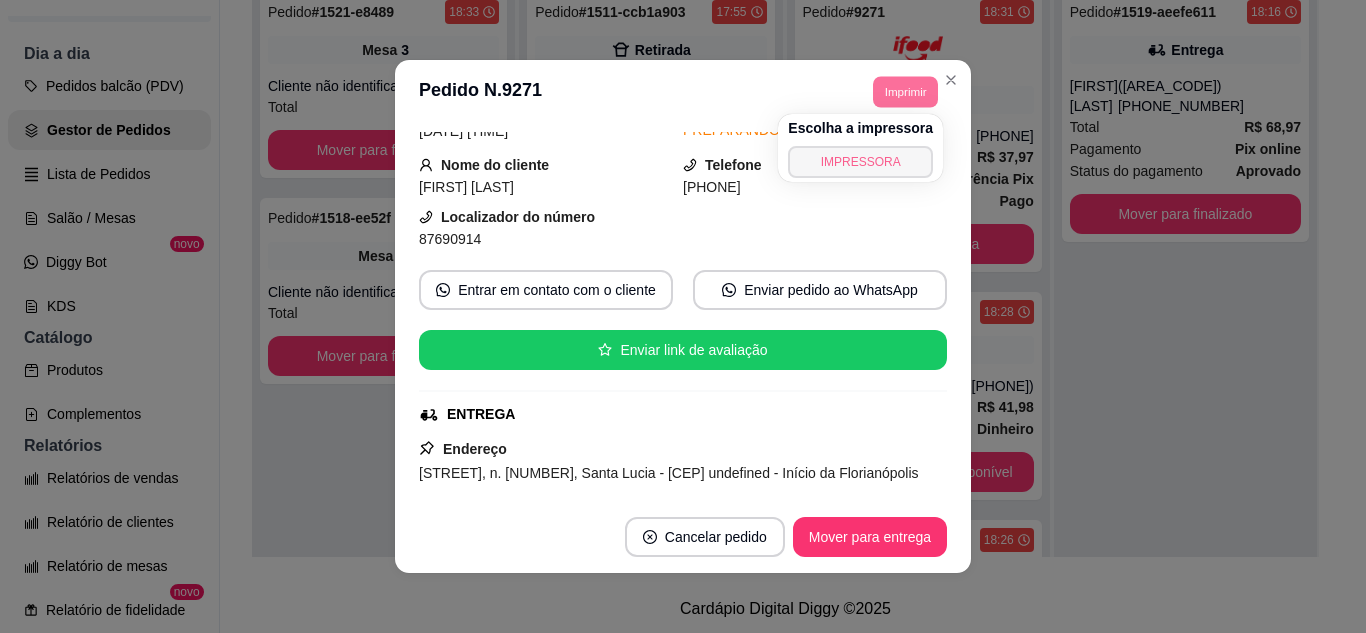 click on "IMPRESSORA" at bounding box center (860, 162) 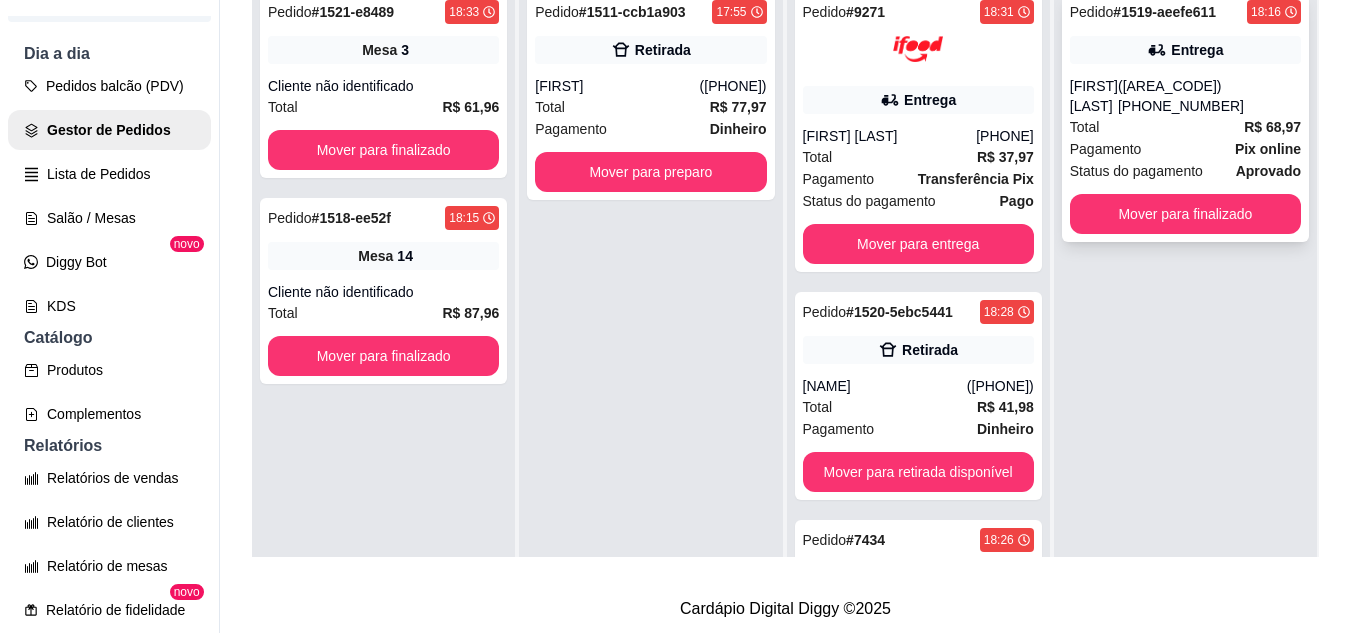 click on "Status do pagamento" at bounding box center (1136, 171) 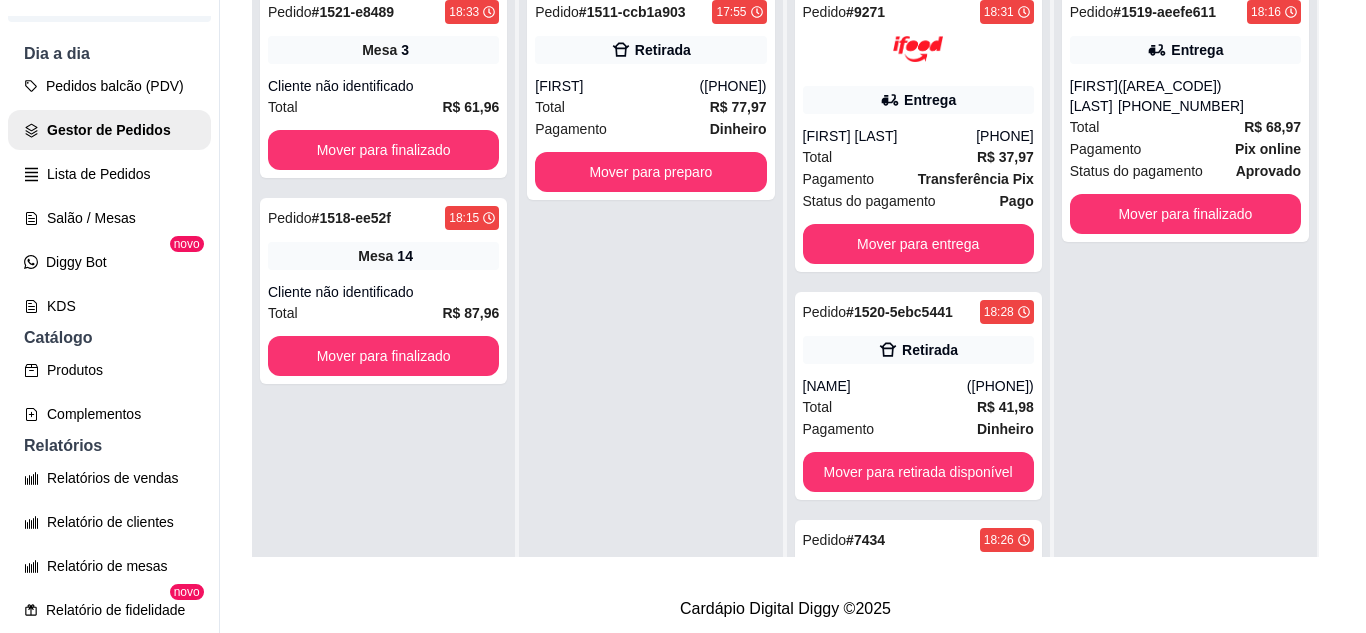 scroll, scrollTop: 4, scrollLeft: 0, axis: vertical 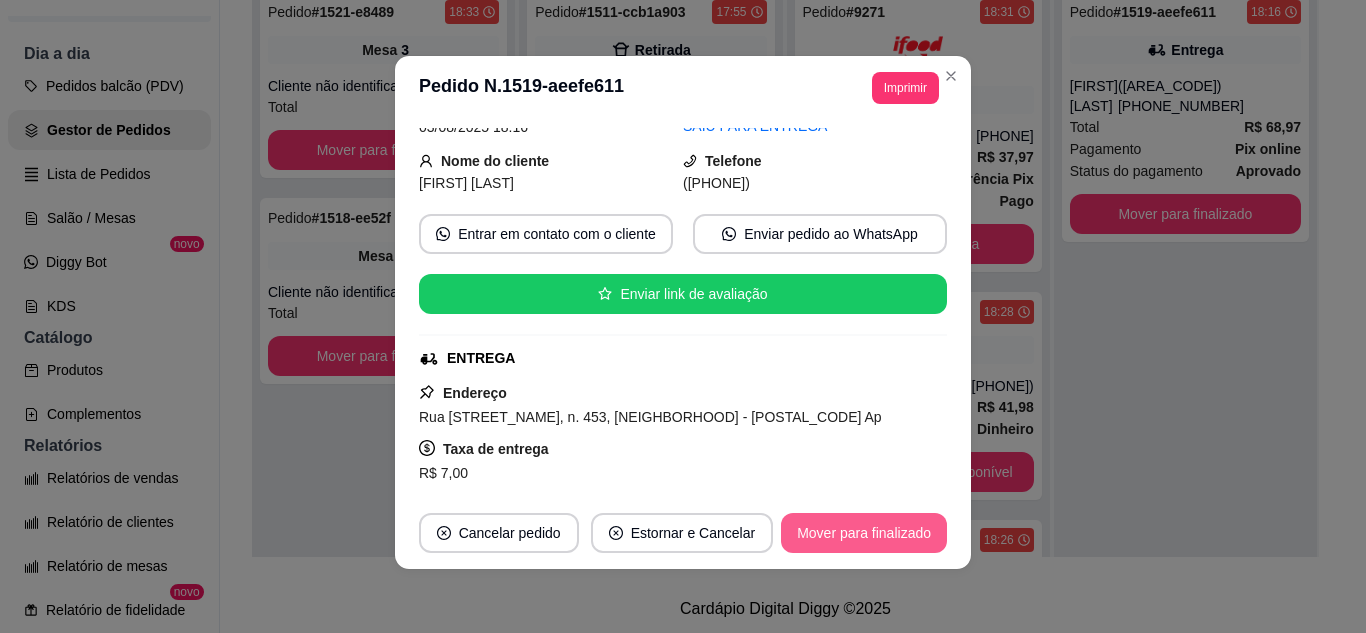 click on "Mover para finalizado" at bounding box center (864, 533) 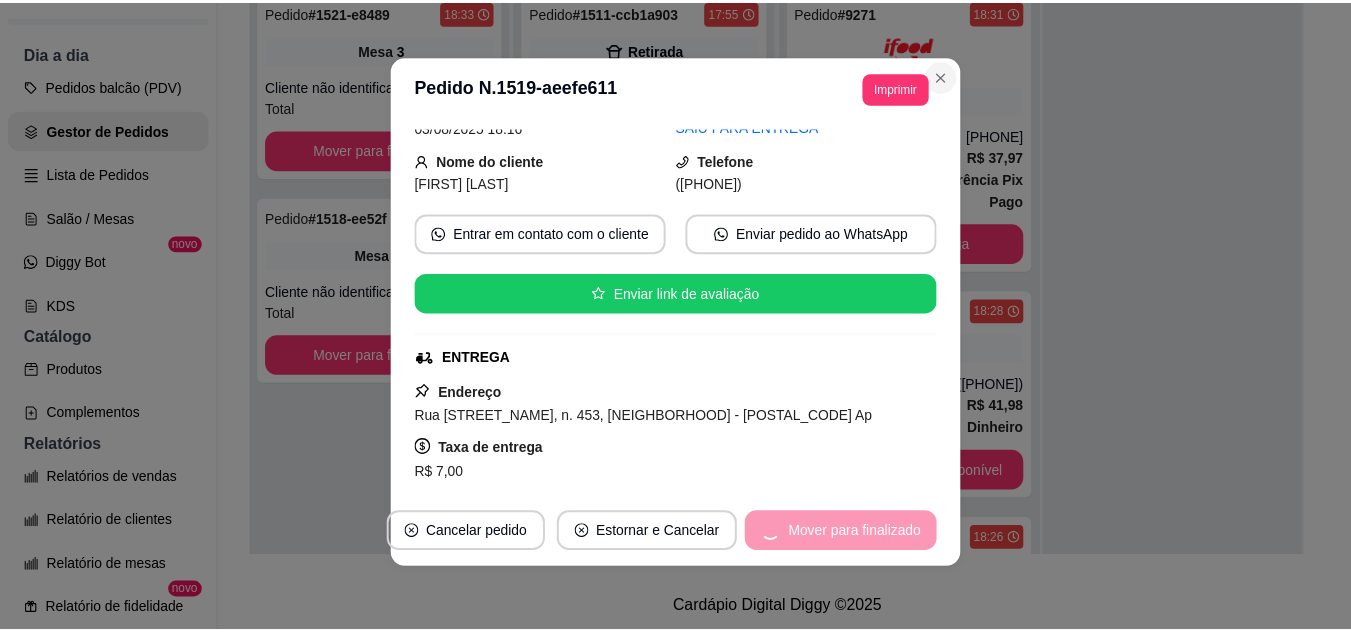 scroll, scrollTop: 54, scrollLeft: 0, axis: vertical 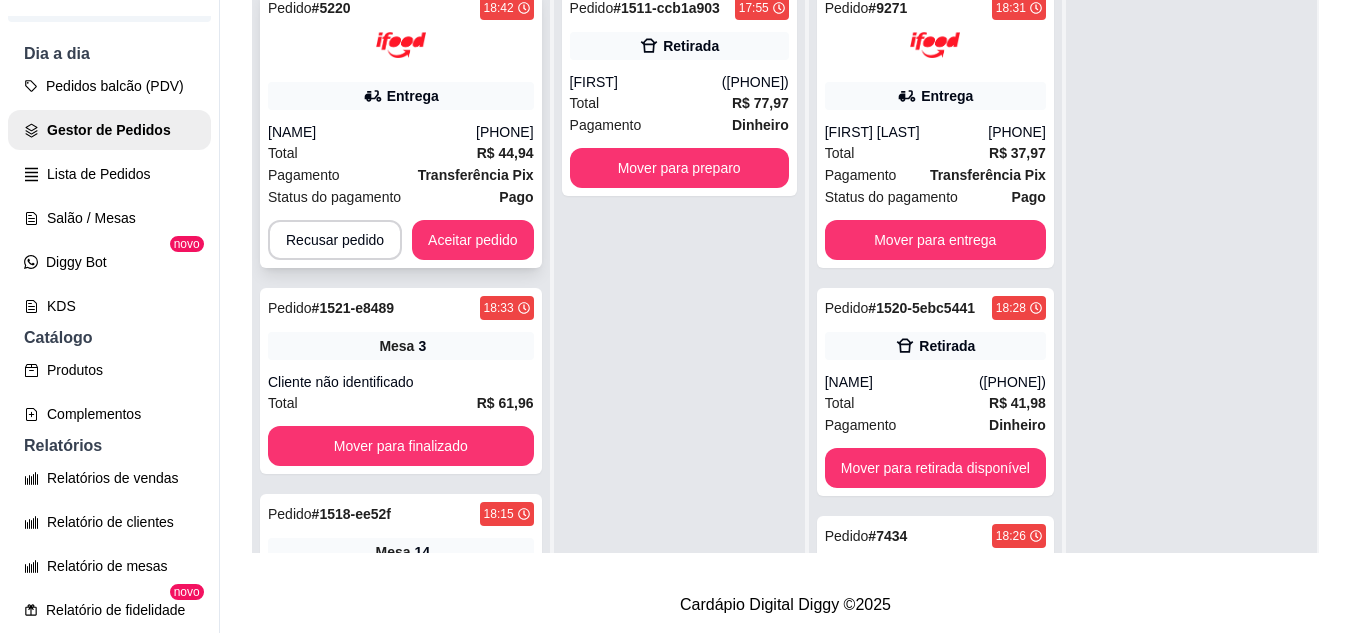 click on "[PHONE]" at bounding box center [505, 132] 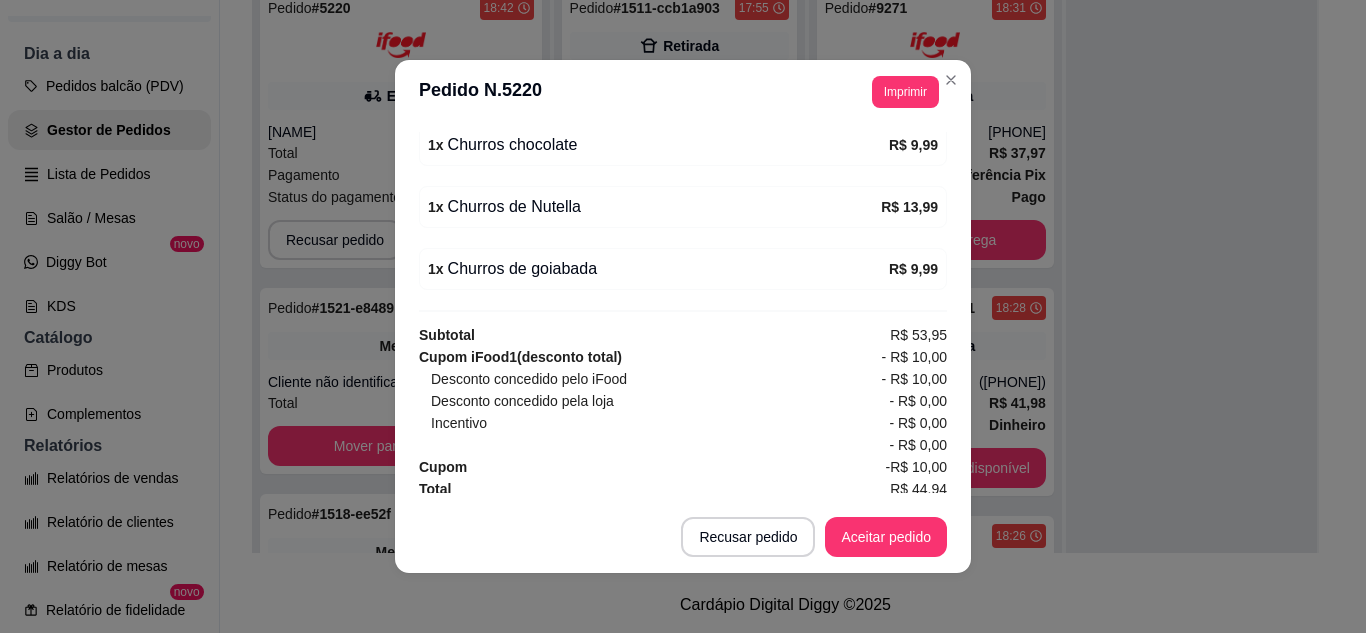 scroll, scrollTop: 832, scrollLeft: 0, axis: vertical 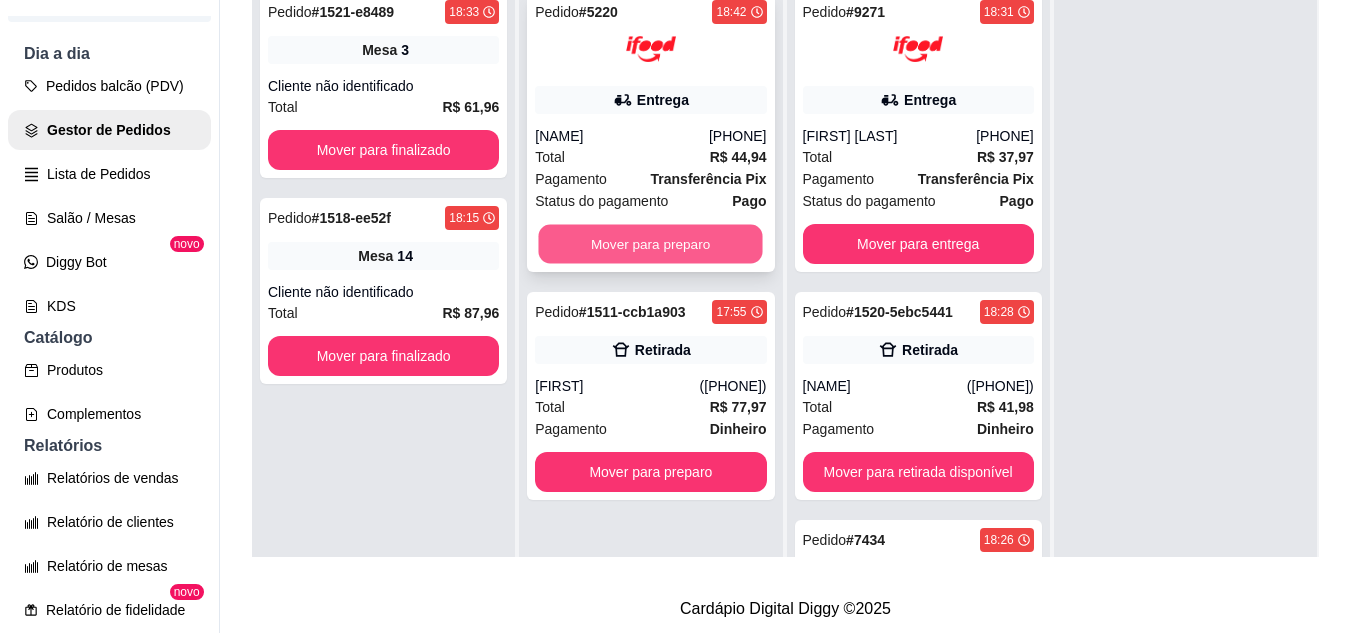 click on "Mover para preparo" at bounding box center [651, 244] 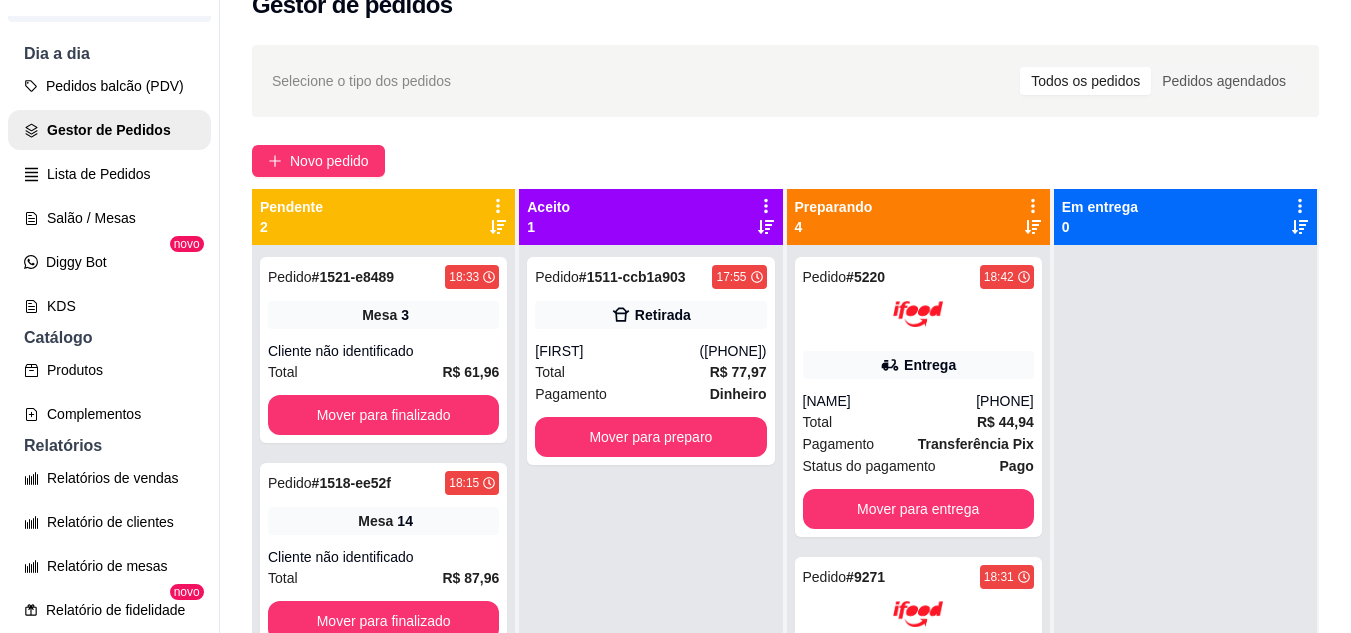 scroll, scrollTop: 0, scrollLeft: 0, axis: both 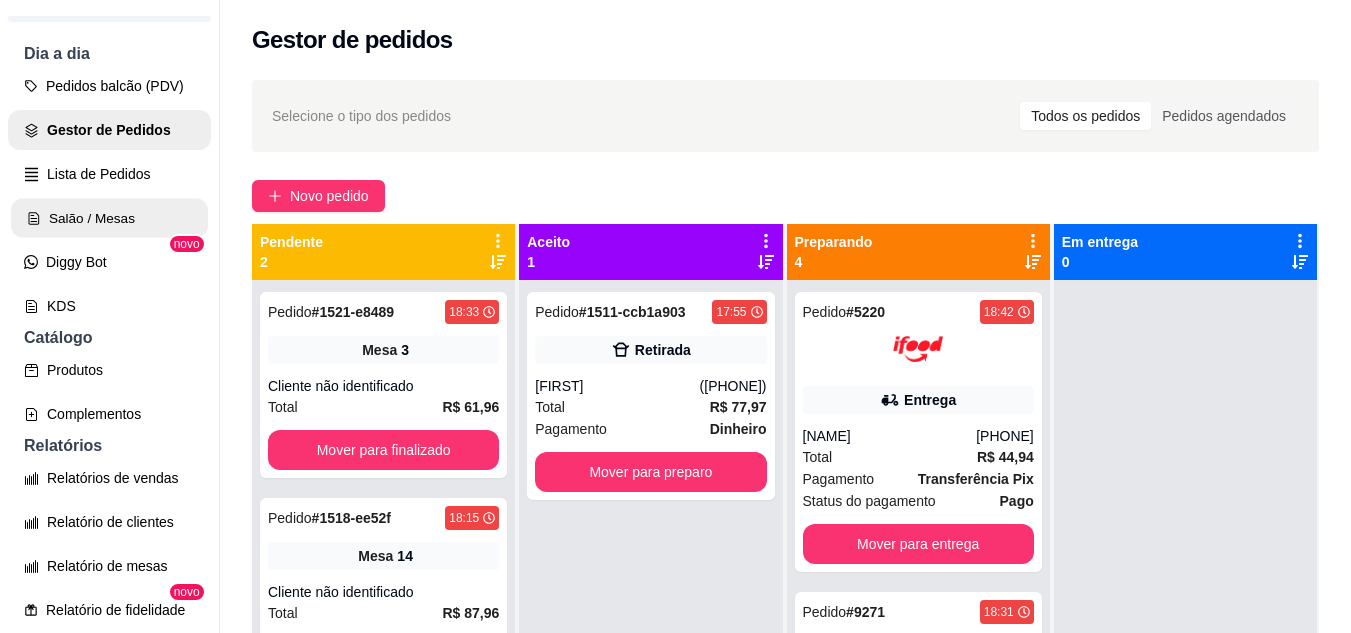 click on "Salão / Mesas" at bounding box center [109, 218] 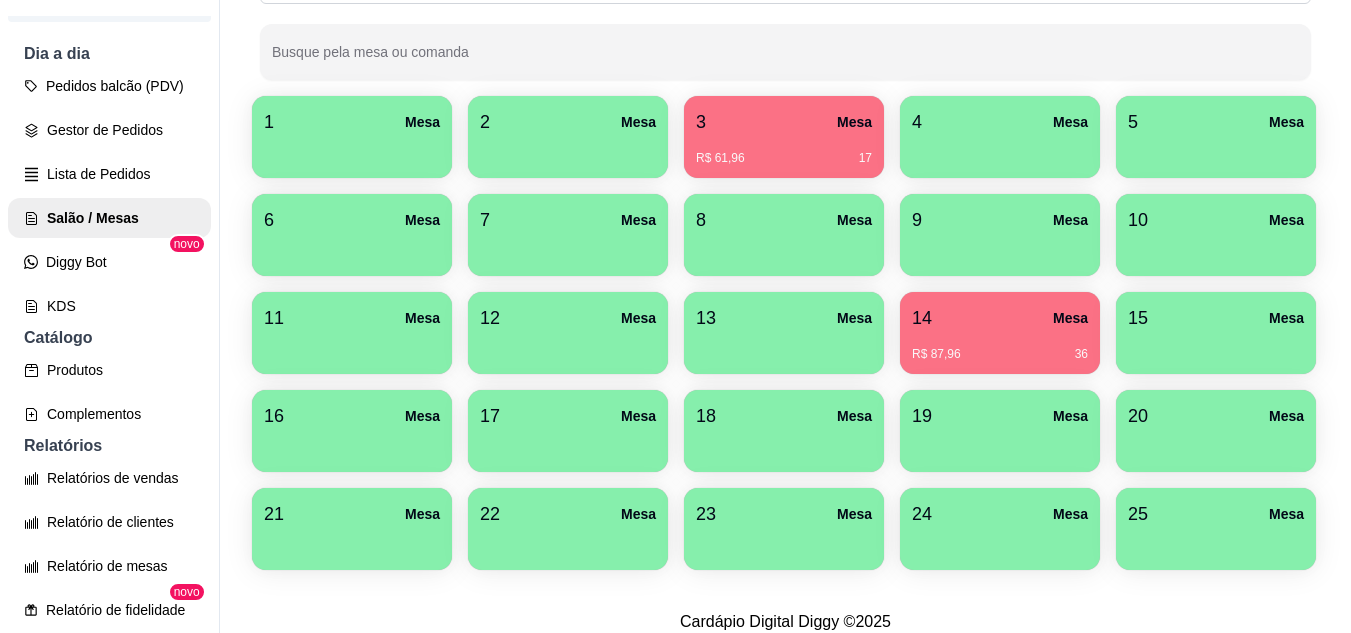scroll, scrollTop: 400, scrollLeft: 0, axis: vertical 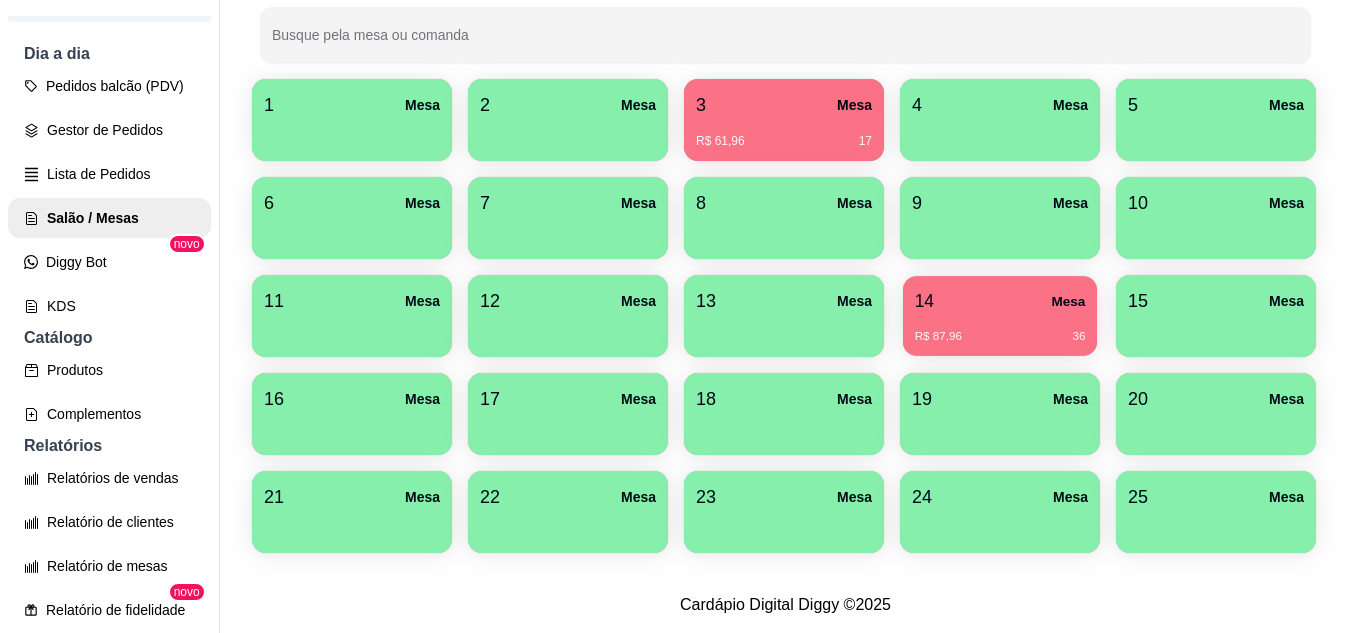 click on "14 Mesa R$ 87,96 36" at bounding box center (1000, 316) 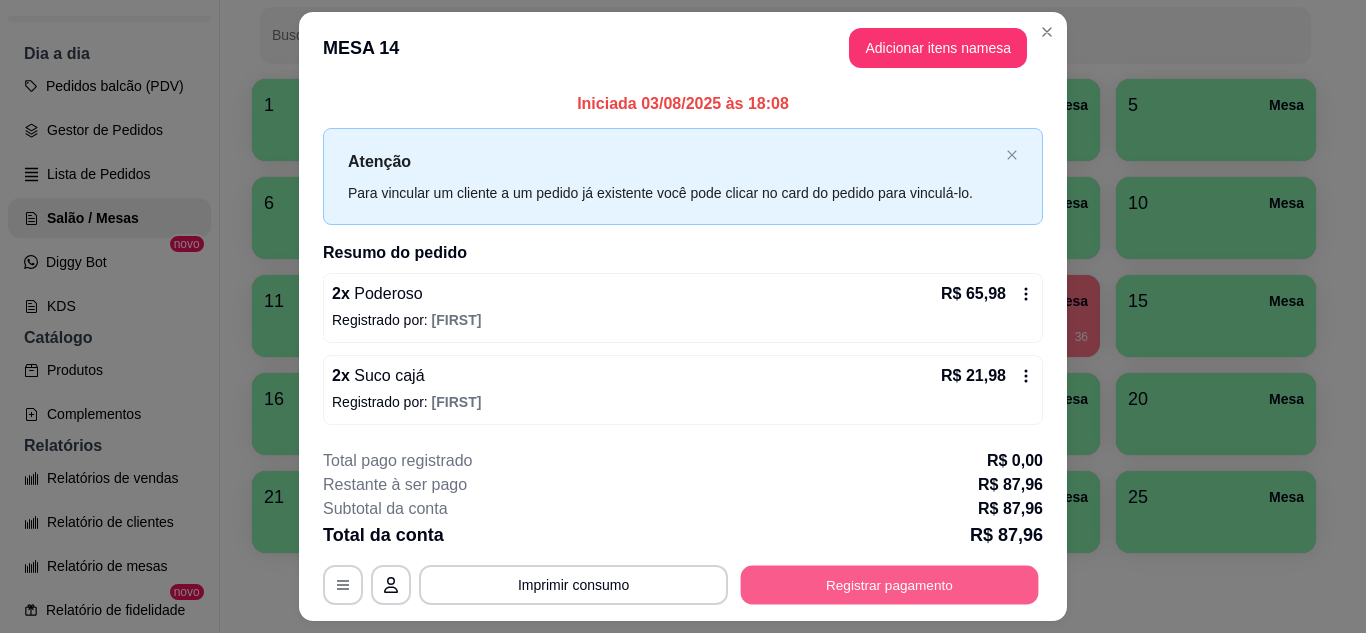 click on "Registrar pagamento" at bounding box center [890, 585] 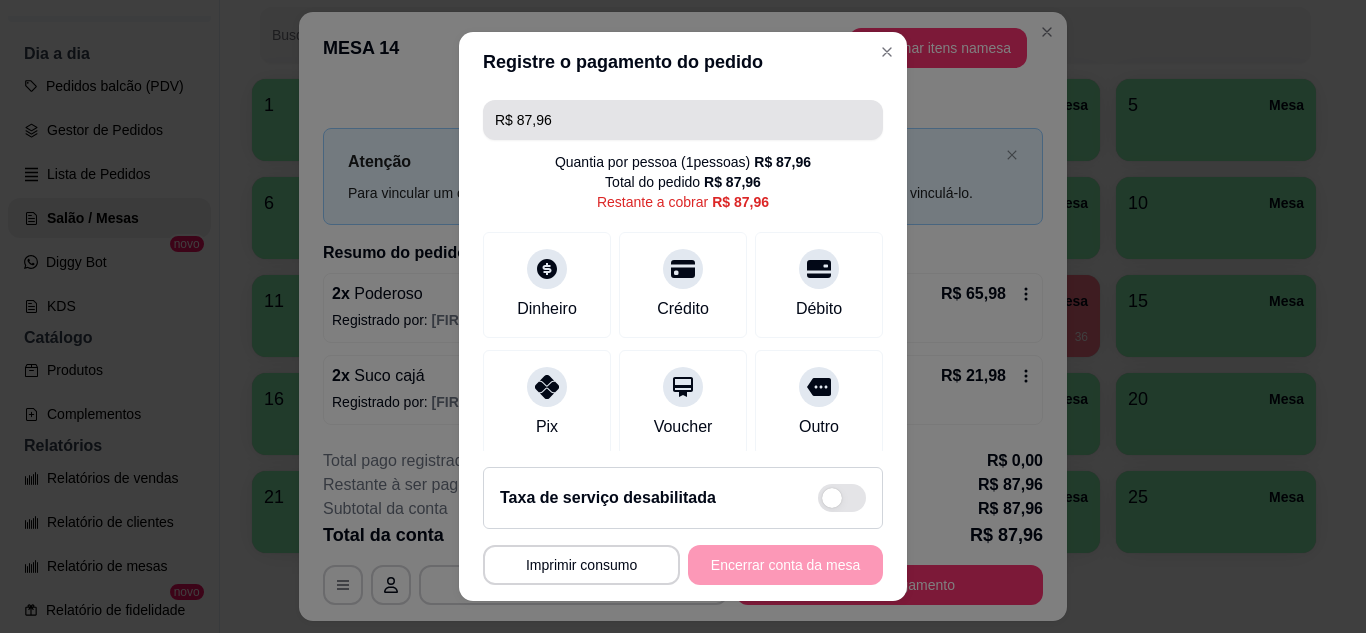 click on "R$ 87,96" at bounding box center (683, 120) 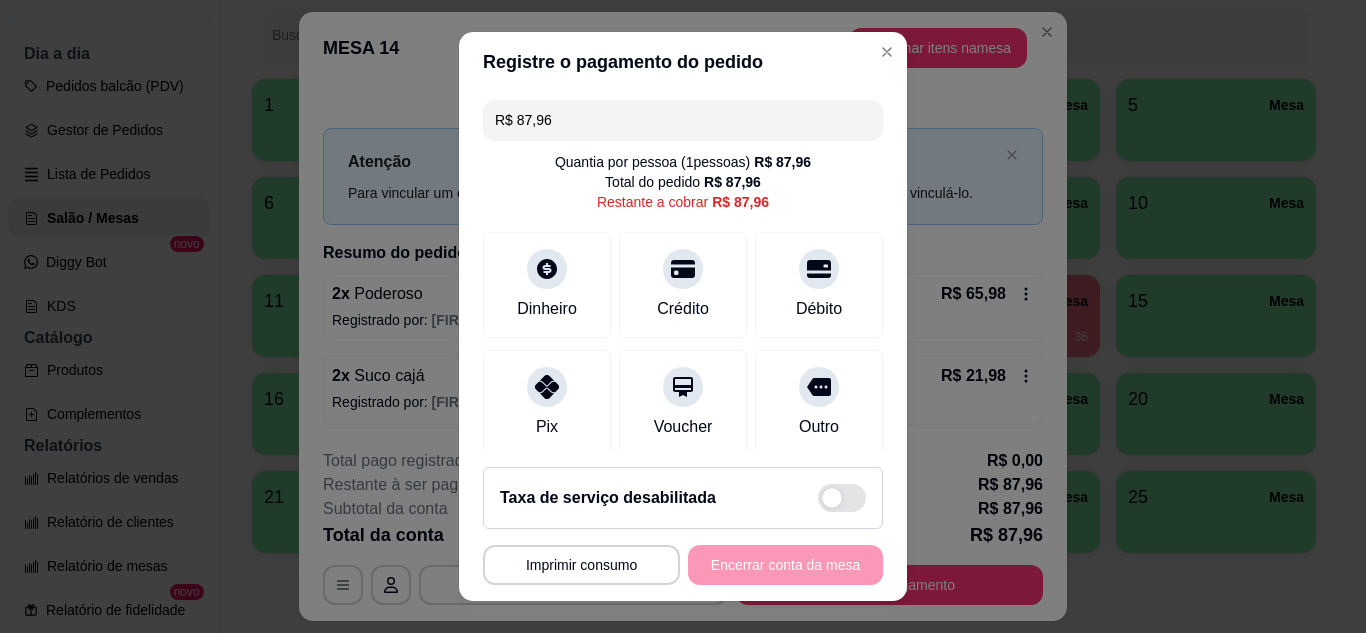 click on "R$ 87,96" at bounding box center [683, 120] 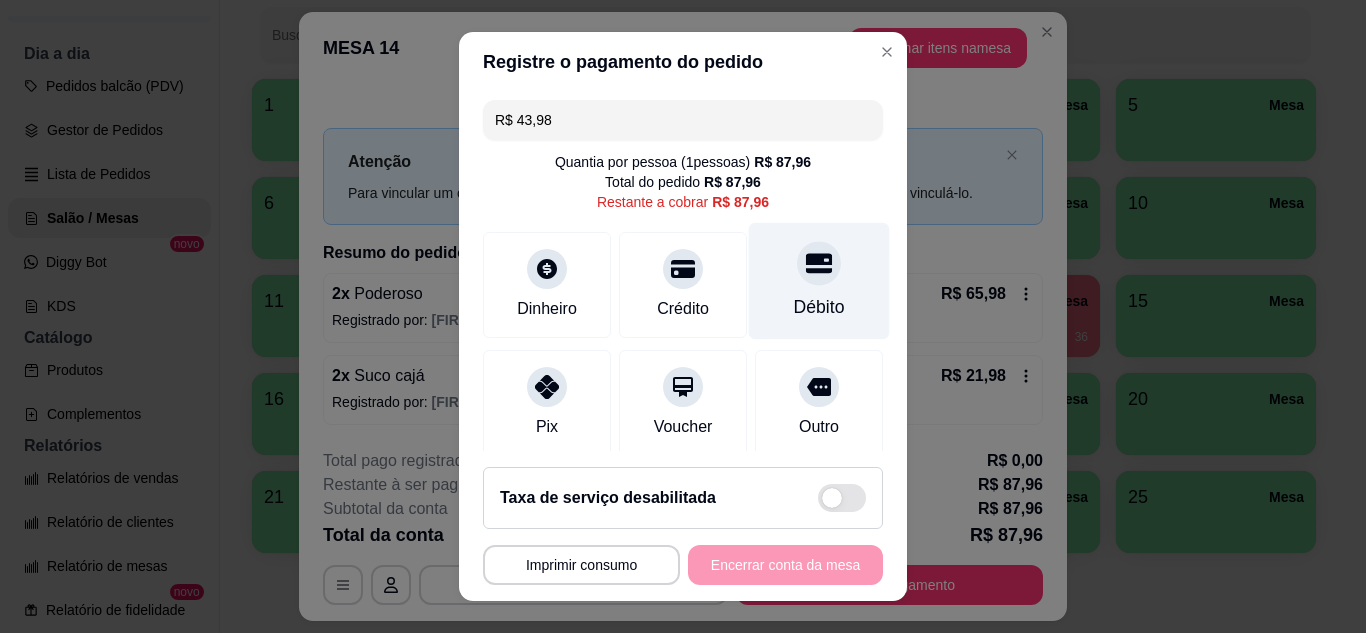 click on "Débito" at bounding box center [819, 280] 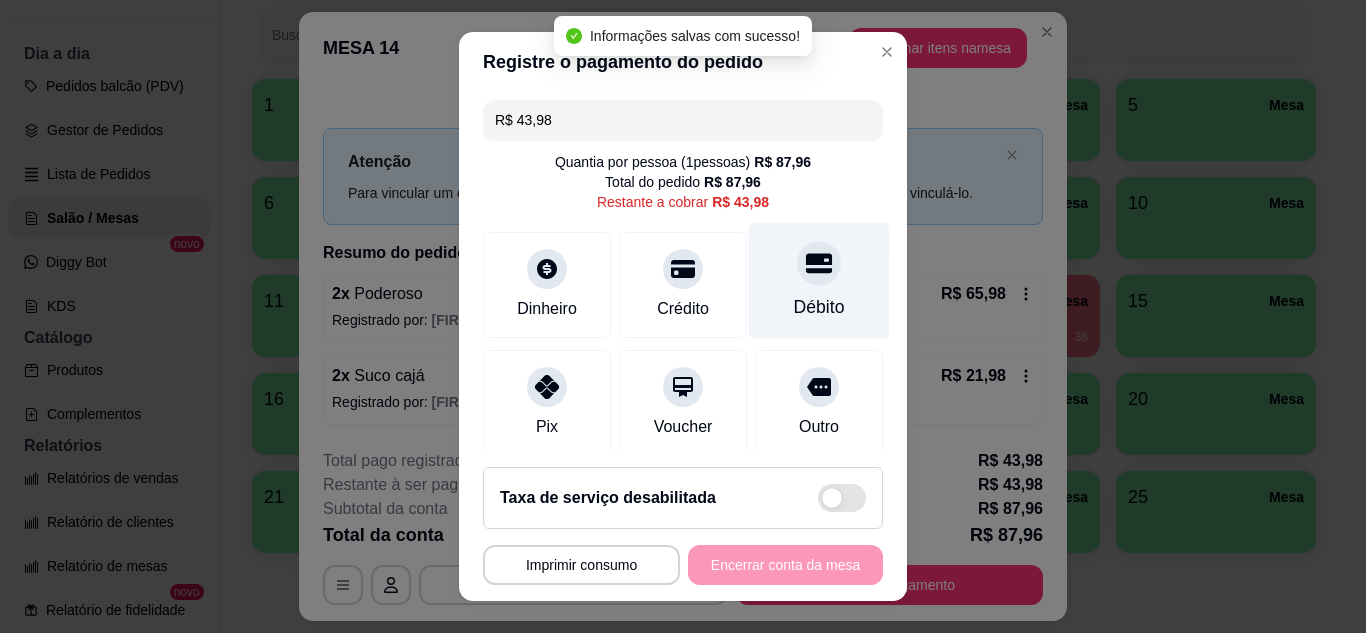 click on "Débito" at bounding box center (819, 280) 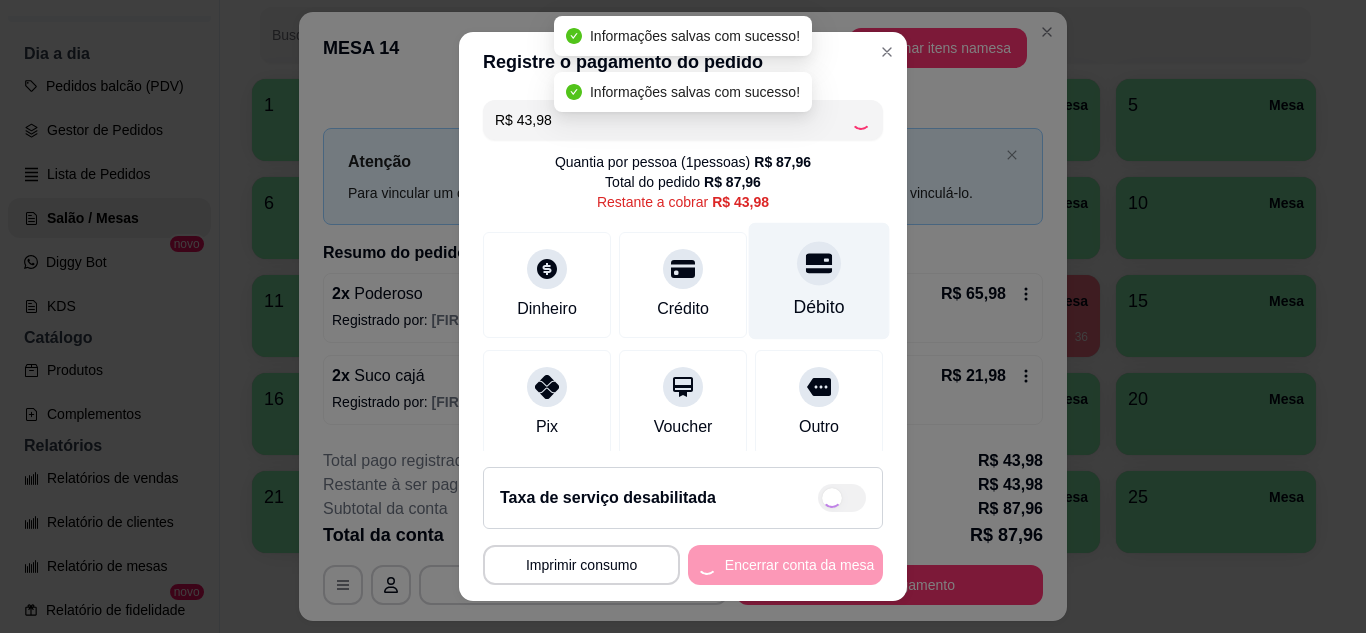 type on "R$ 0,00" 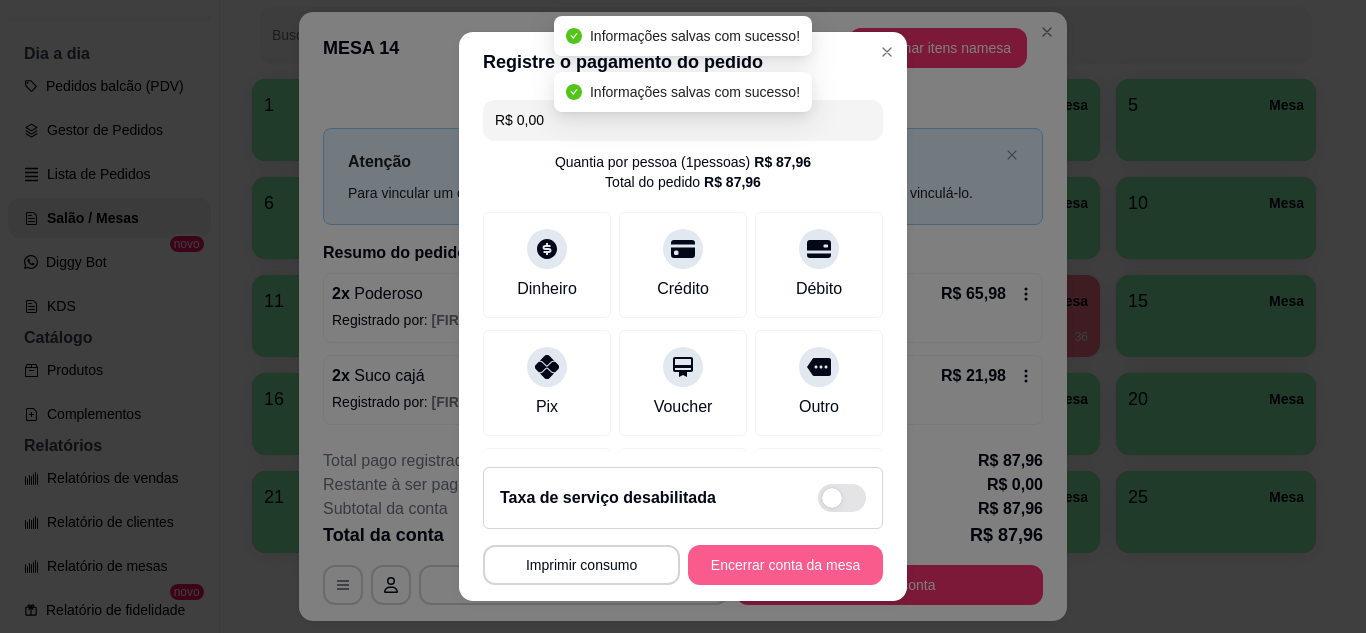 click on "Encerrar conta da mesa" at bounding box center [785, 565] 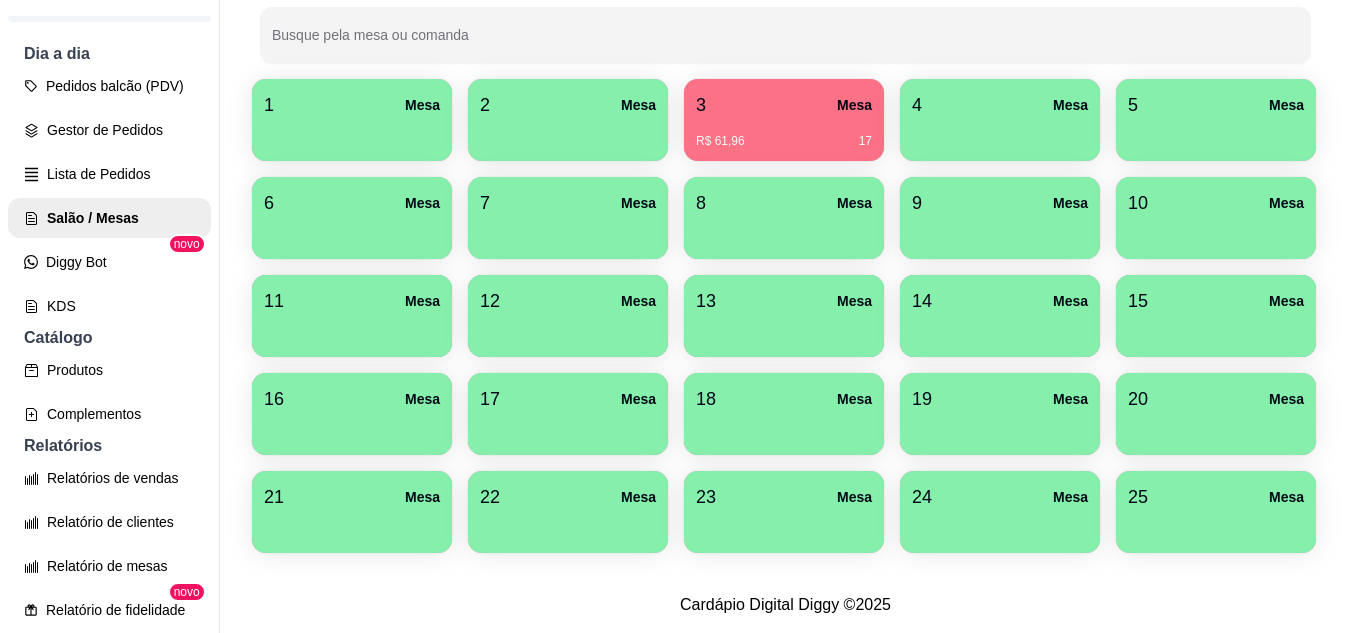 scroll, scrollTop: 200, scrollLeft: 0, axis: vertical 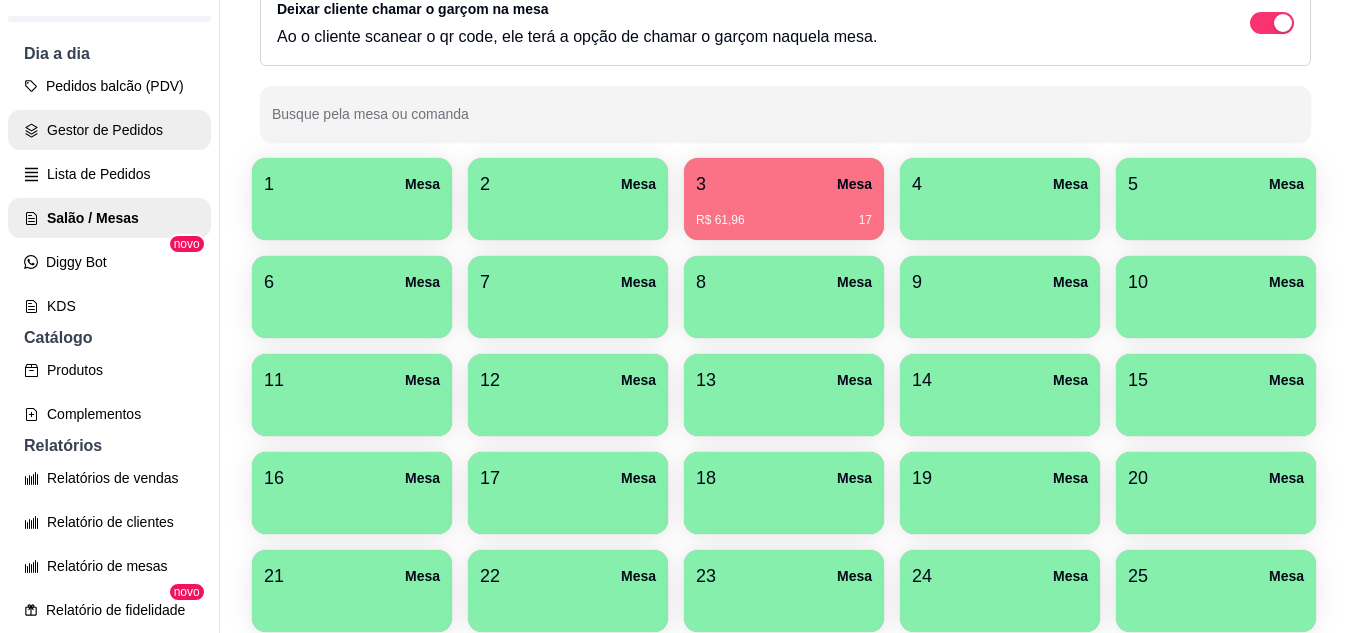 click on "Gestor de Pedidos" at bounding box center [109, 130] 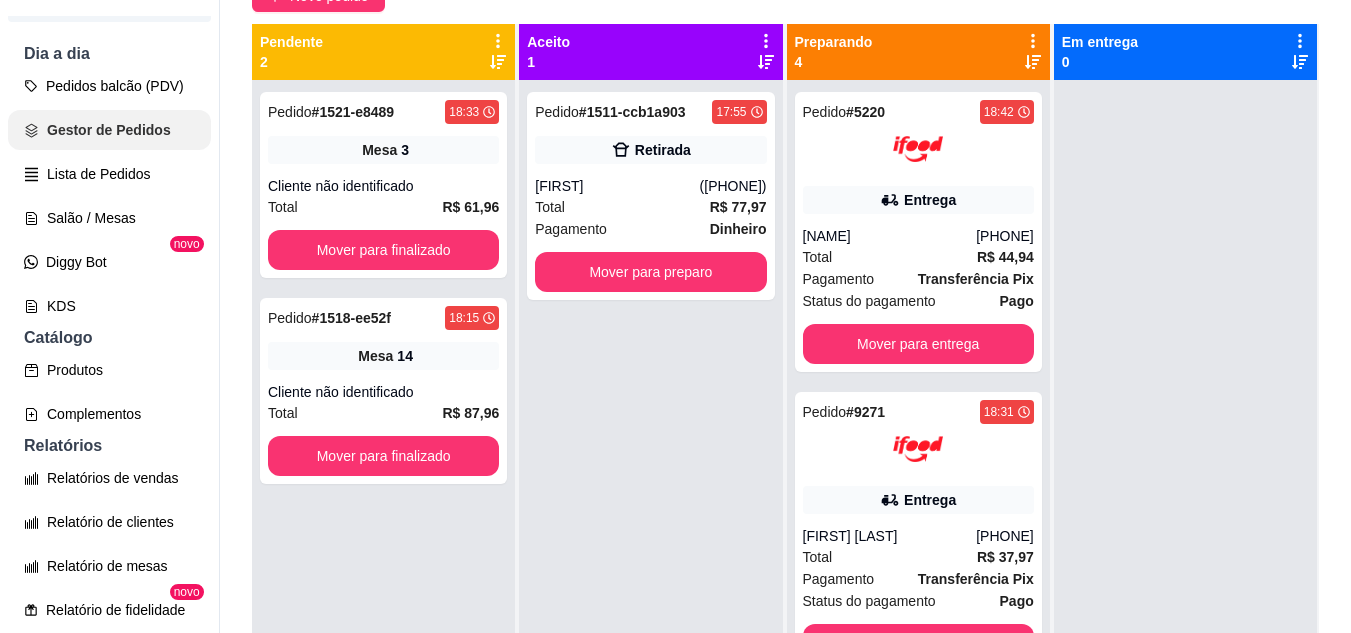 scroll, scrollTop: 0, scrollLeft: 0, axis: both 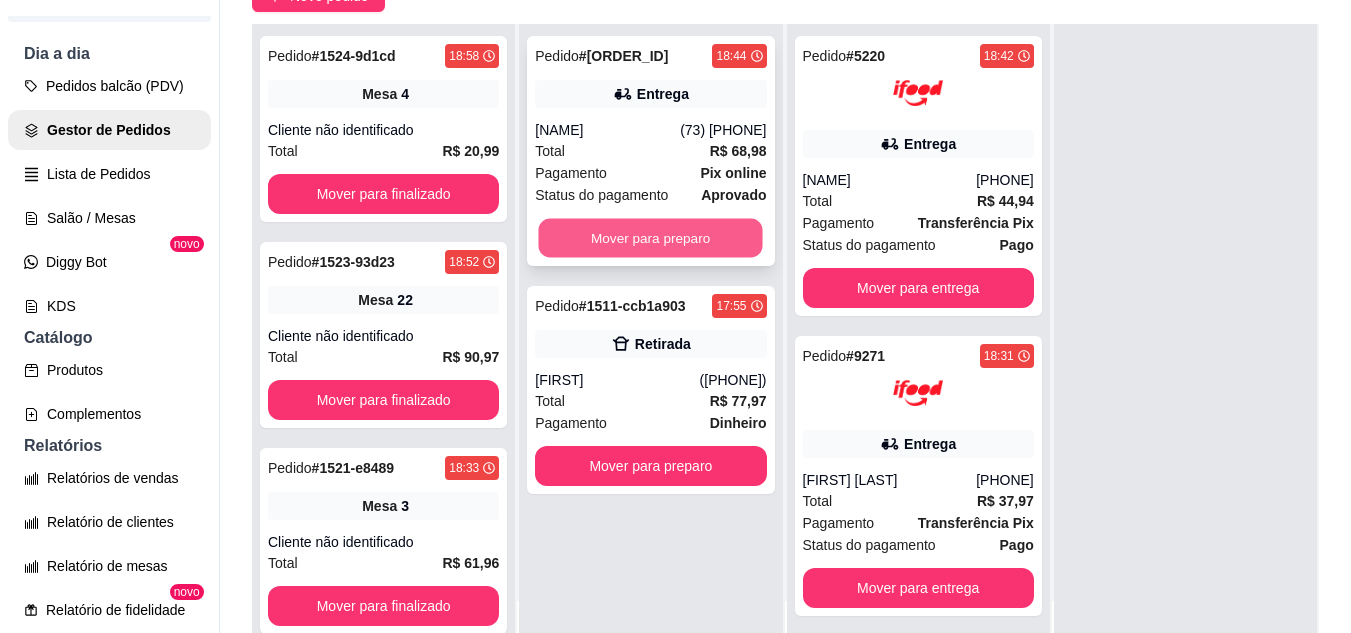 click on "Mover para preparo" at bounding box center (651, 238) 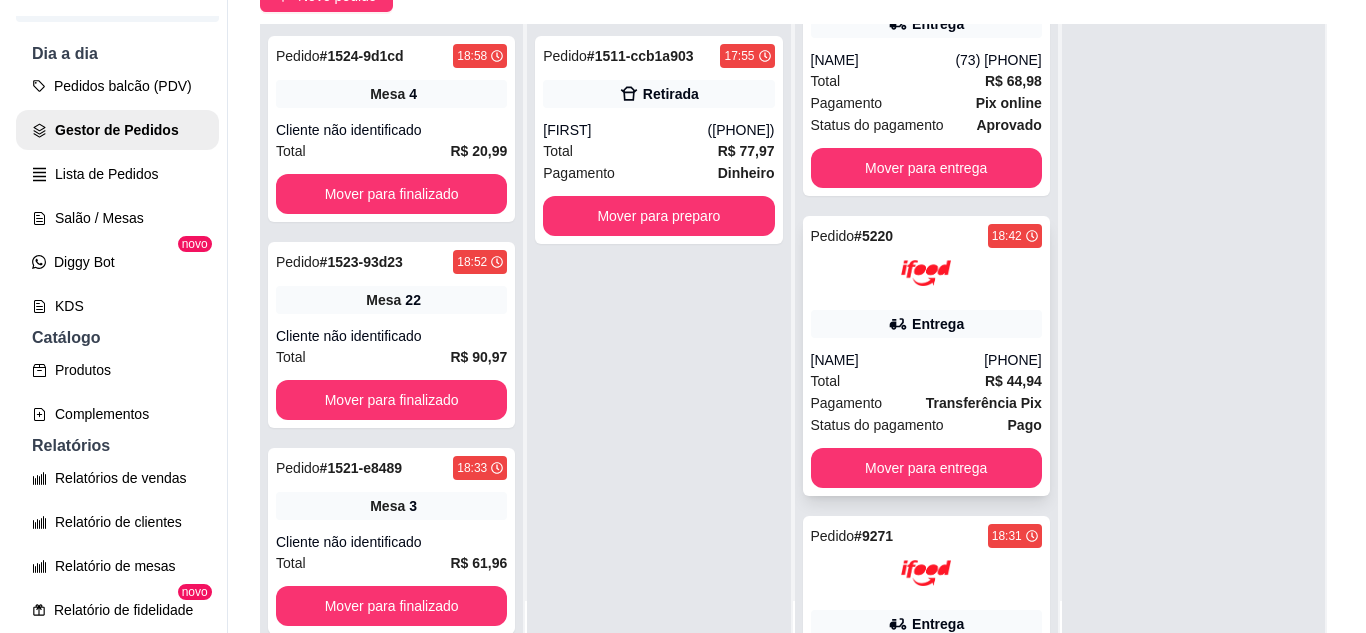 scroll, scrollTop: 100, scrollLeft: 0, axis: vertical 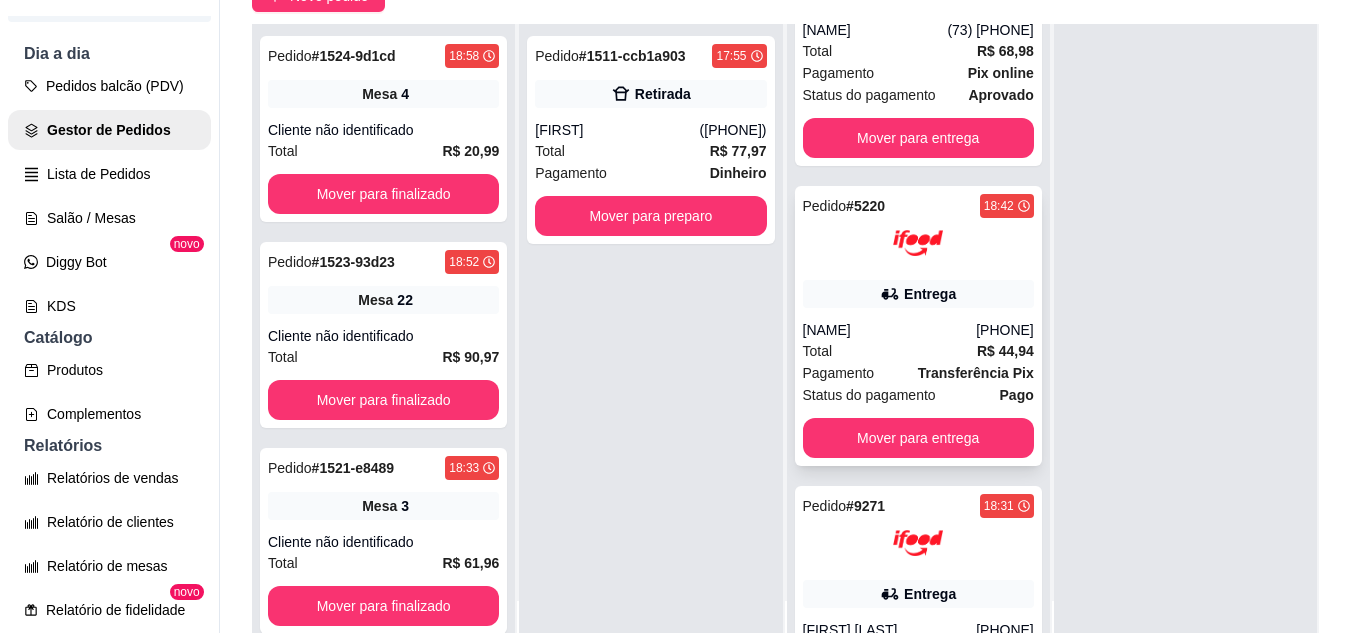 click on "Entrega" at bounding box center (918, 294) 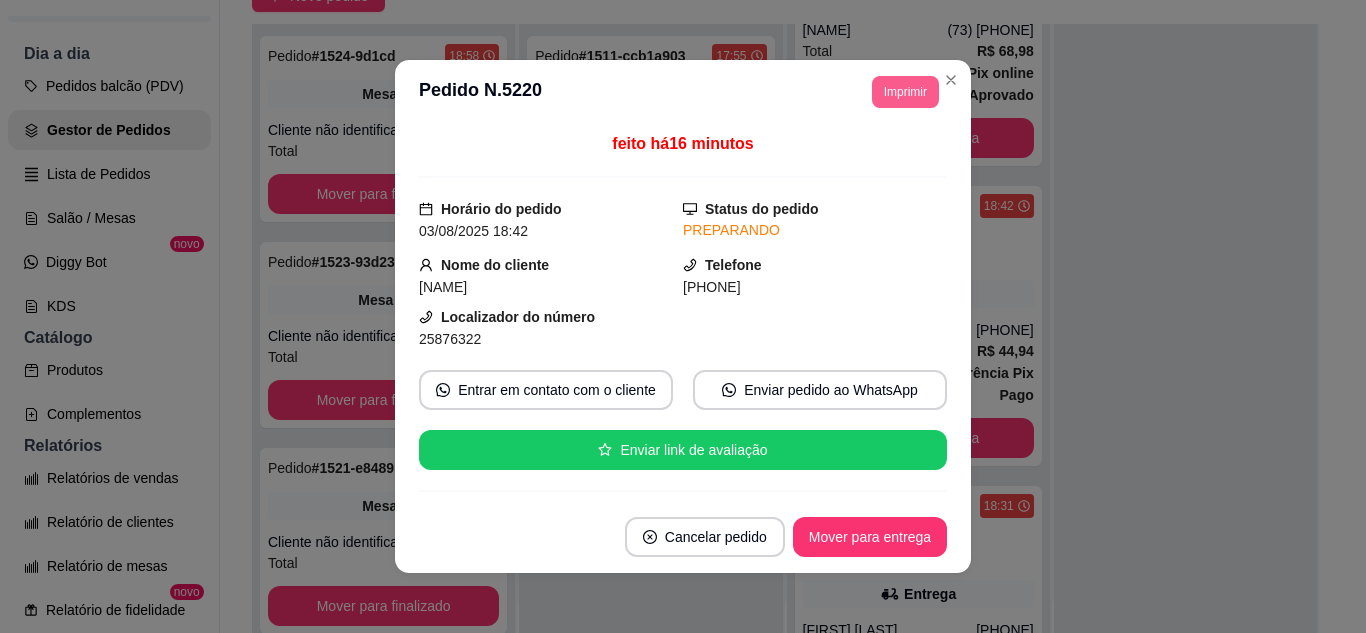 click on "Imprimir" at bounding box center [905, 92] 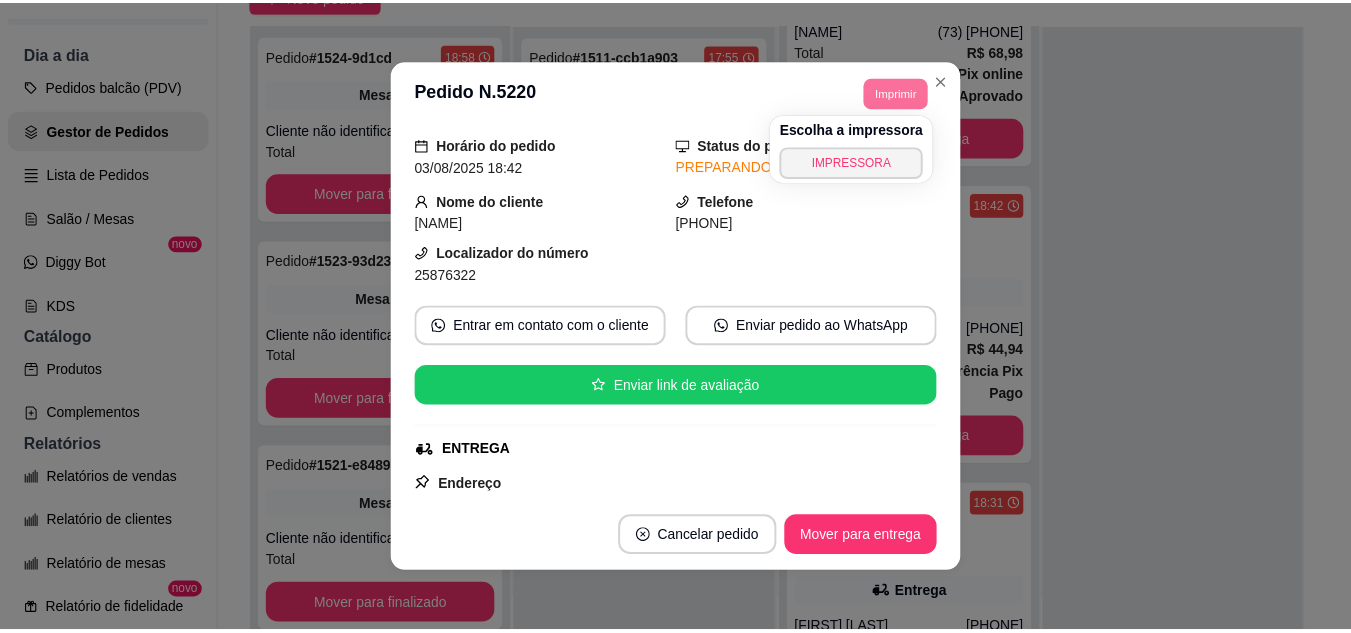 scroll, scrollTop: 100, scrollLeft: 0, axis: vertical 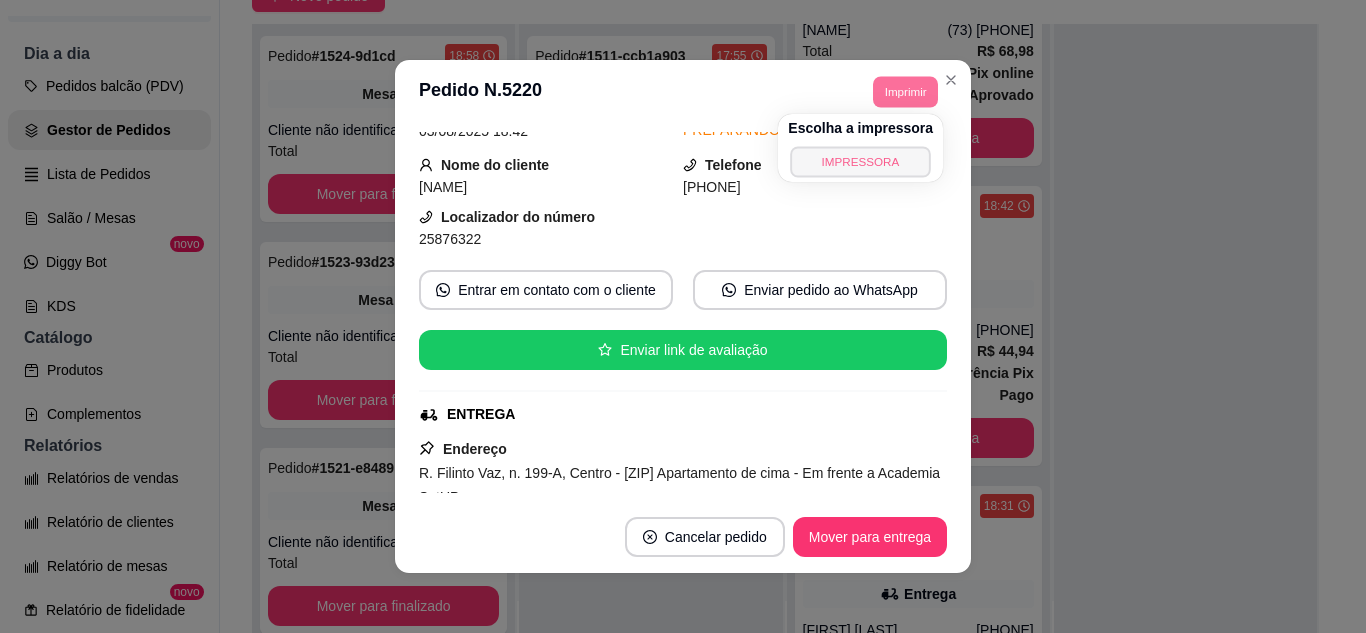 click on "IMPRESSORA" at bounding box center (860, 161) 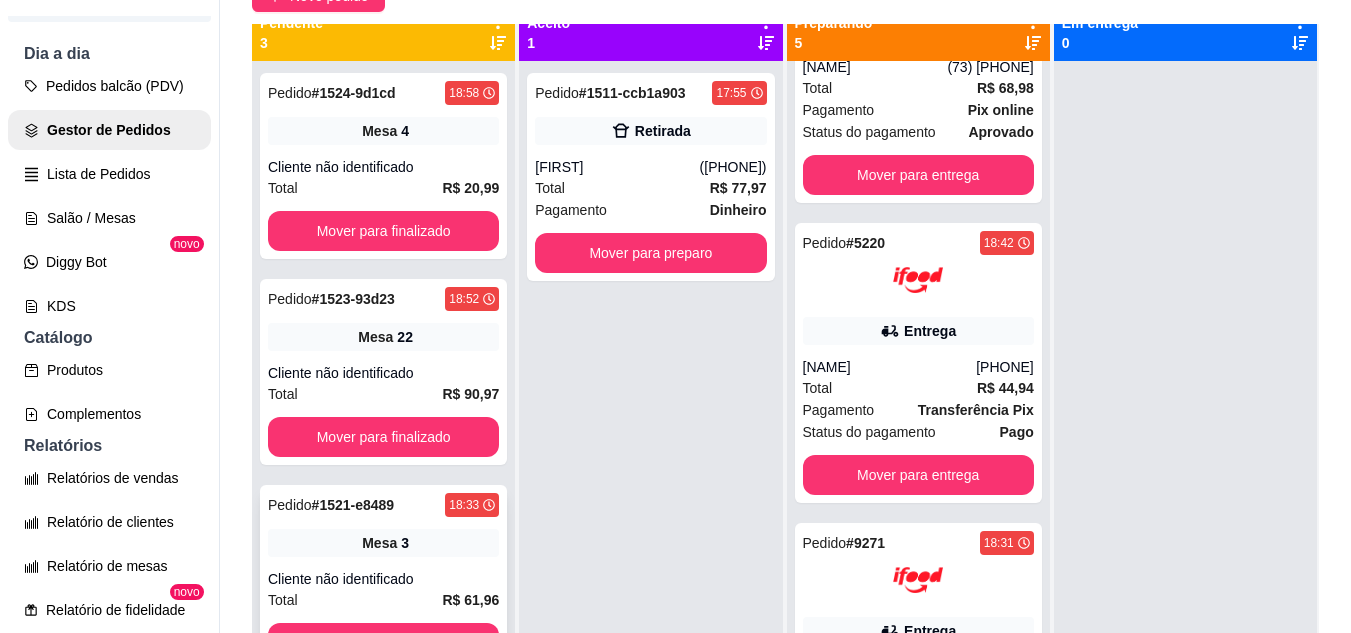 scroll, scrollTop: 0, scrollLeft: 0, axis: both 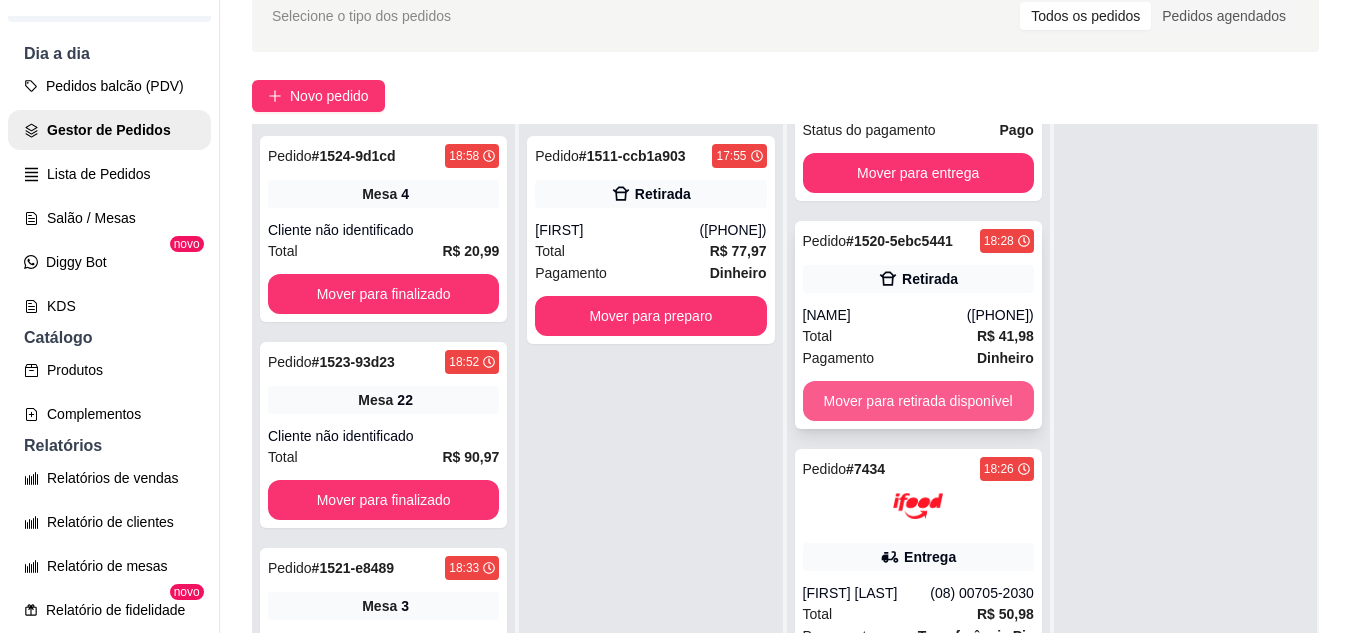 click on "Mover para retirada disponível" at bounding box center (918, 401) 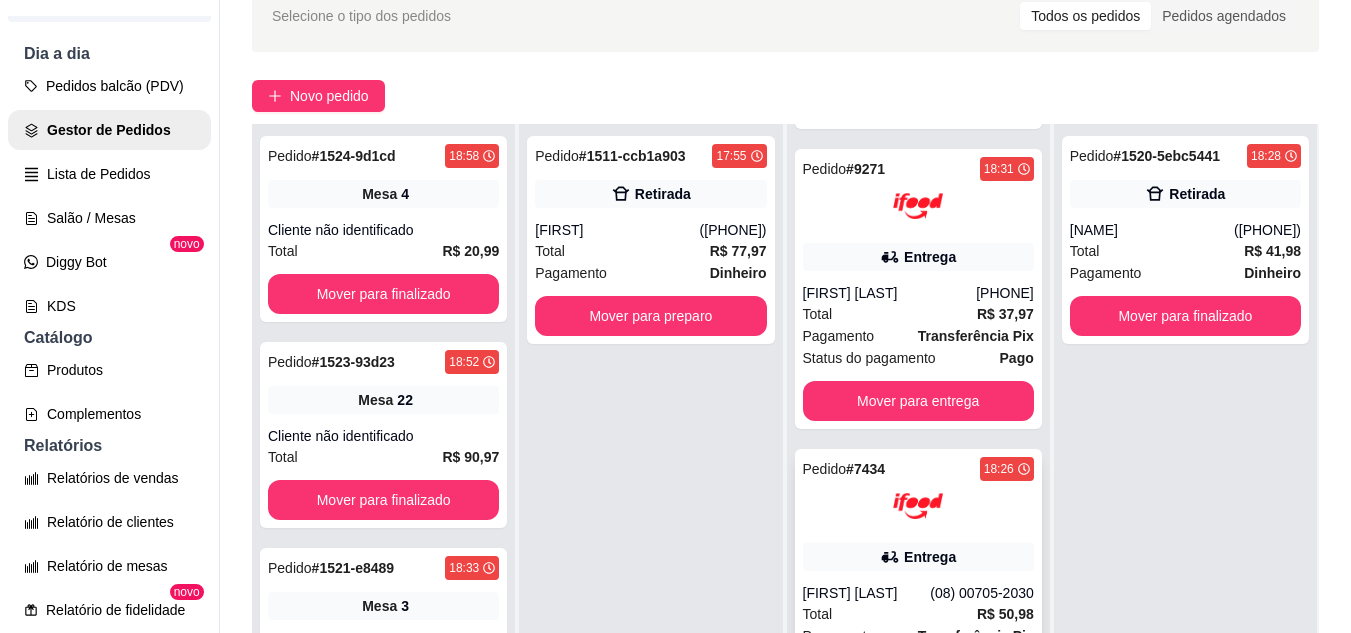 scroll, scrollTop: 537, scrollLeft: 0, axis: vertical 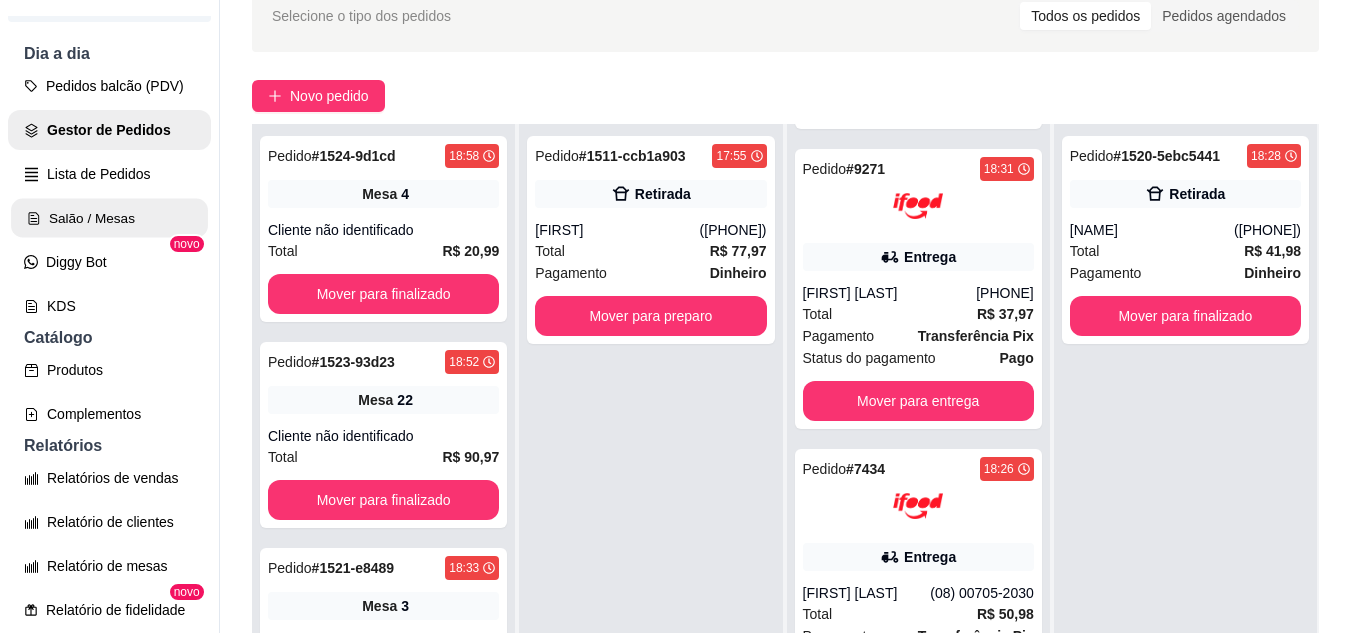 click on "Salão / Mesas" at bounding box center (109, 218) 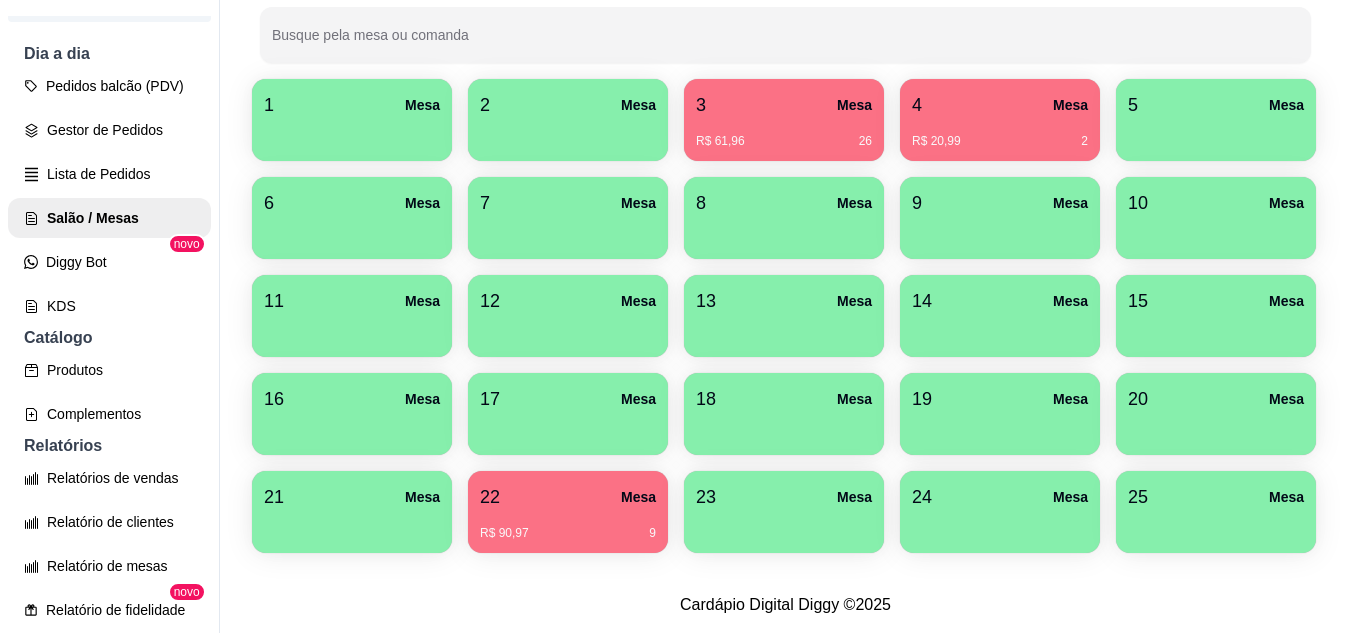 scroll, scrollTop: 290, scrollLeft: 0, axis: vertical 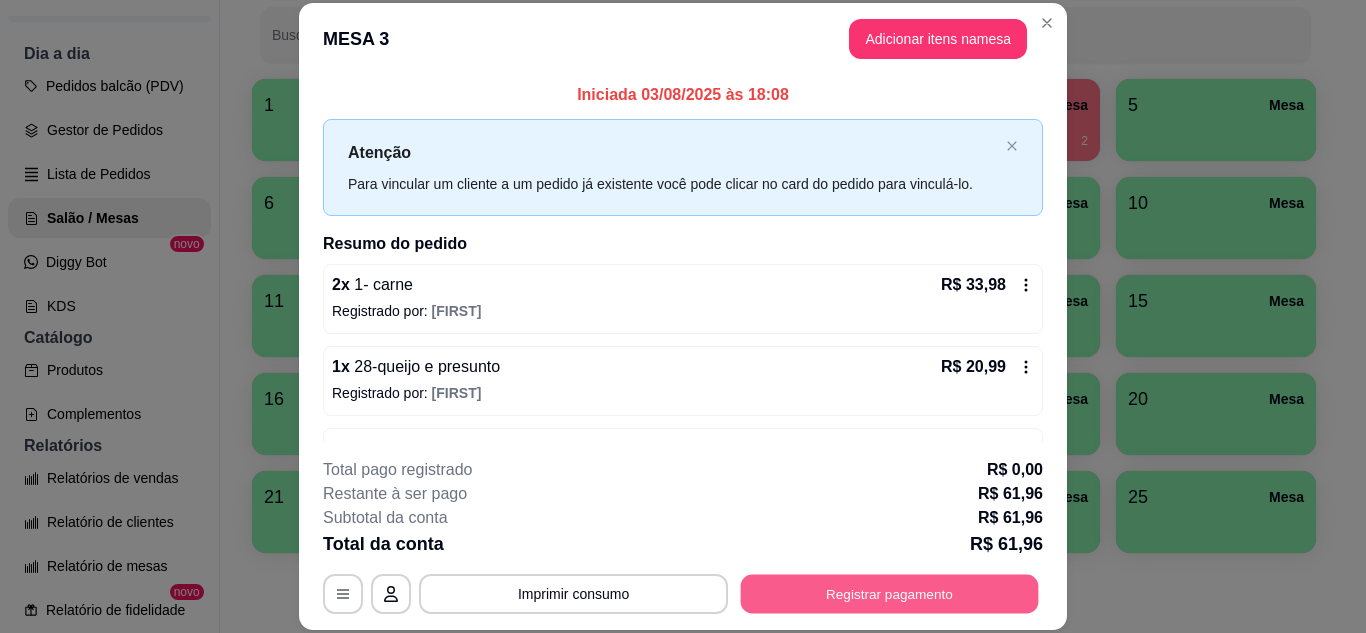 click on "Registrar pagamento" at bounding box center (890, 593) 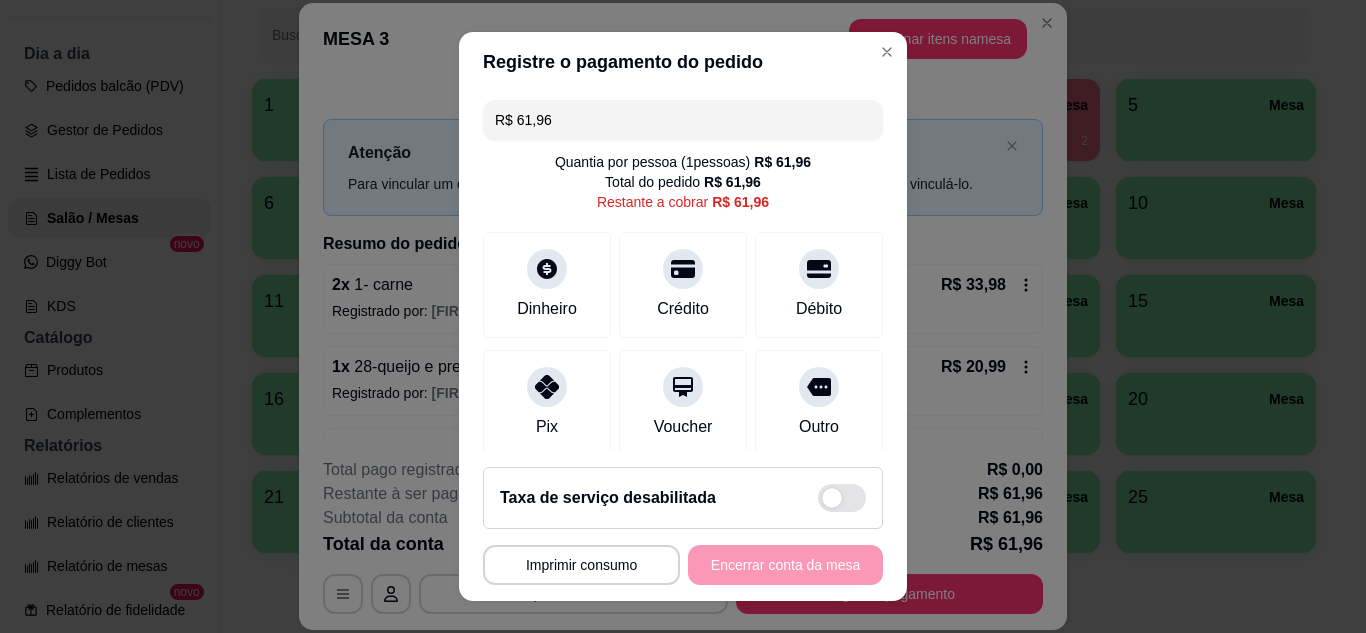 click on "R$ 61,96" at bounding box center (683, 120) 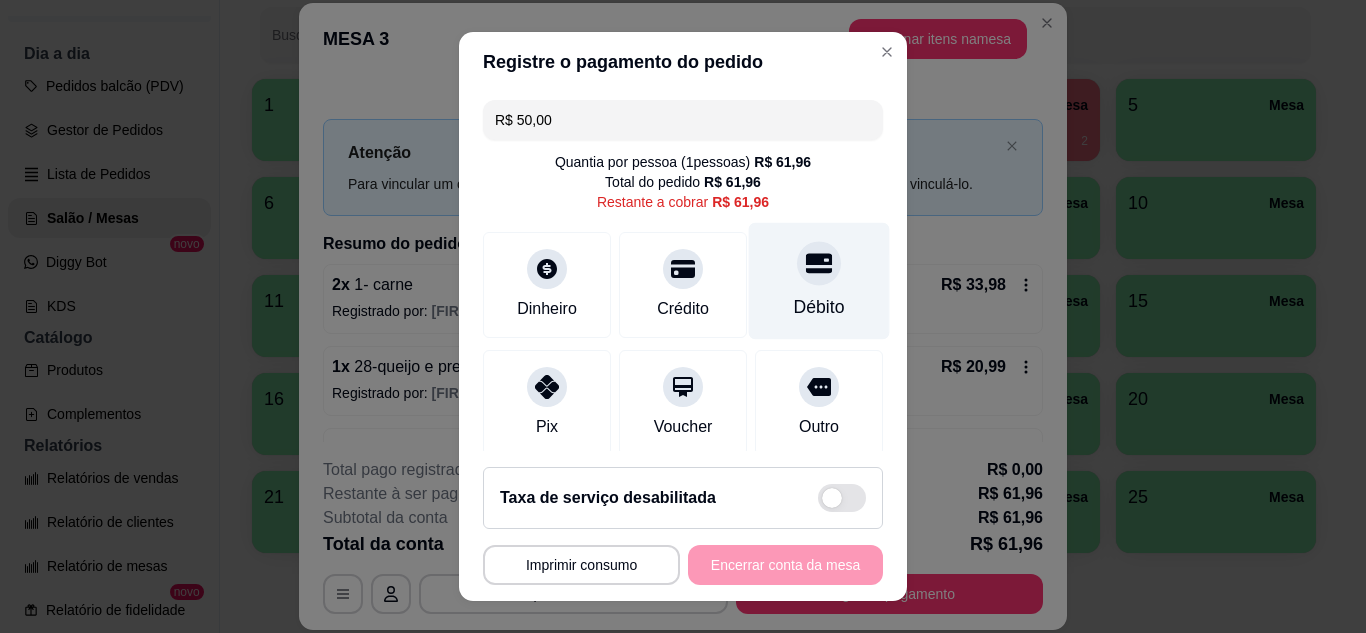 click at bounding box center (819, 263) 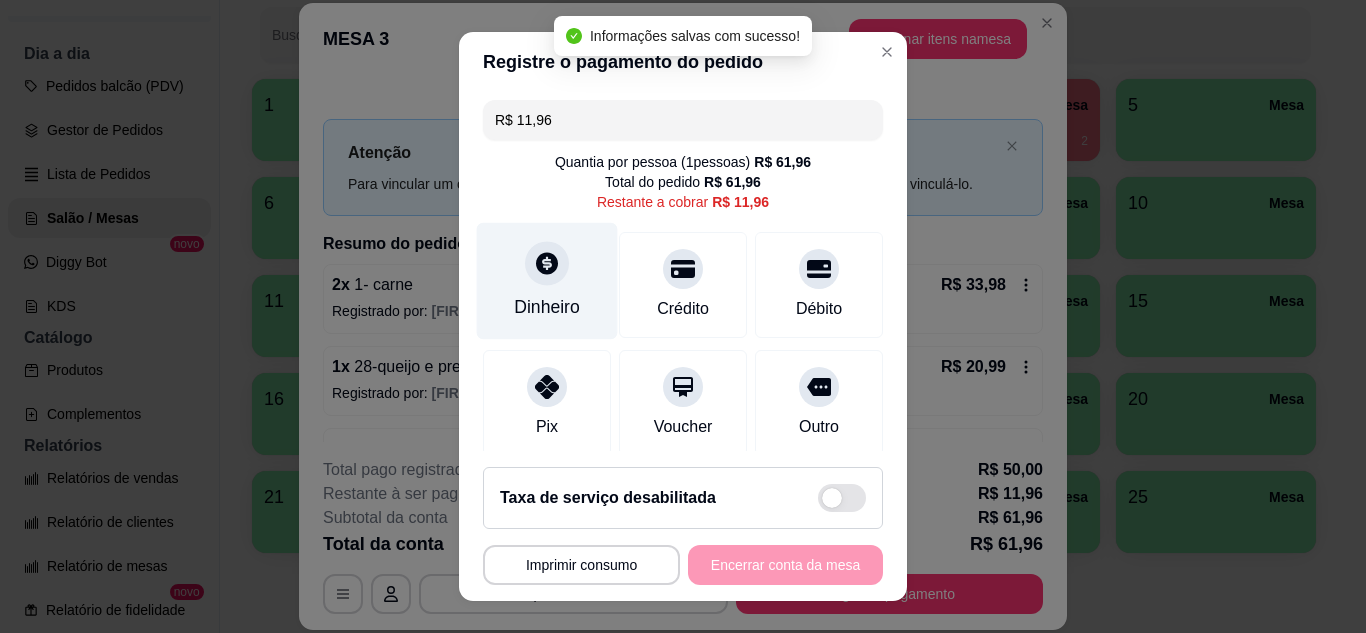 click on "Dinheiro" at bounding box center (547, 307) 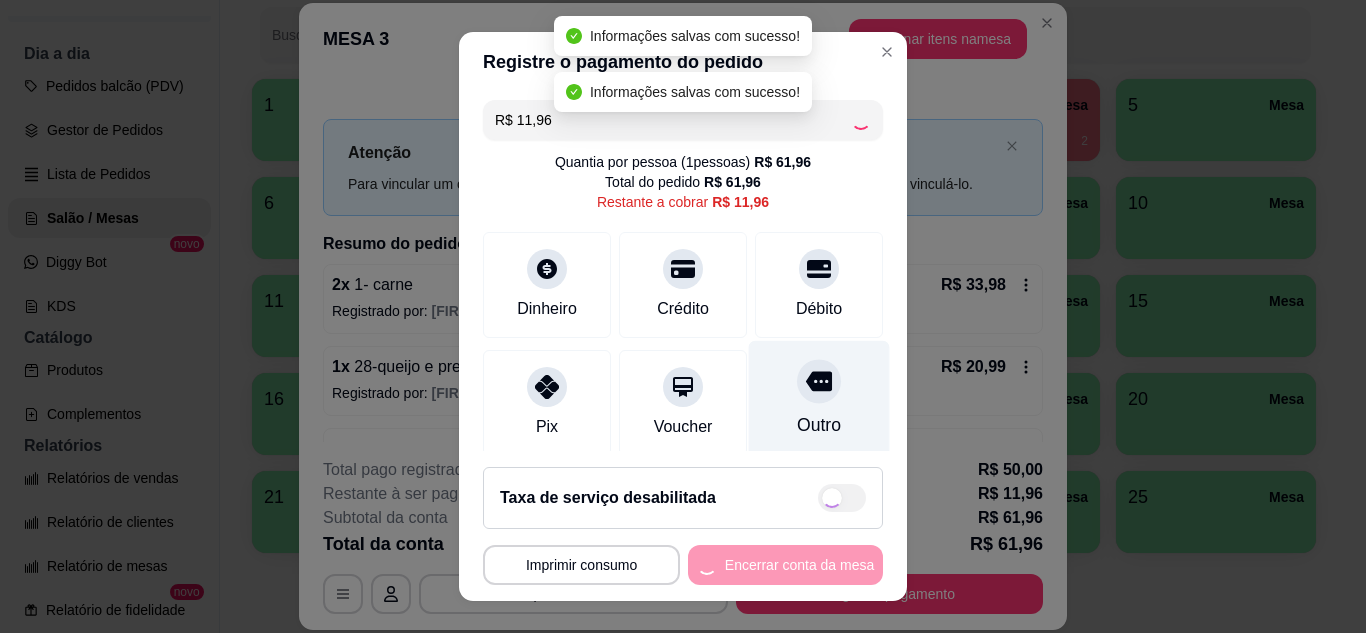 type on "R$ 0,00" 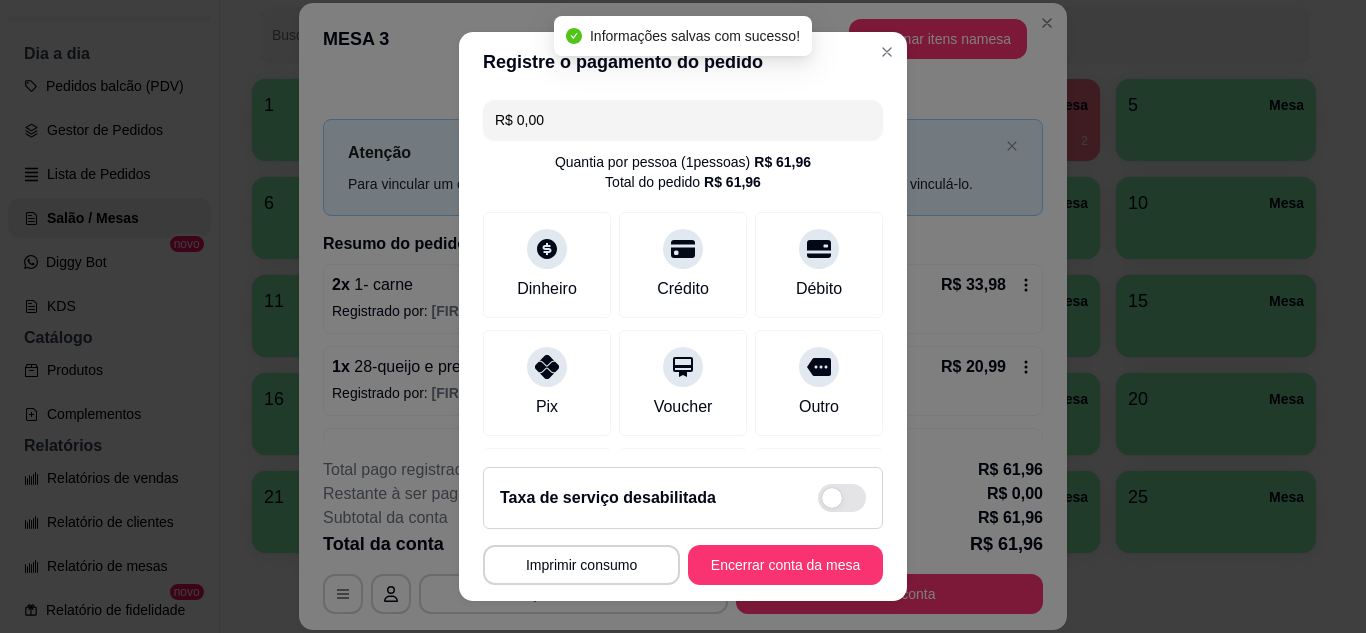click on "Encerrar conta da mesa" at bounding box center (785, 565) 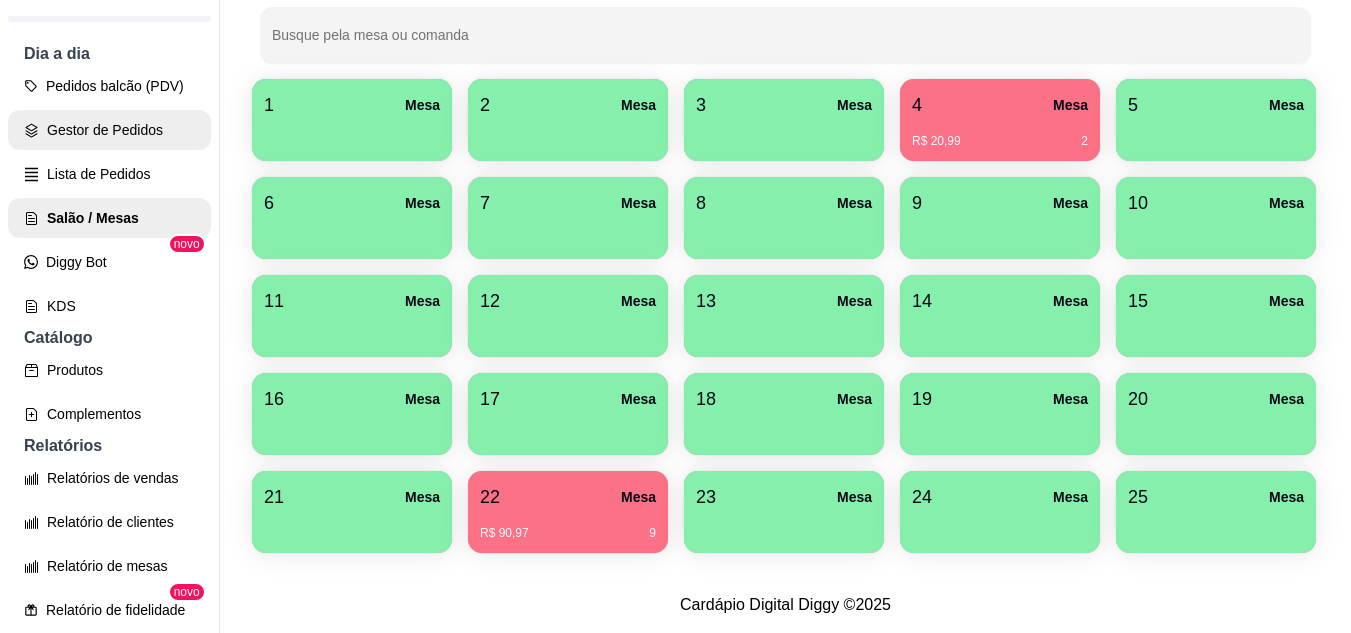 click on "Gestor de Pedidos" at bounding box center [109, 130] 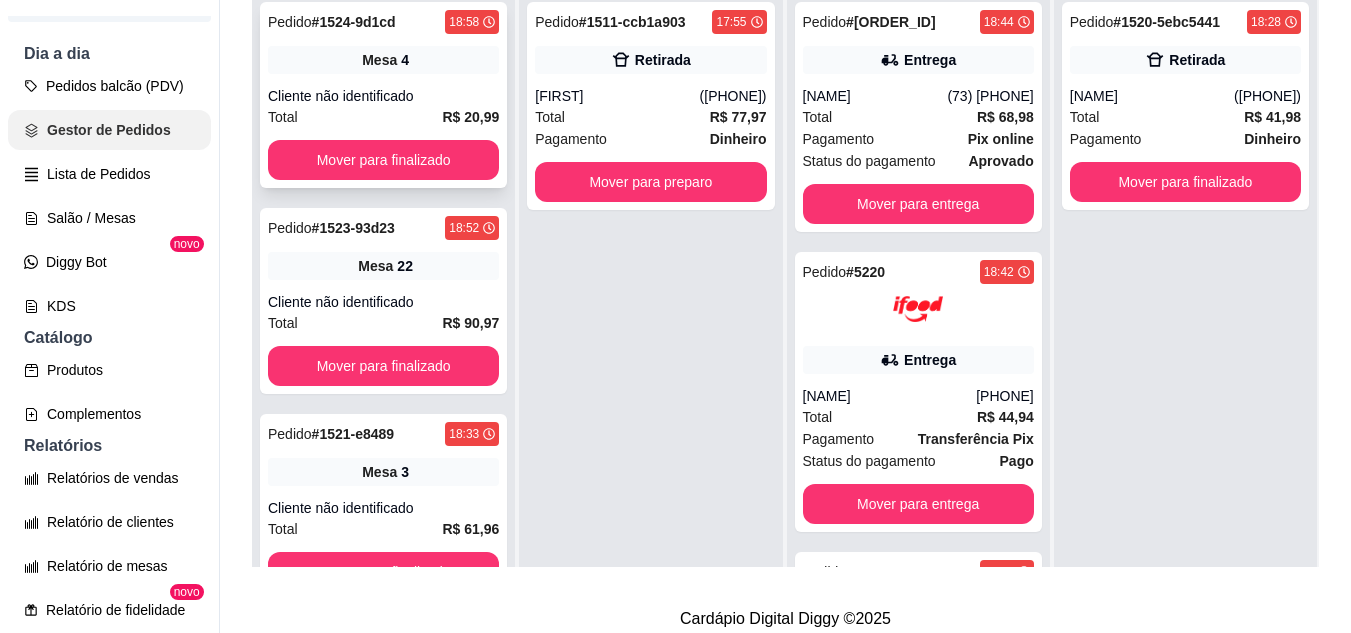 scroll, scrollTop: 0, scrollLeft: 0, axis: both 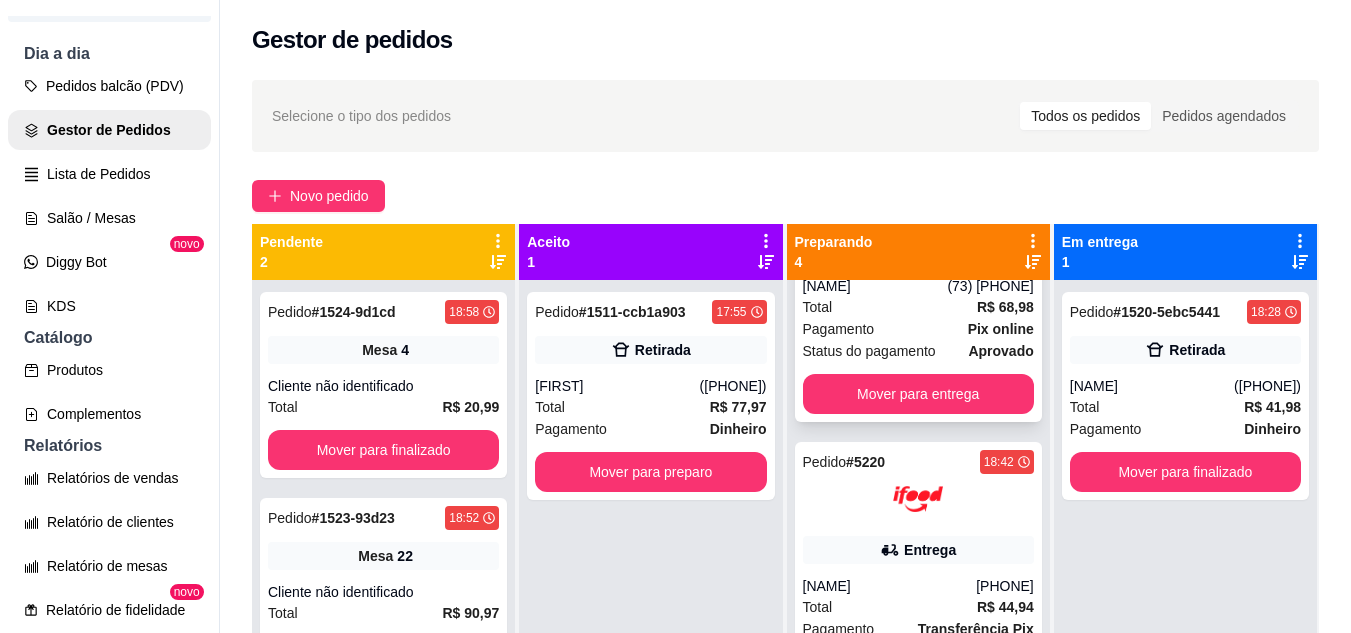 click on "[NAME]" at bounding box center (875, 286) 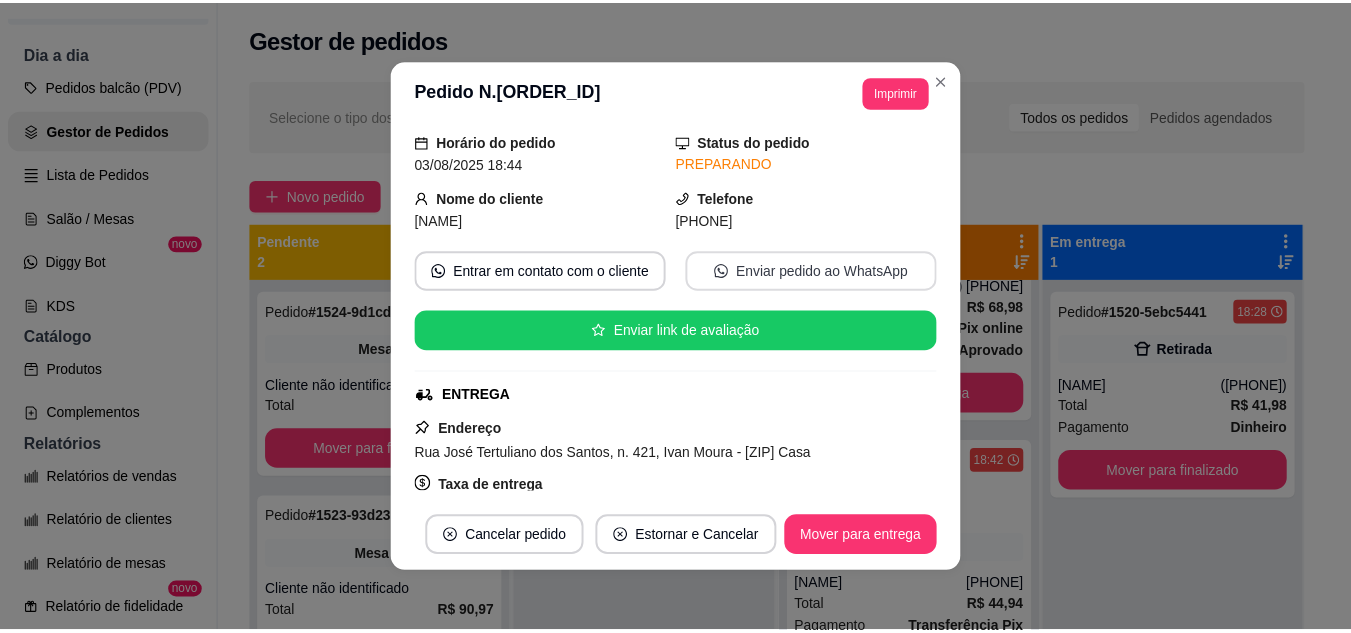 scroll, scrollTop: 100, scrollLeft: 0, axis: vertical 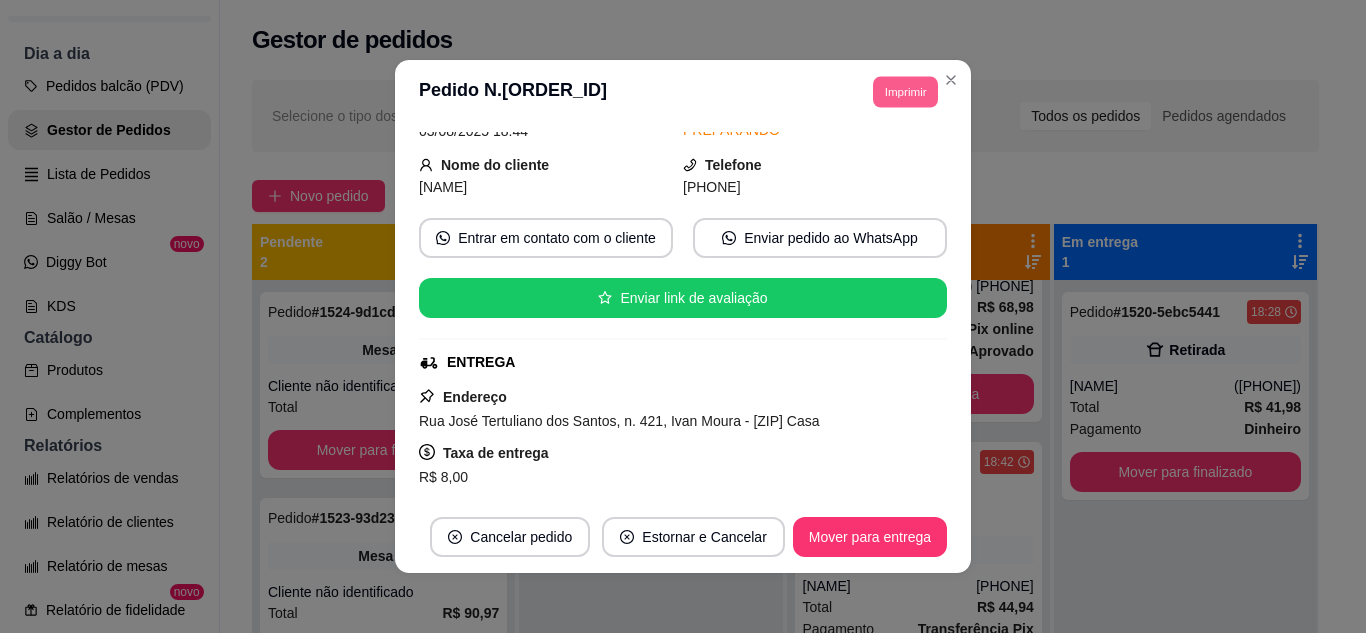 click on "Imprimir" at bounding box center [905, 91] 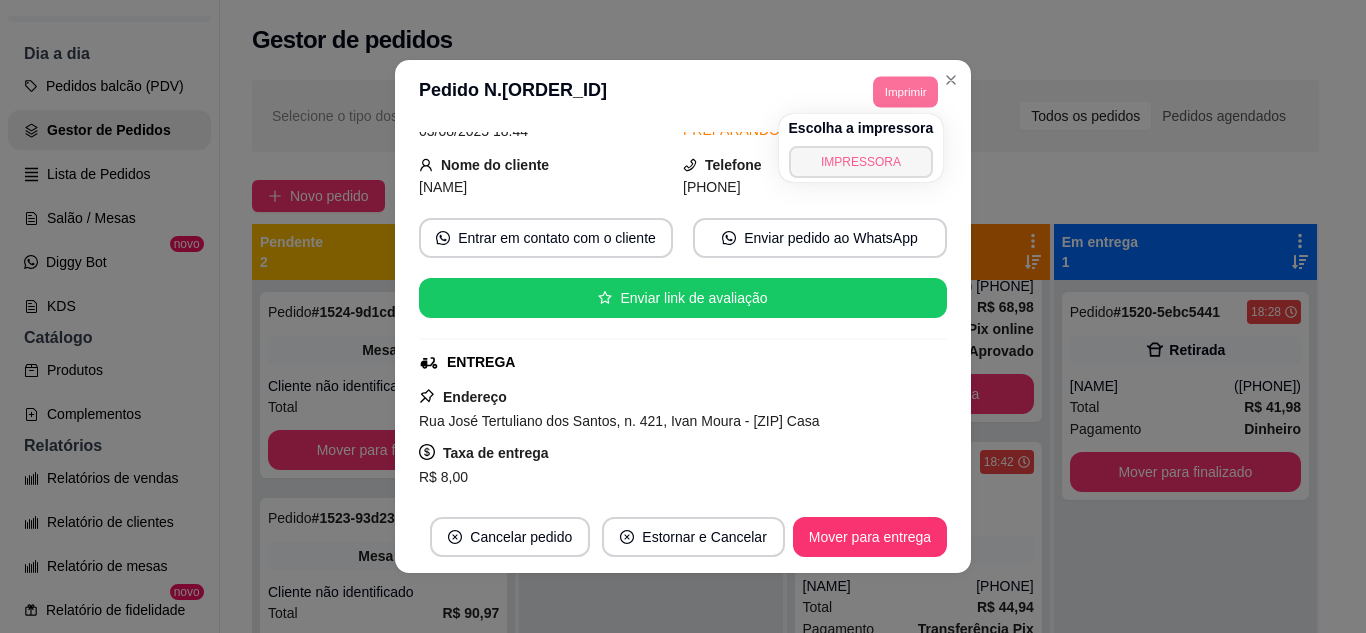 click on "IMPRESSORA" at bounding box center (861, 162) 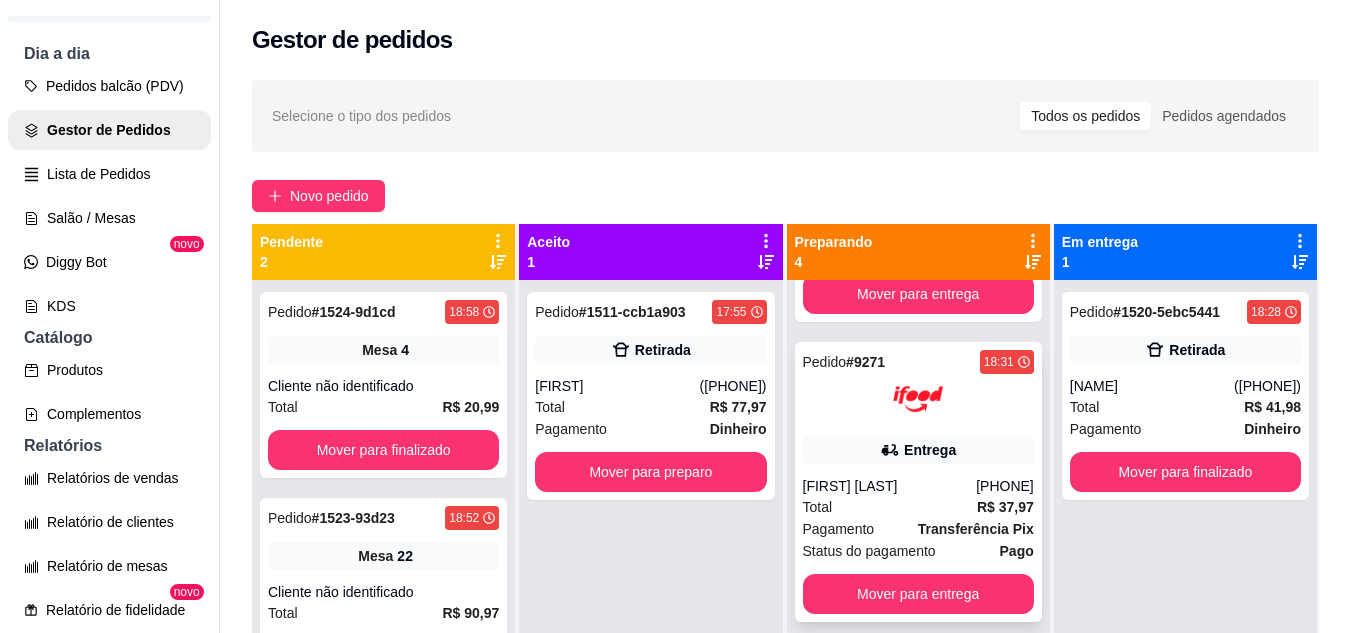 scroll, scrollTop: 537, scrollLeft: 0, axis: vertical 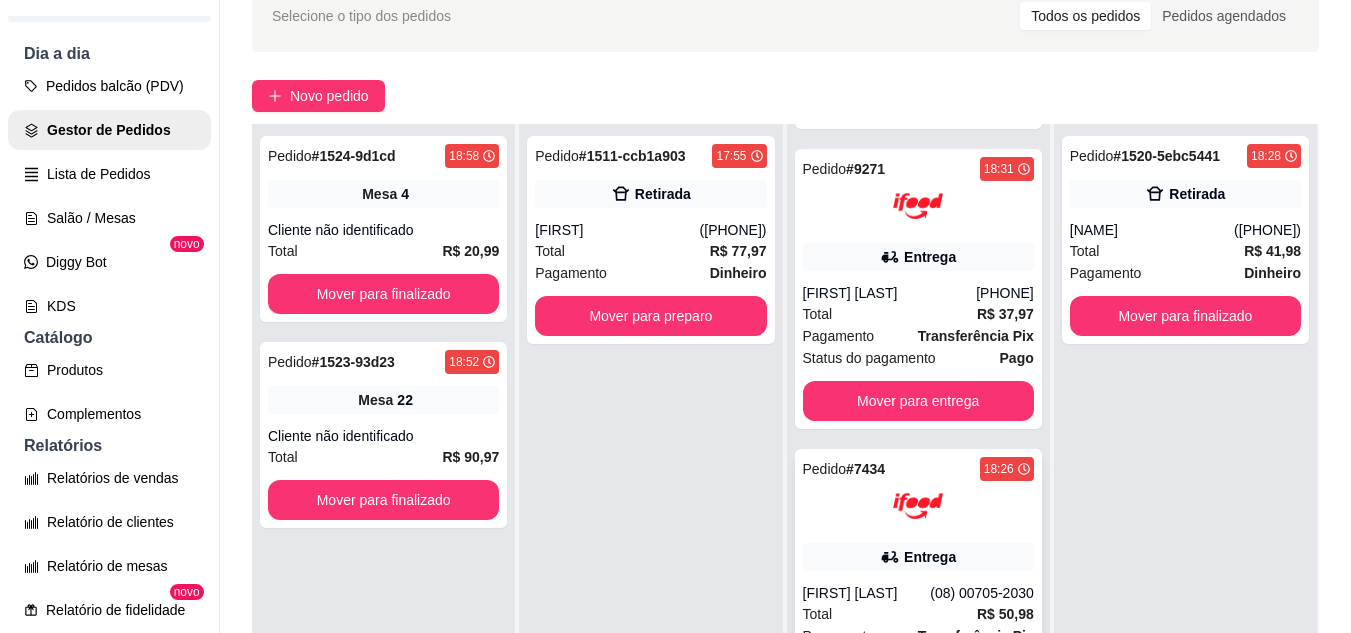 click at bounding box center (918, 506) 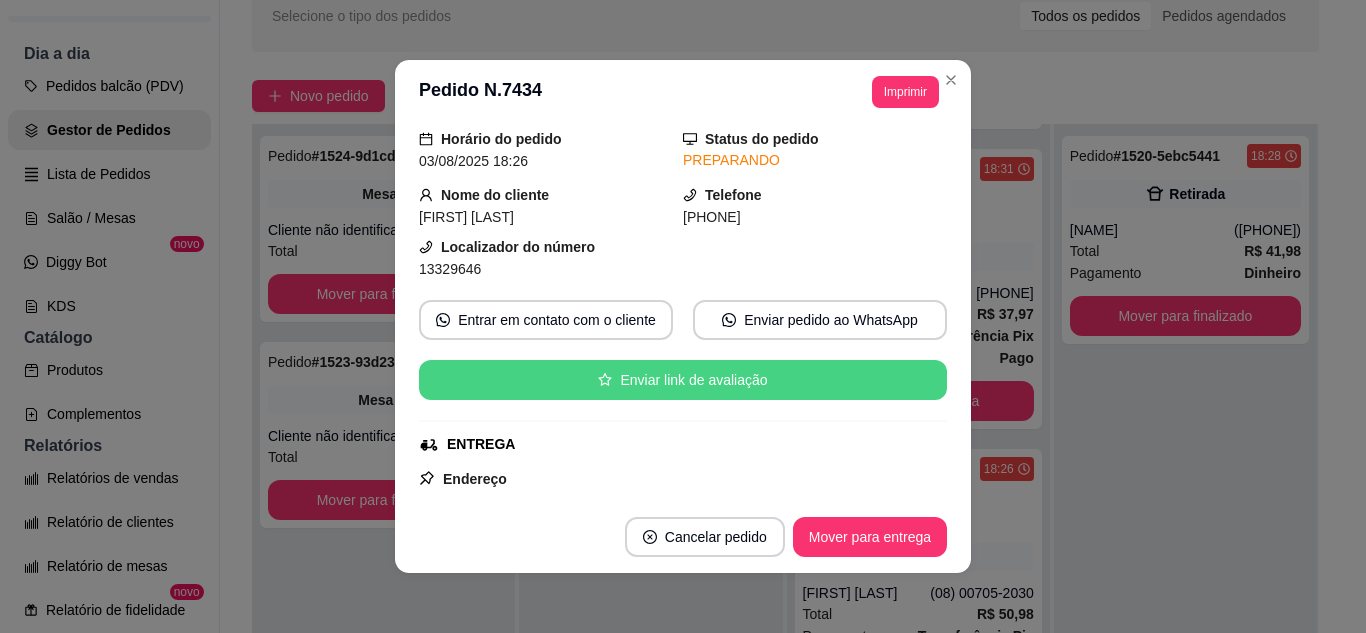 scroll, scrollTop: 100, scrollLeft: 0, axis: vertical 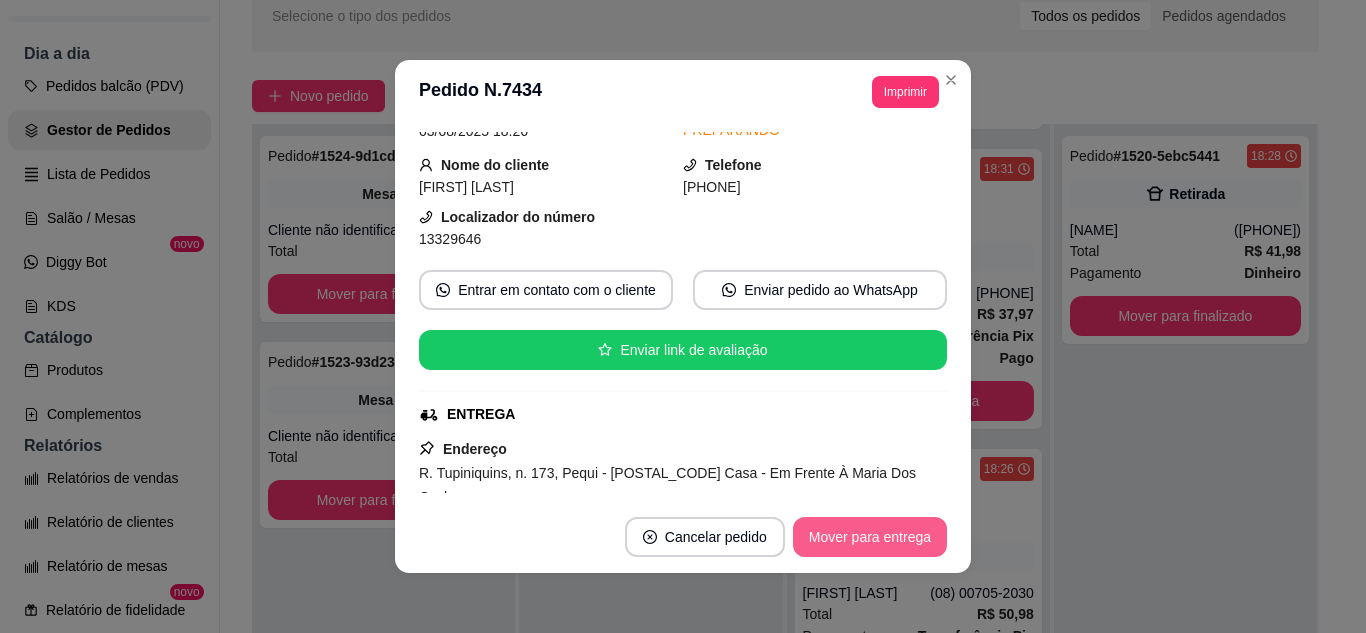 click on "Mover para entrega" at bounding box center [870, 537] 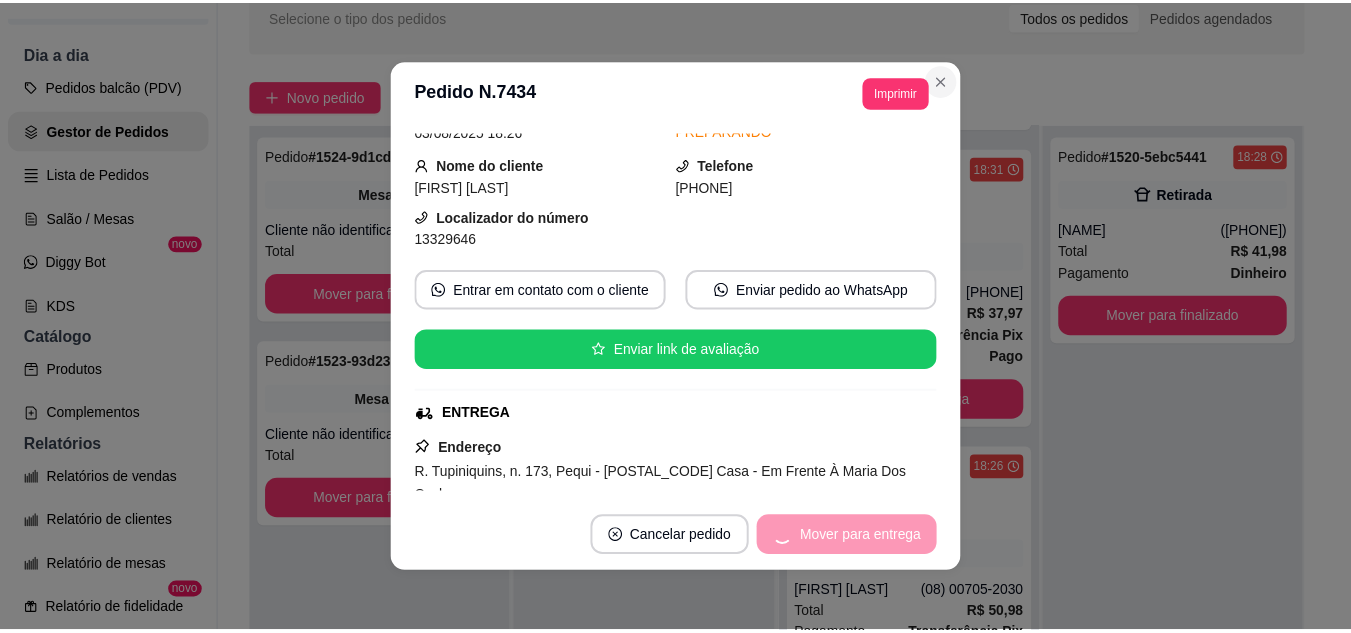 scroll, scrollTop: 237, scrollLeft: 0, axis: vertical 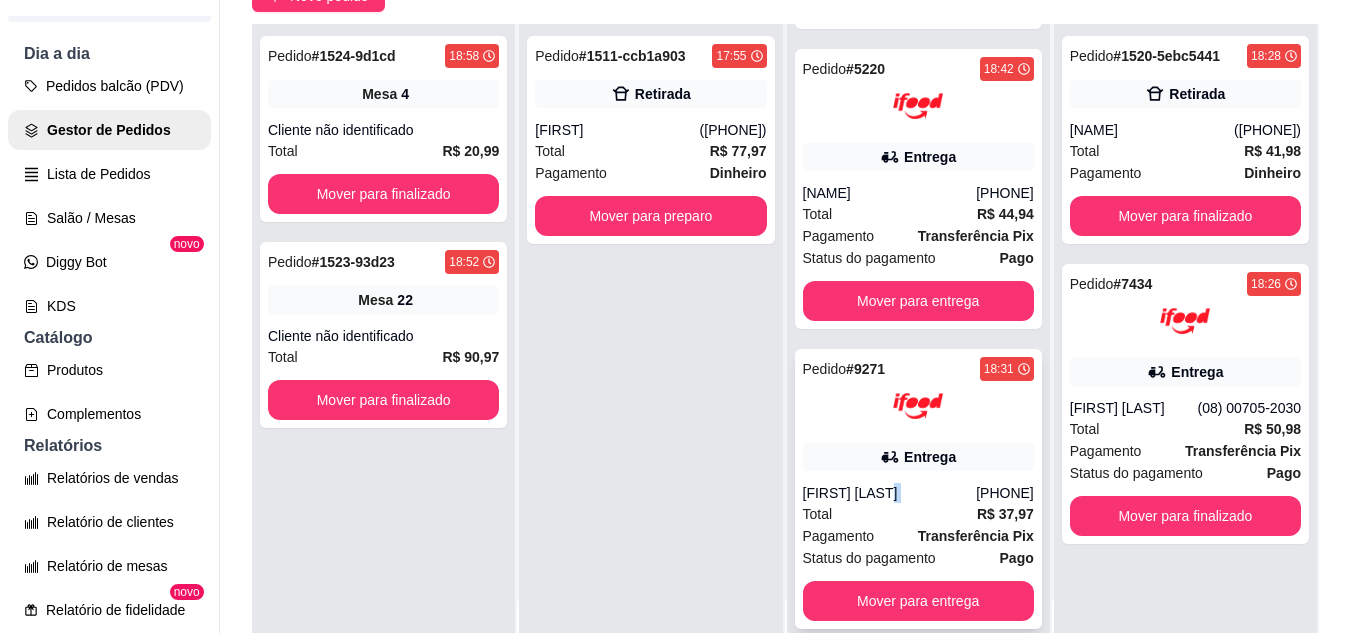 click on "Pedido # 9271 18:31 Entrega [NAME] [PHONE] Total R$ 37,97 Pagamento Transferência Pix Status do pagamento Pago Mover para entrega" at bounding box center (918, 489) 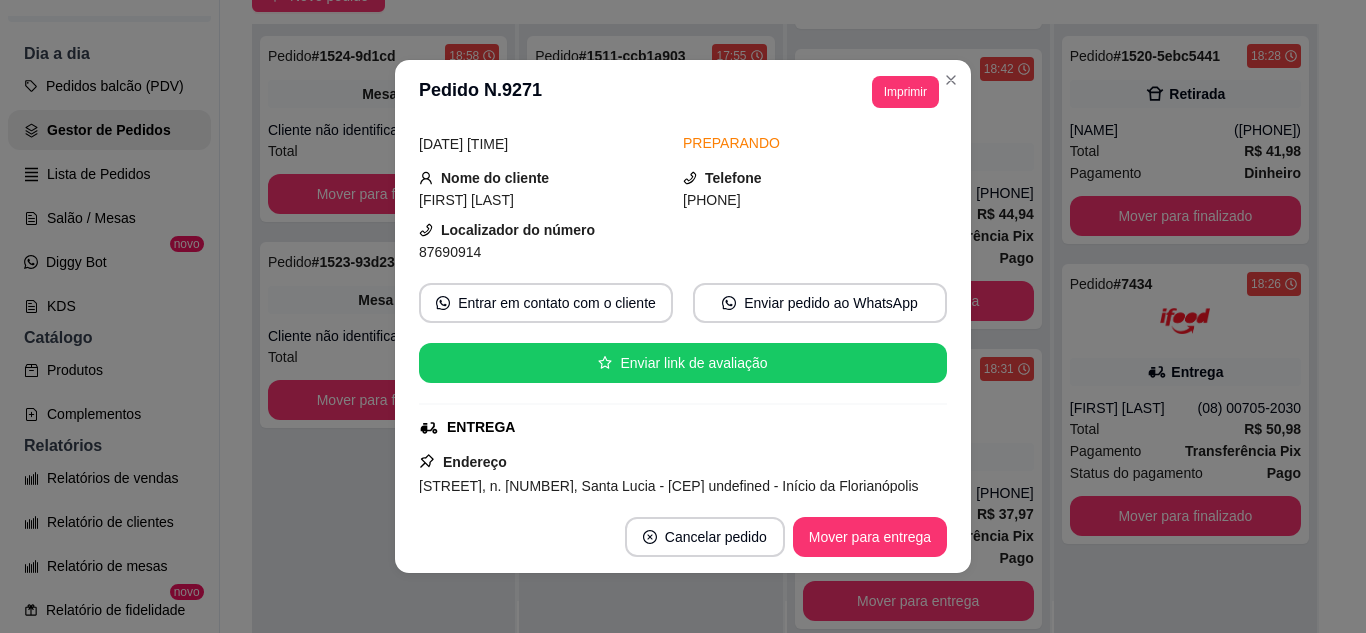 scroll, scrollTop: 100, scrollLeft: 0, axis: vertical 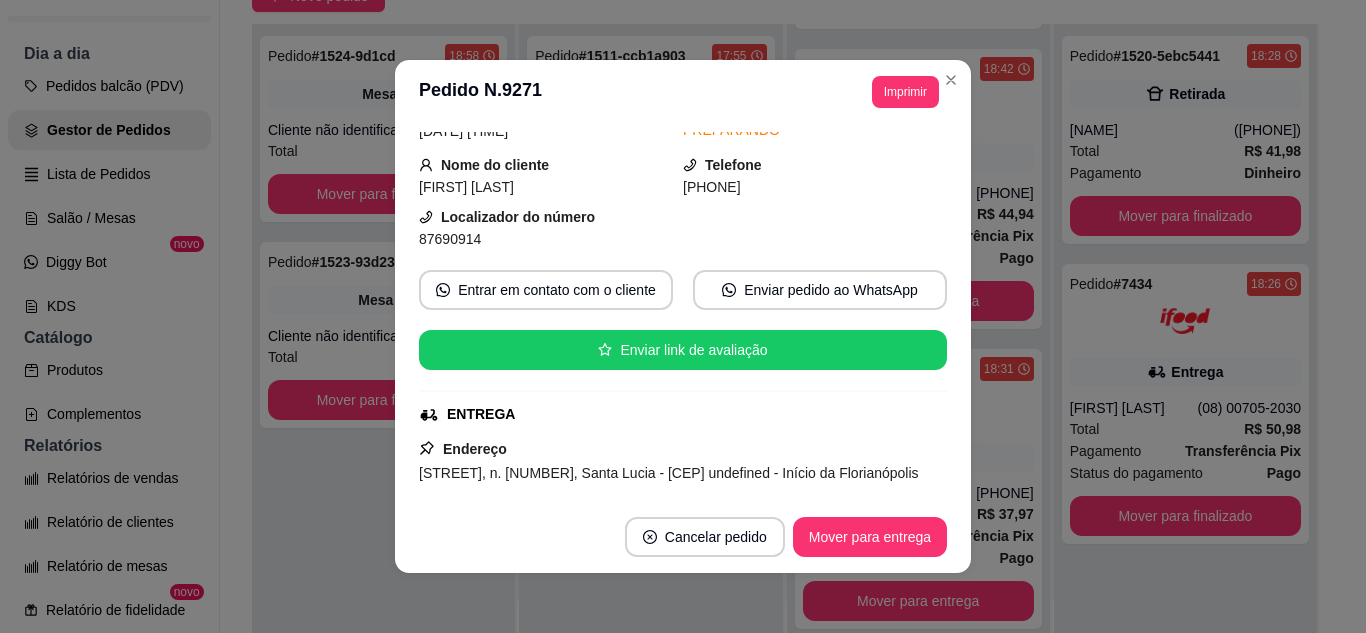 click on "Cancelar pedido Mover para entrega" at bounding box center [683, 537] 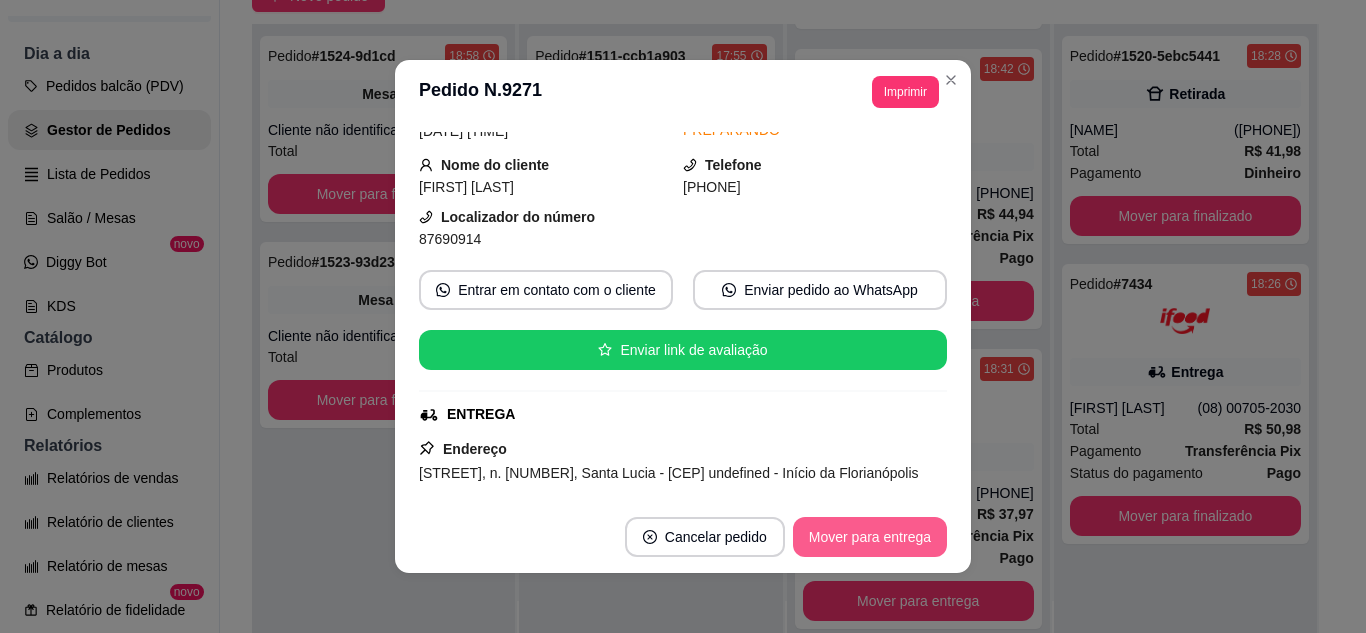 click on "Mover para entrega" at bounding box center [870, 537] 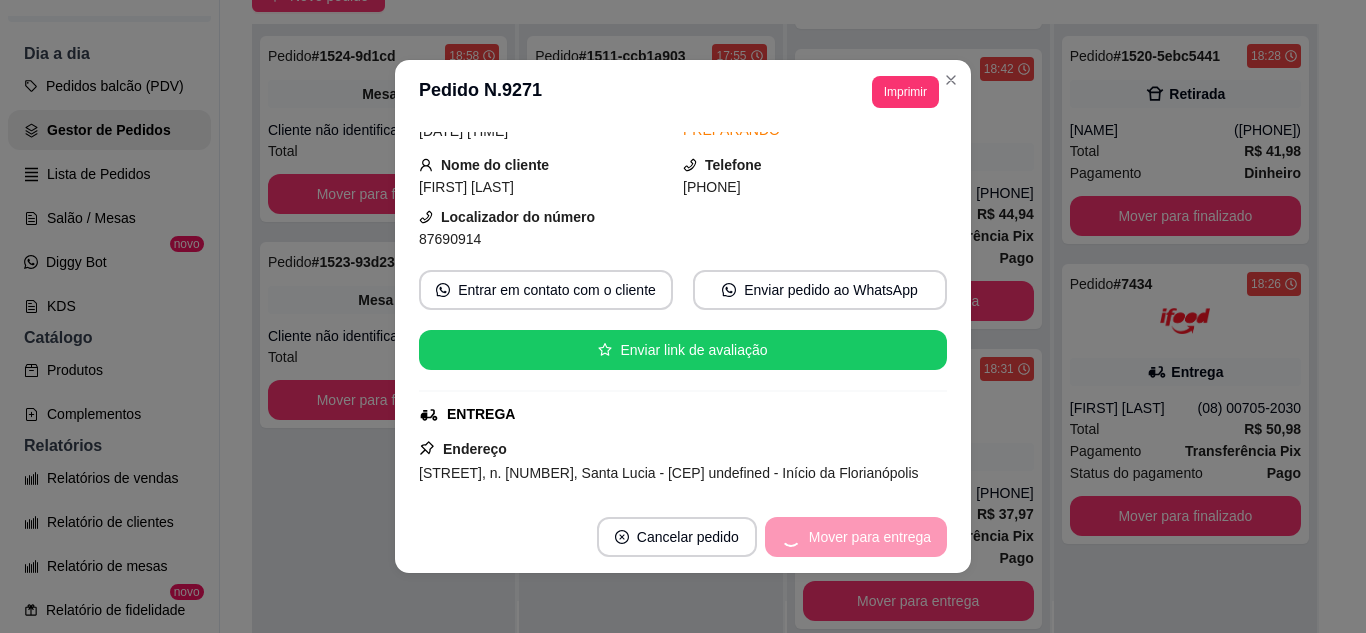scroll, scrollTop: 0, scrollLeft: 0, axis: both 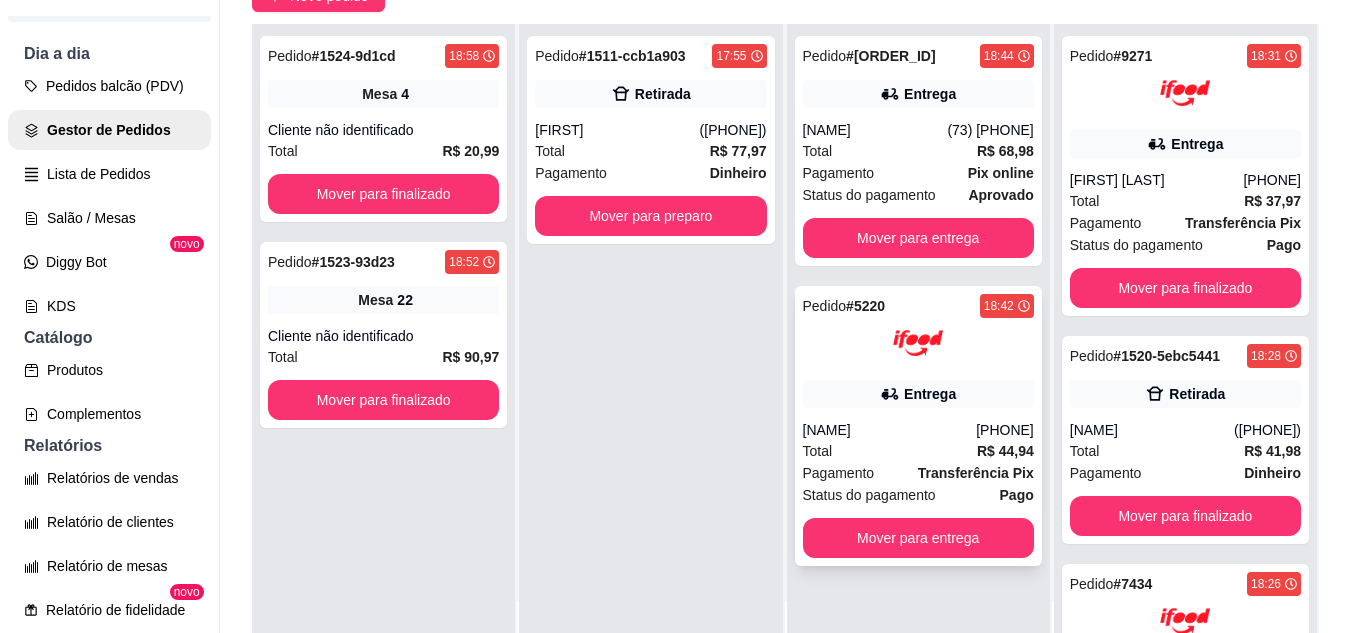click on "[NAME]" at bounding box center [890, 430] 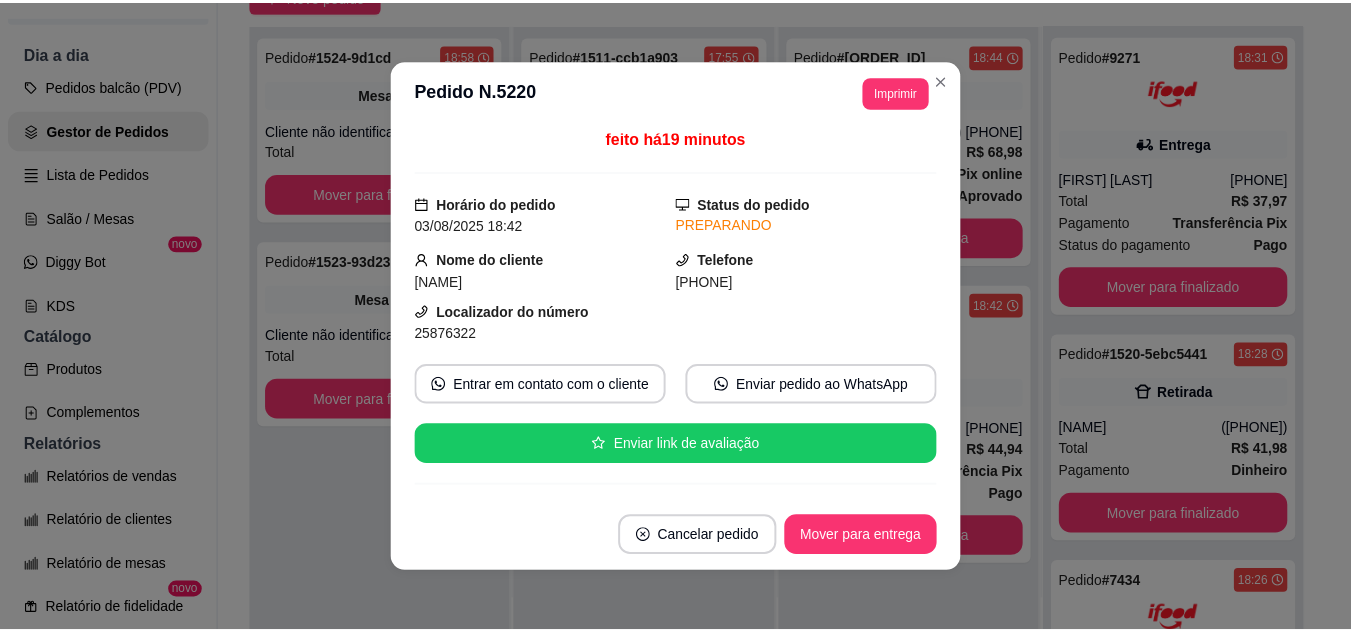 scroll, scrollTop: 0, scrollLeft: 0, axis: both 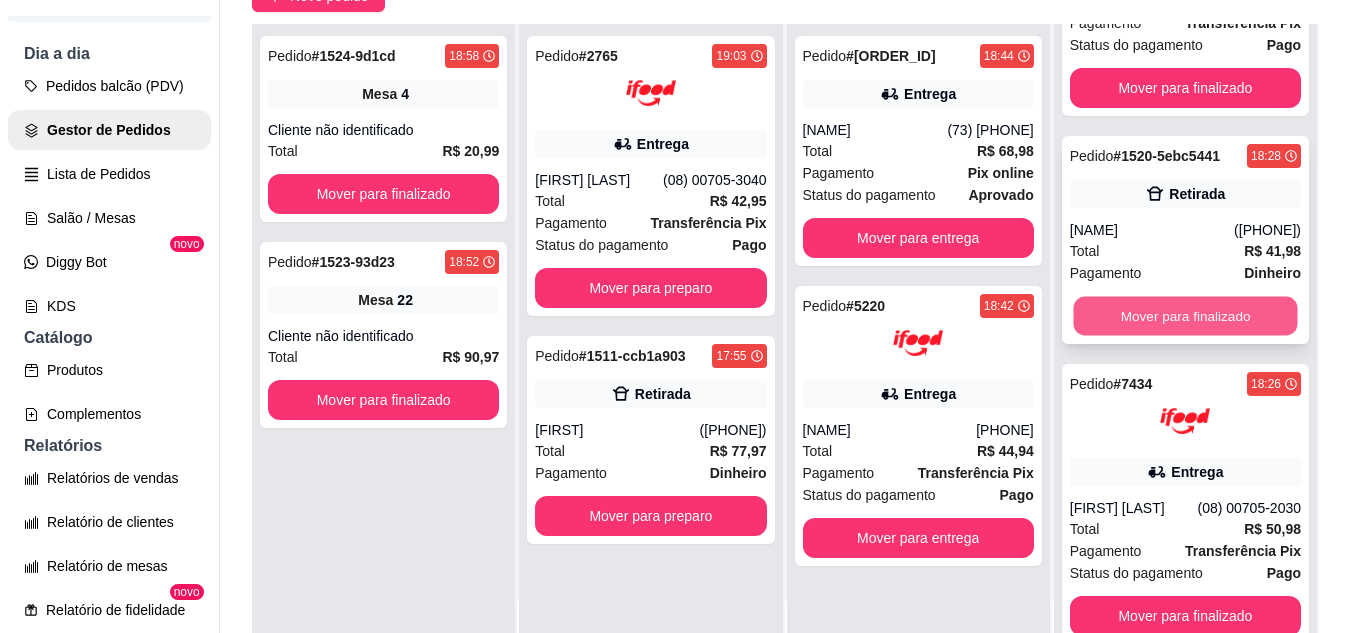 click on "Mover para finalizado" at bounding box center (1185, 316) 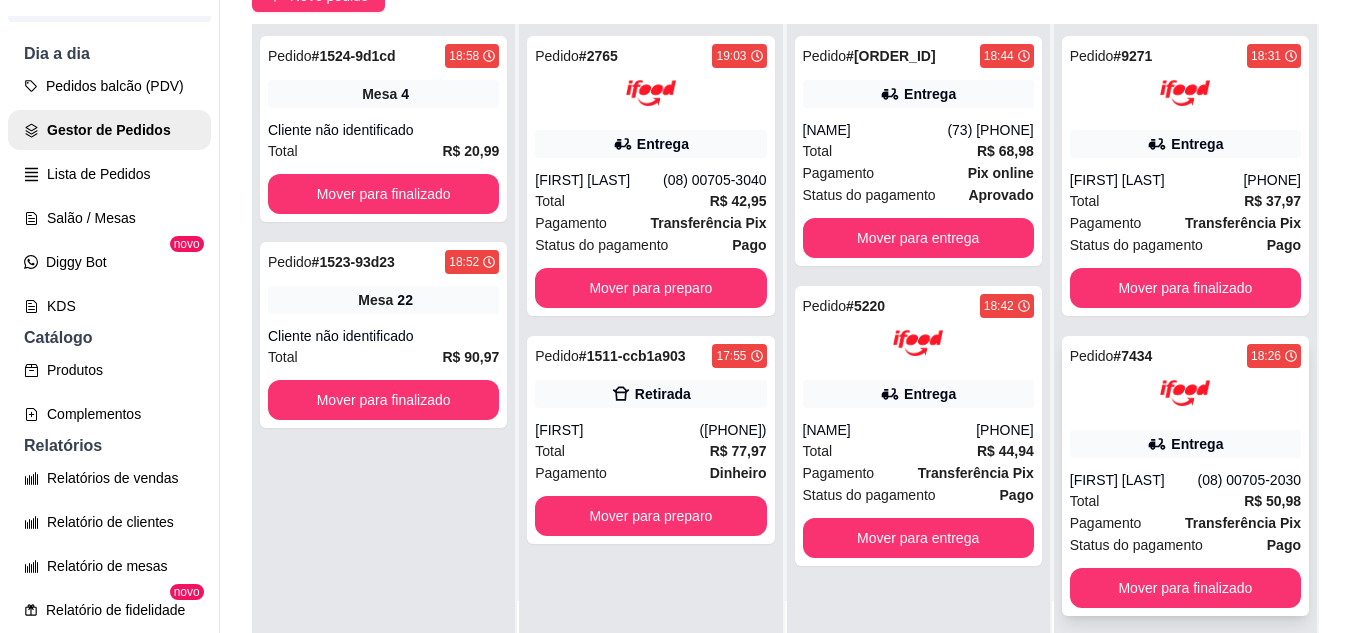 scroll, scrollTop: 0, scrollLeft: 0, axis: both 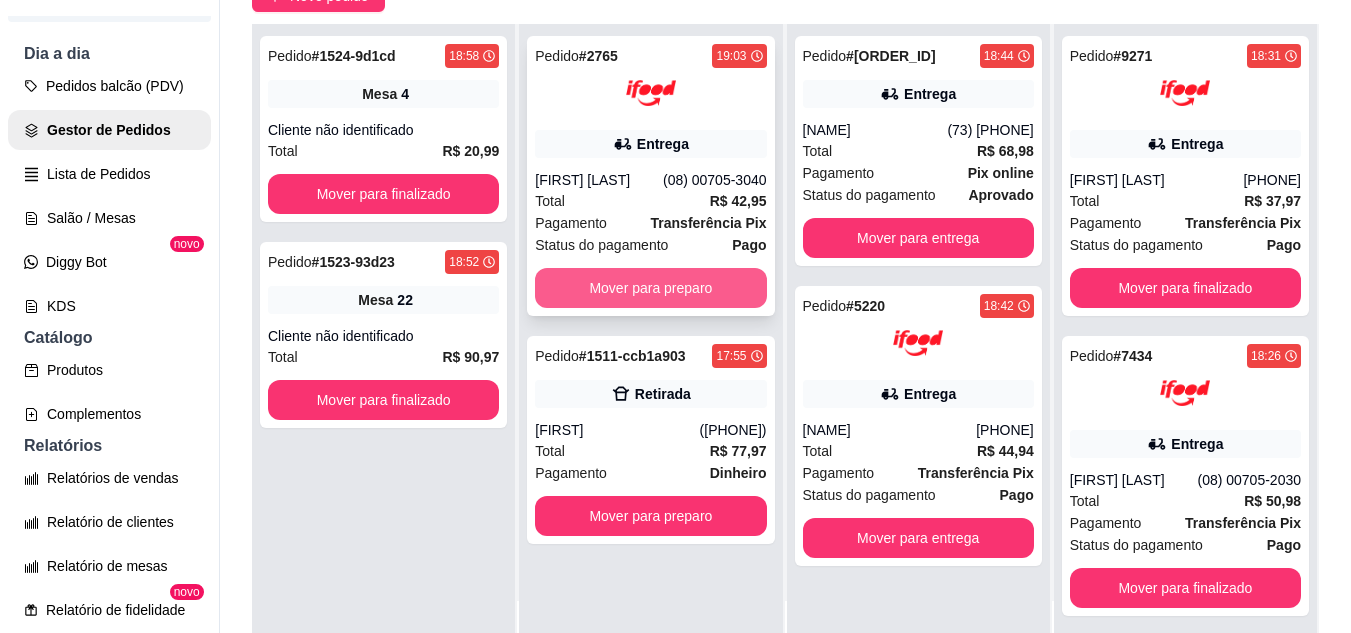 click on "Mover para preparo" at bounding box center (650, 288) 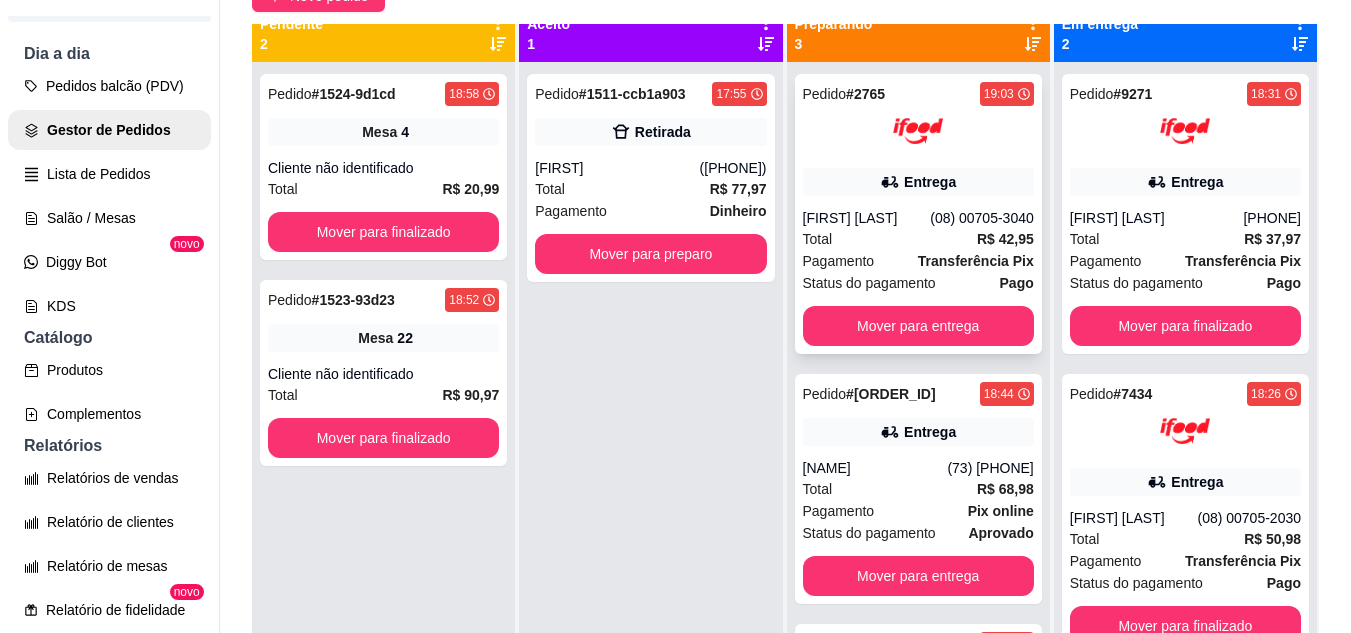 scroll, scrollTop: 0, scrollLeft: 0, axis: both 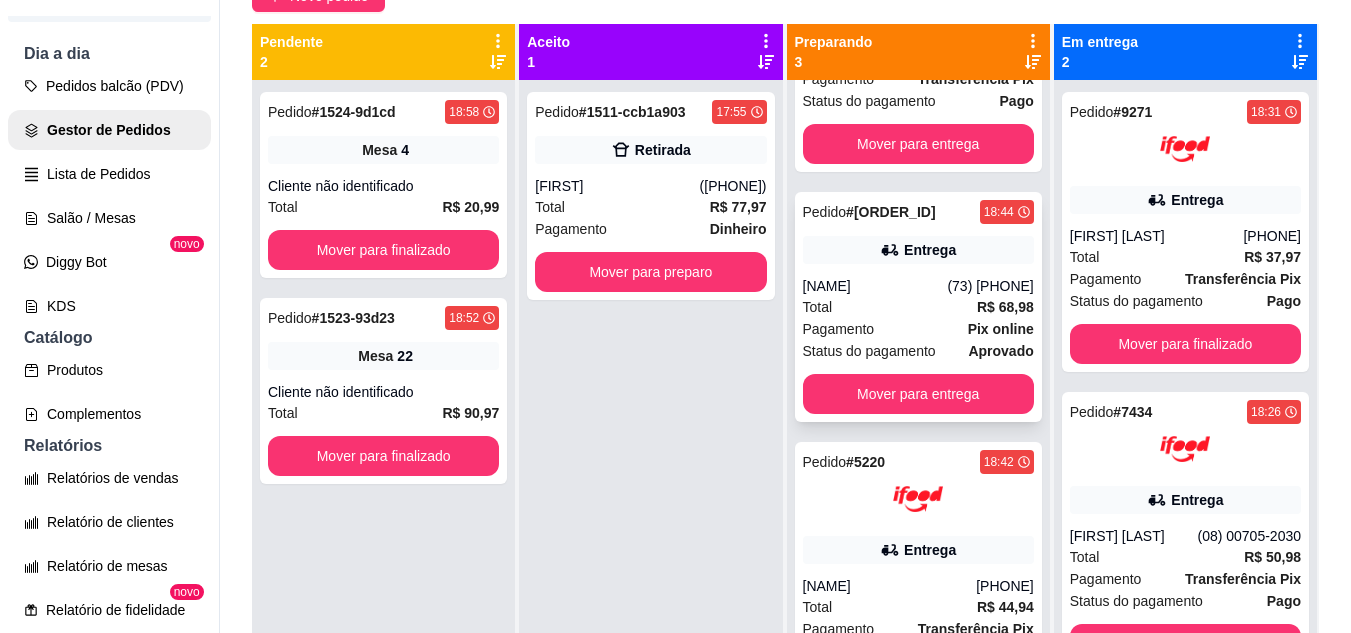 click on "[NAME]" at bounding box center (875, 286) 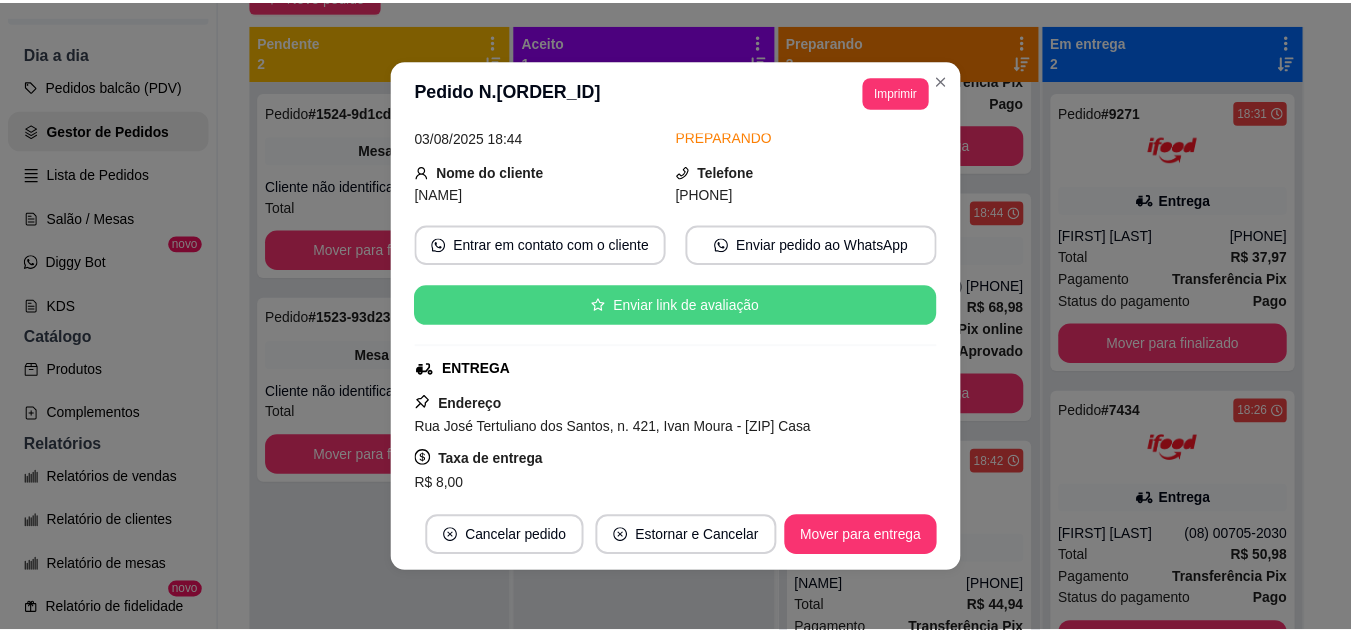 scroll, scrollTop: 100, scrollLeft: 0, axis: vertical 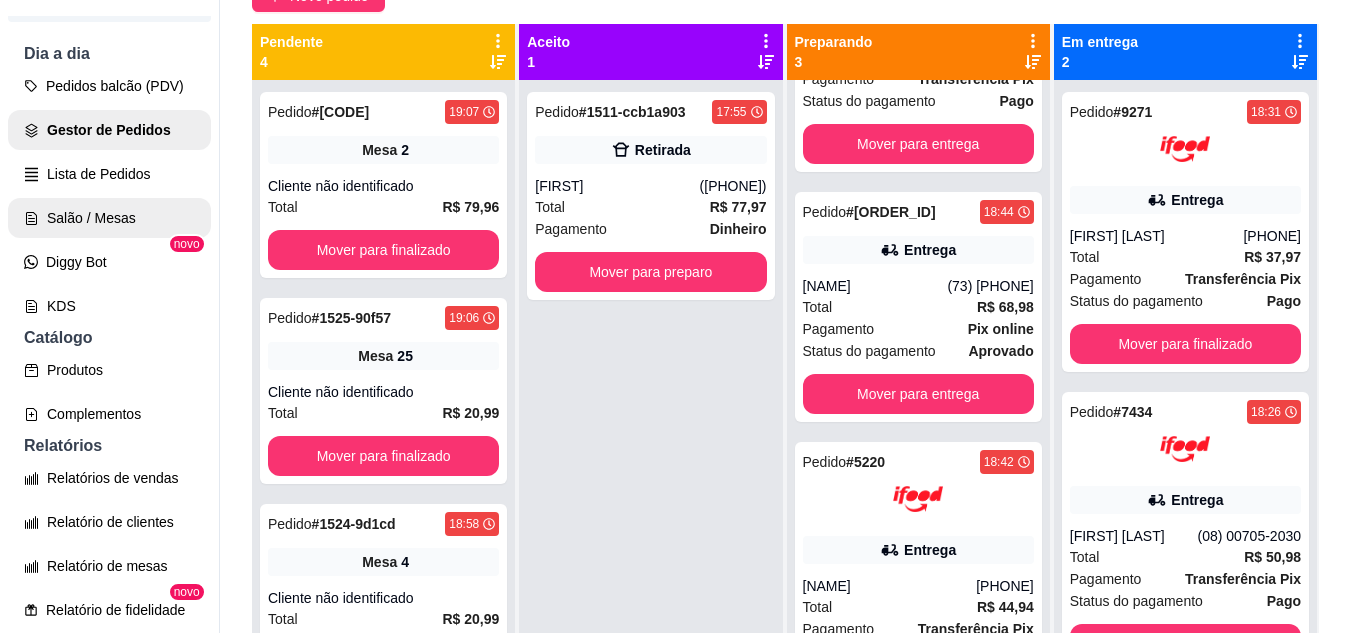 click on "Salão / Mesas" at bounding box center [109, 218] 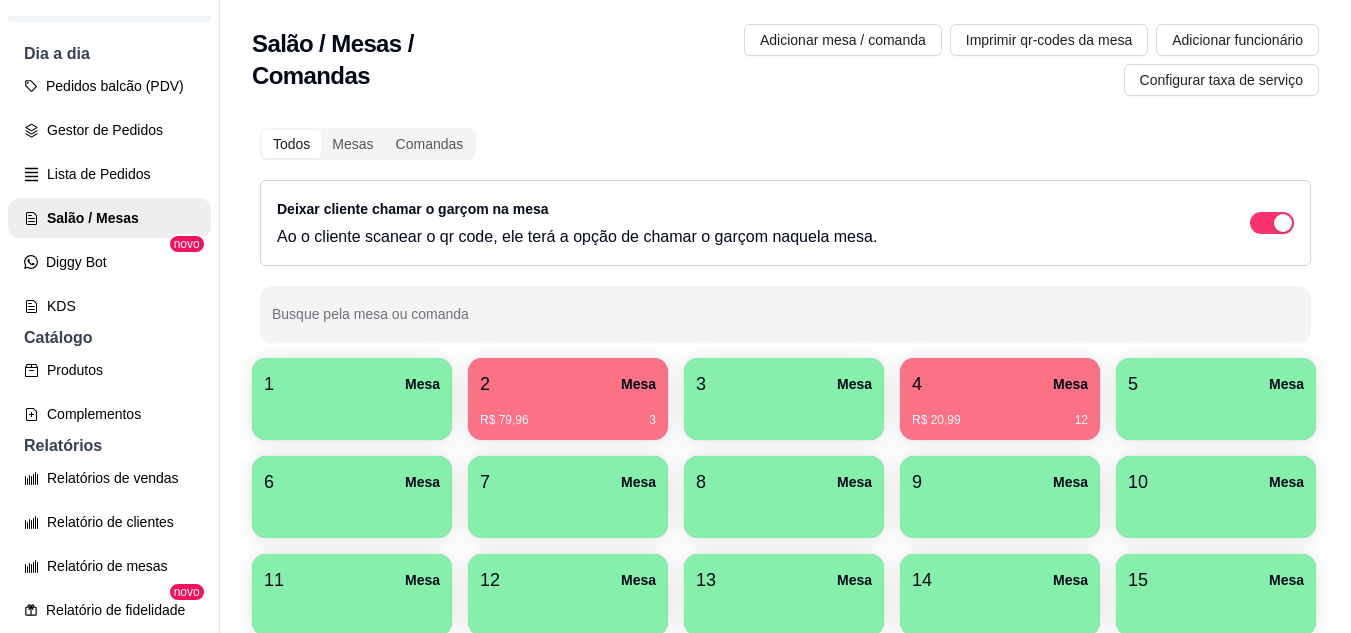 scroll, scrollTop: 200, scrollLeft: 0, axis: vertical 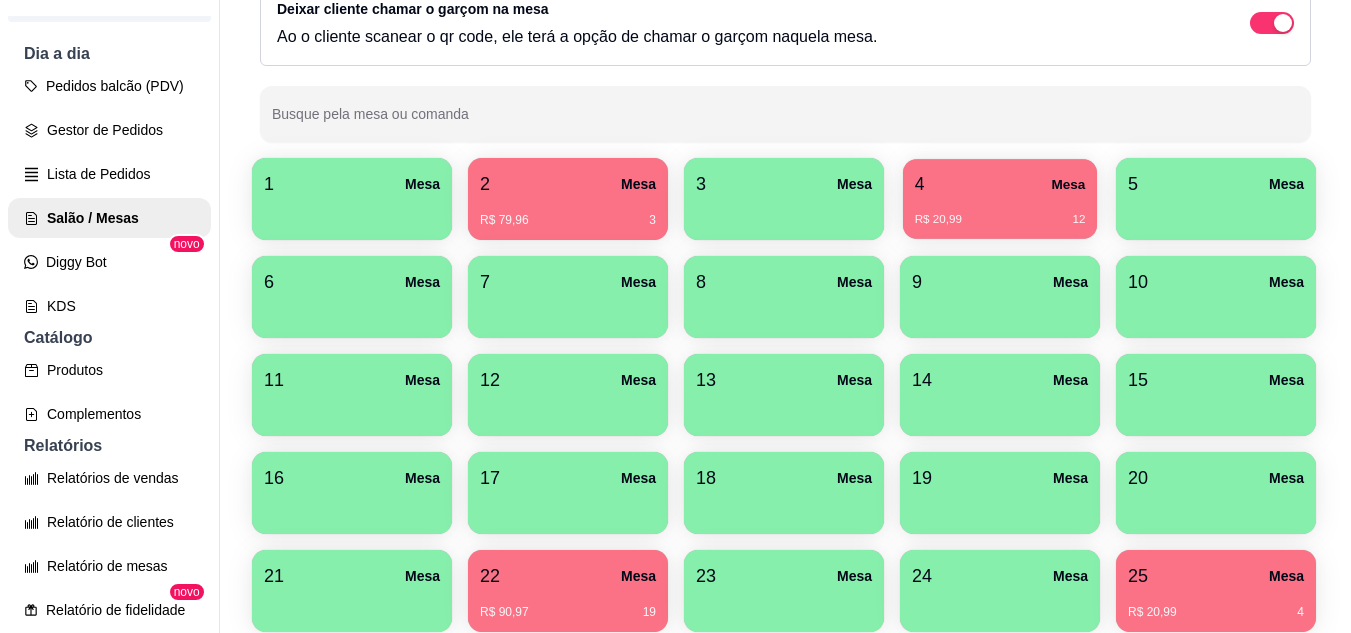 click on "R$ 20,99 12" at bounding box center [1000, 212] 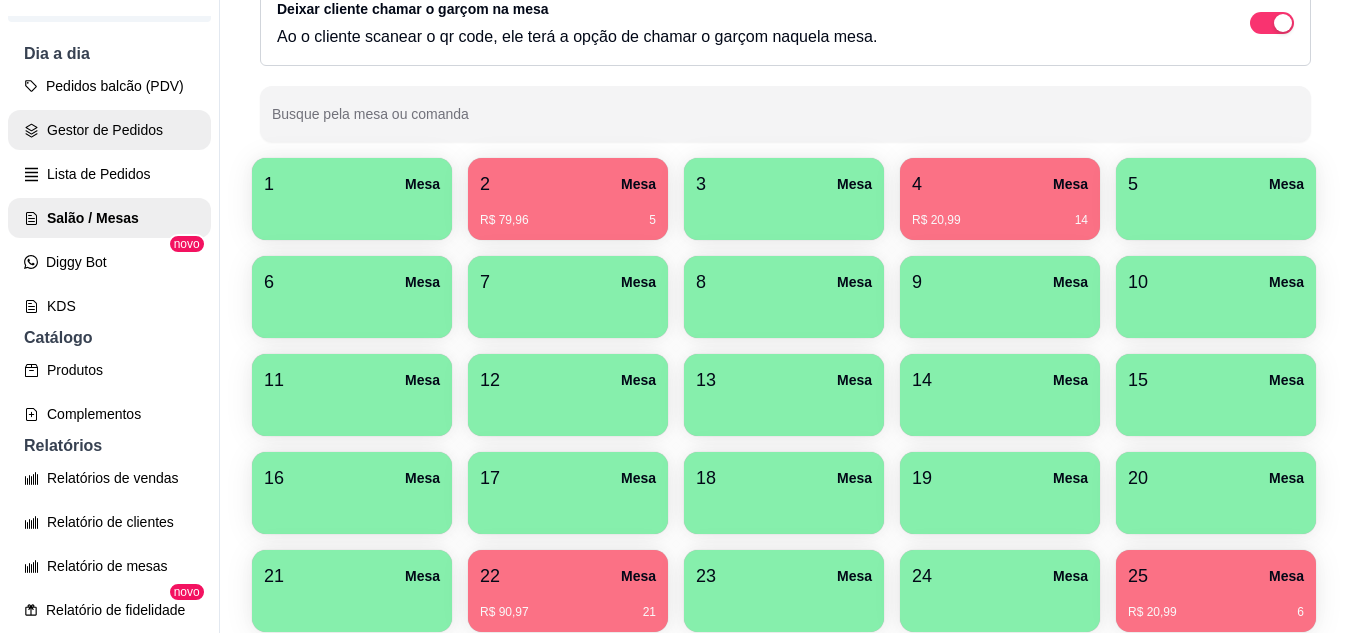 click on "Gestor de Pedidos" at bounding box center [109, 130] 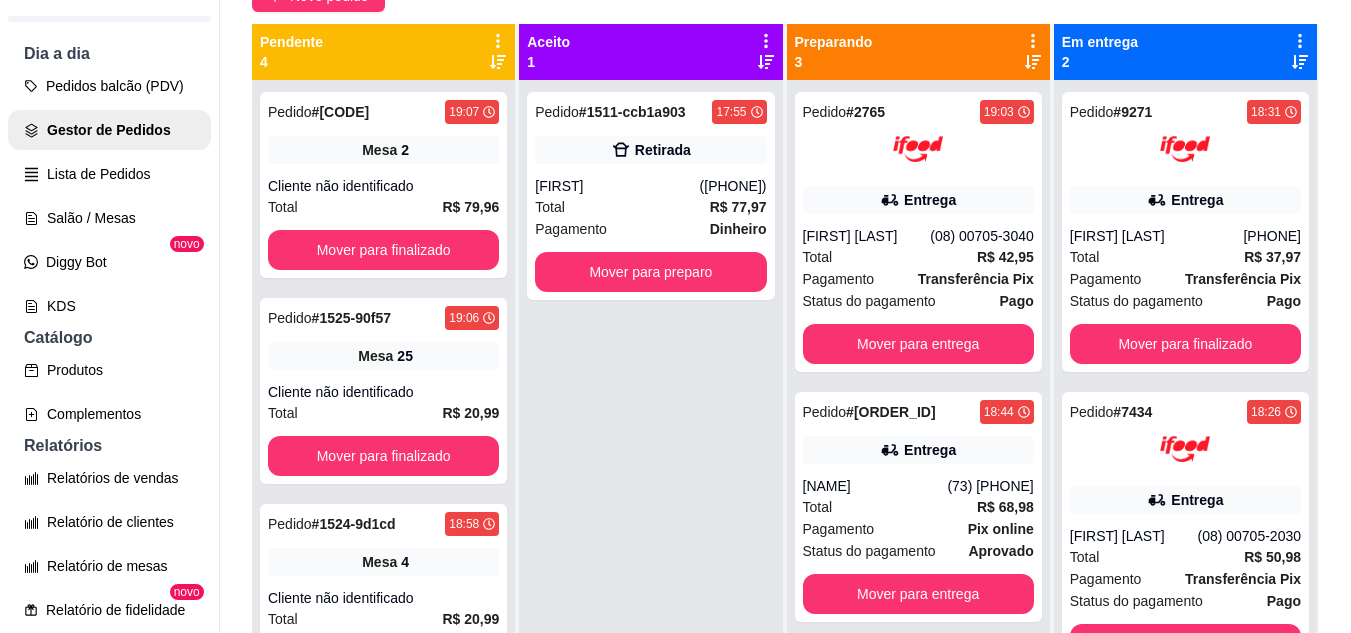 scroll, scrollTop: 0, scrollLeft: 0, axis: both 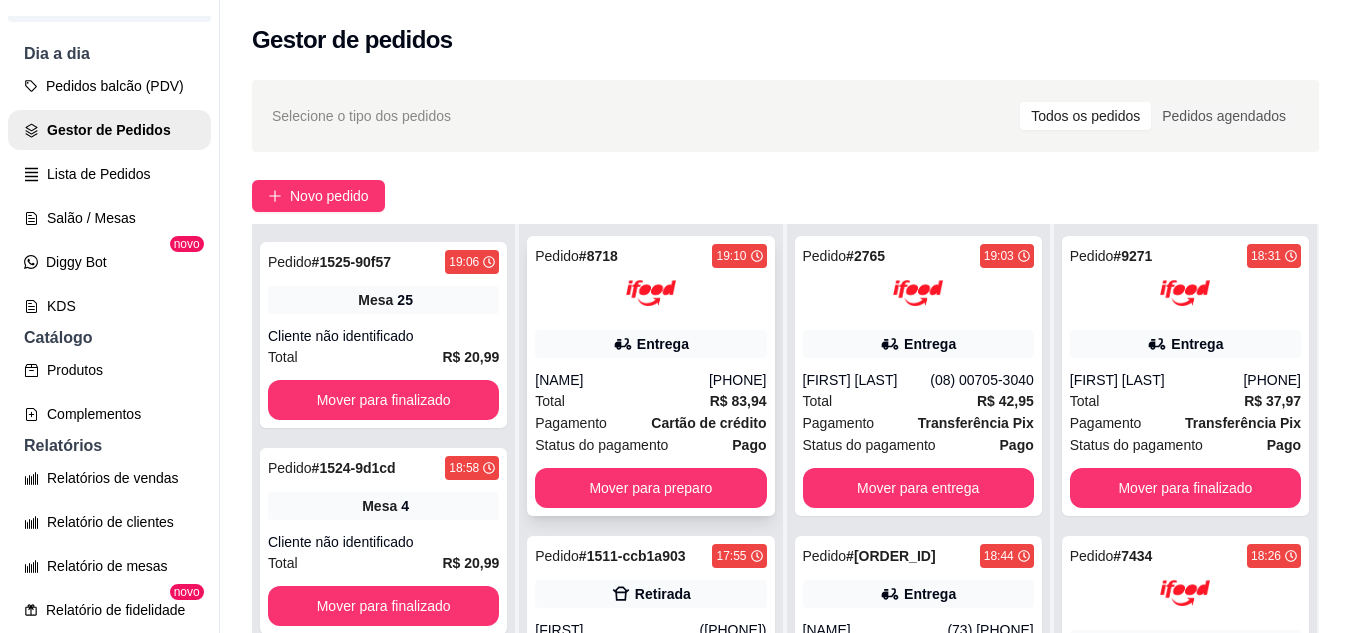 click on "Mover para preparo" at bounding box center (650, 488) 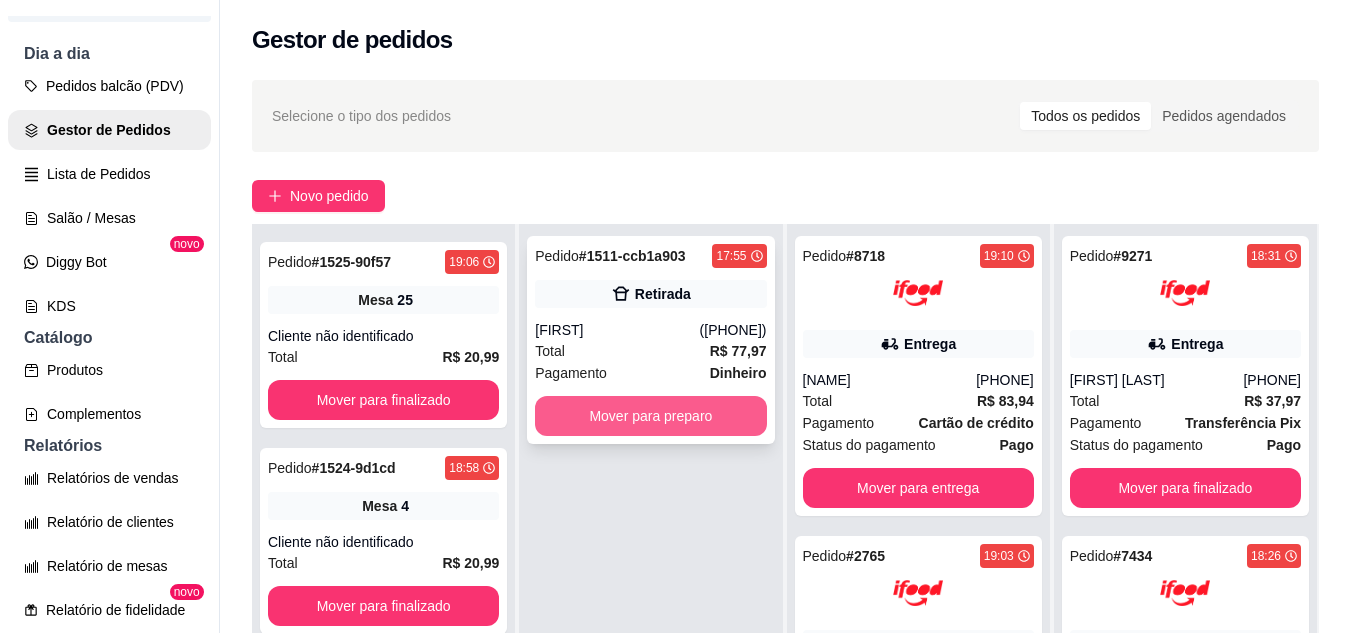 click on "Pedido  # 1511-ccb1a903 17:55 Retirada [FIRST] ([PHONE]) Total R$ 77,97 Pagamento Dinheiro Mover para preparo" at bounding box center [650, 540] 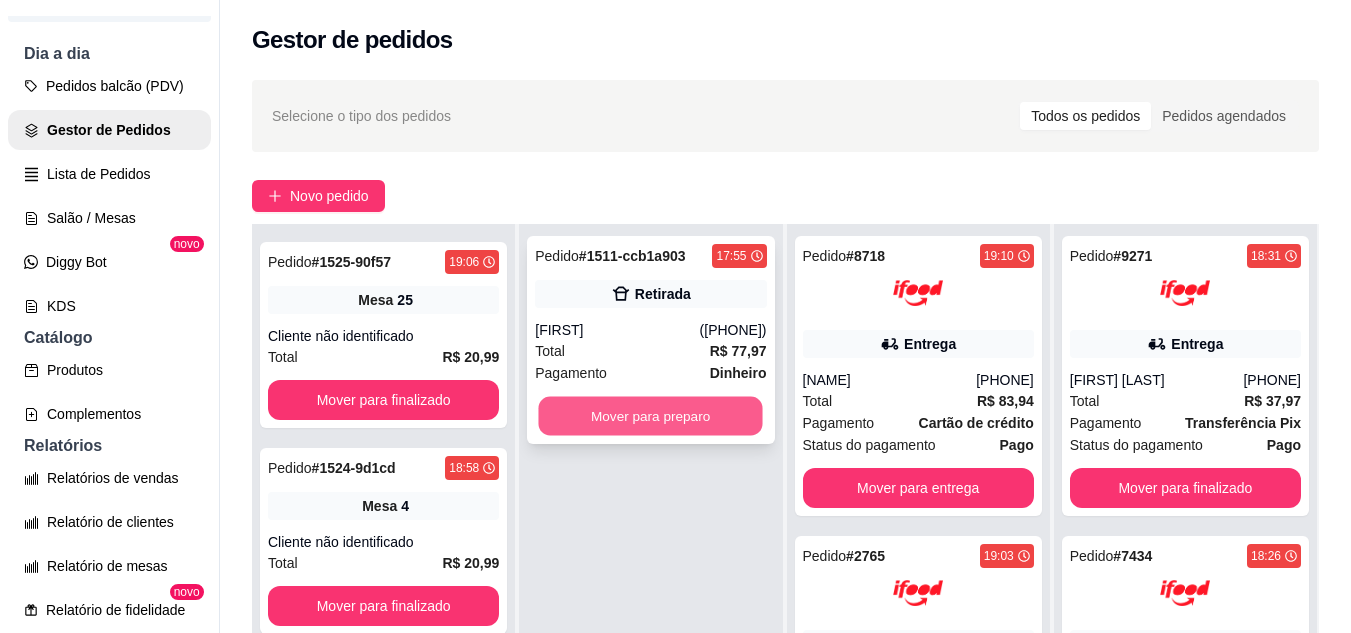 click on "Mover para preparo" at bounding box center [651, 416] 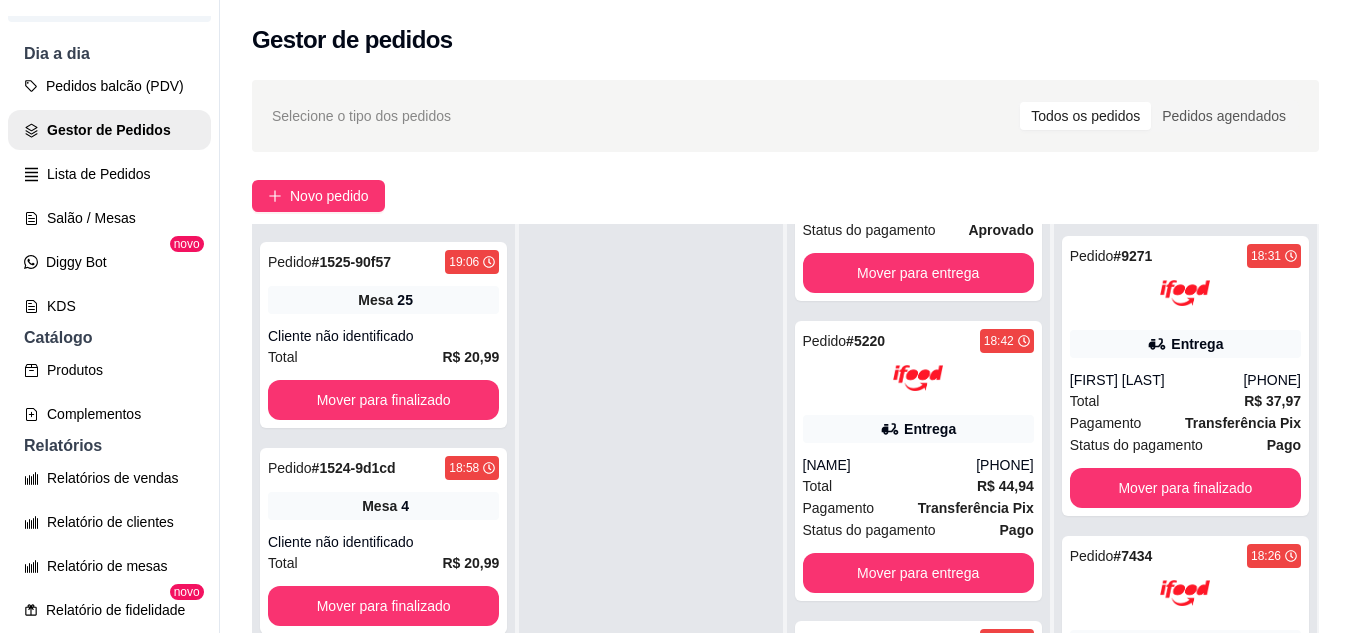 scroll, scrollTop: 785, scrollLeft: 0, axis: vertical 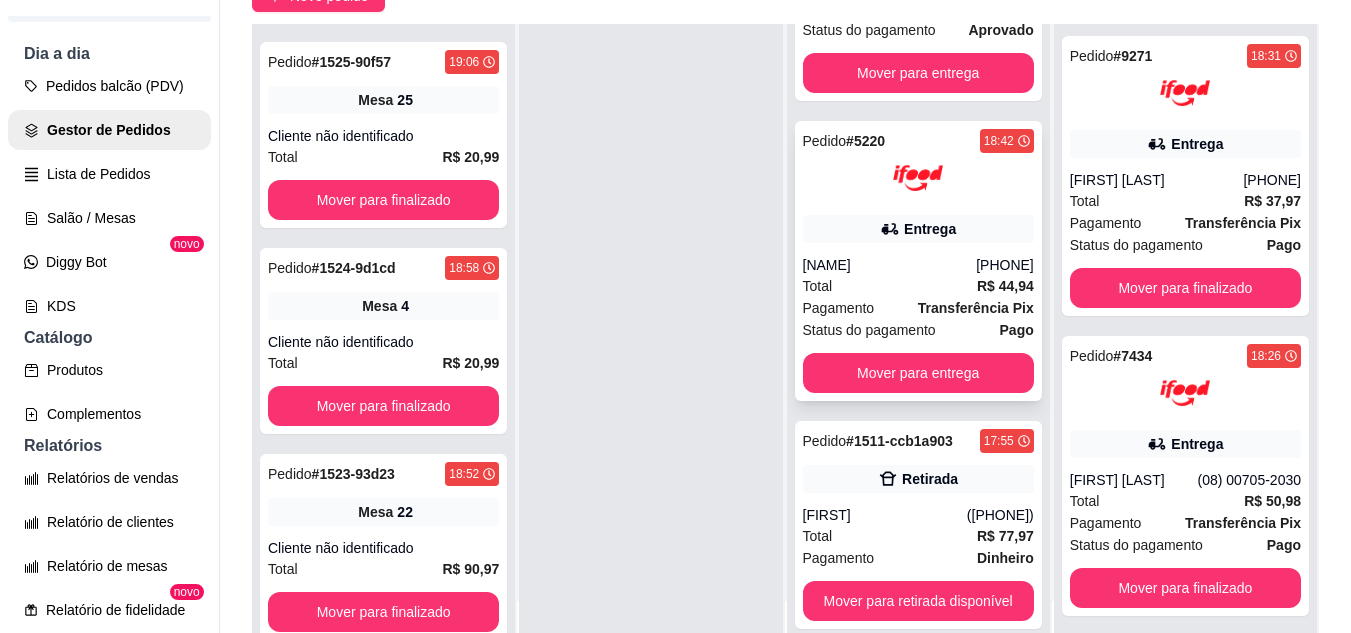 click on "Pagamento Transferência Pix" at bounding box center (918, 308) 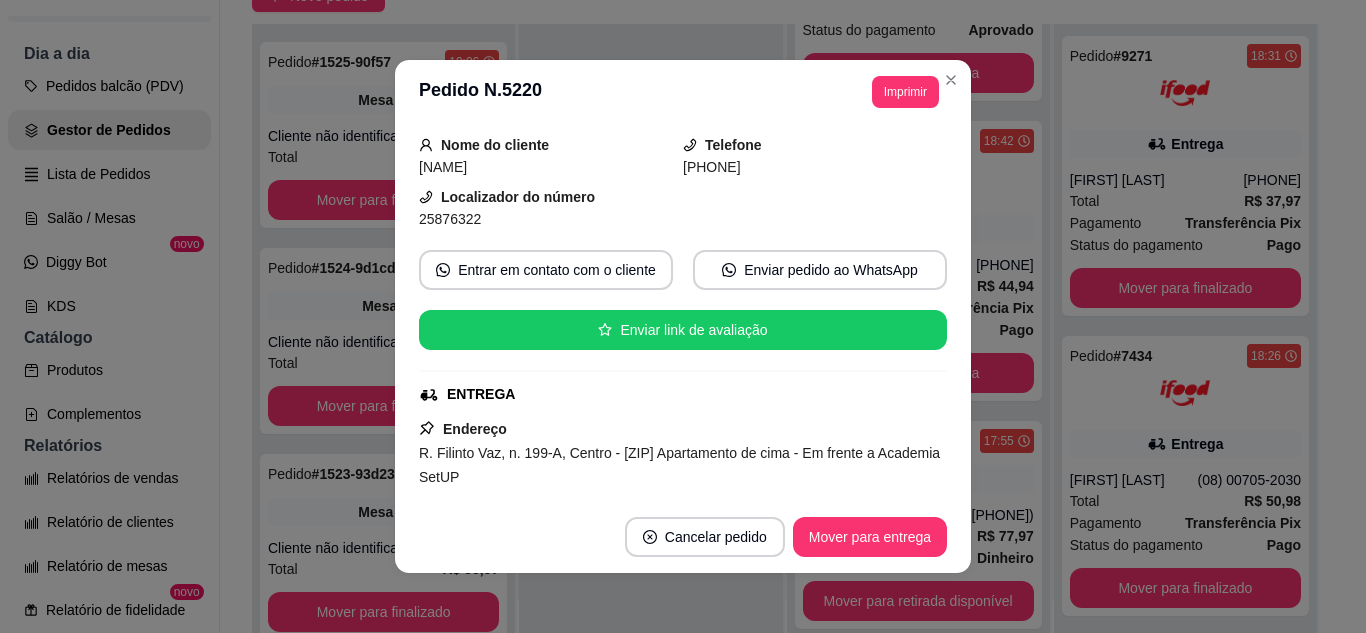 scroll, scrollTop: 100, scrollLeft: 0, axis: vertical 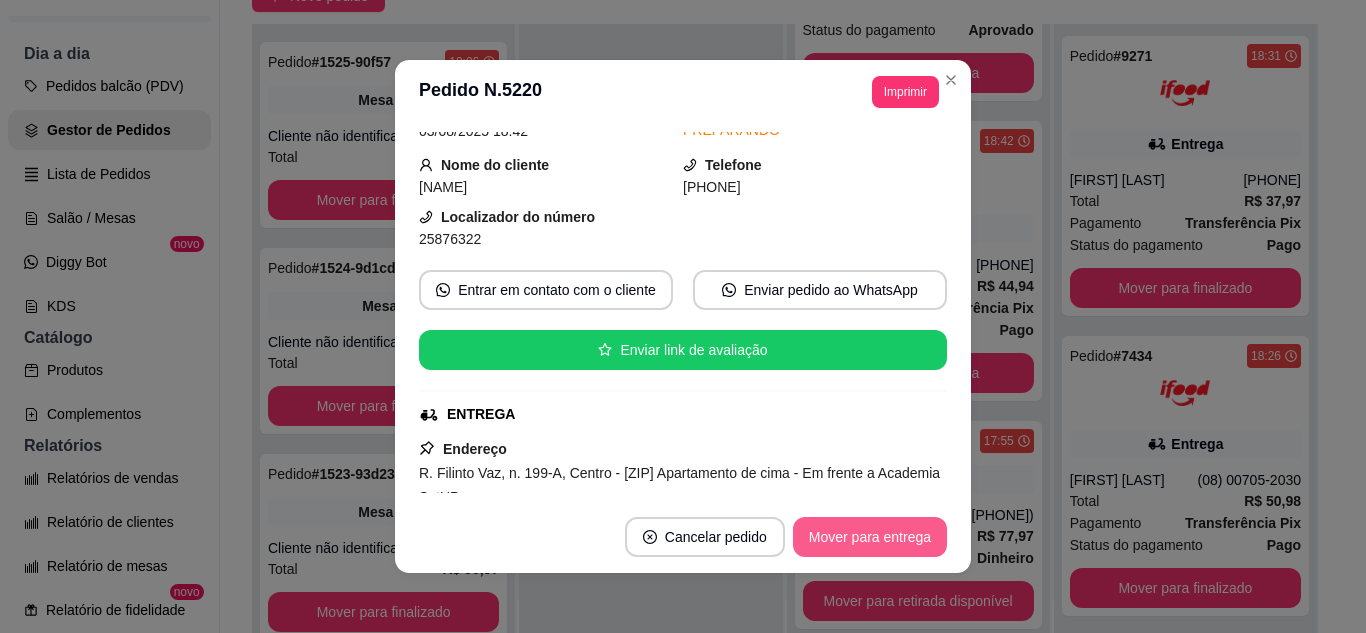 click on "Mover para entrega" at bounding box center (870, 537) 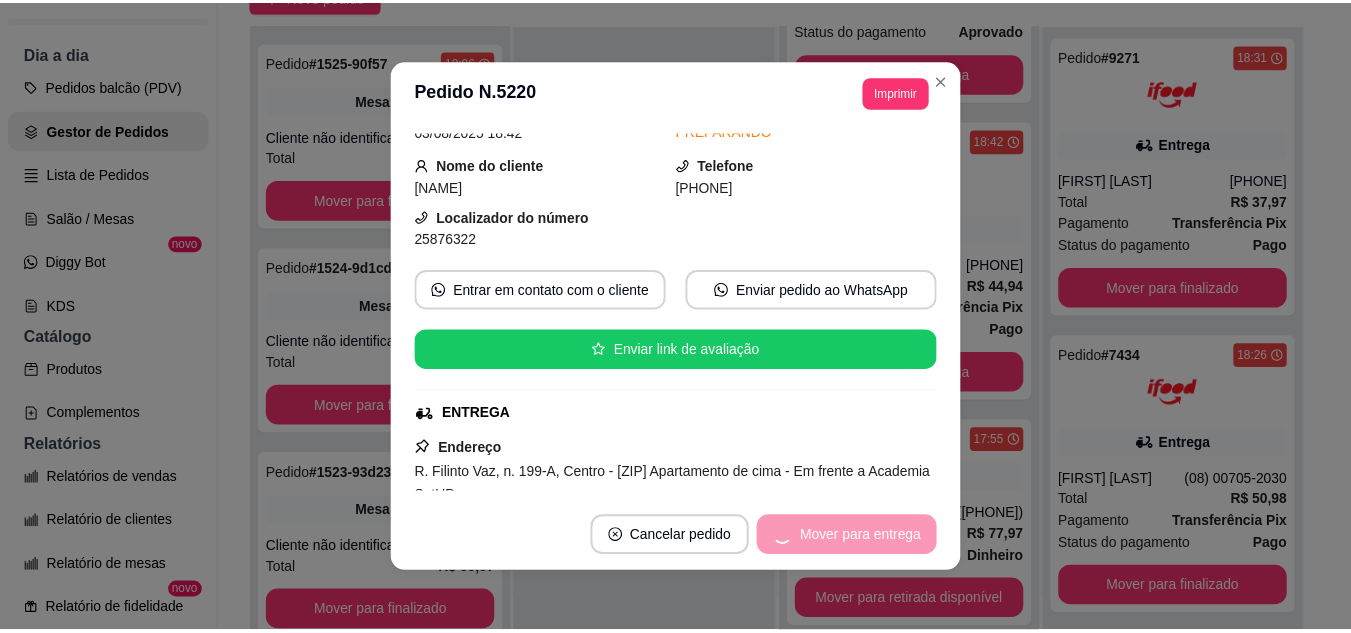 scroll, scrollTop: 485, scrollLeft: 0, axis: vertical 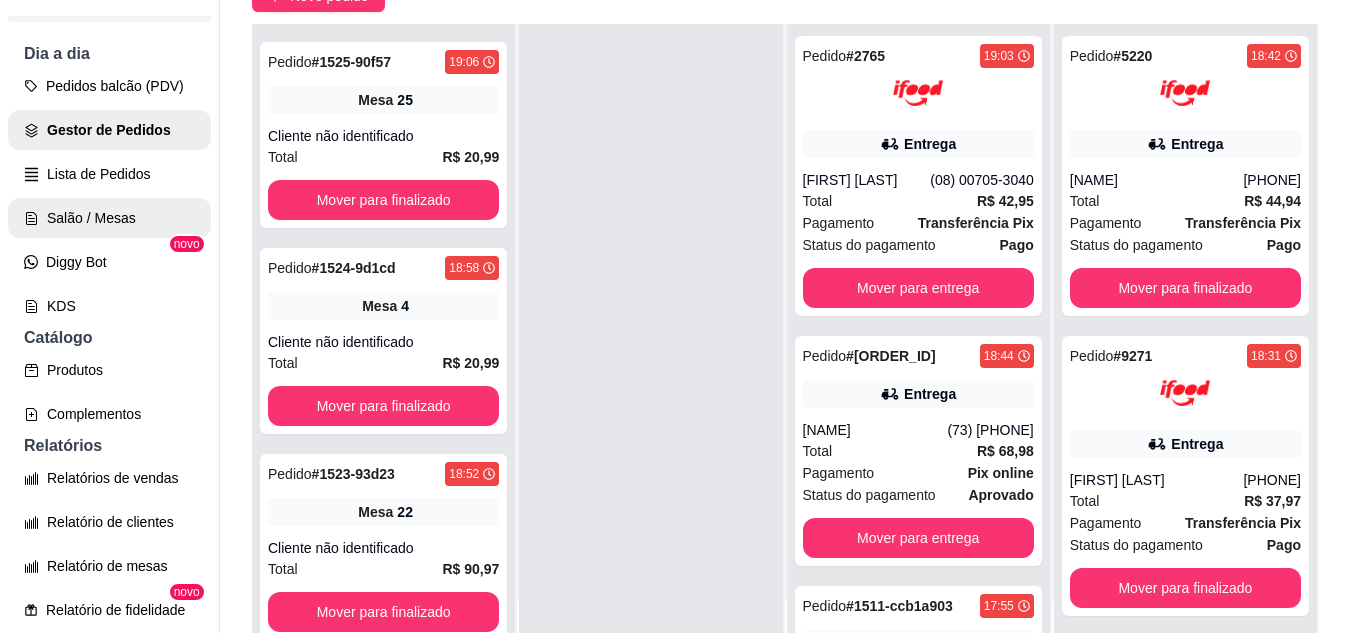 click on "Salão / Mesas" at bounding box center (109, 218) 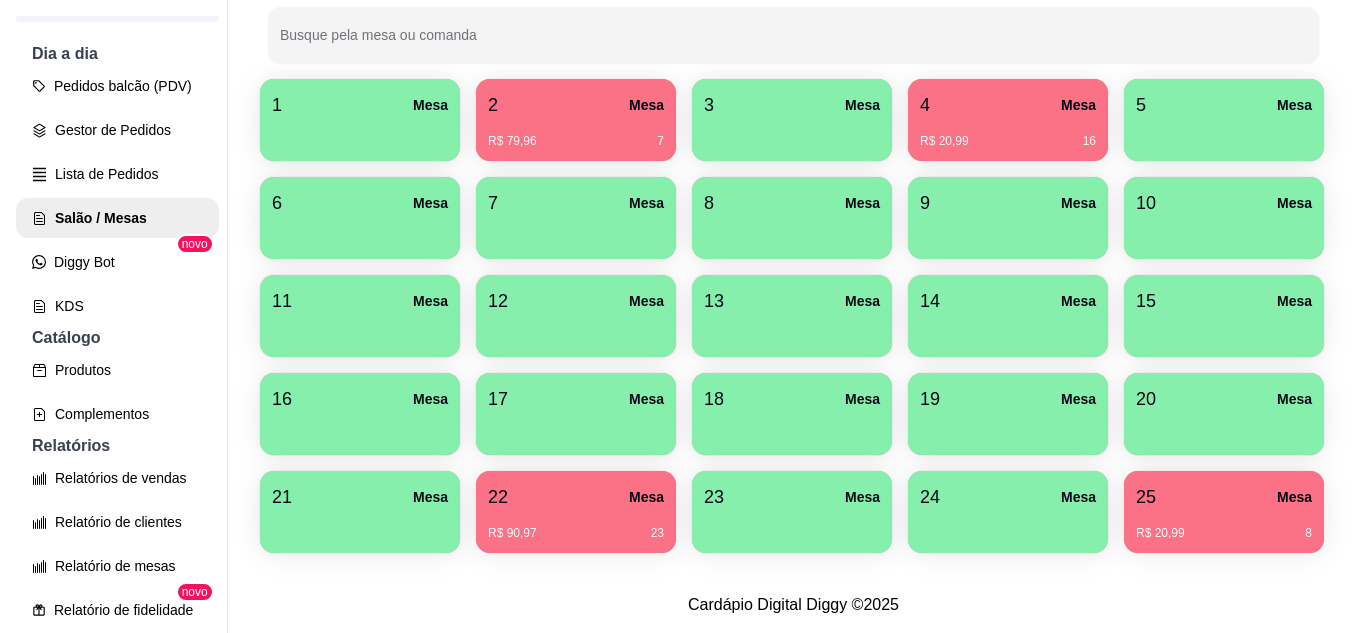 scroll, scrollTop: 300, scrollLeft: 0, axis: vertical 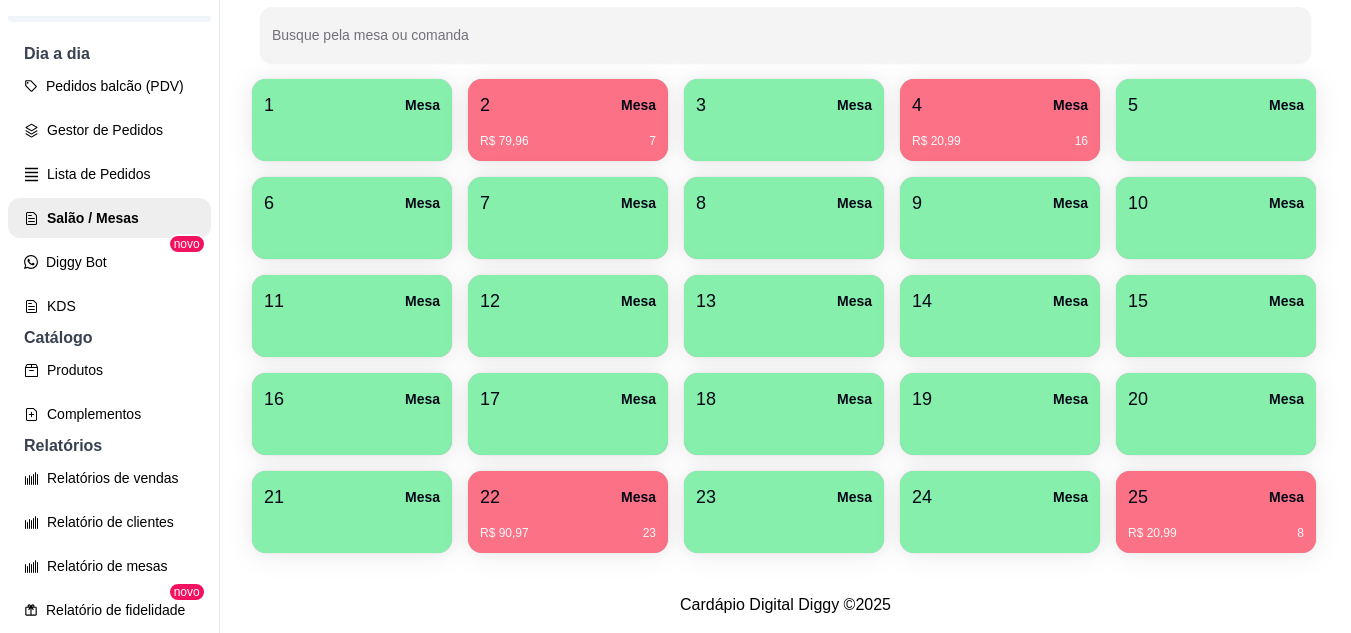 click on "R$ 20,99 16" at bounding box center [1000, 141] 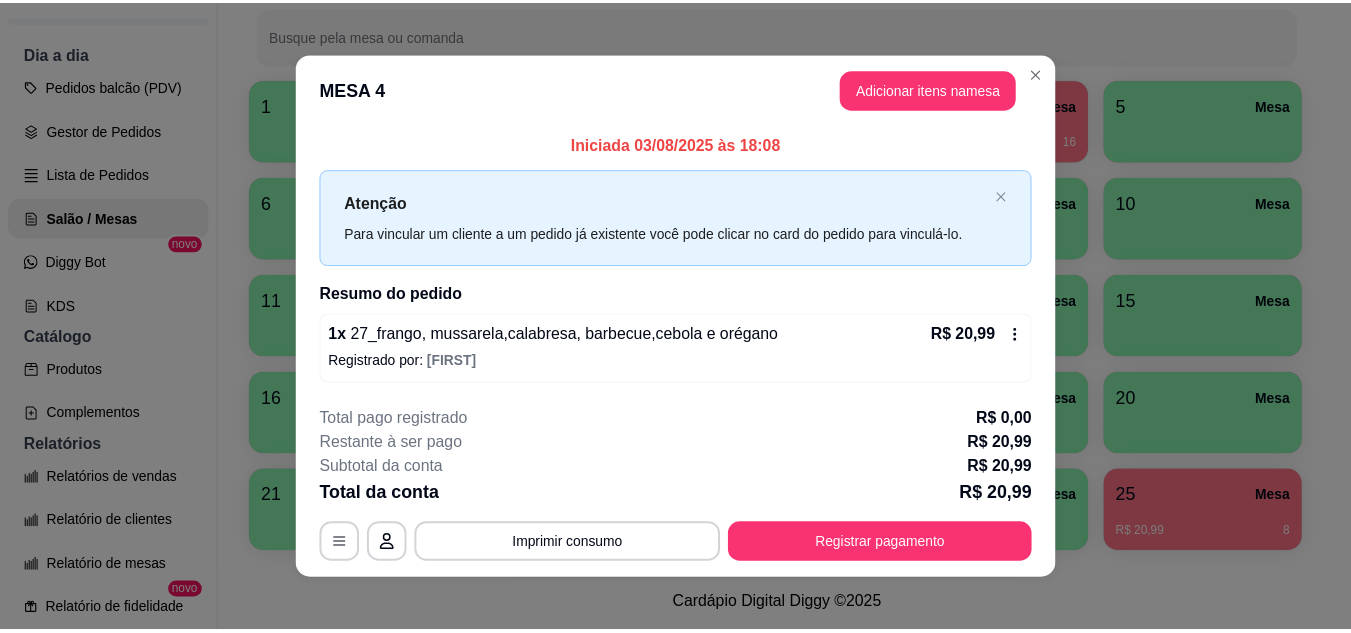 scroll, scrollTop: 11, scrollLeft: 0, axis: vertical 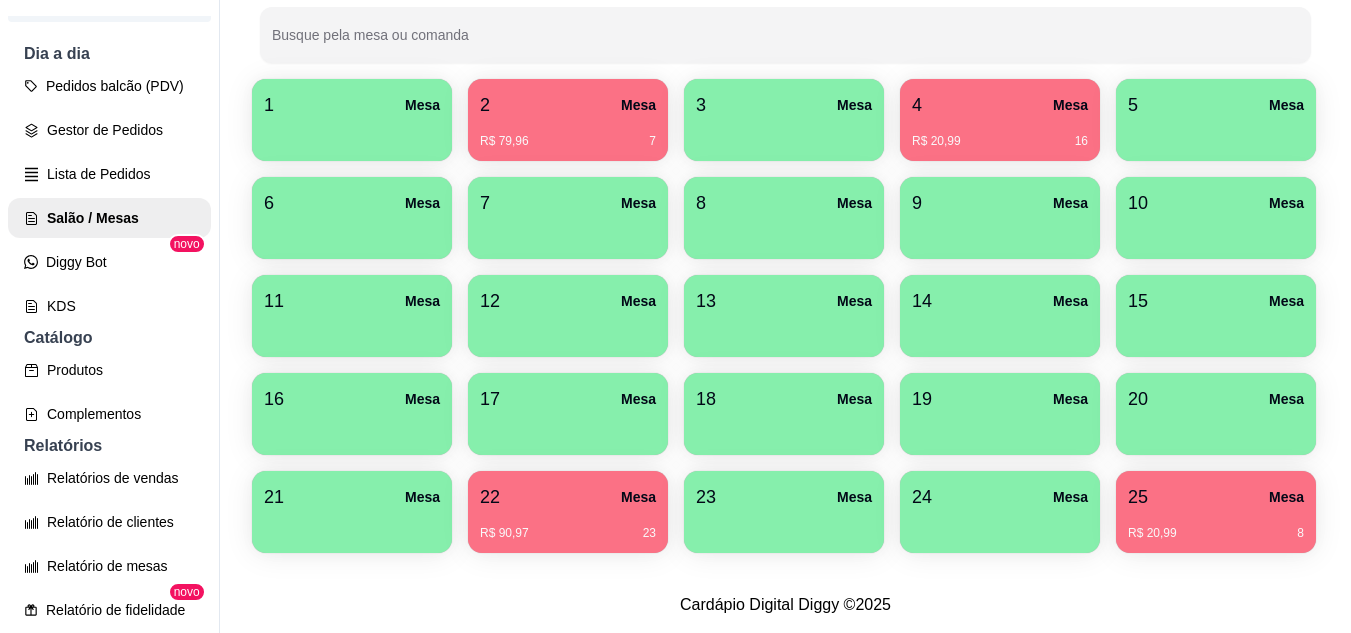 click on "Todos Mesas Comandas Deixar cliente chamar o garçom na mesa Ao o cliente scanear o qr code, ele terá a opção de chamar o garçom naquela mesa. Busque pela mesa ou comanda 1 Mesa 2 Mesa R$ 79,96 7 3 Mesa 4 Mesa R$ 20,99 16 5 Mesa 6 Mesa 7 Mesa 8 Mesa 9 Mesa 10 Mesa 11 Mesa 12 Mesa 13 Mesa 14 Mesa 15 Mesa 16 Mesa 17 Mesa 18 Mesa 19 Mesa 20 Mesa 21 Mesa 22 Mesa R$ 90,97 23 23 Mesa 24 Mesa 25 Mesa R$ 20,99 8" at bounding box center (785, 203) 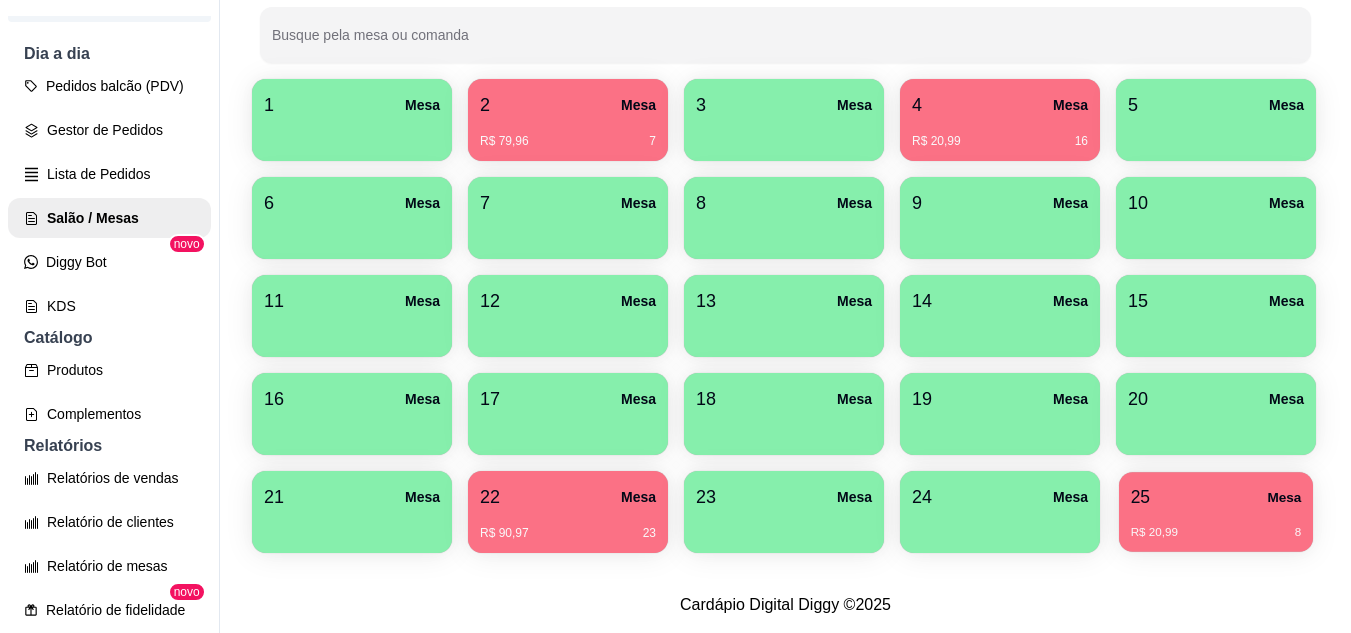 click on "R$ 20,99 8" at bounding box center [1216, 525] 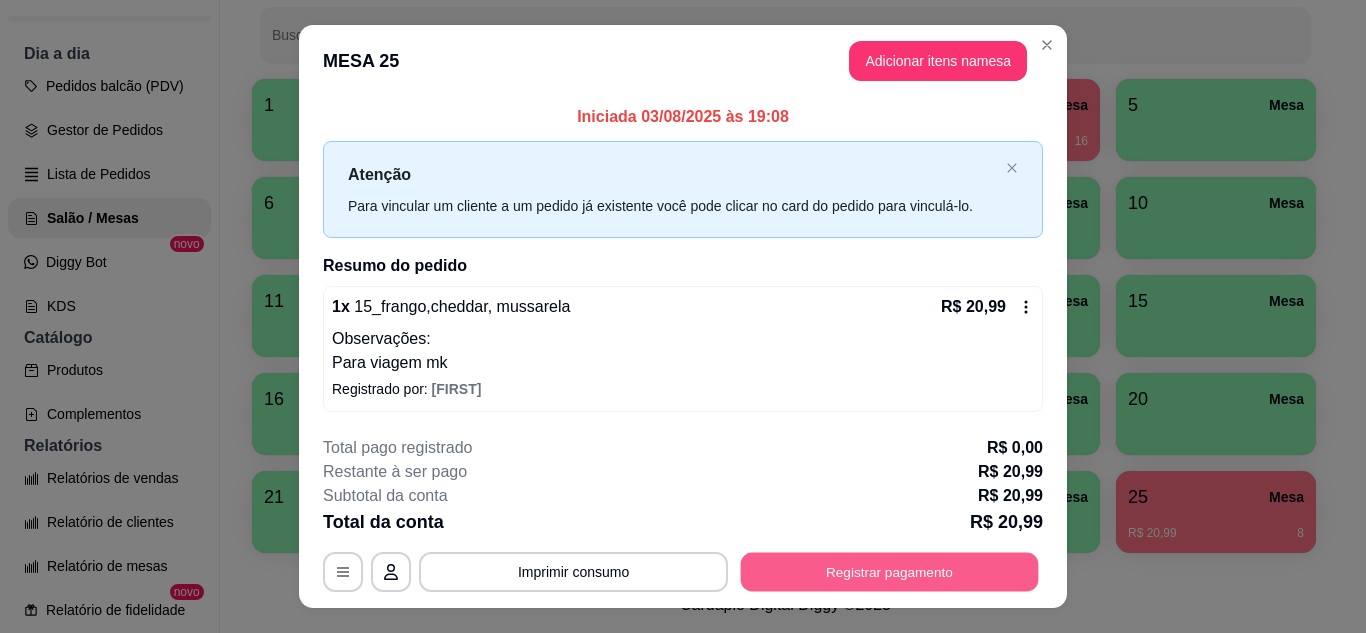 click on "Registrar pagamento" at bounding box center [890, 572] 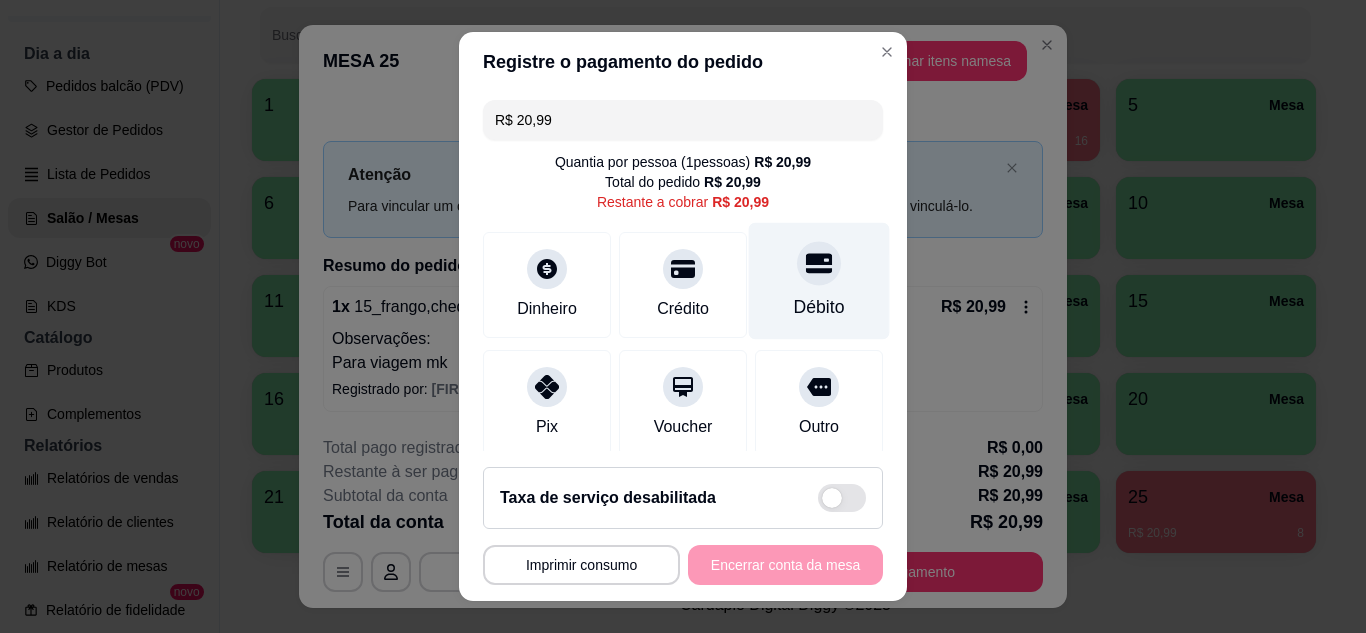 click at bounding box center (819, 263) 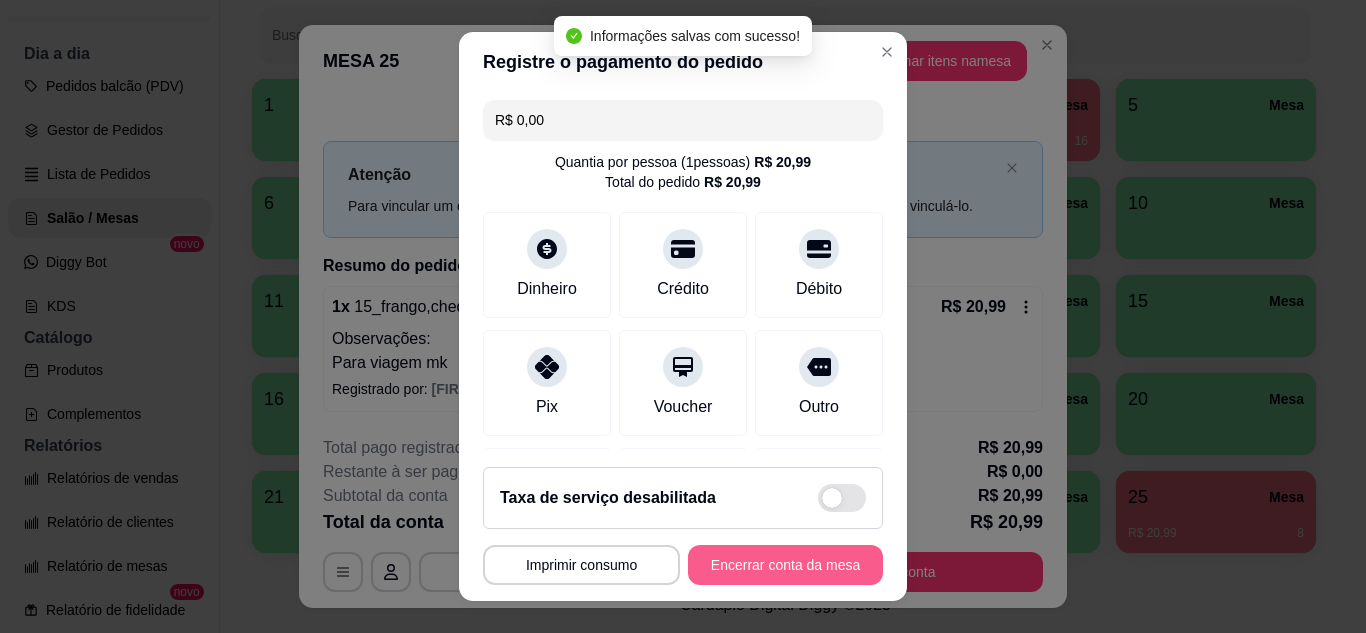 type on "R$ 0,00" 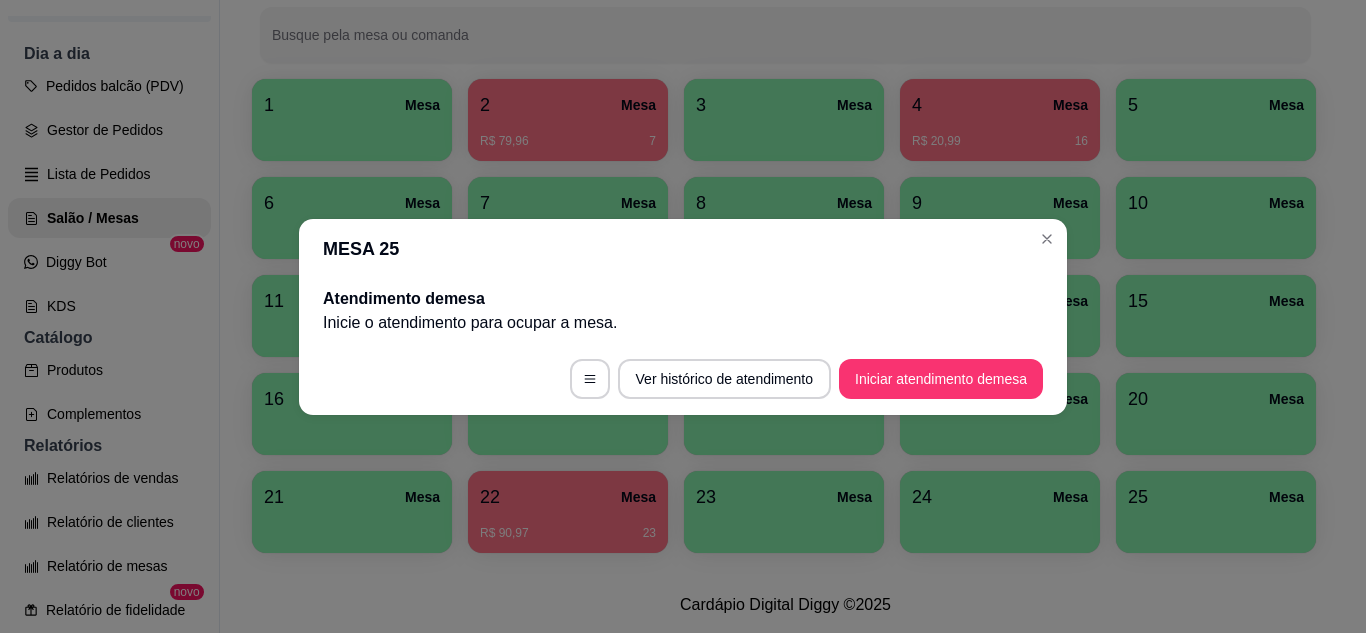 click on "MESA 25" at bounding box center [683, 249] 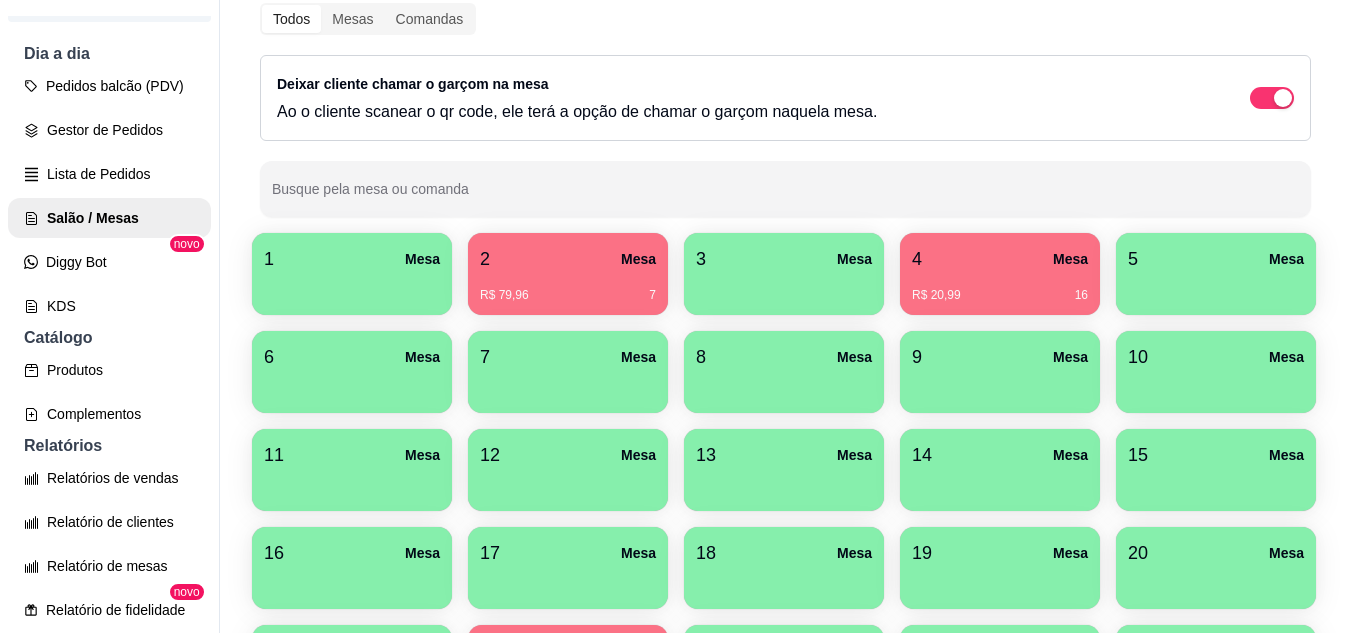 scroll, scrollTop: 90, scrollLeft: 0, axis: vertical 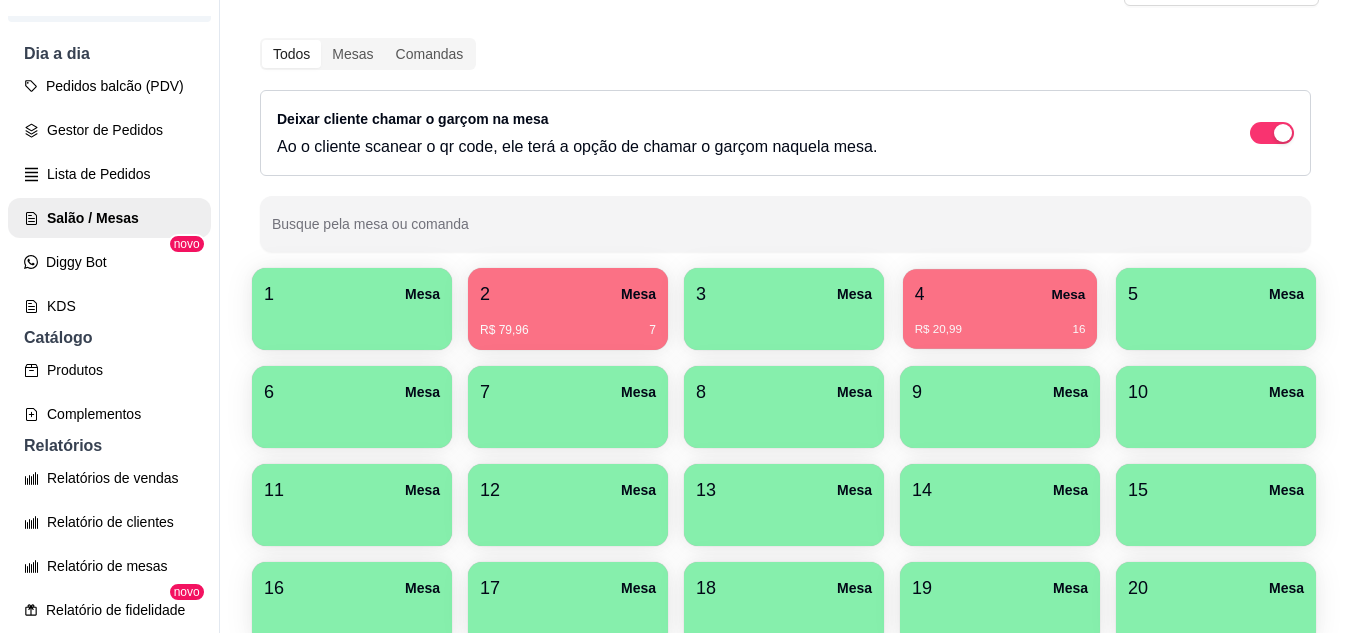 click on "4 Mesa" at bounding box center (1000, 294) 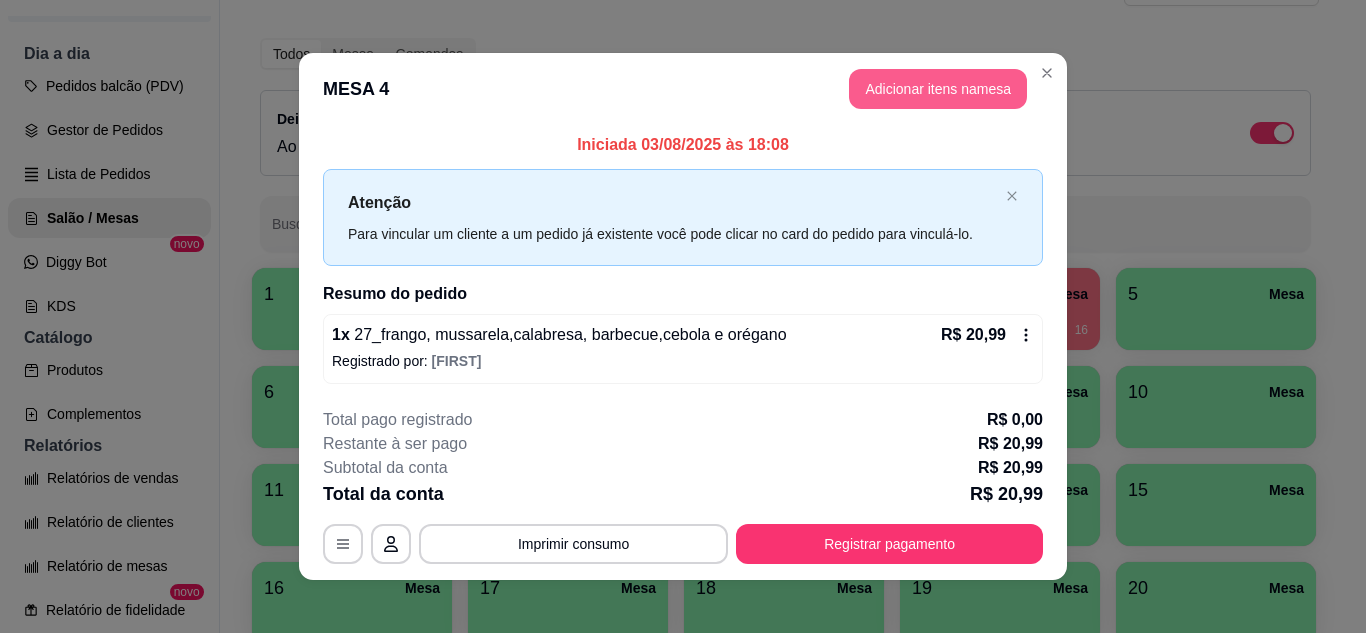click on "Adicionar itens na  mesa" at bounding box center [938, 89] 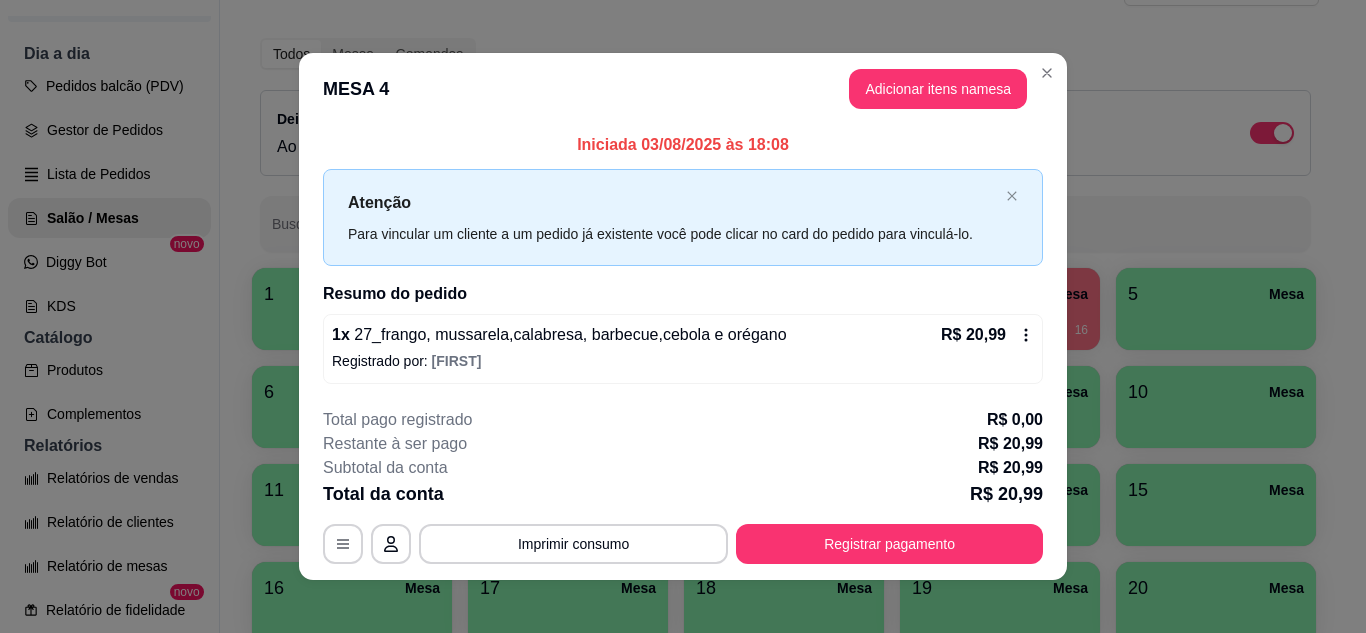 click on "Pesquisa" at bounding box center [465, 137] 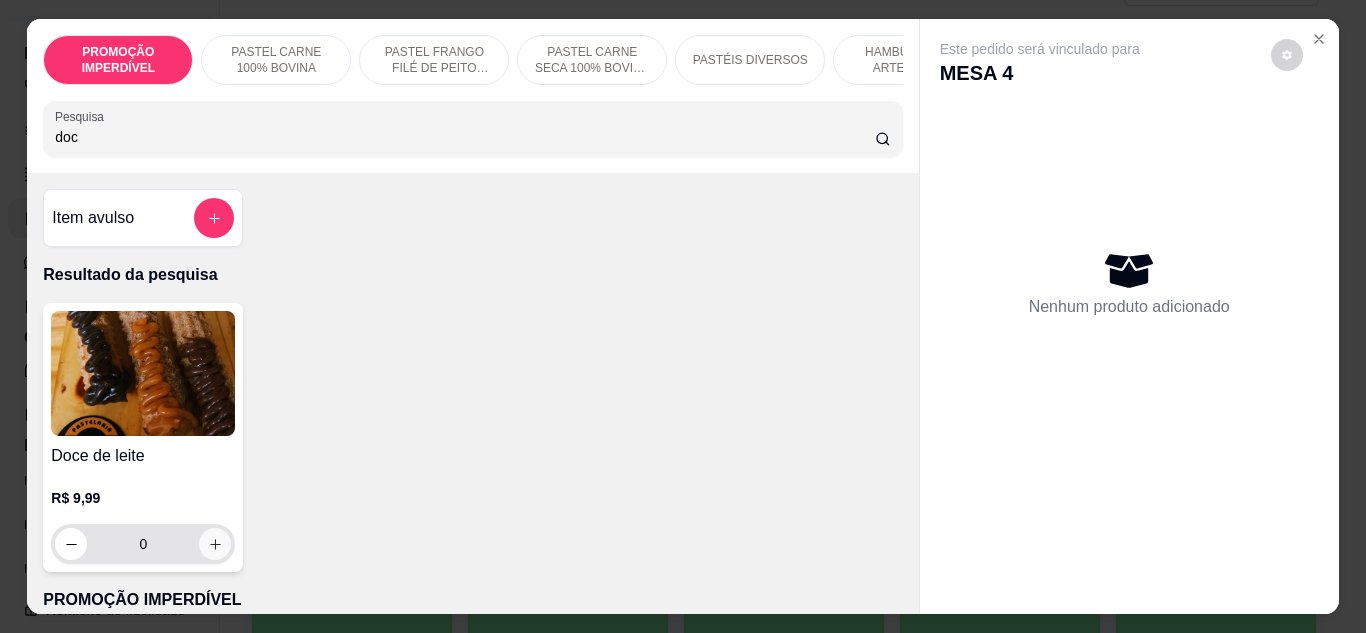 type on "doc" 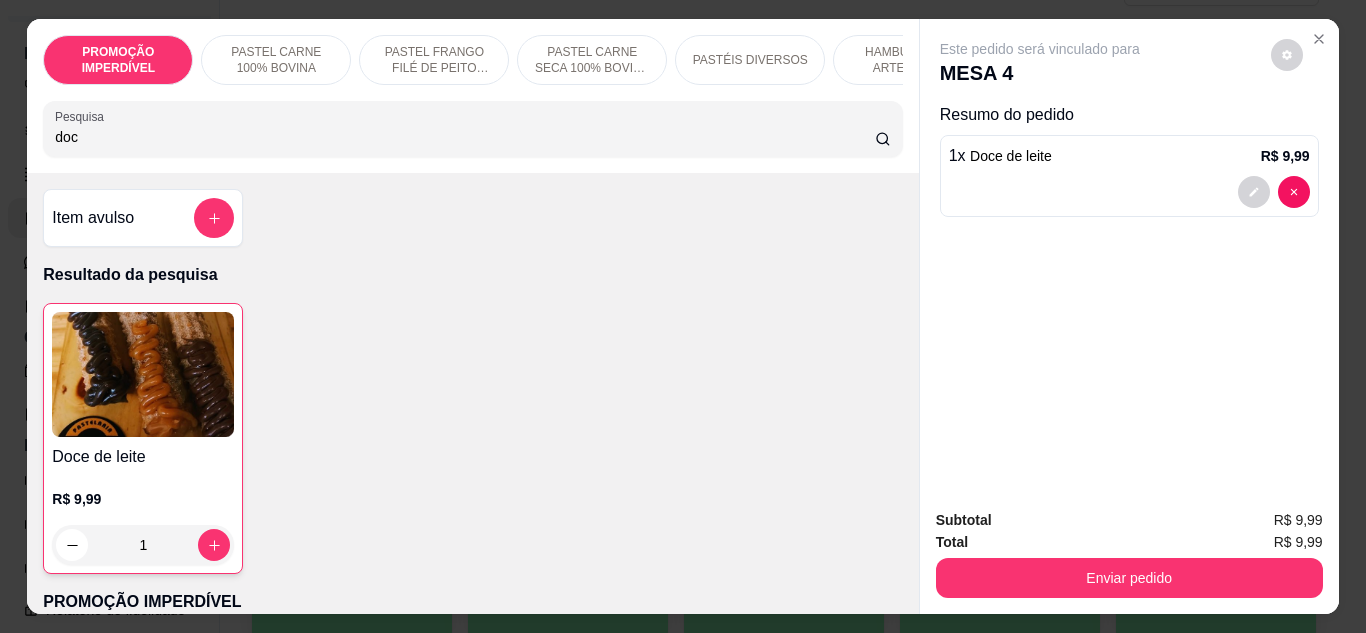 click on "Subtotal R$ 9,99 Total R$ 9,99 Enviar pedido" at bounding box center [1129, 553] 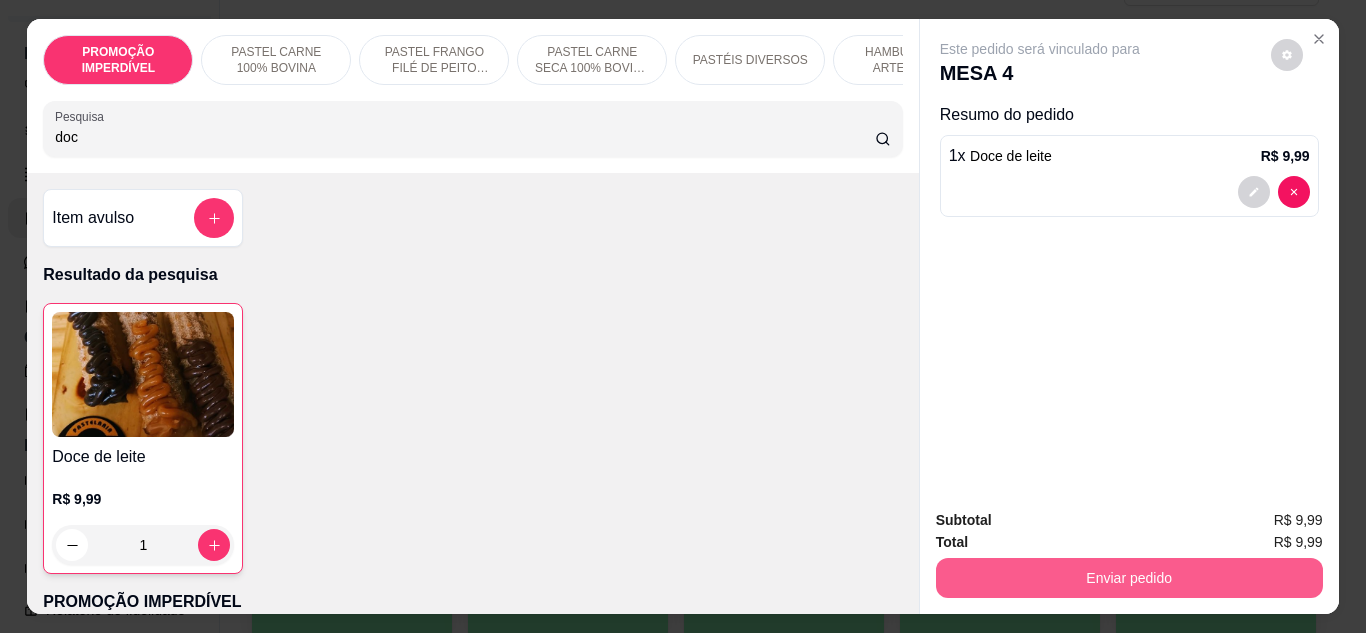click on "Enviar pedido" at bounding box center (1129, 578) 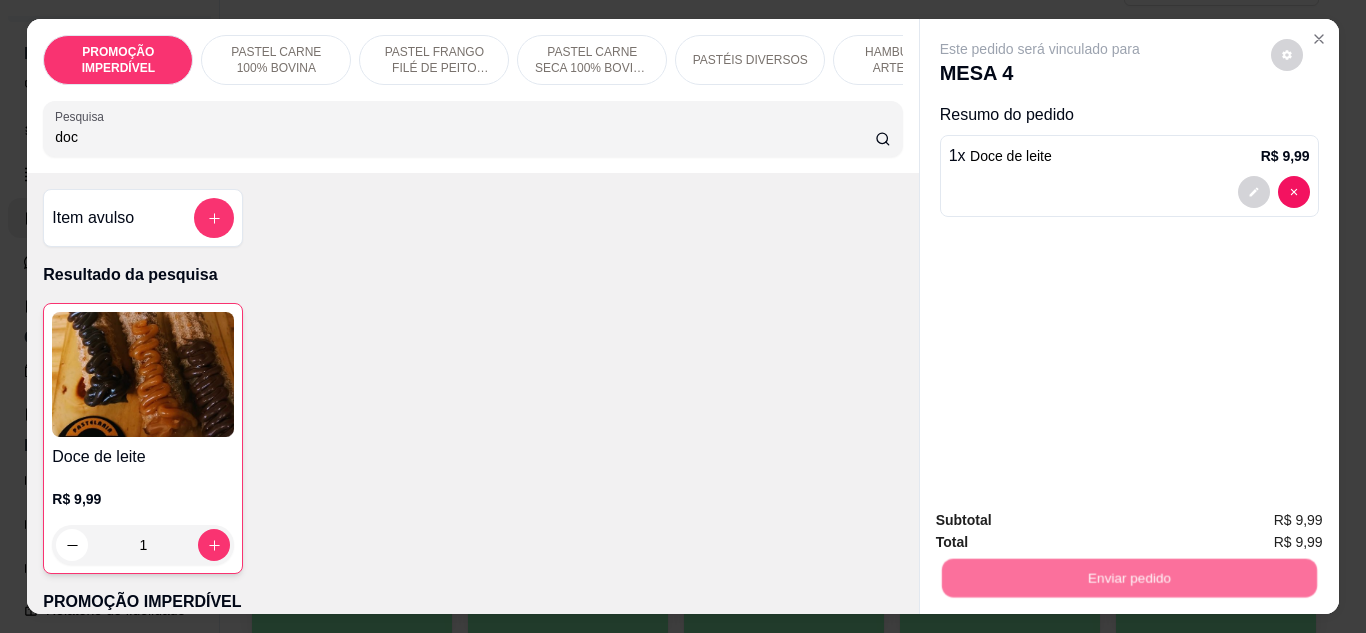 click on "Não registrar e enviar pedido" at bounding box center (1063, 520) 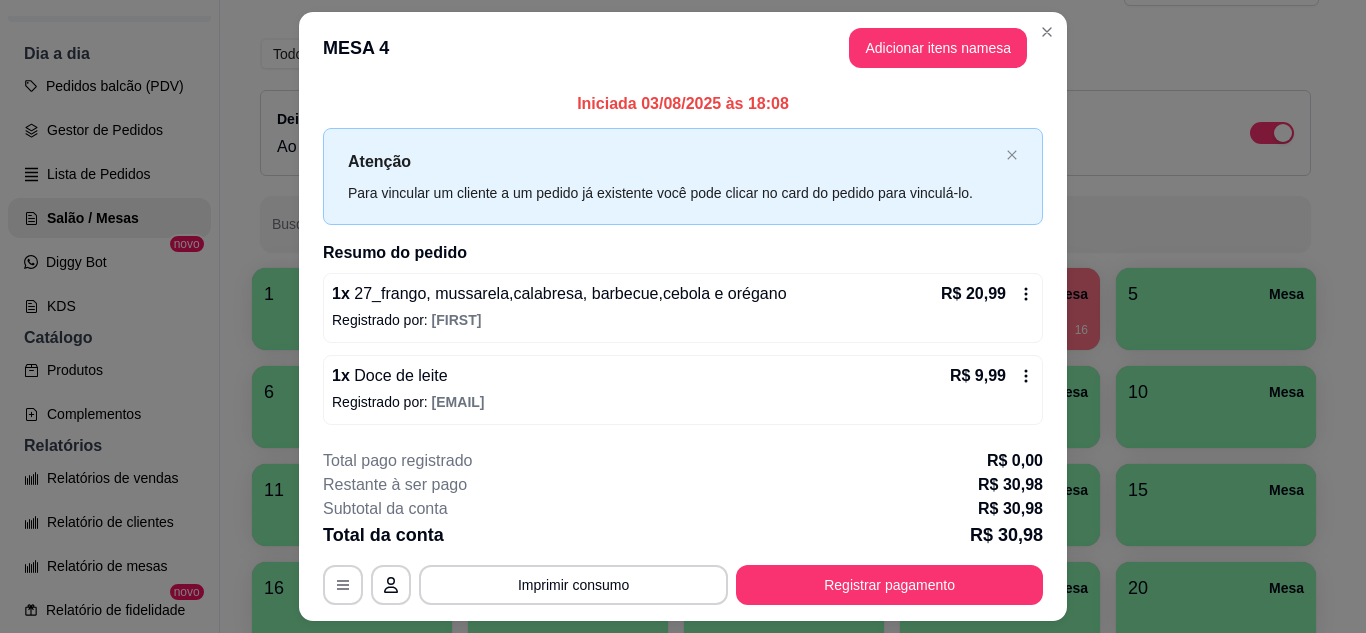 click on "**********" at bounding box center [683, 527] 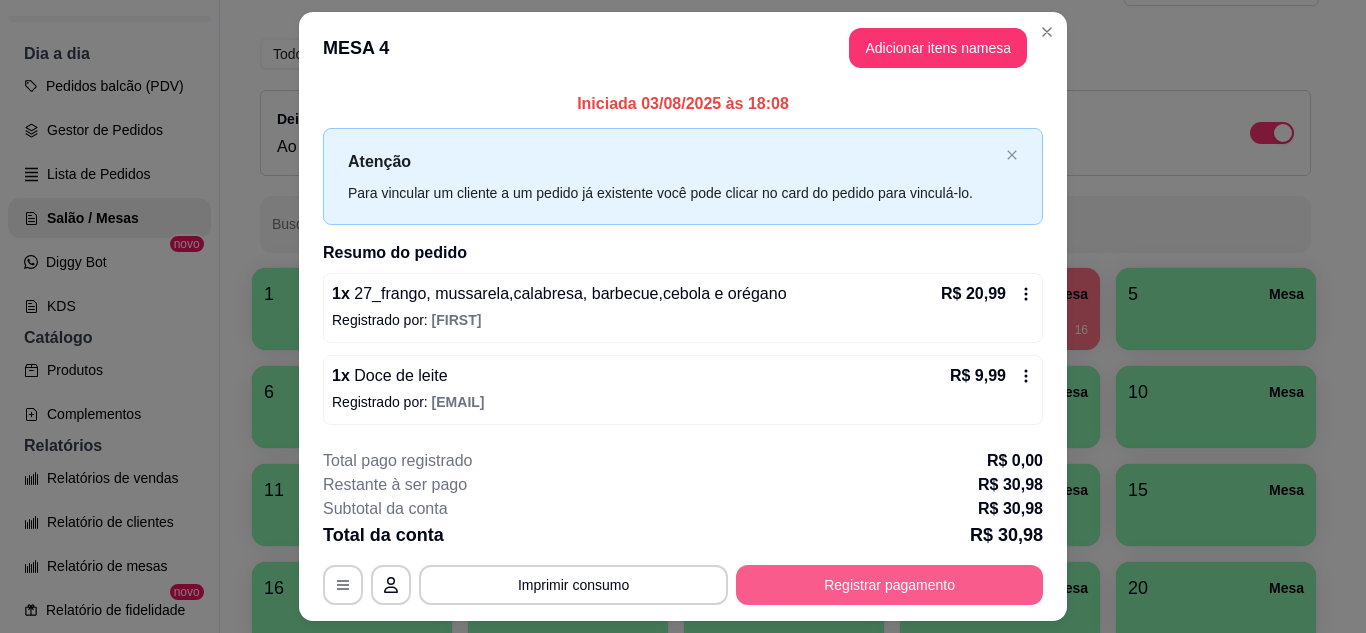 click on "Registrar pagamento" at bounding box center [889, 585] 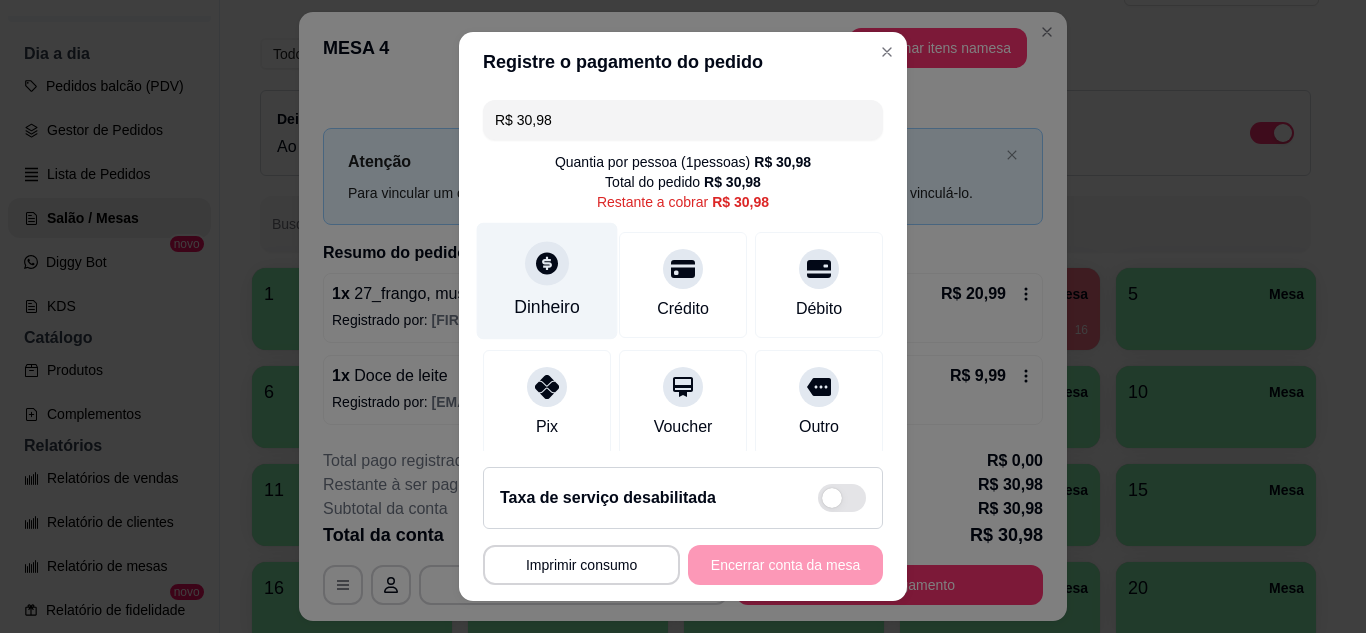 click on "Dinheiro" at bounding box center [547, 280] 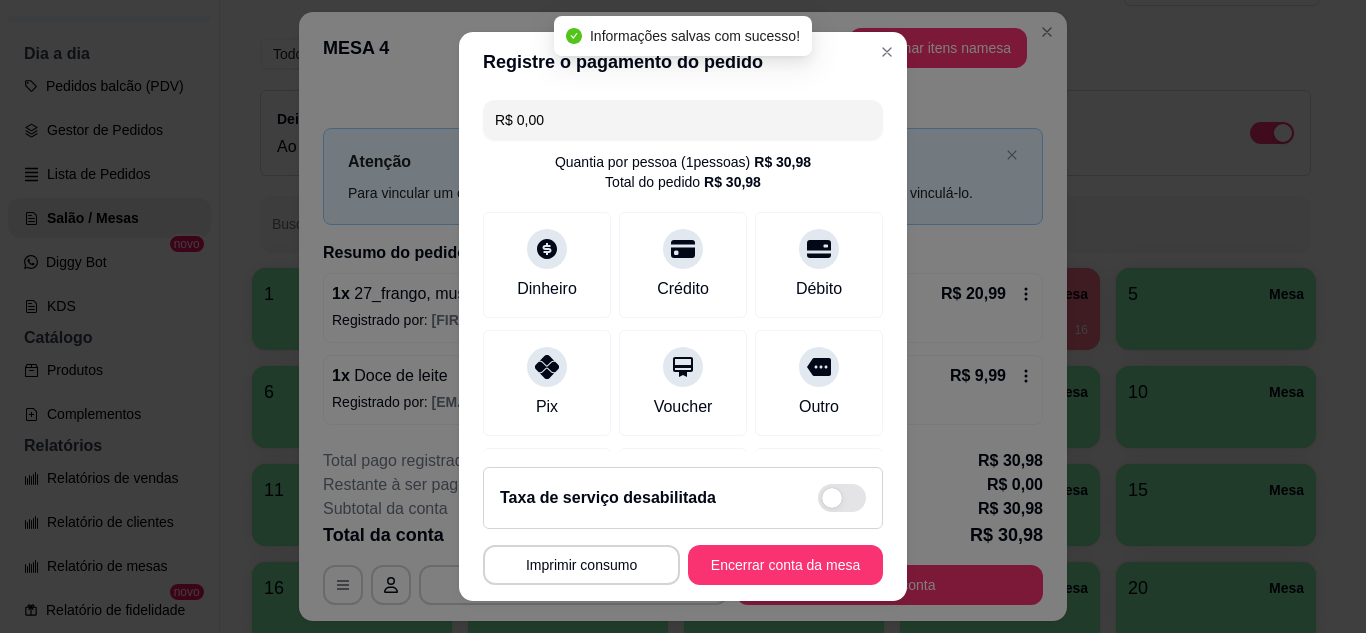 type on "R$ 0,00" 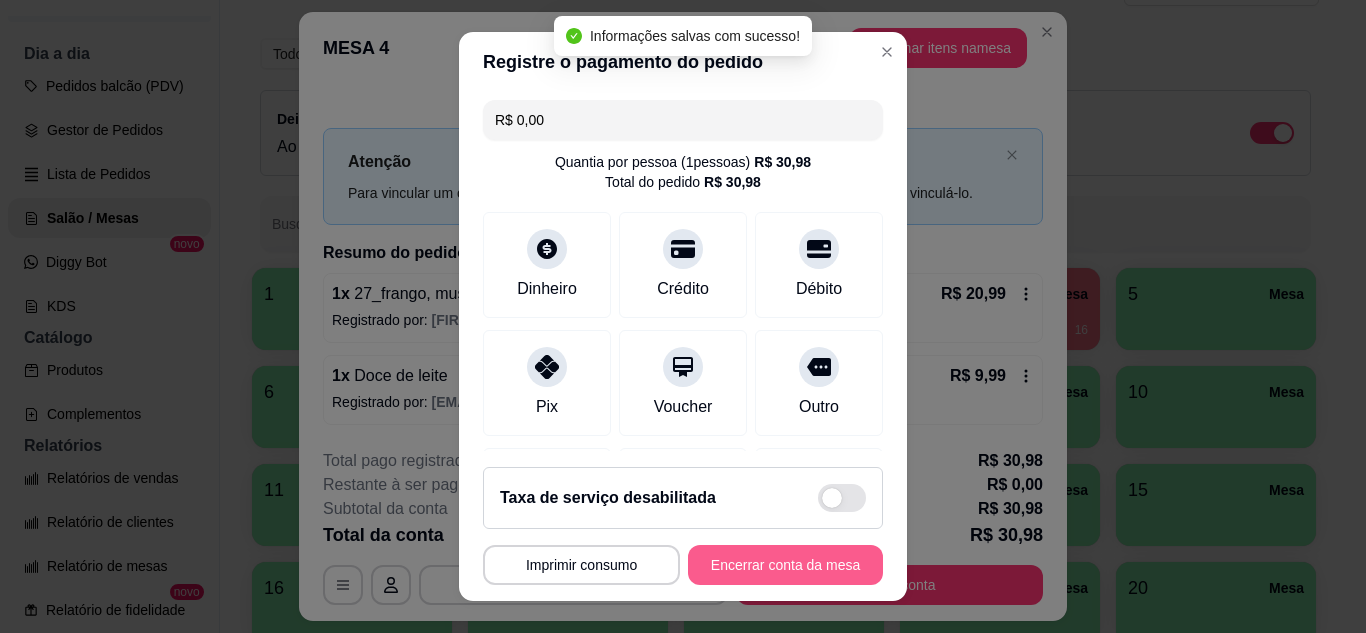 click on "Encerrar conta da mesa" at bounding box center (785, 565) 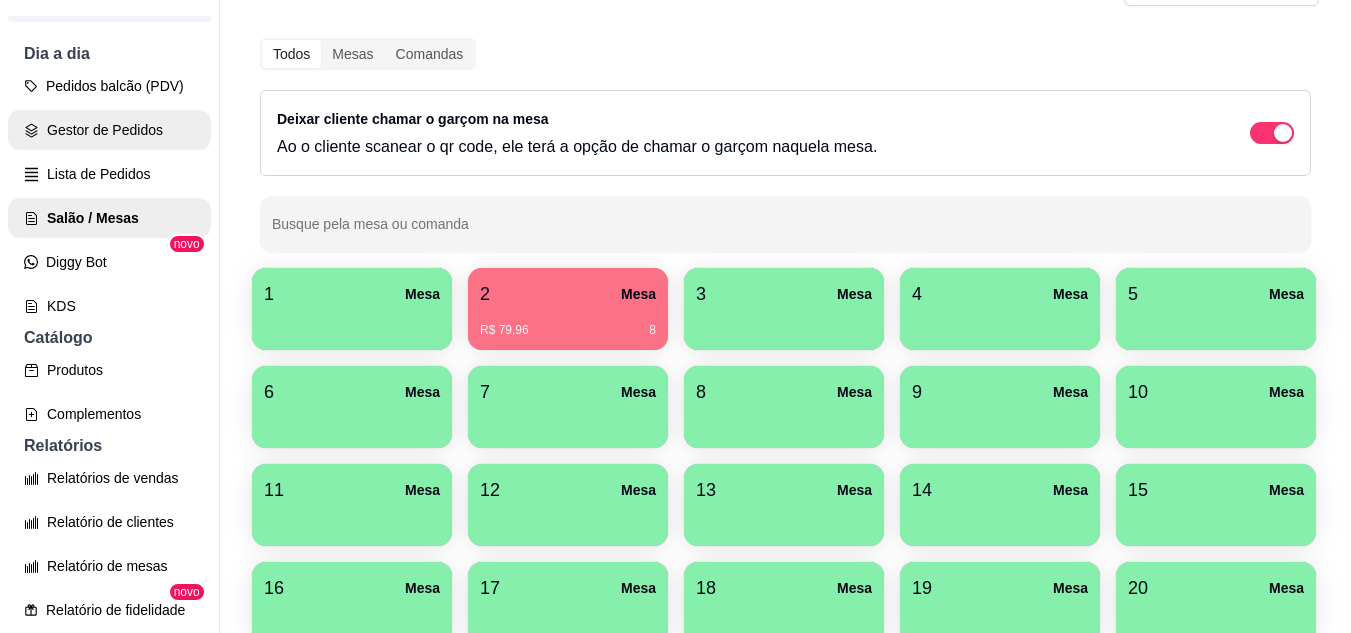 click on "Gestor de Pedidos" at bounding box center [109, 130] 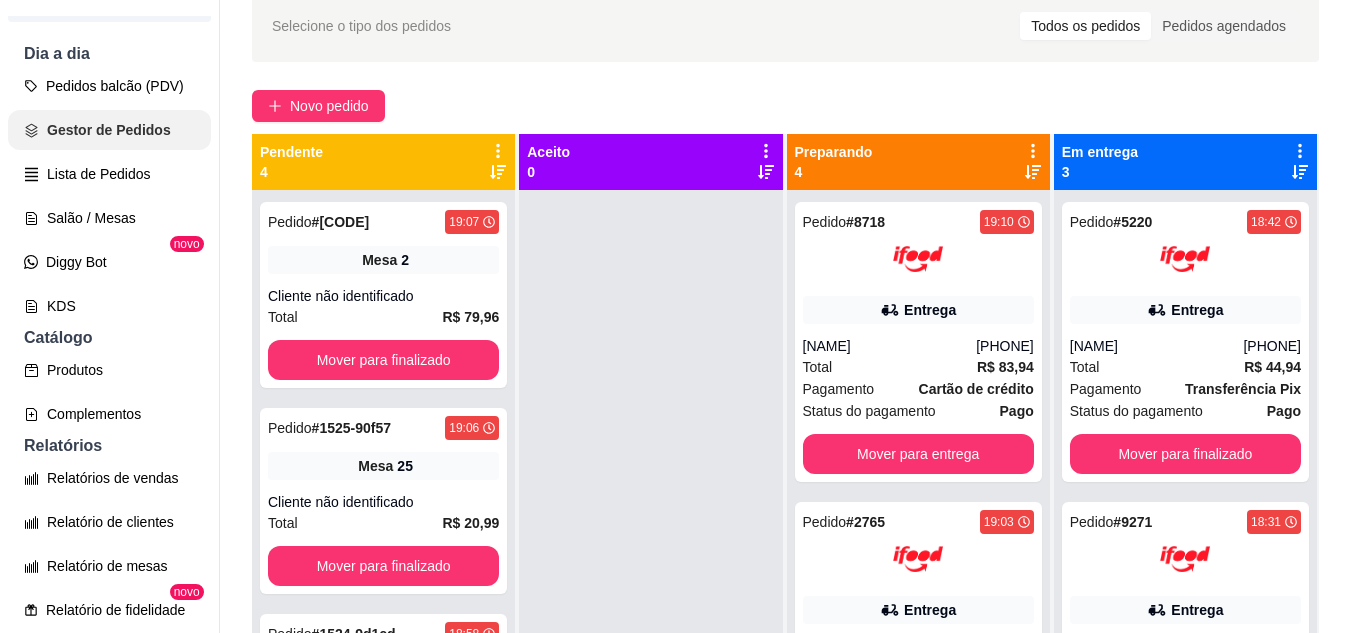 scroll, scrollTop: 0, scrollLeft: 0, axis: both 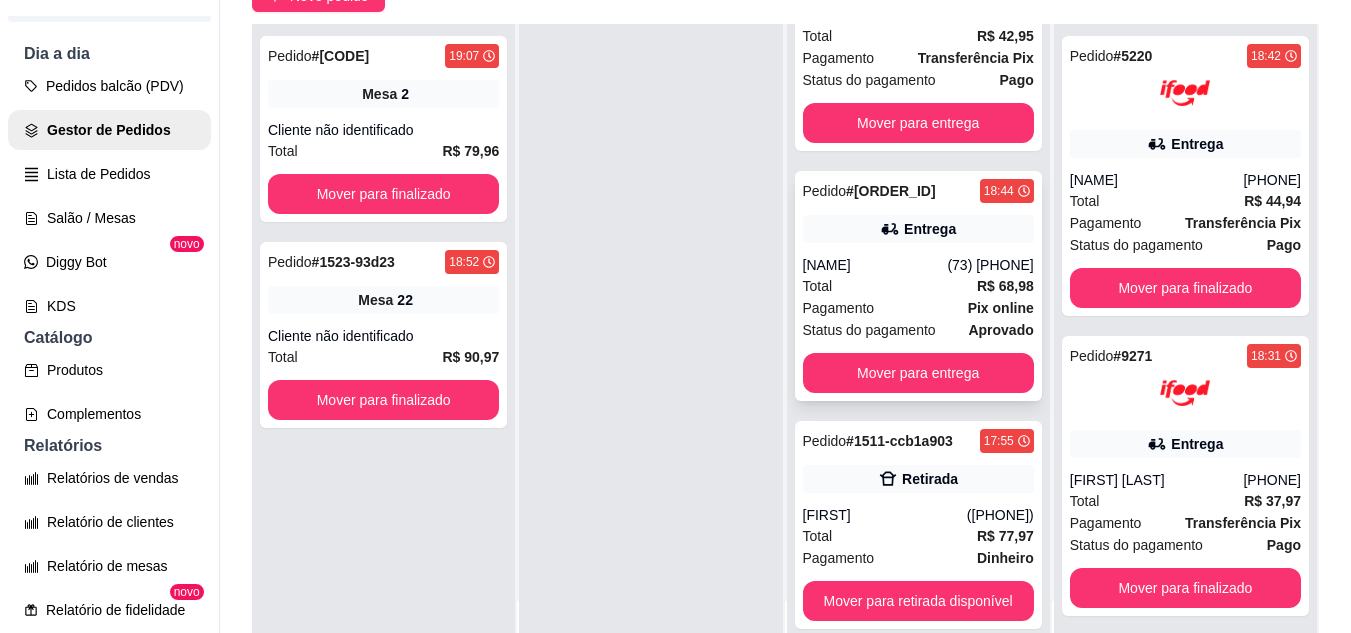 click on "Total R$ 68,98" at bounding box center (918, 286) 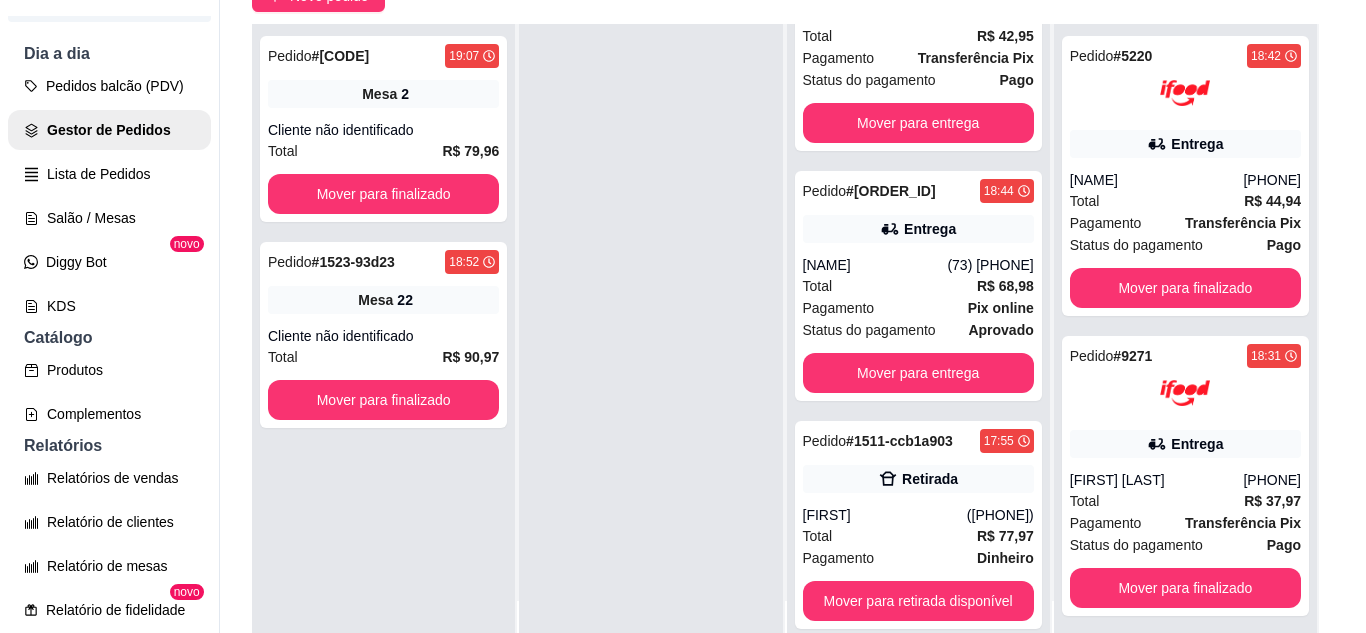 scroll, scrollTop: 100, scrollLeft: 0, axis: vertical 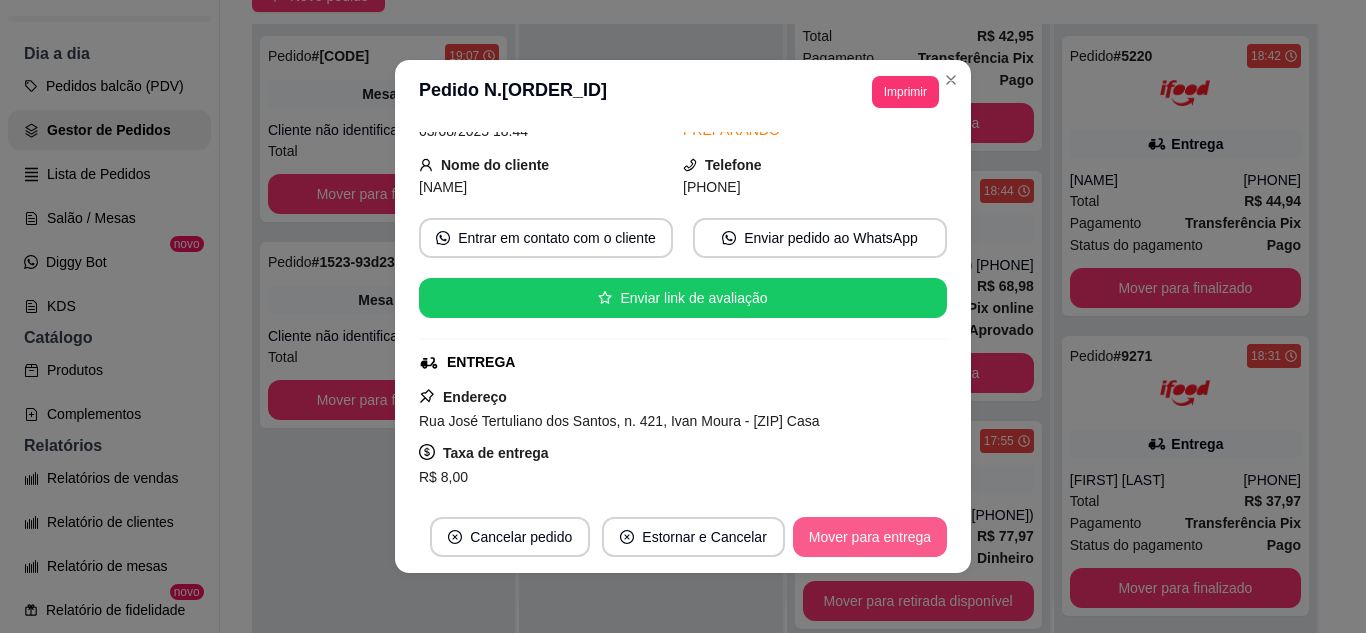 click on "Mover para entrega" at bounding box center (870, 537) 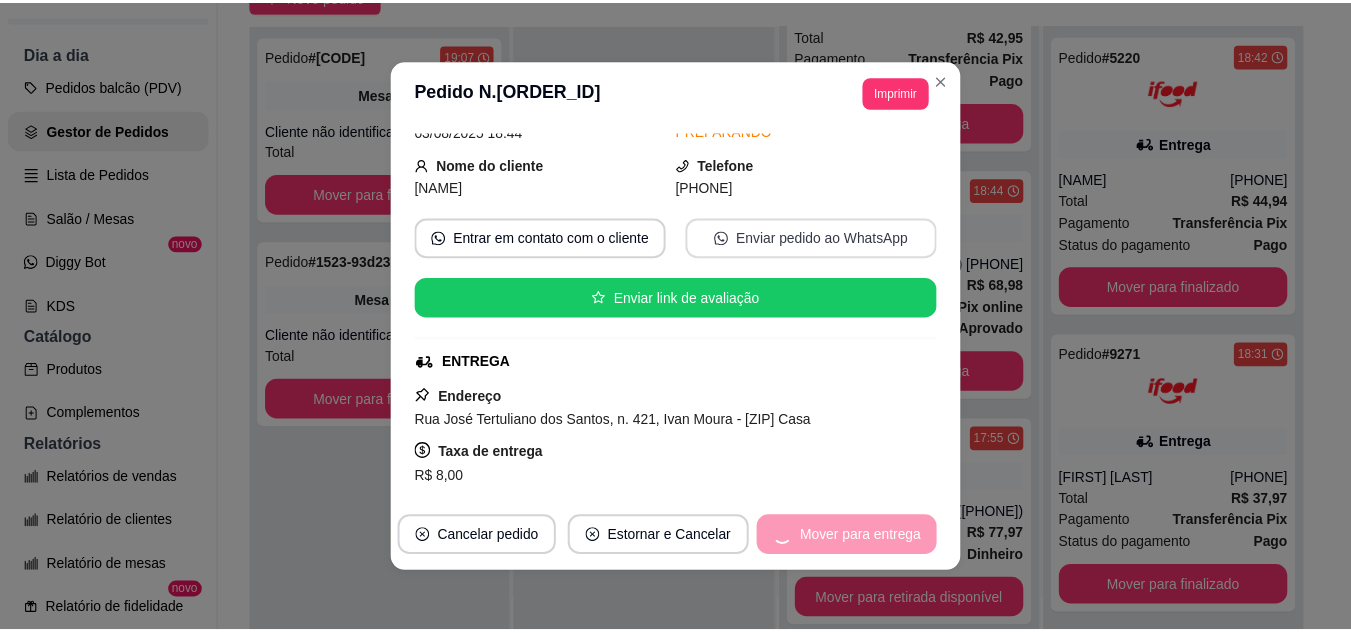 scroll, scrollTop: 235, scrollLeft: 0, axis: vertical 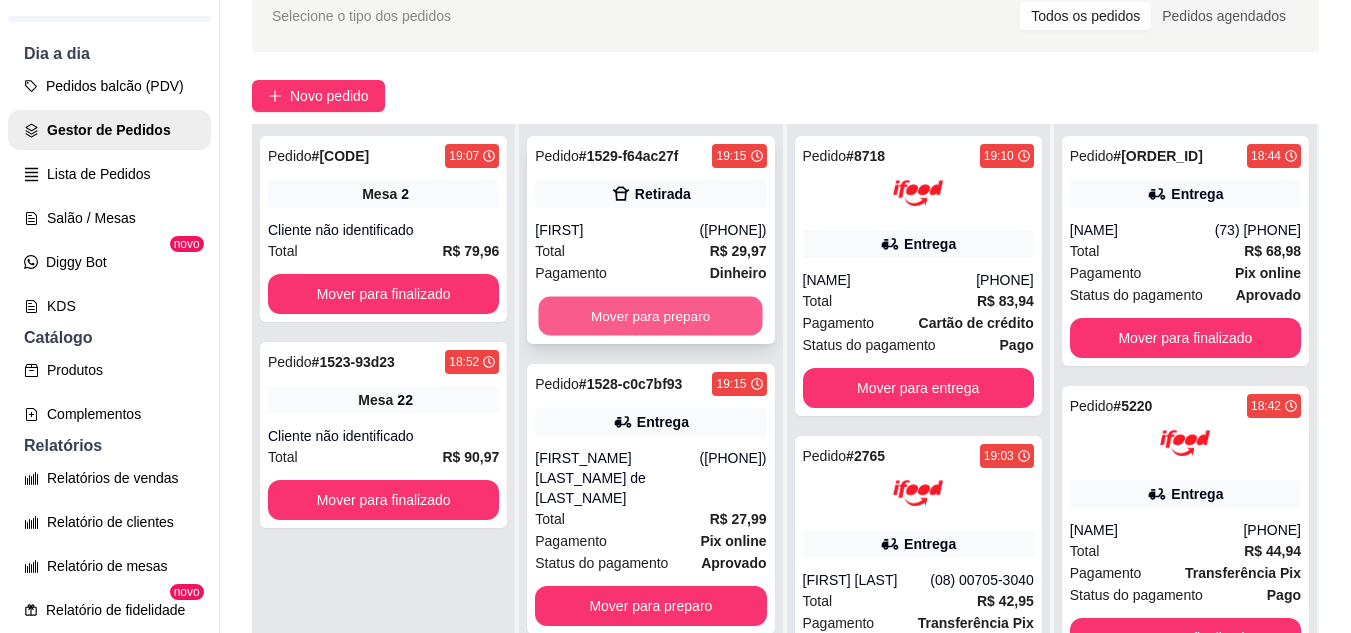 click on "Mover para preparo" at bounding box center [651, 316] 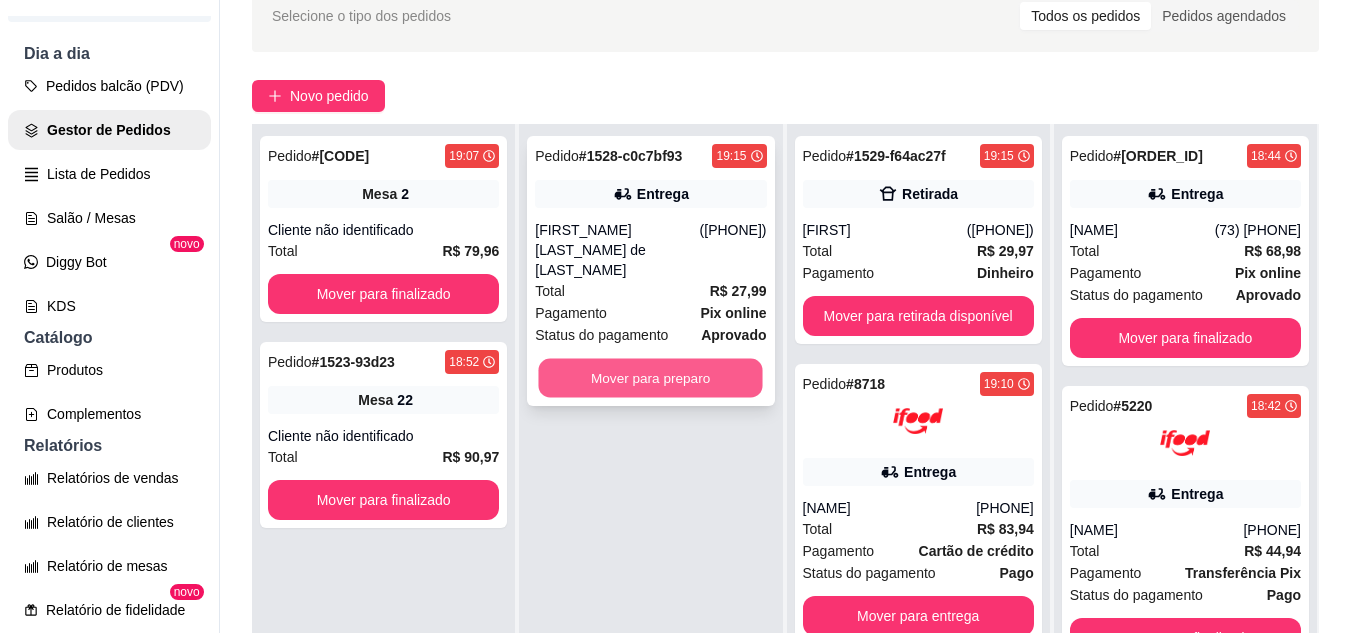 click on "Mover para preparo" at bounding box center (651, 378) 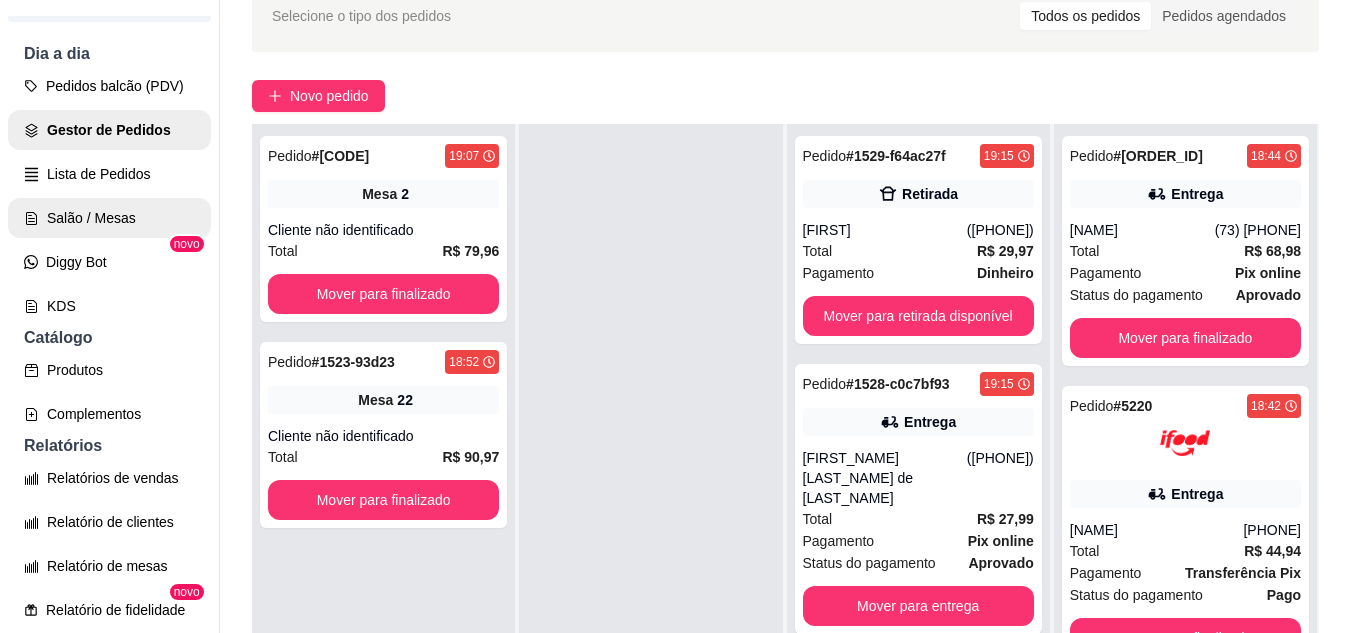 click on "Salão / Mesas" at bounding box center [109, 218] 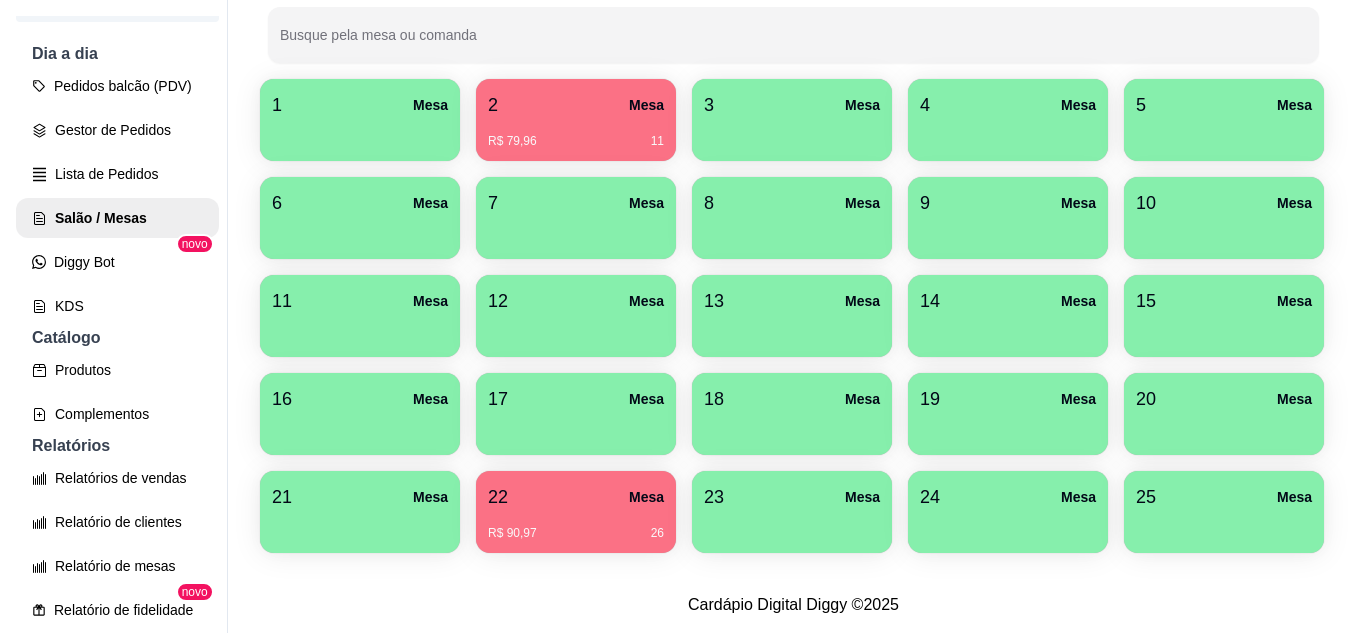 scroll, scrollTop: 490, scrollLeft: 0, axis: vertical 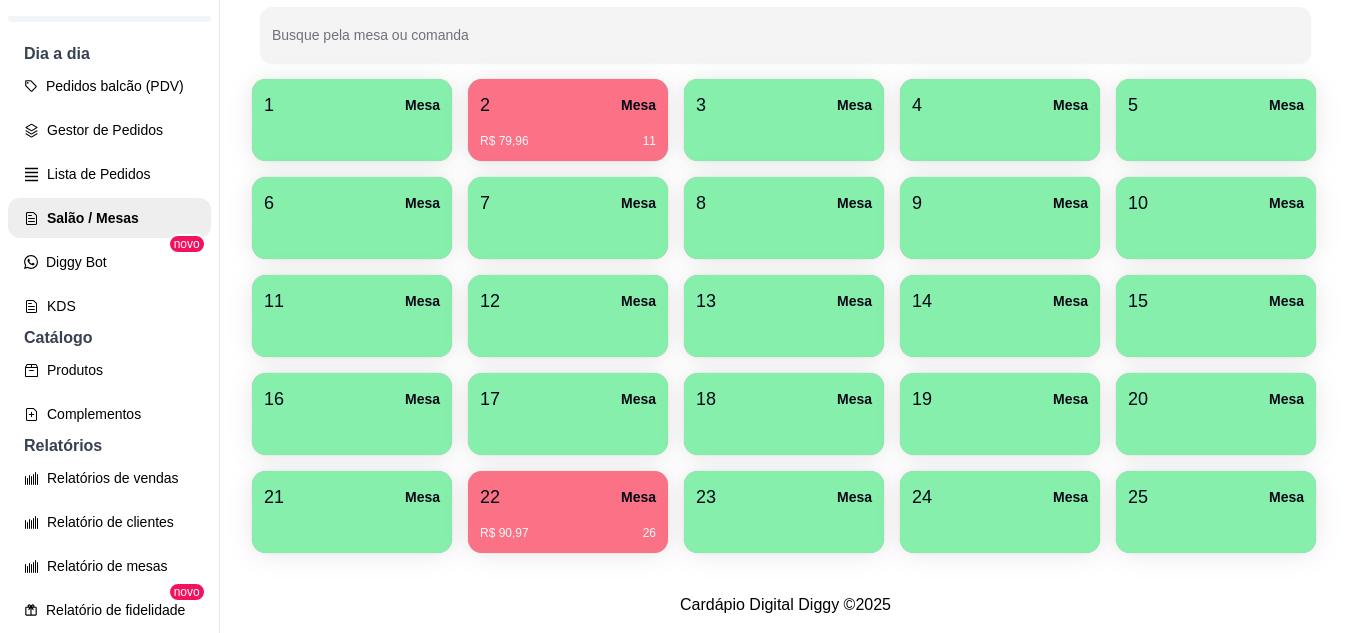 click at bounding box center (1216, 526) 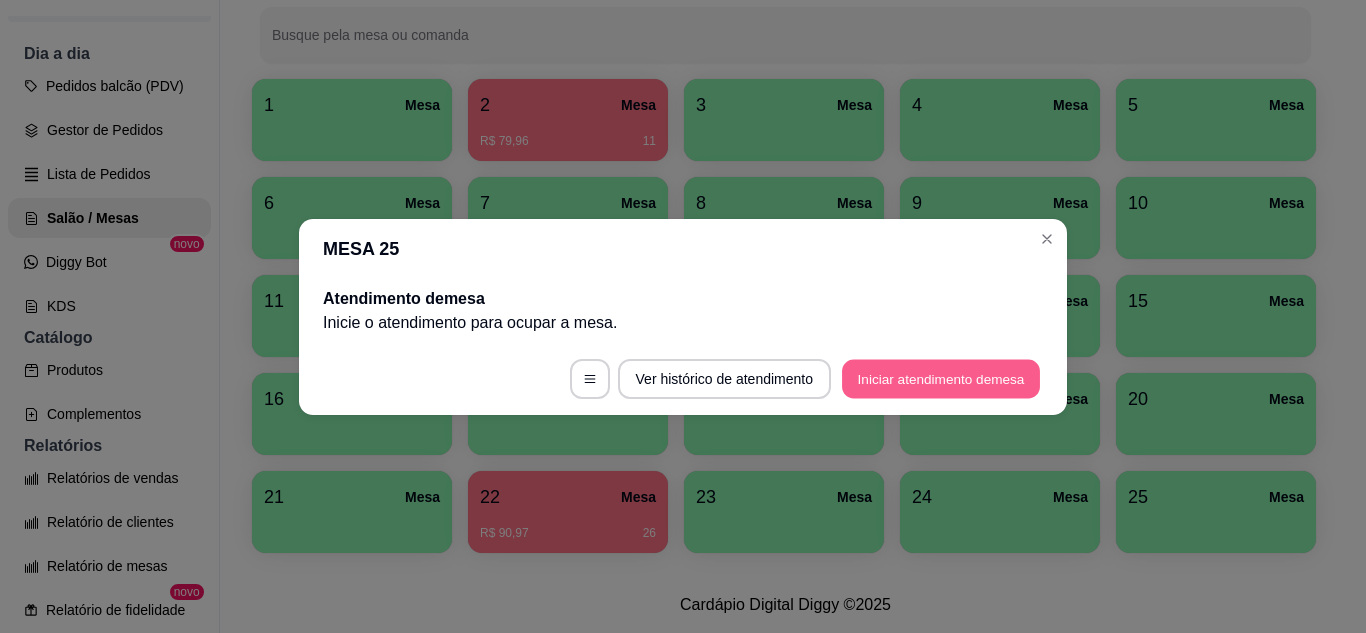 click on "Iniciar atendimento de  mesa" at bounding box center (941, 378) 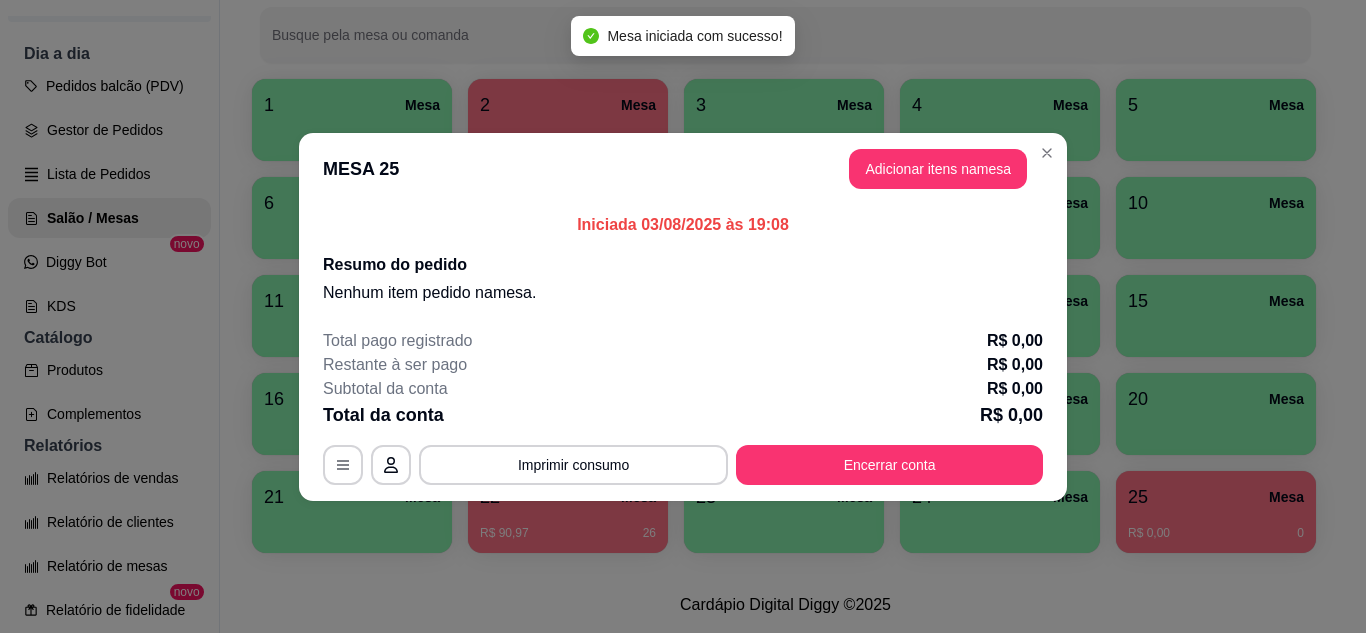 click on "Adicionar itens na  mesa" at bounding box center [938, 169] 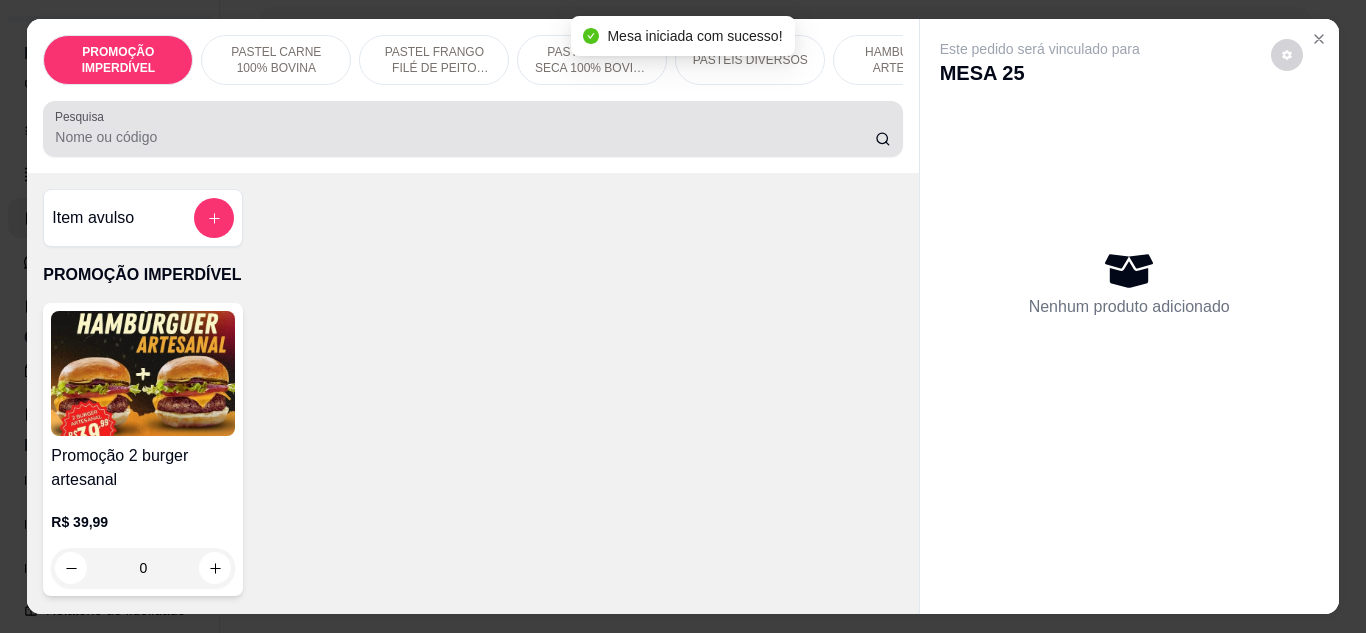 click on "Pesquisa" at bounding box center [465, 137] 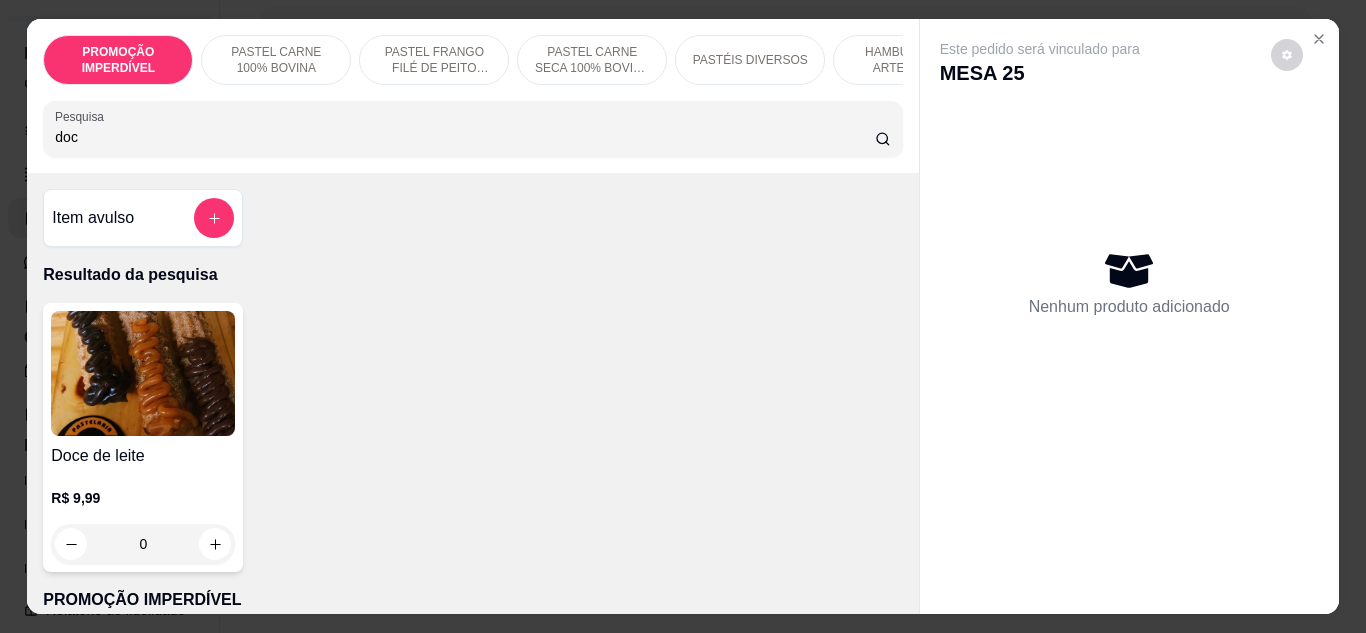 type on "doc" 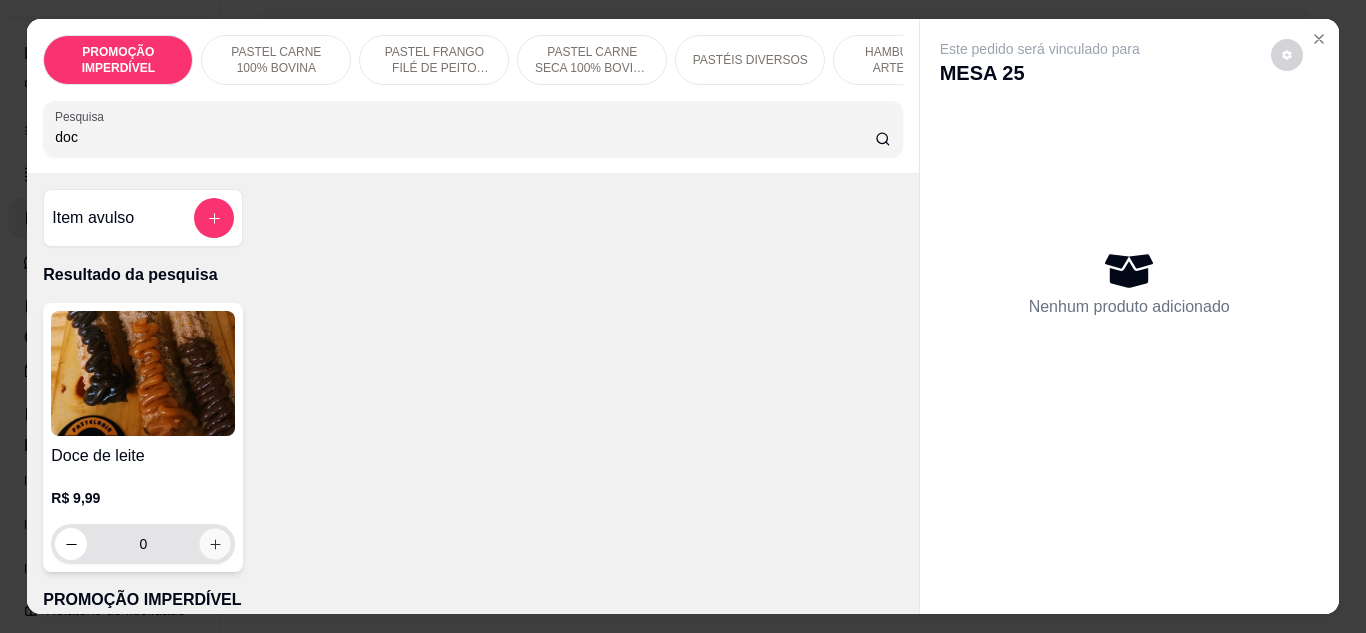 click 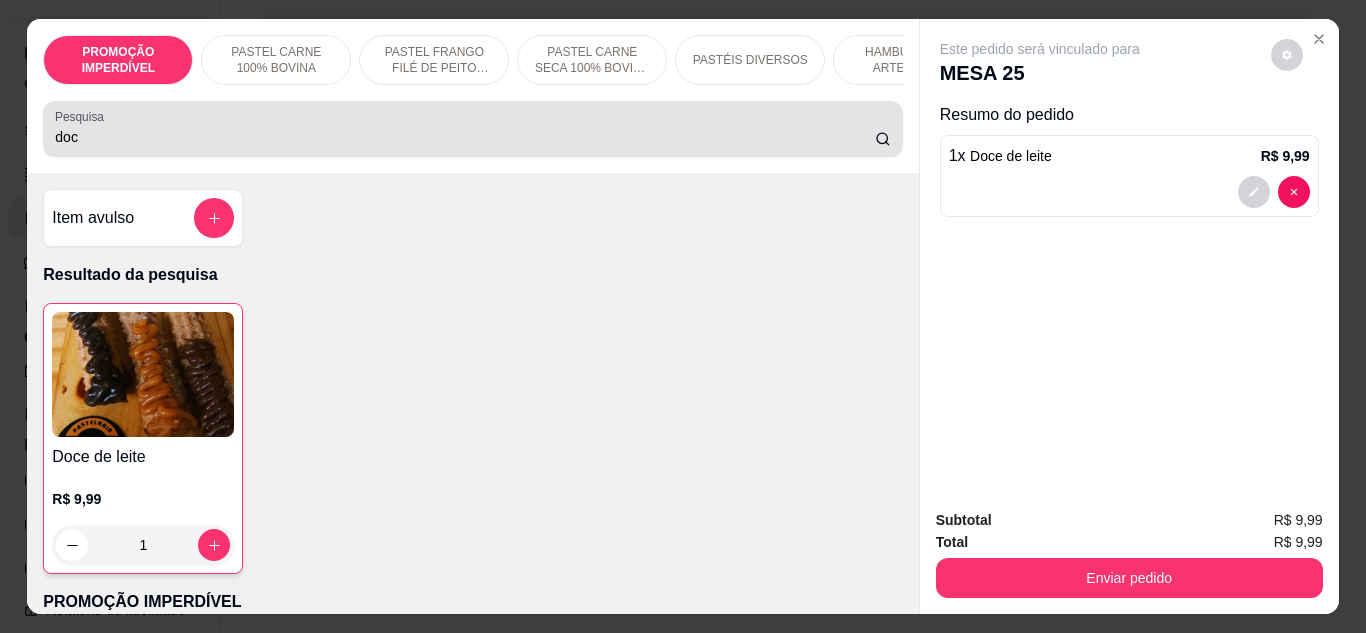 click on "doc" at bounding box center [465, 137] 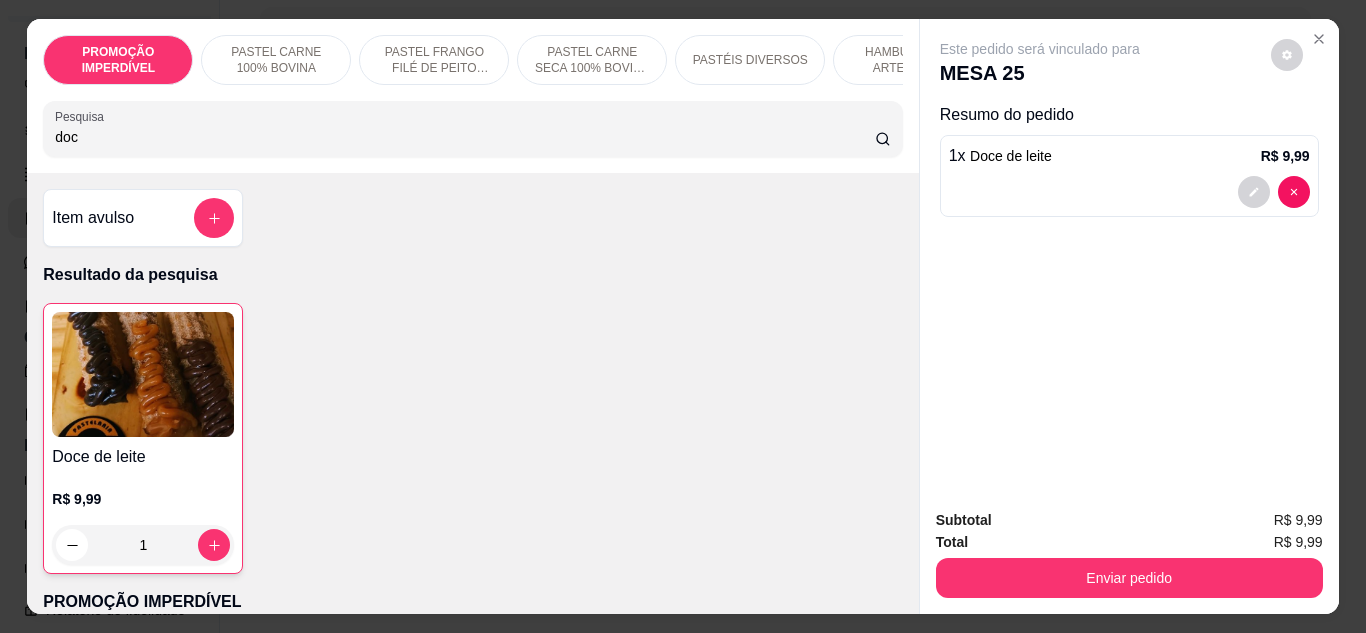click on "doc" at bounding box center (465, 137) 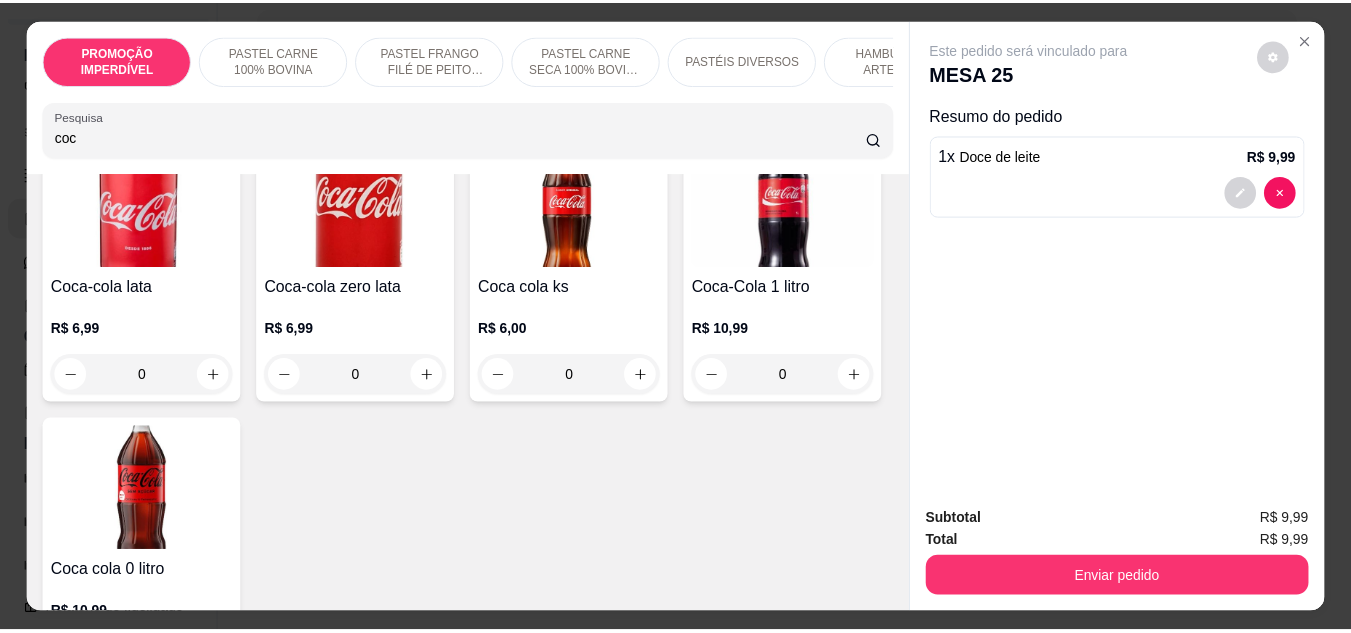 scroll, scrollTop: 300, scrollLeft: 0, axis: vertical 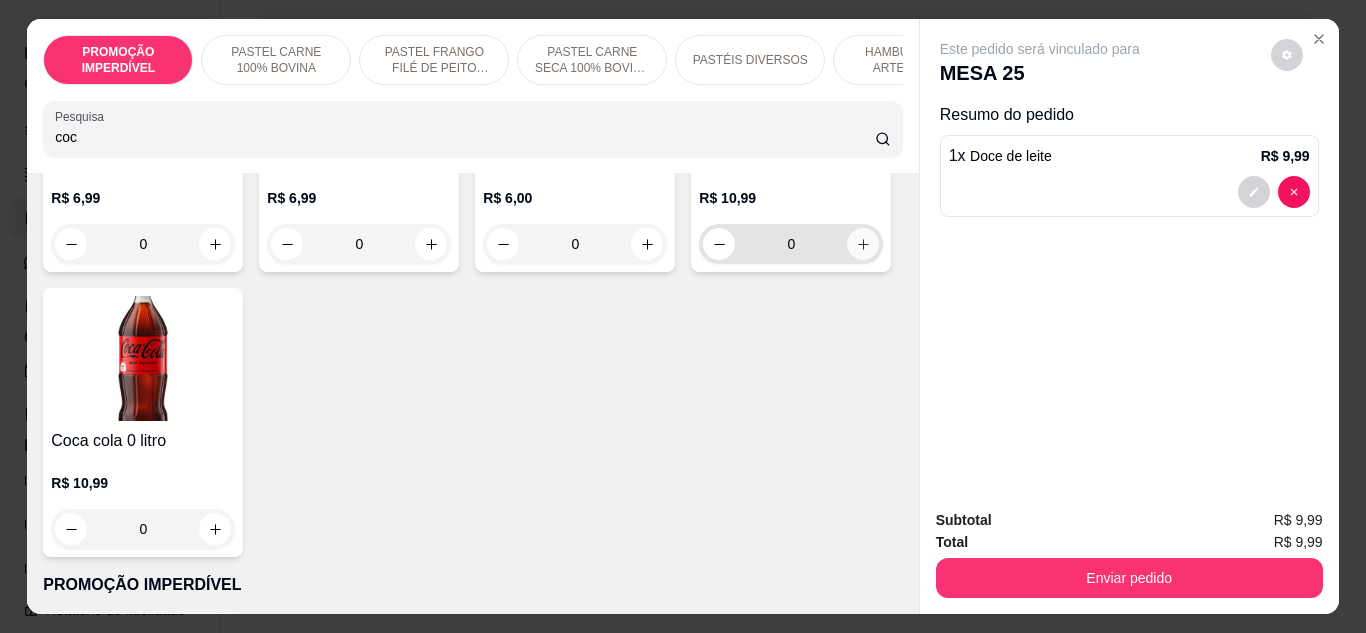 type on "coc" 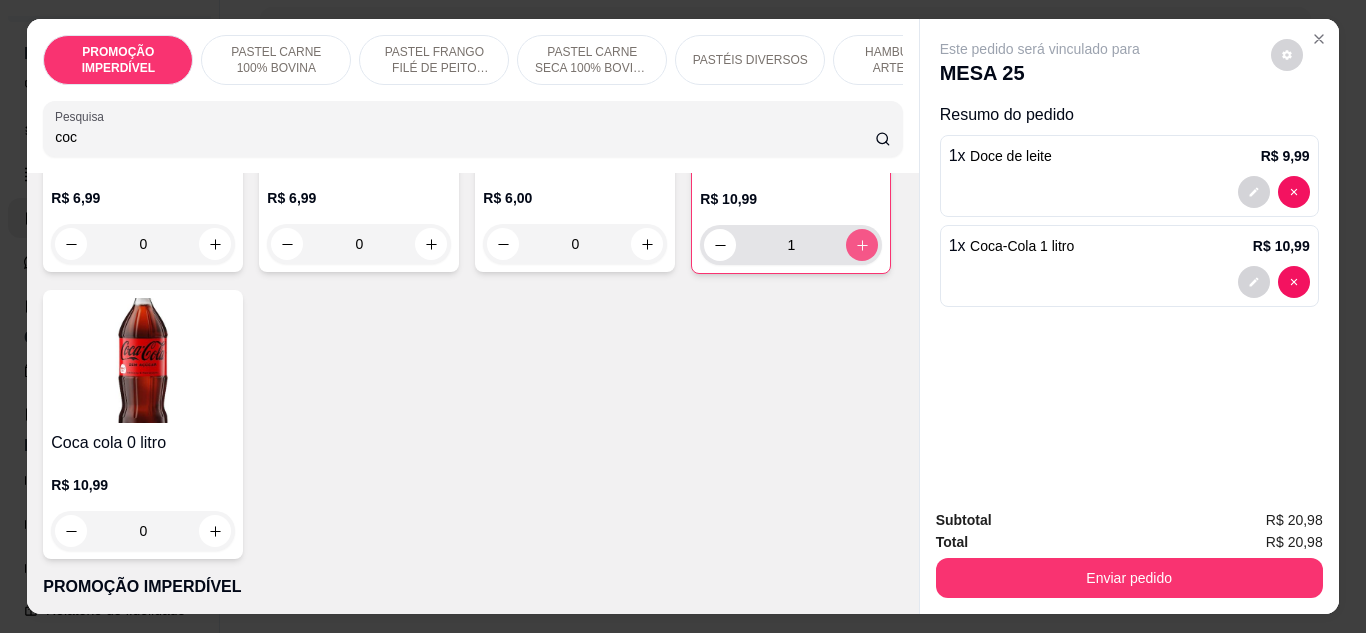 type on "1" 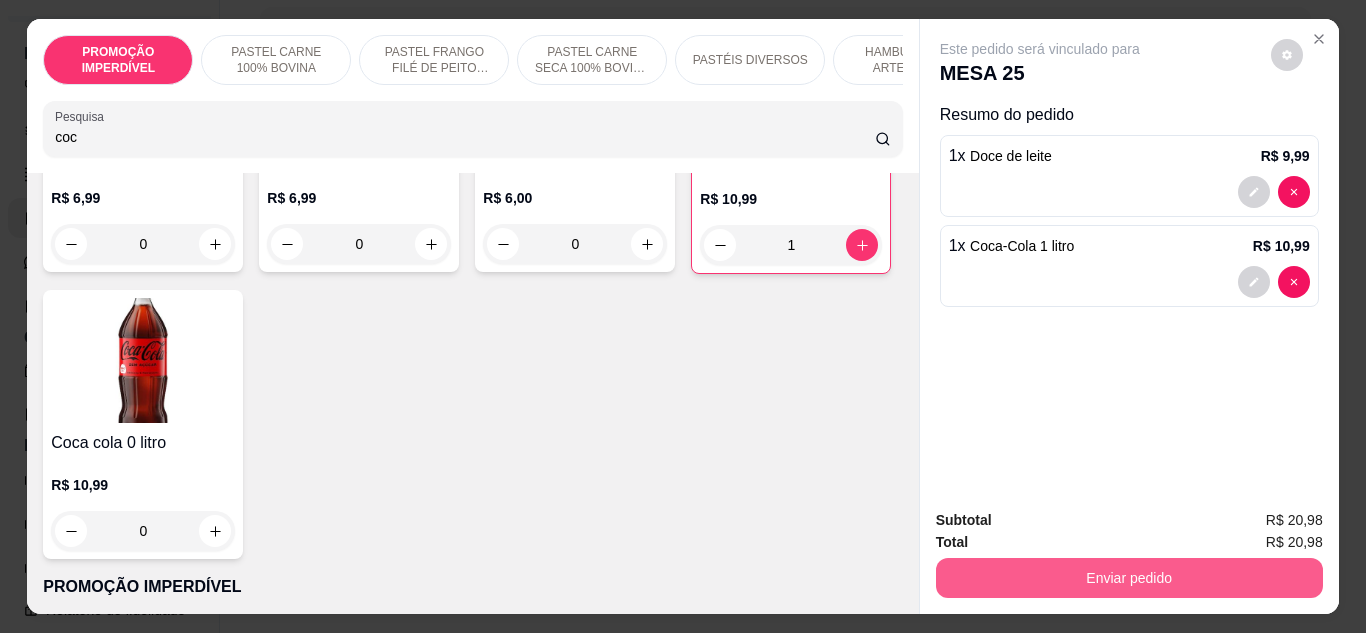 click on "Enviar pedido" at bounding box center (1129, 575) 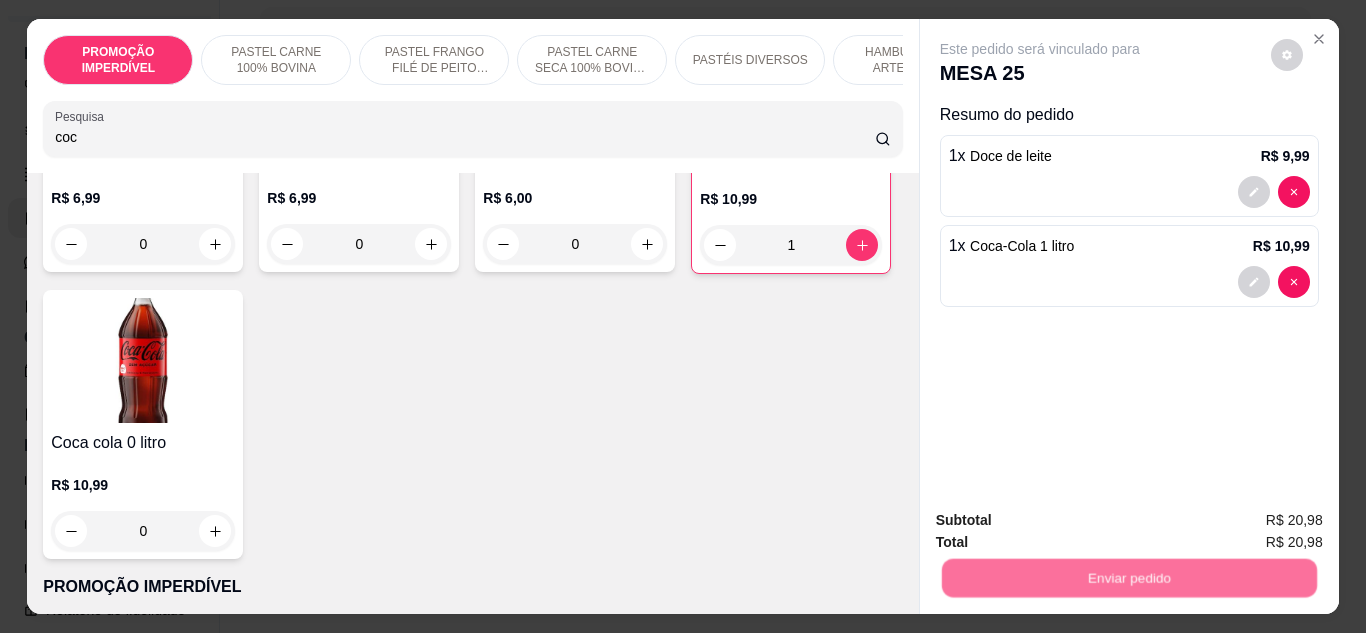 click on "Não registrar e enviar pedido" at bounding box center [1063, 521] 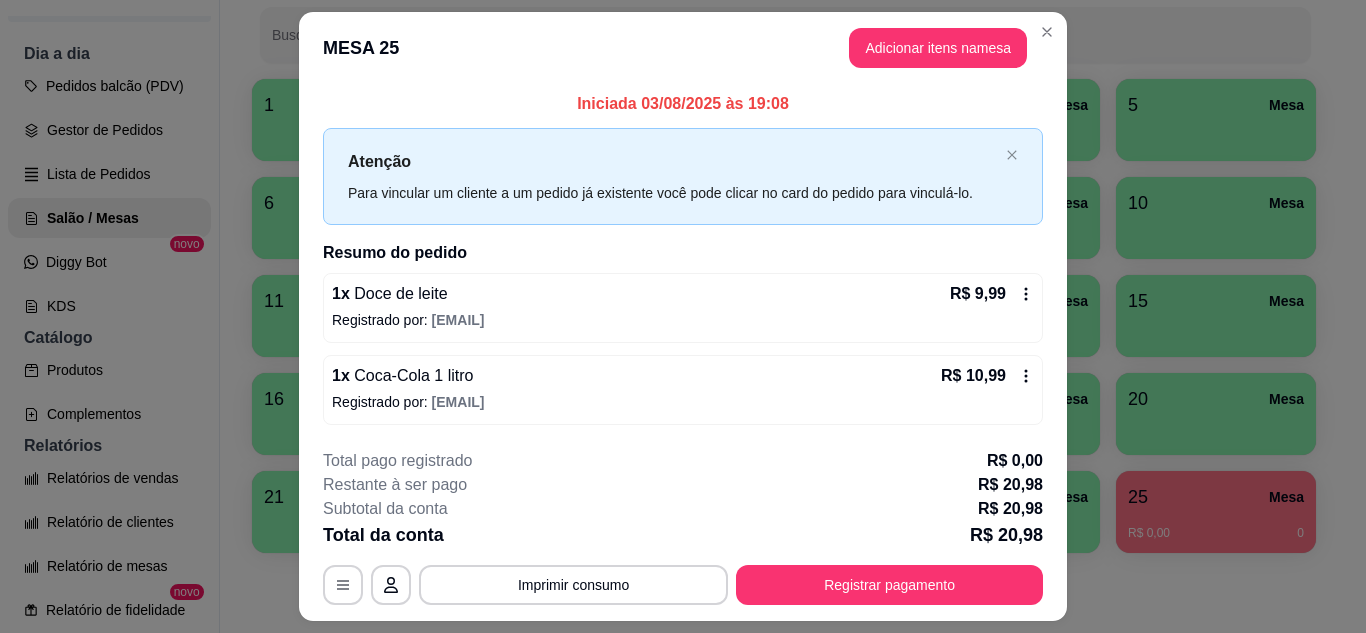 click on "**********" at bounding box center (683, 527) 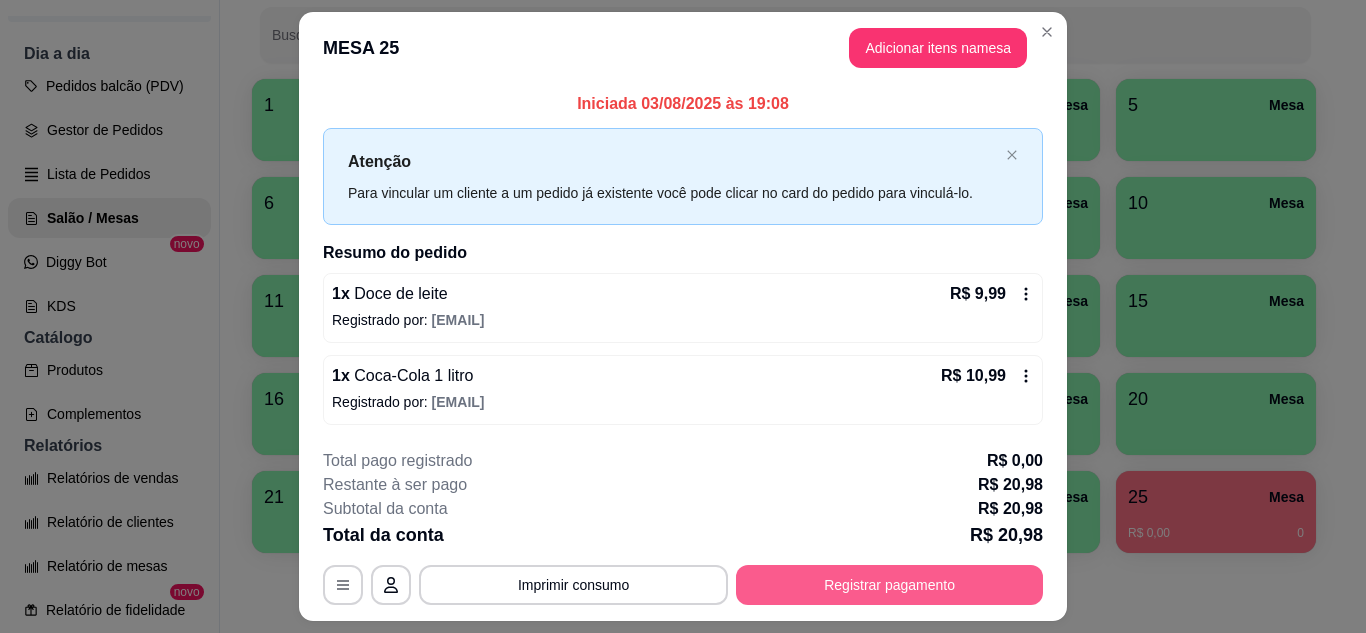click on "Registrar pagamento" at bounding box center [889, 585] 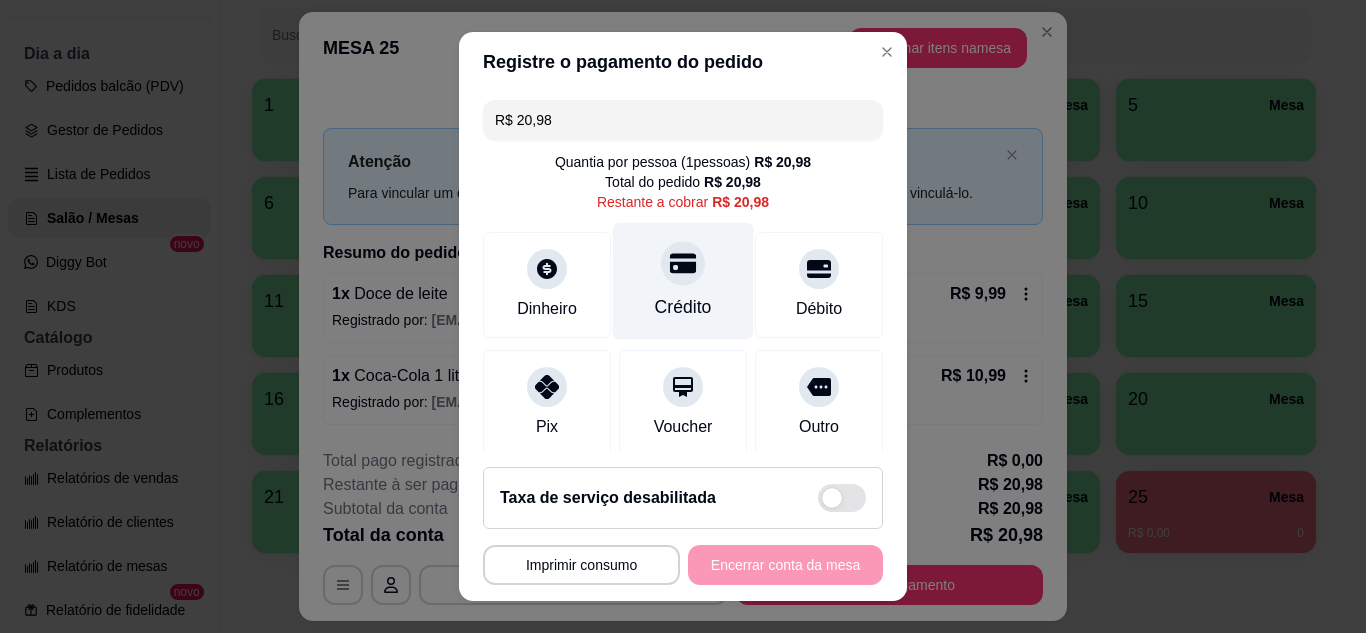 click on "Crédito" at bounding box center (683, 280) 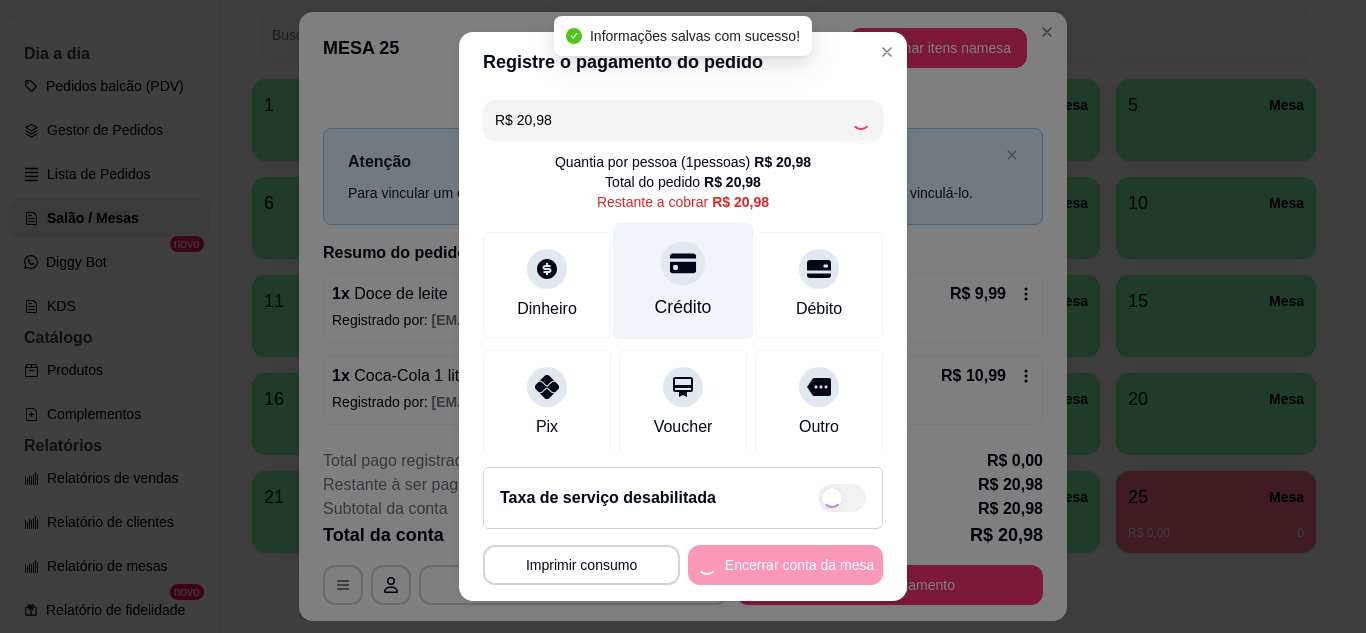 type on "R$ 0,00" 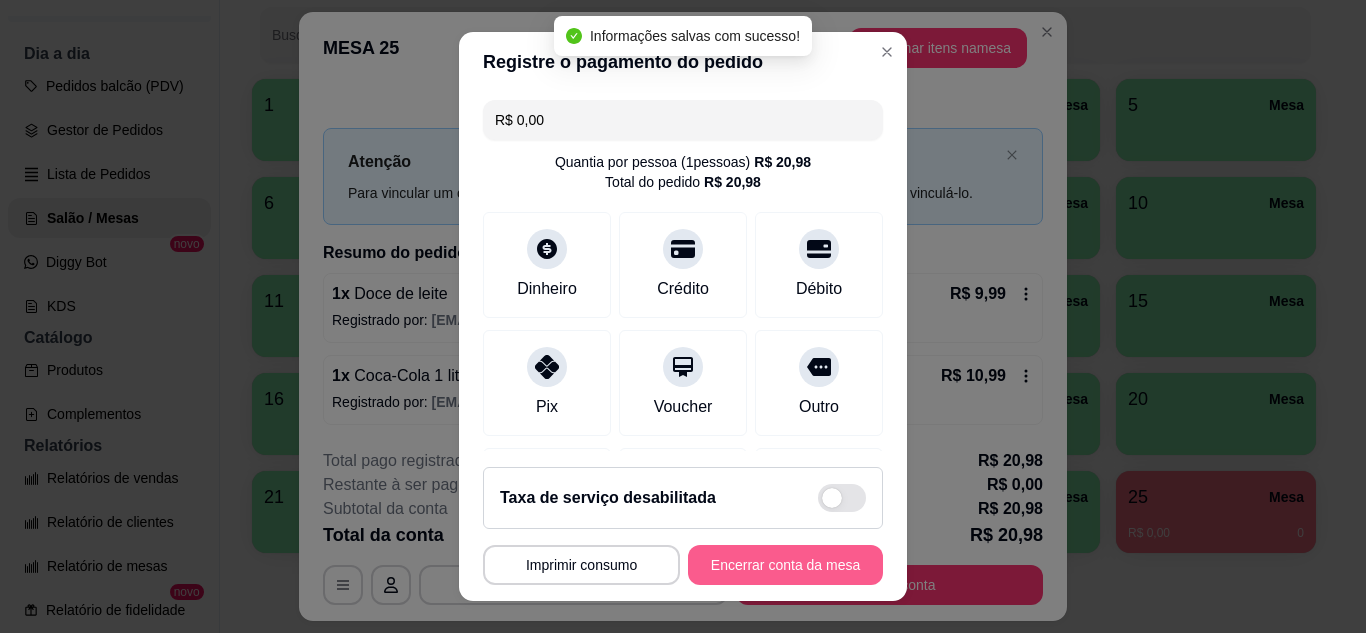 click on "Encerrar conta da mesa" at bounding box center (785, 565) 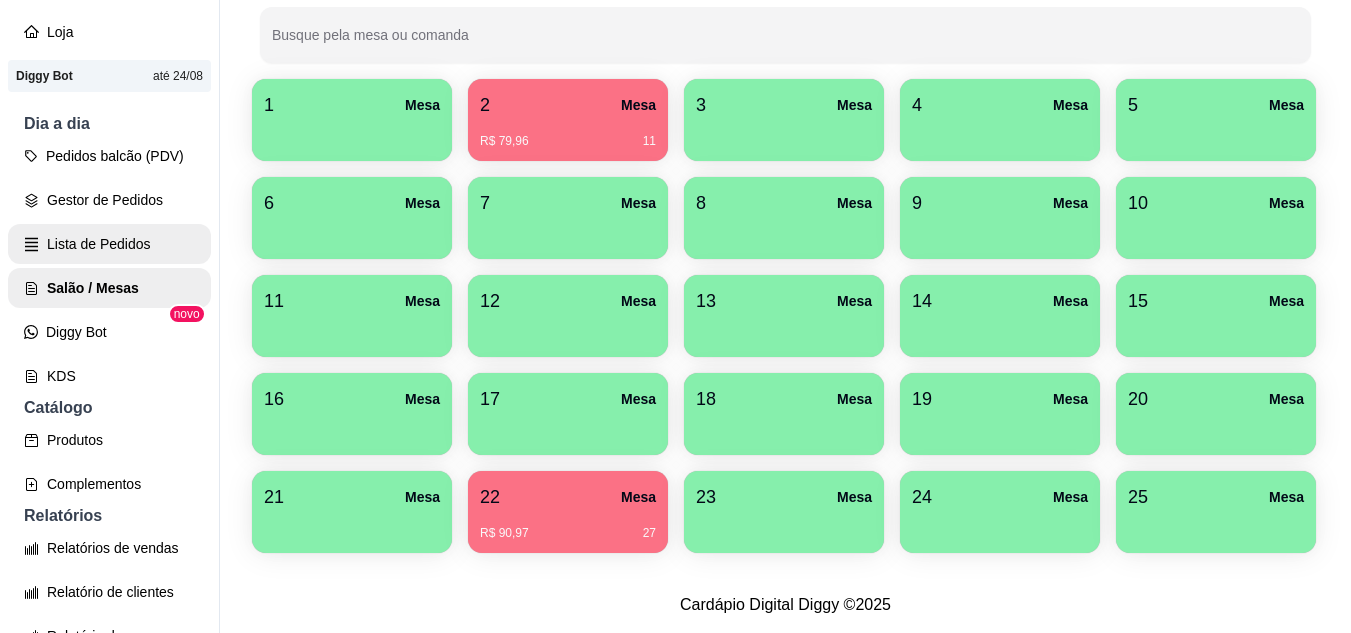 scroll, scrollTop: 100, scrollLeft: 0, axis: vertical 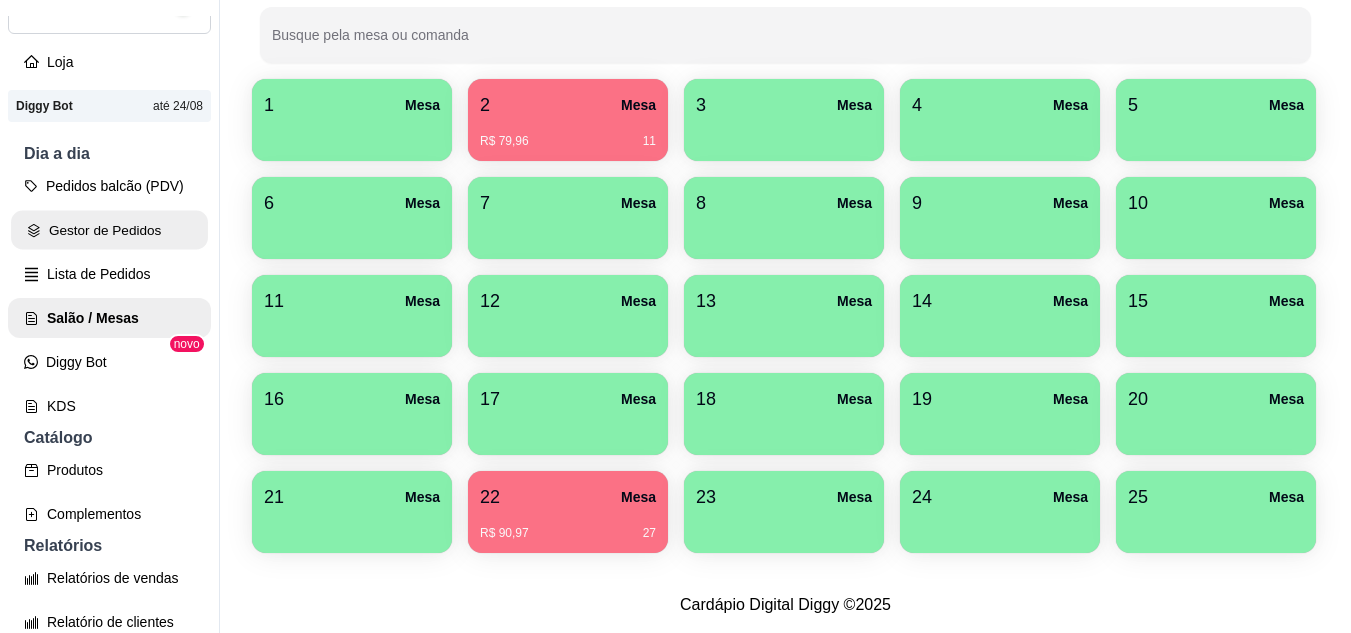 click on "Gestor de Pedidos" at bounding box center (109, 230) 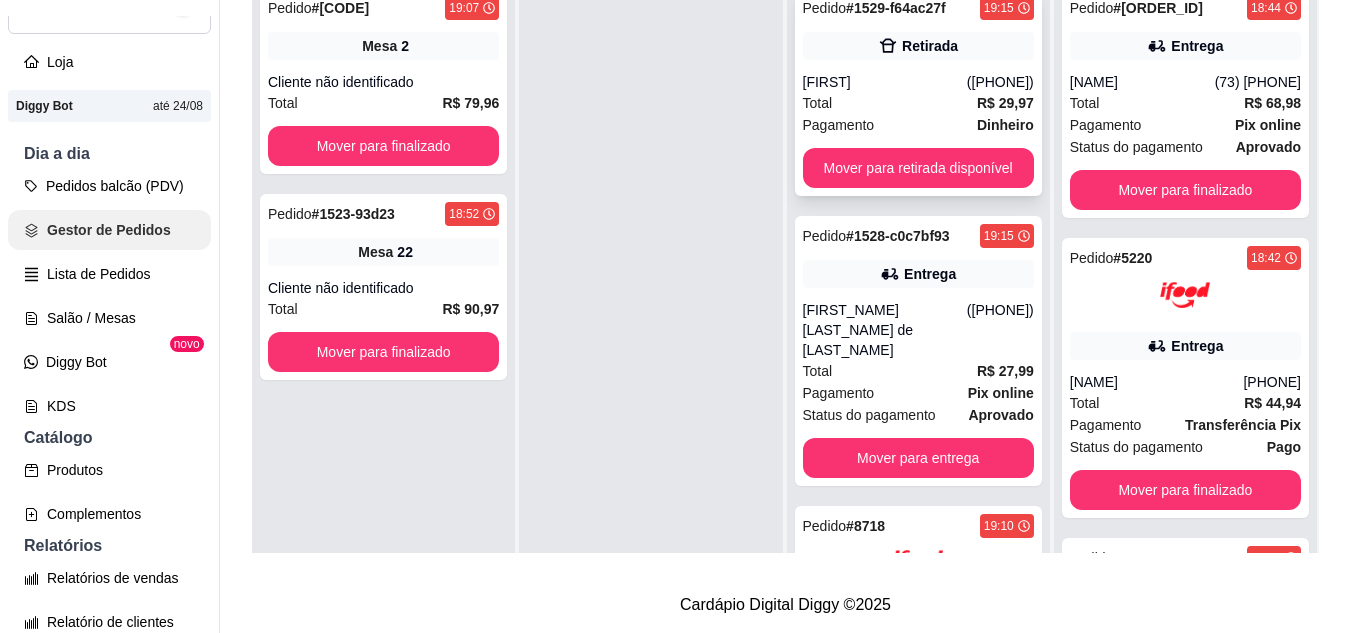 scroll, scrollTop: 0, scrollLeft: 0, axis: both 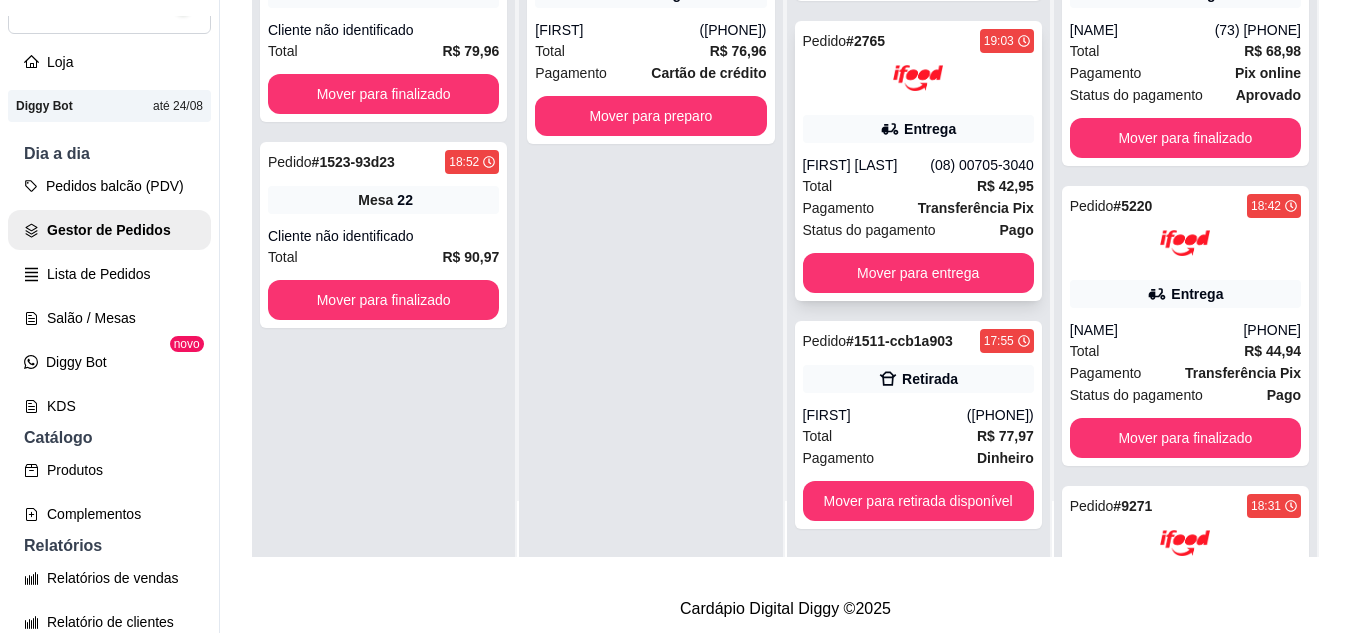 click on "Total R$ 42,95" at bounding box center (918, 186) 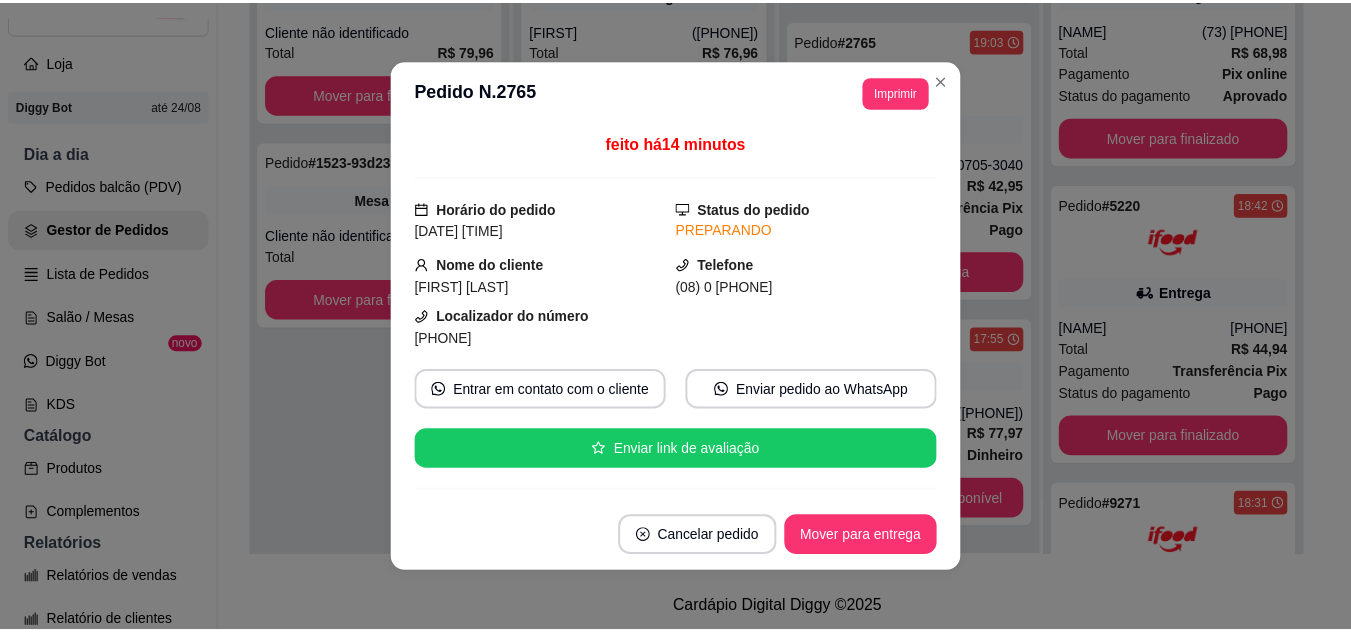 scroll, scrollTop: 100, scrollLeft: 0, axis: vertical 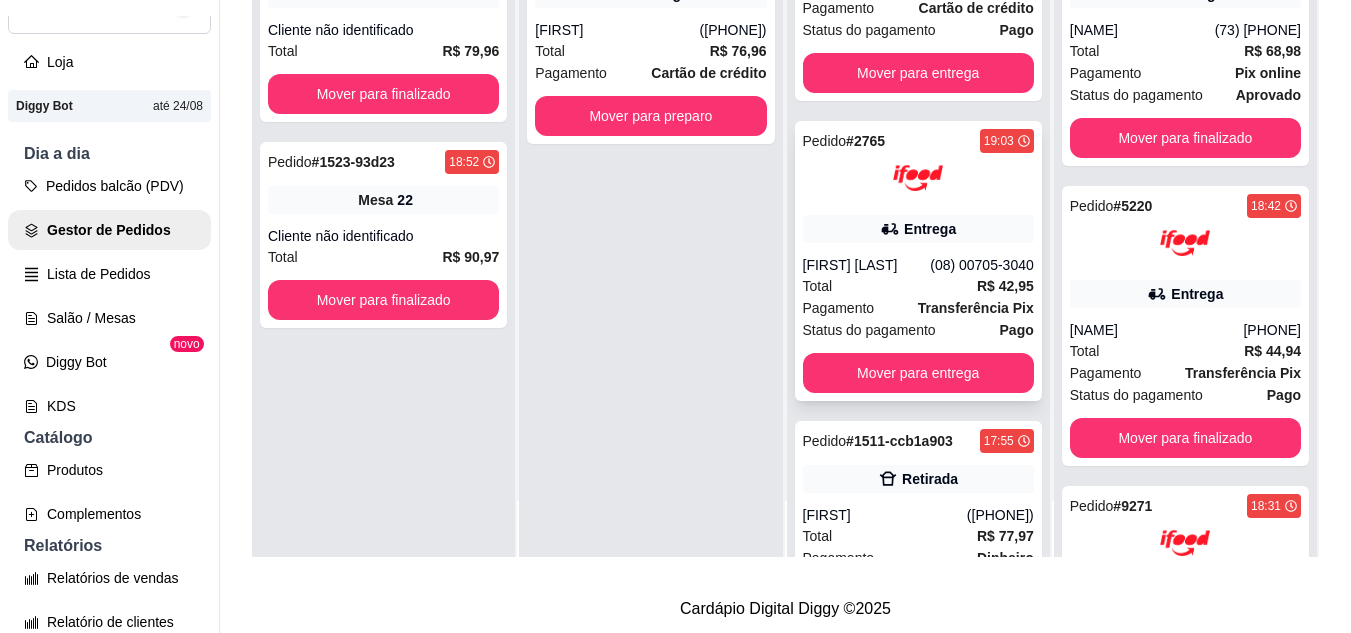 click on "Pedido # 2765 19:03 Entrega Matheus Cardoso ([PHONE]) Total R$ 42,95 Pagamento Transferência Pix Status do pagamento Pago Mover para entrega" at bounding box center [918, 261] 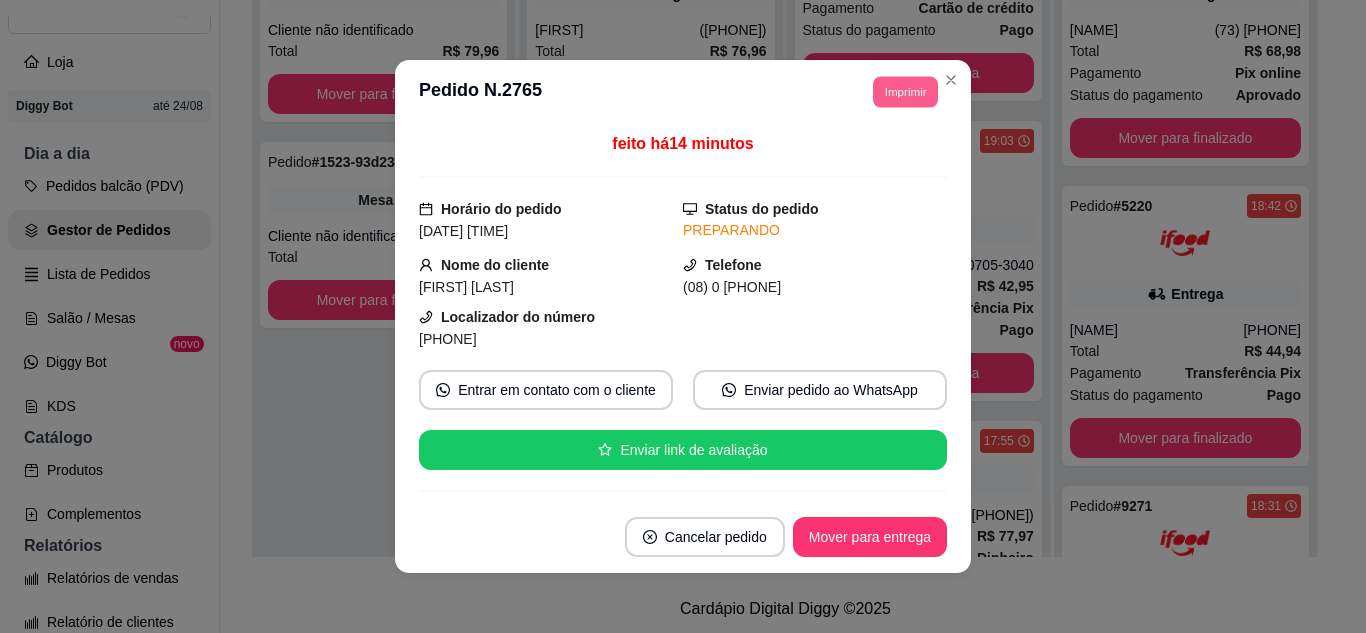 click on "Imprimir" at bounding box center (905, 91) 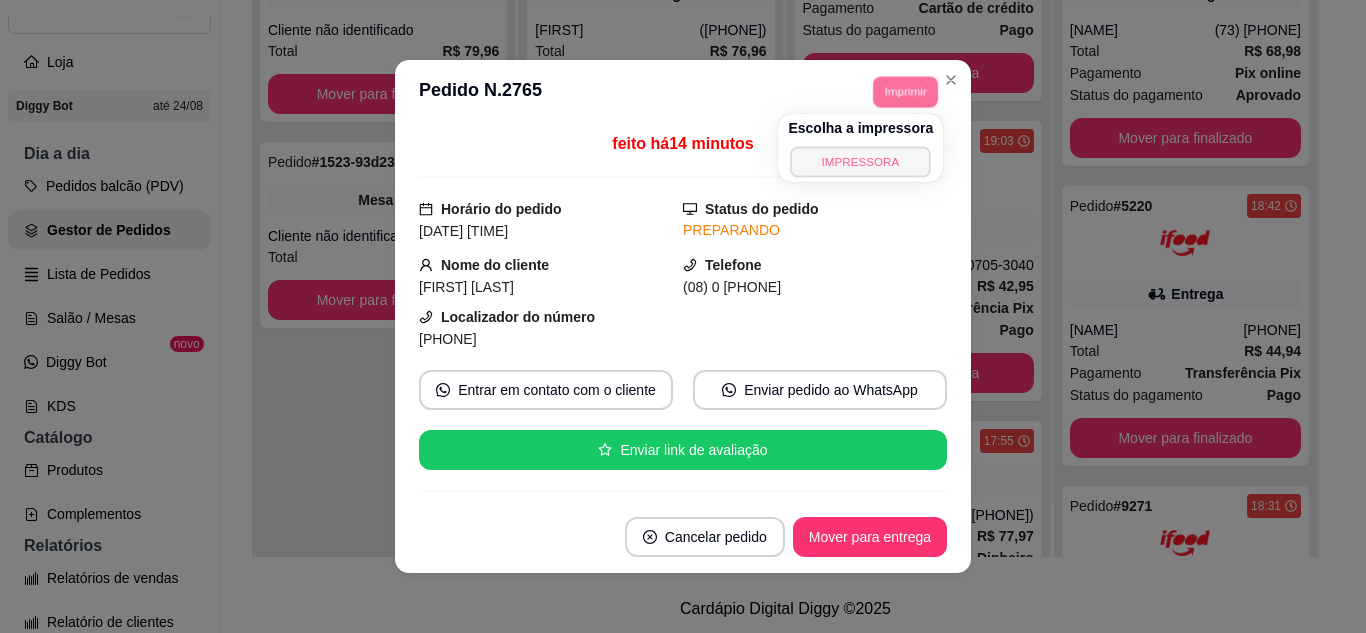 click on "IMPRESSORA" at bounding box center [861, 161] 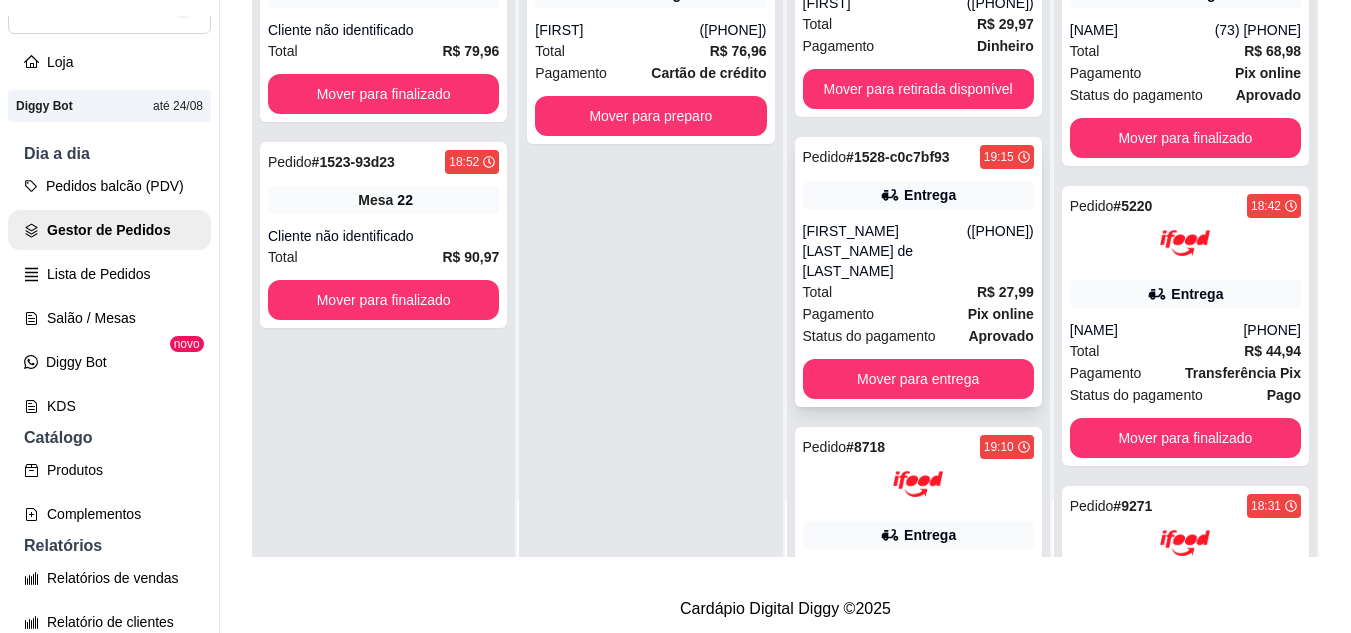 scroll, scrollTop: 0, scrollLeft: 0, axis: both 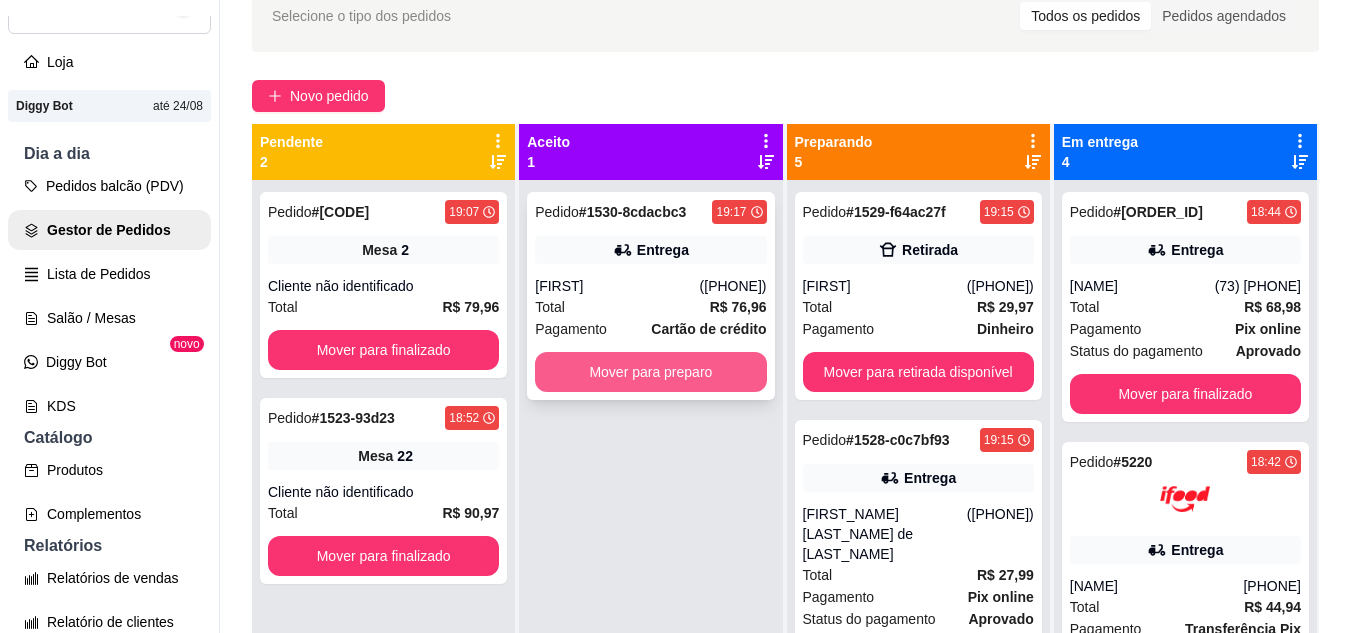 click on "Mover para preparo" at bounding box center (650, 372) 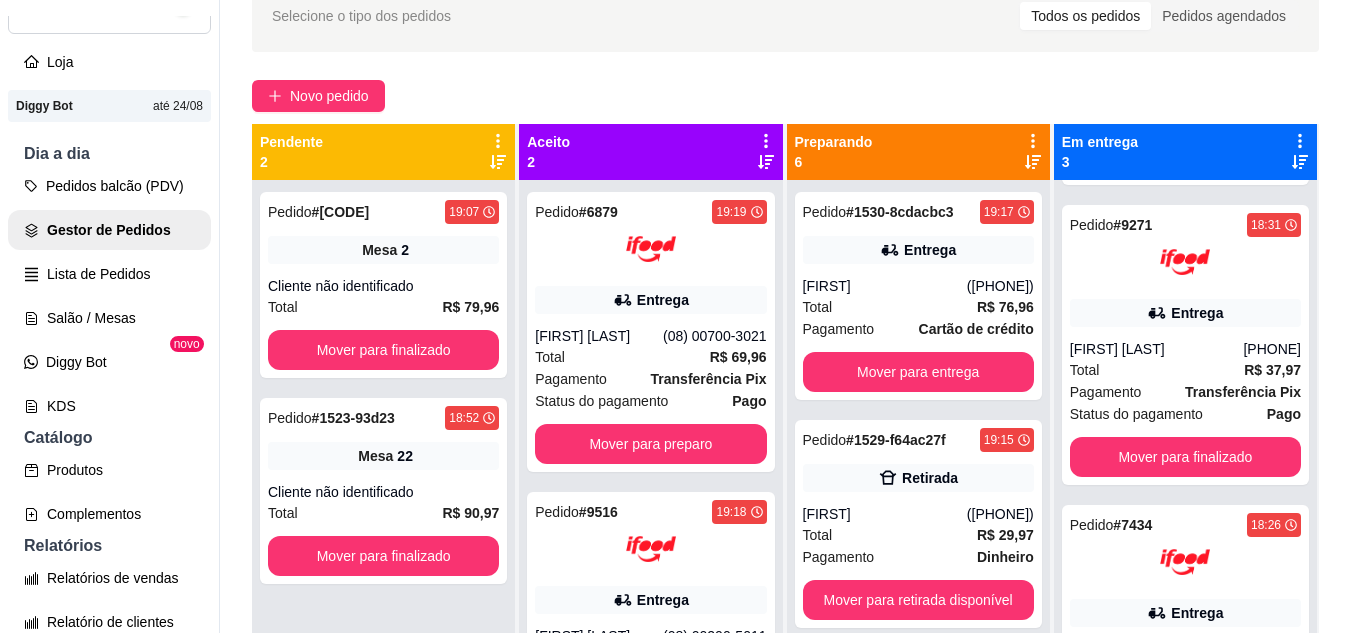 scroll, scrollTop: 237, scrollLeft: 0, axis: vertical 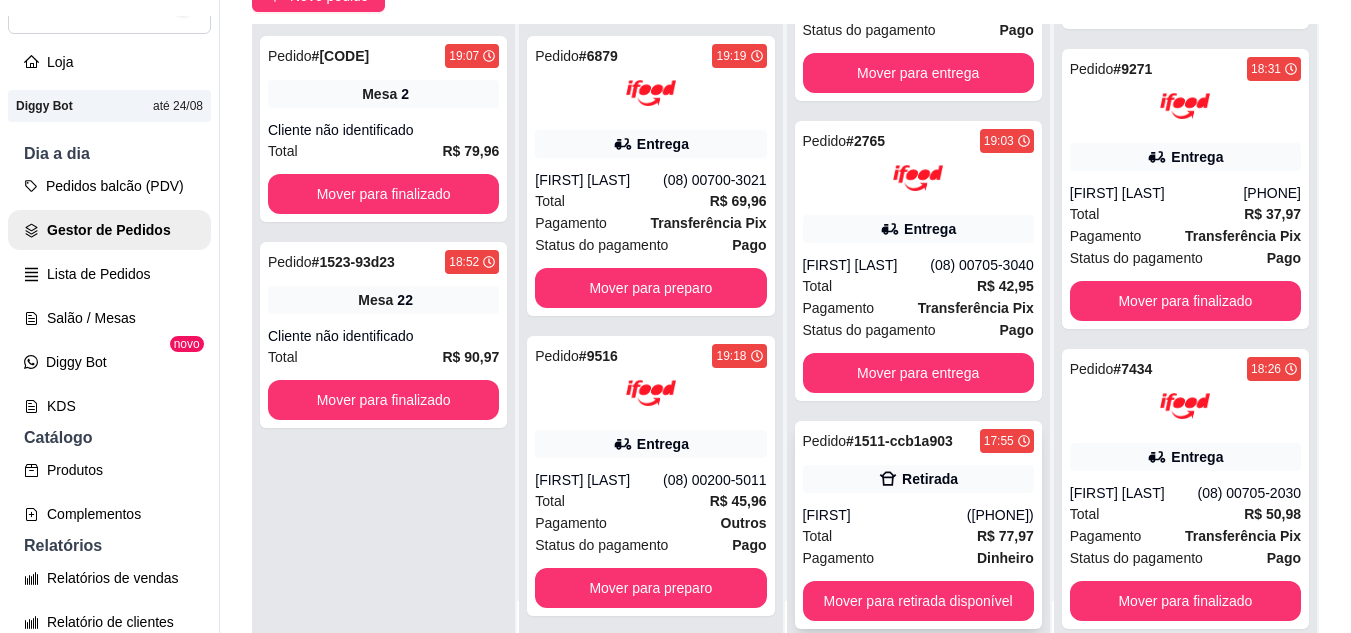 click on "Retirada" at bounding box center [930, 479] 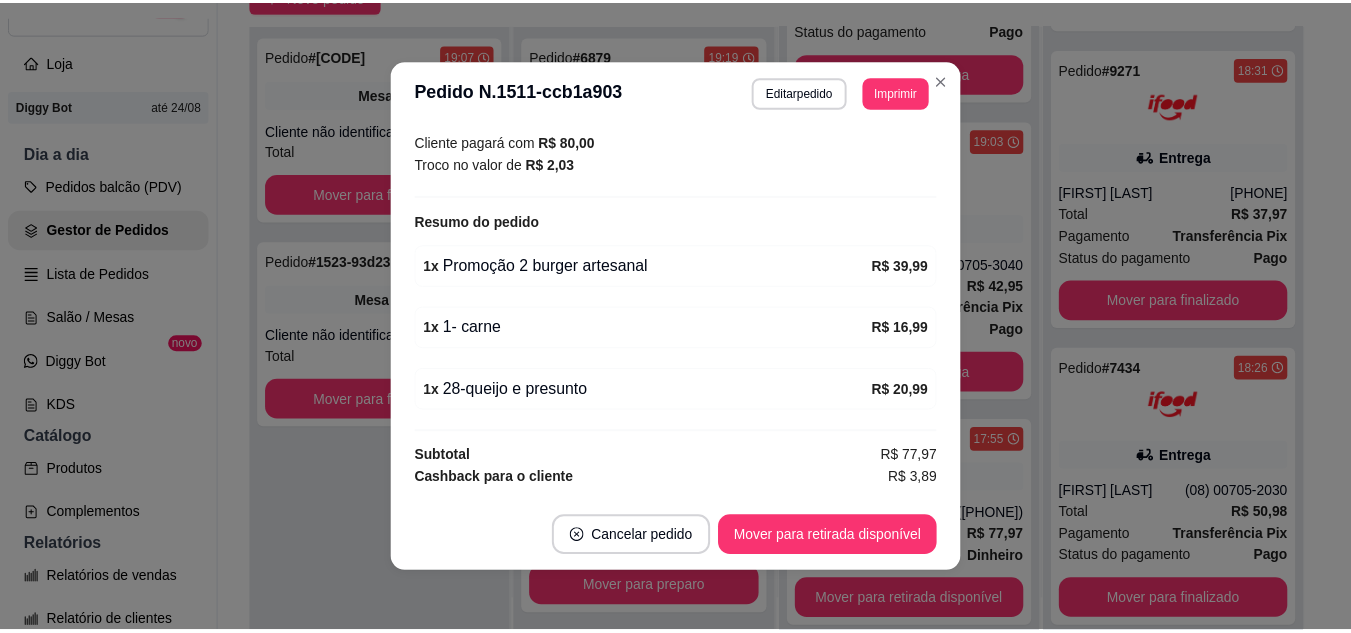 scroll, scrollTop: 450, scrollLeft: 0, axis: vertical 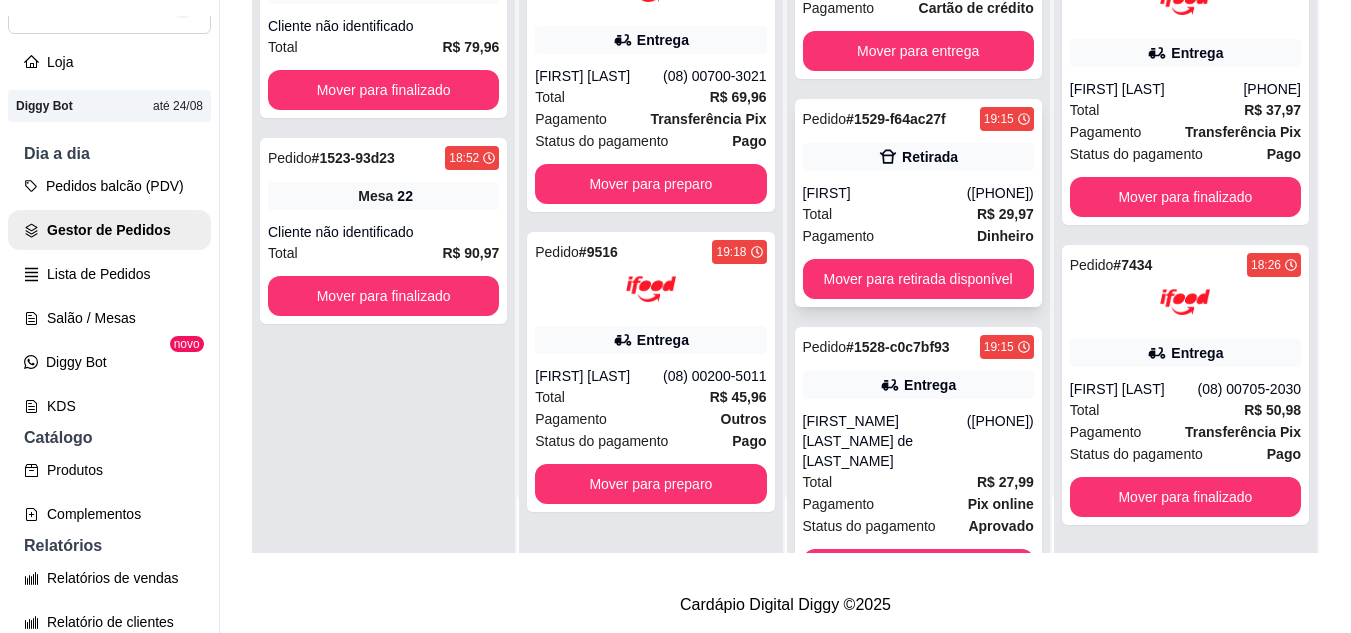 click on "[FIRST]" at bounding box center [885, 193] 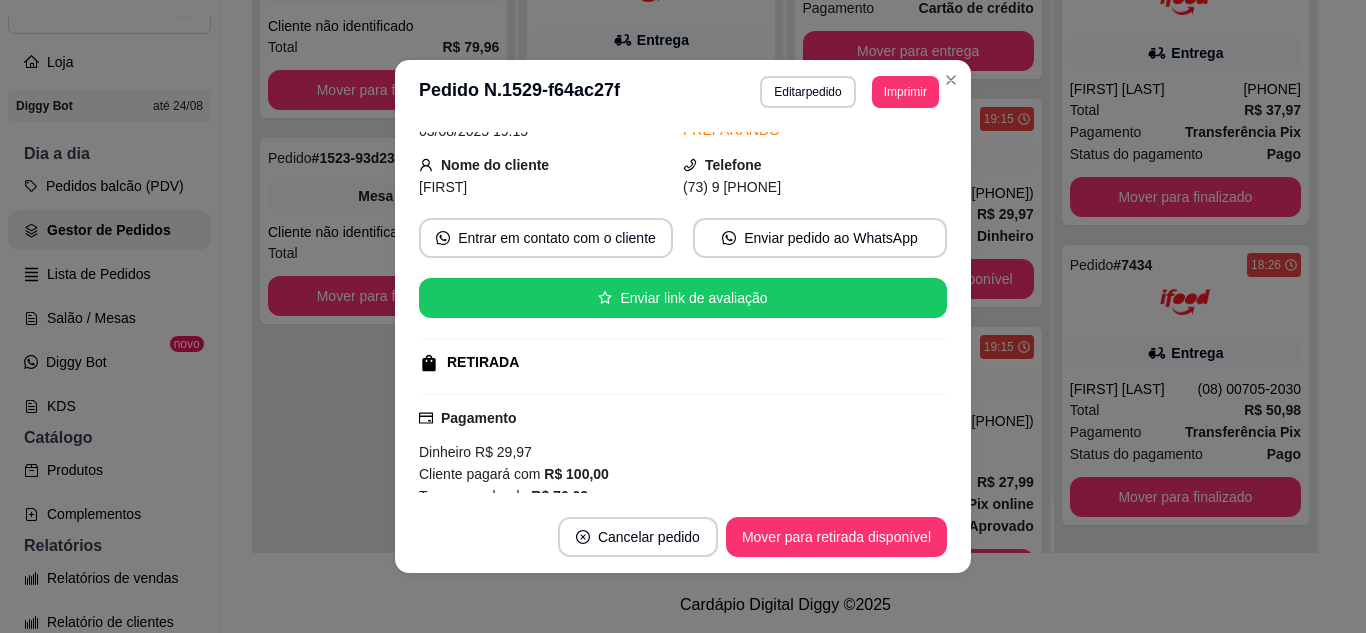 scroll, scrollTop: 300, scrollLeft: 0, axis: vertical 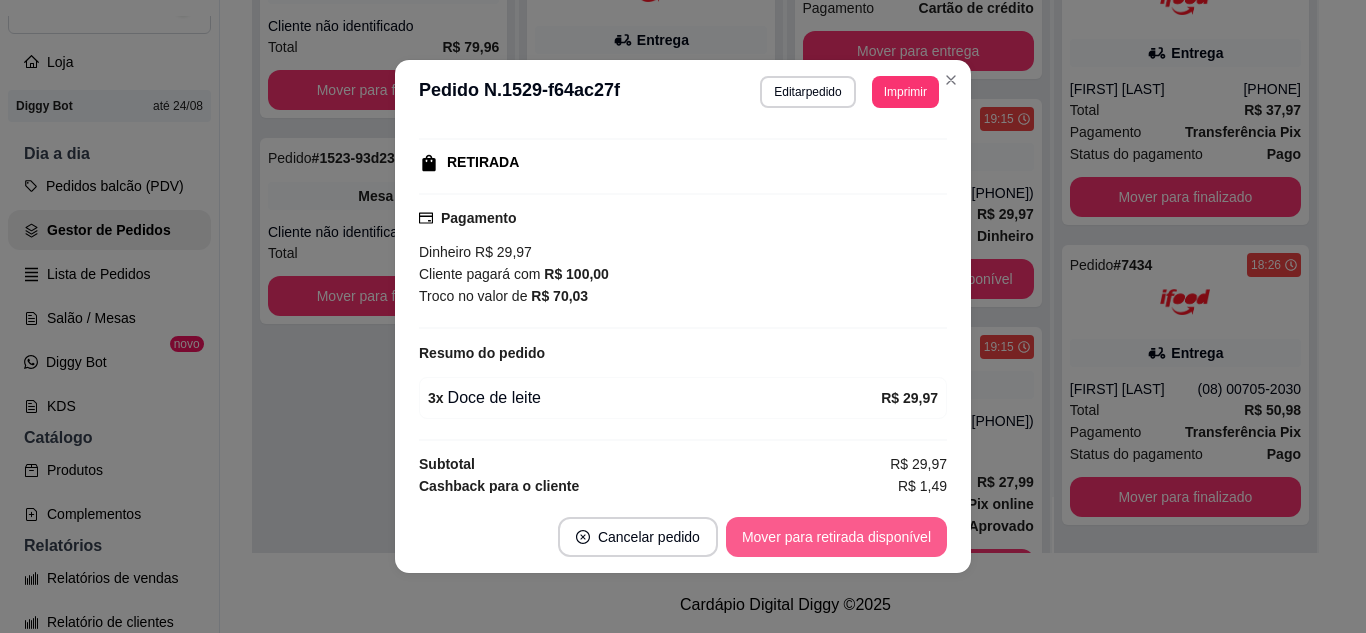 click on "Mover para retirada disponível" at bounding box center [836, 537] 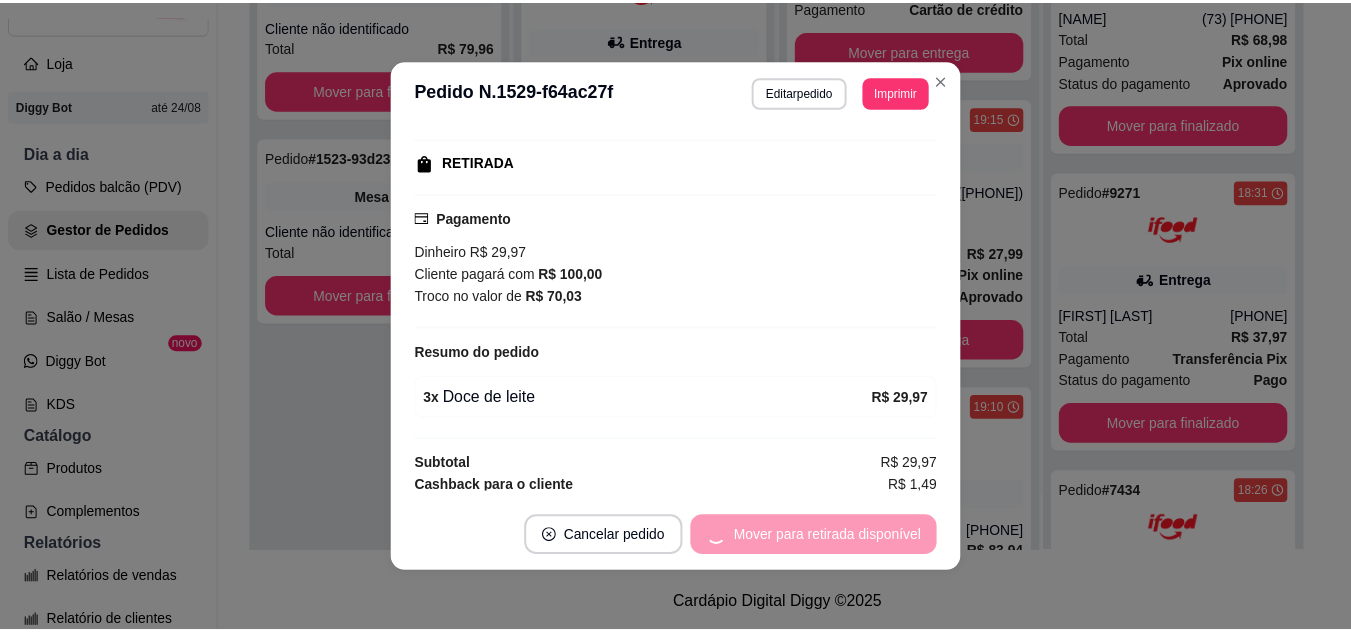 scroll, scrollTop: 465, scrollLeft: 0, axis: vertical 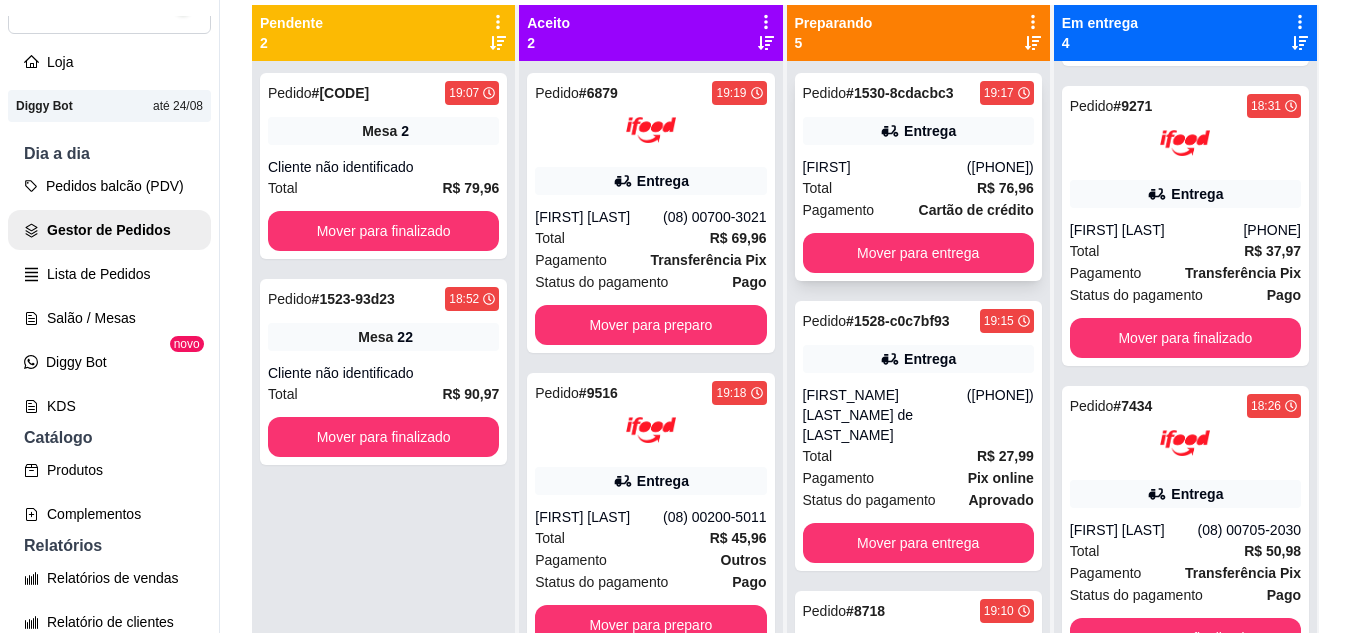 click on "Pedido  # 1530-8cdacbc3 19:17 Entrega [FIRST] ([PHONE]) Total R$ 76,96 Pagamento Cartão de crédito Mover para entrega" at bounding box center [918, 177] 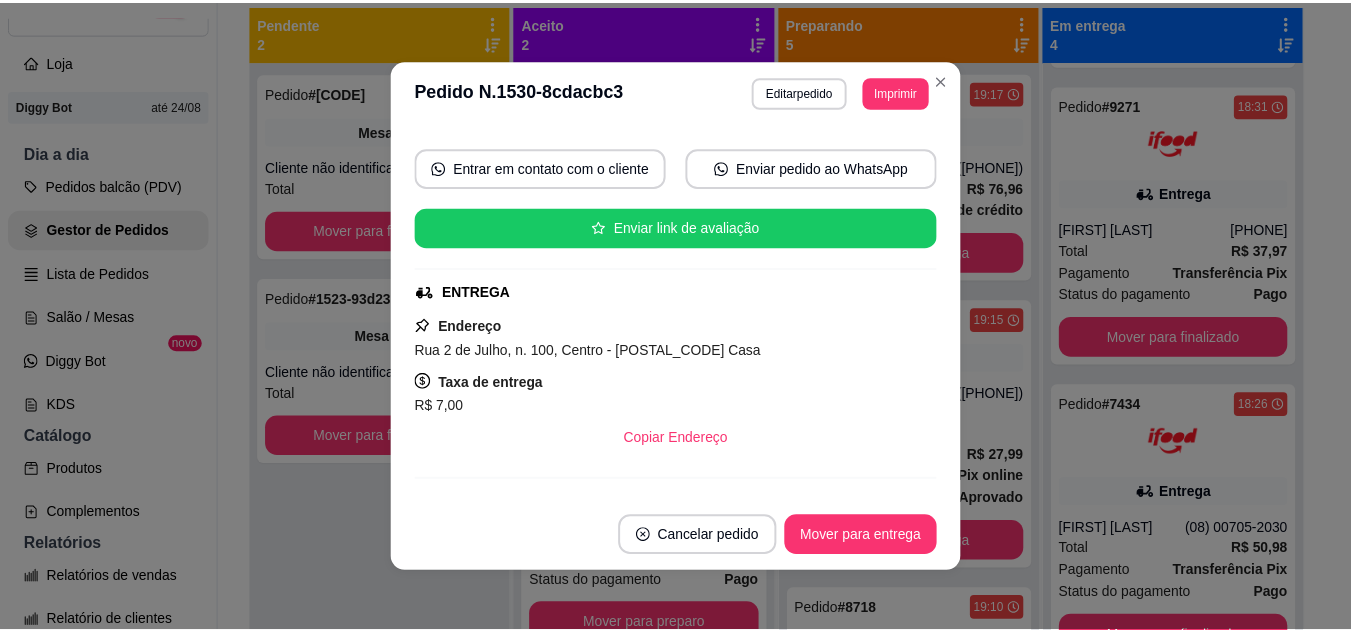 scroll, scrollTop: 200, scrollLeft: 0, axis: vertical 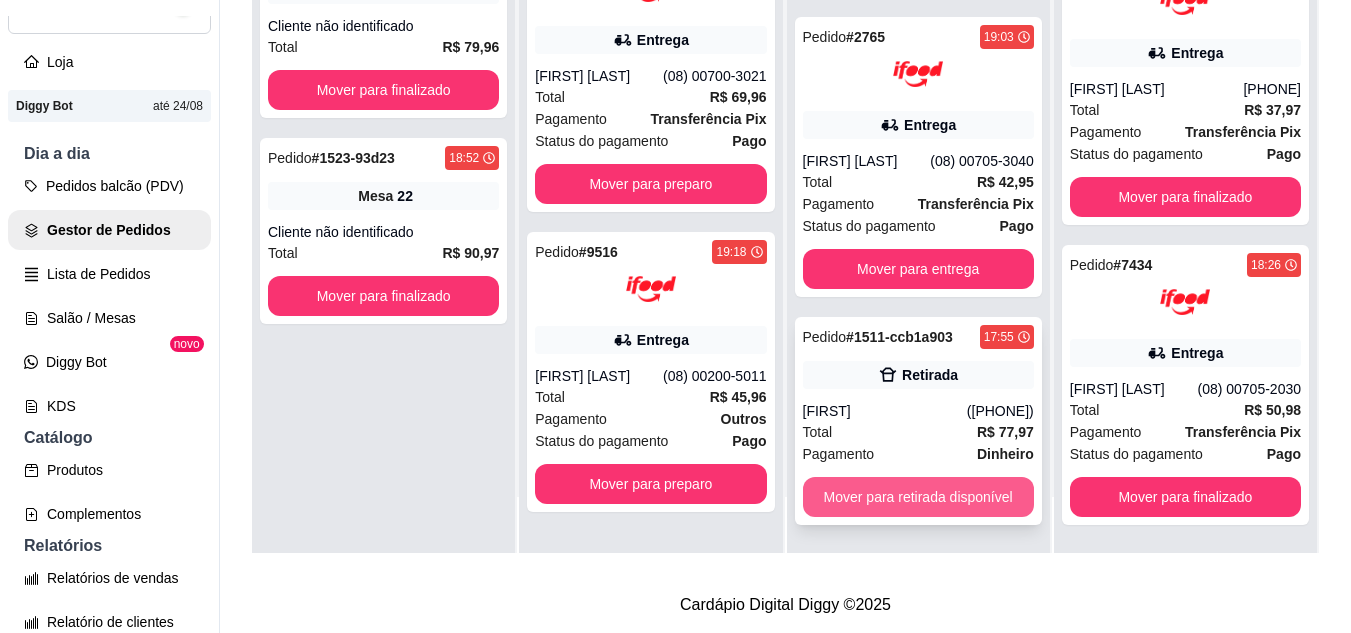 click on "Pedido # [CODE] [TIME] Entrega [NAME] ([PHONE]) Total R$ 77,97 Pagamento Dinheiro Mover para retirada disponível" at bounding box center (918, 421) 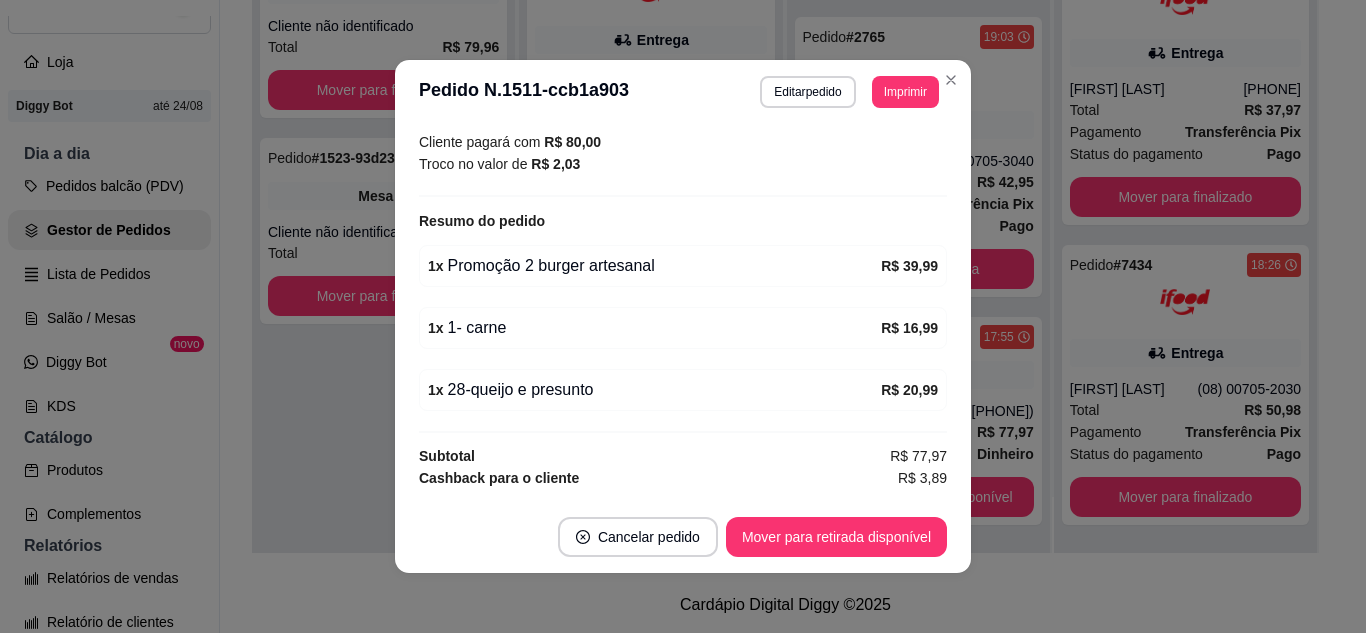 scroll, scrollTop: 450, scrollLeft: 0, axis: vertical 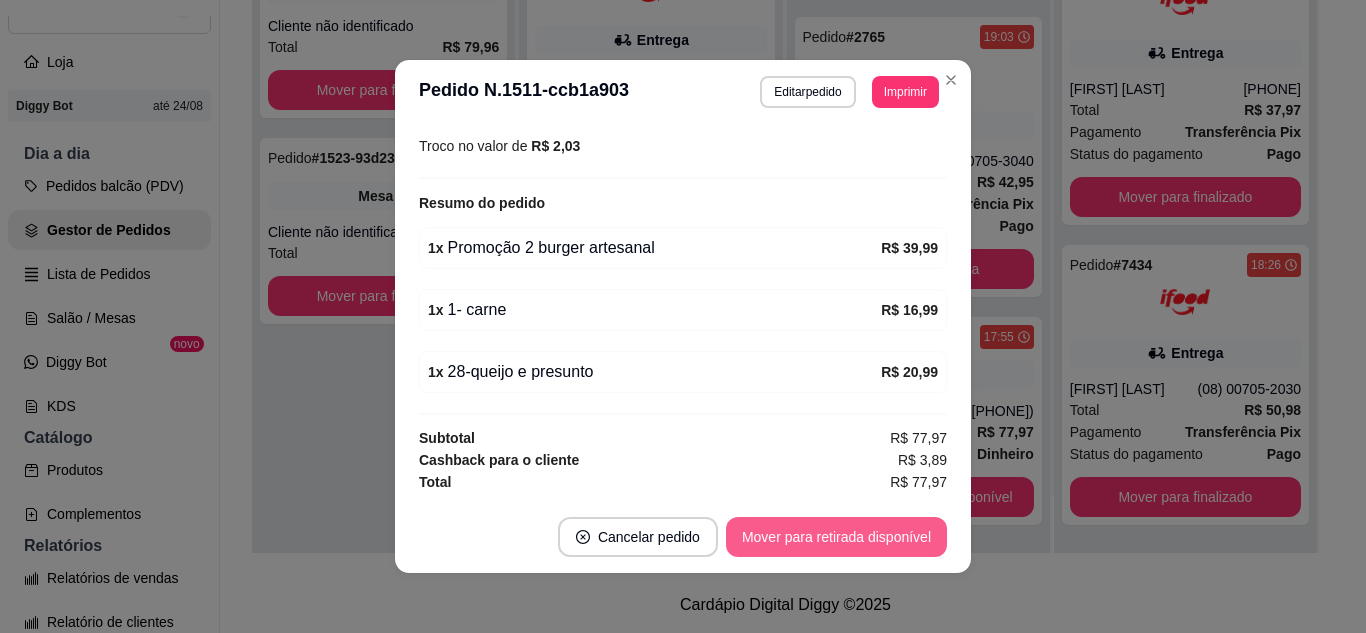 click on "Mover para retirada disponível" at bounding box center (836, 537) 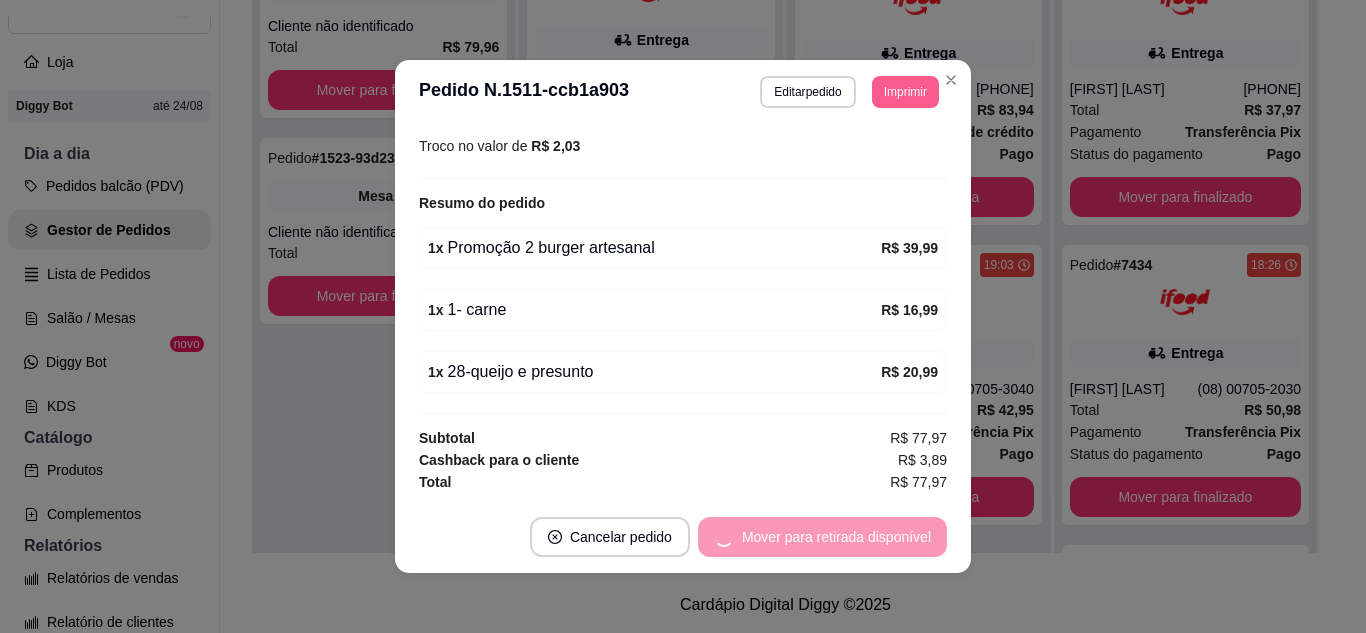 scroll, scrollTop: 525, scrollLeft: 0, axis: vertical 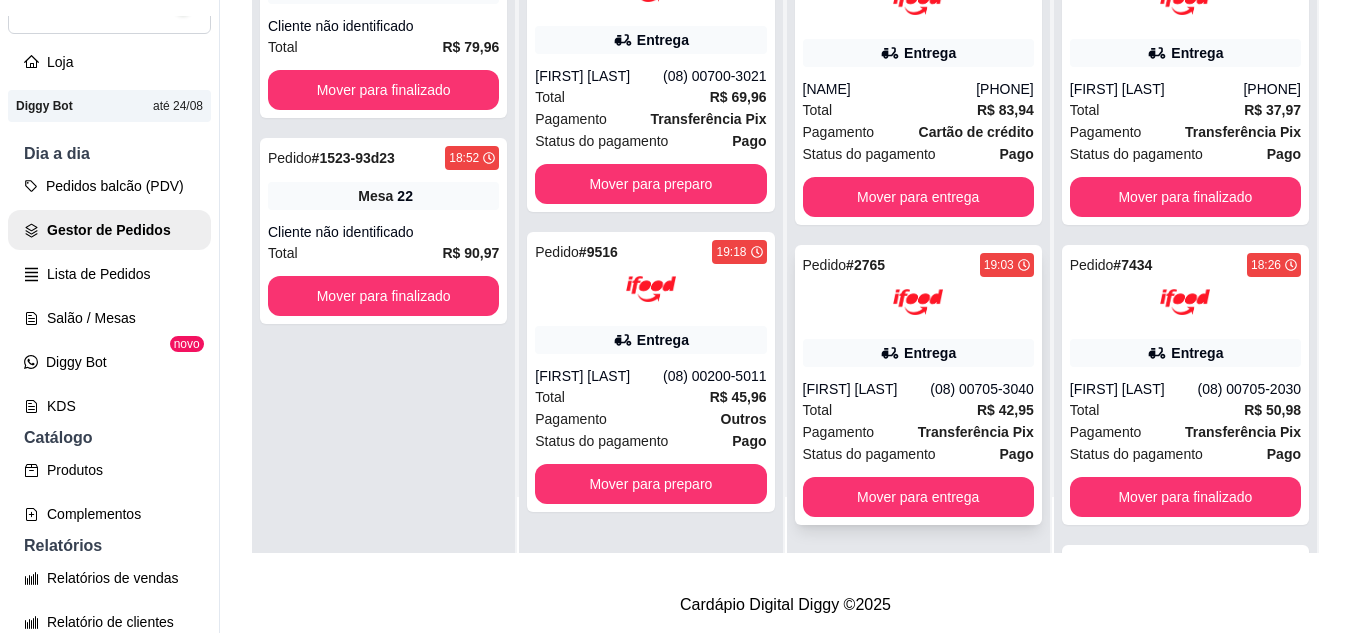click on "Entrega" at bounding box center (930, 353) 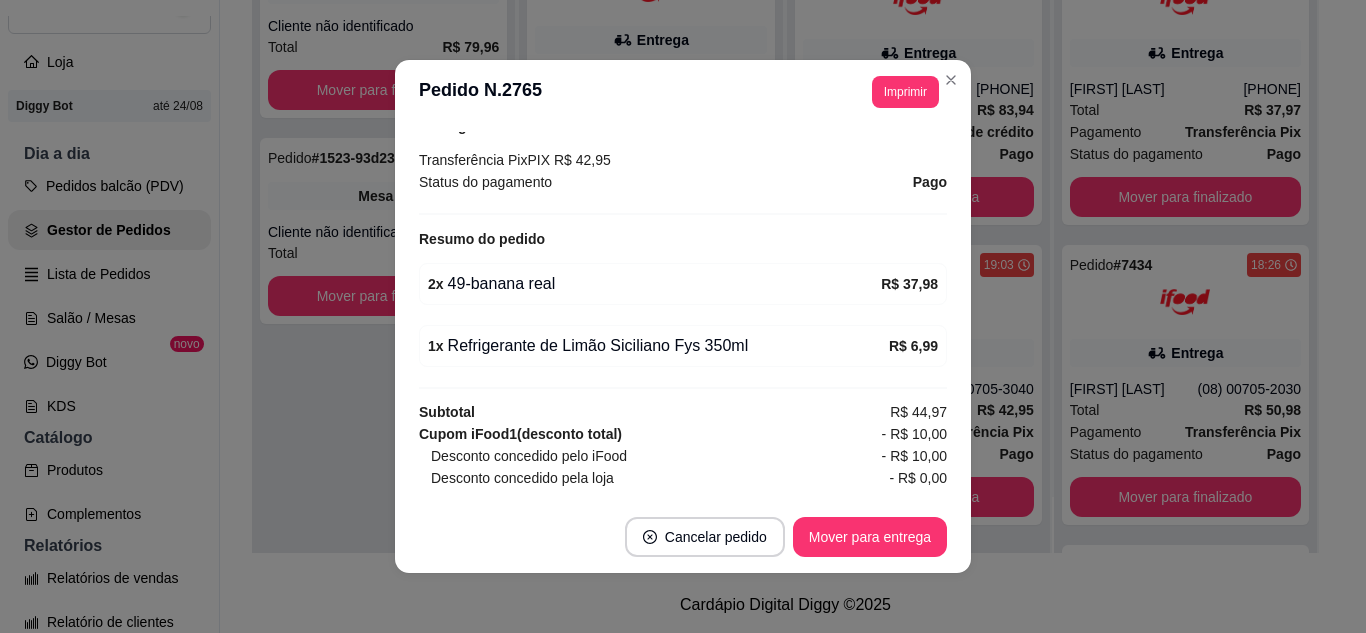 scroll, scrollTop: 684, scrollLeft: 0, axis: vertical 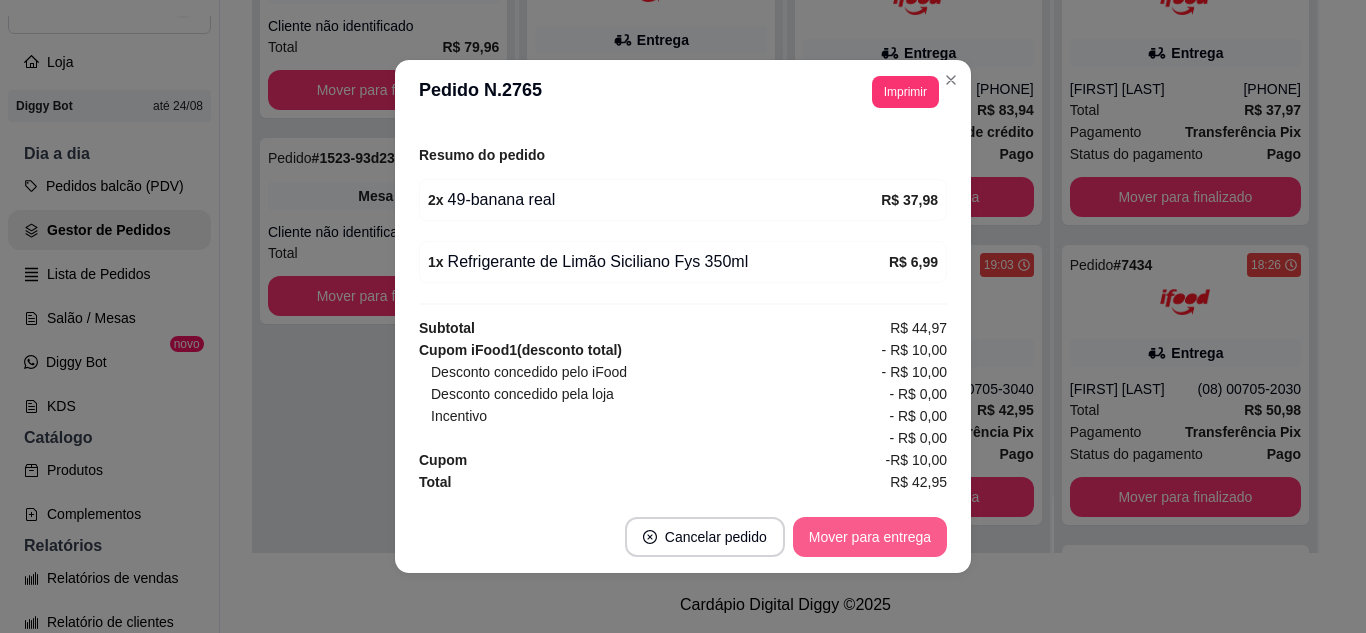 click on "Mover para entrega" at bounding box center [870, 537] 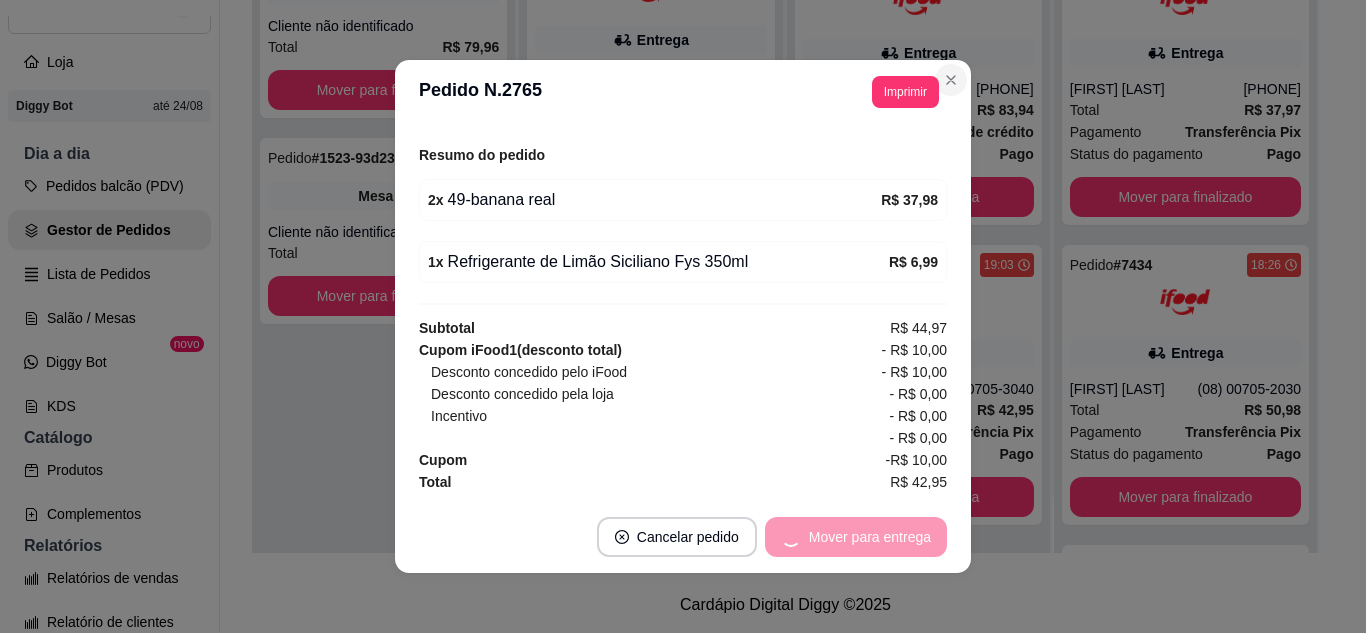 scroll, scrollTop: 205, scrollLeft: 0, axis: vertical 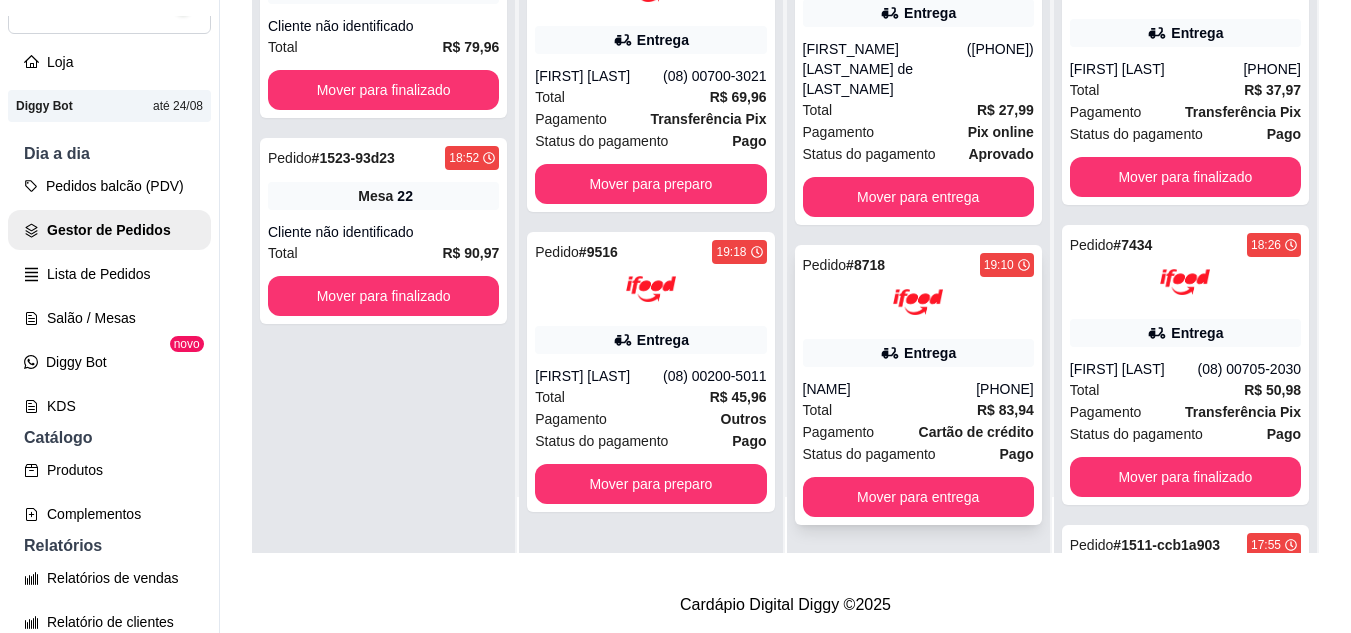 click on "[PHONE]" at bounding box center [1005, 389] 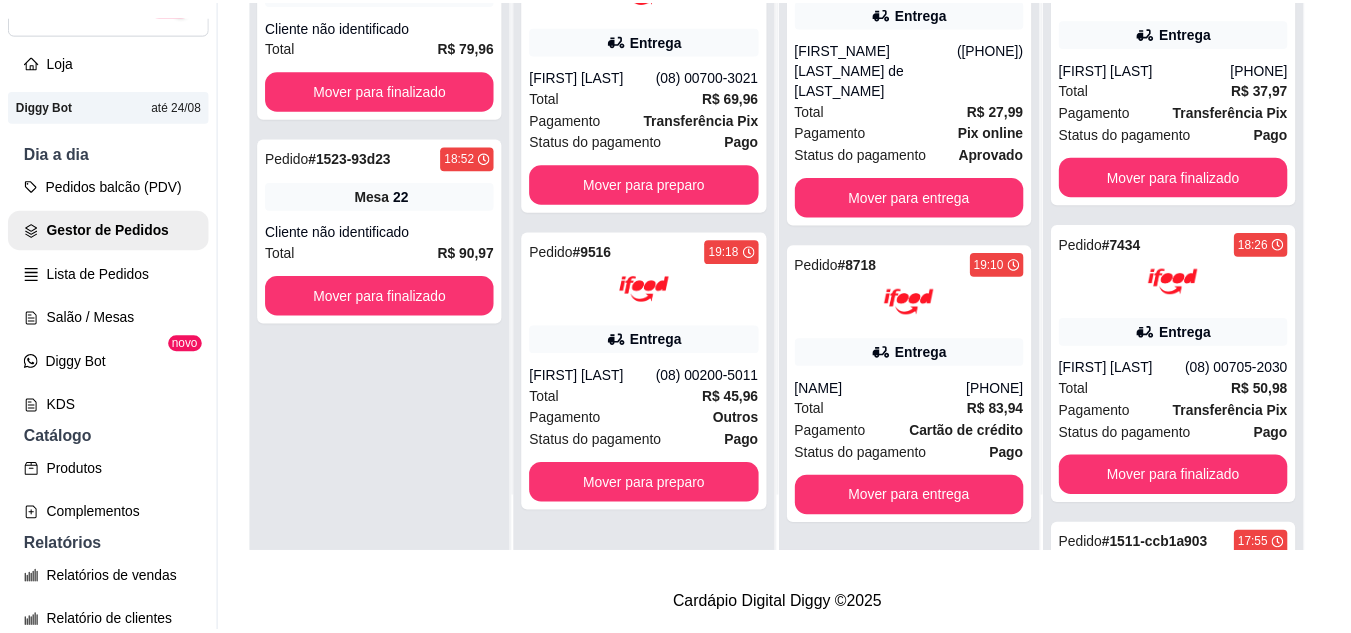 scroll, scrollTop: 100, scrollLeft: 0, axis: vertical 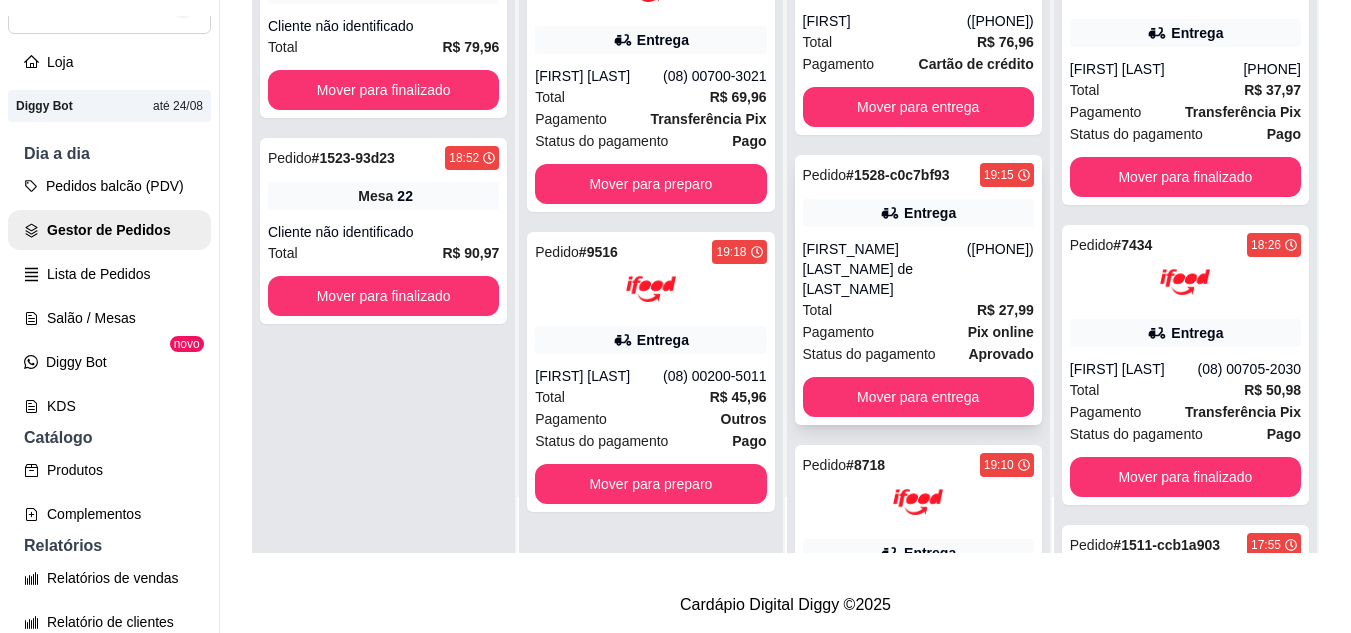 click on "Pedido  # 1528-c0c7bf93 [TIME] Entrega [FIRST] [LAST]  ([PHONE]) Total R$ 27,99 Pagamento Pix online Status do pagamento aprovado Mover para entrega" at bounding box center (918, 290) 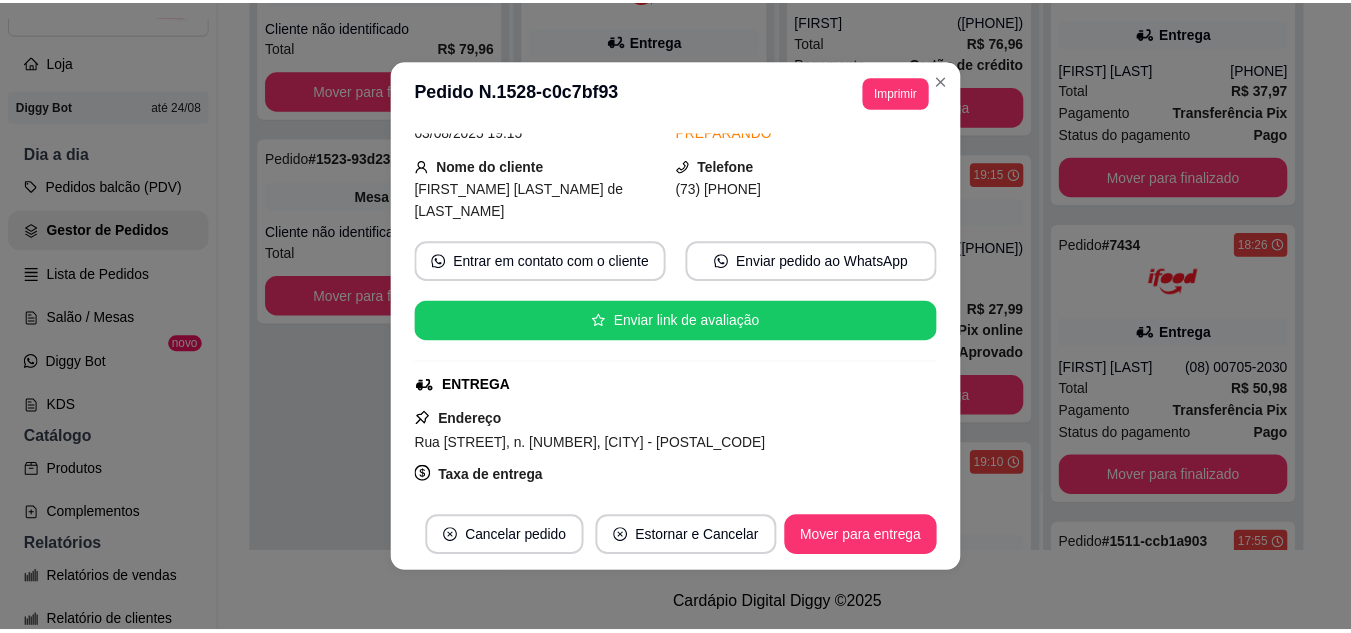 scroll, scrollTop: 100, scrollLeft: 0, axis: vertical 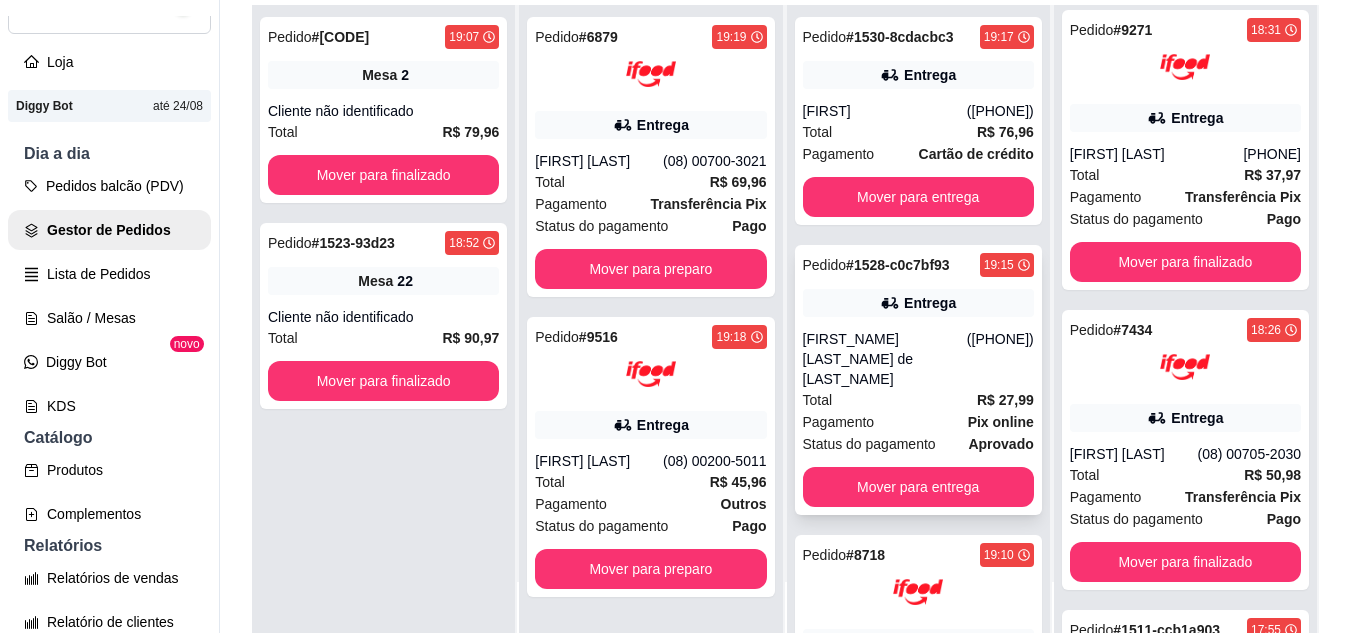 click on "([PHONE])" at bounding box center (1000, 359) 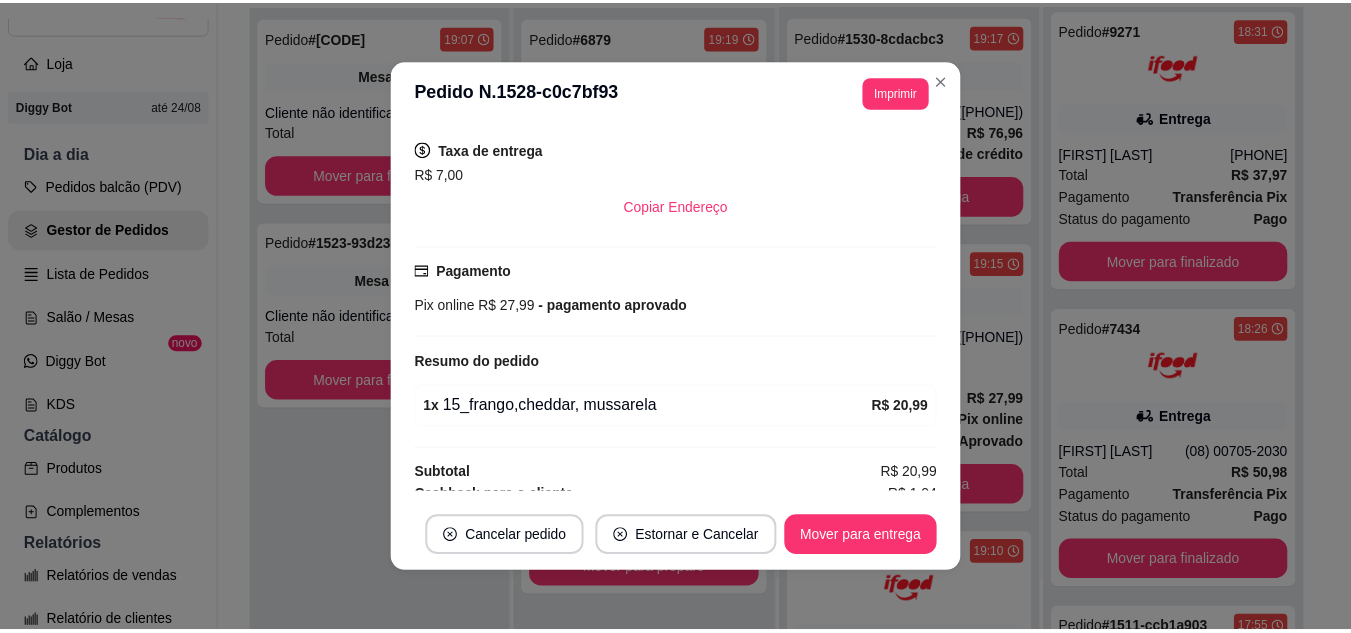 scroll, scrollTop: 438, scrollLeft: 0, axis: vertical 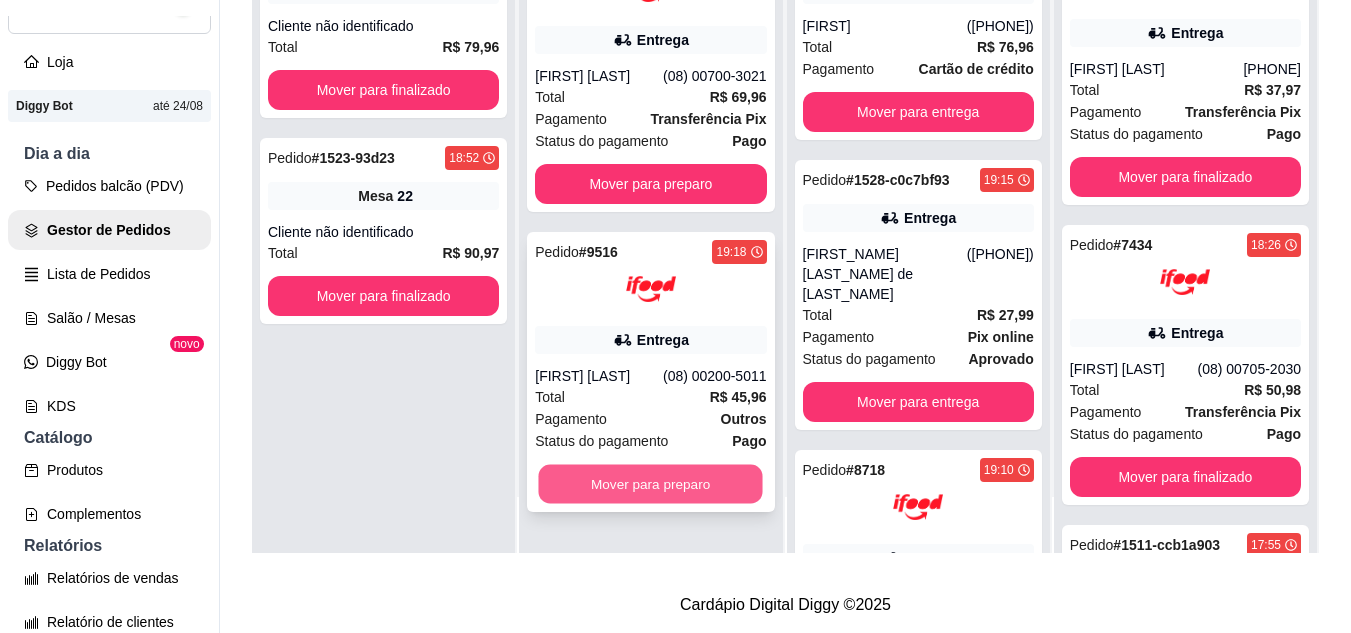 click on "Mover para preparo" at bounding box center (651, 484) 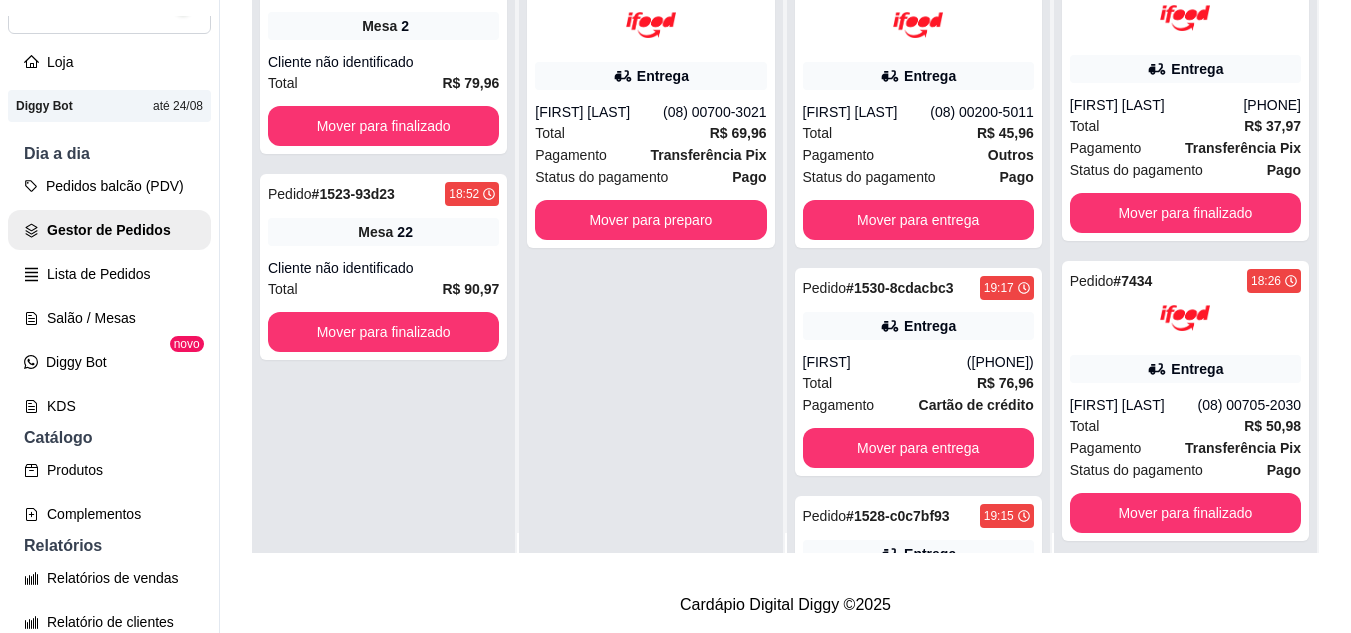 scroll, scrollTop: 0, scrollLeft: 0, axis: both 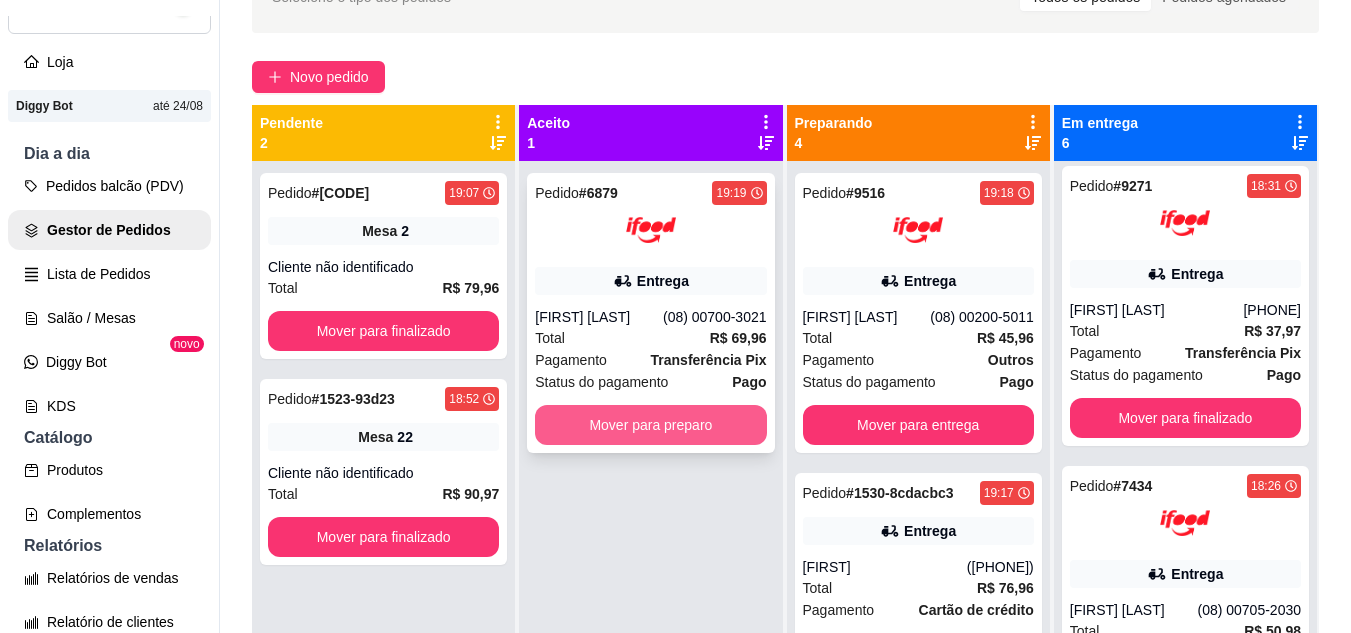 click on "Mover para preparo" at bounding box center [650, 425] 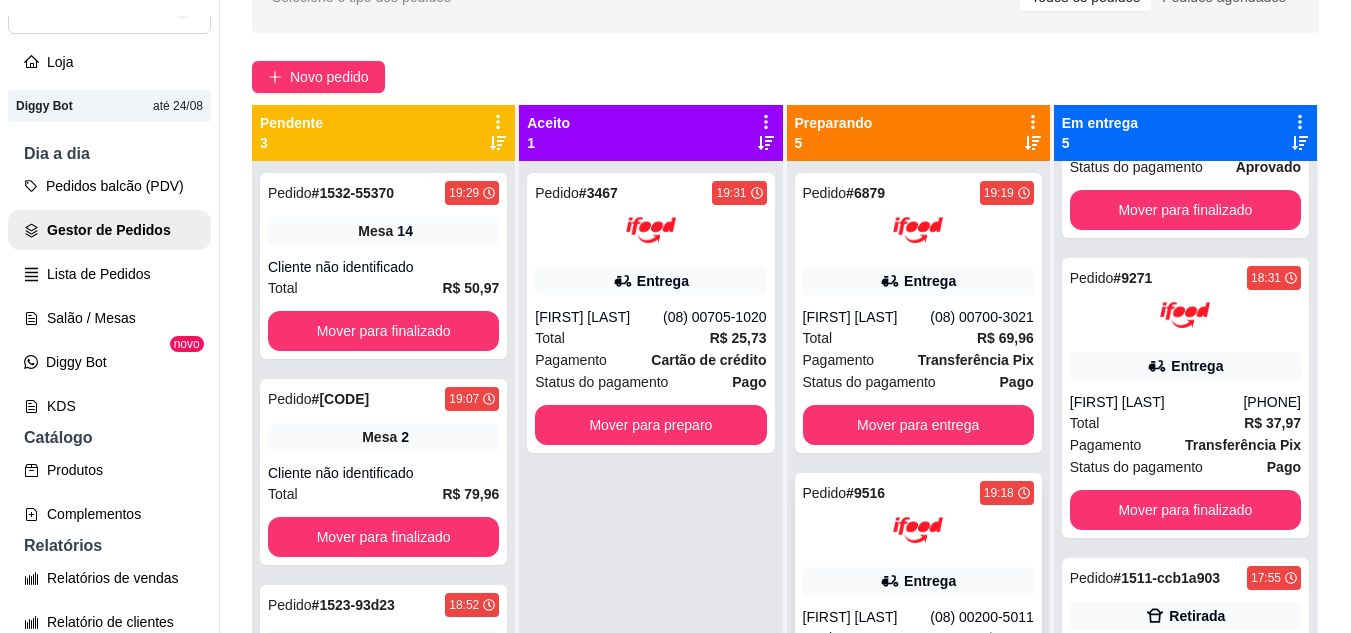 scroll, scrollTop: 713, scrollLeft: 0, axis: vertical 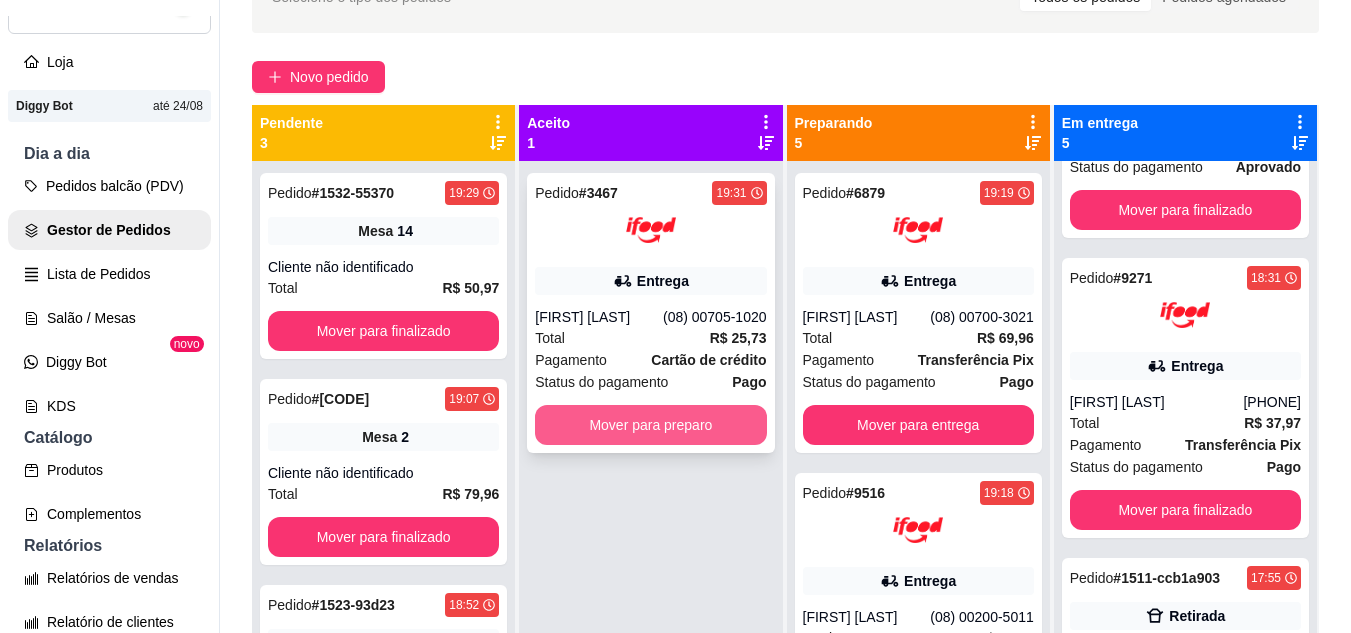 click on "Mover para preparo" at bounding box center [650, 425] 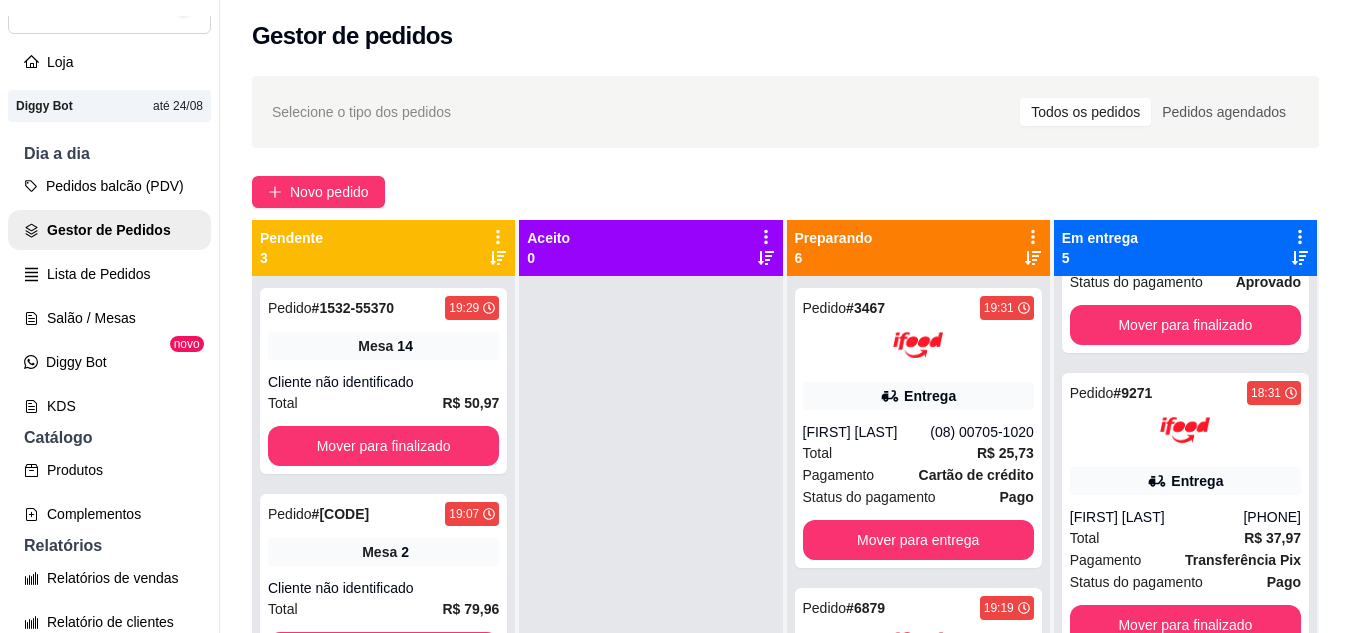 scroll, scrollTop: 0, scrollLeft: 0, axis: both 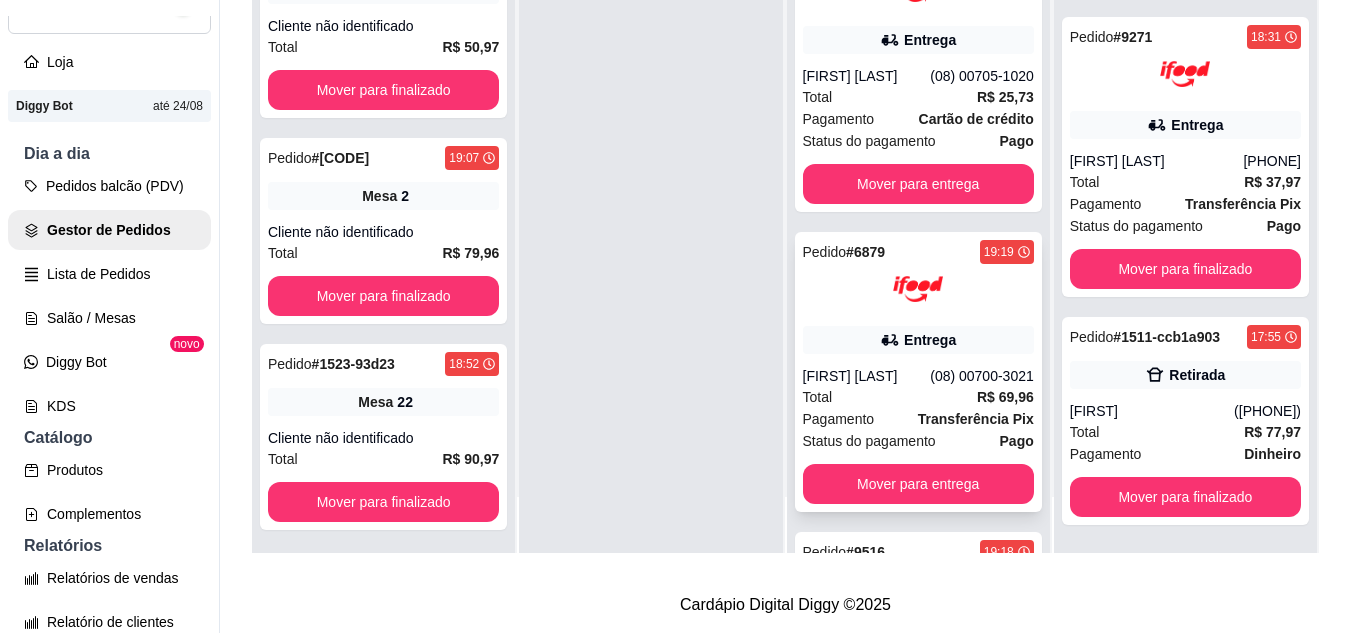 click on "Entrega" at bounding box center [930, 340] 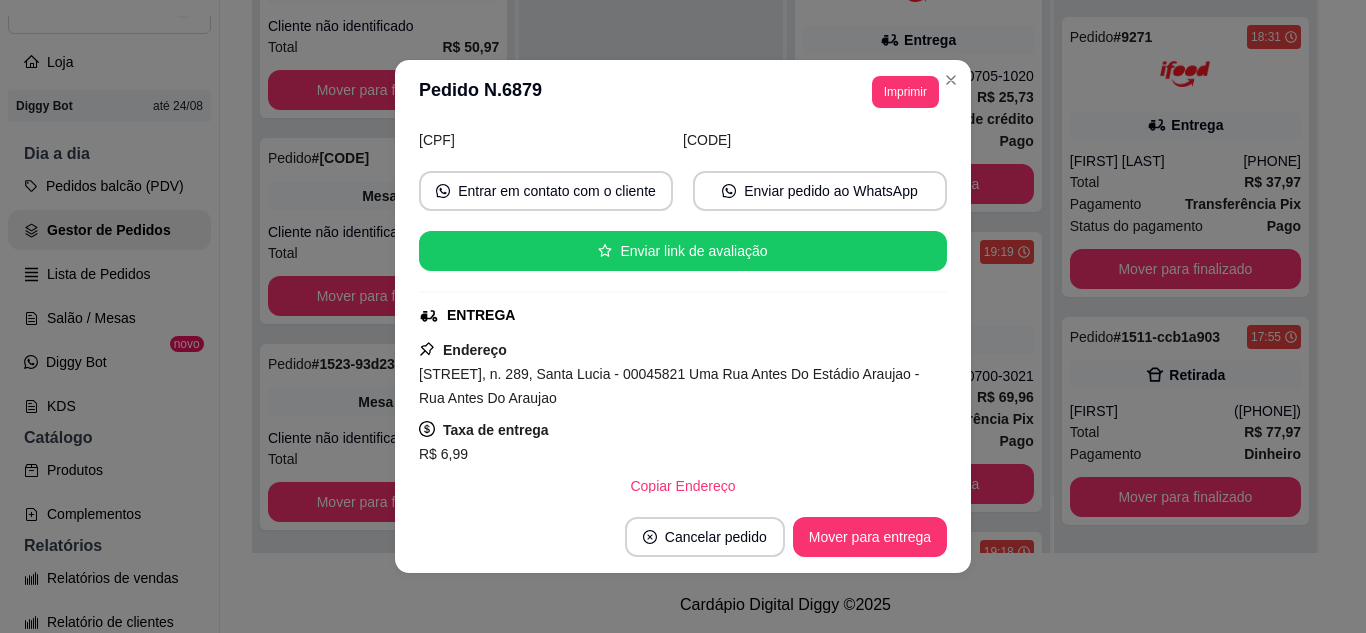 scroll, scrollTop: 200, scrollLeft: 0, axis: vertical 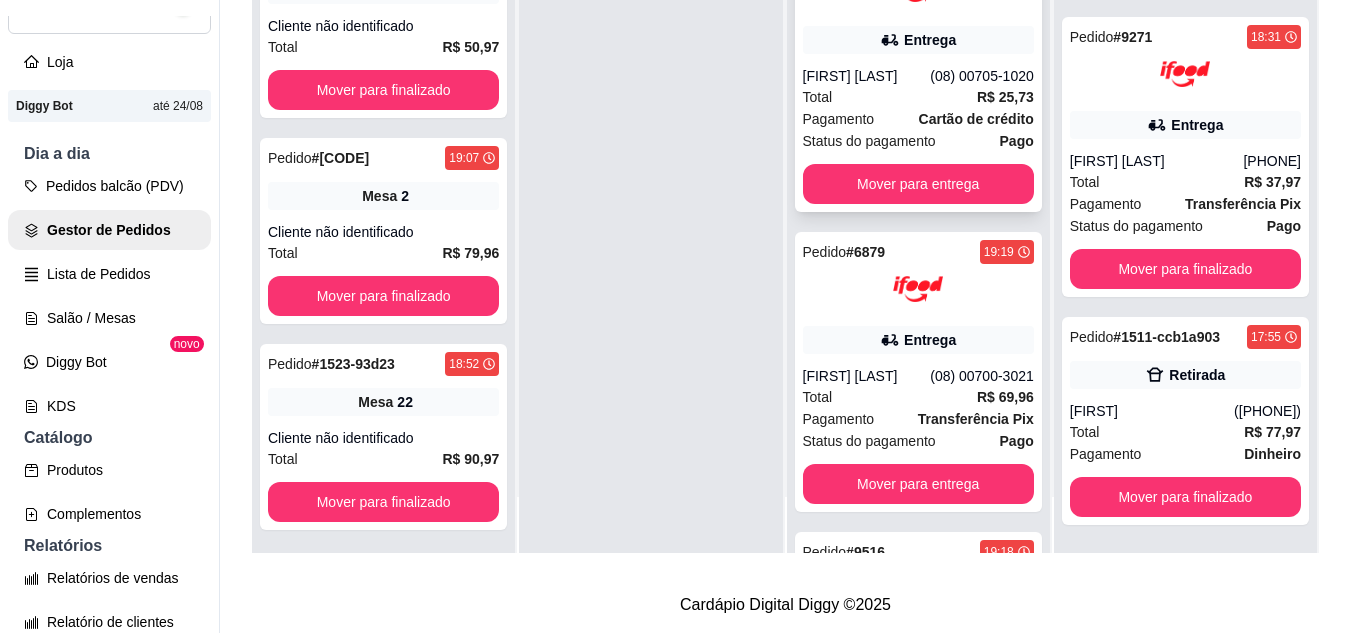 click on "(08) 00705-1020" at bounding box center (982, 76) 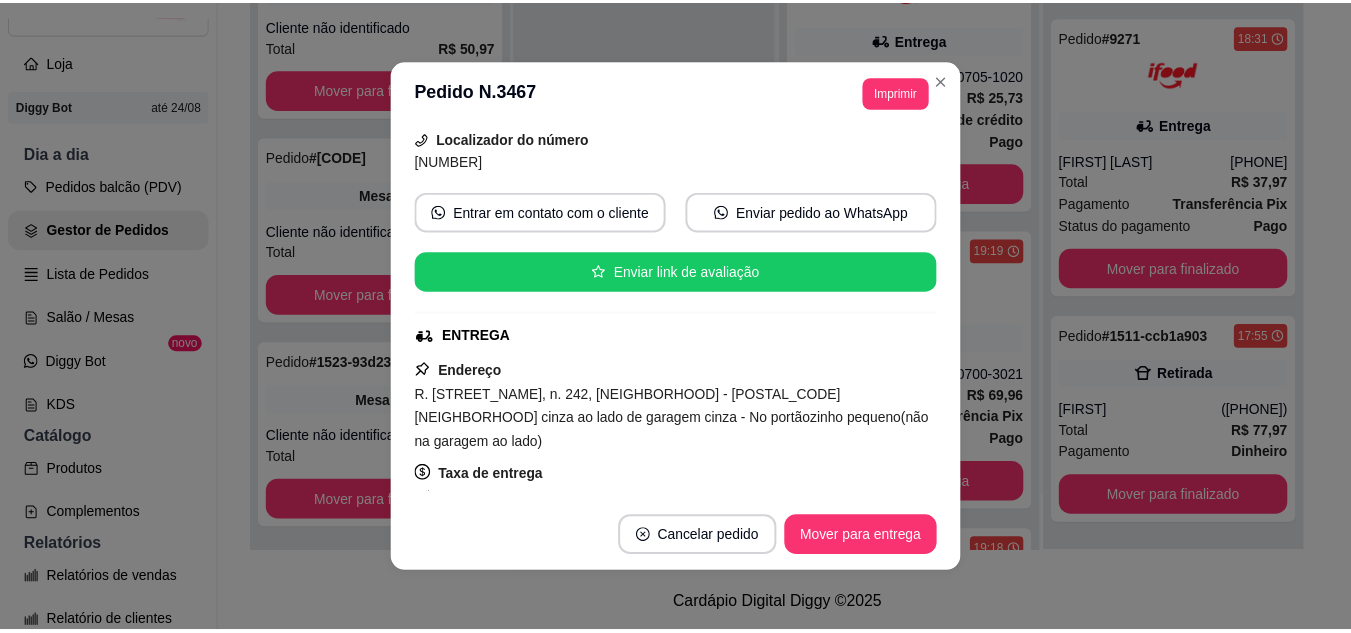scroll, scrollTop: 200, scrollLeft: 0, axis: vertical 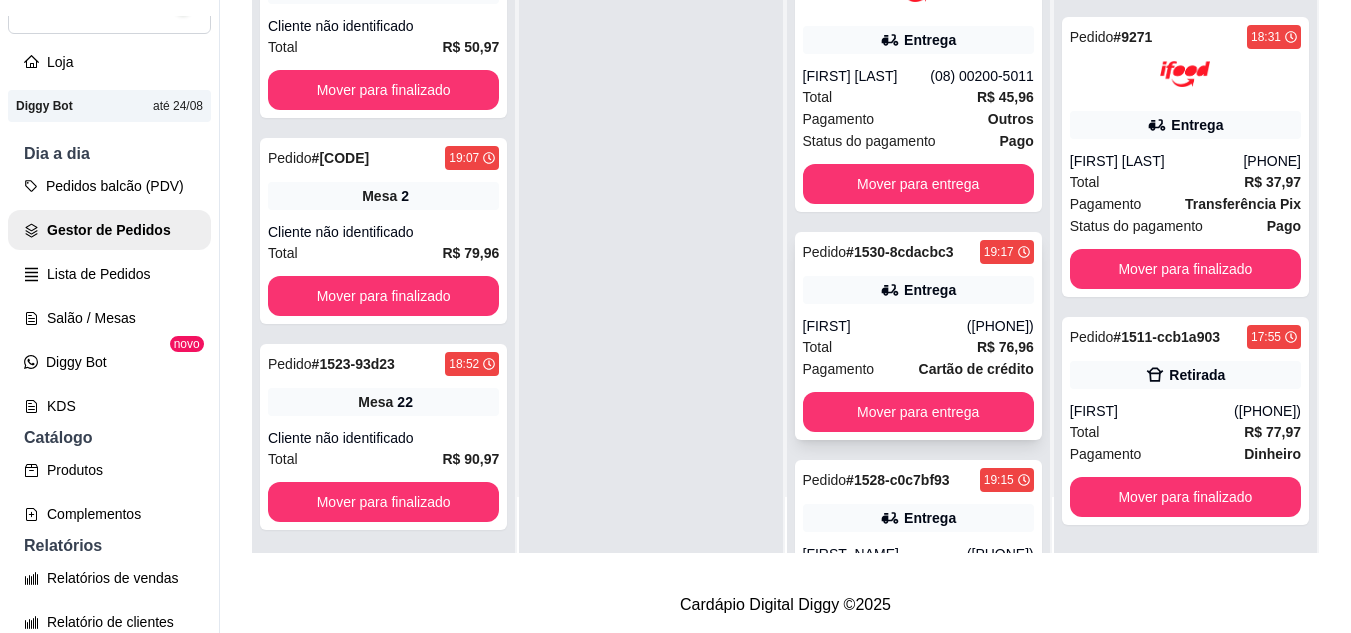 click 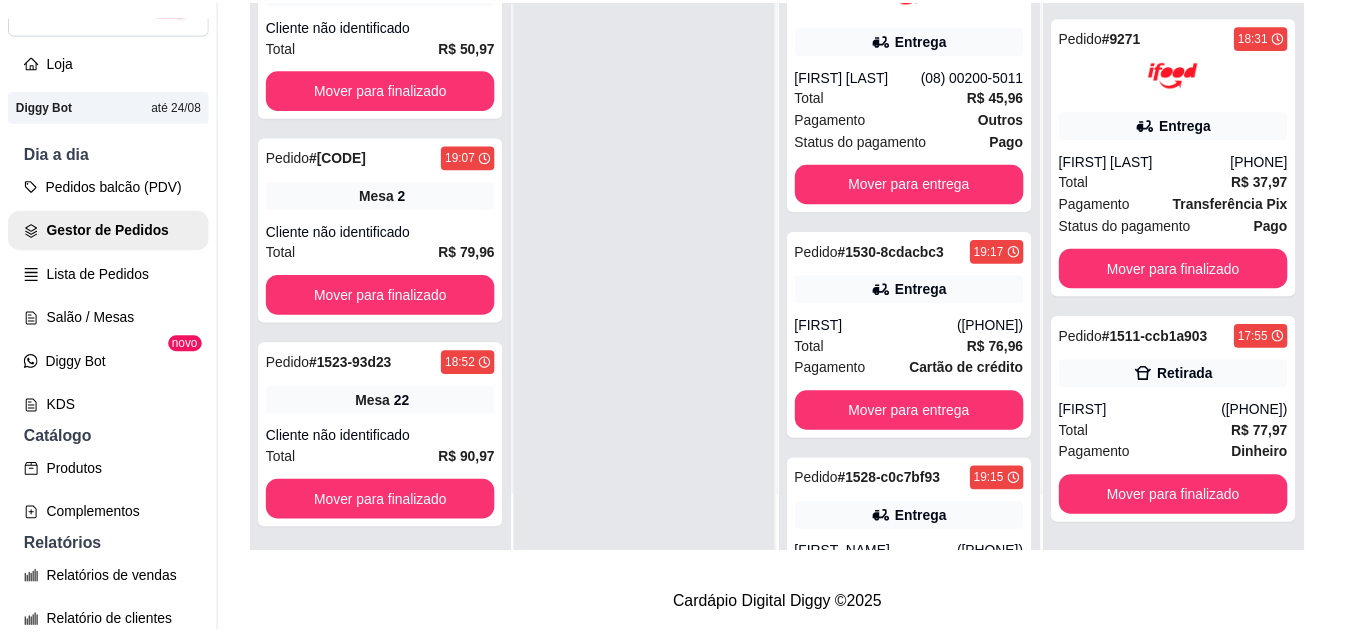 scroll, scrollTop: 100, scrollLeft: 0, axis: vertical 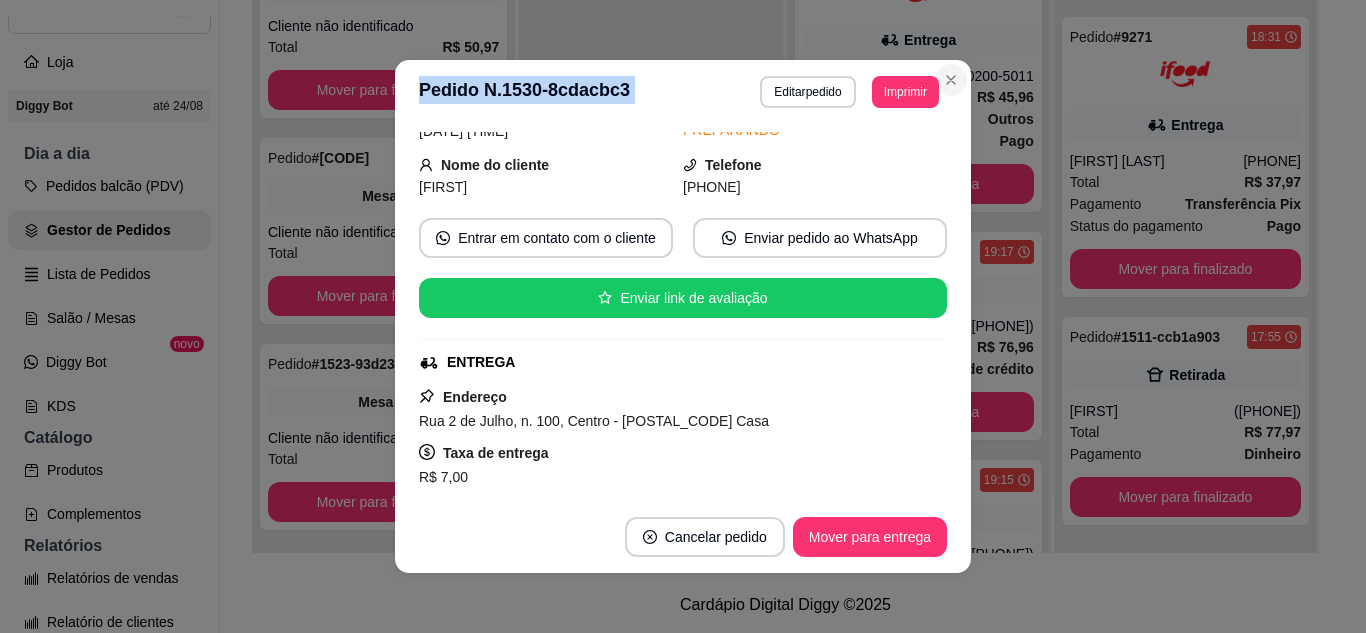 click on "**********" at bounding box center (683, 316) 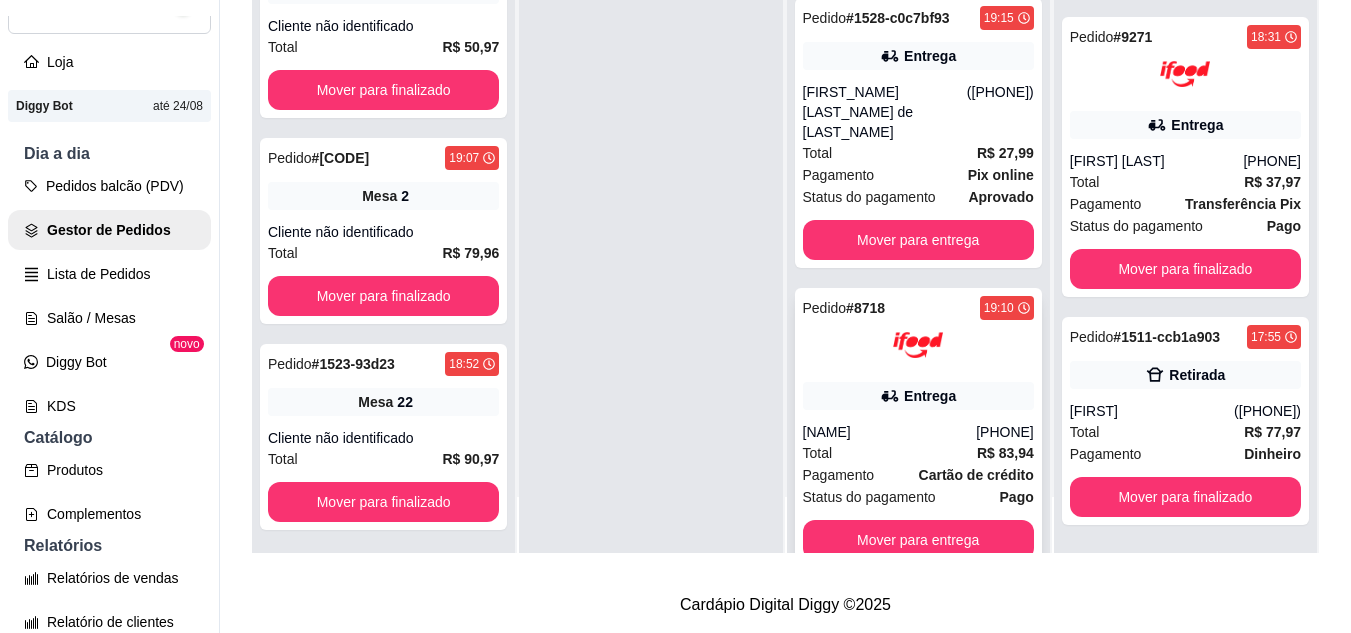 scroll, scrollTop: 1125, scrollLeft: 0, axis: vertical 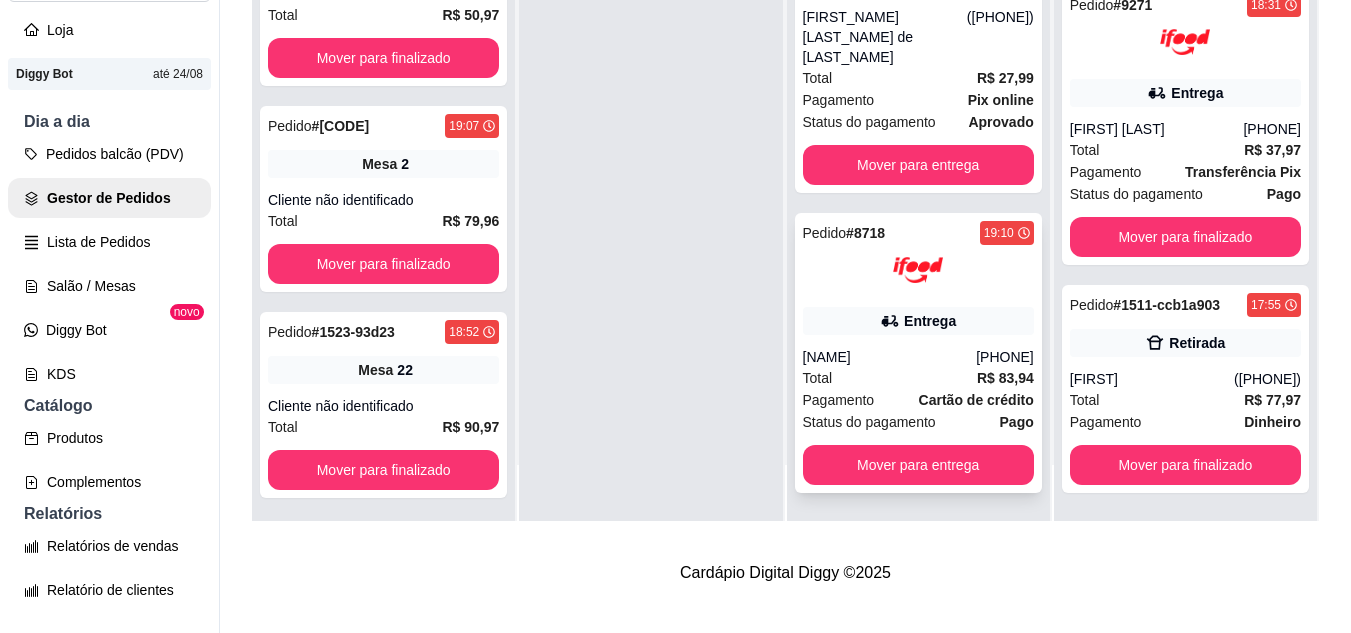 click on "Entrega" at bounding box center [918, 321] 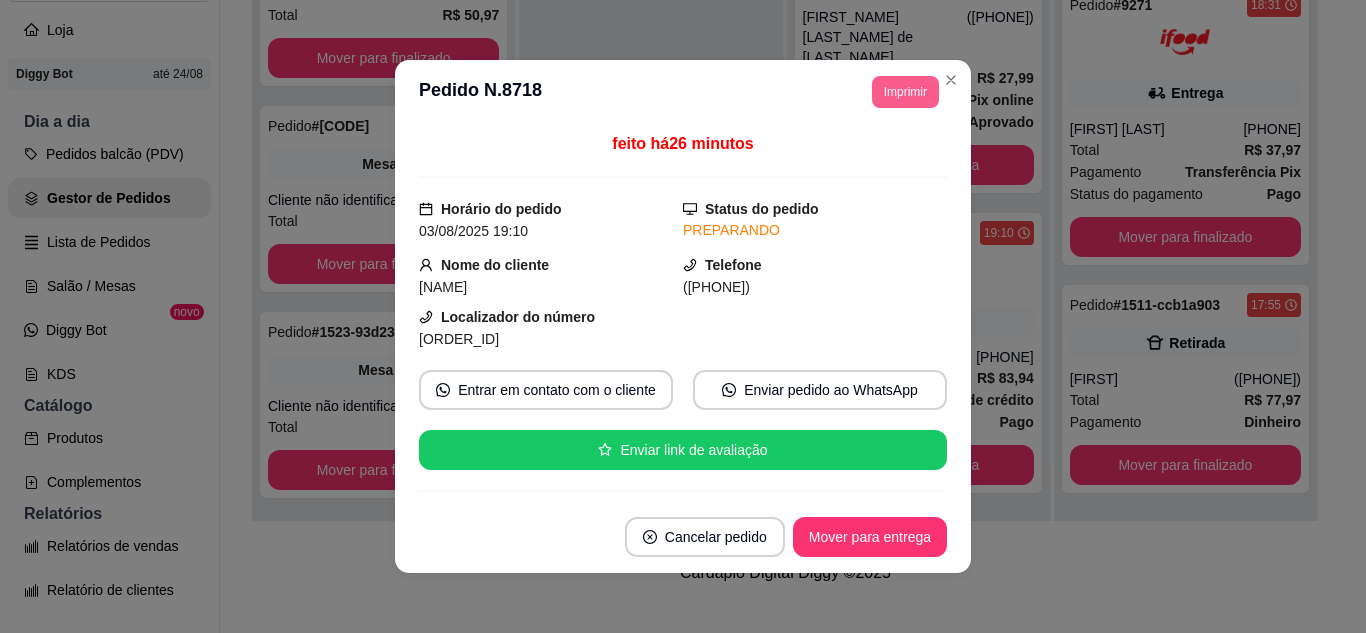 click on "Imprimir" at bounding box center (905, 92) 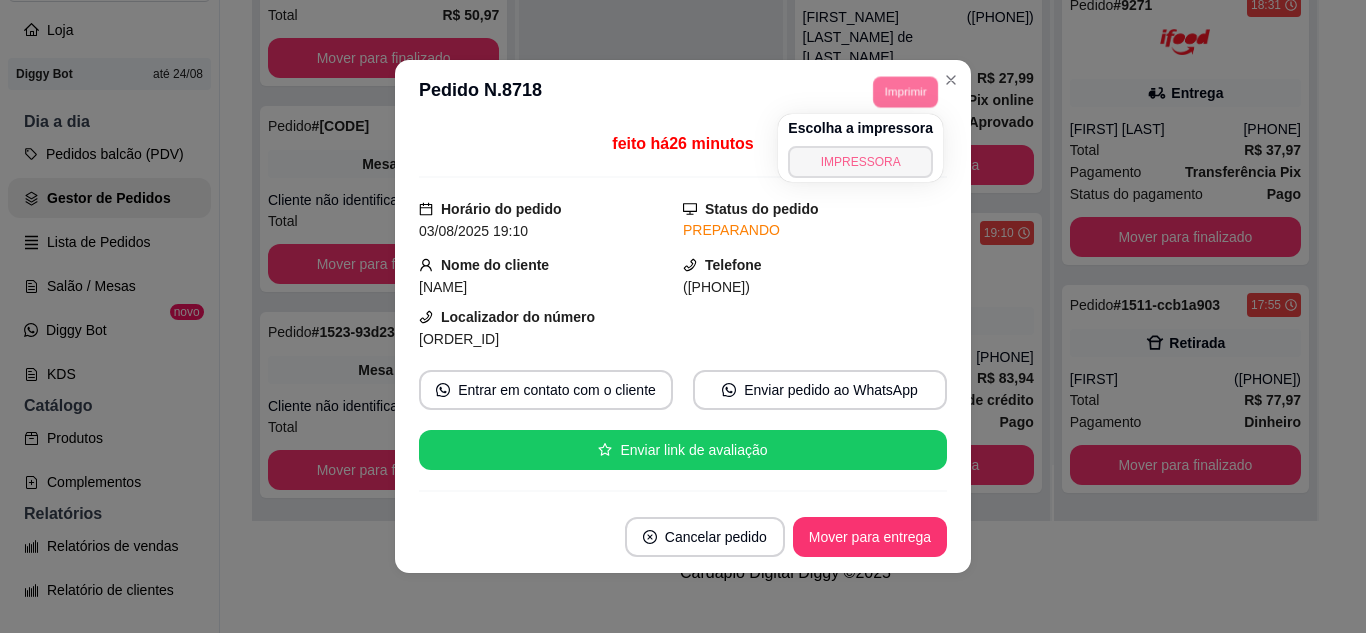 click on "IMPRESSORA" at bounding box center [860, 162] 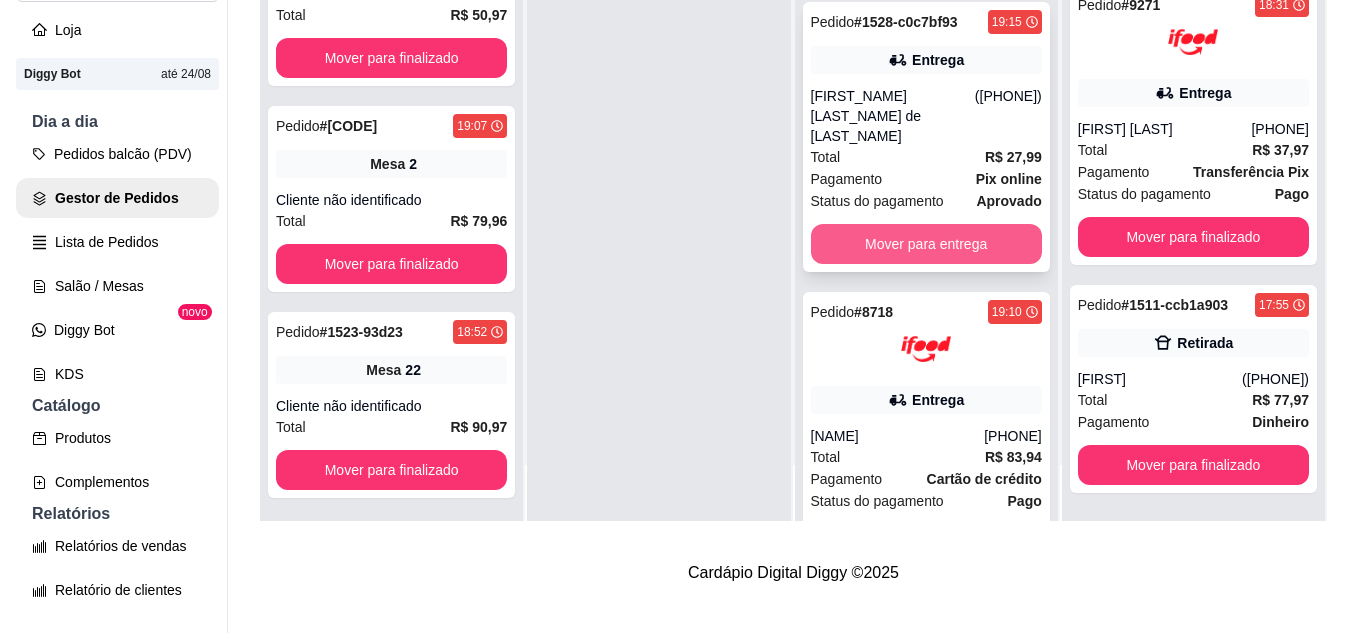 scroll, scrollTop: 1025, scrollLeft: 0, axis: vertical 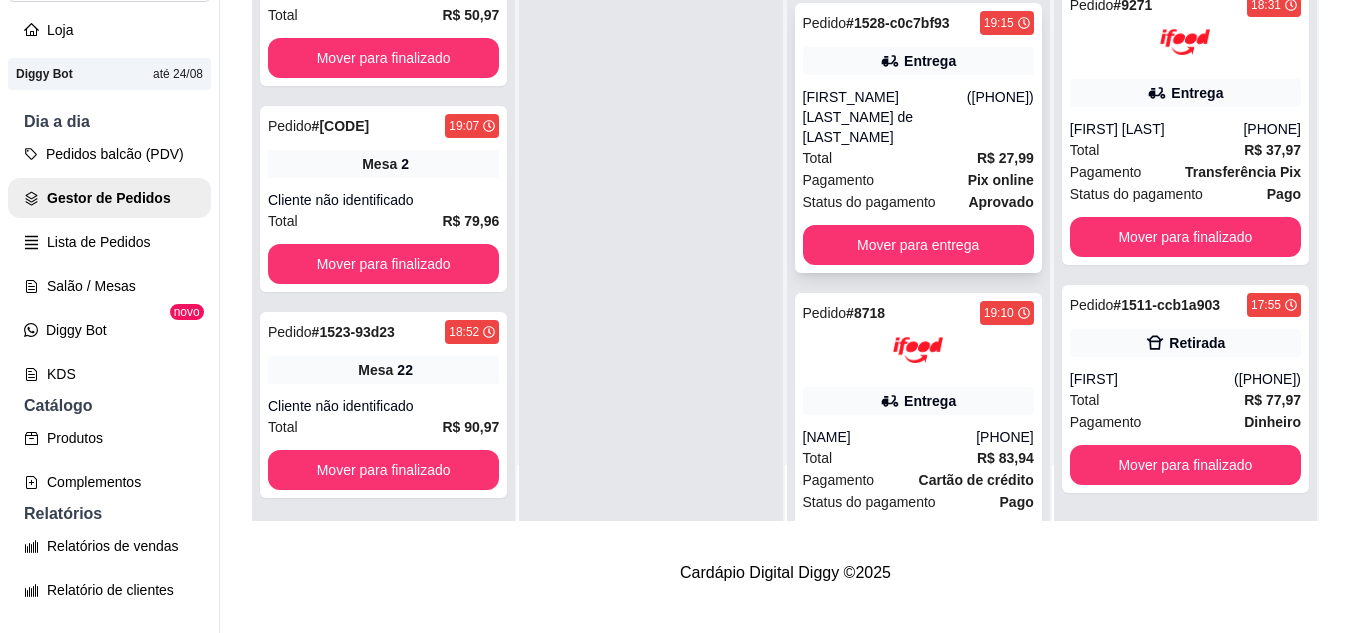 click on "Total R$ 27,99" at bounding box center (918, 158) 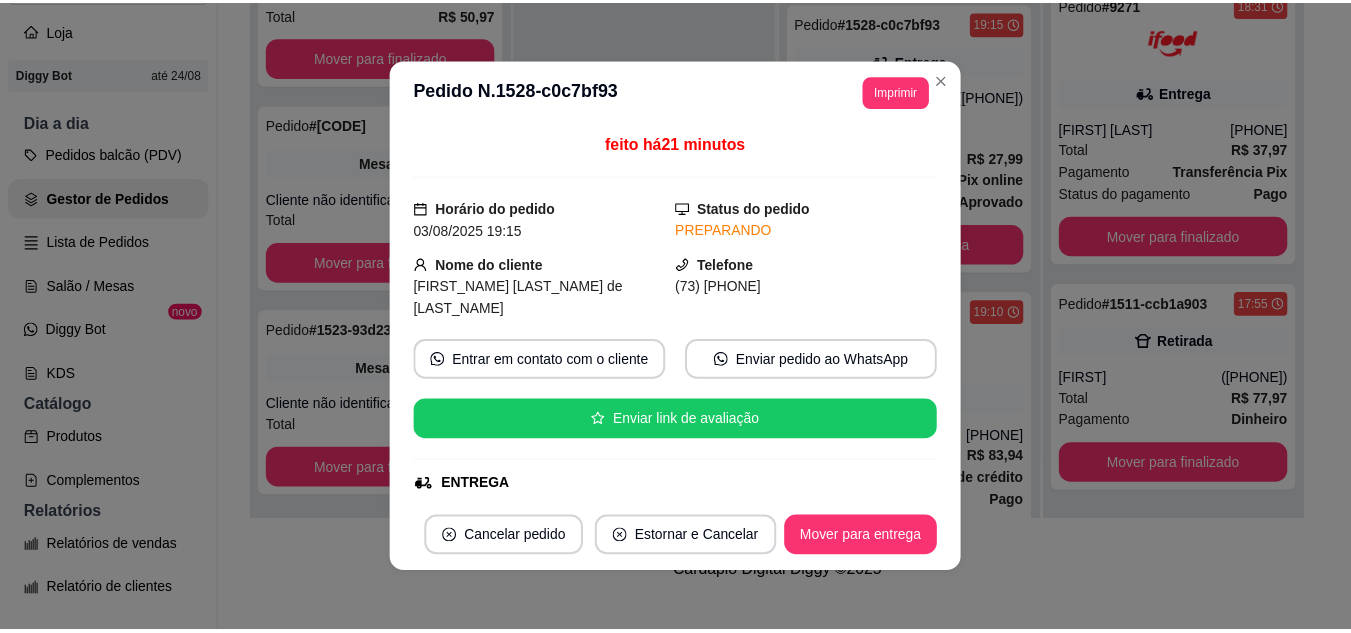 scroll, scrollTop: 100, scrollLeft: 0, axis: vertical 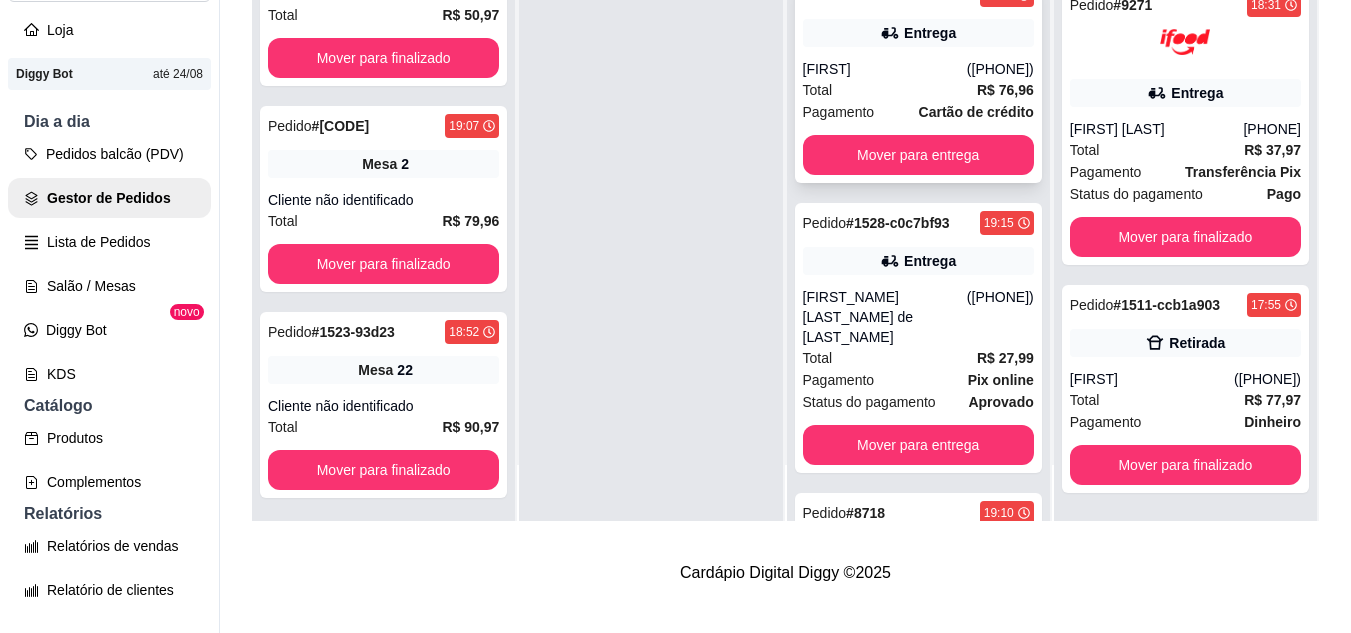 click on "Pedido  # 1530-8cdacbc3 19:17 Entrega [FIRST] ([PHONE]) Total R$ 76,96 Pagamento Cartão de crédito Mover para entrega" at bounding box center (918, 79) 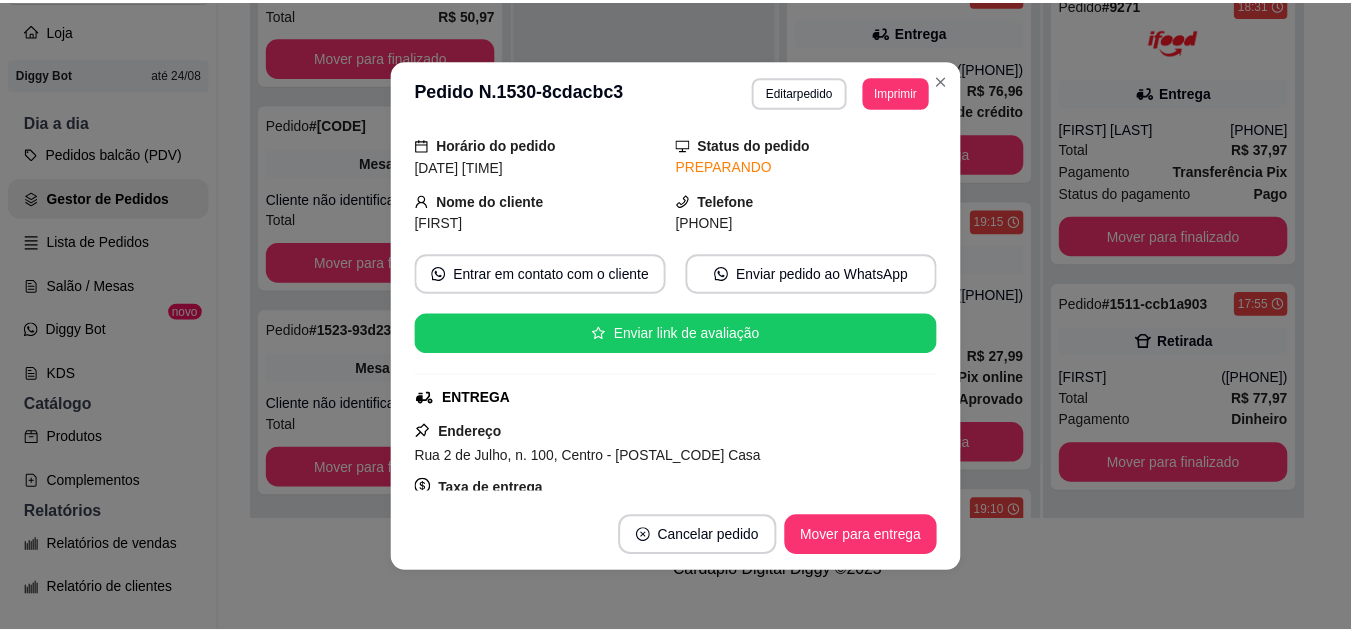scroll, scrollTop: 100, scrollLeft: 0, axis: vertical 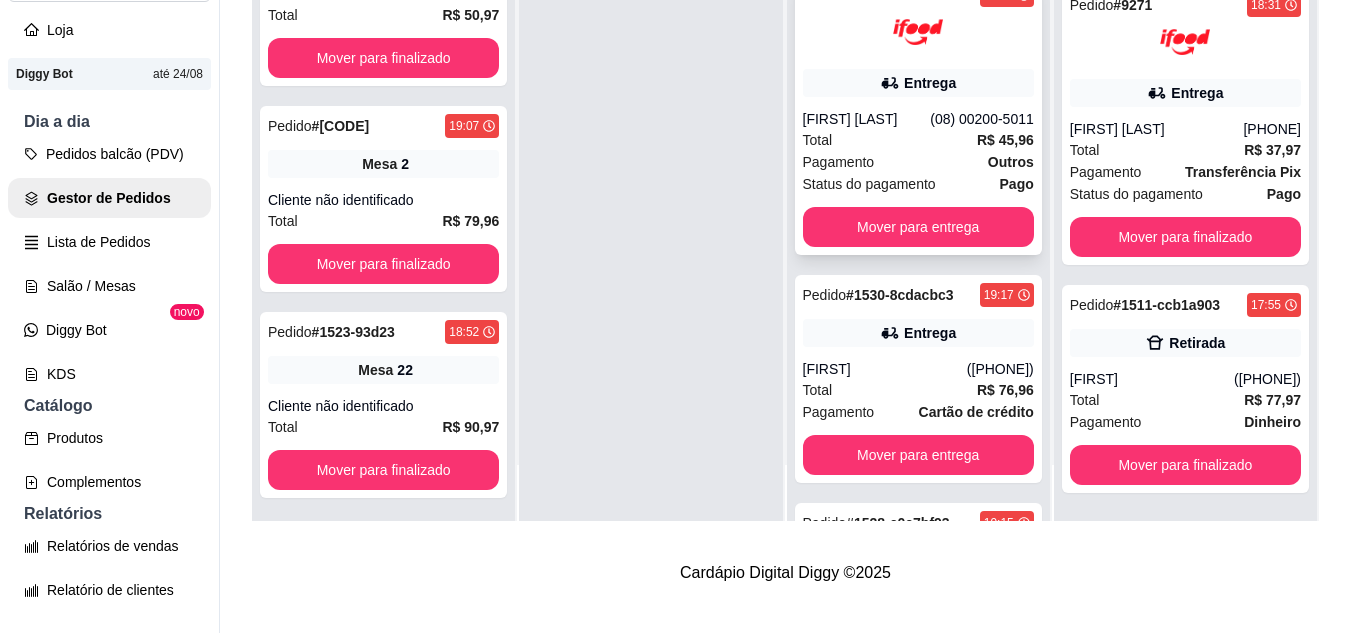 click on "[FIRST] [LAST]" at bounding box center [867, 119] 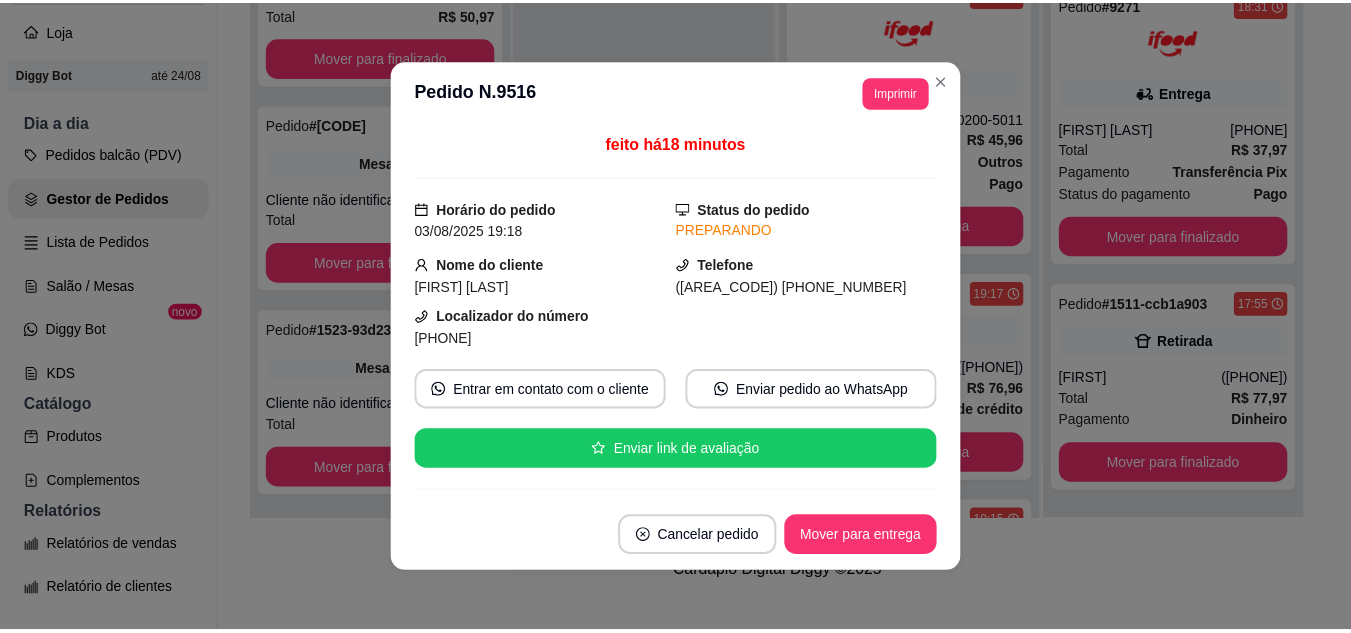 scroll, scrollTop: 200, scrollLeft: 0, axis: vertical 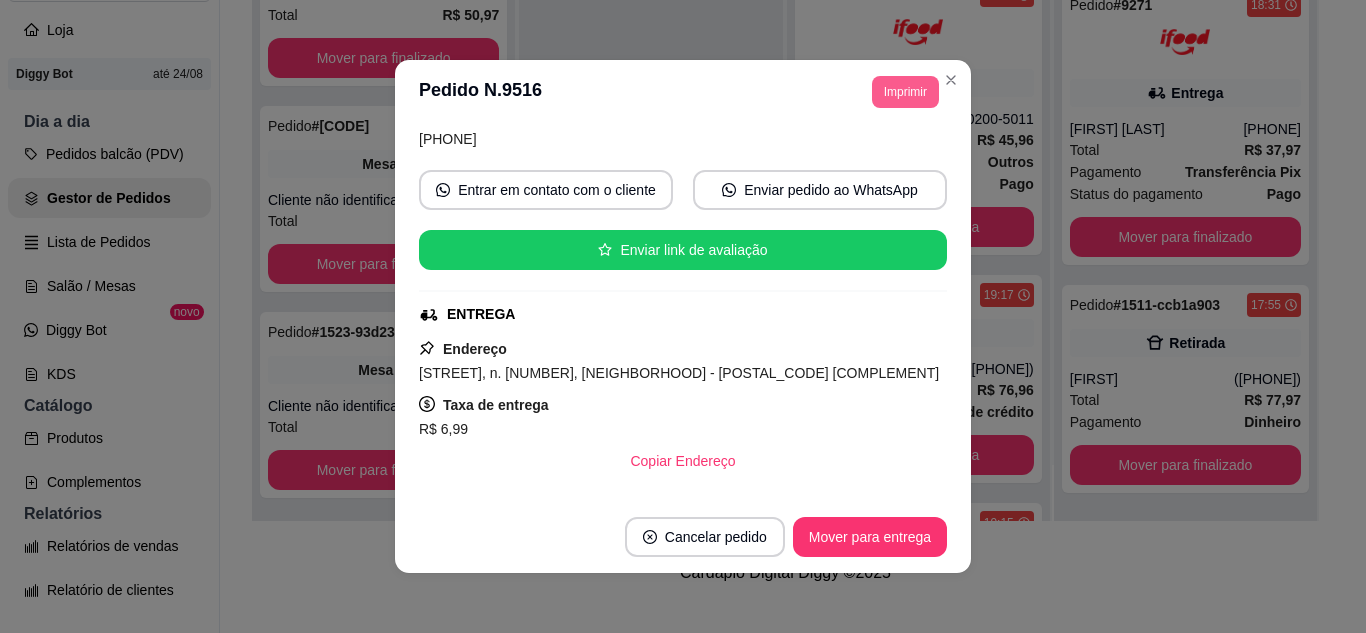 click on "Imprimir" at bounding box center (905, 92) 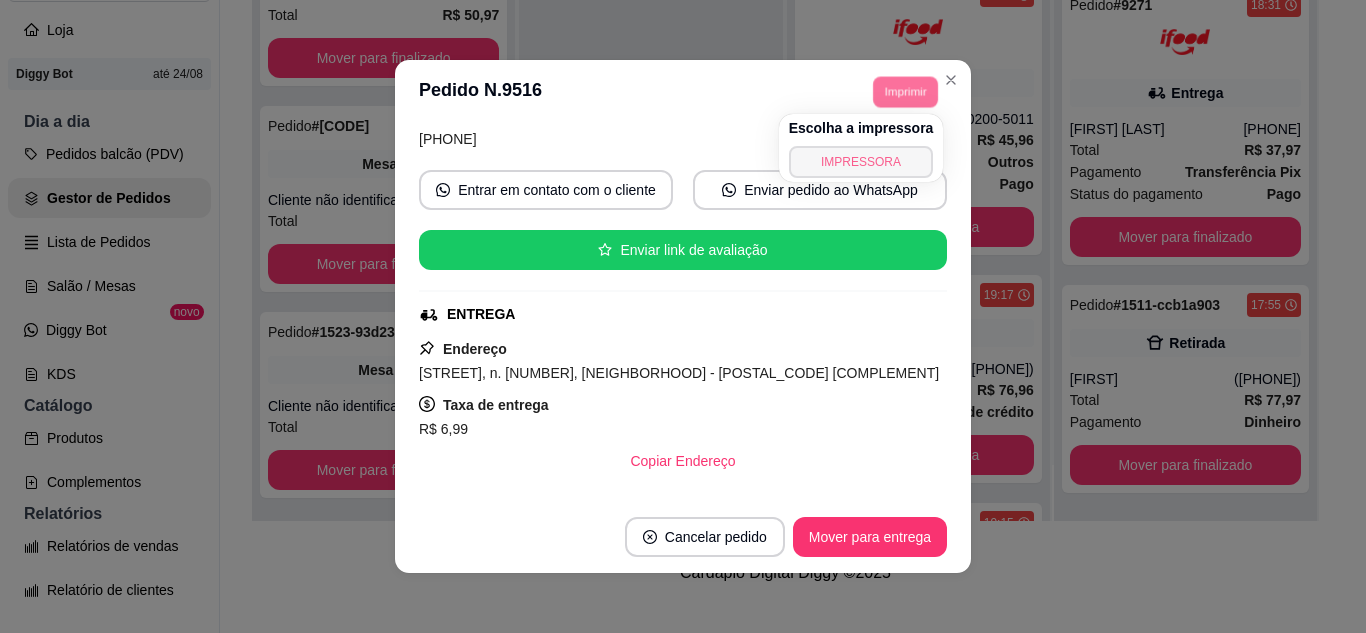 click on "IMPRESSORA" at bounding box center [861, 162] 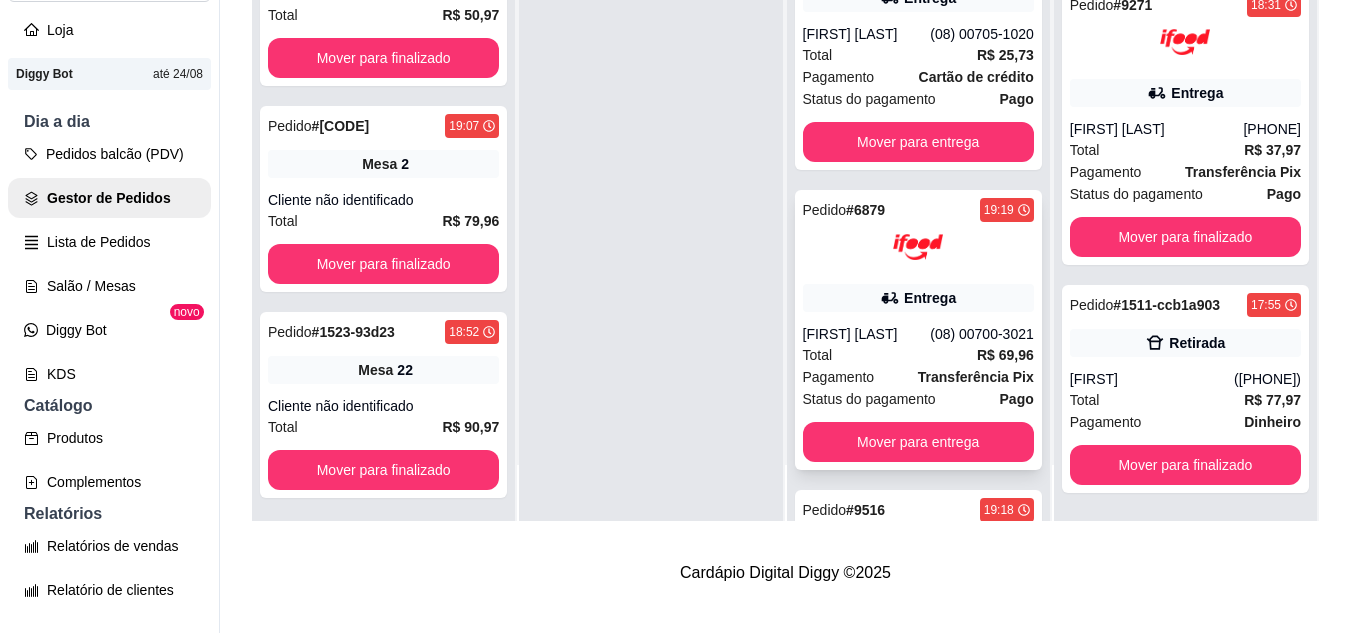 scroll, scrollTop: 0, scrollLeft: 0, axis: both 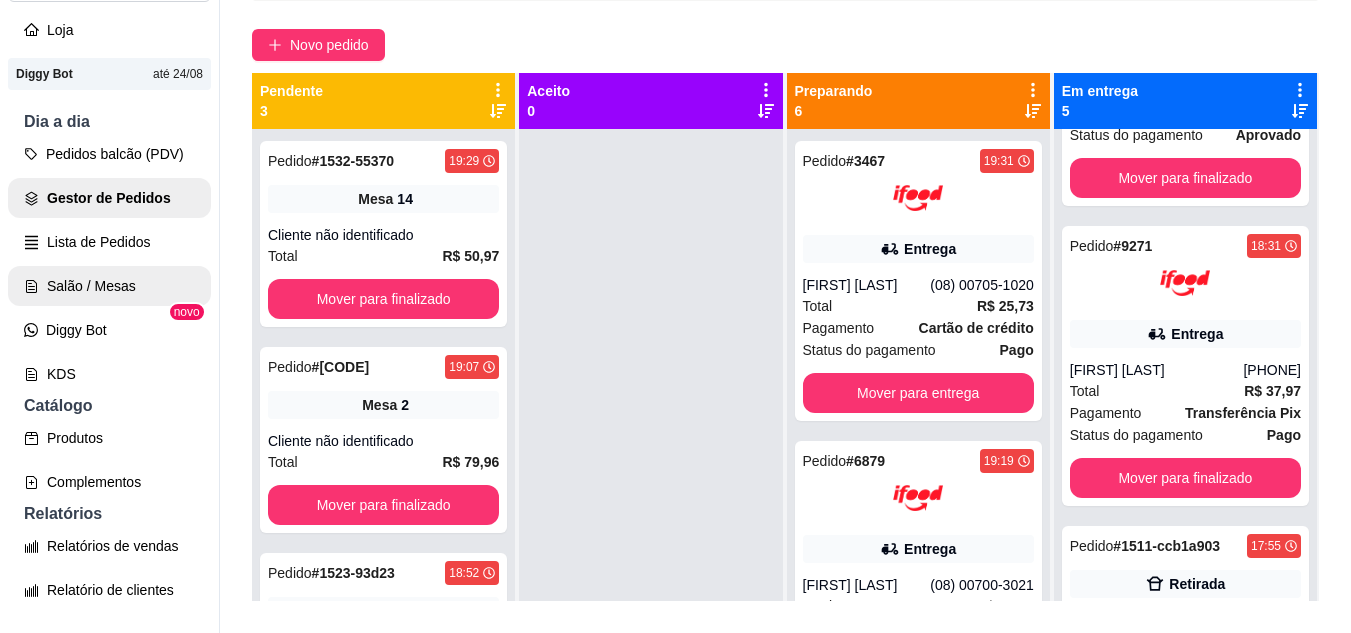 click on "Salão / Mesas" at bounding box center [109, 286] 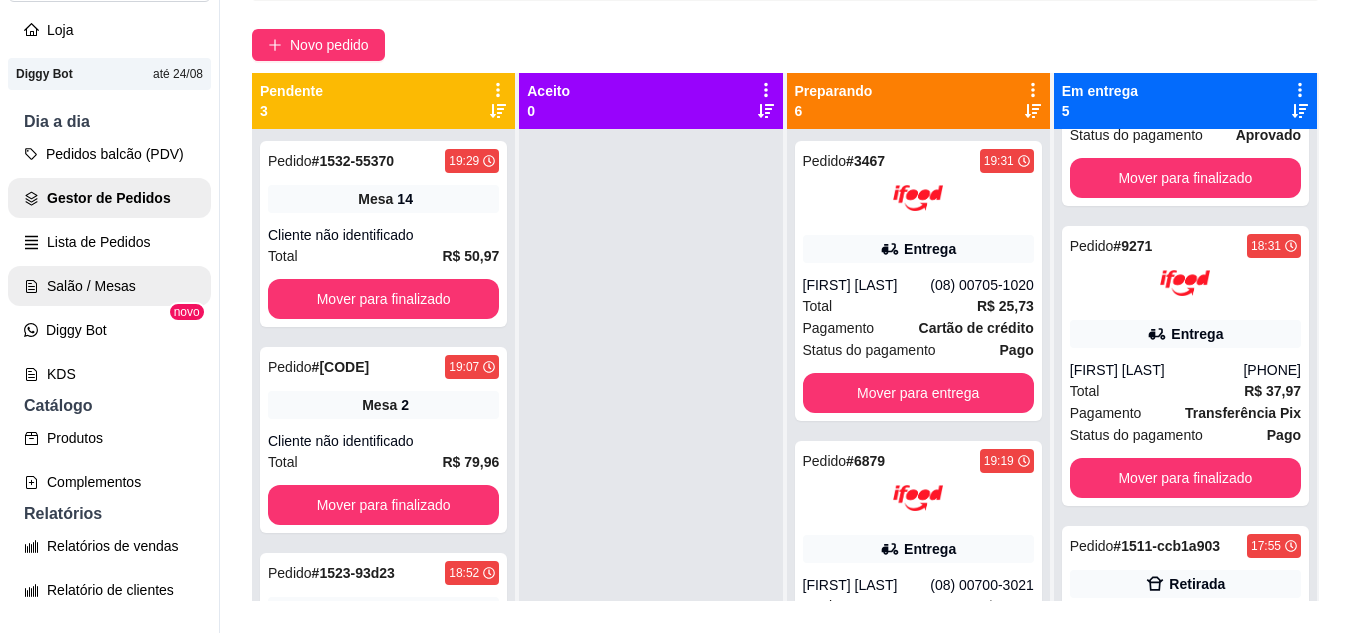 scroll, scrollTop: 0, scrollLeft: 0, axis: both 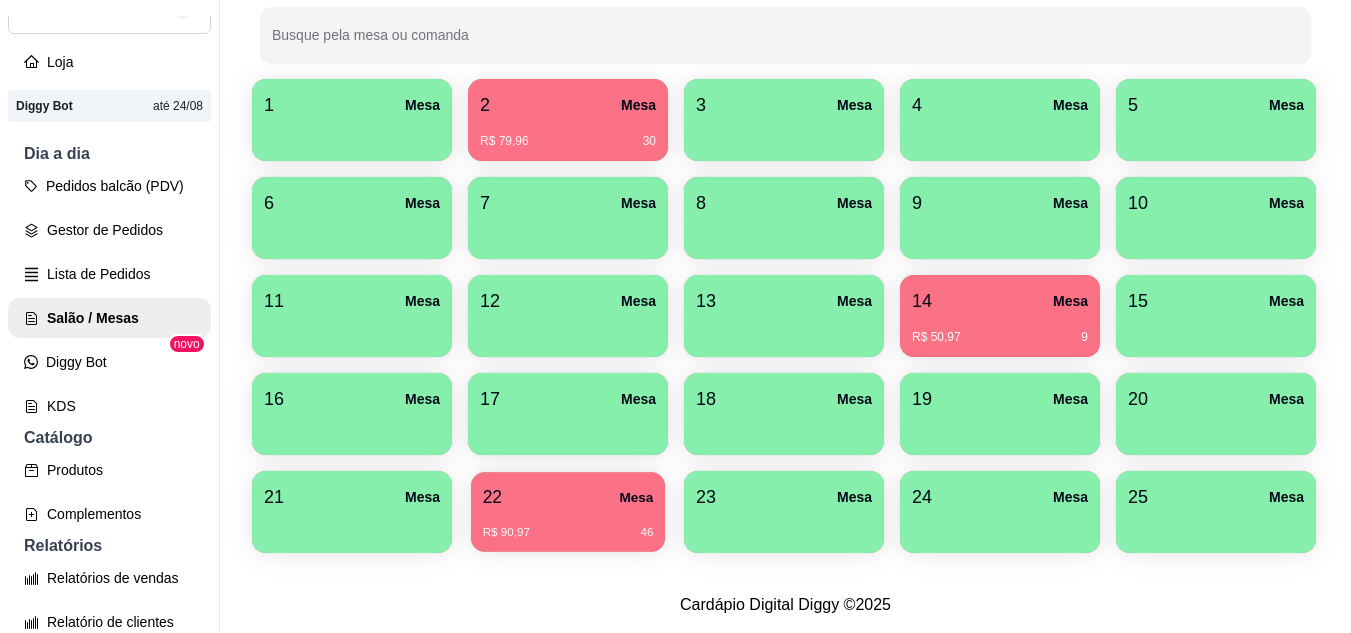 click on "22 Mesa R$ 90,97 46" at bounding box center [568, 512] 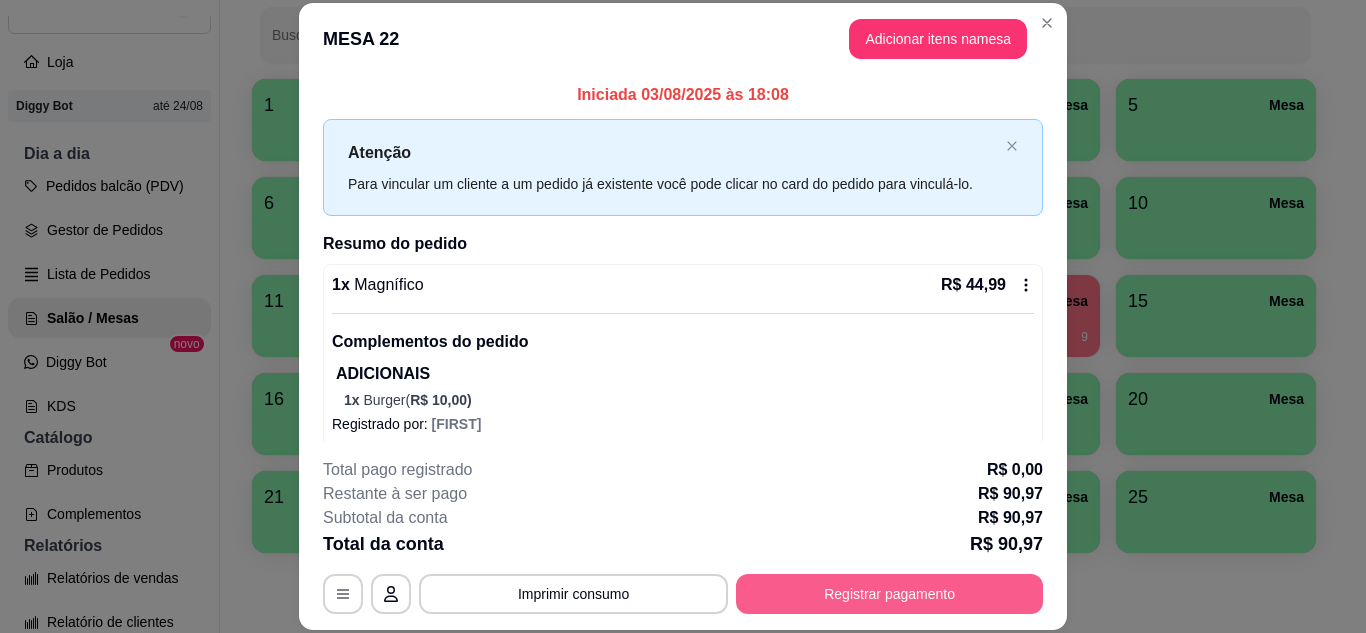 click on "Registrar pagamento" at bounding box center (889, 594) 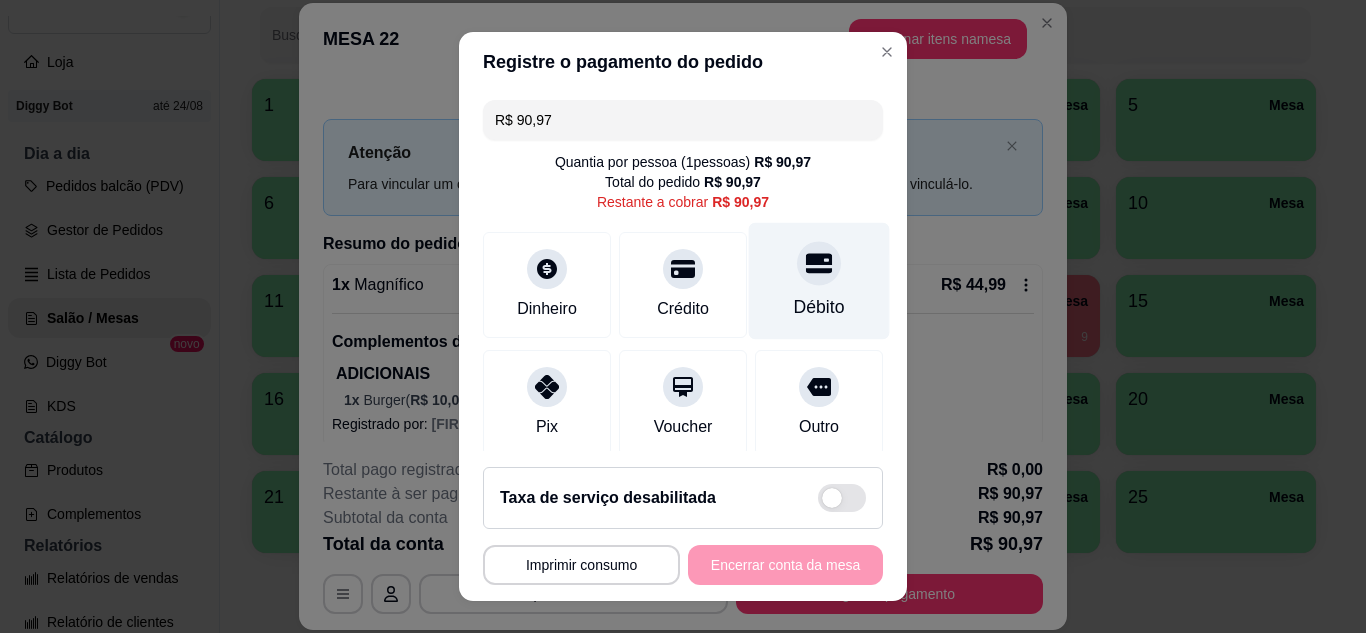 click on "Débito" at bounding box center (819, 280) 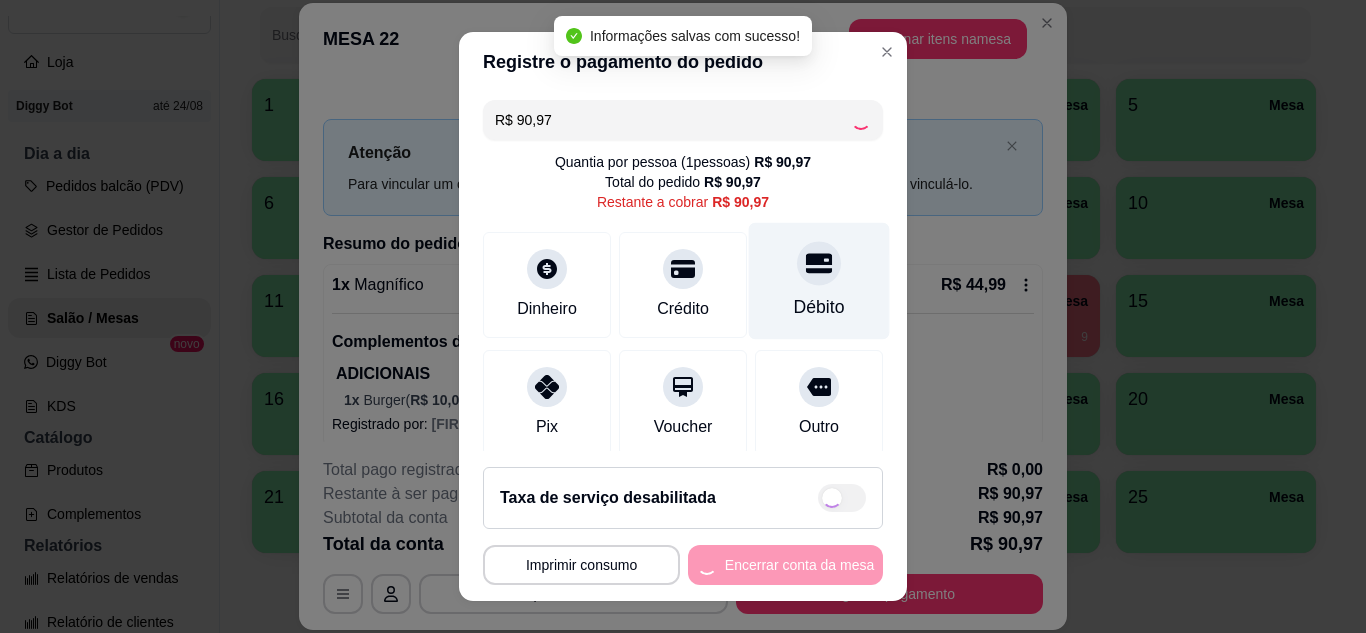 type on "R$ 0,00" 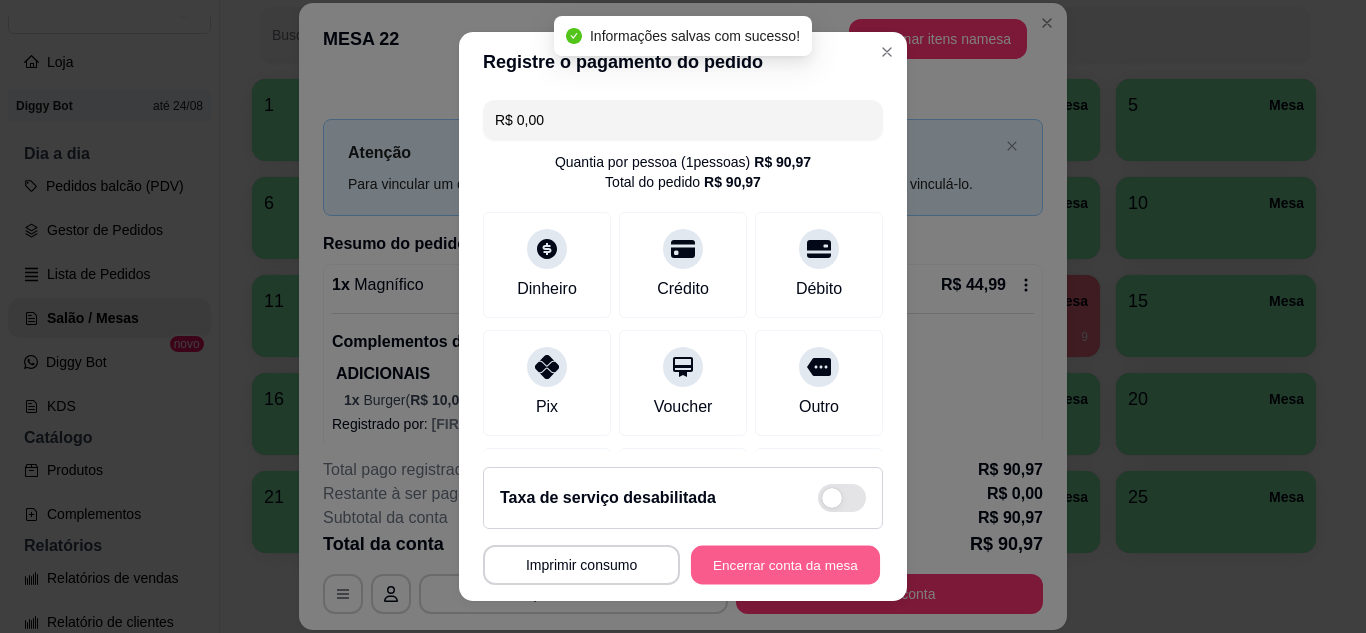 click on "Encerrar conta da mesa" at bounding box center [785, 565] 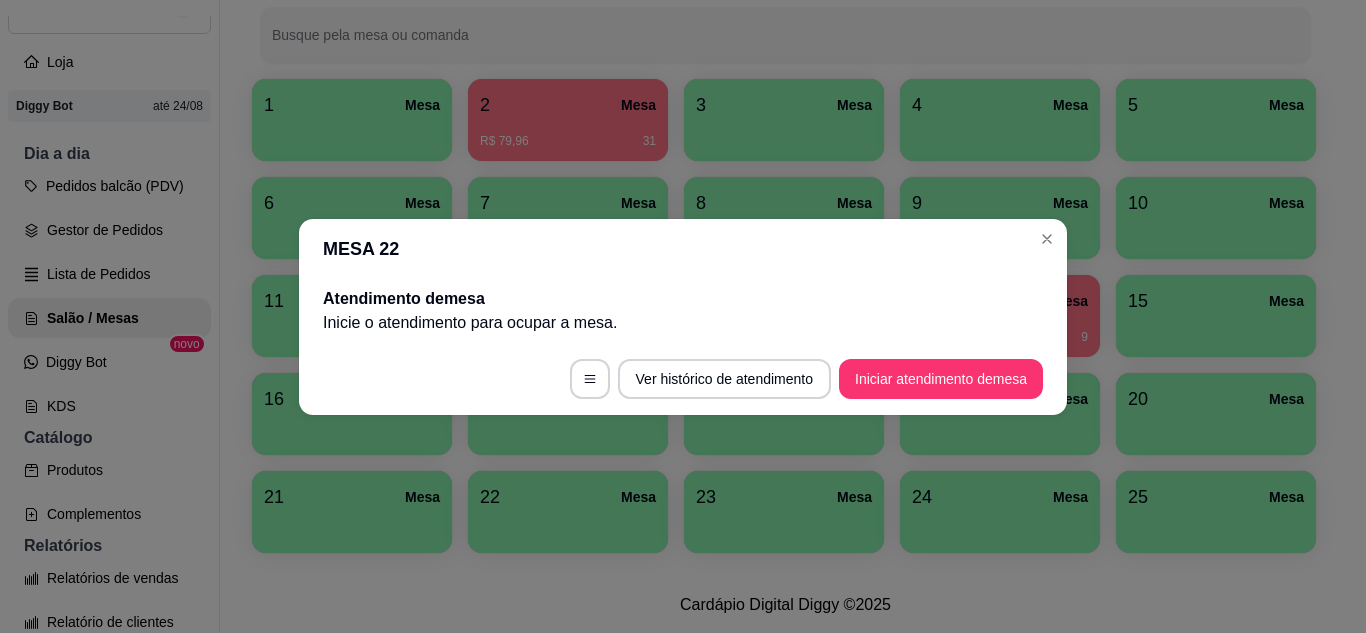 click on "MESA 22" at bounding box center (683, 249) 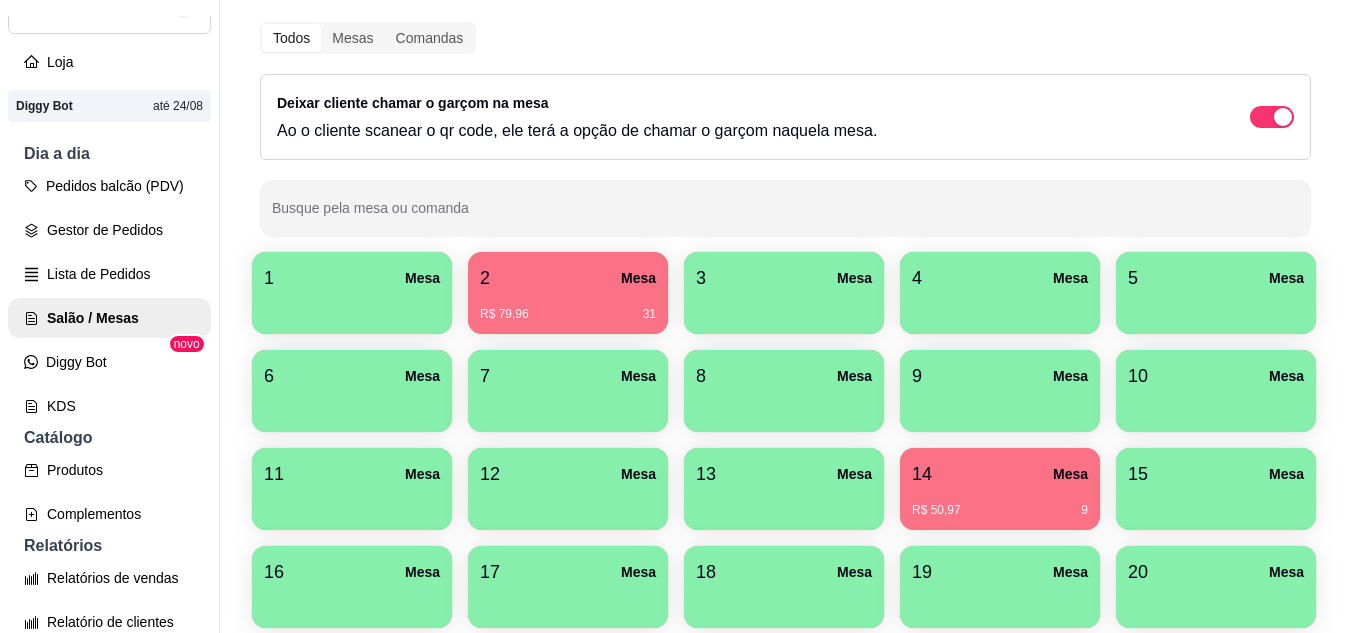 scroll, scrollTop: 100, scrollLeft: 0, axis: vertical 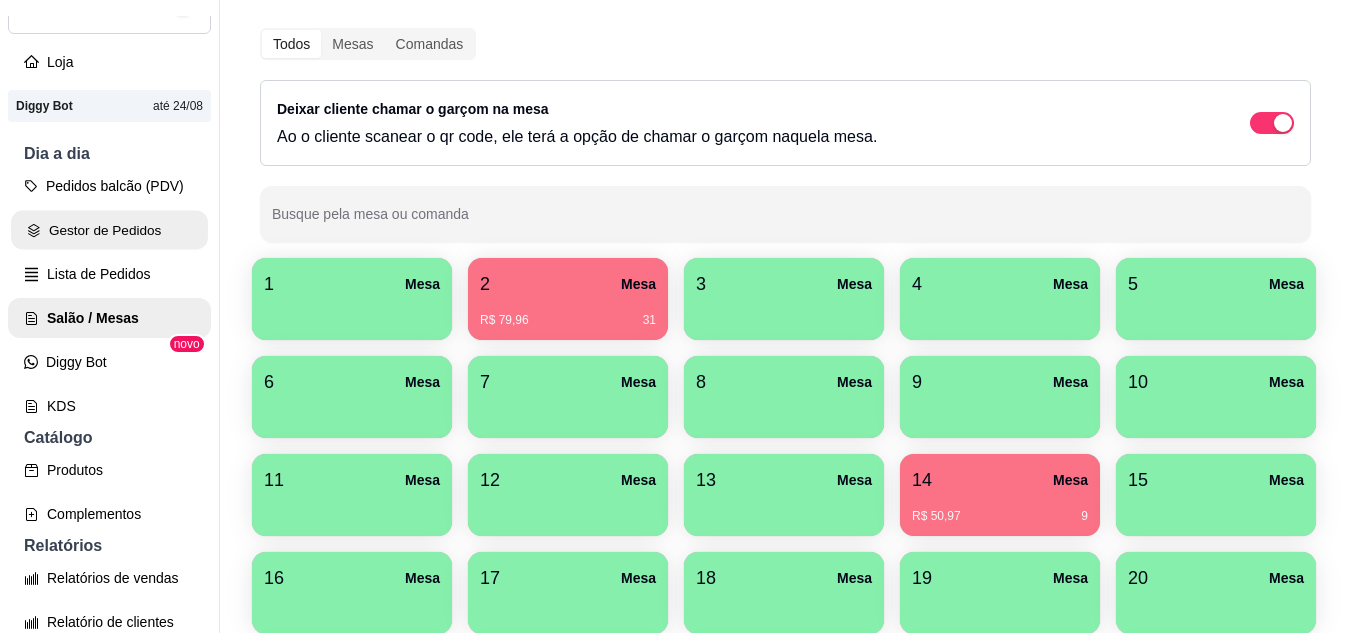 click on "Gestor de Pedidos" at bounding box center (109, 230) 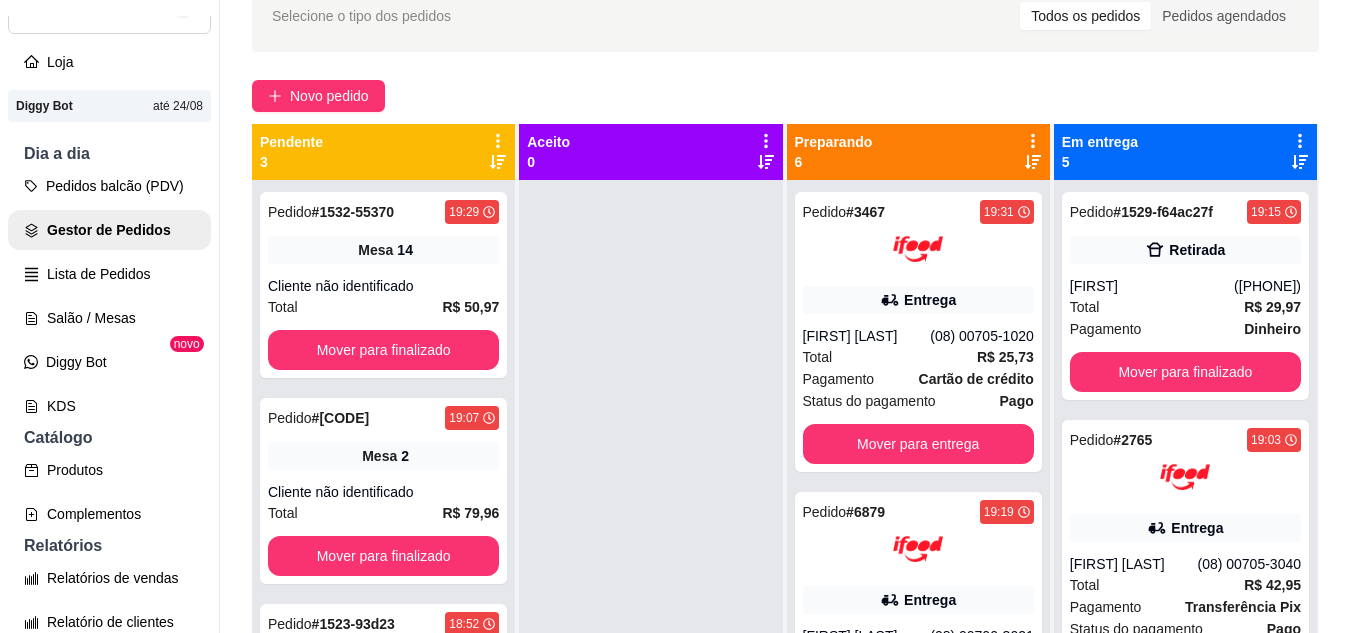 scroll, scrollTop: 0, scrollLeft: 0, axis: both 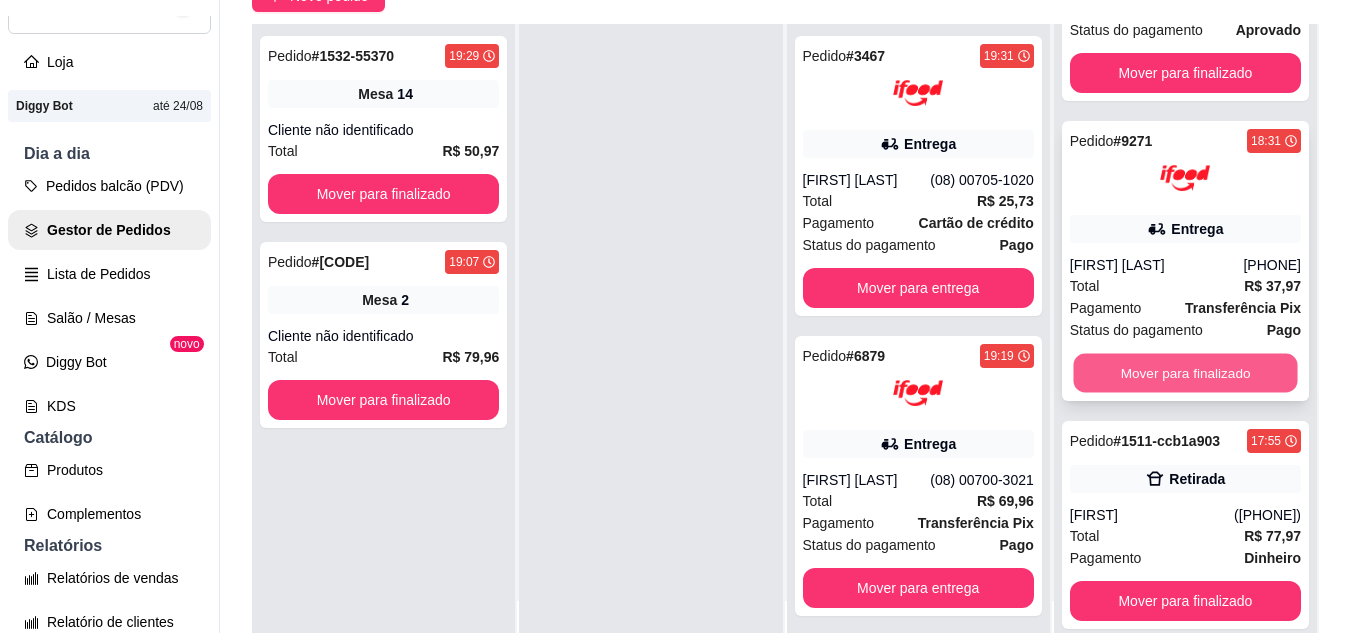 click on "Mover para finalizado" at bounding box center (1185, 373) 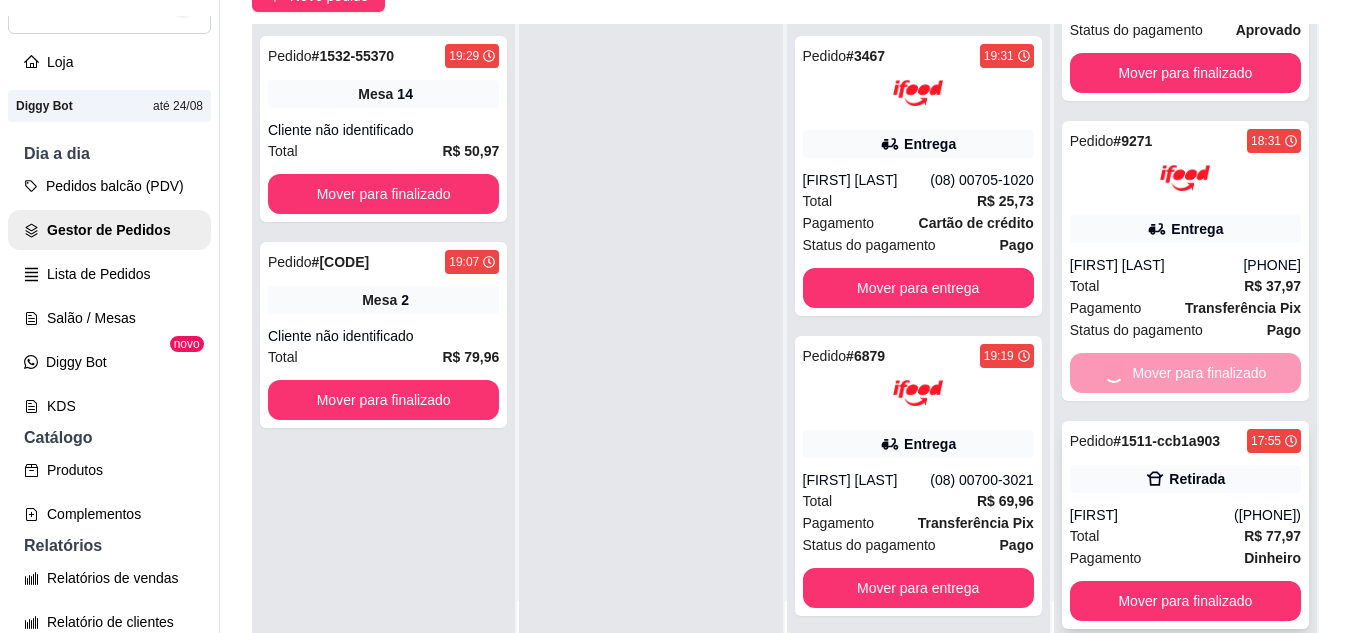 scroll, scrollTop: 93, scrollLeft: 0, axis: vertical 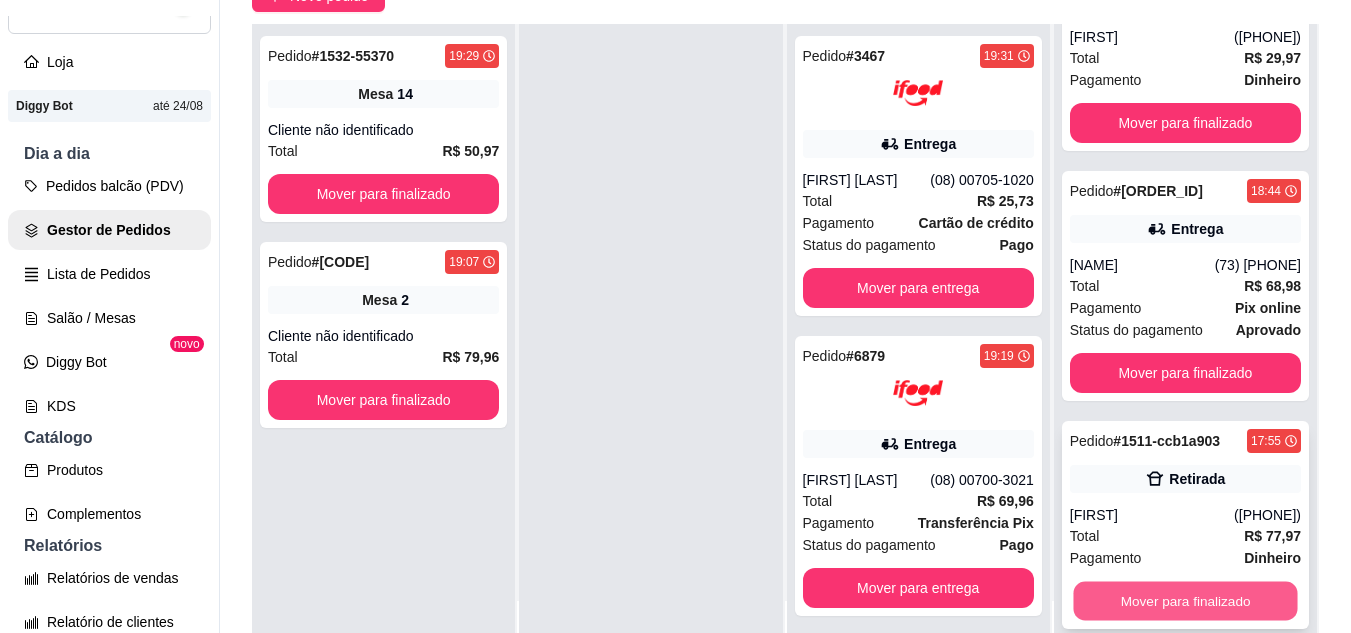 click on "Mover para finalizado" at bounding box center [1185, 601] 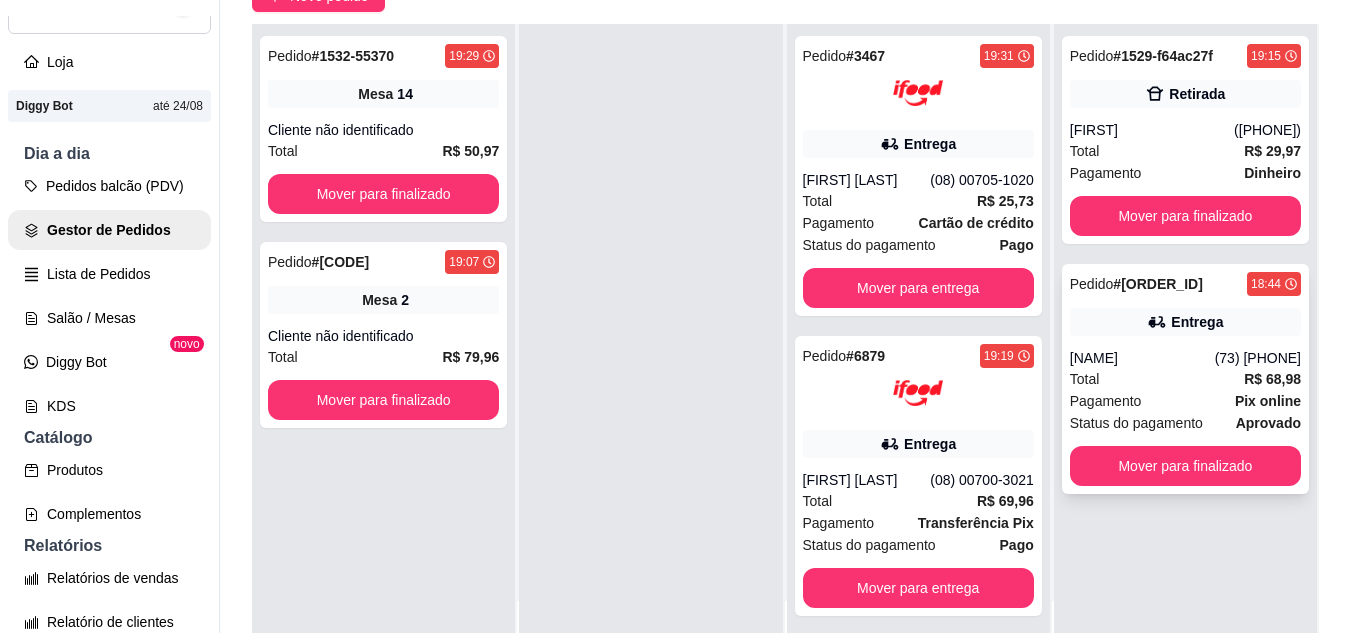 scroll, scrollTop: 0, scrollLeft: 0, axis: both 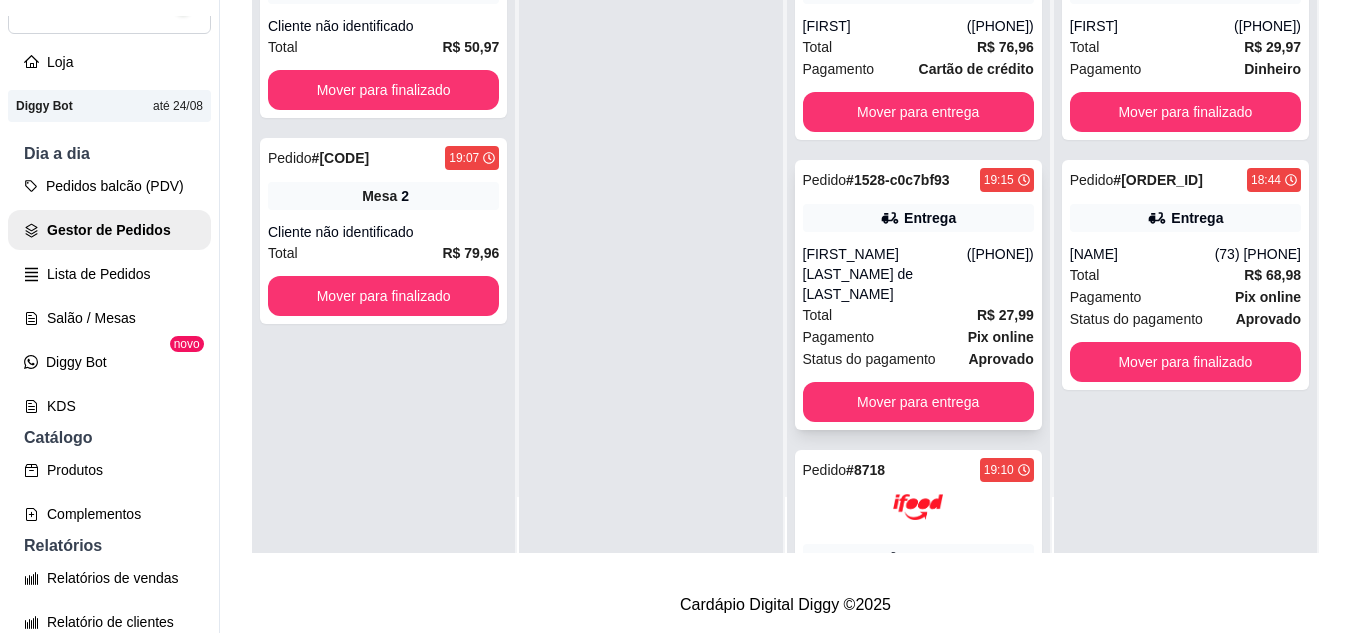 click on "Total R$ 27,99" at bounding box center (918, 315) 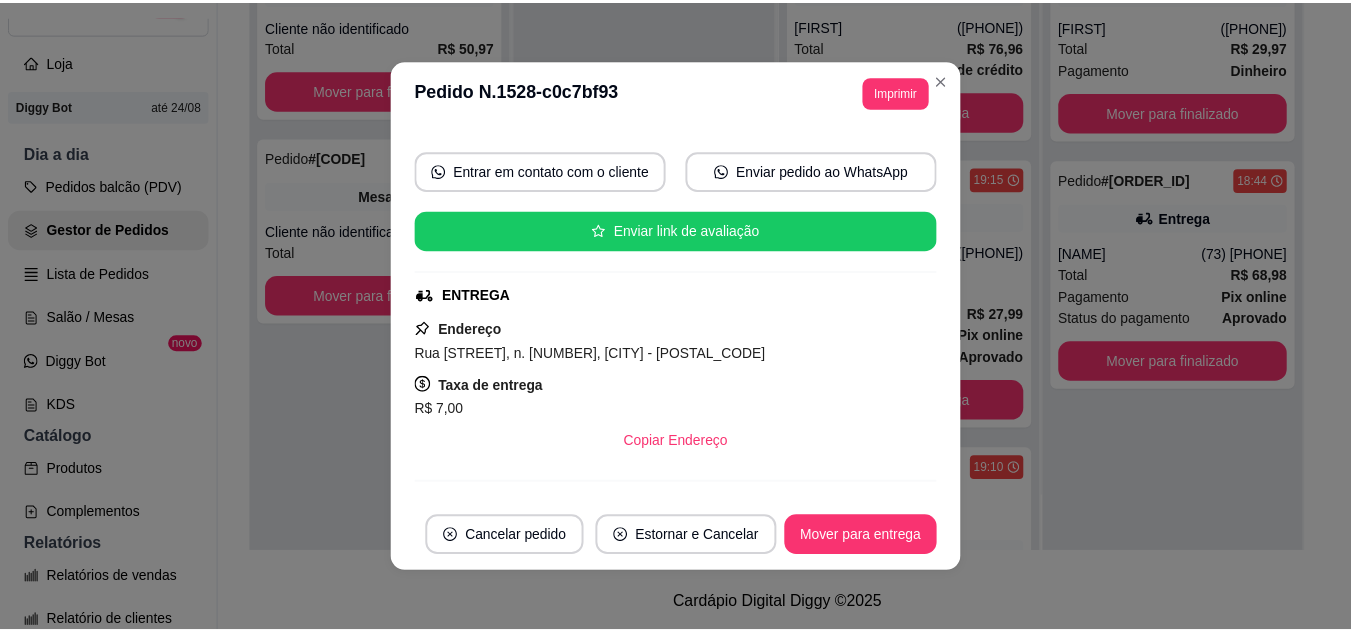 scroll, scrollTop: 200, scrollLeft: 0, axis: vertical 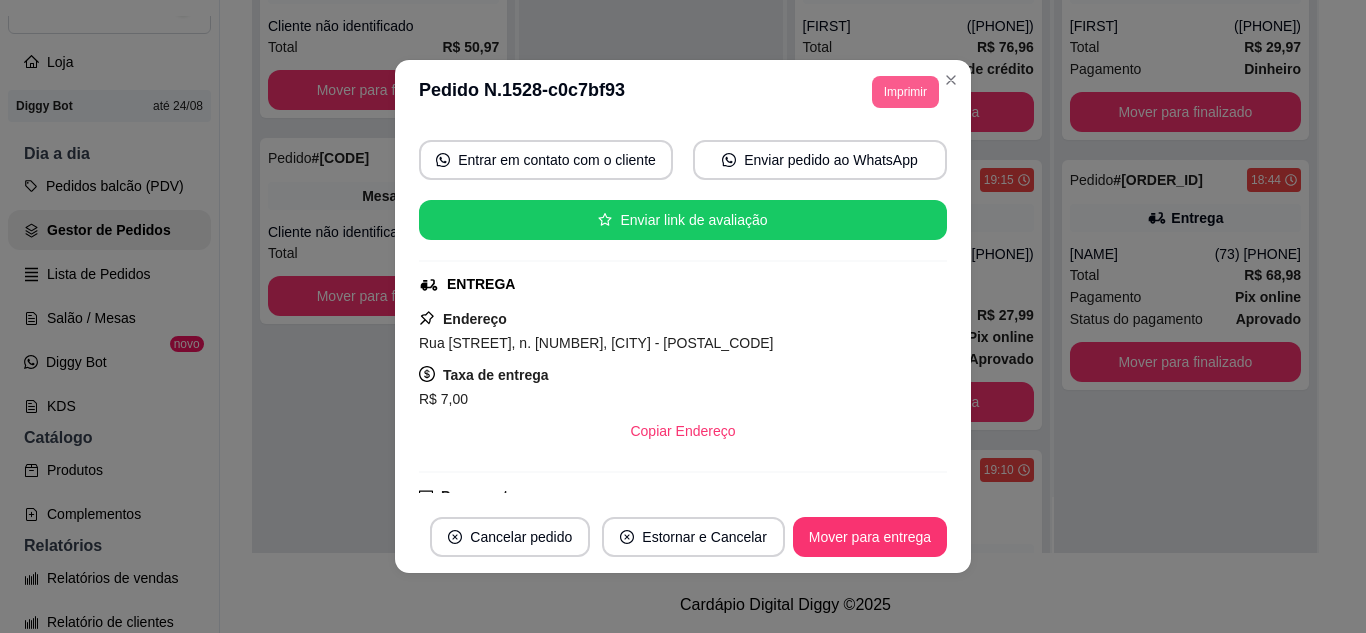 click on "Imprimir" at bounding box center (905, 92) 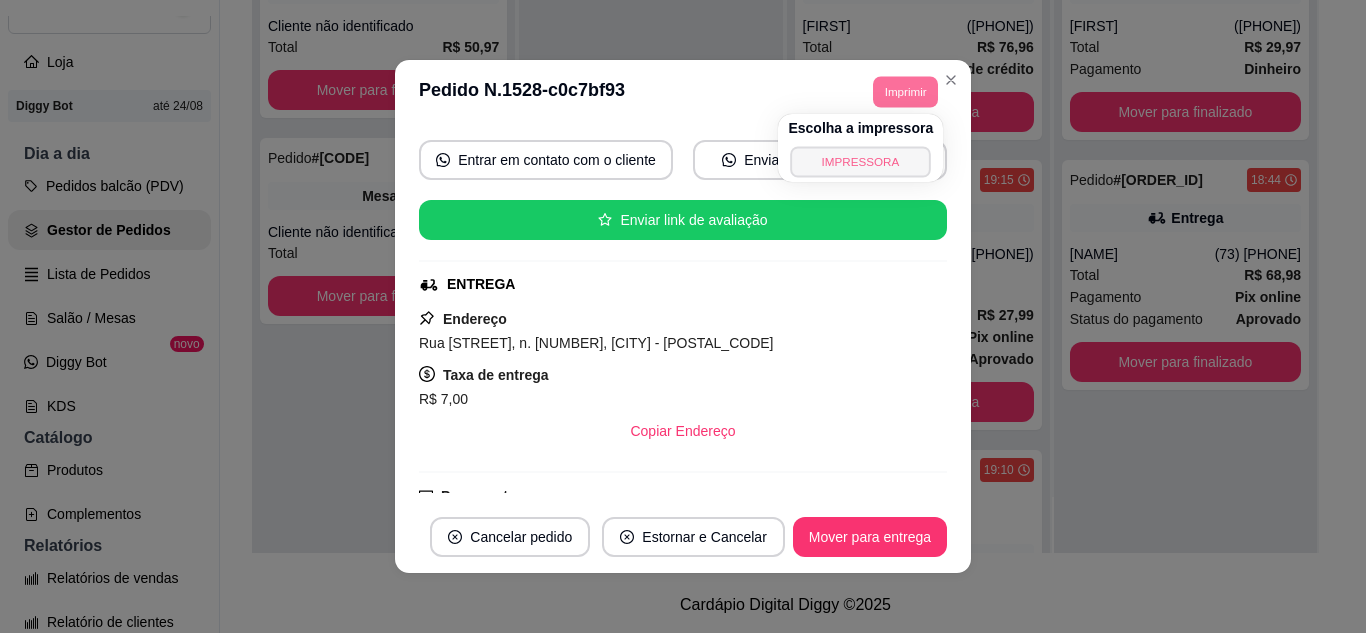 click on "IMPRESSORA" at bounding box center [861, 161] 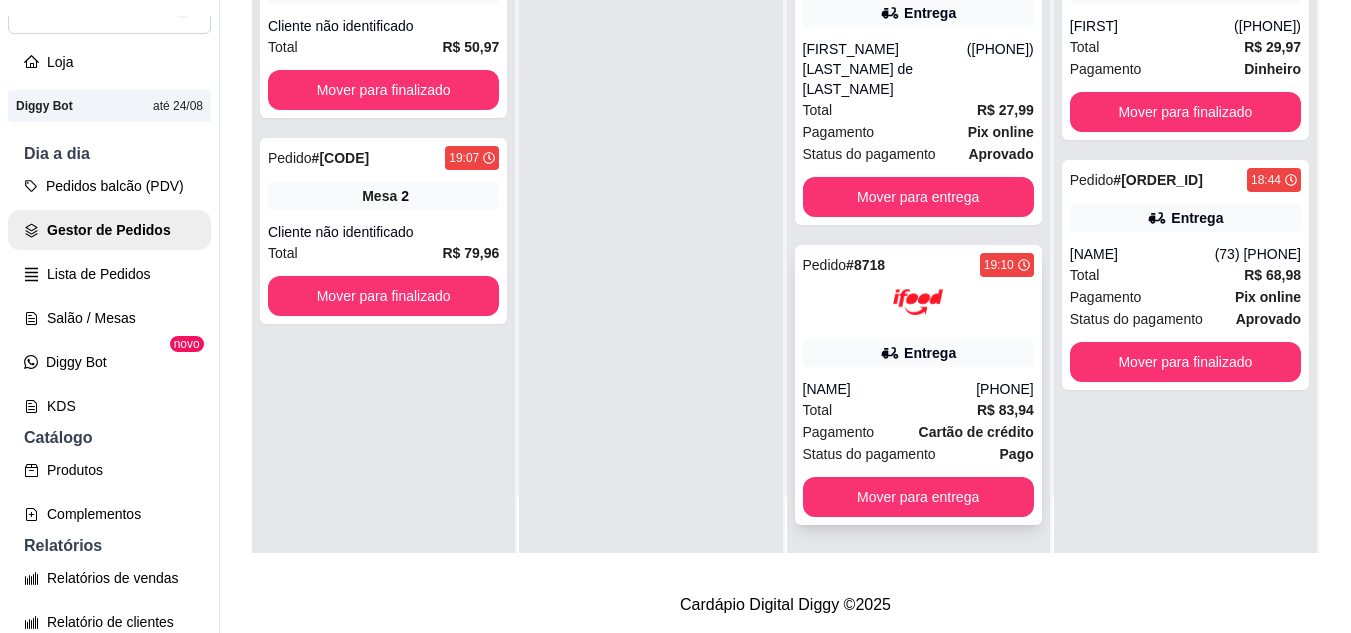 scroll, scrollTop: 1125, scrollLeft: 0, axis: vertical 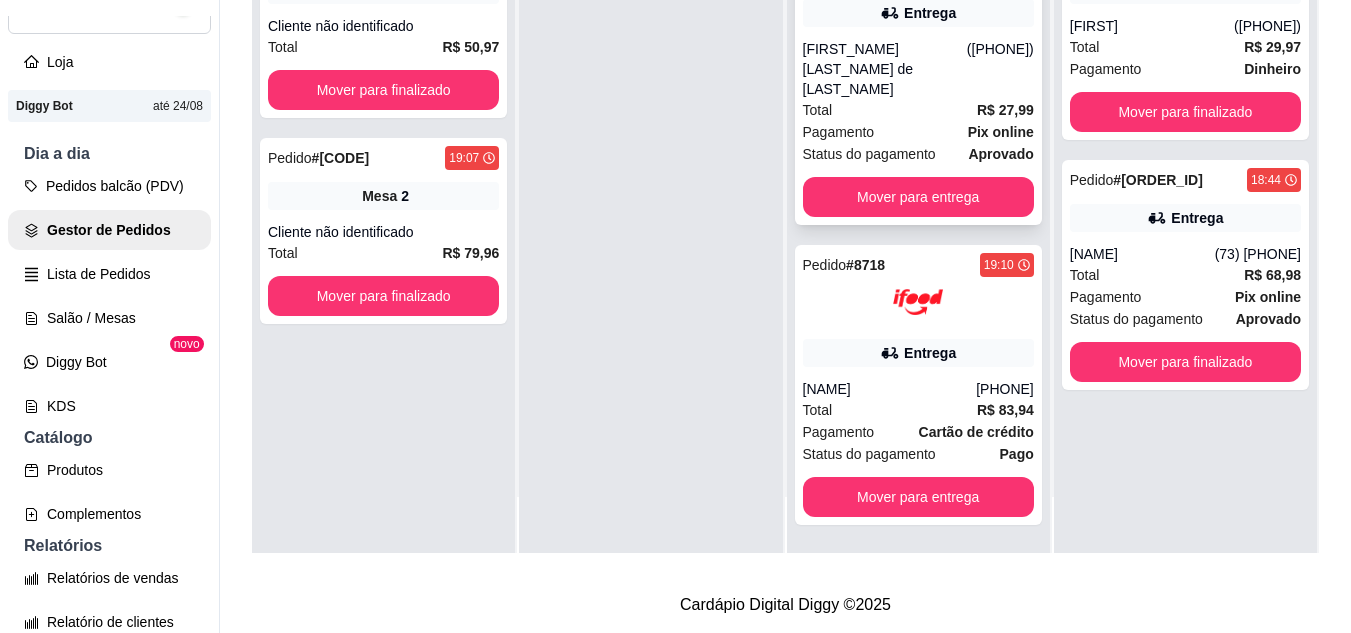 click on "Total R$ 27,99" at bounding box center (918, 110) 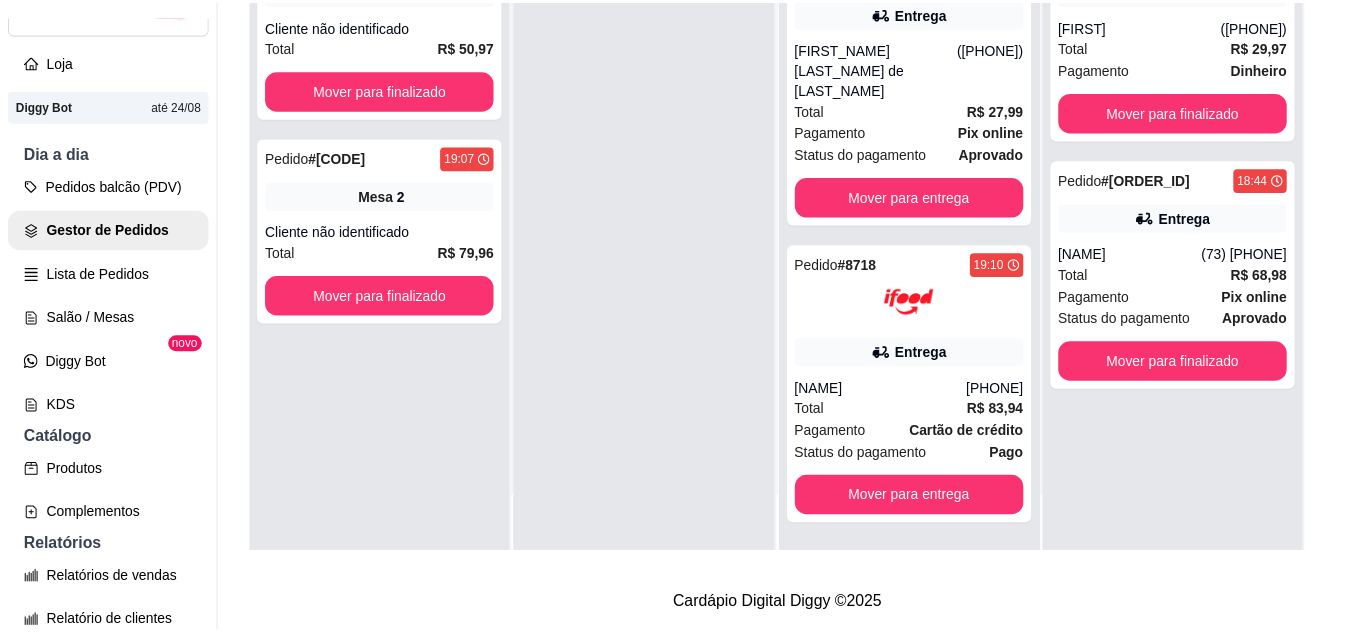 scroll, scrollTop: 100, scrollLeft: 0, axis: vertical 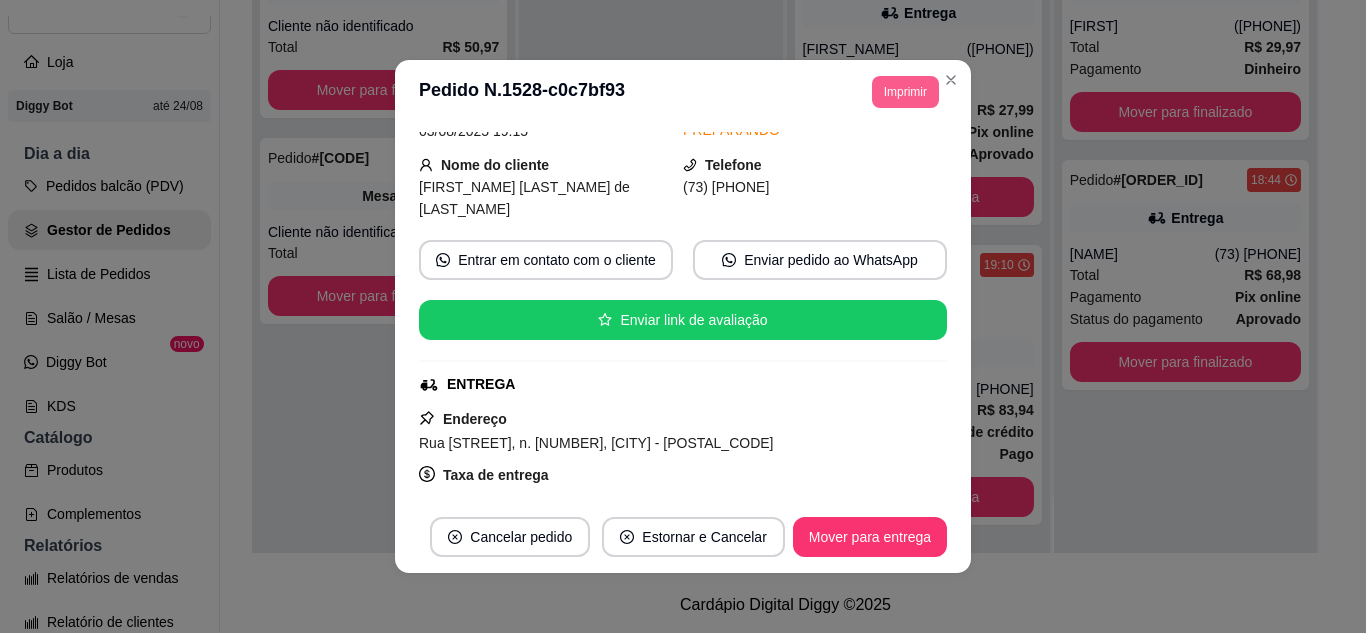 click on "Imprimir" at bounding box center (905, 92) 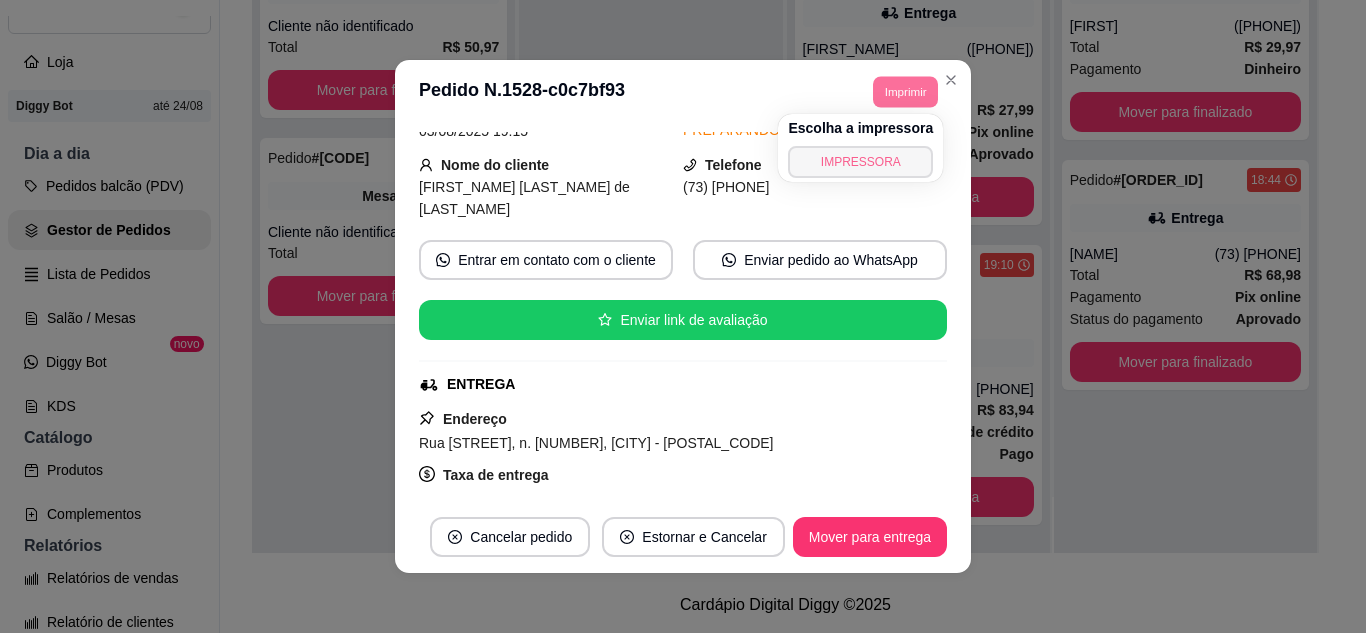 click on "IMPRESSORA" at bounding box center (860, 162) 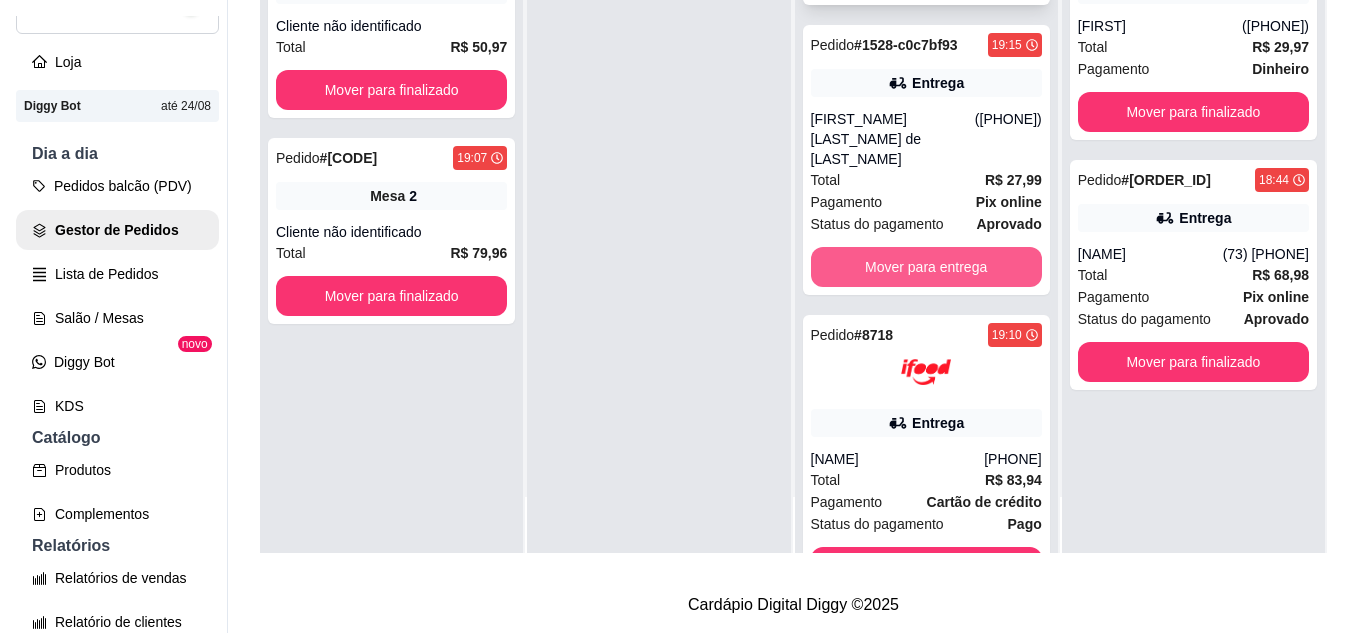 scroll, scrollTop: 825, scrollLeft: 0, axis: vertical 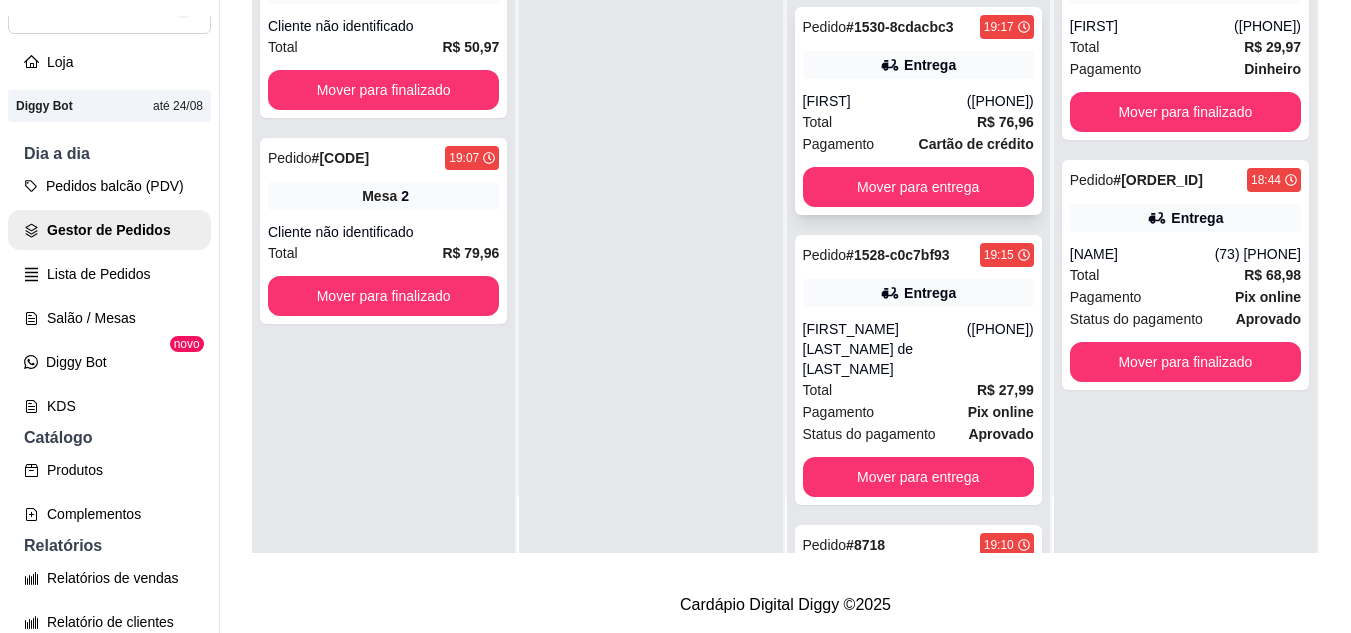 click on "[FIRST]" at bounding box center [885, 101] 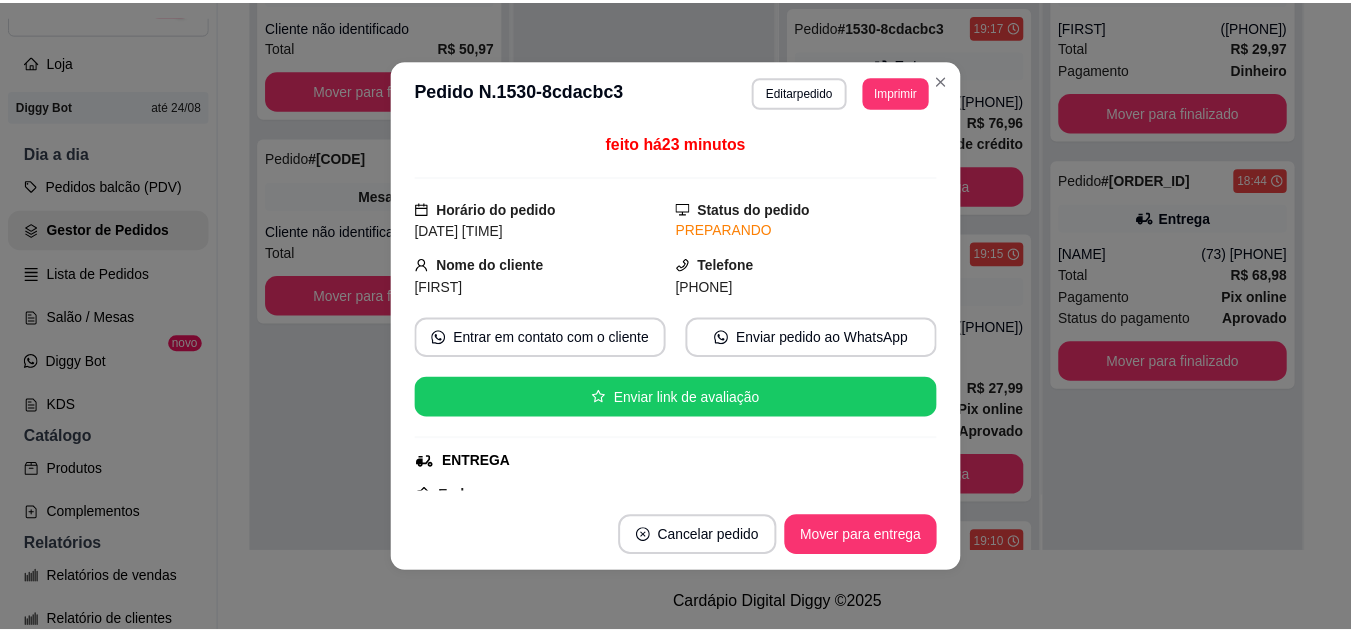 scroll, scrollTop: 100, scrollLeft: 0, axis: vertical 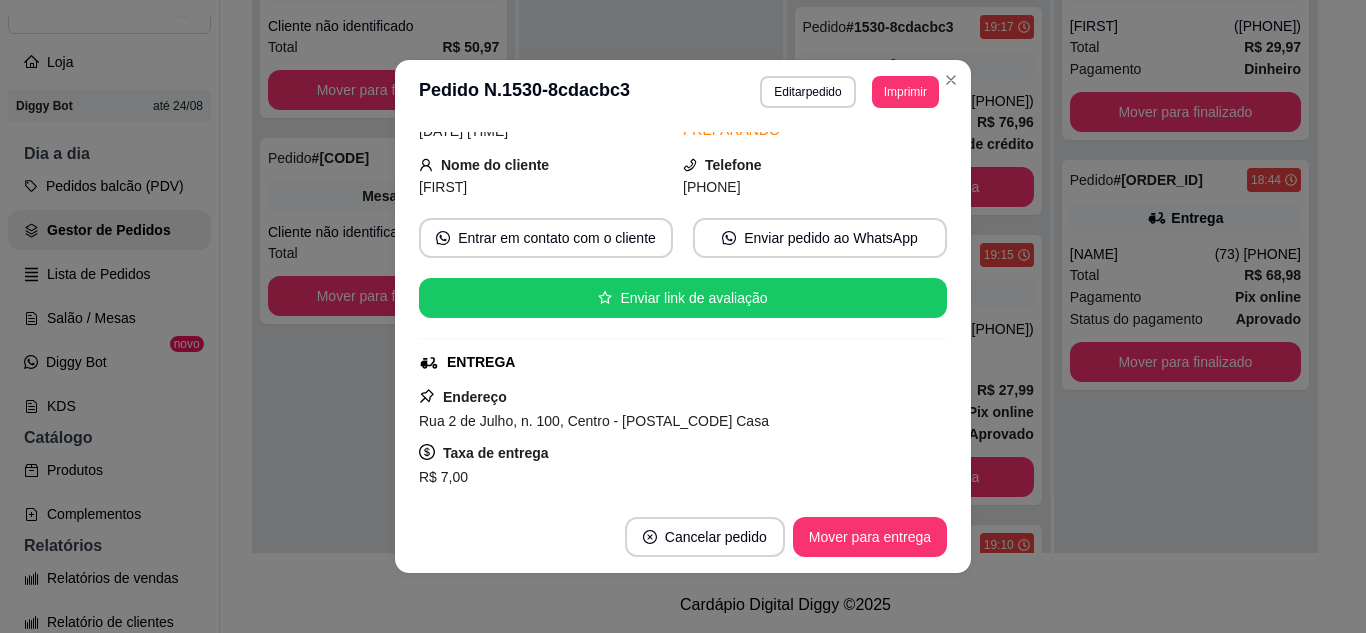 click on "Imprimir" at bounding box center (905, 92) 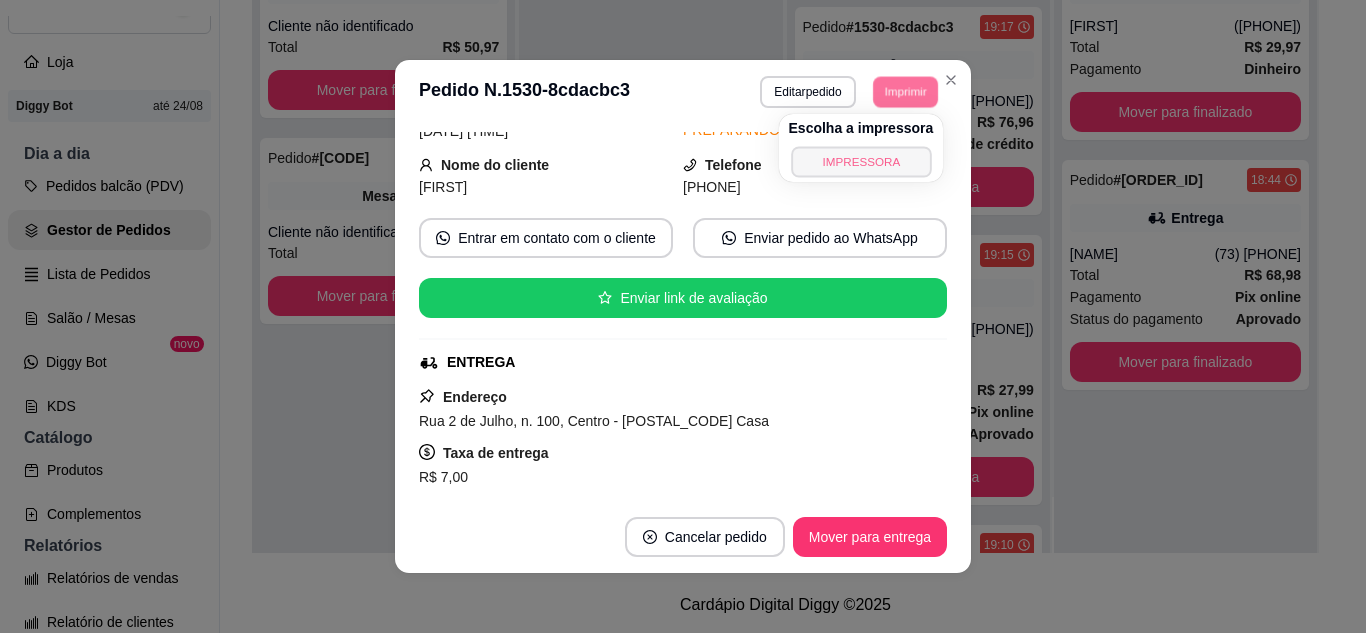 click on "IMPRESSORA" at bounding box center (861, 161) 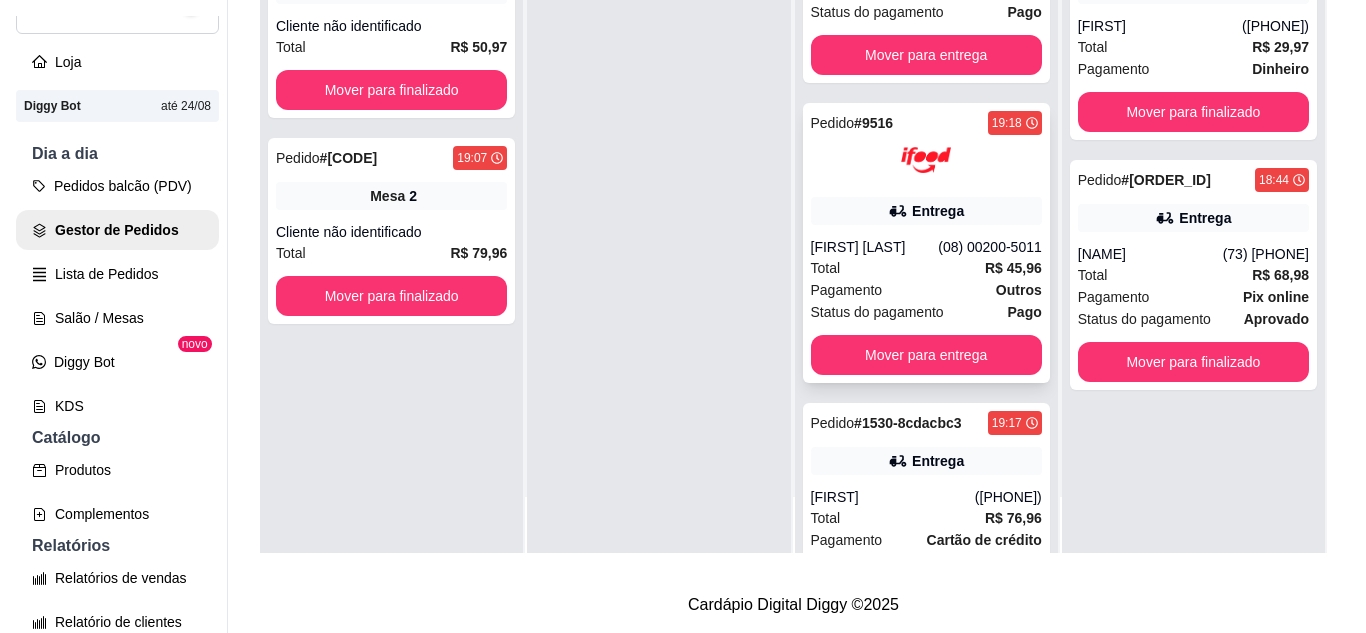 scroll, scrollTop: 425, scrollLeft: 0, axis: vertical 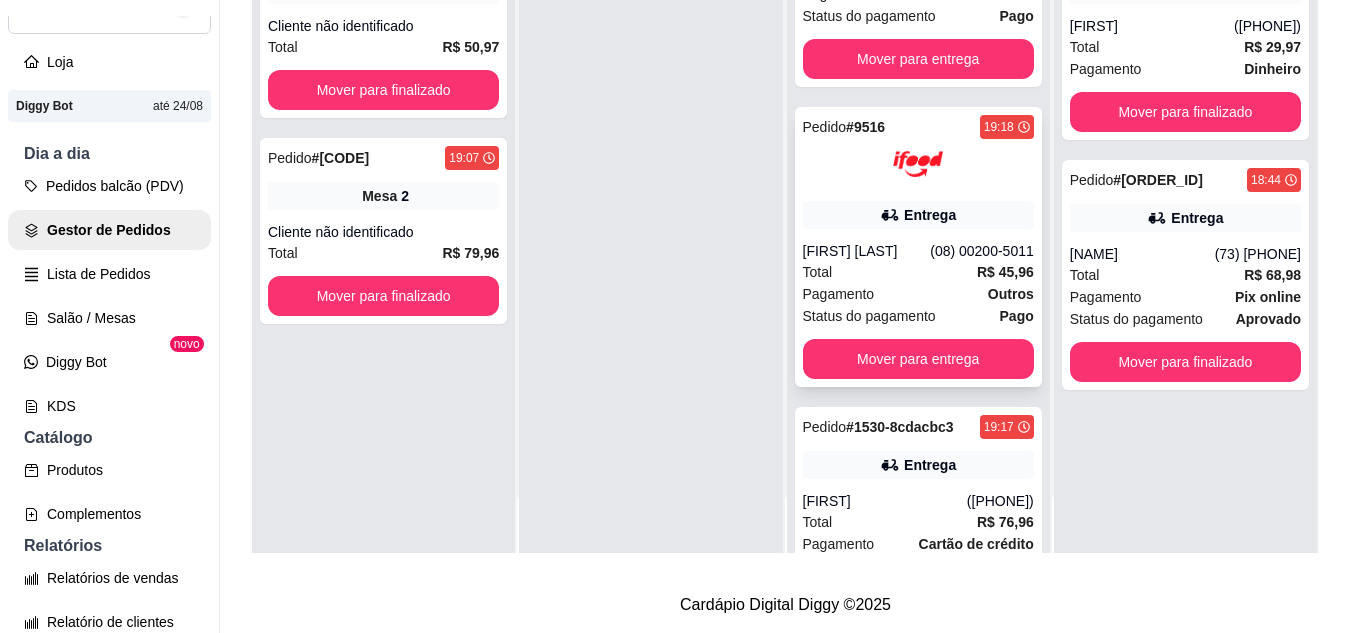 click on "Pedido  # 9516 19:18 Entrega [FIRST] [LAST] [PHONE] Total R$ 45,96 Pagamento Outros Status do pagamento Pago Mover para entrega" at bounding box center [918, 247] 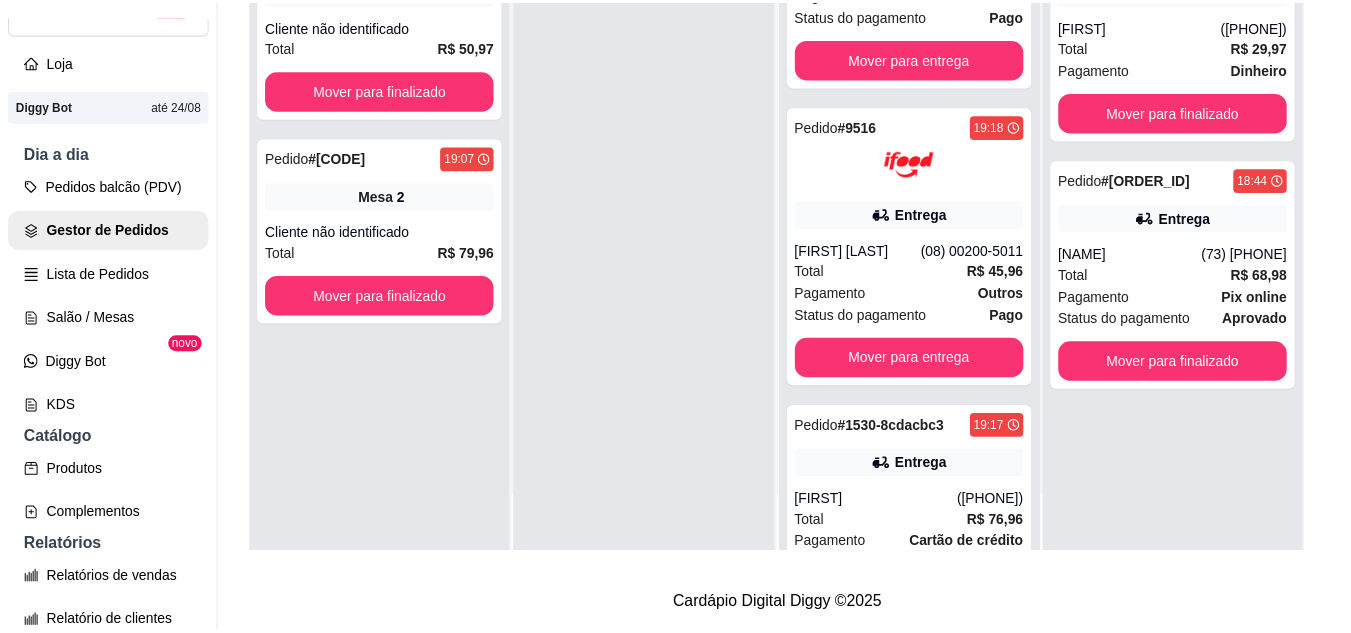scroll, scrollTop: 100, scrollLeft: 0, axis: vertical 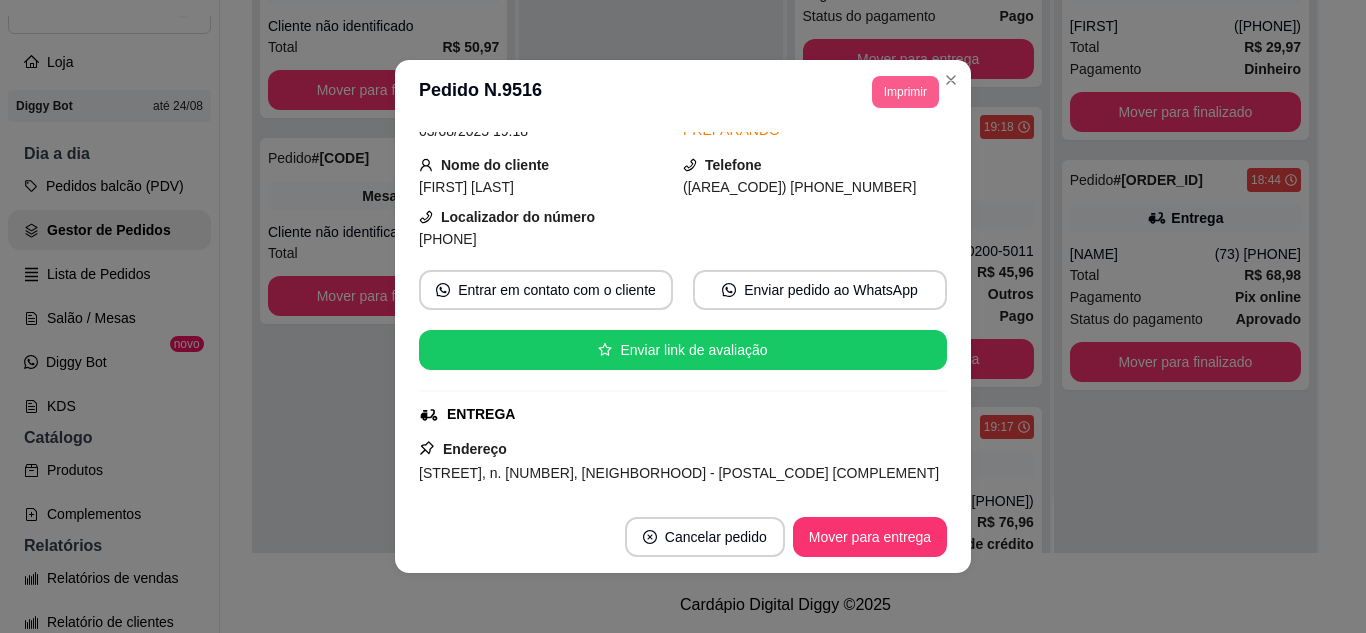 click on "Imprimir" at bounding box center [905, 92] 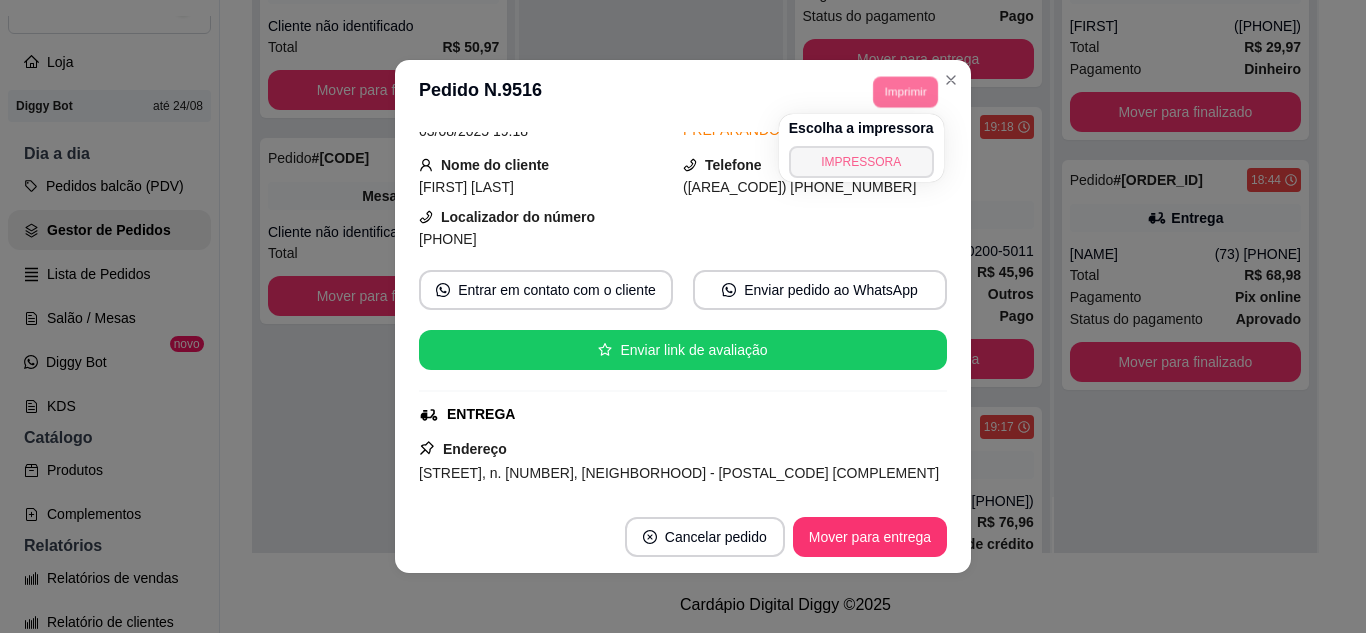 click on "IMPRESSORA" at bounding box center [861, 162] 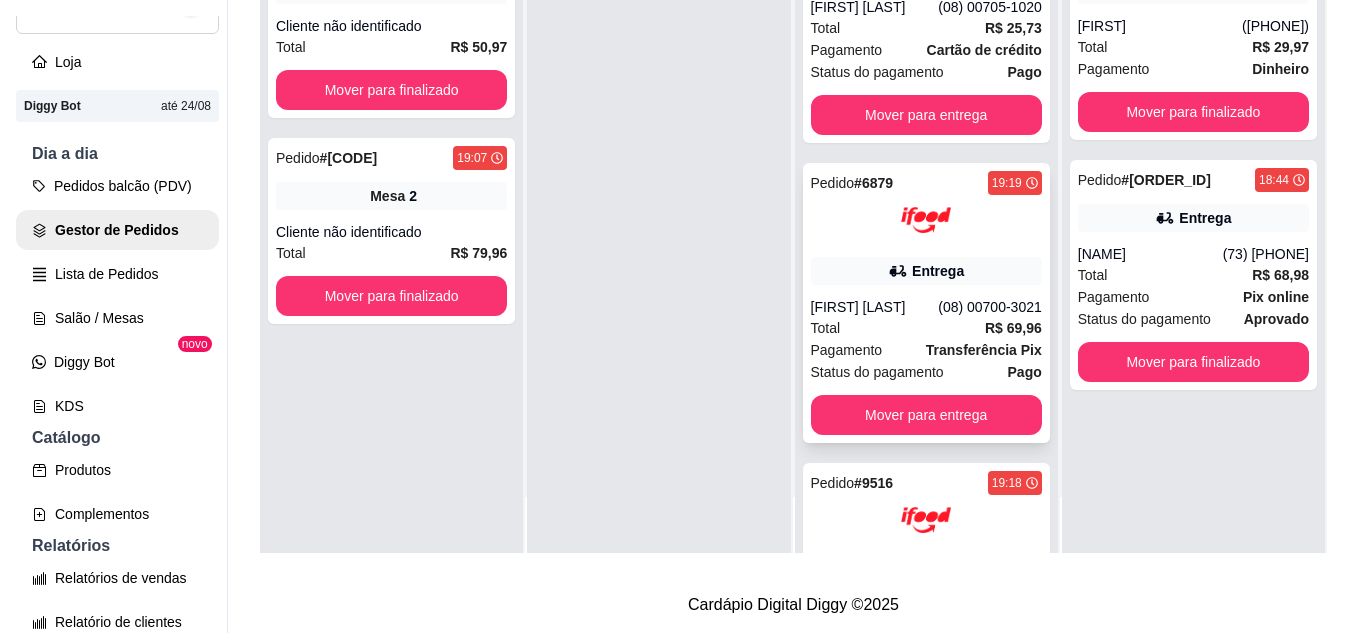 scroll, scrollTop: 25, scrollLeft: 0, axis: vertical 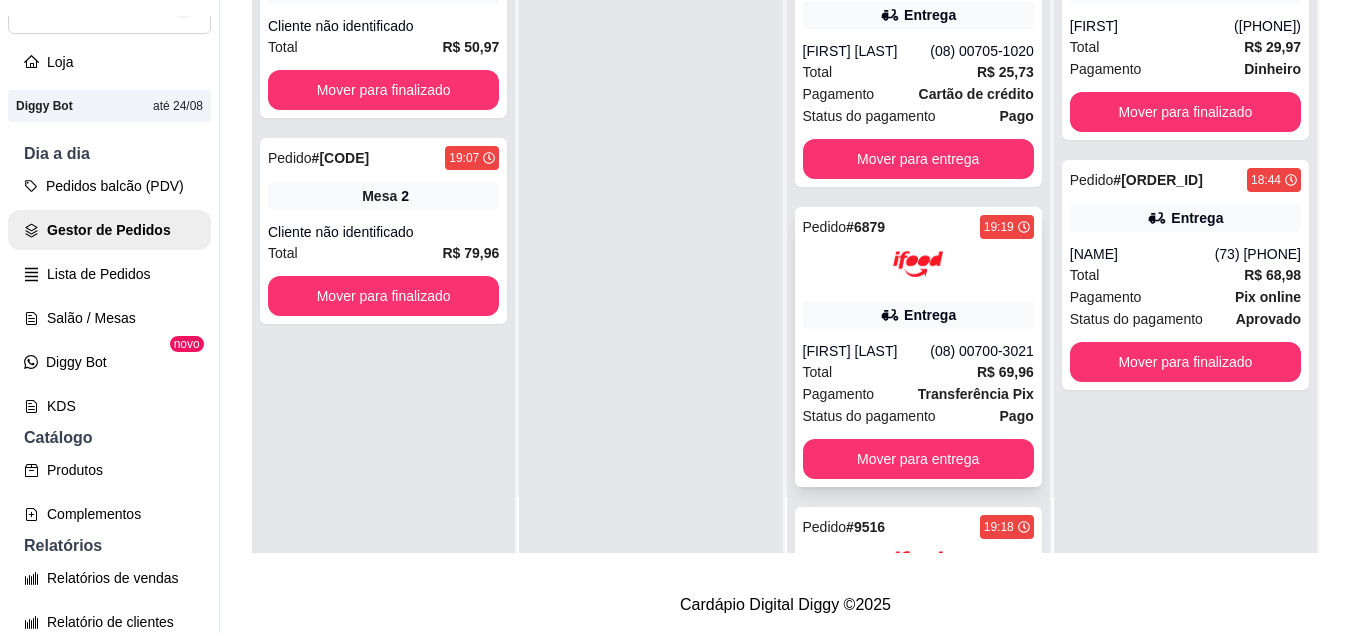 click at bounding box center (918, 264) 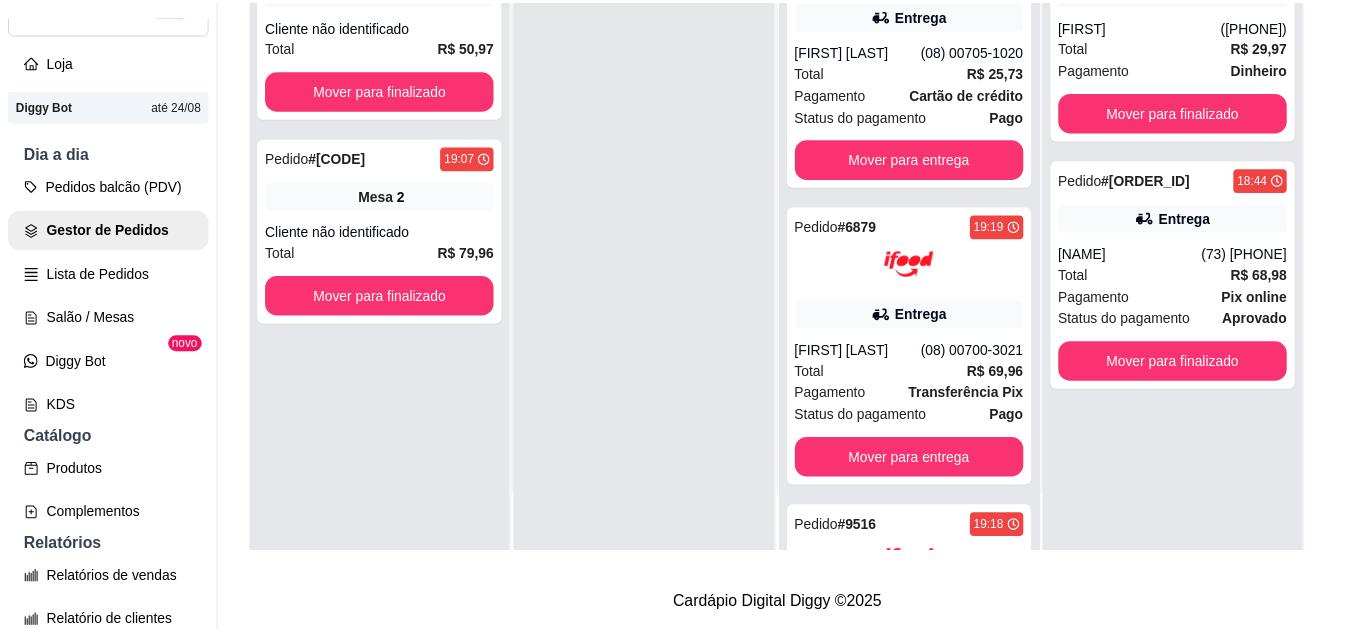 scroll, scrollTop: 100, scrollLeft: 0, axis: vertical 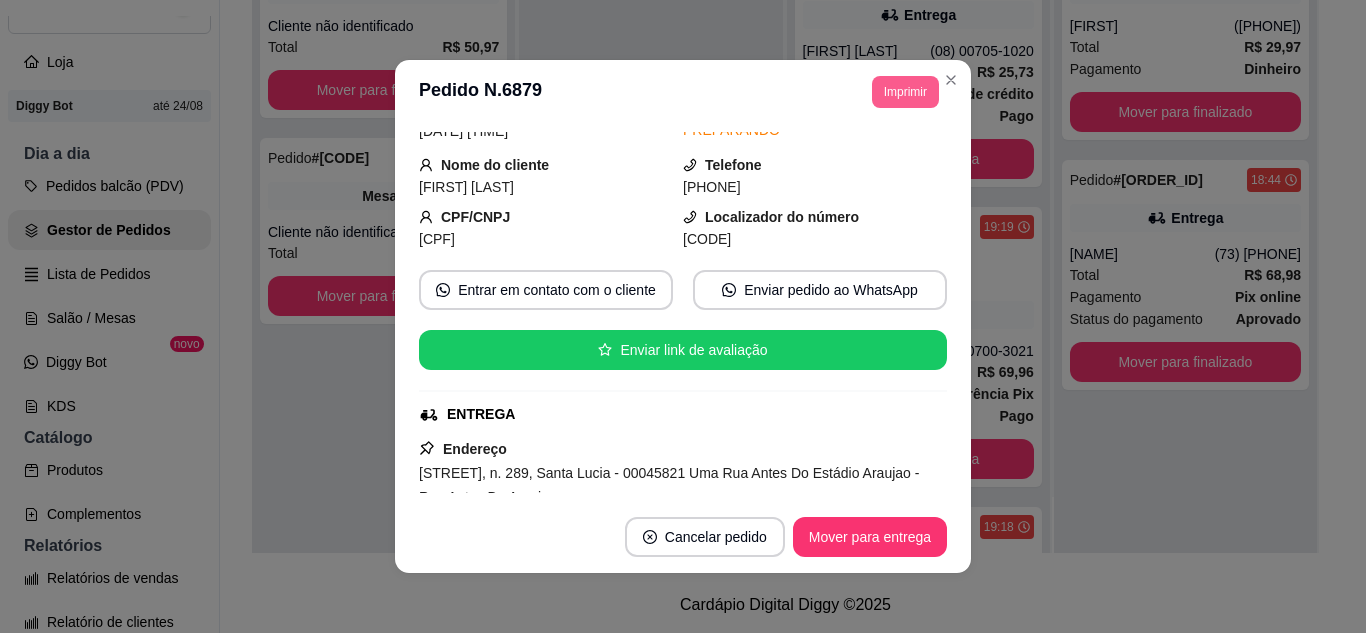 click on "Imprimir" at bounding box center [905, 92] 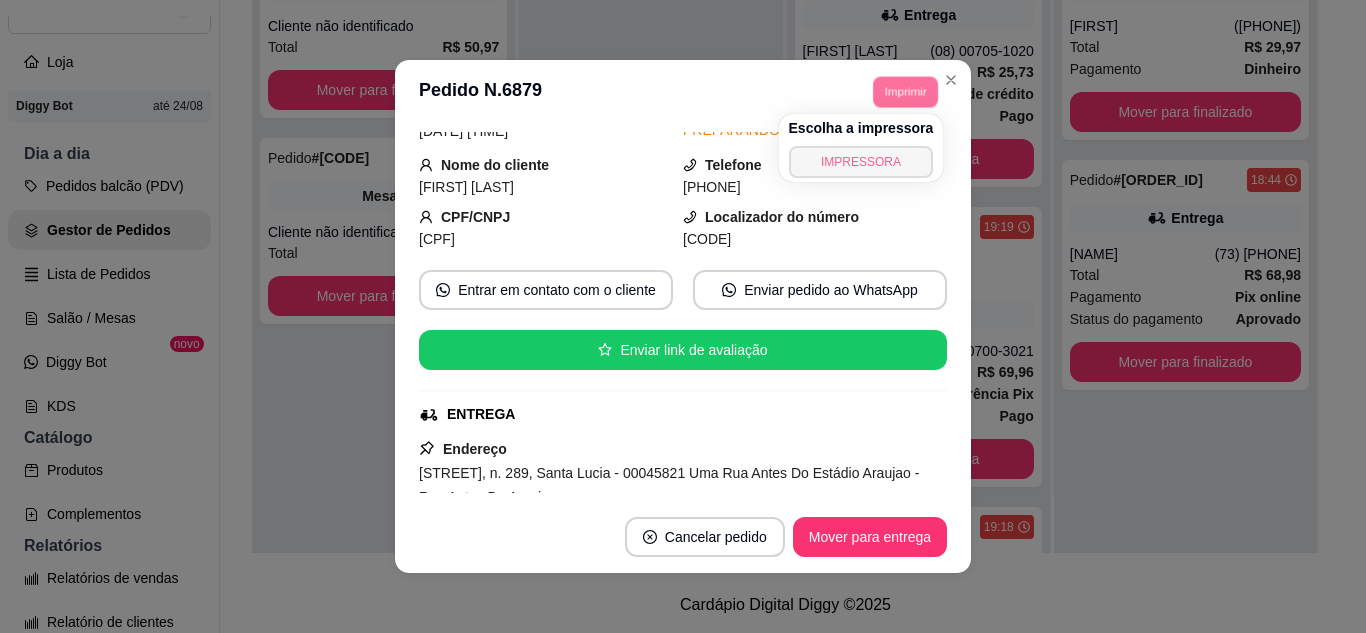 click on "IMPRESSORA" at bounding box center (861, 162) 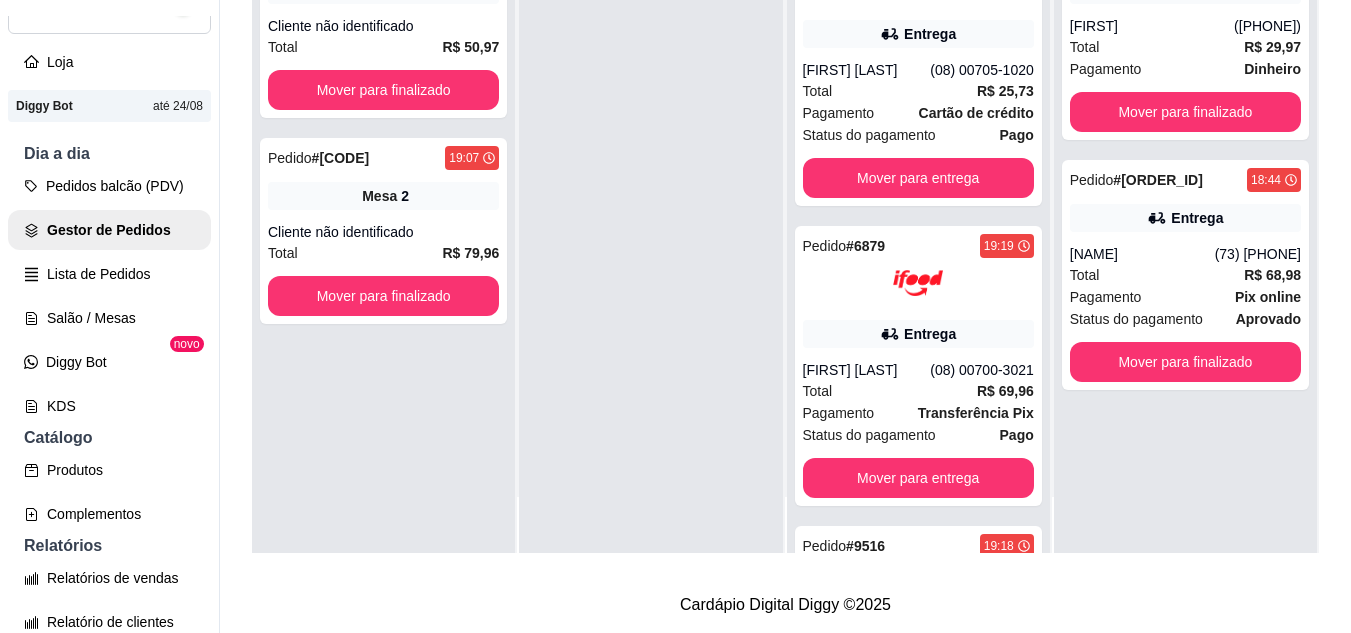 scroll, scrollTop: 0, scrollLeft: 0, axis: both 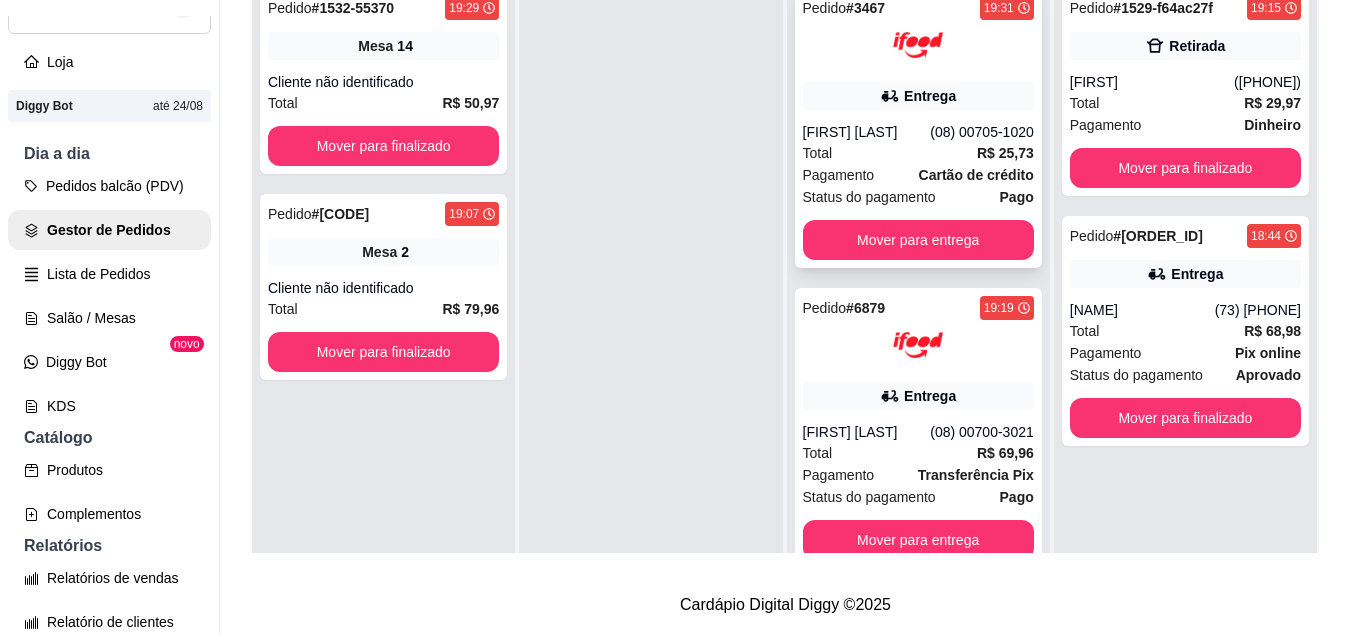 click on "[FIRST] [LAST]" at bounding box center [867, 132] 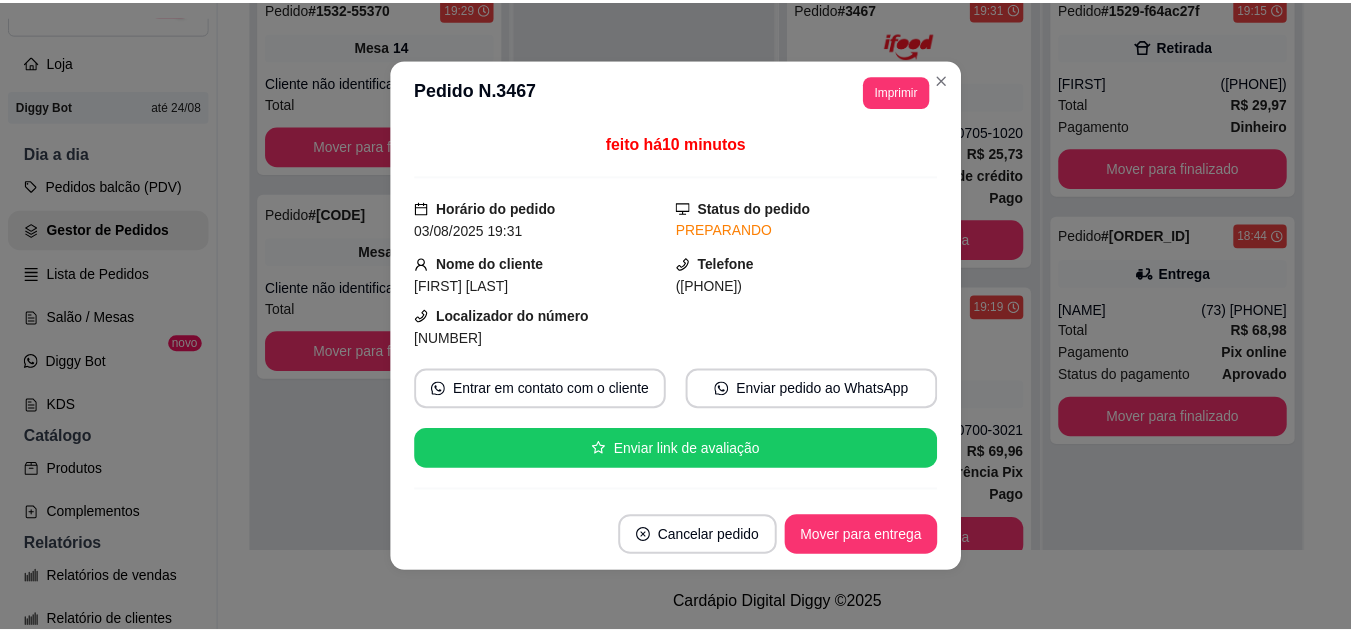 scroll, scrollTop: 200, scrollLeft: 0, axis: vertical 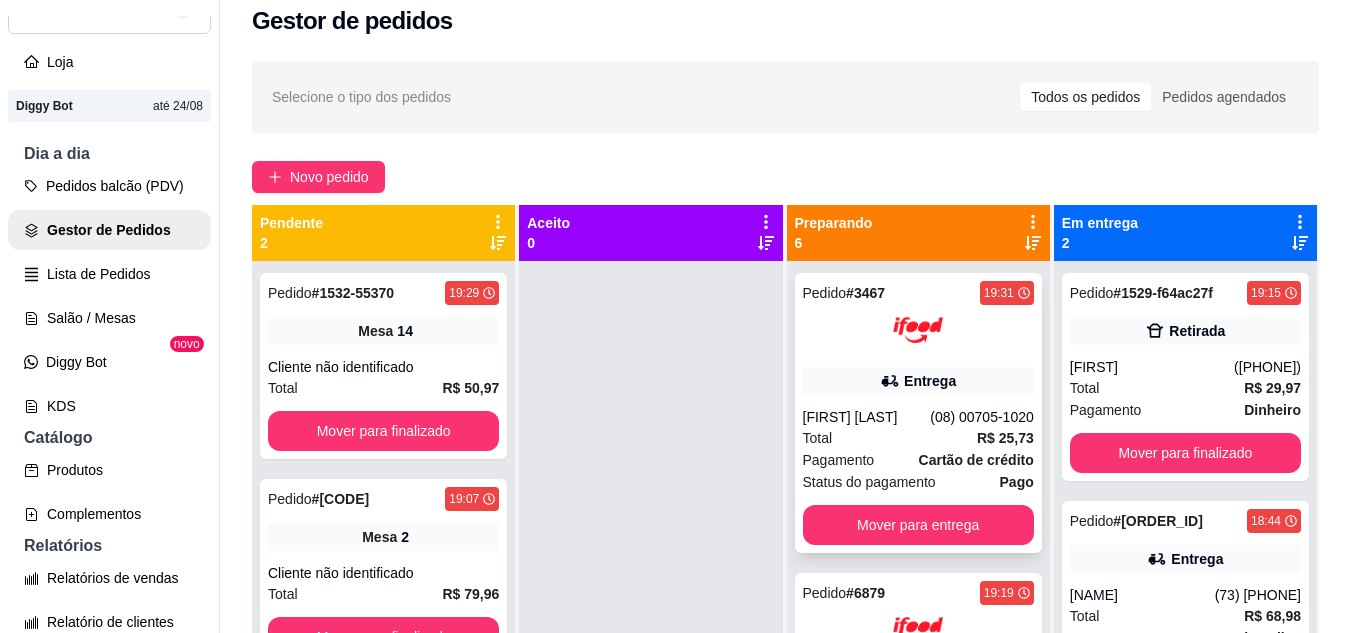 click on "Pedido  # 3467 [TIME] Entrega [FIRST] [LAST] ([PHONE]) Total R$ 25,73 Pagamento Cartão de crédito Status do pagamento Pago Mover para entrega" at bounding box center (918, 413) 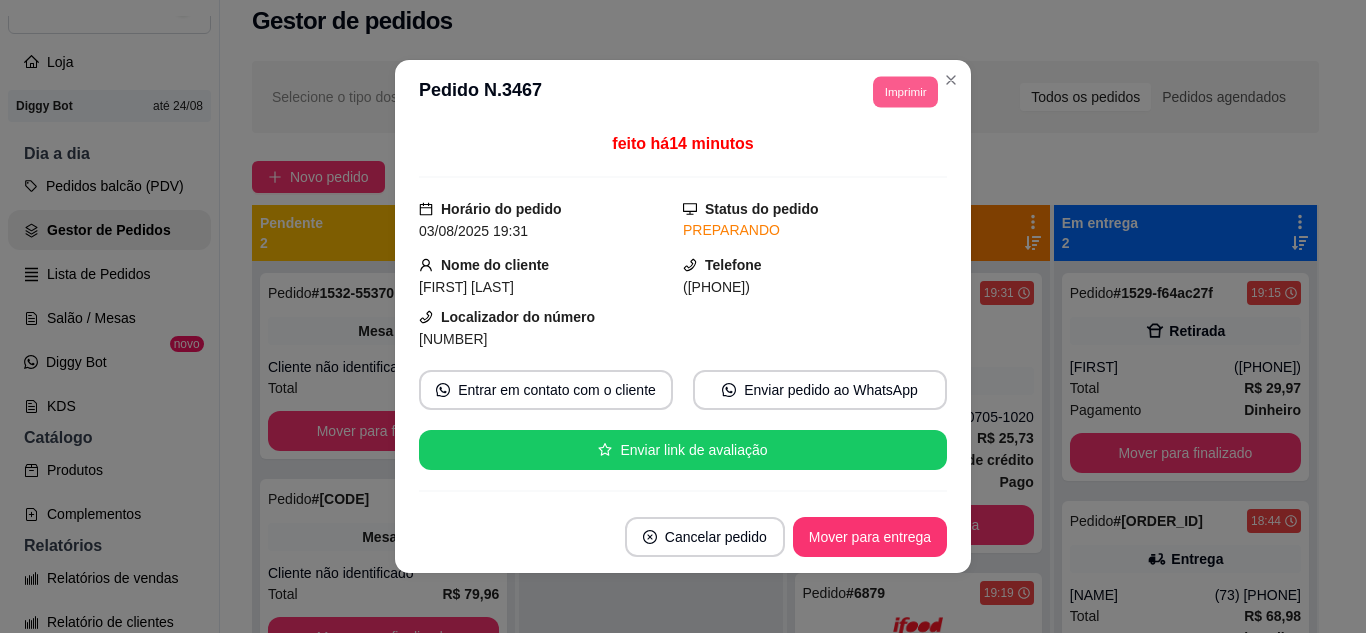 click on "Imprimir" at bounding box center (905, 91) 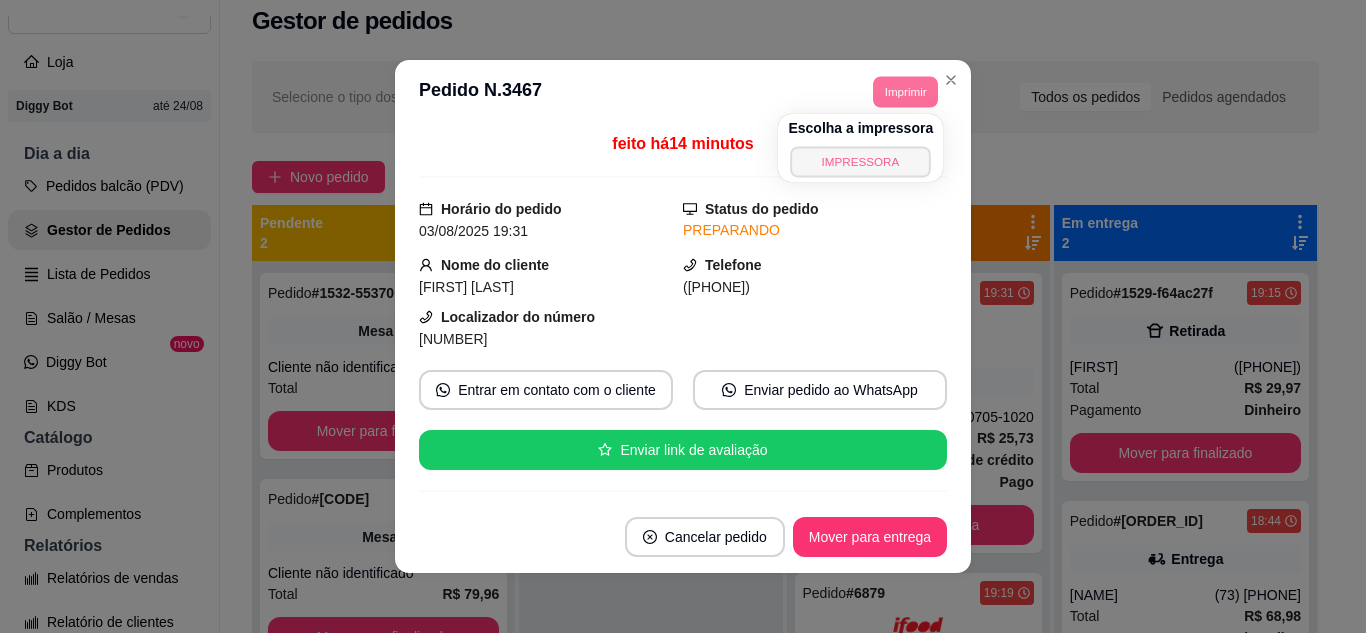 click on "IMPRESSORA" at bounding box center [861, 161] 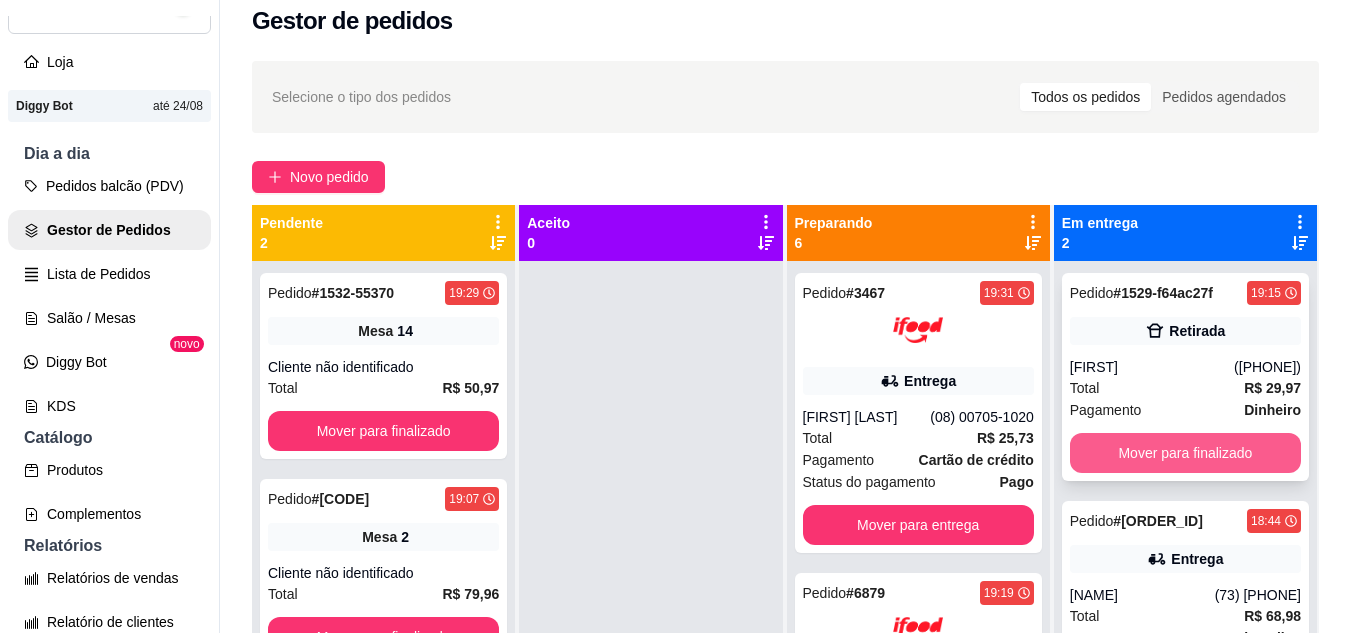 click on "Mover para finalizado" at bounding box center (1185, 453) 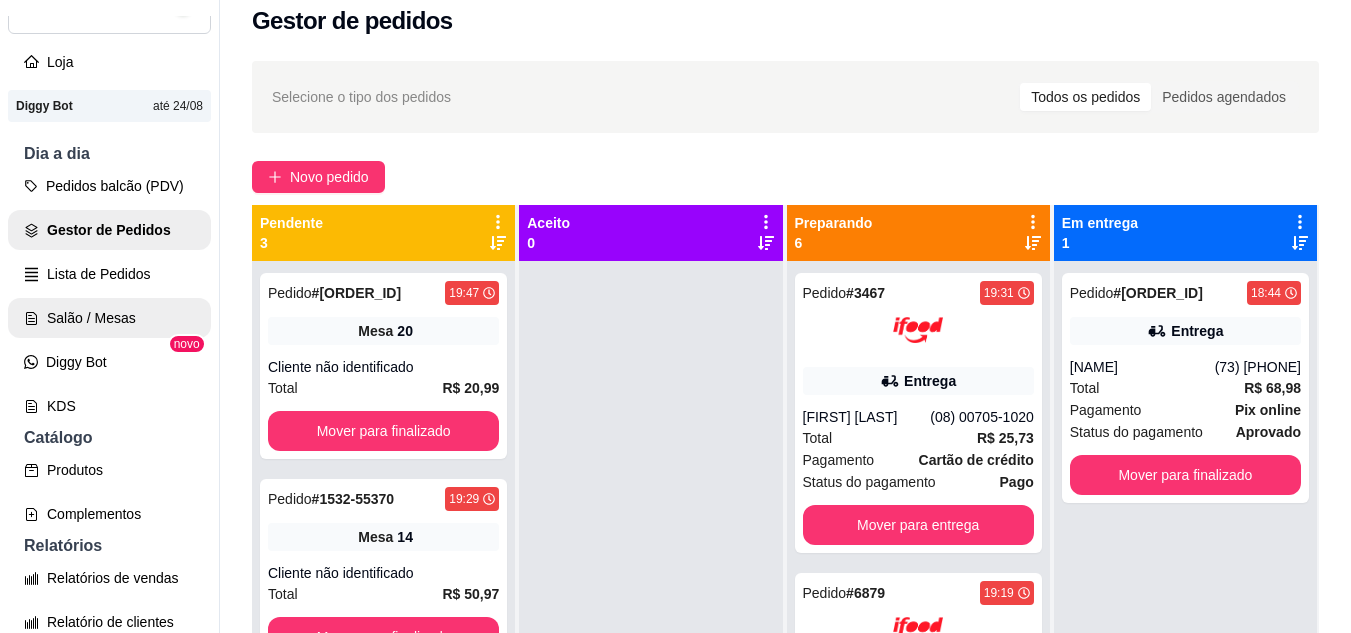 click on "Salão / Mesas" at bounding box center (109, 318) 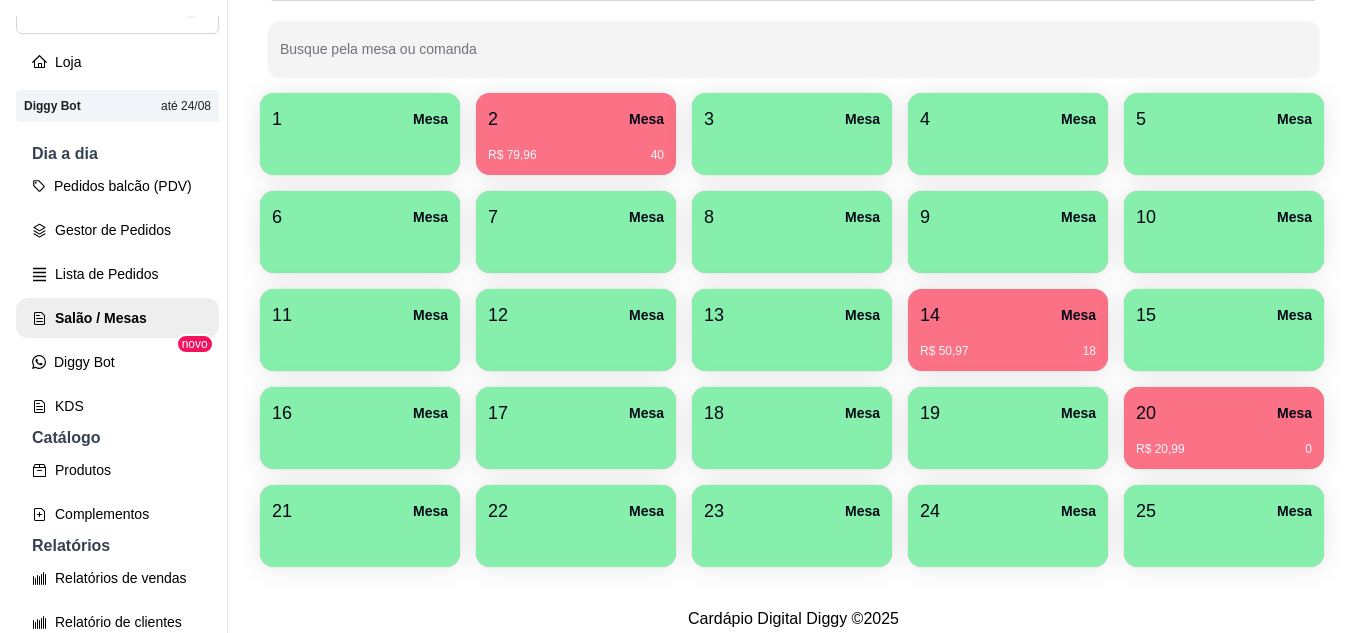 scroll, scrollTop: 300, scrollLeft: 0, axis: vertical 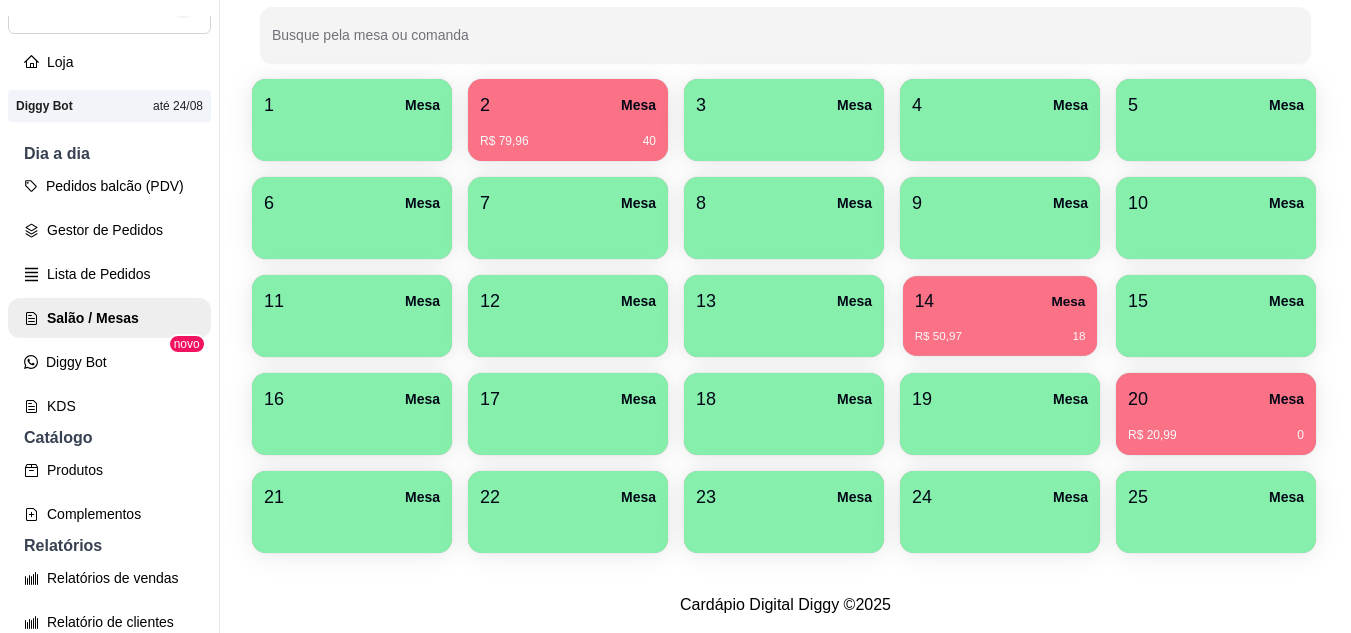 click on "R$ 50,97 18" at bounding box center (1000, 337) 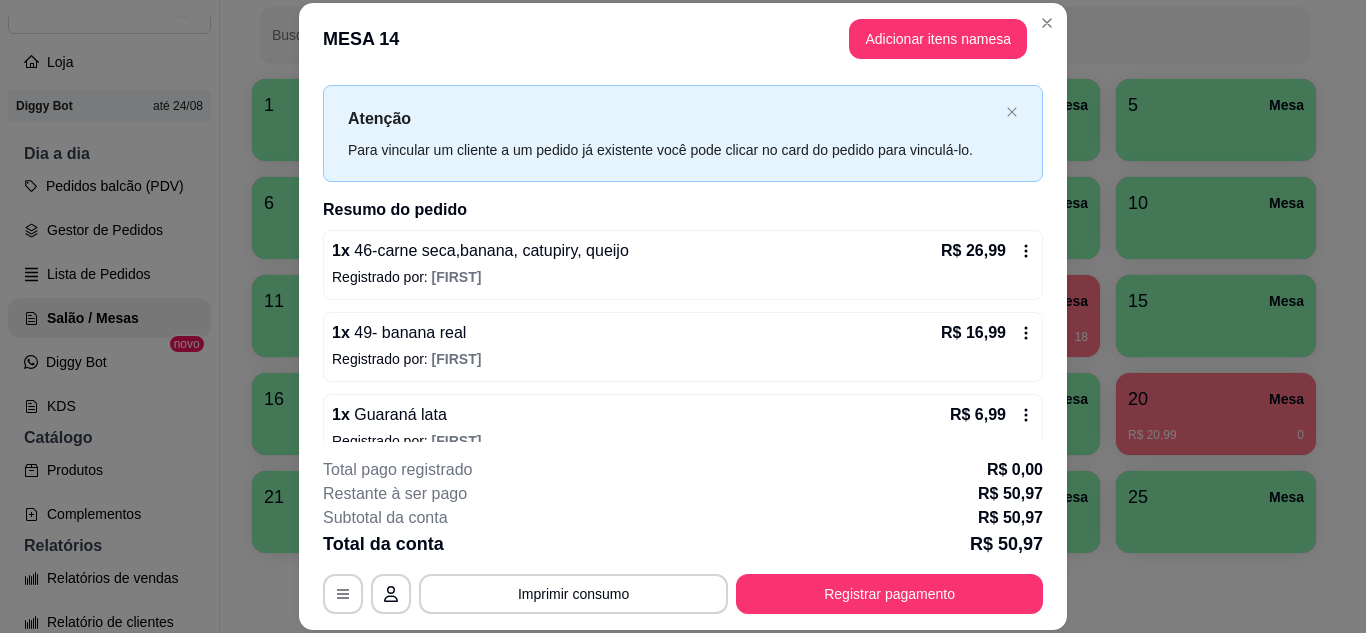 scroll, scrollTop: 64, scrollLeft: 0, axis: vertical 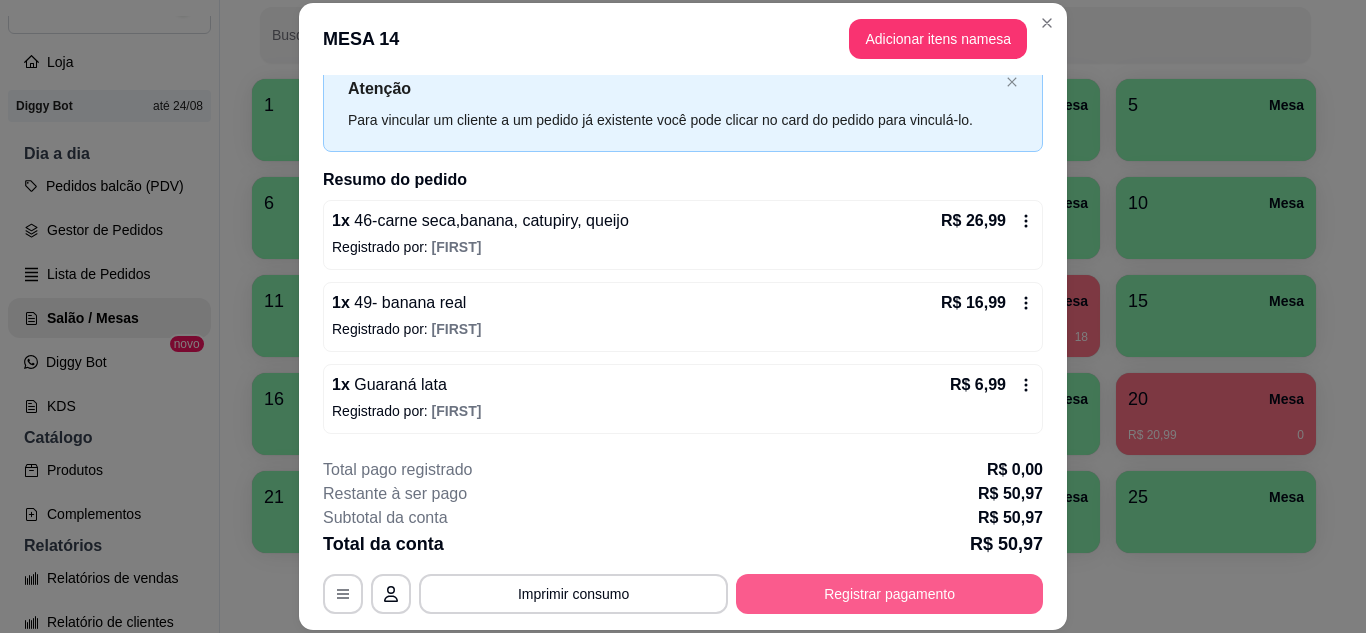 click on "Registrar pagamento" at bounding box center (889, 594) 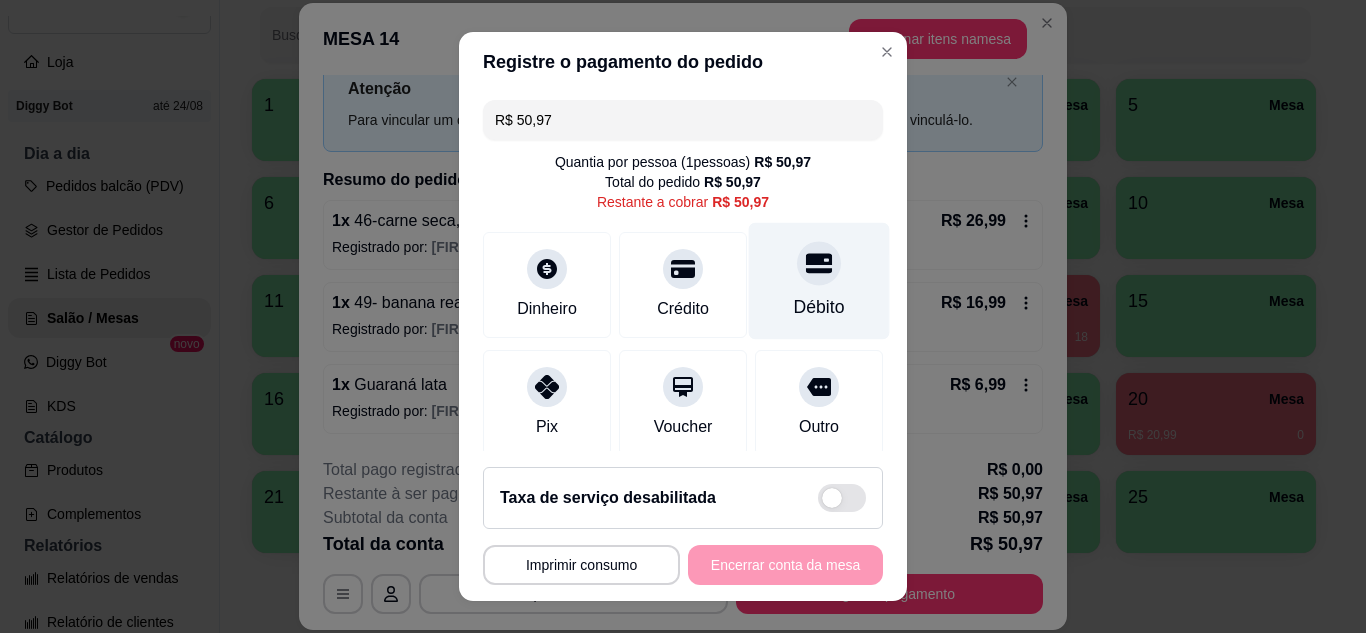 click on "Débito" at bounding box center [819, 280] 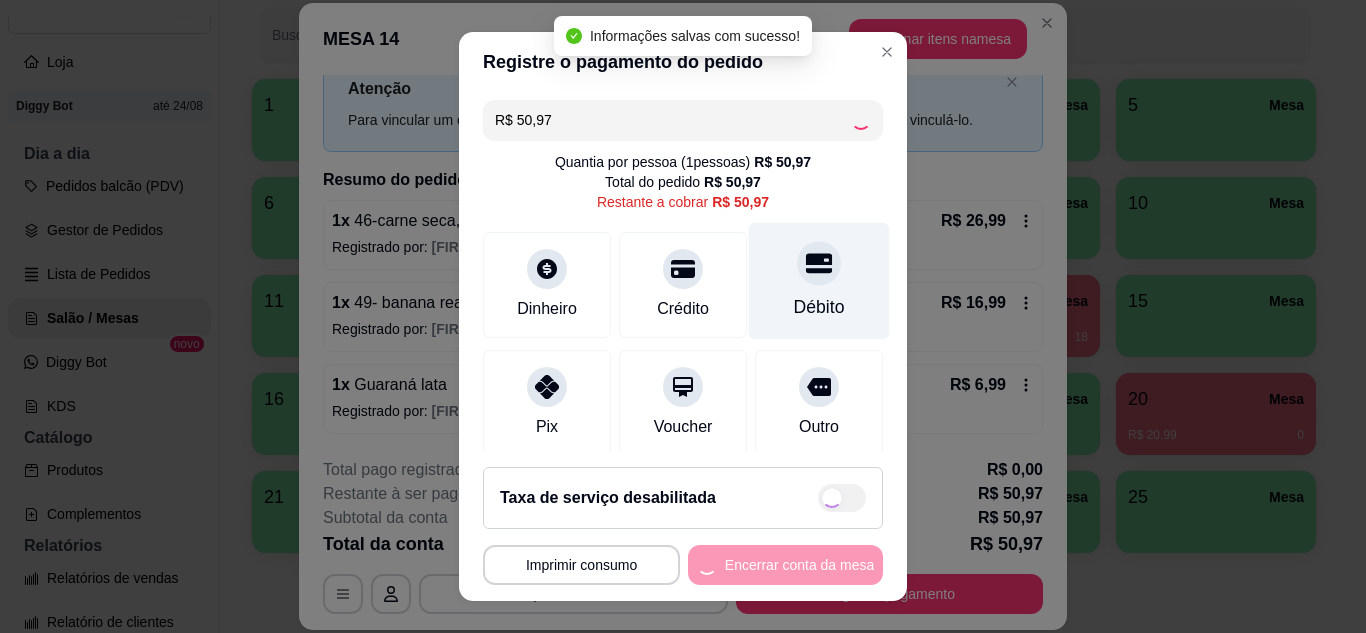 type on "R$ 0,00" 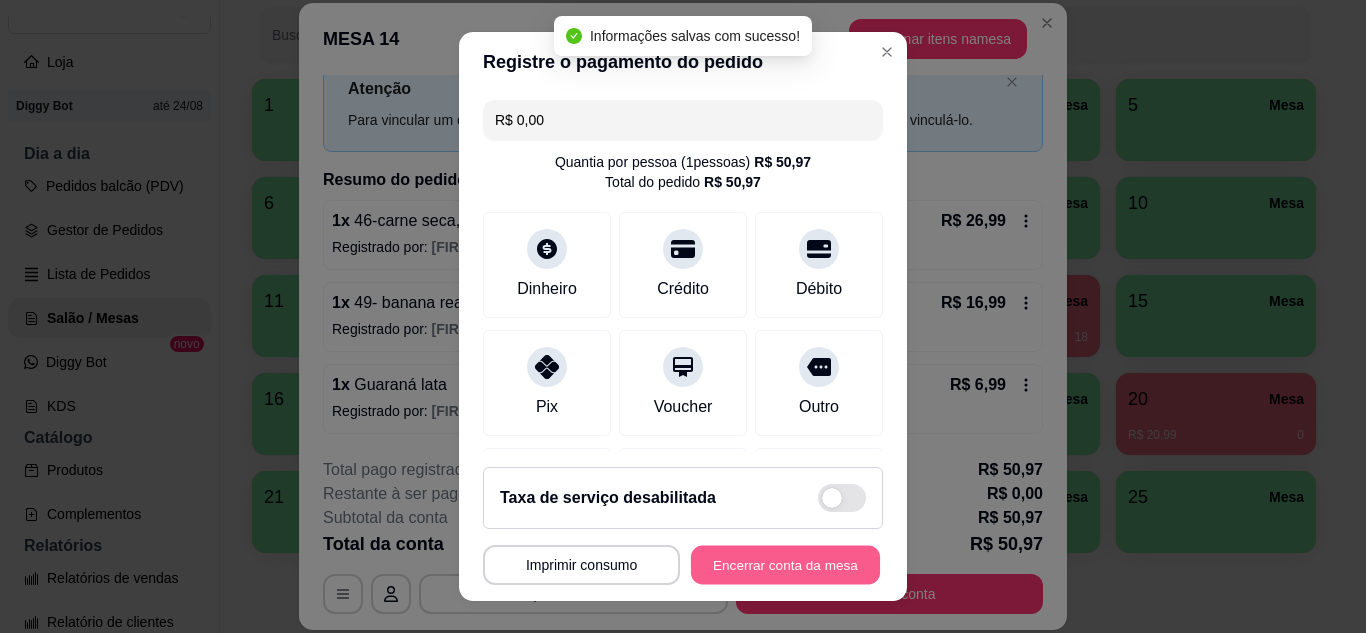 click on "Encerrar conta da mesa" at bounding box center [785, 565] 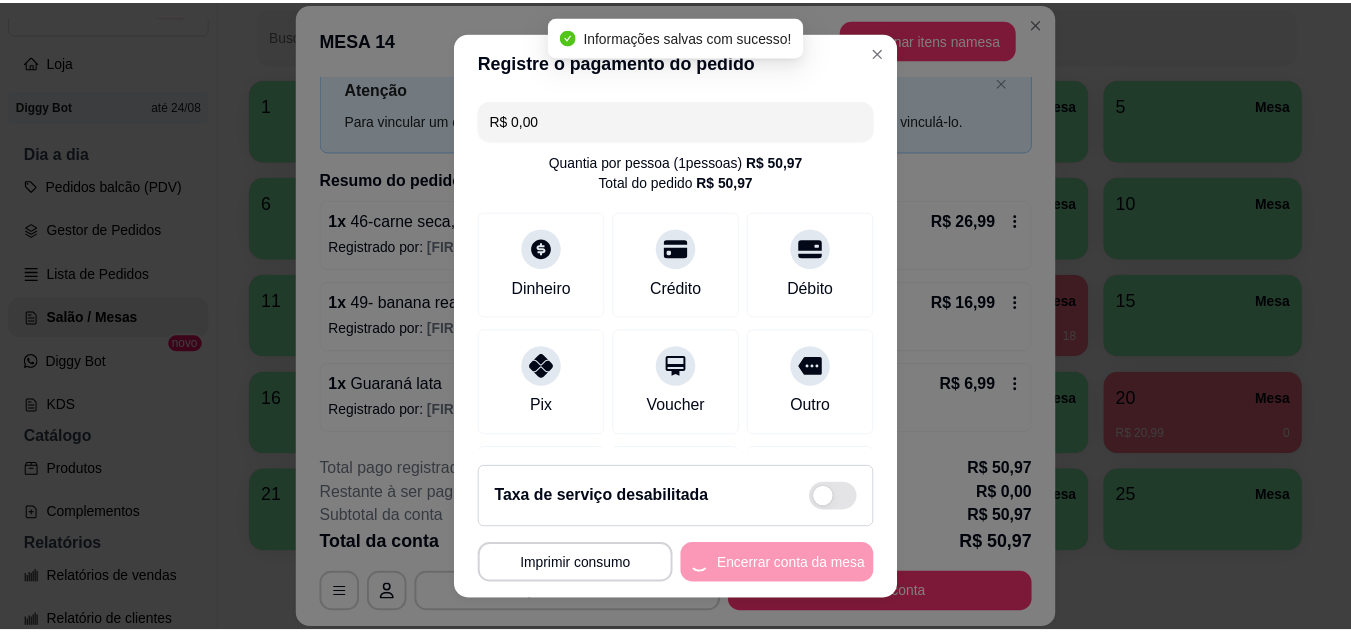scroll, scrollTop: 0, scrollLeft: 0, axis: both 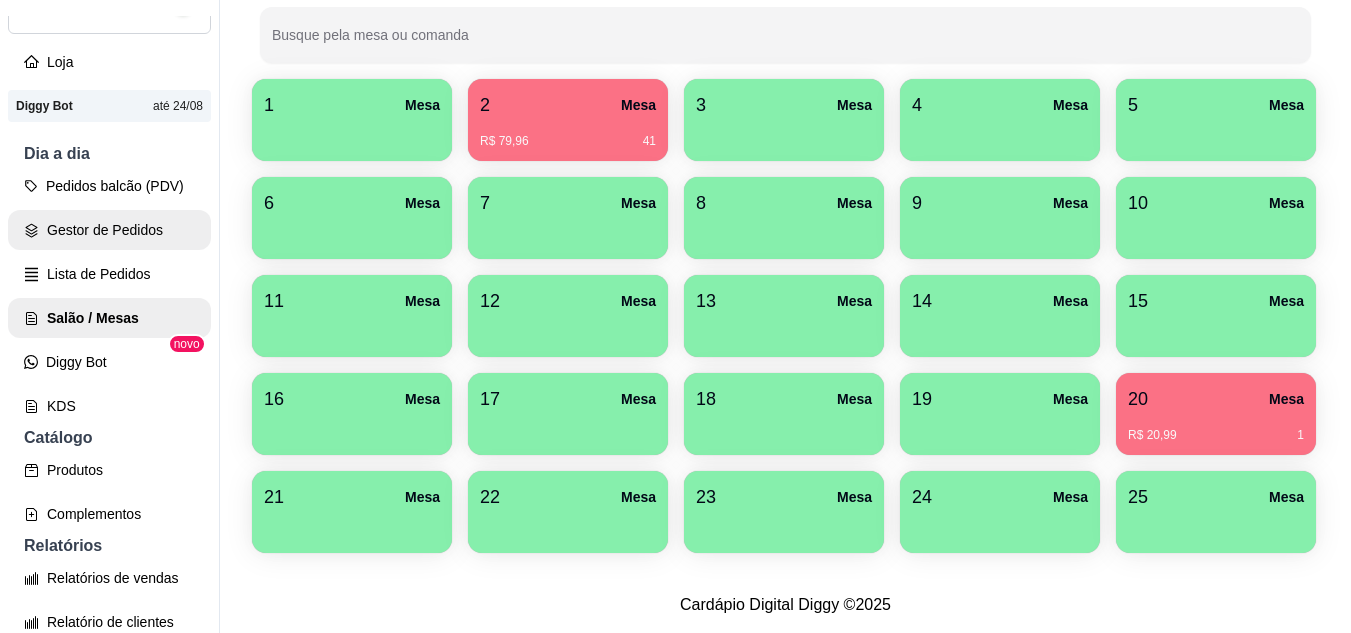 click on "Gestor de Pedidos" at bounding box center (109, 230) 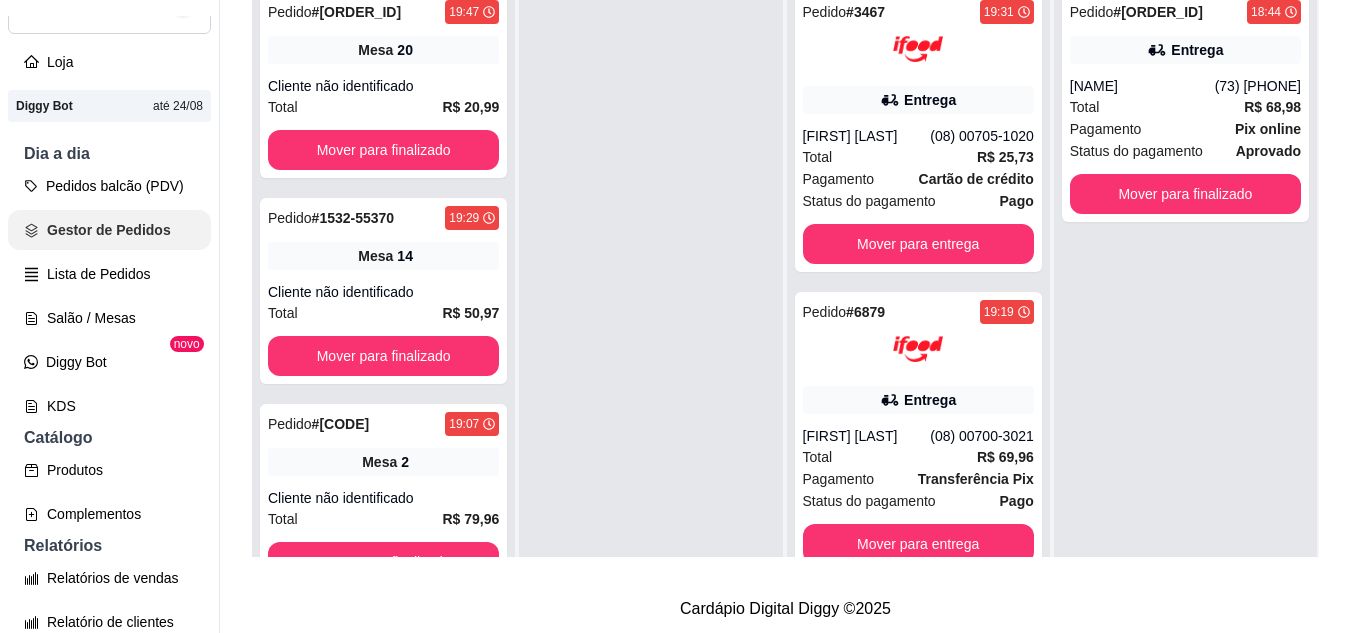 scroll, scrollTop: 0, scrollLeft: 0, axis: both 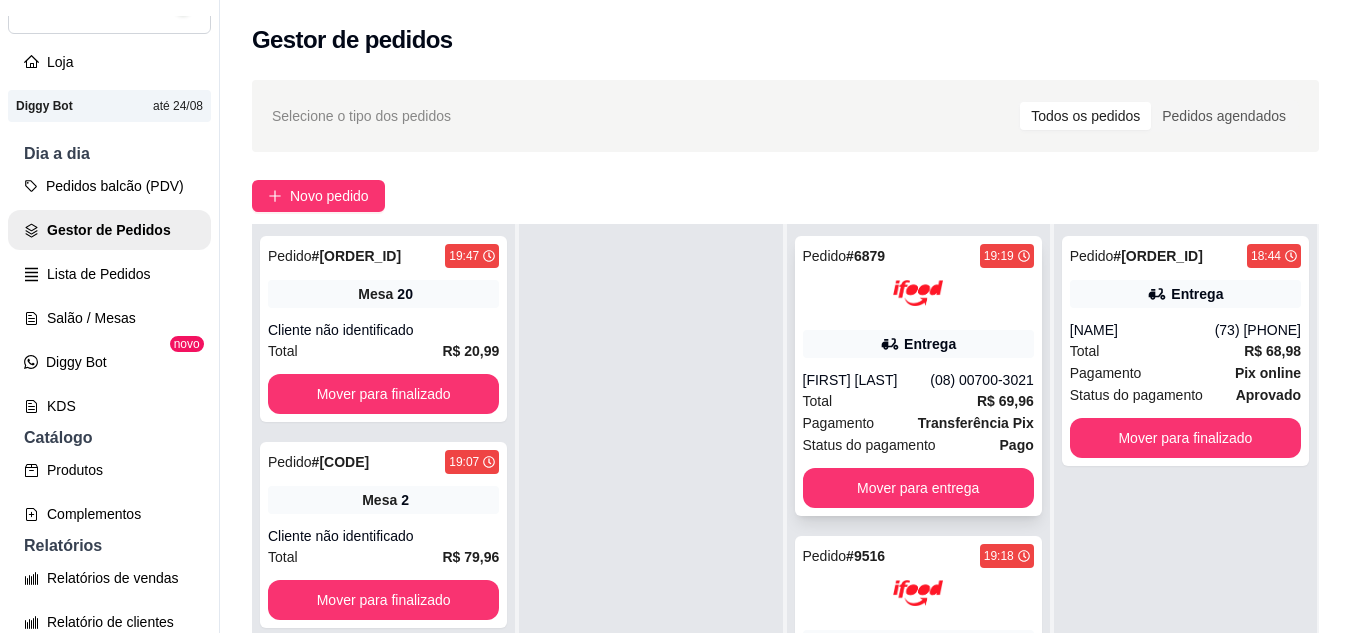 click on "Entrega" at bounding box center (918, 344) 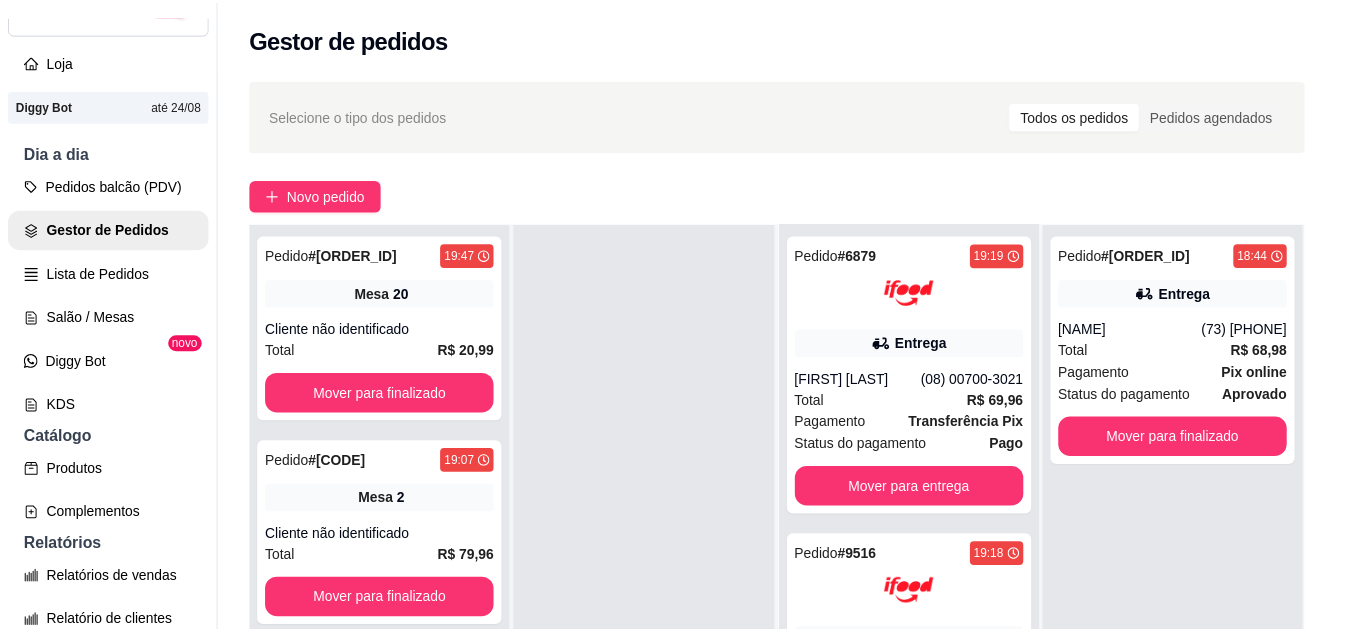 scroll, scrollTop: 100, scrollLeft: 0, axis: vertical 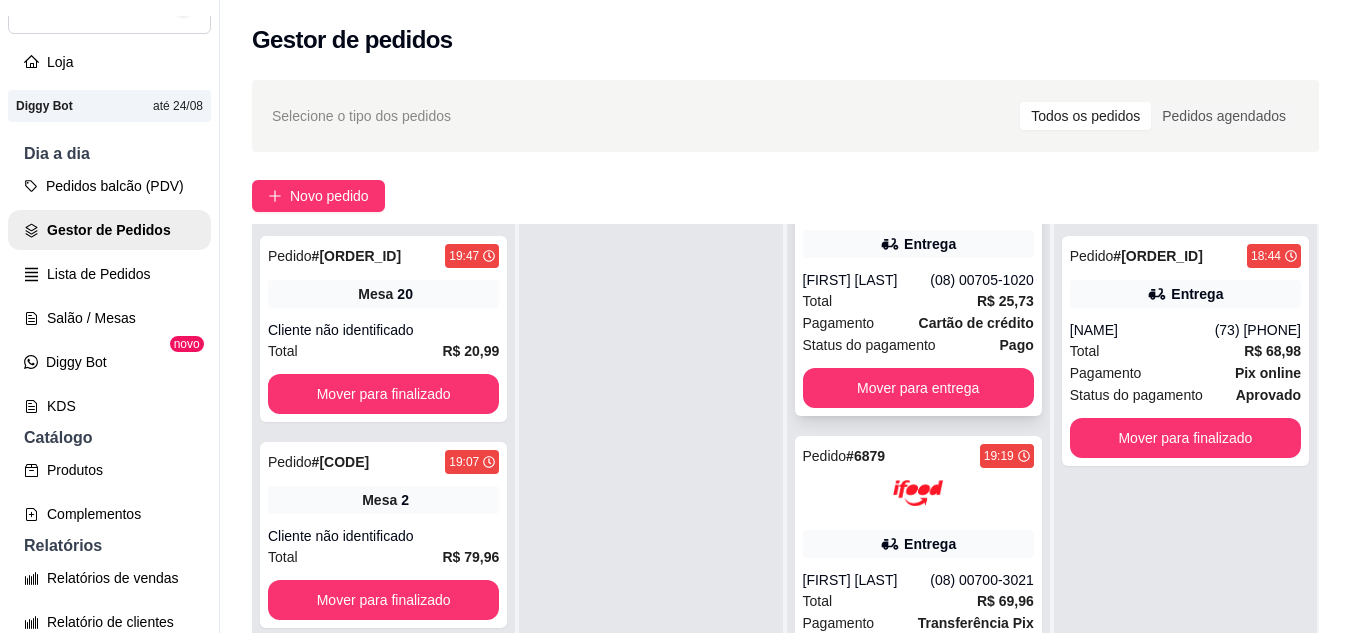 click on "Pedido  # 3467 [TIME] Entrega [FIRST] [LAST] ([PHONE]) Total R$ 25,73 Pagamento Cartão de crédito Status do pagamento Pago Mover para entrega" at bounding box center [918, 276] 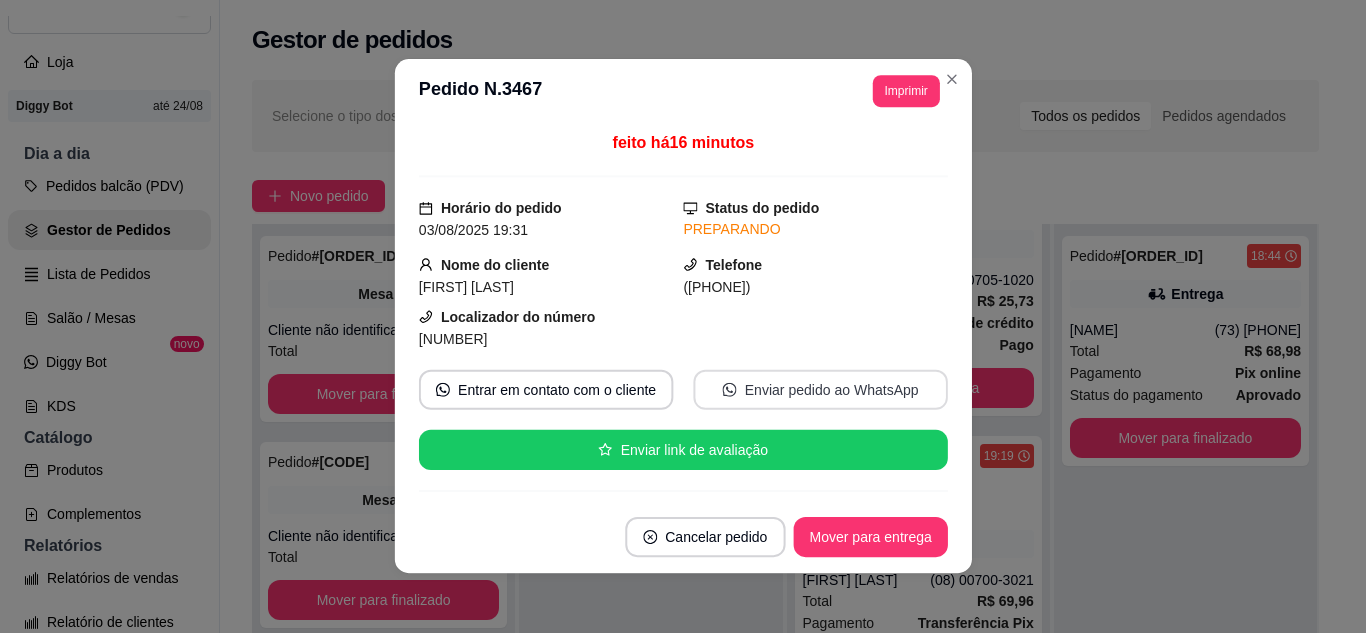 scroll, scrollTop: 100, scrollLeft: 0, axis: vertical 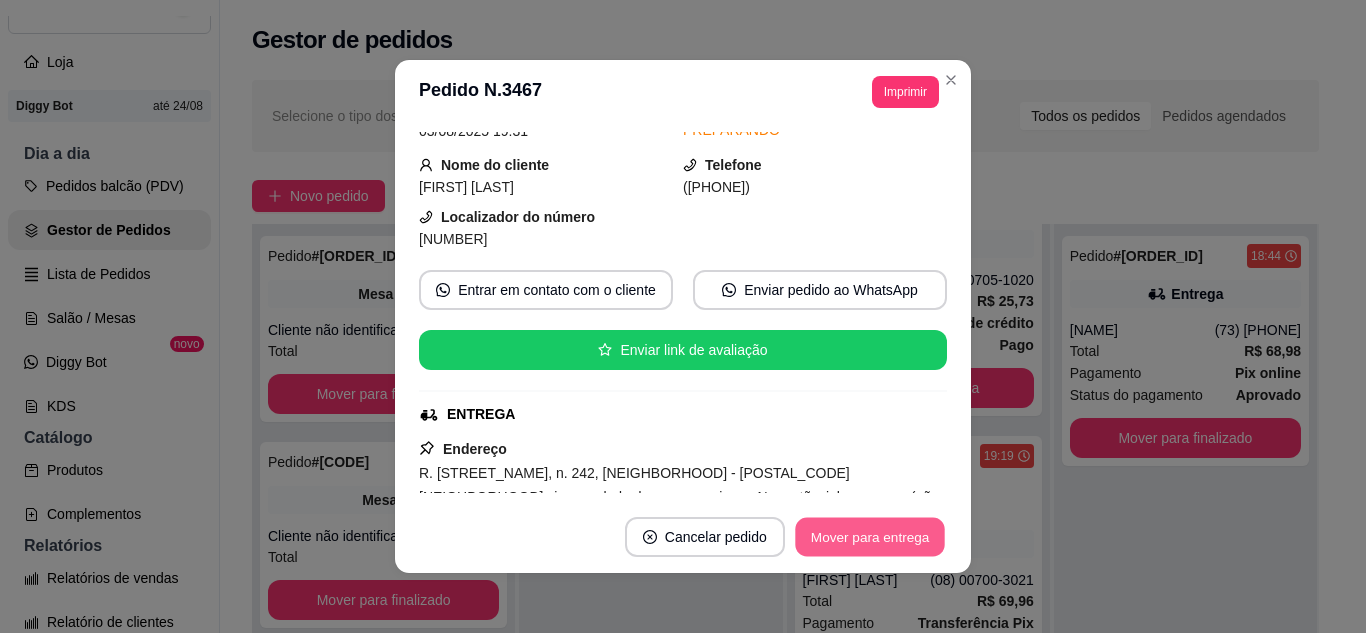 click on "Mover para entrega" at bounding box center (870, 537) 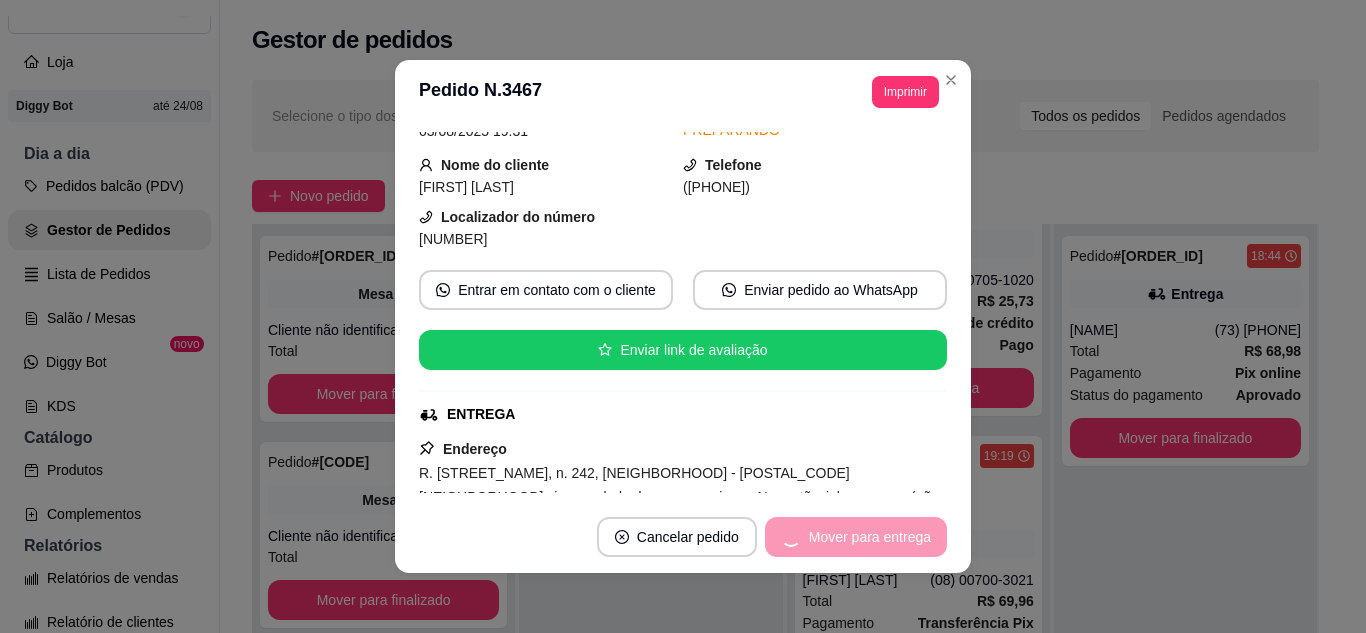 scroll, scrollTop: 0, scrollLeft: 0, axis: both 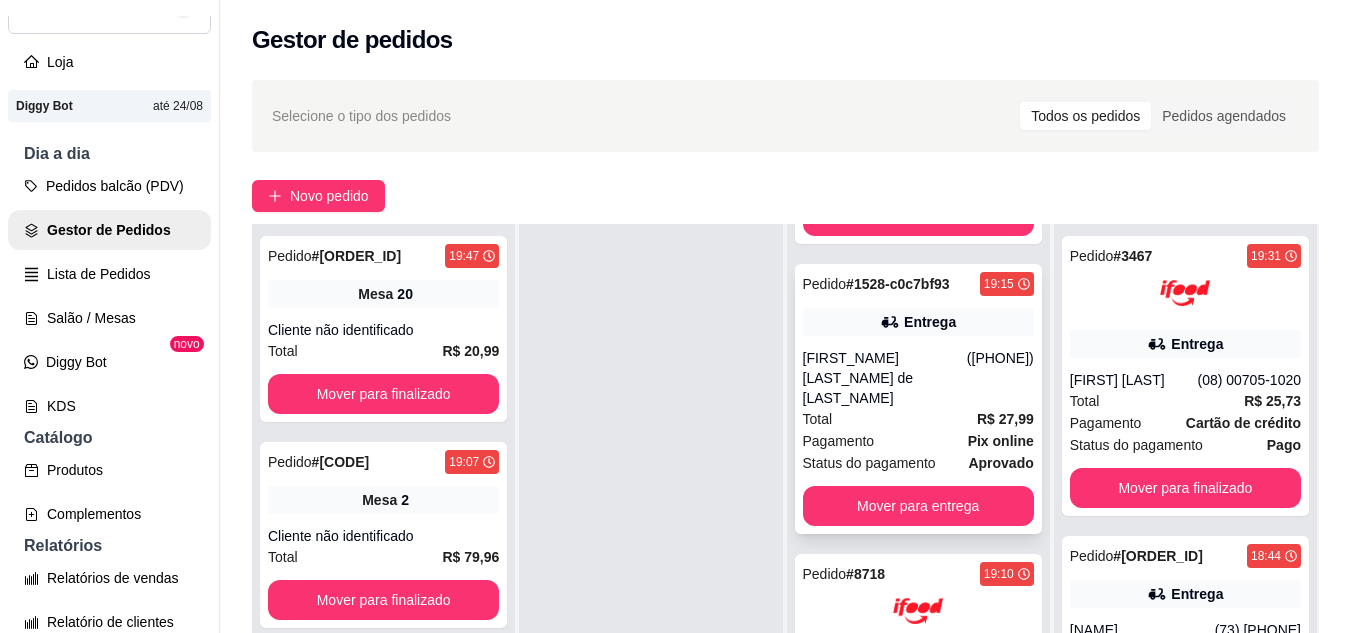 click on "[FIRST_NAME] [LAST_NAME] de [LAST_NAME]" at bounding box center [885, 378] 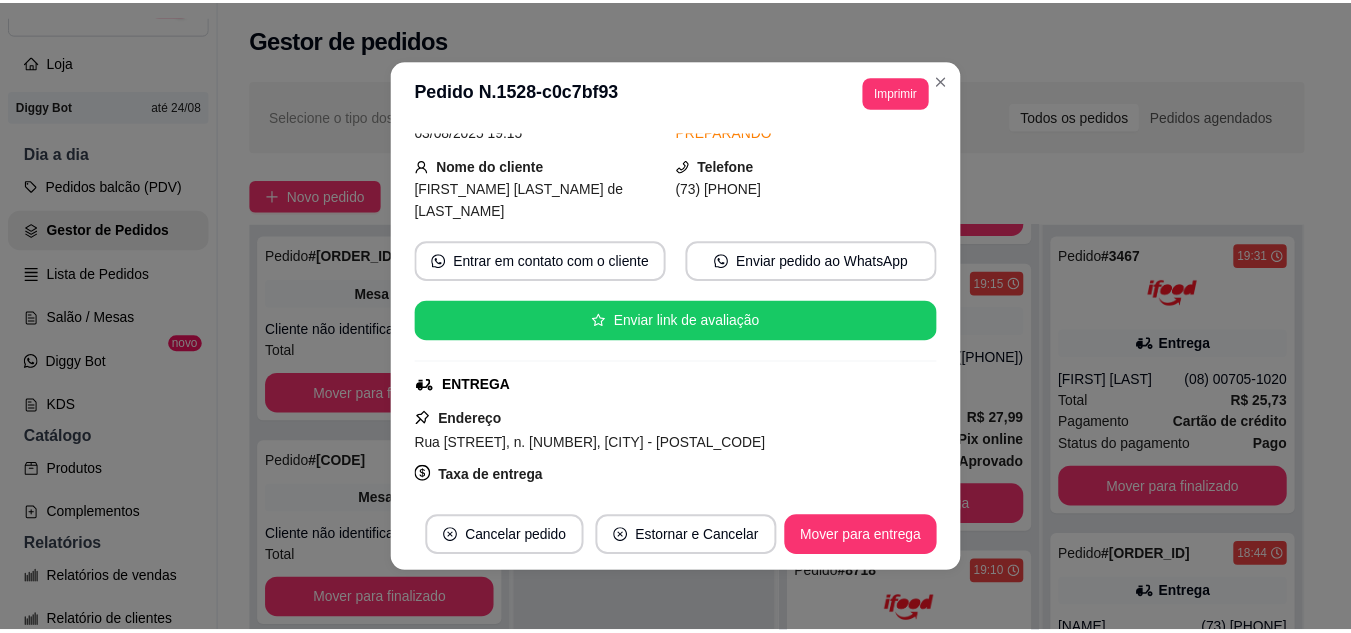 scroll, scrollTop: 100, scrollLeft: 0, axis: vertical 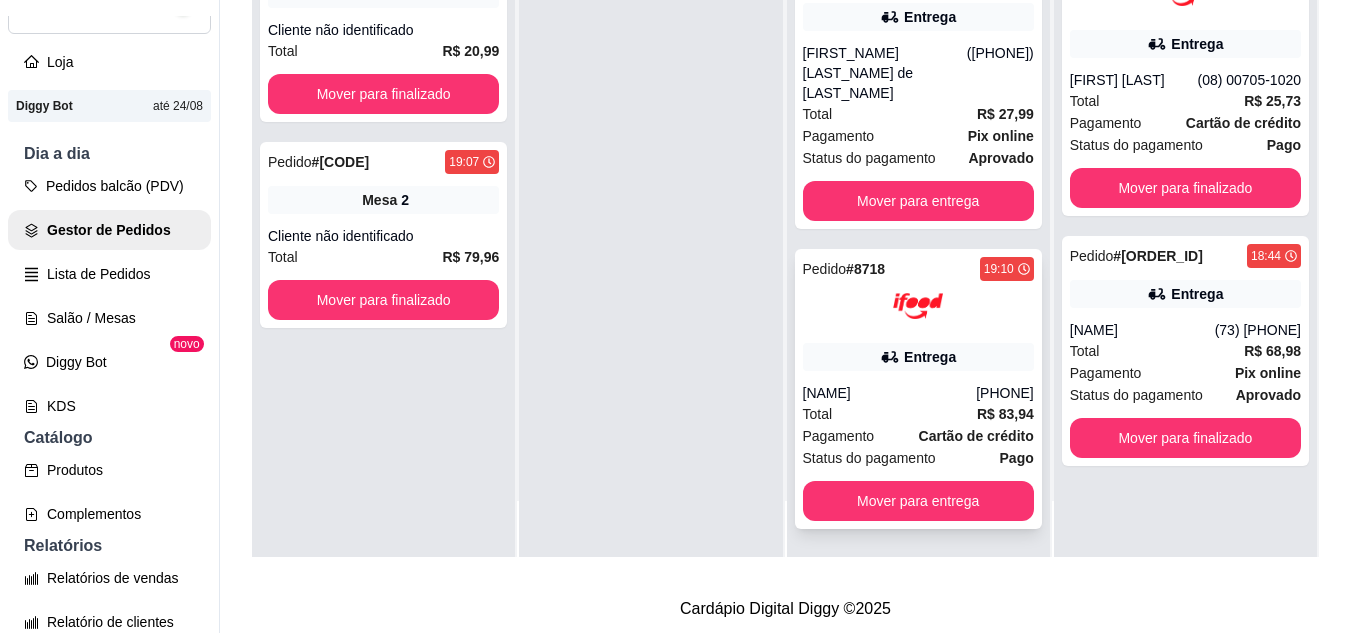 click on "[NAME]" at bounding box center [890, 393] 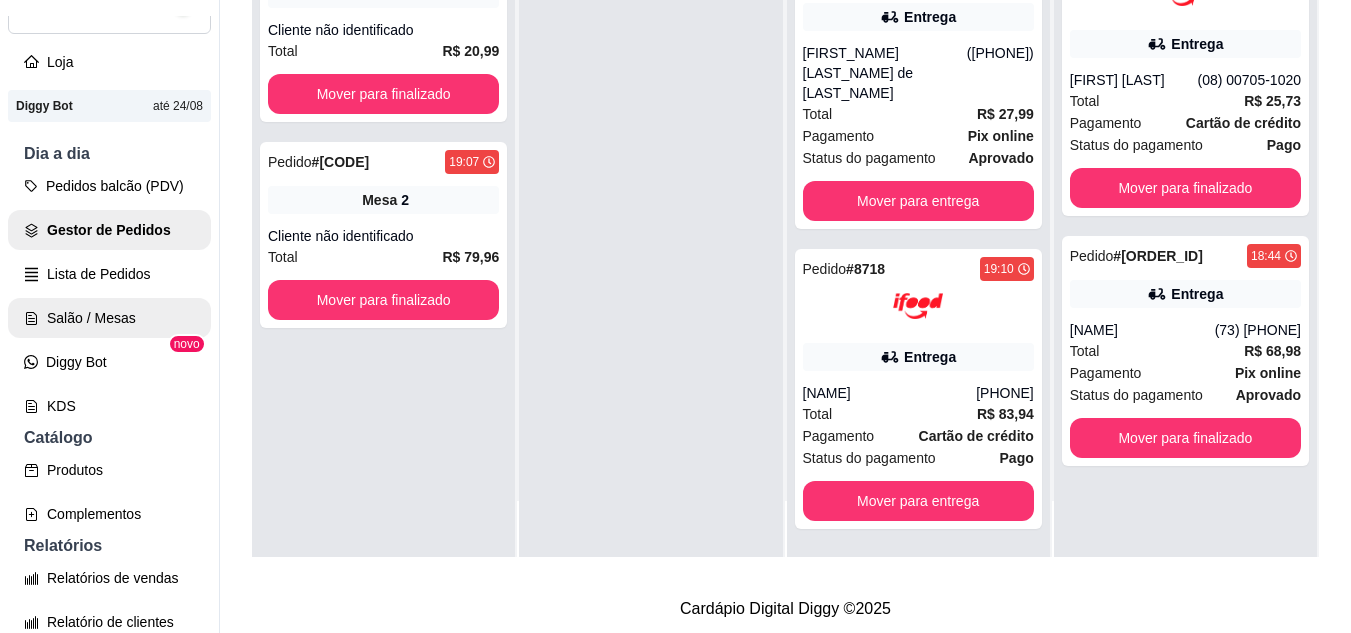 click on "Salão / Mesas" at bounding box center [109, 318] 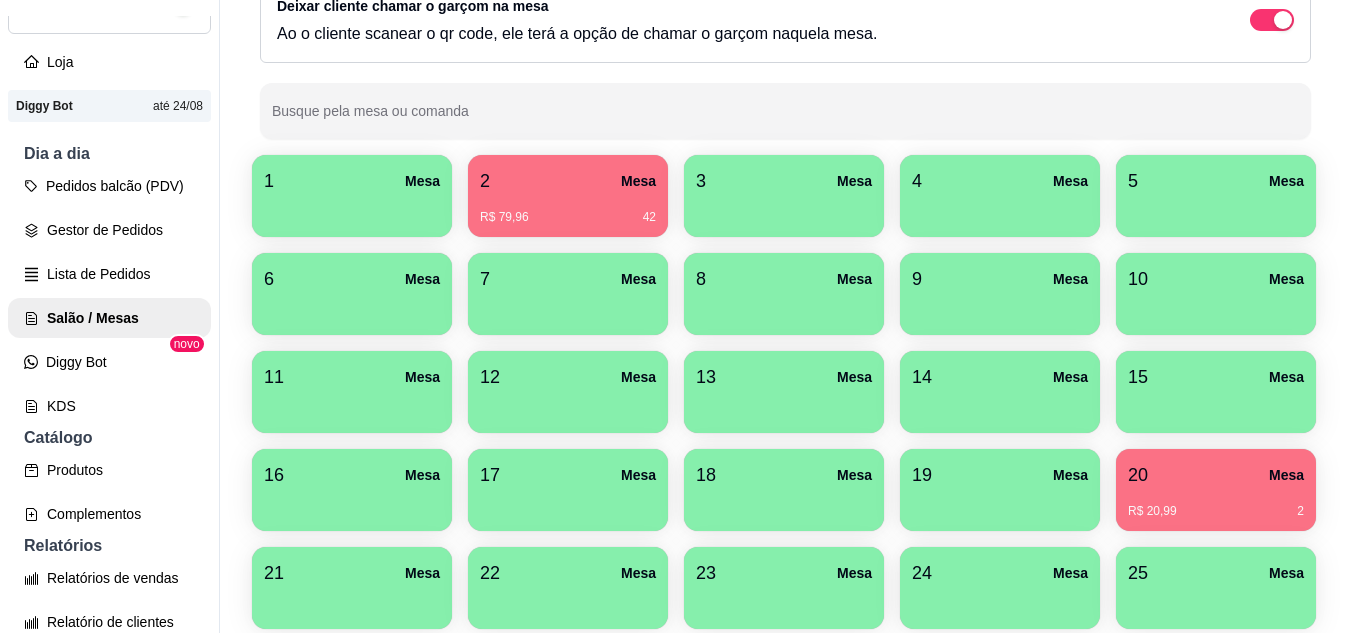 scroll, scrollTop: 200, scrollLeft: 0, axis: vertical 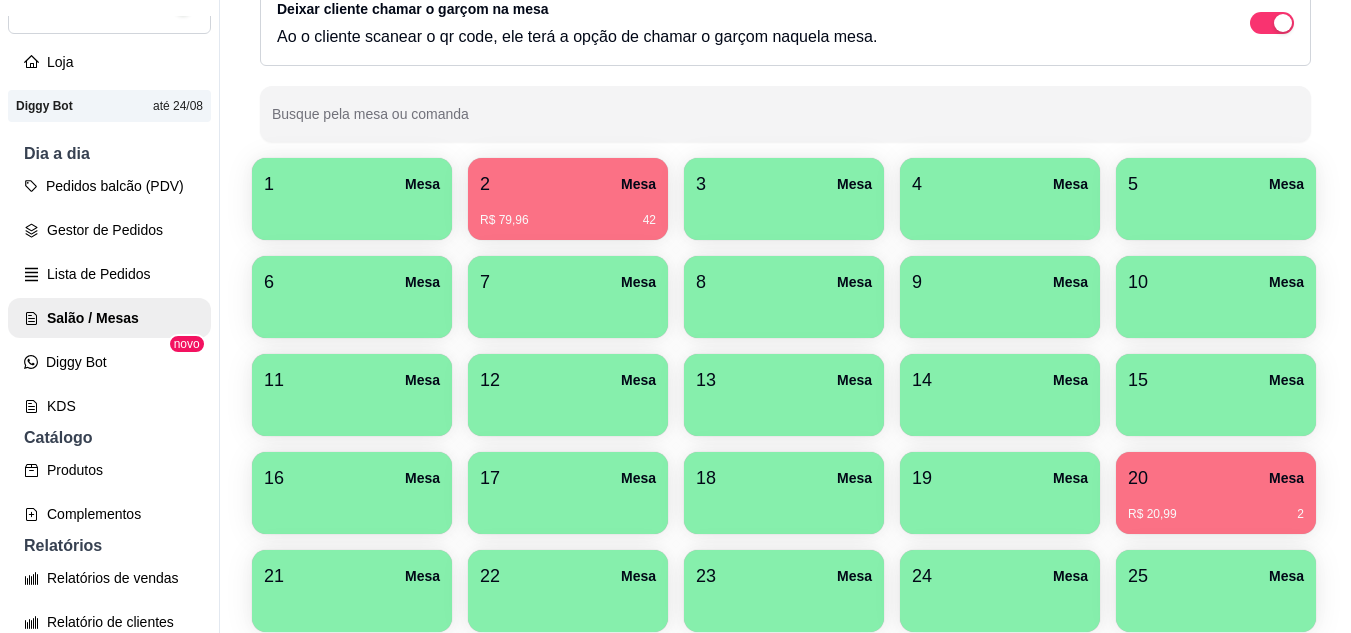 click on "2 Mesa" at bounding box center (568, 184) 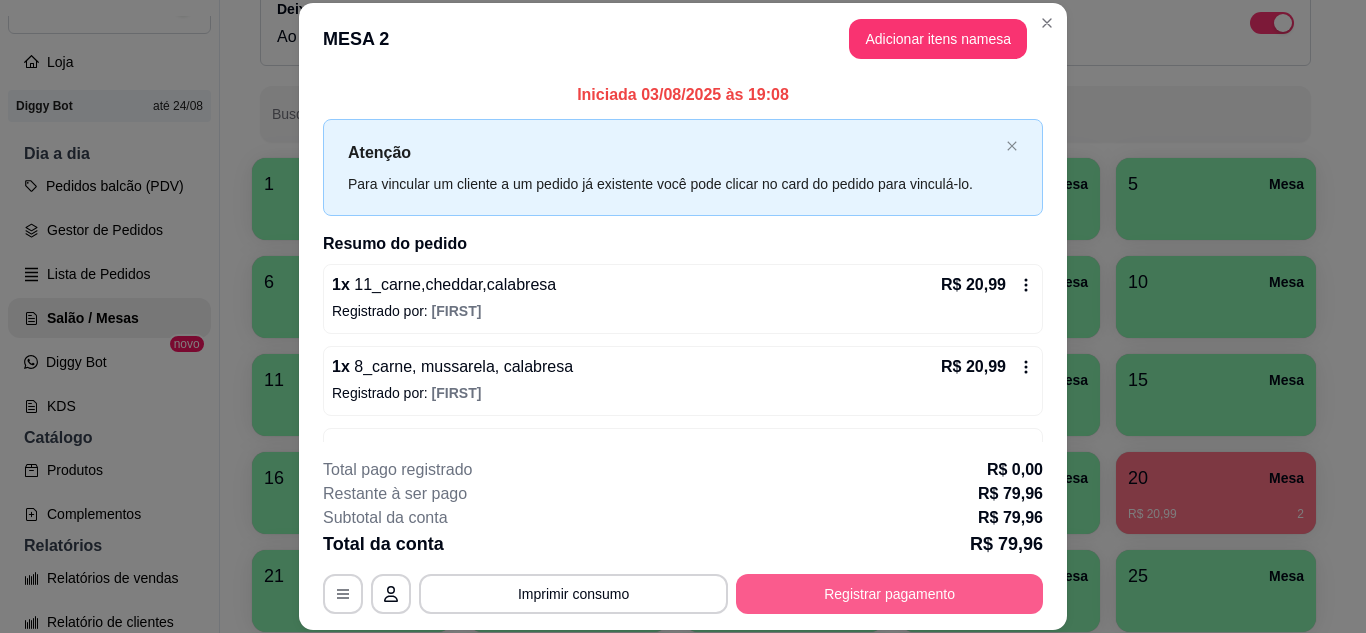 click on "Registrar pagamento" at bounding box center [889, 594] 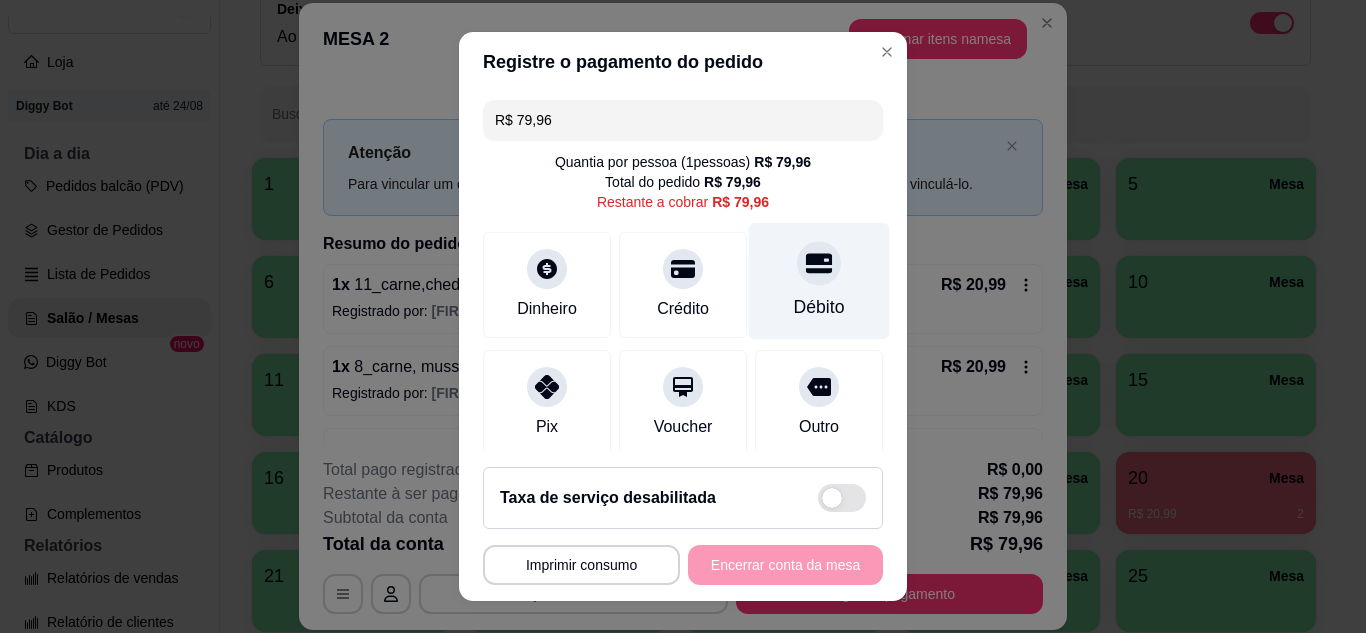 click on "Débito" at bounding box center [819, 280] 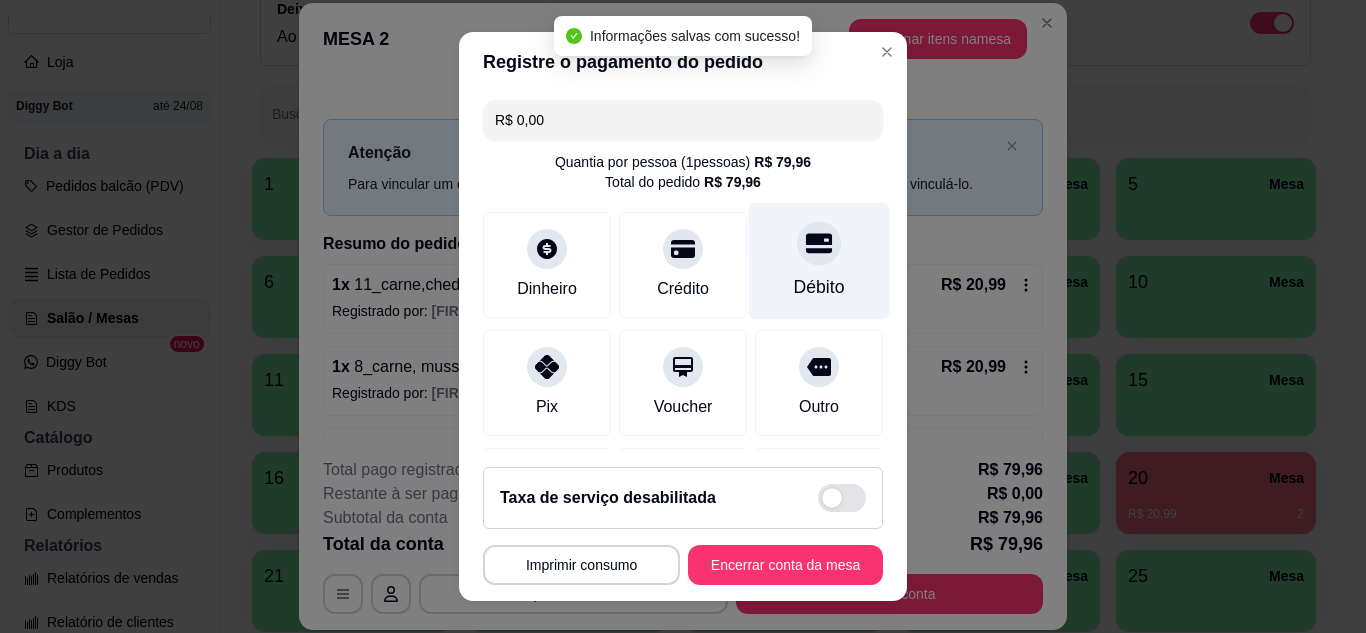 type on "R$ 0,00" 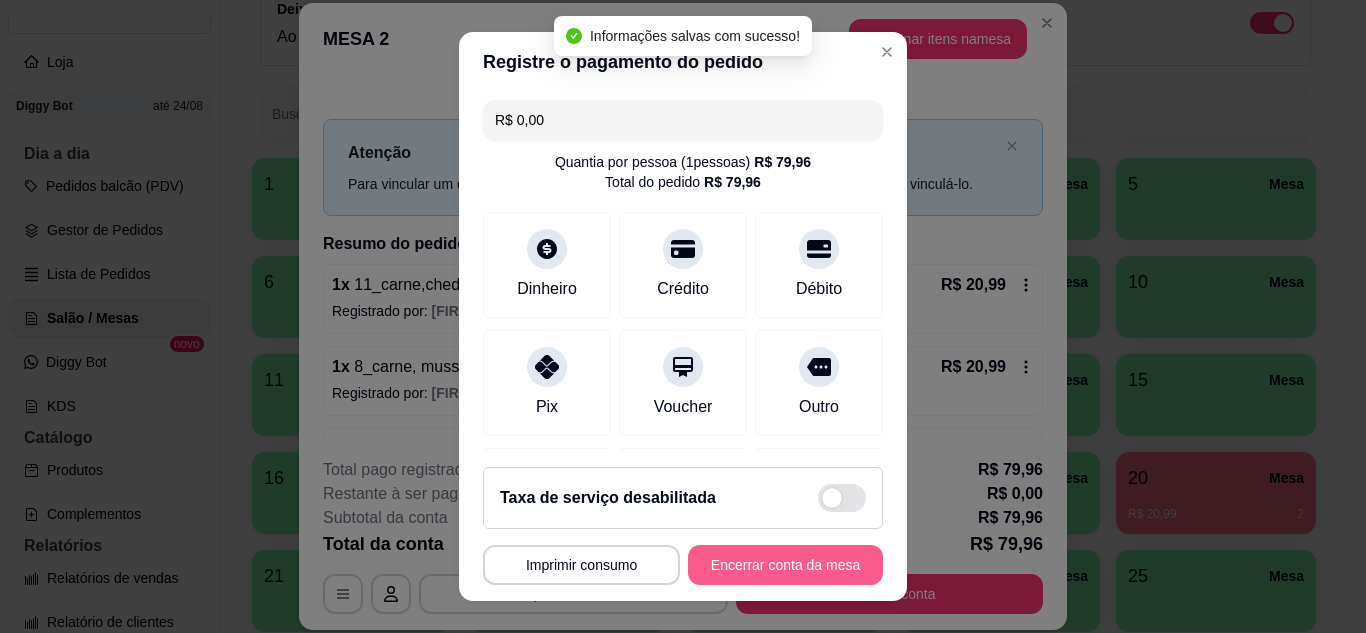 click on "Encerrar conta da mesa" at bounding box center [785, 565] 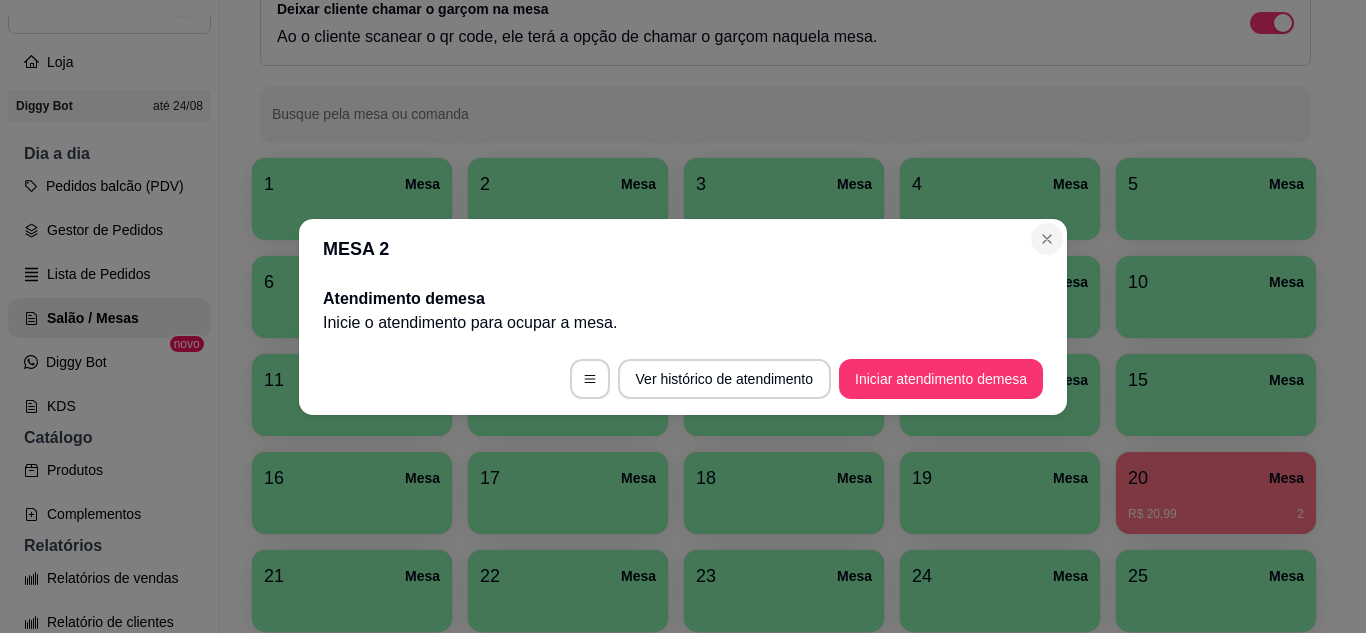 click on "MESA 2" at bounding box center (683, 249) 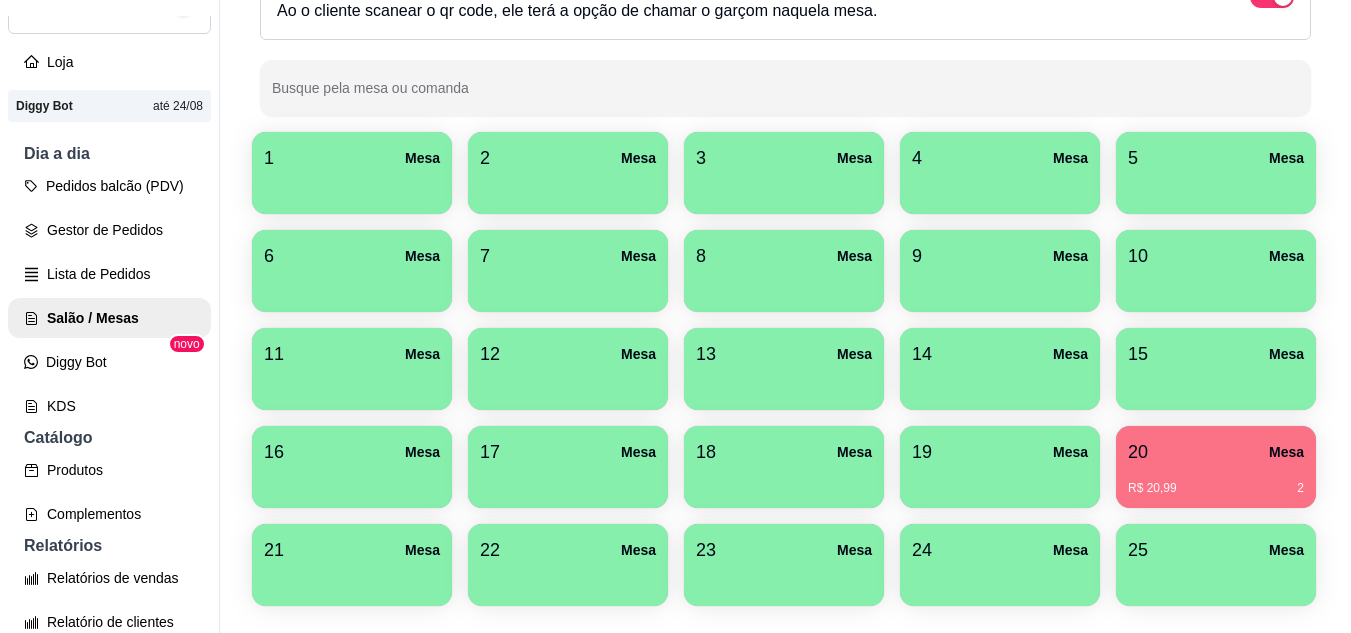 scroll, scrollTop: 0, scrollLeft: 0, axis: both 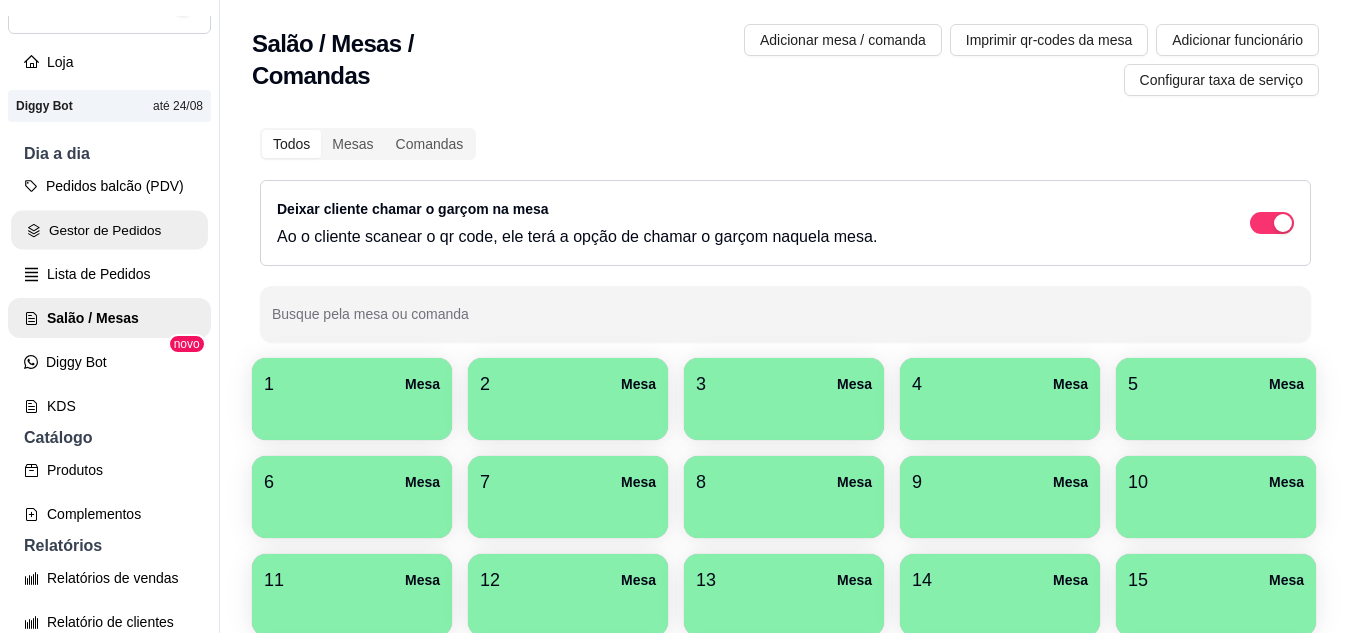 click on "Gestor de Pedidos" at bounding box center (109, 230) 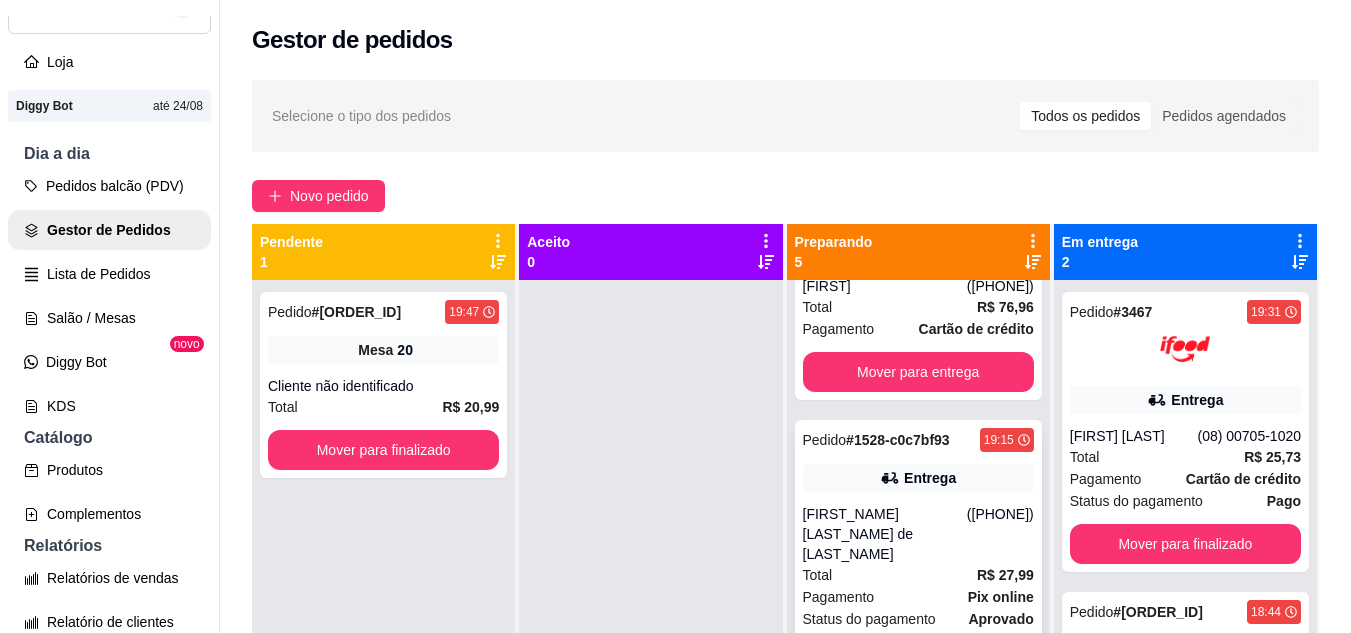 scroll, scrollTop: 805, scrollLeft: 0, axis: vertical 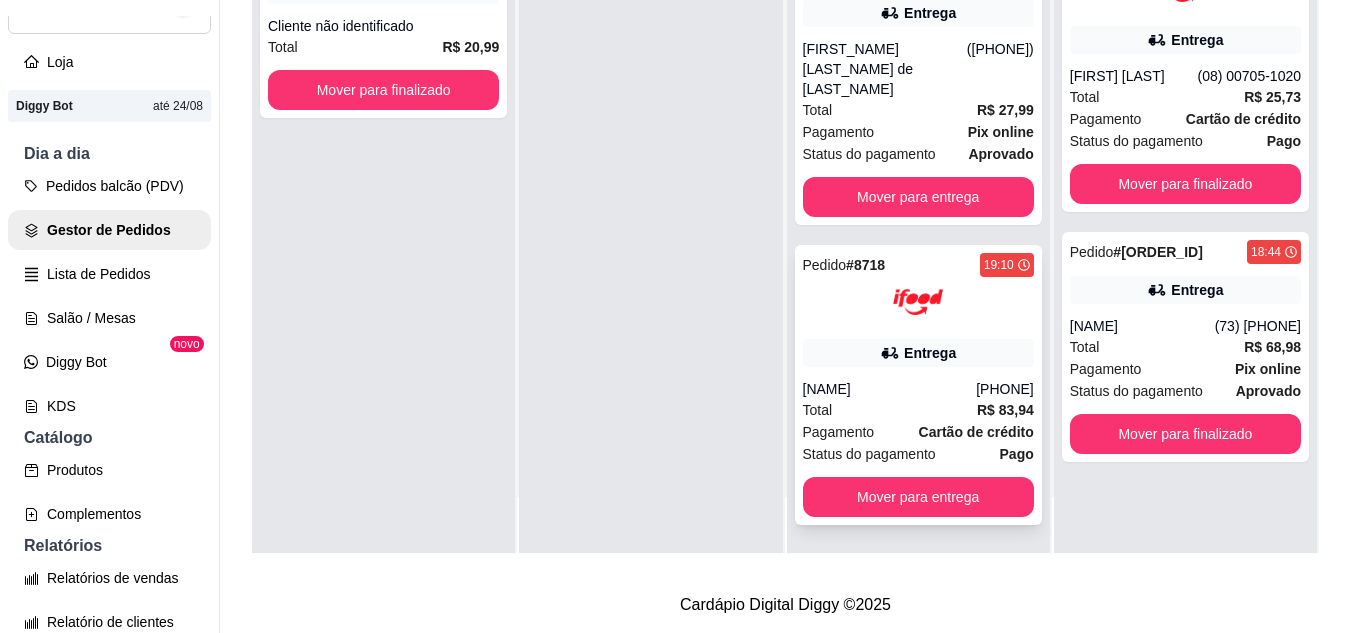 click on "Pedido  # 8718 [TIME] Entrega [FIRST] [LAST] ([PHONE]) Total R$ 83,94 Pagamento Cartão de crédito Status do pagamento Pago Mover para entrega" at bounding box center (918, 385) 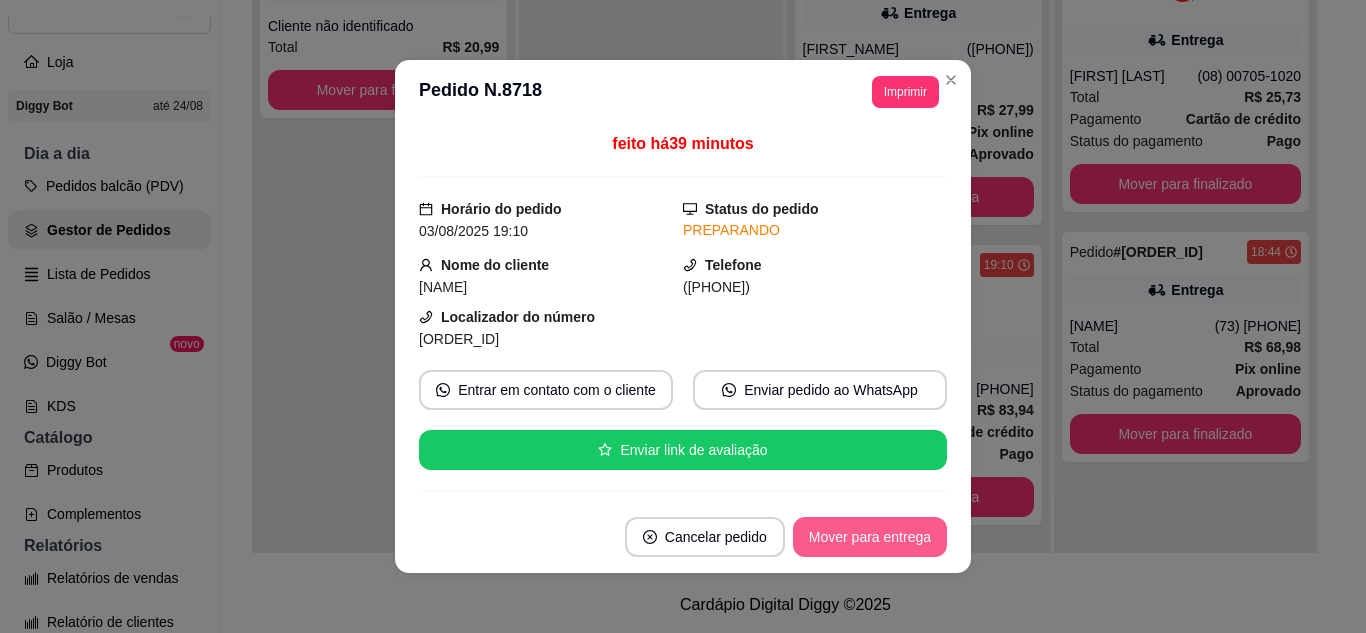 click on "Mover para entrega" at bounding box center (870, 537) 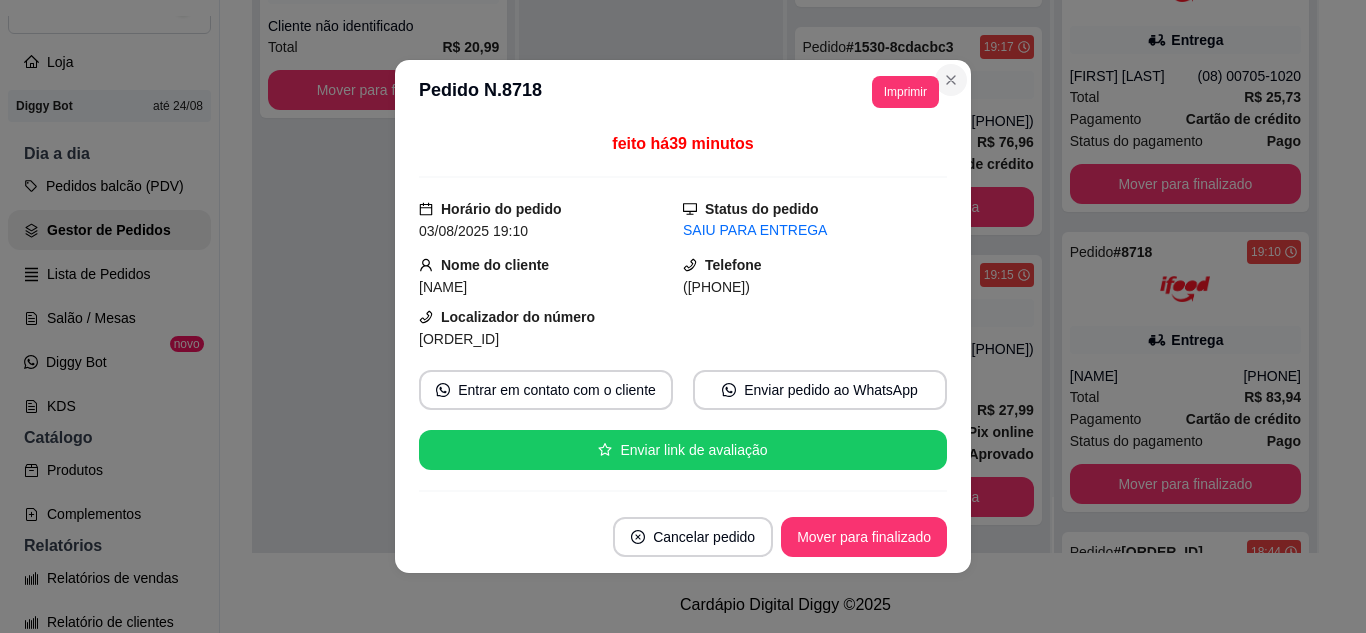 scroll, scrollTop: 485, scrollLeft: 0, axis: vertical 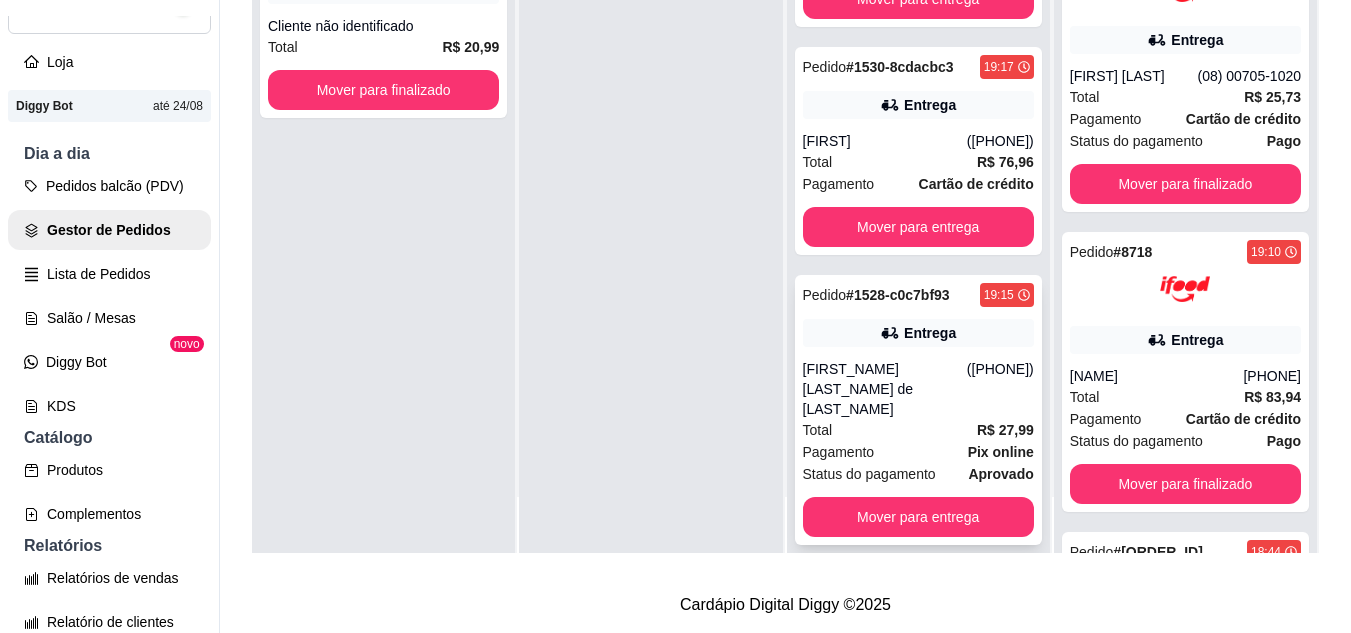 click on "Pedido  # 1528-c0c7bf93 [TIME] Entrega [FIRST] [LAST]  ([PHONE]) Total R$ 27,99 Pagamento Pix online Status do pagamento aprovado Mover para entrega" at bounding box center (918, 410) 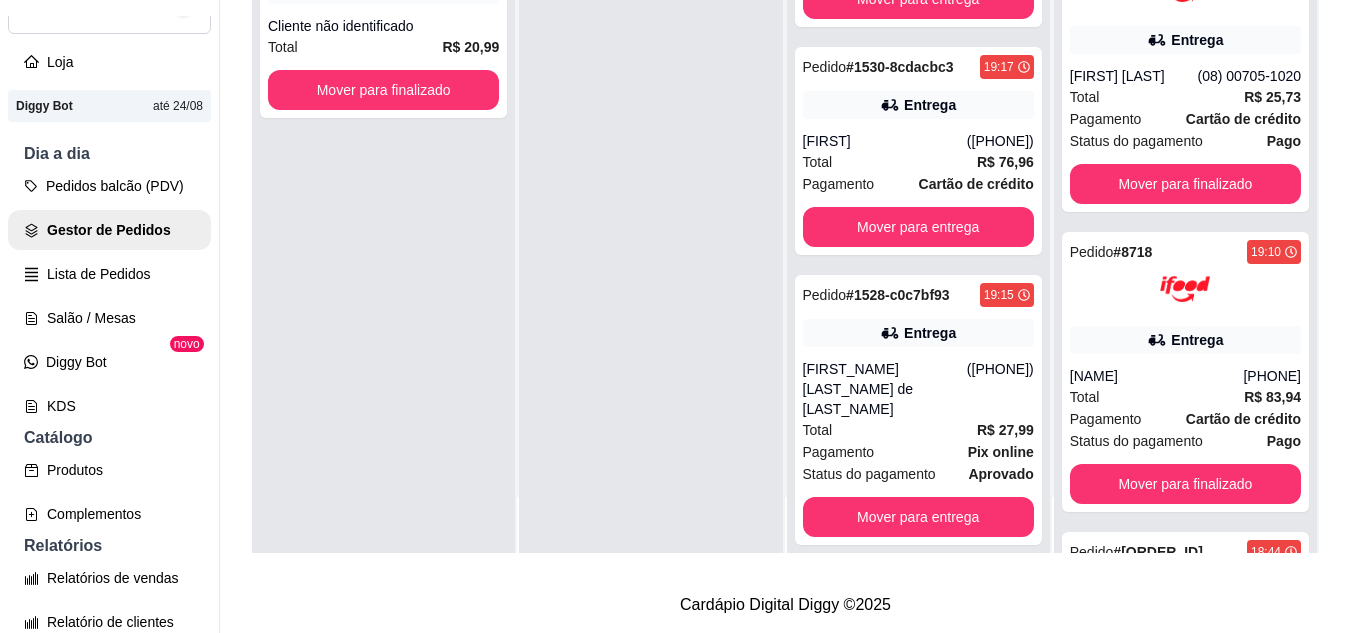 scroll, scrollTop: 200, scrollLeft: 0, axis: vertical 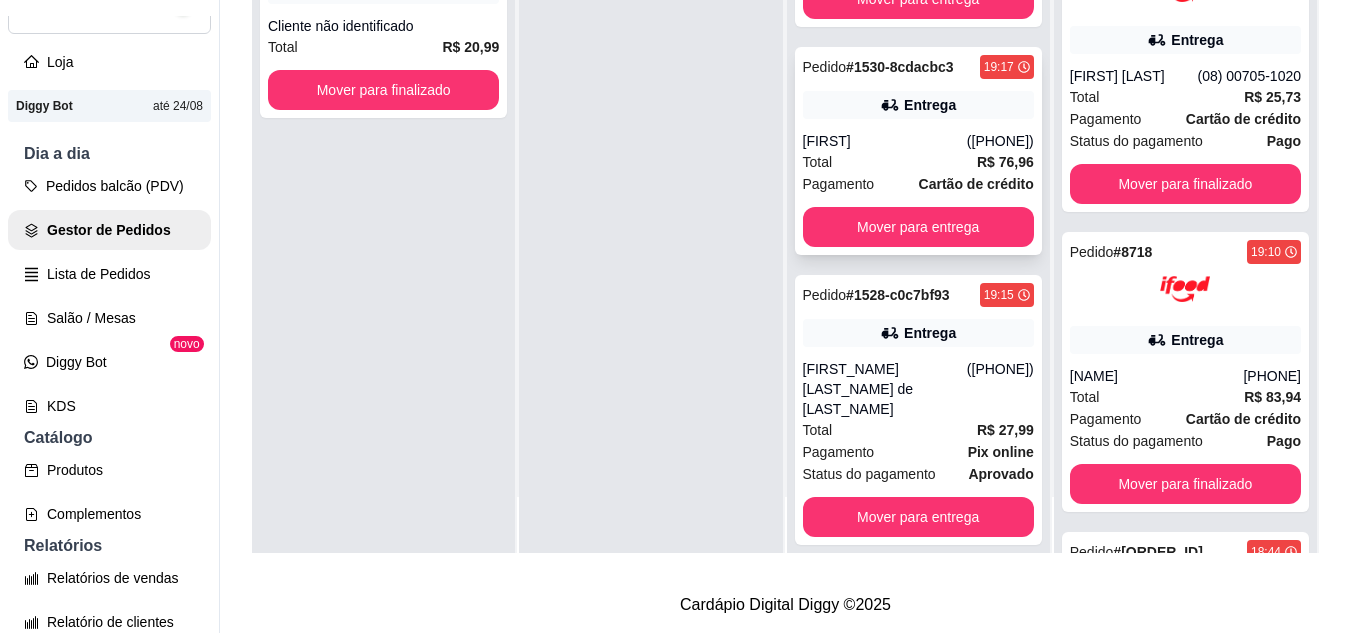 click on "Entrega" at bounding box center [918, 105] 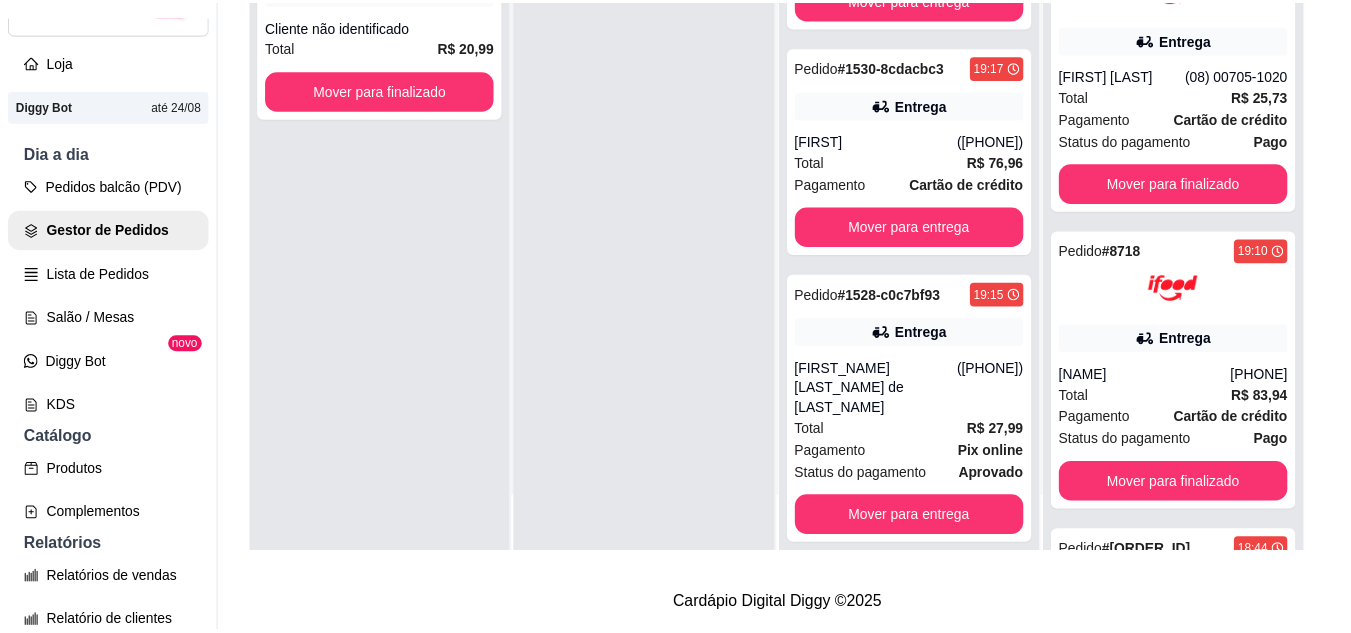 scroll, scrollTop: 100, scrollLeft: 0, axis: vertical 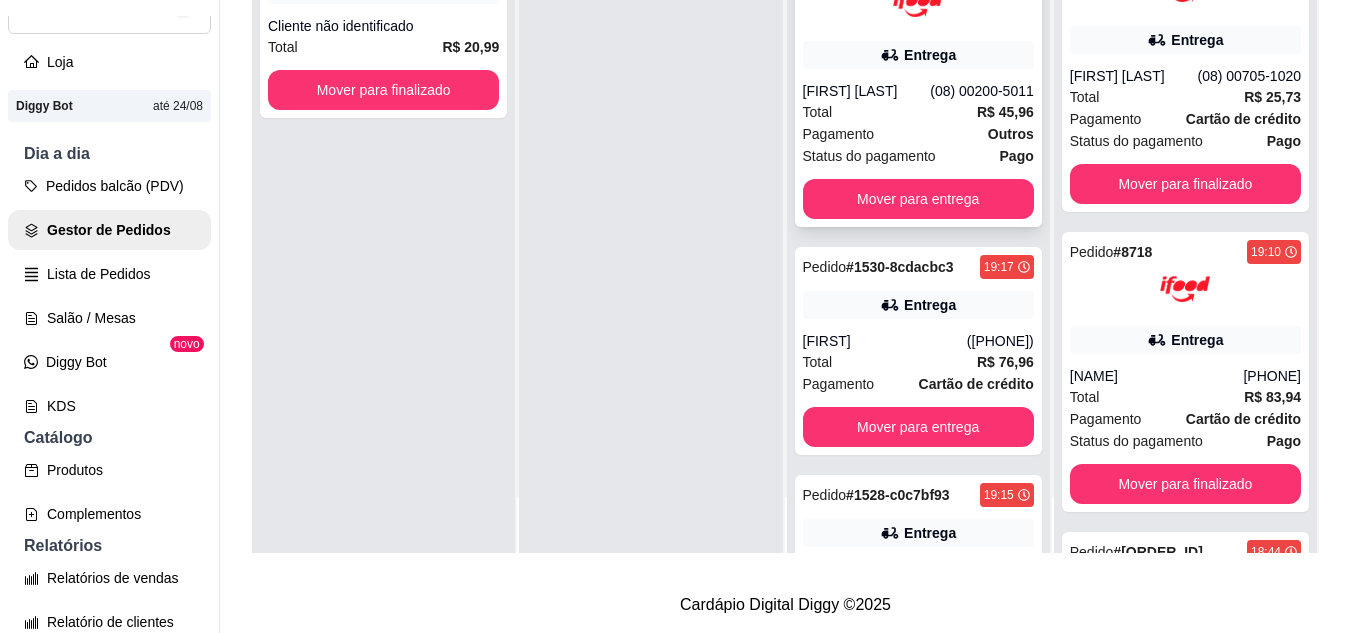 click on "Pagamento" at bounding box center [839, 134] 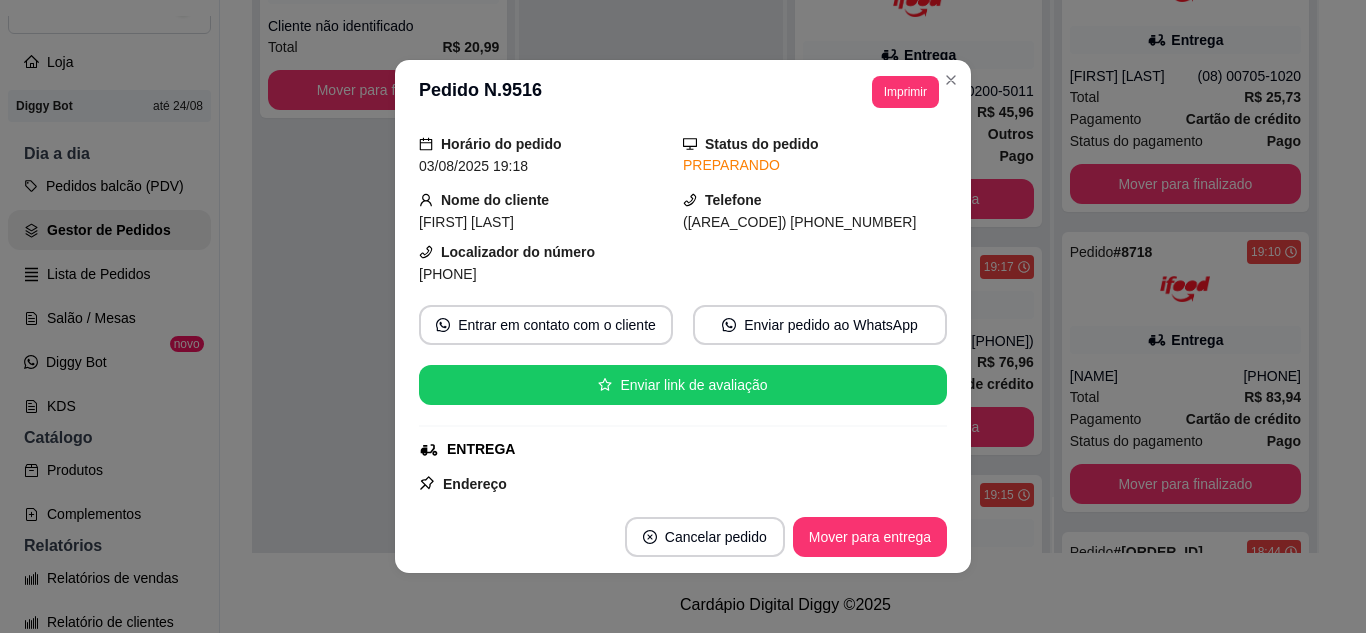 scroll, scrollTop: 100, scrollLeft: 0, axis: vertical 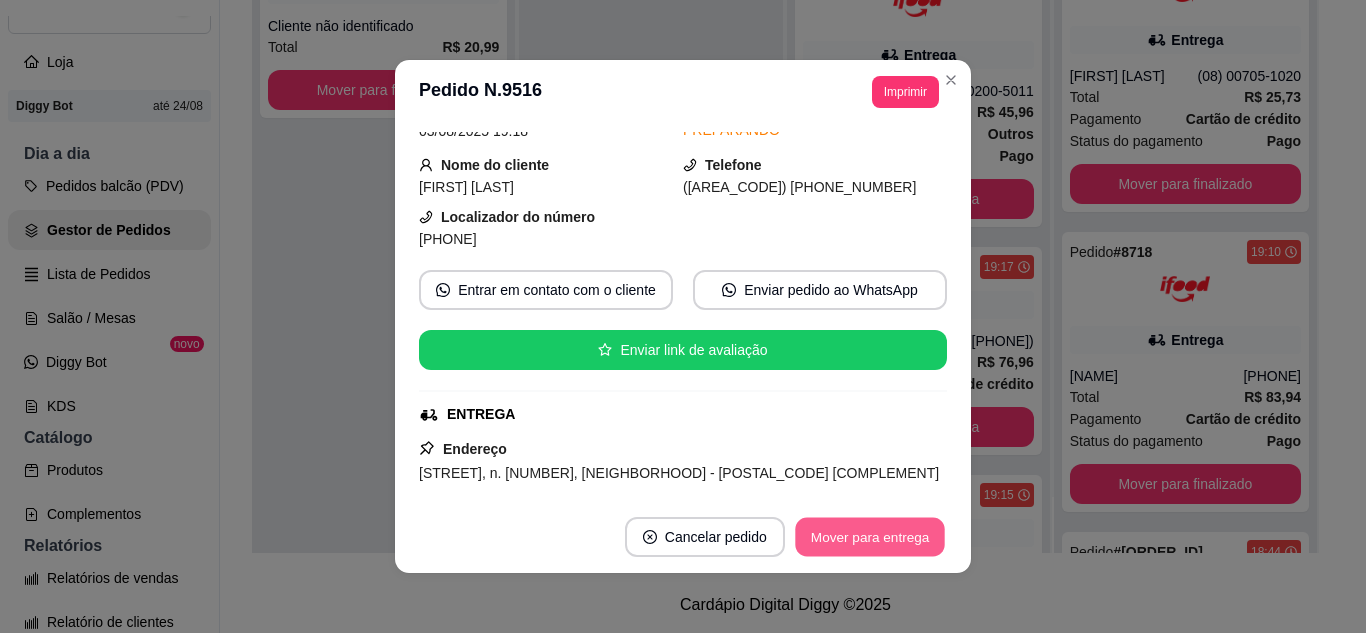 click on "Mover para entrega" at bounding box center (870, 537) 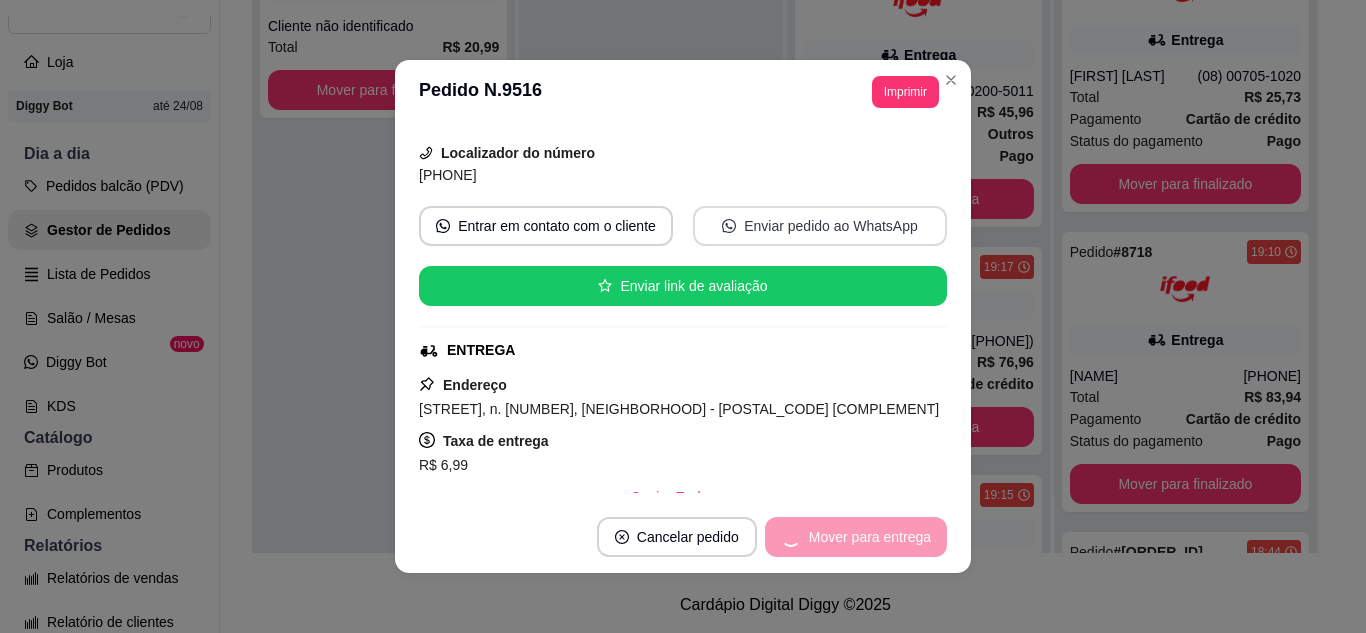 scroll, scrollTop: 300, scrollLeft: 0, axis: vertical 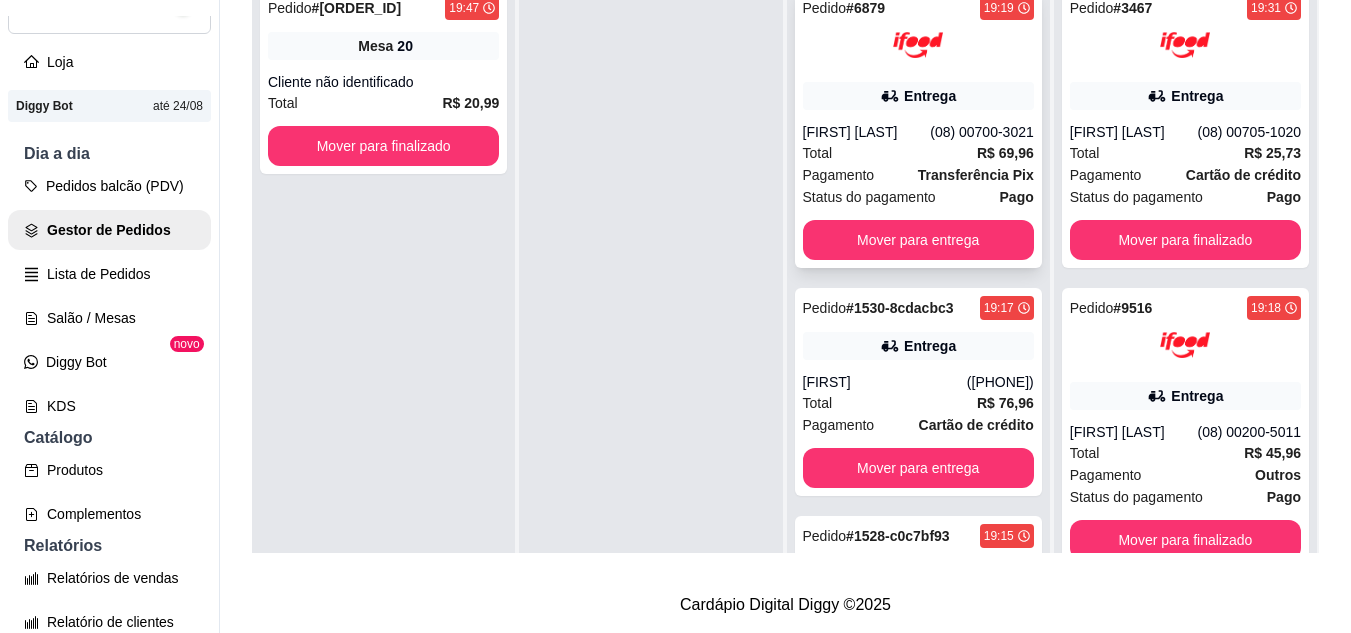 click on "[FIRST] [LAST]" at bounding box center [867, 132] 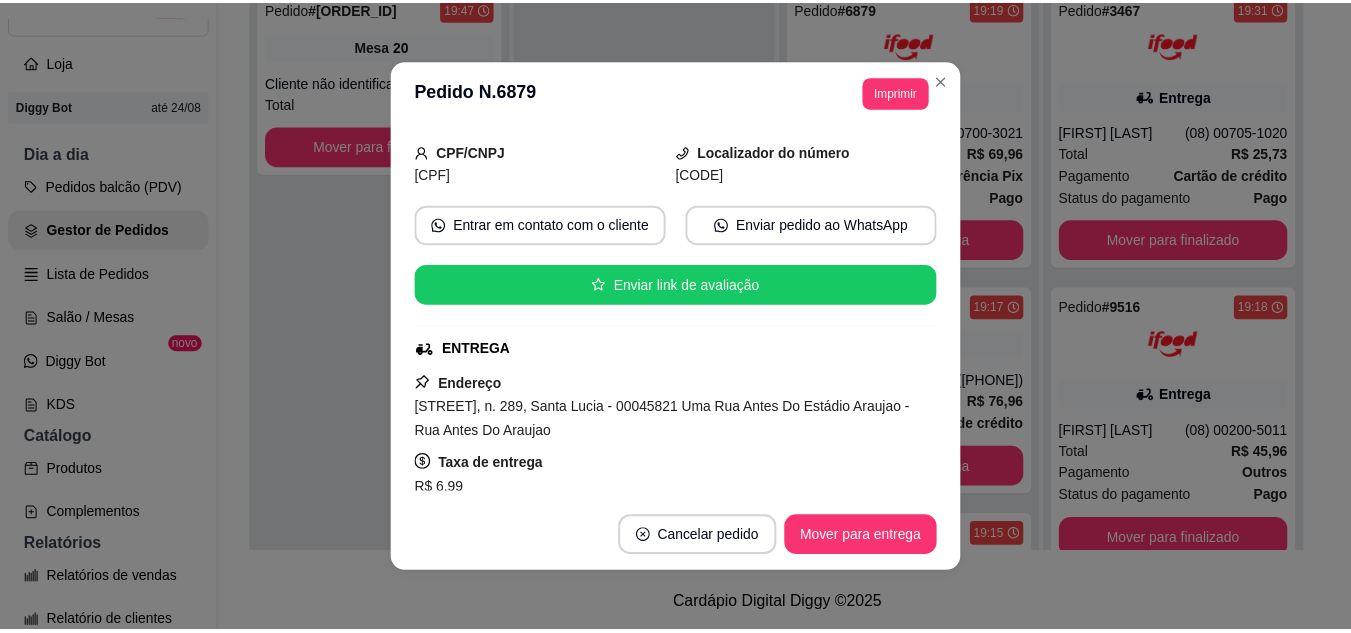 scroll, scrollTop: 200, scrollLeft: 0, axis: vertical 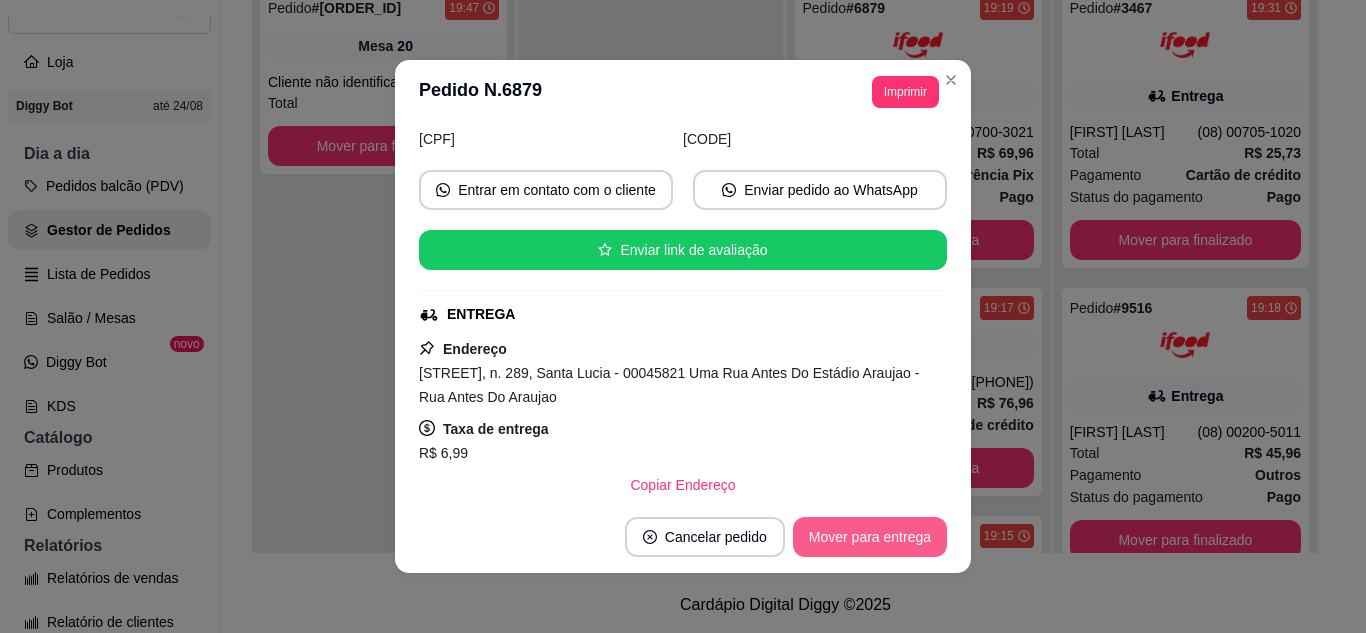 click on "Mover para entrega" at bounding box center [870, 537] 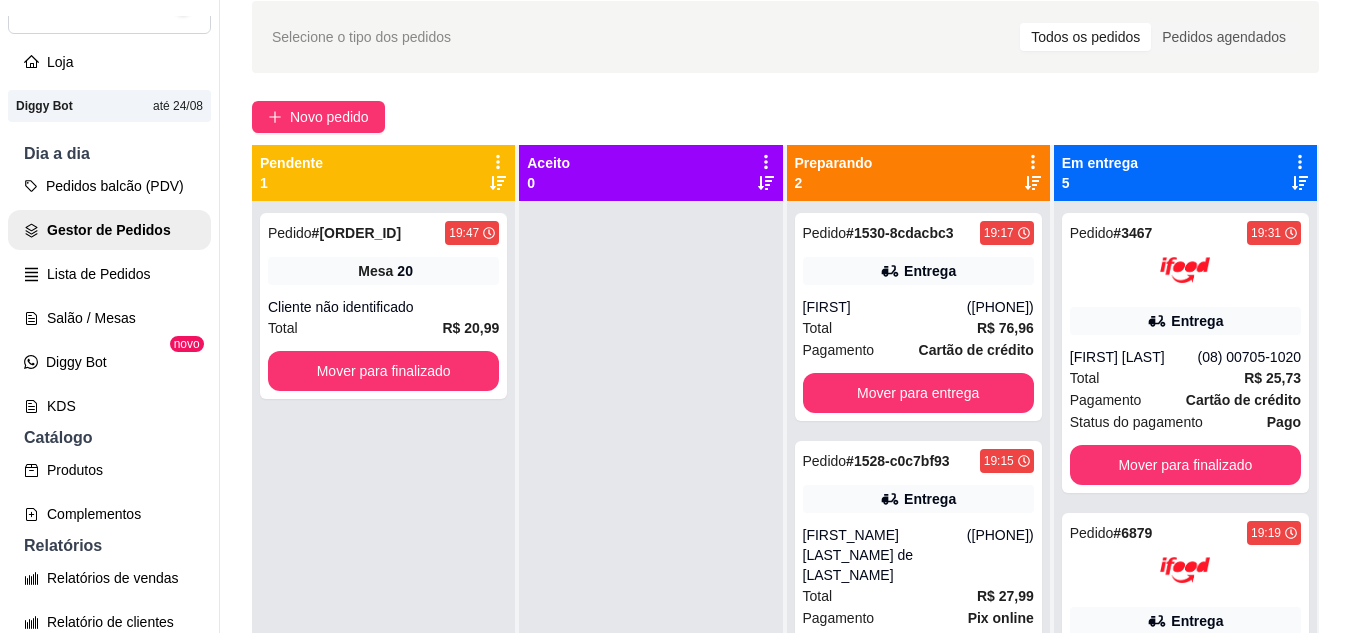 scroll, scrollTop: 19, scrollLeft: 0, axis: vertical 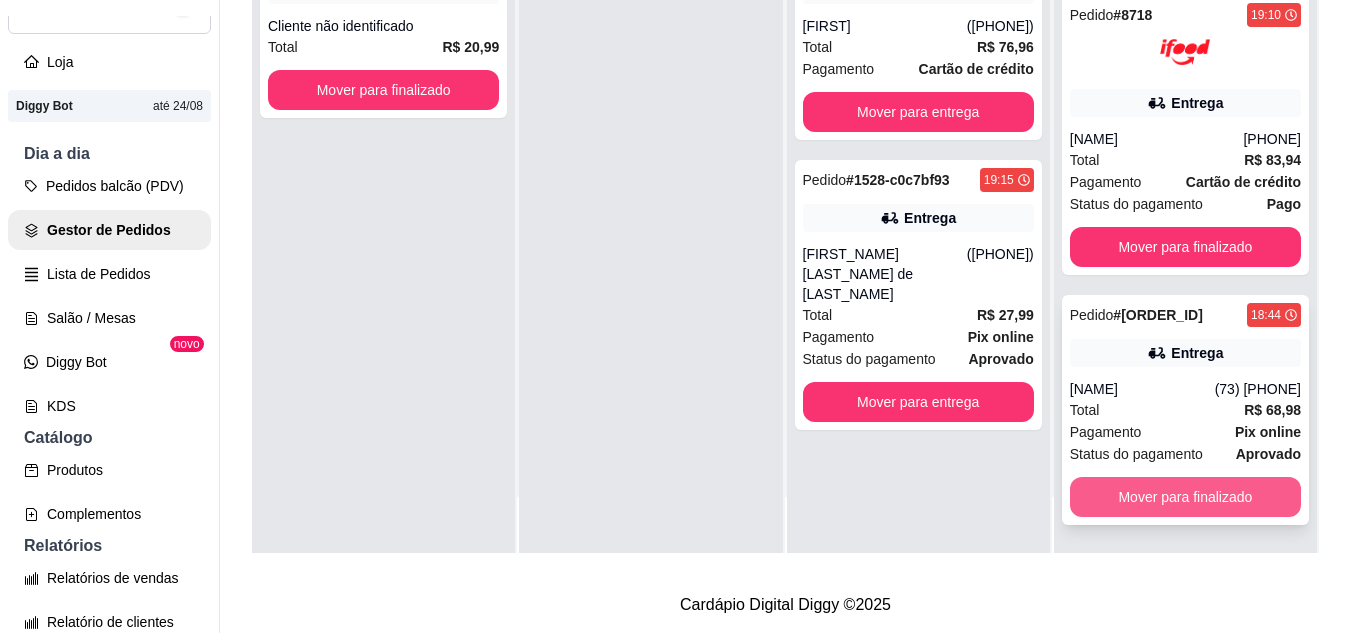 click on "Mover para finalizado" at bounding box center (1185, 497) 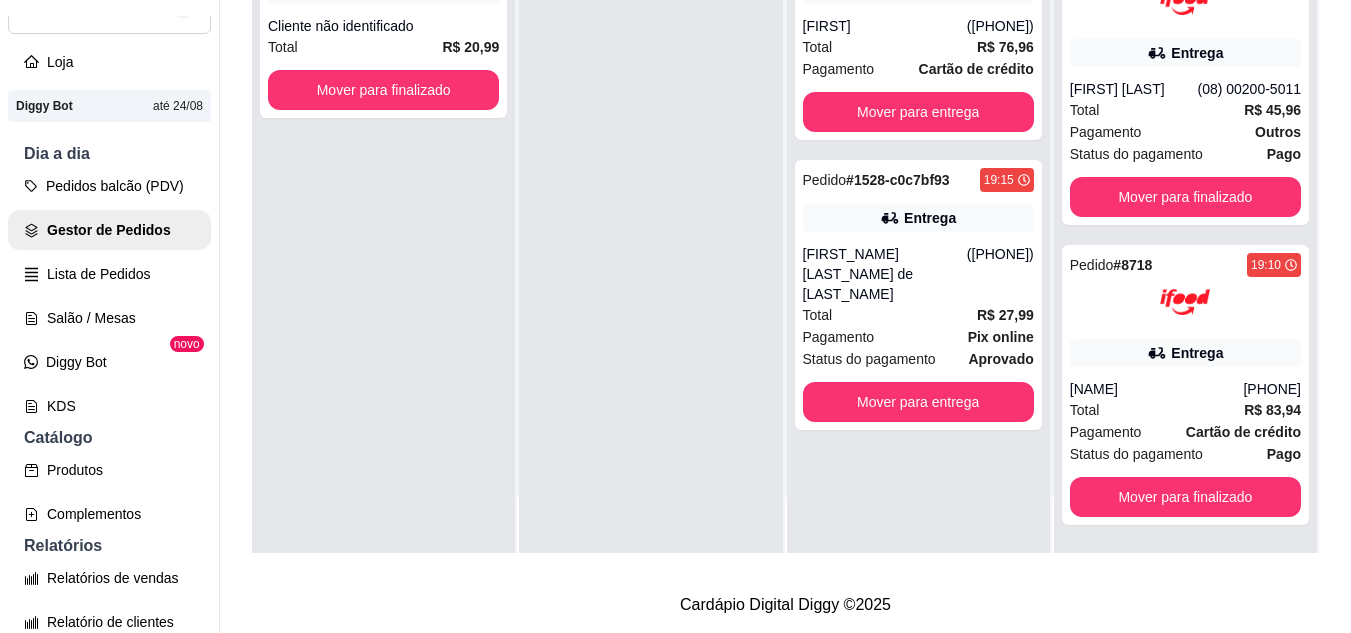 scroll, scrollTop: 627, scrollLeft: 0, axis: vertical 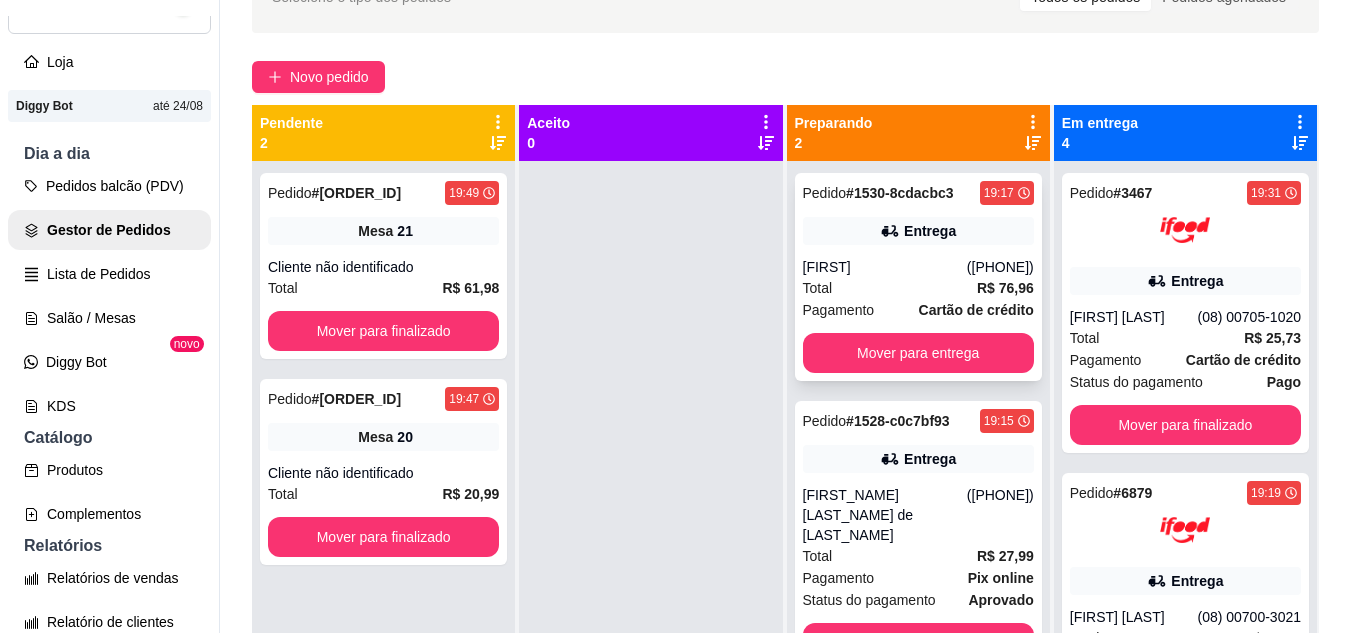 click on "[FIRST]" at bounding box center [885, 267] 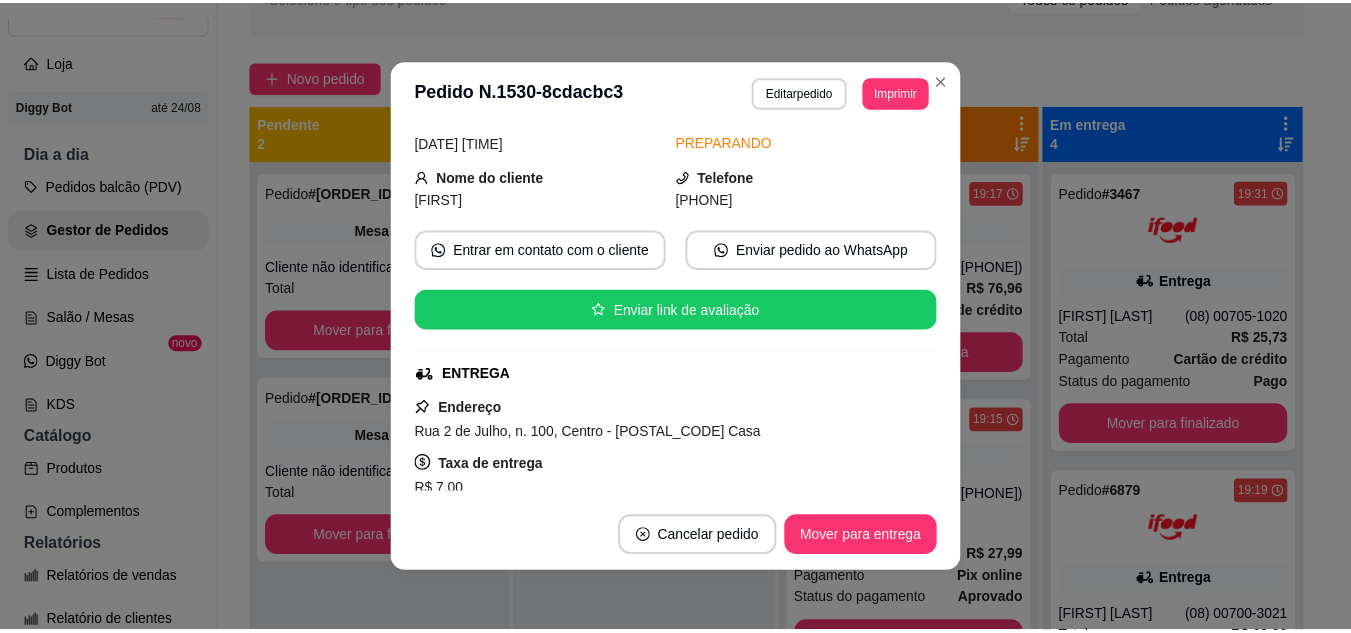 scroll, scrollTop: 200, scrollLeft: 0, axis: vertical 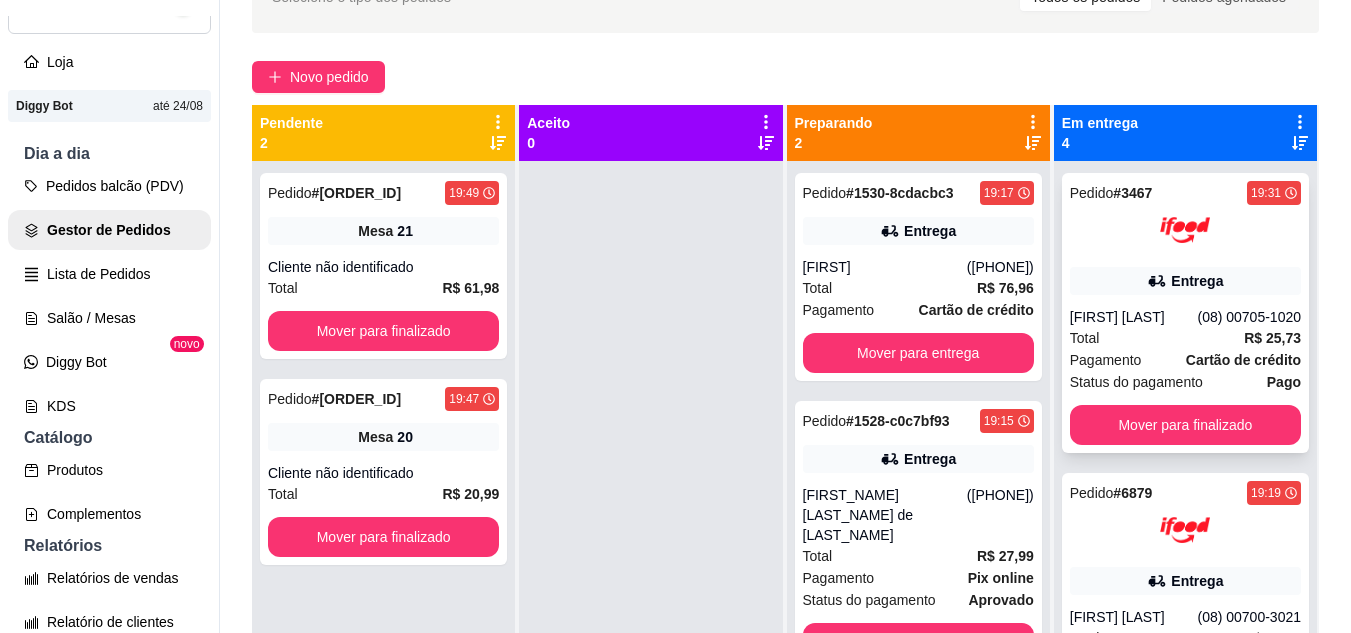 click on "[FIRST] [LAST]" at bounding box center [1134, 317] 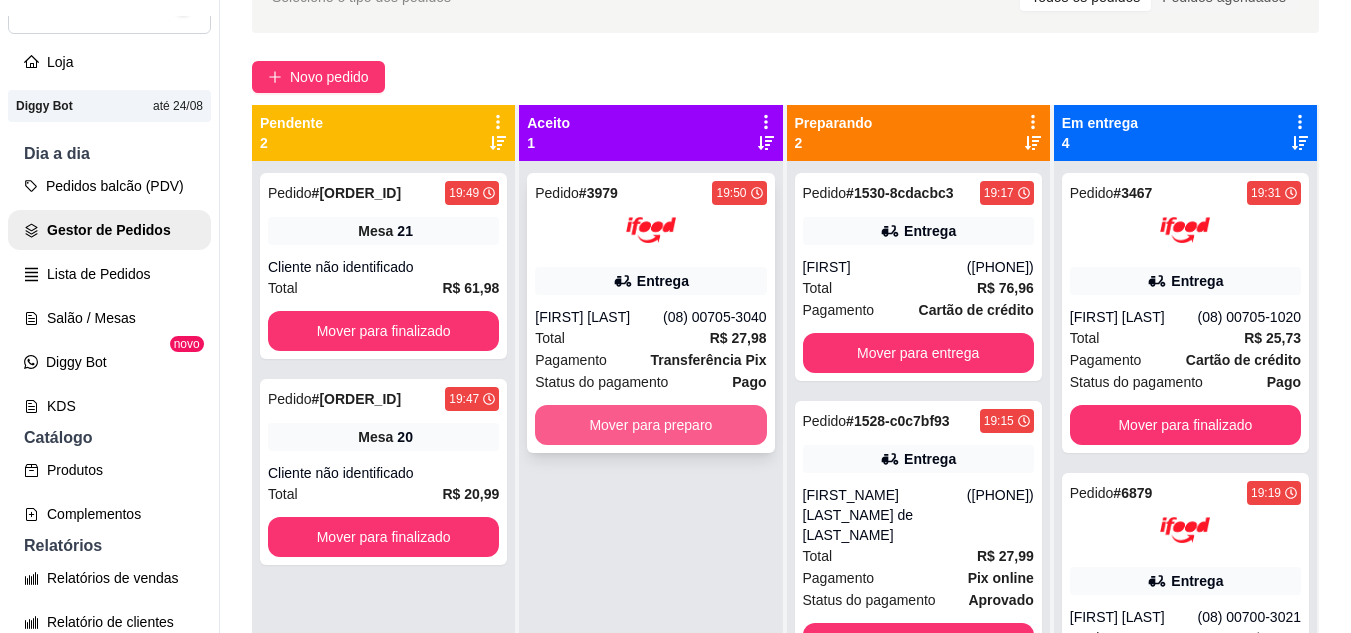 click on "Mover para preparo" at bounding box center [650, 425] 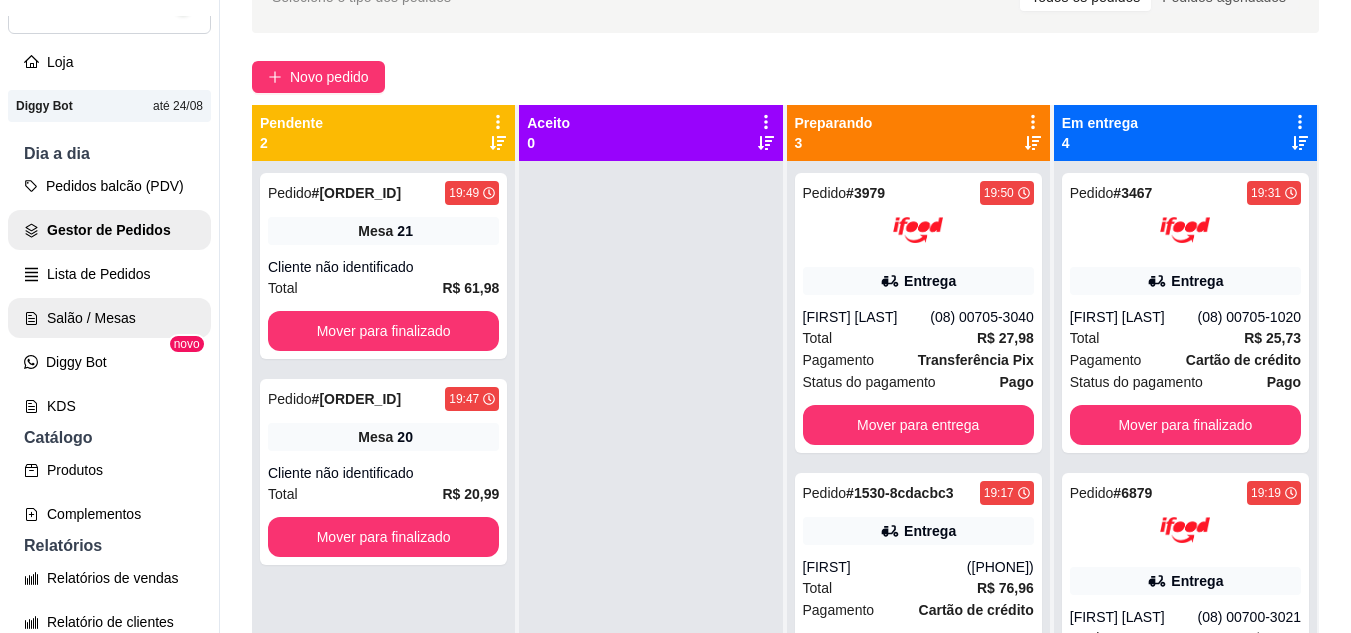 click on "Salão / Mesas" at bounding box center [109, 318] 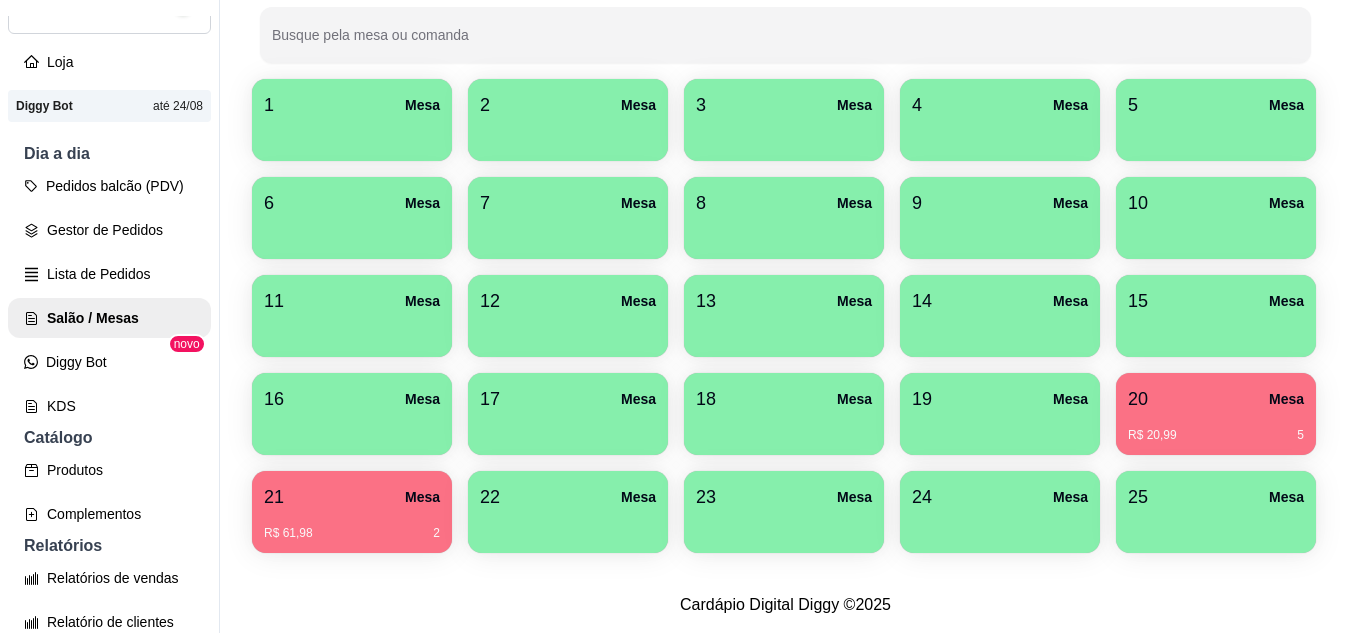 scroll, scrollTop: 400, scrollLeft: 0, axis: vertical 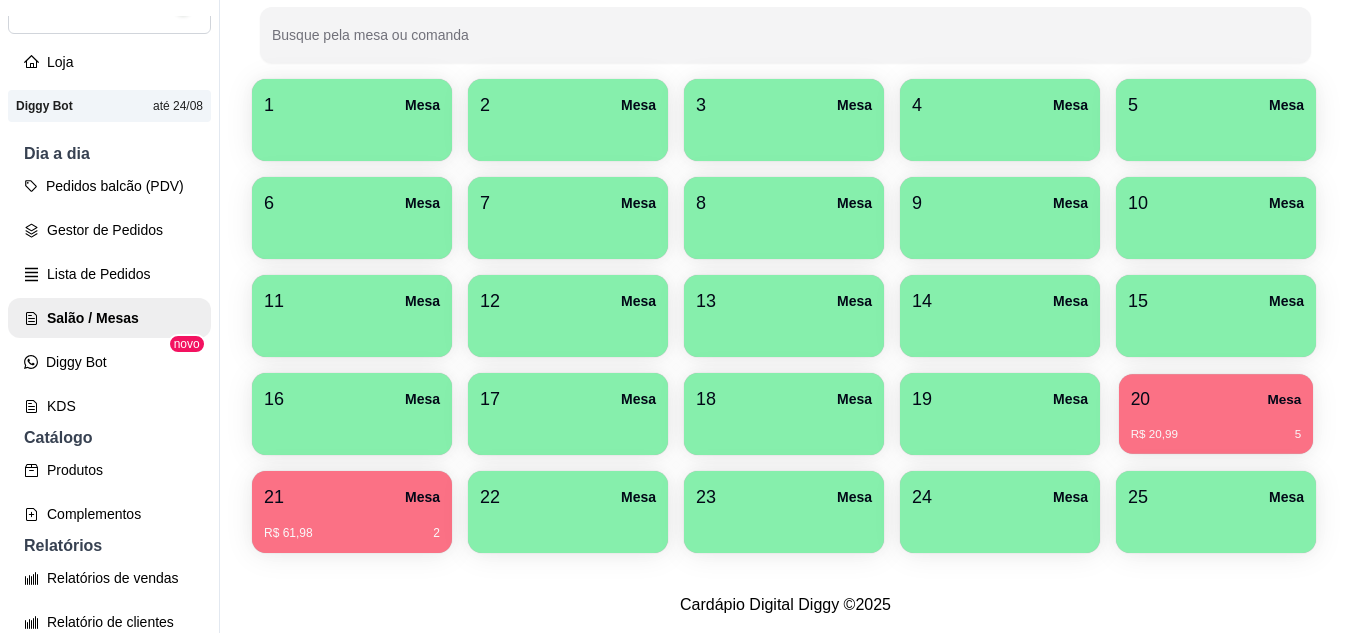 click on "20 Mesa R$ 20,99 5" at bounding box center [1216, 414] 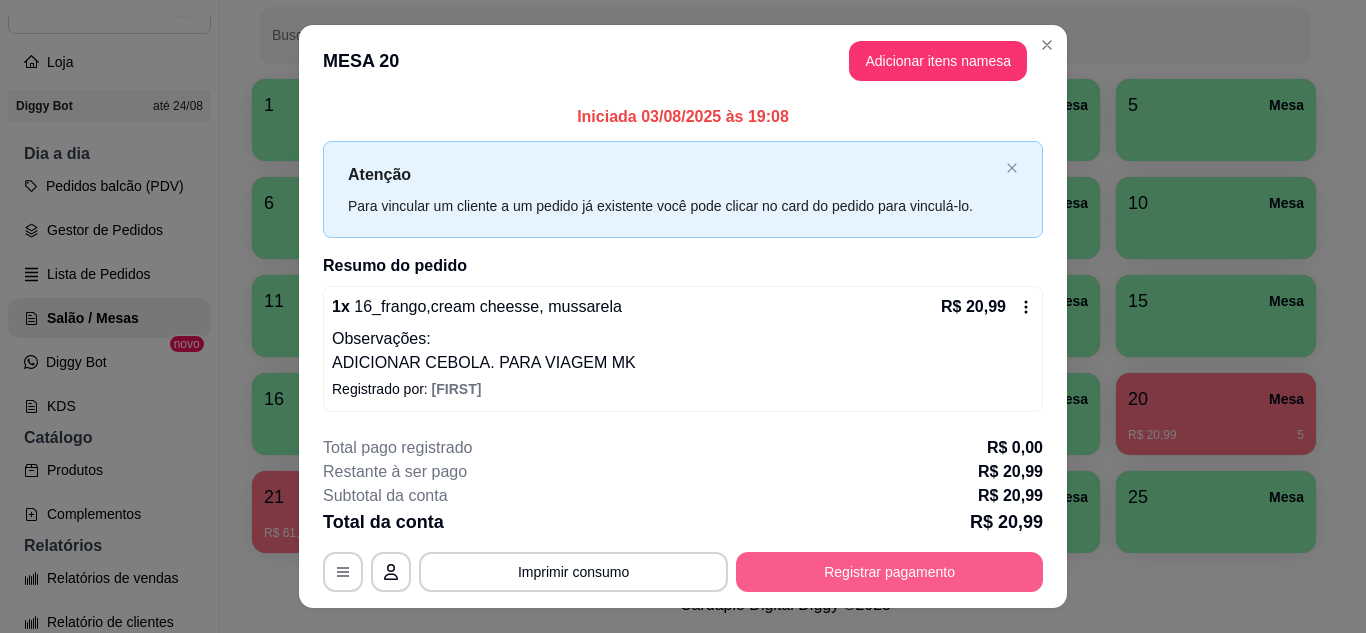 click on "Registrar pagamento" at bounding box center [889, 572] 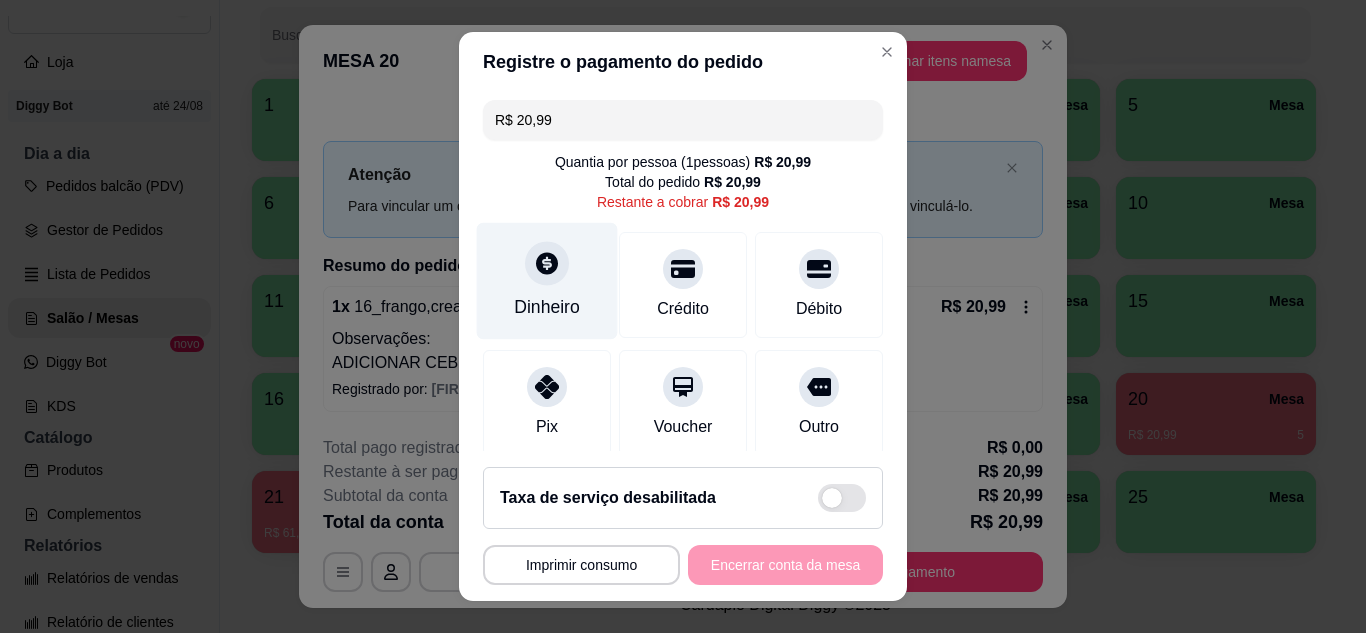 click on "Dinheiro" at bounding box center [547, 280] 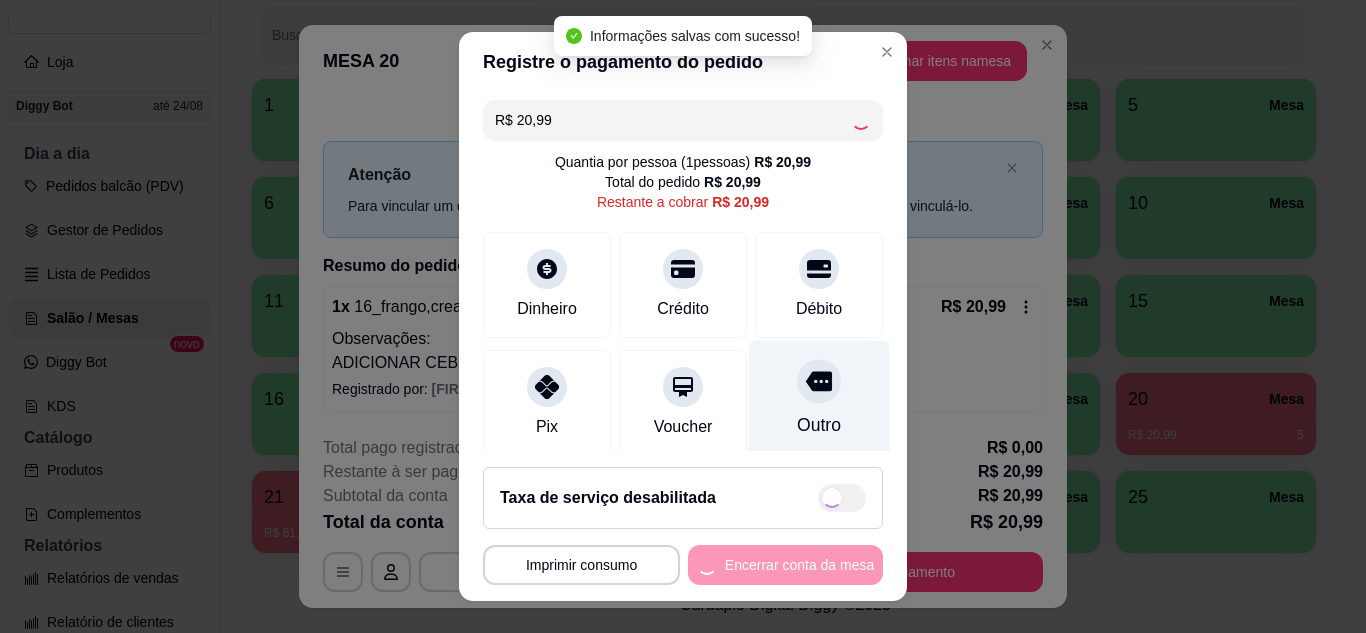 type on "R$ 0,00" 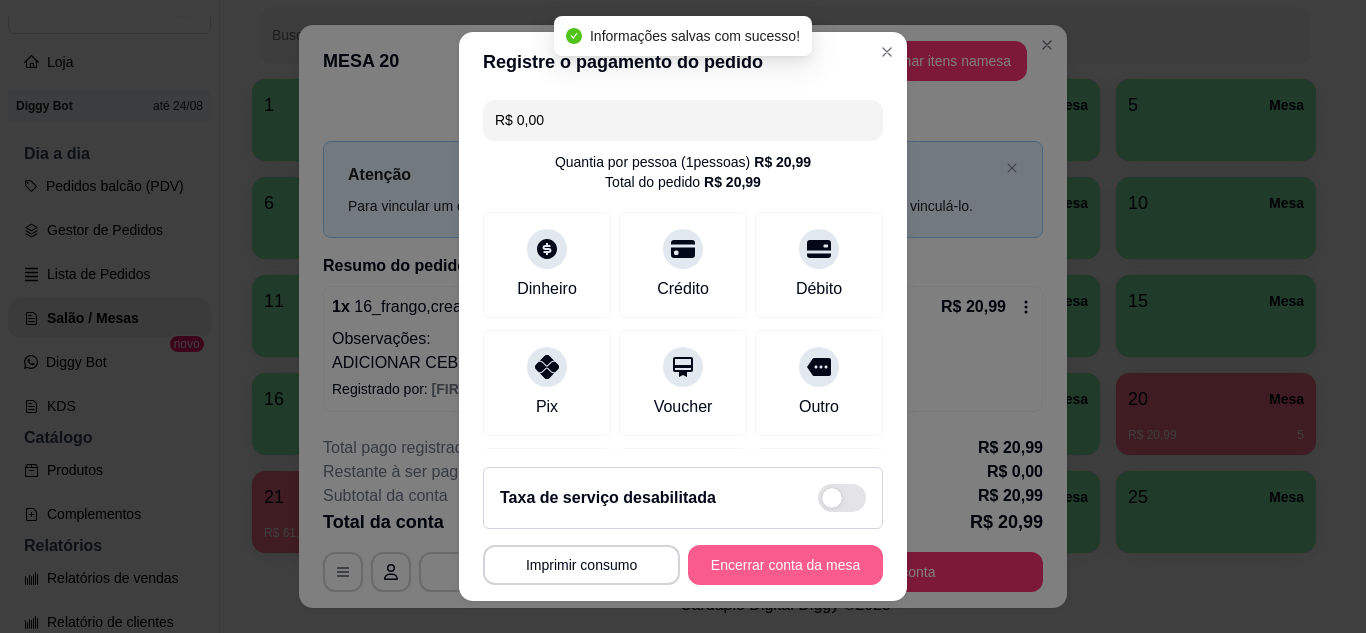 click on "Encerrar conta da mesa" at bounding box center [785, 565] 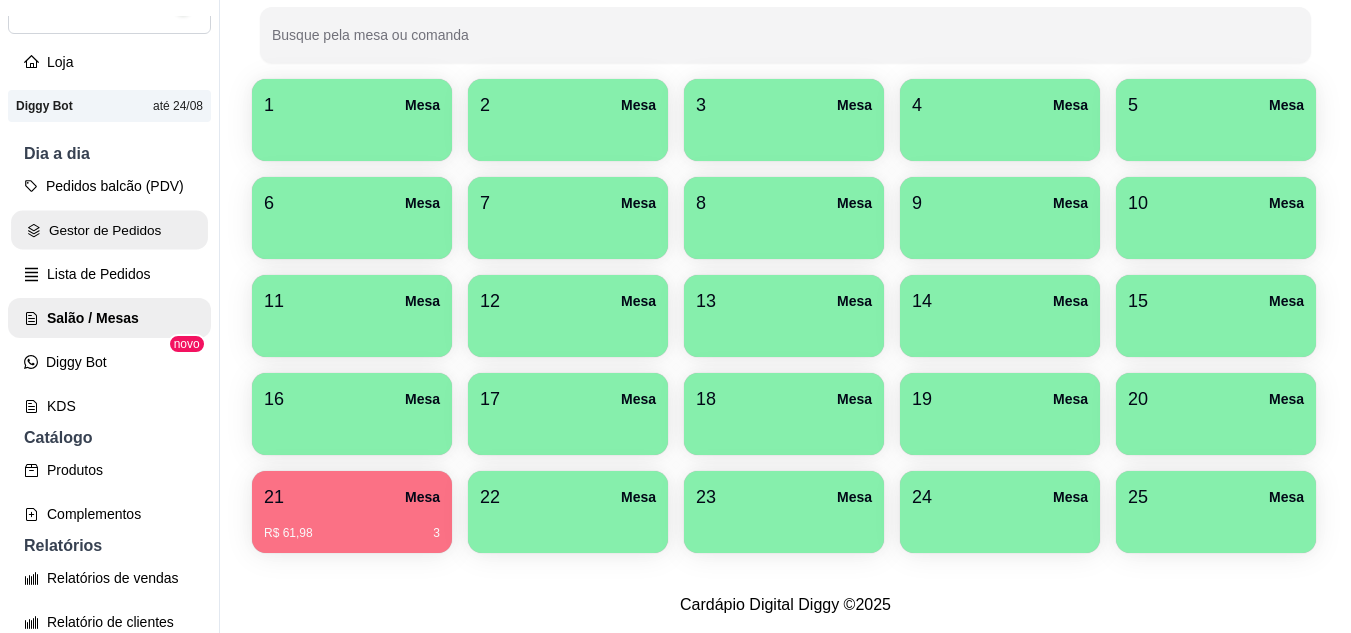 click on "Gestor de Pedidos" at bounding box center [109, 230] 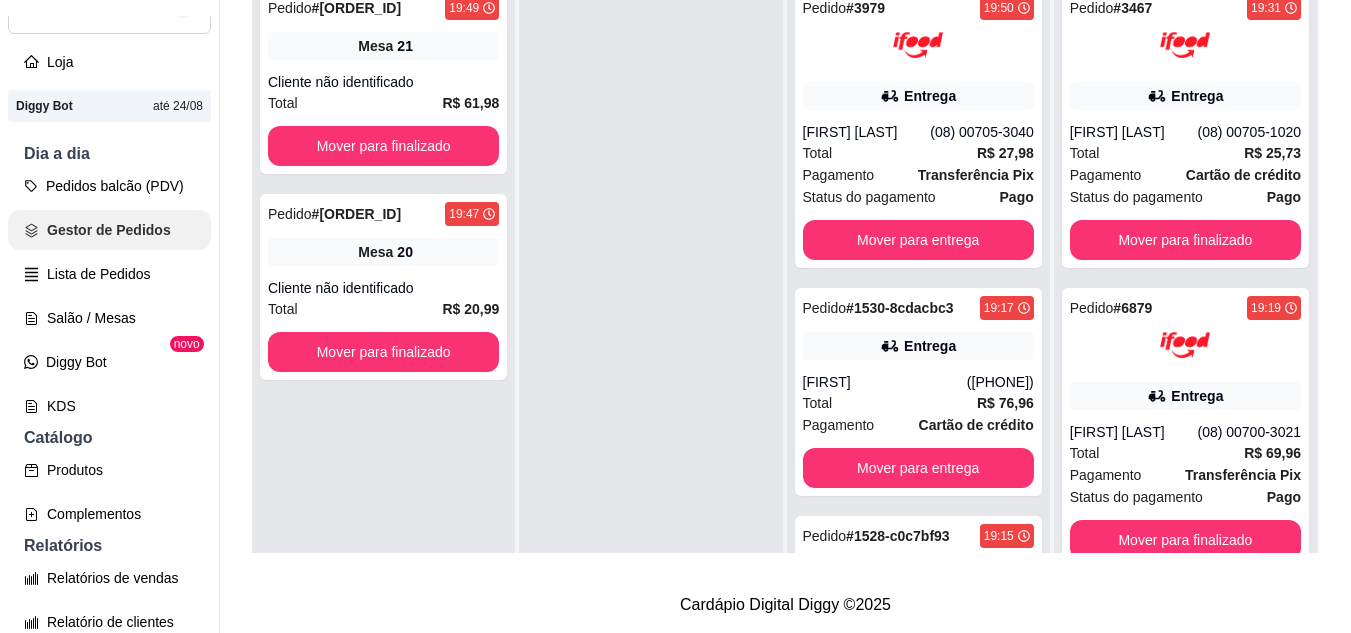 scroll, scrollTop: 0, scrollLeft: 0, axis: both 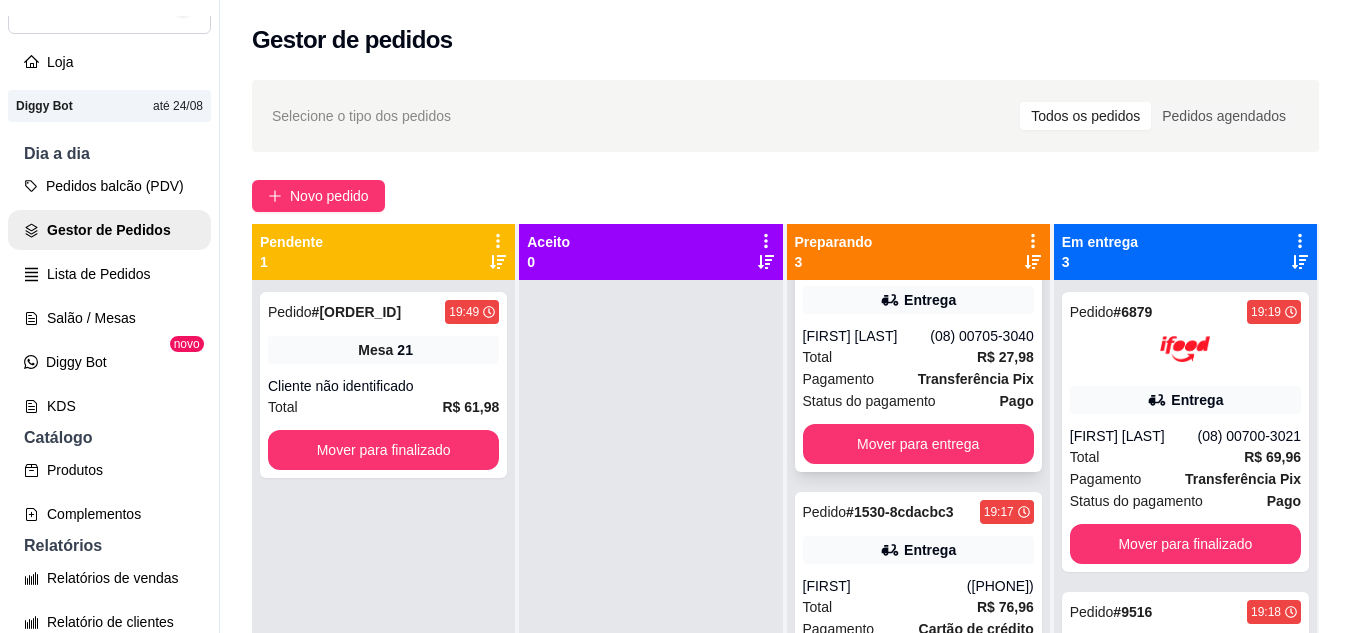 click on "Pedido # [ORDER_ID] [TIME] Entrega [FIRST_NAME] [LAST_NAME] ([PHONE_NUMBER]) Total R$ 27,98 Pagamento Transferência Pix Status do pagamento Pago Mover para entrega" at bounding box center (918, 332) 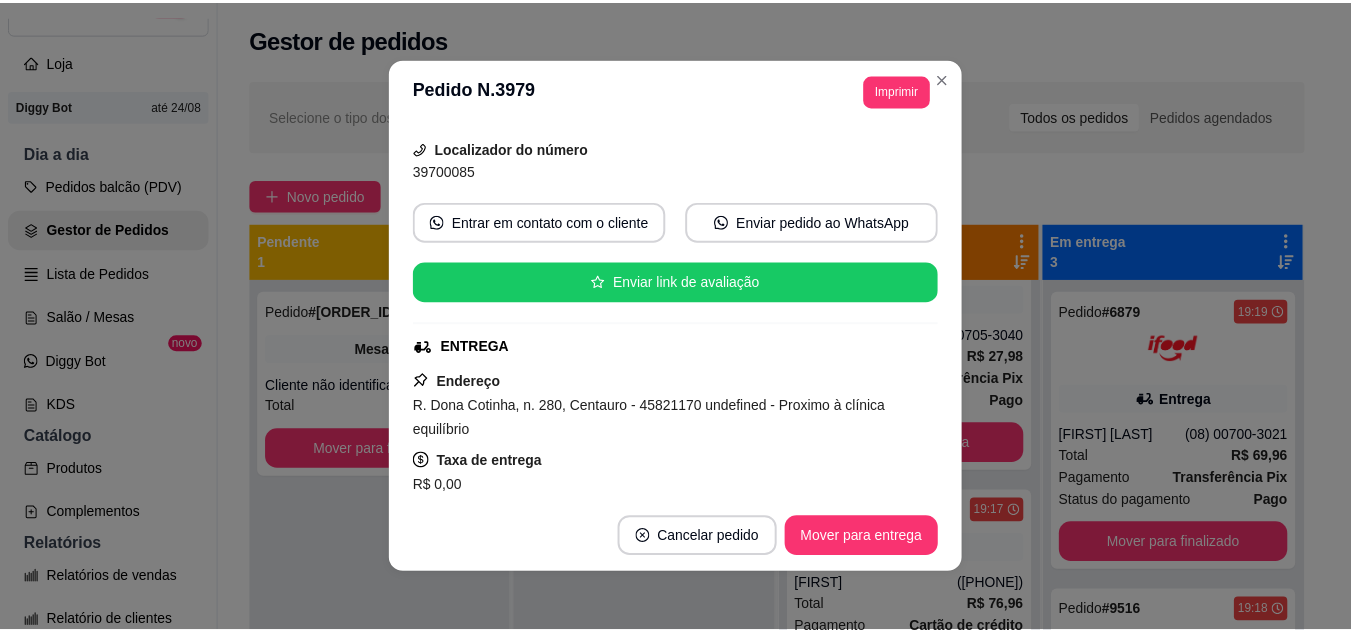 scroll, scrollTop: 200, scrollLeft: 0, axis: vertical 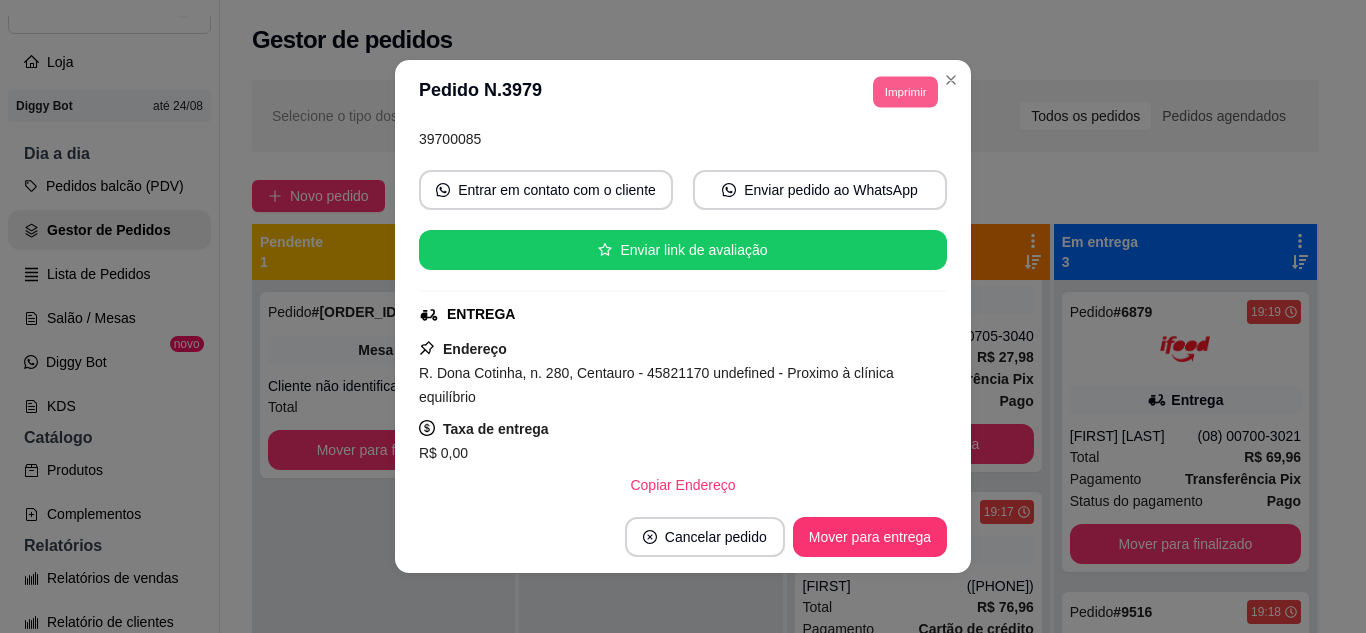 click on "Imprimir" at bounding box center [905, 91] 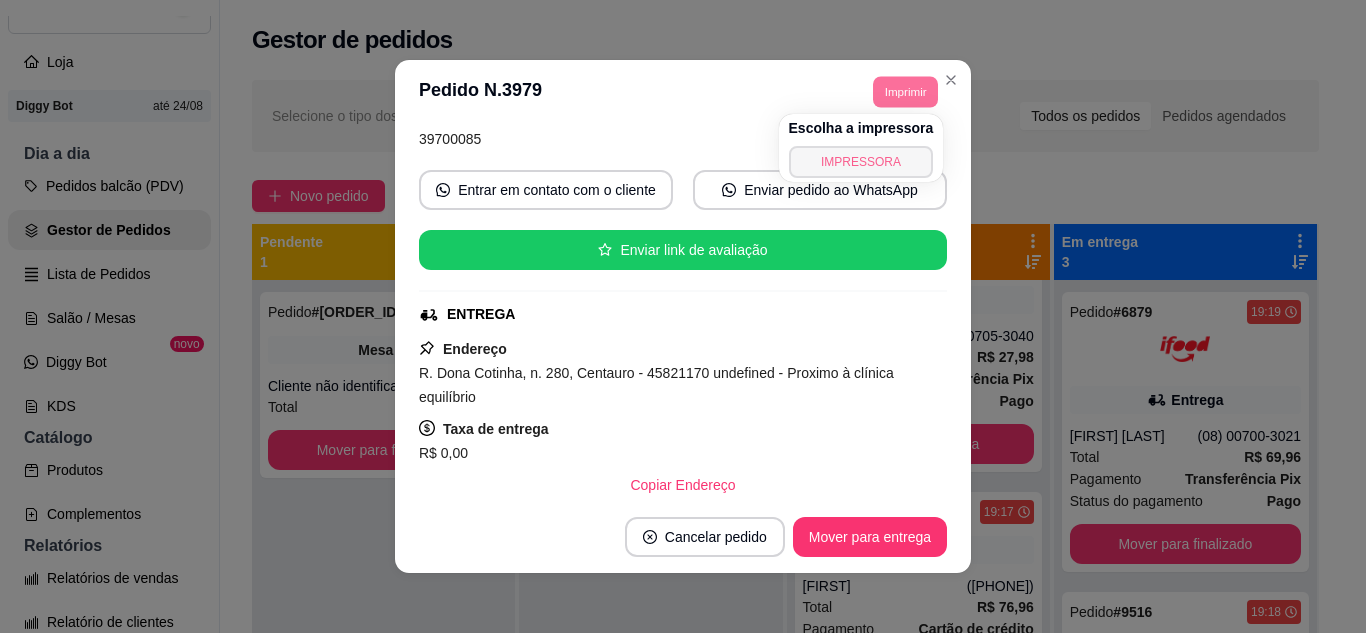 click on "IMPRESSORA" at bounding box center [861, 162] 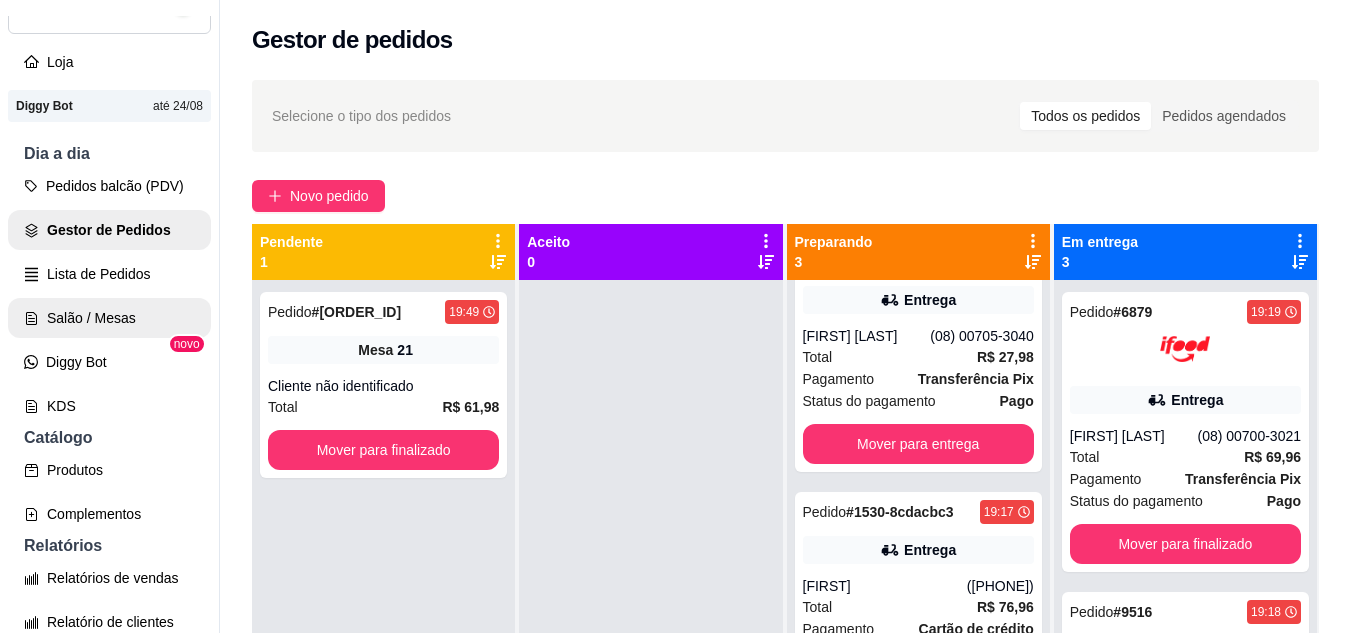 click on "Salão / Mesas" at bounding box center [109, 318] 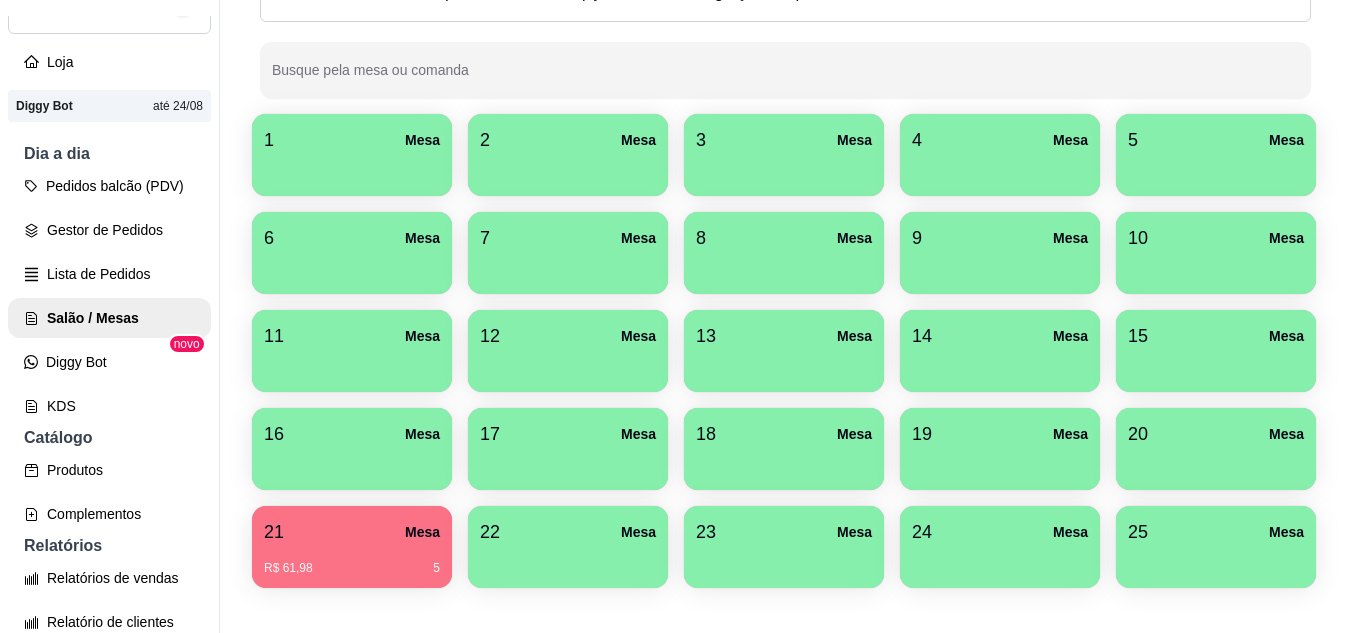 scroll, scrollTop: 490, scrollLeft: 0, axis: vertical 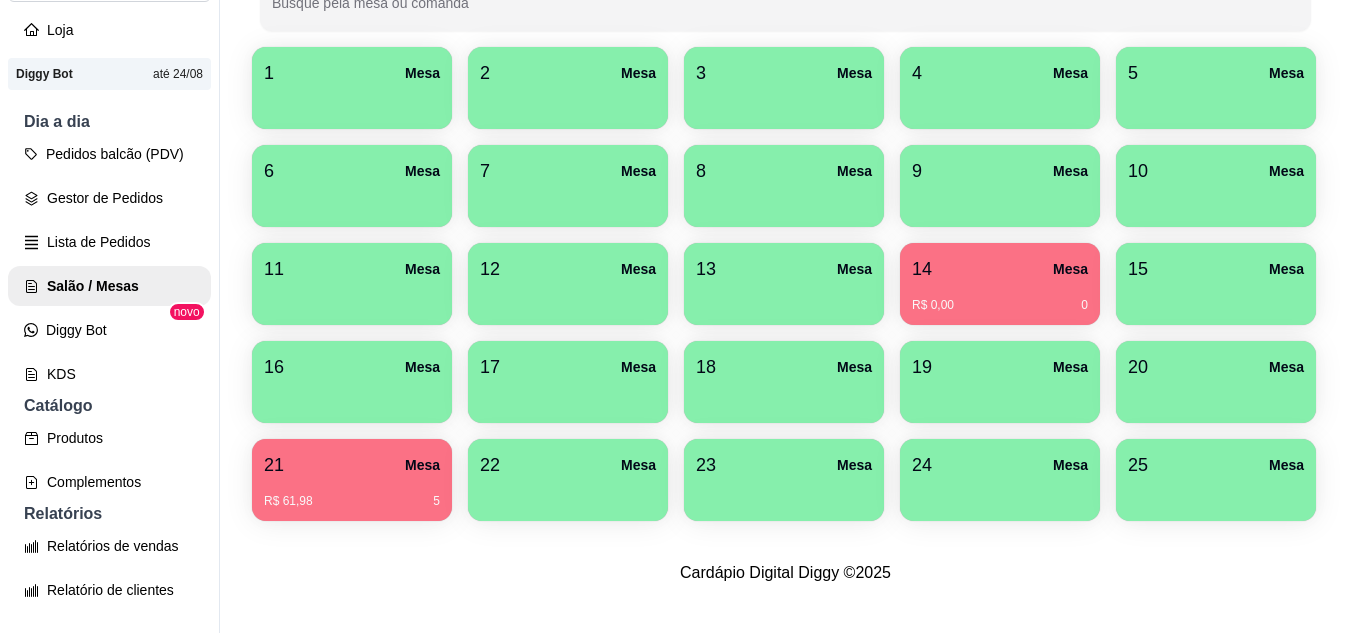 click on "25 Mesa" at bounding box center [1216, 480] 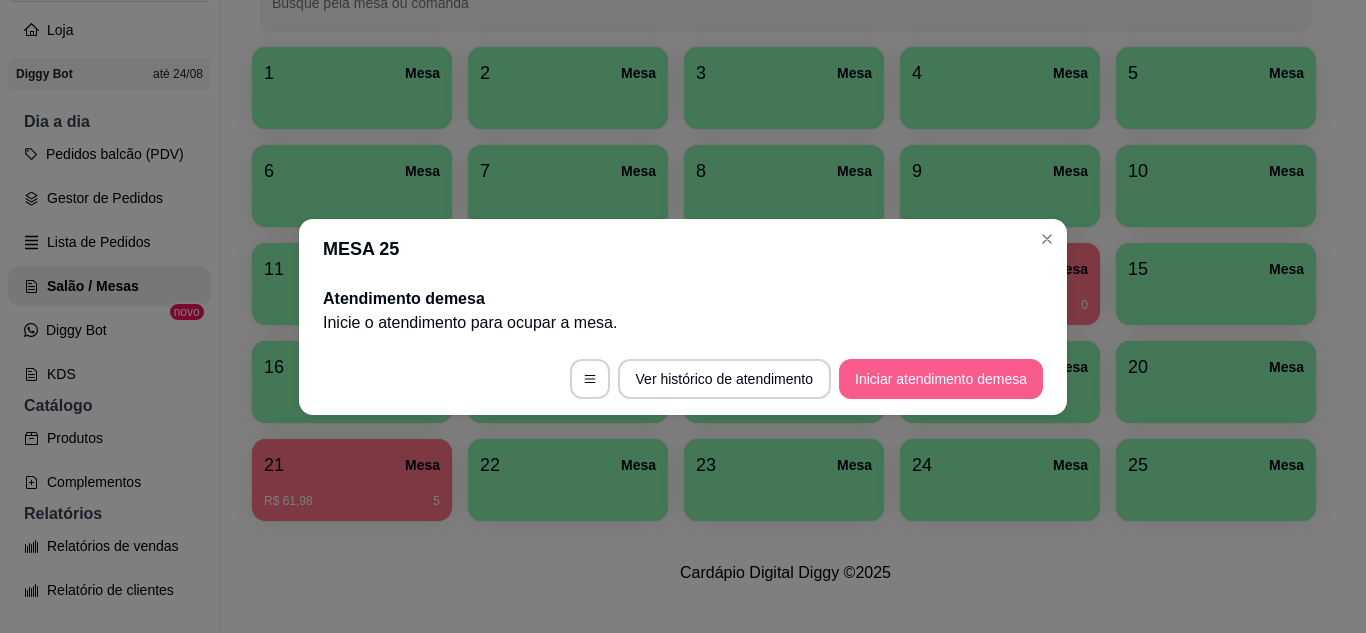 click on "Iniciar atendimento de  mesa" at bounding box center (941, 379) 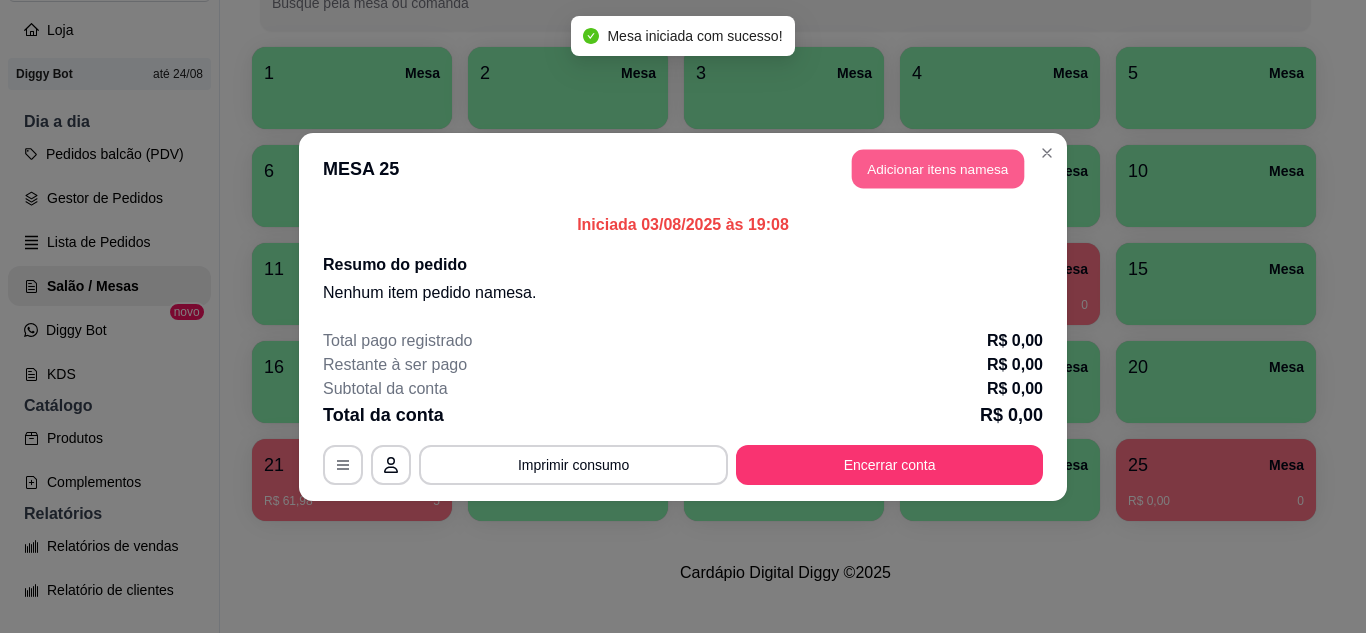 click on "Adicionar itens na  mesa" at bounding box center [938, 168] 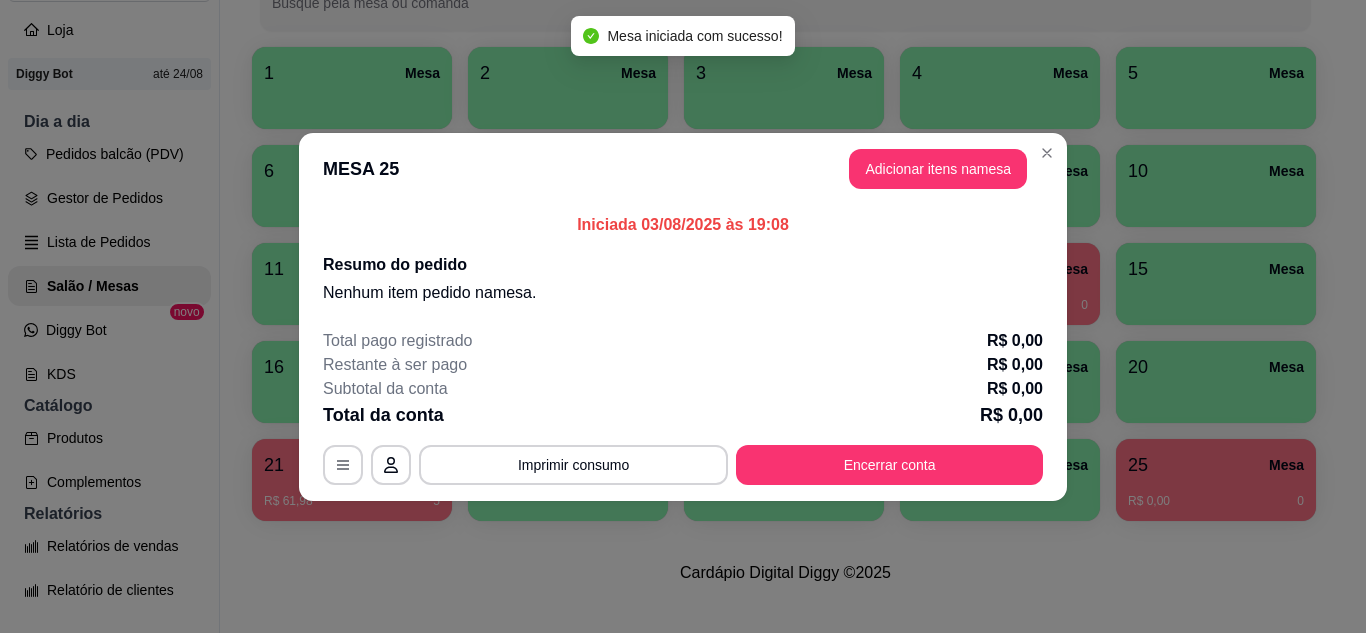 click on "Pesquisa" at bounding box center (465, 137) 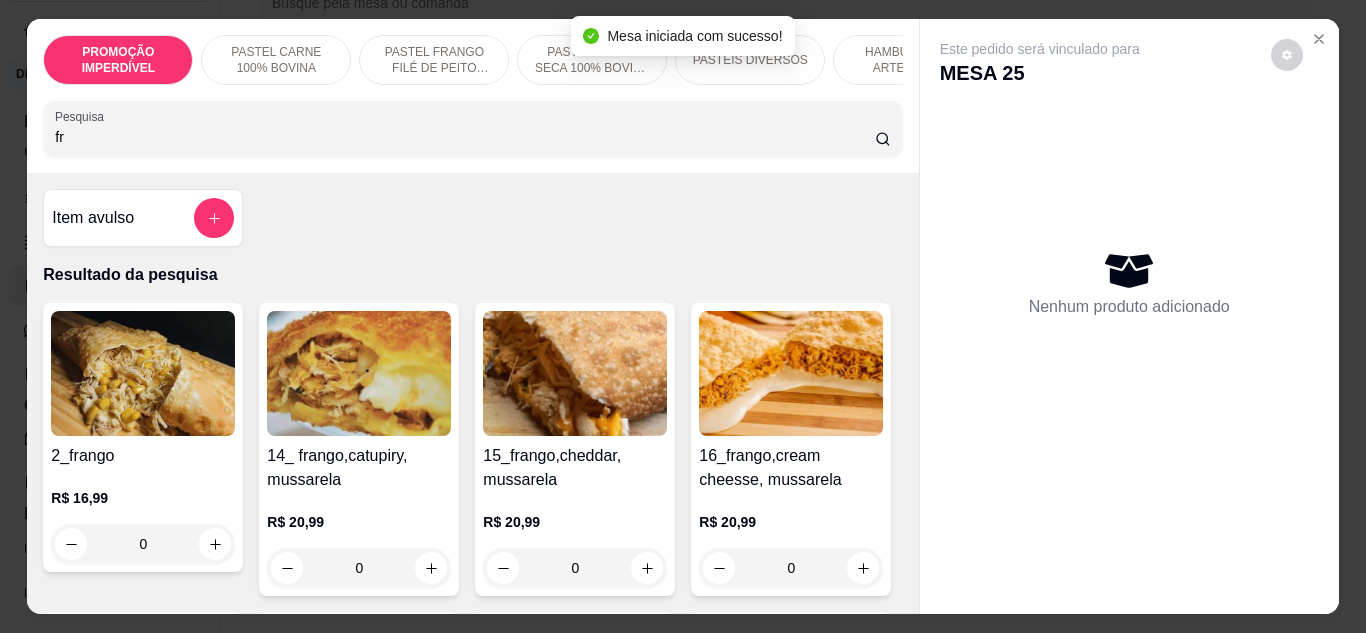 type on "fr" 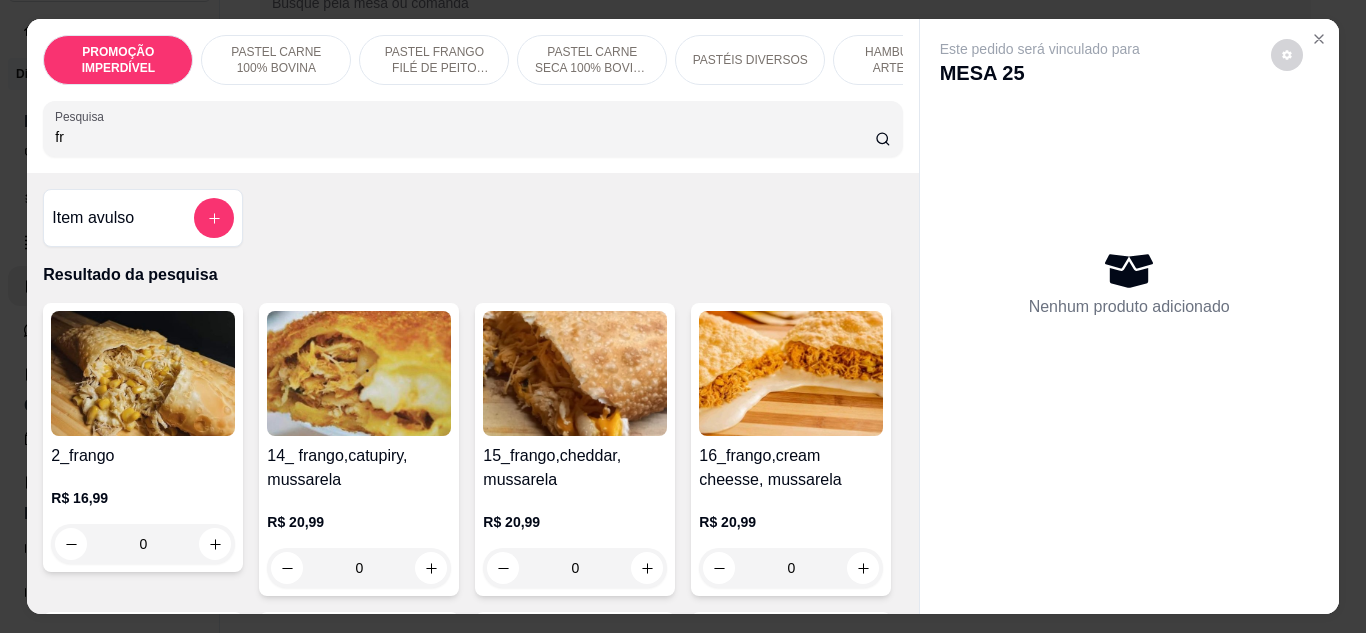 click on "0" at bounding box center [143, 544] 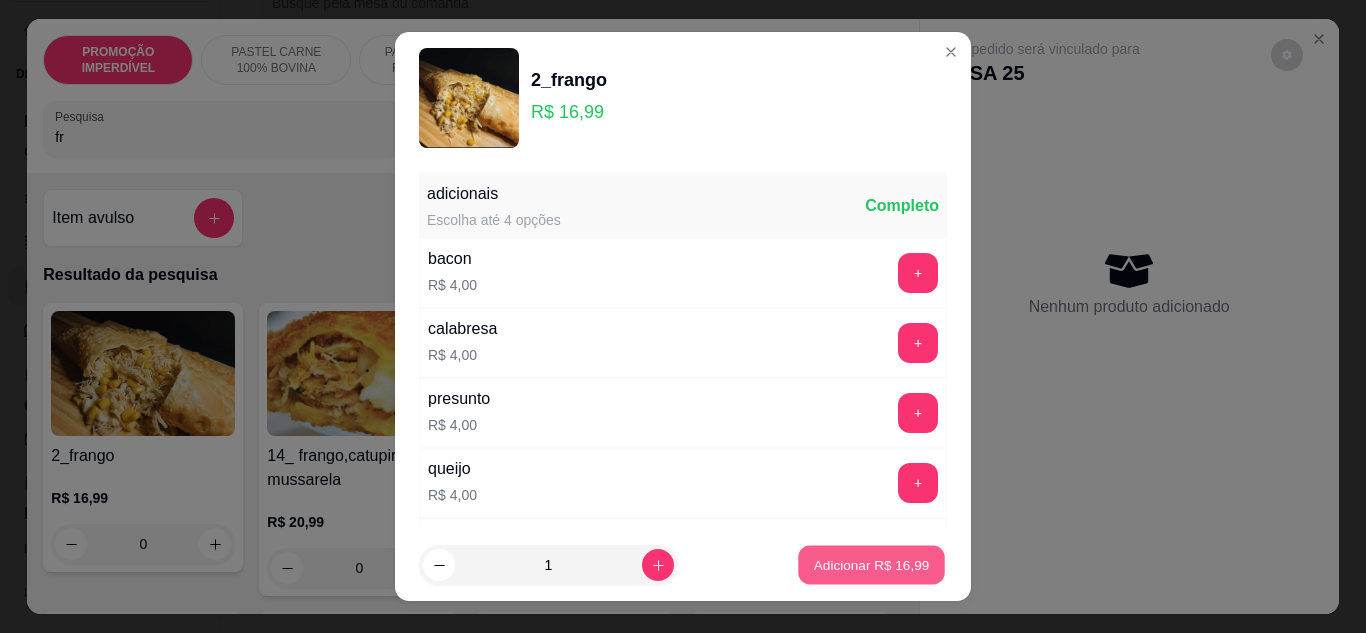 click on "Adicionar   R$ 16,99" at bounding box center (872, 565) 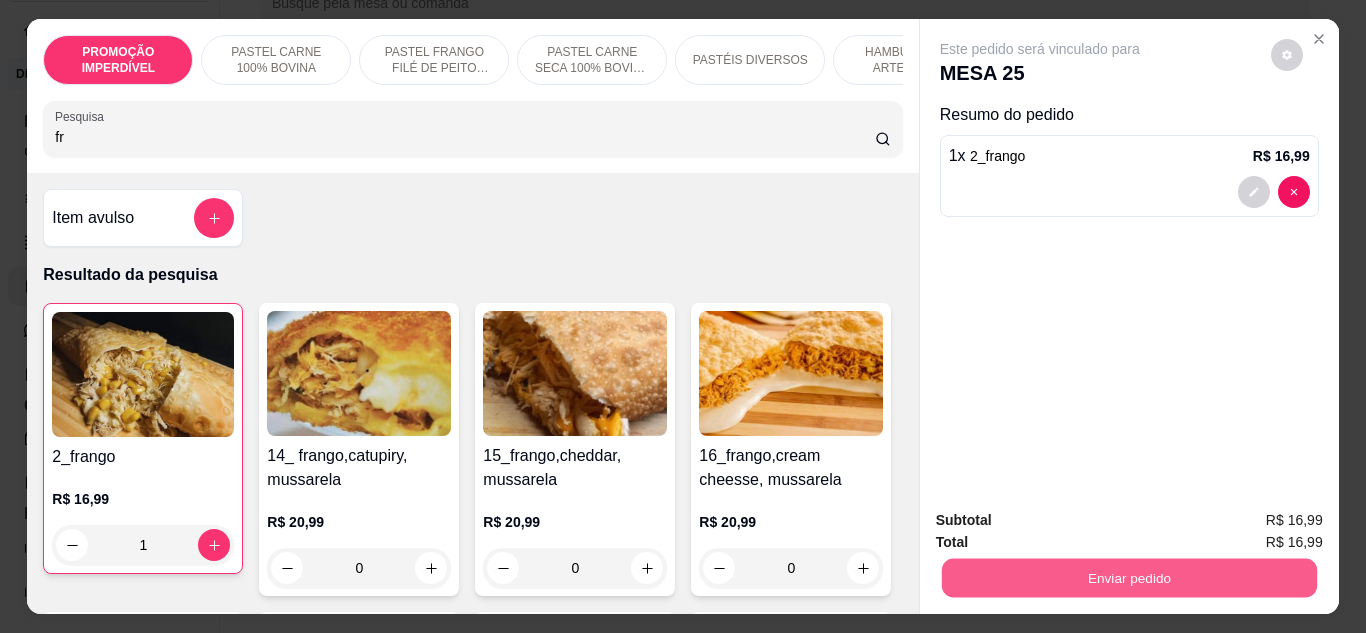 click on "Enviar pedido" at bounding box center (1128, 578) 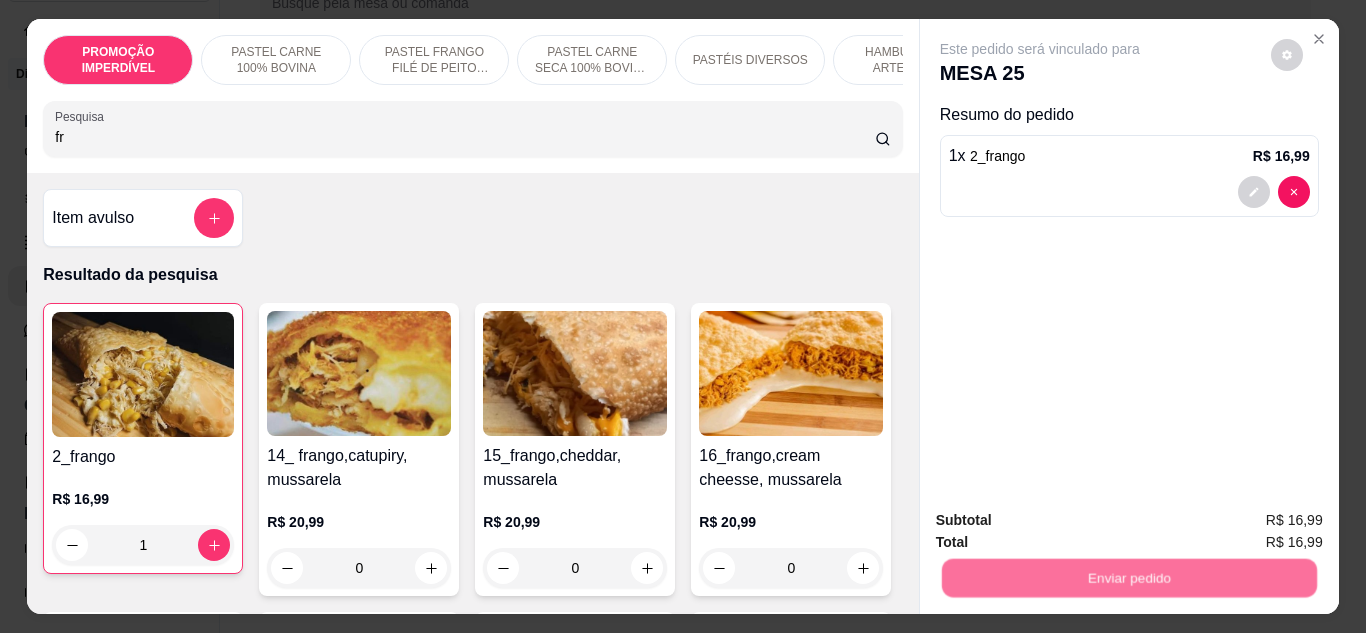 click on "Não registrar e enviar pedido" at bounding box center [1063, 521] 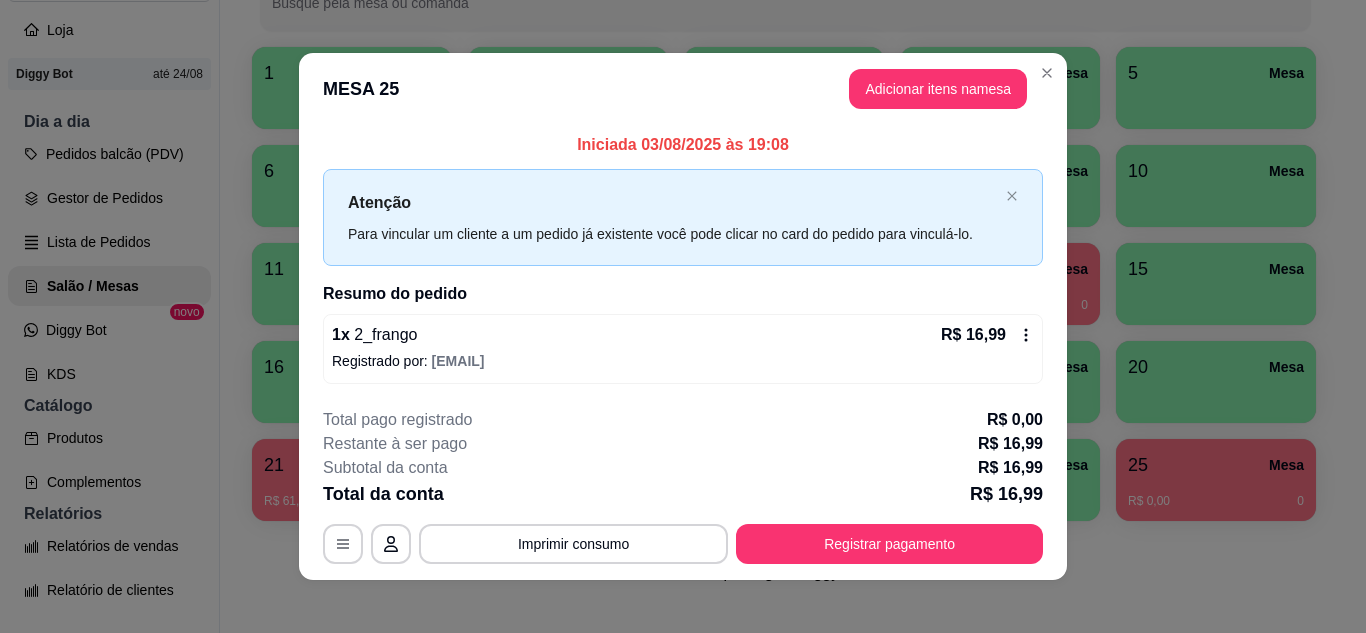drag, startPoint x: 1020, startPoint y: 511, endPoint x: 1014, endPoint y: 522, distance: 12.529964 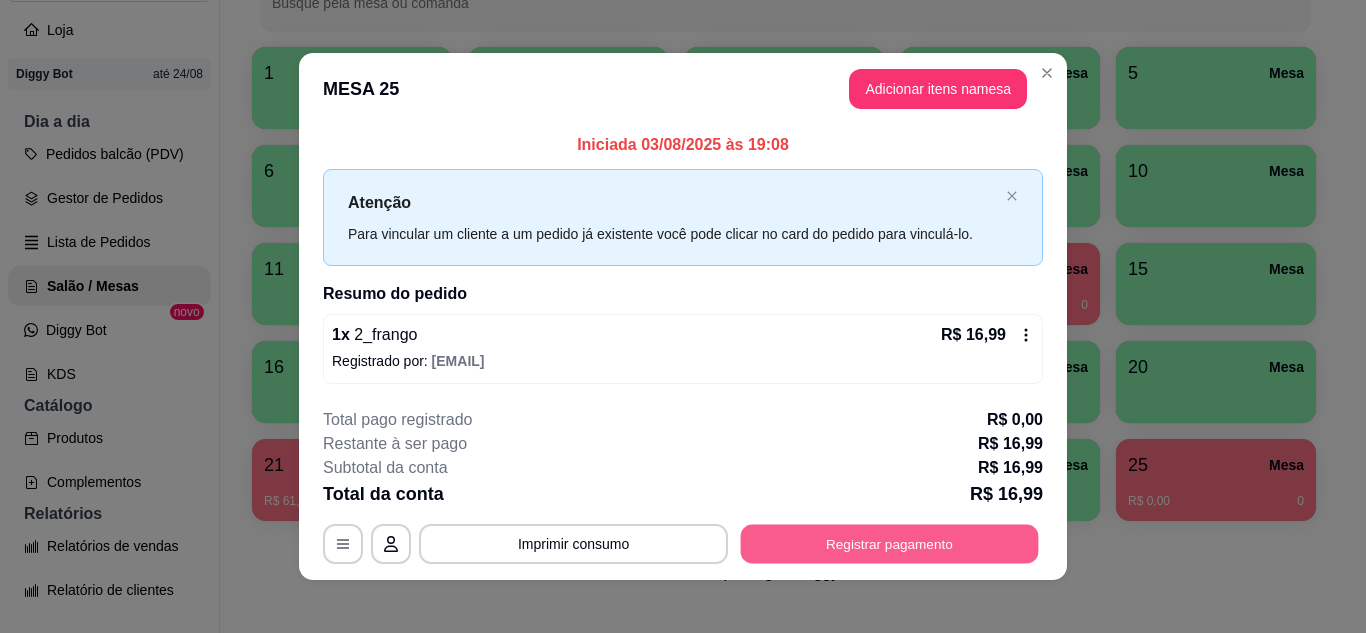 click on "Registrar pagamento" at bounding box center [890, 544] 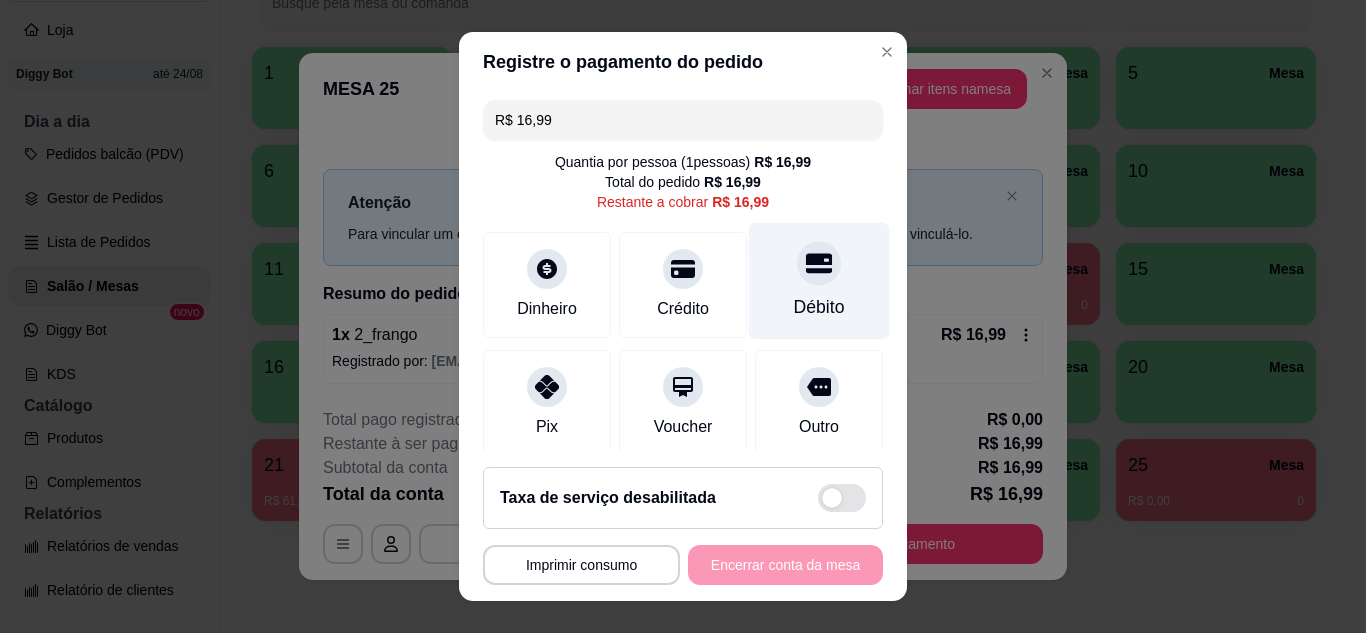 click at bounding box center [819, 263] 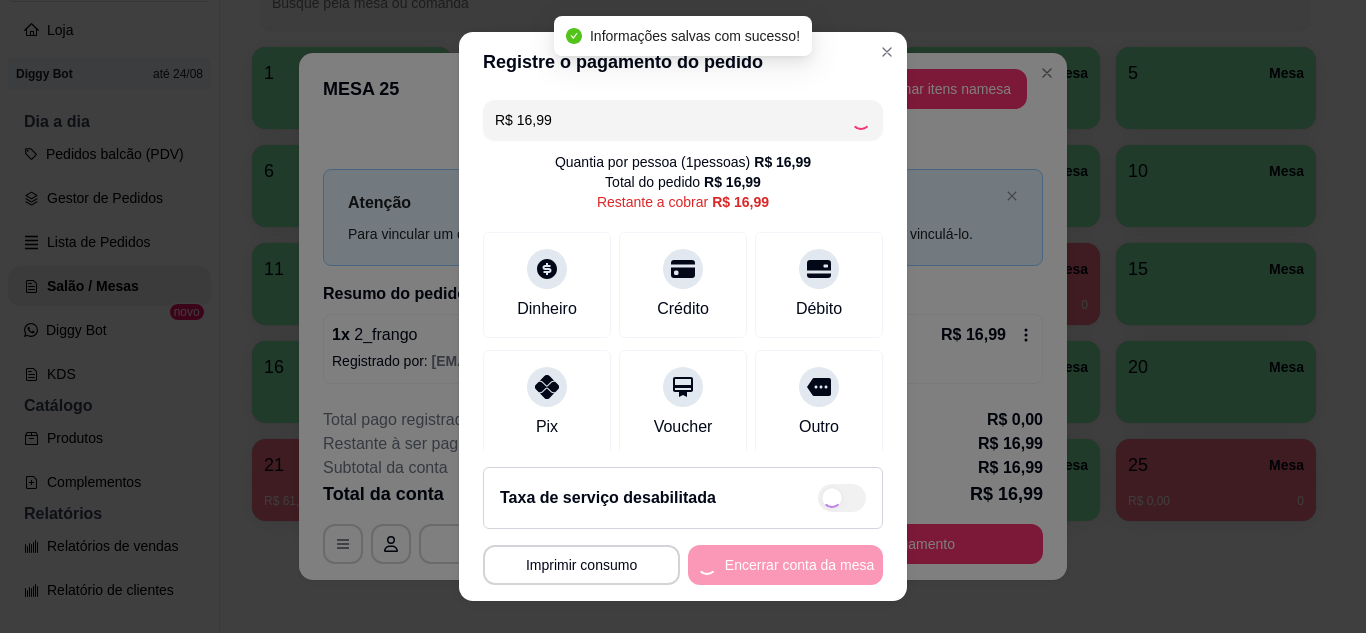 type on "R$ 0,00" 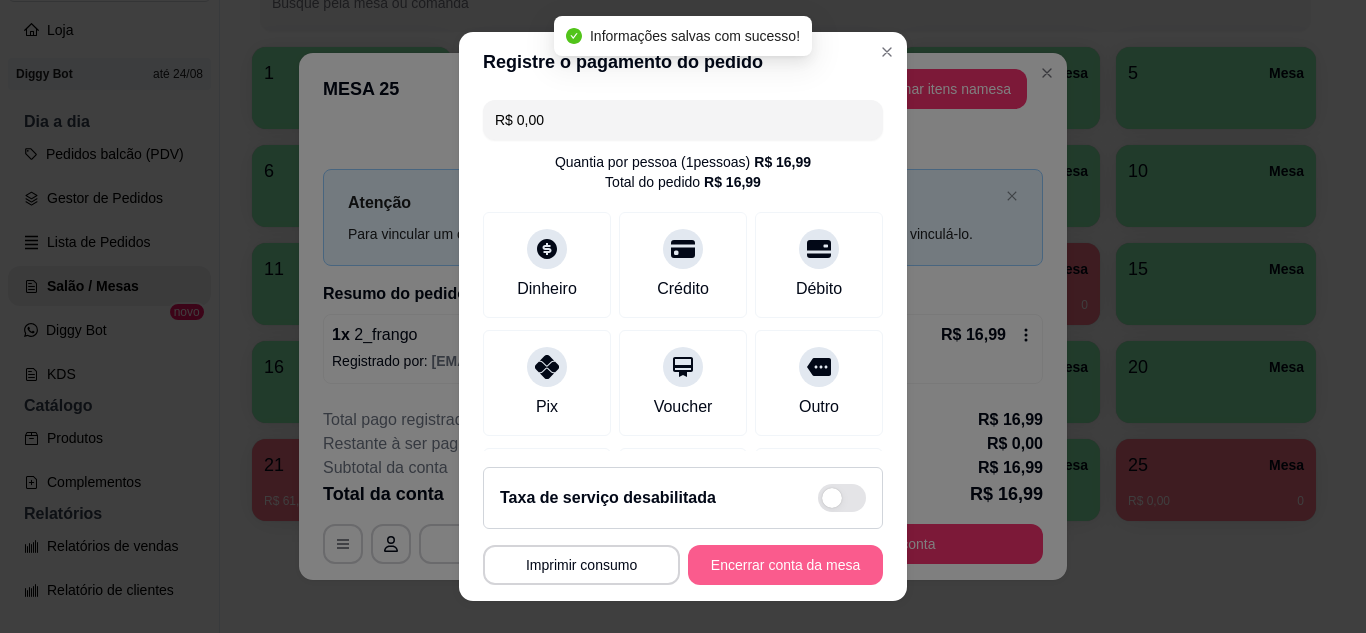 click on "Encerrar conta da mesa" at bounding box center (785, 565) 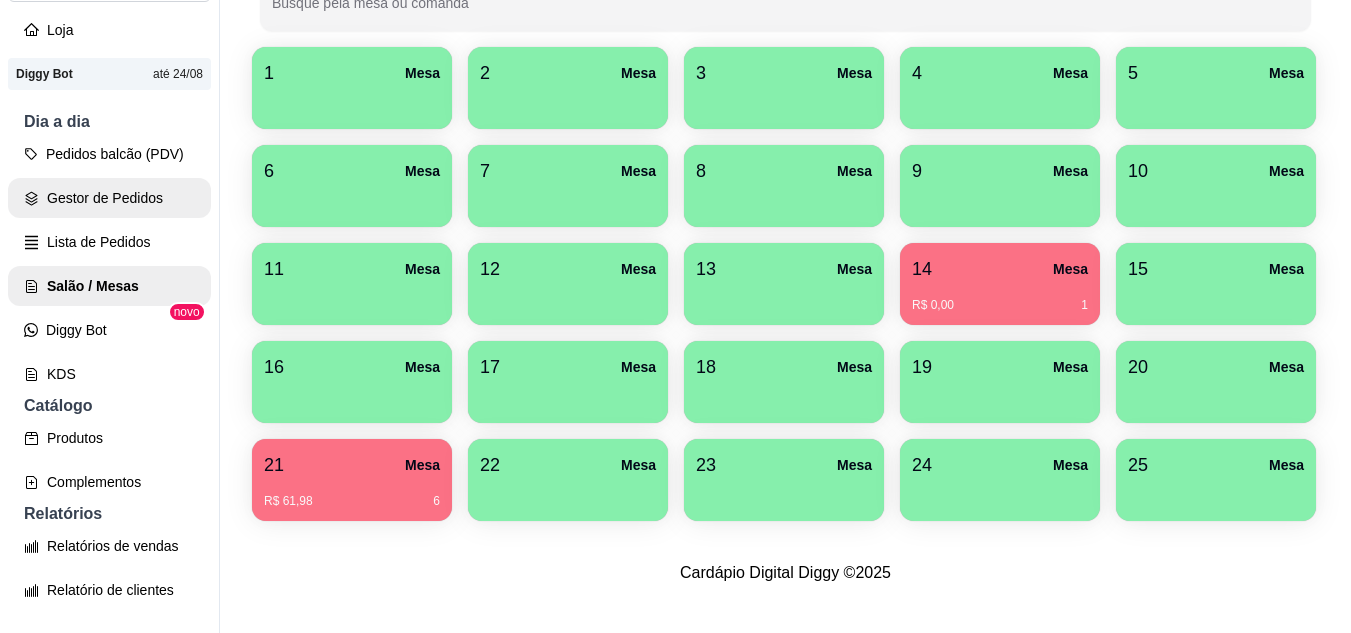 click on "Gestor de Pedidos" at bounding box center (109, 198) 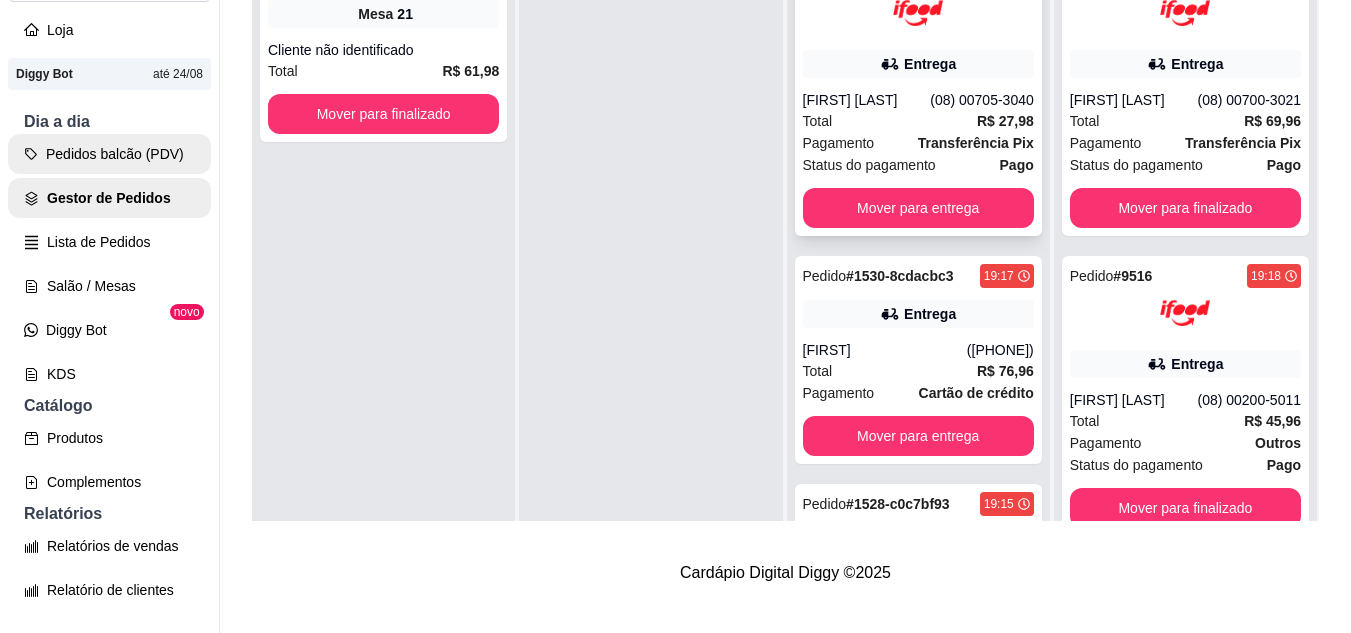 scroll, scrollTop: 0, scrollLeft: 0, axis: both 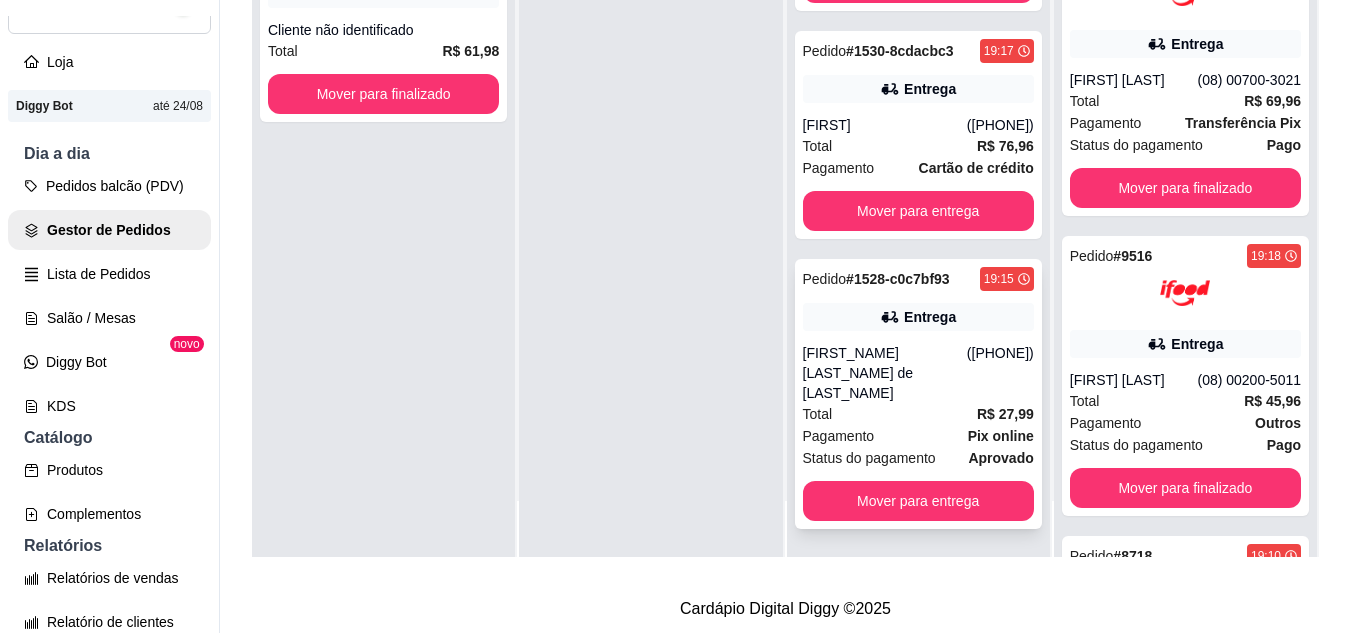 click on "Pedido  # 1528-c0c7bf93 [TIME] Entrega [FIRST] [LAST]  ([PHONE]) Total R$ 27,99 Pagamento Pix online Status do pagamento aprovado Mover para entrega" at bounding box center [918, 394] 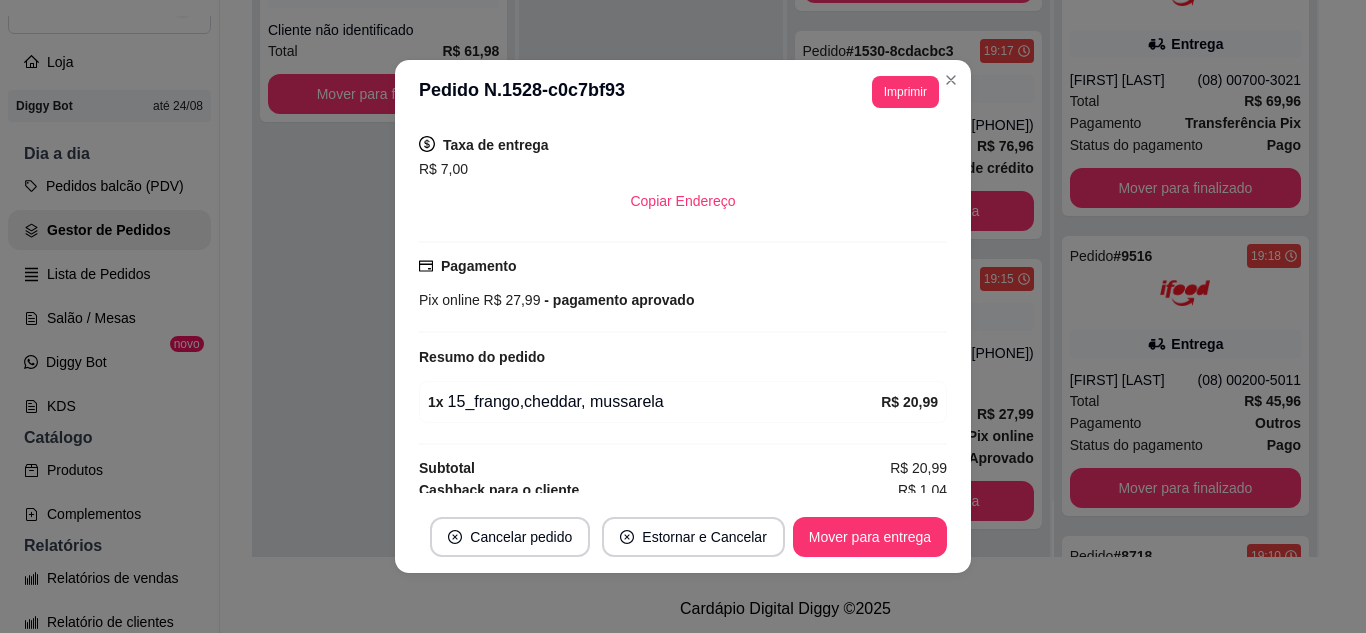 scroll, scrollTop: 438, scrollLeft: 0, axis: vertical 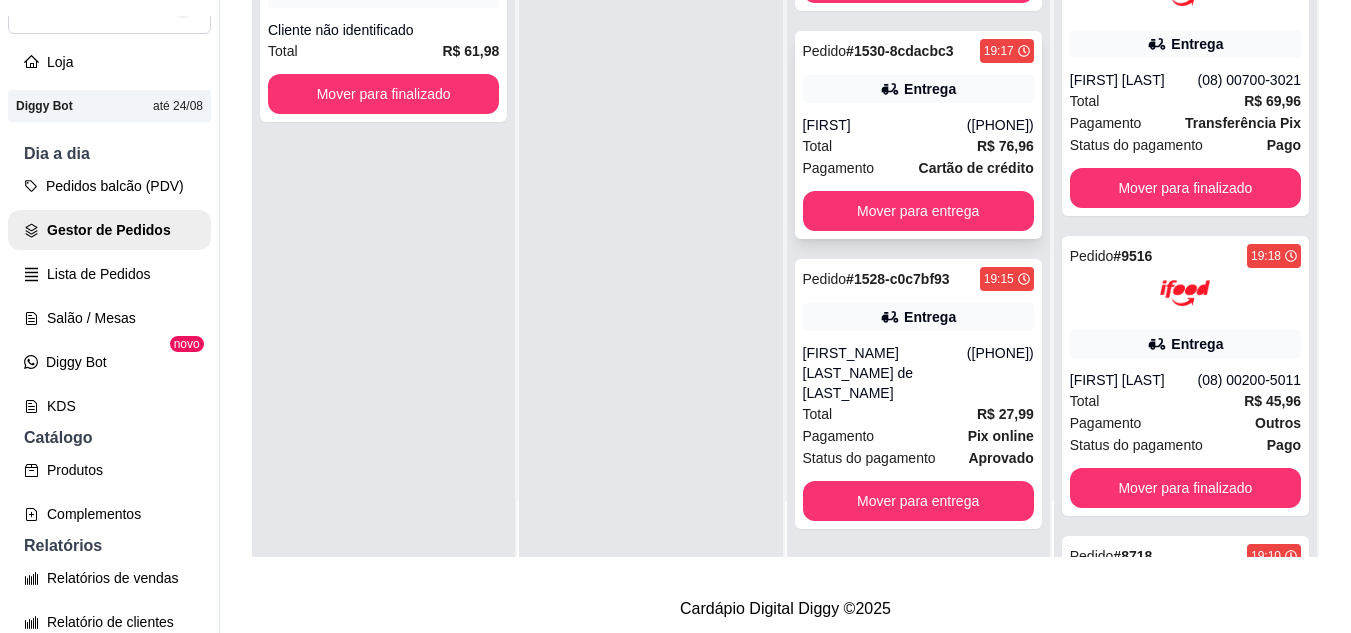 click on "Entrega" at bounding box center (918, 89) 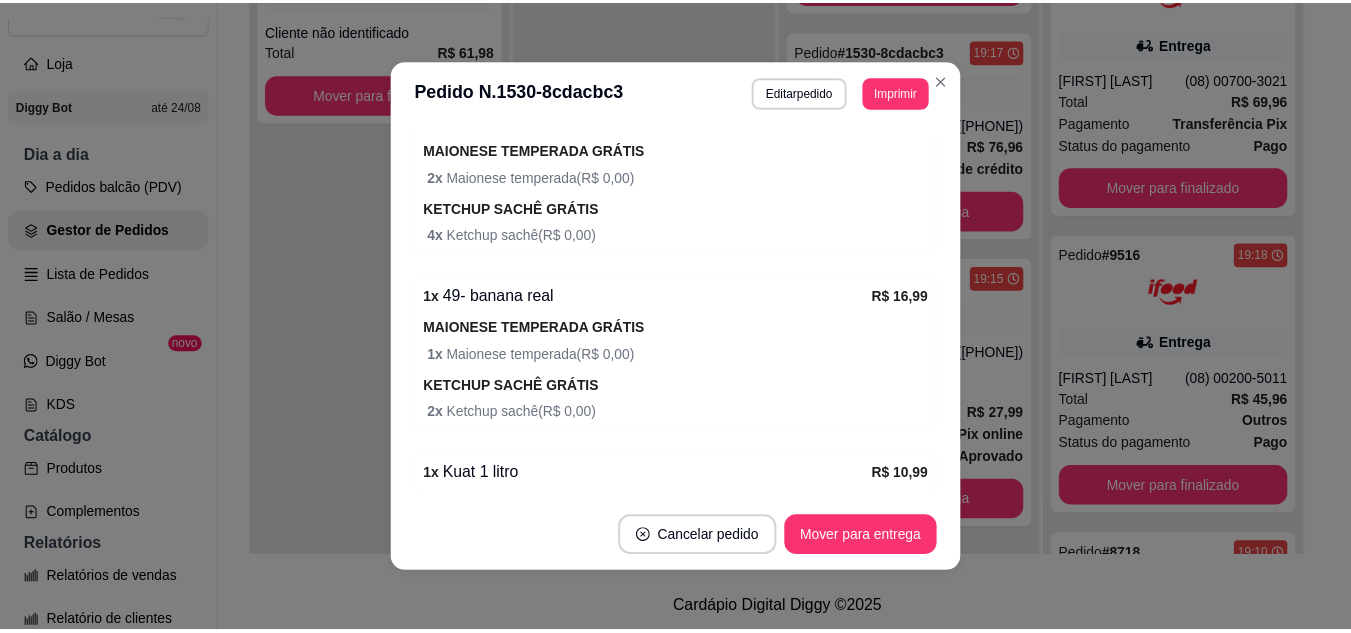 scroll, scrollTop: 794, scrollLeft: 0, axis: vertical 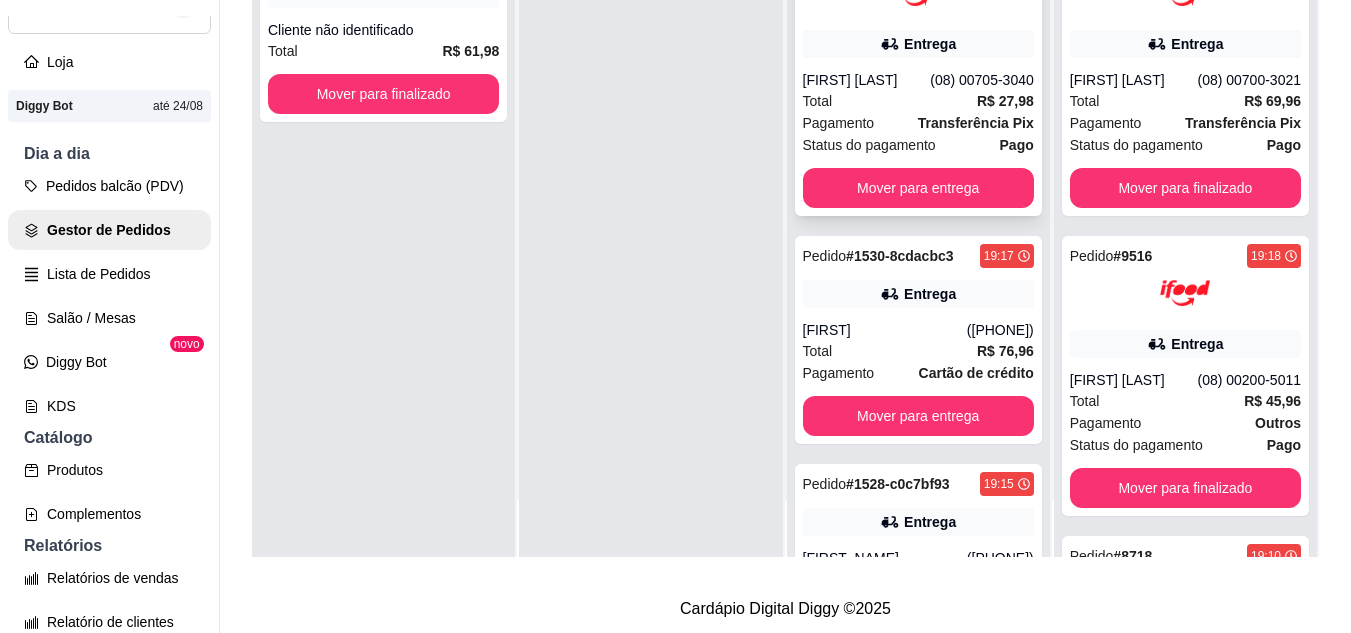 click on "[FIRST] [LAST]" at bounding box center (867, 80) 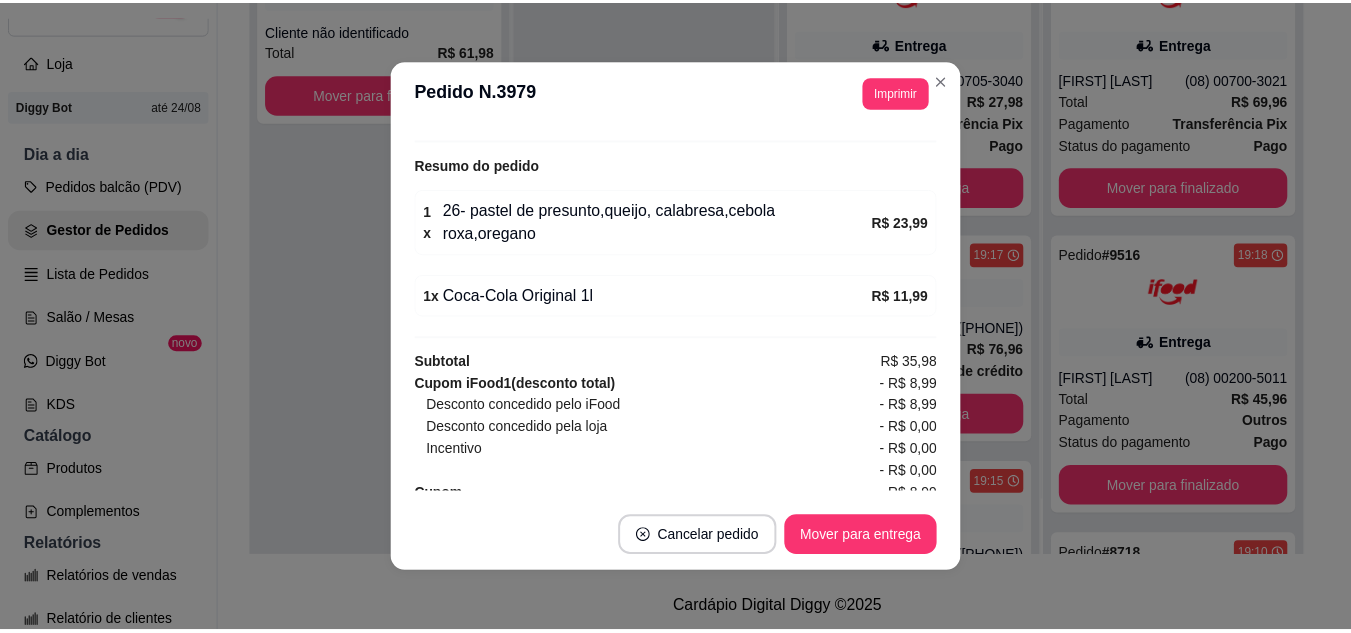 scroll, scrollTop: 700, scrollLeft: 0, axis: vertical 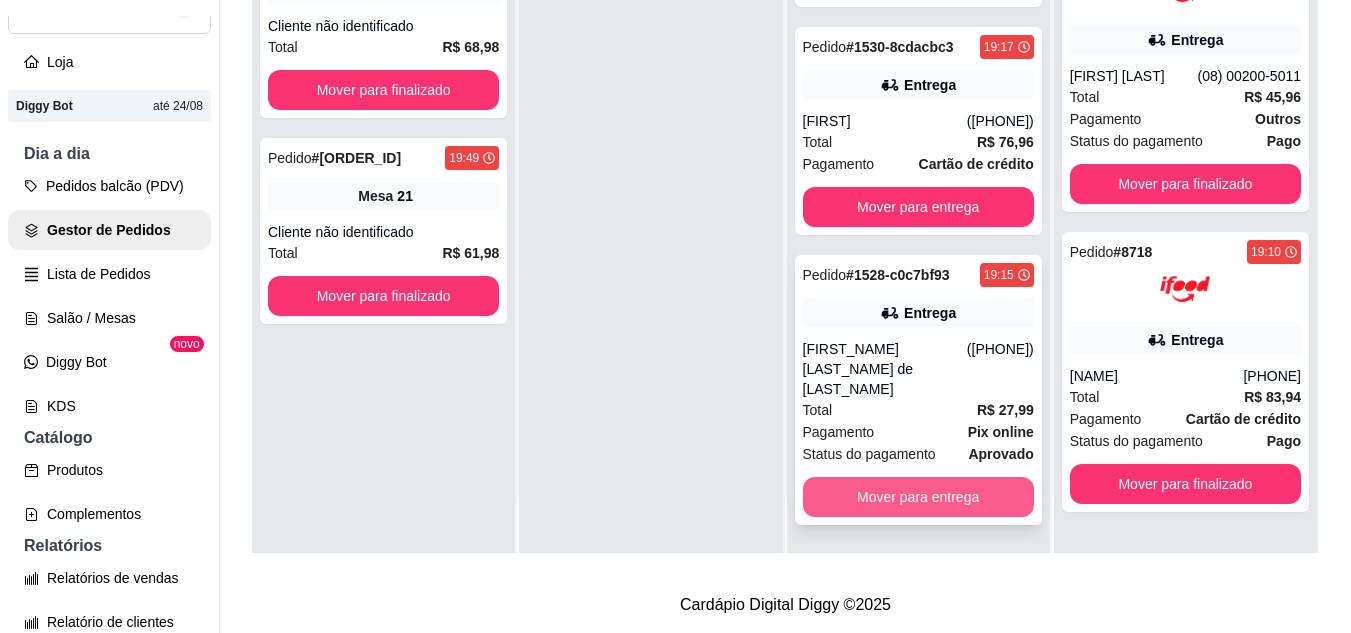 click on "Mover para entrega" at bounding box center (918, 497) 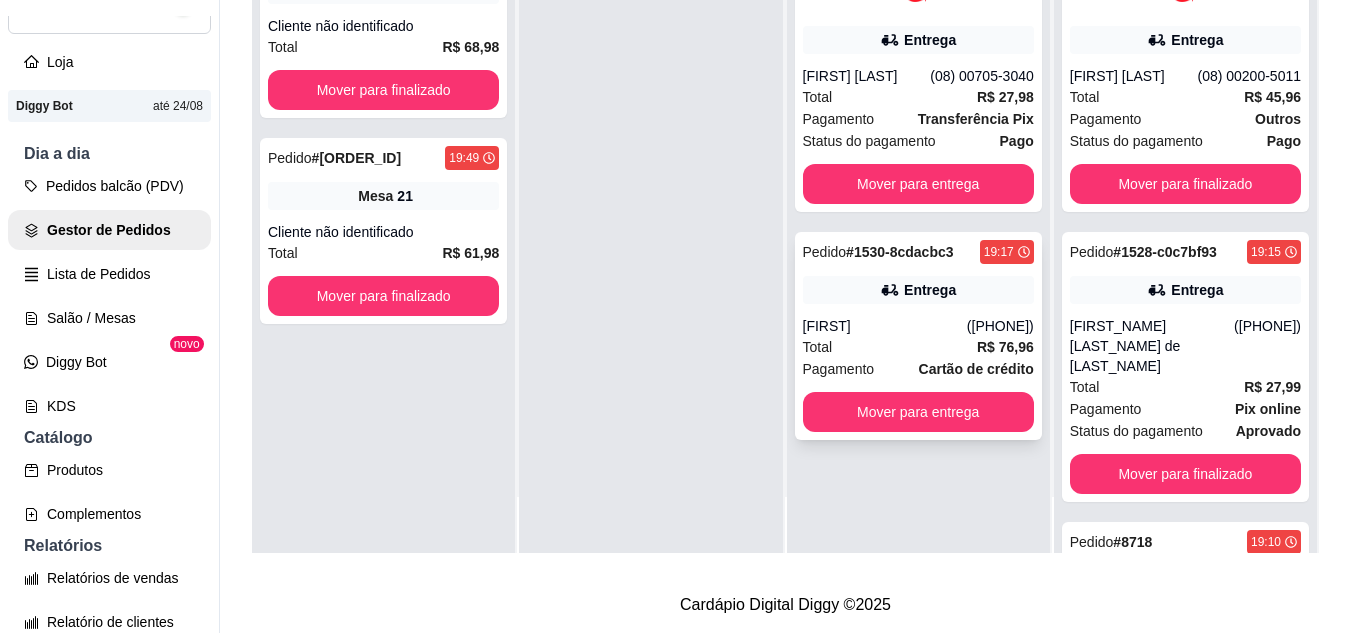 scroll, scrollTop: 0, scrollLeft: 0, axis: both 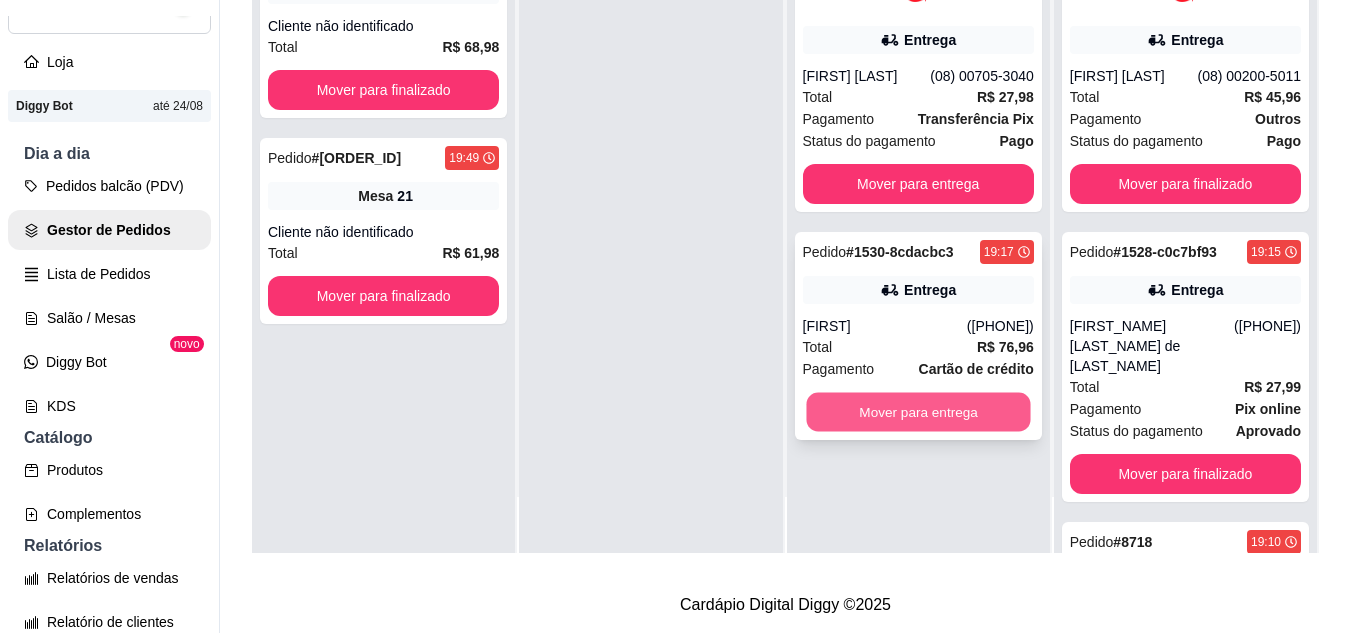 click on "Mover para entrega" at bounding box center (918, 412) 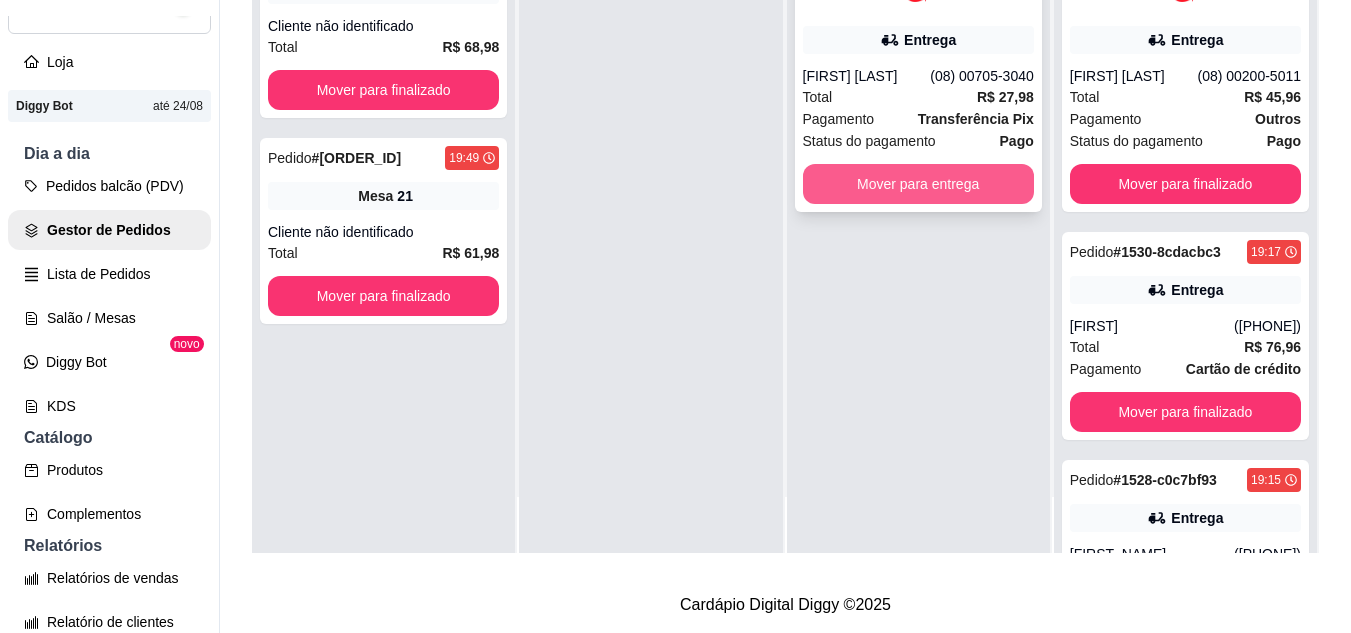 click on "Mover para entrega" at bounding box center (918, 184) 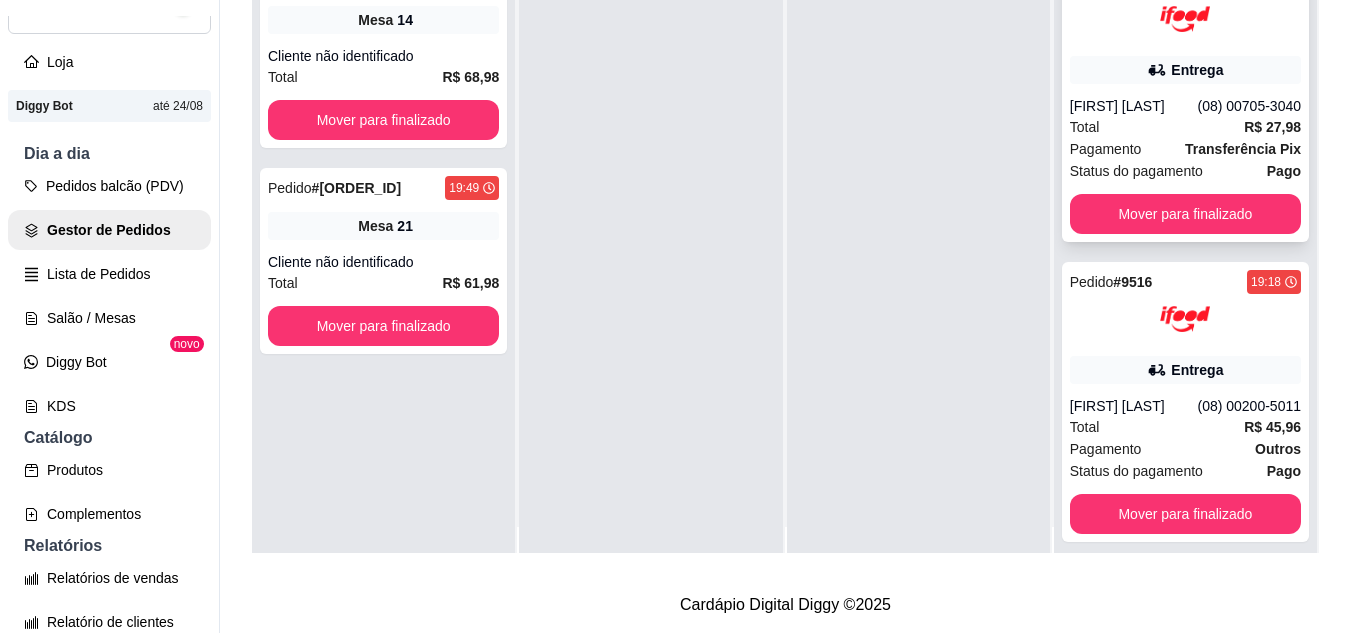 scroll, scrollTop: 0, scrollLeft: 0, axis: both 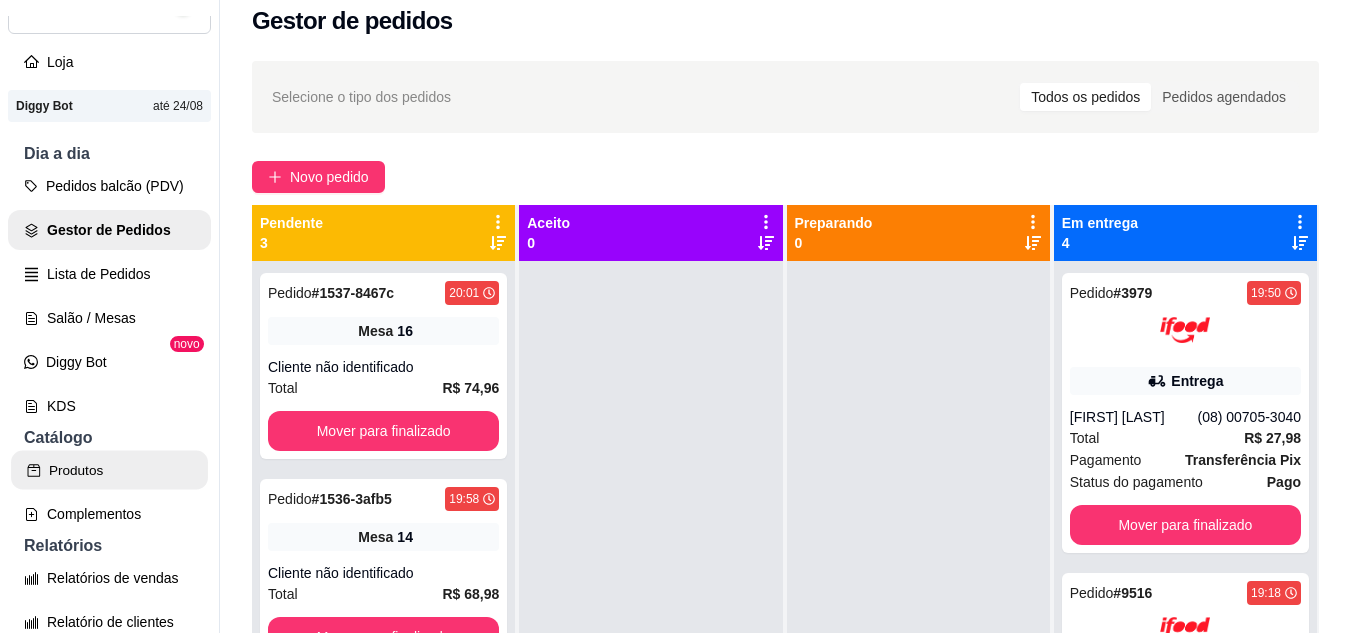 click on "Produtos" at bounding box center [109, 470] 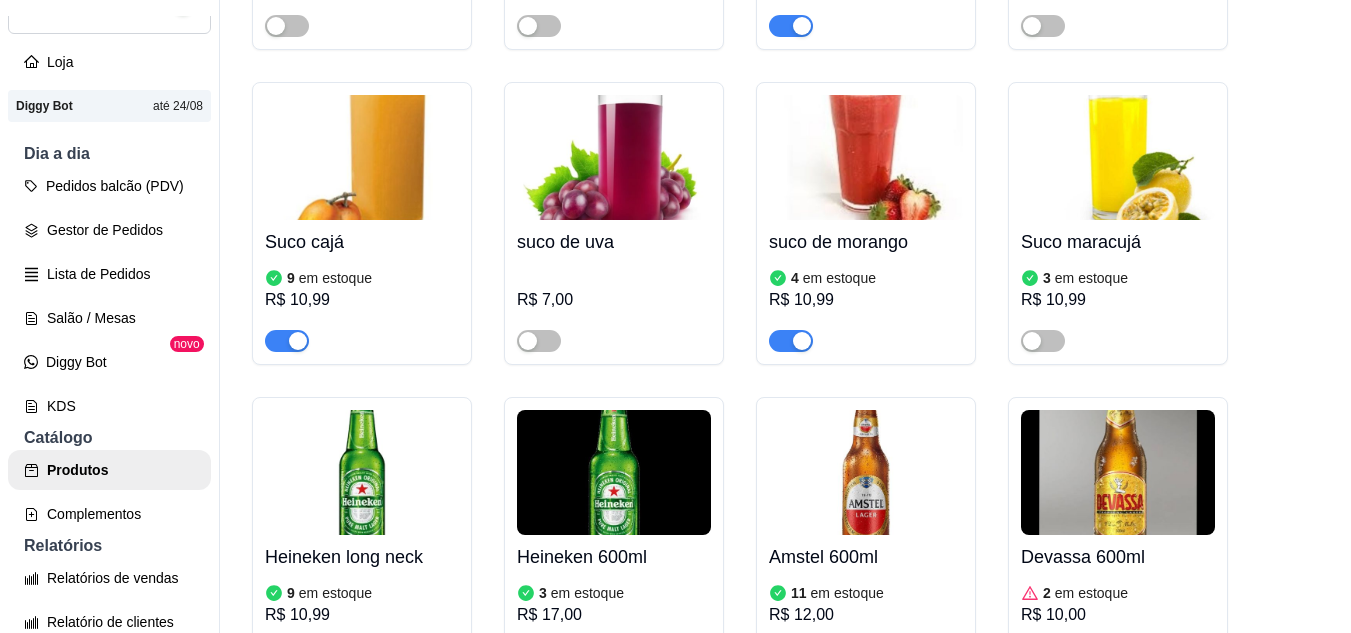 scroll, scrollTop: 11900, scrollLeft: 0, axis: vertical 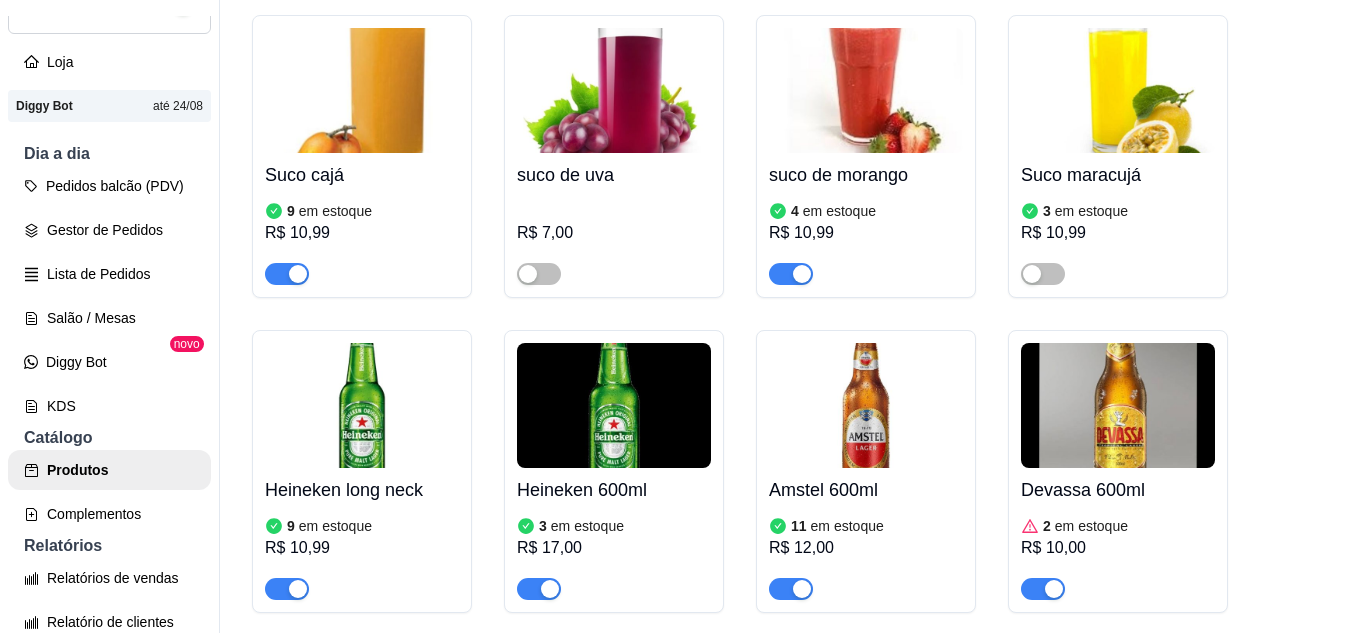 click at bounding box center [802, 274] 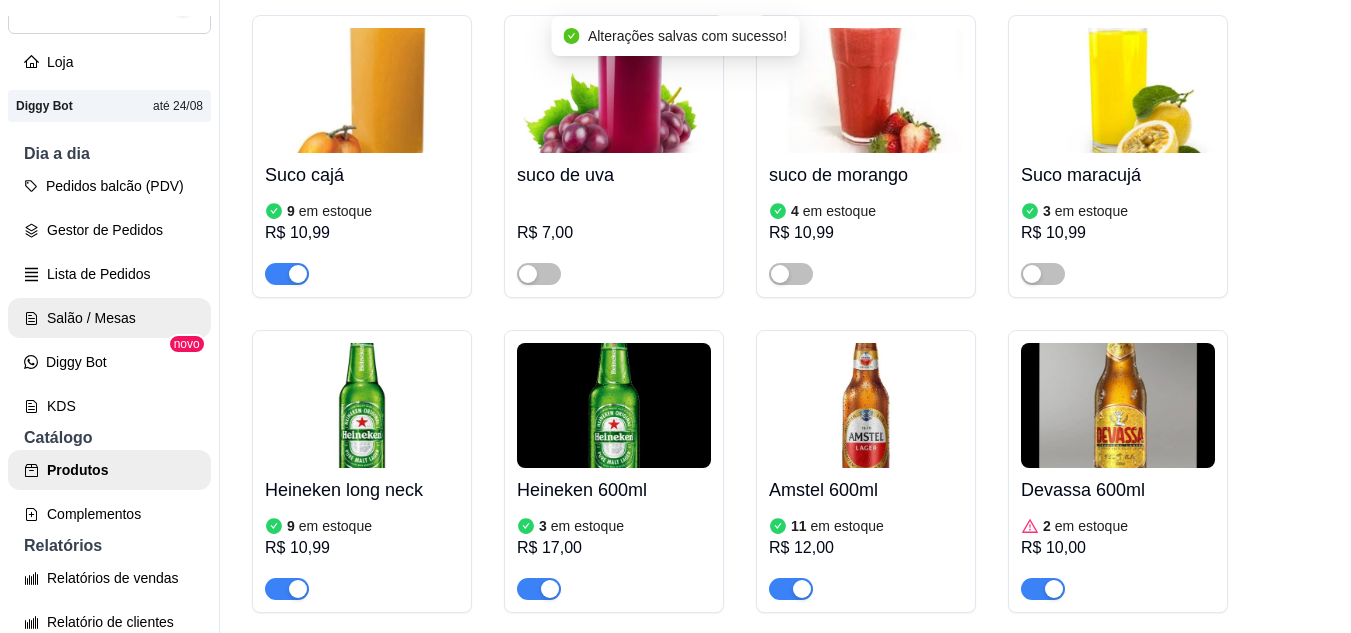 click on "Salão / Mesas" at bounding box center (109, 318) 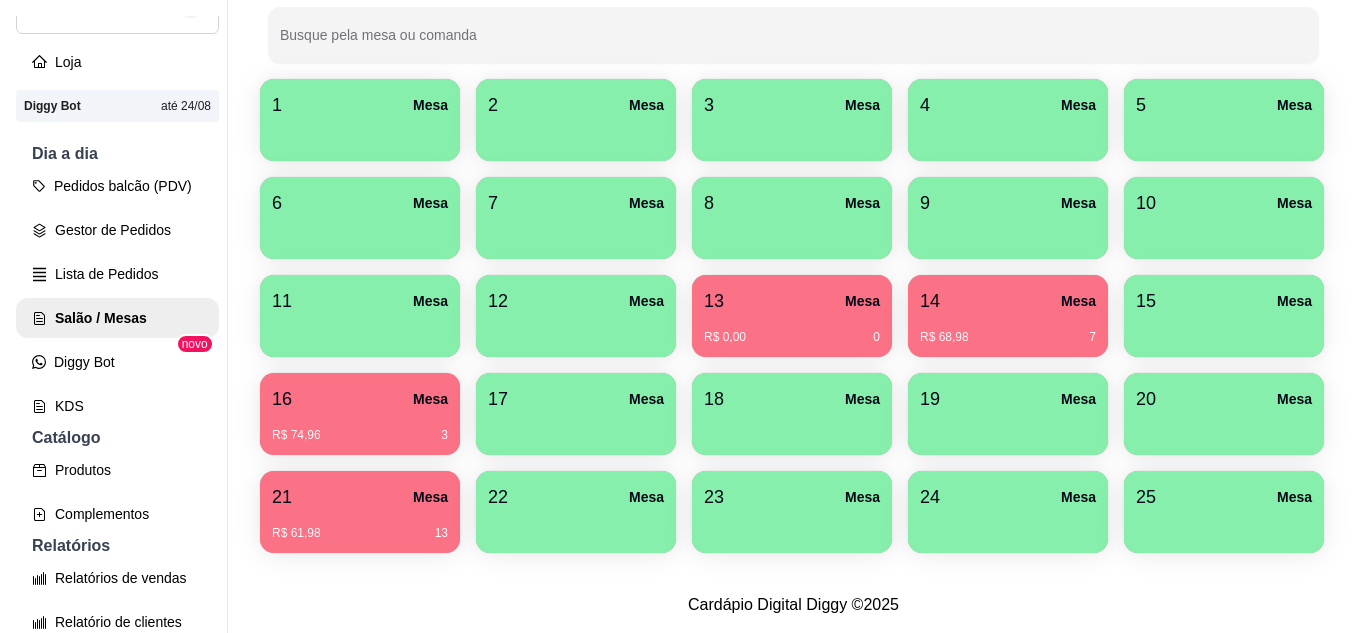 scroll, scrollTop: 400, scrollLeft: 0, axis: vertical 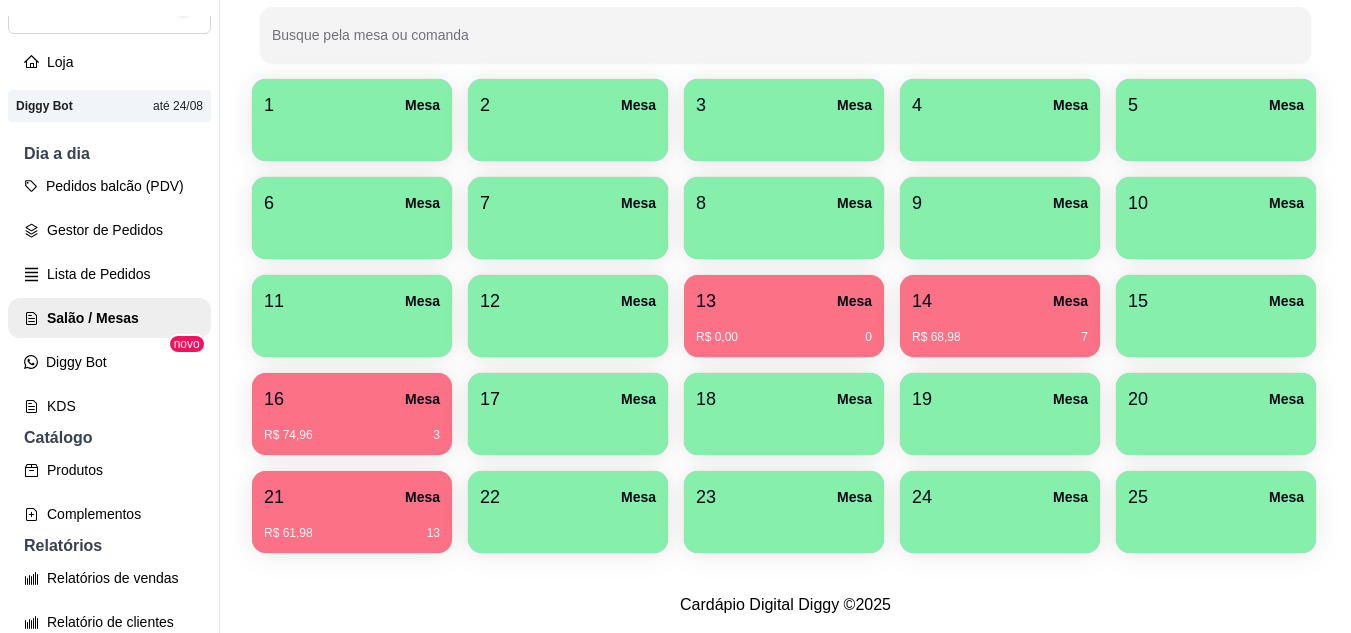 click on "R$ 68,98 7" at bounding box center [1000, 337] 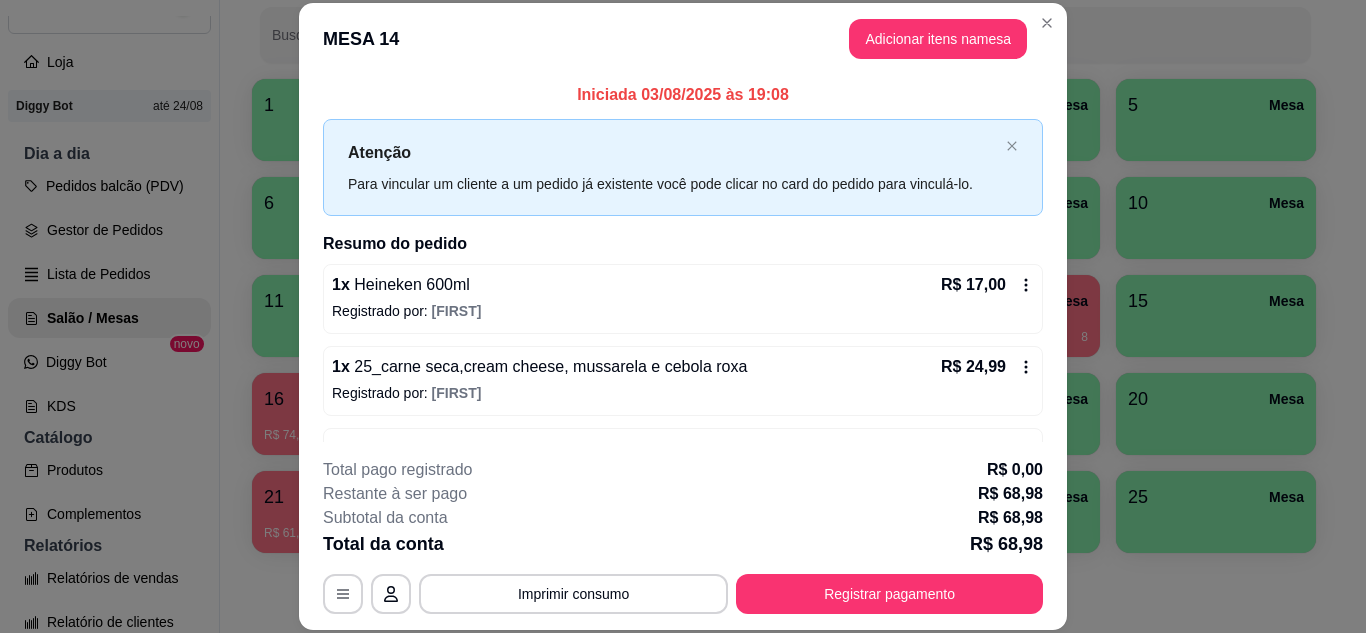 scroll, scrollTop: 64, scrollLeft: 0, axis: vertical 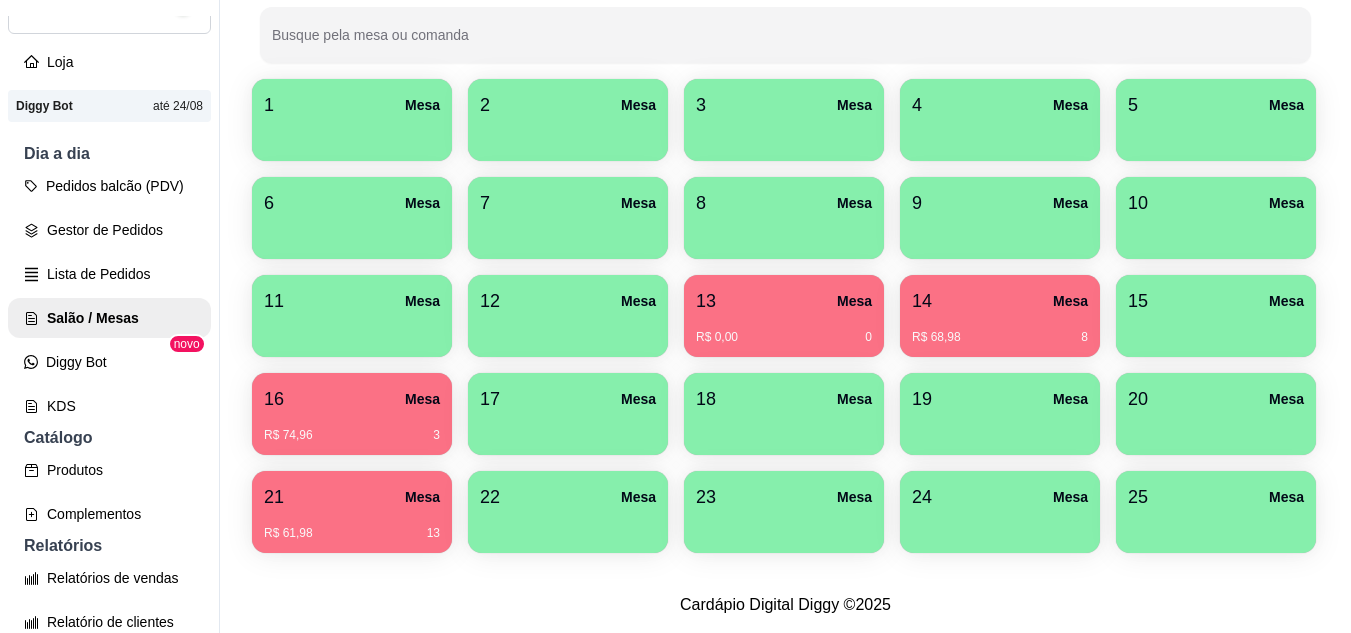 drag, startPoint x: 988, startPoint y: 250, endPoint x: 985, endPoint y: 263, distance: 13.341664 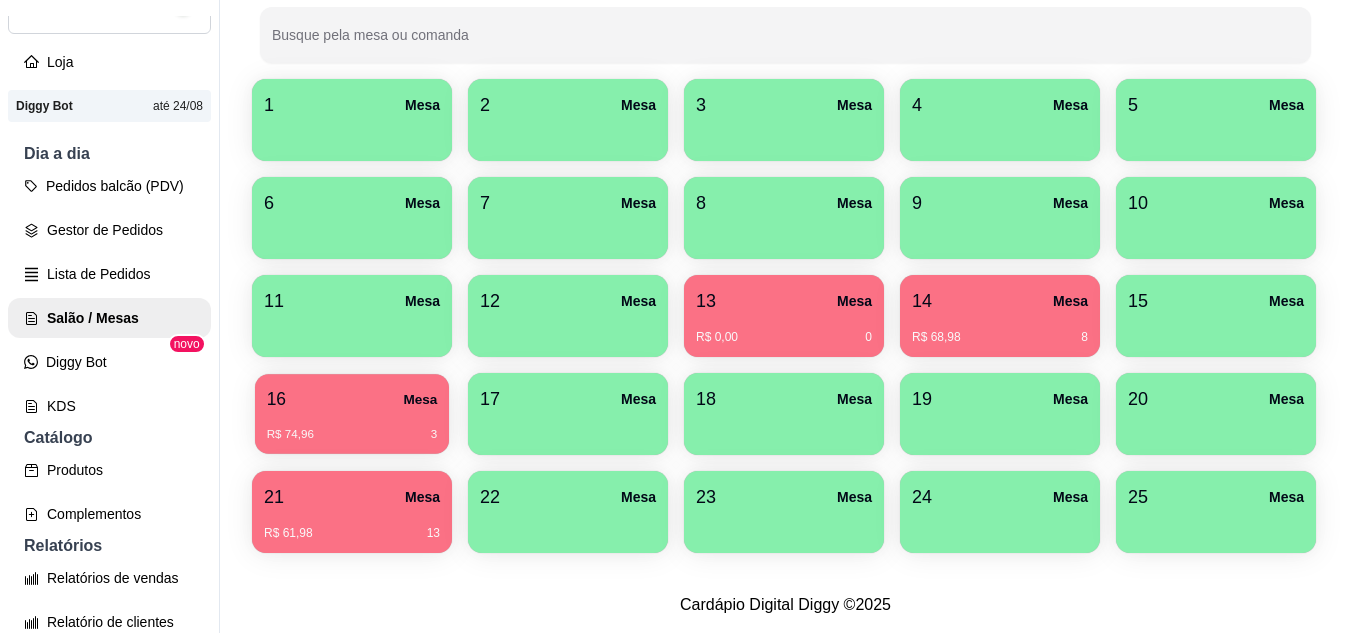 click on "16 Mesa" at bounding box center [352, 399] 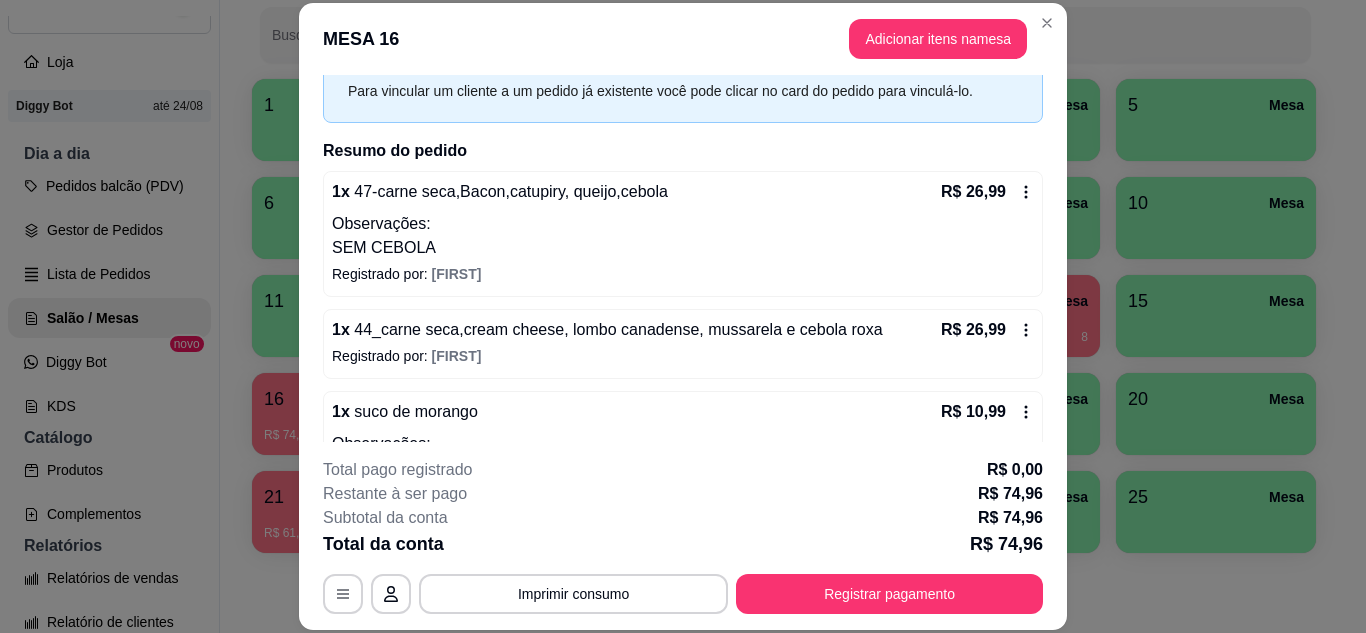 scroll, scrollTop: 258, scrollLeft: 0, axis: vertical 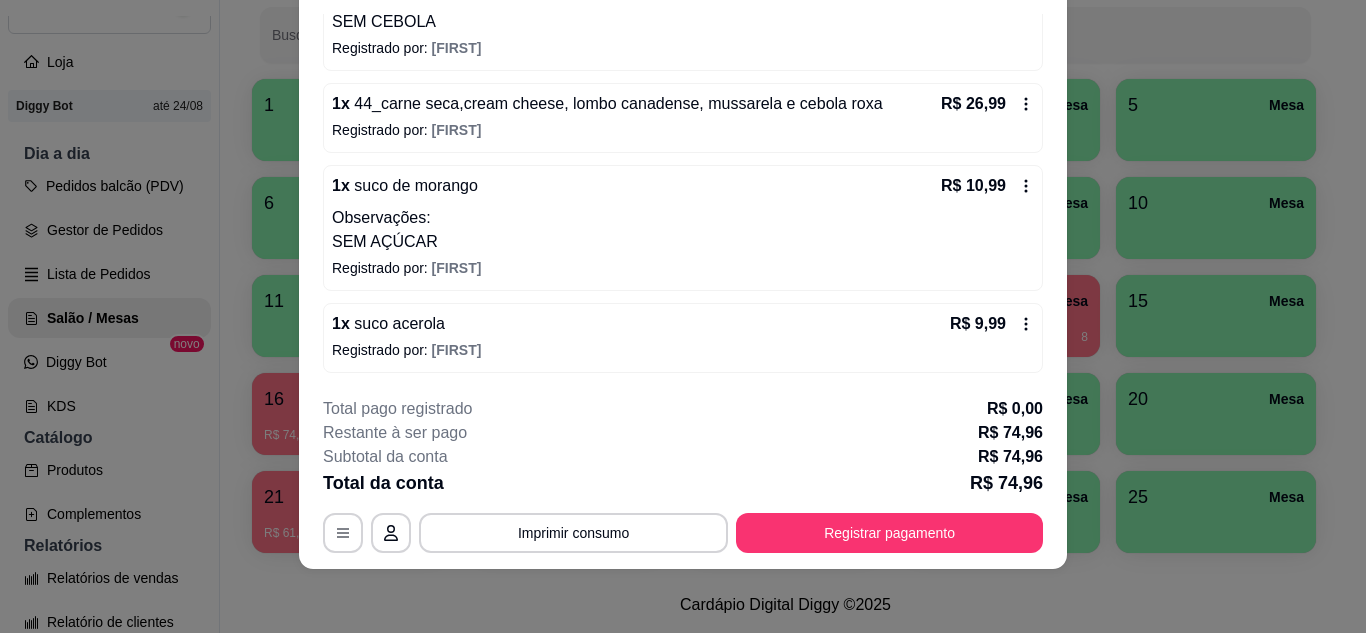 click 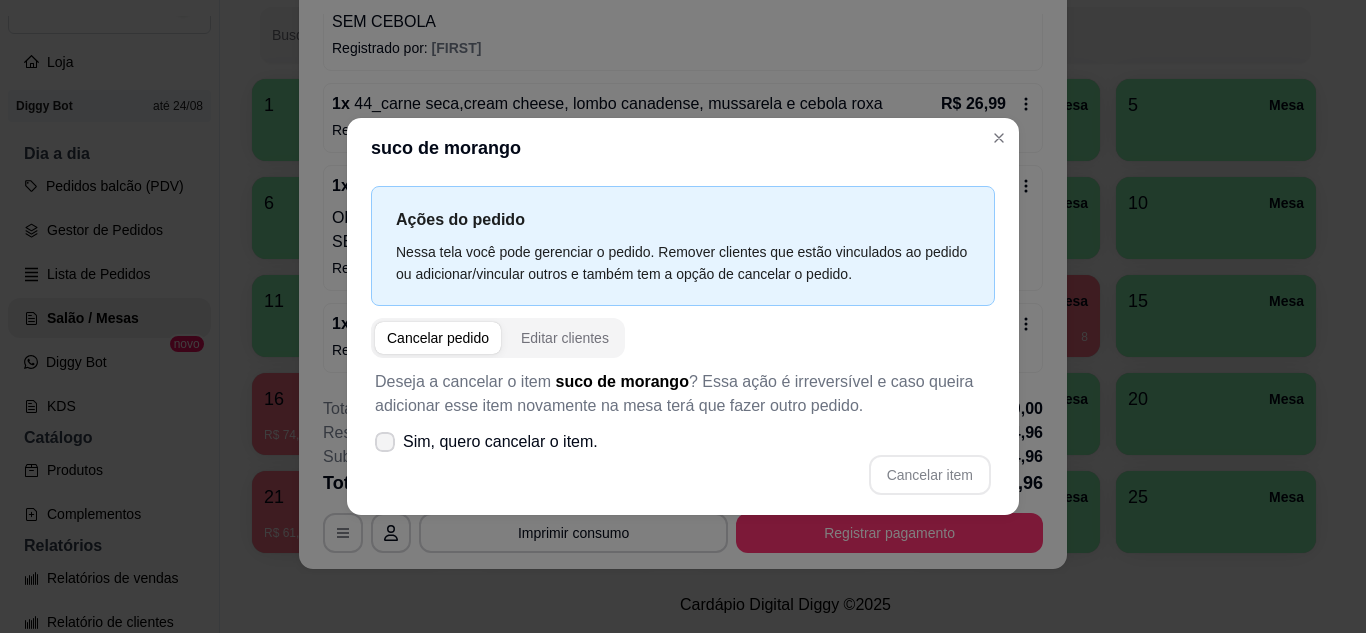 click on "Sim, quero cancelar o item." at bounding box center [500, 442] 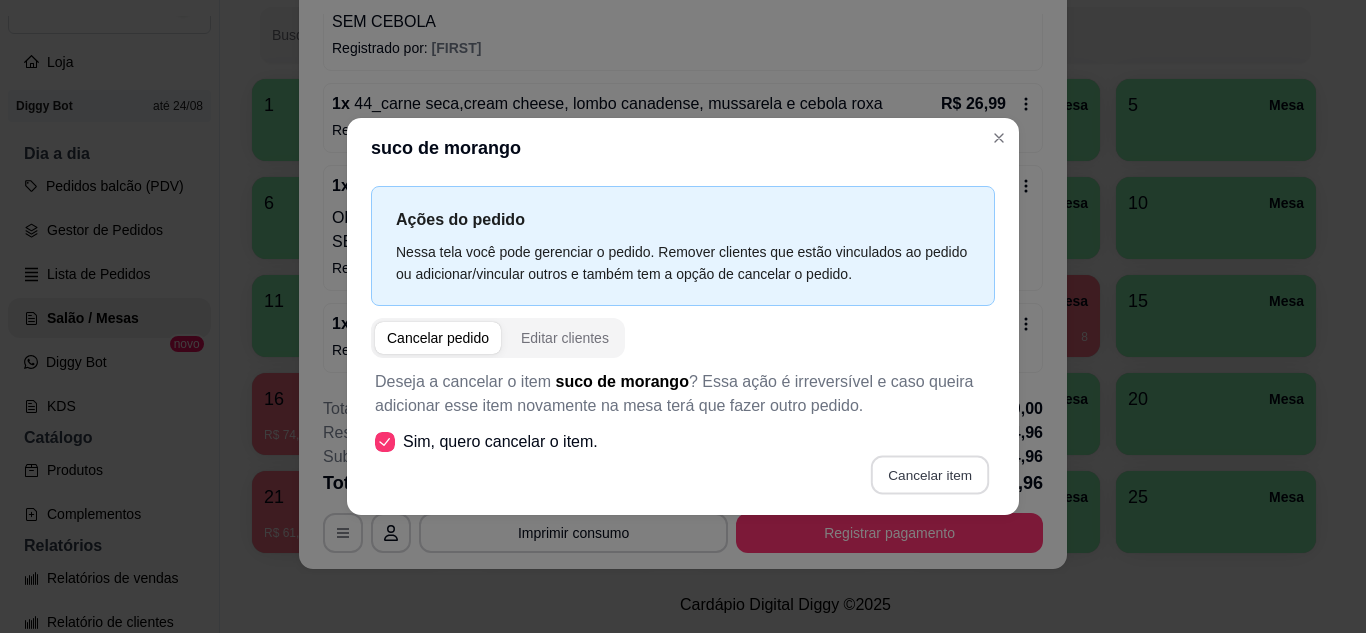 click on "Cancelar item" at bounding box center (929, 474) 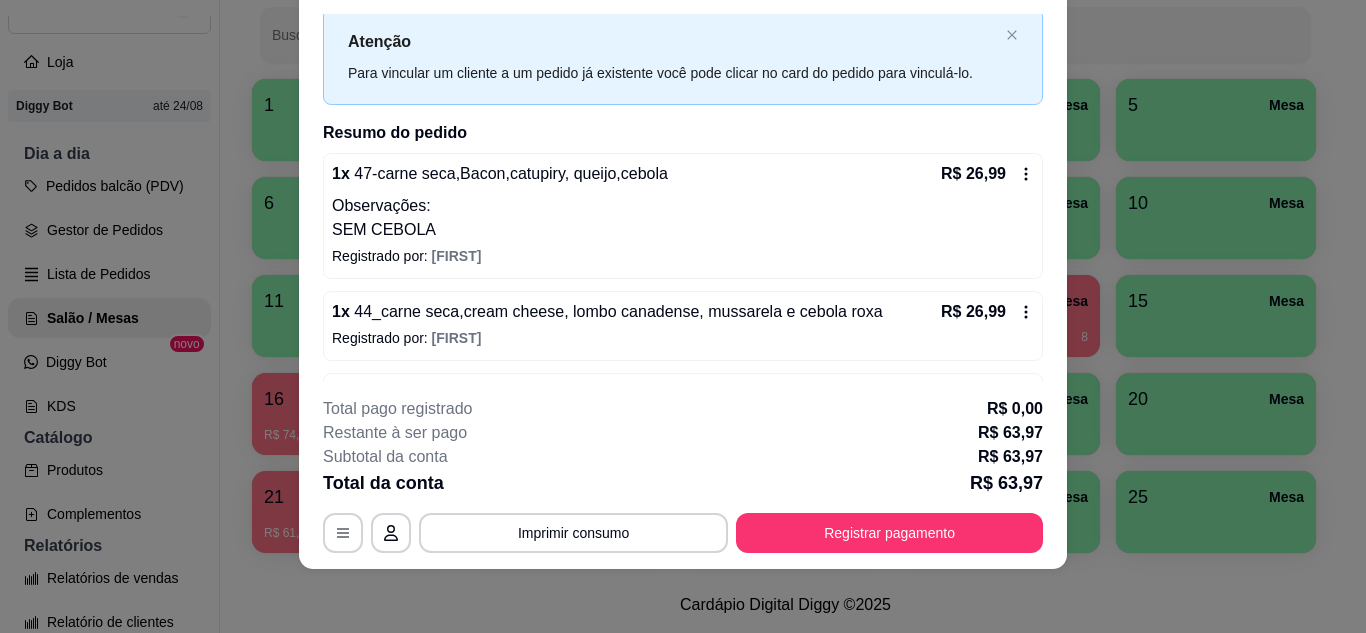 scroll, scrollTop: 0, scrollLeft: 0, axis: both 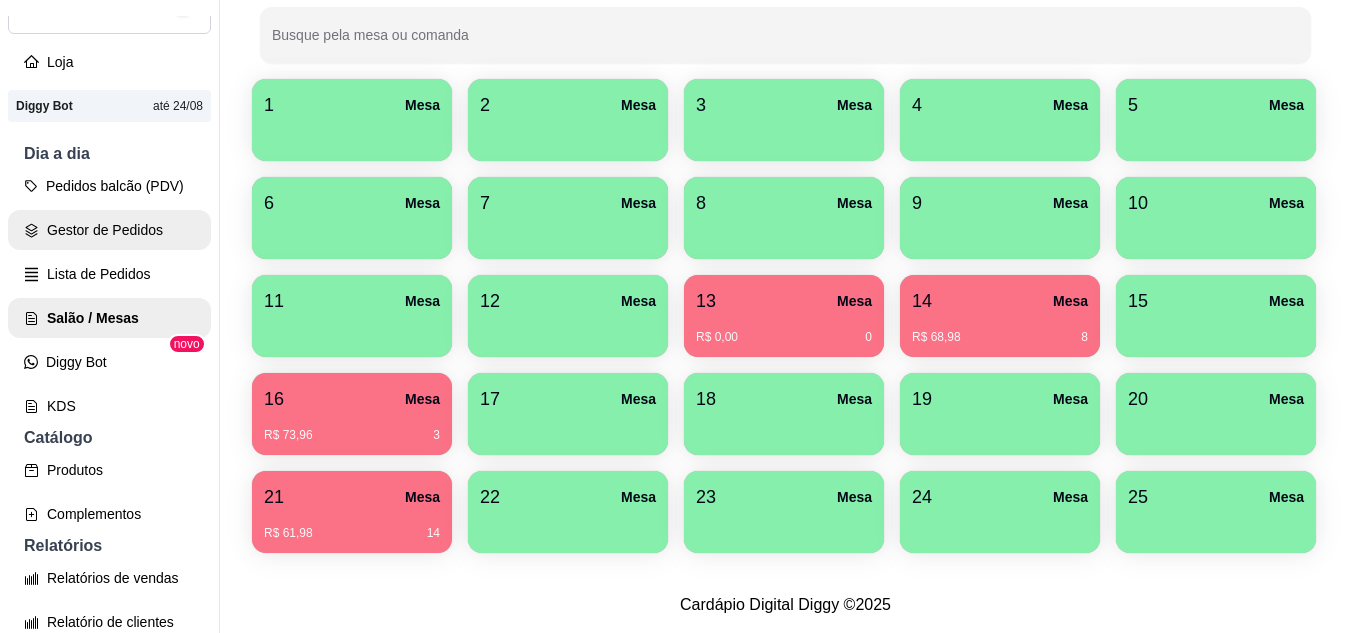 click on "Gestor de Pedidos" at bounding box center (109, 230) 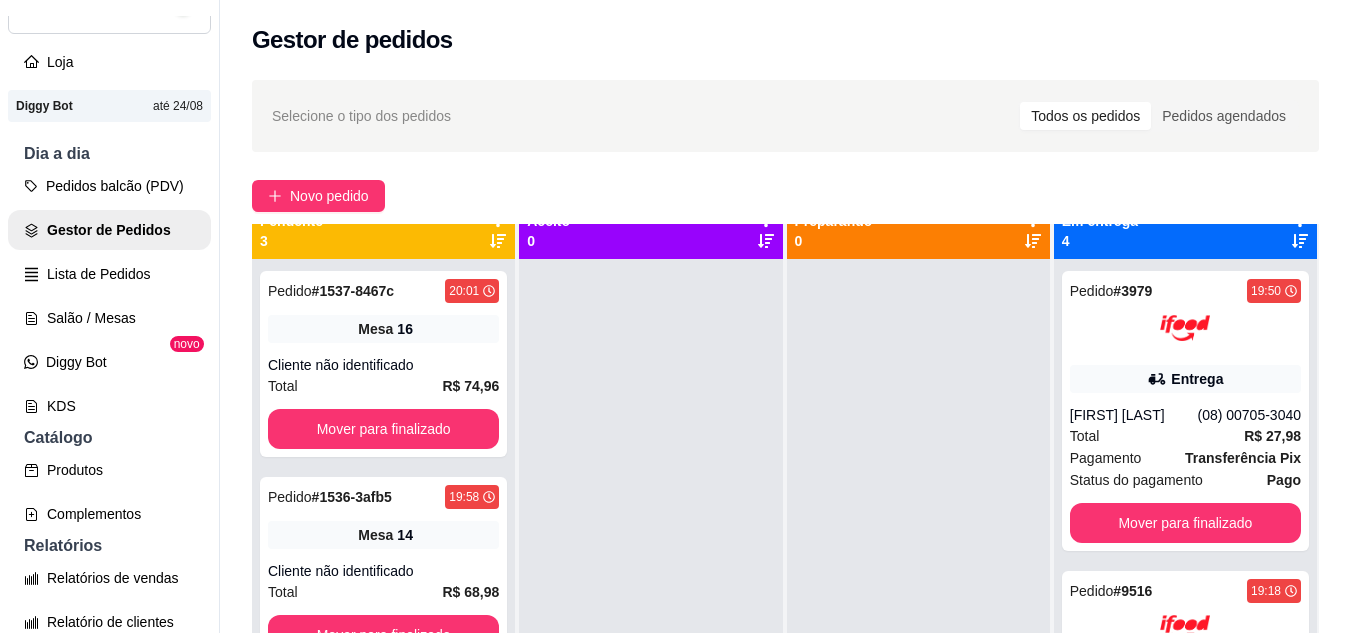 scroll, scrollTop: 56, scrollLeft: 0, axis: vertical 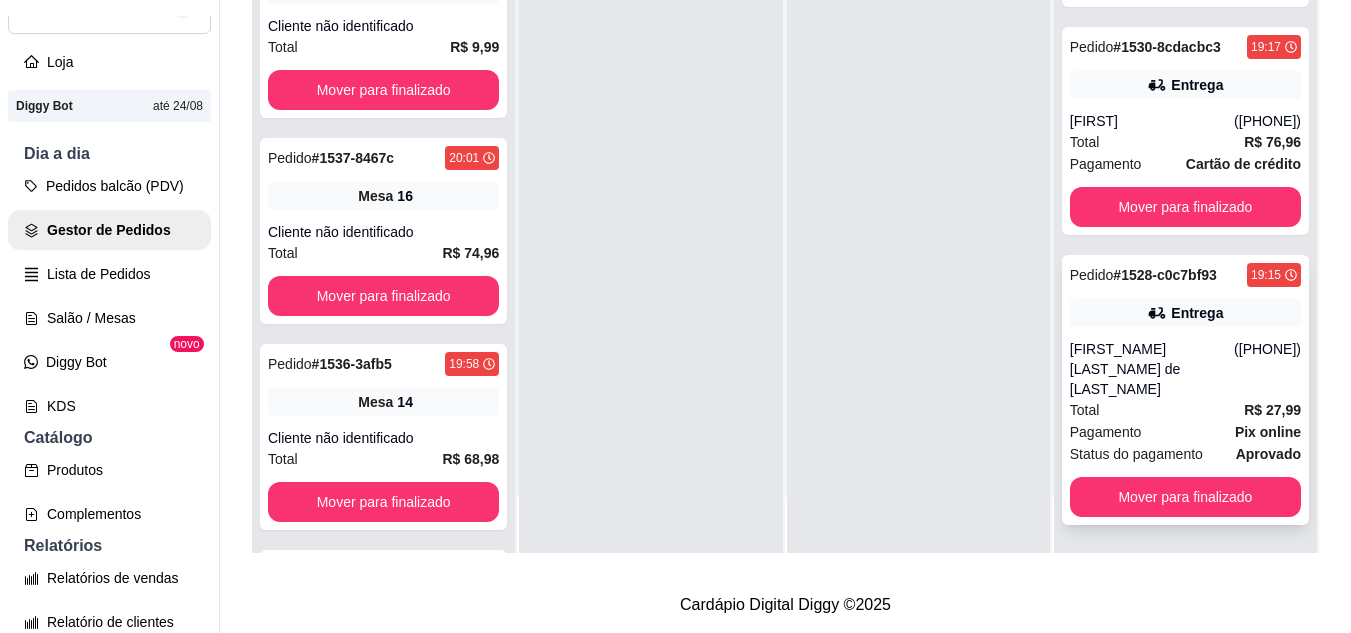 click on "[FIRST_NAME] [LAST_NAME] de [LAST_NAME]" at bounding box center [1152, 369] 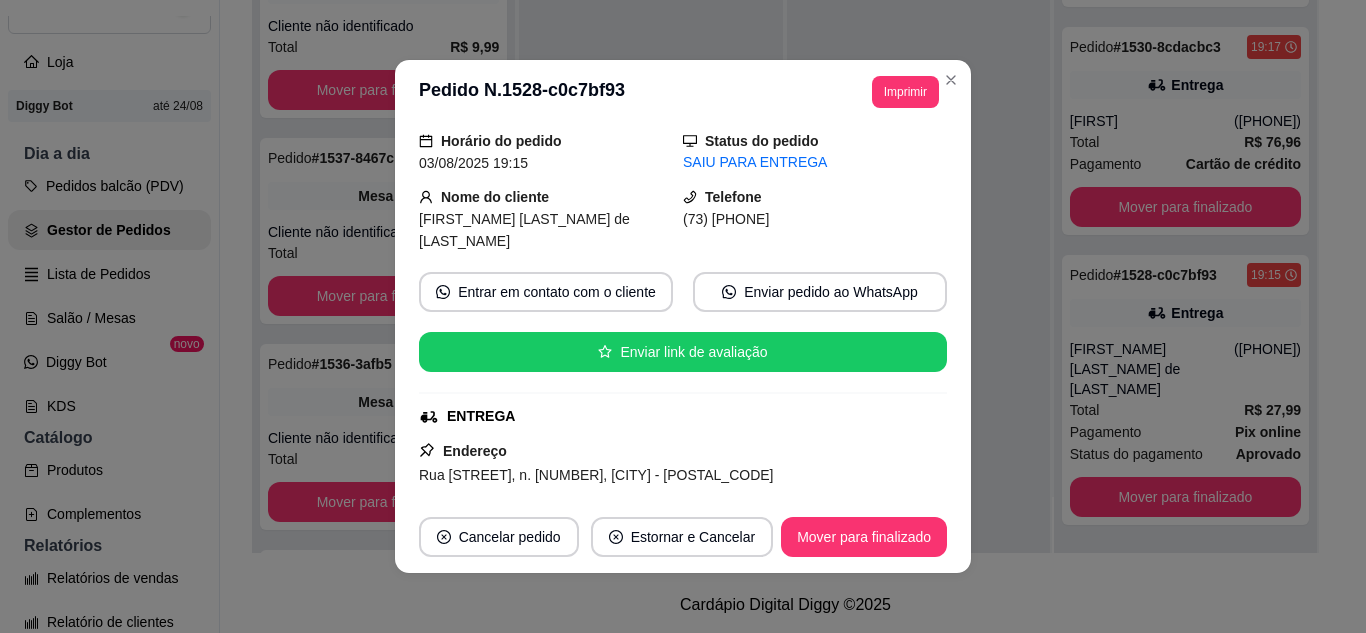 scroll, scrollTop: 100, scrollLeft: 0, axis: vertical 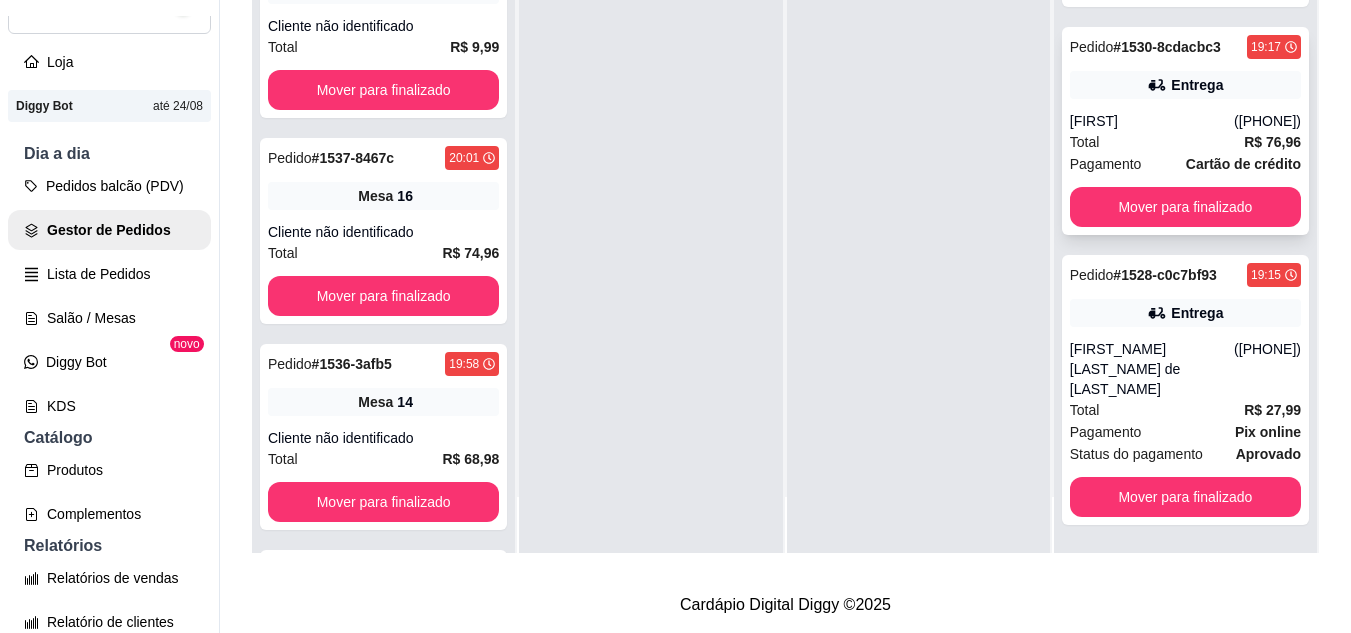 click on "Pedido  # 1530-8cdacbc3 19:17 Entrega [FIRST] ([PHONE]) Total R$ 76,96 Pagamento Cartão de crédito Mover para finalizado" at bounding box center [1185, 131] 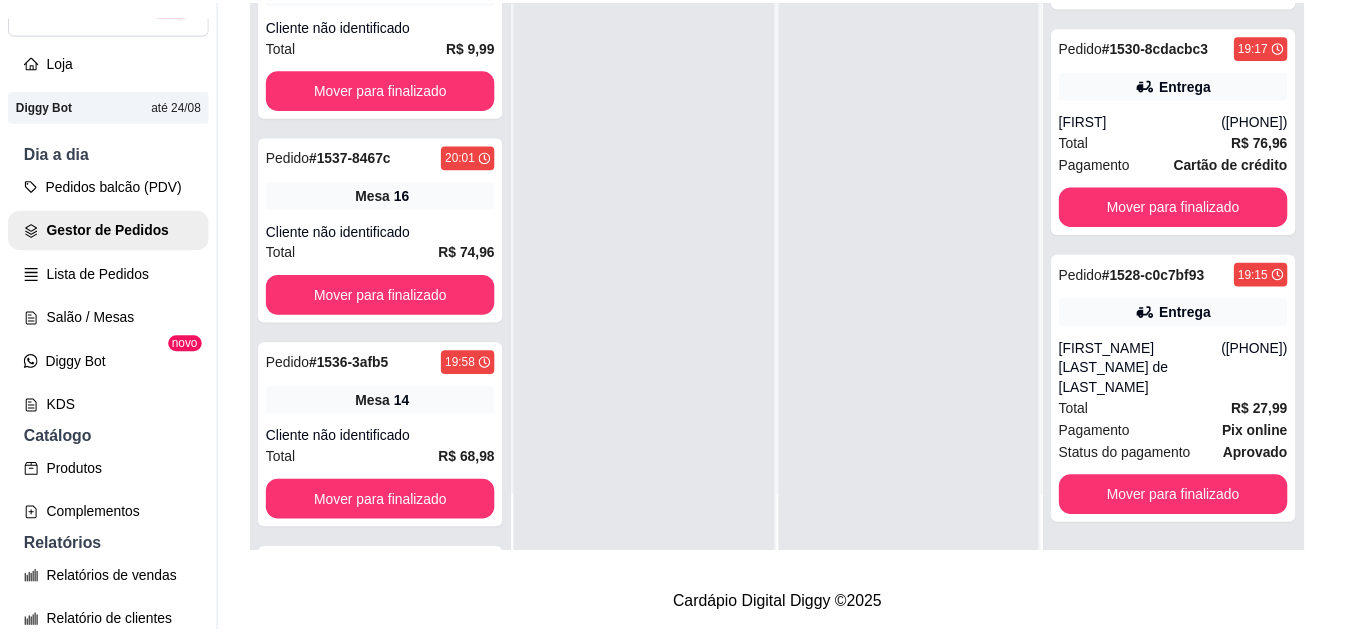 scroll, scrollTop: 200, scrollLeft: 0, axis: vertical 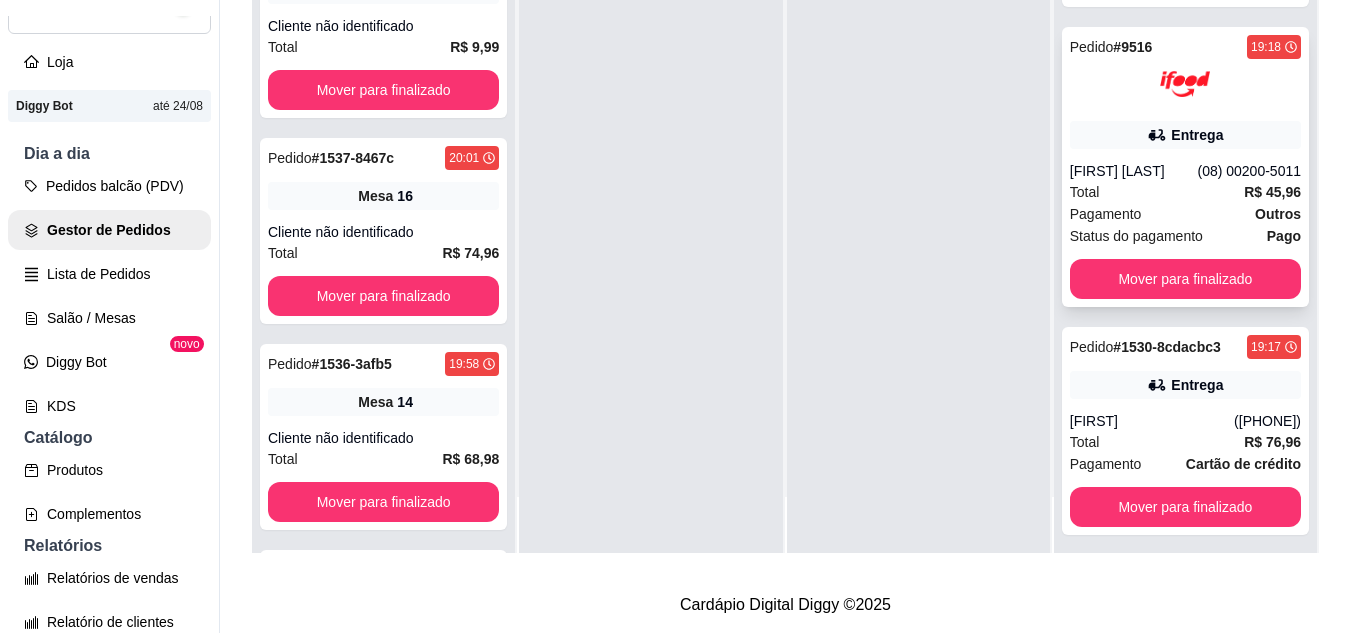 click 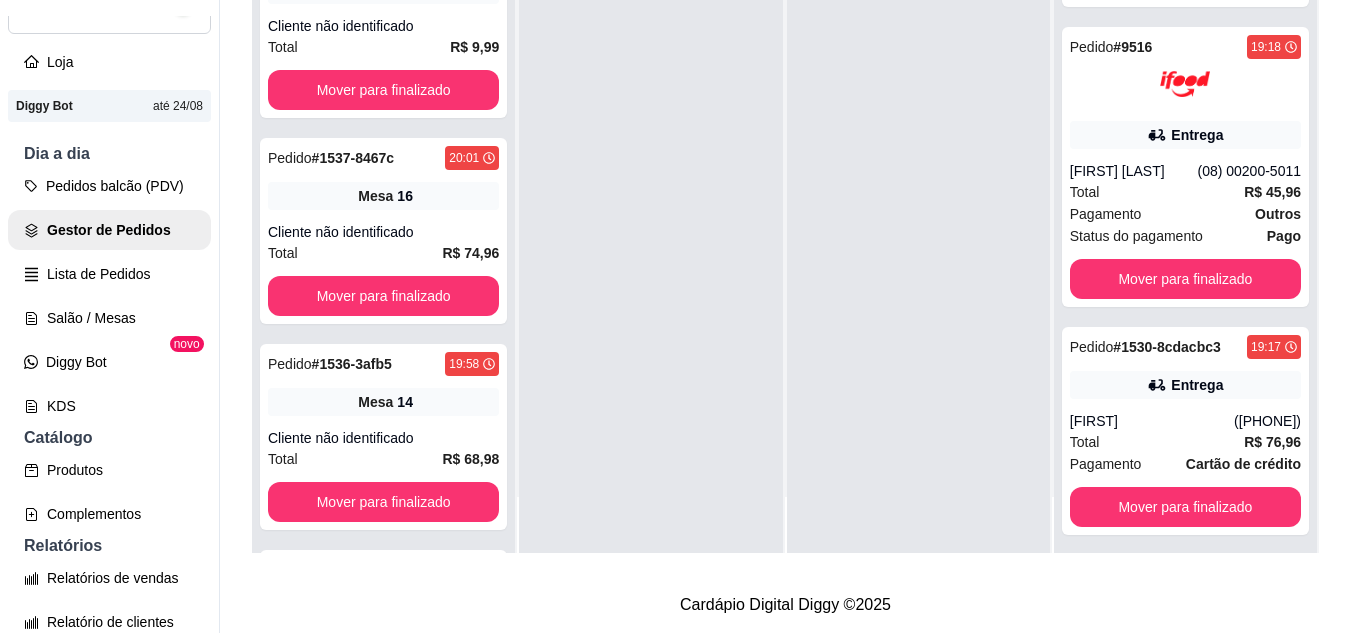scroll, scrollTop: 4, scrollLeft: 0, axis: vertical 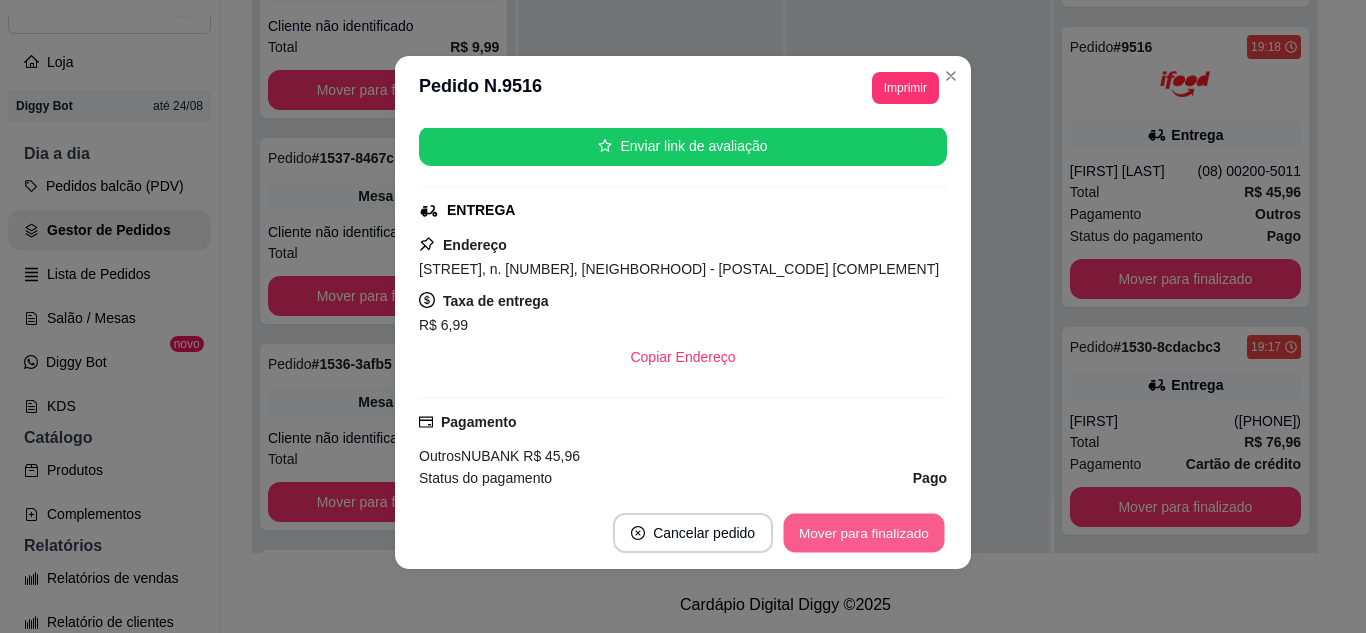 click on "Mover para finalizado" at bounding box center (864, 533) 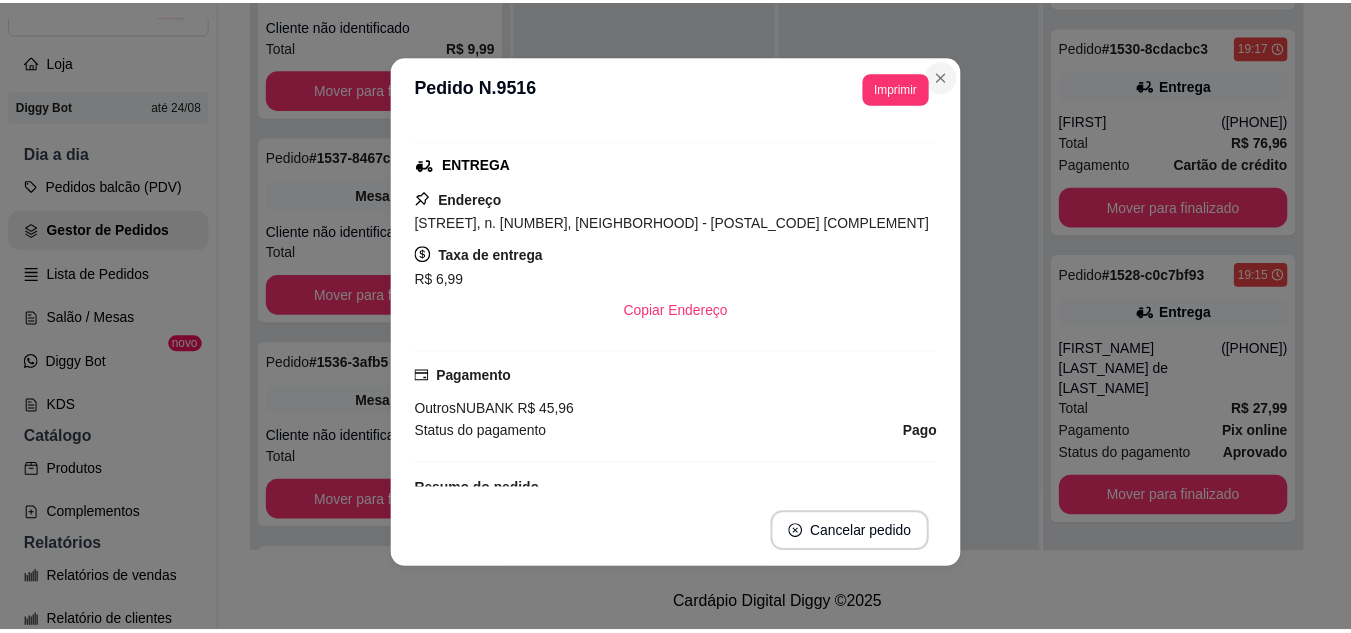 scroll, scrollTop: 254, scrollLeft: 0, axis: vertical 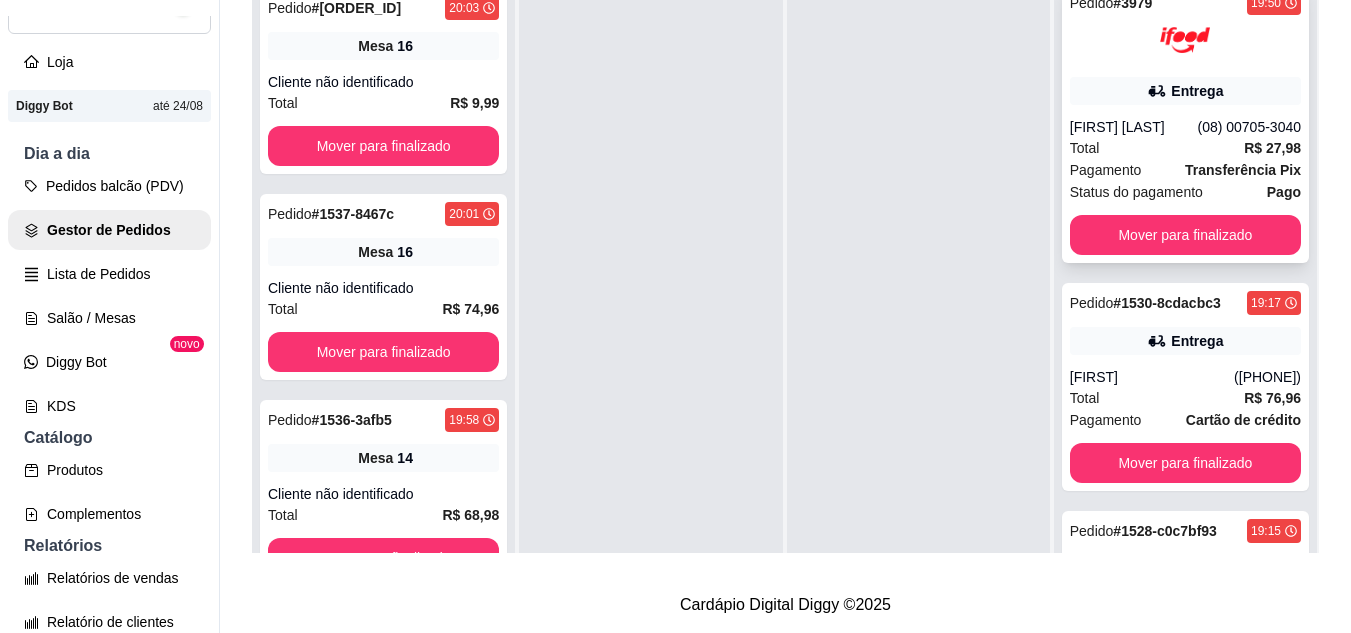 click on "[FIRST] [LAST]" at bounding box center (1134, 127) 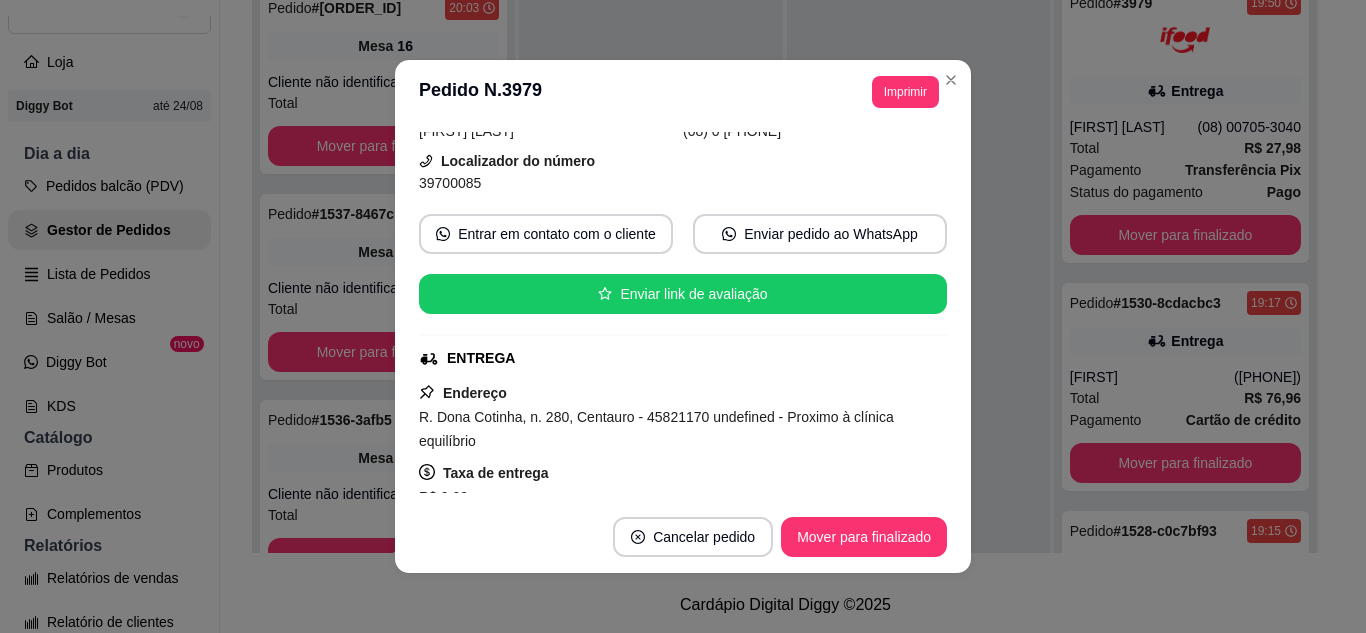 scroll, scrollTop: 200, scrollLeft: 0, axis: vertical 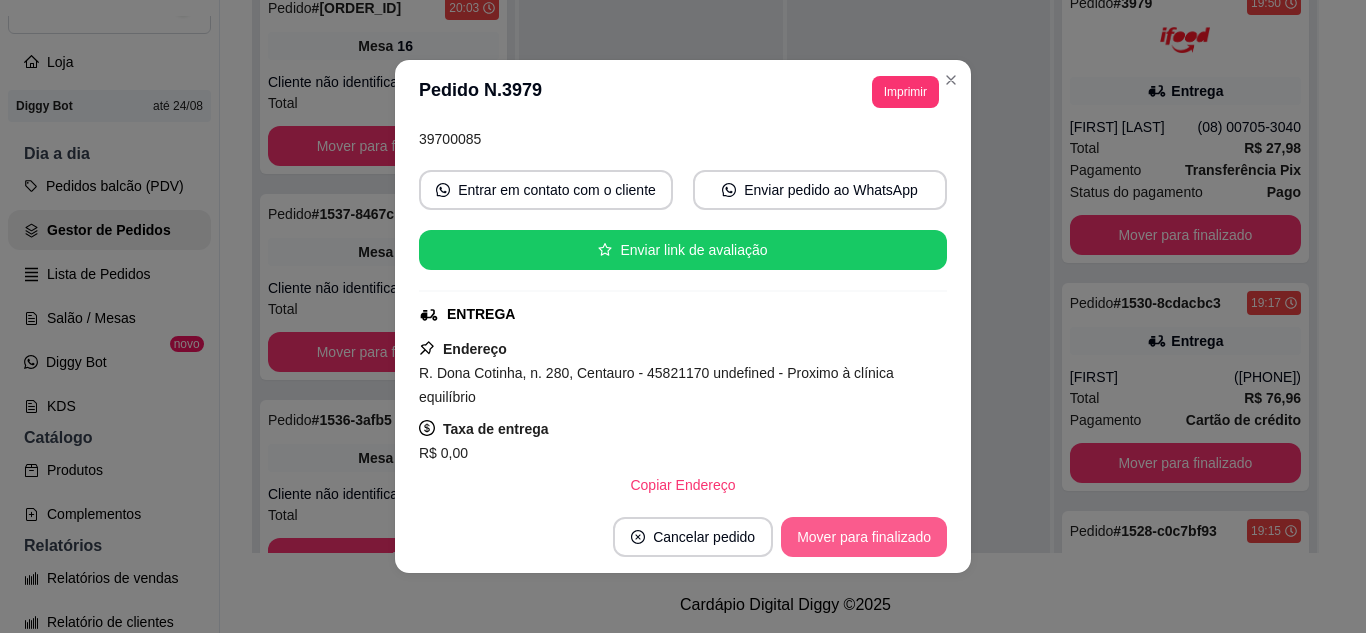 click on "Mover para finalizado" at bounding box center [864, 537] 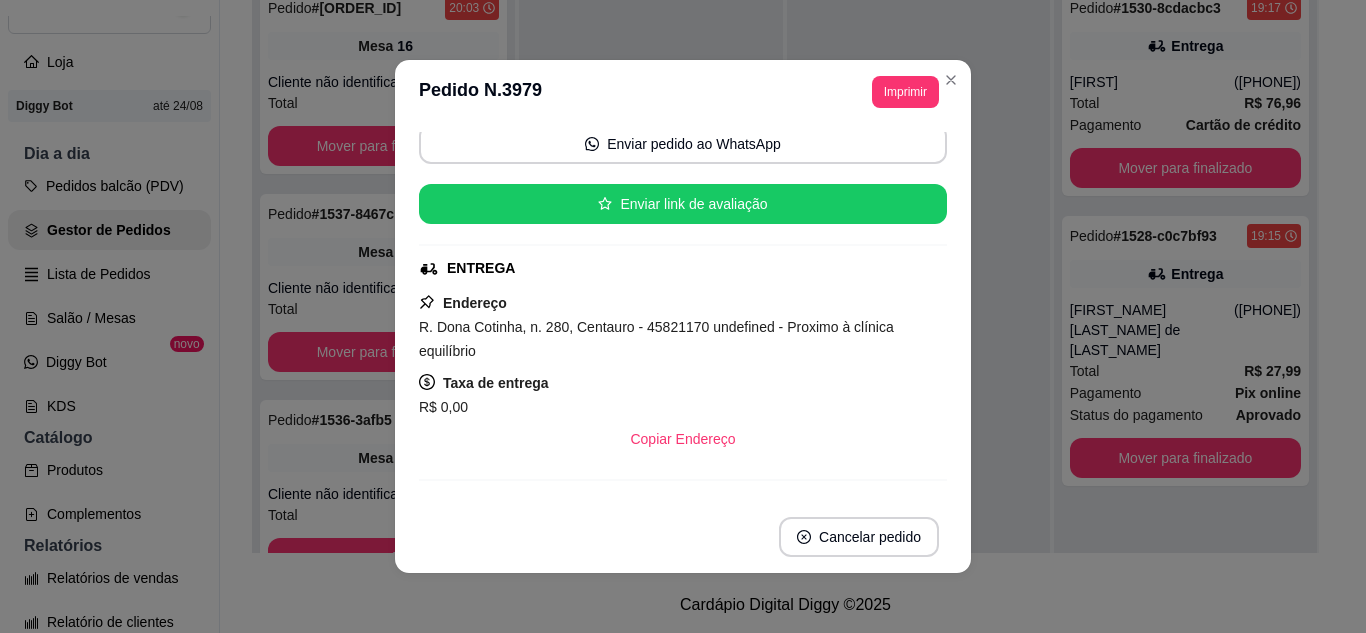 scroll, scrollTop: 0, scrollLeft: 0, axis: both 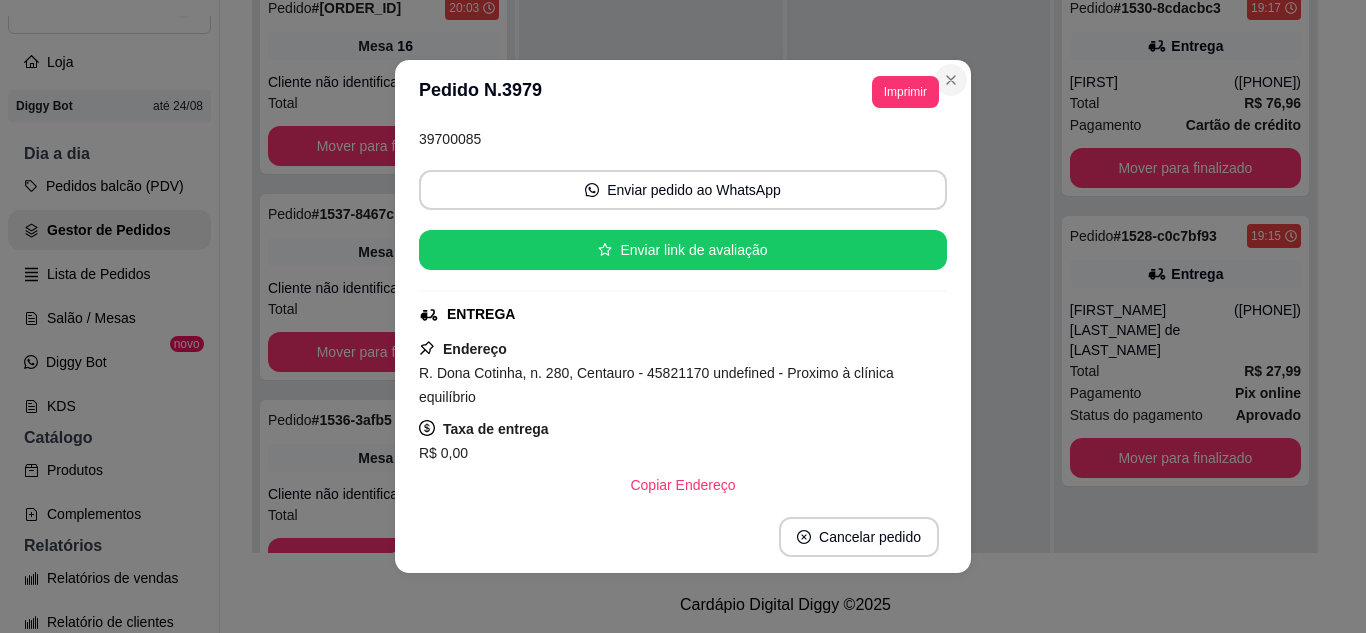 click on "**********" at bounding box center [683, 316] 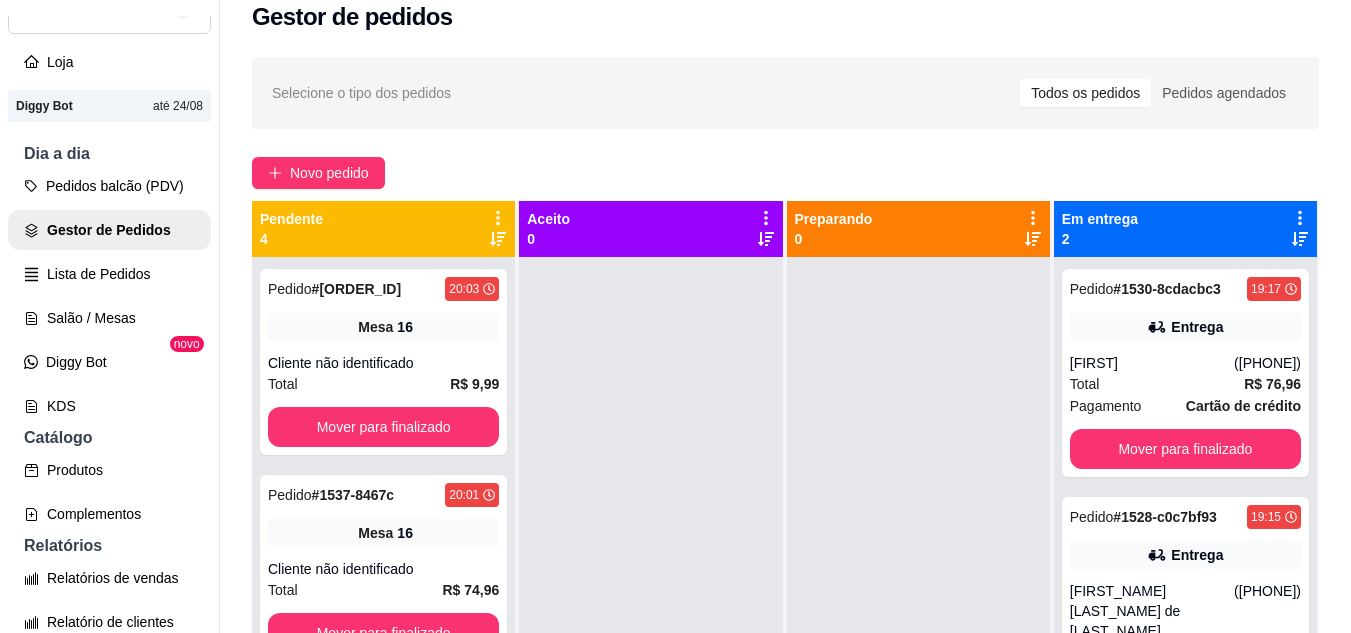 scroll, scrollTop: 19, scrollLeft: 0, axis: vertical 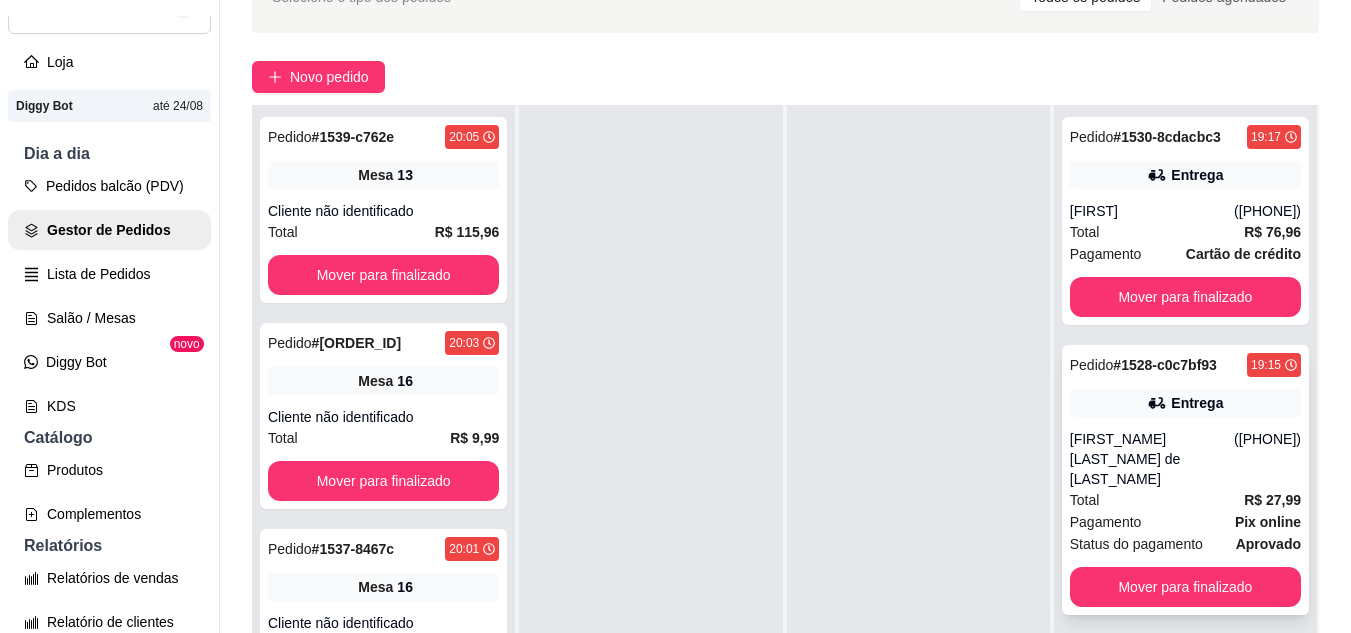 click on "[FIRST_NAME] [LAST_NAME] de [LAST_NAME]" at bounding box center (1152, 459) 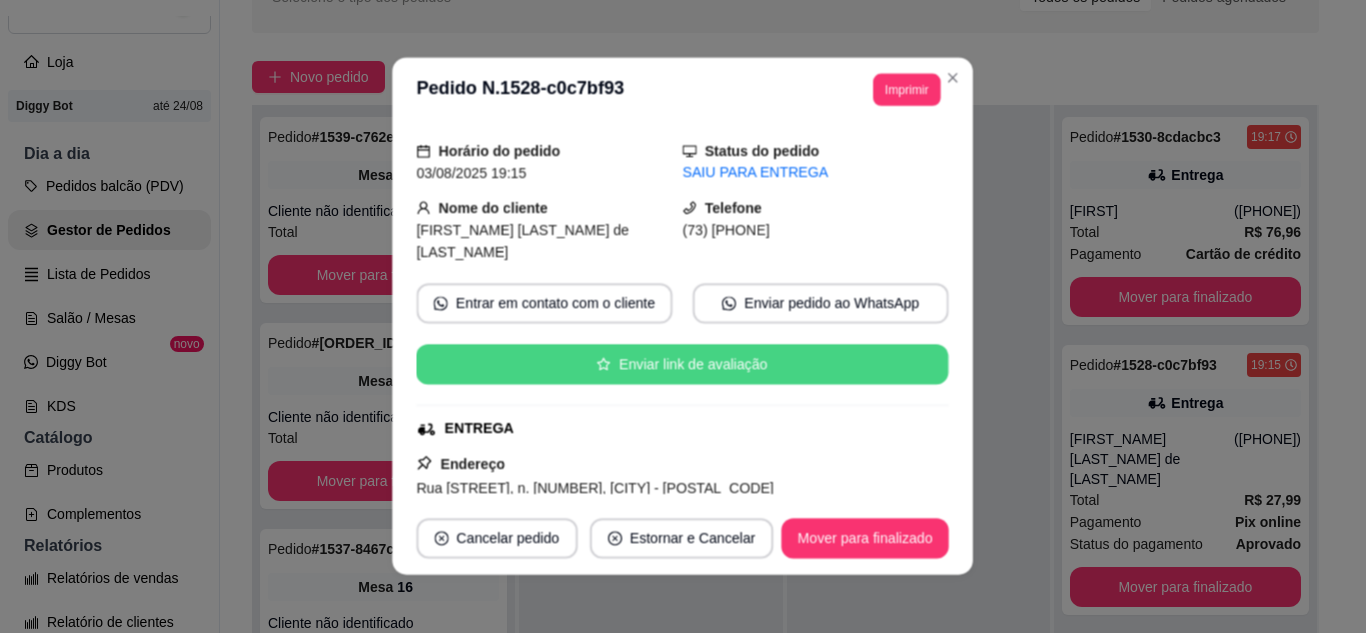 scroll, scrollTop: 100, scrollLeft: 0, axis: vertical 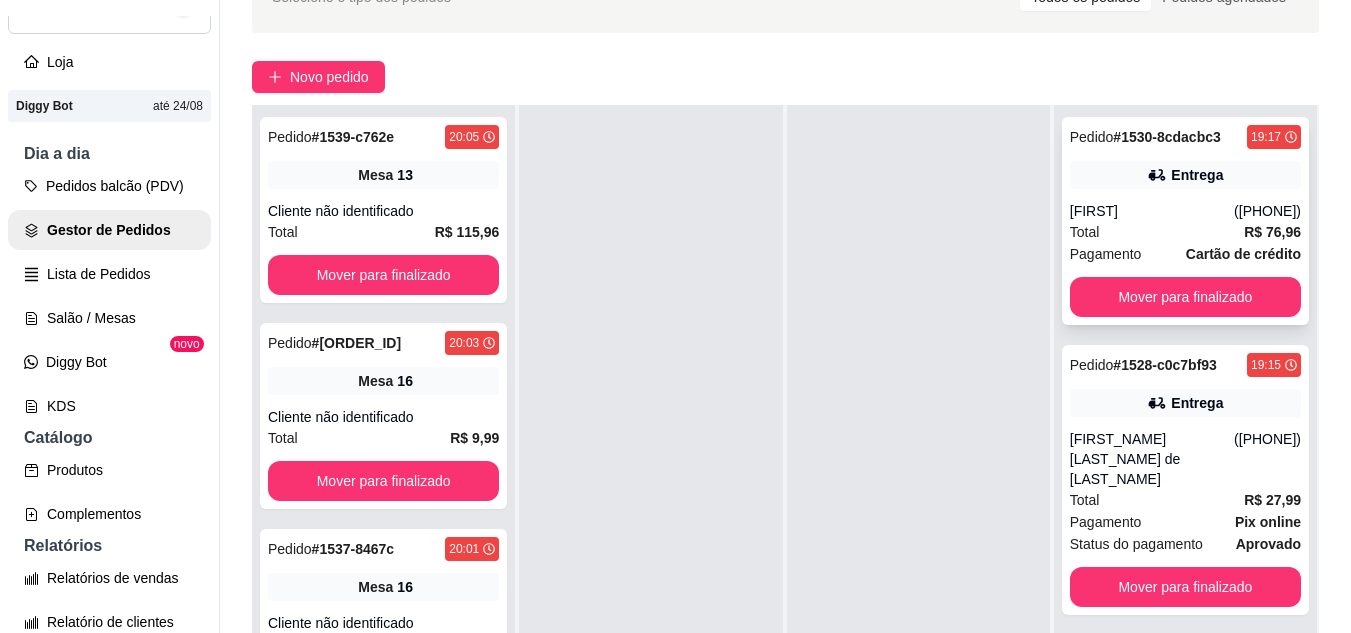 click on "Pedido  # 1530-8cdacbc3 19:17 Entrega [FIRST] ([PHONE]) Total R$ 76,96 Pagamento Cartão de crédito Mover para finalizado" at bounding box center [1185, 221] 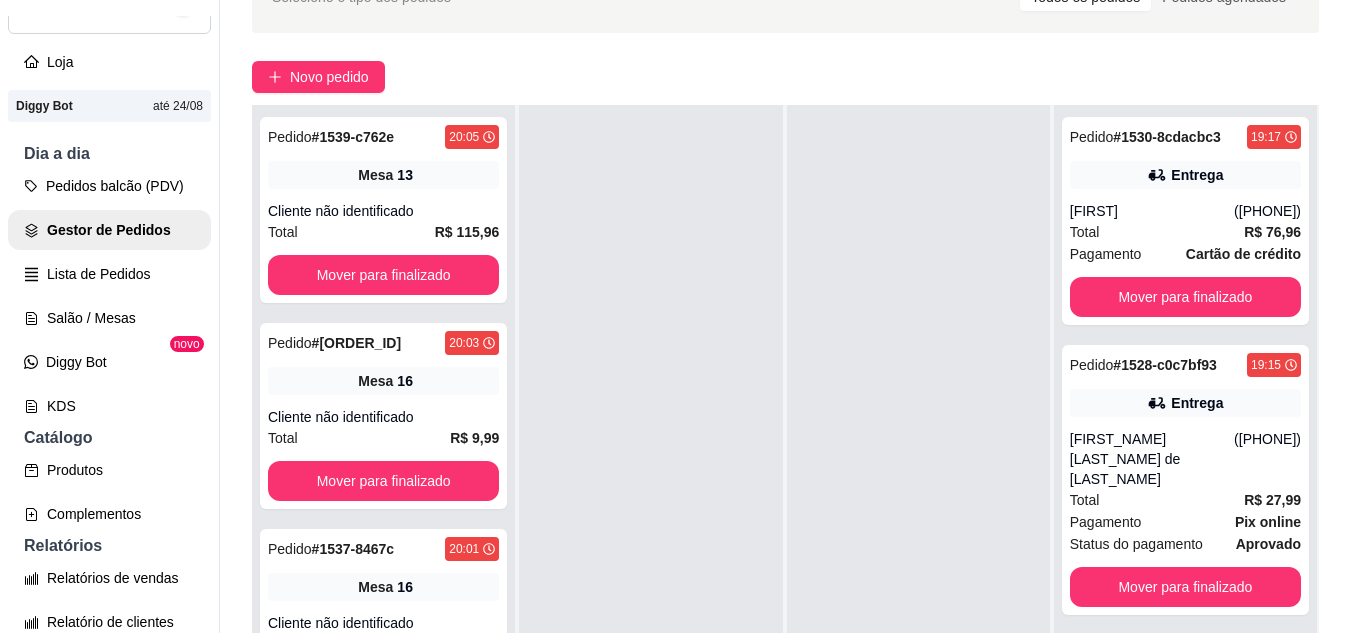 scroll, scrollTop: 100, scrollLeft: 0, axis: vertical 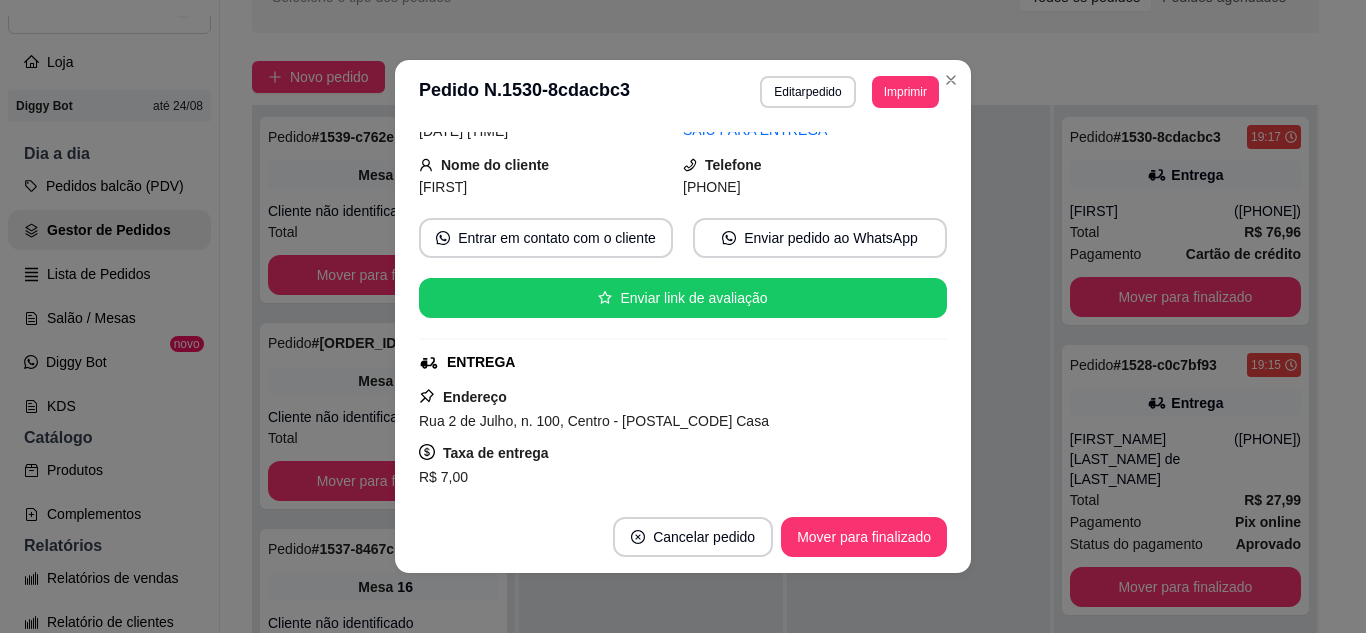 drag, startPoint x: 820, startPoint y: 513, endPoint x: 831, endPoint y: 517, distance: 11.7046995 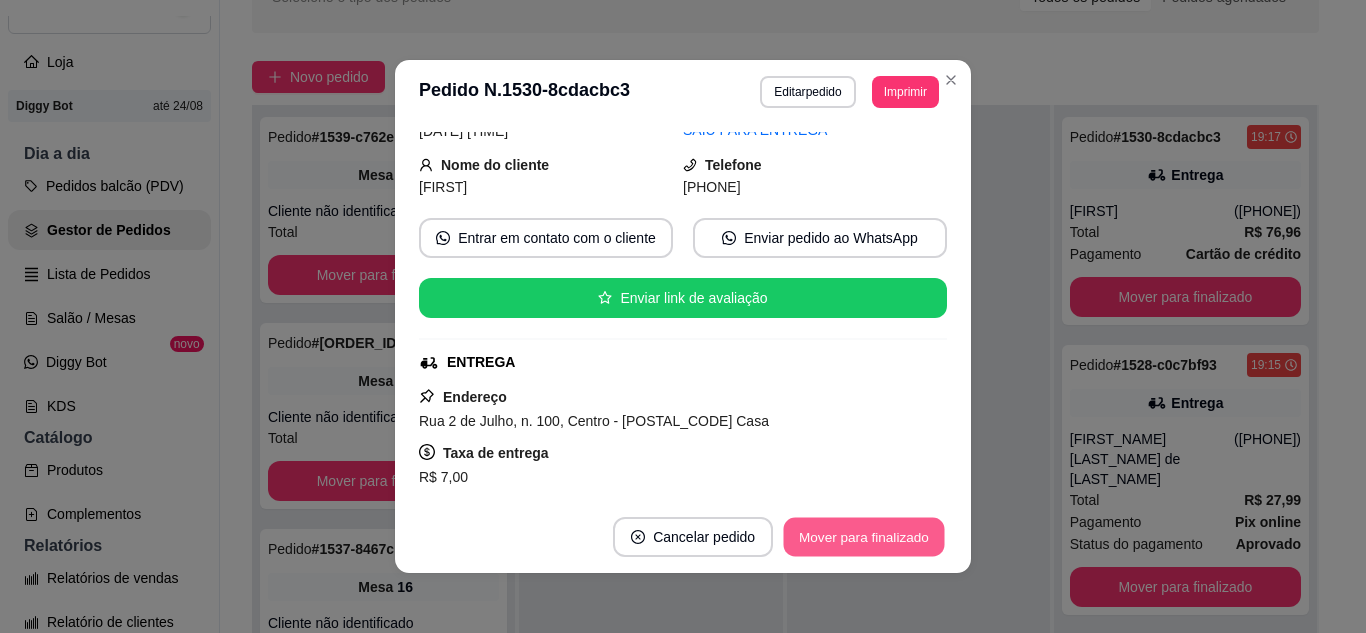 click on "Mover para finalizado" at bounding box center [864, 537] 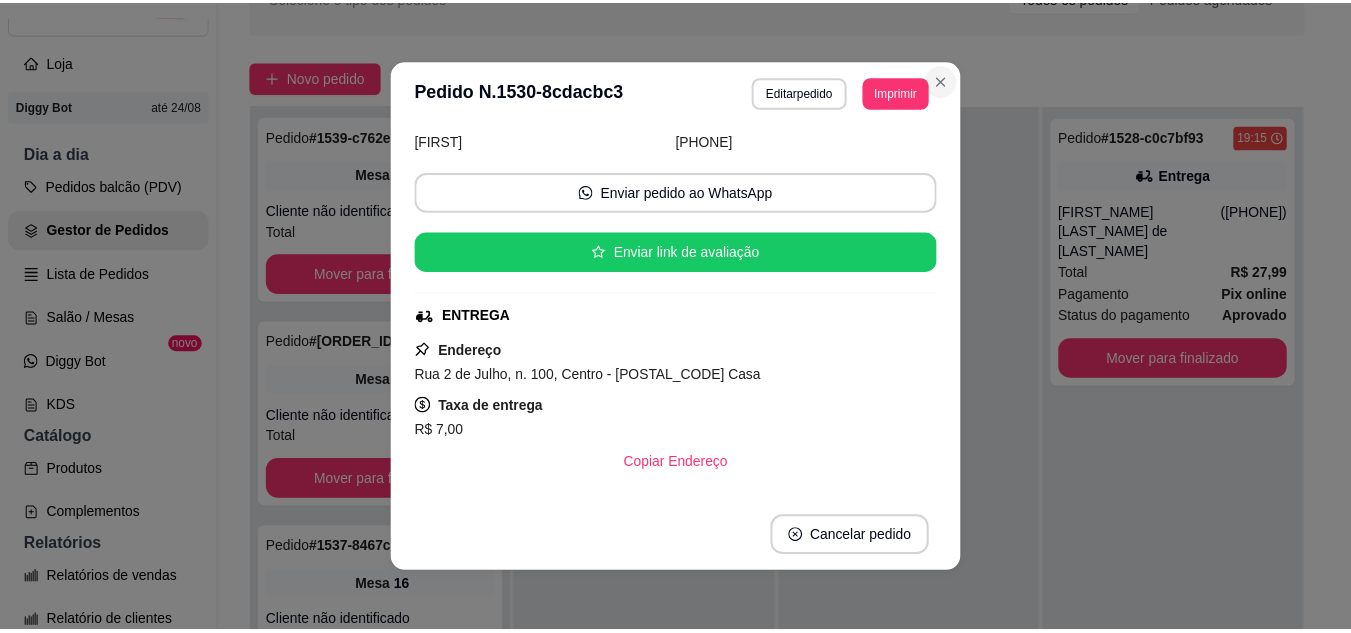 scroll, scrollTop: 54, scrollLeft: 0, axis: vertical 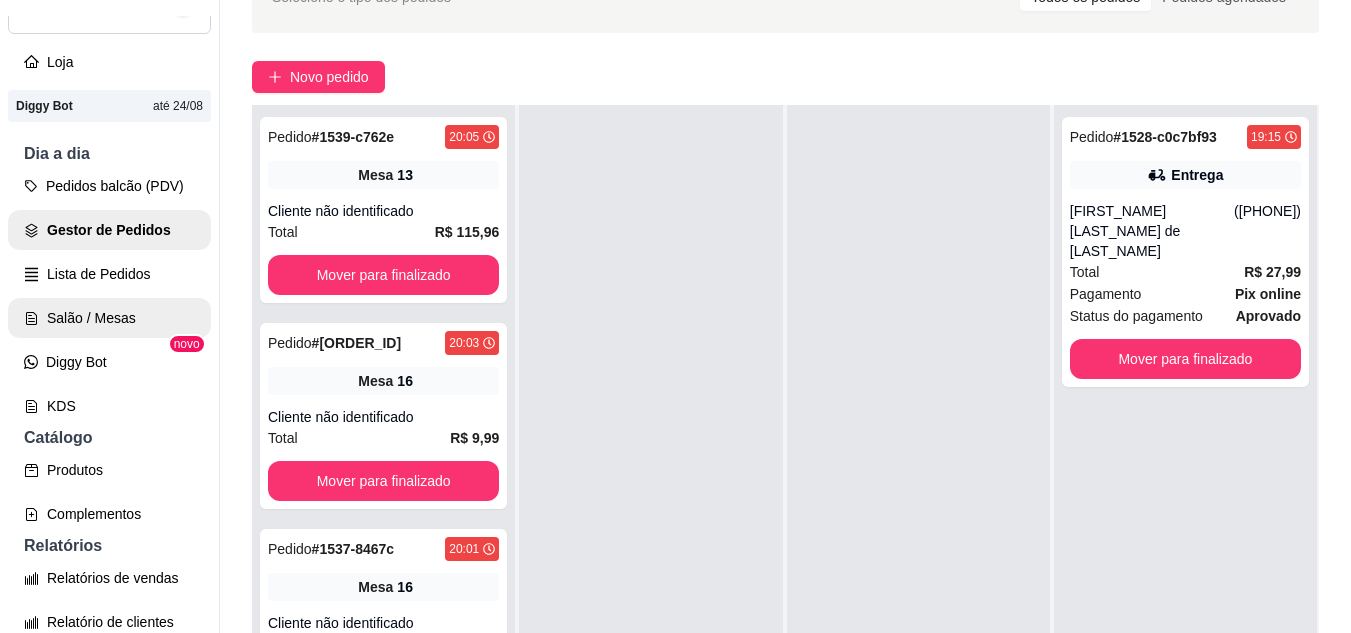 click on "Salão / Mesas" at bounding box center [109, 318] 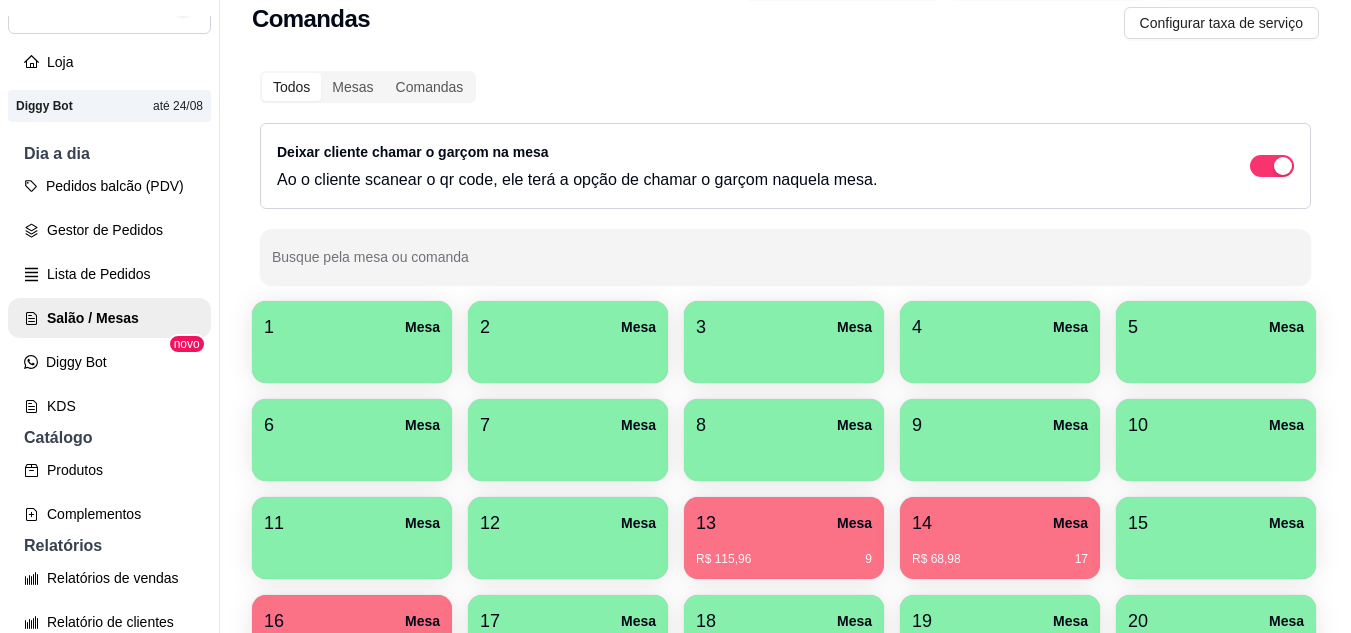 scroll, scrollTop: 0, scrollLeft: 0, axis: both 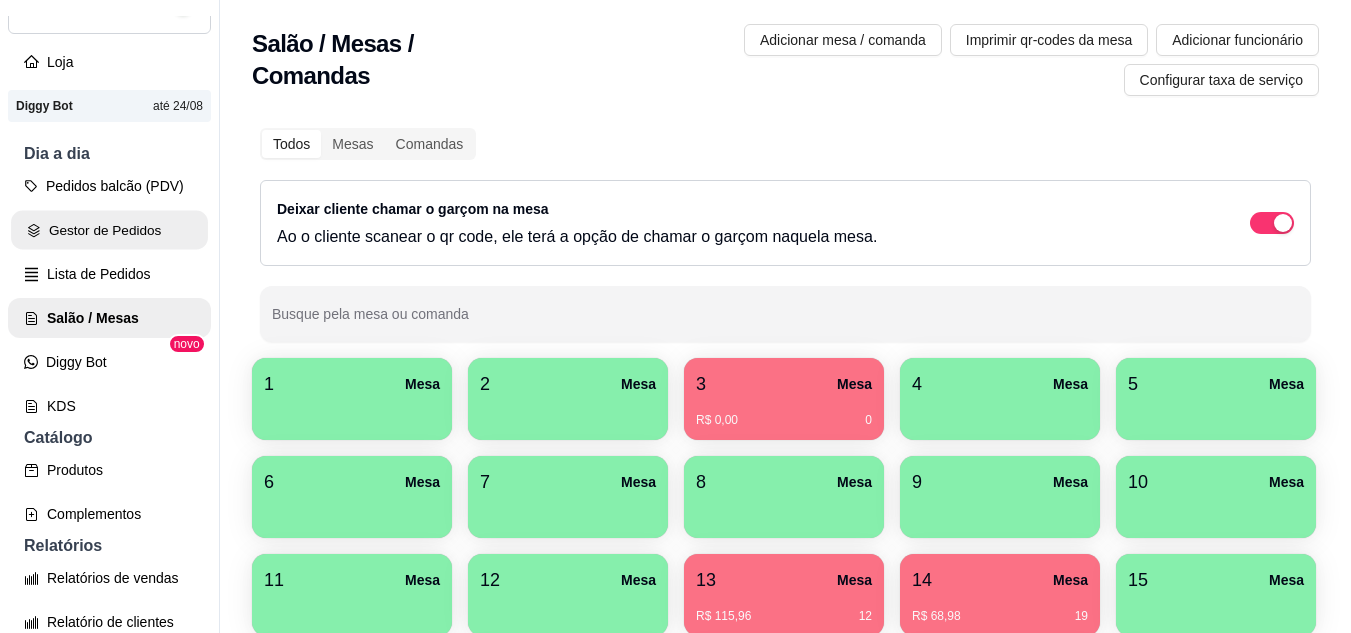click on "Gestor de Pedidos" at bounding box center (109, 230) 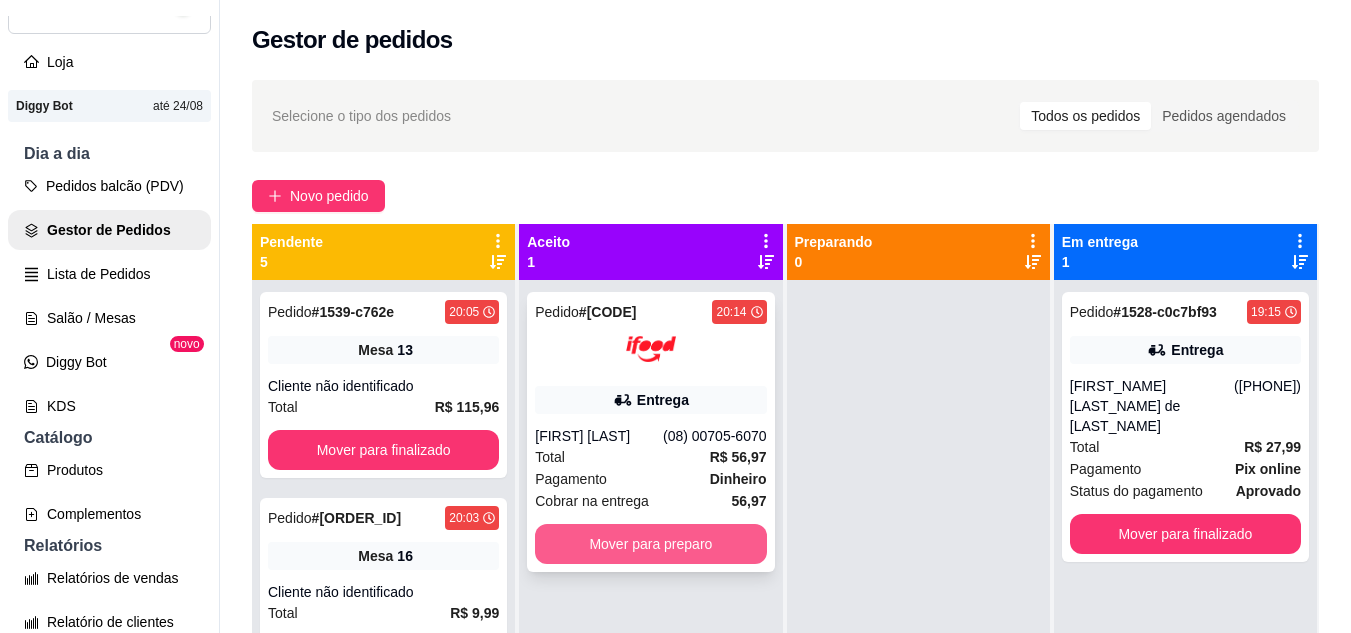 click on "Mover para preparo" at bounding box center (650, 544) 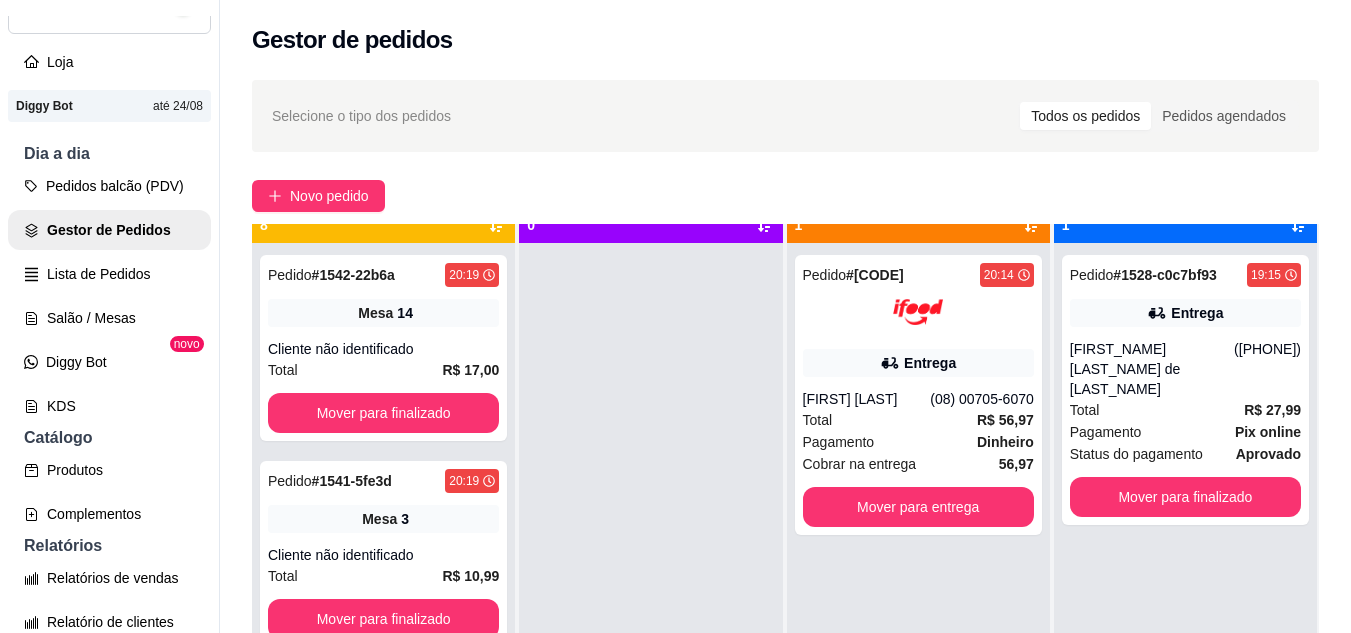 scroll, scrollTop: 56, scrollLeft: 0, axis: vertical 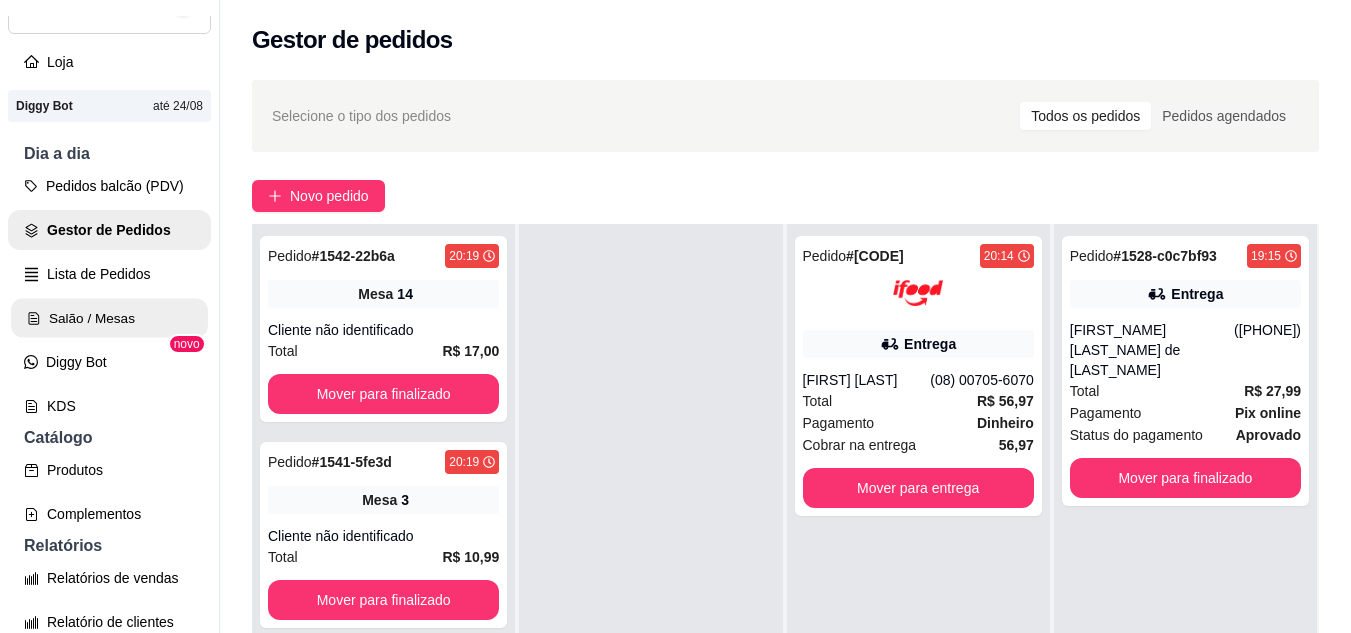 click on "Salão / Mesas" at bounding box center [109, 318] 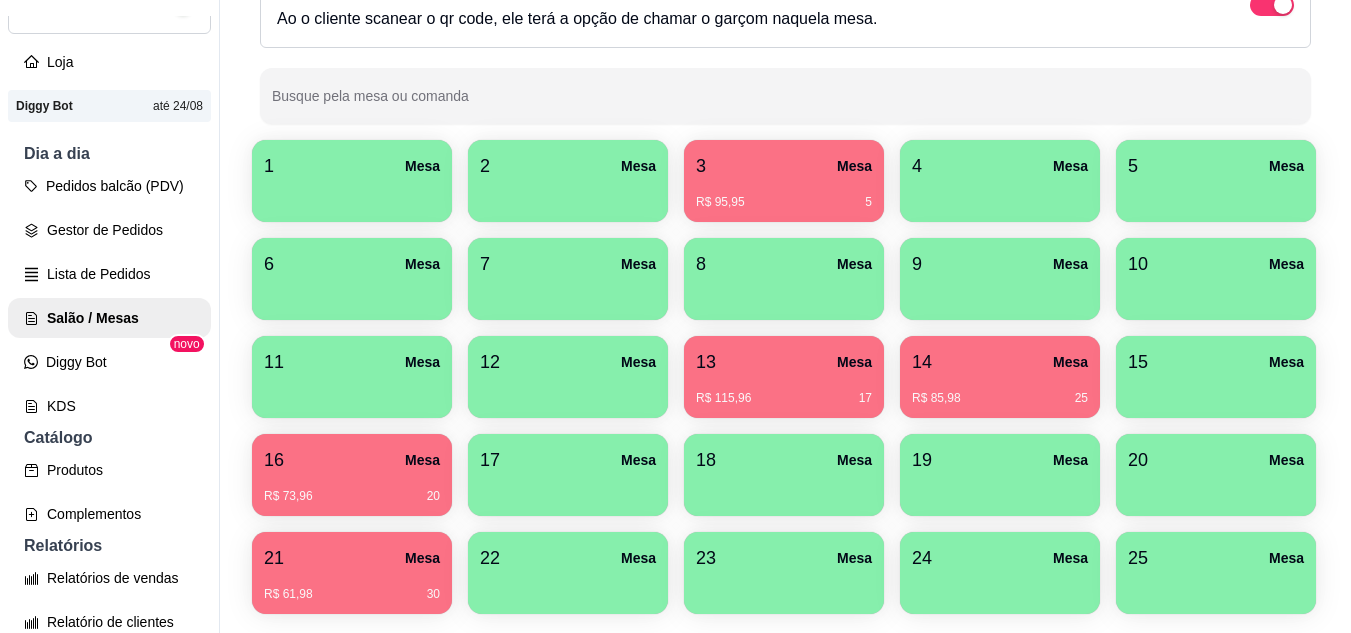 scroll, scrollTop: 171, scrollLeft: 0, axis: vertical 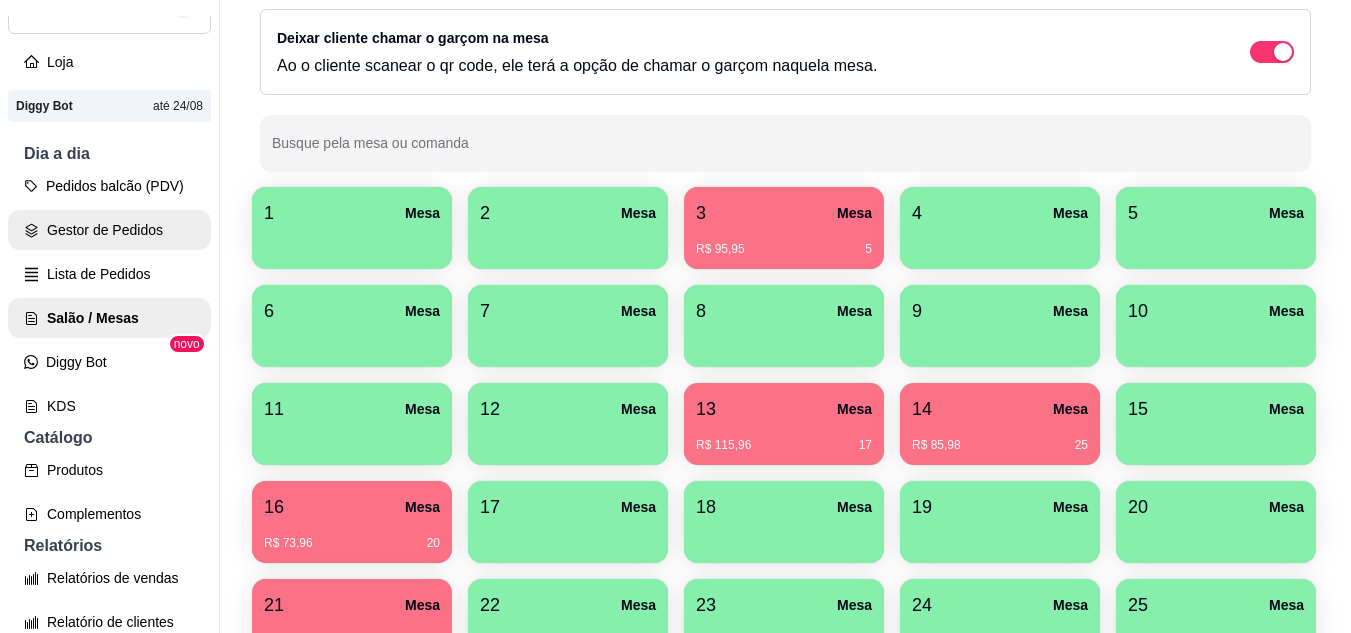 click on "Gestor de Pedidos" at bounding box center [109, 230] 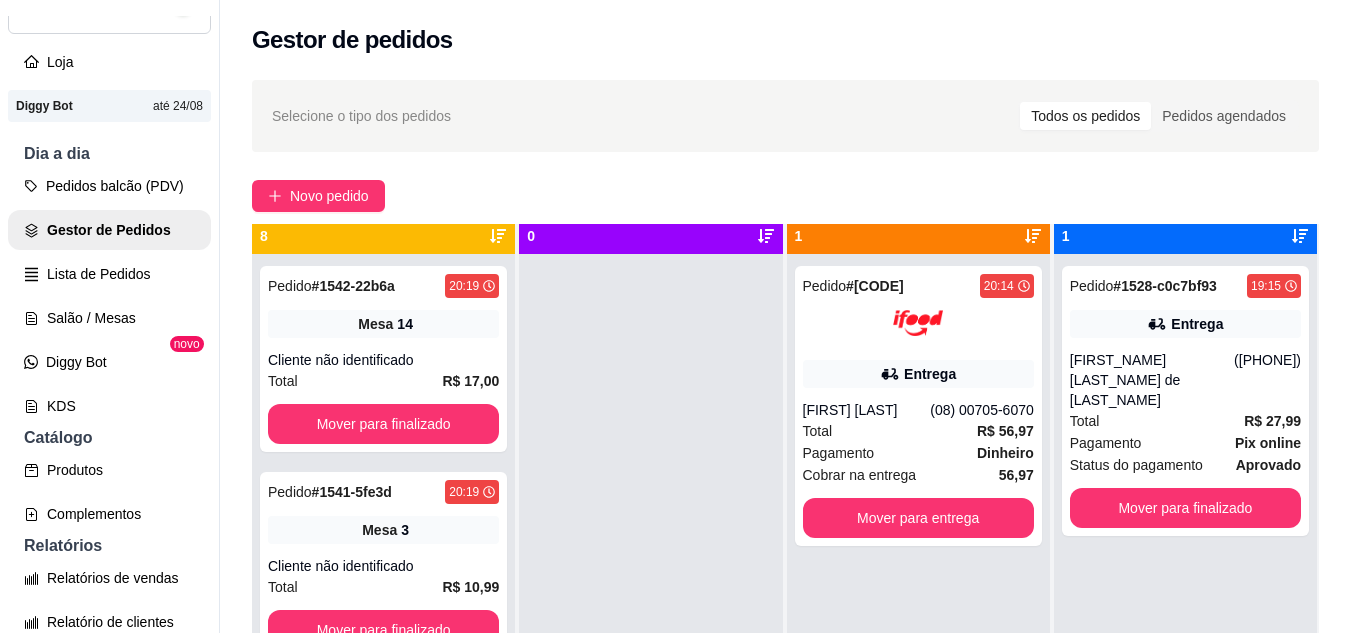 scroll, scrollTop: 56, scrollLeft: 0, axis: vertical 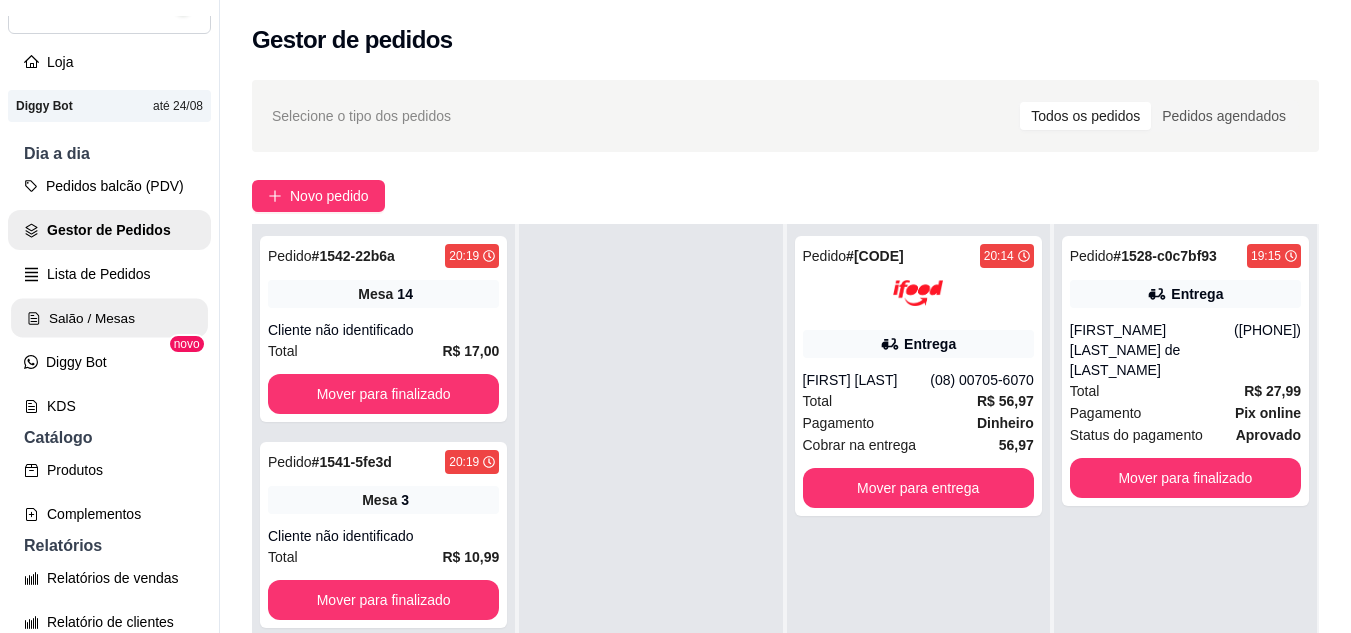click on "Salão / Mesas" at bounding box center [109, 318] 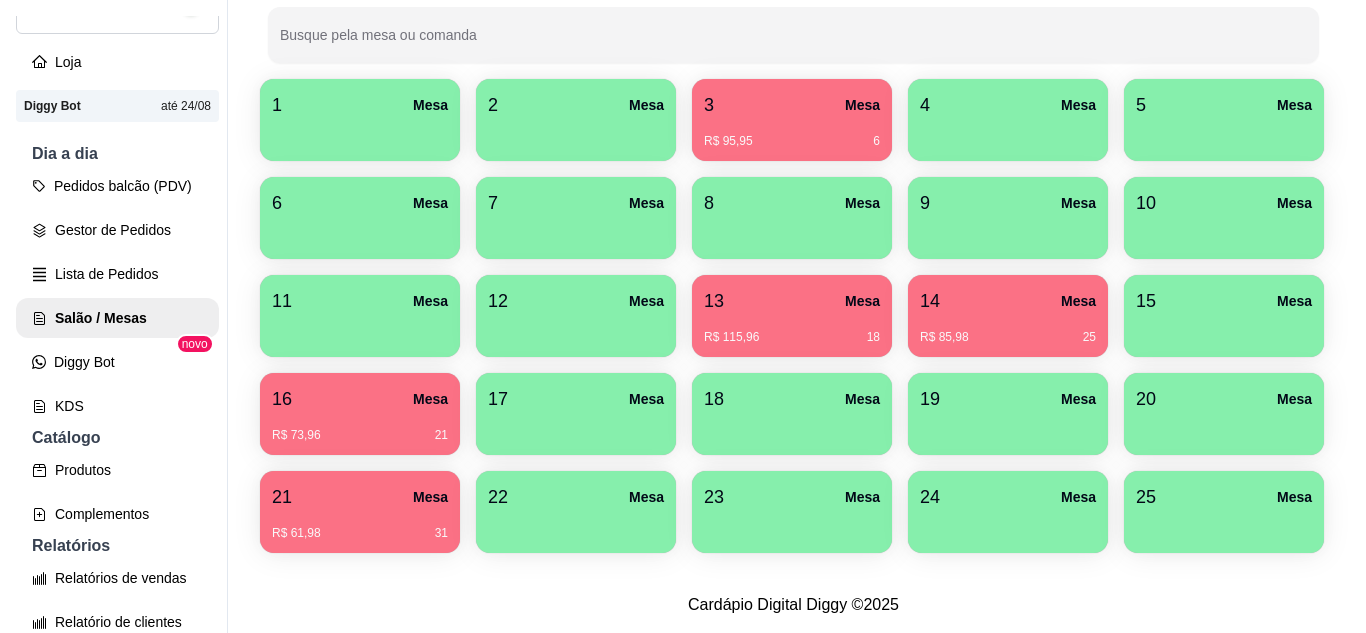 scroll, scrollTop: 490, scrollLeft: 0, axis: vertical 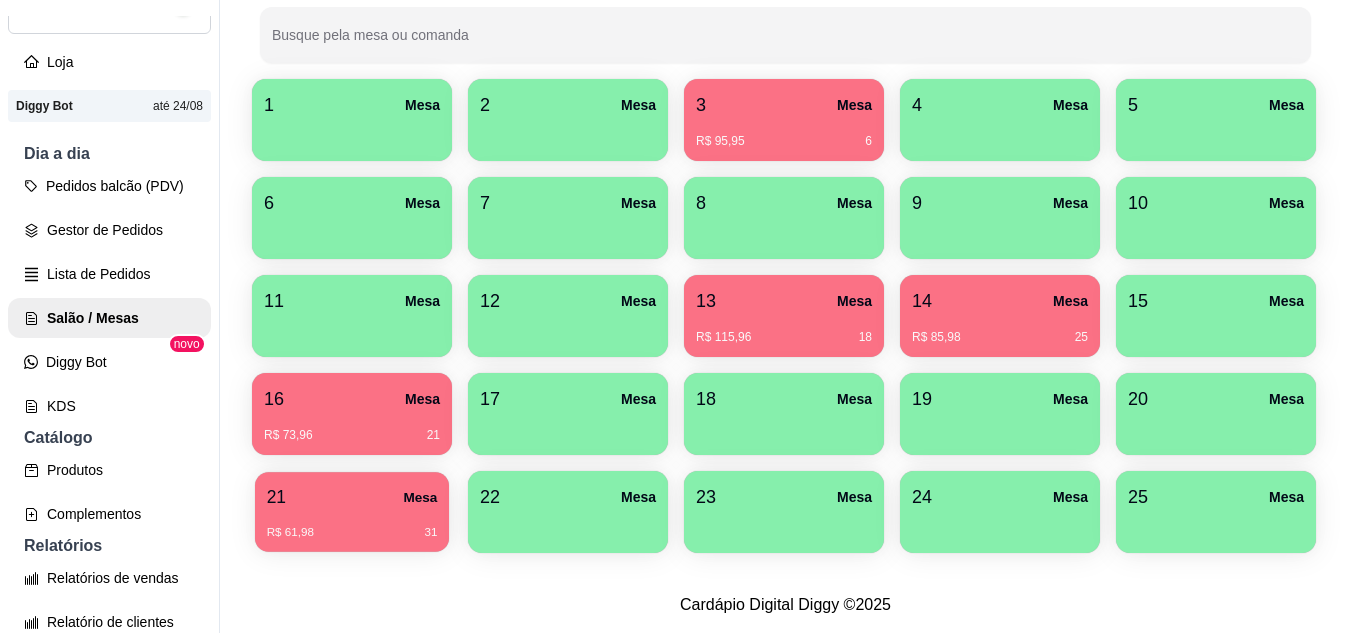 click on "R$ 61,98 31" at bounding box center (352, 525) 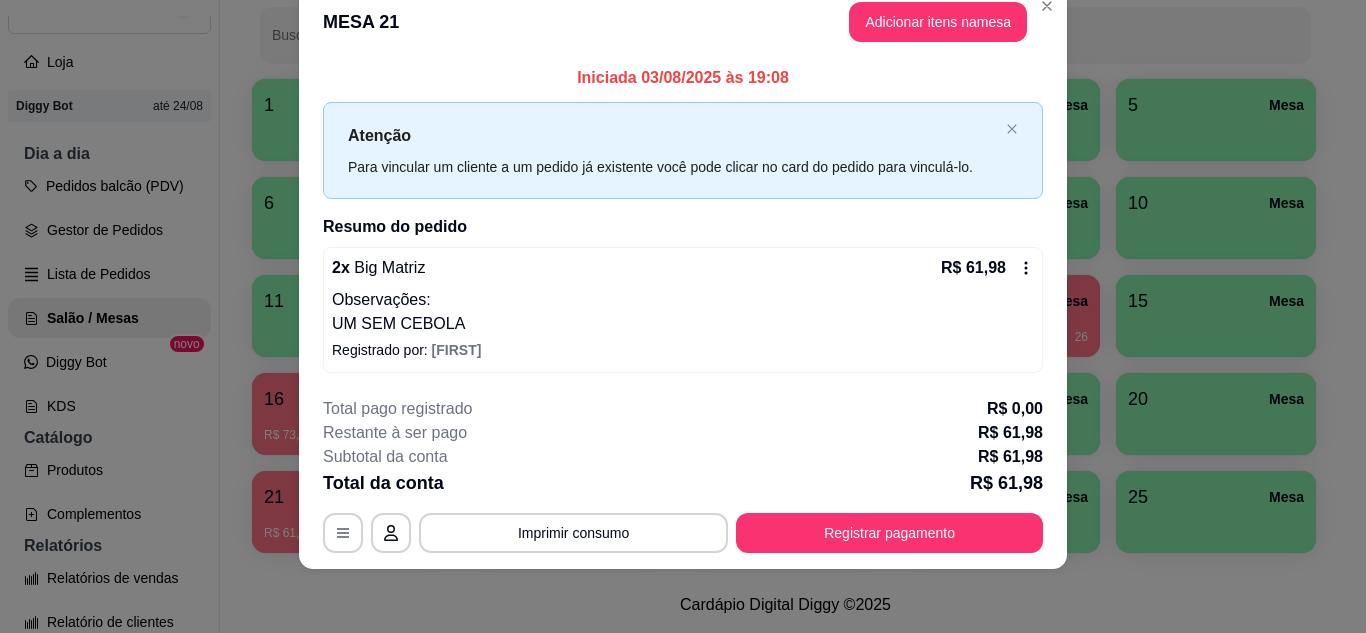 scroll, scrollTop: 0, scrollLeft: 0, axis: both 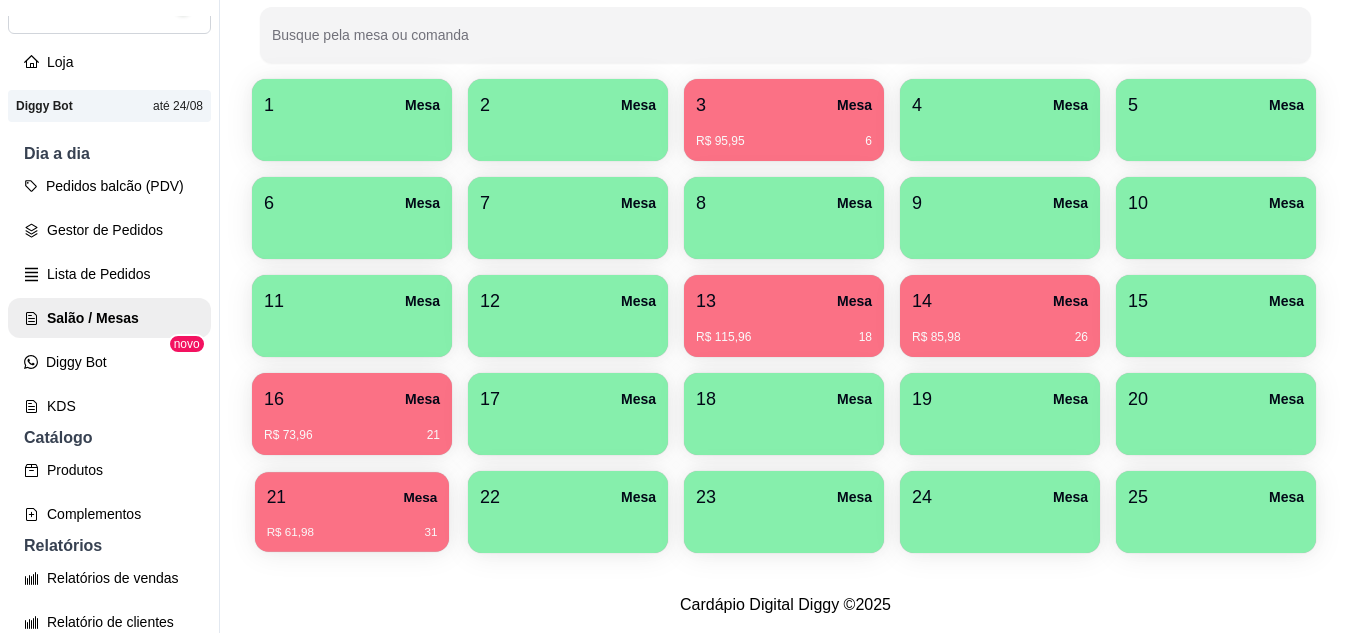 click on "21 Mesa" at bounding box center [352, 497] 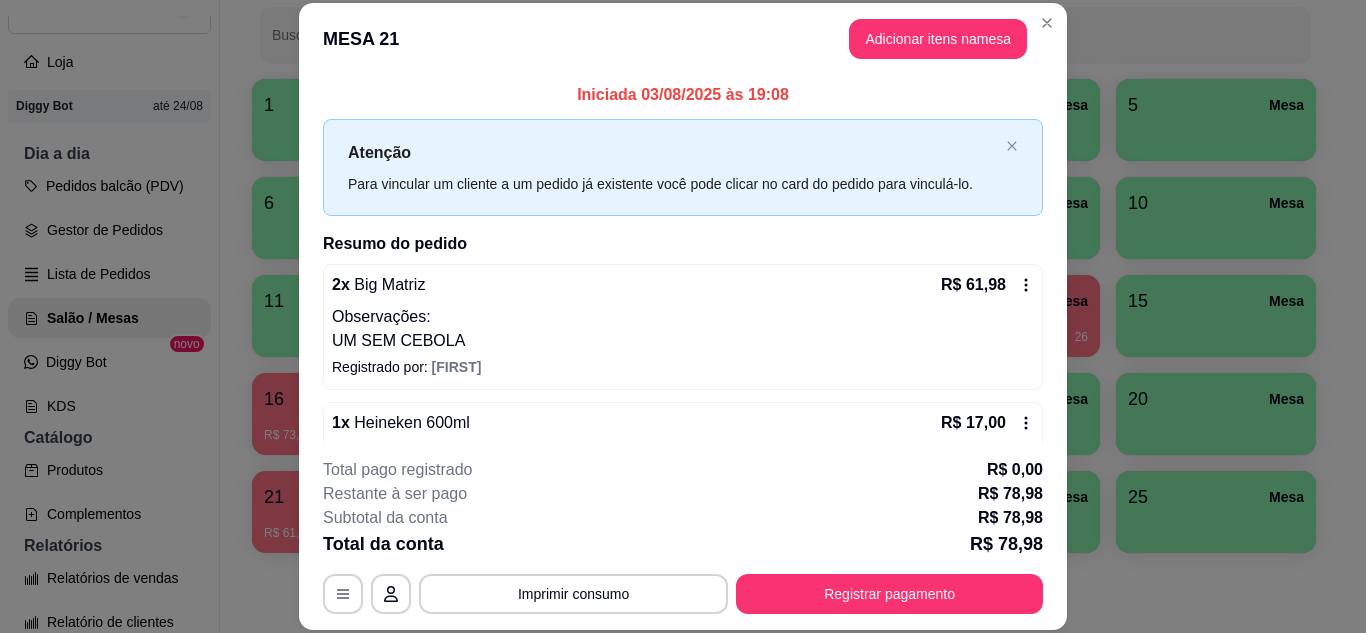 scroll, scrollTop: 38, scrollLeft: 0, axis: vertical 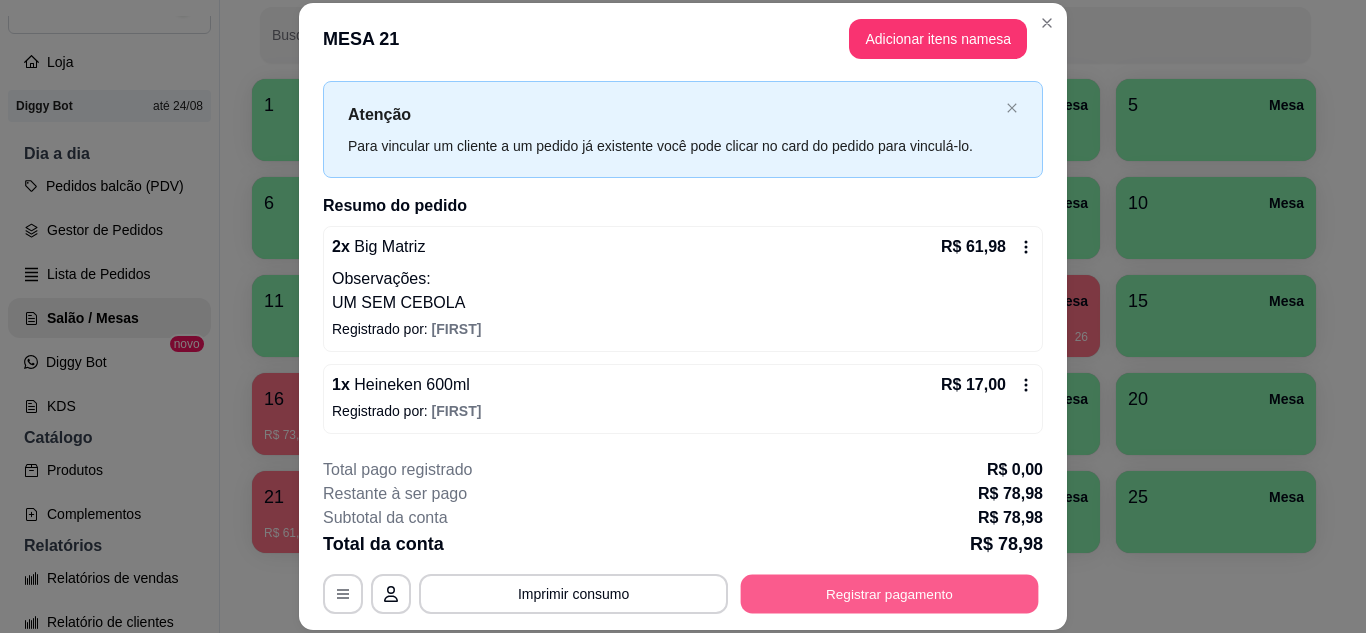 click on "Registrar pagamento" at bounding box center [890, 593] 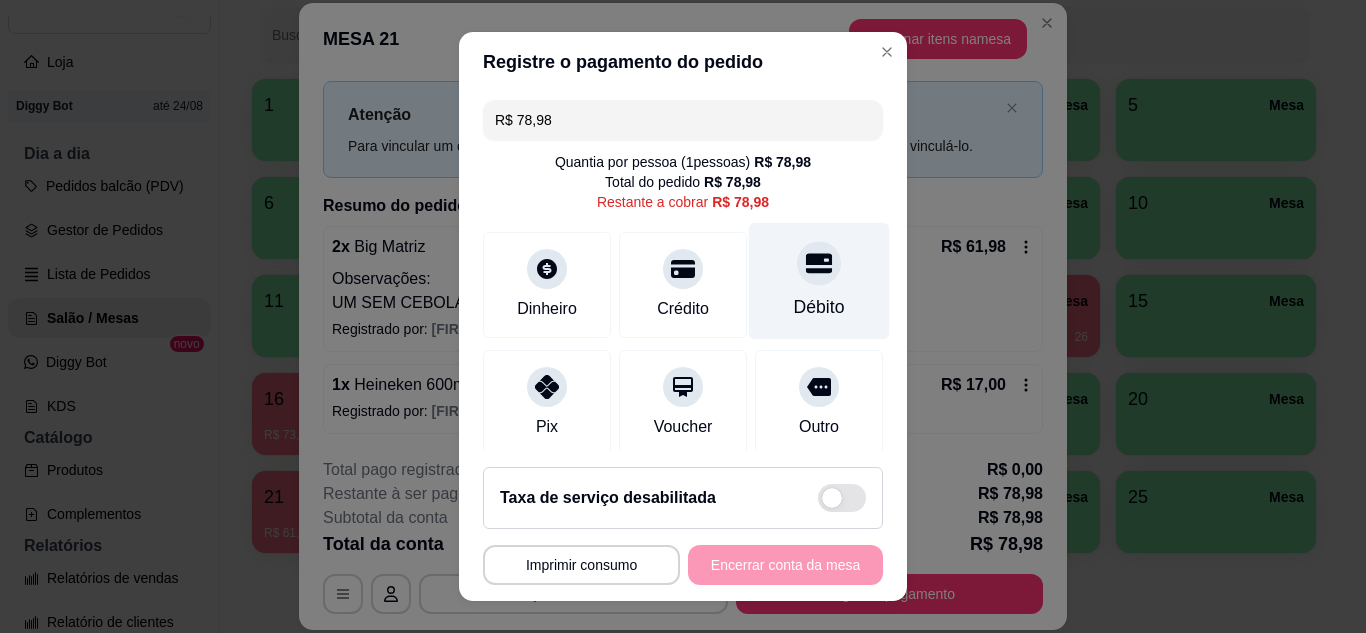 click on "Débito" at bounding box center [819, 307] 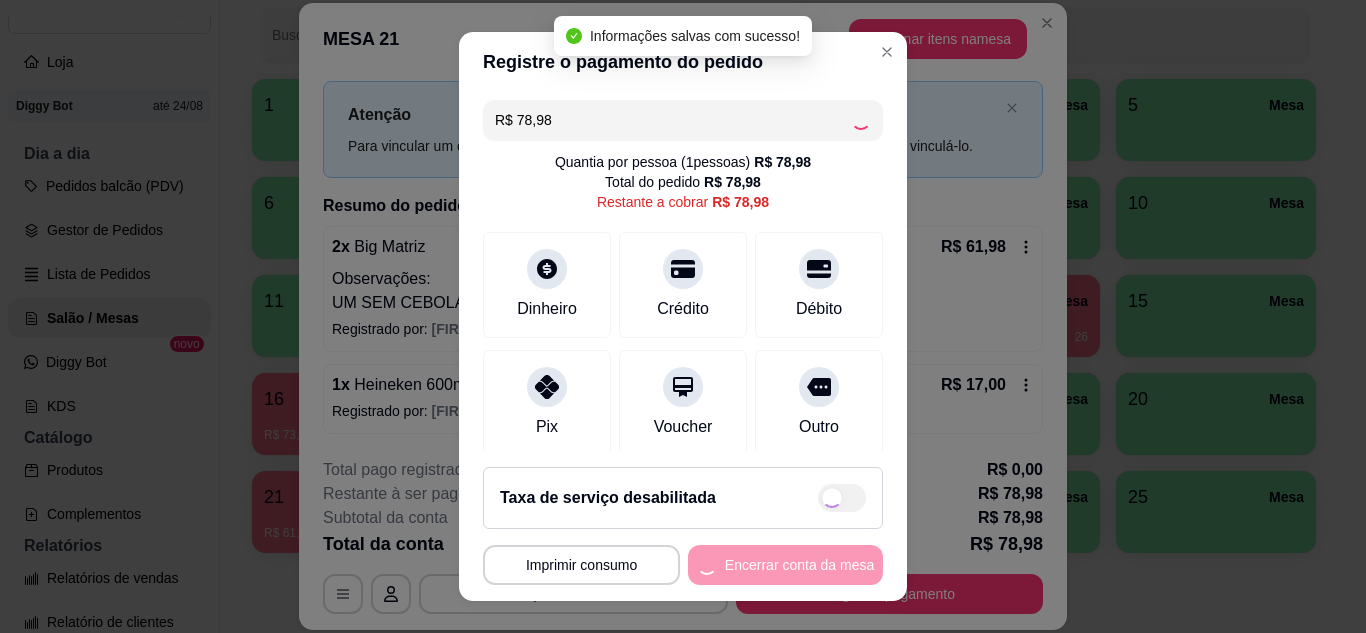 type on "R$ 0,00" 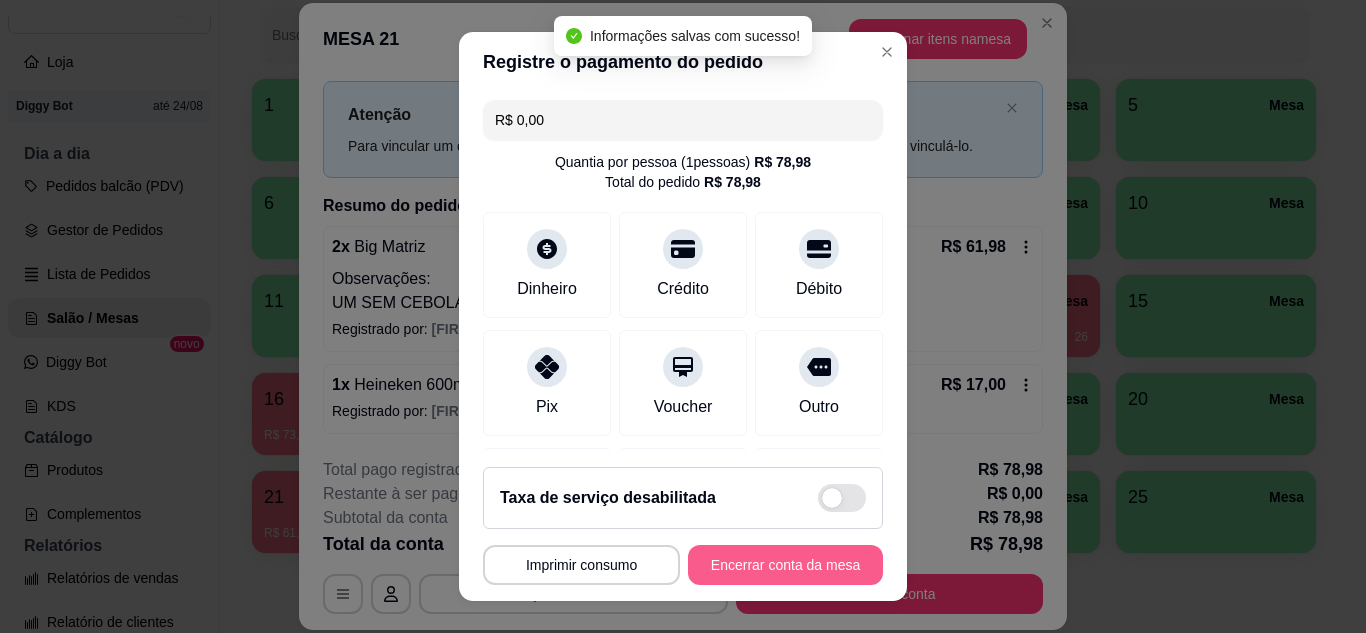 click on "Encerrar conta da mesa" at bounding box center [785, 565] 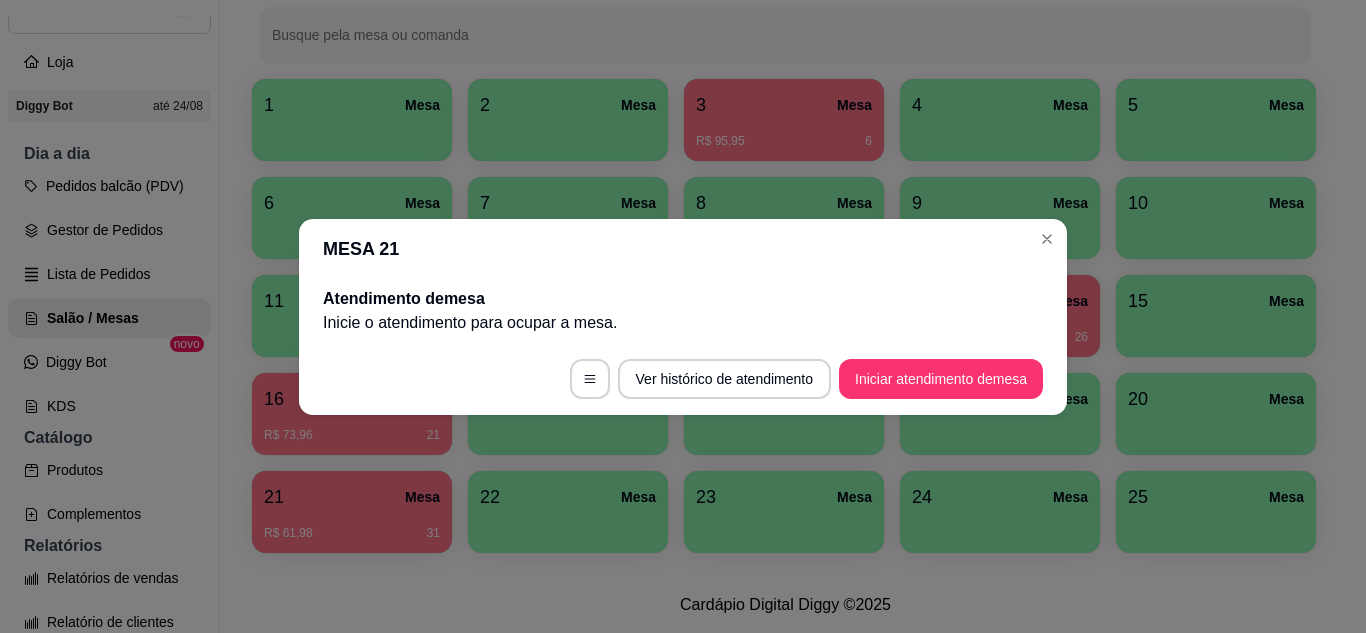 scroll, scrollTop: 0, scrollLeft: 0, axis: both 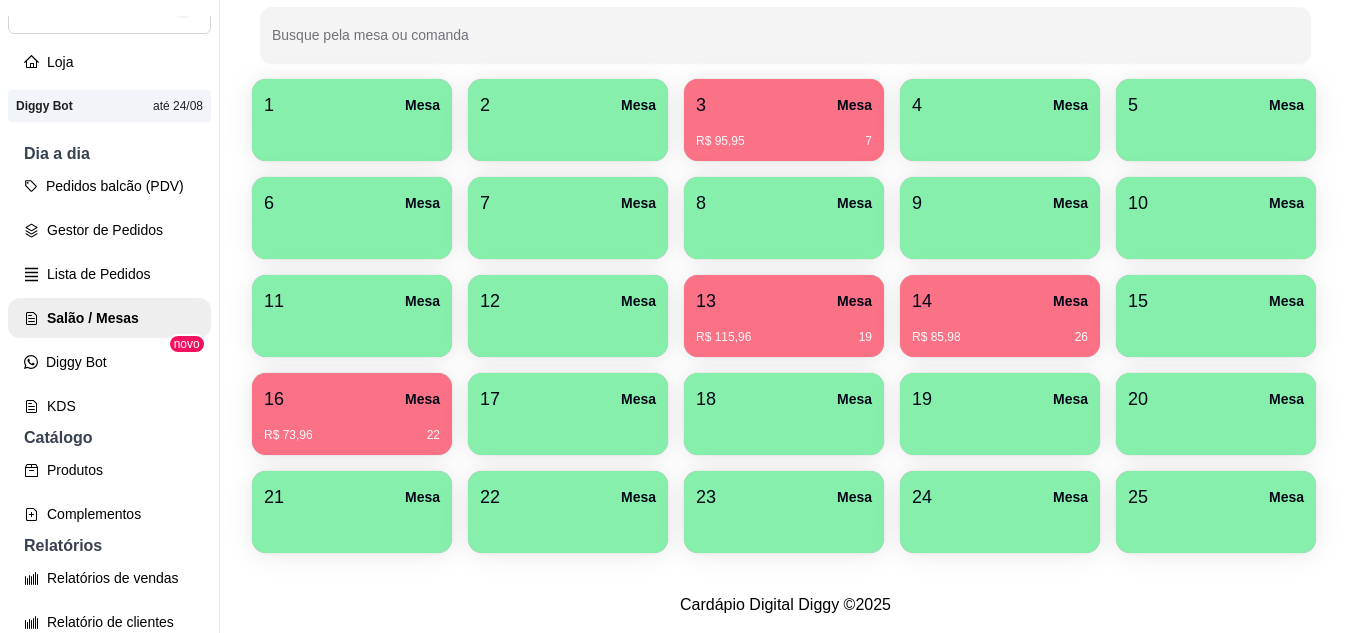 click on "R$ 73,96 22" at bounding box center (352, 428) 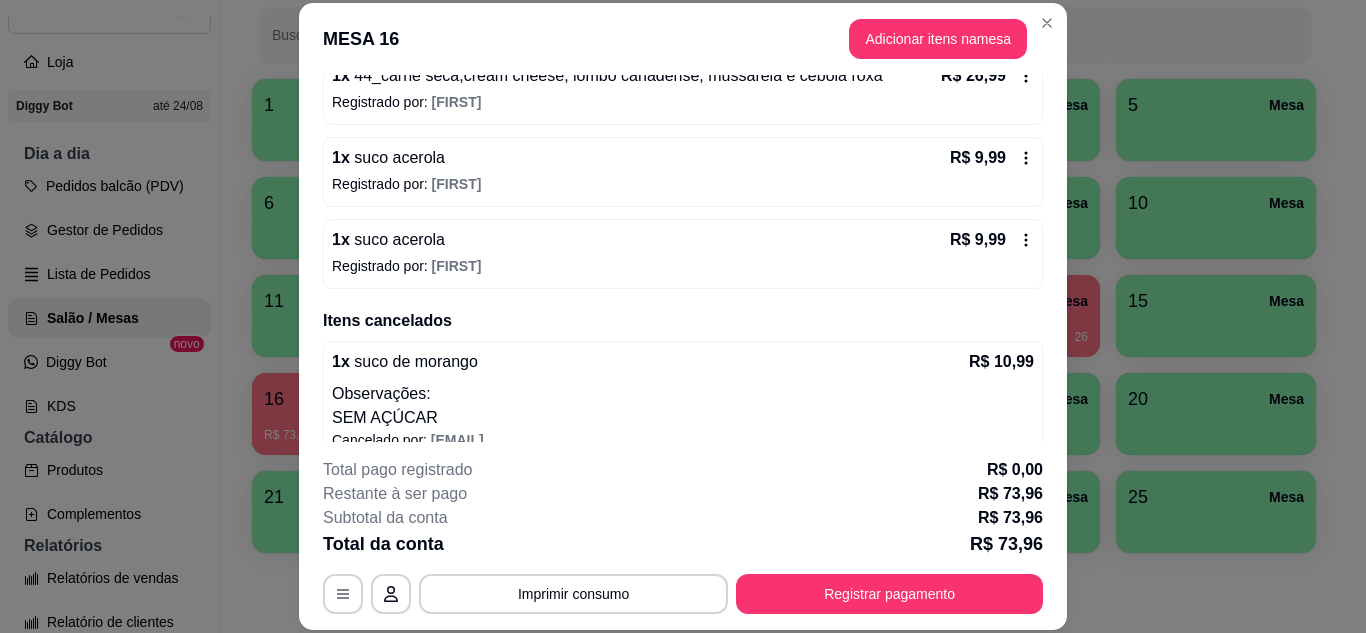 scroll, scrollTop: 372, scrollLeft: 0, axis: vertical 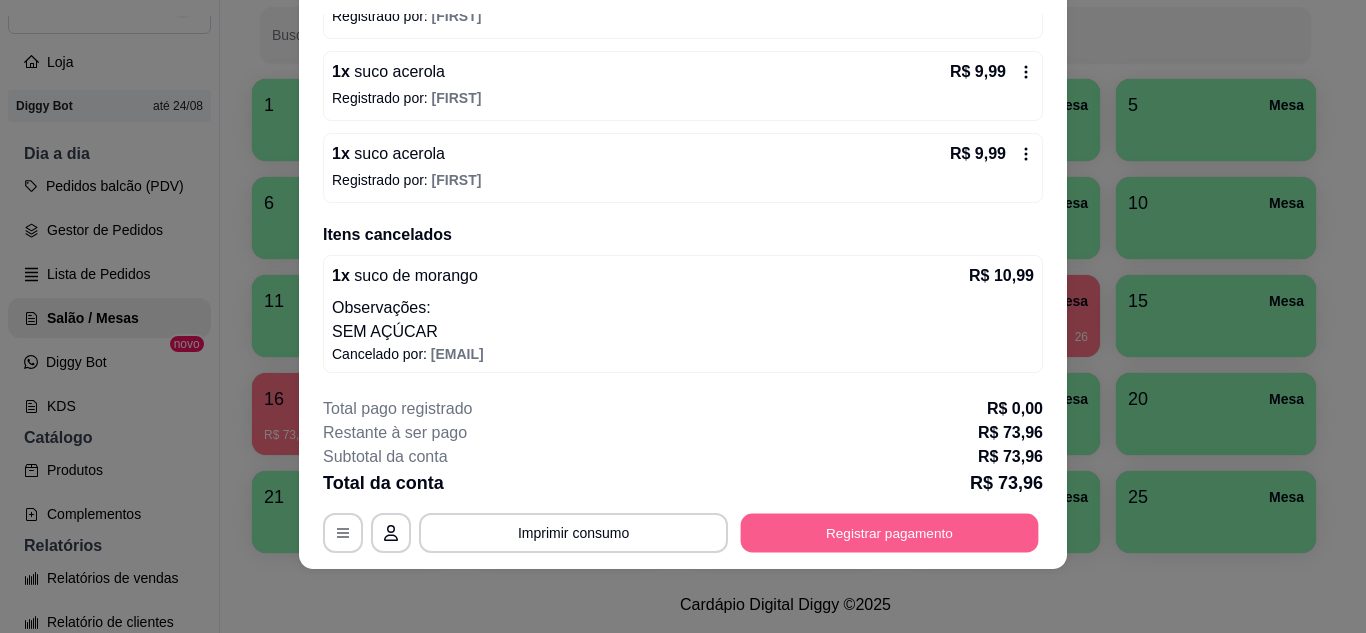 click on "Registrar pagamento" at bounding box center [890, 532] 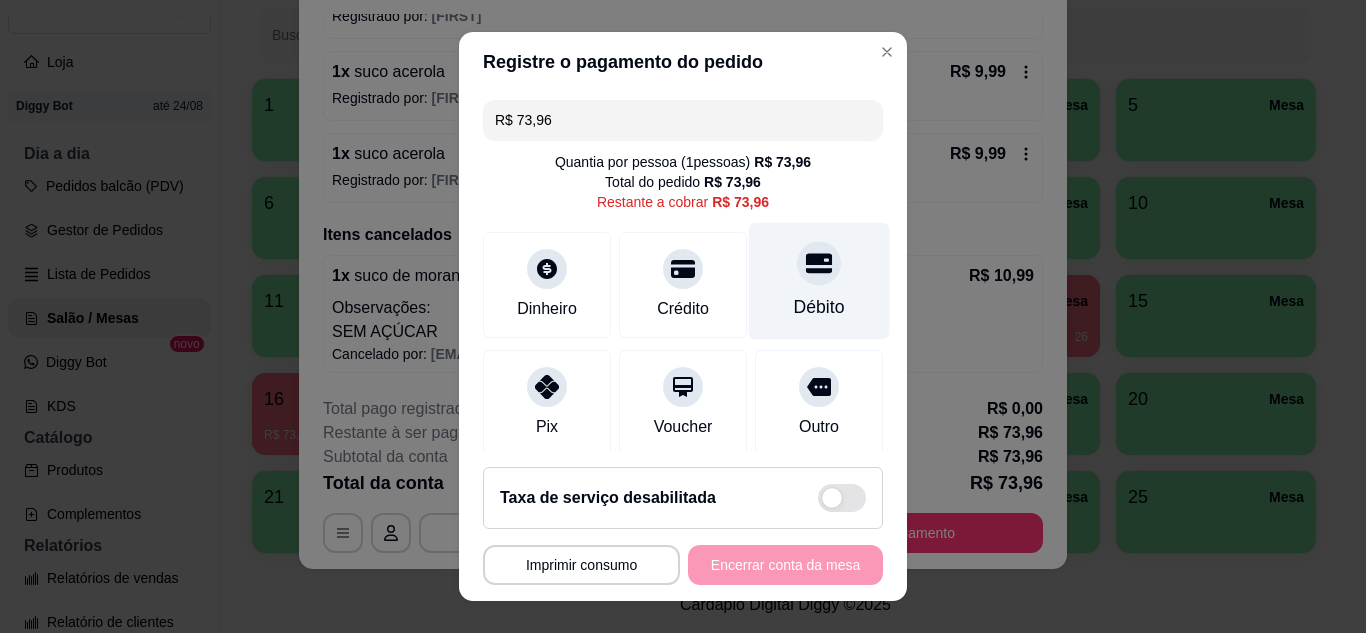click at bounding box center [819, 263] 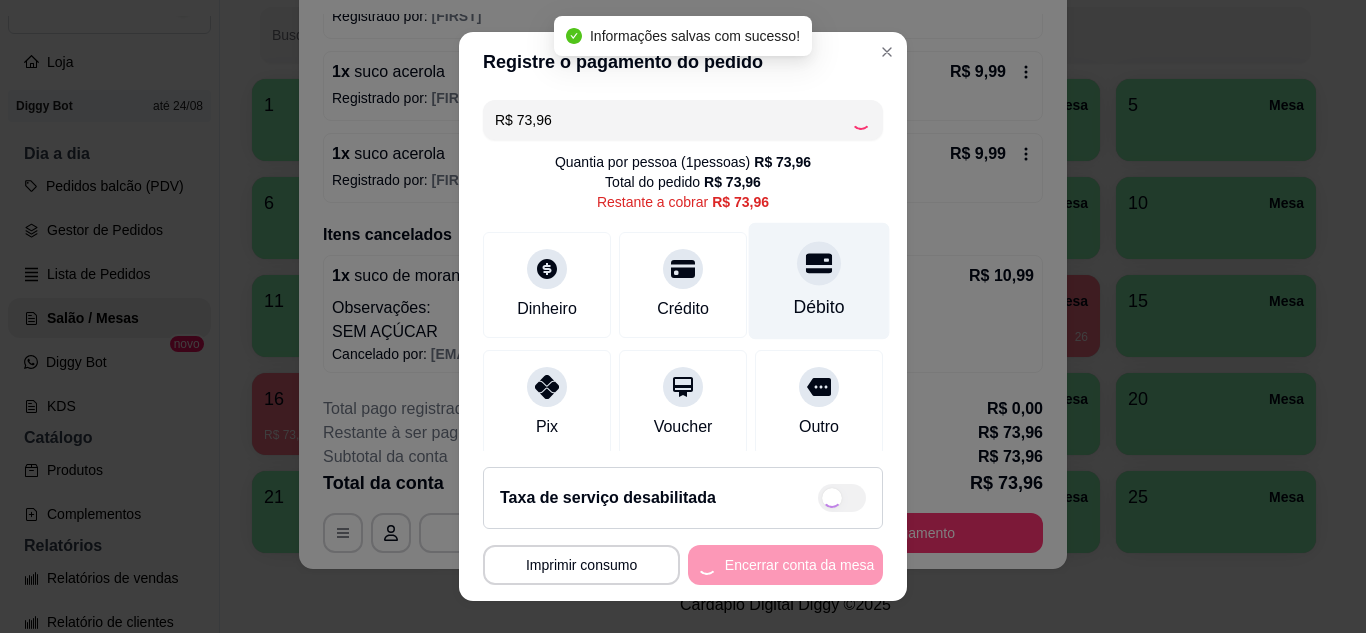 type on "R$ 0,00" 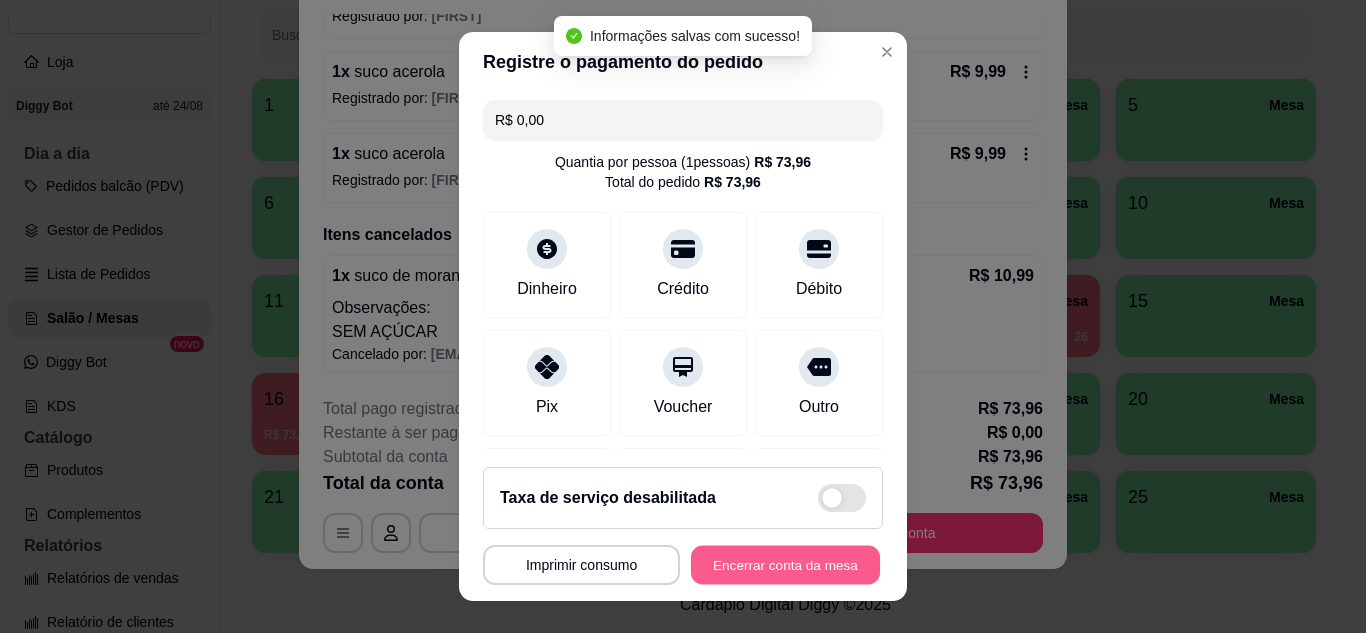 click on "Encerrar conta da mesa" at bounding box center (785, 565) 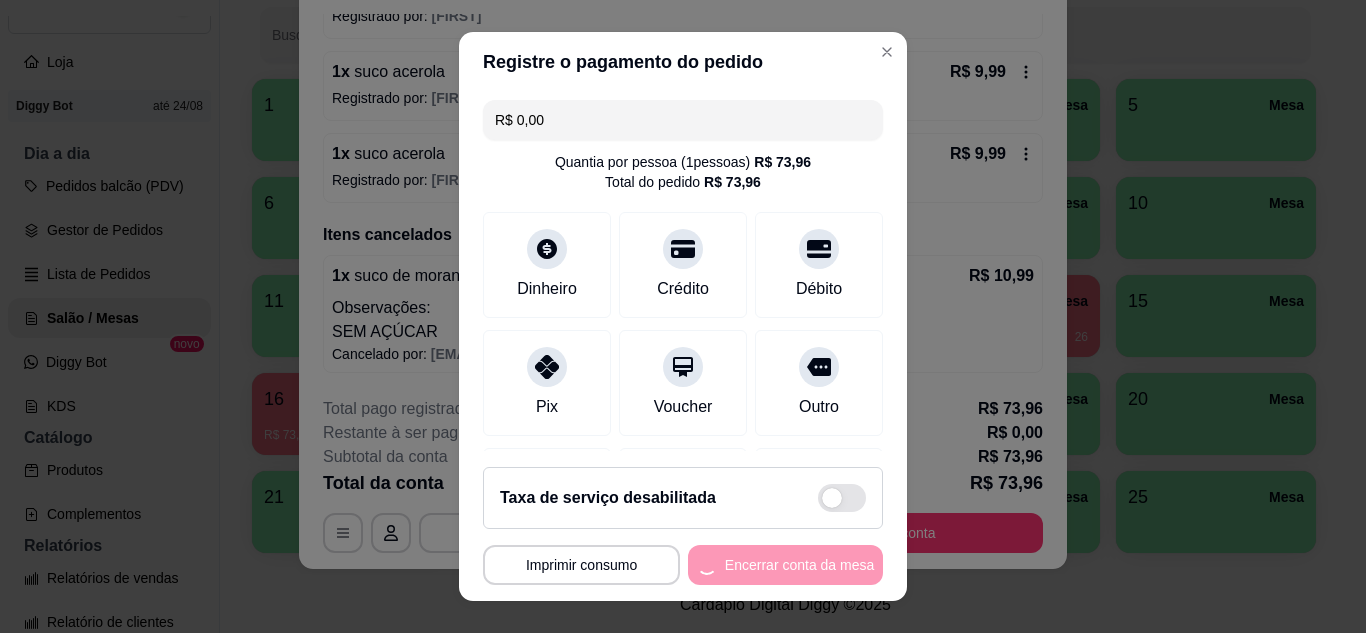 scroll, scrollTop: 0, scrollLeft: 0, axis: both 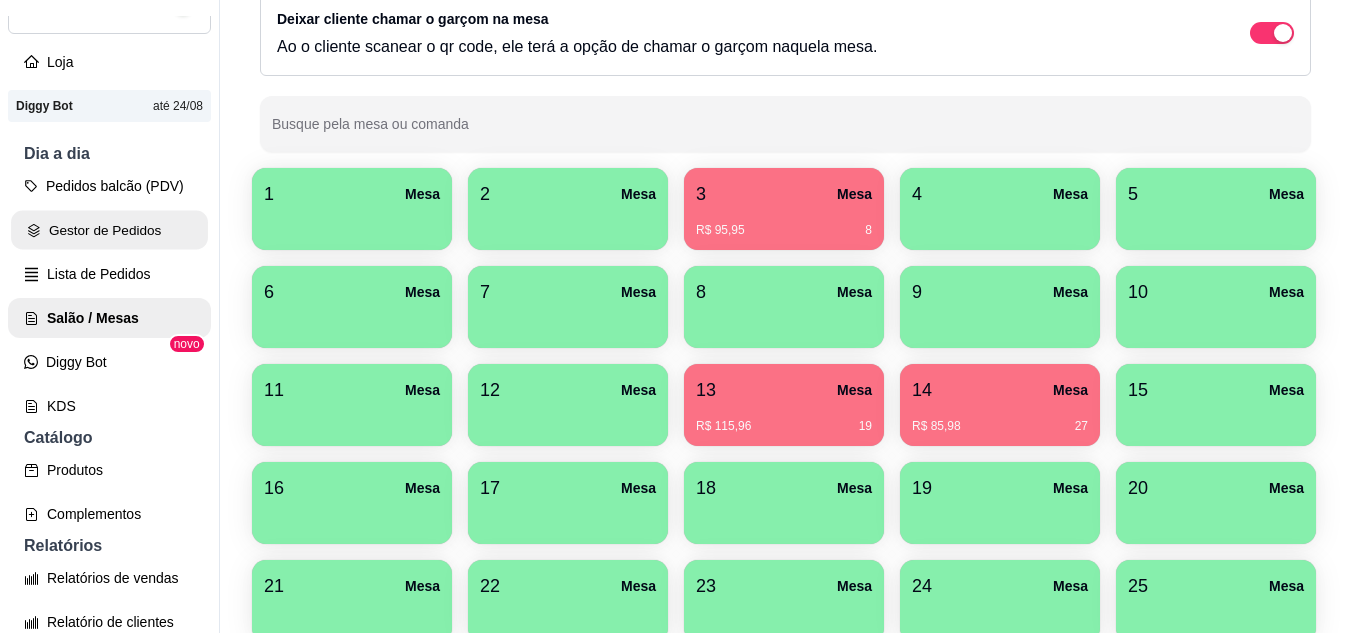click on "Gestor de Pedidos" at bounding box center (109, 230) 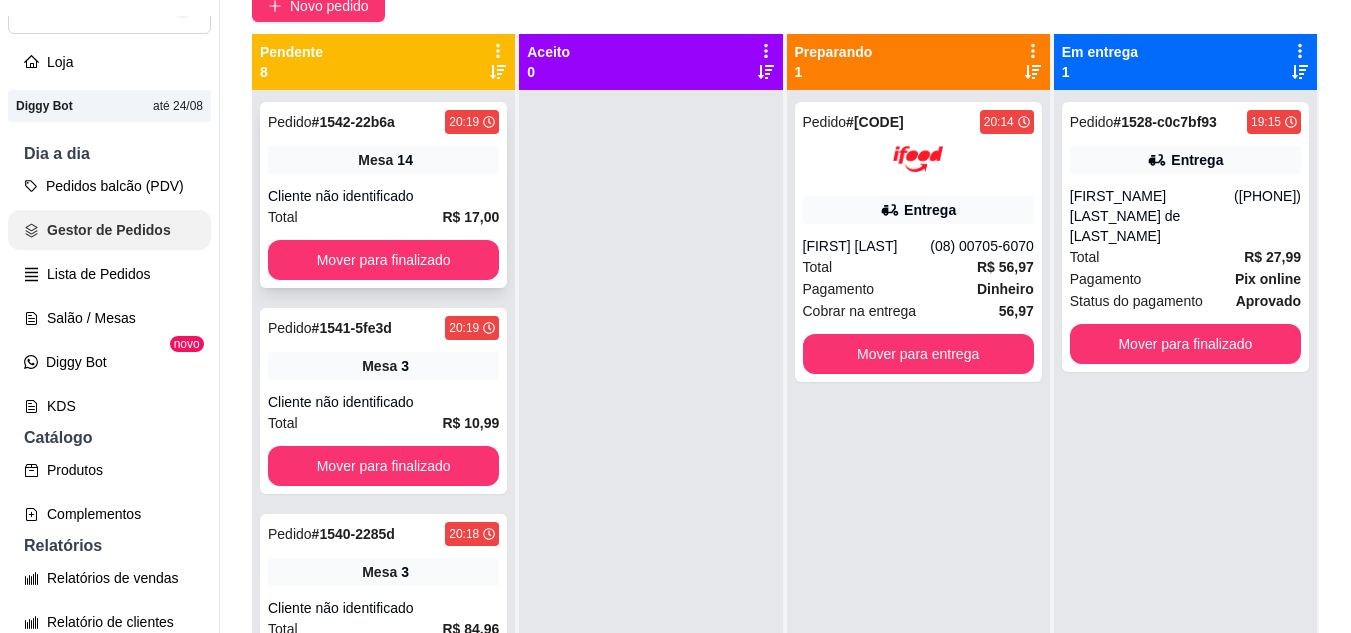 scroll, scrollTop: 0, scrollLeft: 0, axis: both 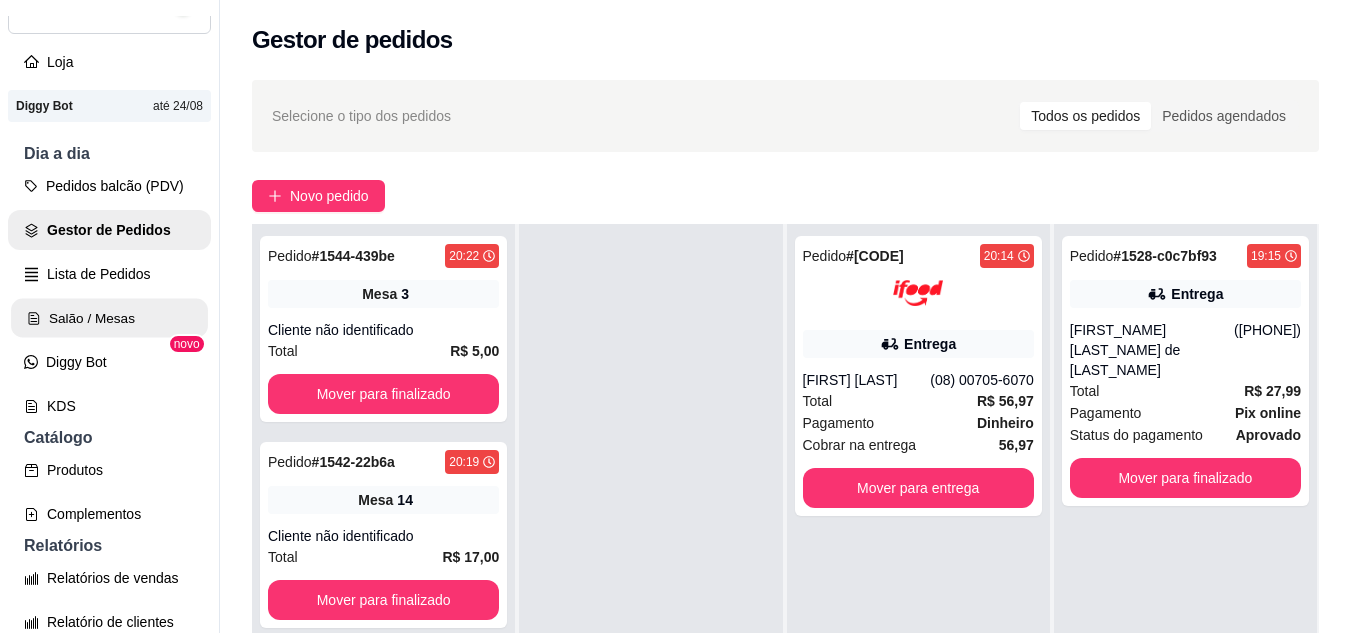 click on "Salão / Mesas" at bounding box center (109, 318) 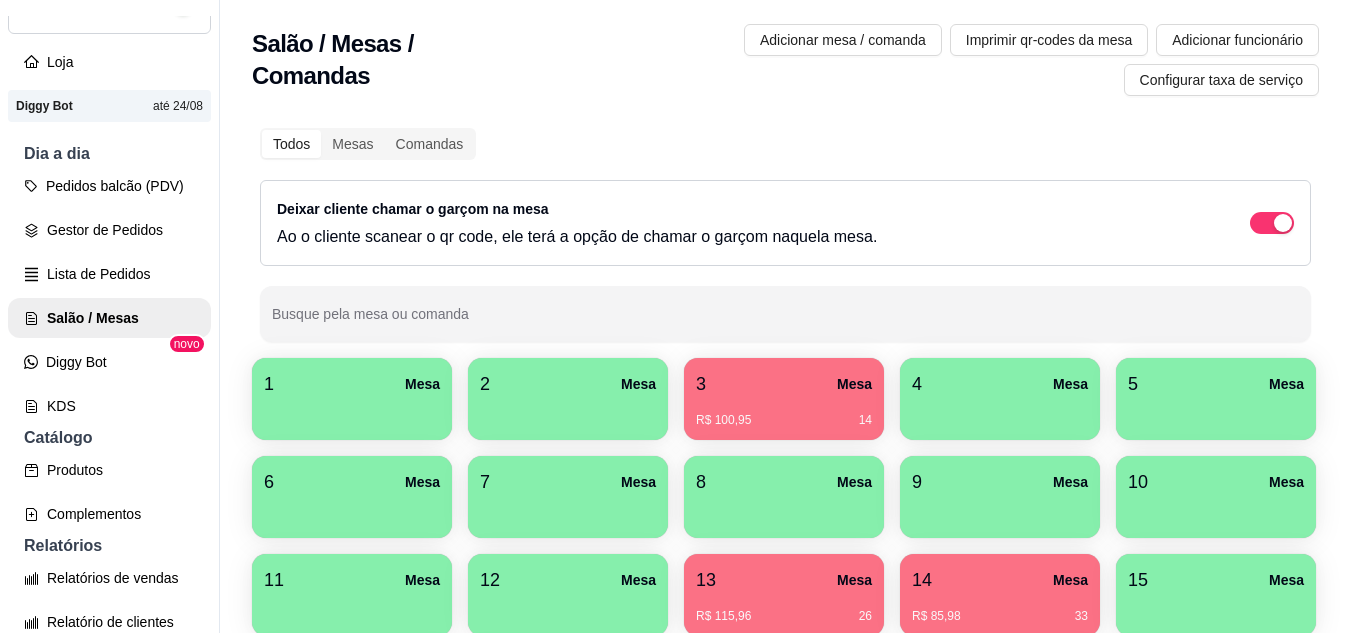 click on "R$ 100,95 14" at bounding box center (784, 420) 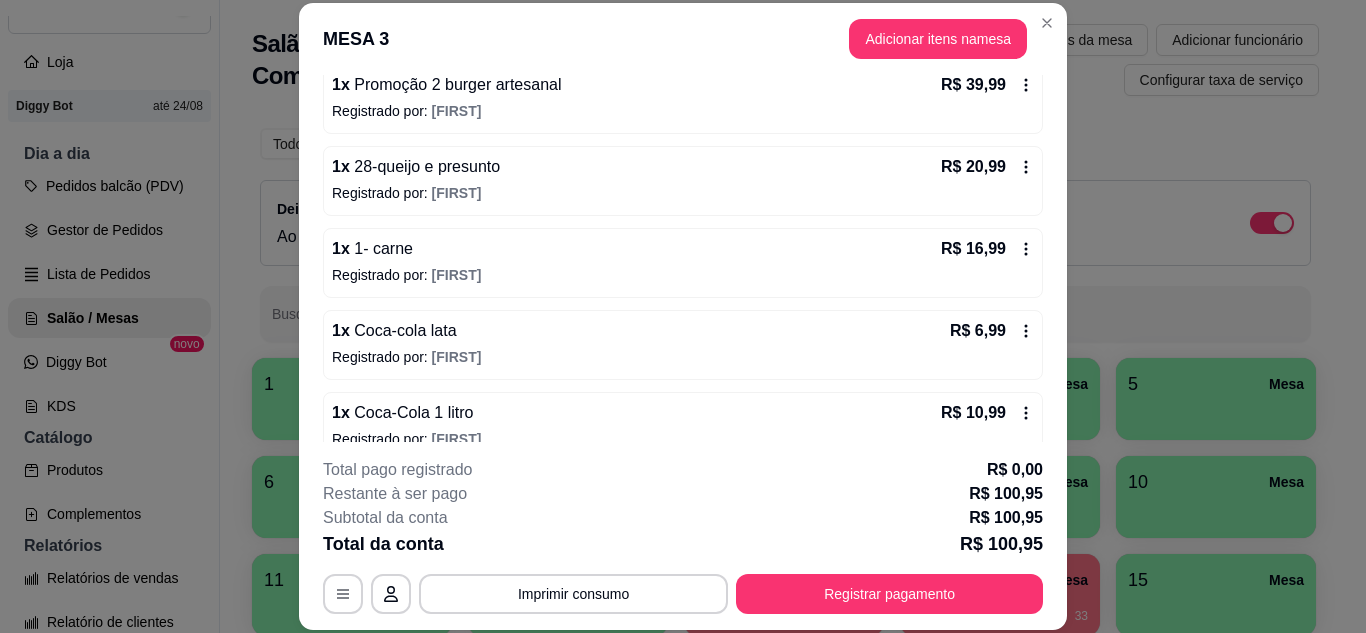 scroll, scrollTop: 300, scrollLeft: 0, axis: vertical 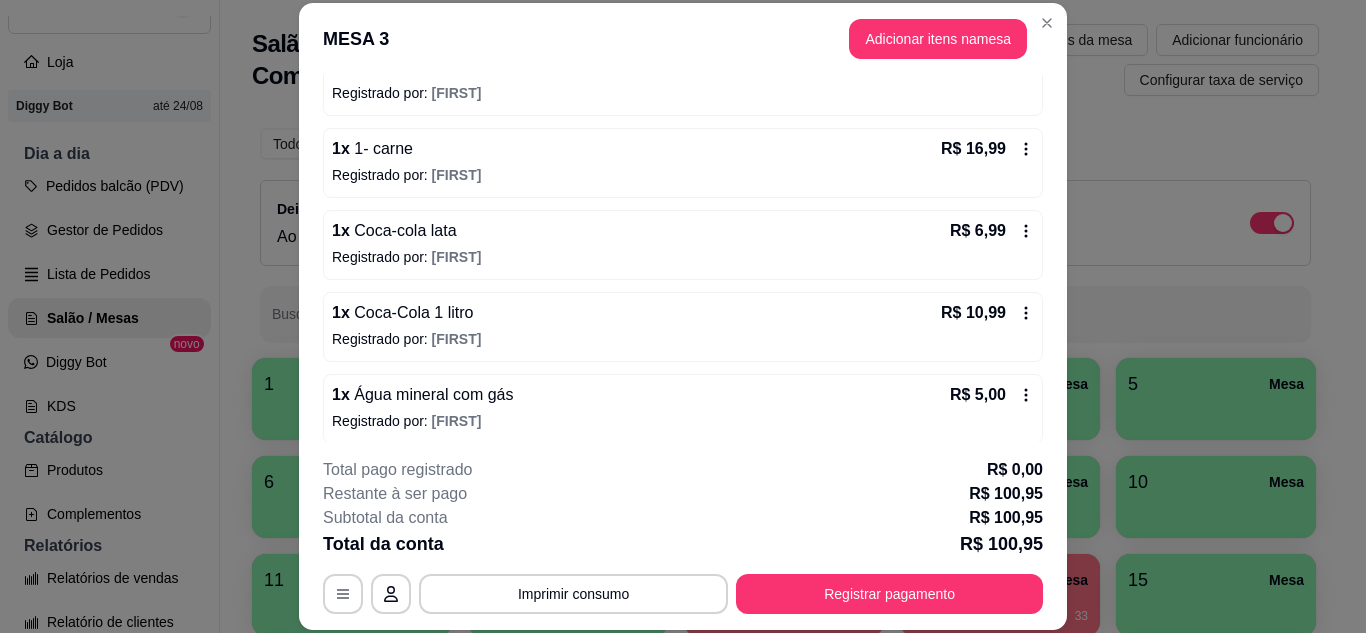 click 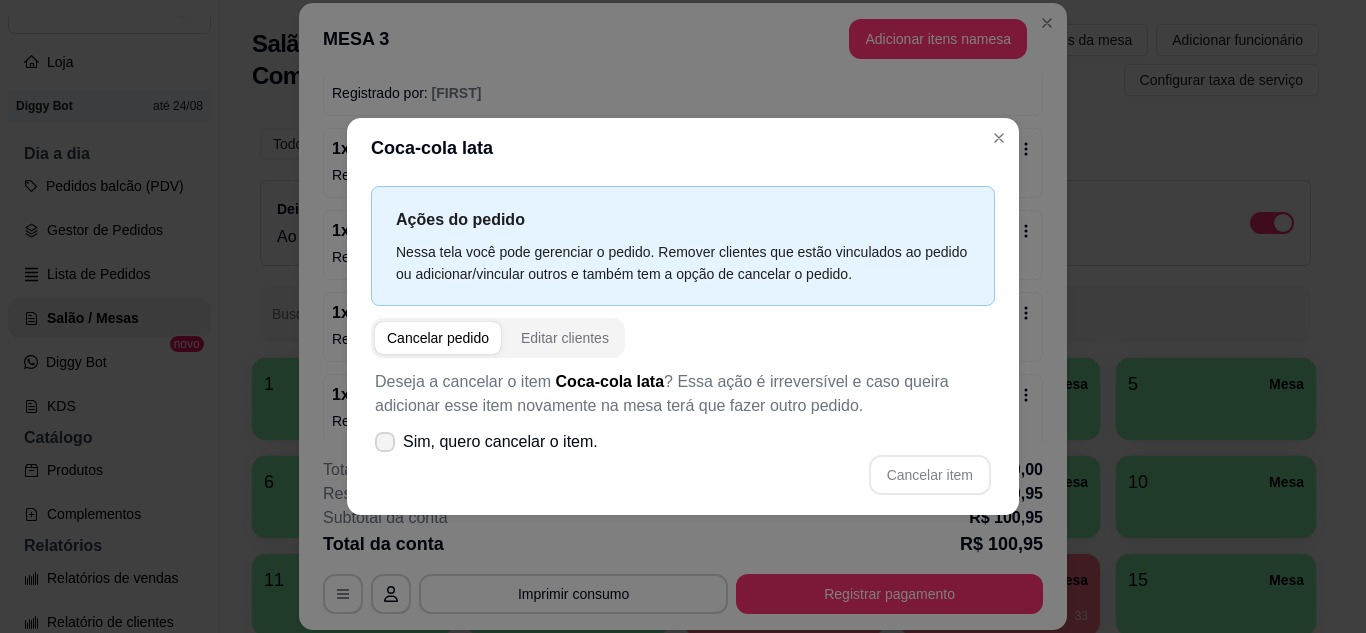click on "Sim, quero cancelar o item." at bounding box center (500, 442) 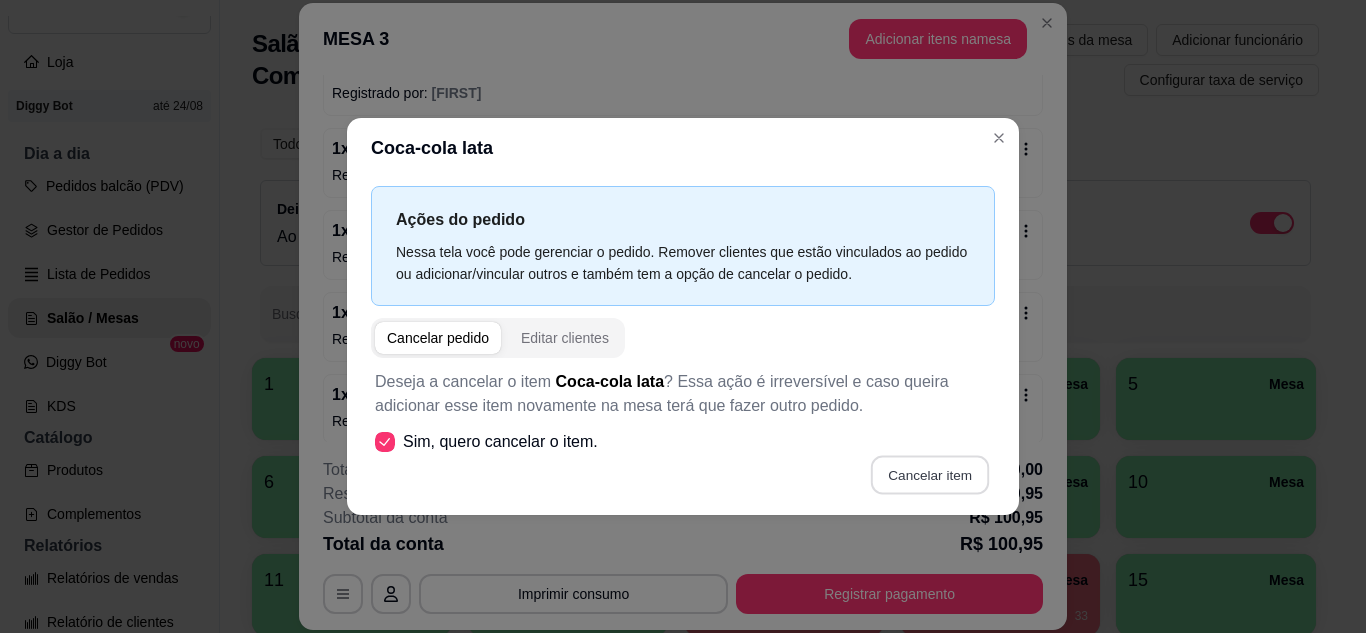 click on "Cancelar item" at bounding box center [929, 474] 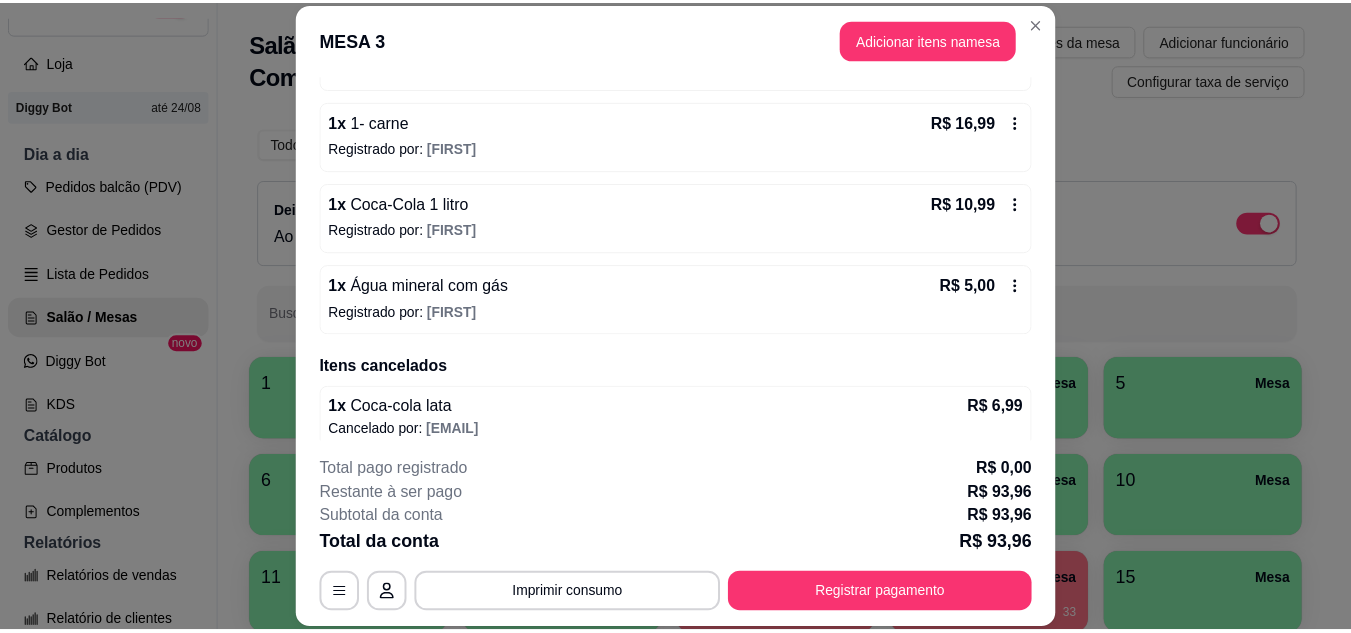 scroll, scrollTop: 342, scrollLeft: 0, axis: vertical 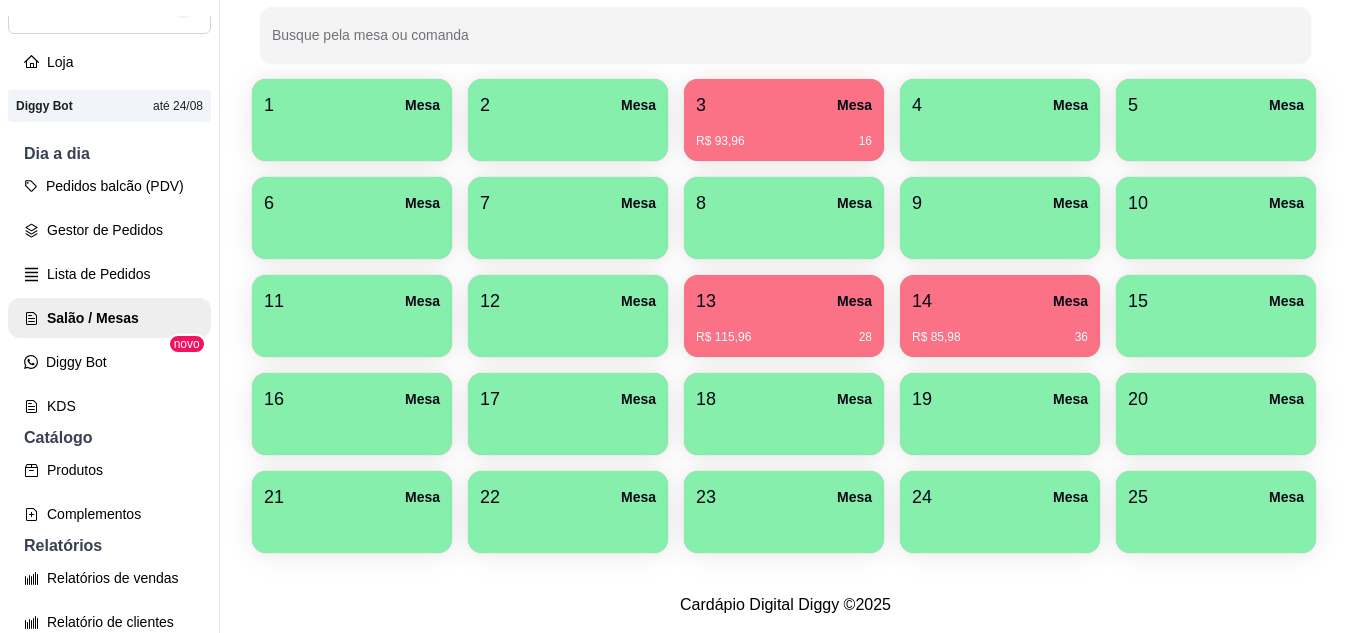 click on "[NUMBER] Mesa R$ 115,96 28" at bounding box center (784, 316) 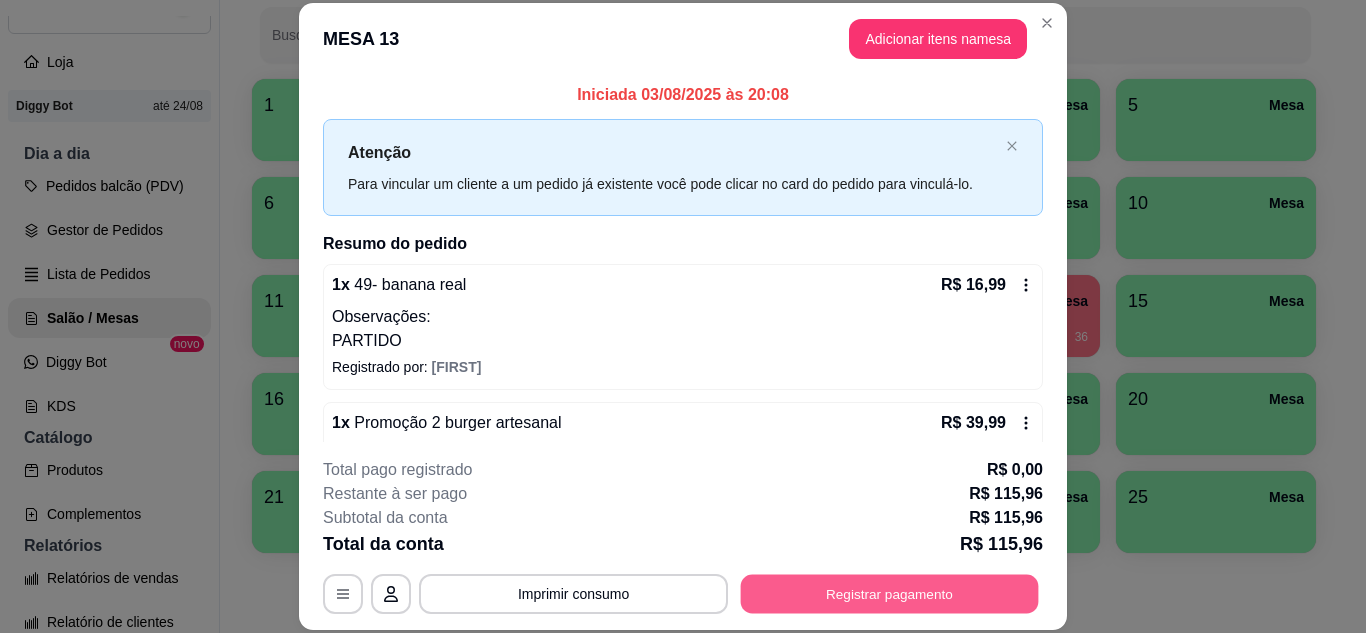 click on "Registrar pagamento" at bounding box center (890, 593) 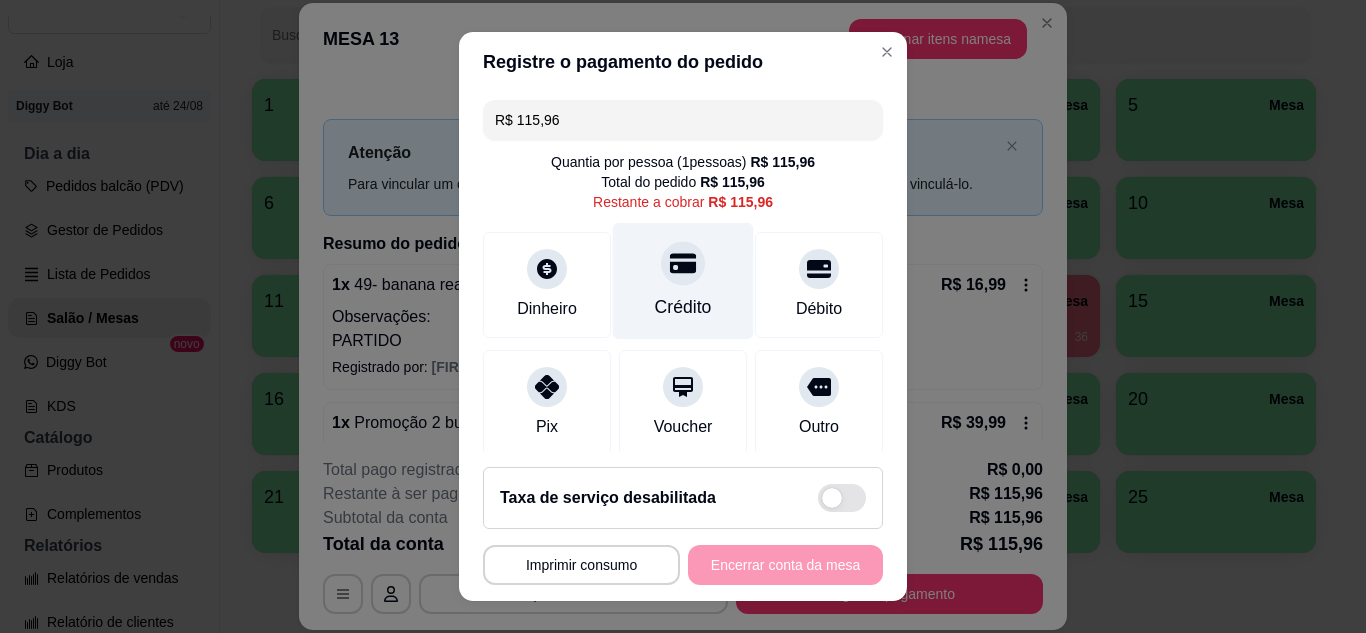click on "Crédito" at bounding box center (683, 280) 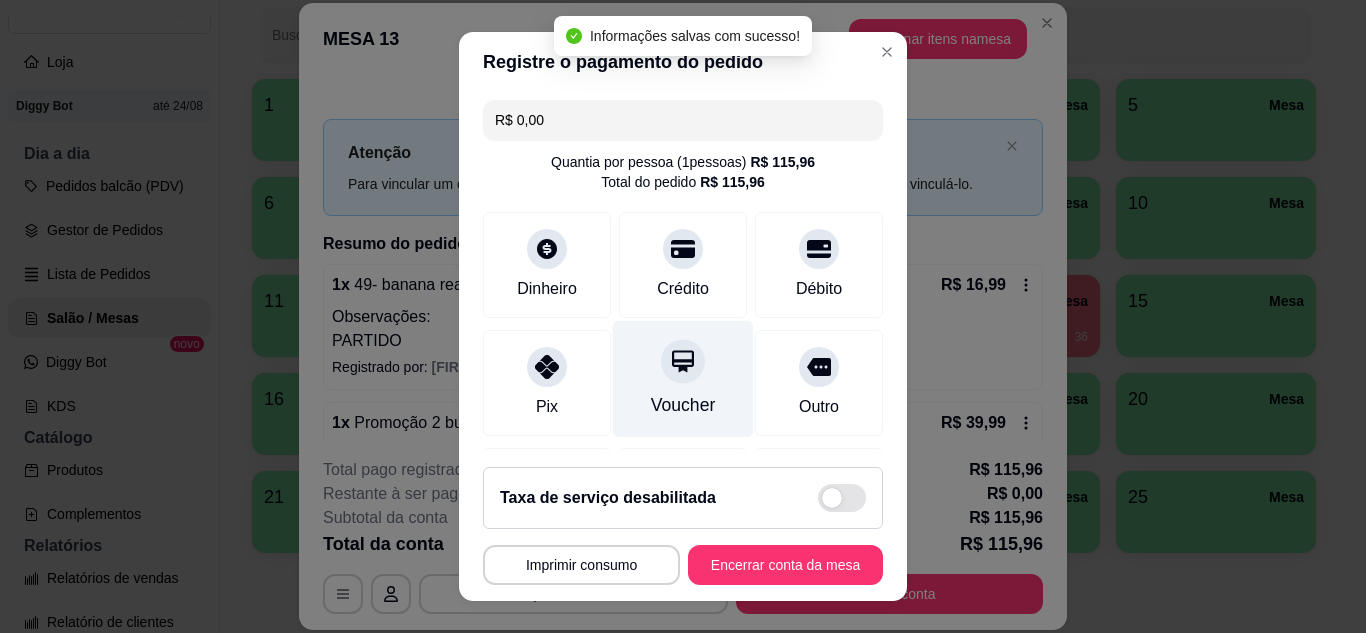 type on "R$ 0,00" 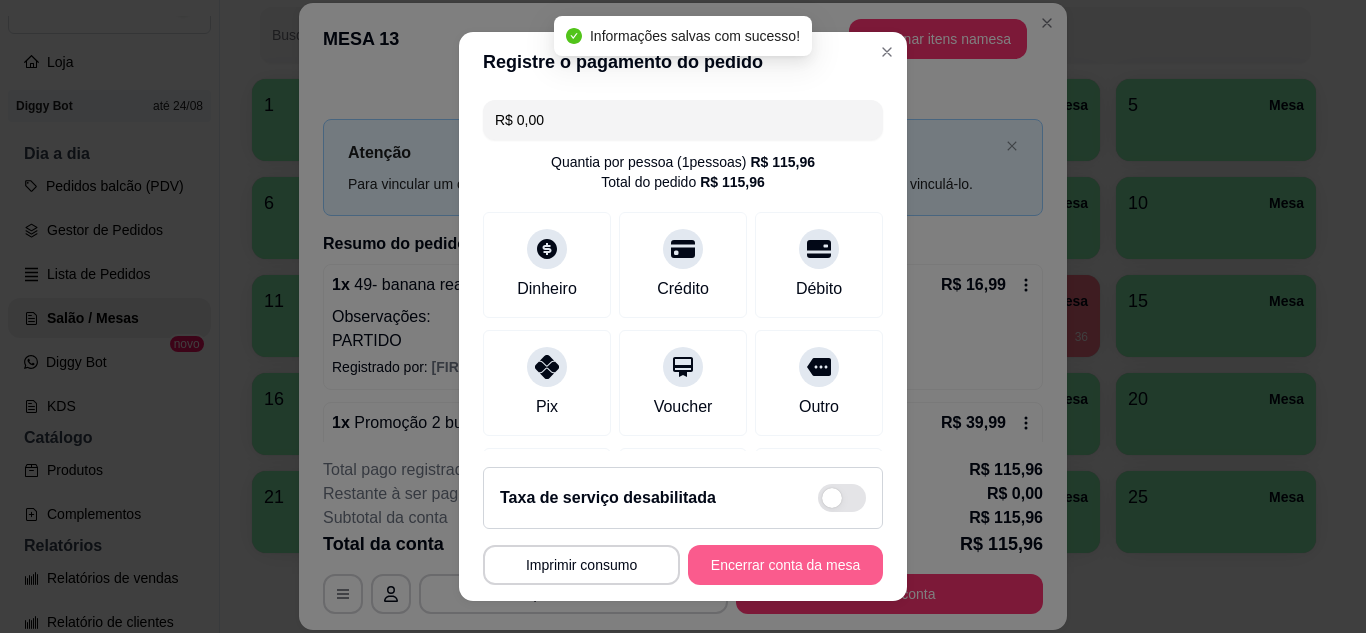 click on "Encerrar conta da mesa" at bounding box center [785, 565] 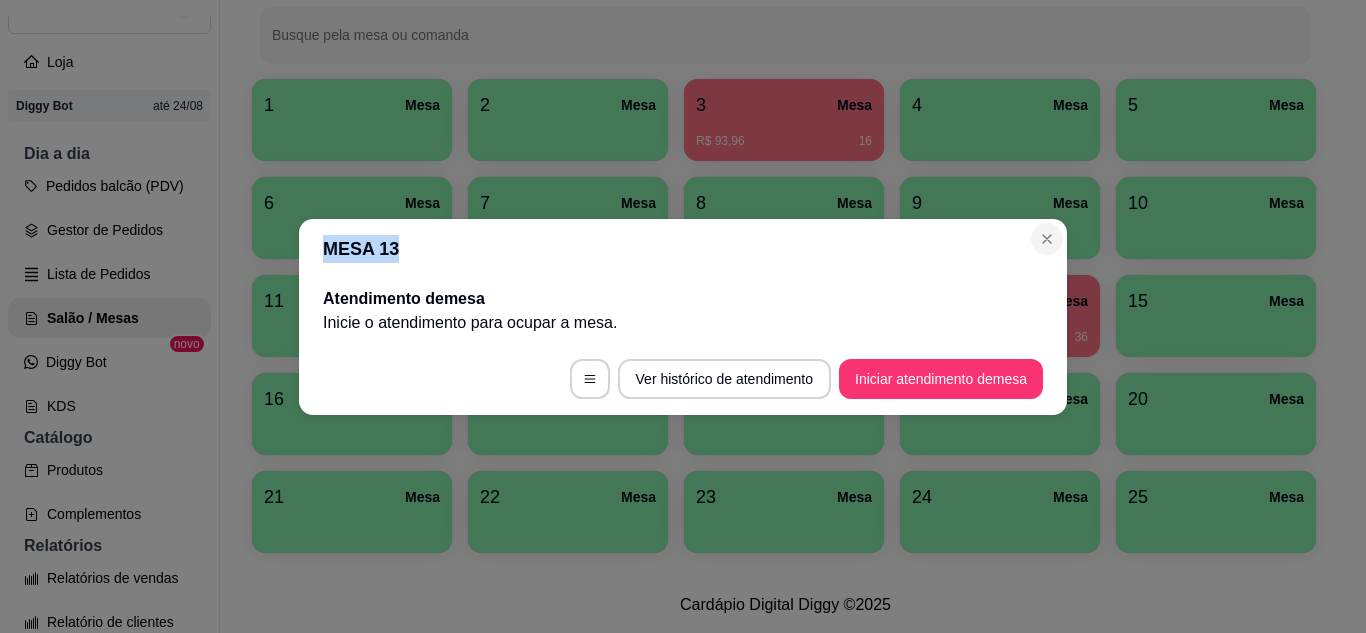 click on "MESA 13 Atendimento de  mesa Inicie o atendimento para ocupar a   mesa . Ver histórico de atendimento Iniciar atendimento de  mesa" at bounding box center (683, 317) 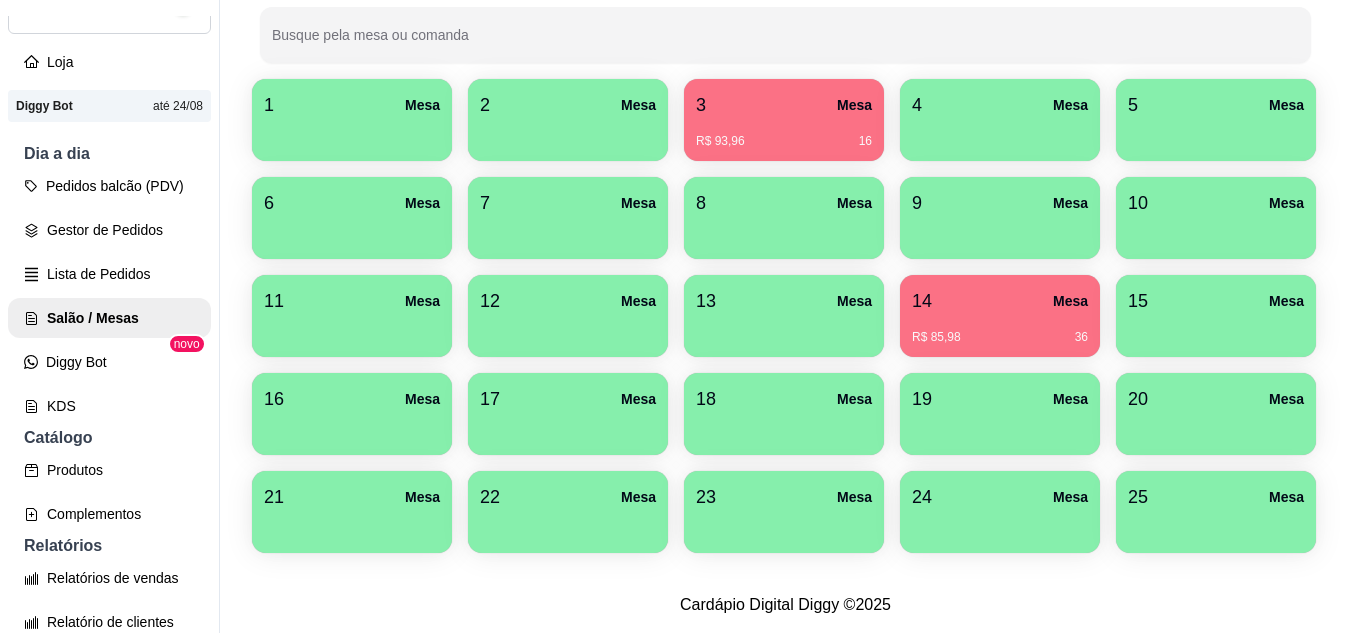 scroll, scrollTop: 100, scrollLeft: 0, axis: vertical 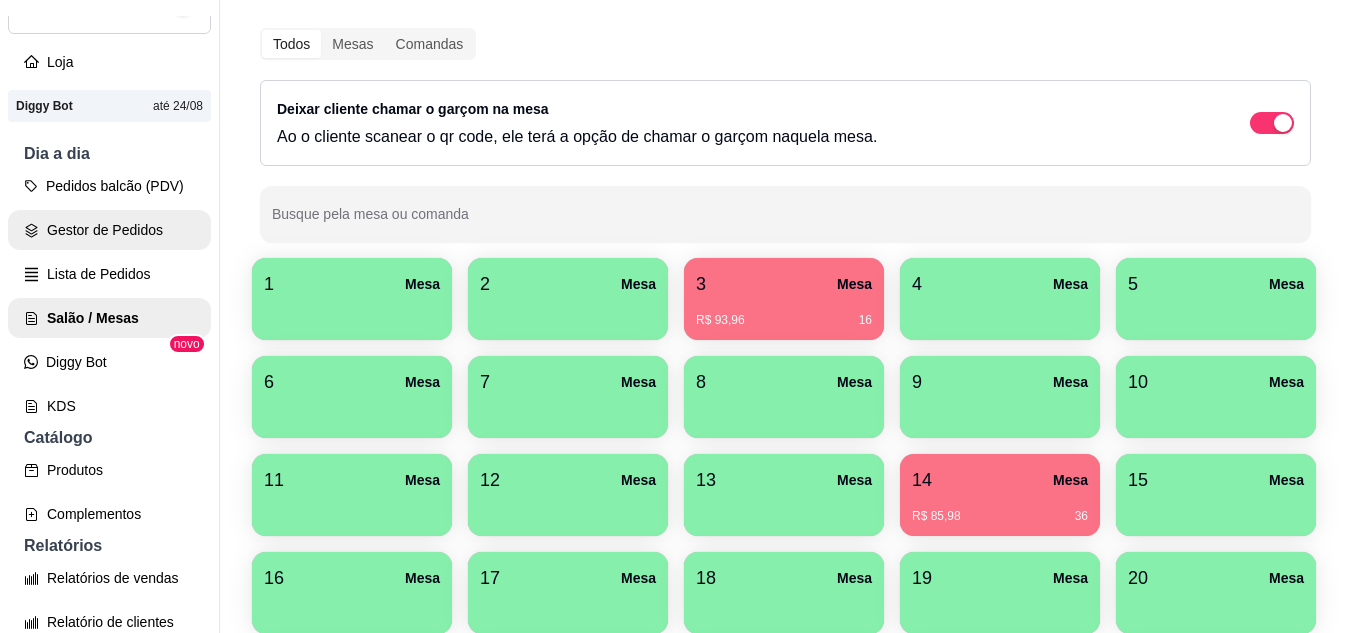 click on "Gestor de Pedidos" at bounding box center [109, 230] 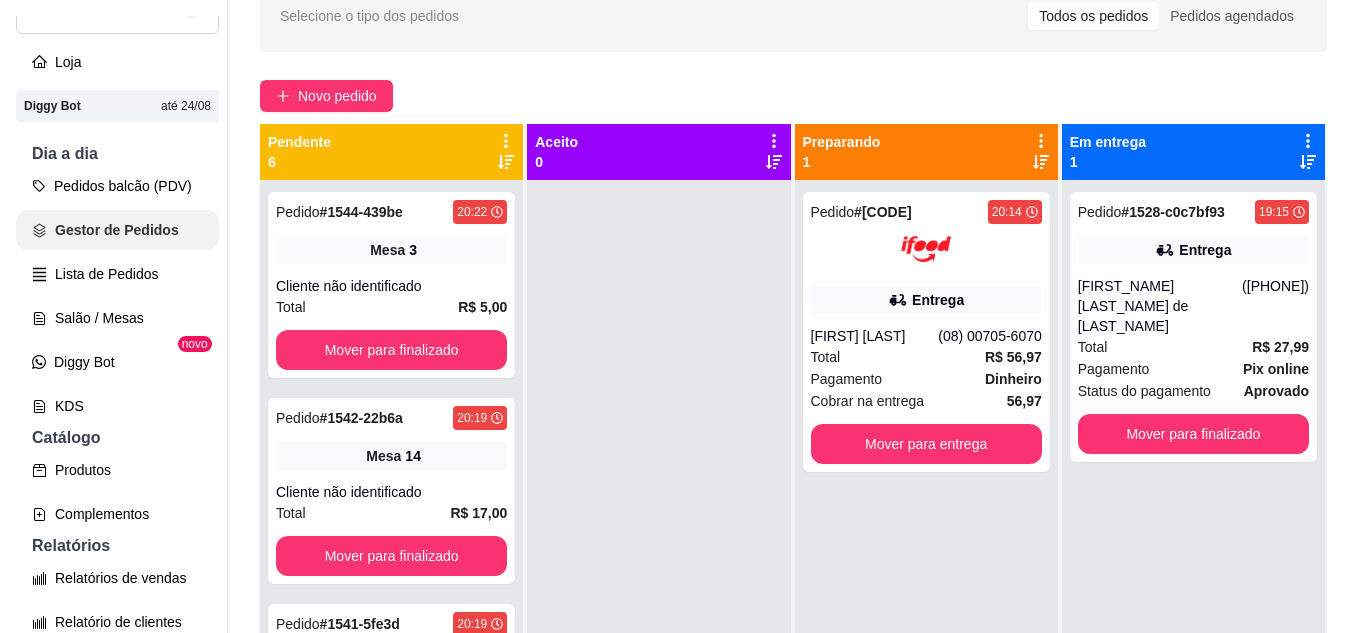 scroll, scrollTop: 0, scrollLeft: 0, axis: both 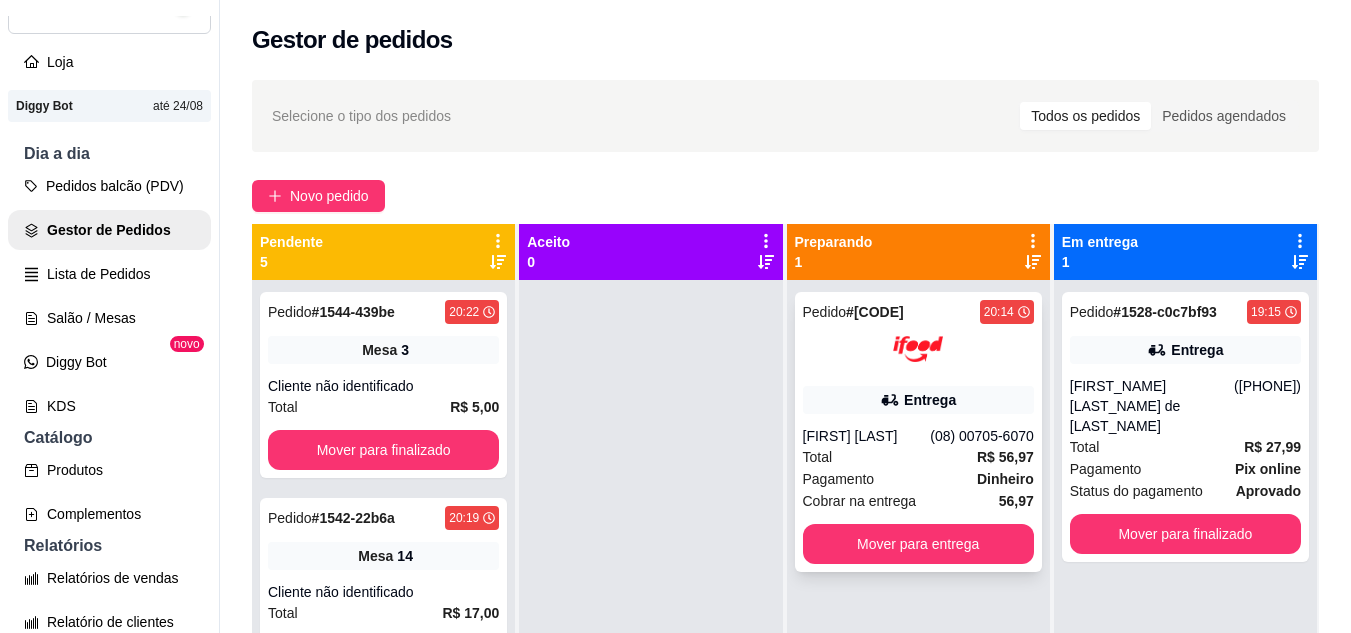 click at bounding box center [918, 349] 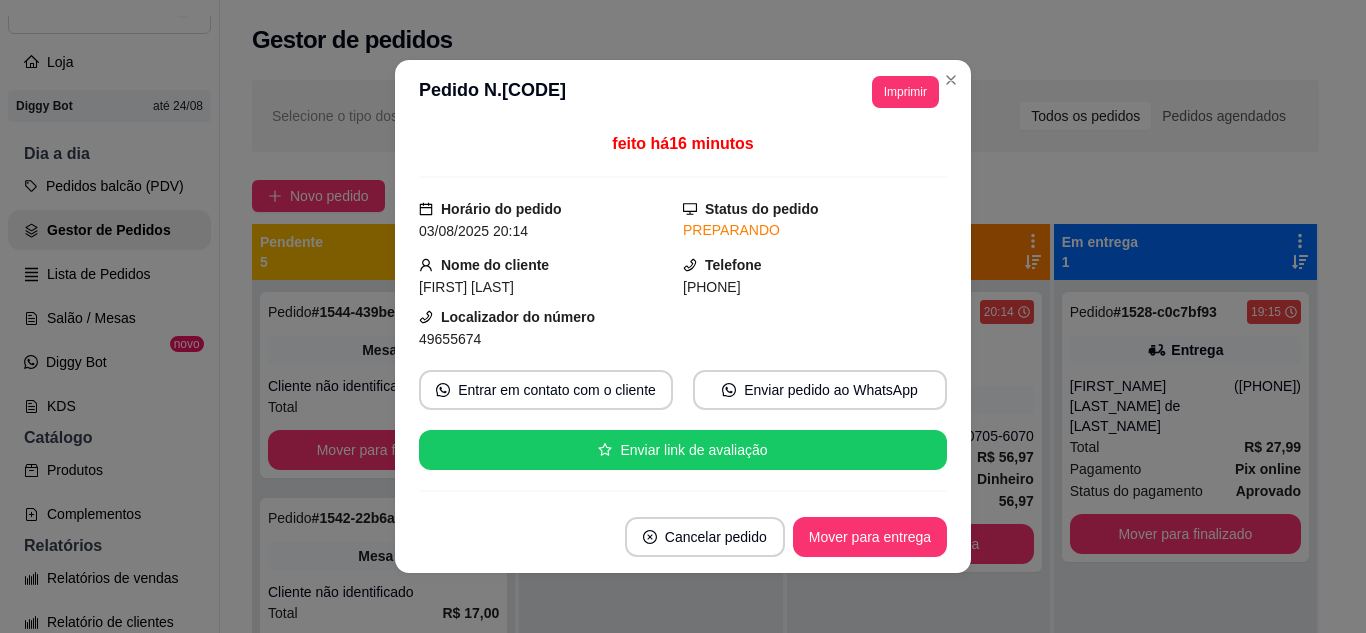 click on "Imprimir" at bounding box center [905, 92] 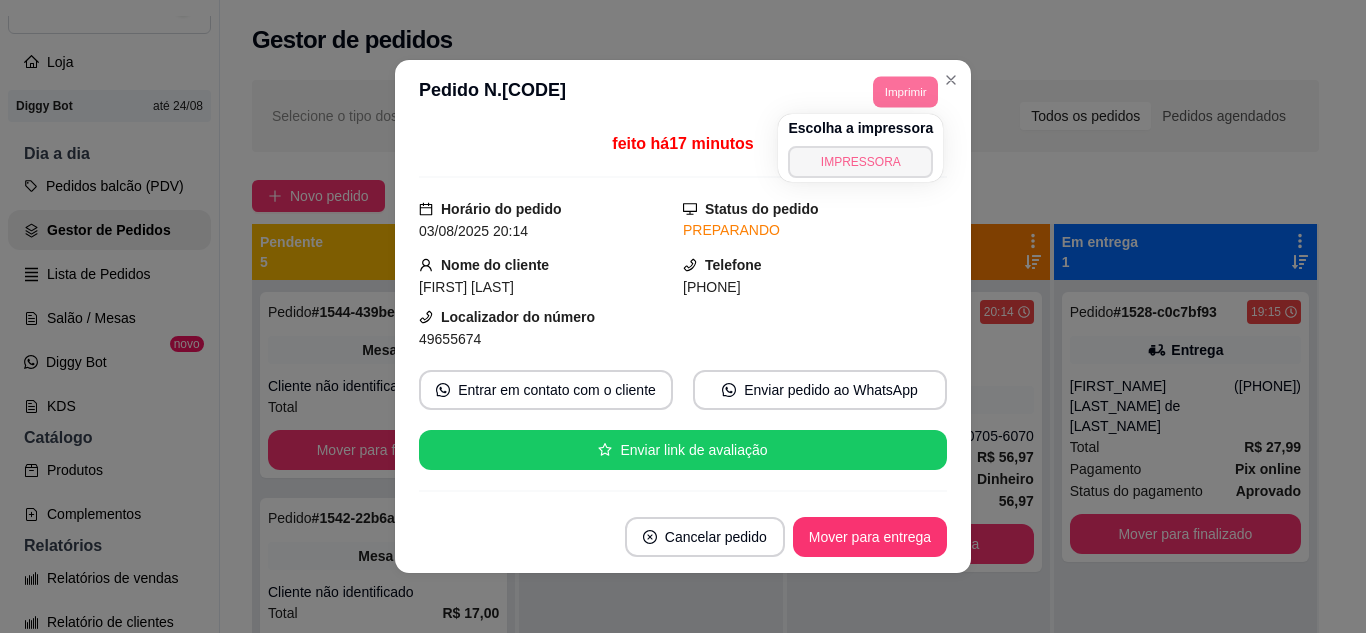 click on "IMPRESSORA" at bounding box center [860, 162] 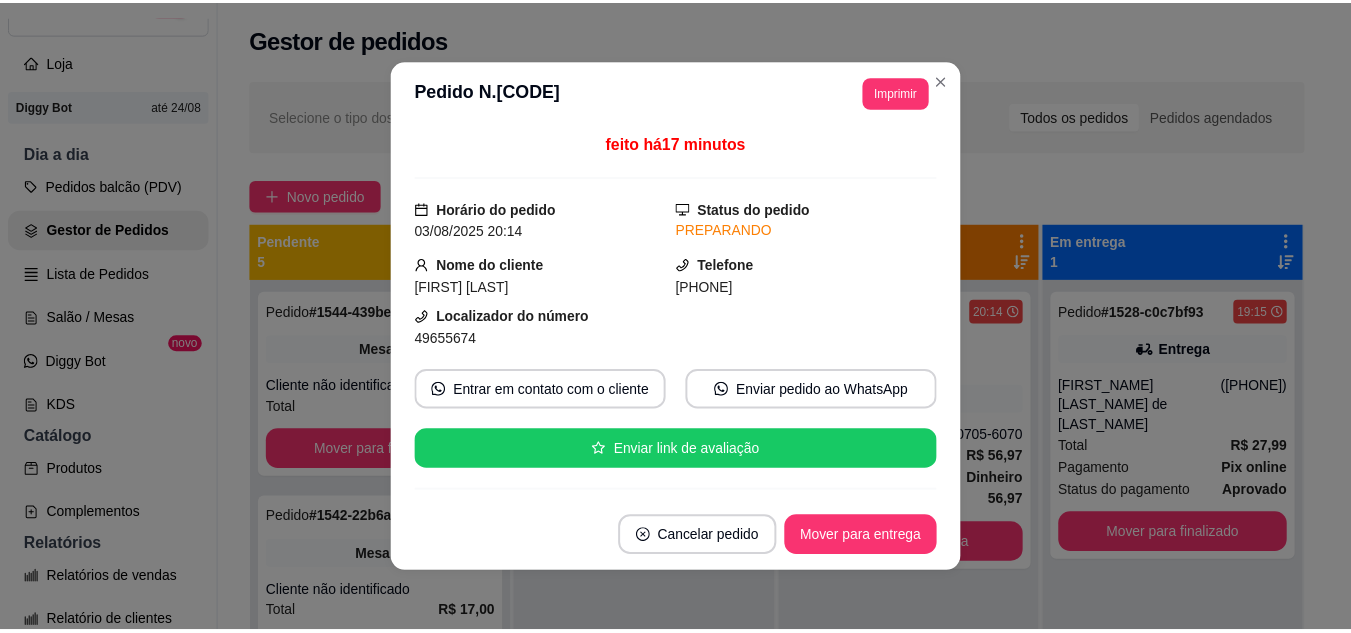 scroll, scrollTop: 200, scrollLeft: 0, axis: vertical 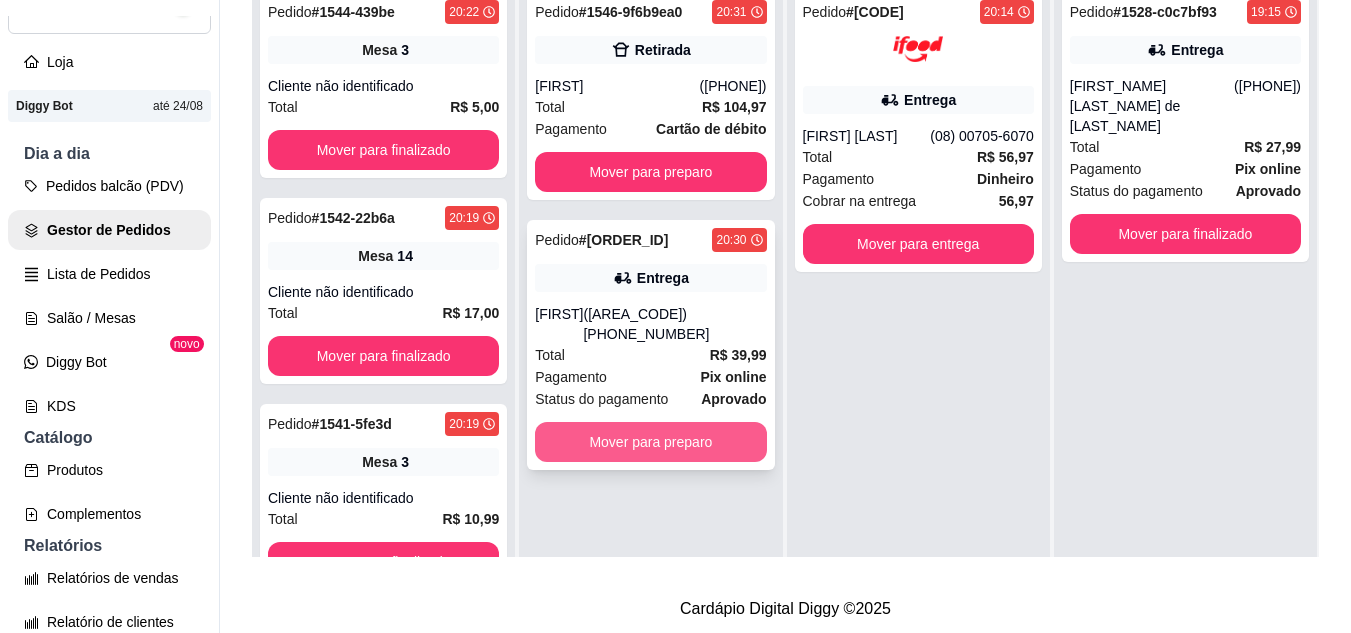 click on "Mover para preparo" at bounding box center [650, 442] 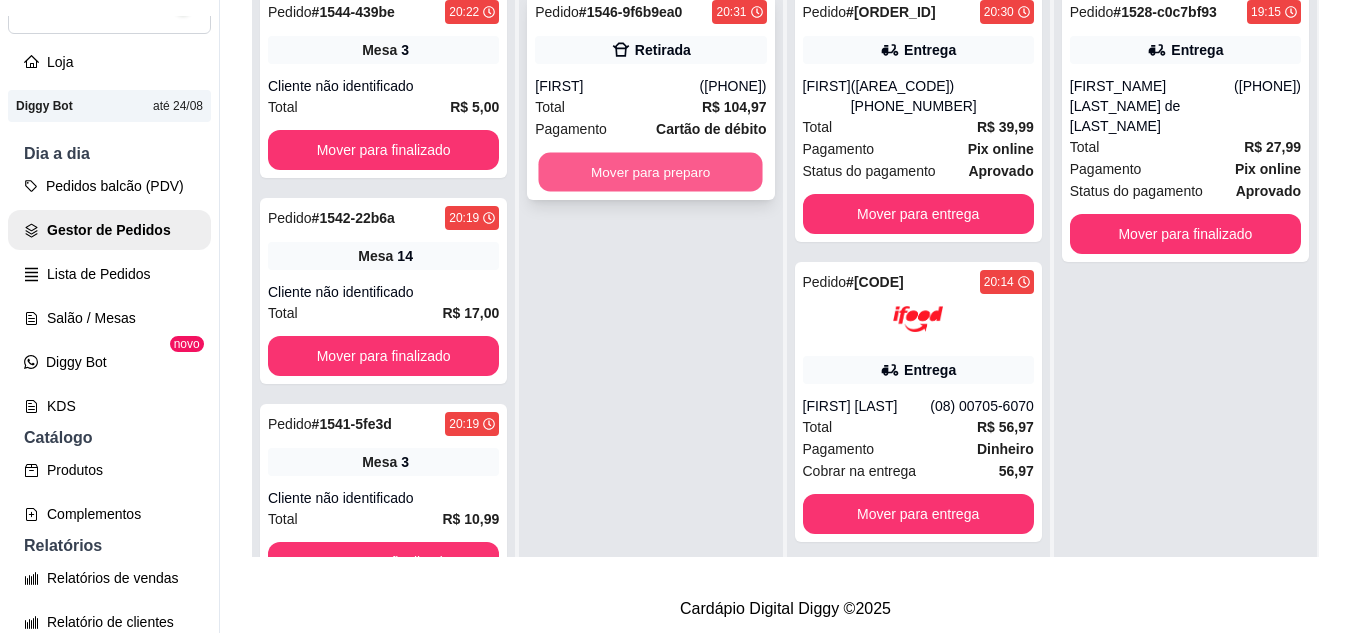 click on "Mover para preparo" at bounding box center (651, 172) 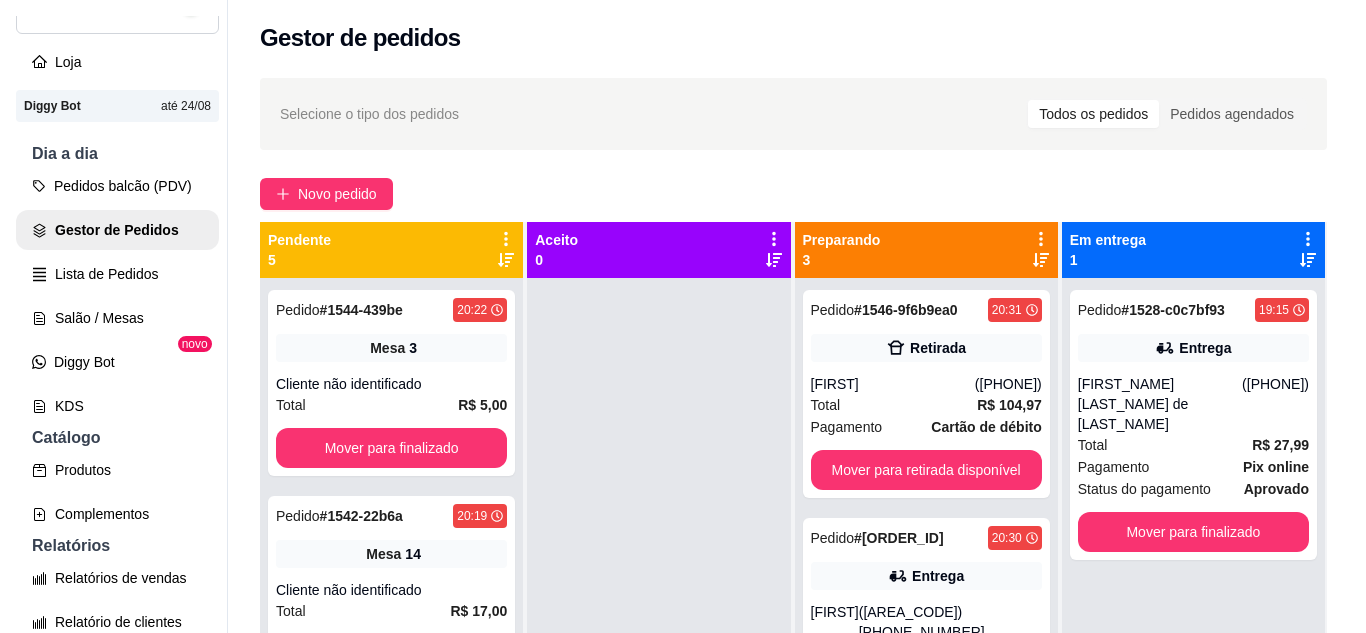 scroll, scrollTop: 0, scrollLeft: 0, axis: both 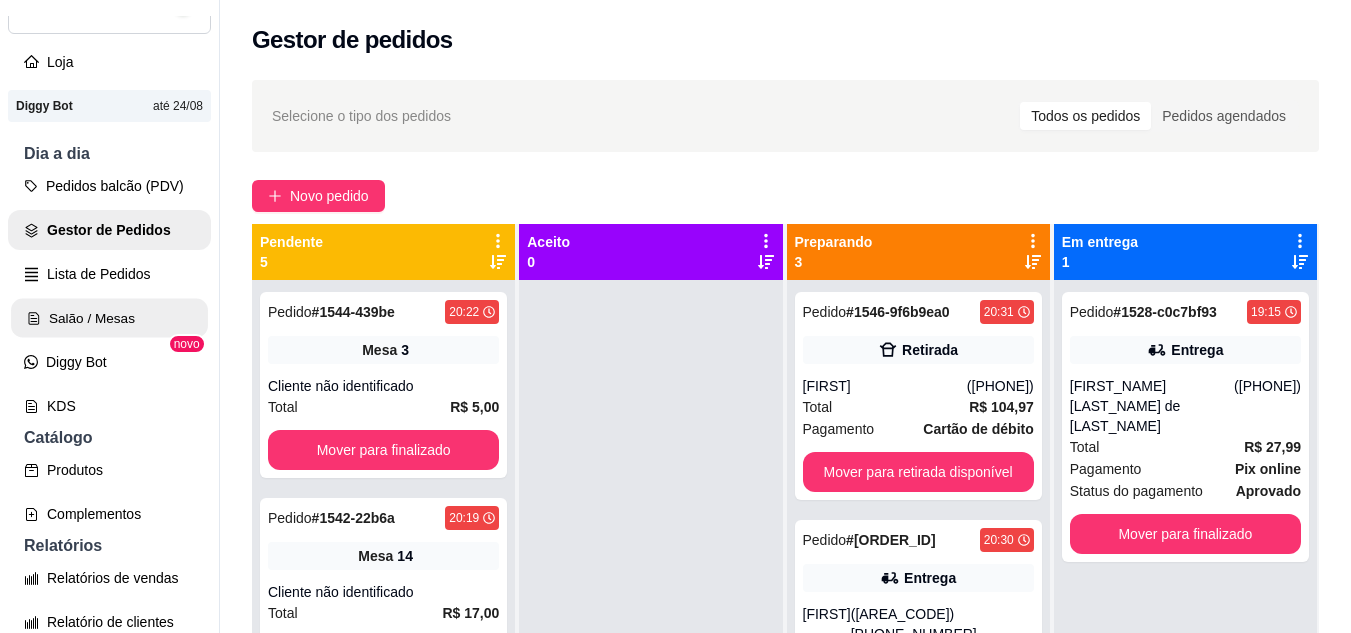 click on "Salão / Mesas" at bounding box center [109, 318] 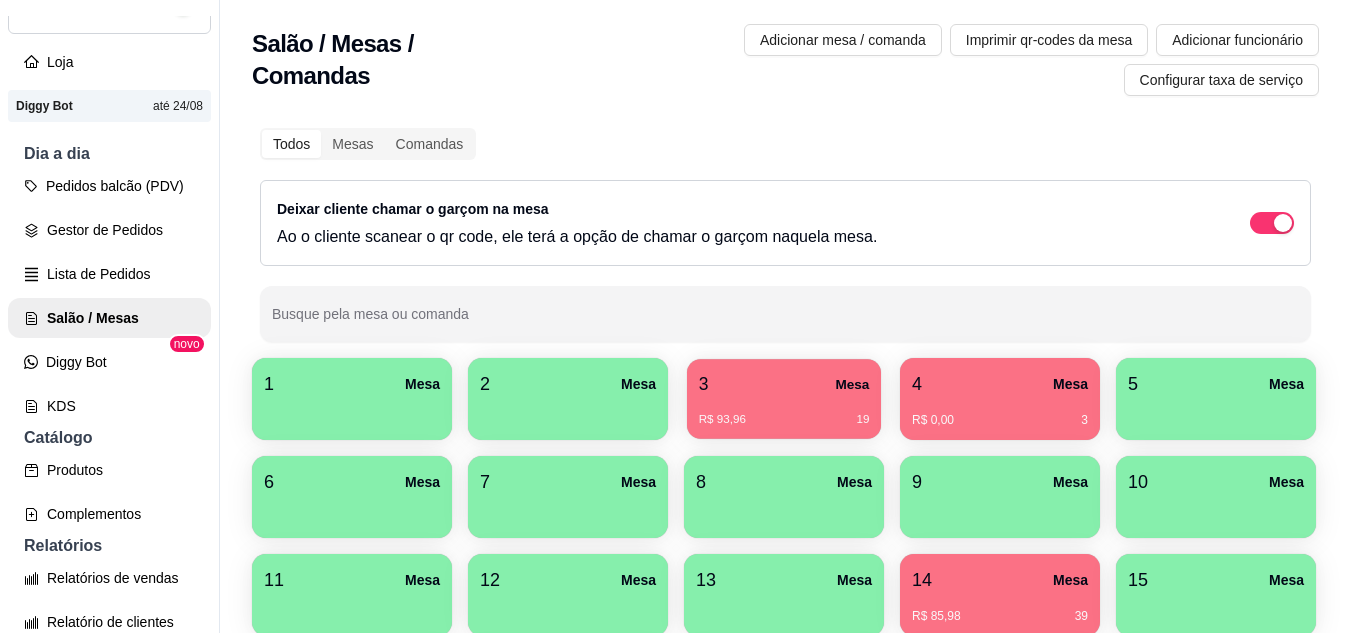 click on "3 Mesa" at bounding box center [784, 384] 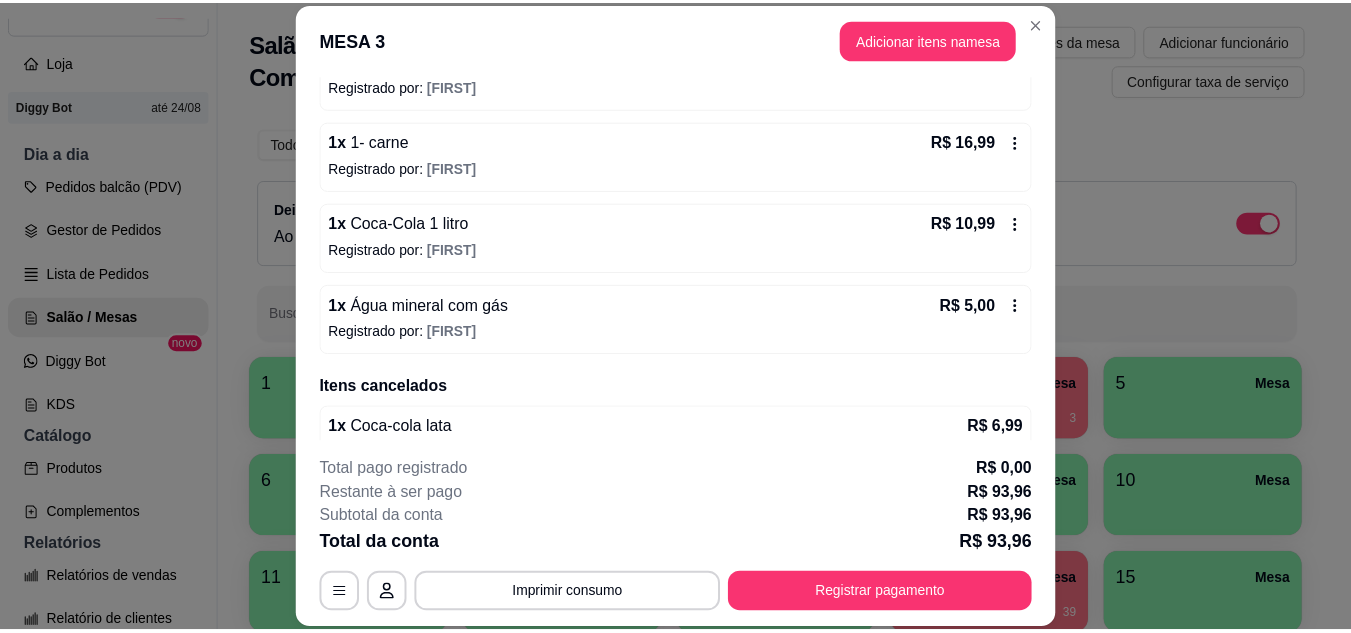 scroll, scrollTop: 342, scrollLeft: 0, axis: vertical 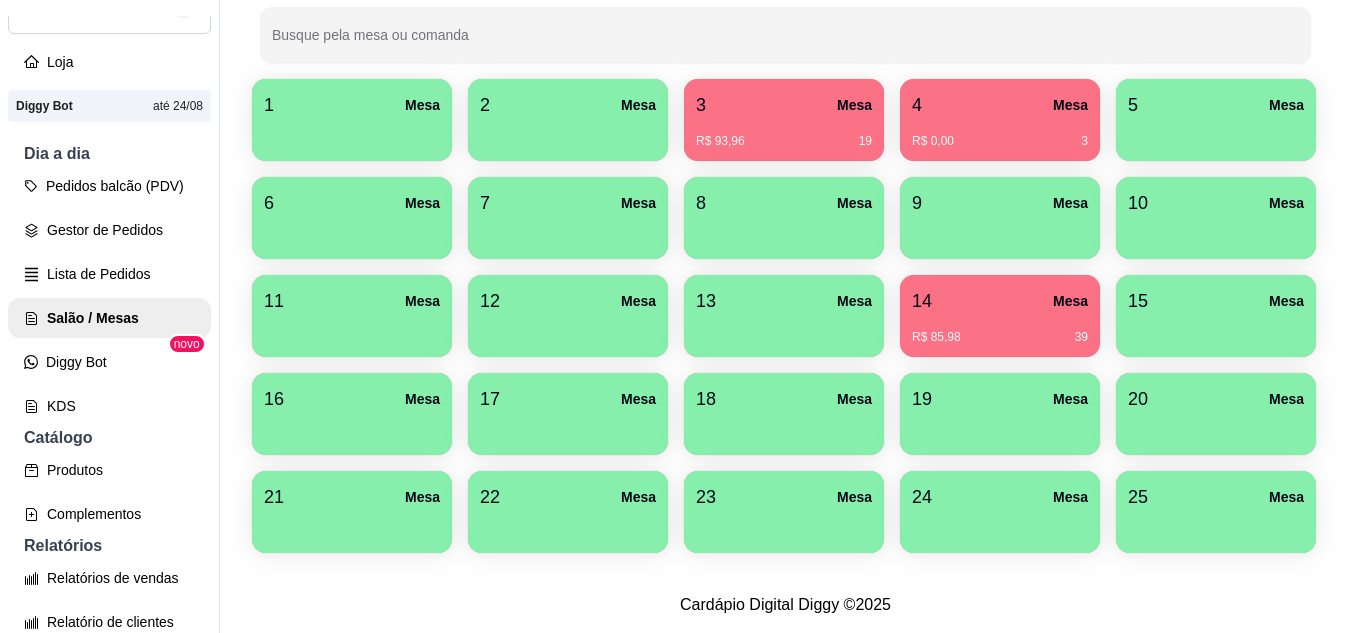 click on "R$ 85,98 39" at bounding box center (1000, 330) 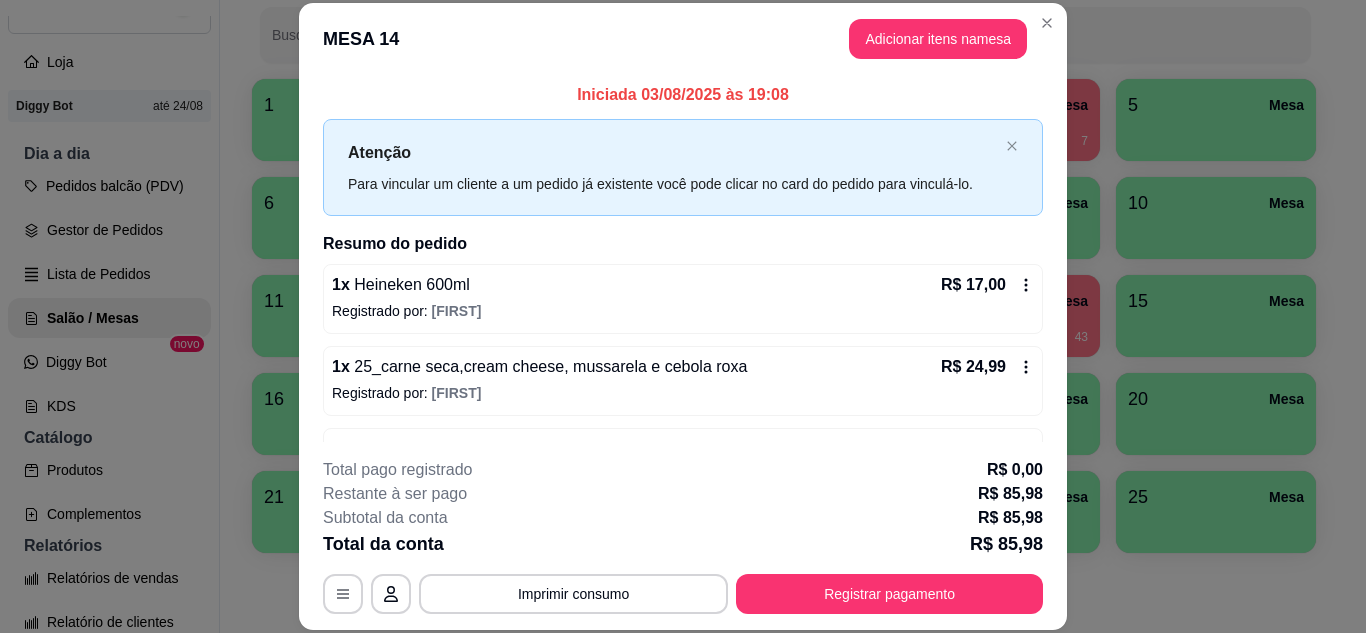 click on "**********" at bounding box center [683, 536] 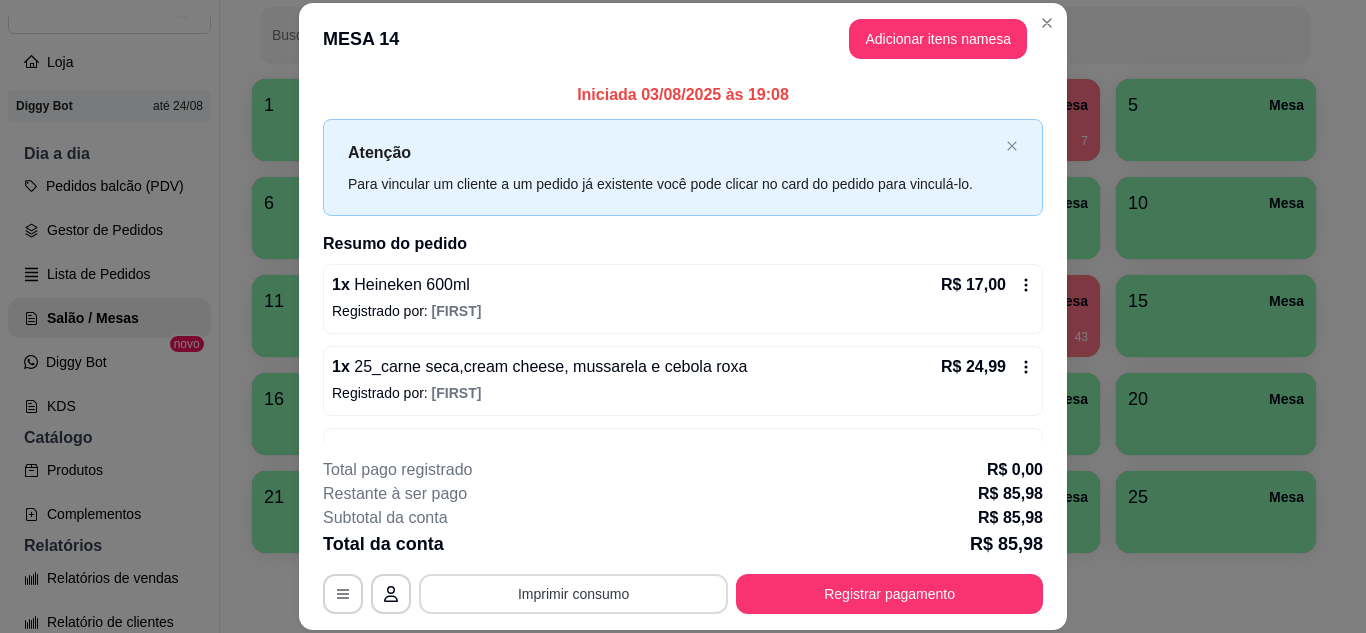 click on "Imprimir consumo" at bounding box center (573, 594) 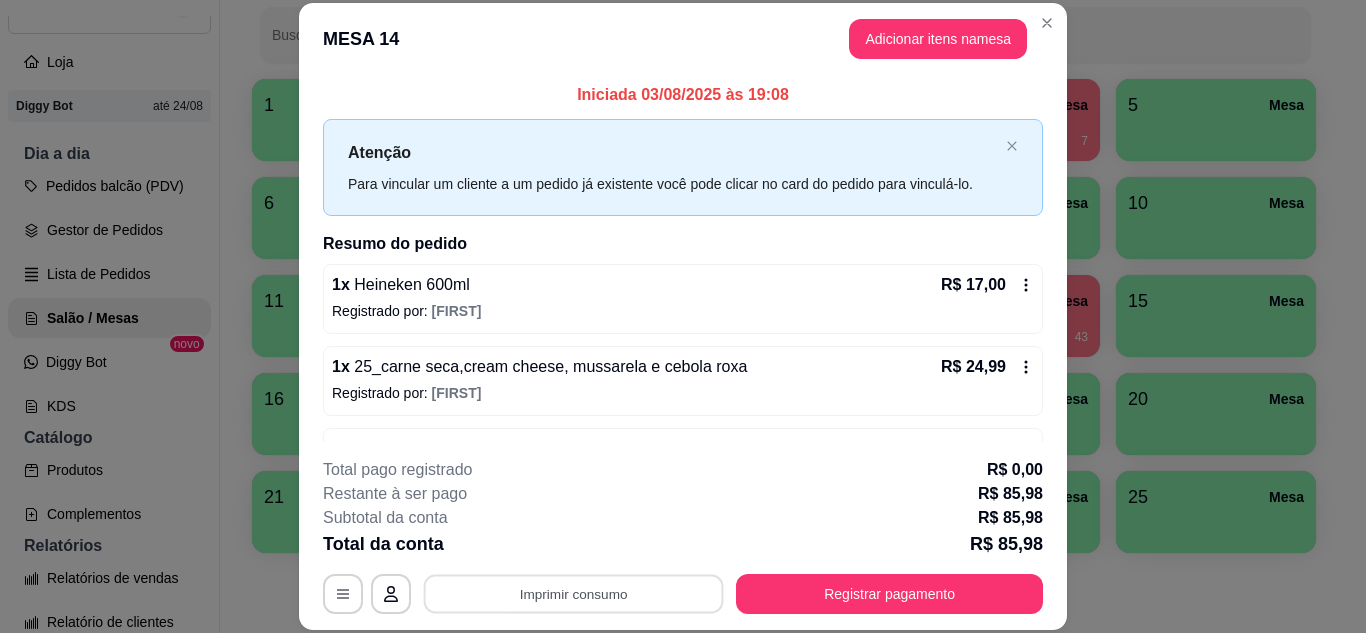 click on "MESA 14 Adicionar itens na  mesa" at bounding box center [683, 39] 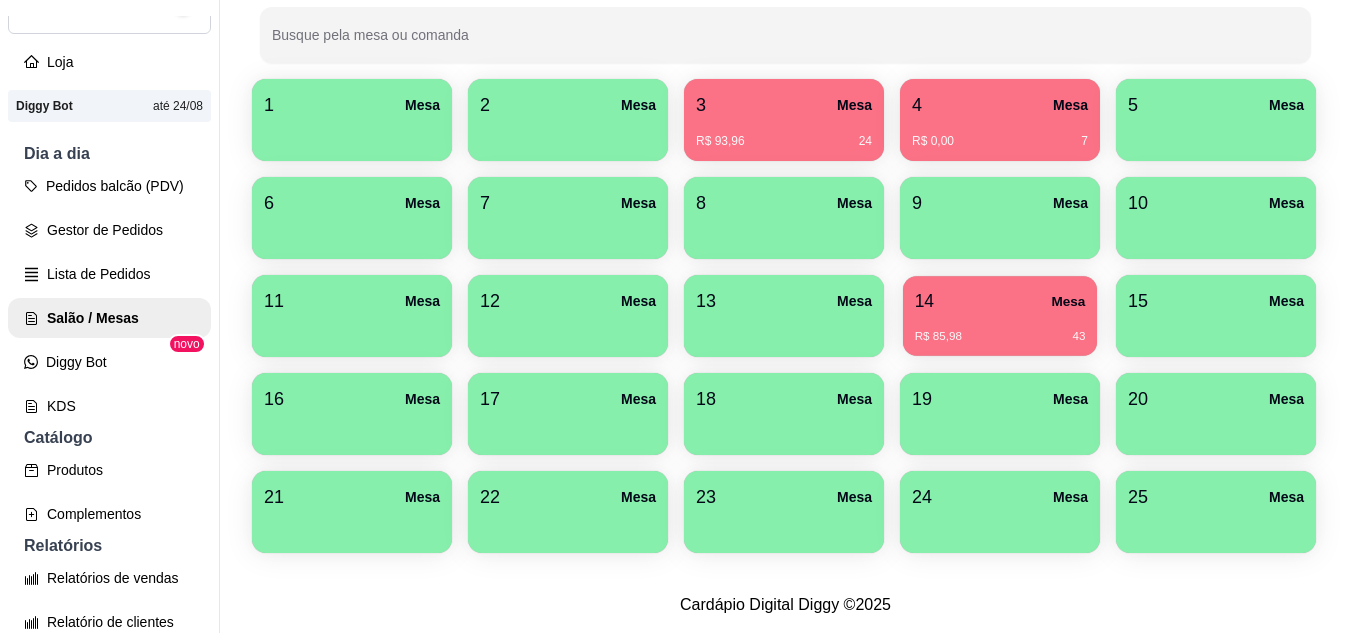 click on "14 Mesa" at bounding box center (1000, 301) 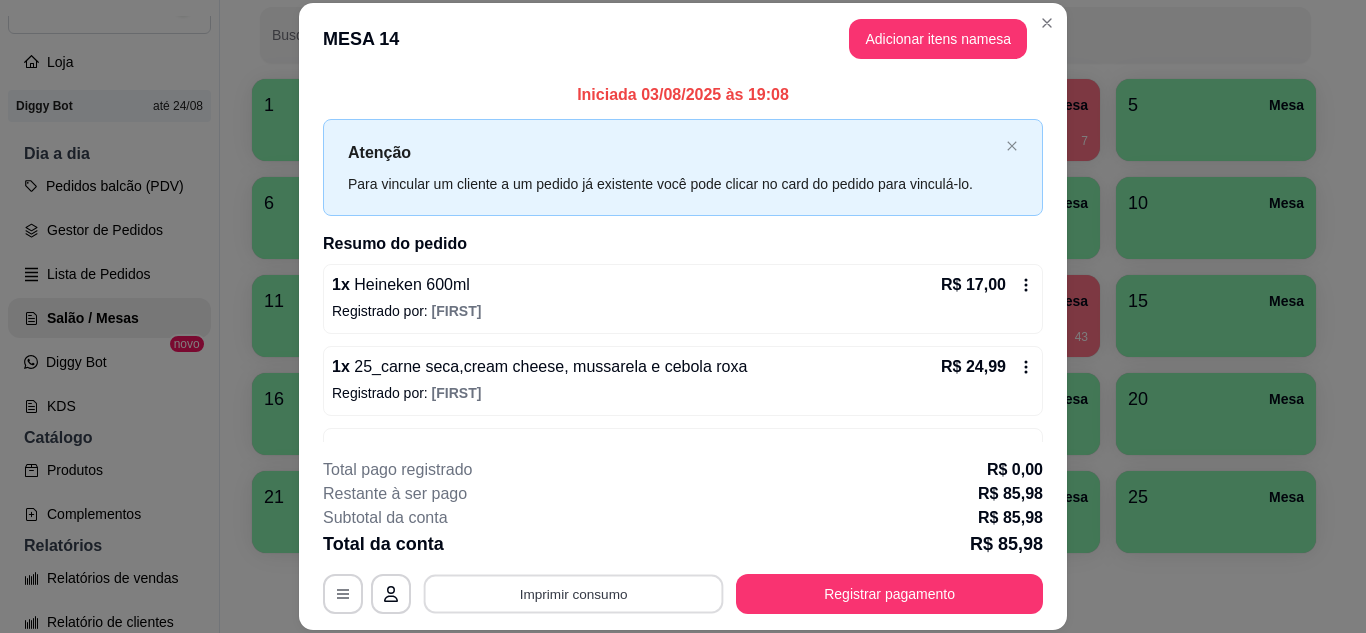 click on "Imprimir consumo" at bounding box center (574, 593) 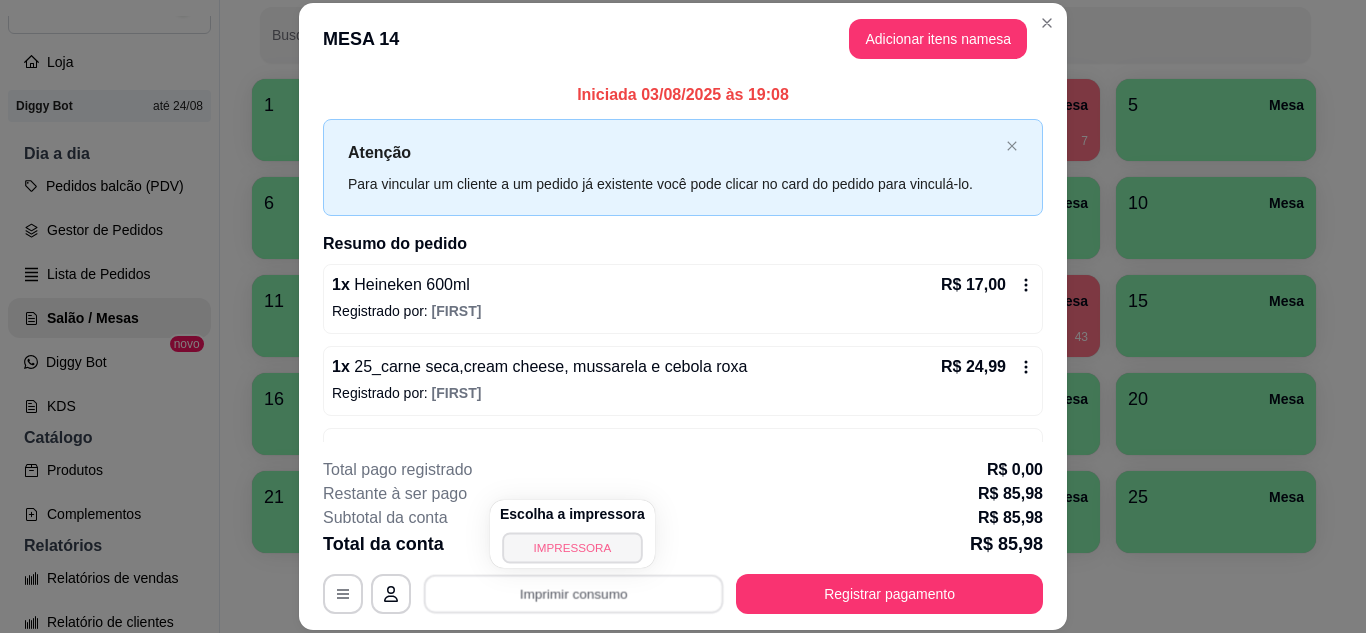 click on "IMPRESSORA" at bounding box center [572, 547] 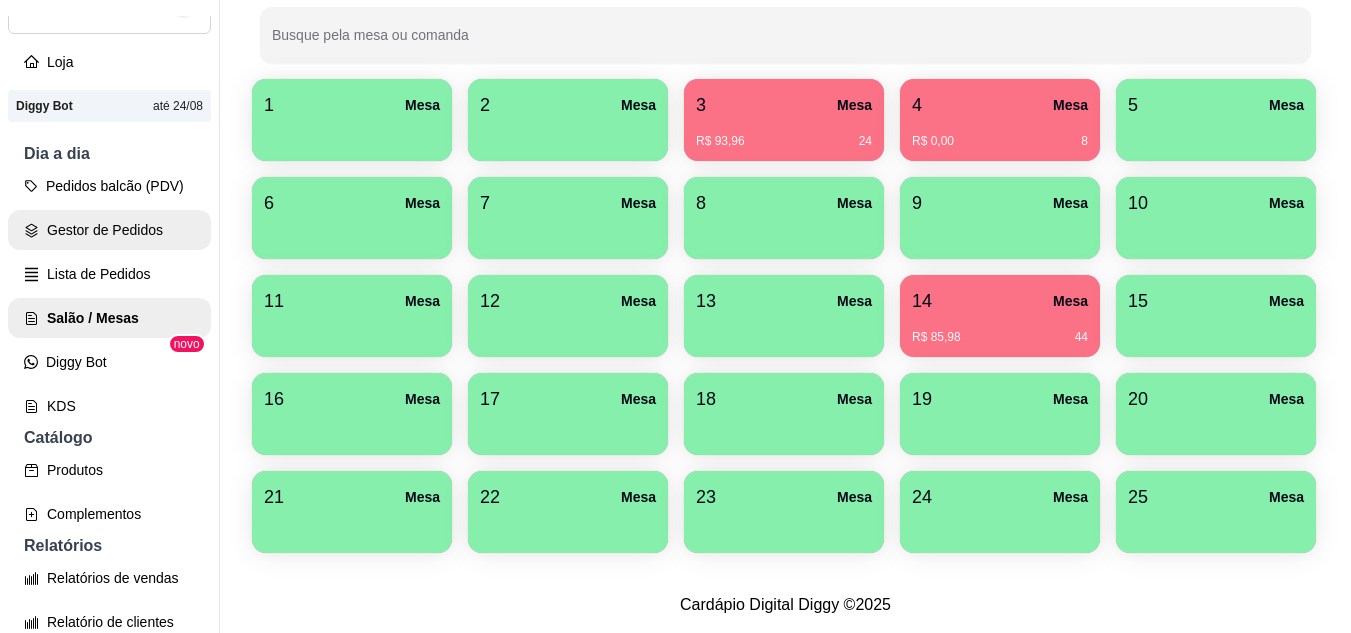 click on "Gestor de Pedidos" at bounding box center (109, 230) 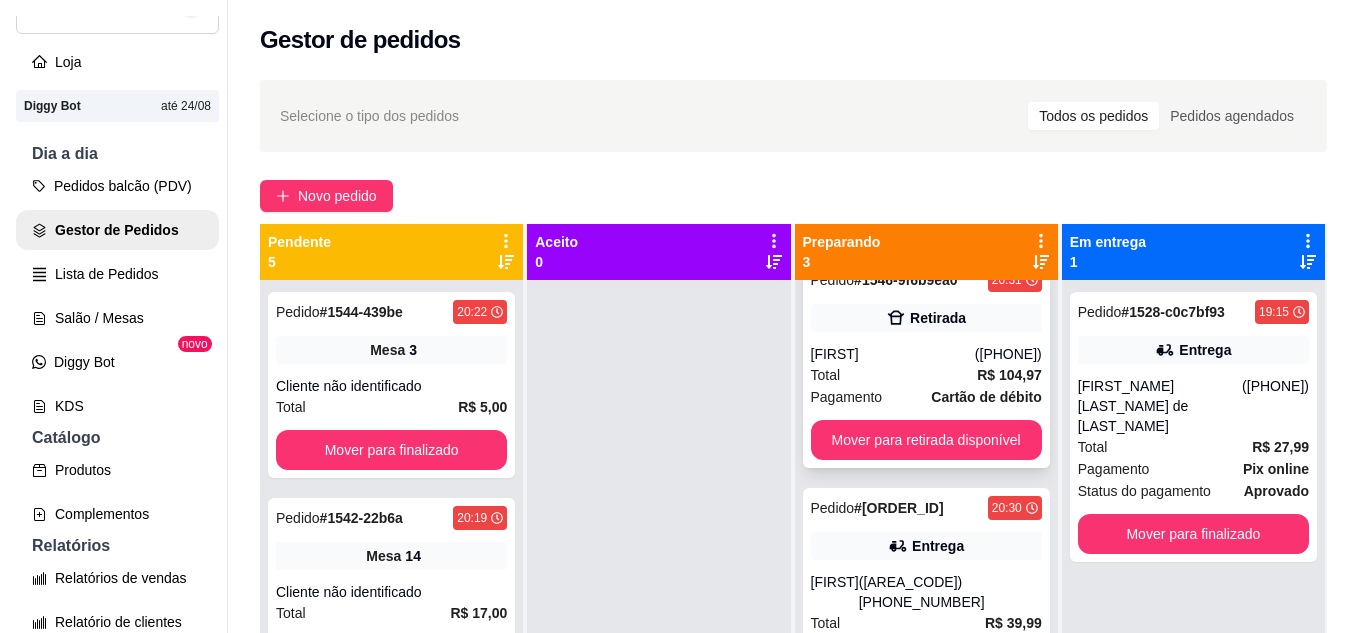 scroll, scrollTop: 0, scrollLeft: 0, axis: both 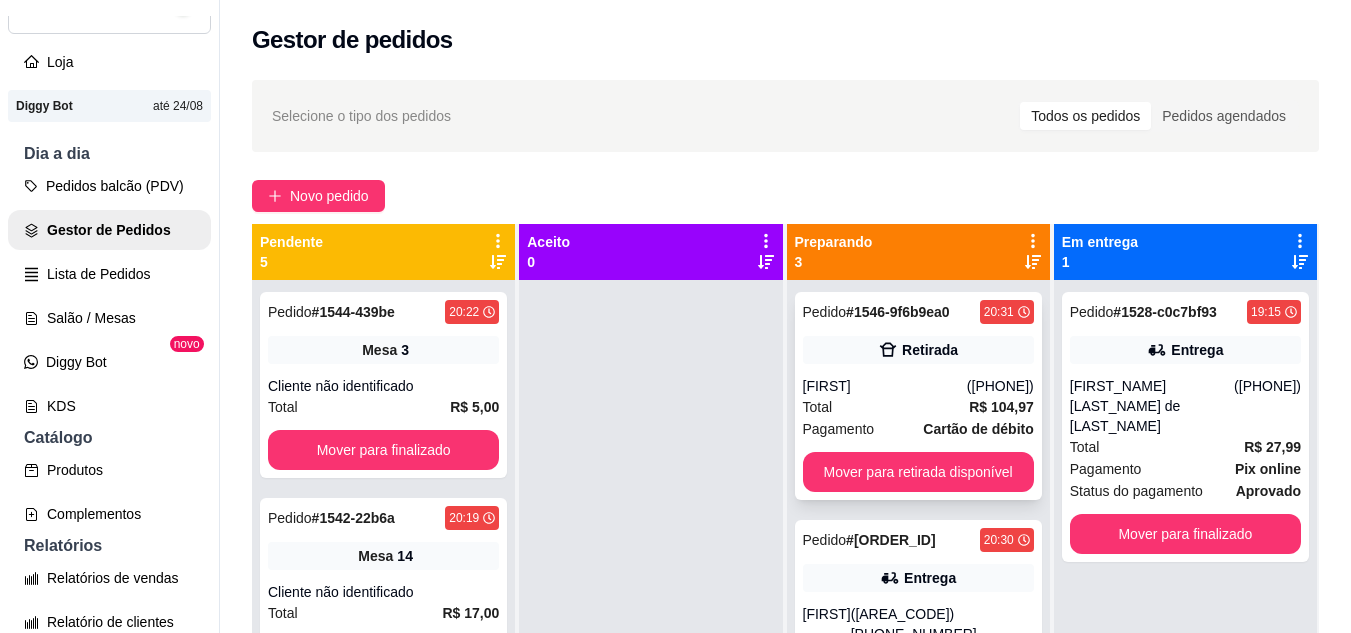 click on "[FIRST]" at bounding box center (885, 386) 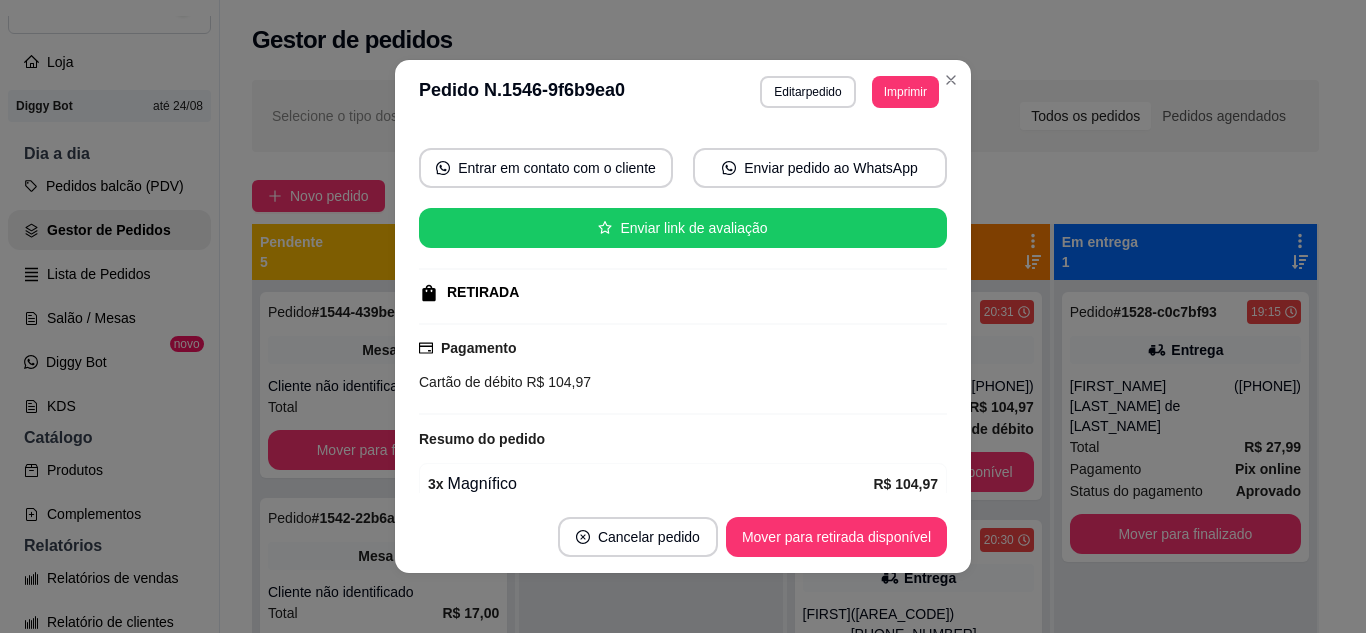 scroll, scrollTop: 282, scrollLeft: 0, axis: vertical 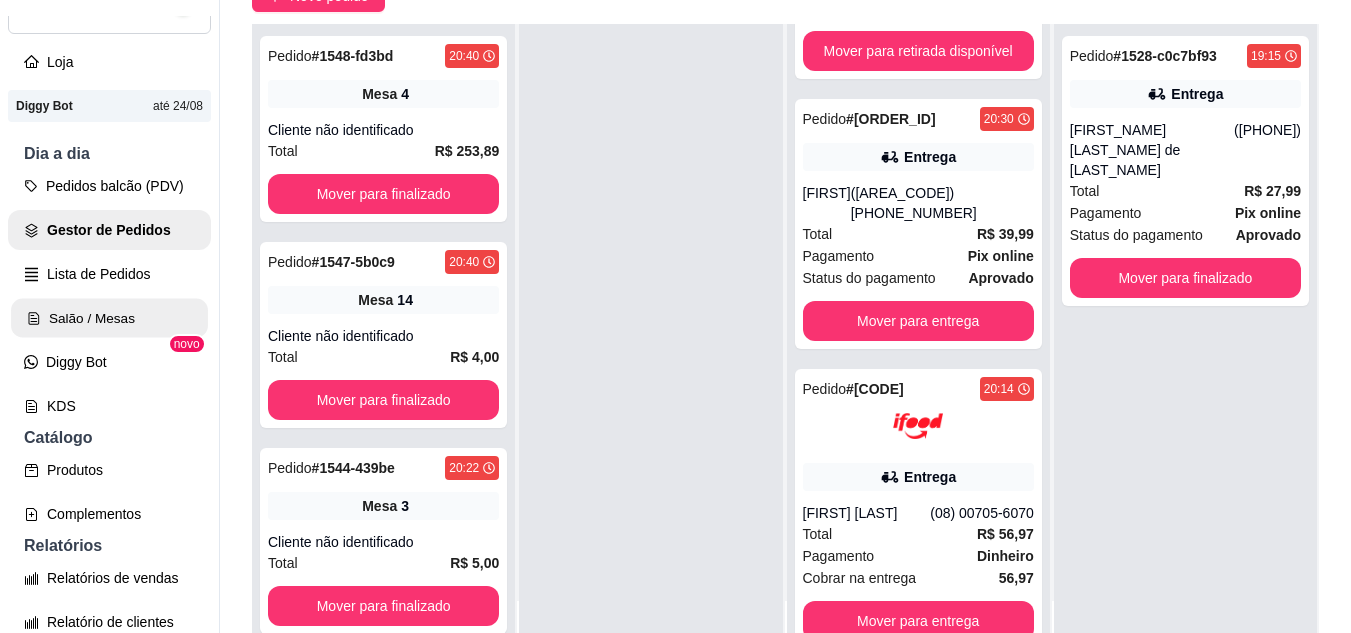 click on "Salão / Mesas" at bounding box center (109, 318) 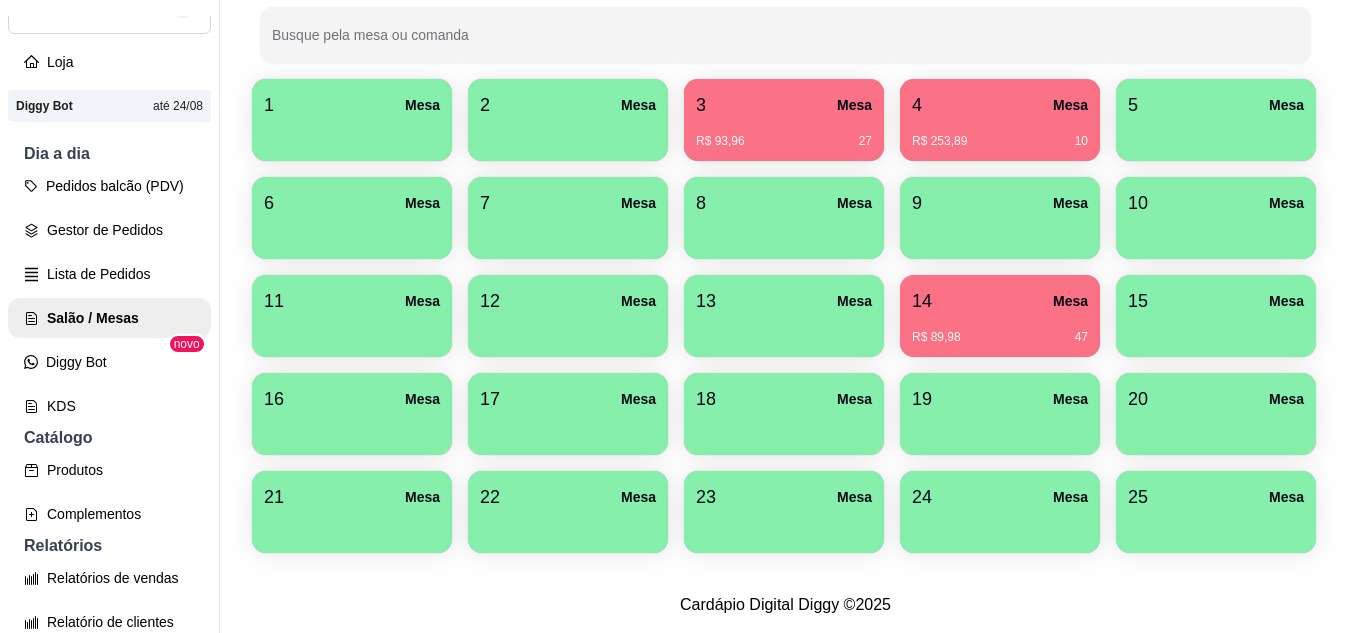 scroll, scrollTop: 400, scrollLeft: 0, axis: vertical 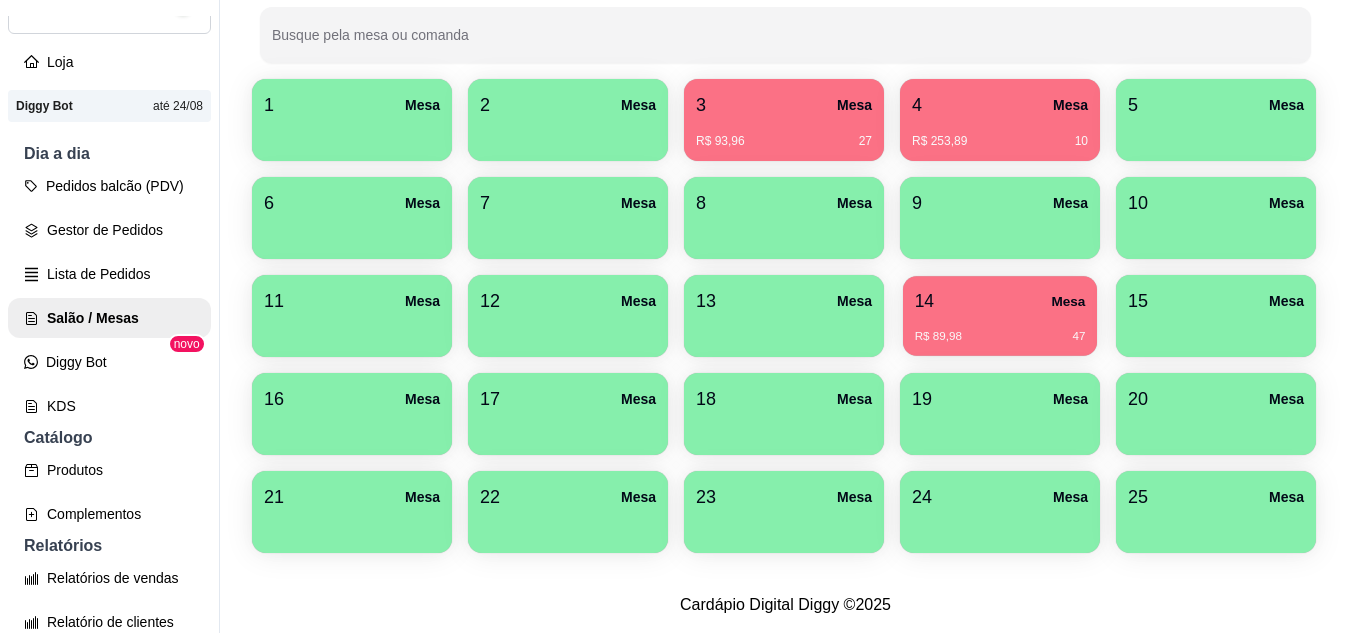 click on "R$ 89,98 47" at bounding box center [1000, 337] 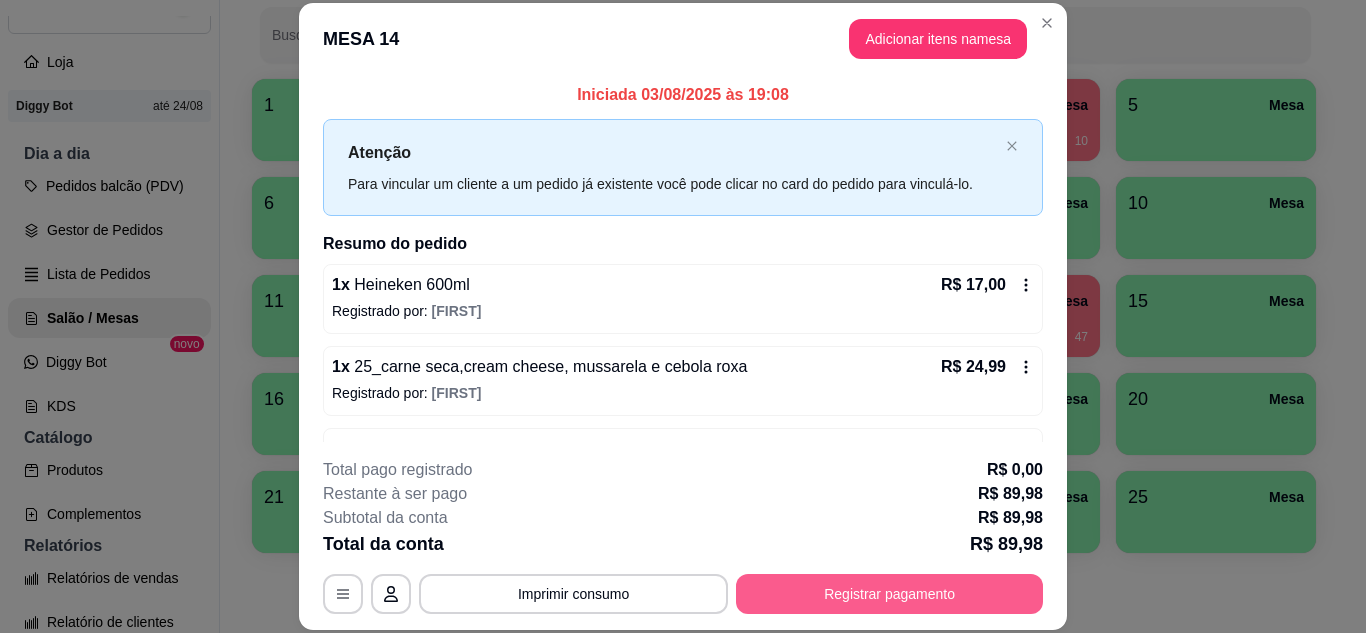 click on "Registrar pagamento" at bounding box center (889, 594) 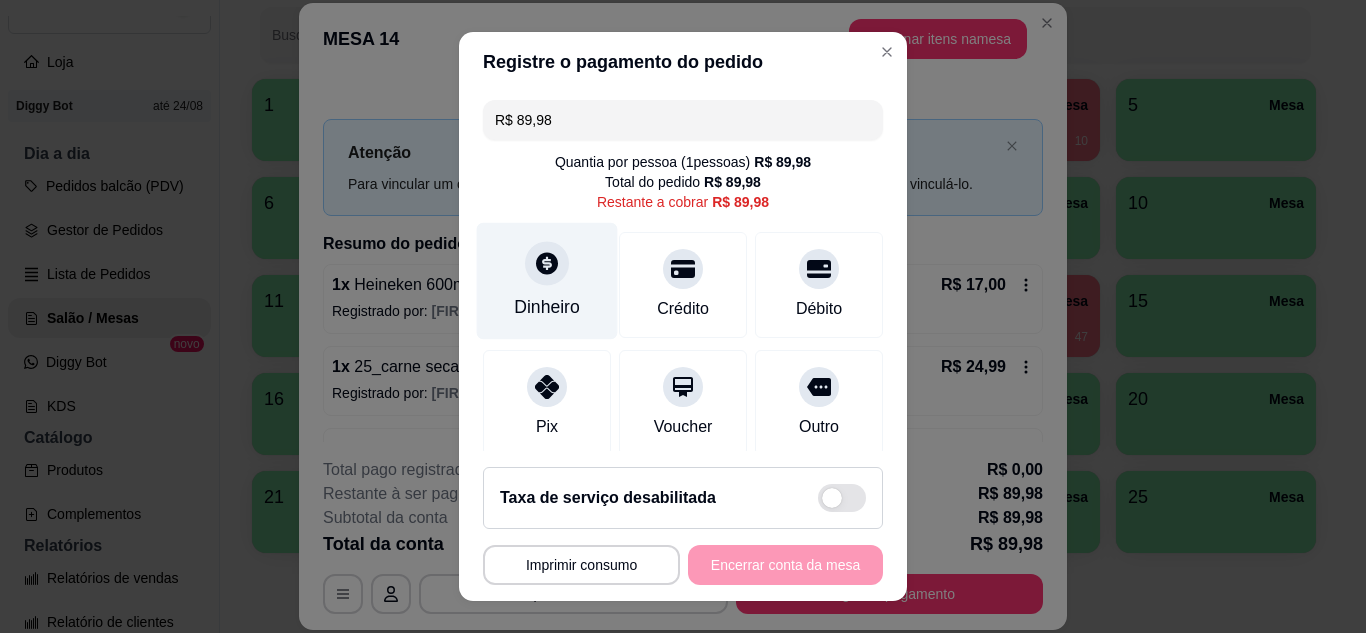 click on "Dinheiro" at bounding box center [547, 280] 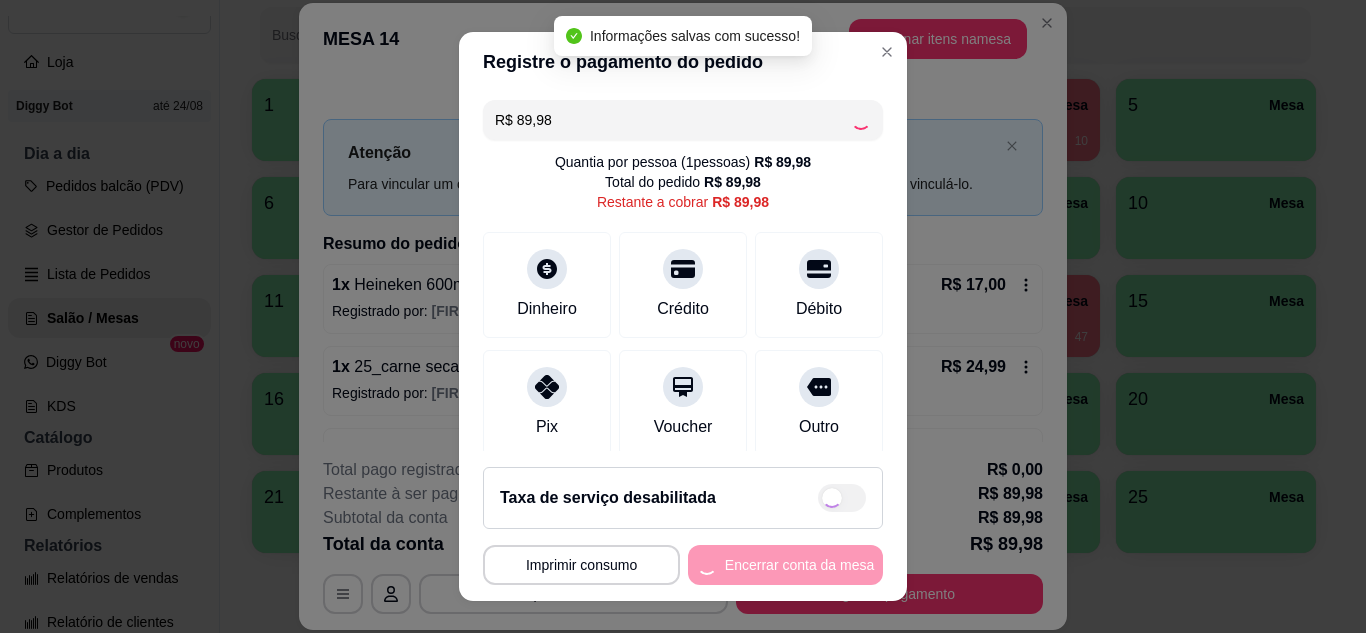 type on "R$ 0,00" 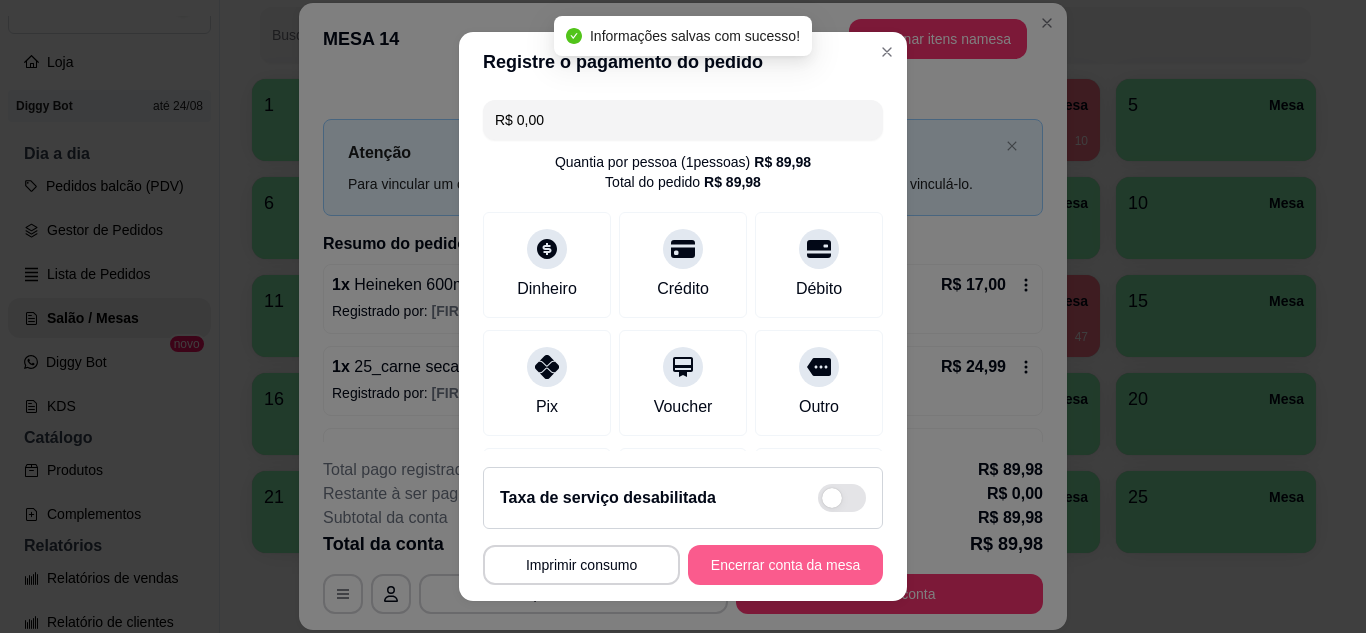 click on "Encerrar conta da mesa" at bounding box center (785, 565) 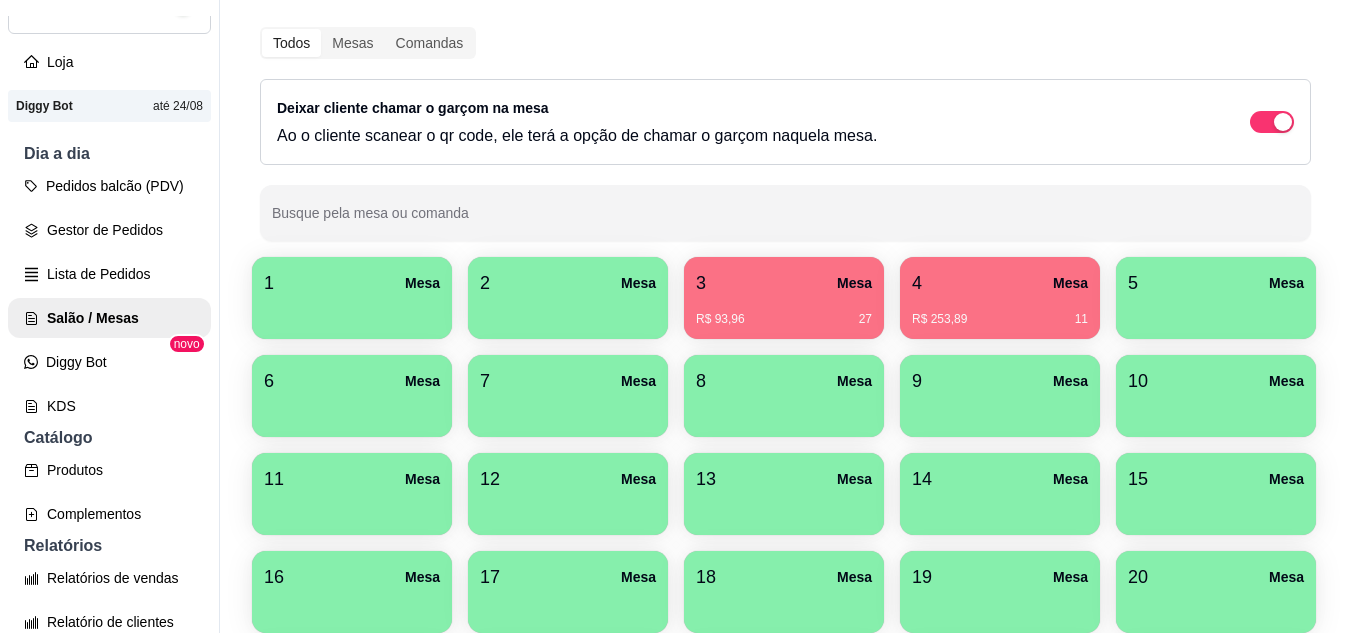 scroll, scrollTop: 100, scrollLeft: 0, axis: vertical 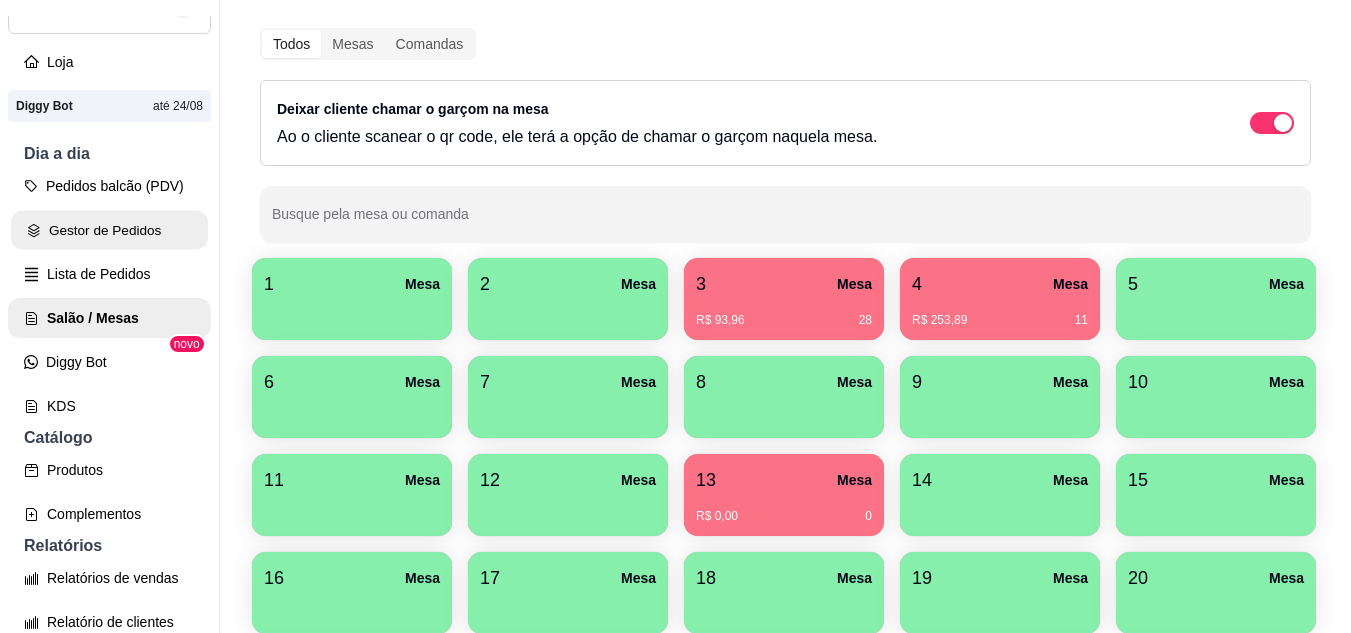 click on "Gestor de Pedidos" at bounding box center [109, 230] 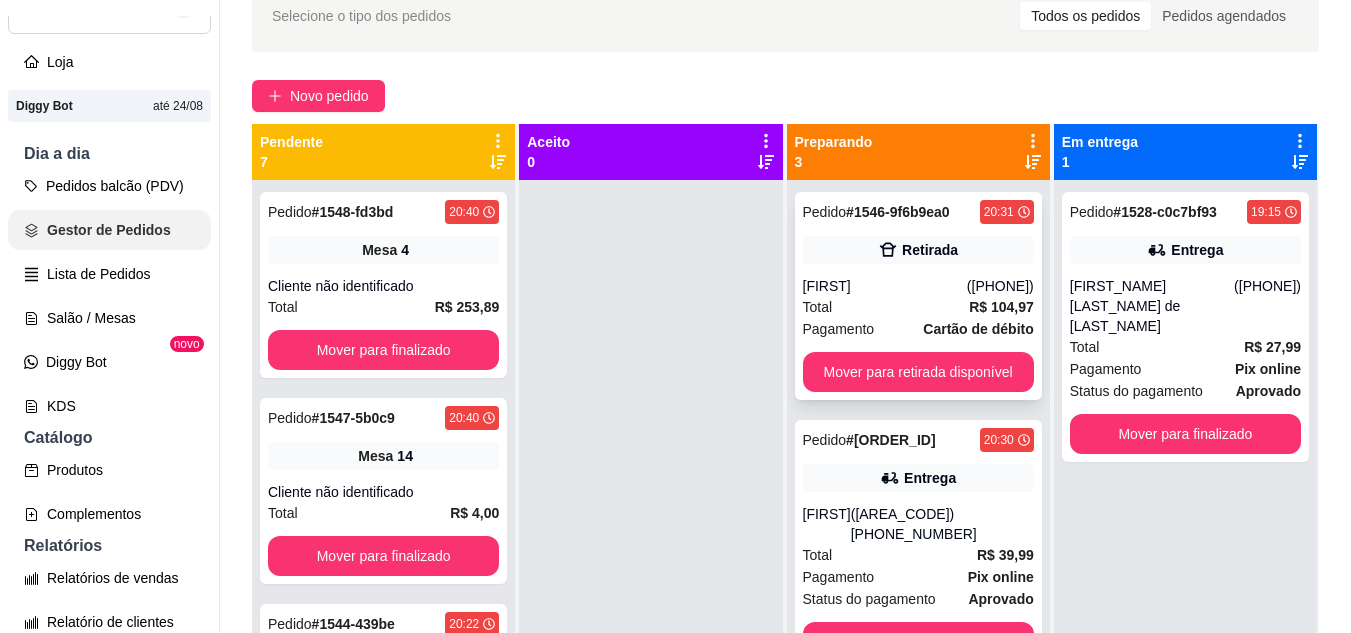 scroll, scrollTop: 0, scrollLeft: 0, axis: both 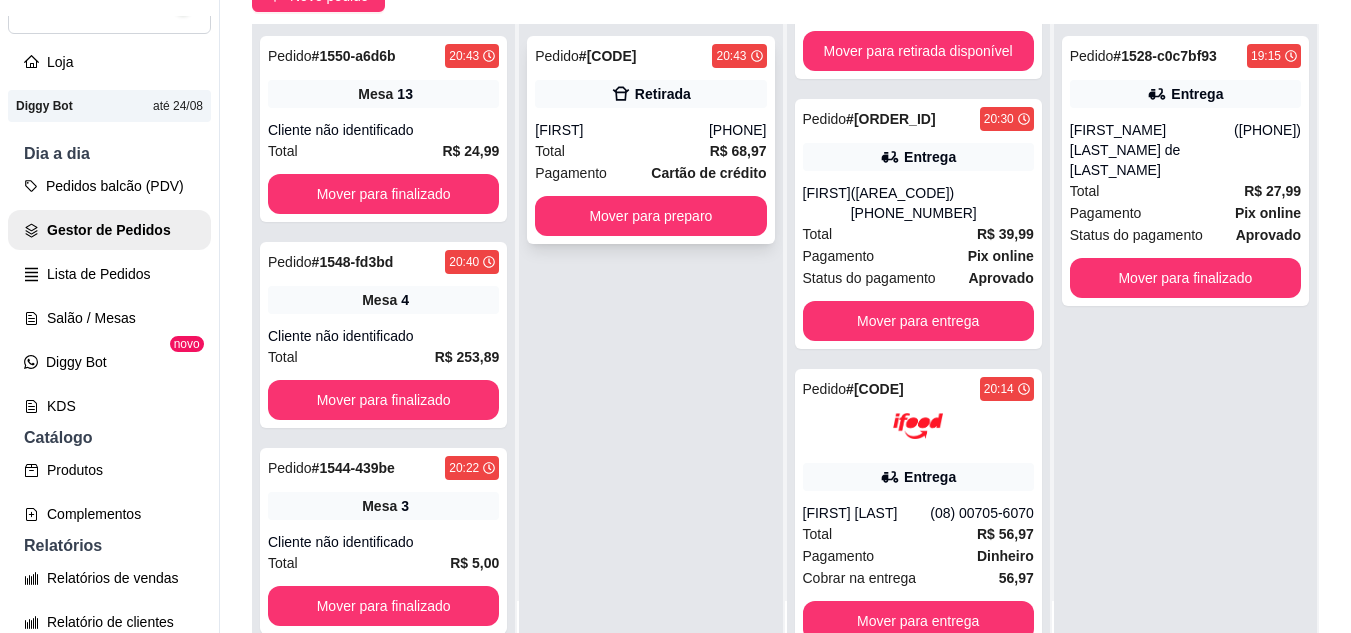 click on "Pedido  # 1549-14516f58 [TIME] Retirada [FIRST] ([PHONE]) Total R$ 68,97 Pagamento Cartão de crédito Mover para preparo" at bounding box center [650, 140] 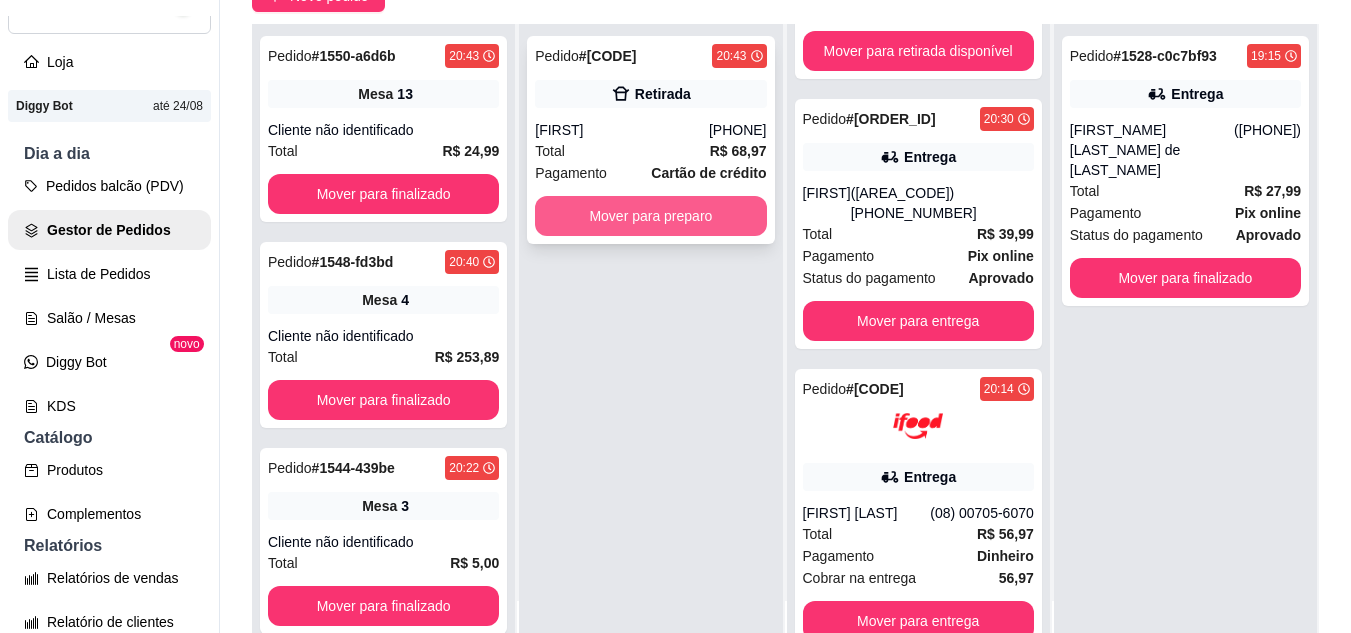 click on "Mover para preparo" at bounding box center [650, 216] 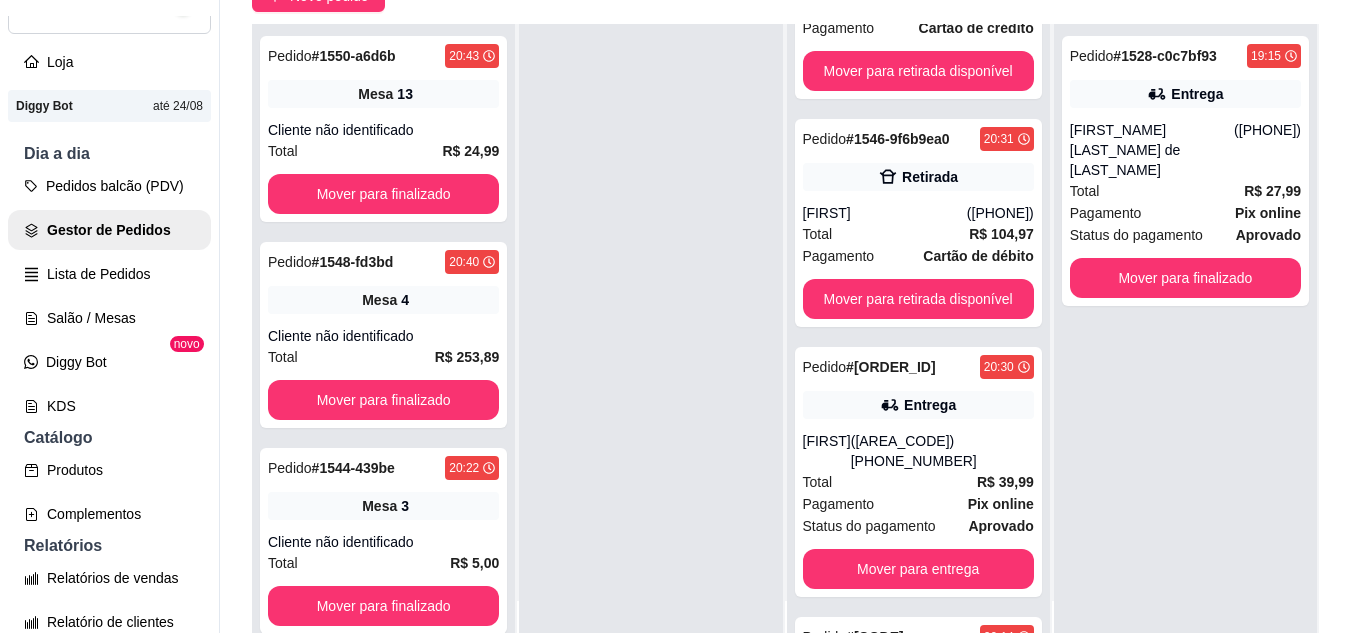scroll, scrollTop: 0, scrollLeft: 0, axis: both 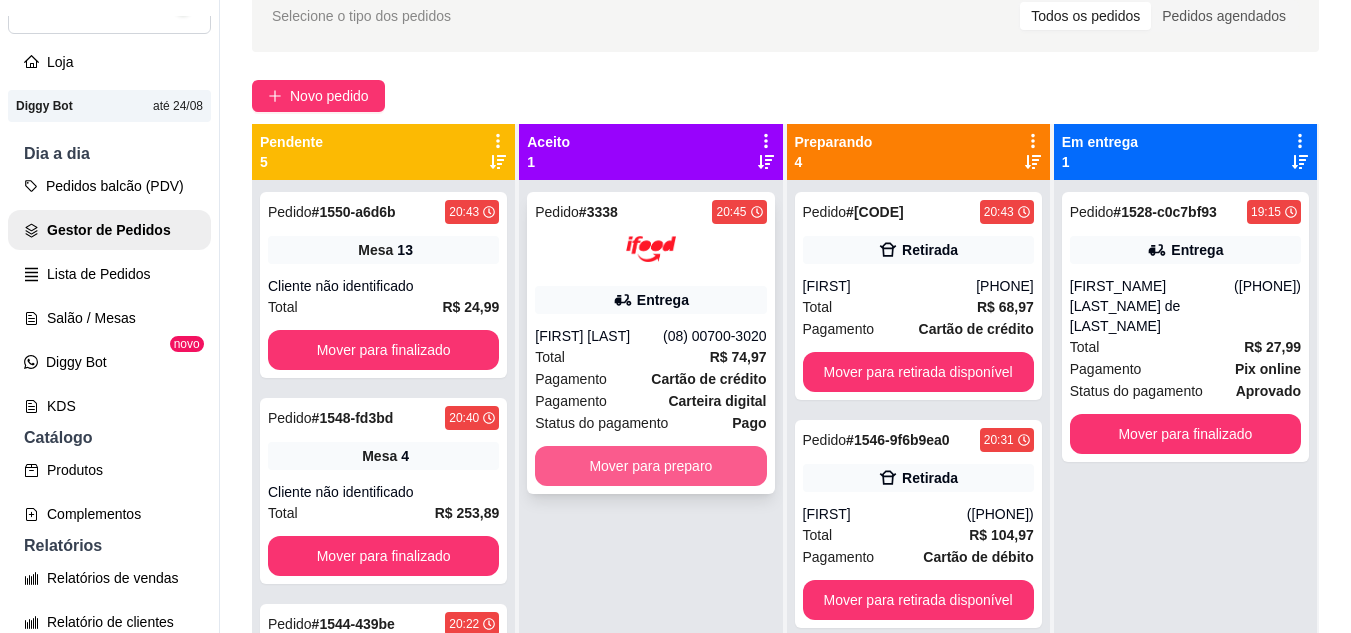 click on "Mover para preparo" at bounding box center [650, 466] 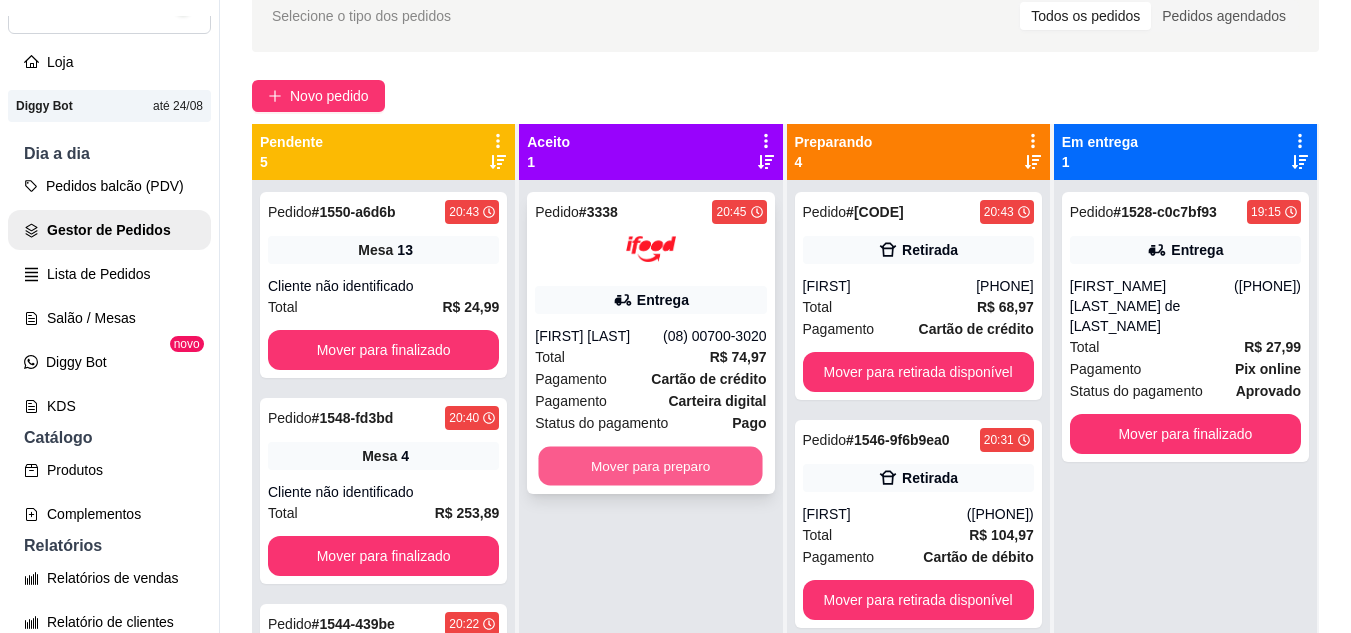 click on "Mover para preparo" at bounding box center (651, 466) 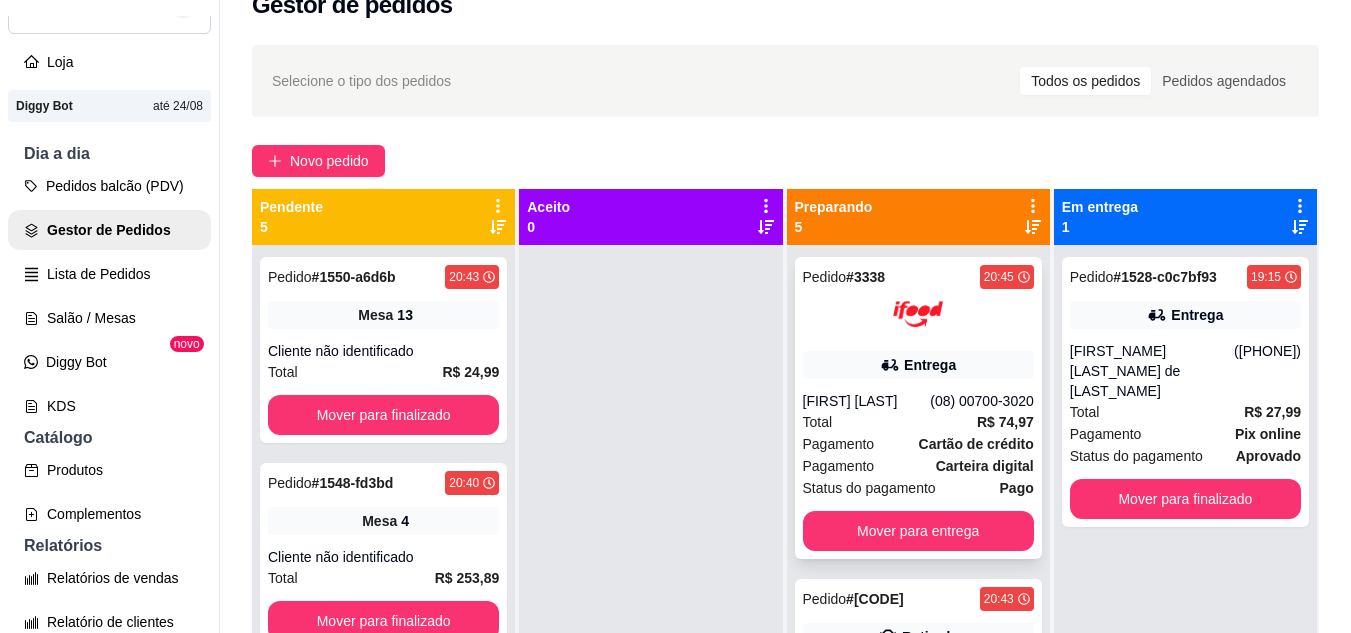 scroll, scrollTop: 0, scrollLeft: 0, axis: both 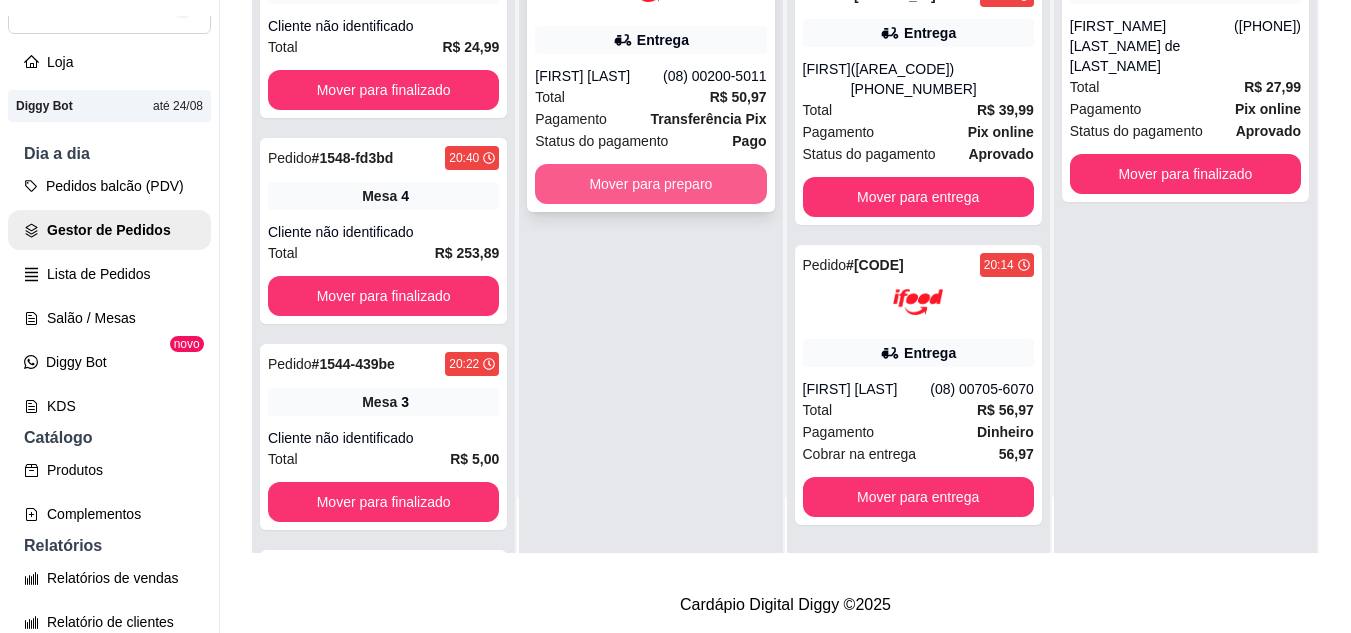 click on "Mover para preparo" at bounding box center (650, 184) 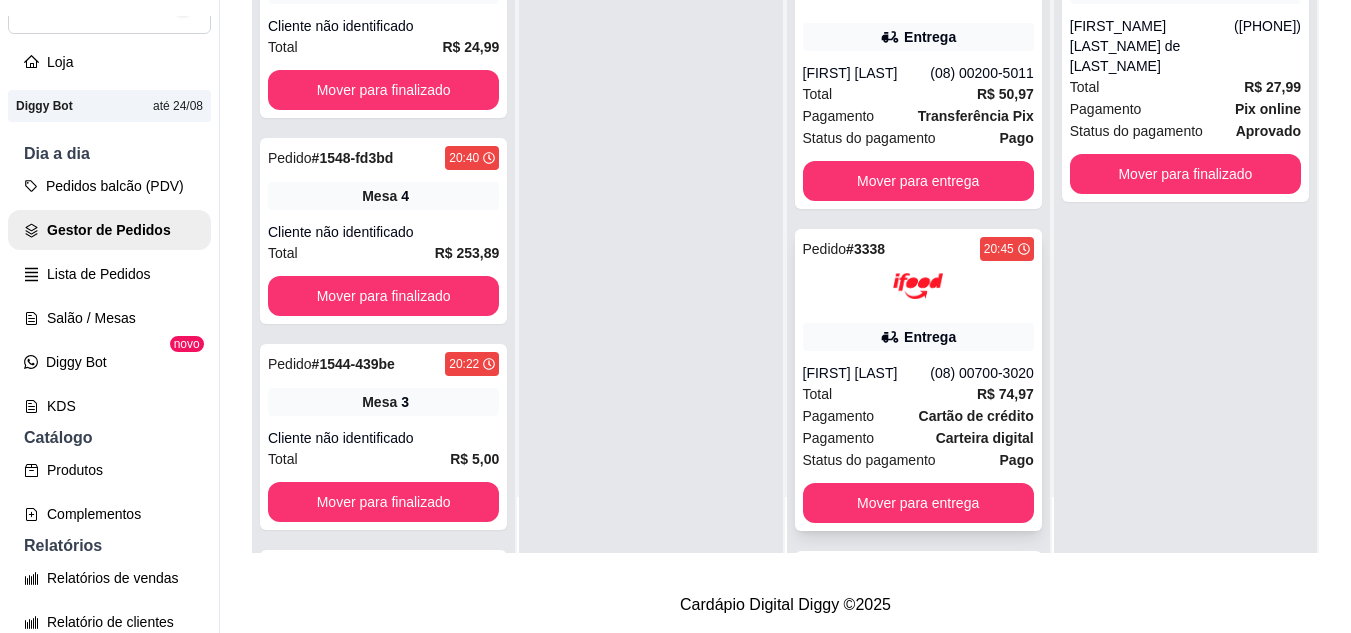 scroll, scrollTop: 0, scrollLeft: 0, axis: both 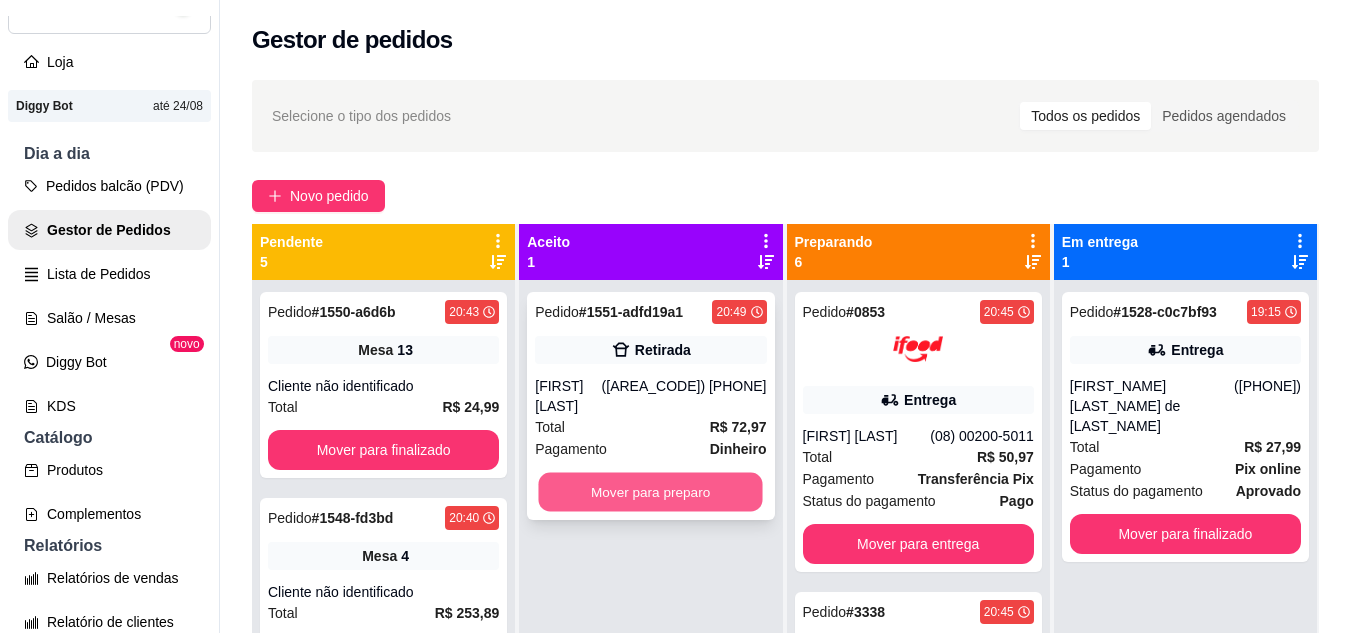 click on "Mover para preparo" at bounding box center [651, 492] 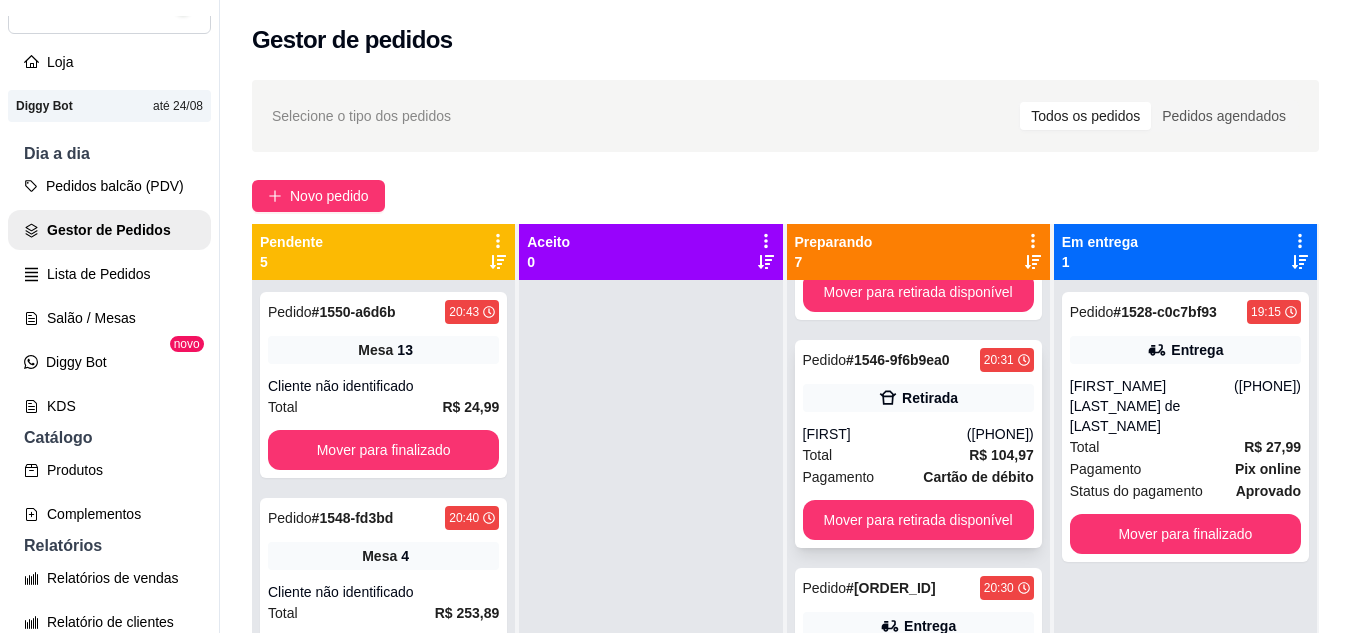 scroll, scrollTop: 1100, scrollLeft: 0, axis: vertical 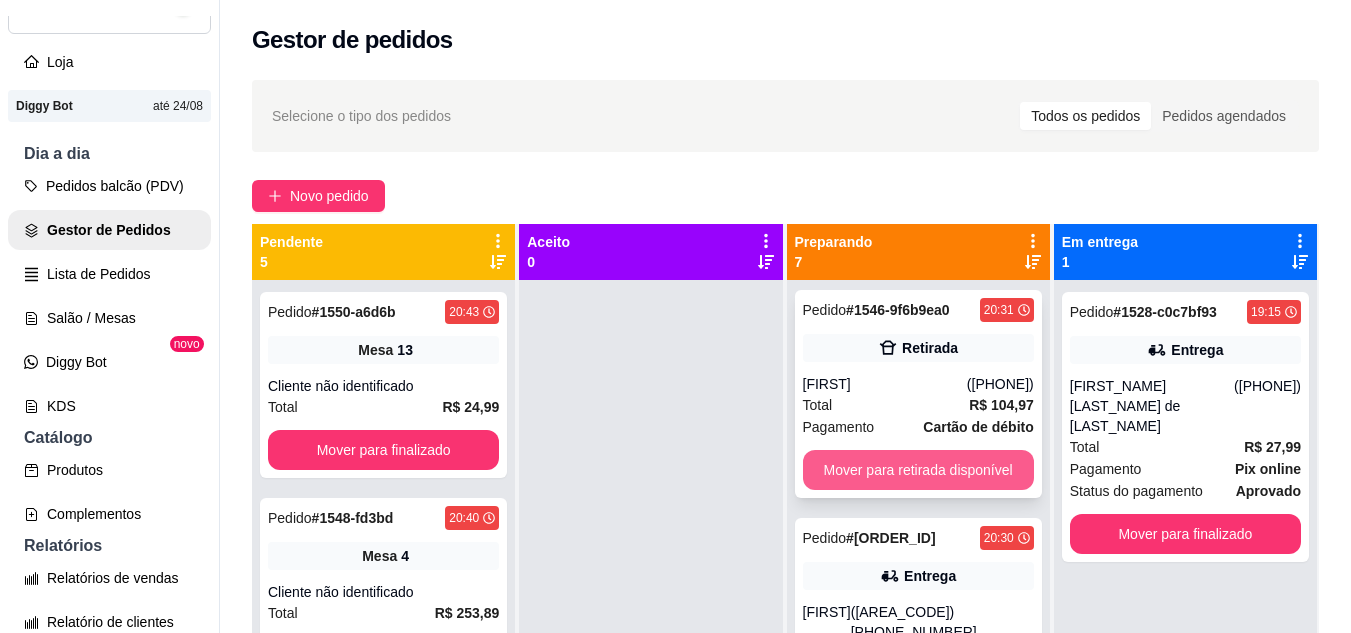click on "Mover para retirada disponível" at bounding box center [918, 470] 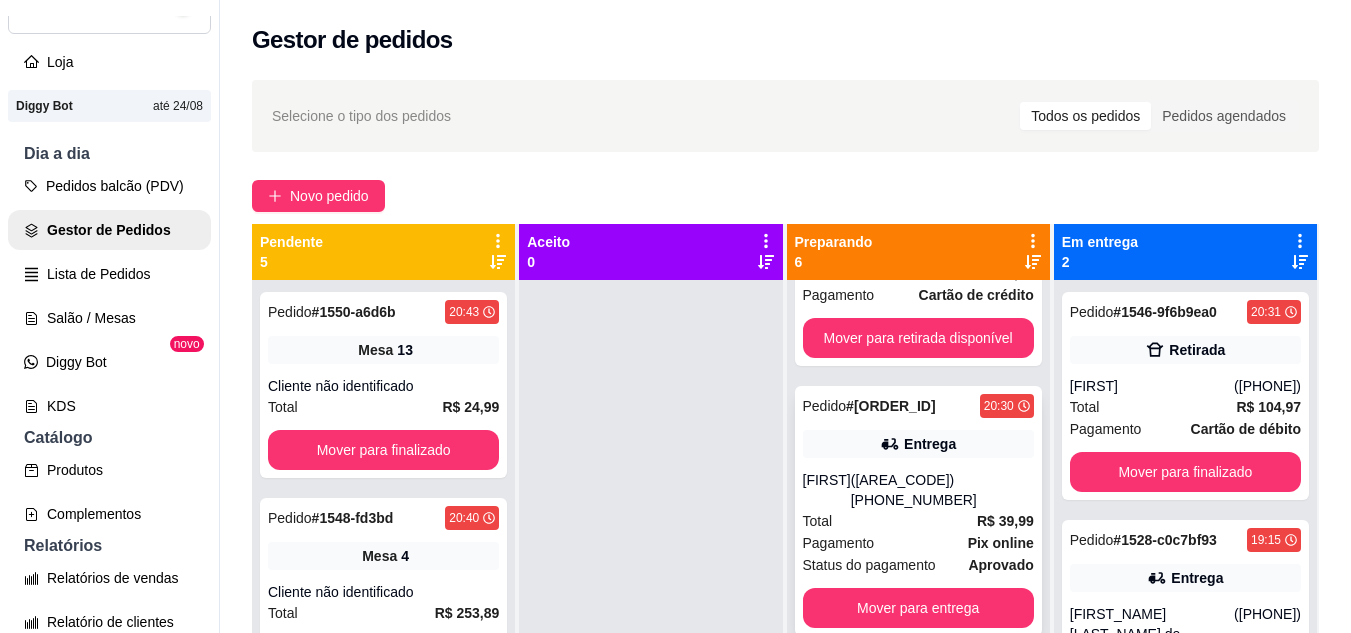 scroll, scrollTop: 1035, scrollLeft: 0, axis: vertical 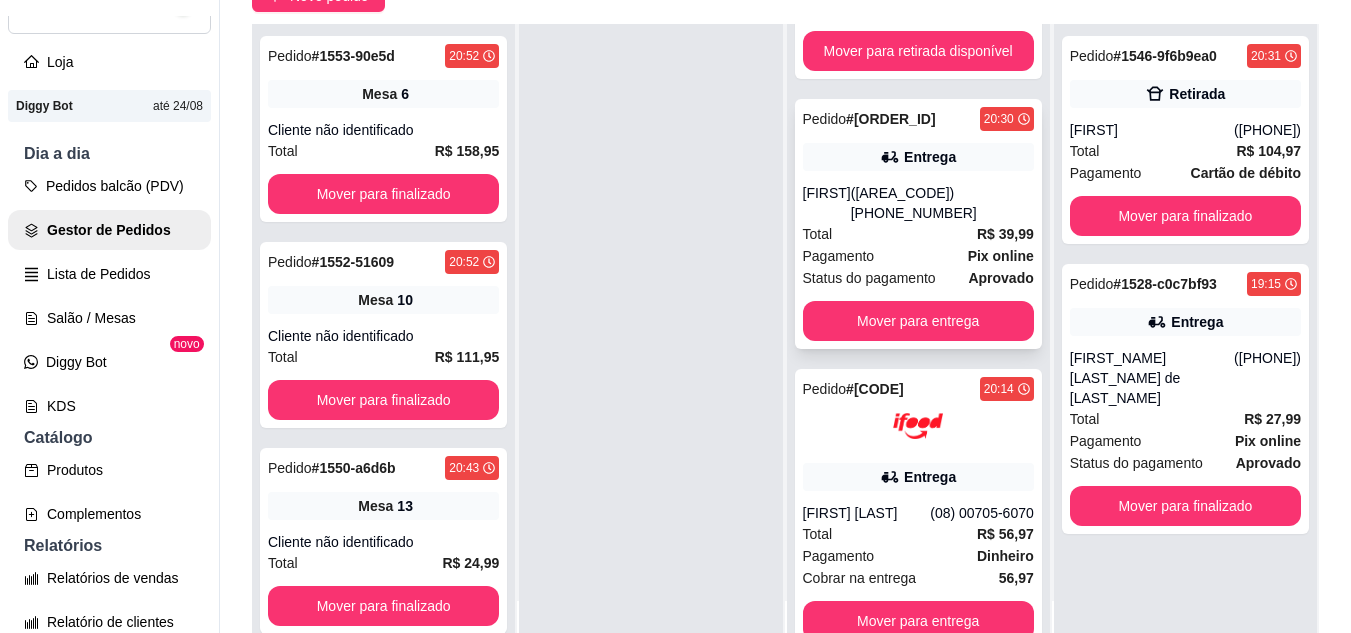 click on "Total R$ 39,99" at bounding box center [918, 234] 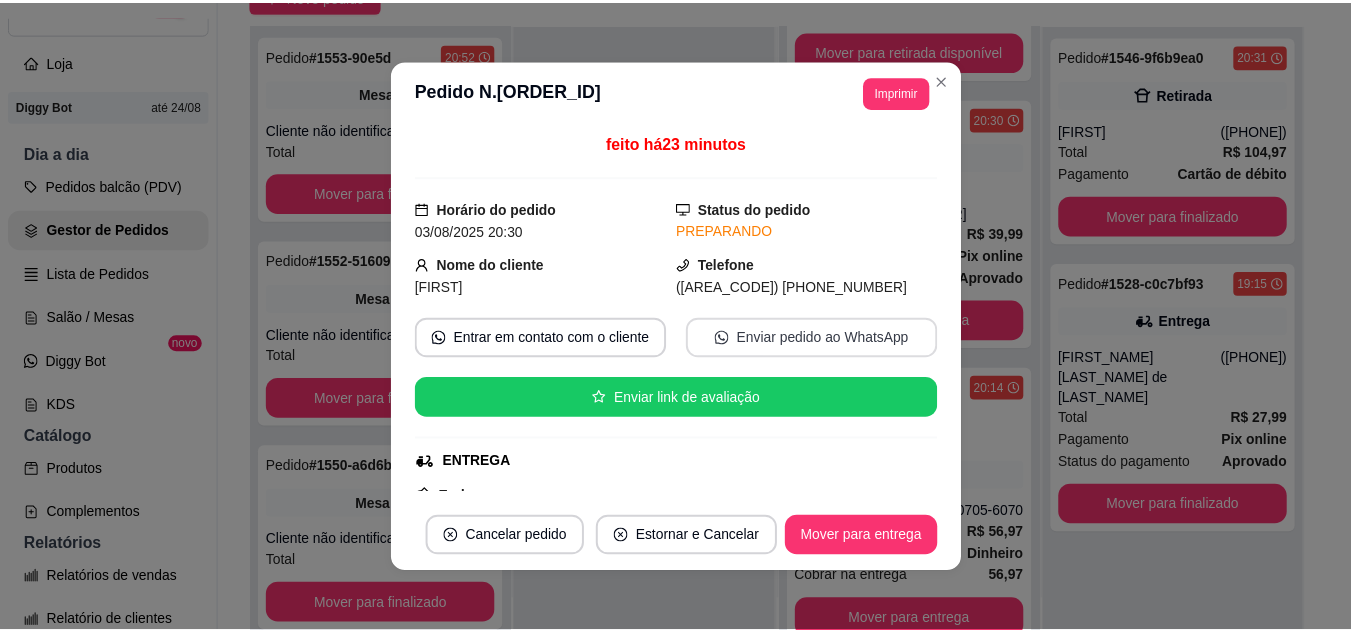 scroll, scrollTop: 100, scrollLeft: 0, axis: vertical 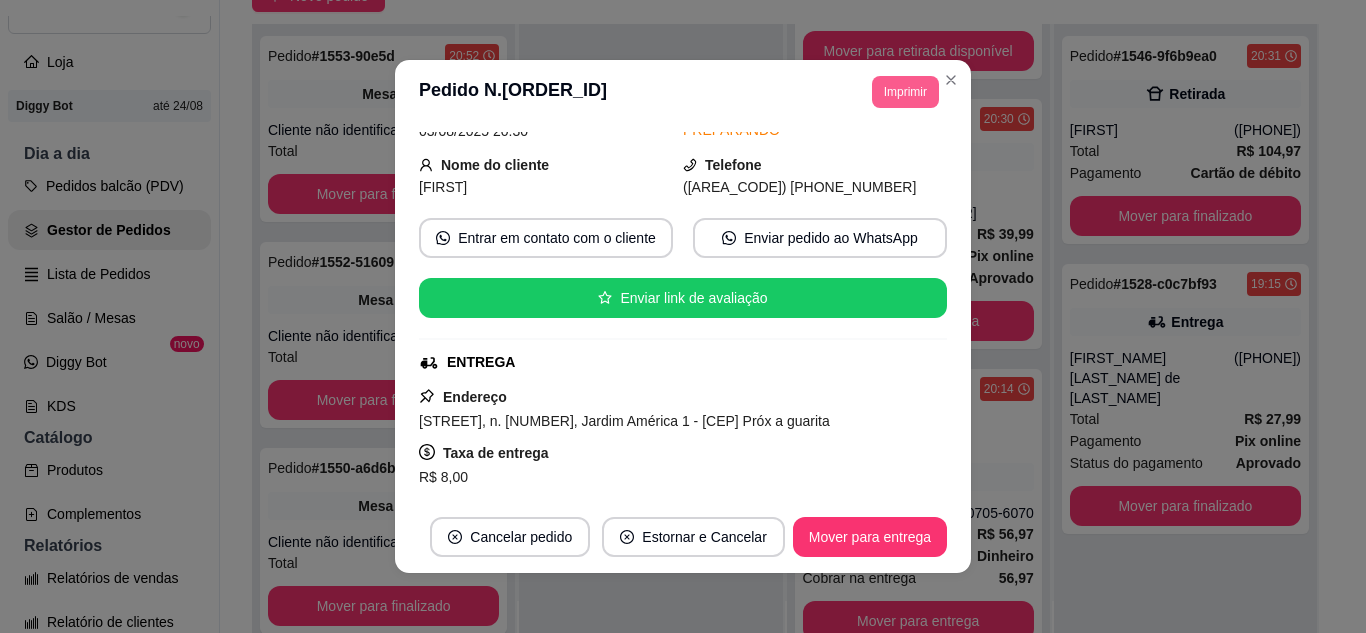 click on "**********" at bounding box center [897, 92] 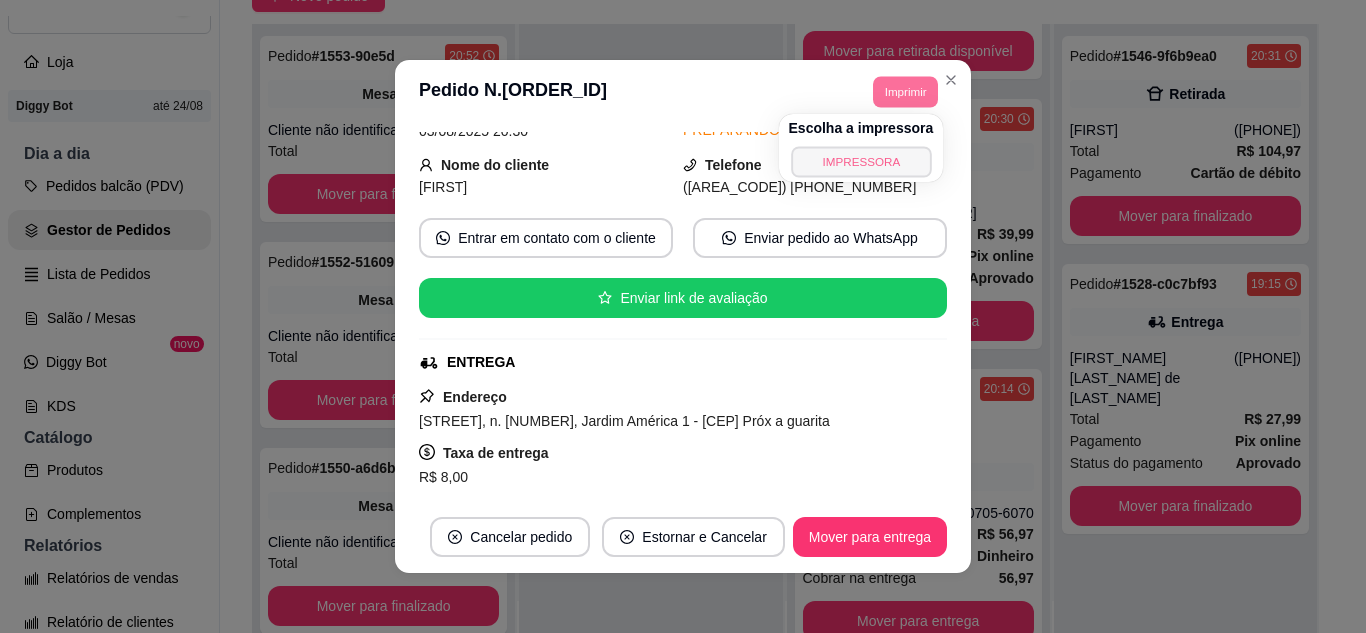 click on "IMPRESSORA" at bounding box center (861, 161) 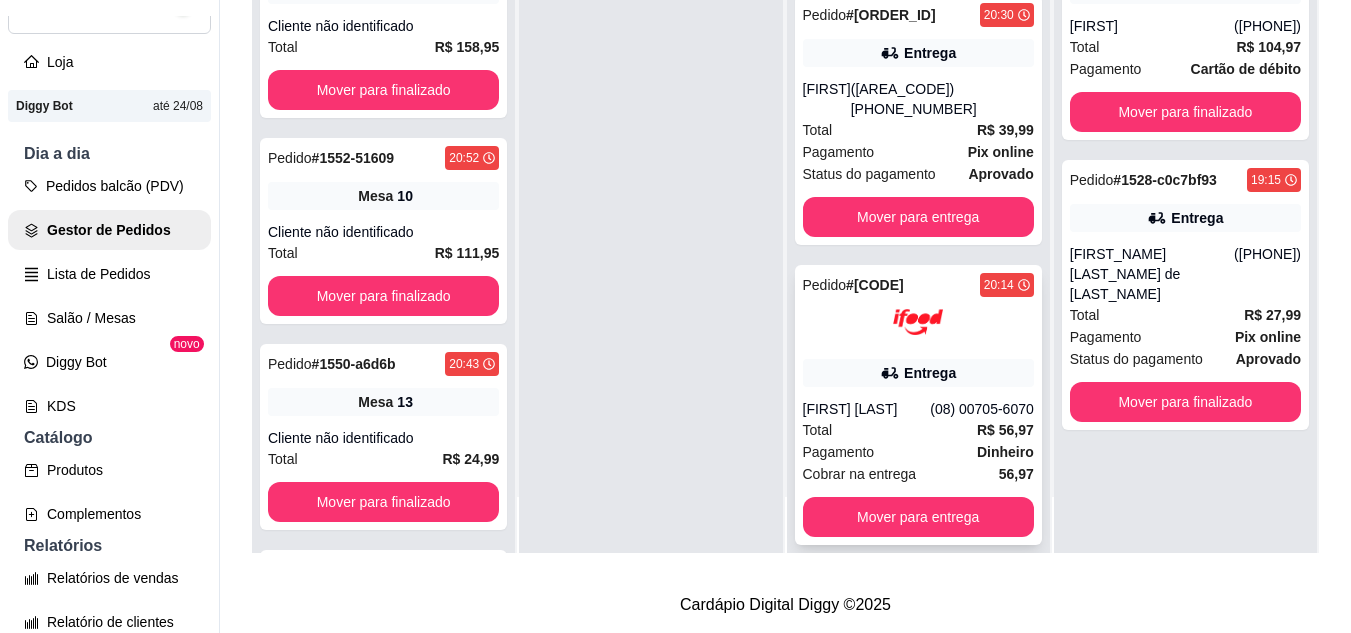 scroll, scrollTop: 319, scrollLeft: 0, axis: vertical 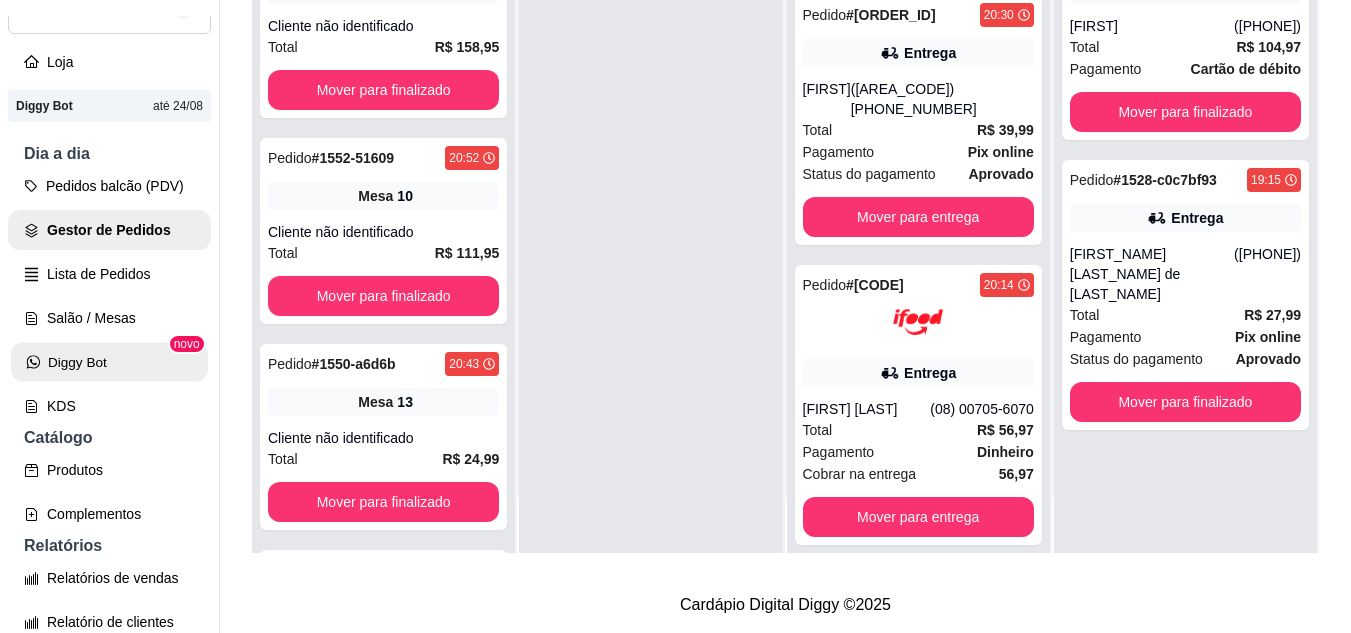 click on "Diggy Bot" at bounding box center [109, 362] 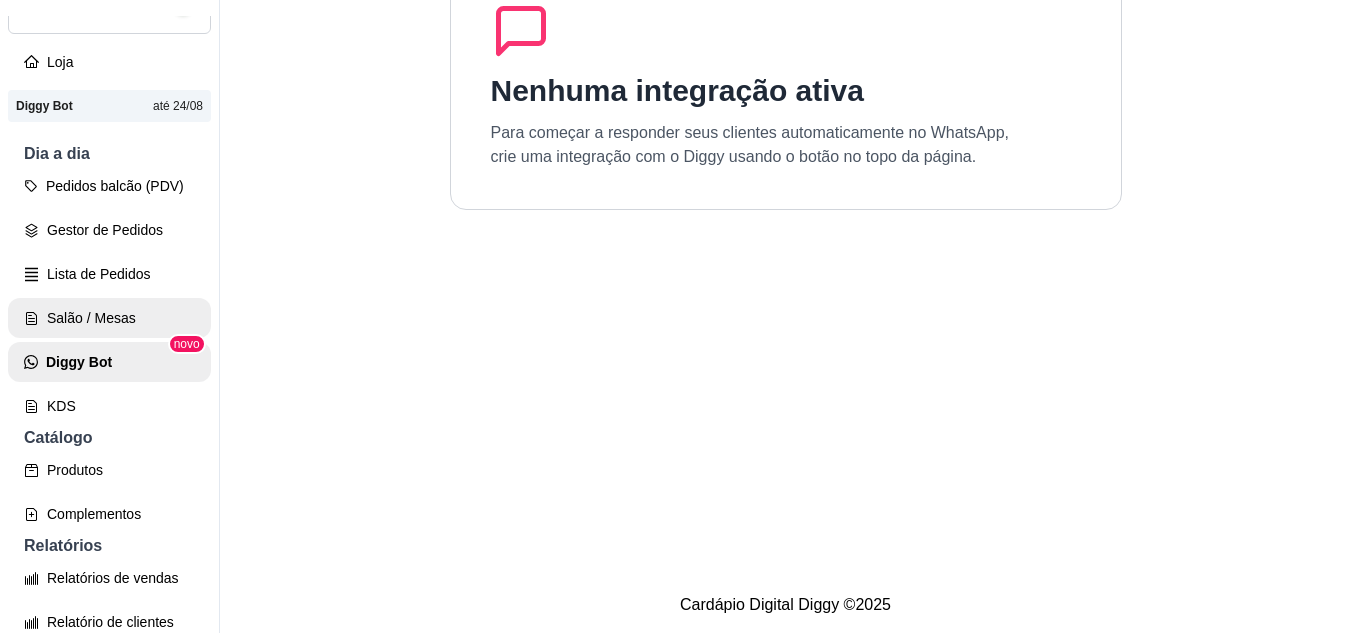 scroll, scrollTop: 0, scrollLeft: 0, axis: both 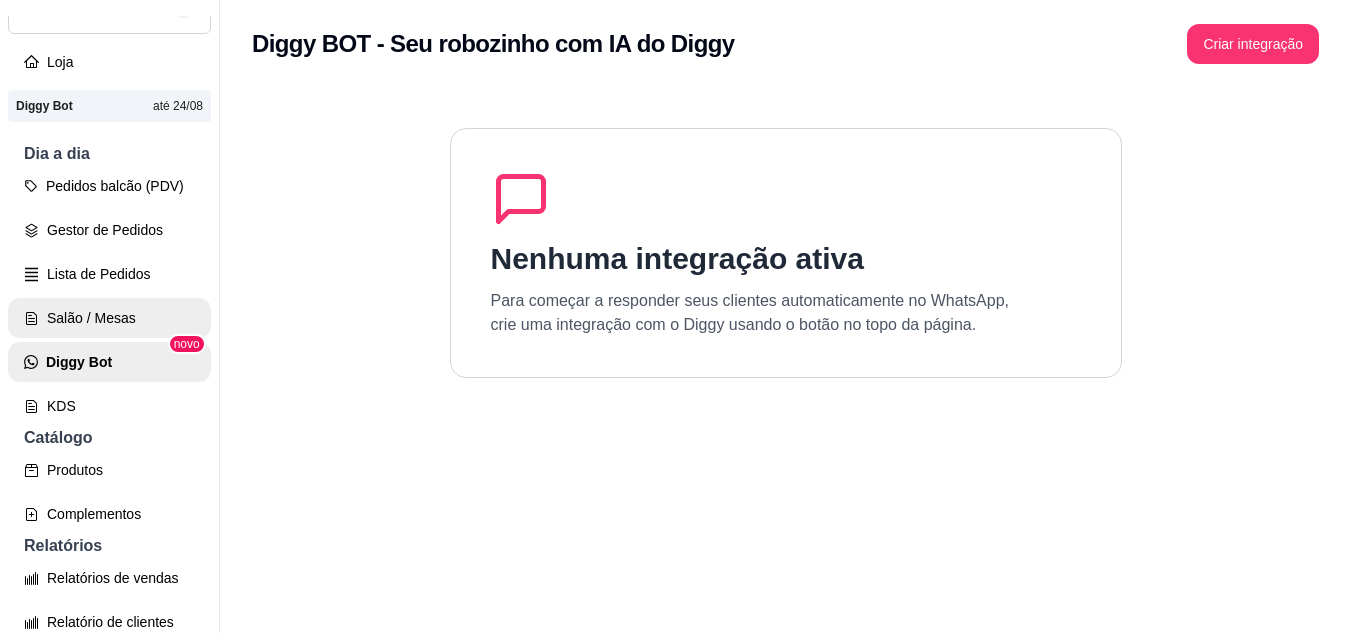 click on "Salão / Mesas" at bounding box center (109, 318) 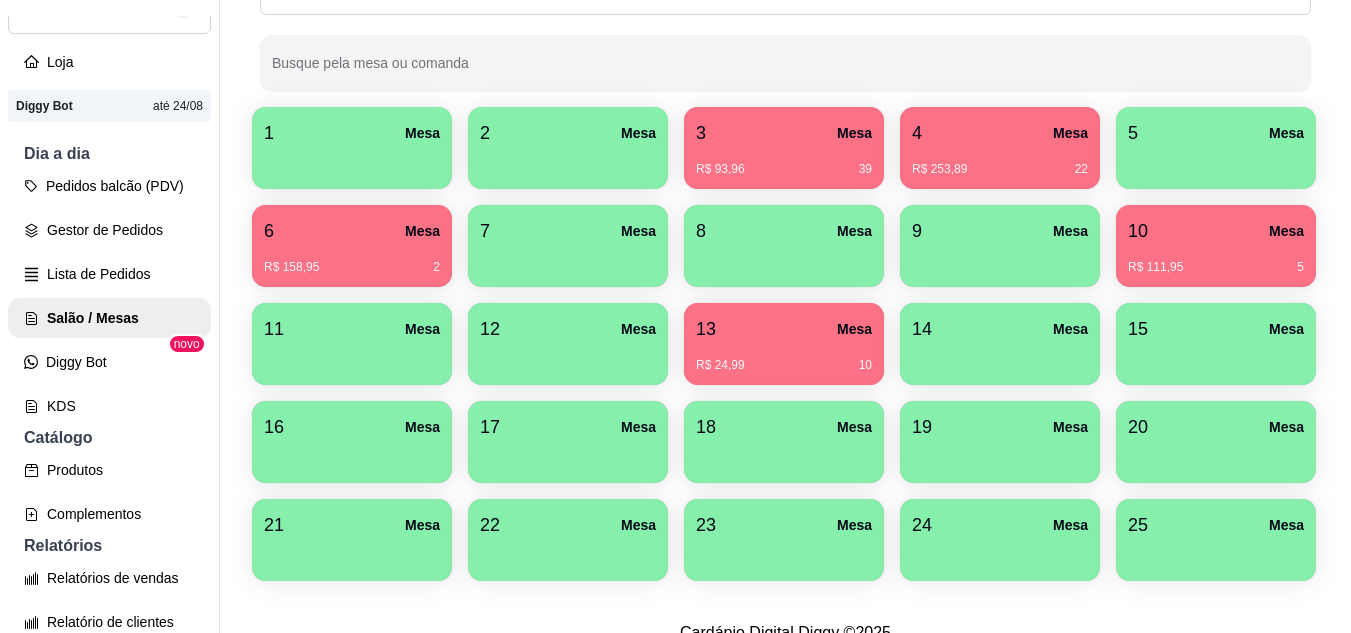 scroll, scrollTop: 300, scrollLeft: 0, axis: vertical 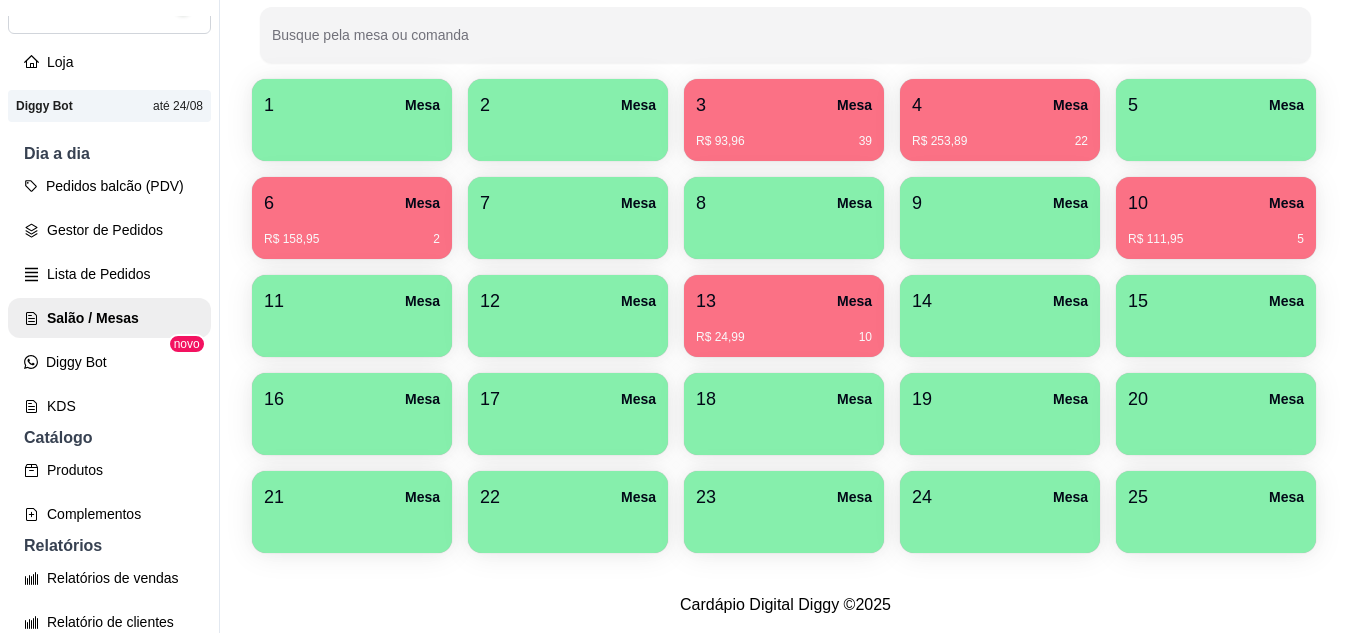 click on "13 Mesa R$ 24,99 10" at bounding box center [784, 316] 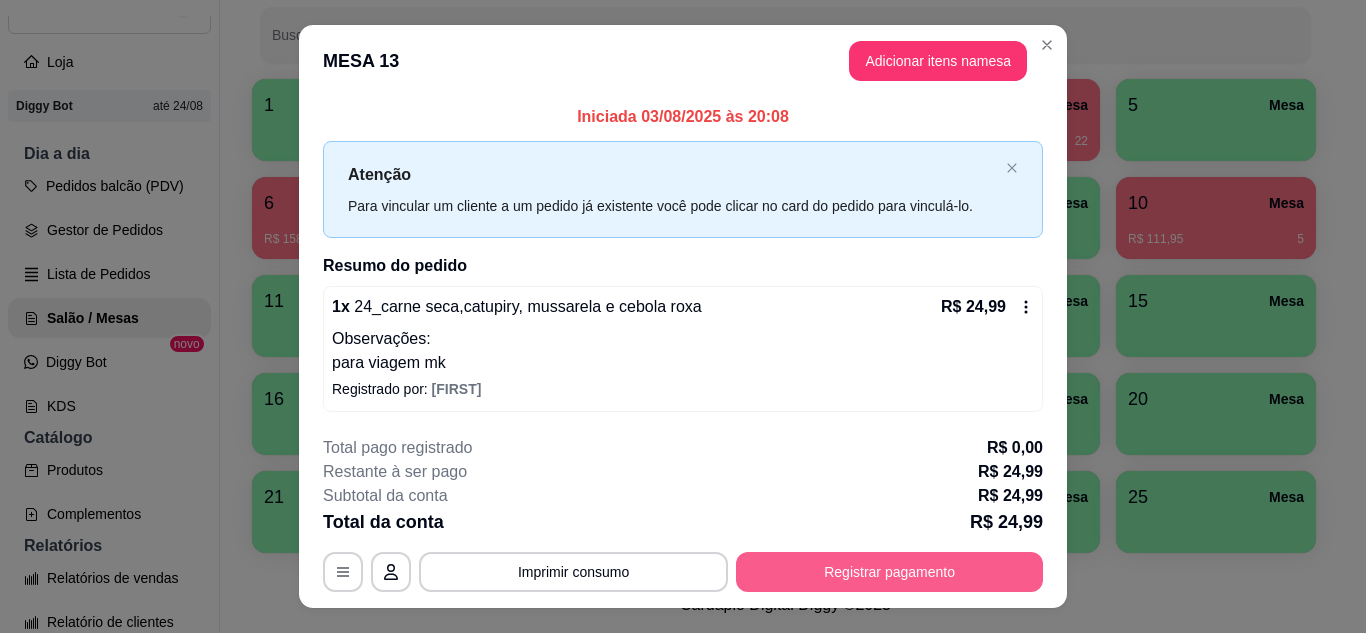 click on "Registrar pagamento" at bounding box center (889, 572) 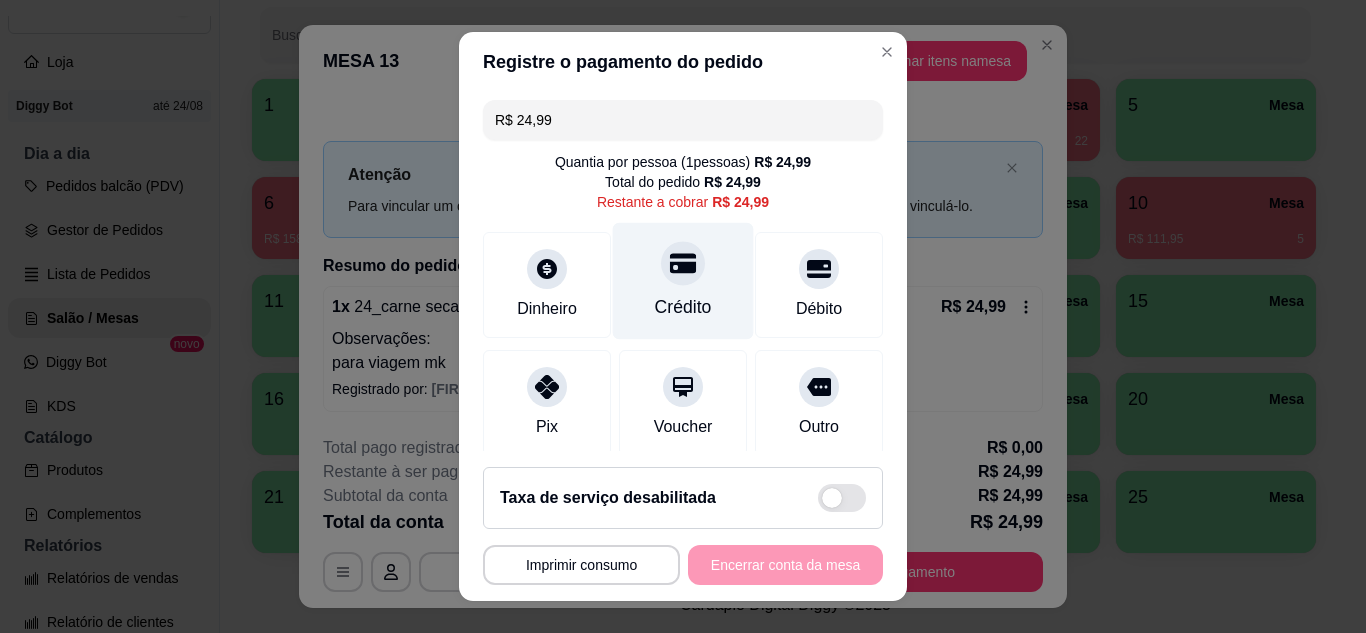 click on "Crédito" at bounding box center (683, 280) 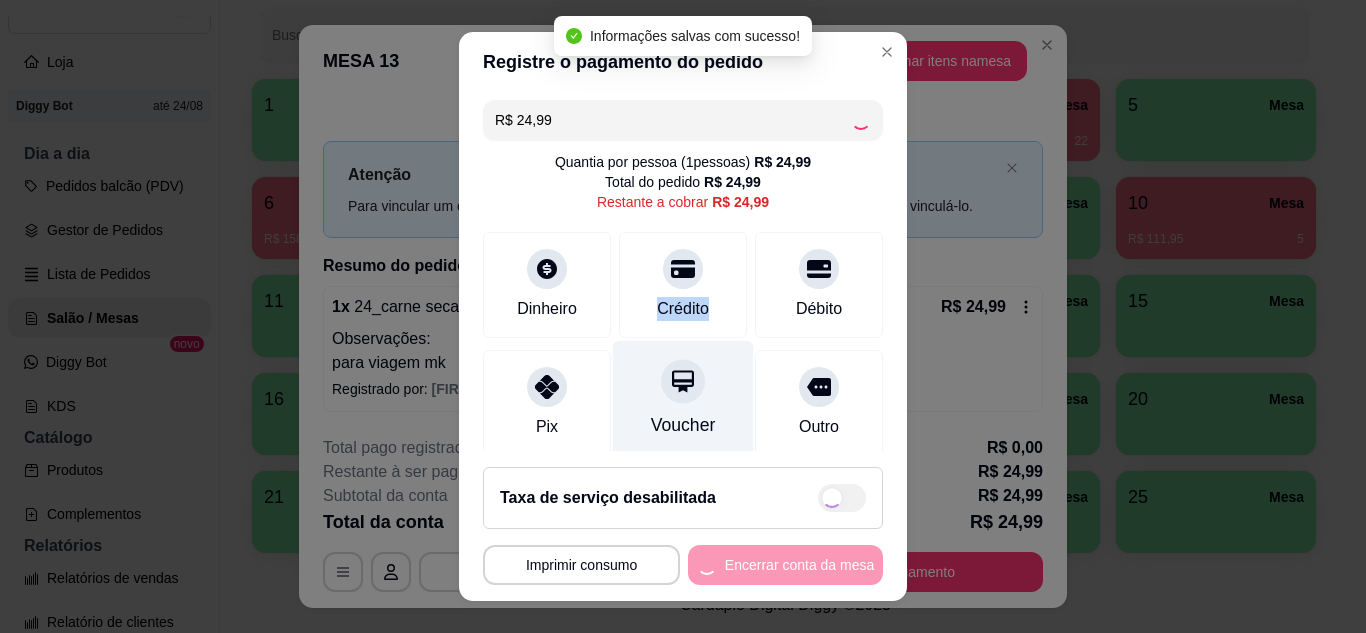 type on "R$ 0,00" 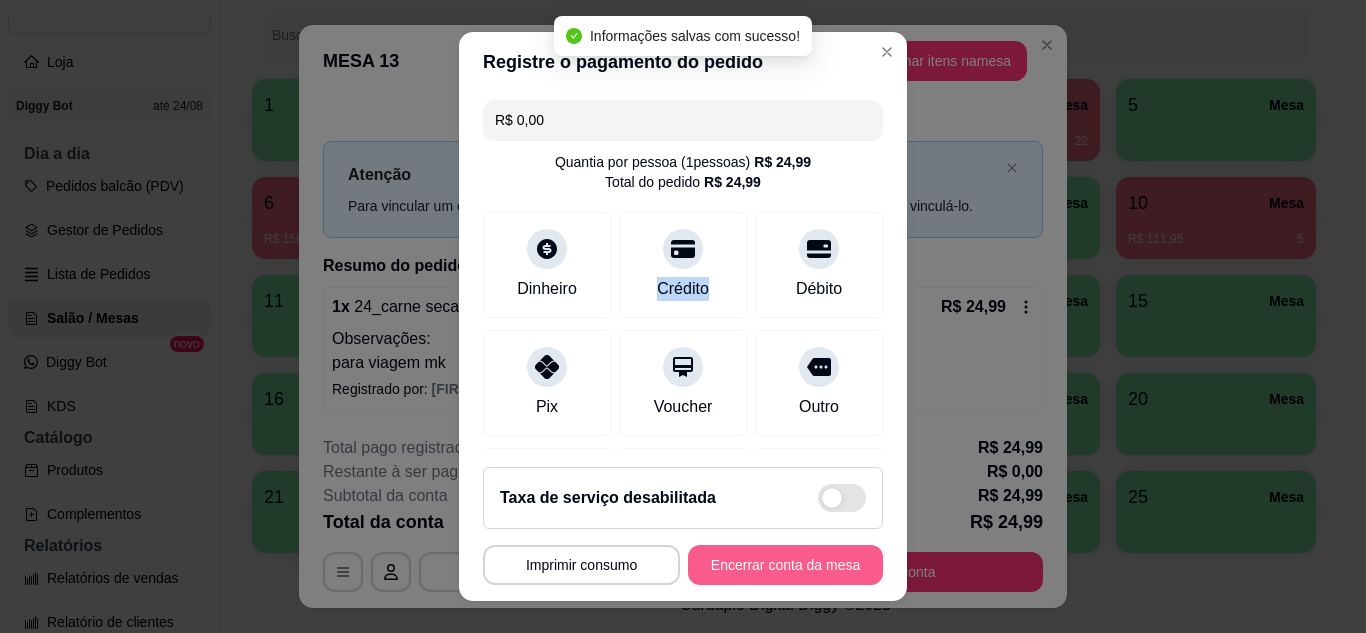 click on "Encerrar conta da mesa" at bounding box center [785, 565] 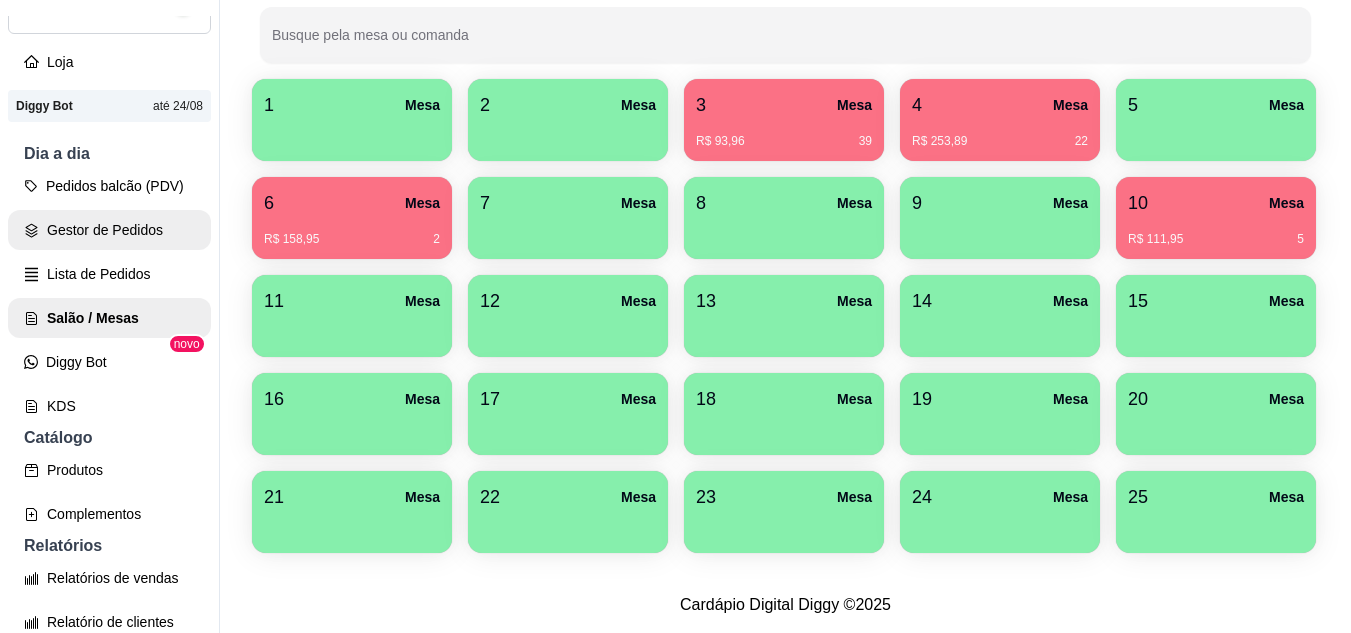 click on "Gestor de Pedidos" at bounding box center (109, 230) 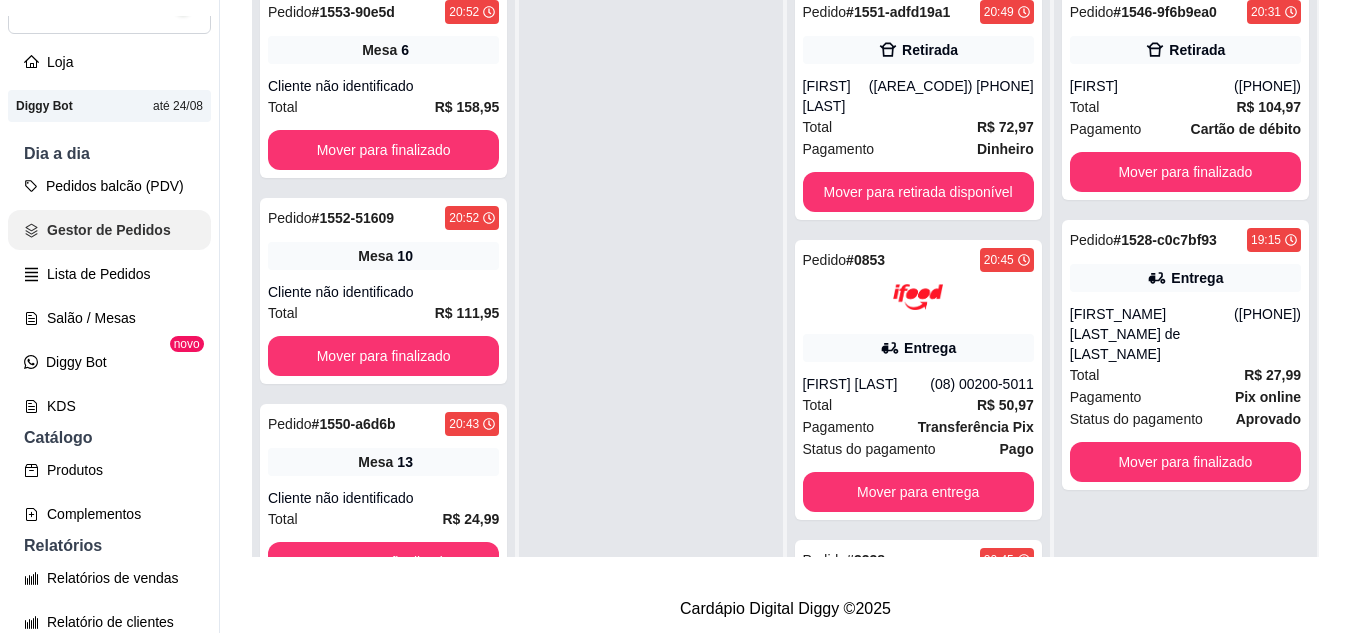 scroll, scrollTop: 0, scrollLeft: 0, axis: both 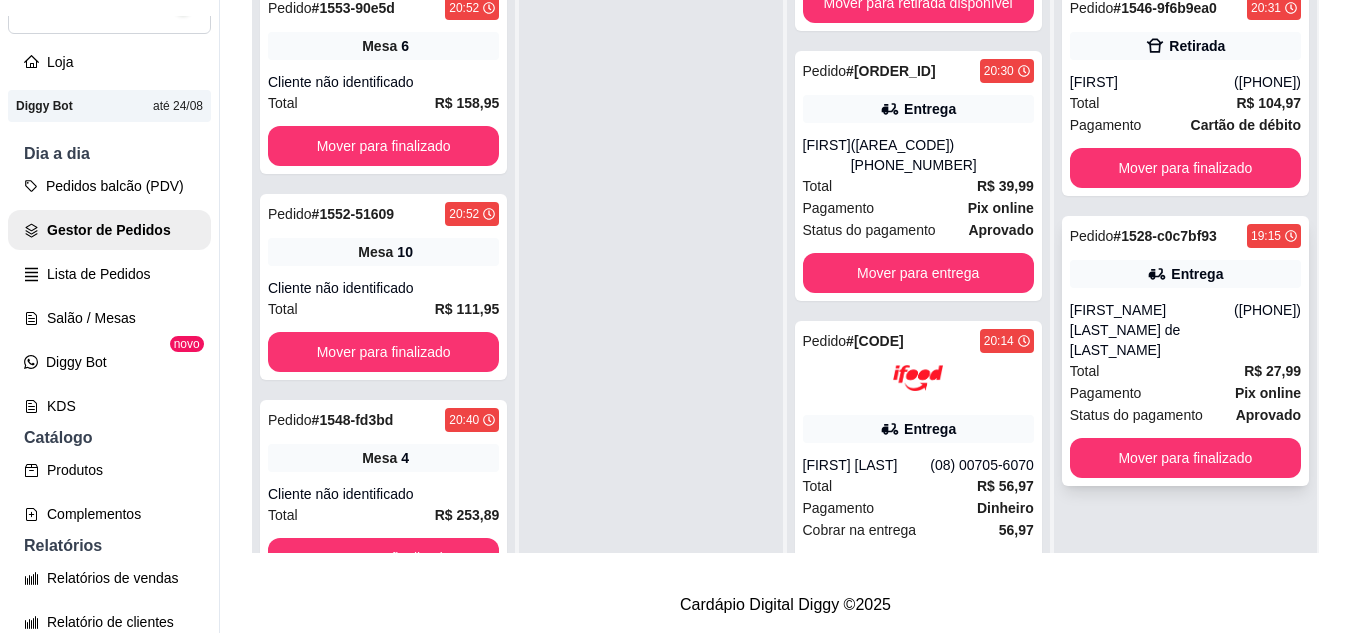 click on "[FIRST_NAME] [LAST_NAME] de [LAST_NAME]" at bounding box center (1152, 330) 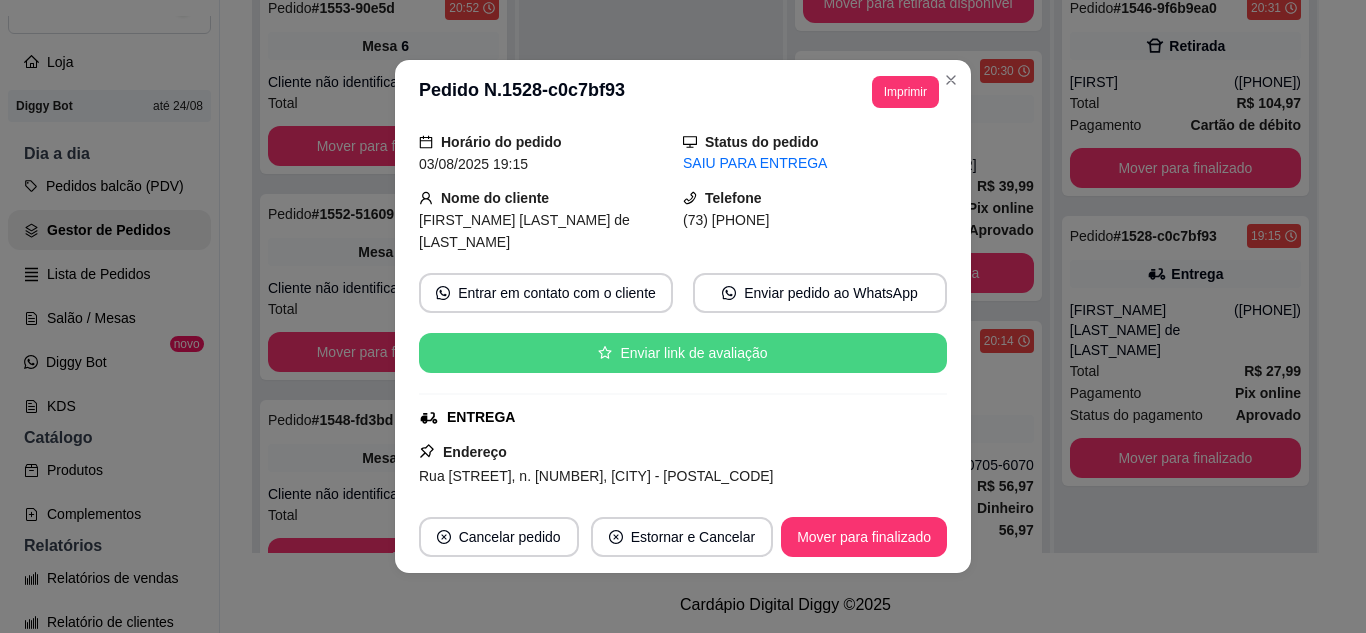 scroll, scrollTop: 100, scrollLeft: 0, axis: vertical 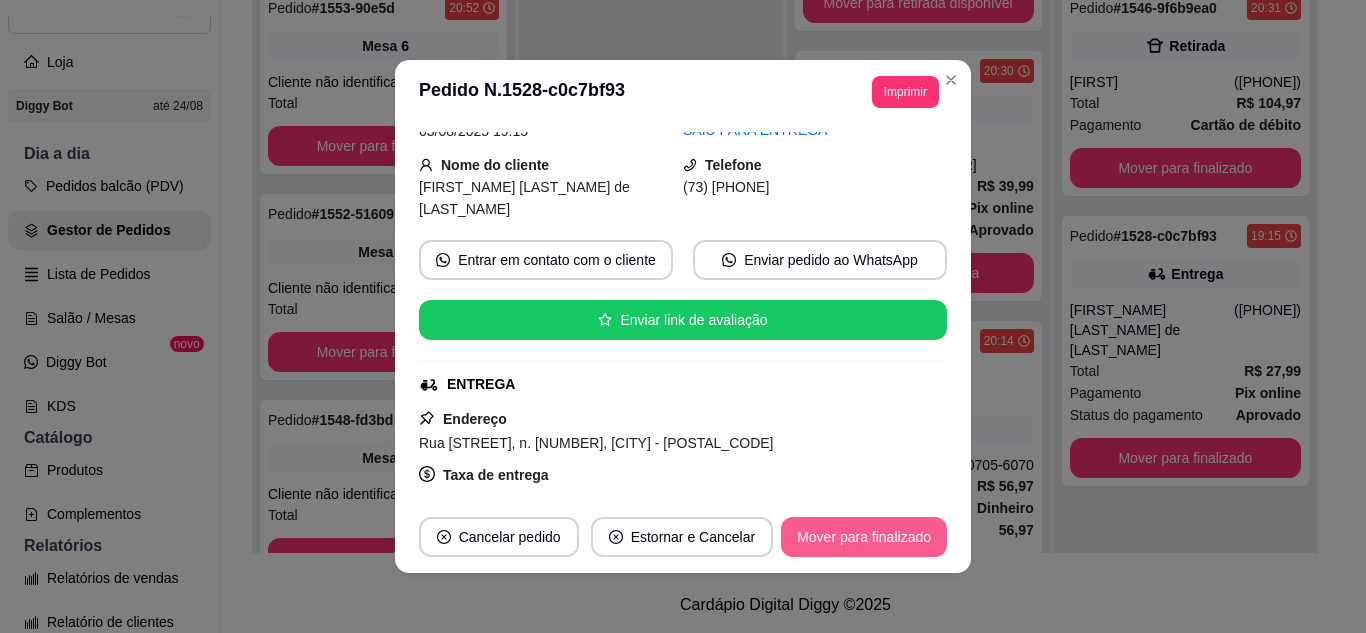 click on "Mover para finalizado" at bounding box center (864, 537) 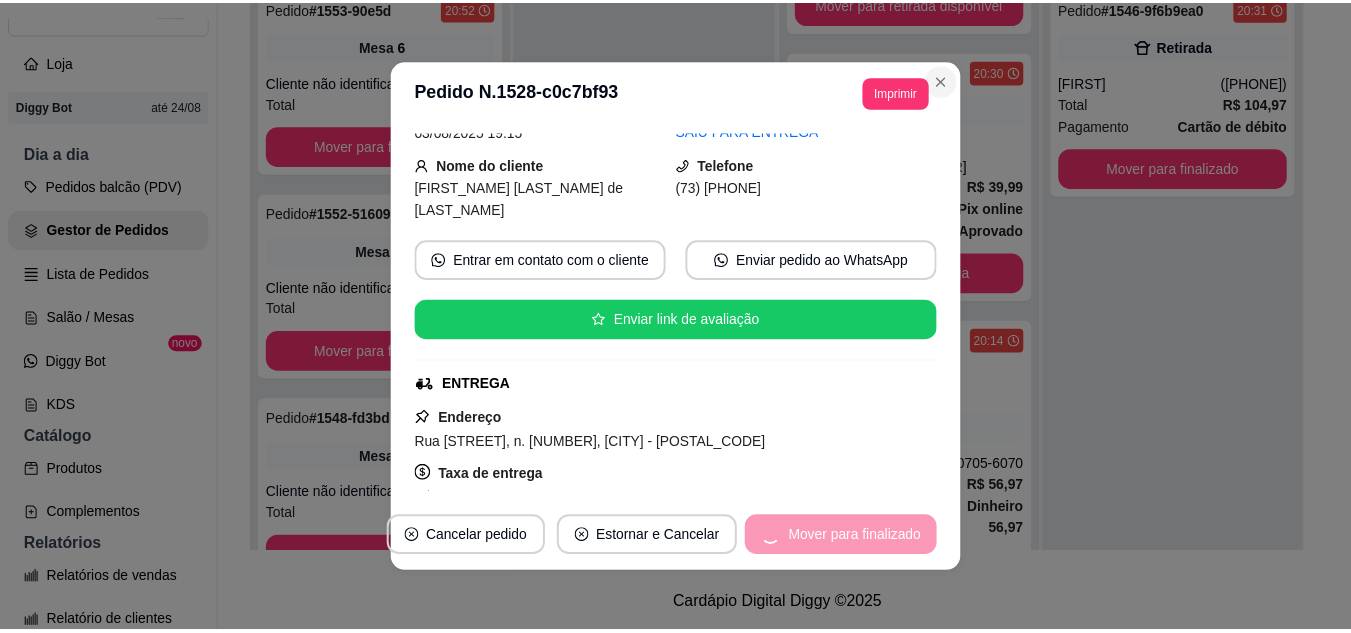 scroll, scrollTop: 54, scrollLeft: 0, axis: vertical 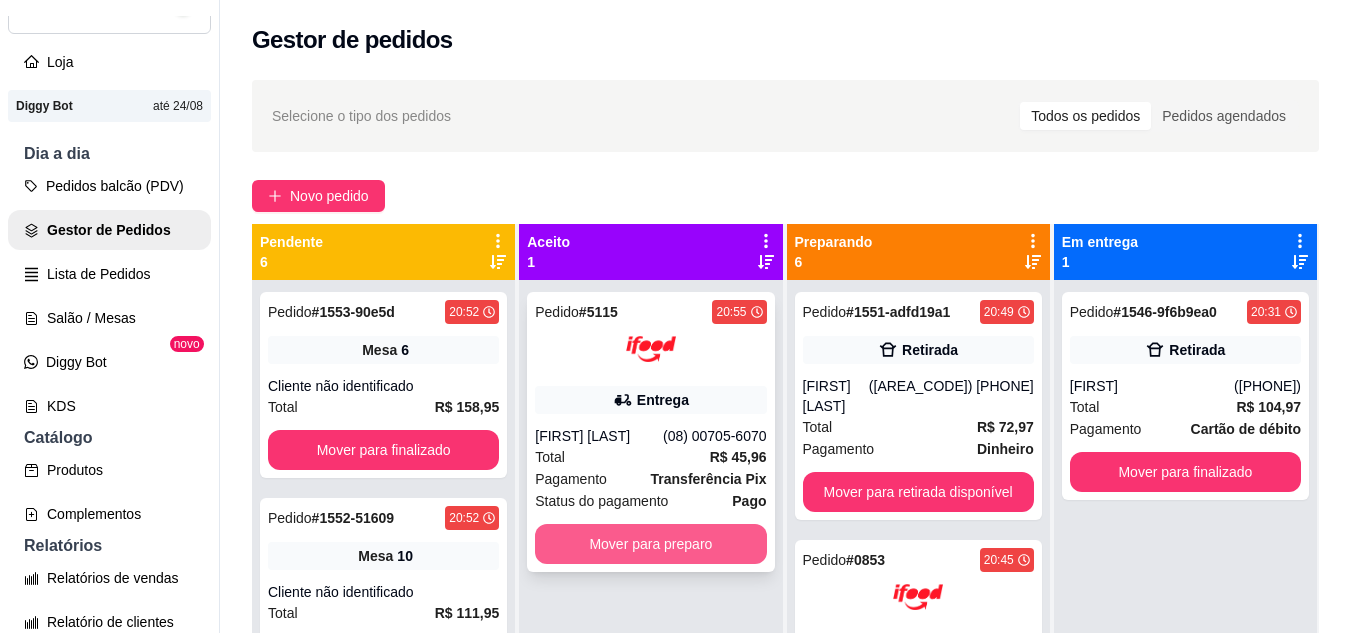 click on "Mover para preparo" at bounding box center [650, 544] 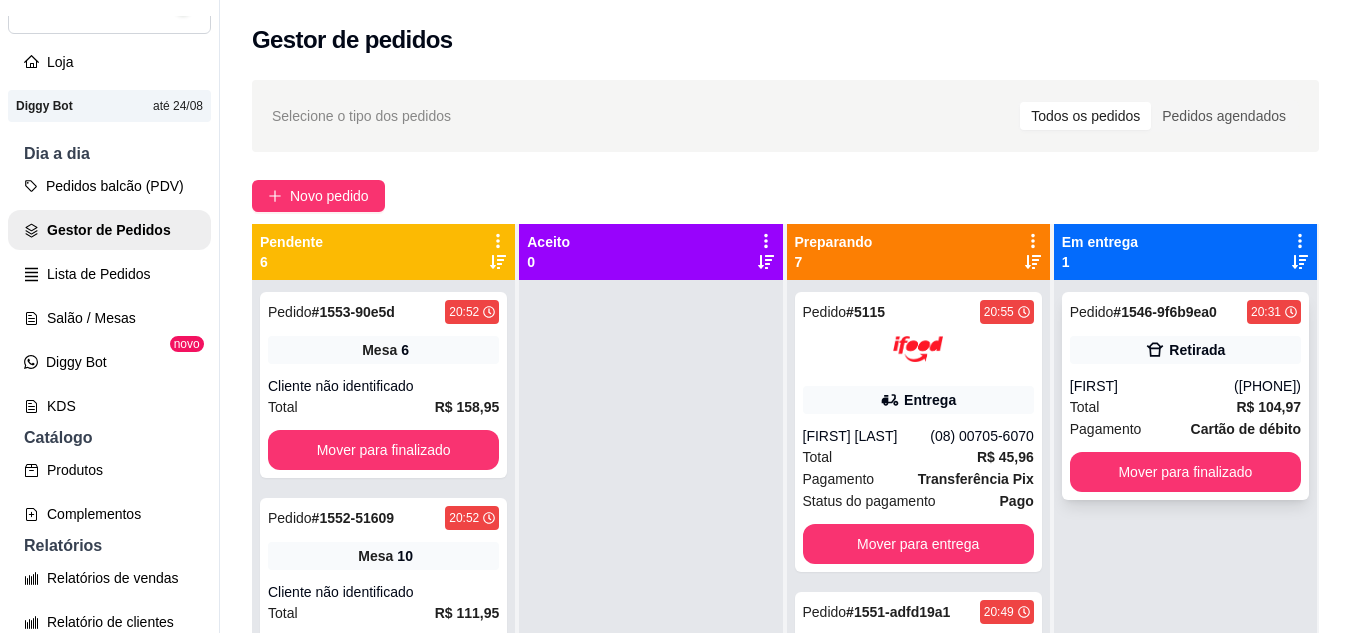 click on "Mover para finalizado" at bounding box center [1185, 472] 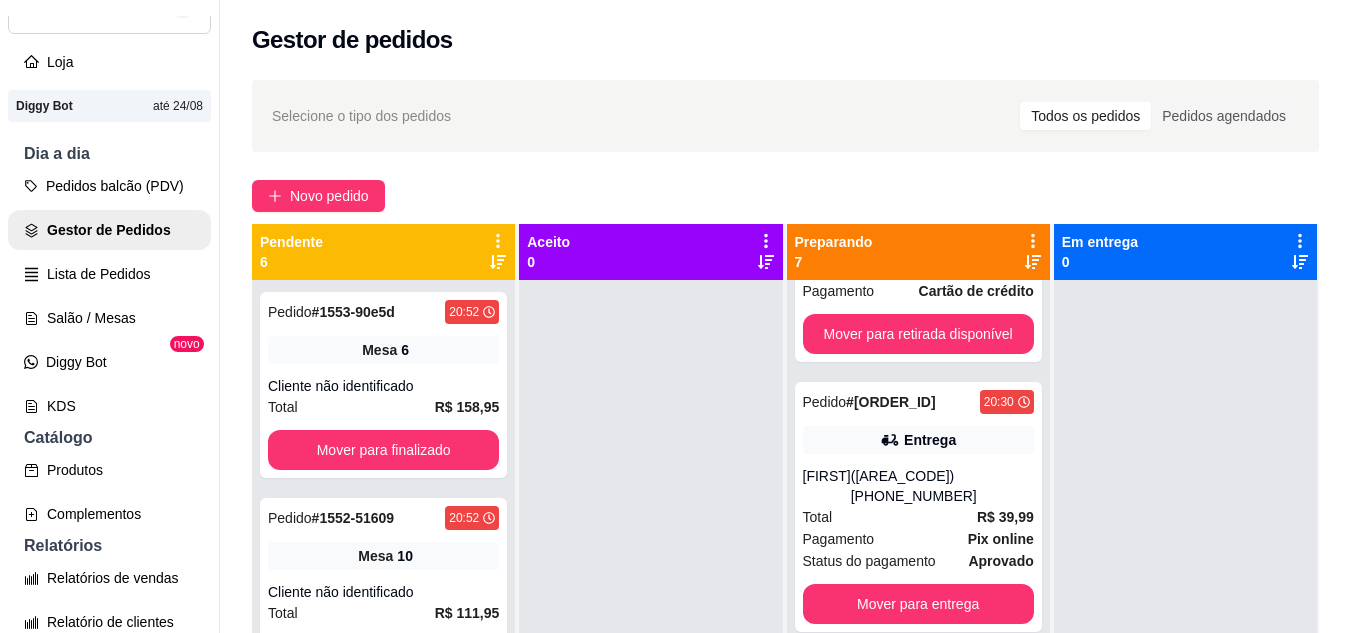scroll, scrollTop: 1335, scrollLeft: 0, axis: vertical 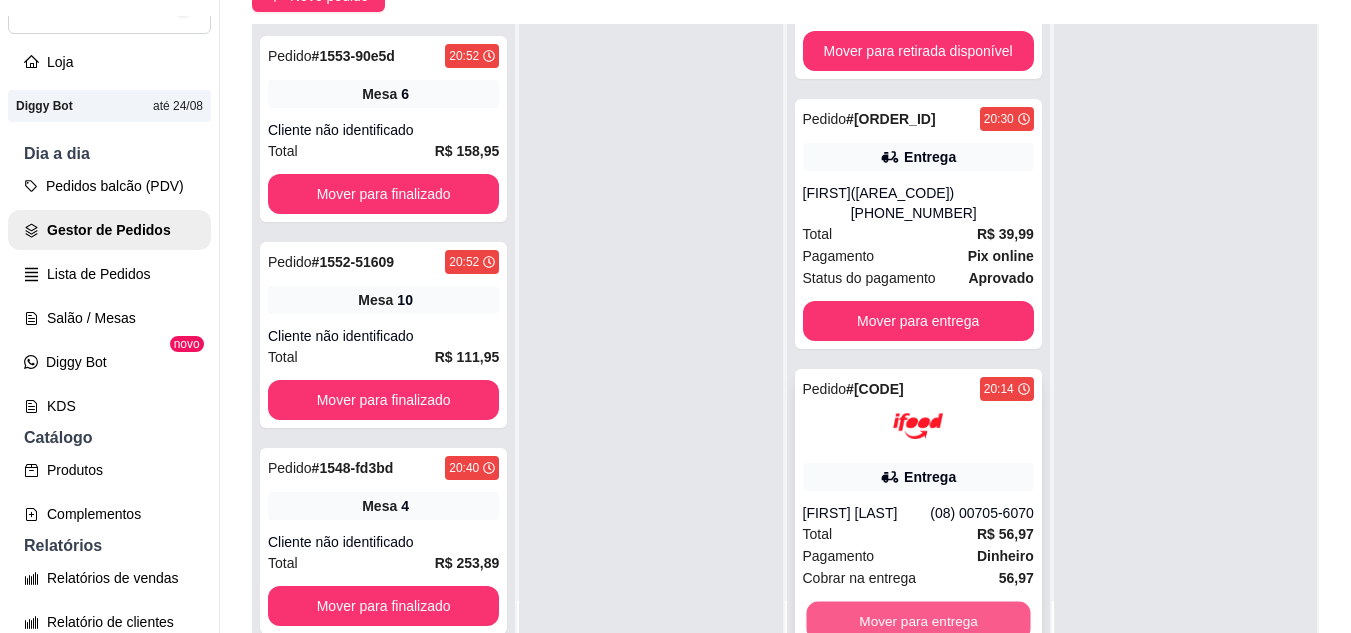 click on "Mover para entrega" at bounding box center (918, 621) 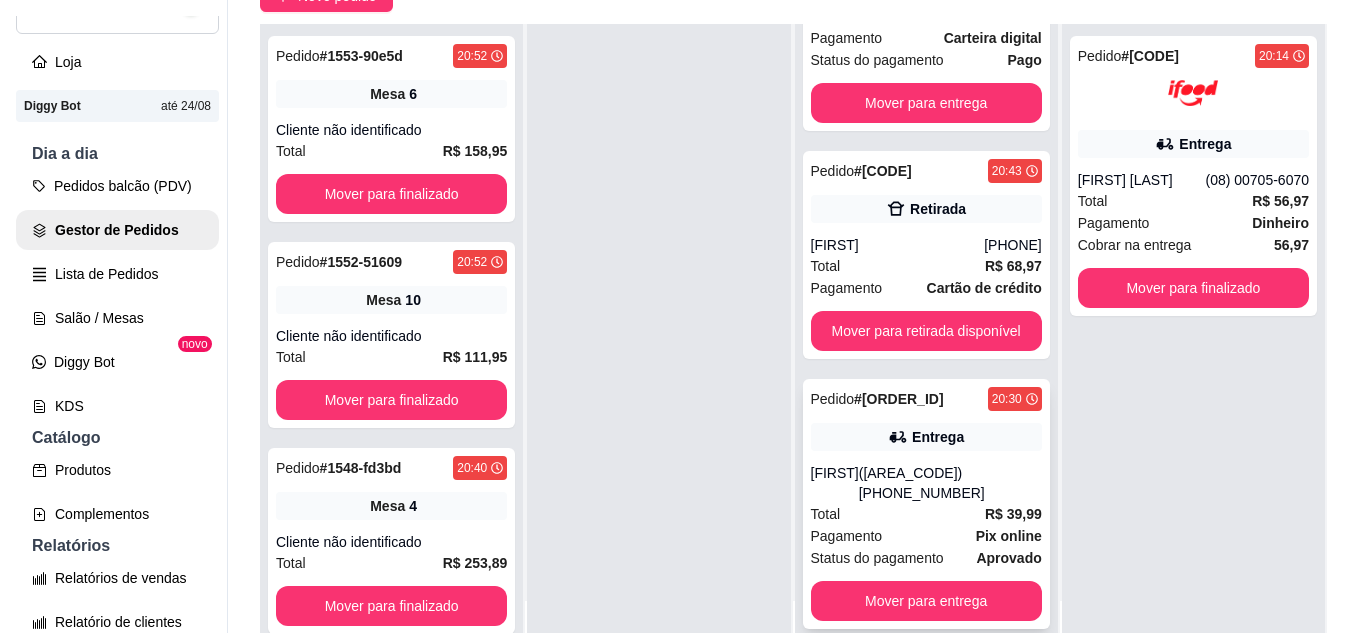 scroll, scrollTop: 1035, scrollLeft: 0, axis: vertical 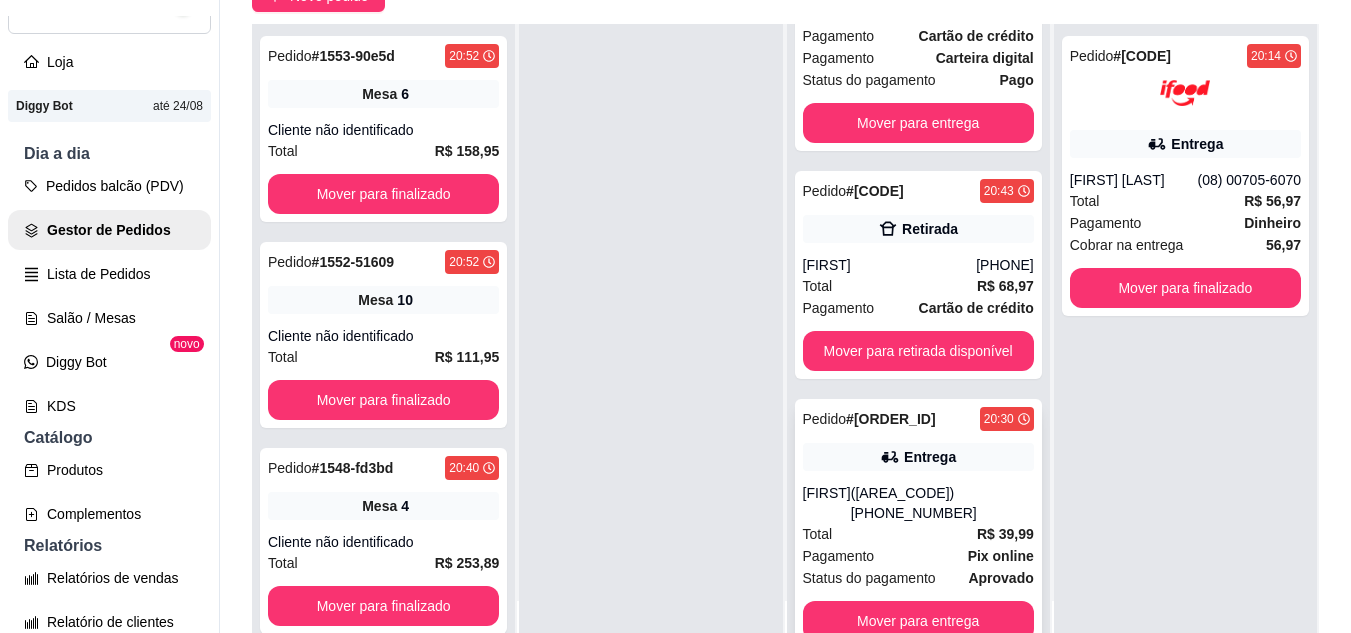 click on "[FIRST]" at bounding box center [827, 503] 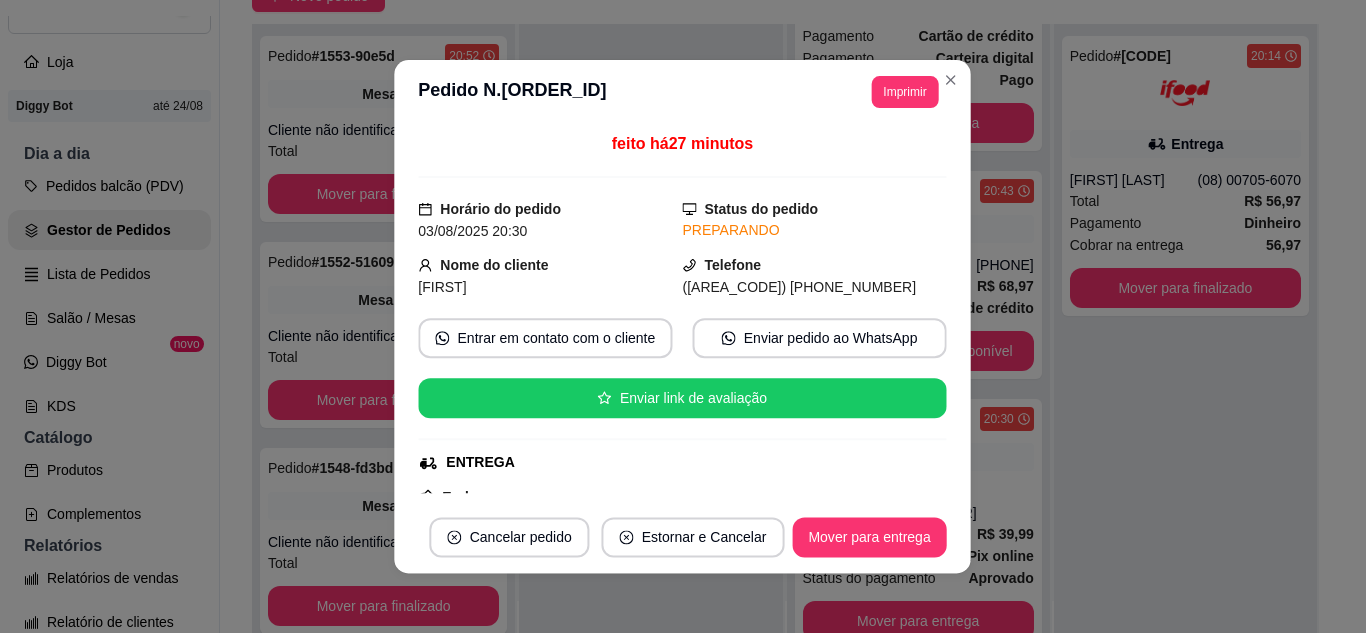 scroll, scrollTop: 4, scrollLeft: 0, axis: vertical 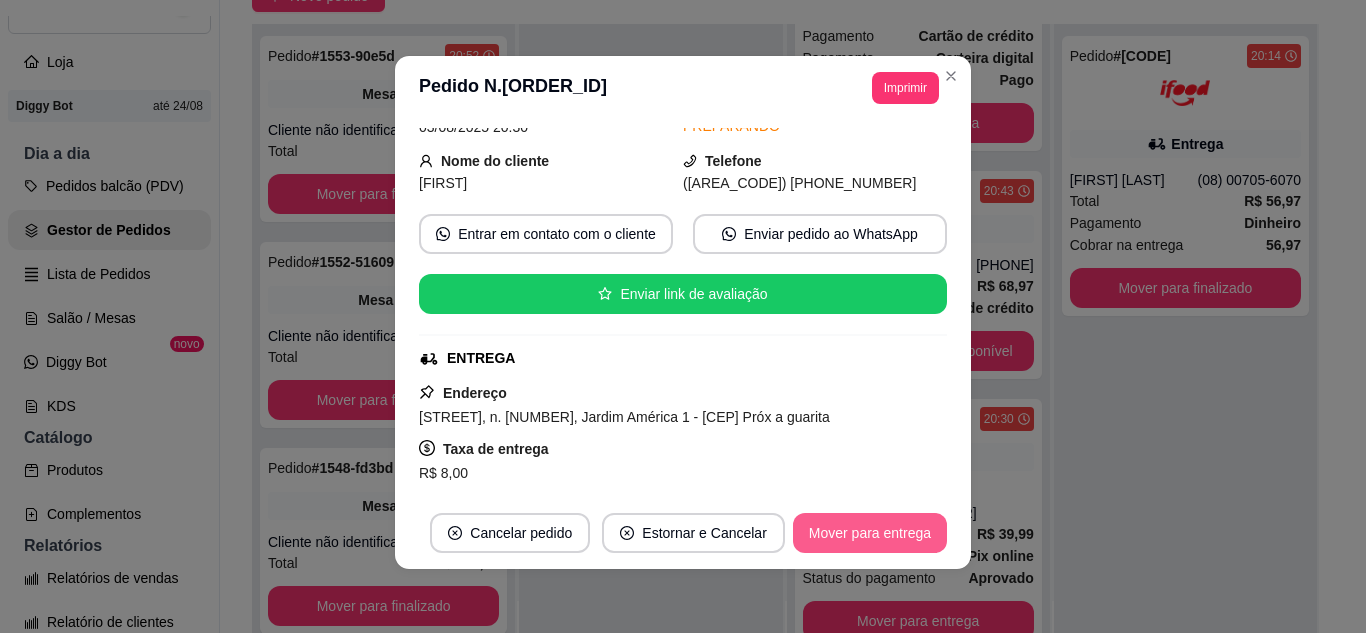 click on "Mover para entrega" at bounding box center [870, 533] 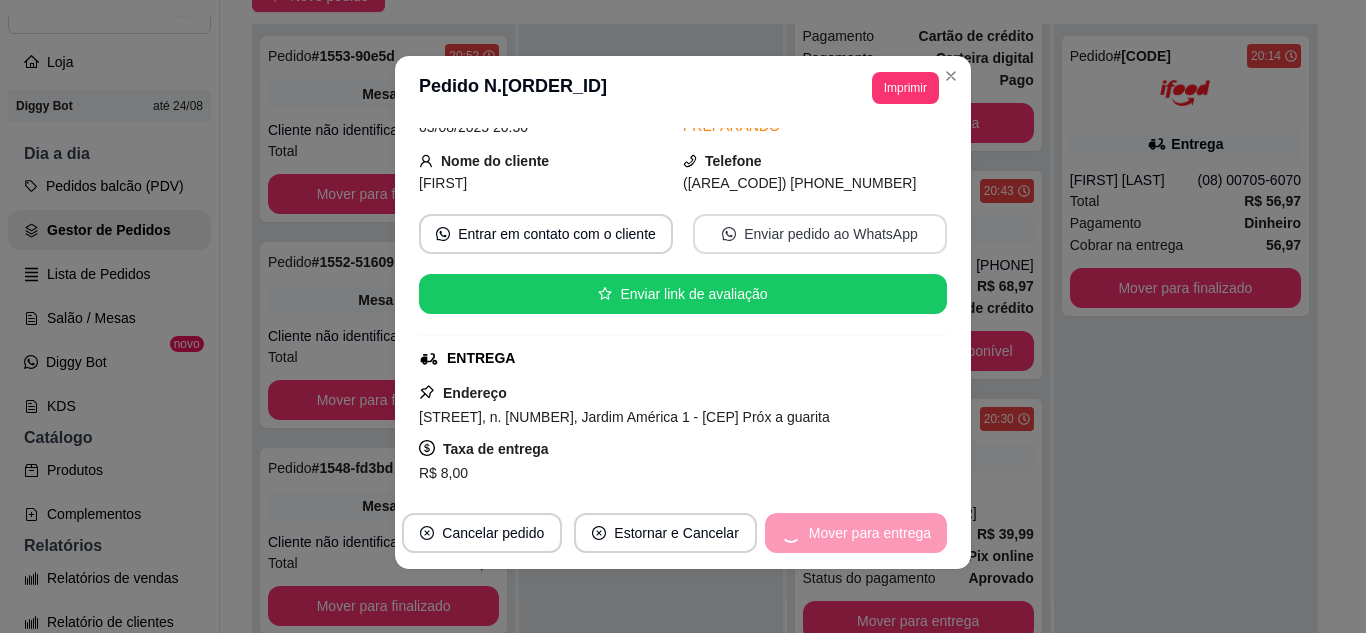 scroll, scrollTop: 785, scrollLeft: 0, axis: vertical 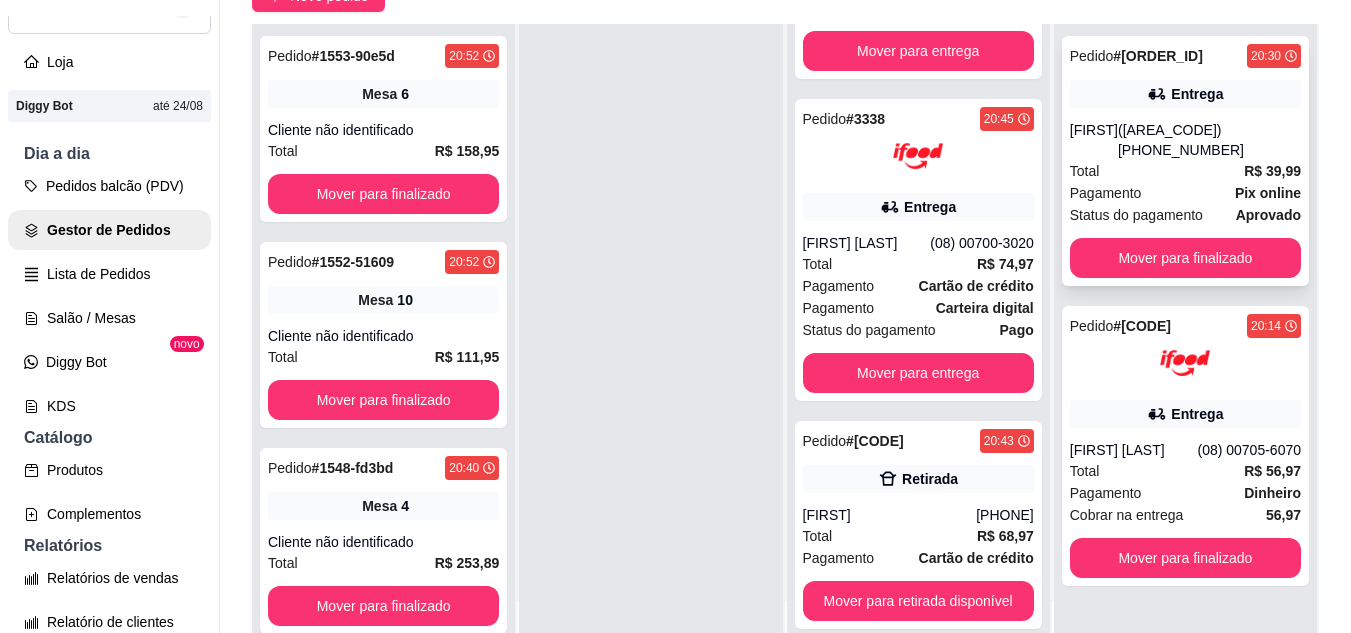 click on "Entrega" at bounding box center [1185, 94] 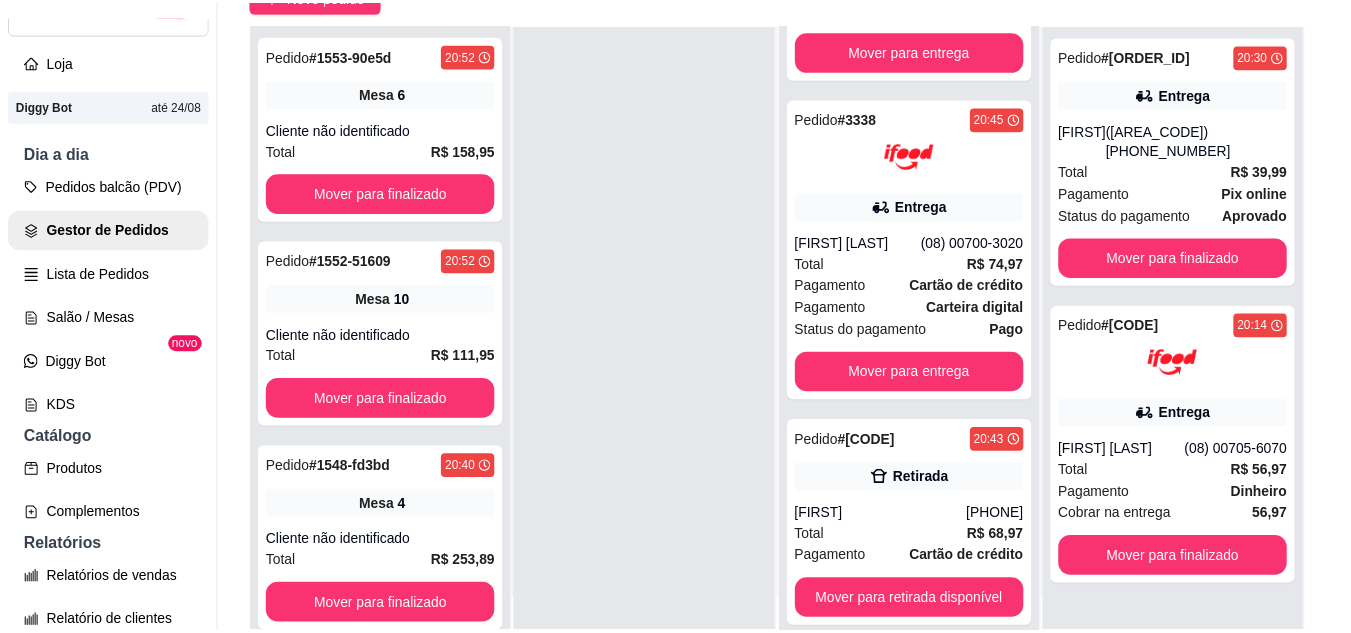 scroll, scrollTop: 100, scrollLeft: 0, axis: vertical 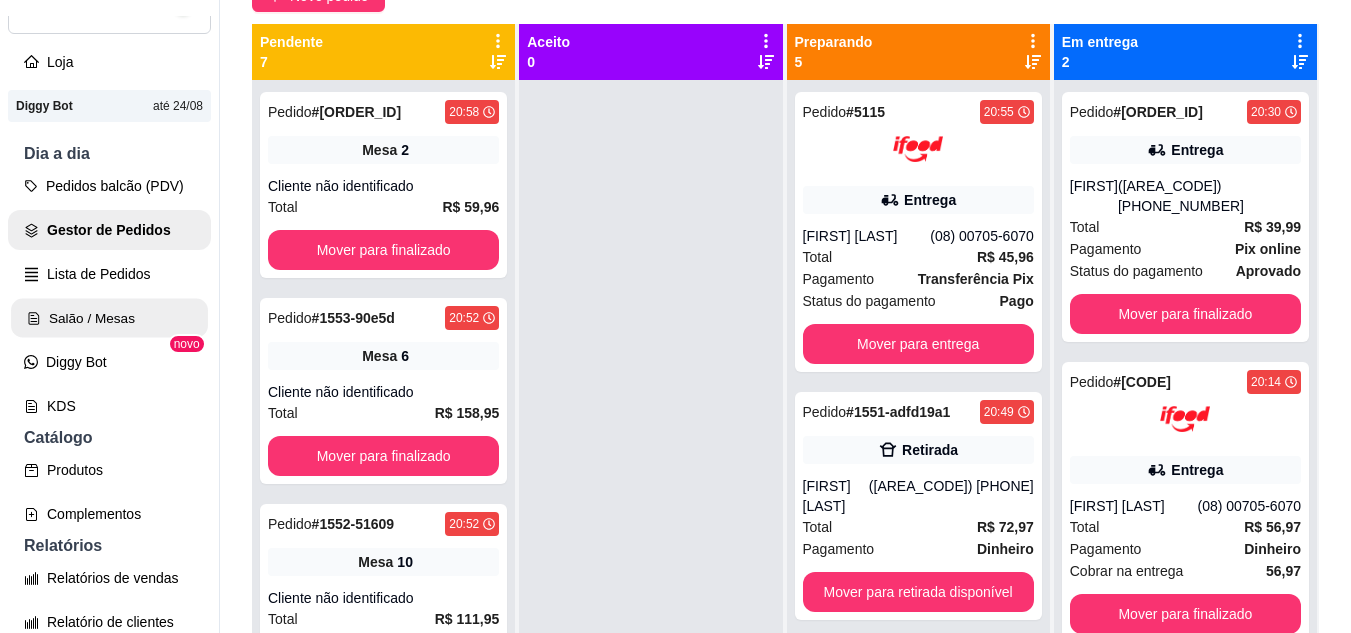 click on "Salão / Mesas" at bounding box center [109, 318] 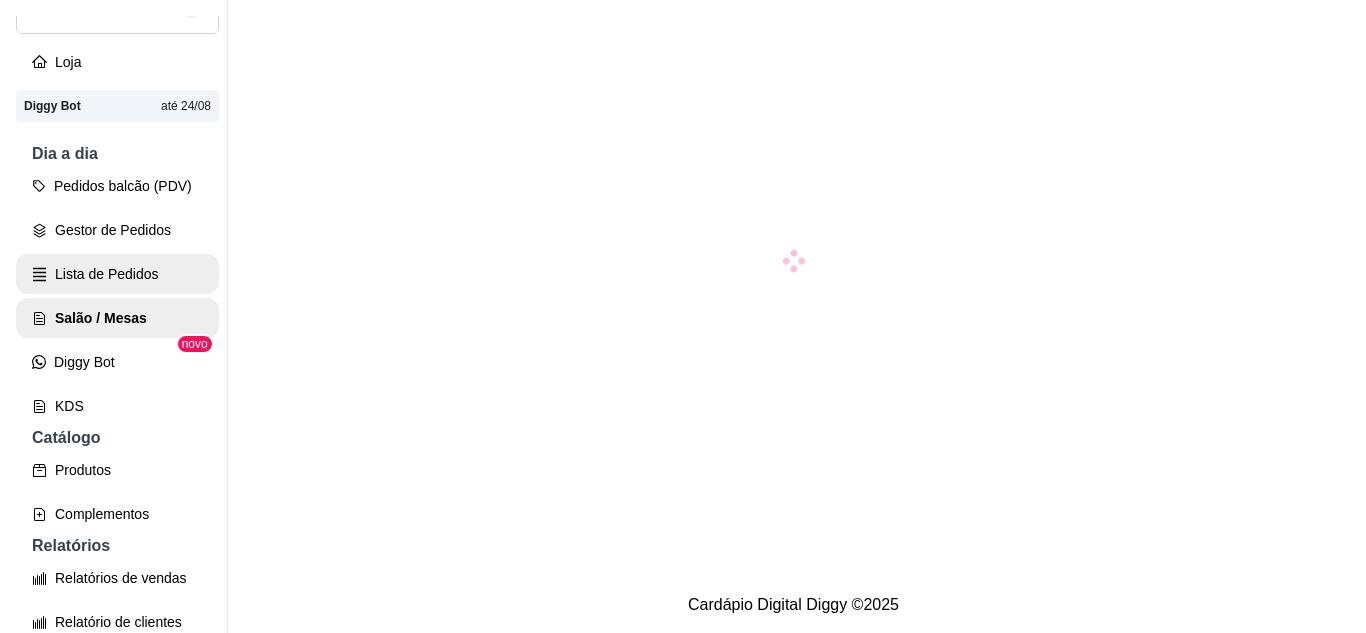 scroll, scrollTop: 0, scrollLeft: 0, axis: both 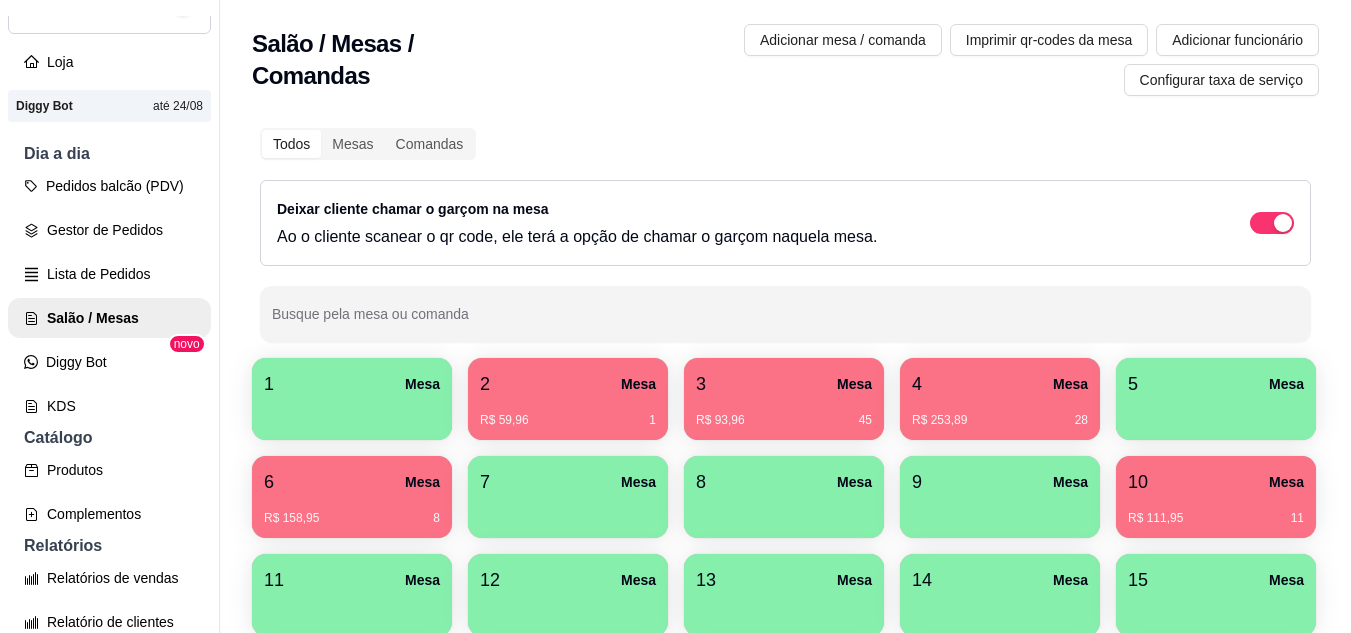 click on "2 Mesa" at bounding box center [568, 384] 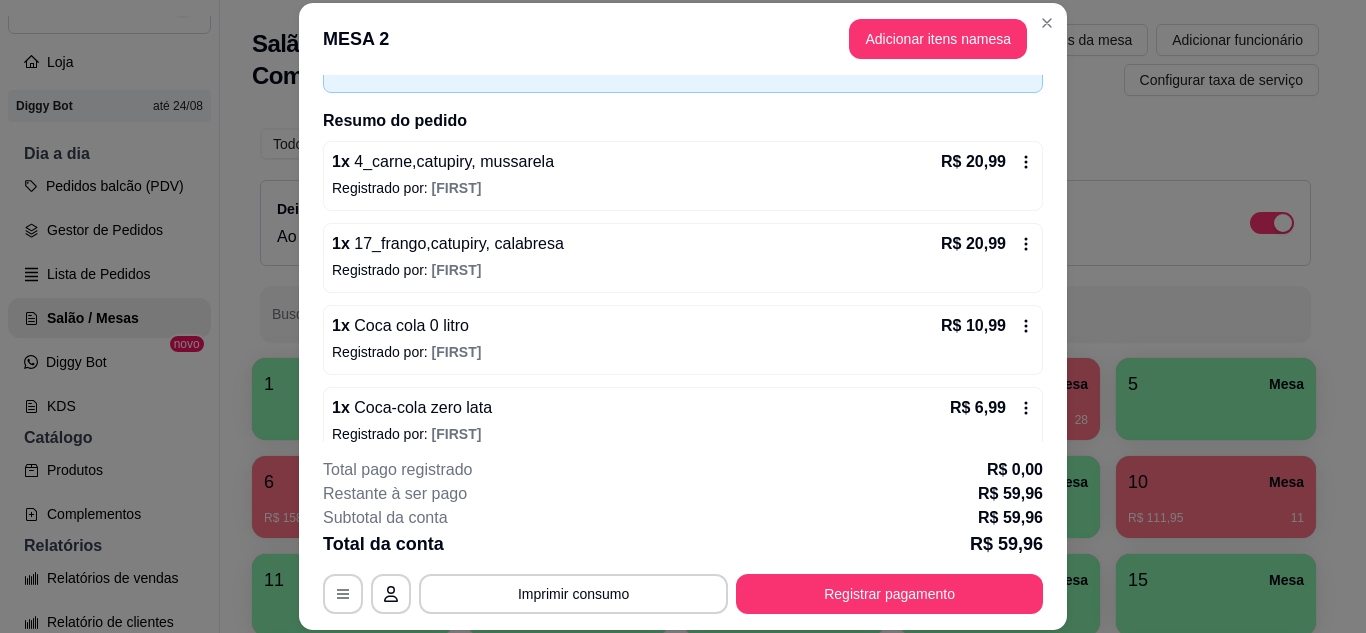 scroll, scrollTop: 146, scrollLeft: 0, axis: vertical 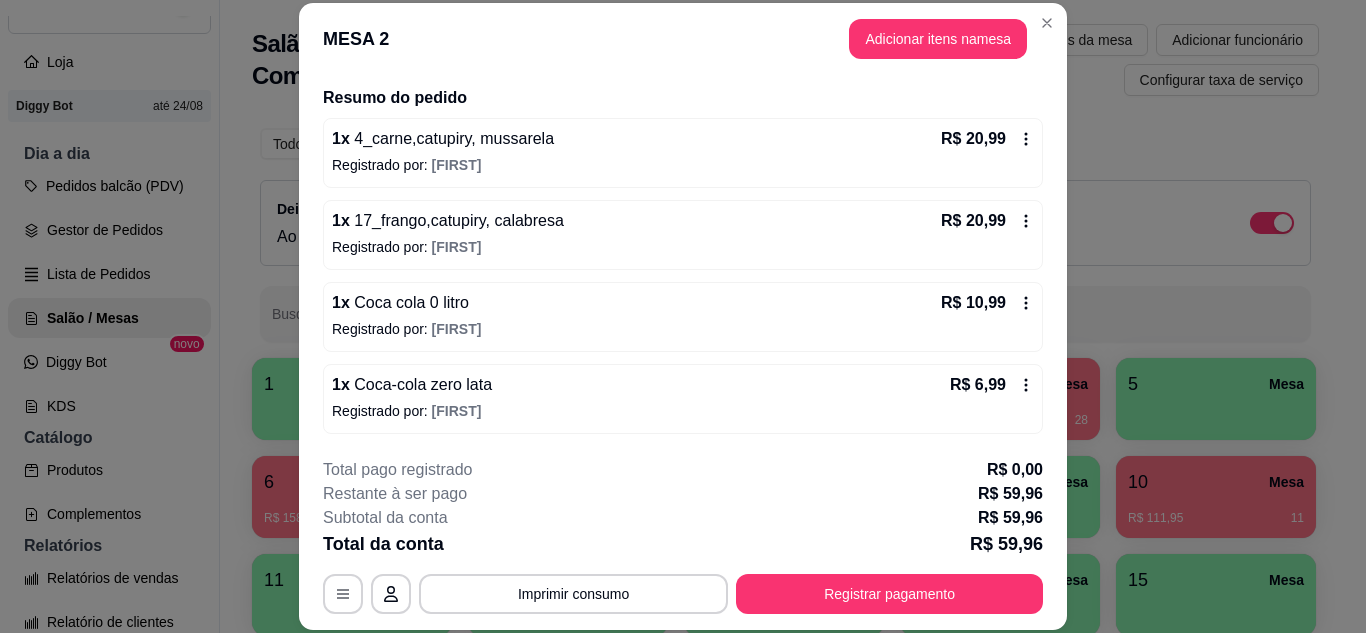 click on "1 x Coca cola 0 litro R$ 10,99 Registrado por: [FIRST]" at bounding box center (683, 317) 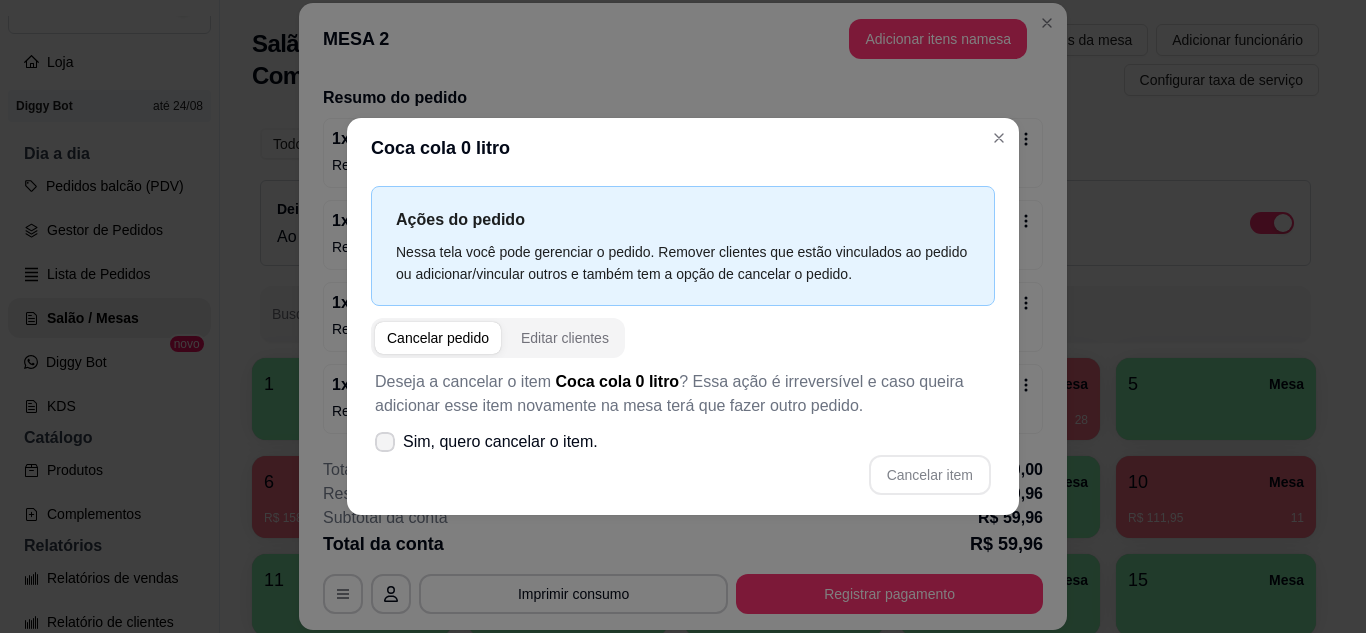 click on "Sim, quero cancelar o item." at bounding box center (500, 442) 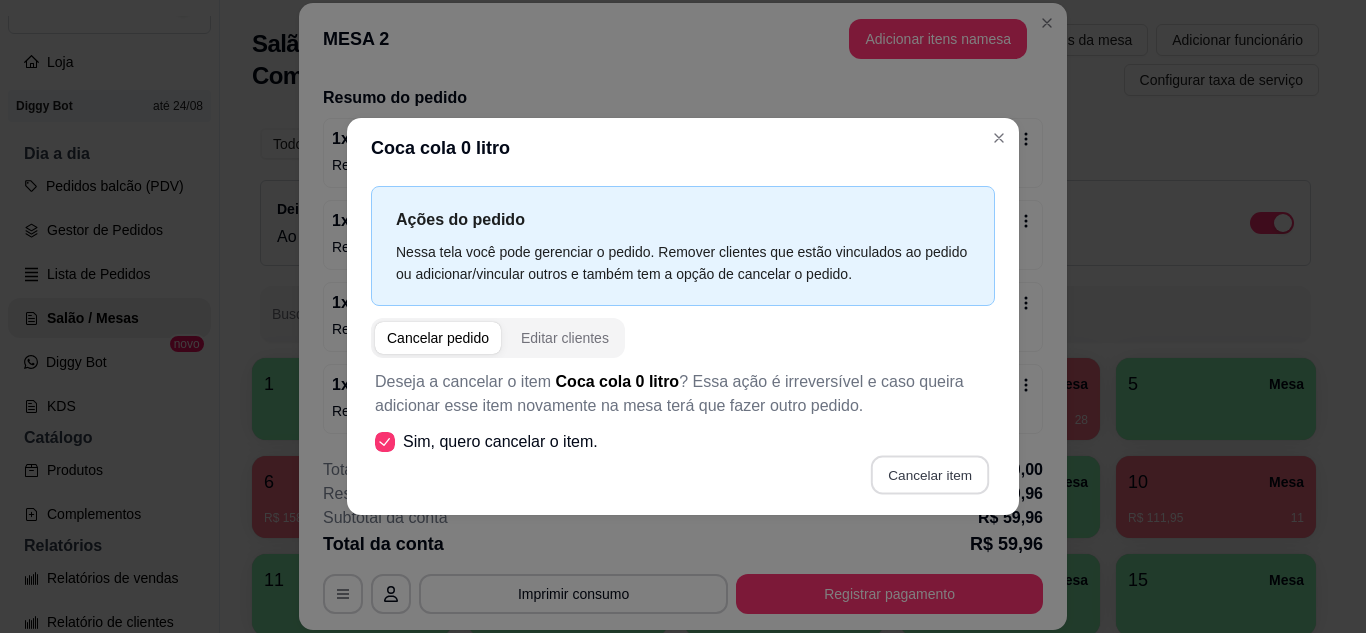 click on "Cancelar item" at bounding box center [929, 474] 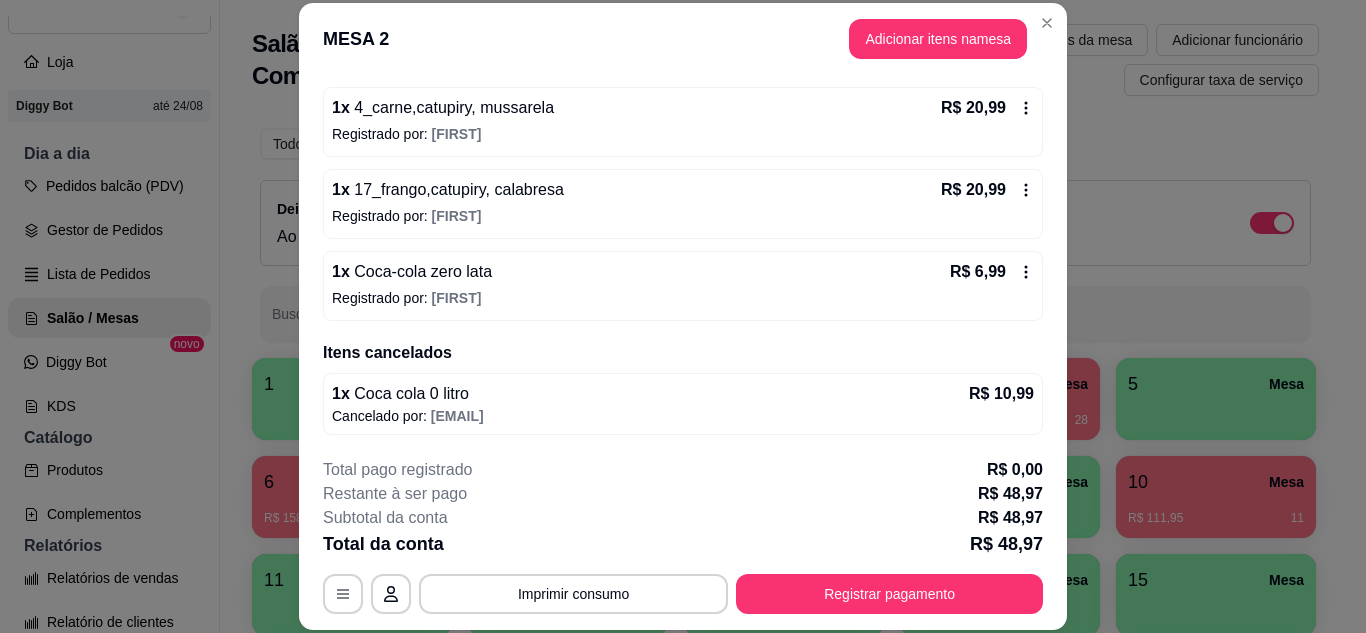 scroll, scrollTop: 178, scrollLeft: 0, axis: vertical 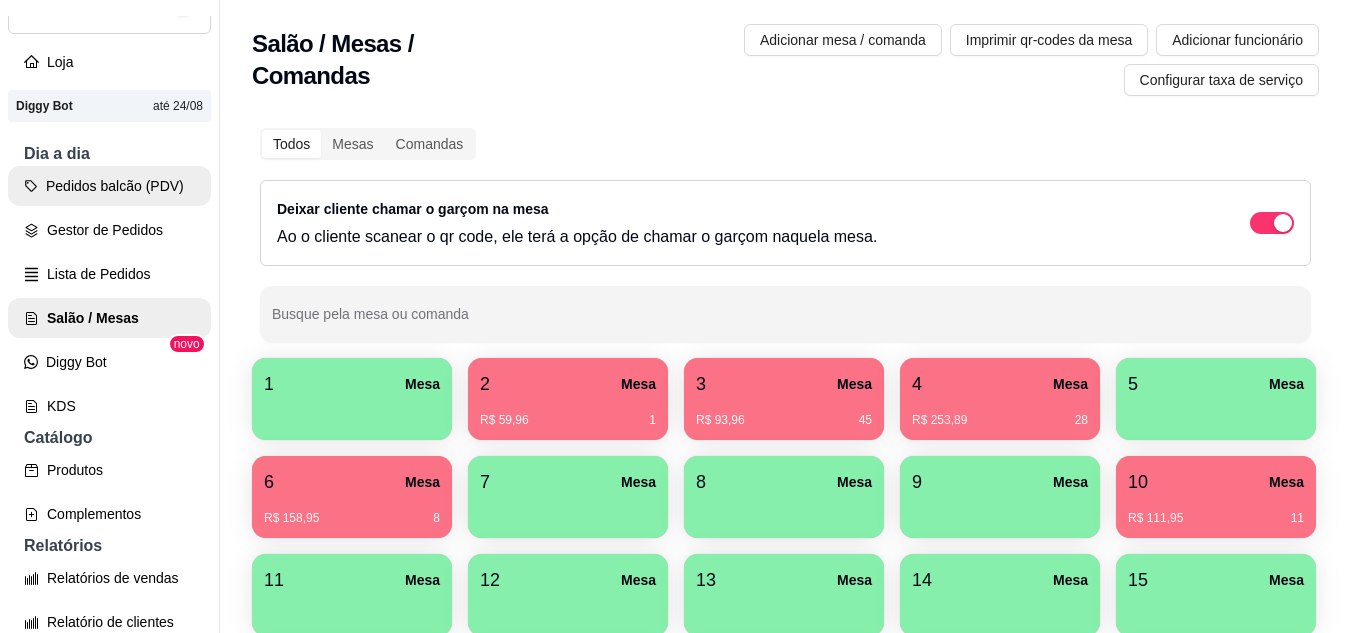 click on "Pedidos balcão (PDV)" at bounding box center (109, 186) 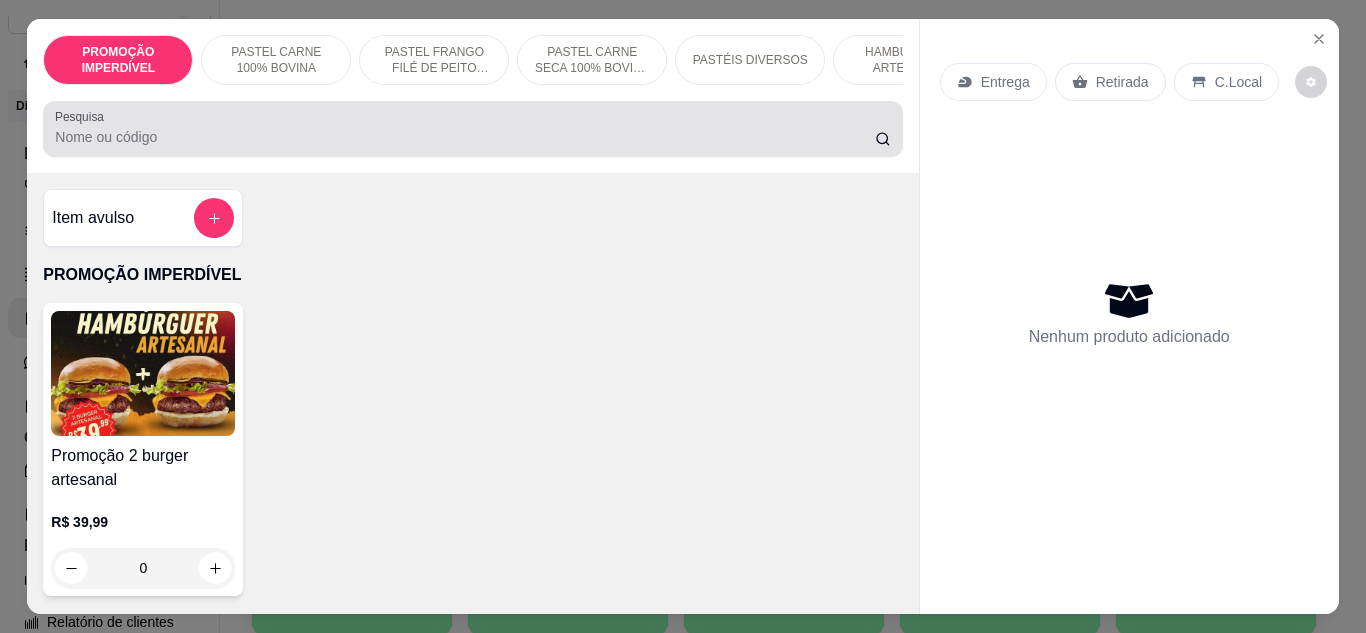 click at bounding box center [472, 129] 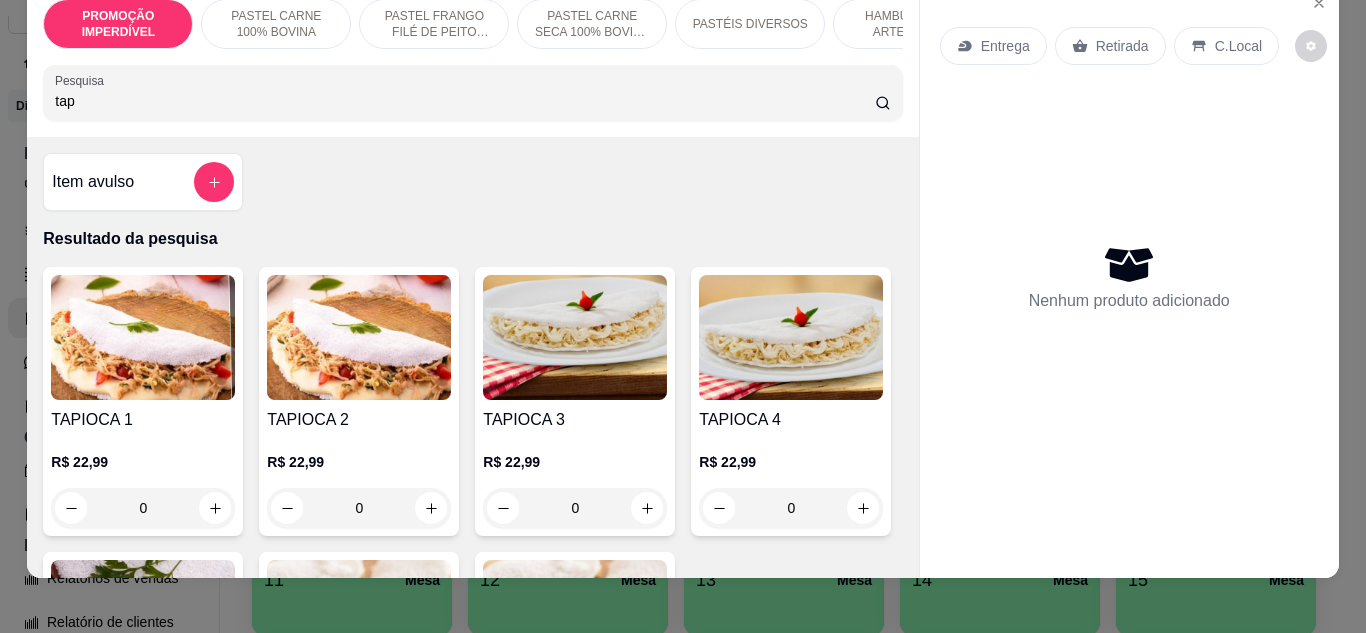 scroll, scrollTop: 53, scrollLeft: 0, axis: vertical 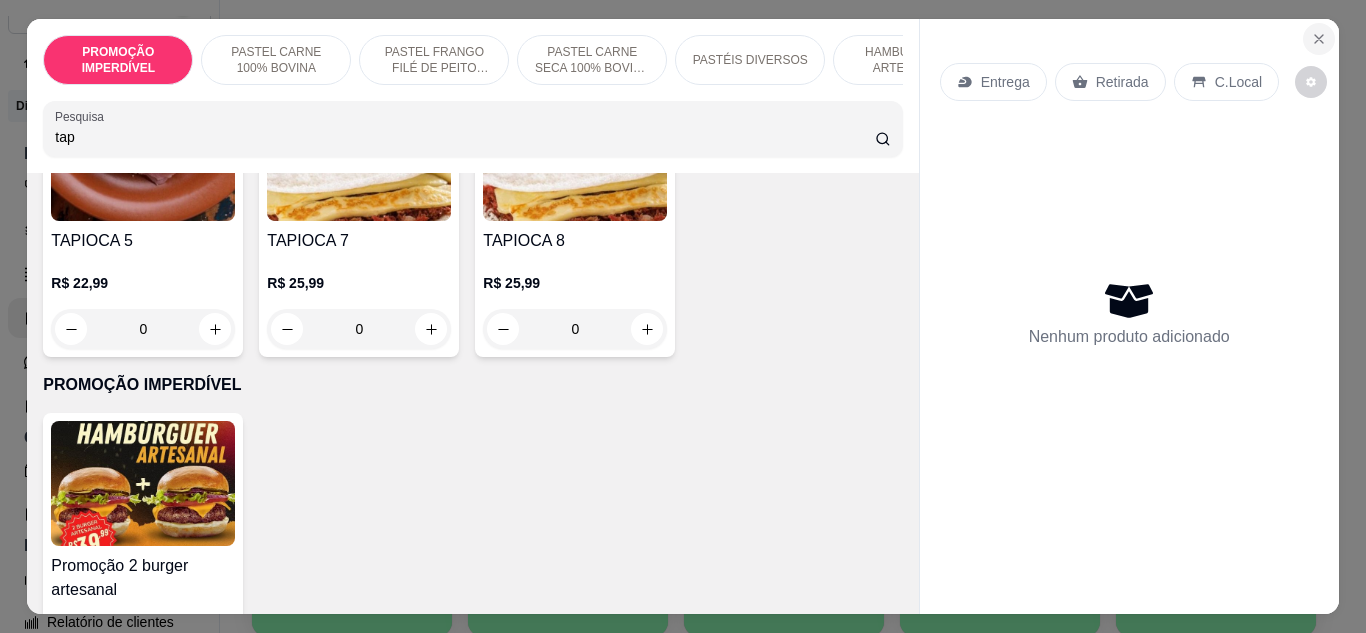type on "tap" 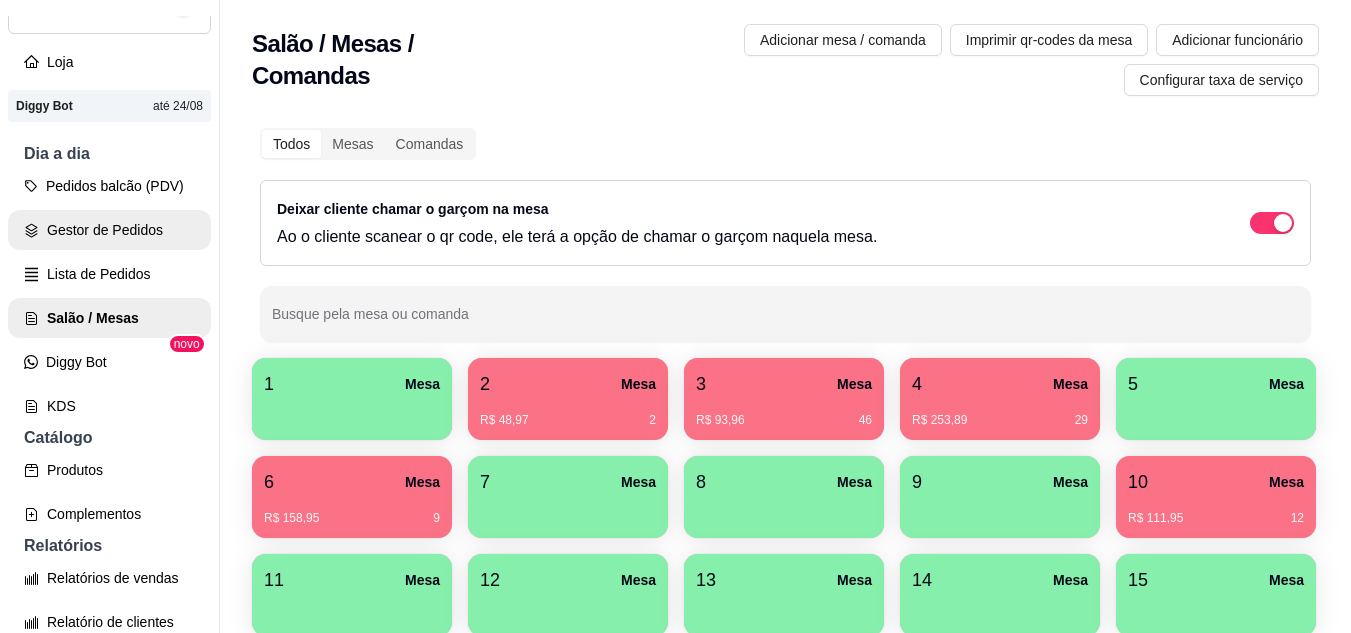 click on "Gestor de Pedidos" at bounding box center [109, 230] 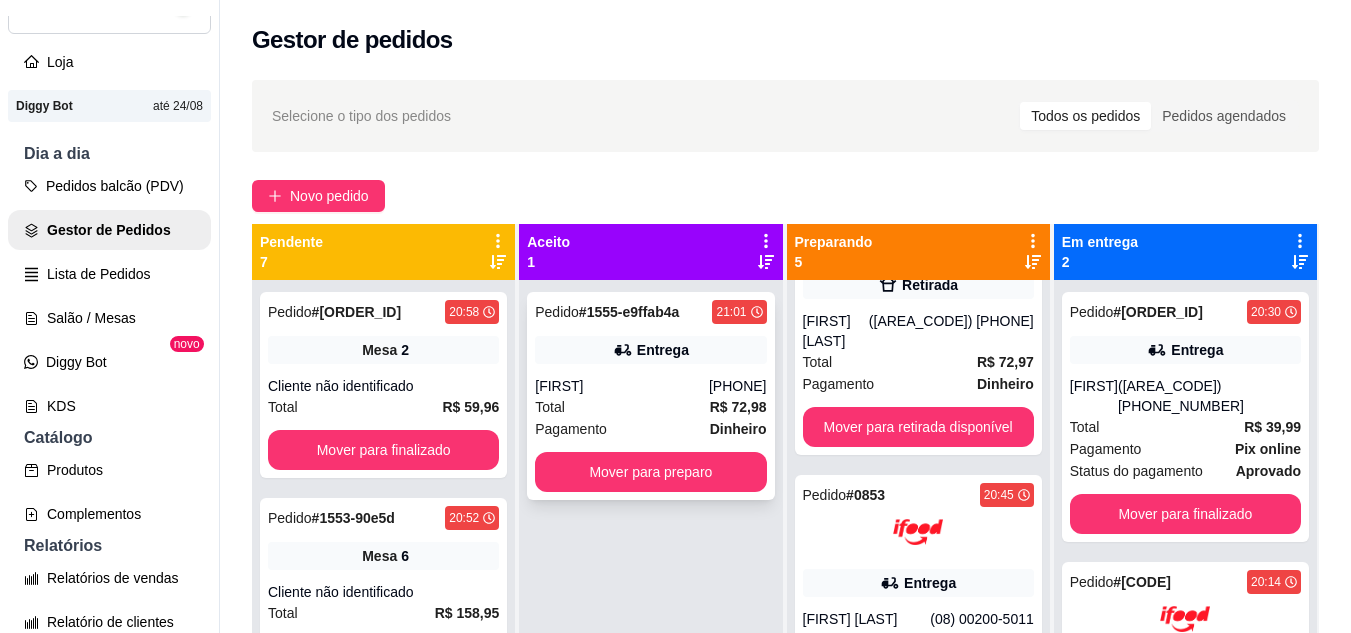 scroll, scrollTop: 400, scrollLeft: 0, axis: vertical 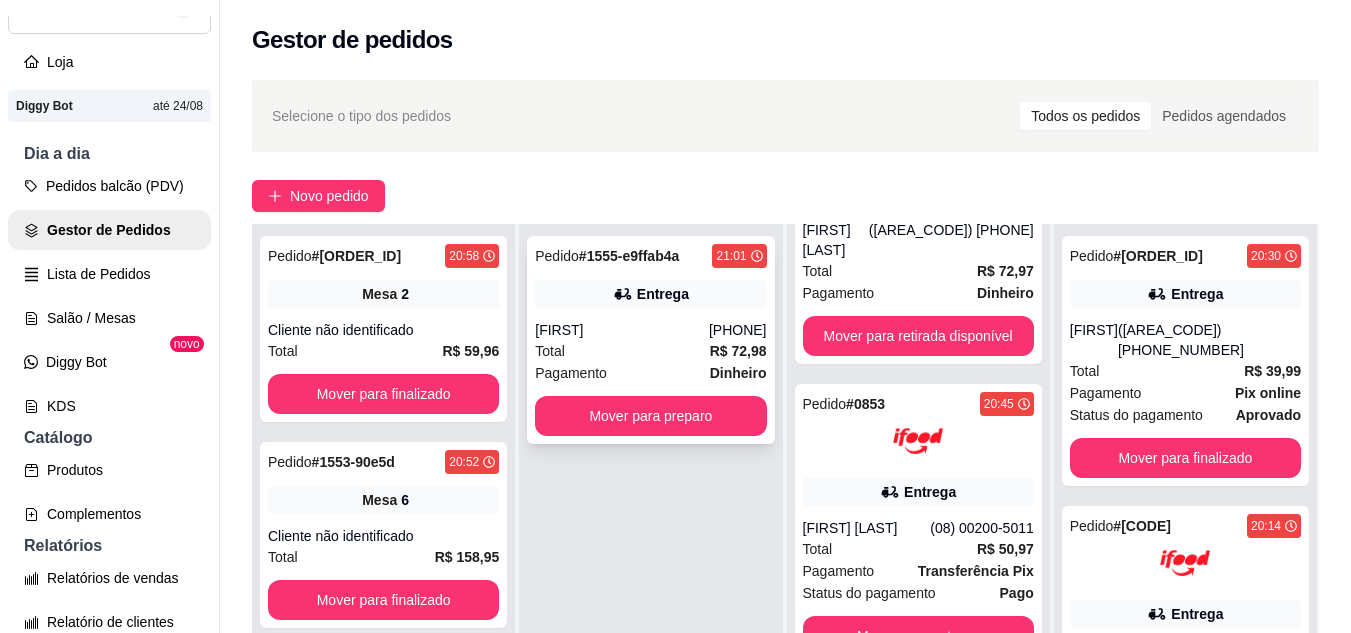 click on "Total R$ 72,98" at bounding box center (650, 351) 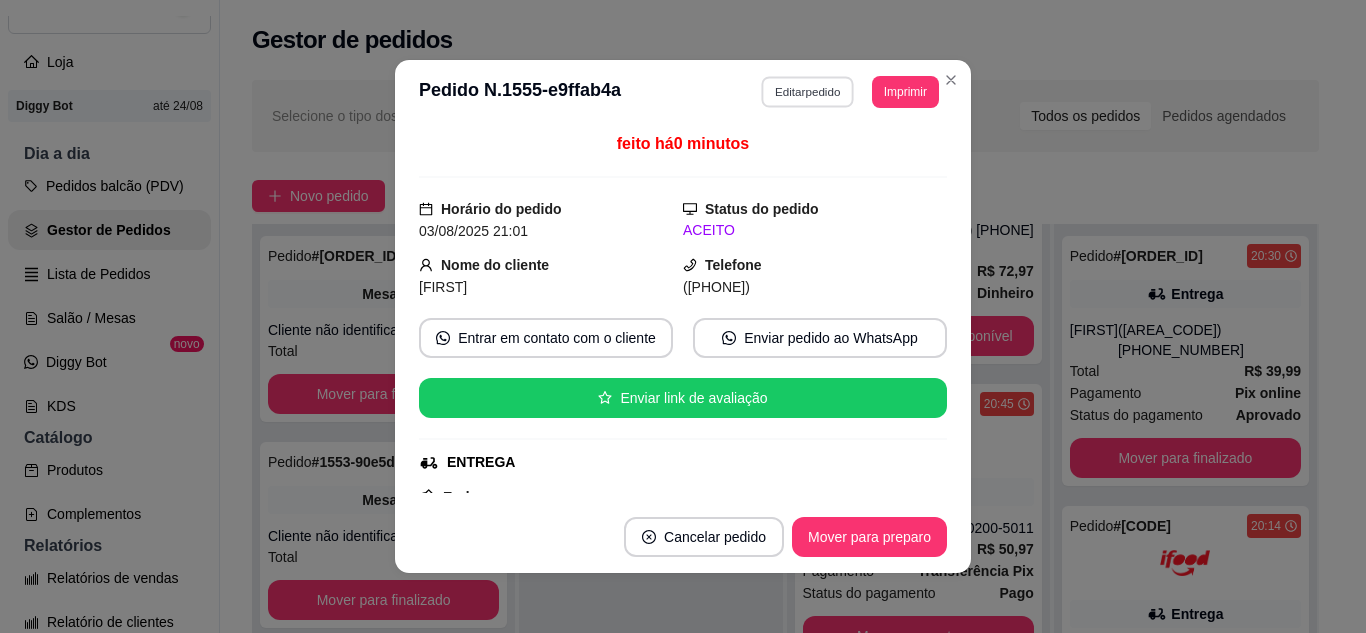 click on "Editar  pedido" at bounding box center (808, 91) 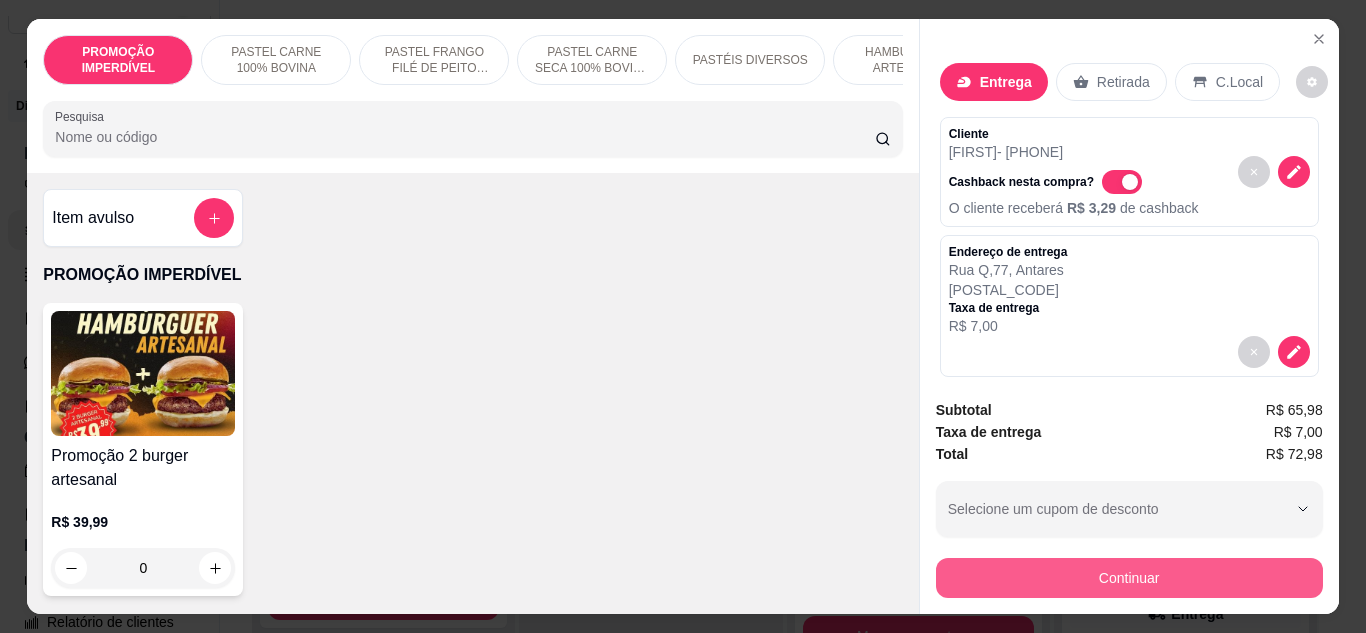 click on "Continuar" at bounding box center (1129, 578) 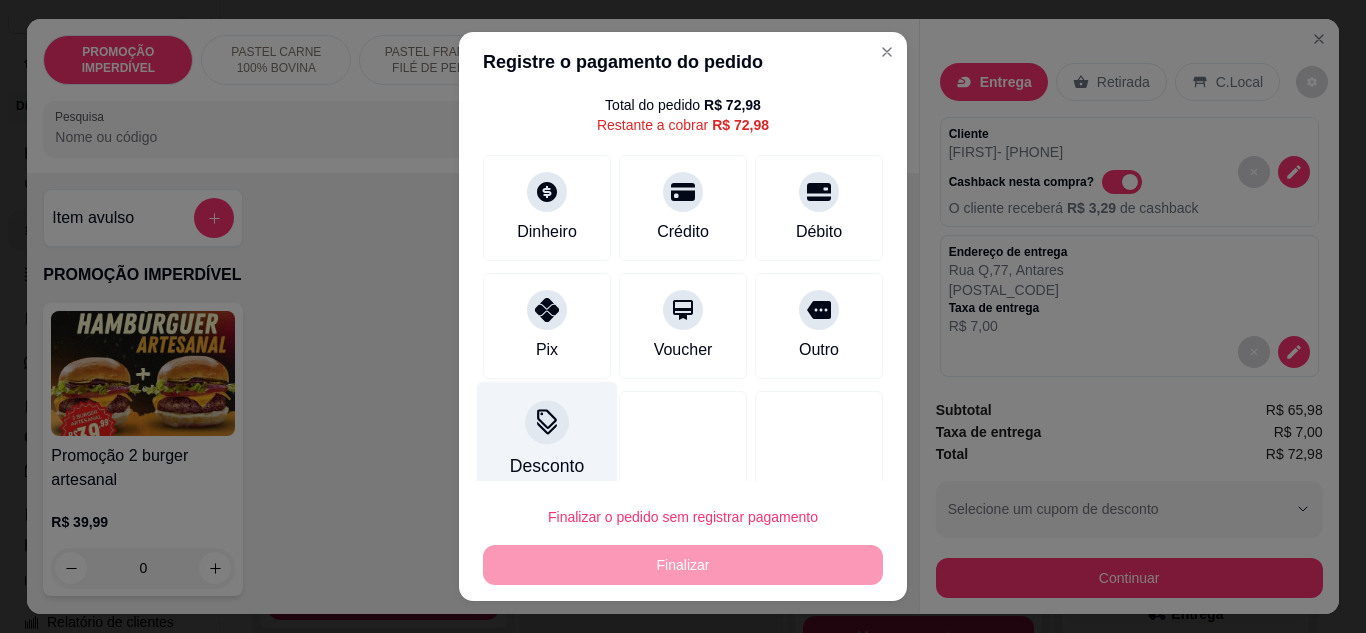 scroll, scrollTop: 80, scrollLeft: 0, axis: vertical 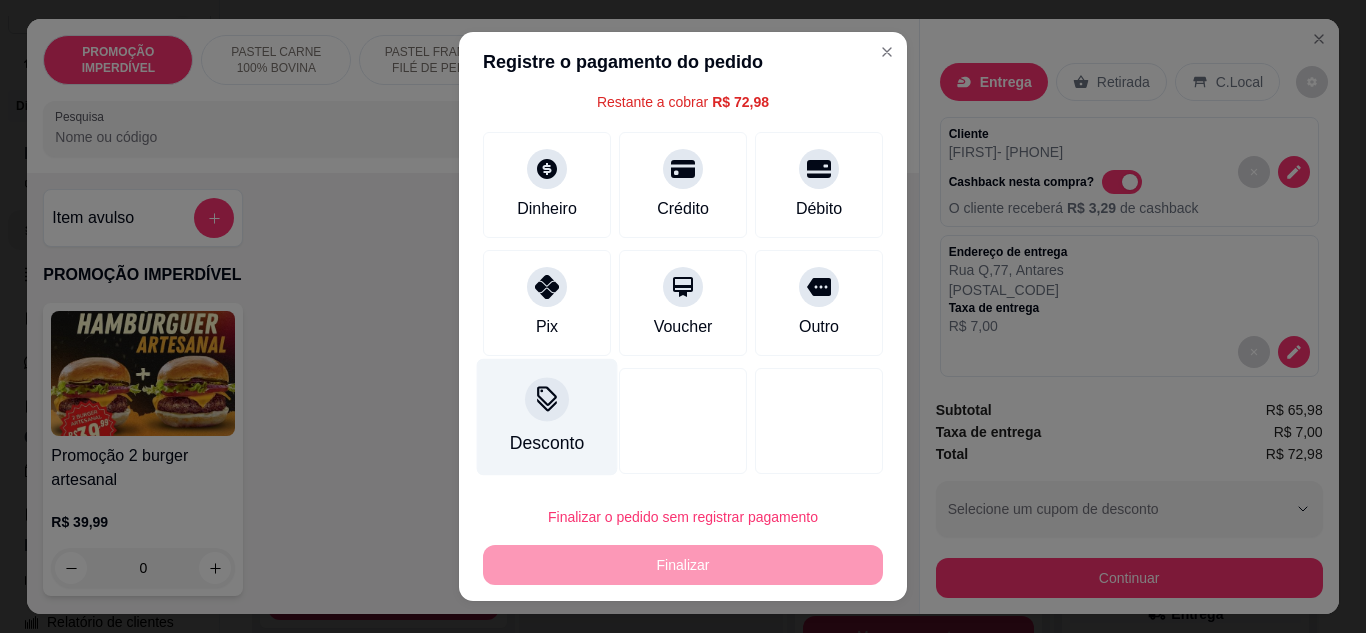 click on "Desconto" at bounding box center (547, 416) 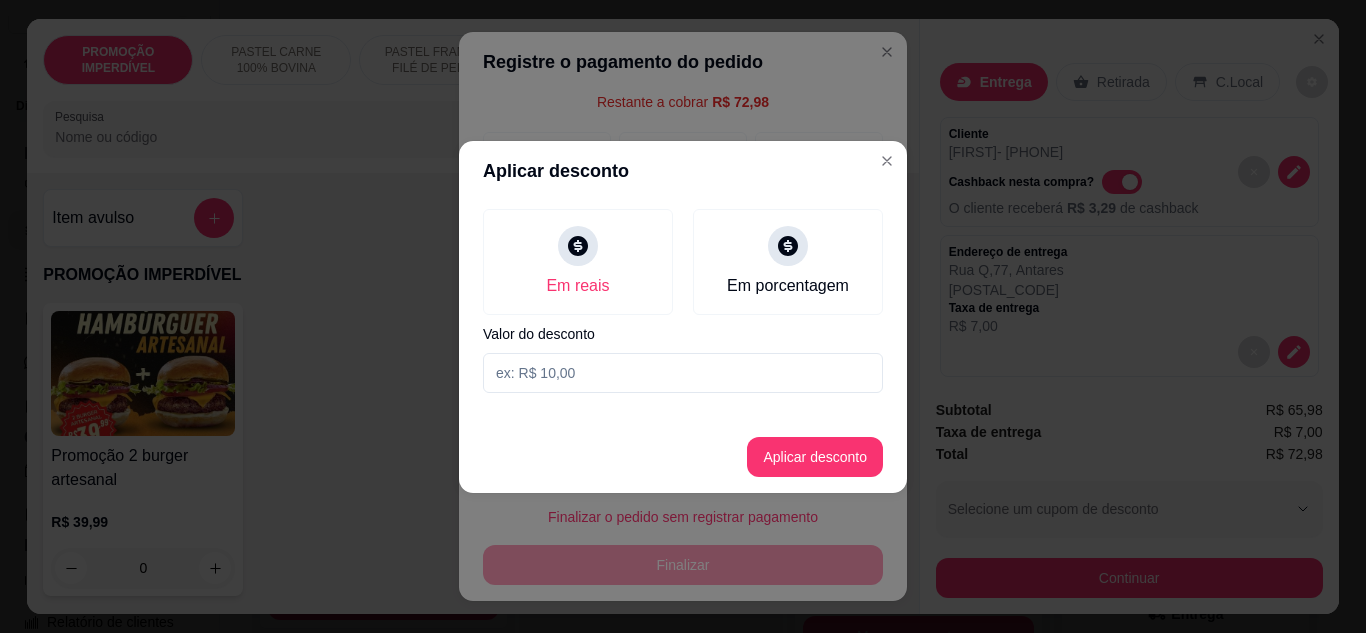 drag, startPoint x: 592, startPoint y: 404, endPoint x: 588, endPoint y: 389, distance: 15.524175 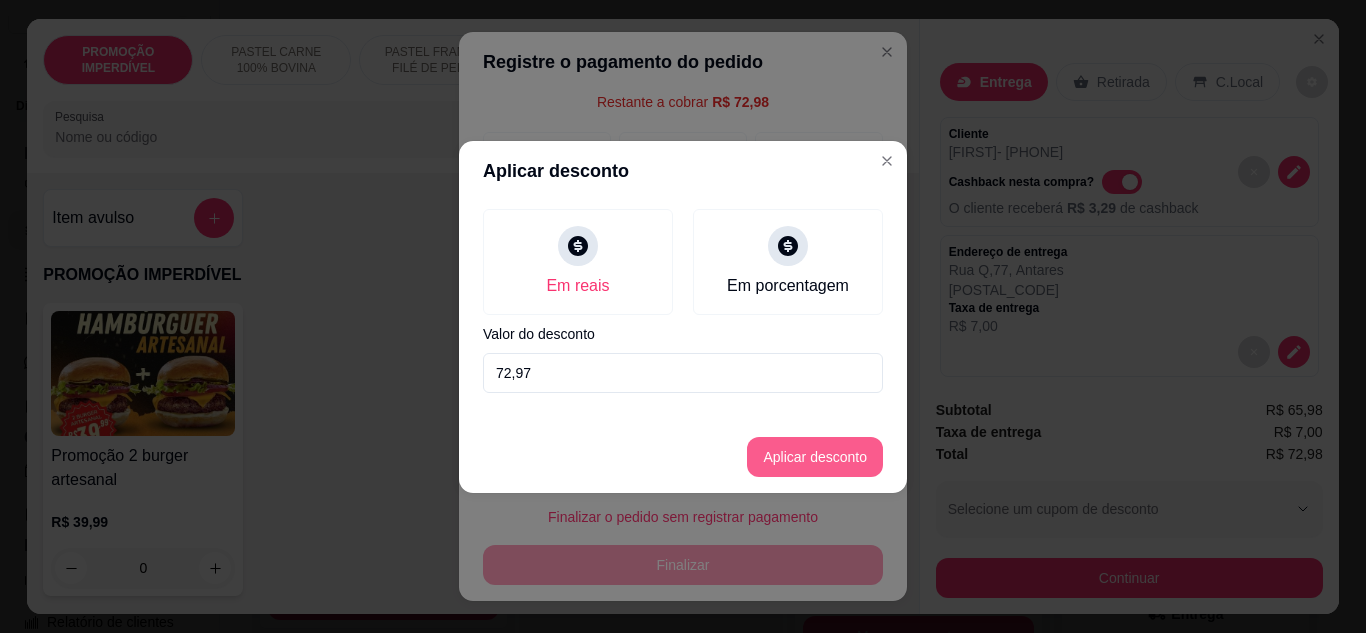 type on "72,97" 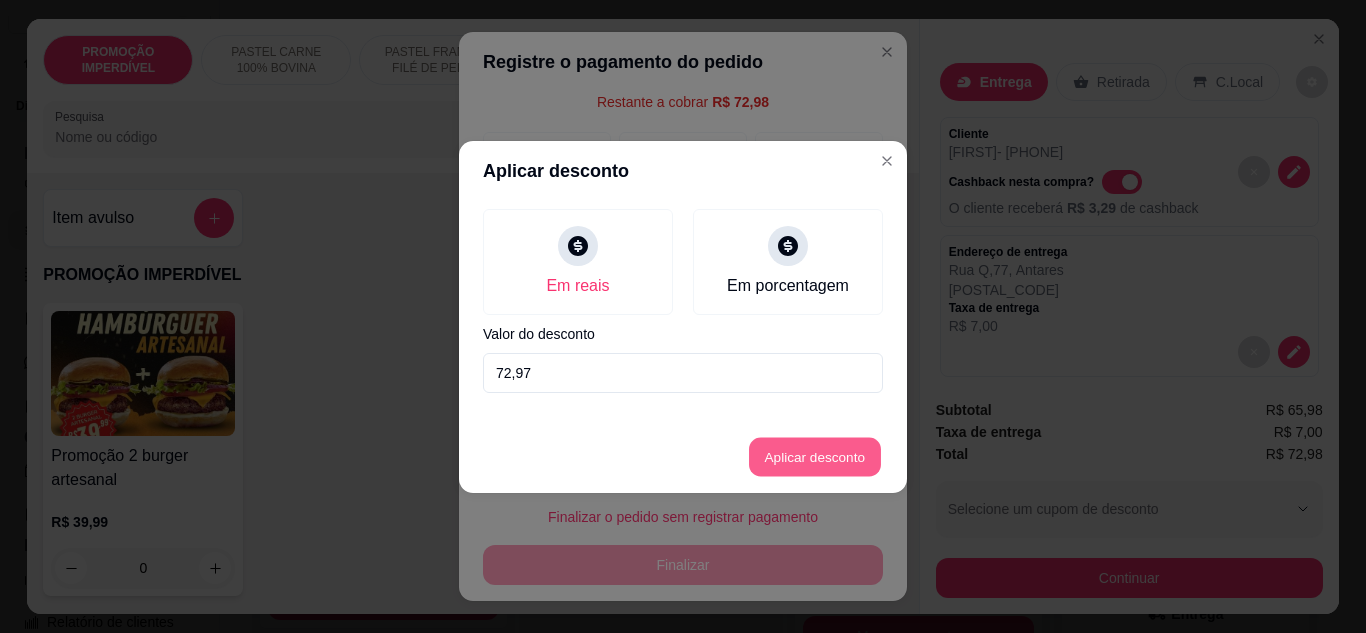 click on "Aplicar desconto" at bounding box center [815, 456] 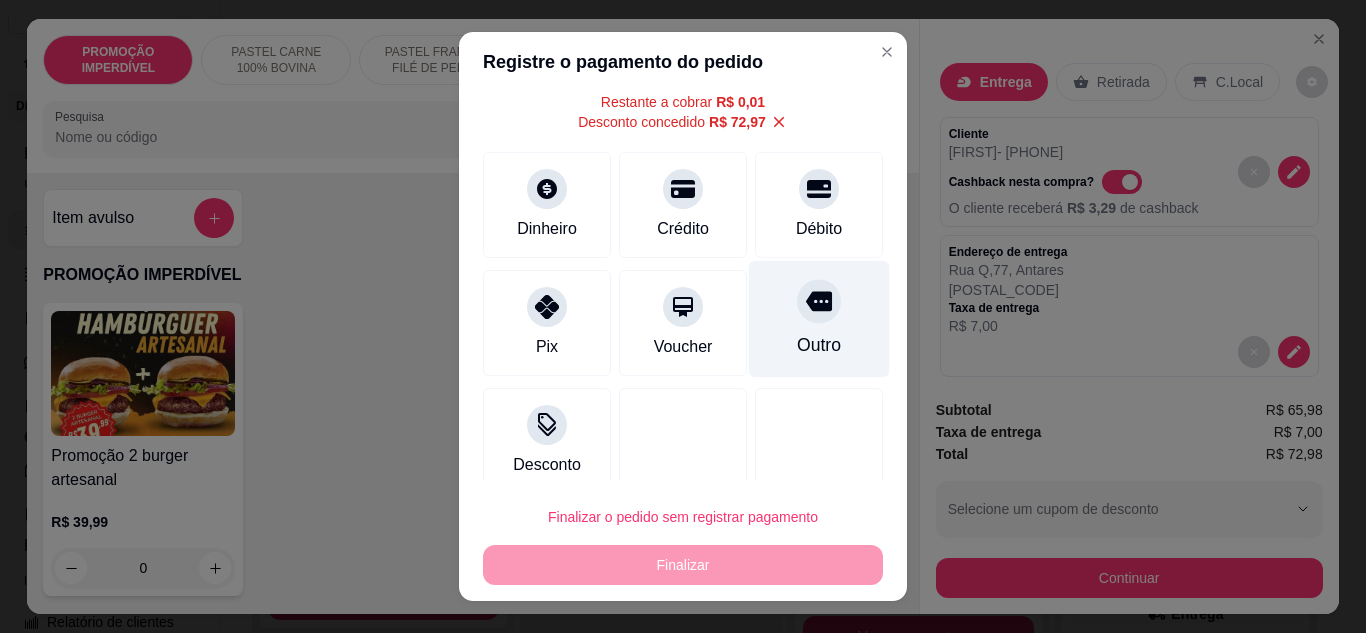 click on "Outro" at bounding box center [819, 318] 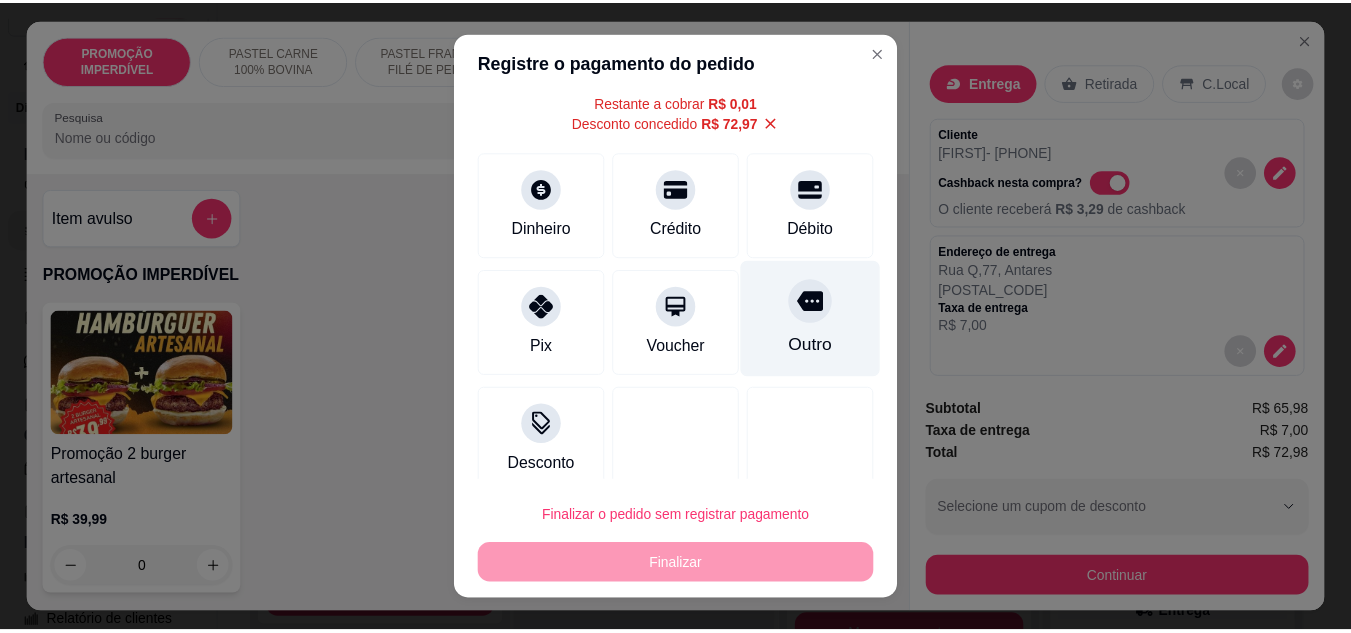 scroll, scrollTop: 60, scrollLeft: 0, axis: vertical 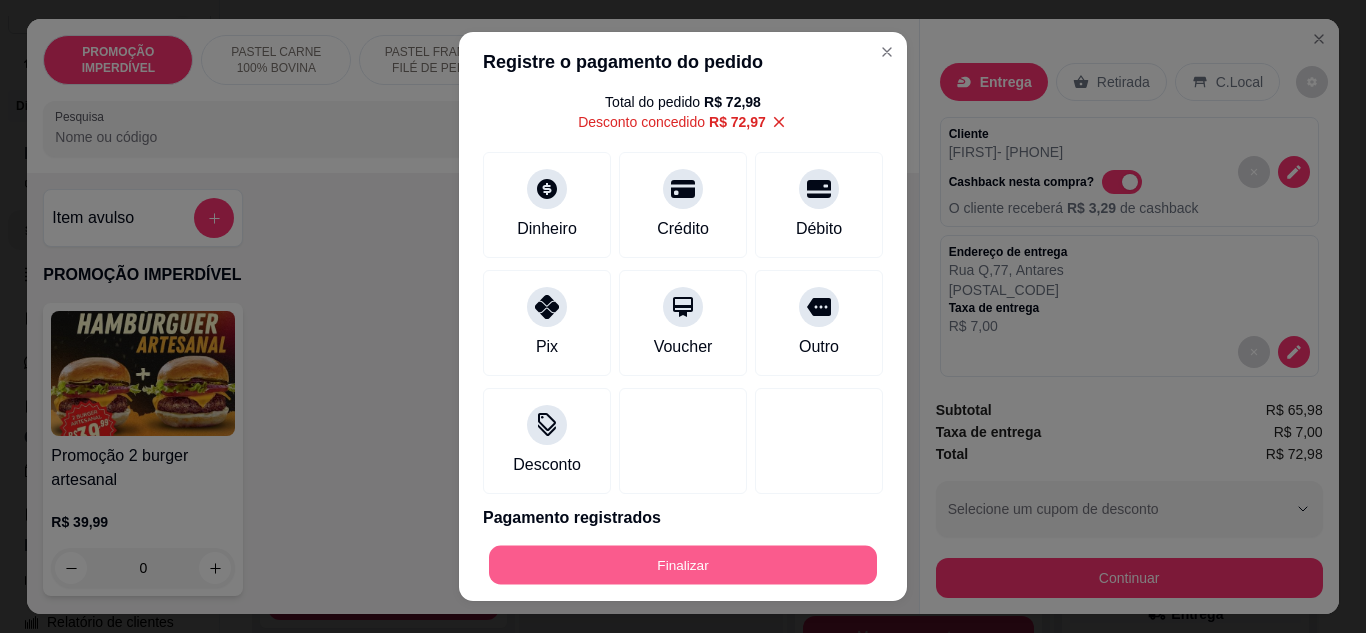 click on "Finalizar" at bounding box center (683, 565) 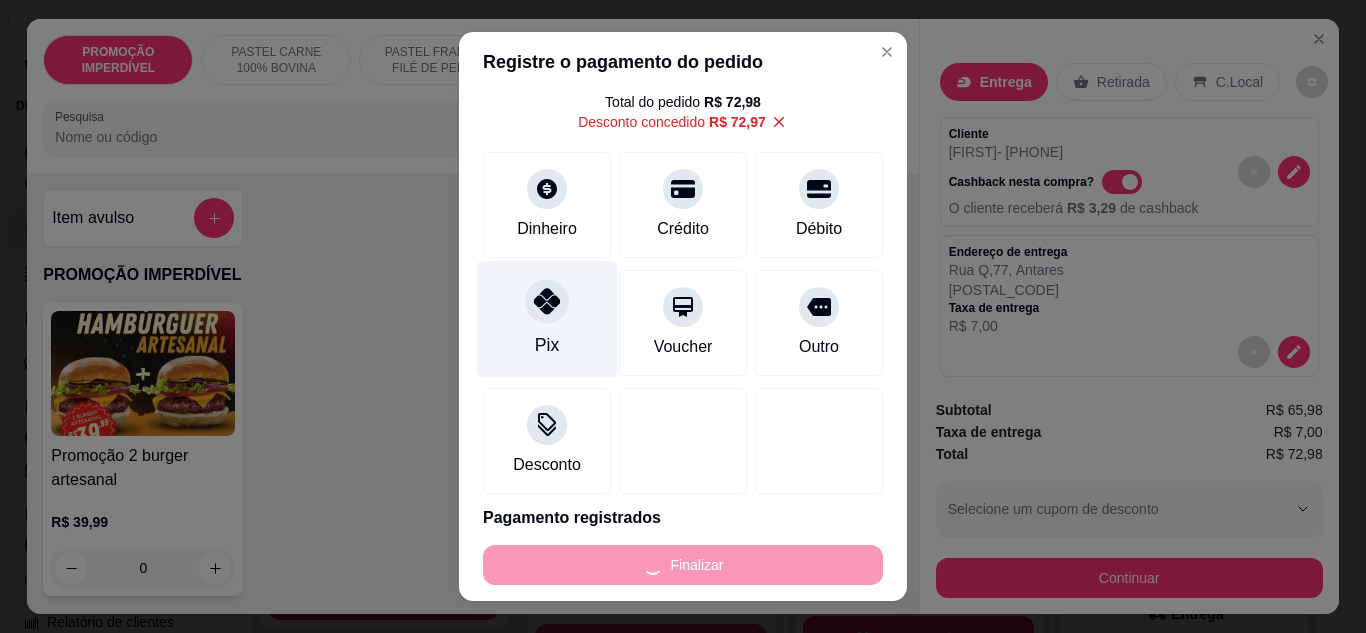 type on "-R$ 72,98" 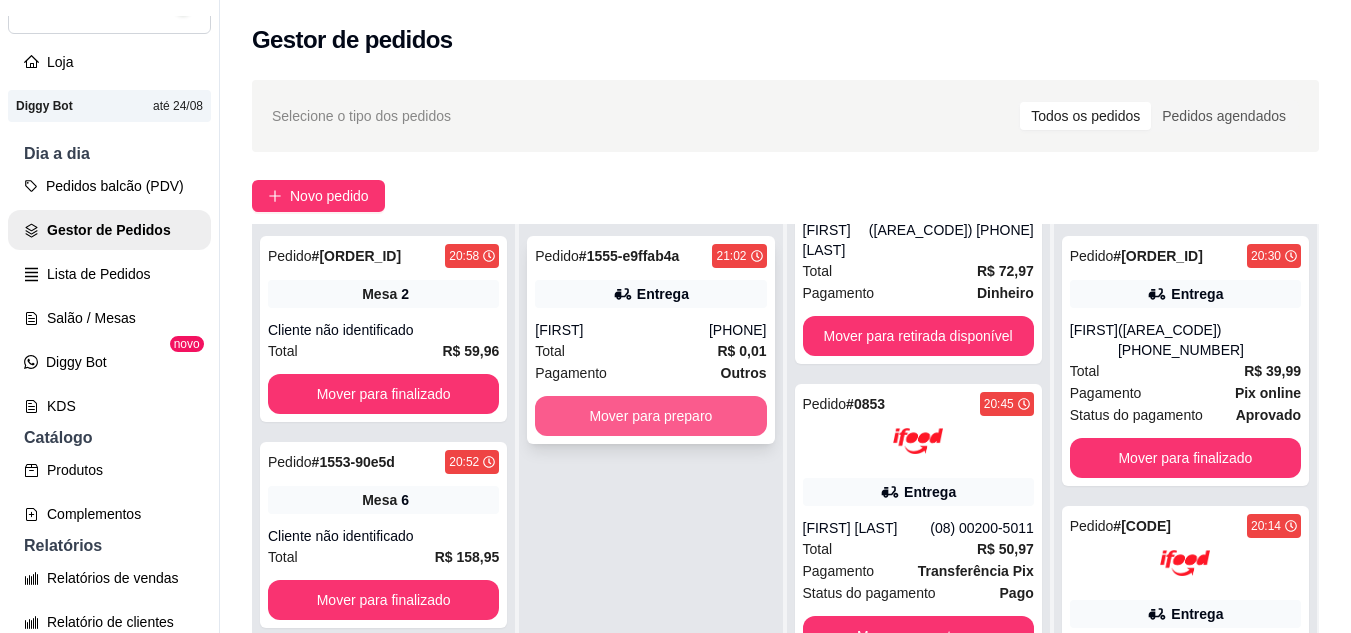 click on "Mover para preparo" at bounding box center [650, 416] 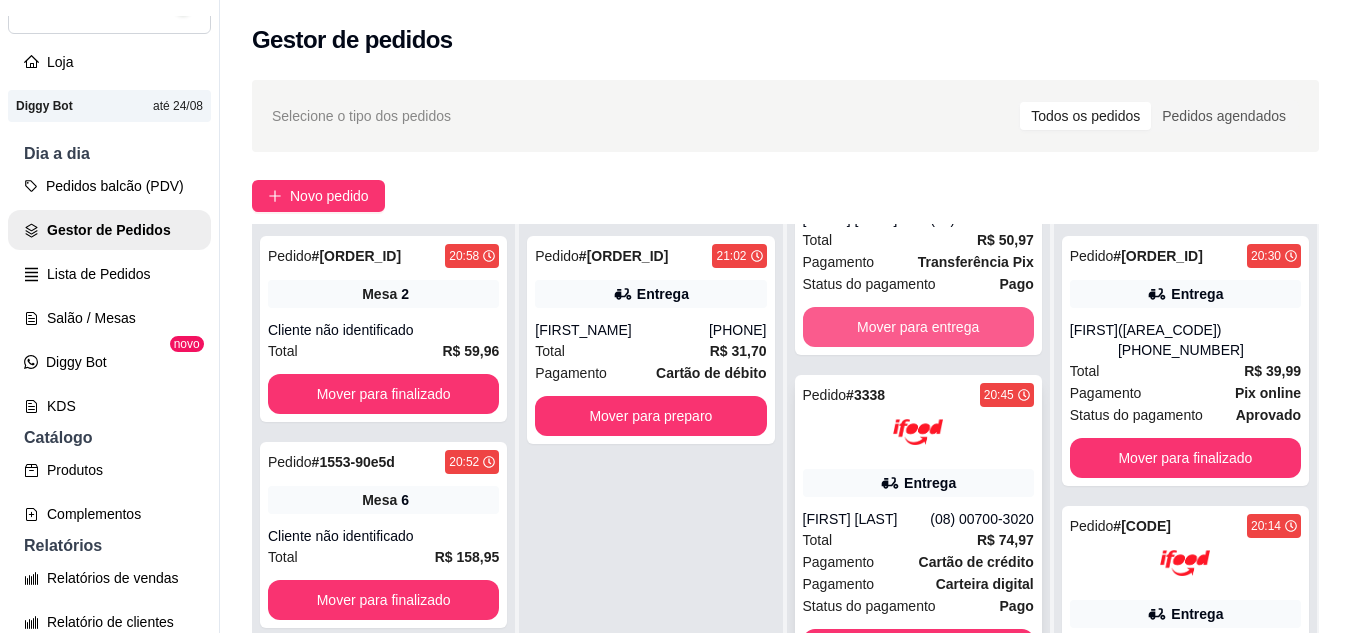 scroll, scrollTop: 1013, scrollLeft: 0, axis: vertical 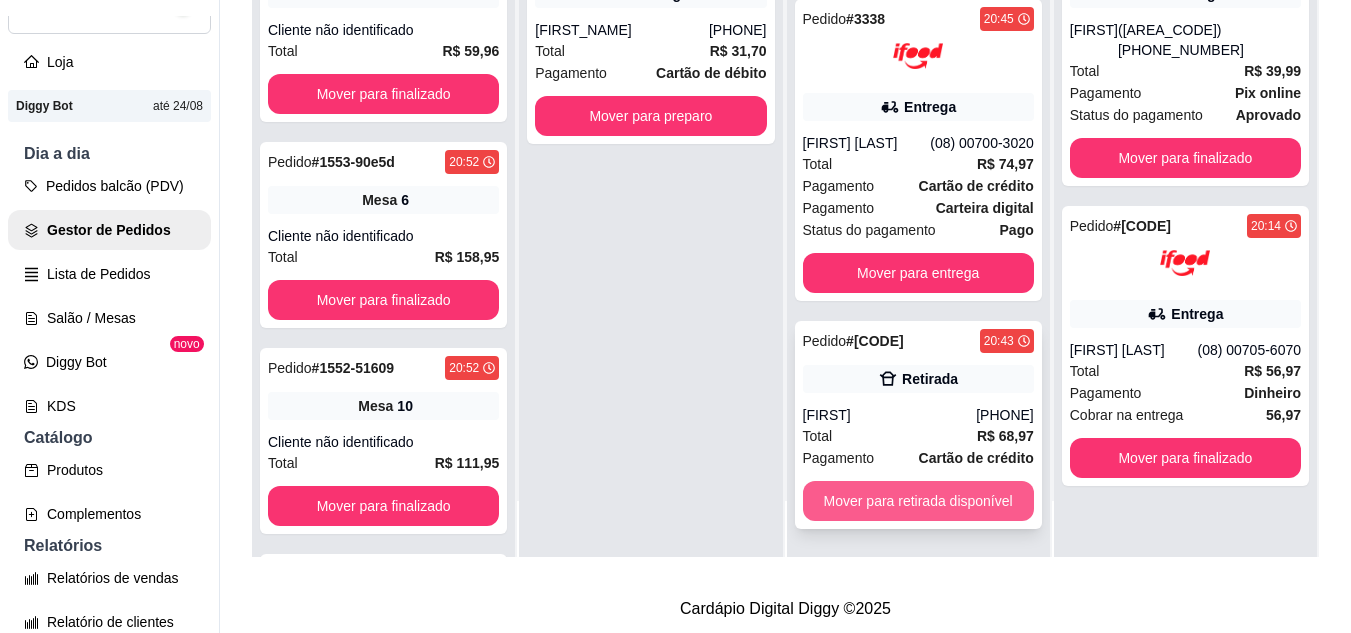 click on "Mover para retirada disponível" at bounding box center [918, 501] 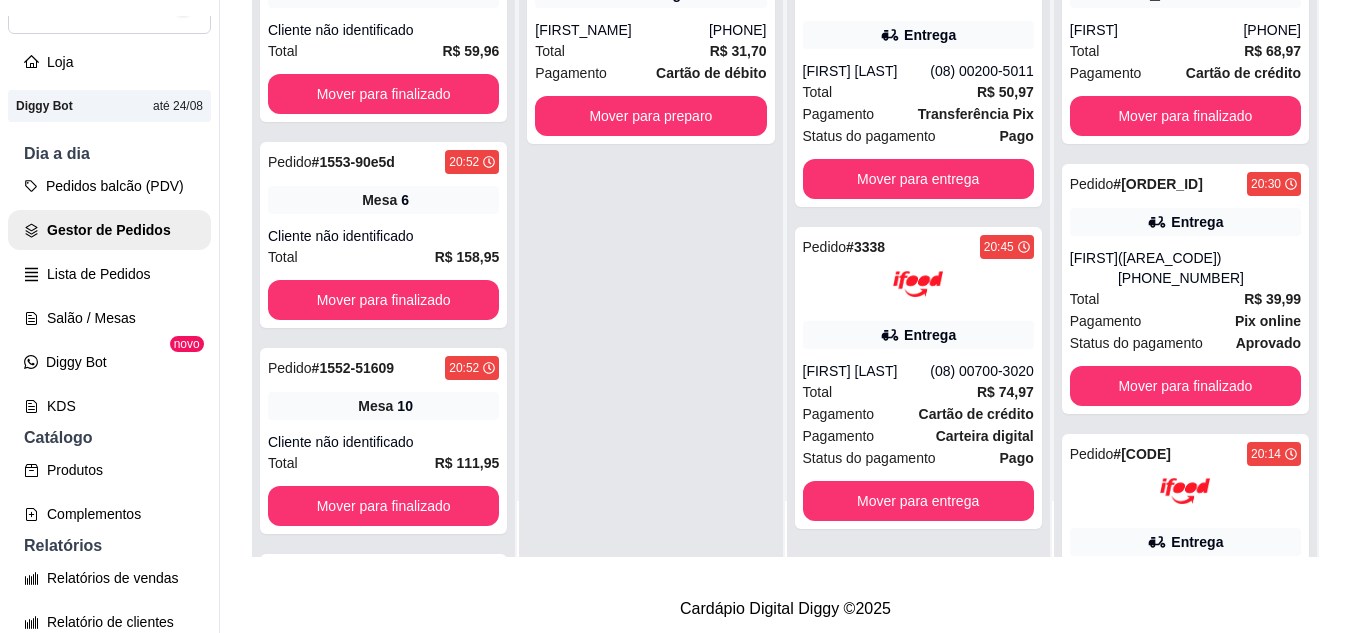 scroll, scrollTop: 785, scrollLeft: 0, axis: vertical 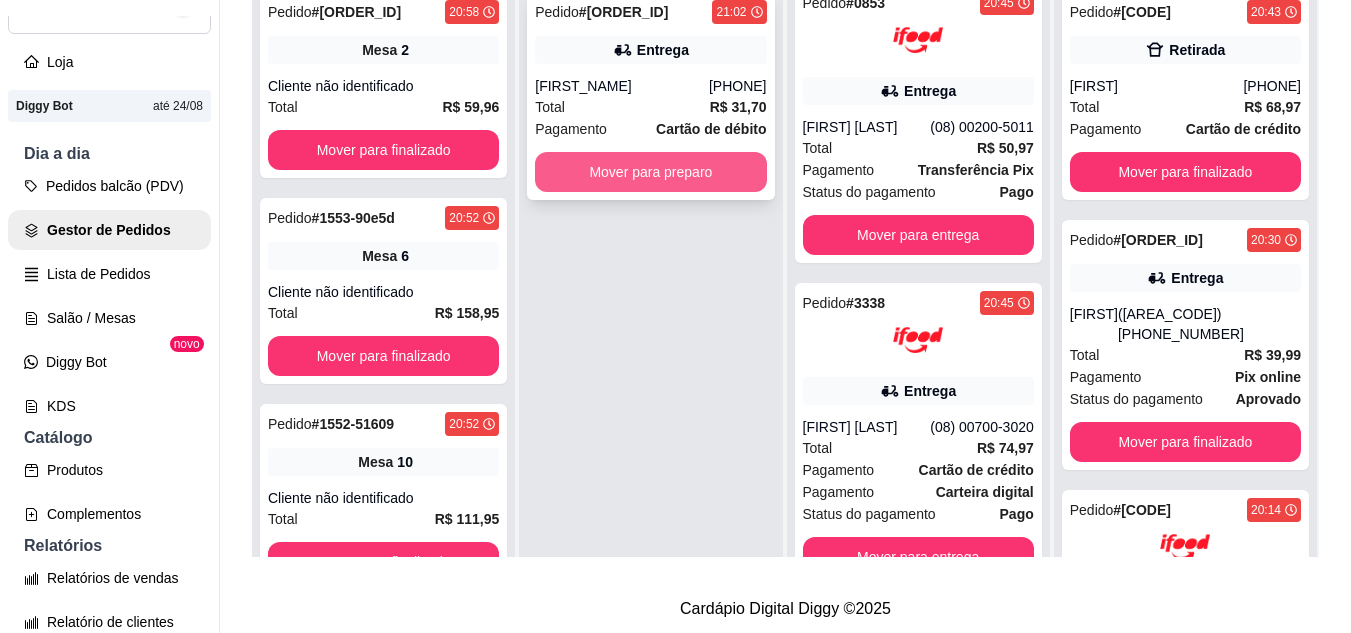 click on "Mover para preparo" at bounding box center [650, 172] 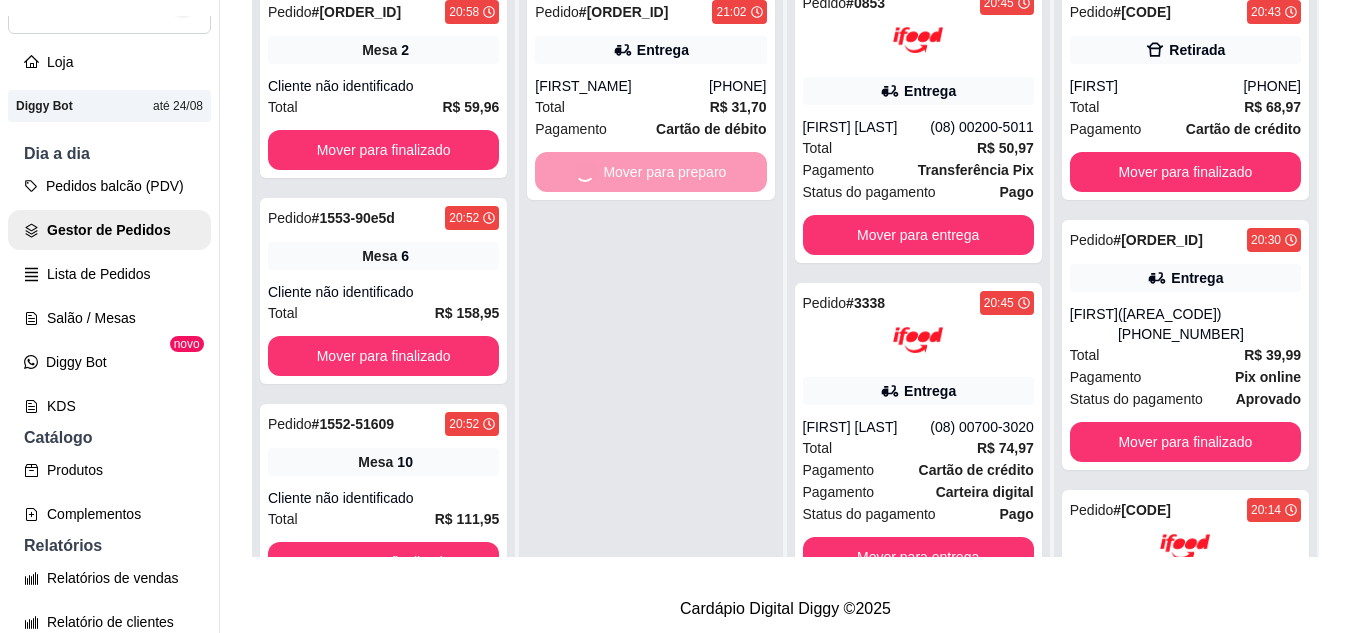 scroll, scrollTop: 1013, scrollLeft: 0, axis: vertical 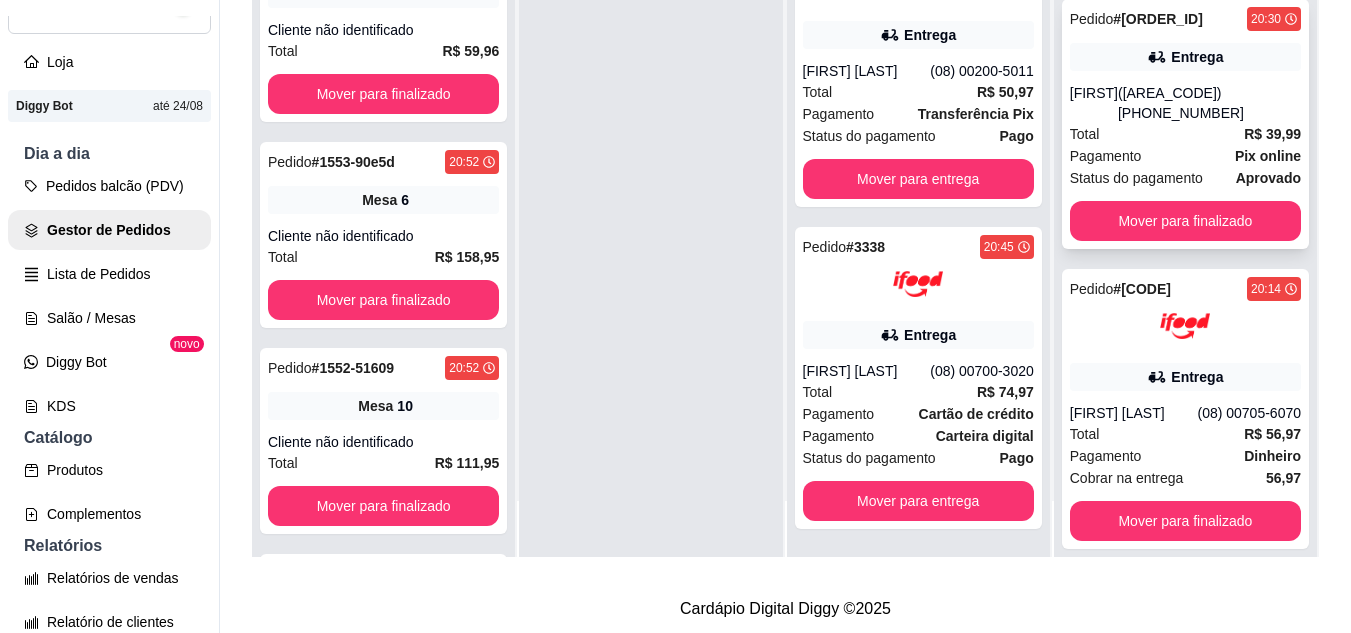 click on "Pagamento Pix online" at bounding box center [1185, 156] 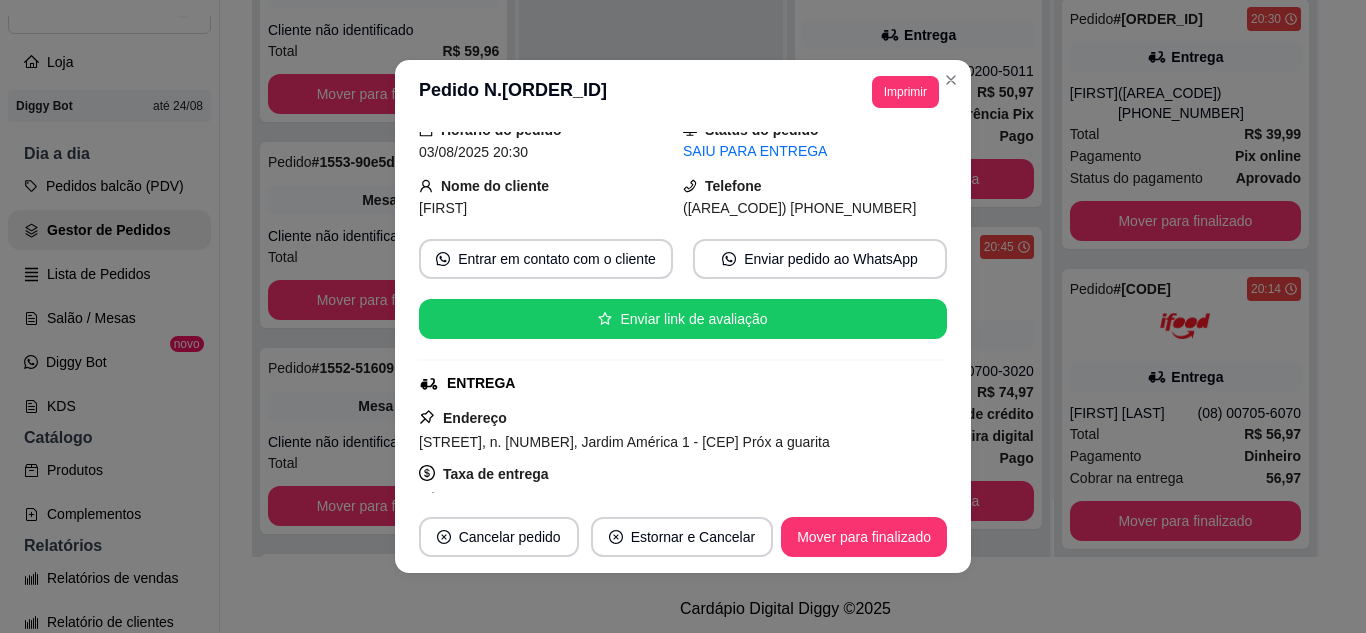 scroll, scrollTop: 100, scrollLeft: 0, axis: vertical 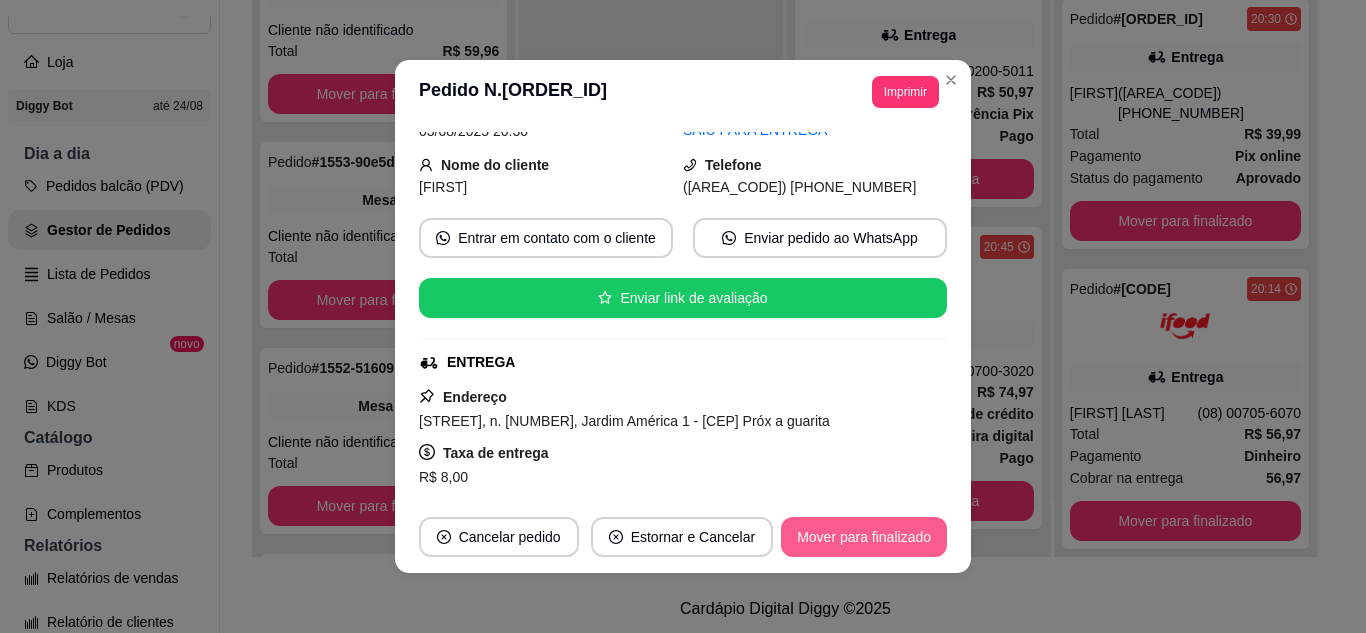 click on "Mover para finalizado" at bounding box center (864, 537) 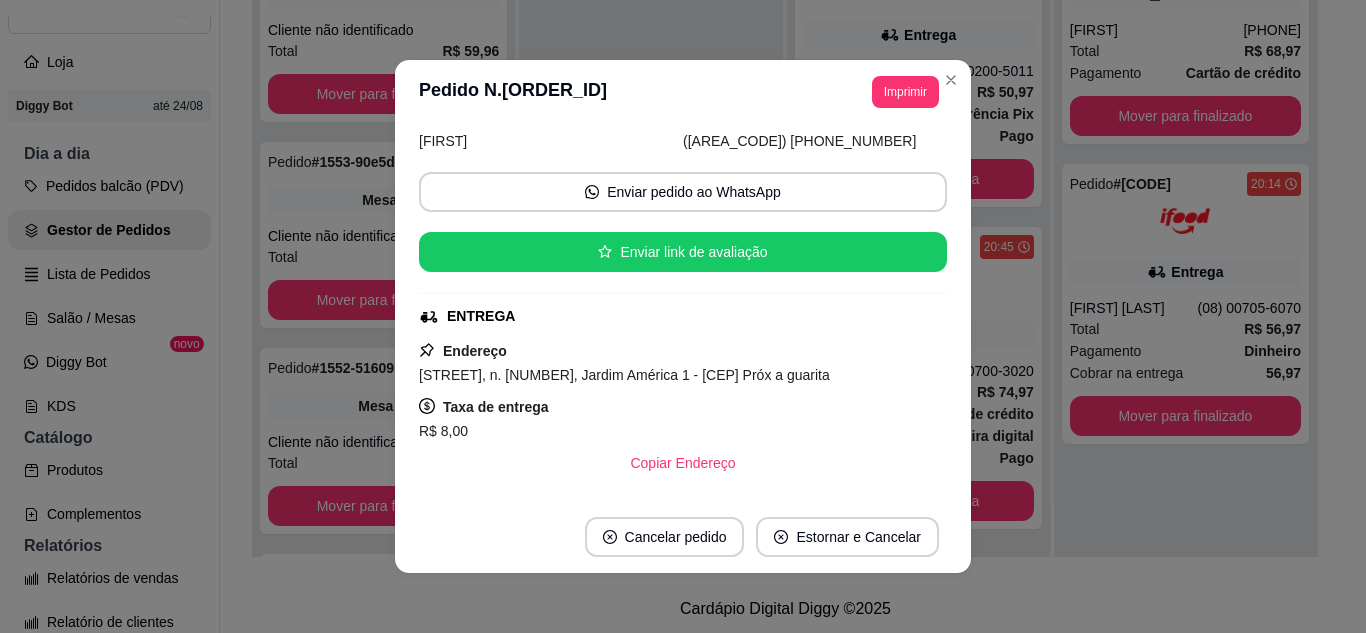 scroll, scrollTop: 0, scrollLeft: 0, axis: both 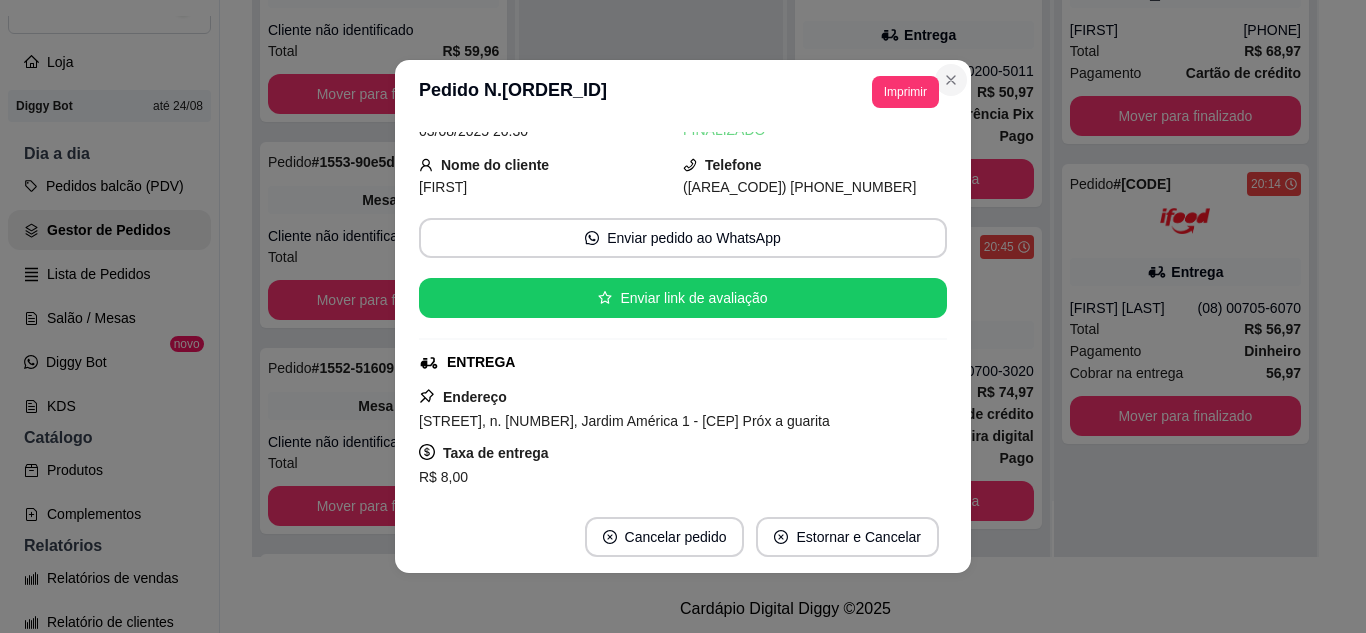 click on "**********" at bounding box center (683, 316) 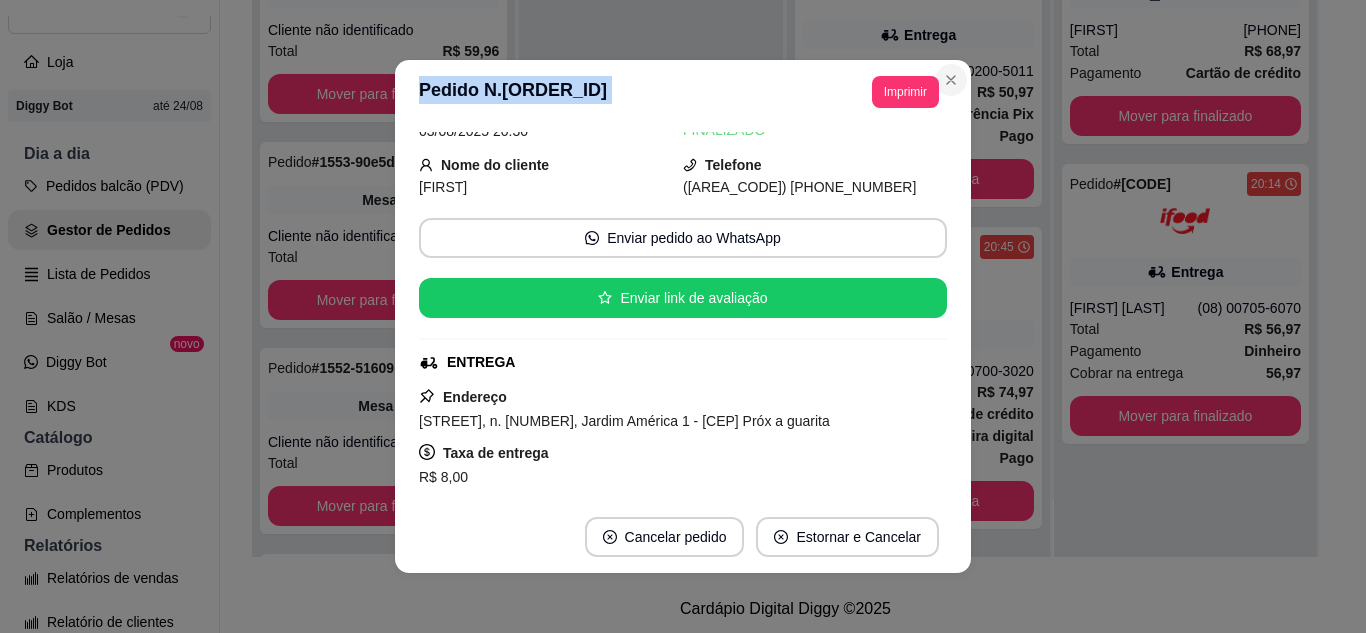 click on "**********" at bounding box center [683, 316] 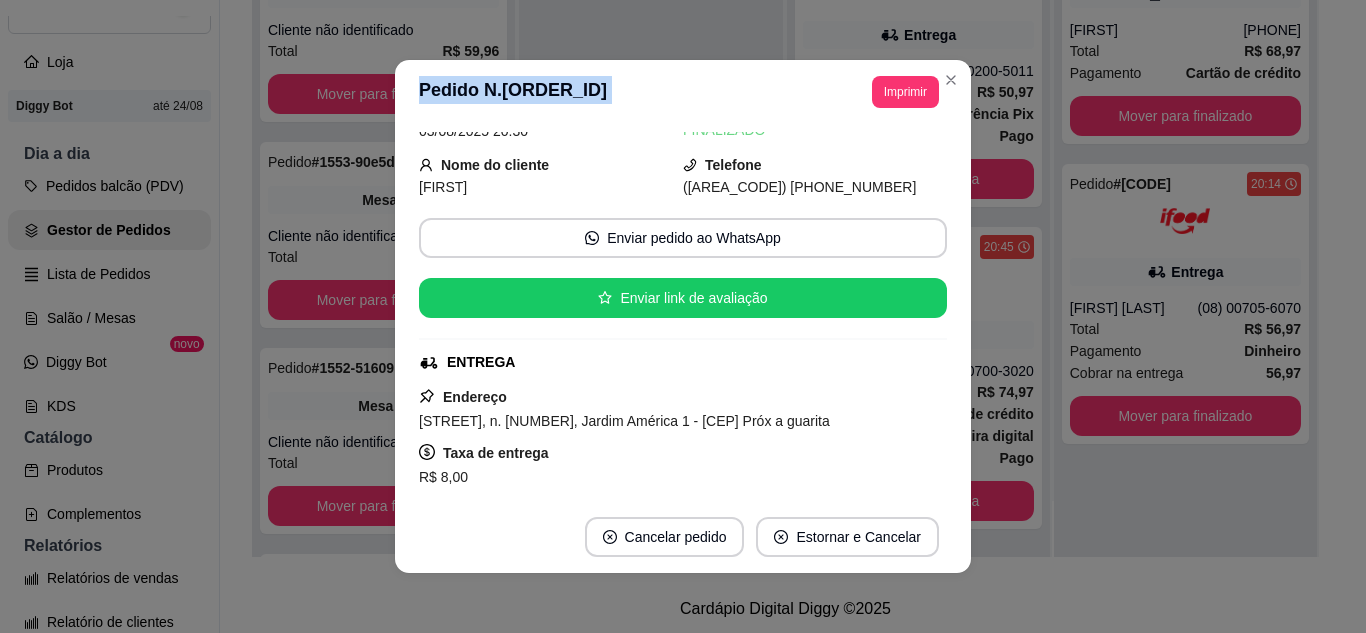 click on "**********" at bounding box center [683, 92] 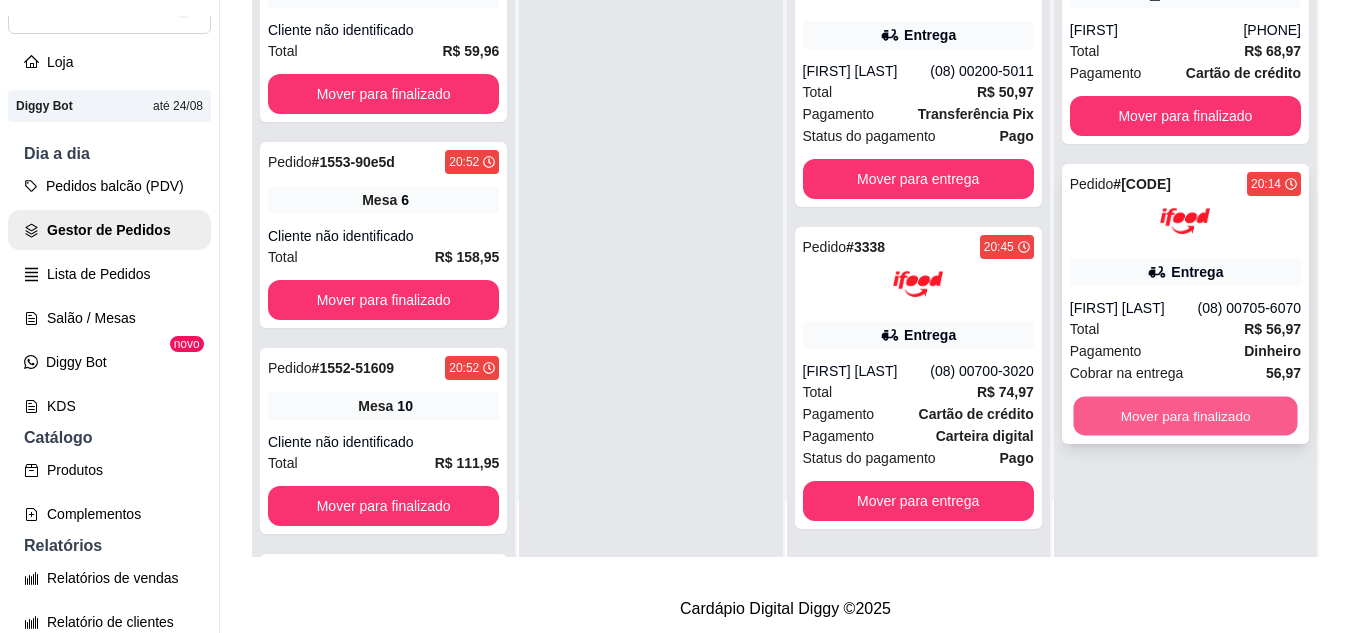 click on "Mover para finalizado" at bounding box center (1185, 416) 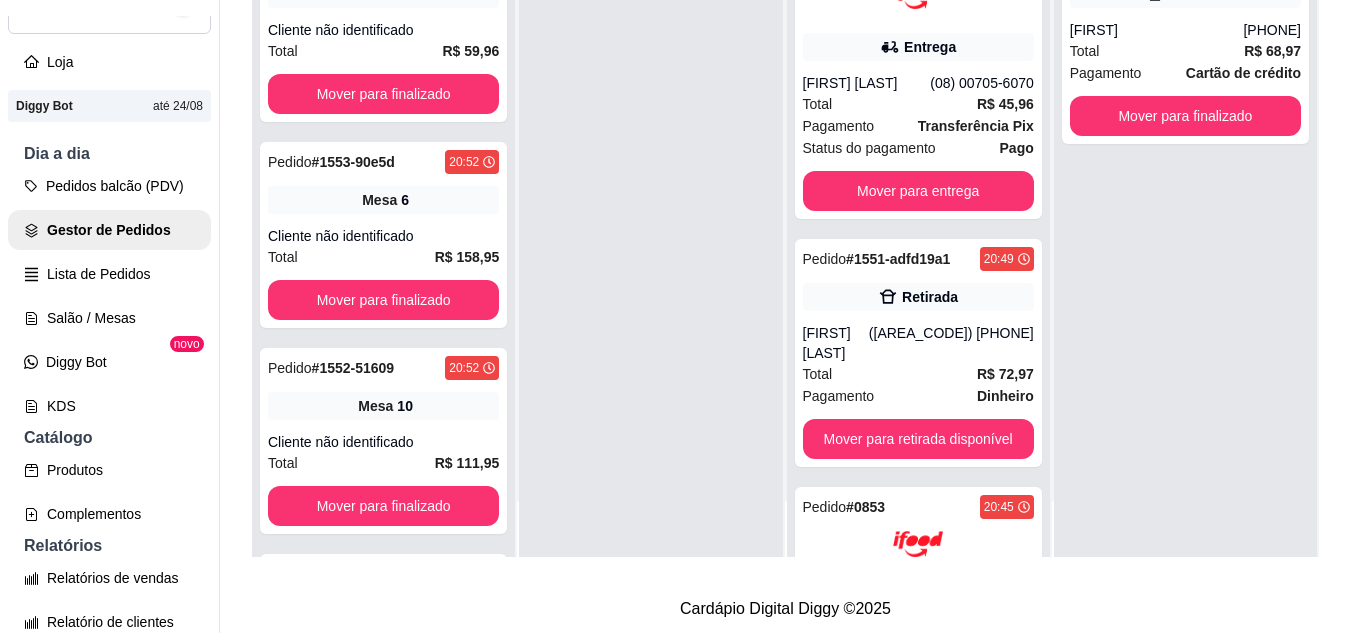 scroll, scrollTop: 413, scrollLeft: 0, axis: vertical 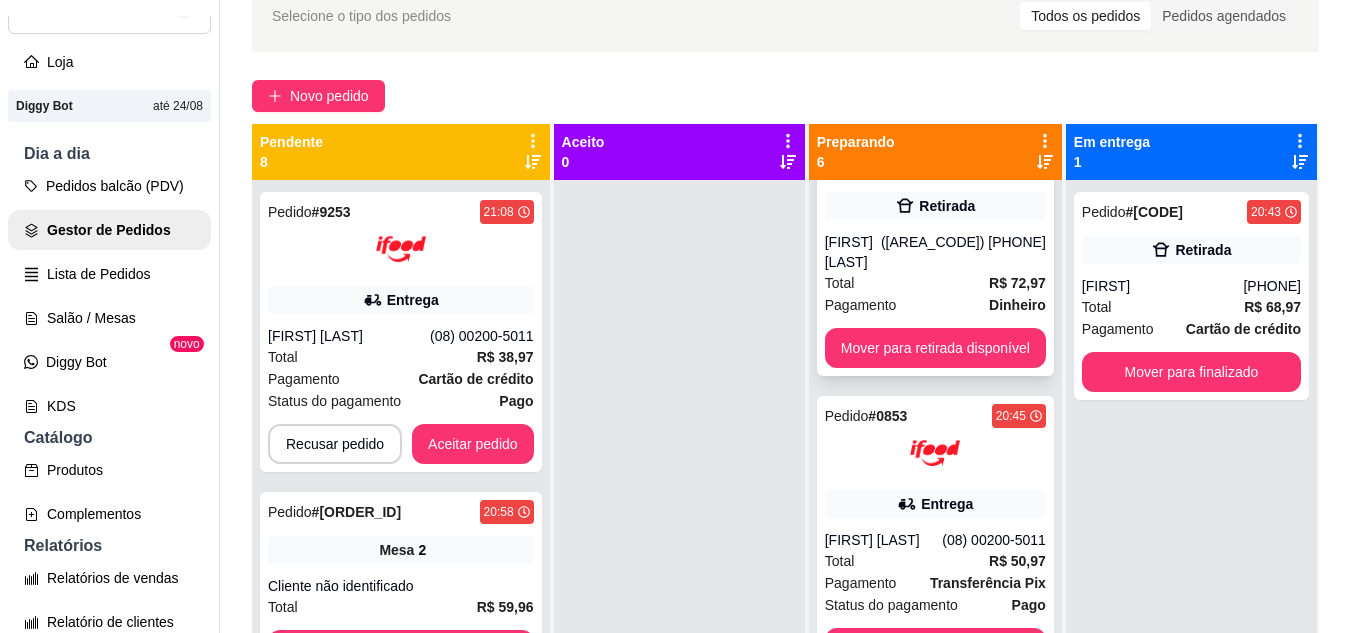 click on "Total R$ 72,97" at bounding box center (935, 283) 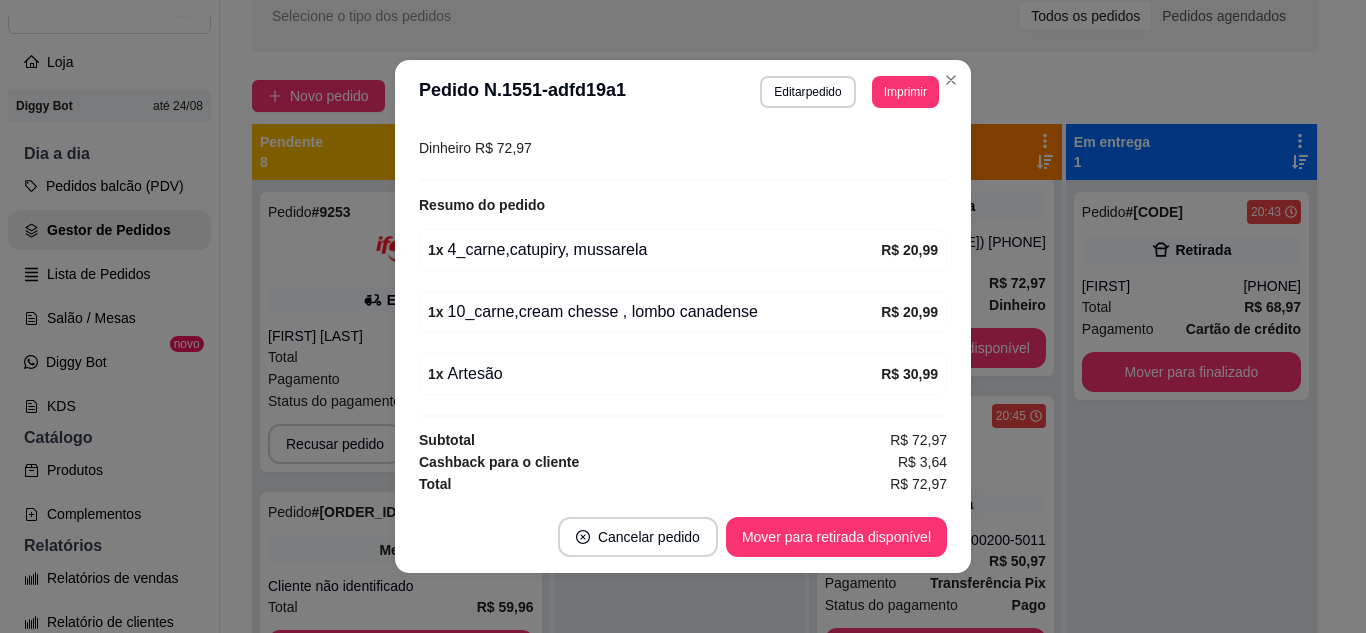 scroll, scrollTop: 406, scrollLeft: 0, axis: vertical 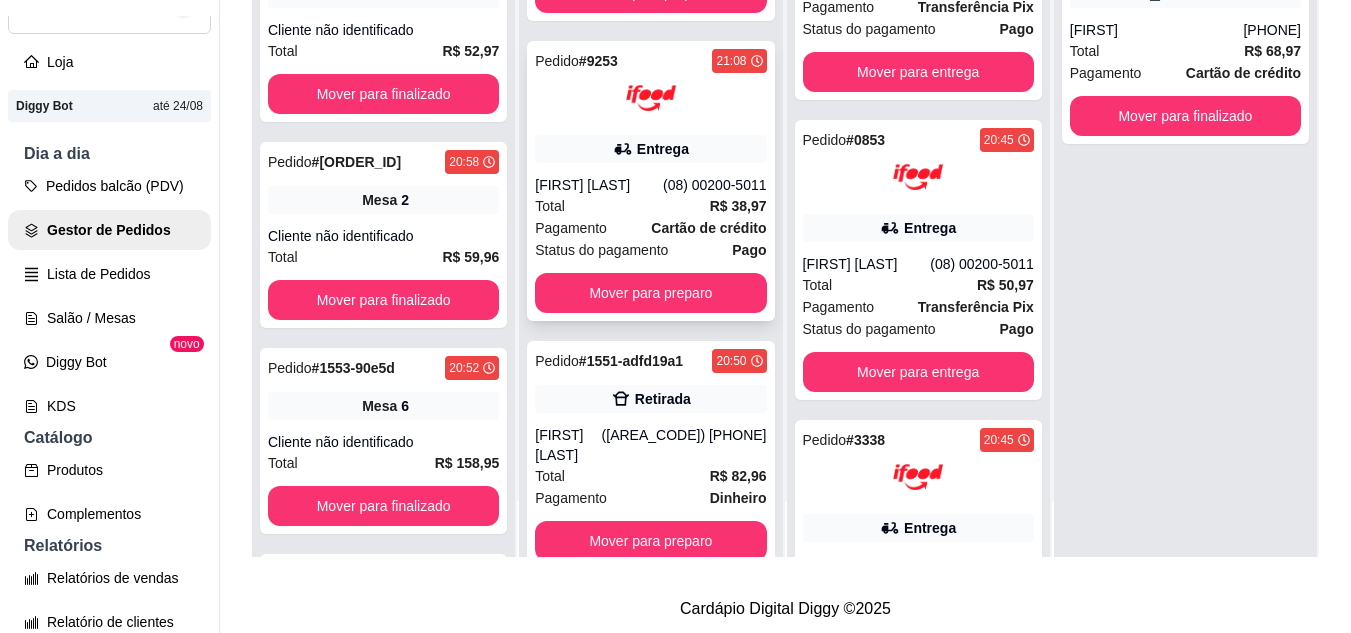 click on "Pedido  # 9253 [TIME] Entrega [FIRST] [LAST] ([PHONE]) Total R$ 38,97 Pagamento Cartão de crédito Status do pagamento Pago Mover para preparo" at bounding box center [650, 181] 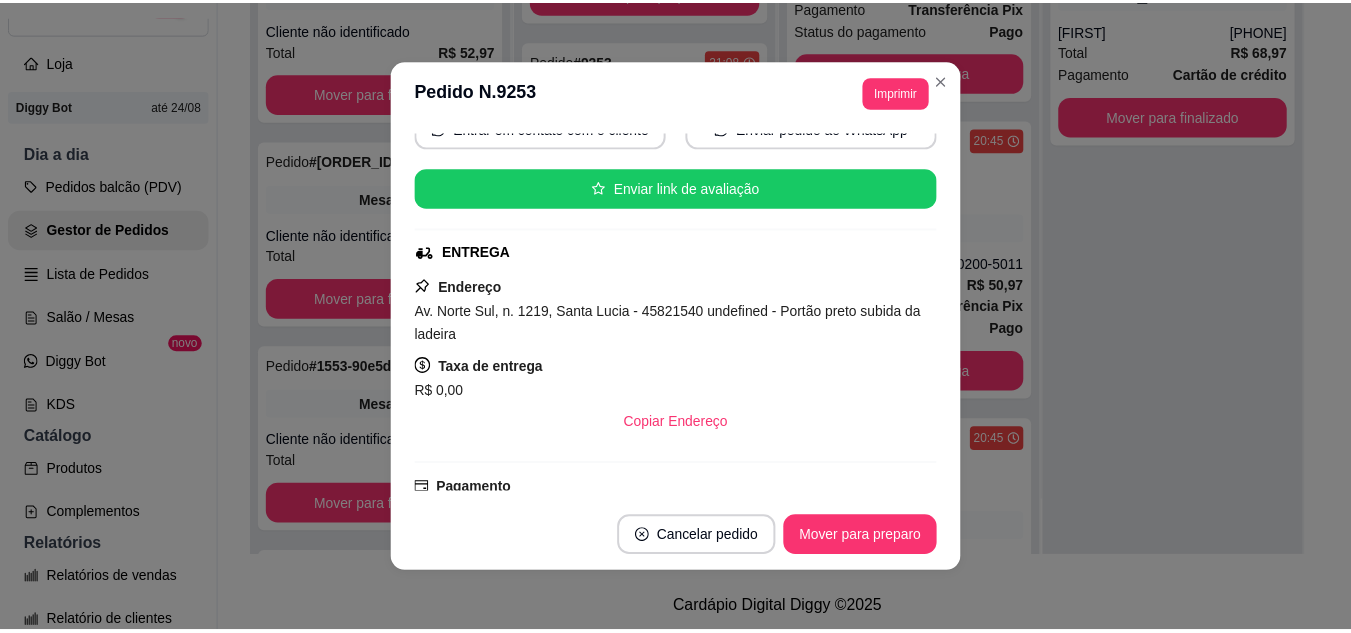 scroll, scrollTop: 300, scrollLeft: 0, axis: vertical 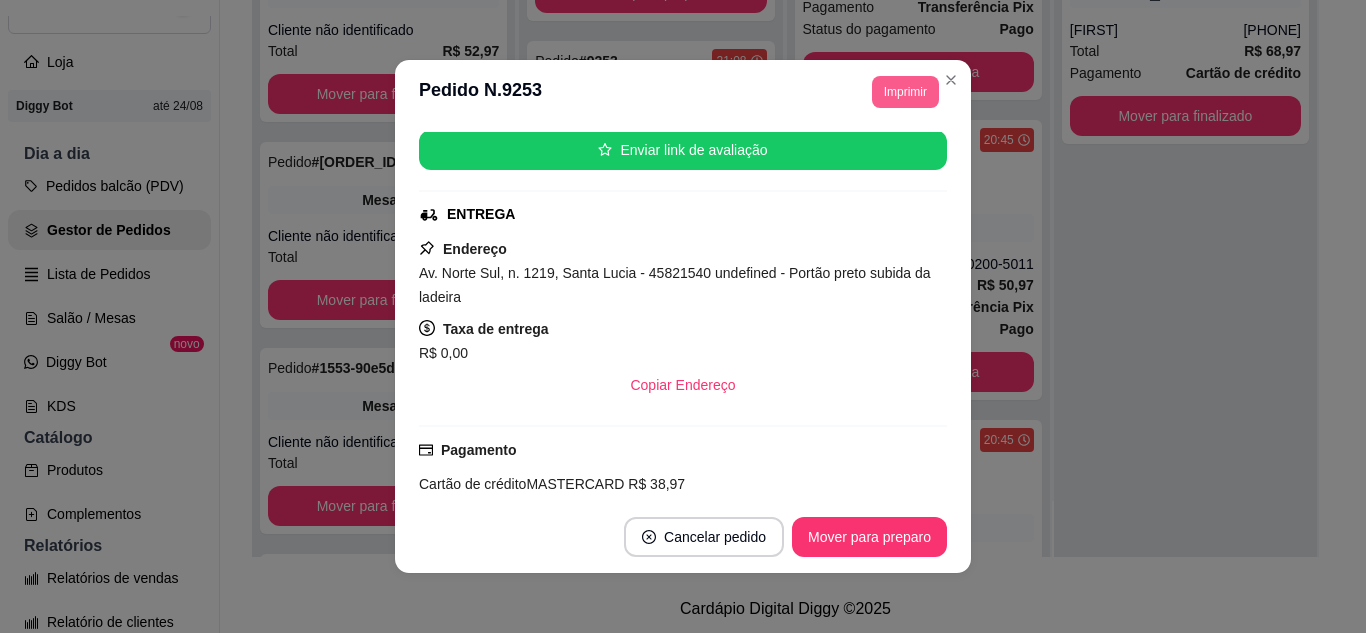 click on "Imprimir" at bounding box center [905, 92] 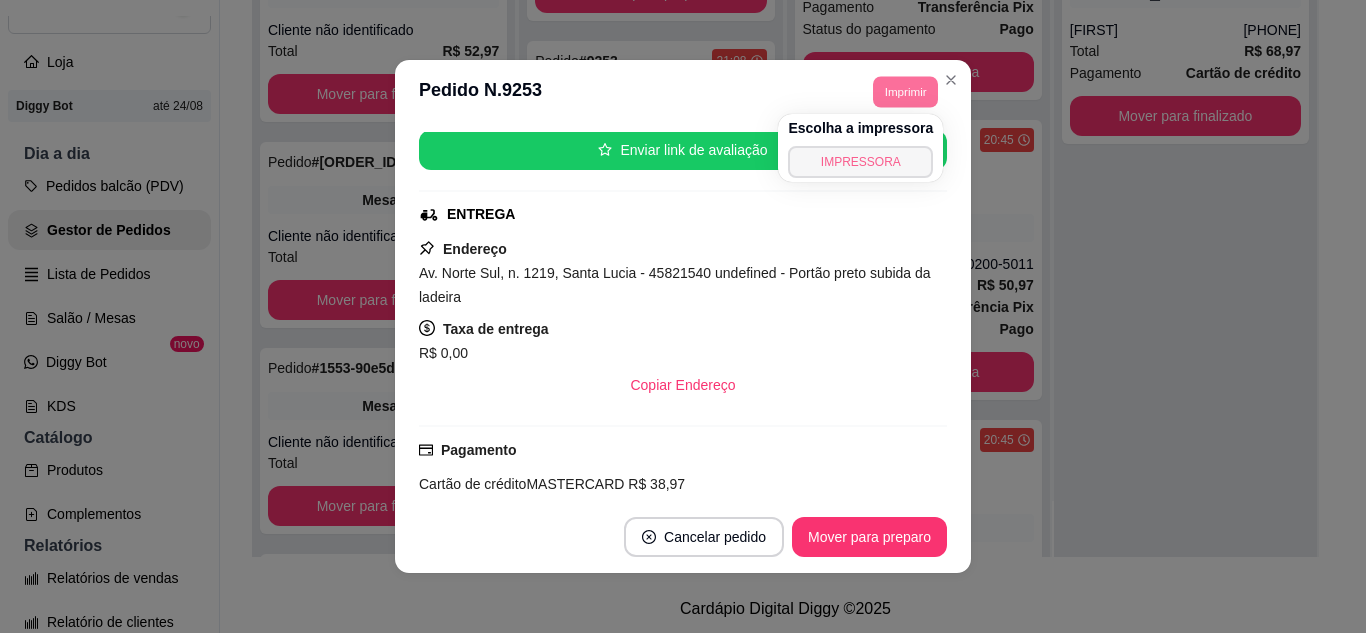 click on "IMPRESSORA" at bounding box center [860, 162] 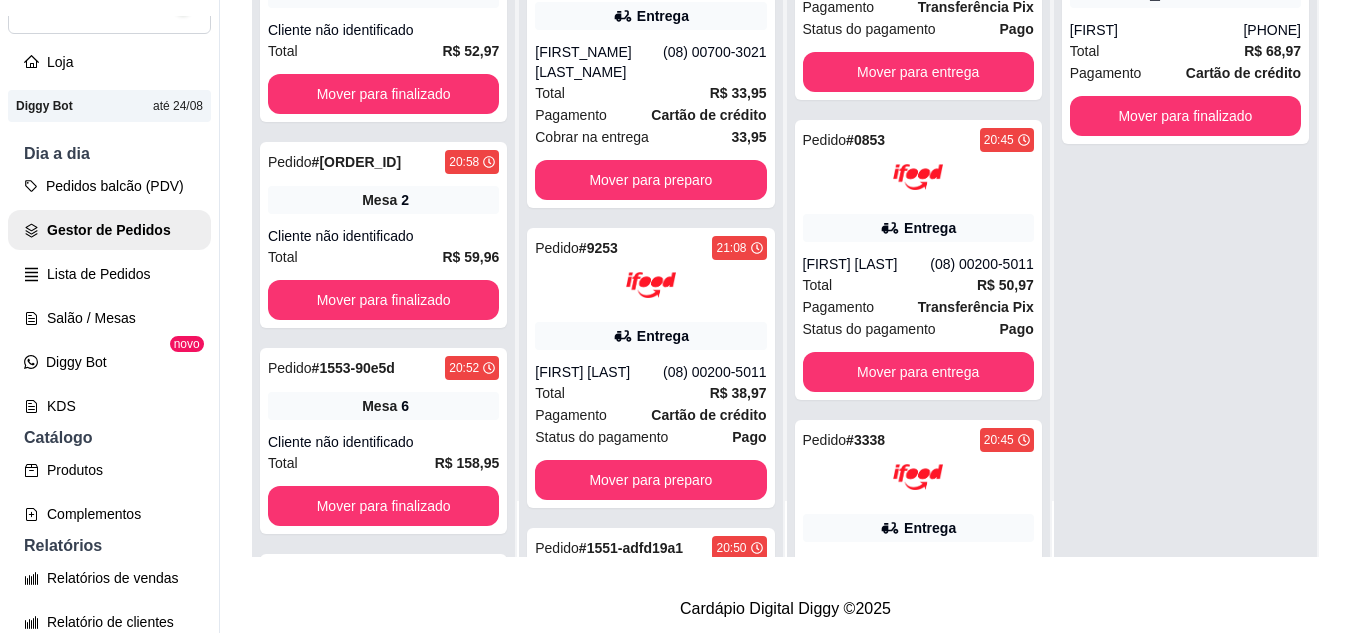 scroll, scrollTop: 0, scrollLeft: 0, axis: both 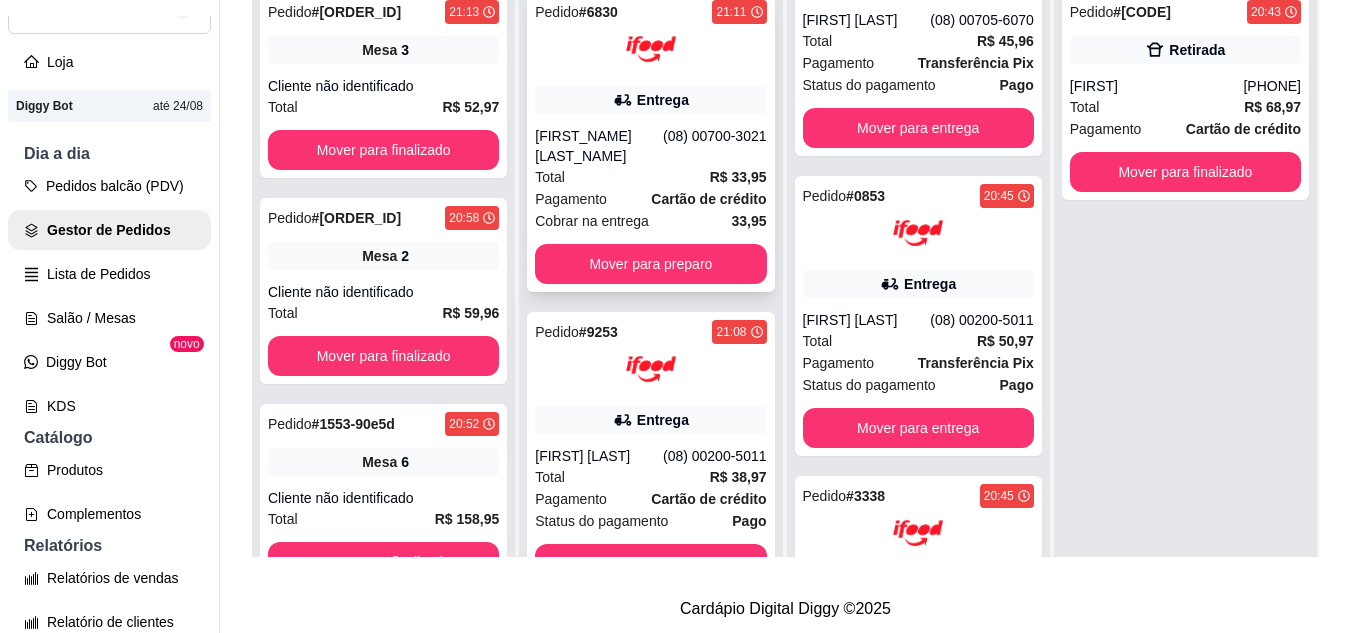 click on "(08) 00700-3021" at bounding box center [715, 146] 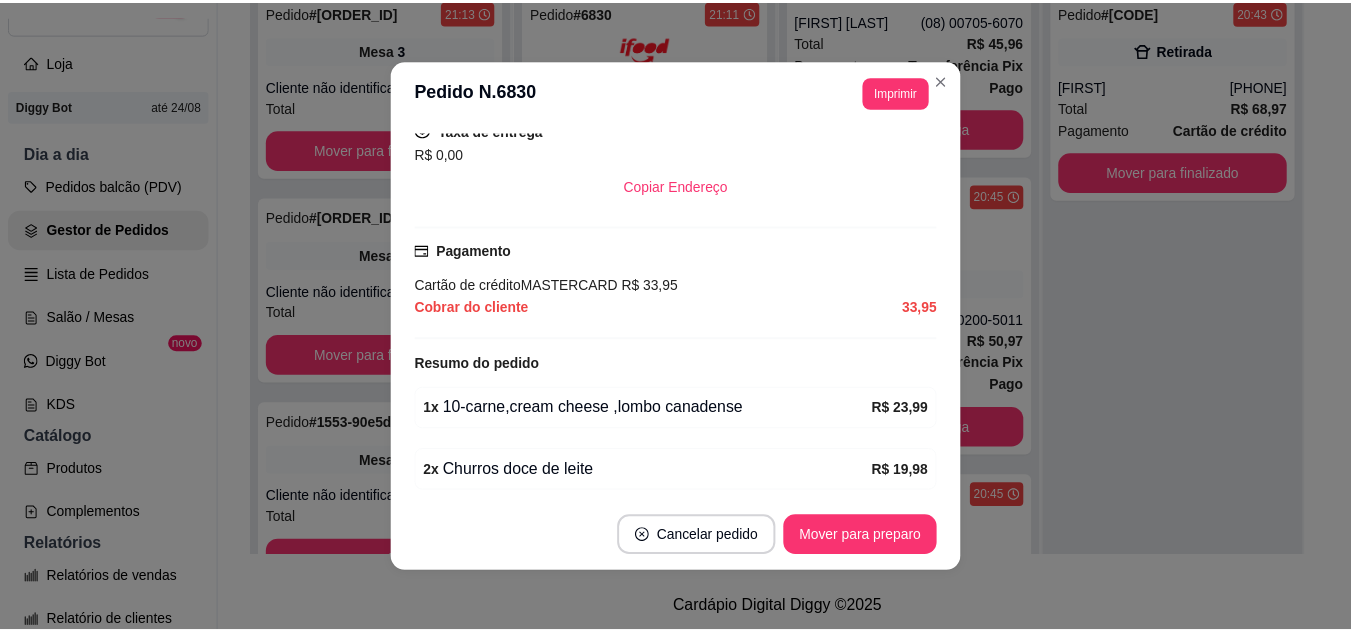 scroll, scrollTop: 500, scrollLeft: 0, axis: vertical 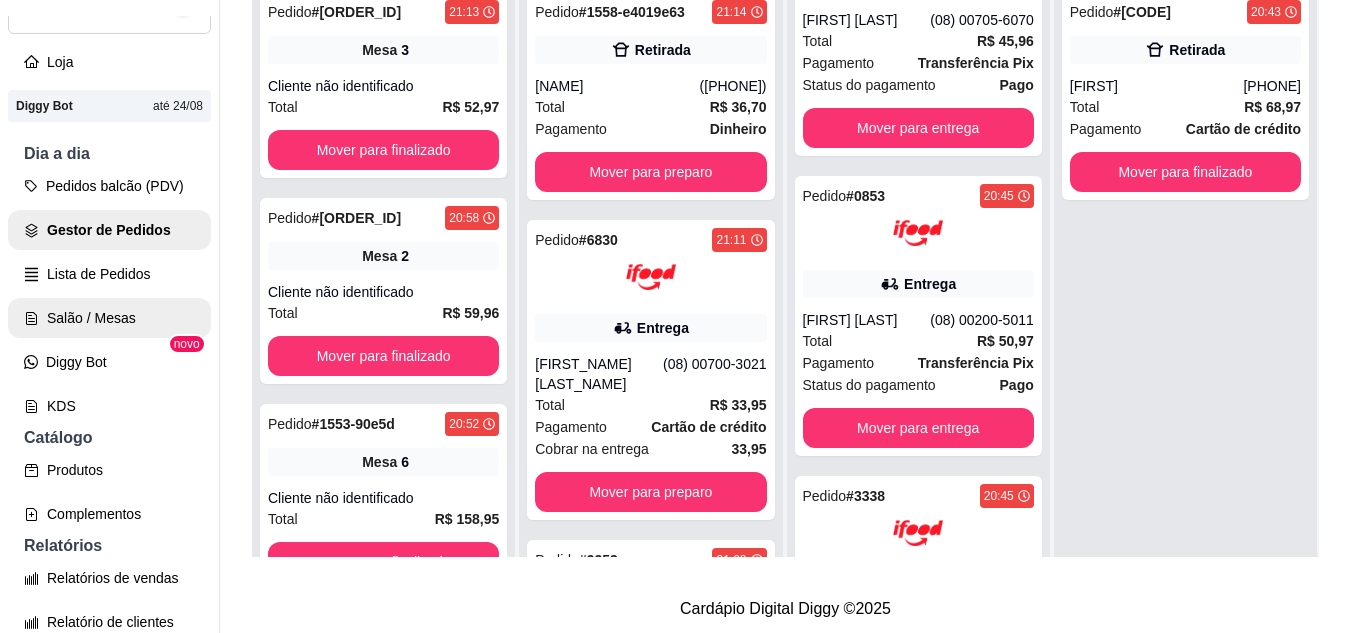 click on "Salão / Mesas" at bounding box center [109, 318] 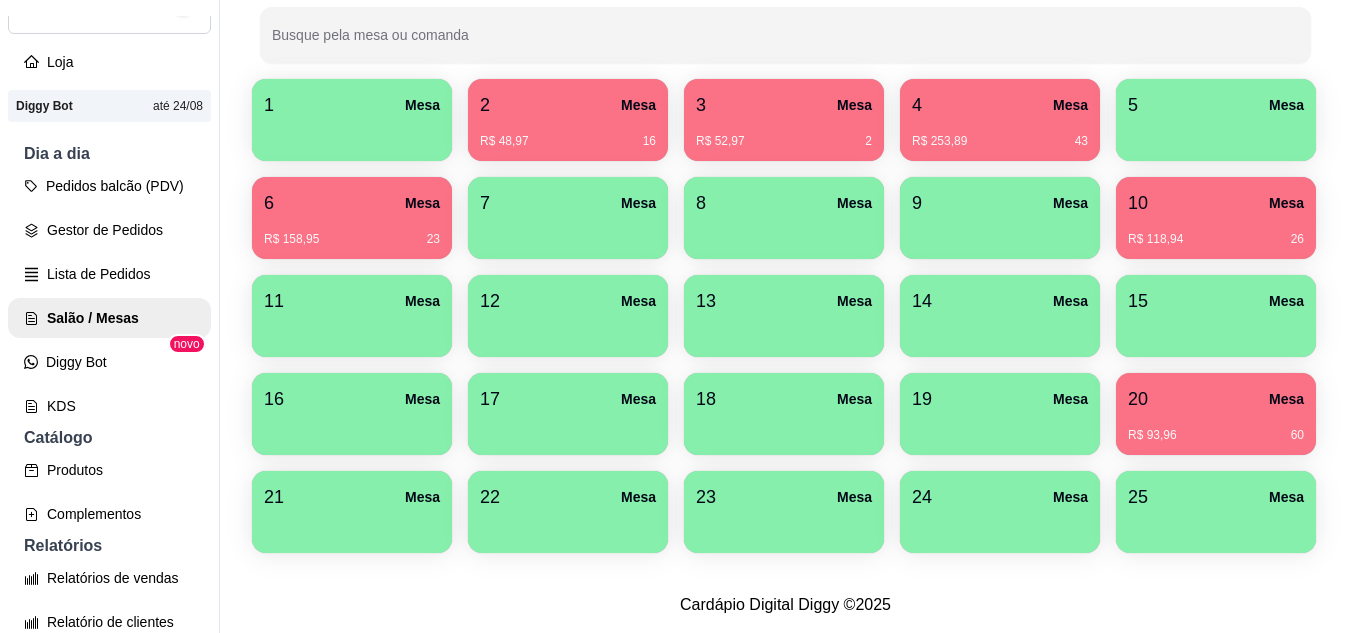 scroll, scrollTop: 290, scrollLeft: 0, axis: vertical 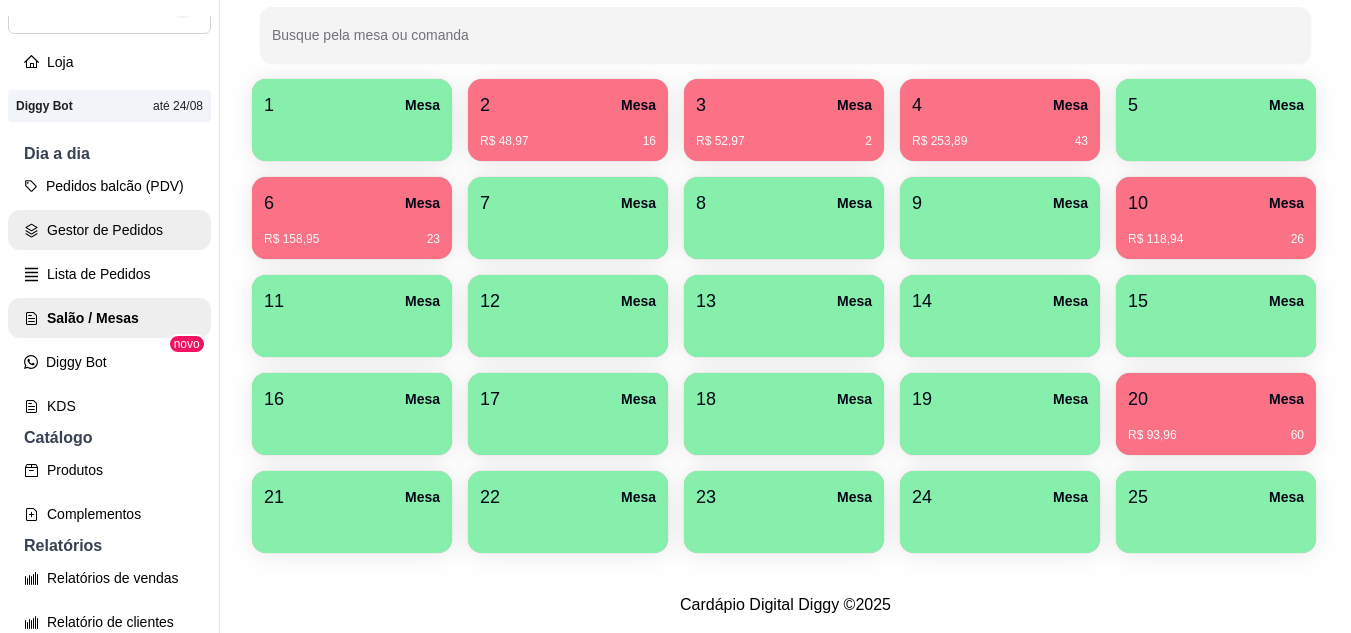 click on "Gestor de Pedidos" at bounding box center (109, 230) 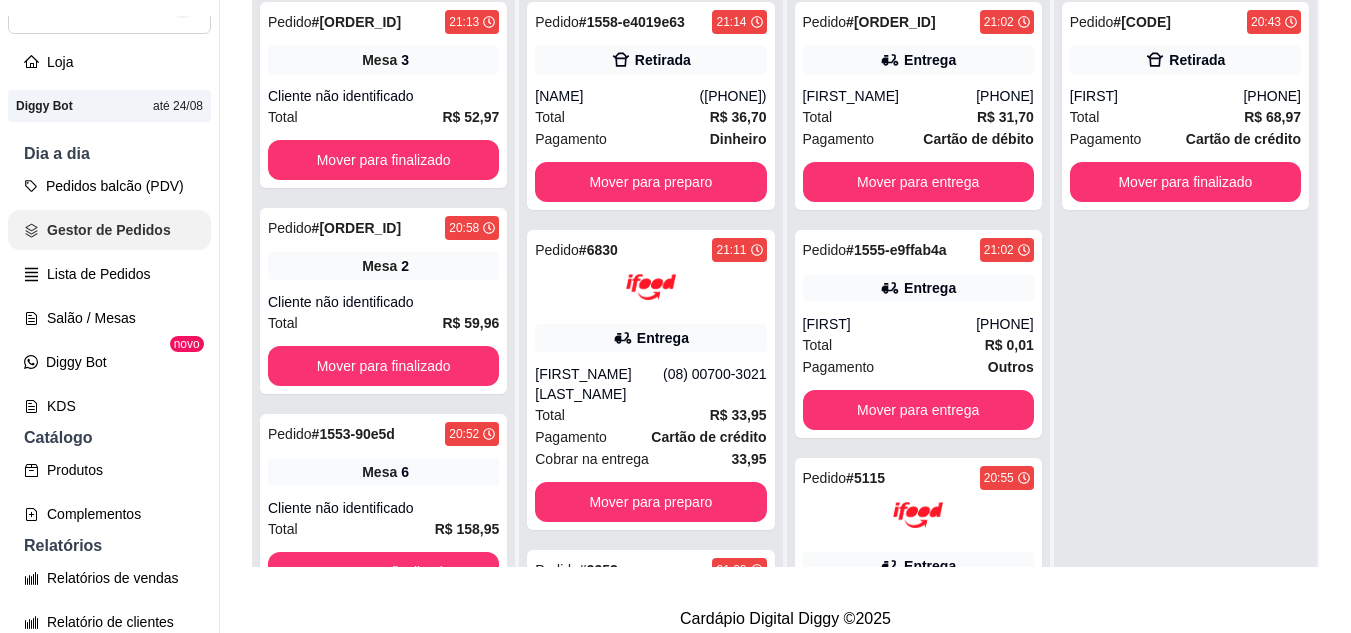 scroll, scrollTop: 0, scrollLeft: 0, axis: both 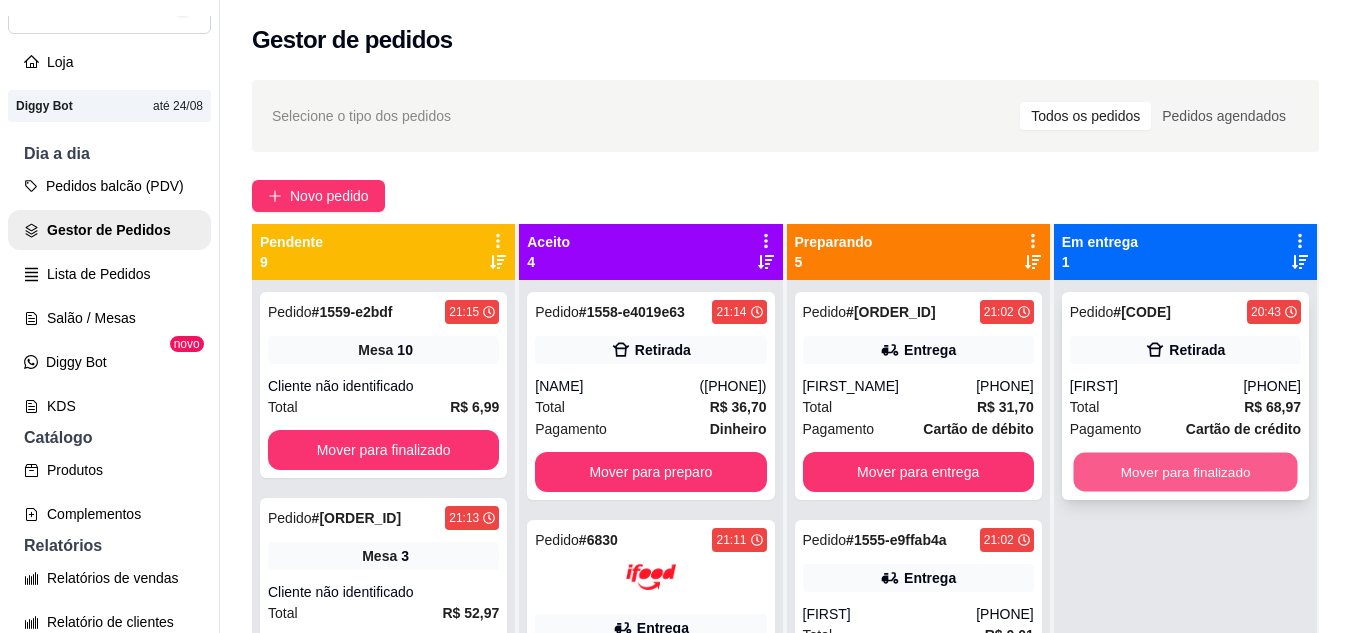 click on "Mover para finalizado" at bounding box center (1185, 472) 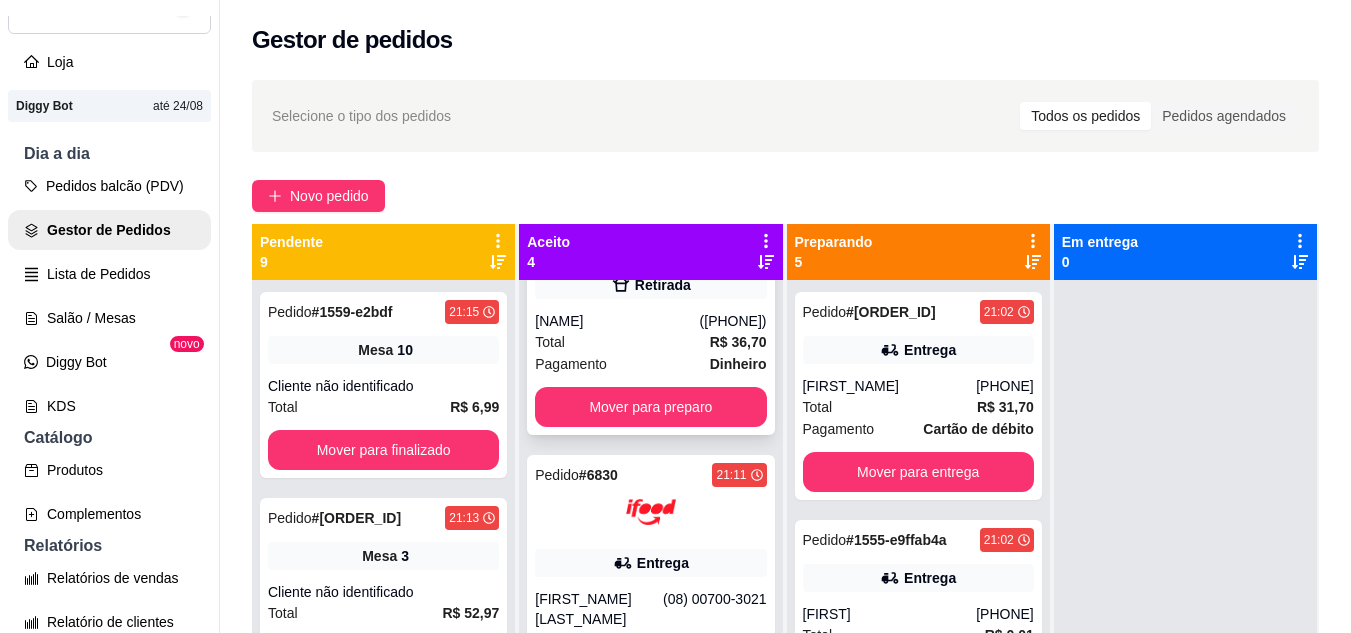 scroll, scrollTop: 100, scrollLeft: 0, axis: vertical 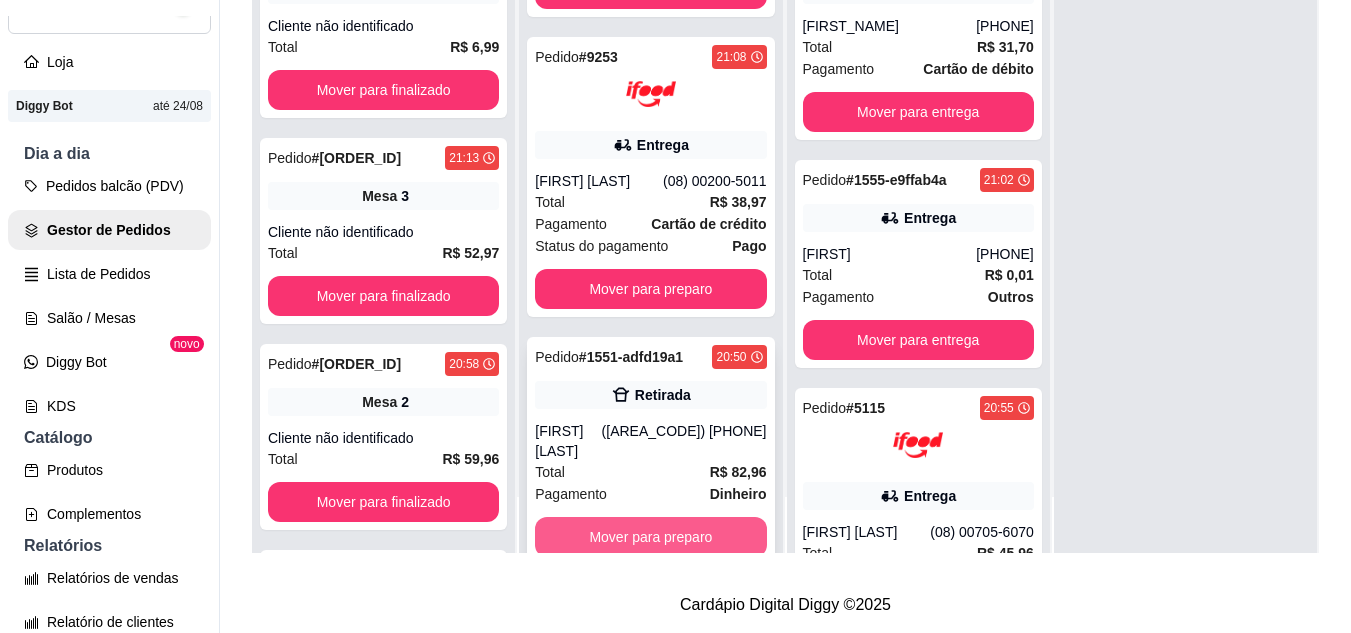 click on "Mover para preparo" at bounding box center [650, 537] 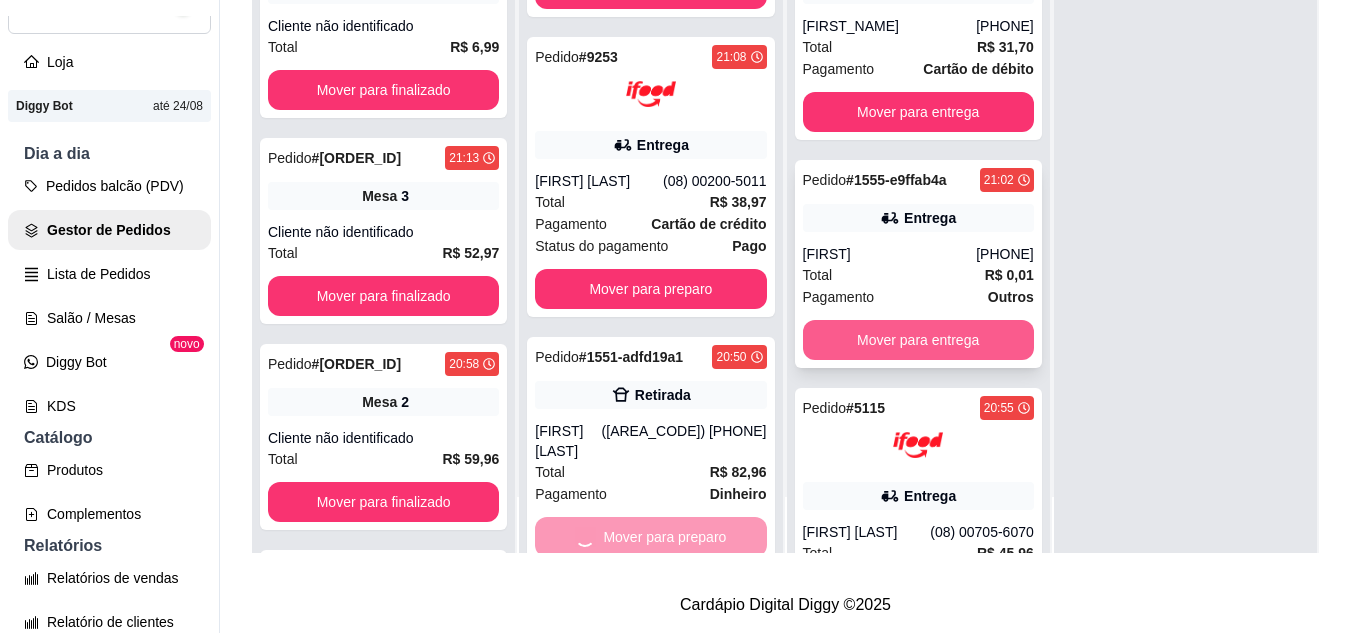 scroll, scrollTop: 7, scrollLeft: 0, axis: vertical 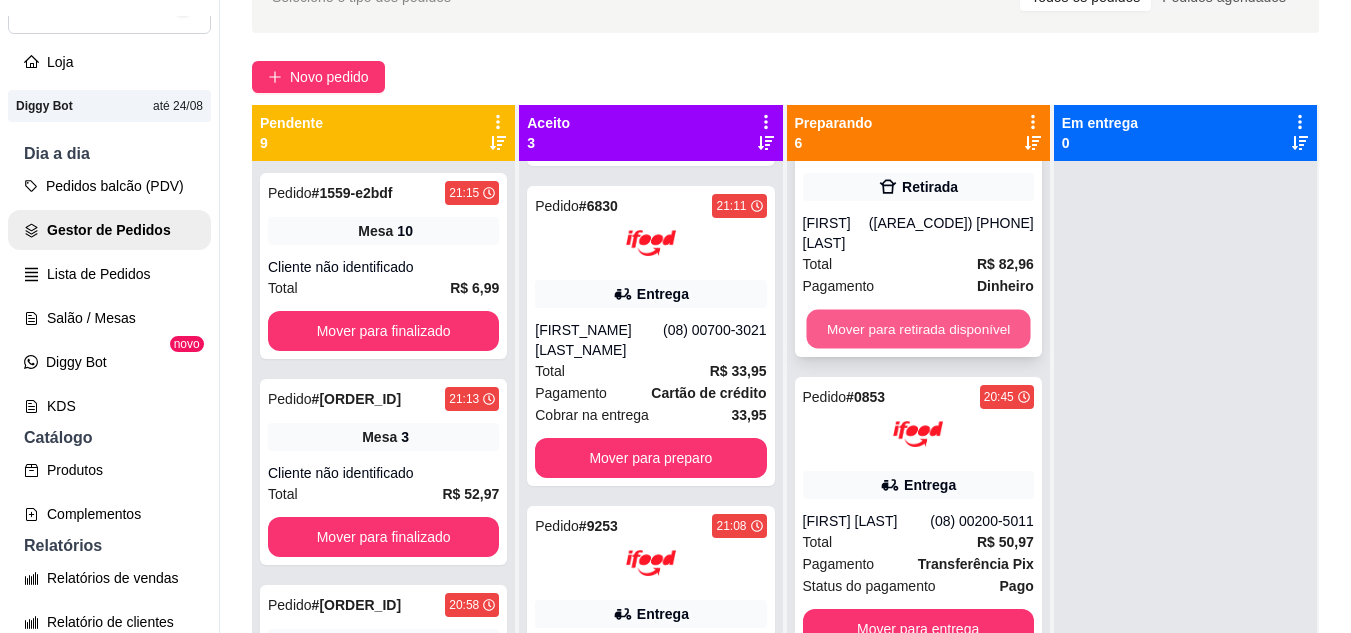 click on "Mover para retirada disponível" at bounding box center (918, 329) 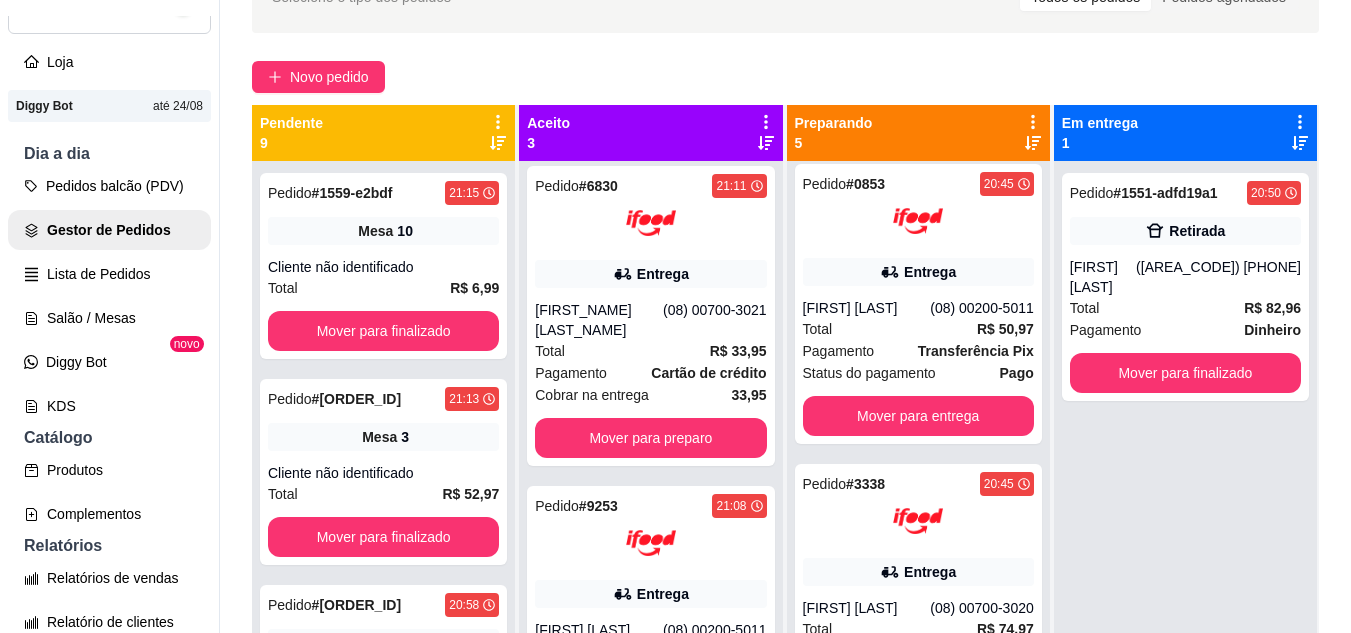 scroll, scrollTop: 215, scrollLeft: 0, axis: vertical 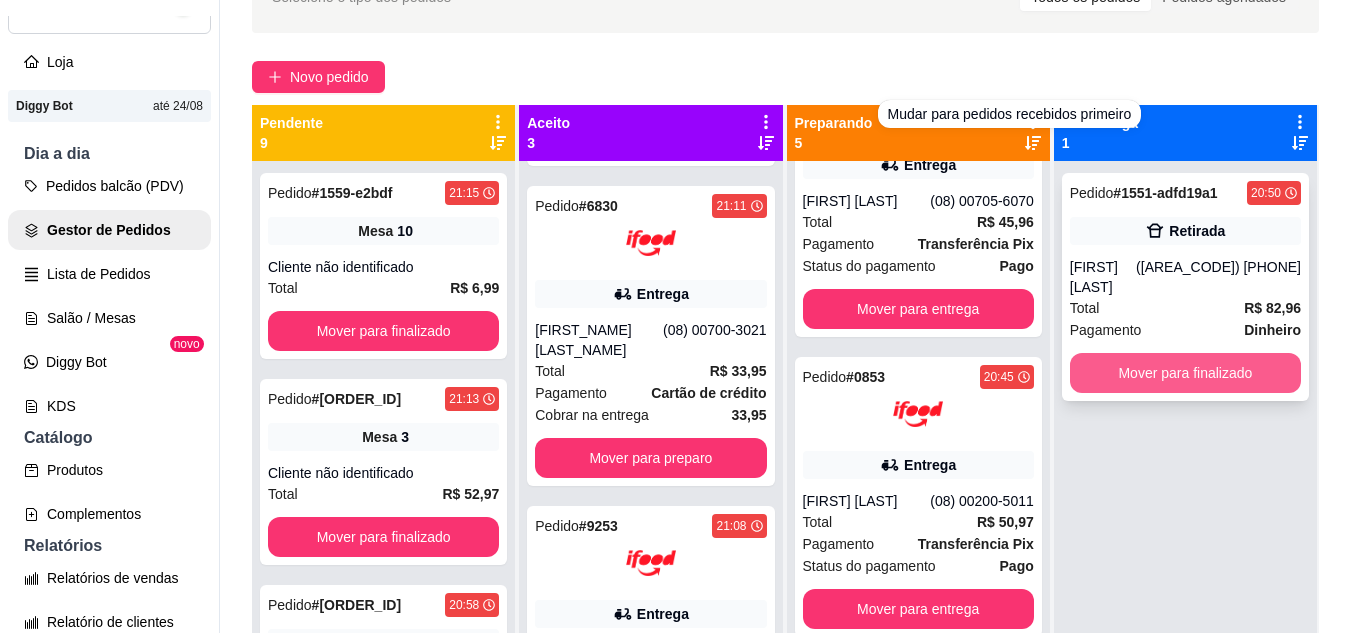 click on "Mover para finalizado" at bounding box center [1185, 373] 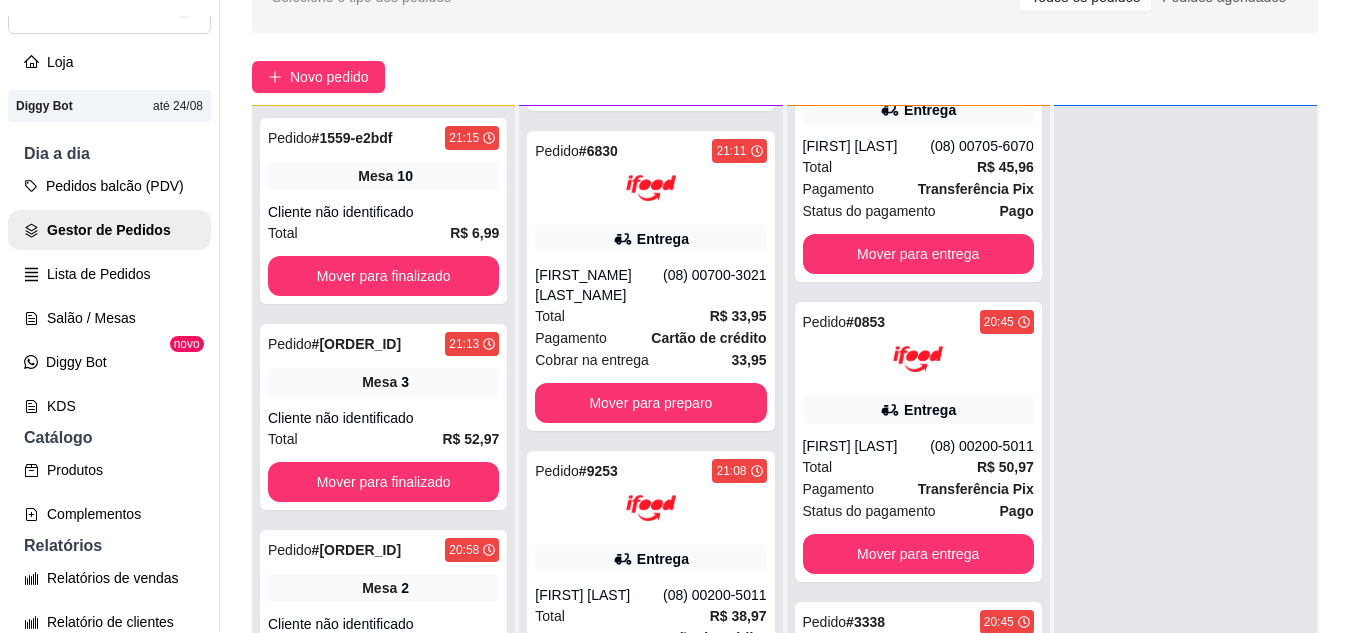 scroll, scrollTop: 56, scrollLeft: 0, axis: vertical 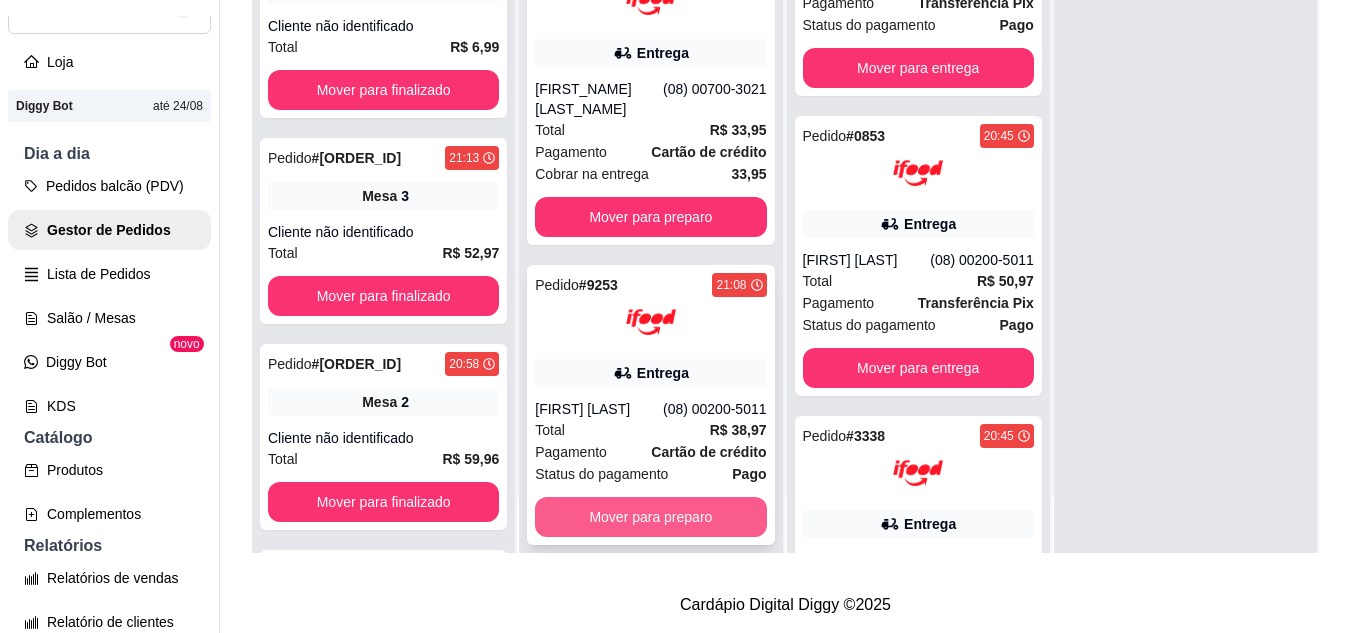 click on "Mover para preparo" at bounding box center (650, 517) 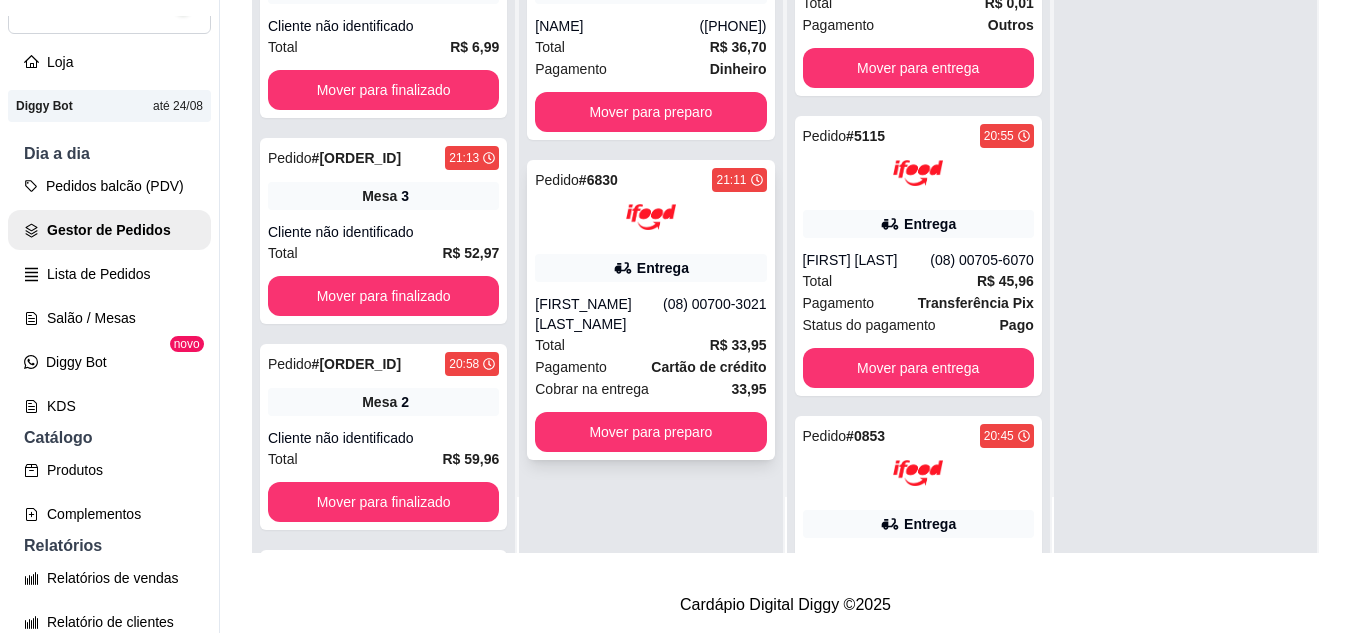 scroll, scrollTop: 0, scrollLeft: 0, axis: both 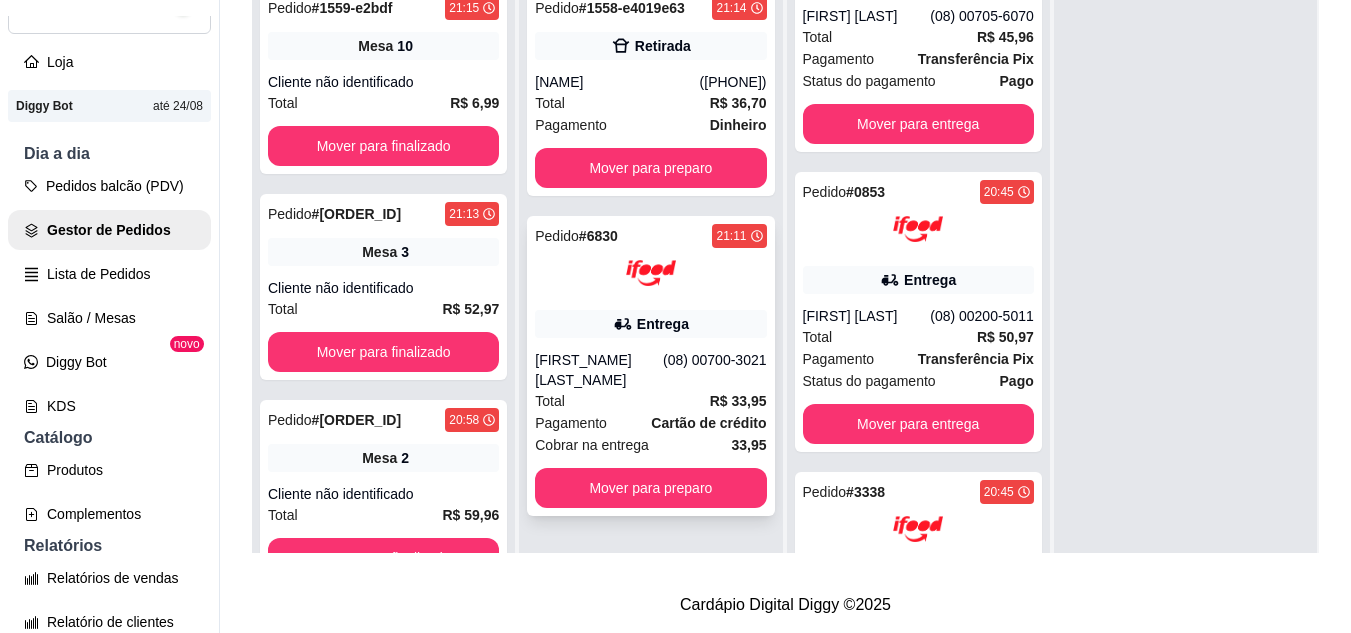 click on "Pedido  # 6830 21:11 Entrega [FIRST] [LAST] [PHONE] Total R$ 33,95 Pagamento Cartão de crédito Cobrar na entrega 33,95 Mover para preparo" at bounding box center (650, 366) 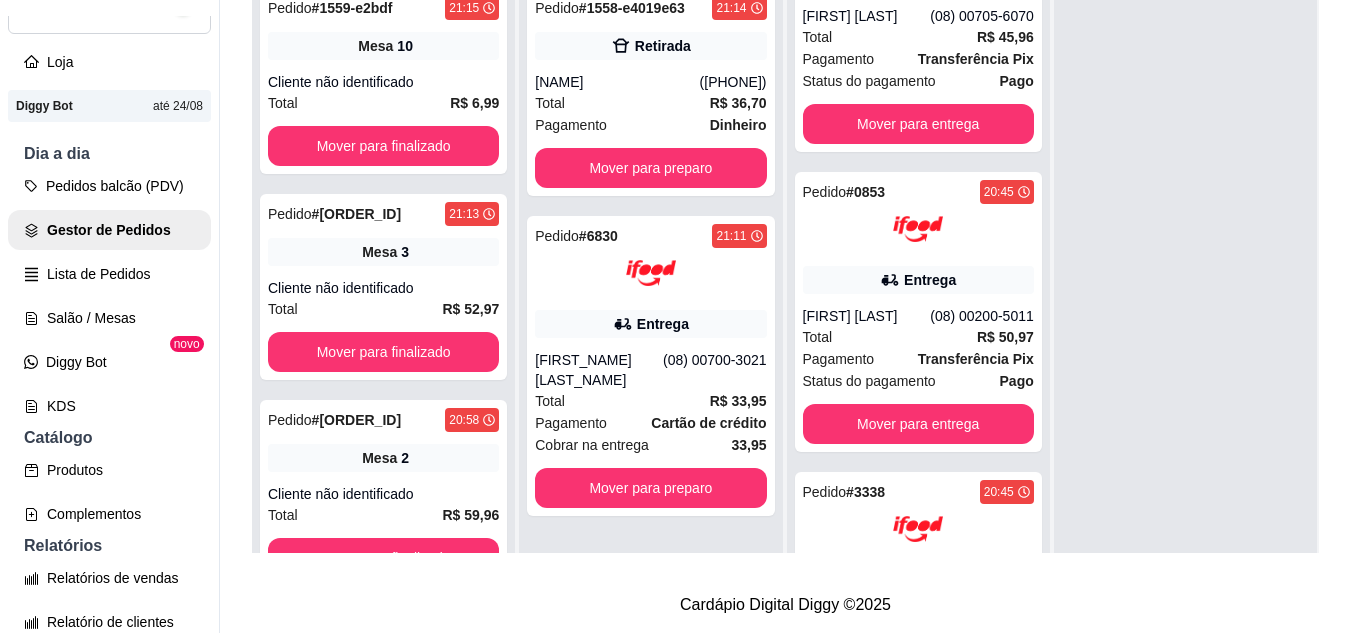 click on "Pedido  # 1558-e4019e63 21:14 Retirada [FIRST] [LAST] [PHONE] Total R$ 36,70 Pagamento Dinheiro Mover para preparo Pedido  # 6830 21:11 Entrega [FIRST] [LAST] [PHONE] Total R$ 33,95 Pagamento Cartão de crédito Cobrar na entrega 33,95 Mover para preparo" at bounding box center (650, 292) 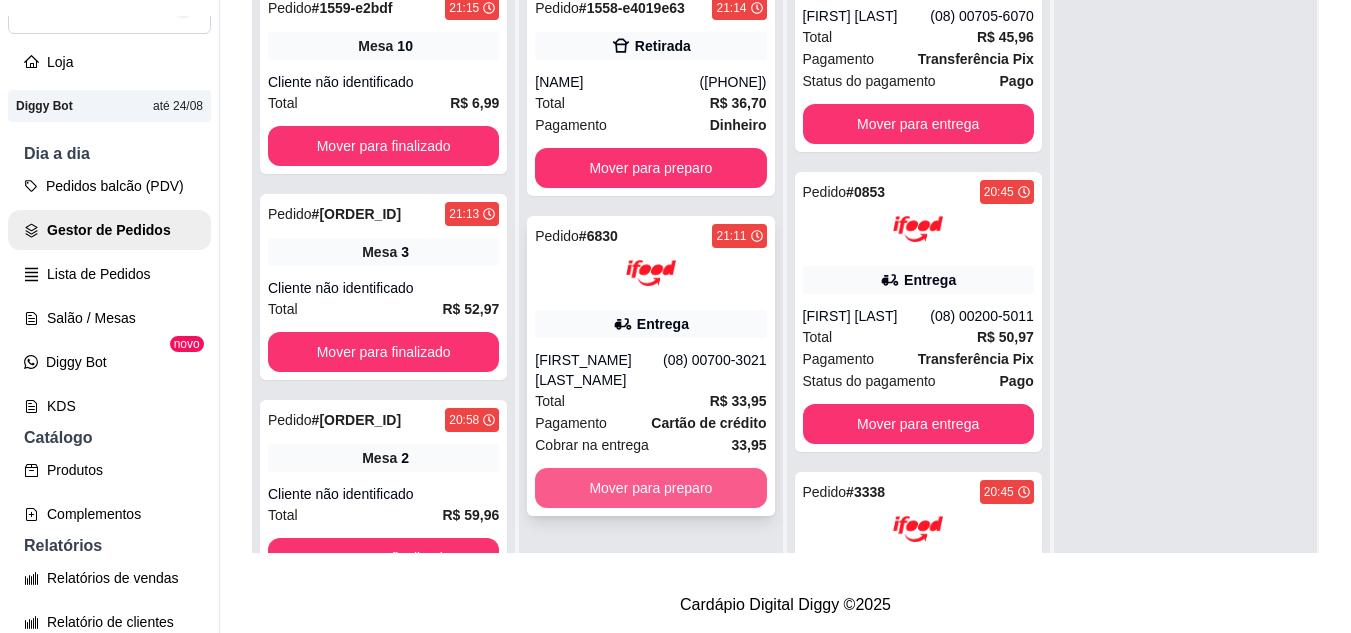 click on "Mover para preparo" at bounding box center (650, 488) 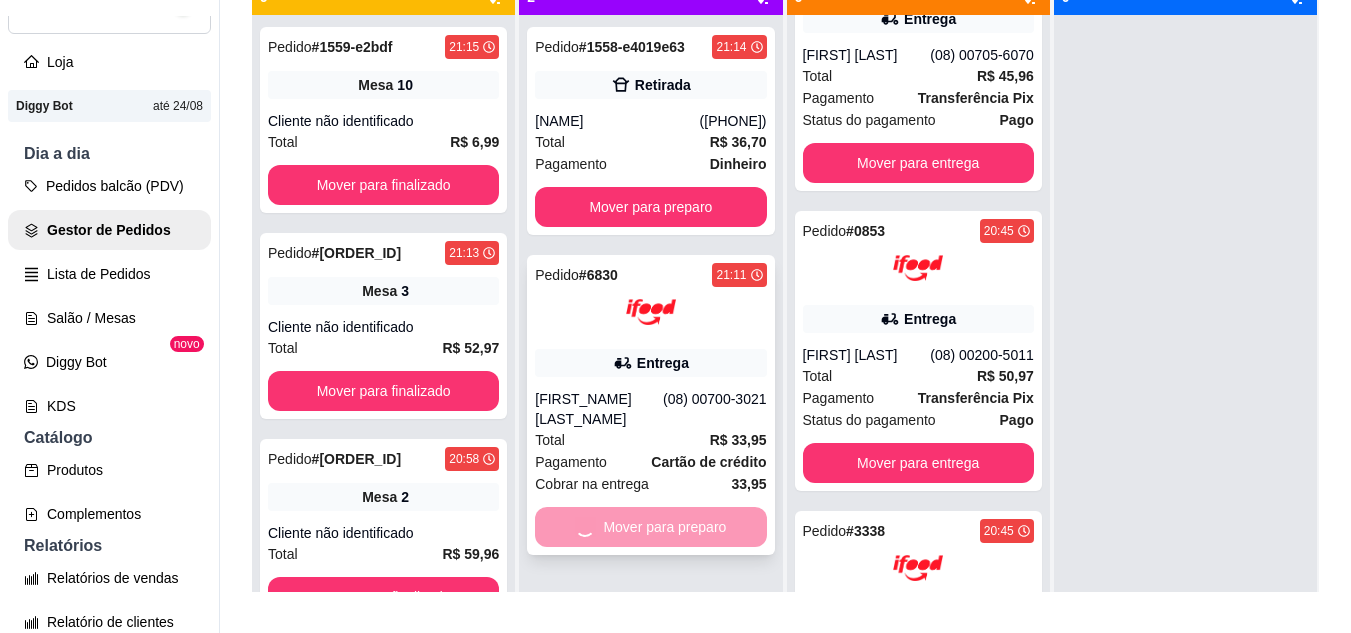 scroll, scrollTop: 119, scrollLeft: 0, axis: vertical 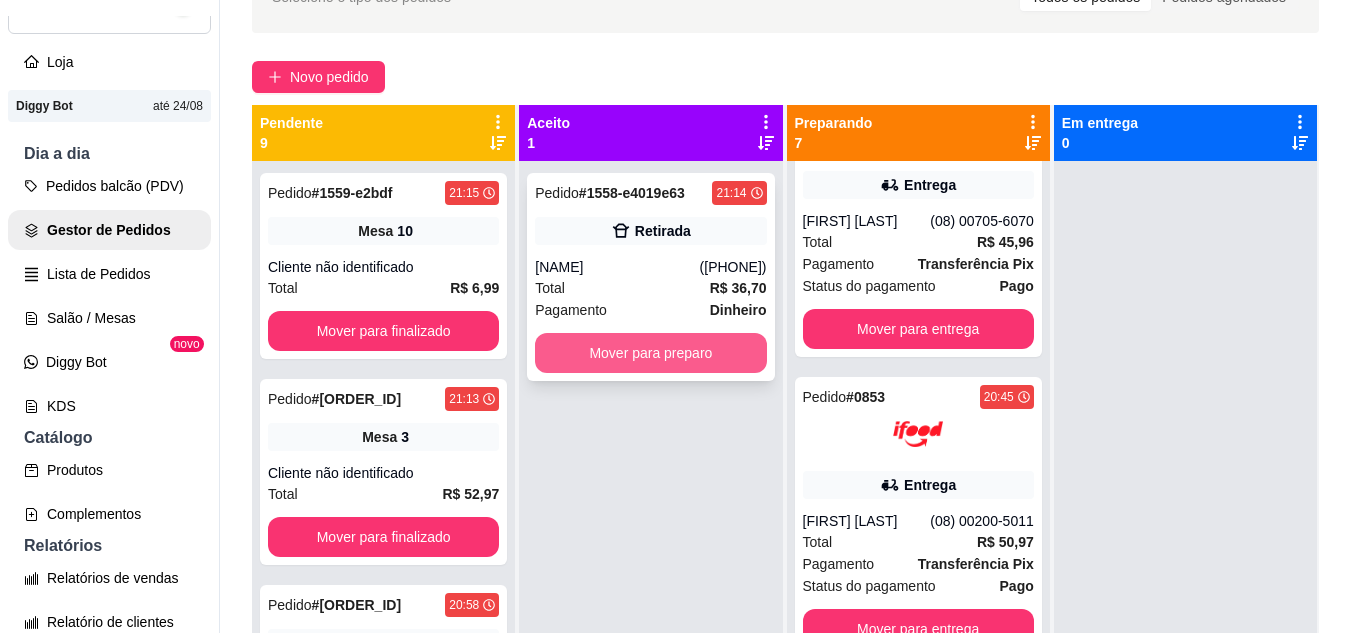 click on "Mover para preparo" at bounding box center (650, 353) 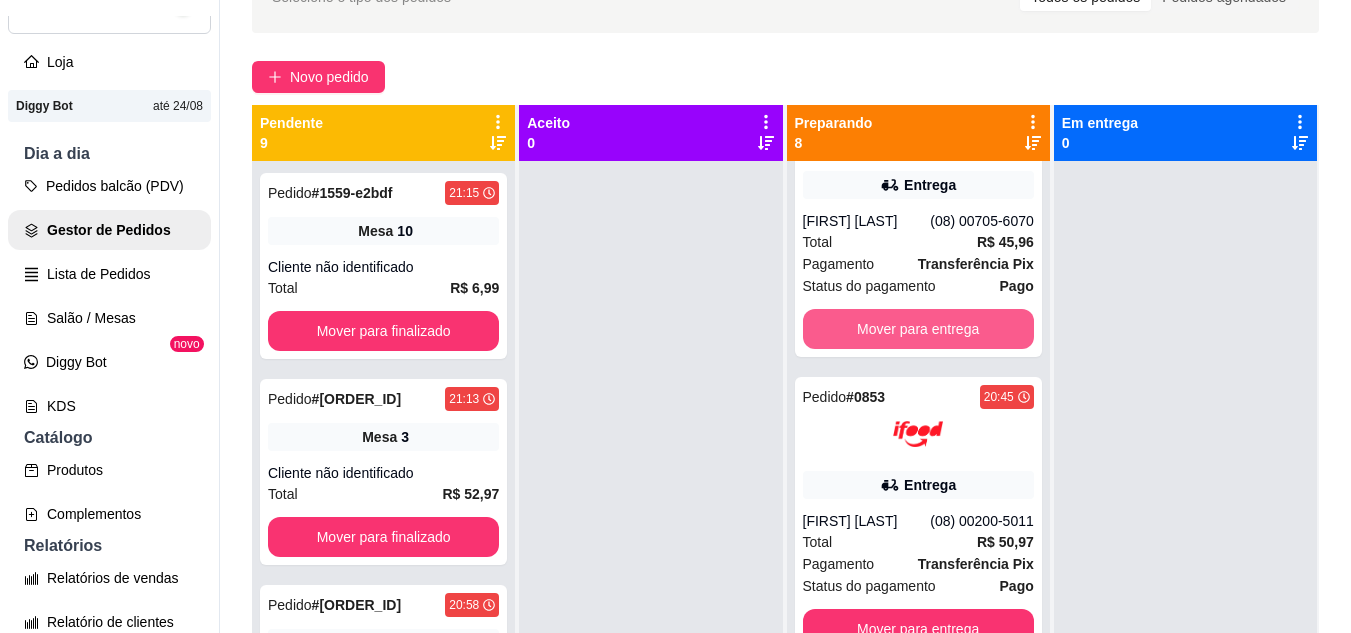 scroll, scrollTop: 1613, scrollLeft: 0, axis: vertical 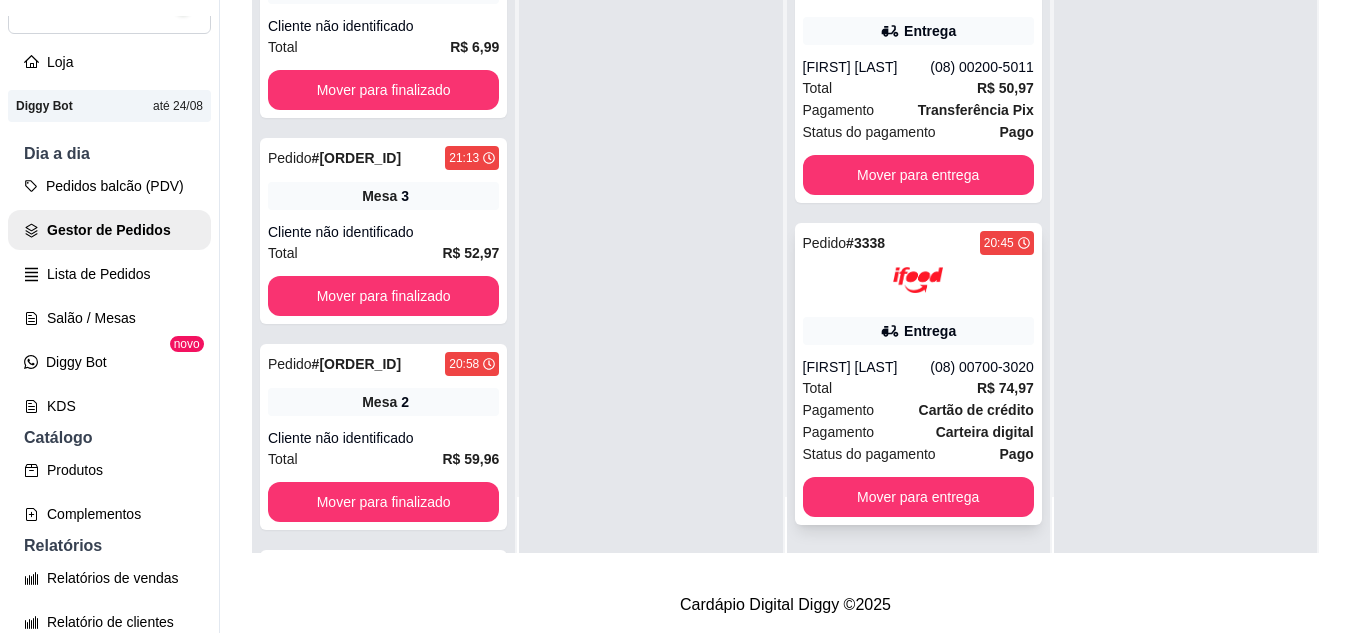 click on "Total R$ 74,97" at bounding box center (918, 388) 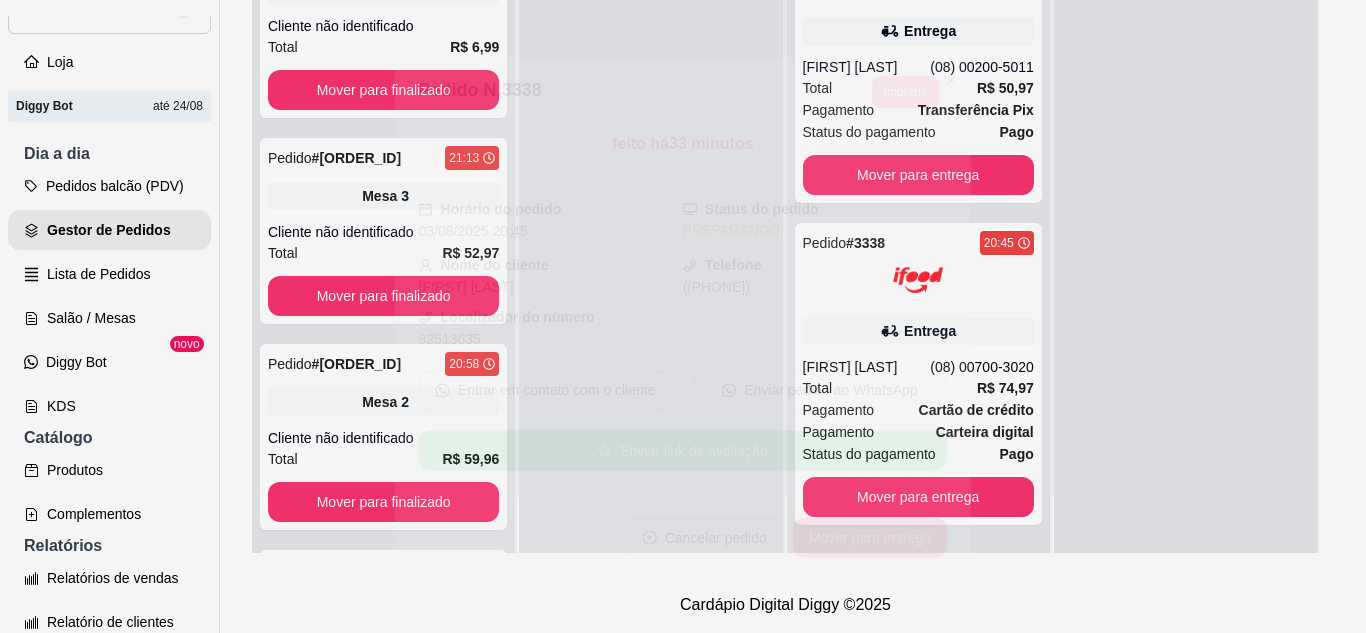 scroll, scrollTop: 100, scrollLeft: 0, axis: vertical 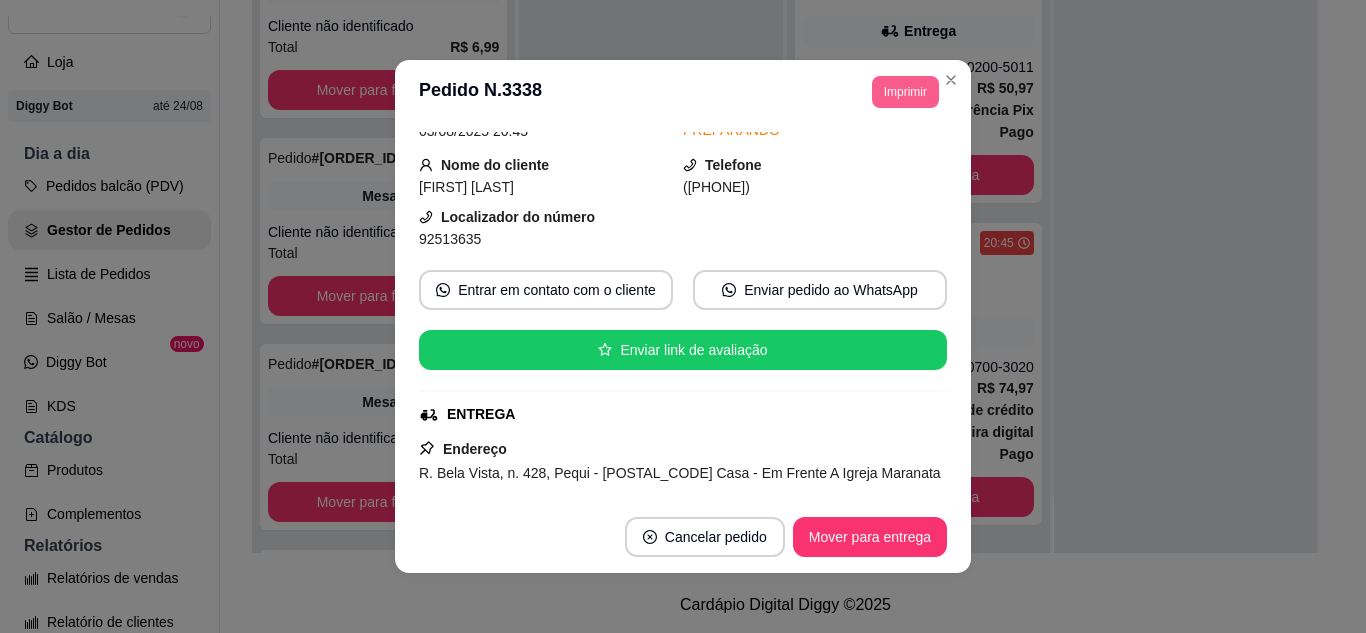 click on "Imprimir" at bounding box center (905, 92) 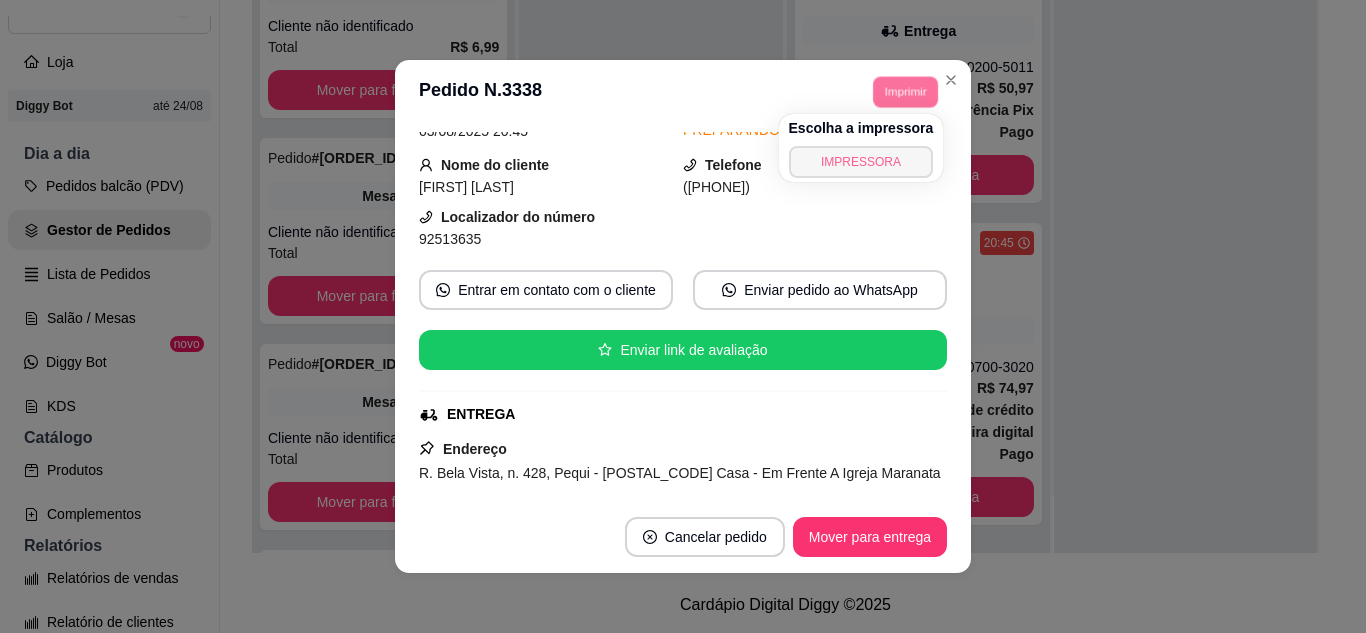 click on "IMPRESSORA" at bounding box center (861, 162) 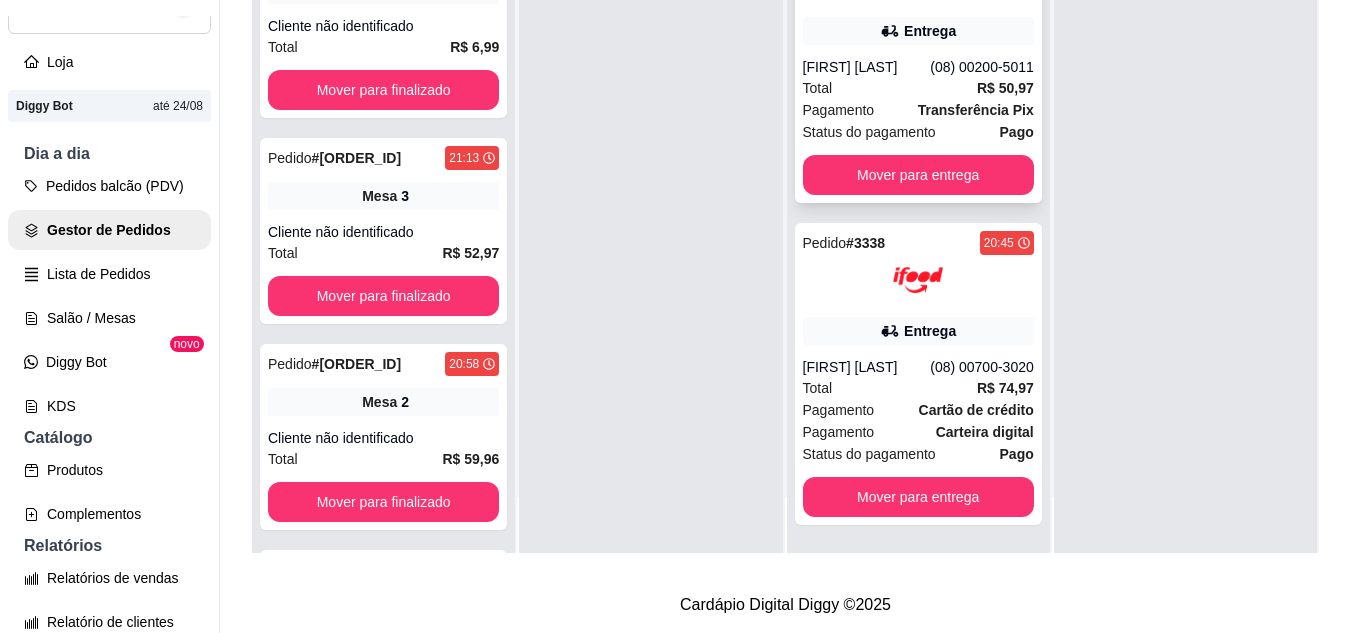 click on "Total R$ 50,97" at bounding box center [918, 88] 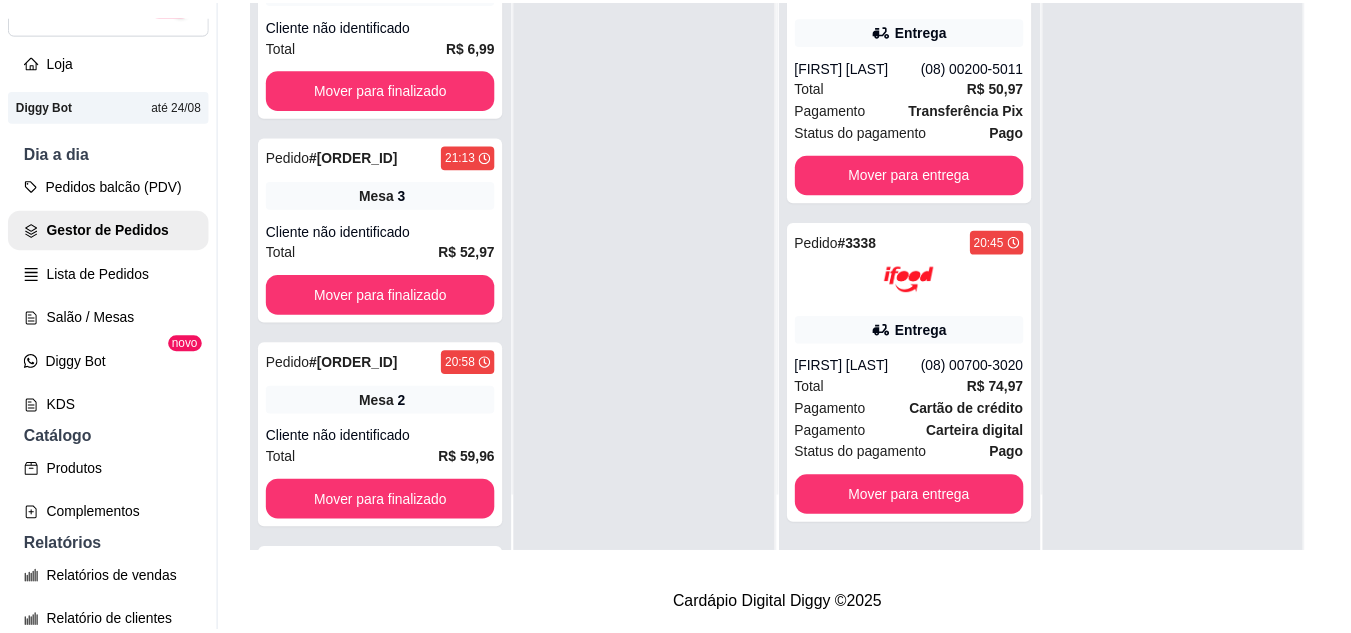 scroll, scrollTop: 100, scrollLeft: 0, axis: vertical 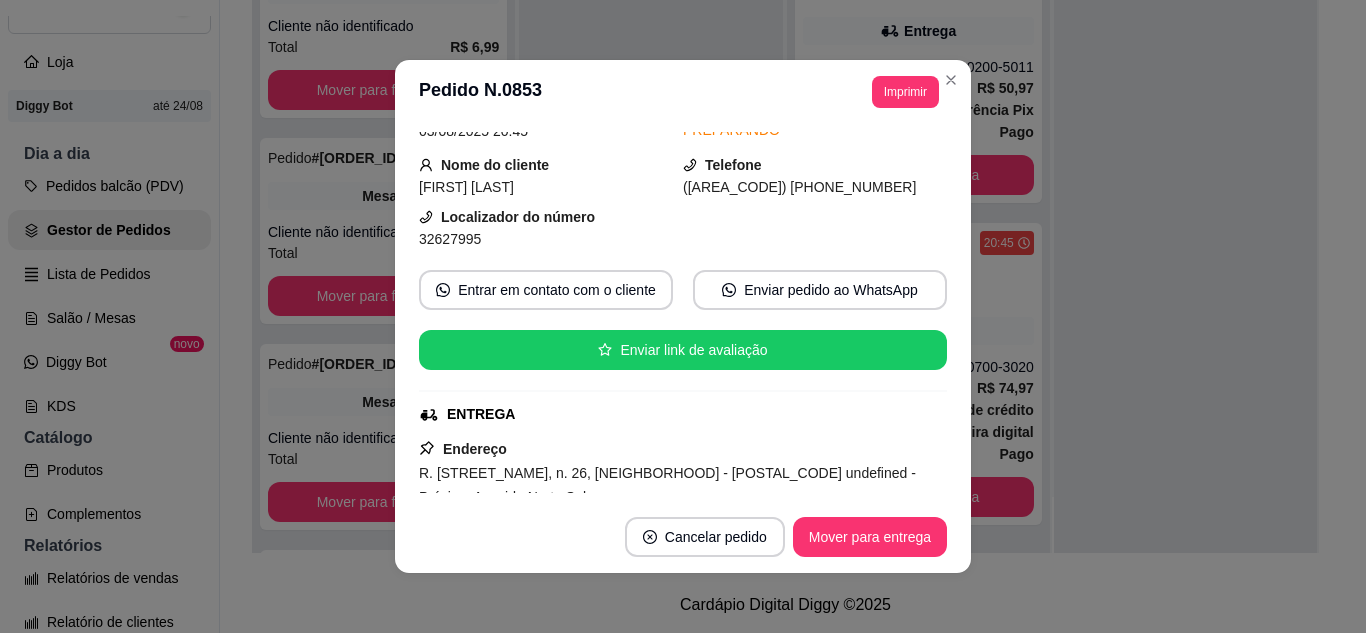 click on "**********" at bounding box center (683, 92) 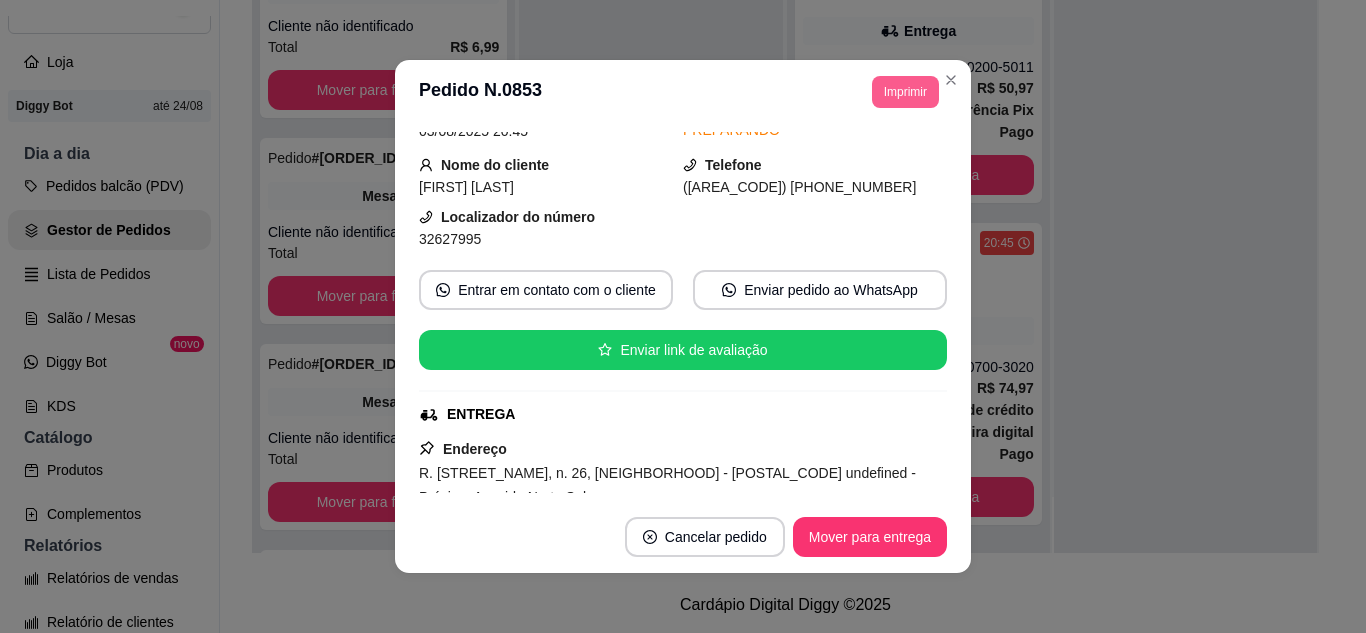 click on "Imprimir" at bounding box center (905, 92) 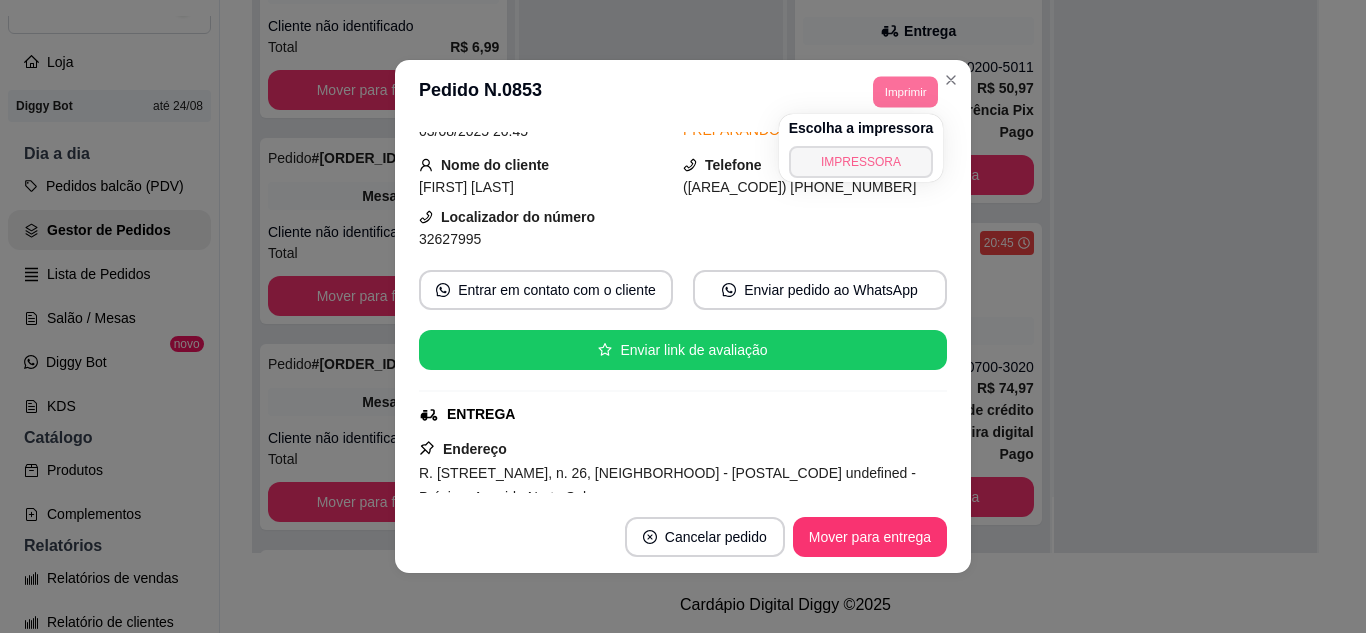 click on "IMPRESSORA" at bounding box center (861, 162) 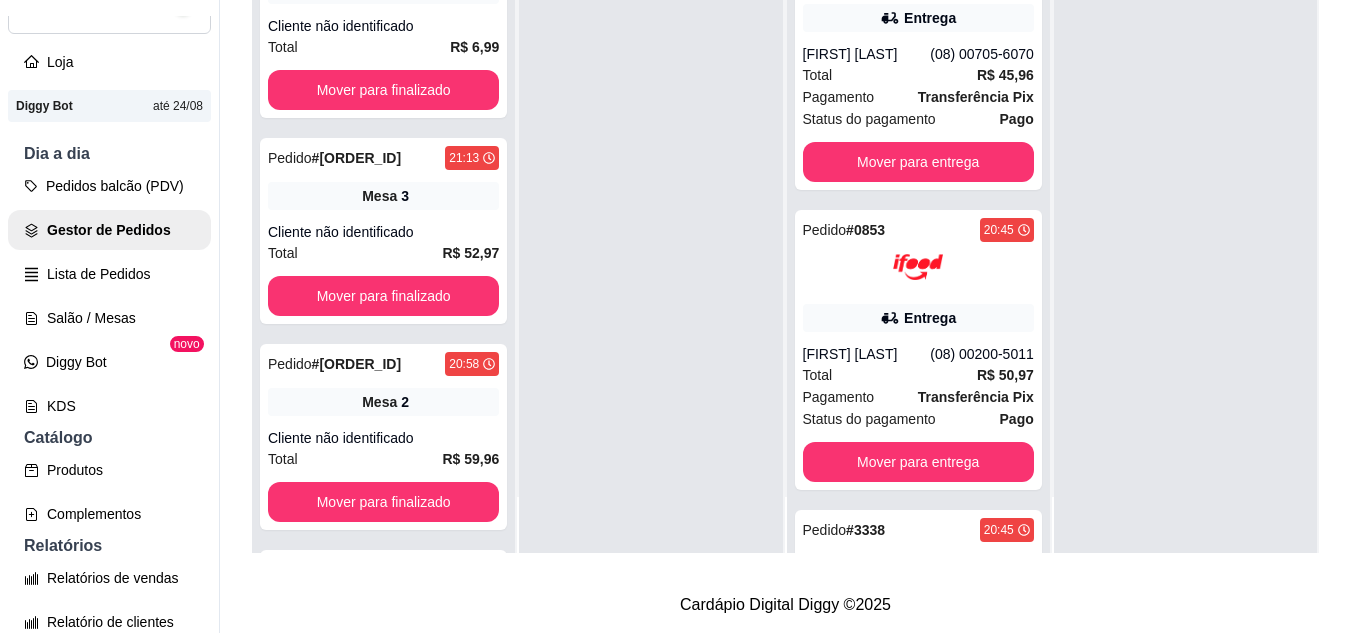 scroll, scrollTop: 1213, scrollLeft: 0, axis: vertical 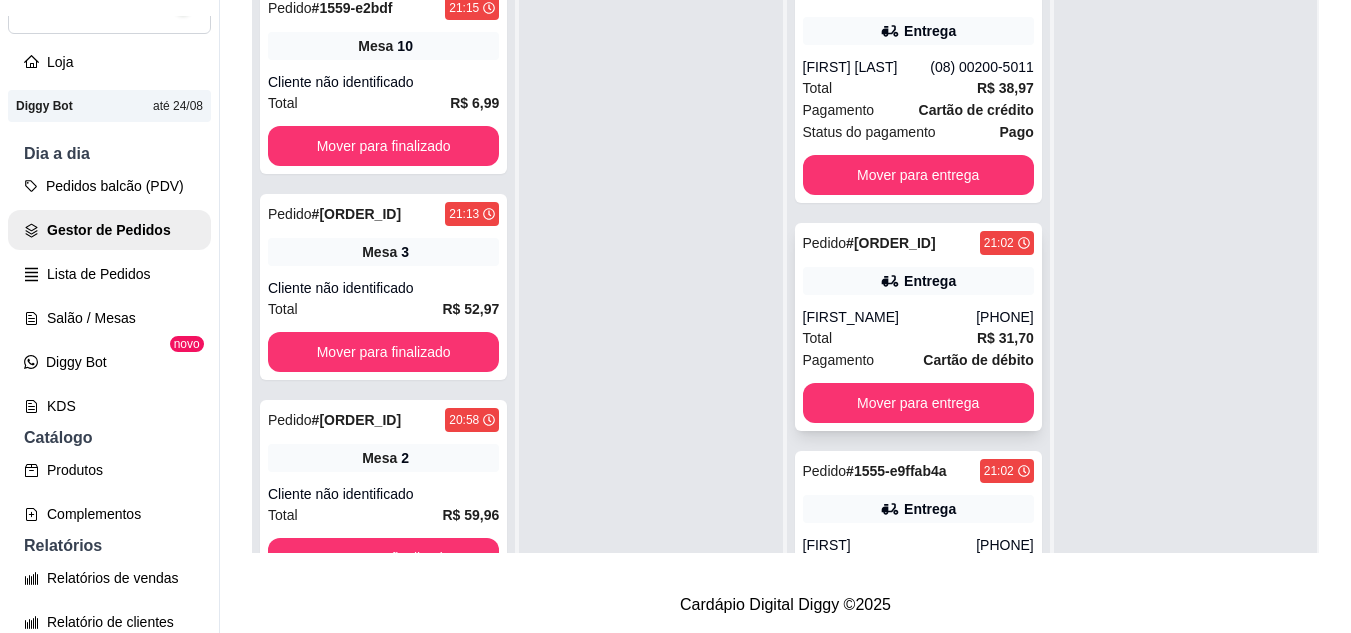 click on "Entrega" at bounding box center [918, 281] 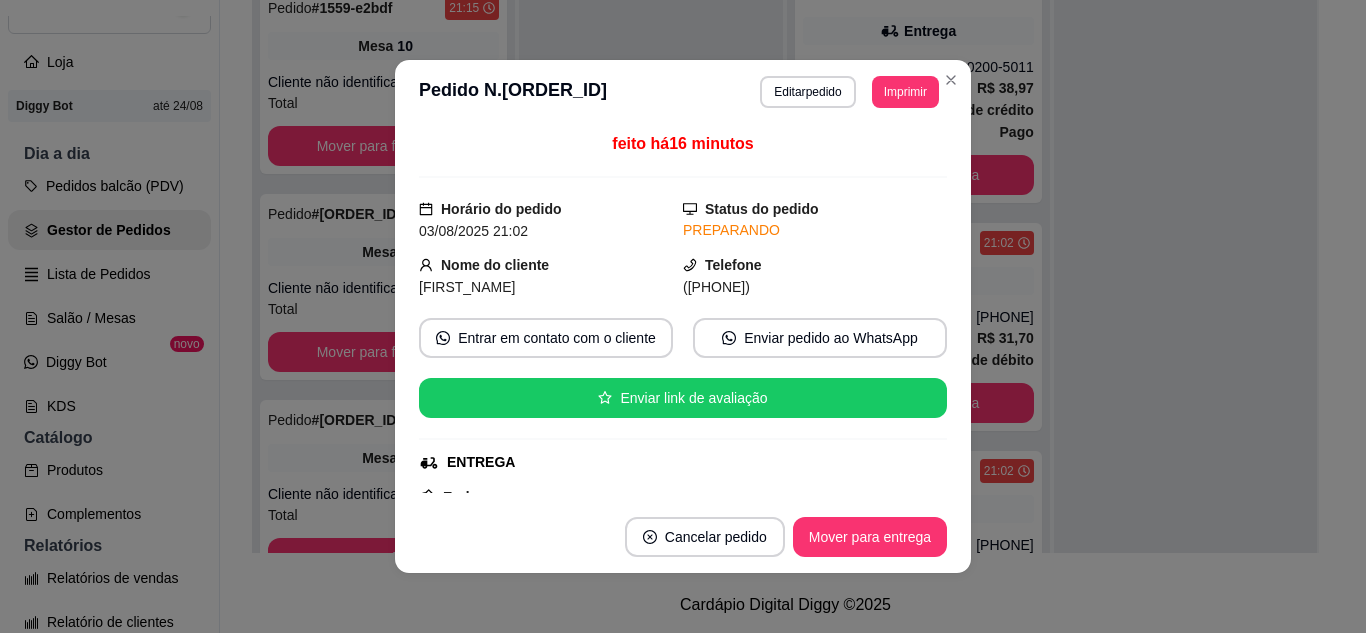 scroll, scrollTop: 100, scrollLeft: 0, axis: vertical 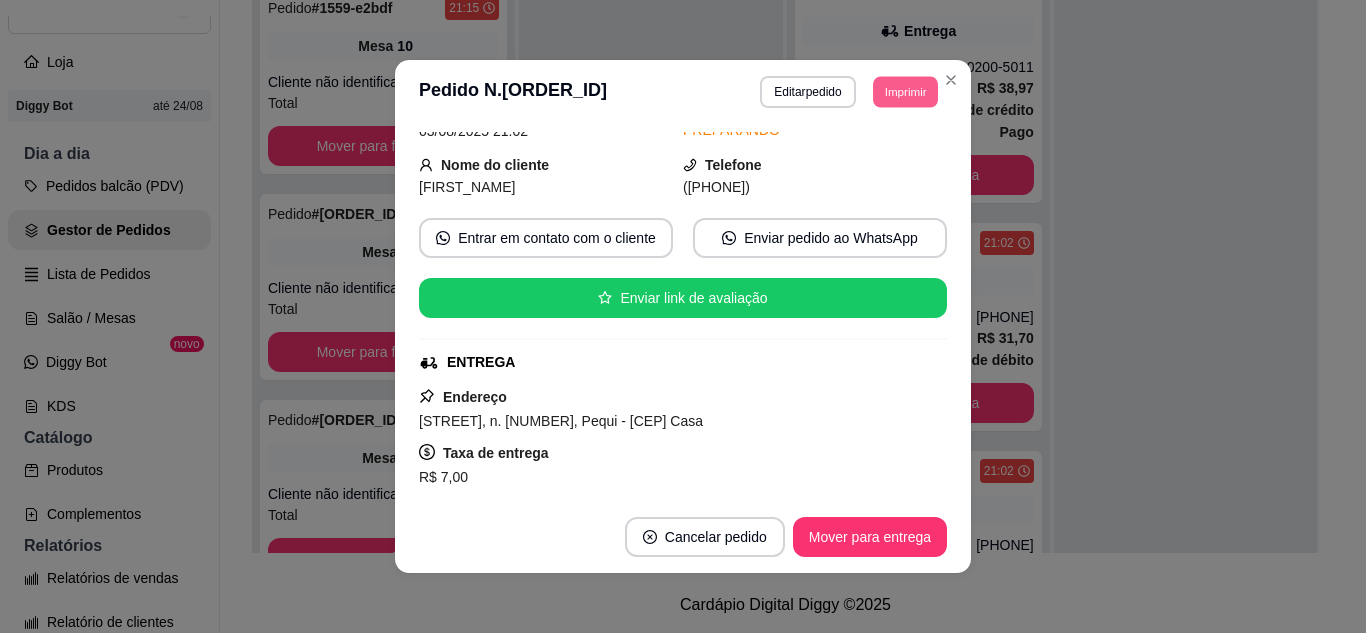 click on "Imprimir" at bounding box center (905, 91) 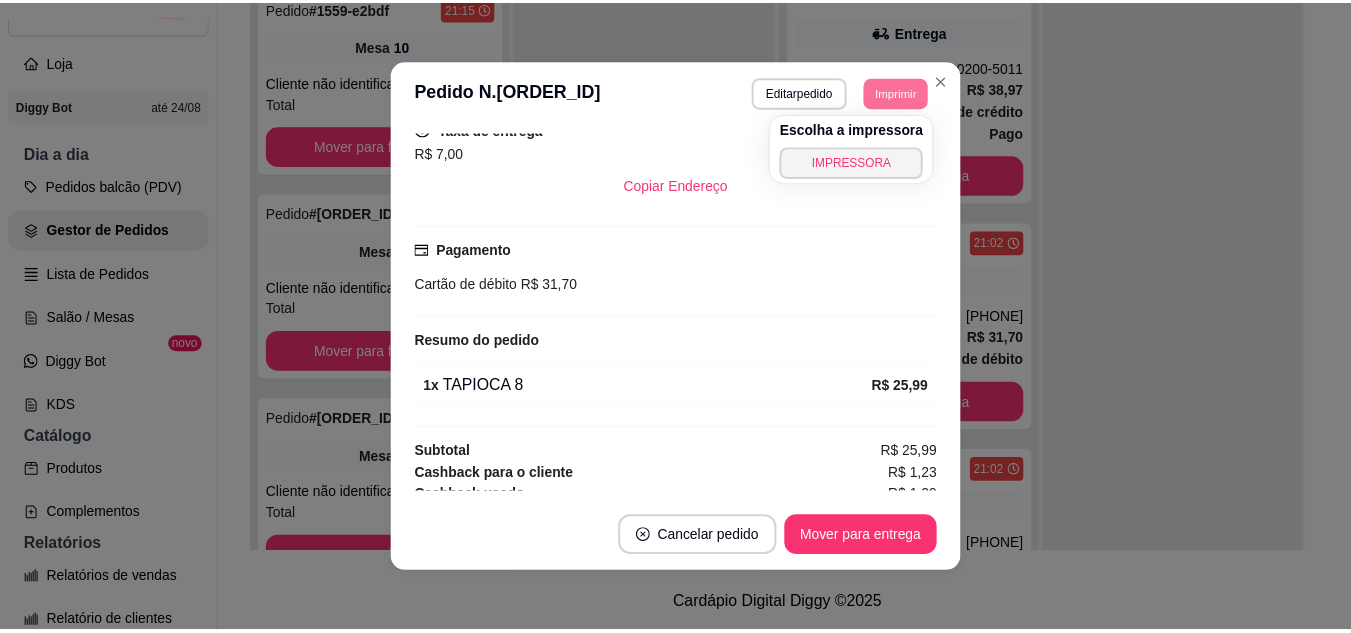 scroll, scrollTop: 460, scrollLeft: 0, axis: vertical 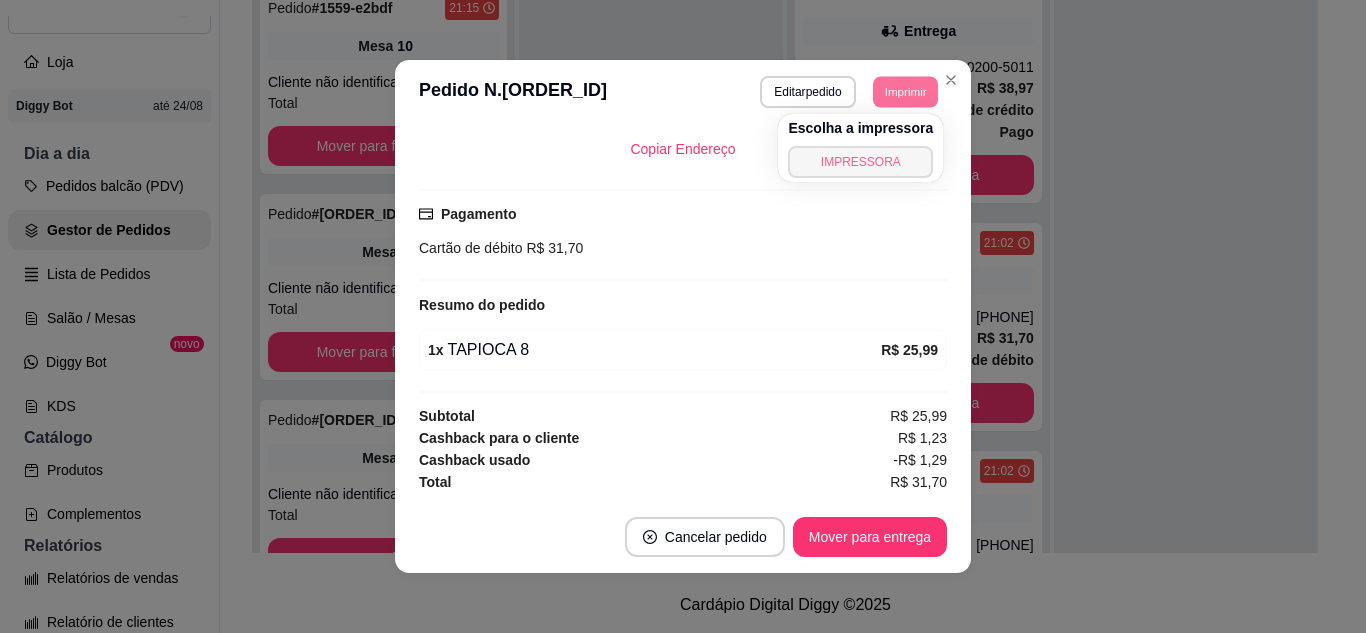 click on "IMPRESSORA" at bounding box center [860, 162] 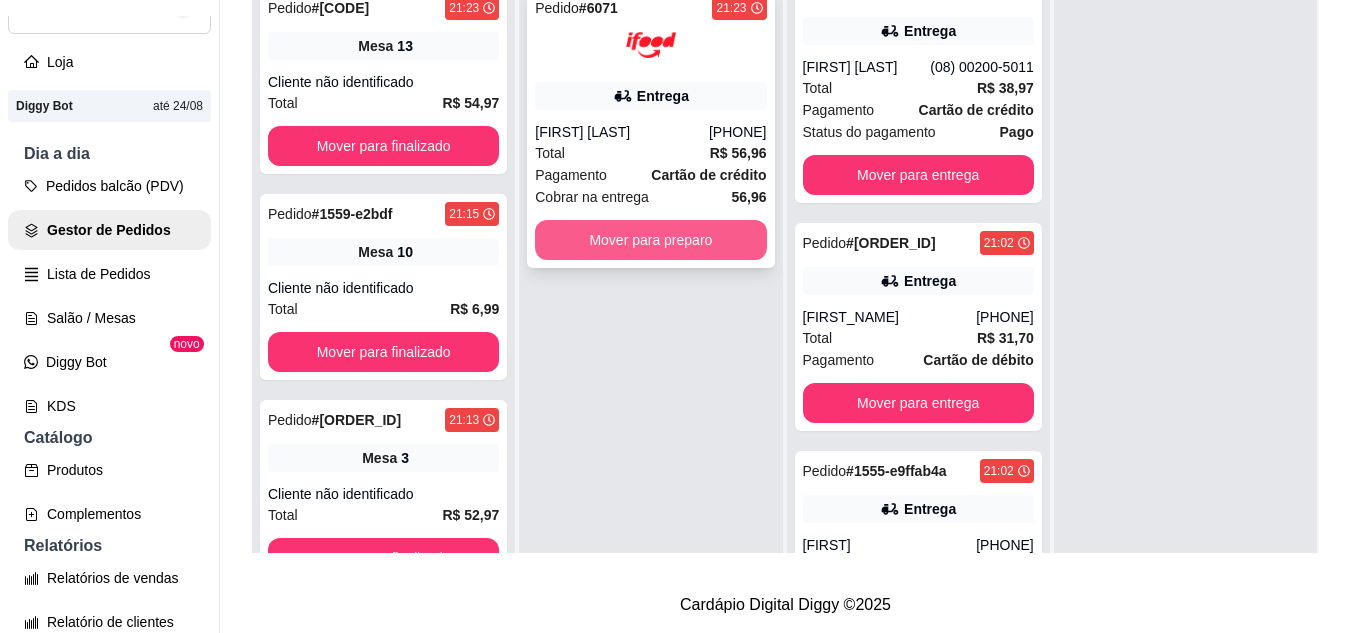 click on "Mover para preparo" at bounding box center [650, 240] 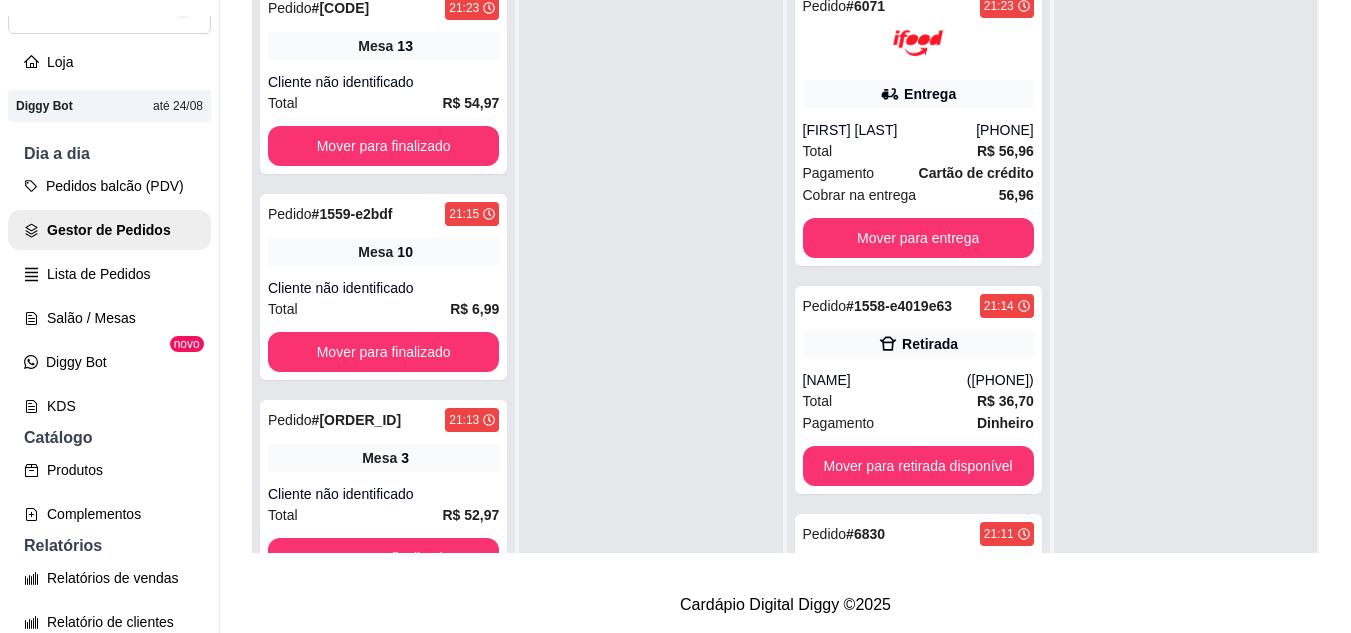 scroll, scrollTop: 0, scrollLeft: 0, axis: both 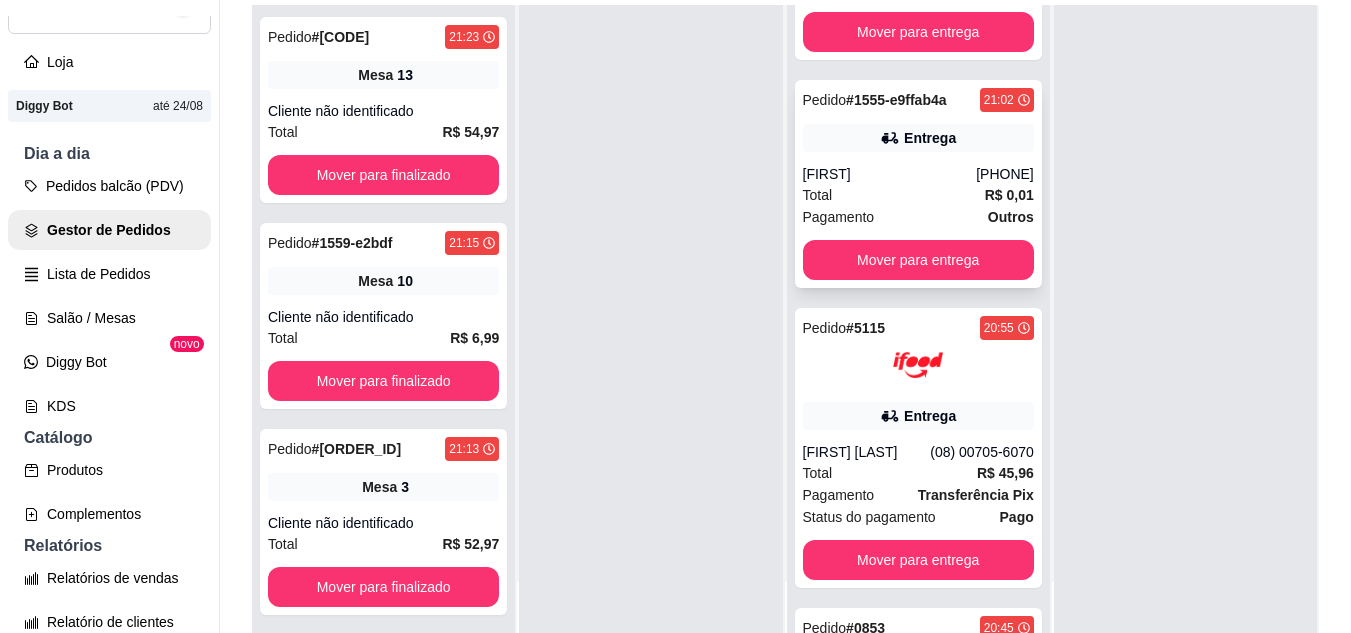 click on "[FIRST]" at bounding box center [890, 174] 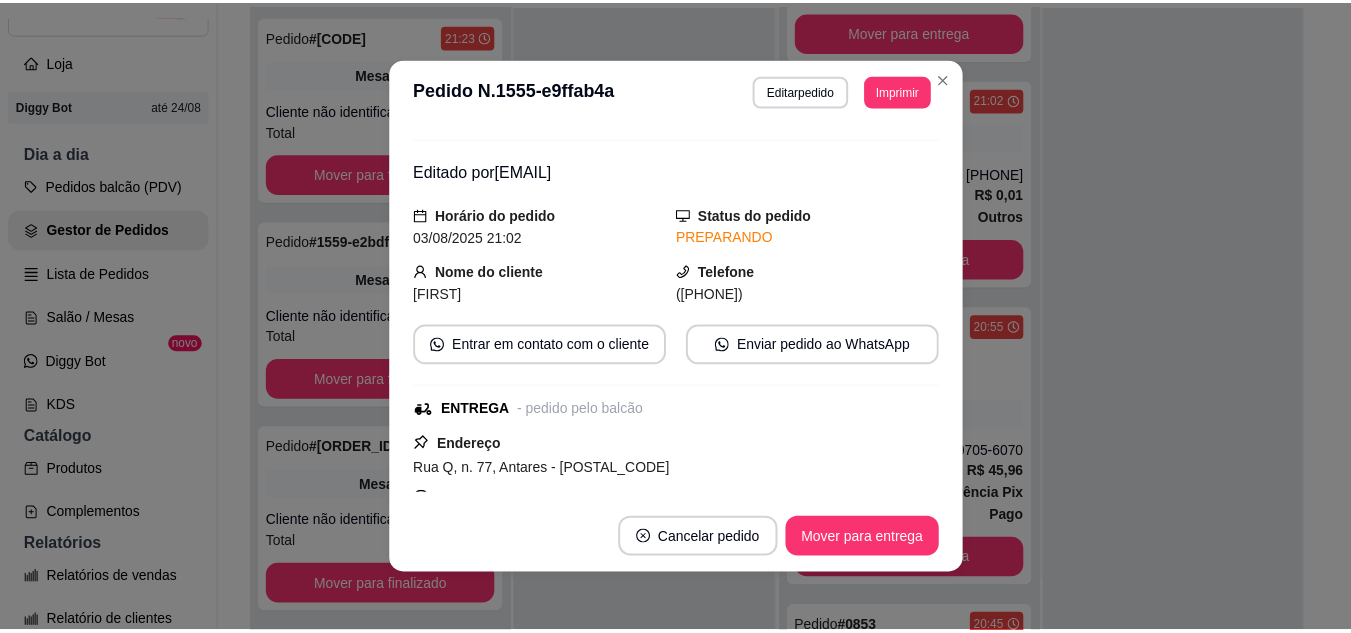scroll, scrollTop: 100, scrollLeft: 0, axis: vertical 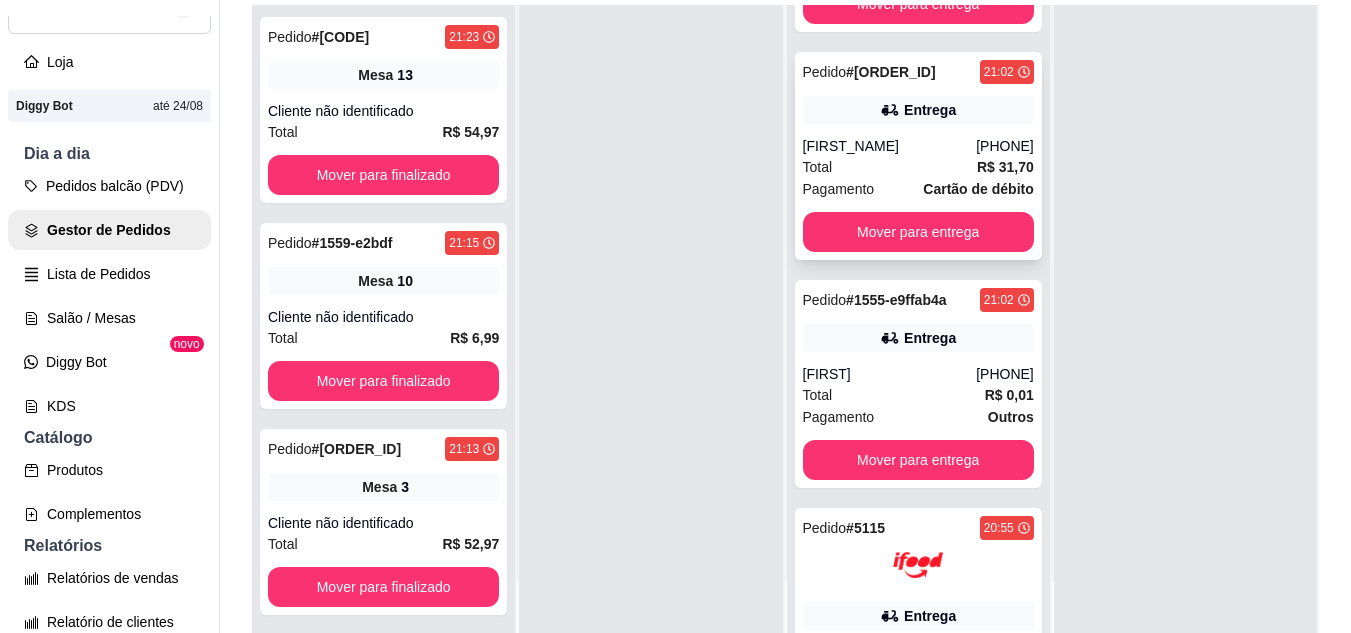 click on "Pedido # 1556-3cb2740b 21:02 Entrega Vana ([PHONE]) Total R$ 31,70 Pagamento Cartão de débito Mover para entrega" at bounding box center (918, 156) 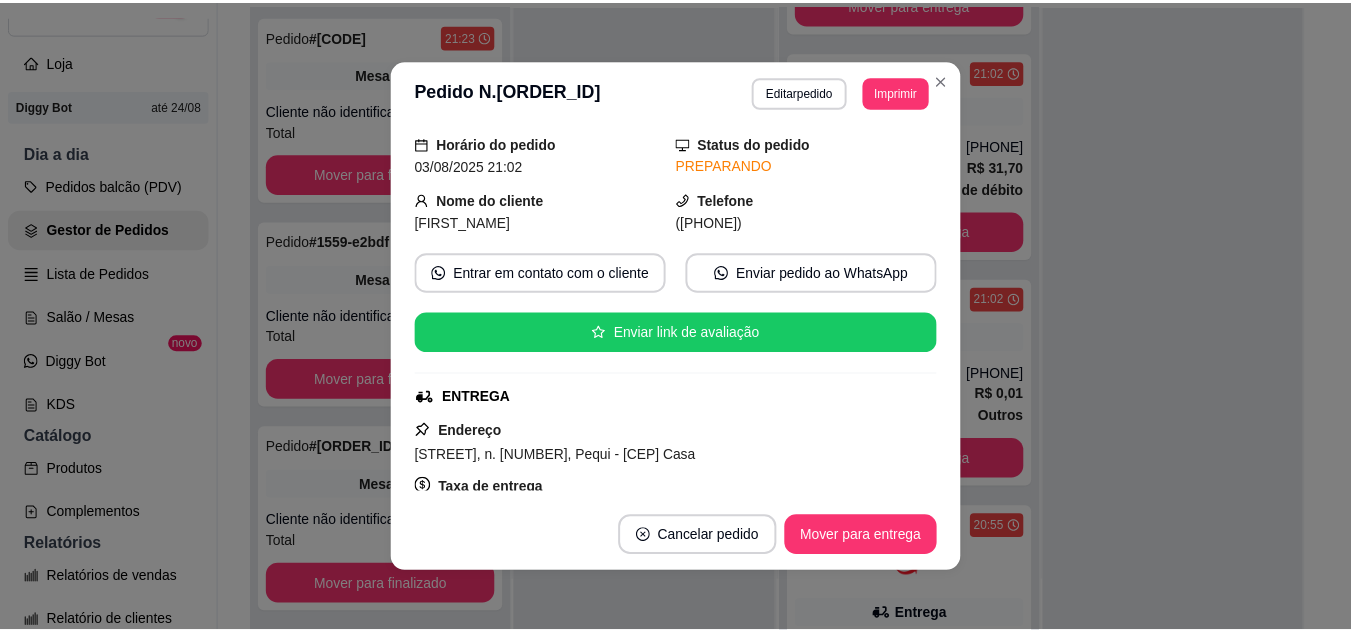 scroll, scrollTop: 100, scrollLeft: 0, axis: vertical 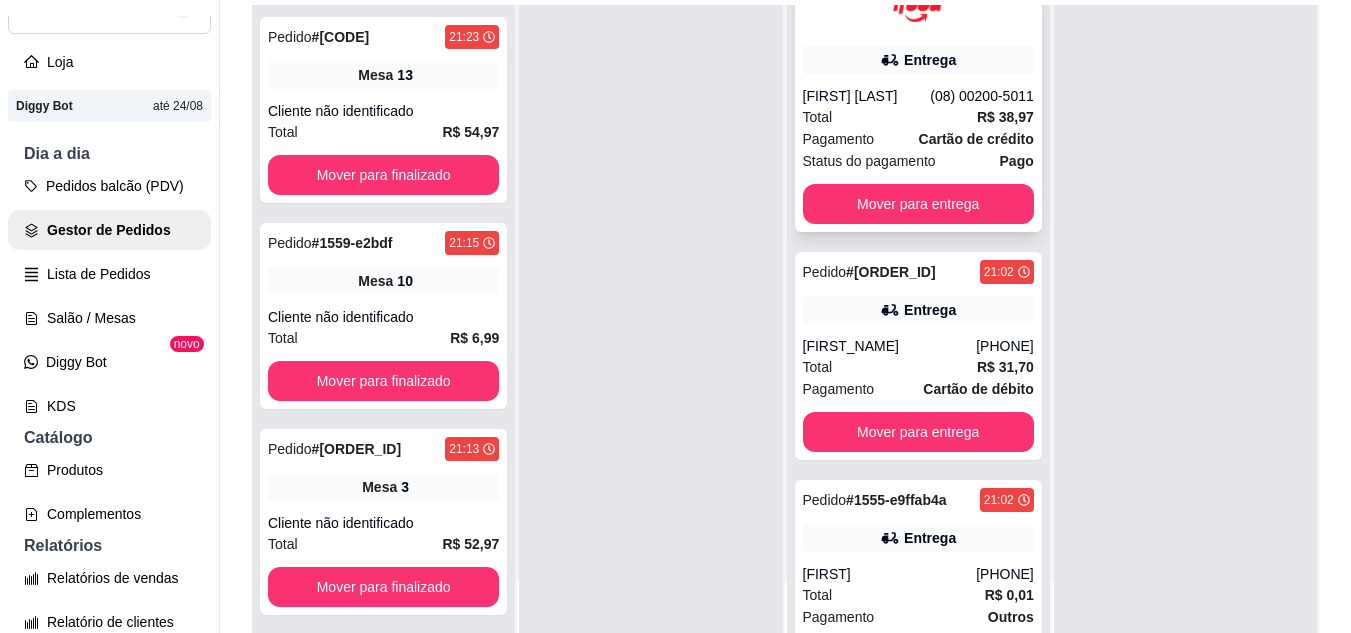 click on "Total R$ 38,97" at bounding box center [918, 117] 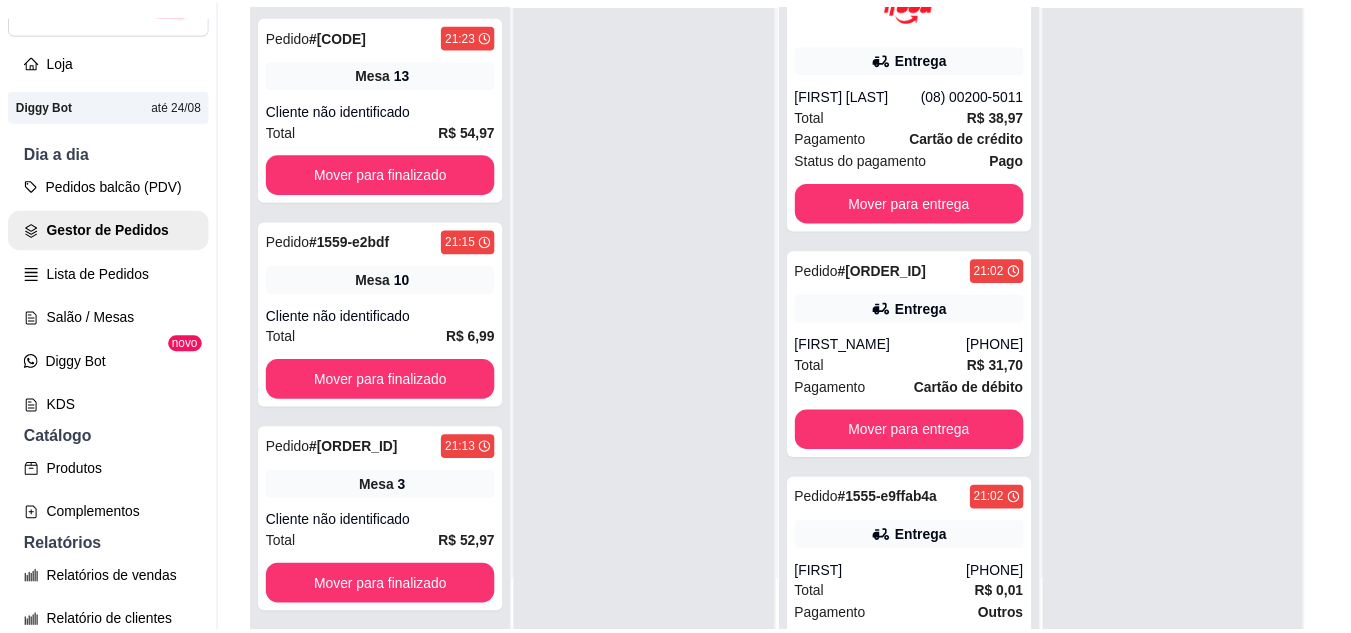 scroll, scrollTop: 200, scrollLeft: 0, axis: vertical 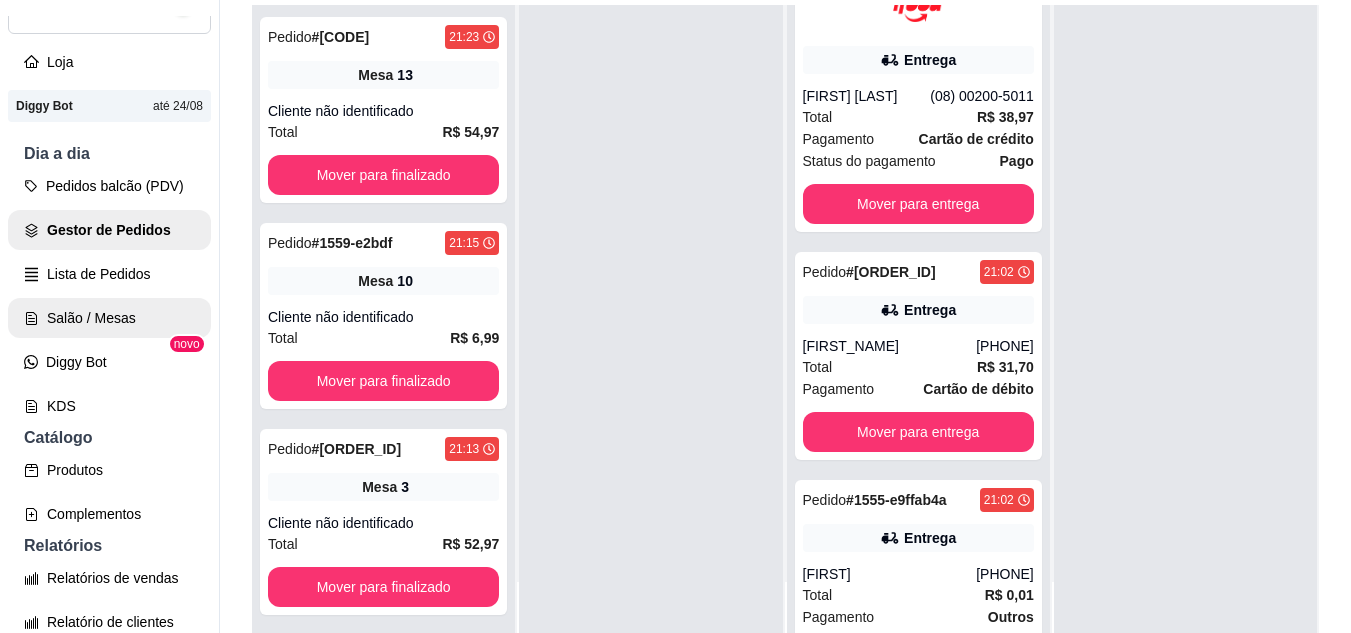click on "Salão / Mesas" at bounding box center (109, 318) 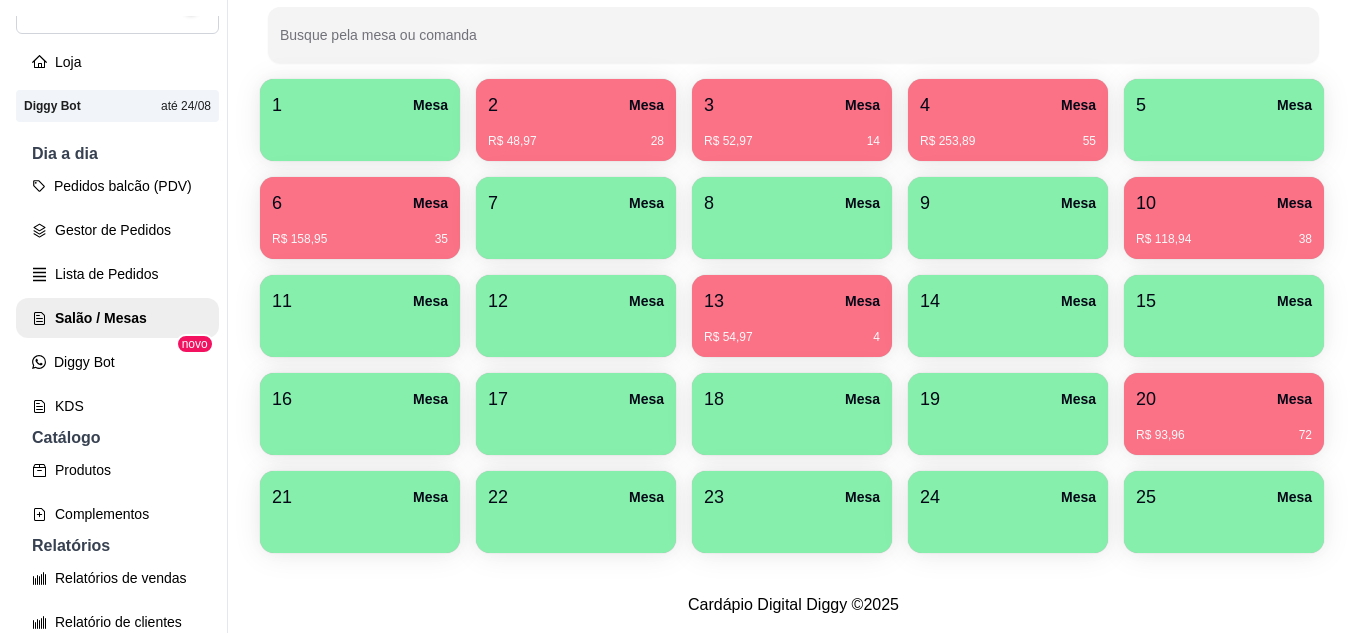 scroll, scrollTop: 300, scrollLeft: 0, axis: vertical 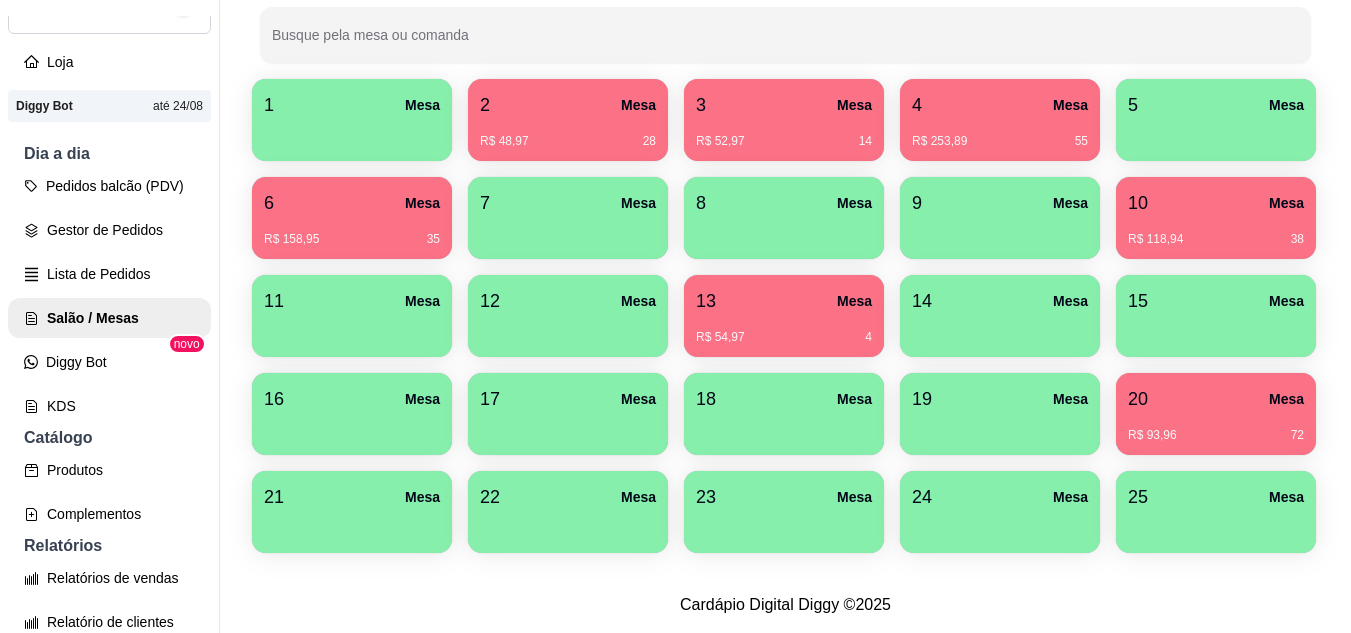 click on "R$ 253,89" at bounding box center (939, 141) 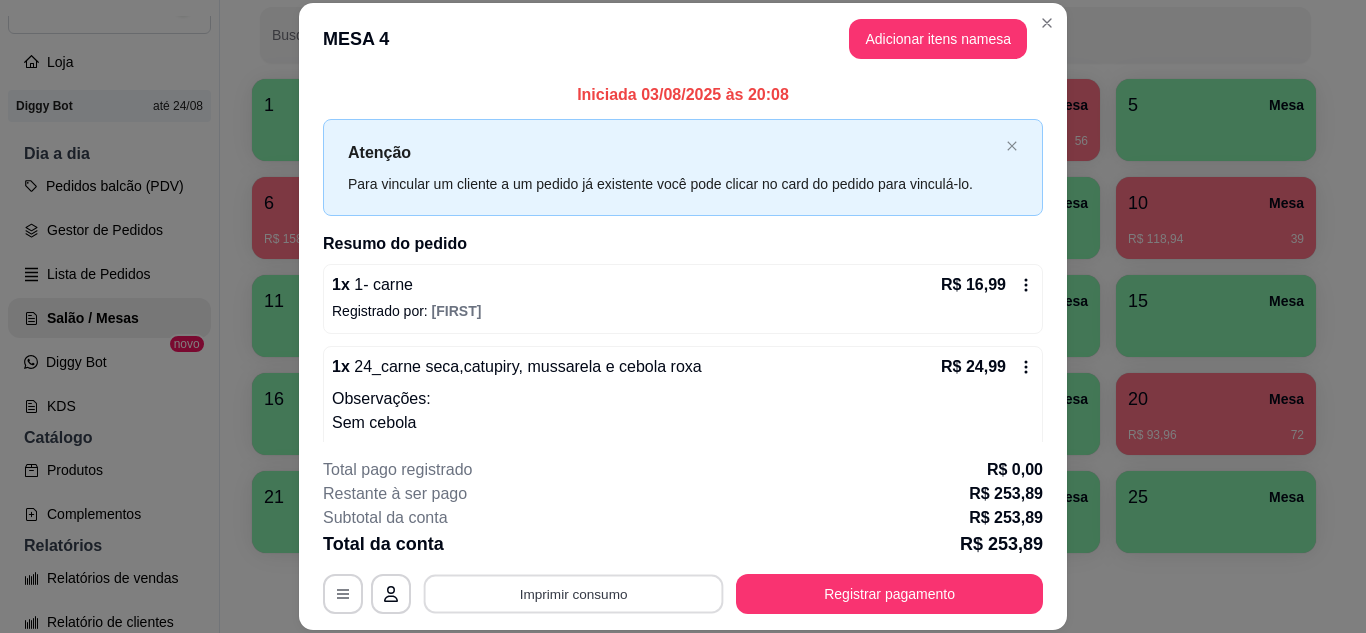 click on "Imprimir consumo" at bounding box center [574, 593] 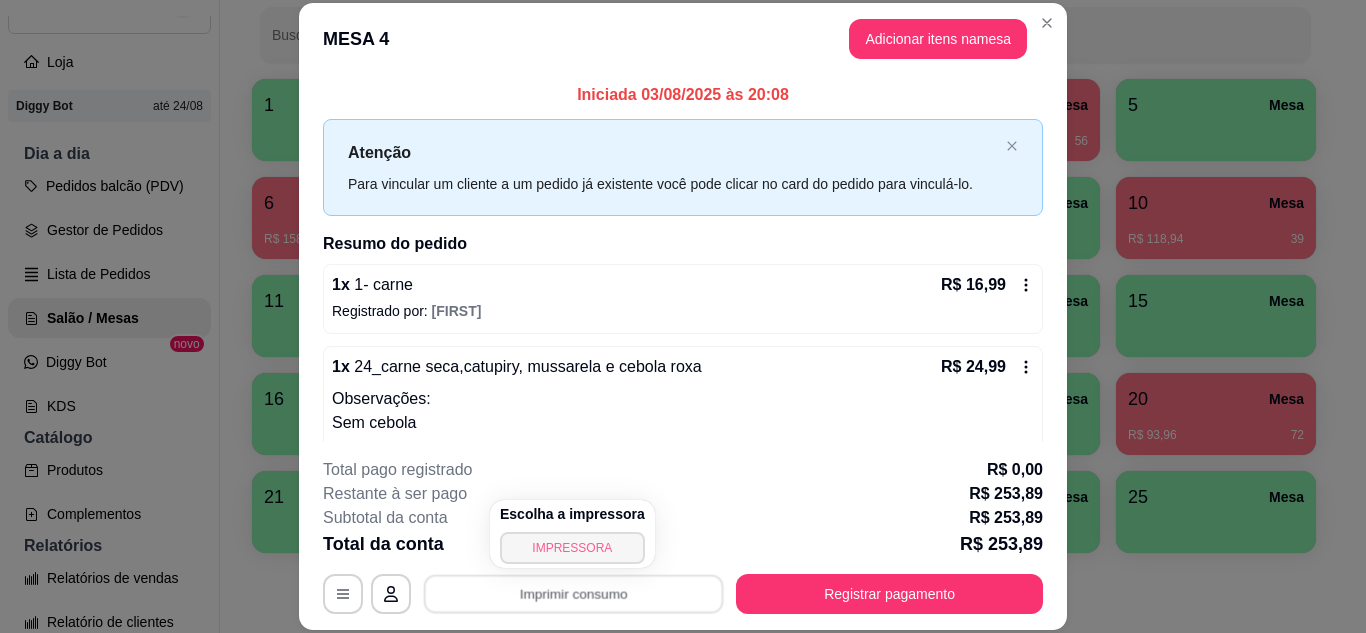 click on "IMPRESSORA" at bounding box center [572, 548] 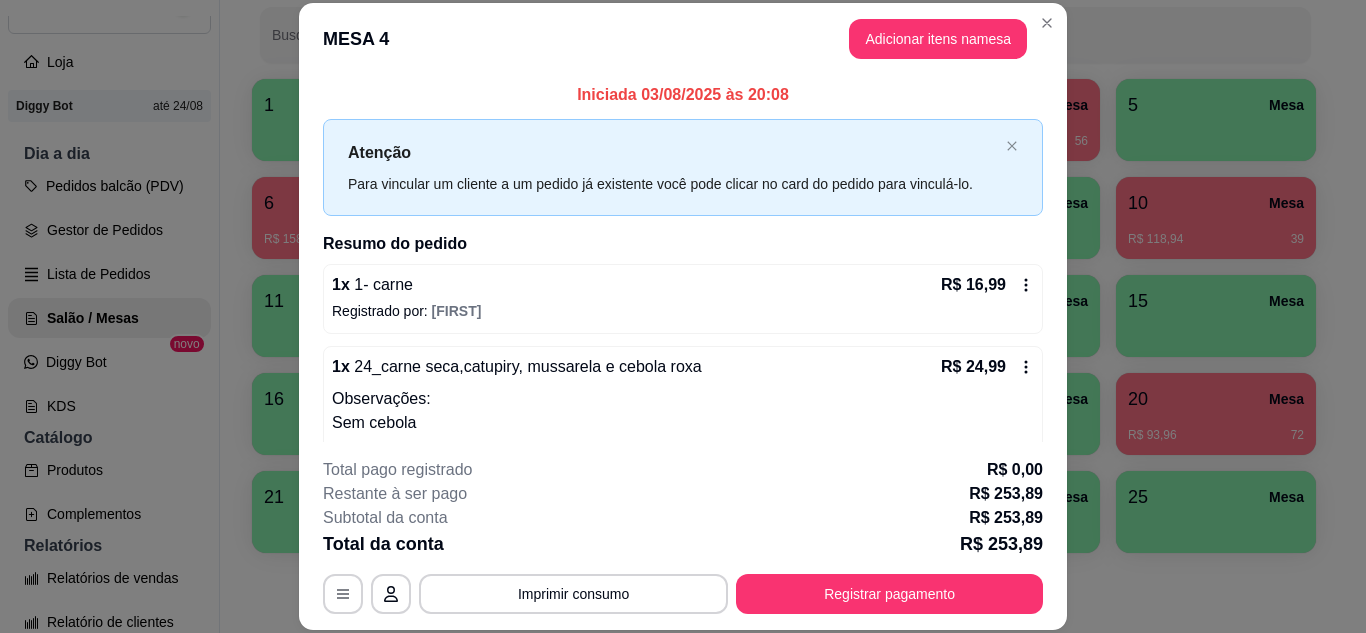 click on "Registrar pagamento" at bounding box center (889, 594) 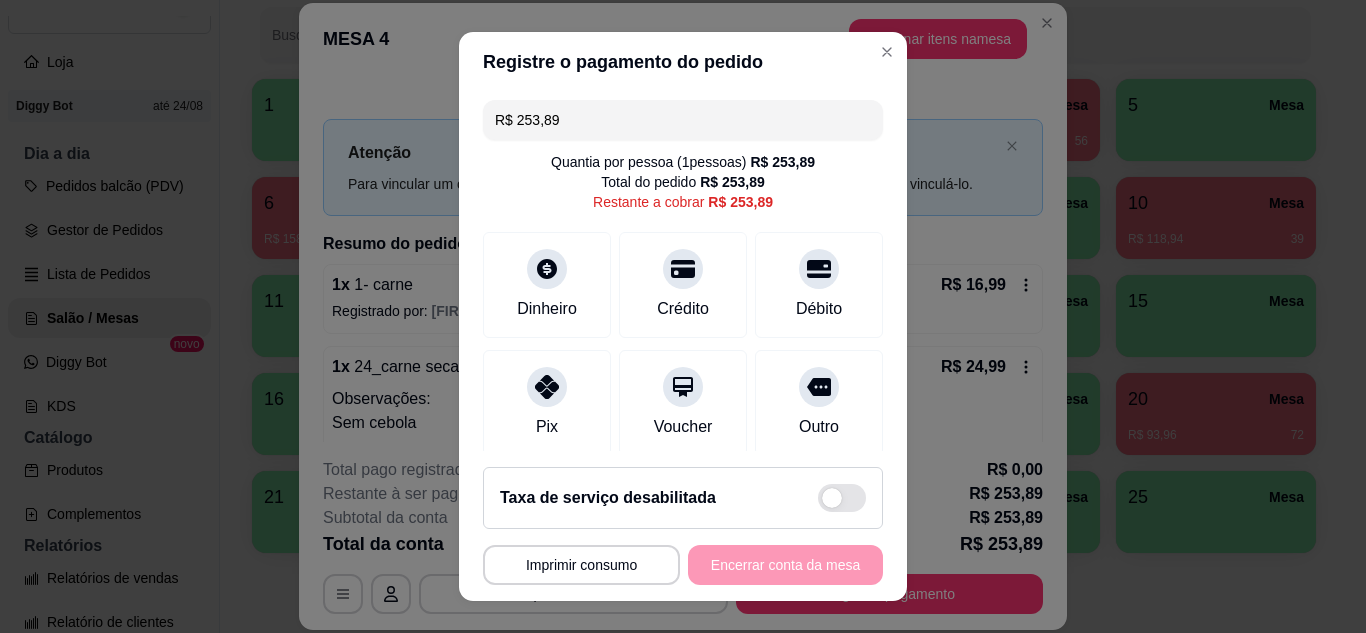 click on "R$ 253,89" at bounding box center [683, 120] 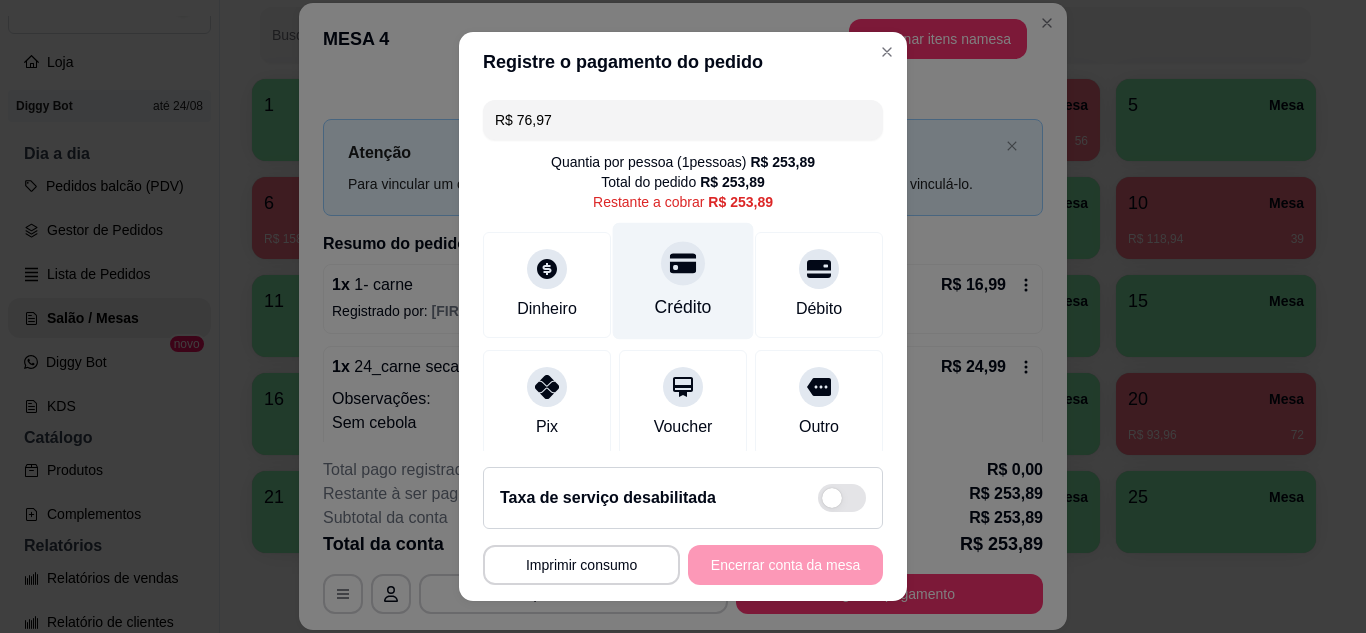 click on "Crédito" at bounding box center [683, 307] 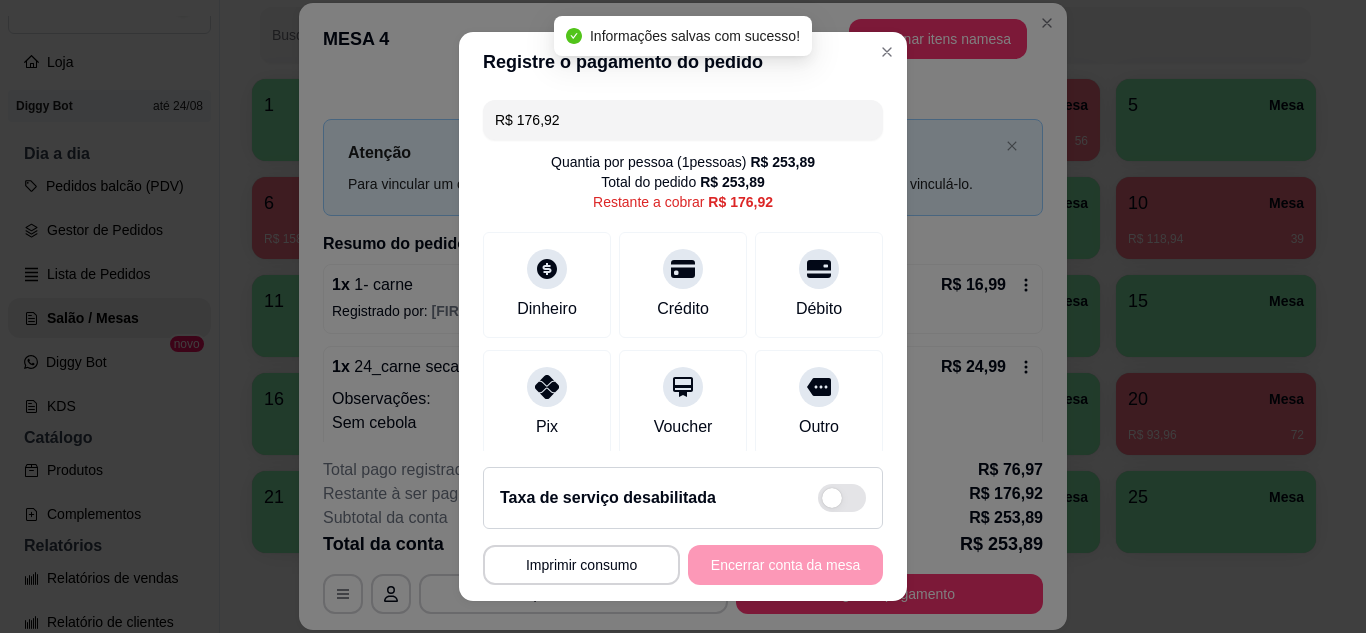 click on "R$ 176,92" at bounding box center [683, 120] 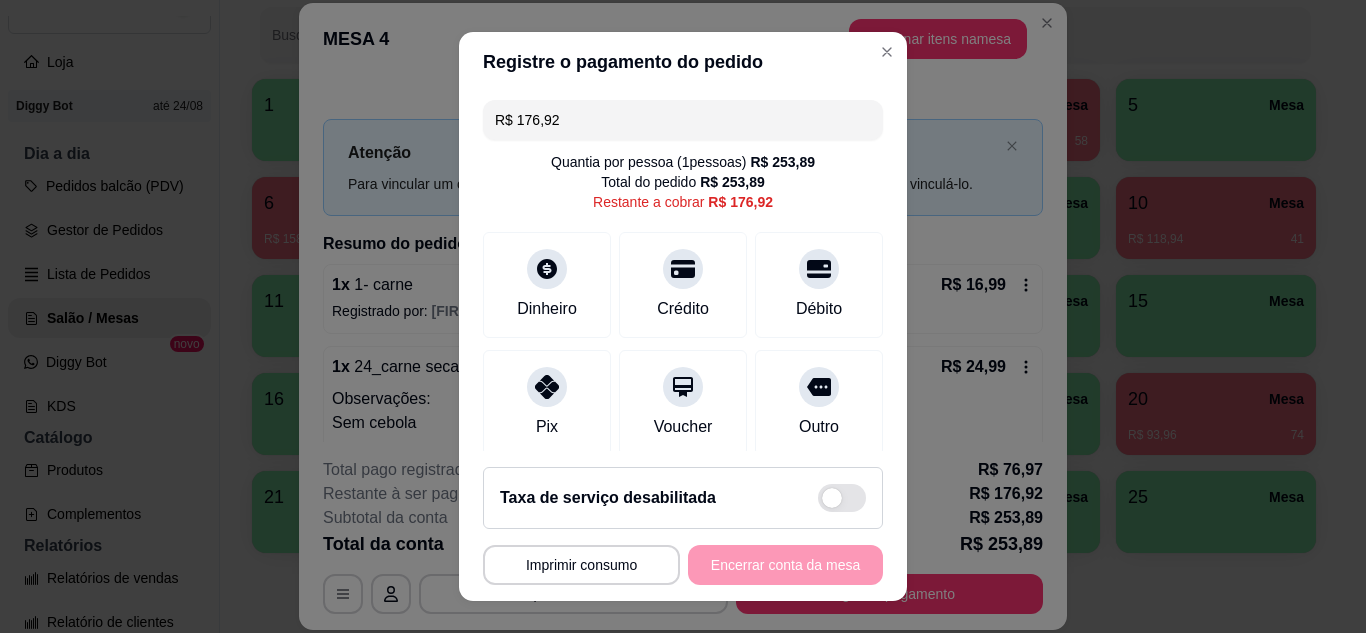 drag, startPoint x: 583, startPoint y: 99, endPoint x: 583, endPoint y: 127, distance: 28 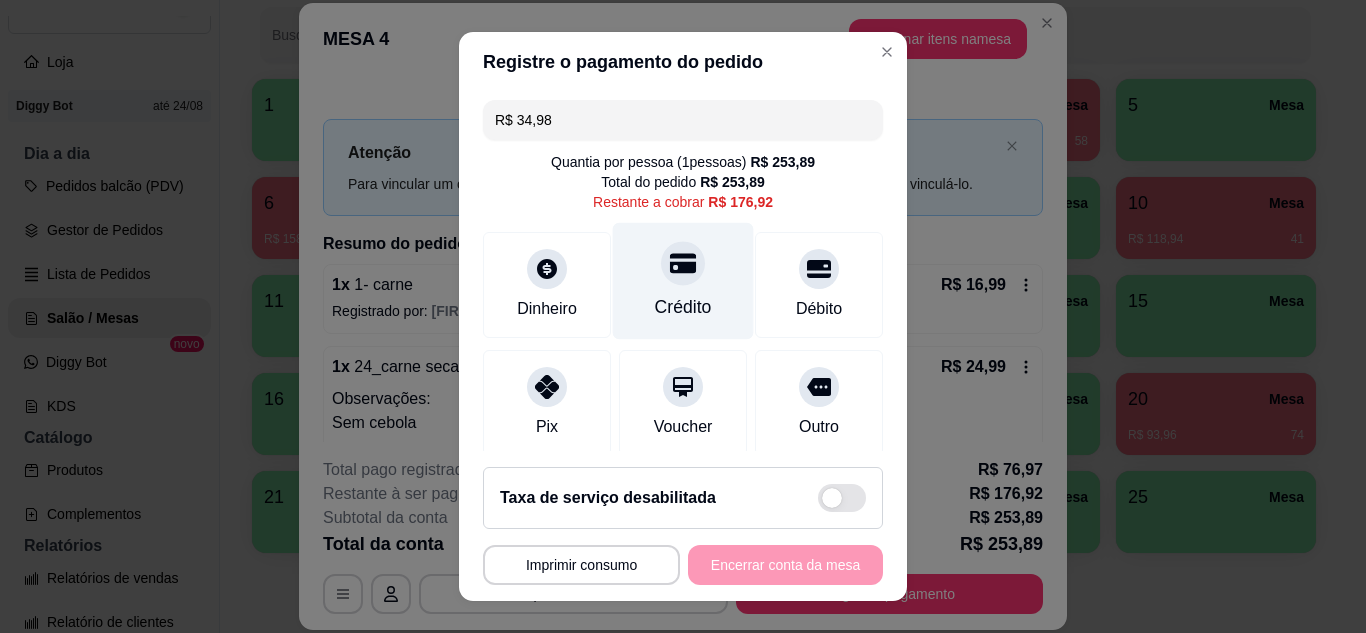 click on "Crédito" at bounding box center [683, 280] 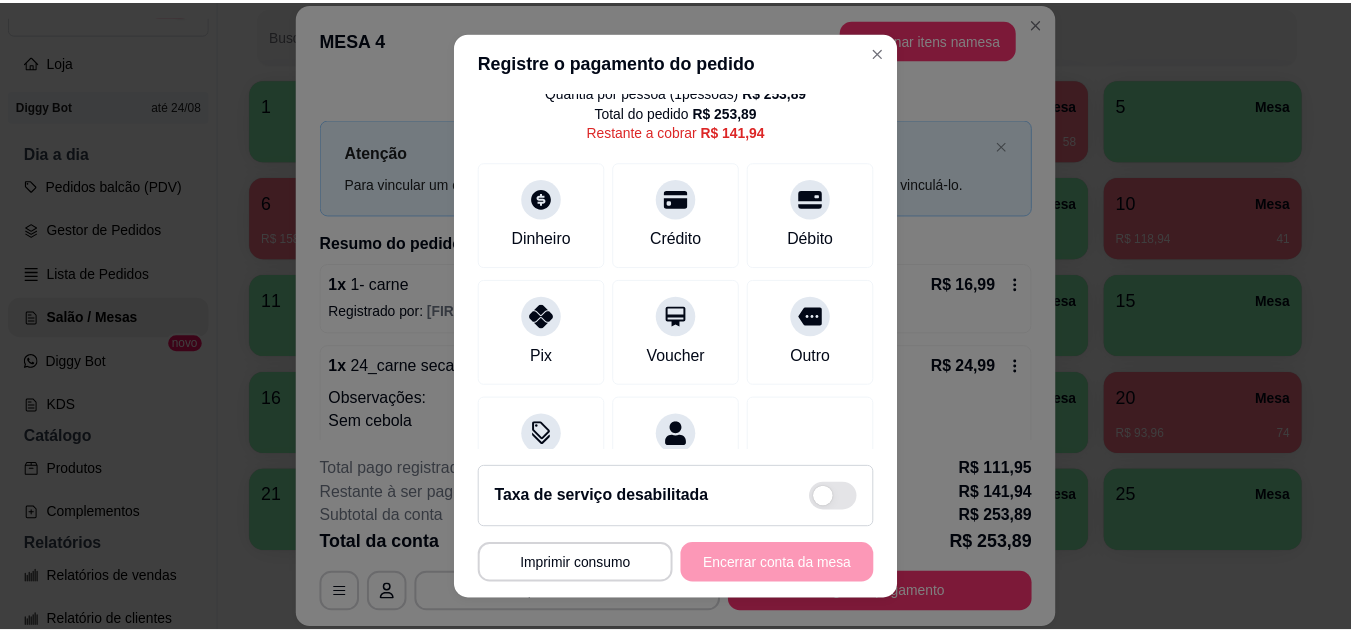 scroll, scrollTop: 0, scrollLeft: 0, axis: both 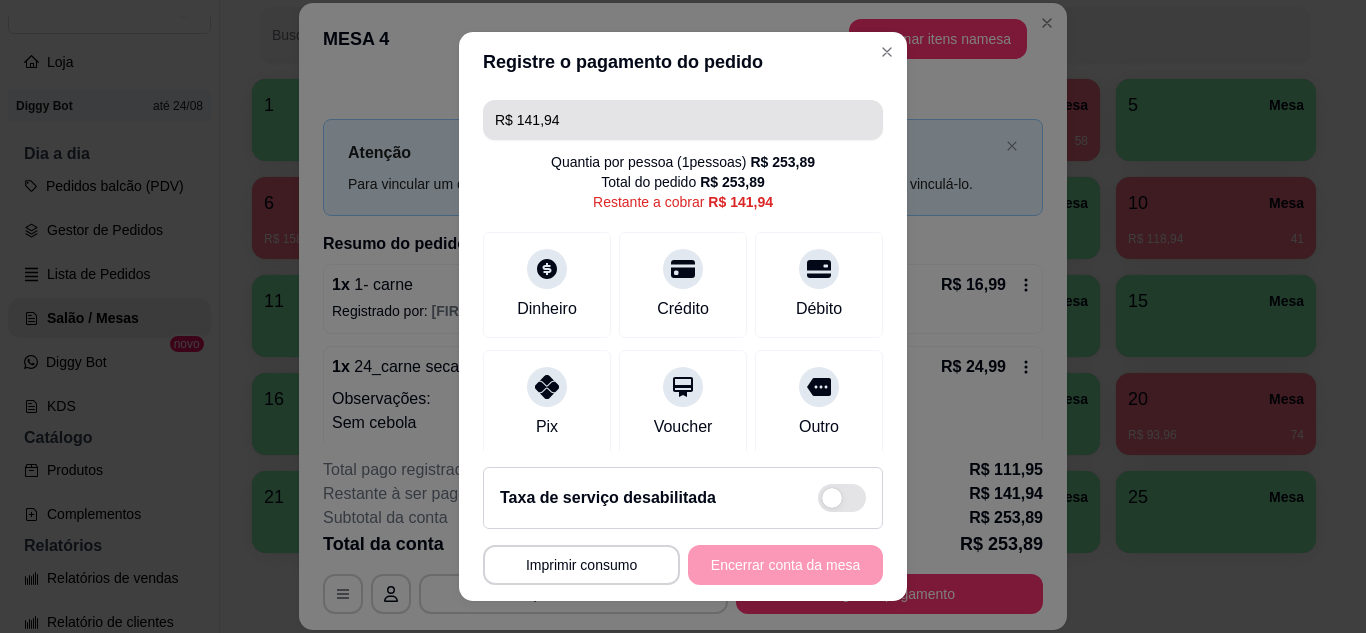 click on "R$ 141,94" at bounding box center (683, 120) 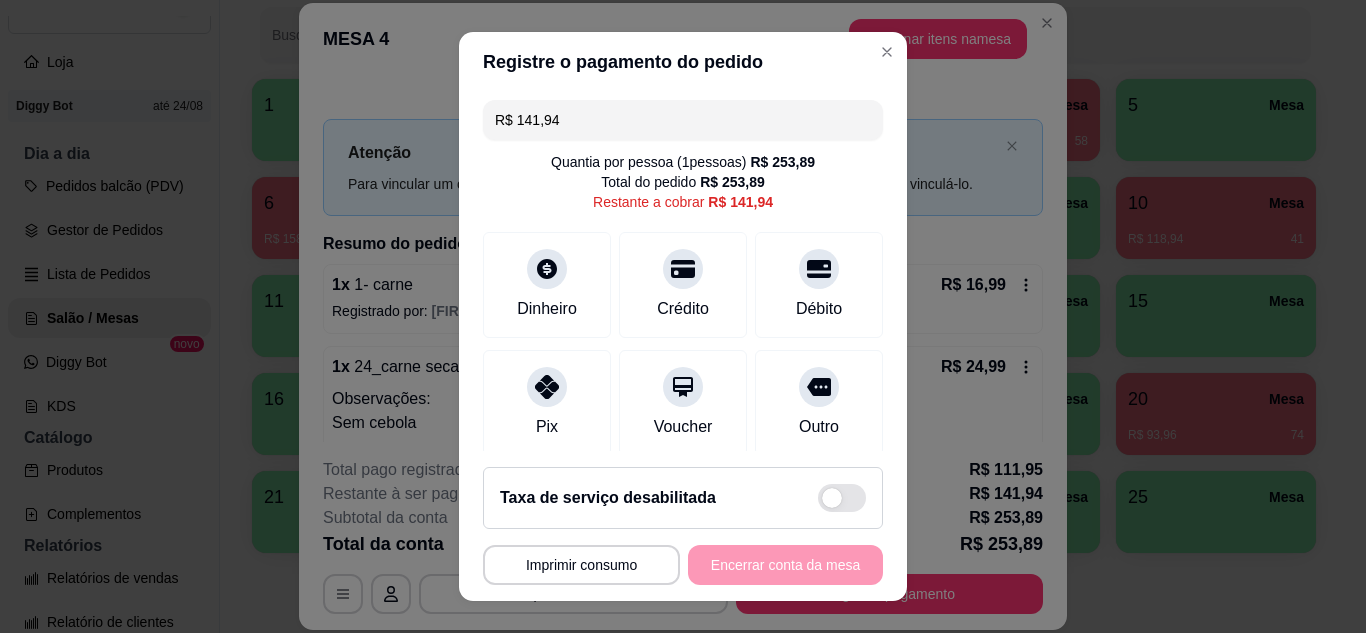 click on "R$ 141,94" at bounding box center [683, 120] 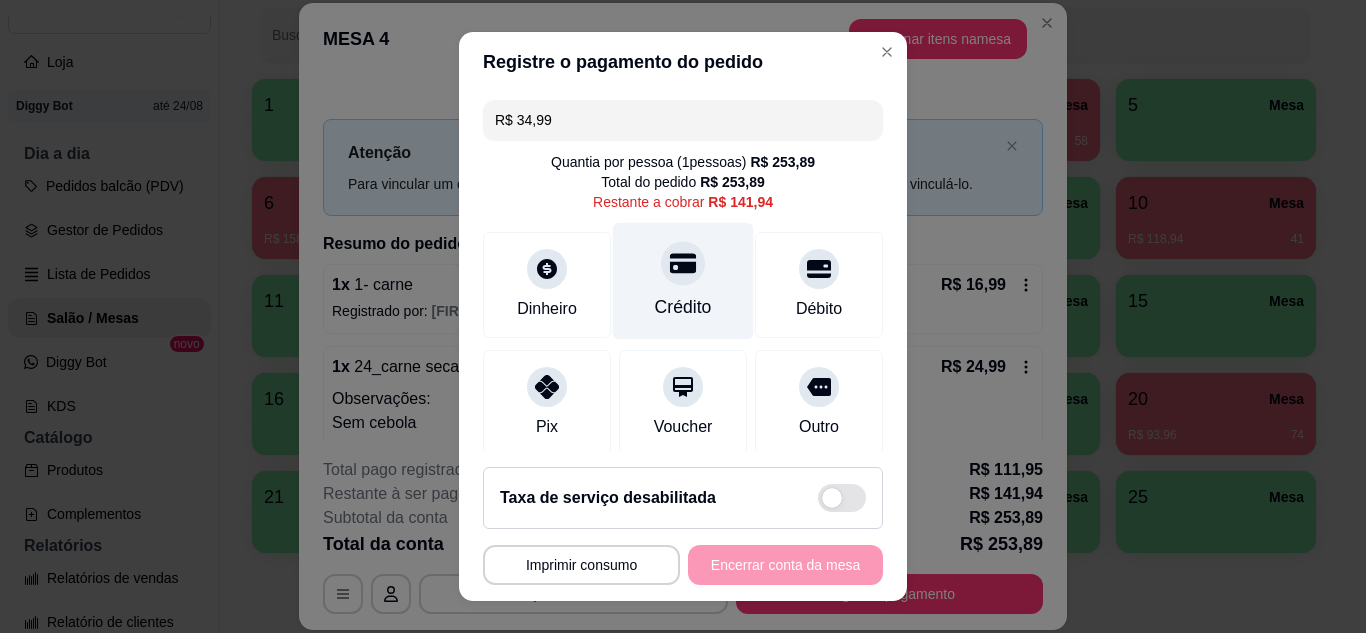 click on "Crédito" at bounding box center [683, 280] 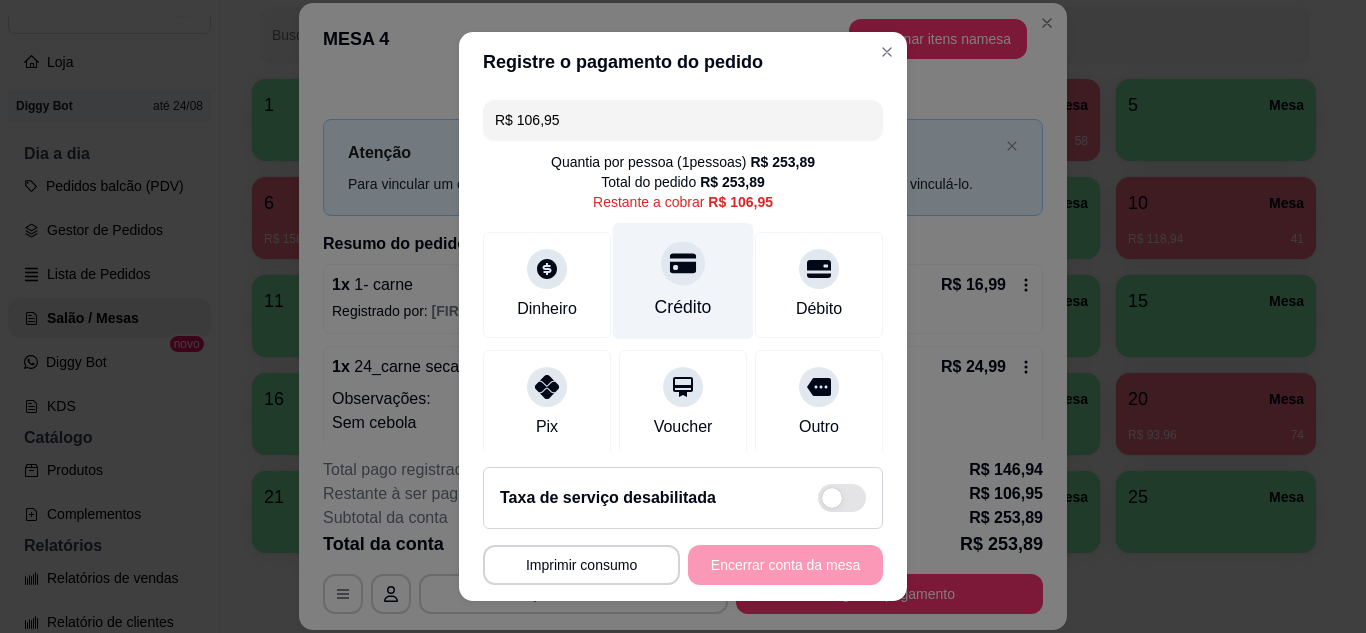 click 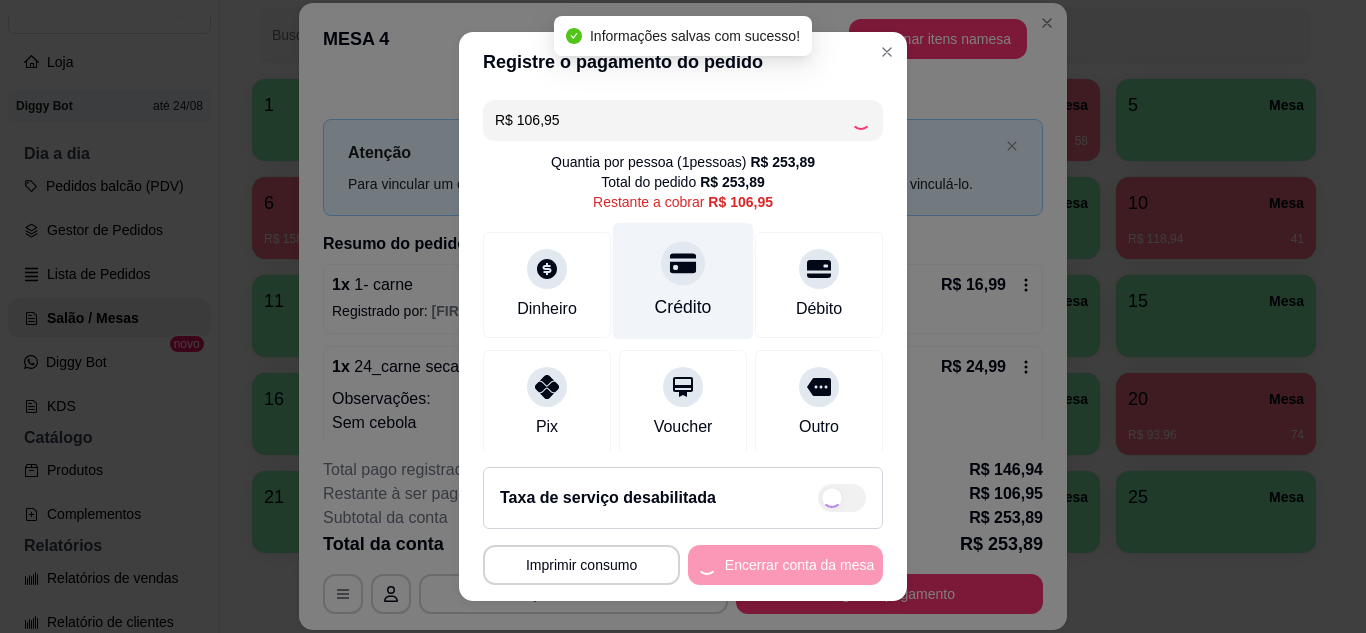 type on "R$ 0,00" 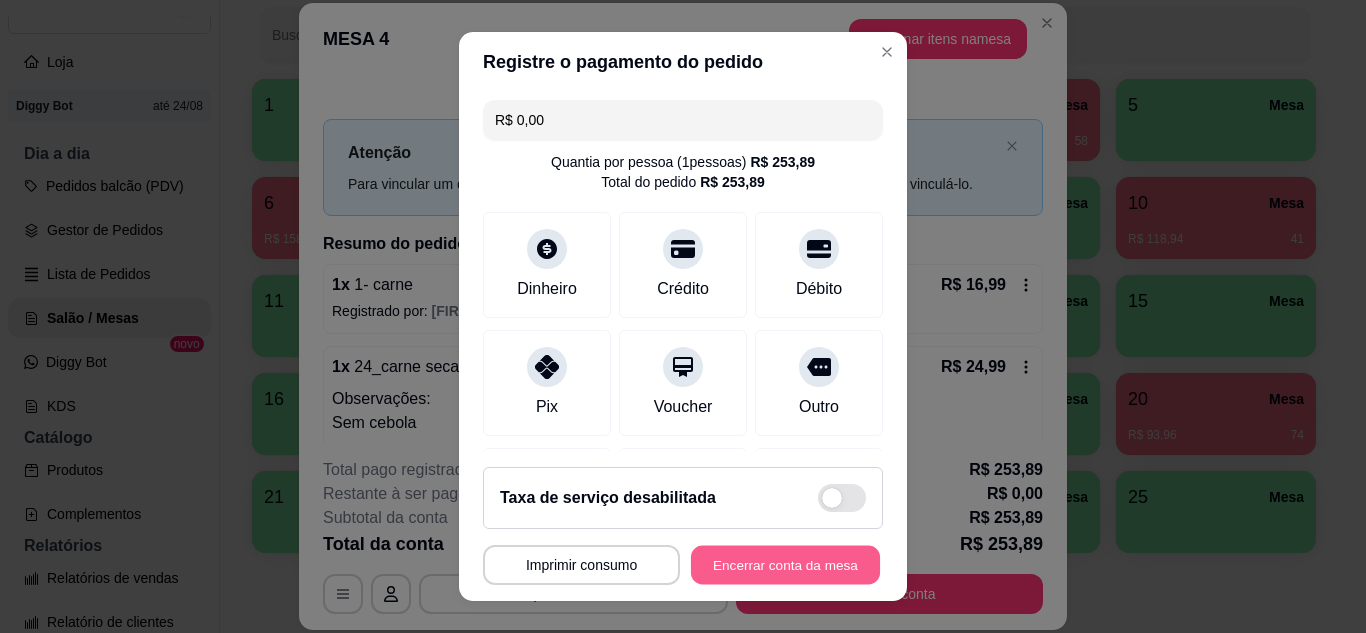 click on "Encerrar conta da mesa" at bounding box center (785, 565) 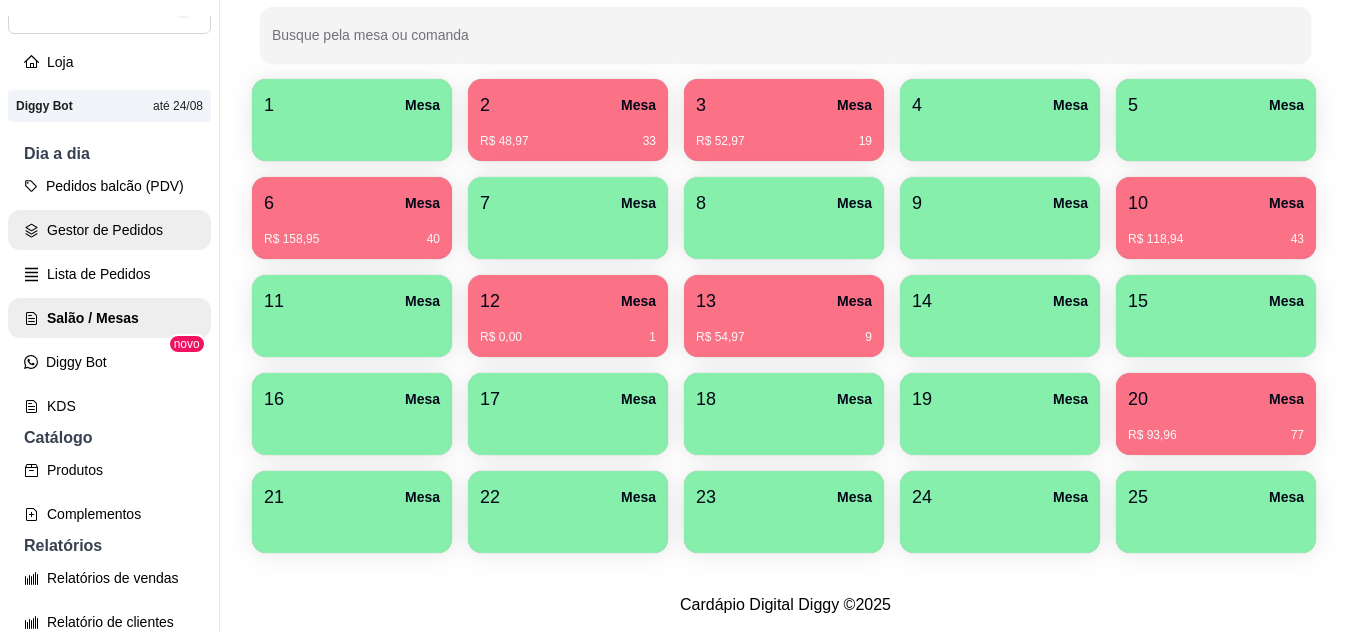click on "Gestor de Pedidos" at bounding box center (109, 230) 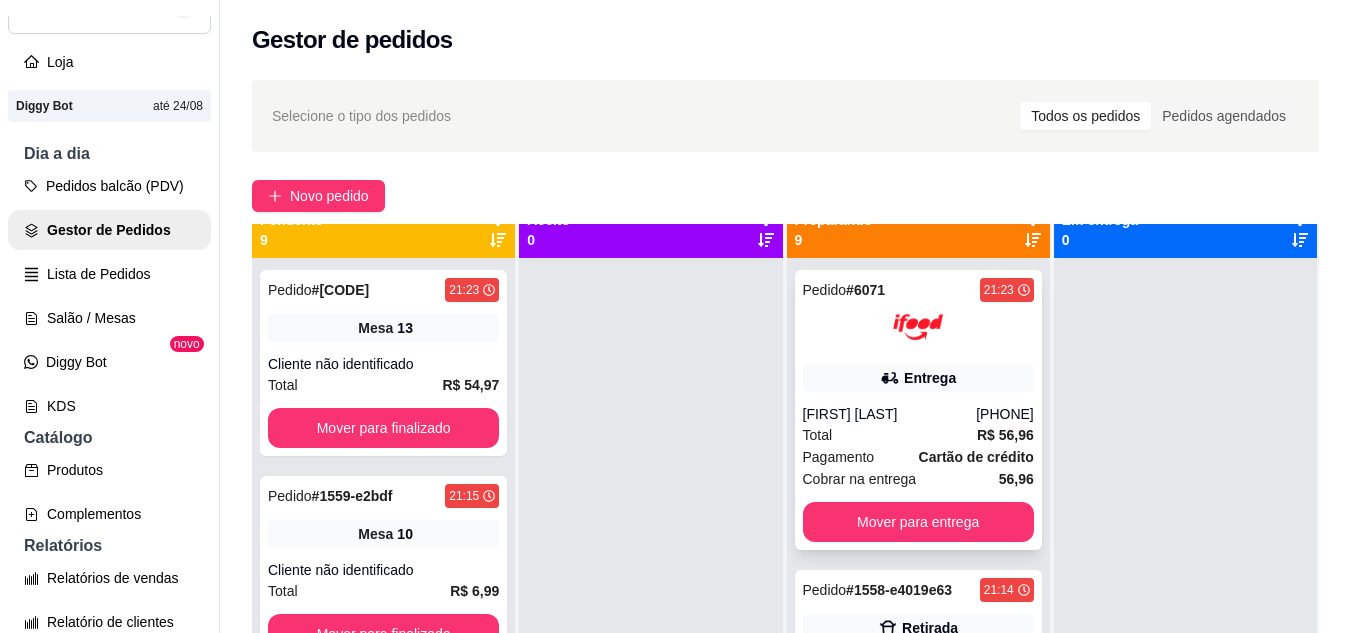 scroll, scrollTop: 56, scrollLeft: 0, axis: vertical 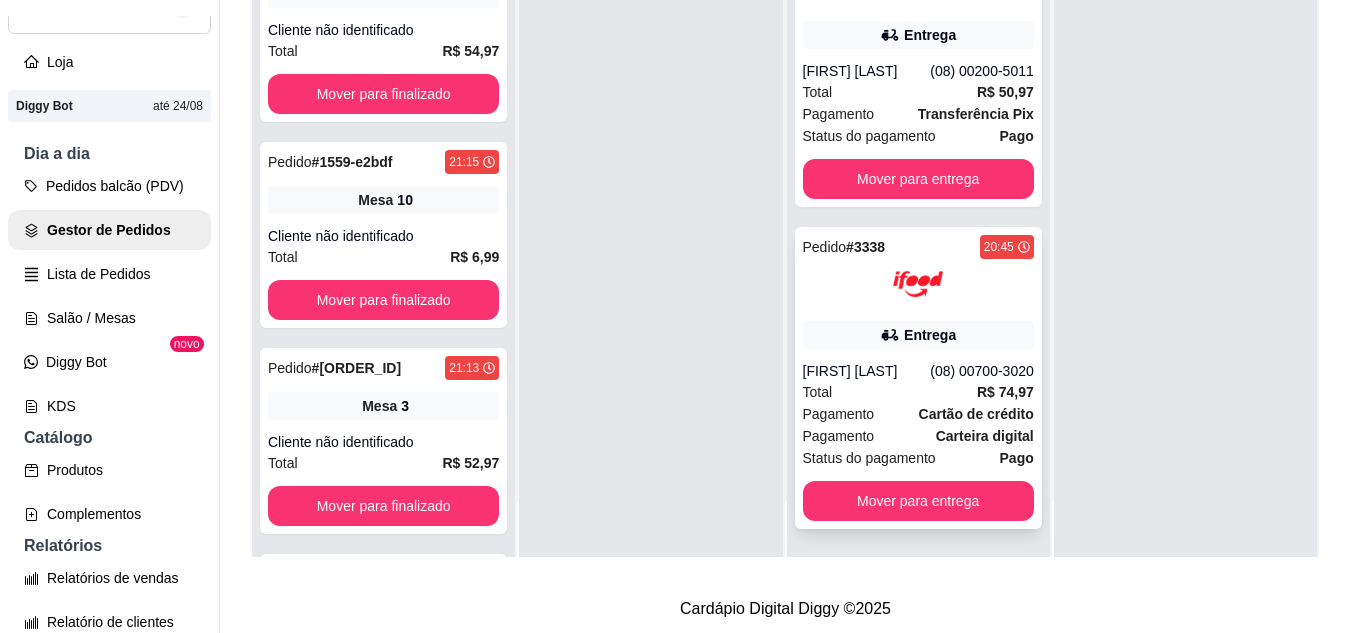 click on "[FIRST] [LAST]" at bounding box center [867, 371] 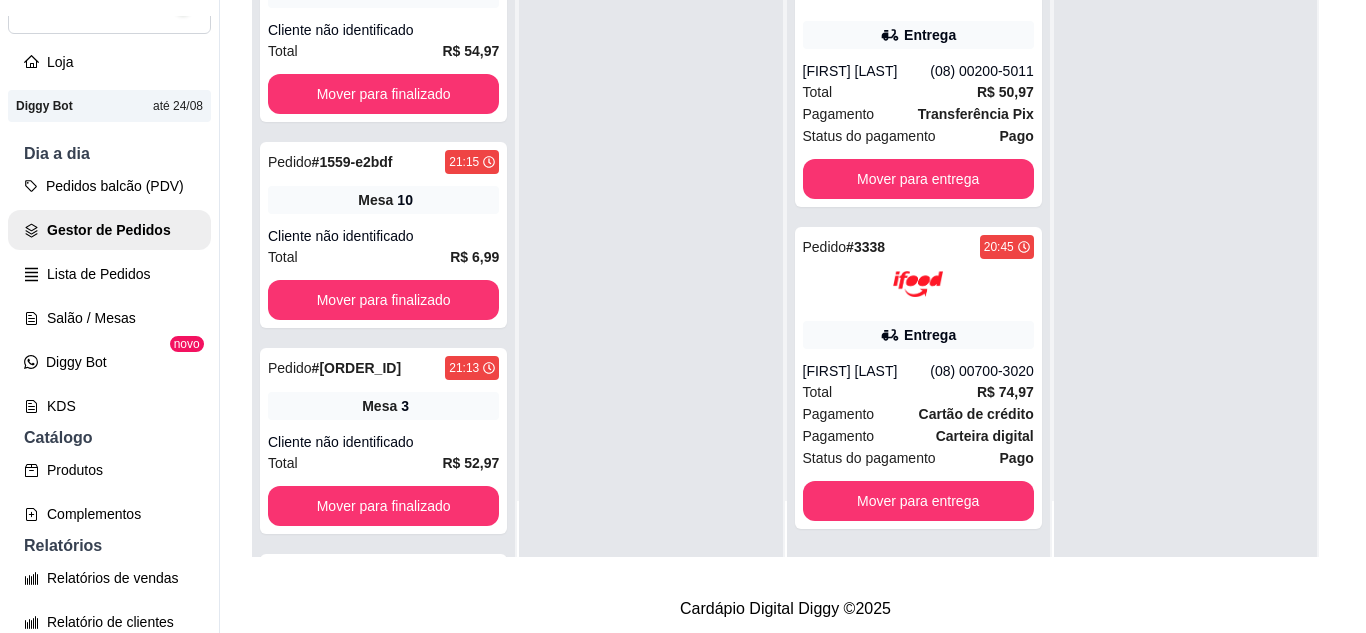 scroll, scrollTop: 100, scrollLeft: 0, axis: vertical 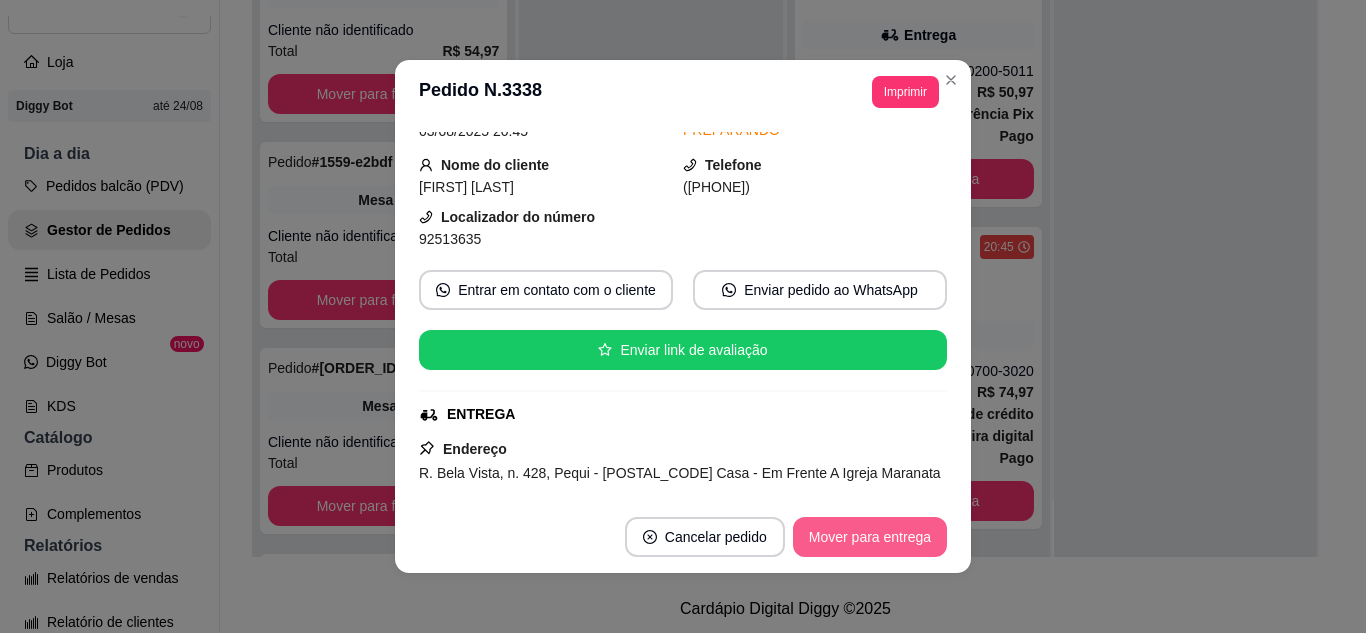 click on "Mover para entrega" at bounding box center [870, 537] 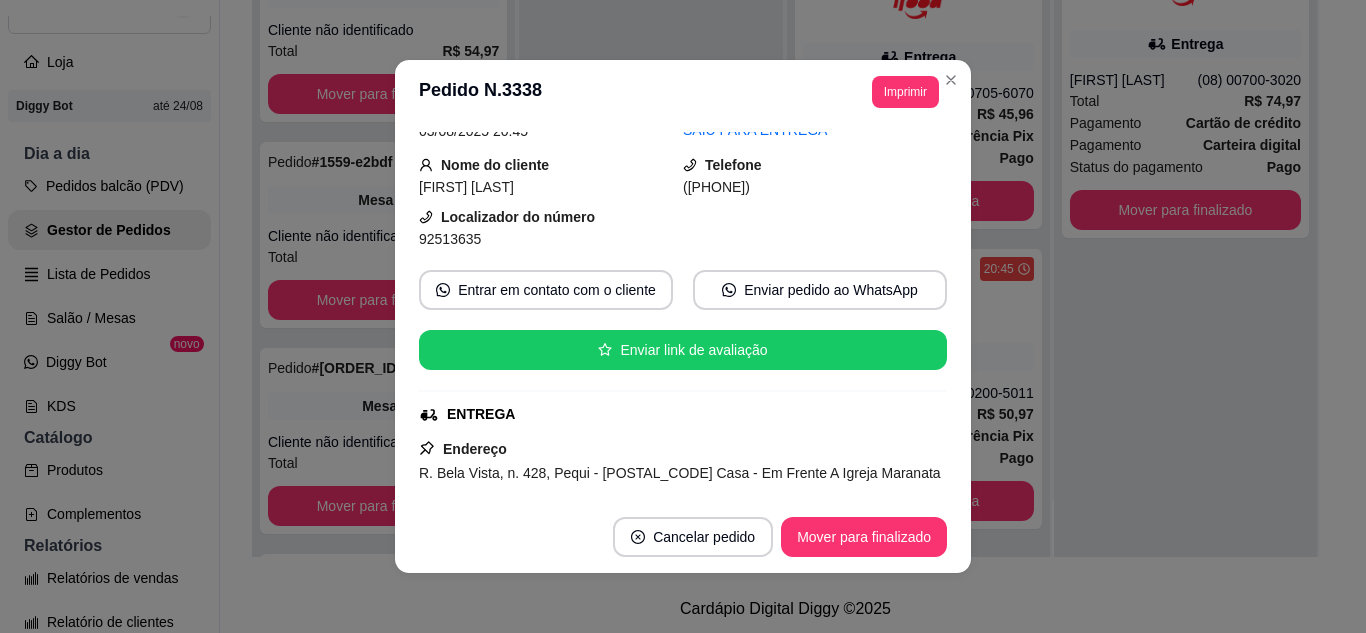 scroll, scrollTop: 1571, scrollLeft: 0, axis: vertical 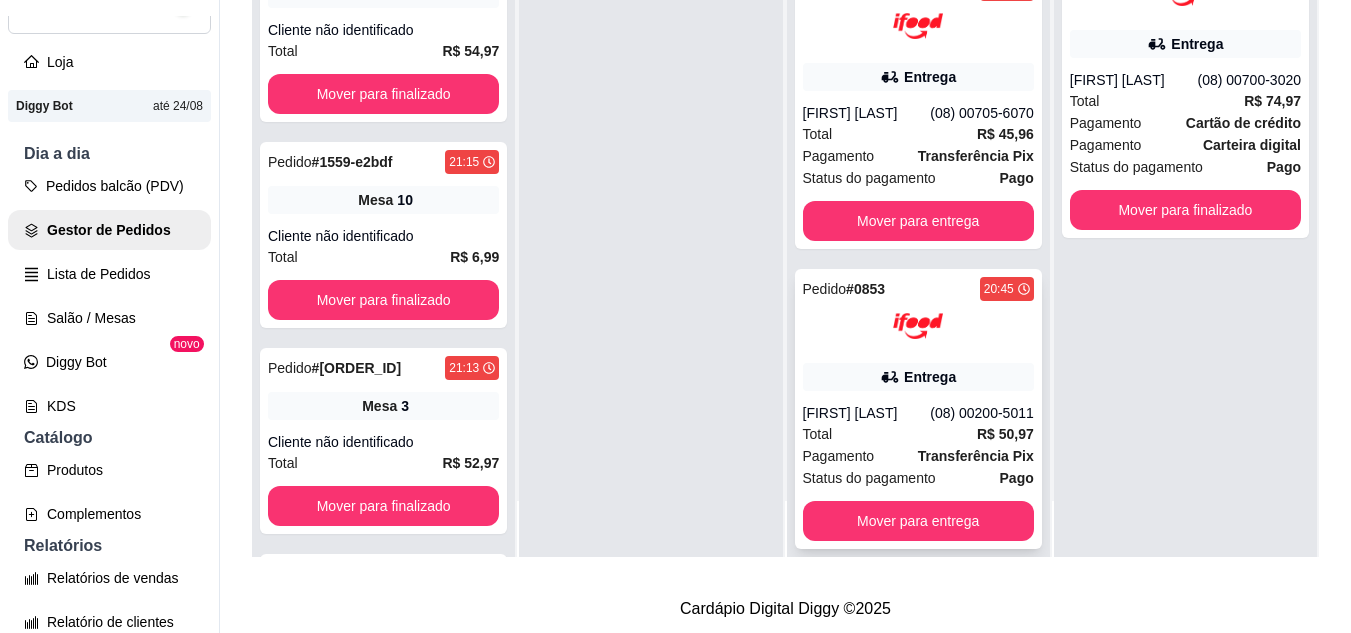 click on "Pedido # [CODE] [TIME] Entrega [NAME] ([PHONE]) Total R$ 50,97 Pagamento Transferência Pix Status do pagamento Pago Mover para entrega" at bounding box center [918, 409] 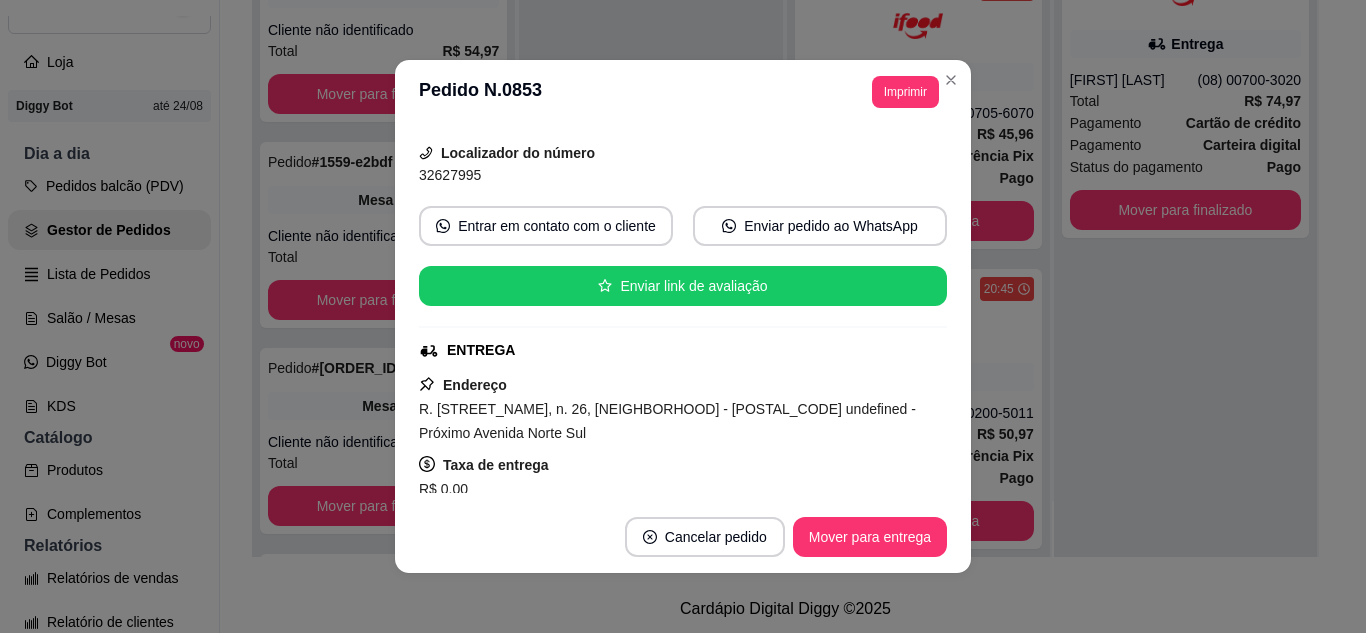 scroll, scrollTop: 200, scrollLeft: 0, axis: vertical 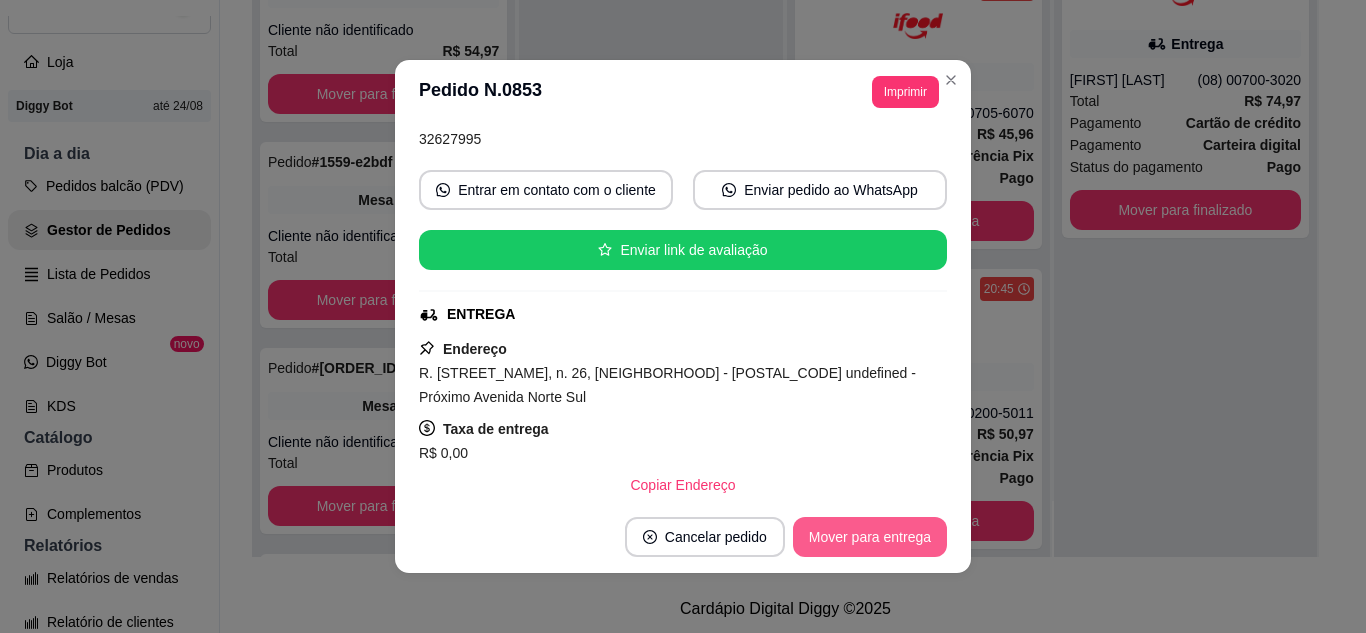 click on "Mover para entrega" at bounding box center (870, 537) 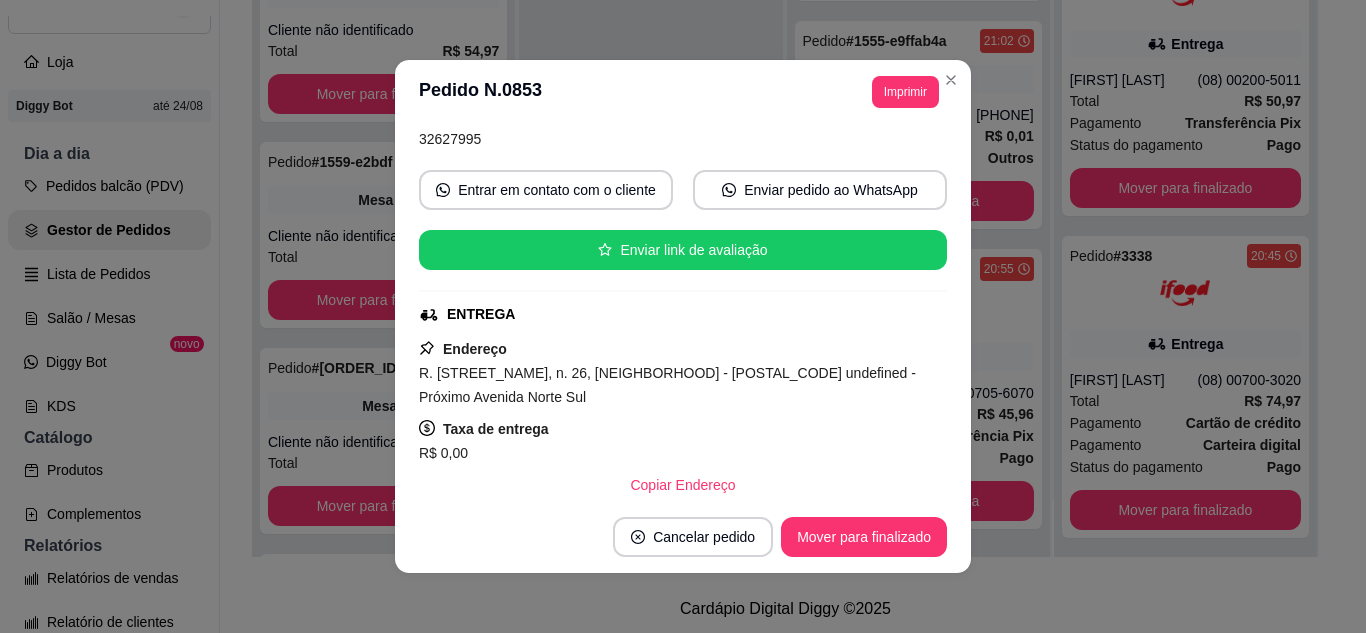 scroll, scrollTop: 500, scrollLeft: 0, axis: vertical 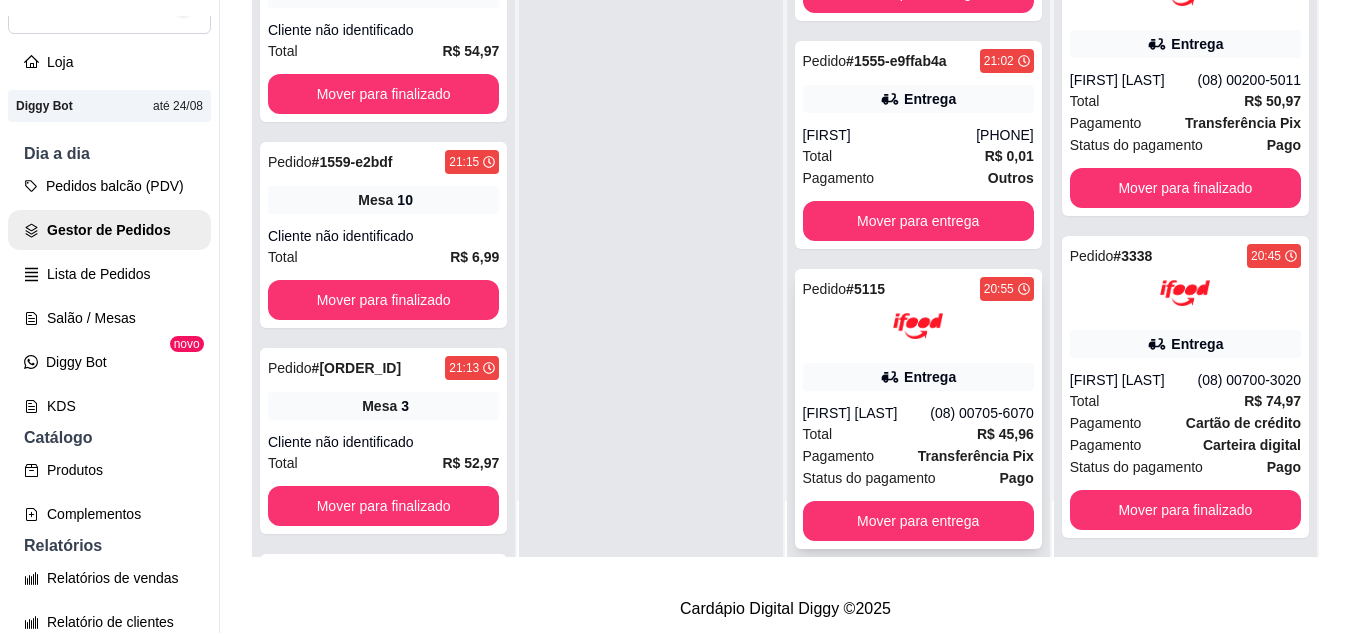 click on "Pedido  # 5115 20:55 Entrega [FIRST] [LAST] ([AREA_CODE]) [PHONE] Total R$ 45,96 Pagamento Transferência Pix Status do pagamento Pago Mover para entrega" at bounding box center [918, 409] 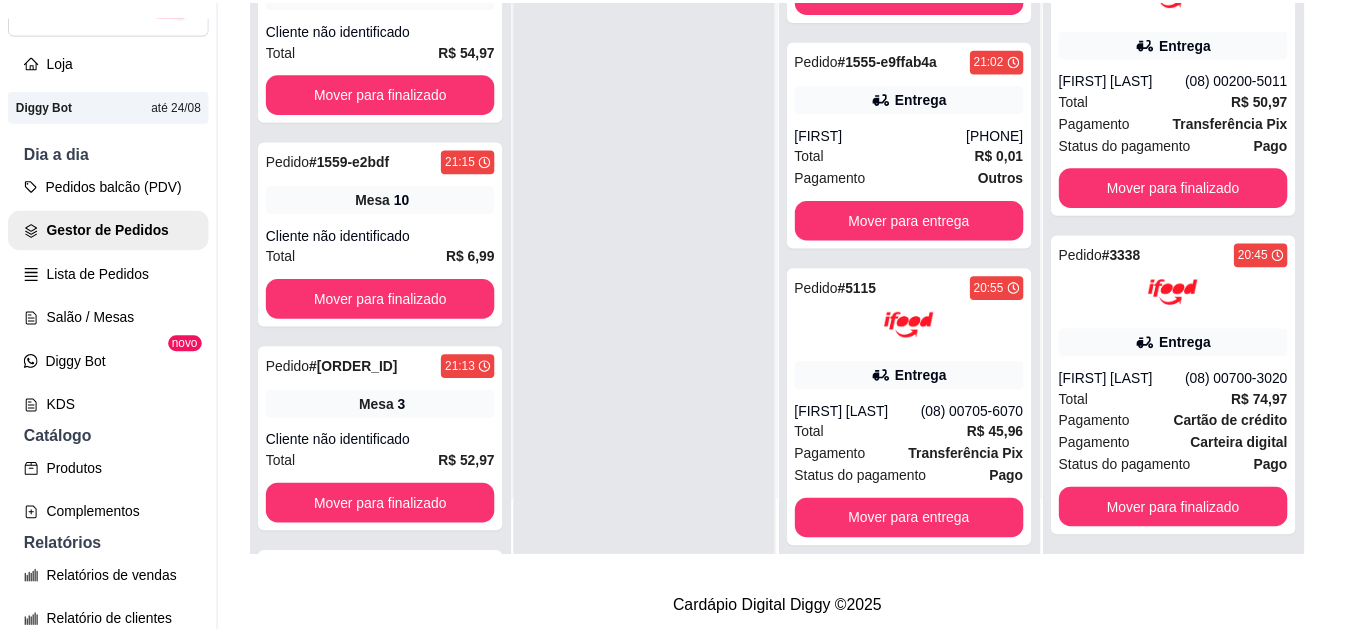 scroll, scrollTop: 100, scrollLeft: 0, axis: vertical 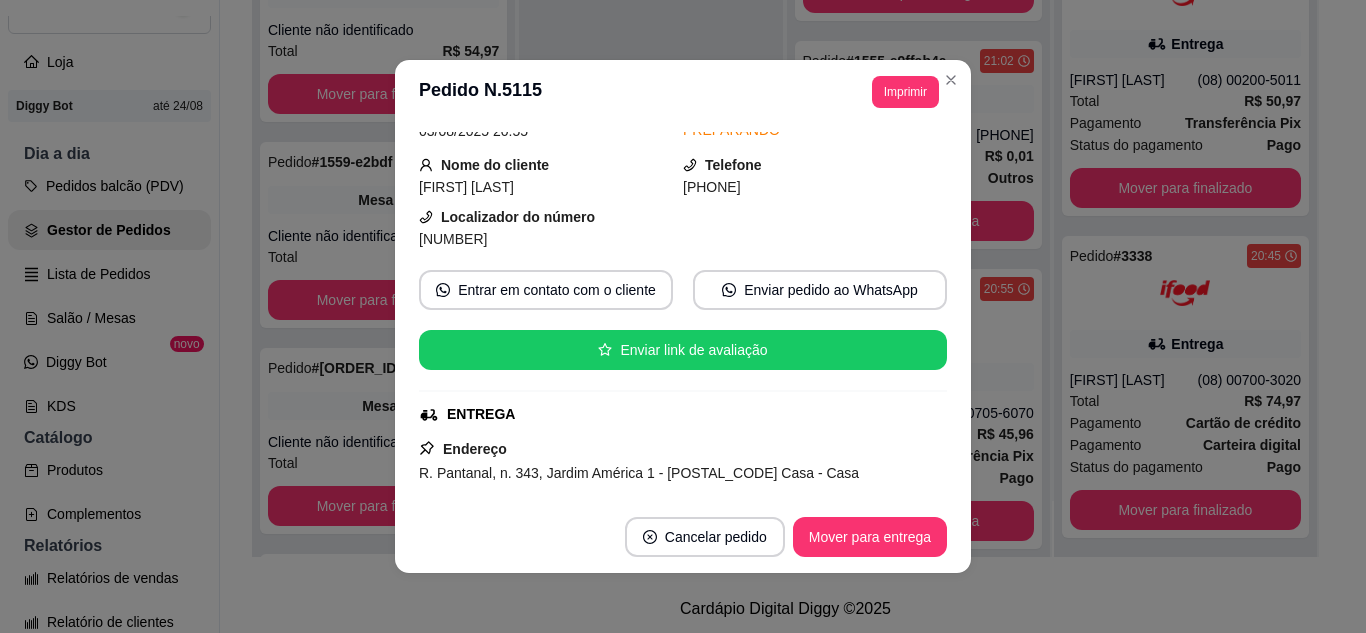 click on "**********" at bounding box center [683, 92] 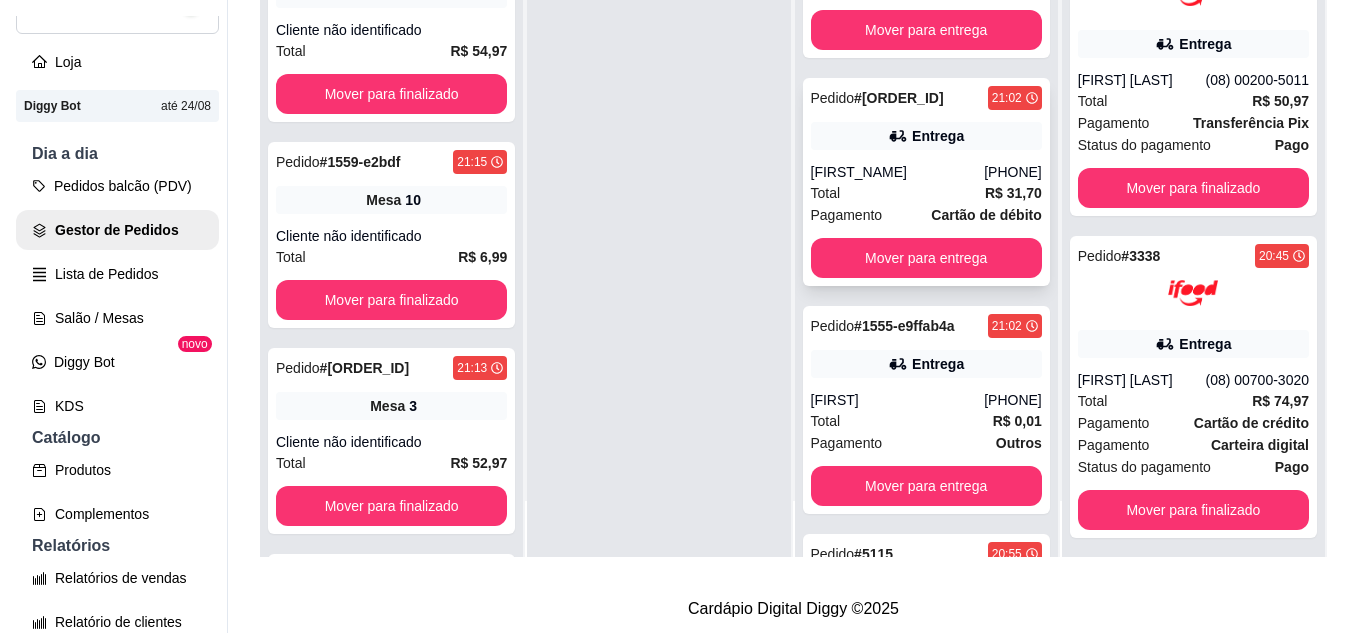 scroll, scrollTop: 971, scrollLeft: 0, axis: vertical 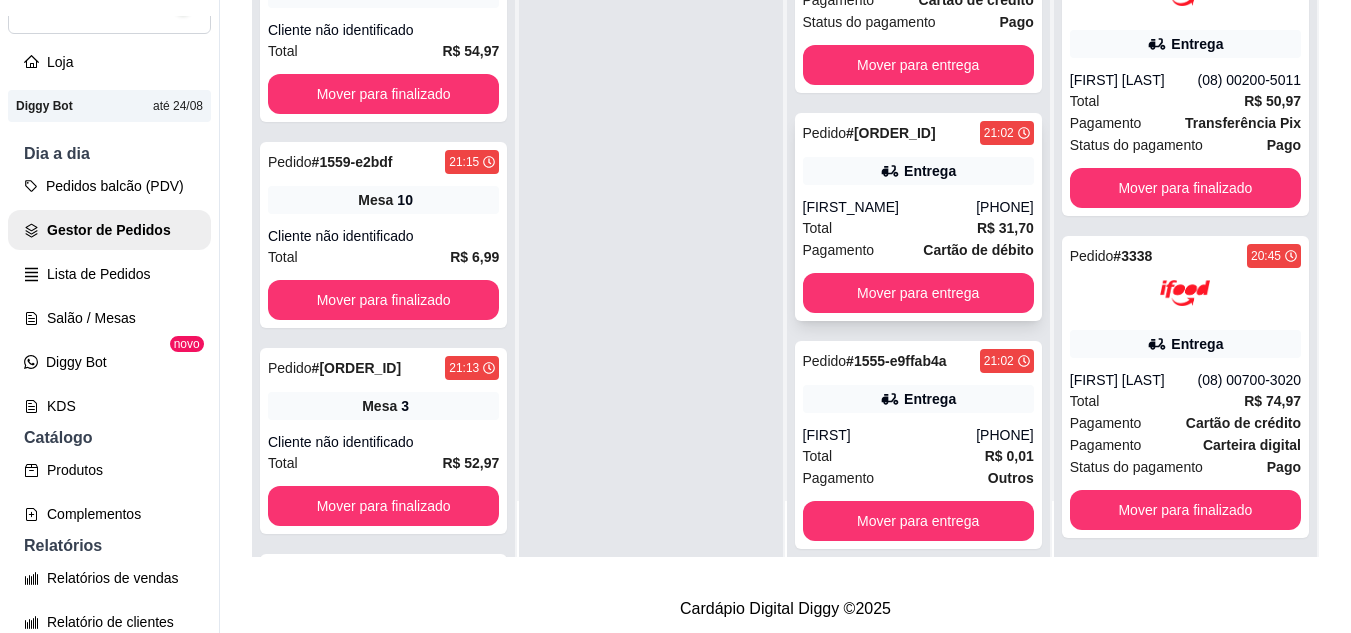 click 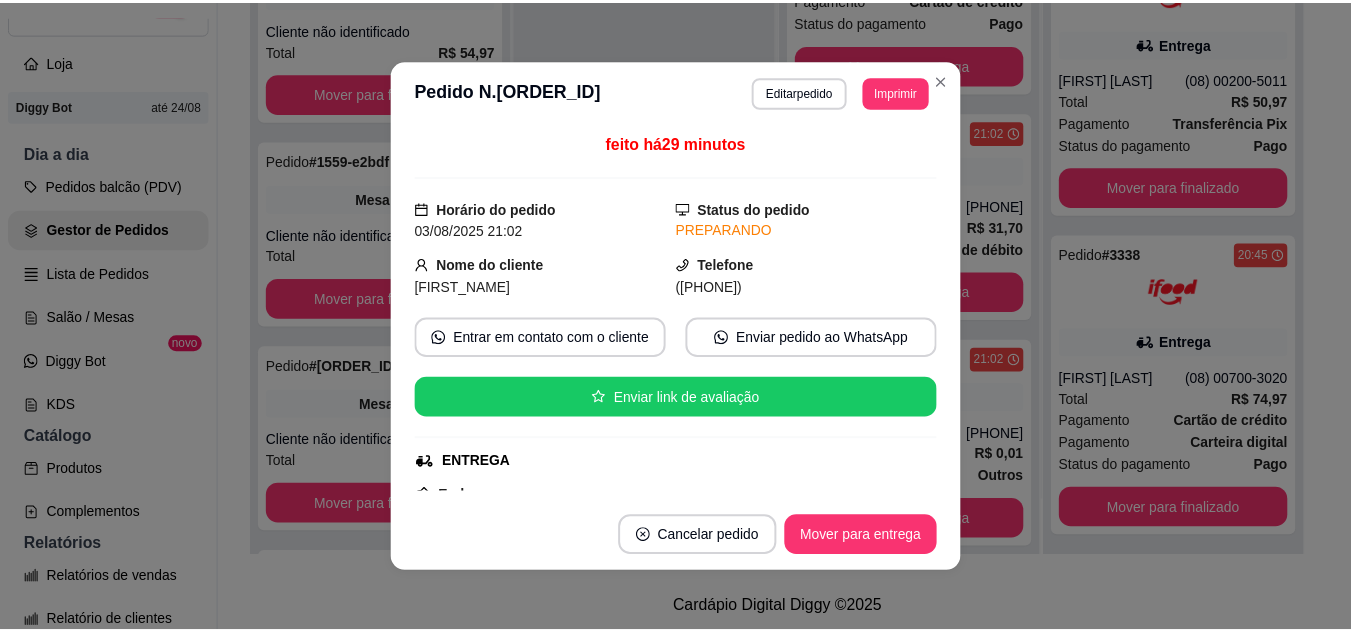 scroll, scrollTop: 300, scrollLeft: 0, axis: vertical 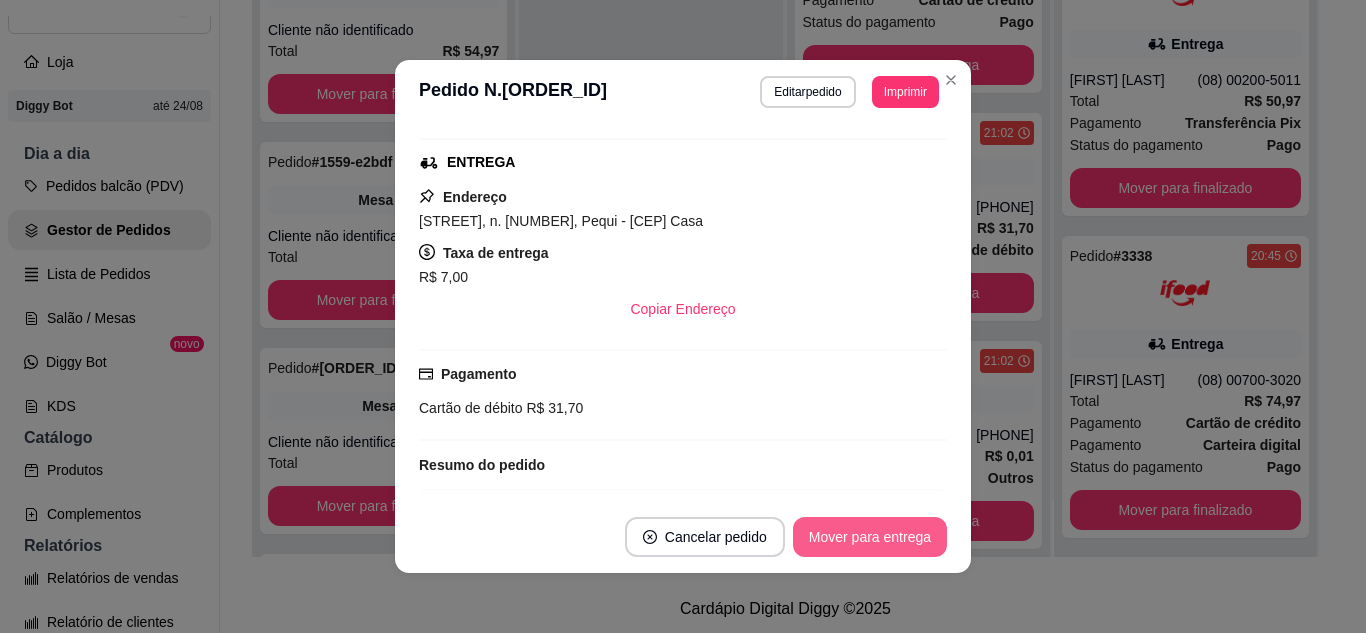 click on "Mover para entrega" at bounding box center [870, 537] 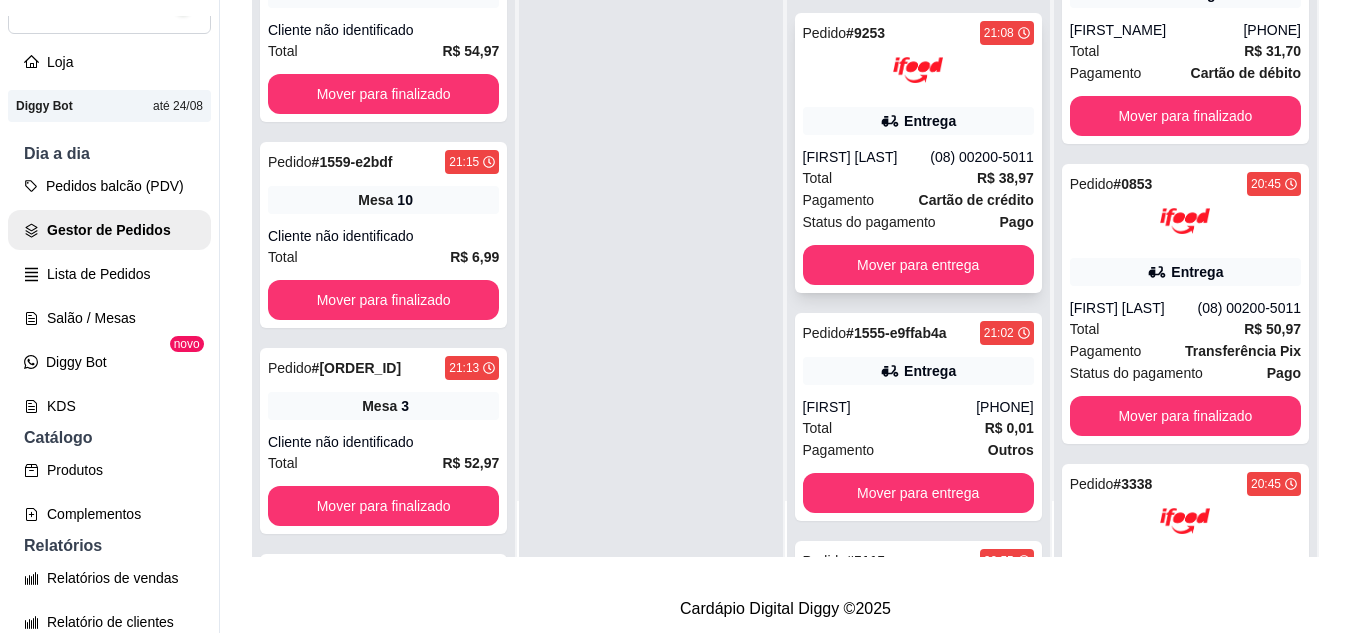 scroll, scrollTop: 571, scrollLeft: 0, axis: vertical 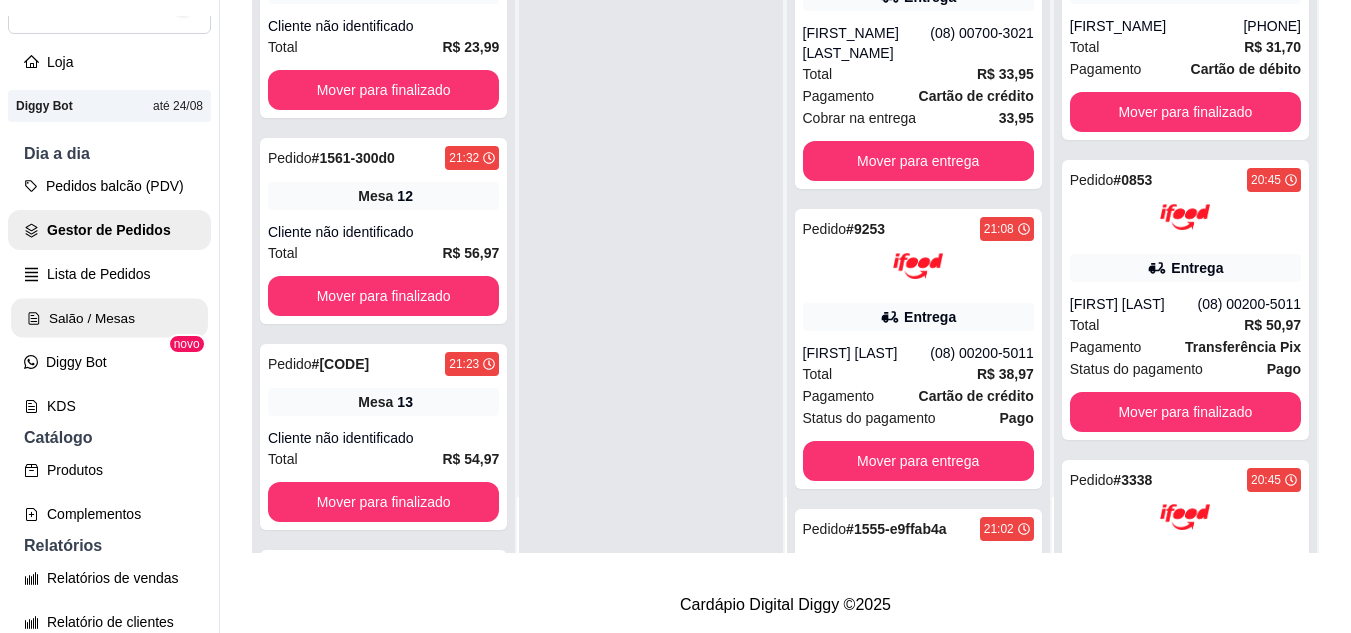 click on "Salão / Mesas" at bounding box center [109, 318] 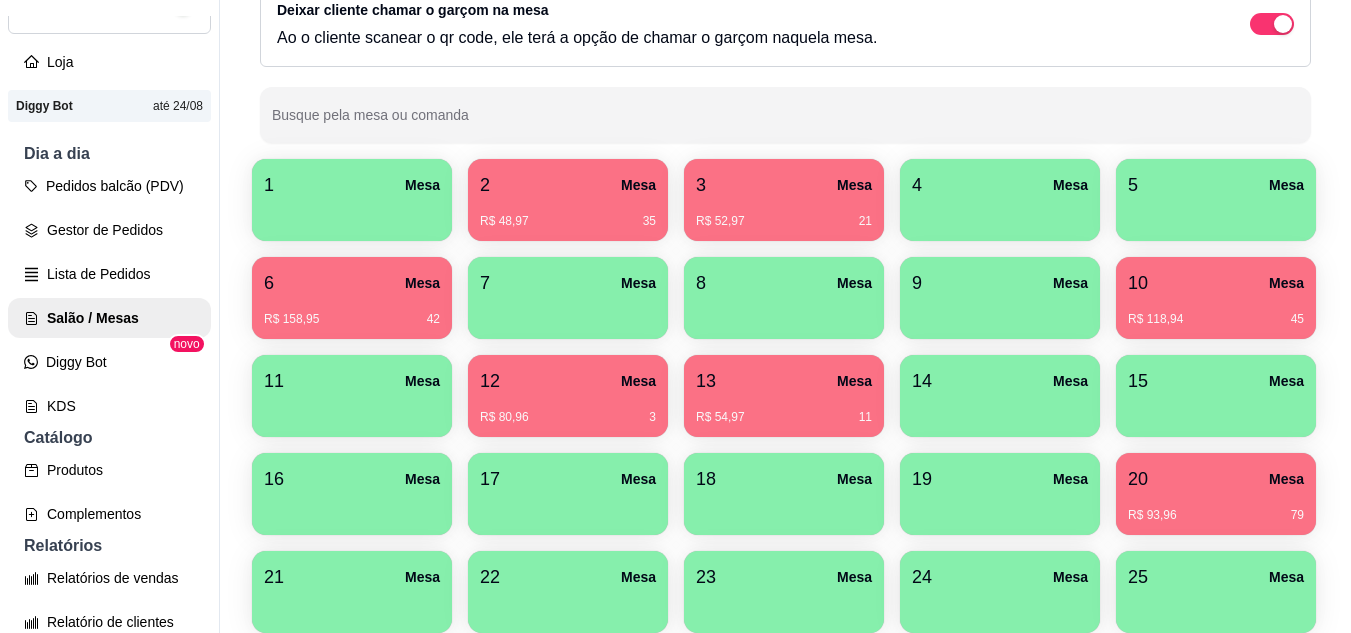 scroll, scrollTop: 200, scrollLeft: 0, axis: vertical 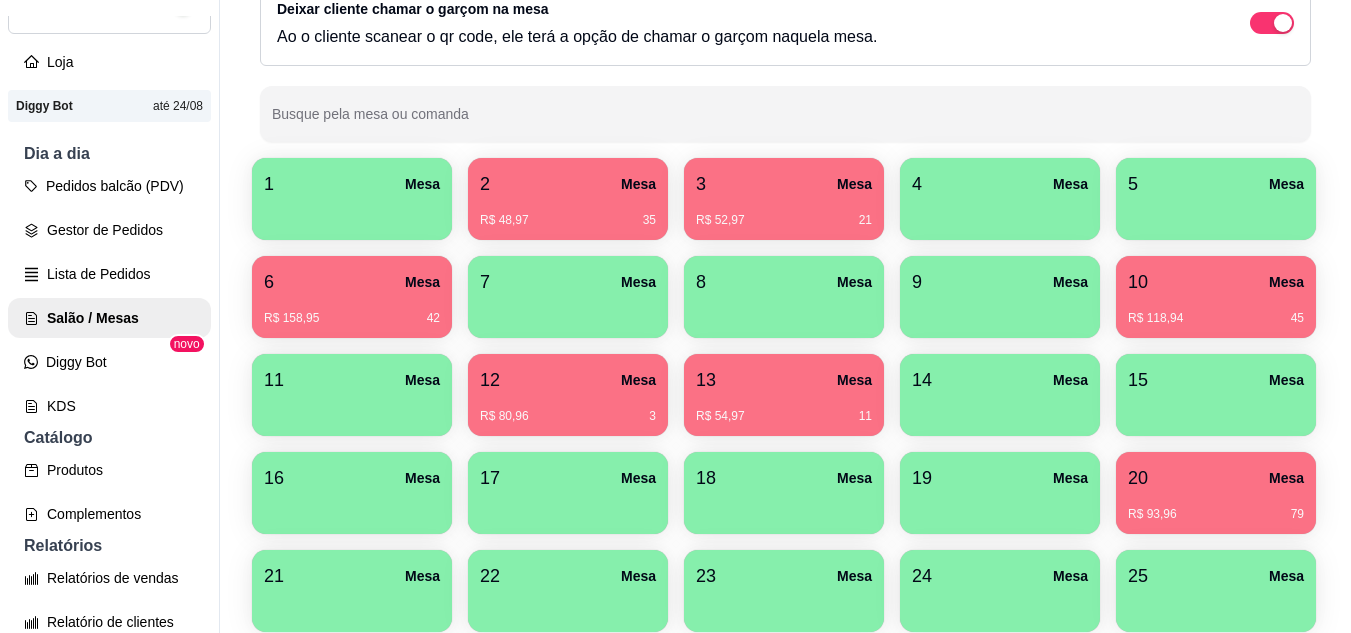 click on "2 Mesa" at bounding box center (568, 184) 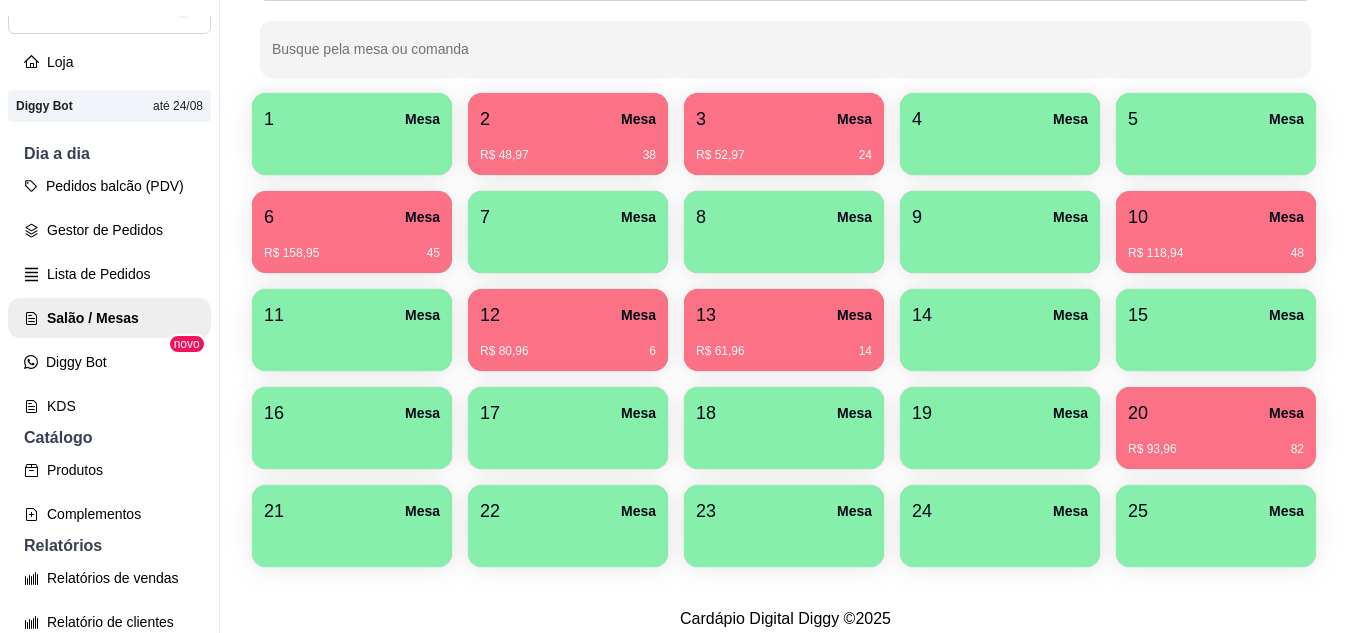 scroll, scrollTop: 300, scrollLeft: 0, axis: vertical 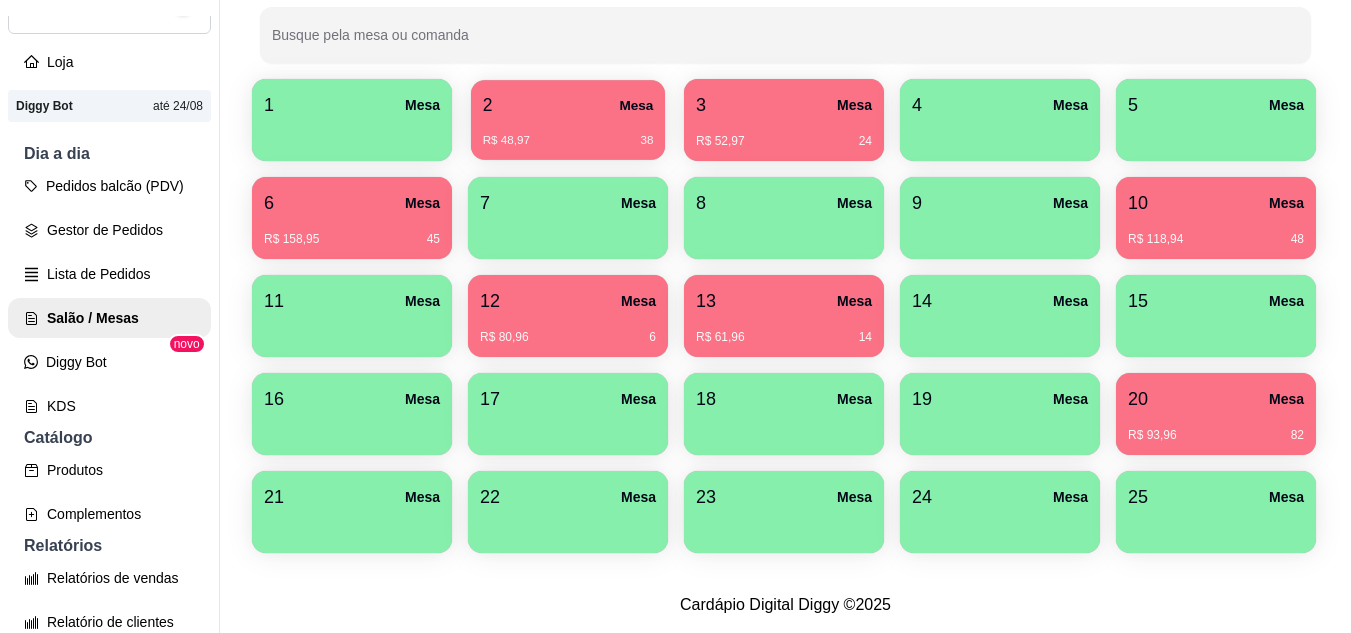 click on "R$ 48,97 38" at bounding box center [568, 133] 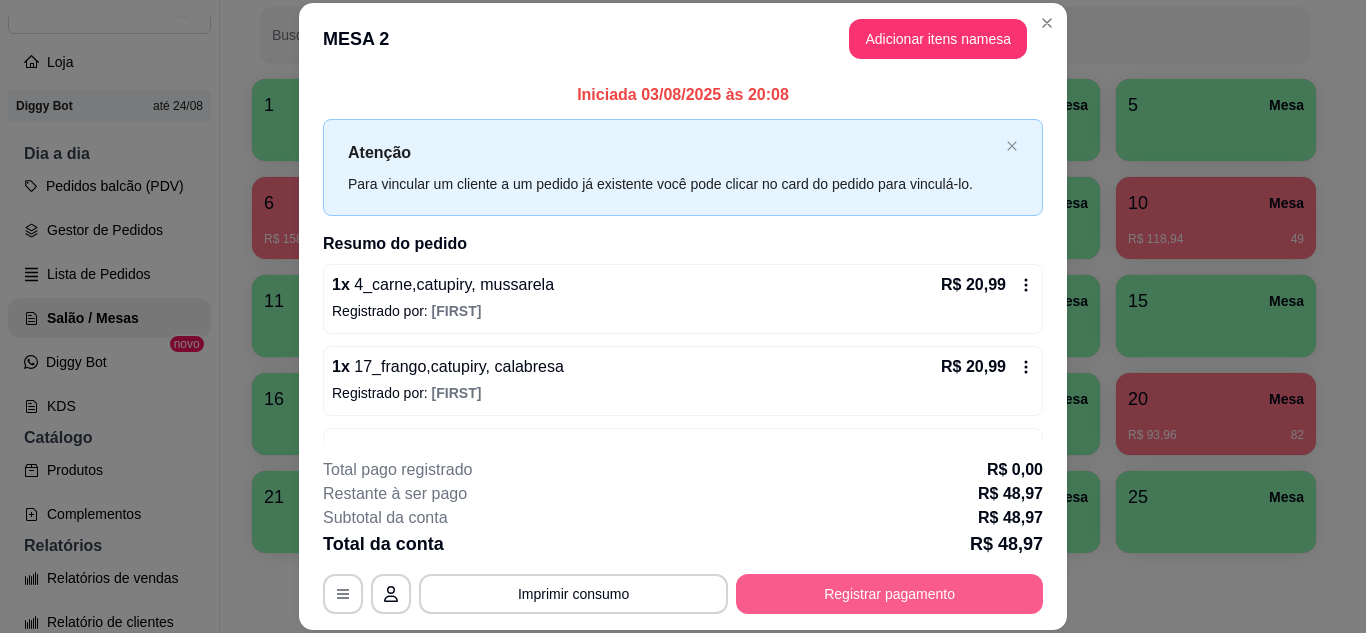 click on "Registrar pagamento" at bounding box center [889, 594] 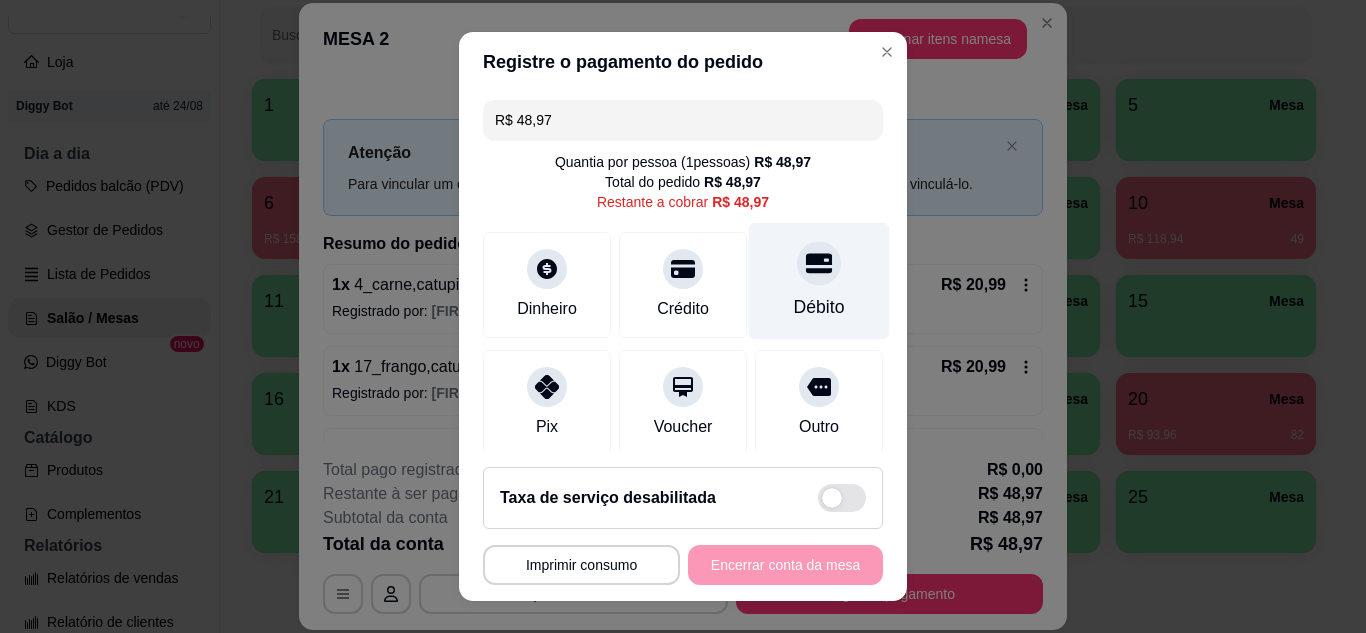 click on "Débito" at bounding box center [819, 280] 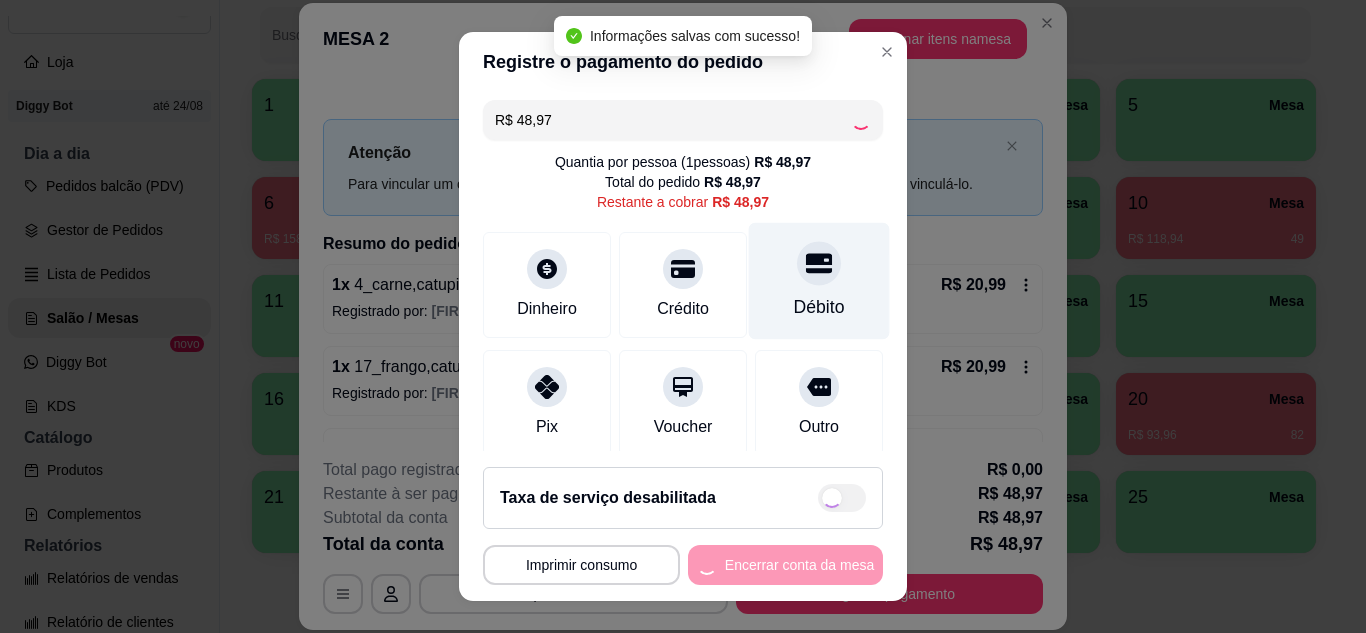 type on "R$ 0,00" 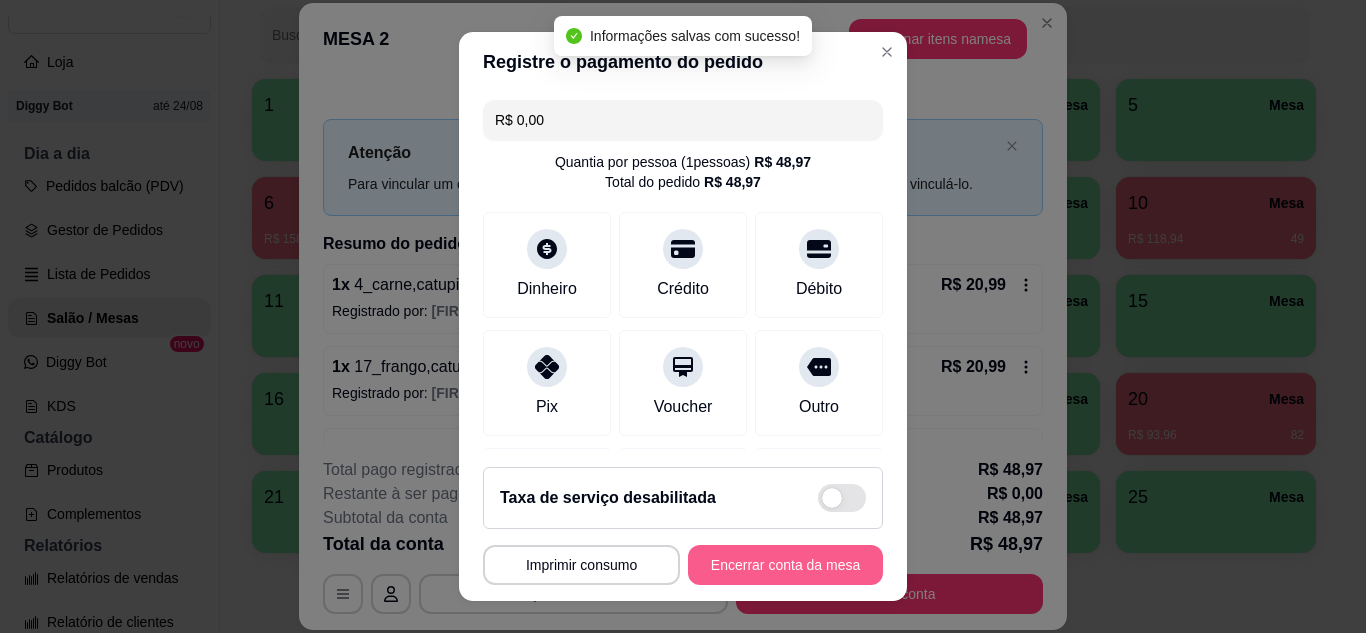 click on "Encerrar conta da mesa" at bounding box center [785, 565] 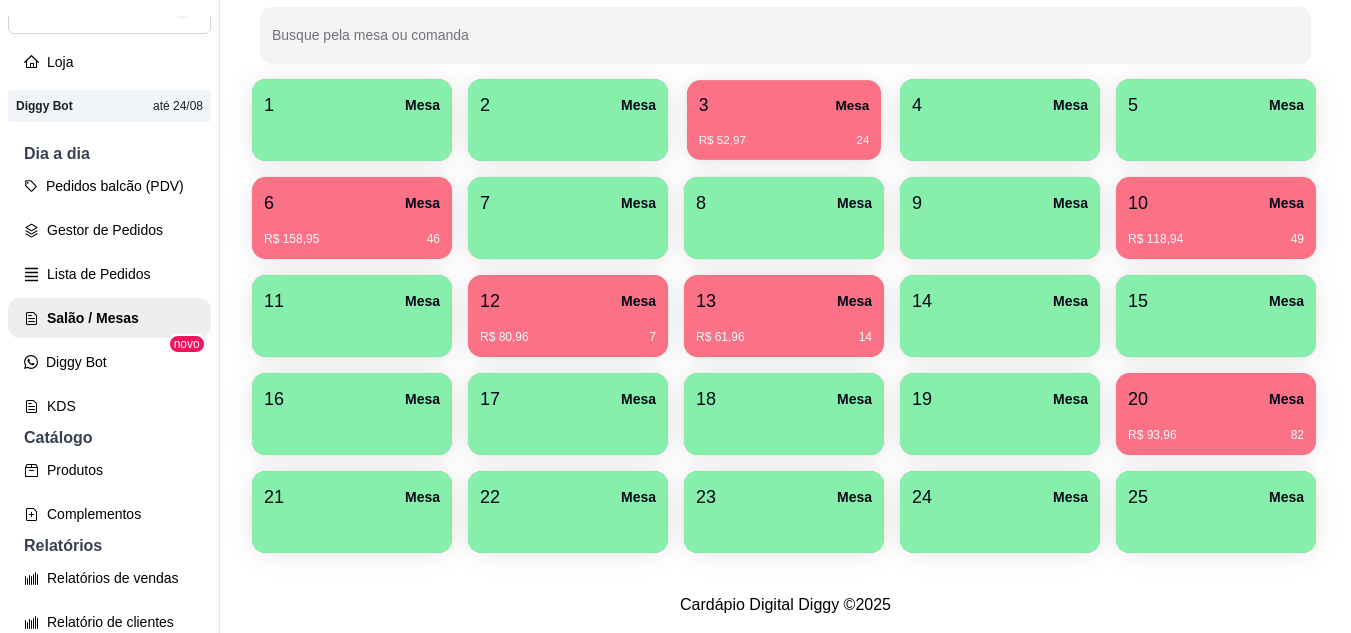 click on "R$ 52,97 24" at bounding box center (784, 141) 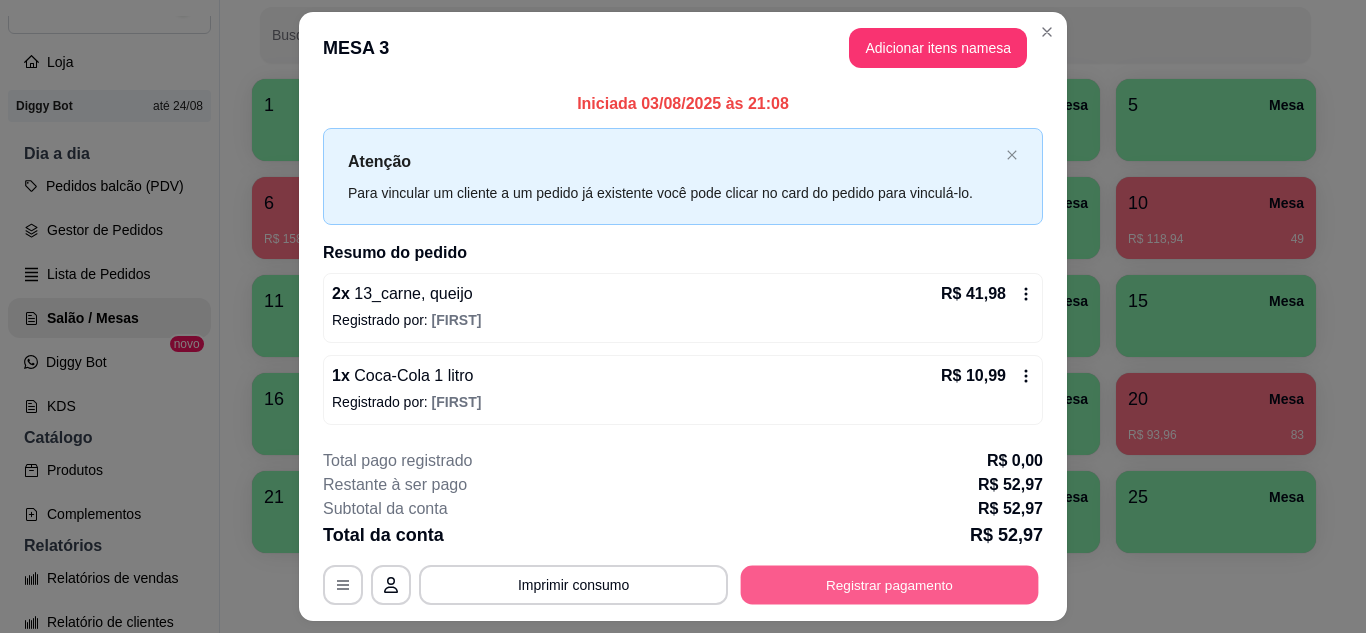 click on "Registrar pagamento" at bounding box center (890, 585) 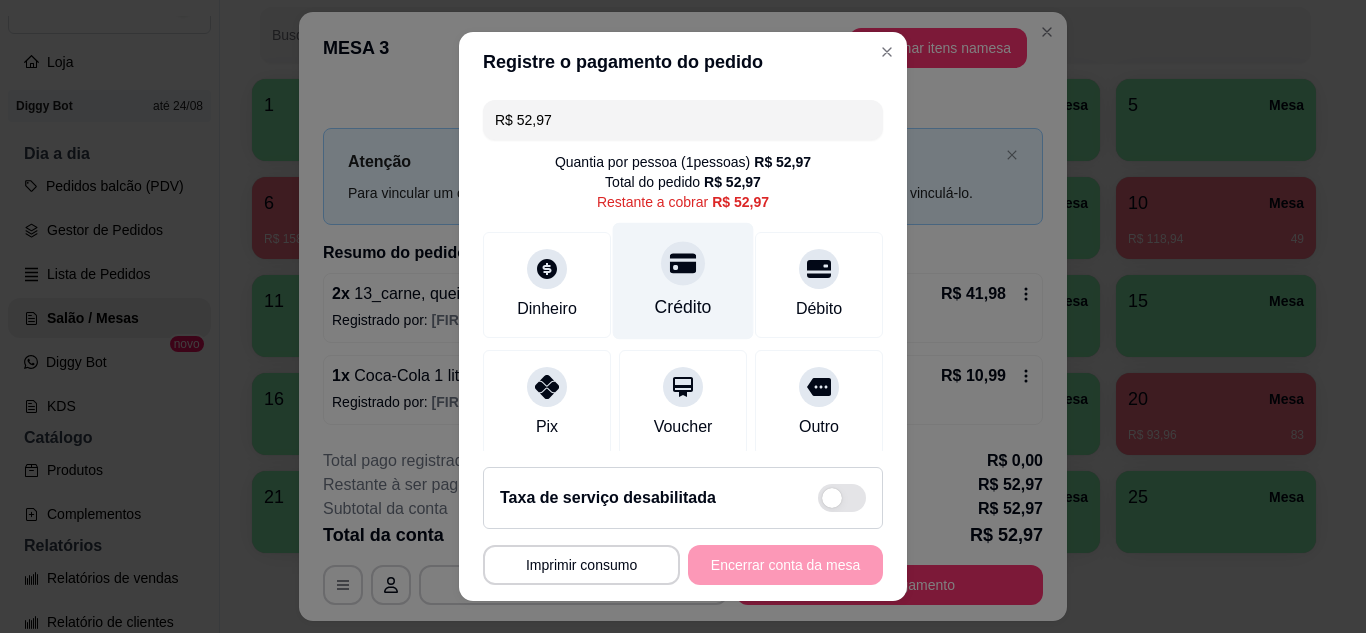 click 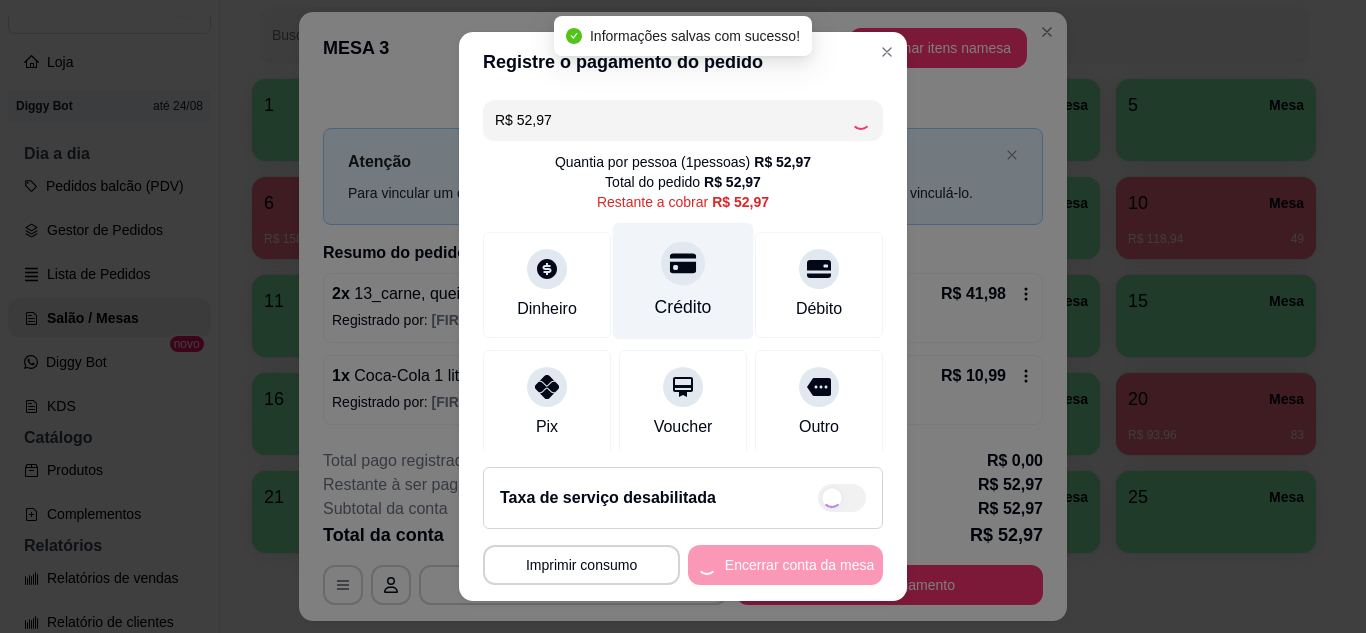type on "R$ 0,00" 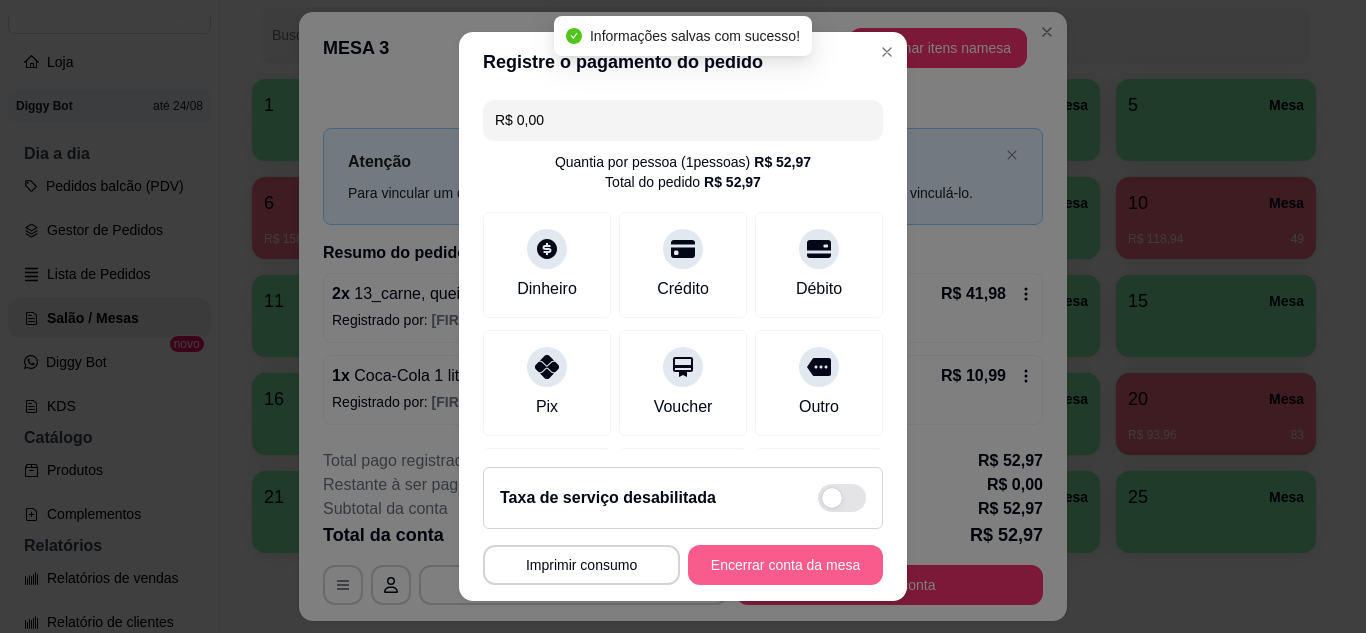 click on "Encerrar conta da mesa" at bounding box center (785, 565) 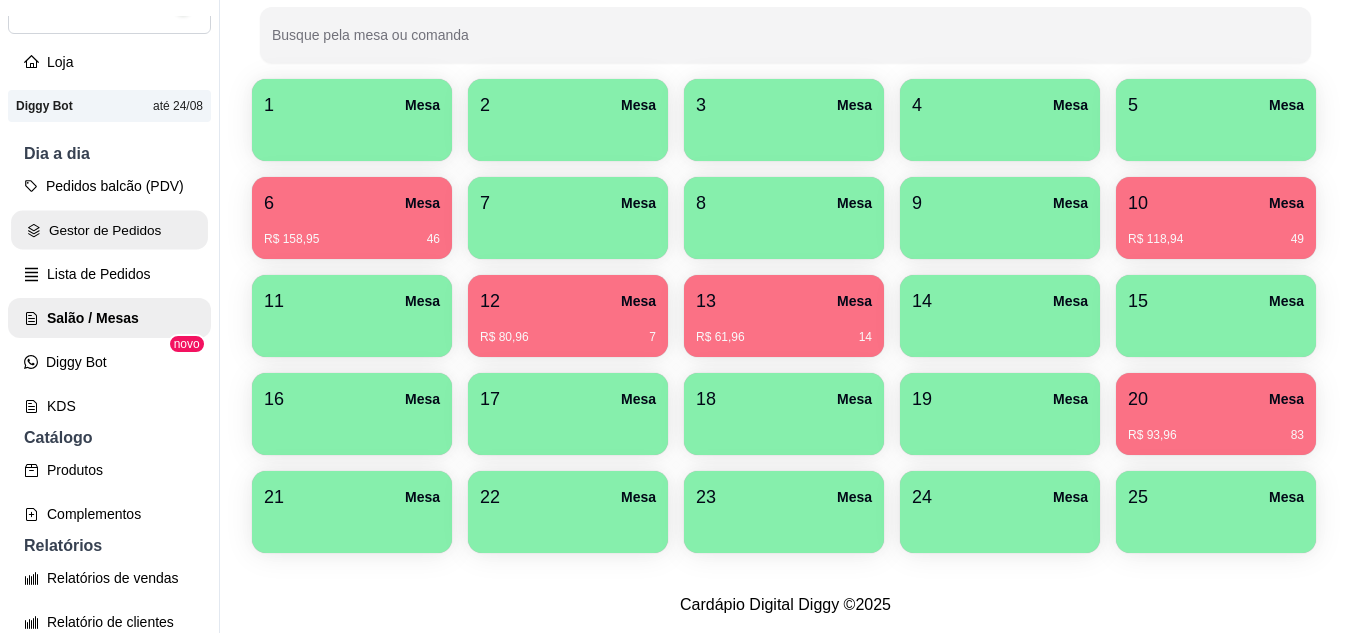 click on "Gestor de Pedidos" at bounding box center [109, 230] 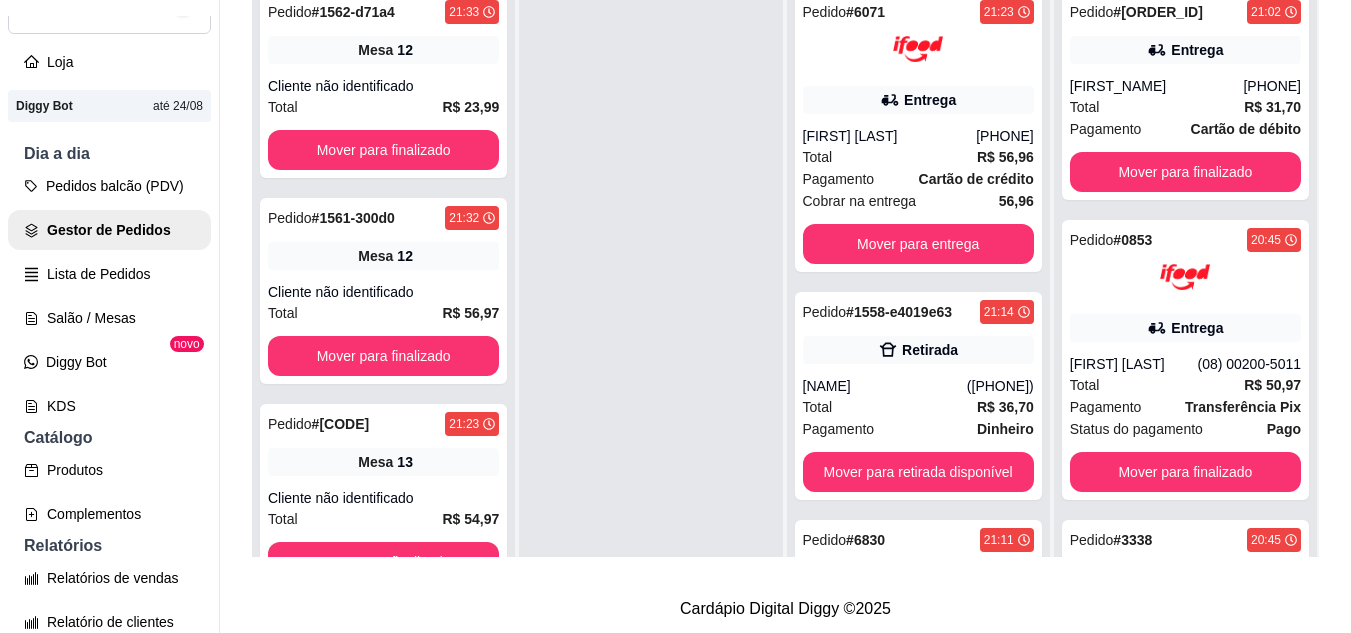 scroll, scrollTop: 0, scrollLeft: 0, axis: both 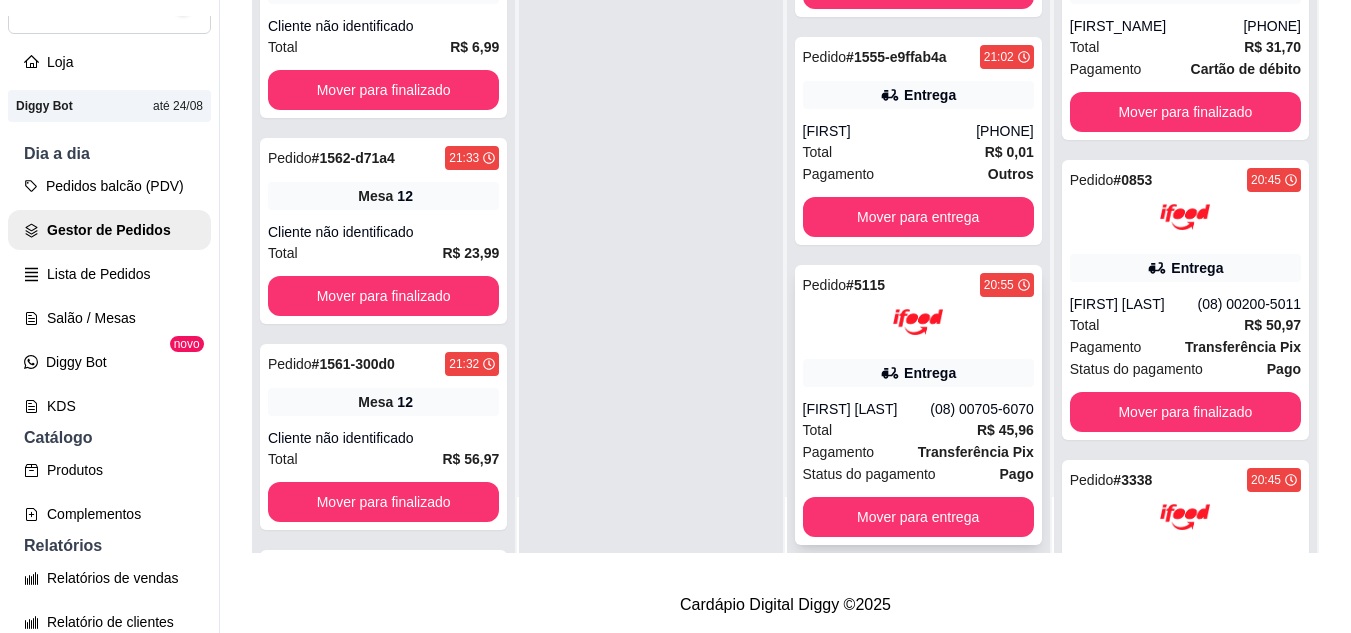 click on "Entrega" at bounding box center (918, 373) 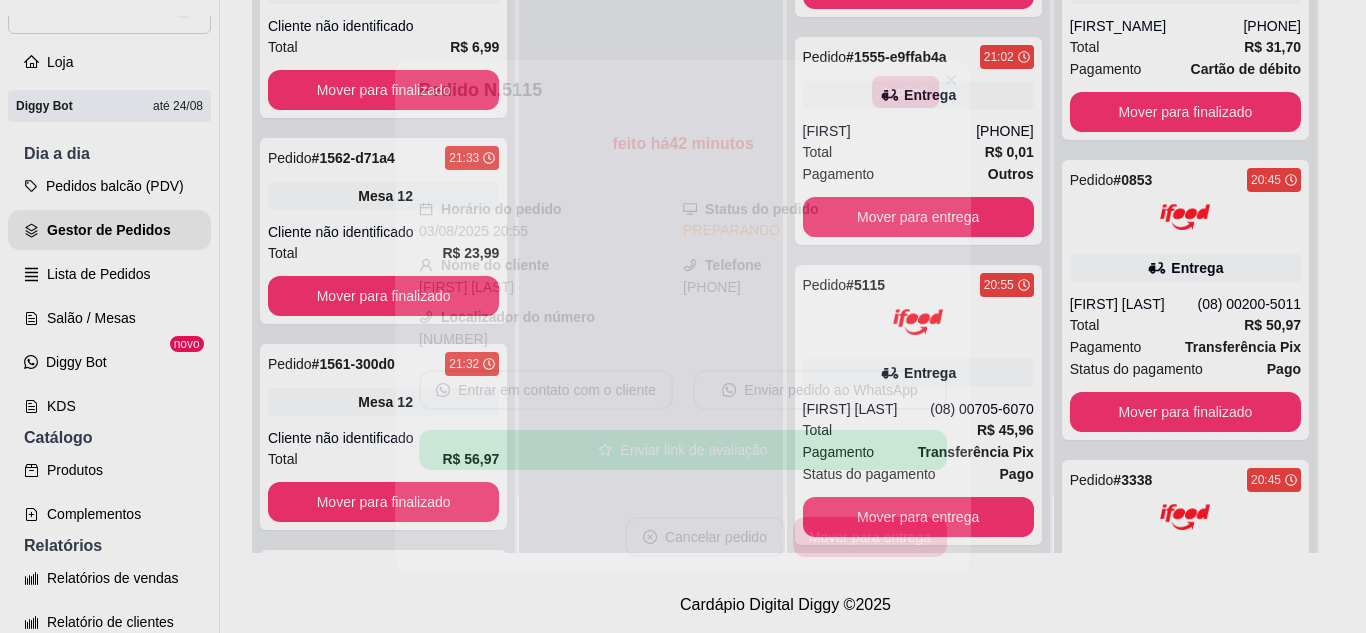 scroll, scrollTop: 200, scrollLeft: 0, axis: vertical 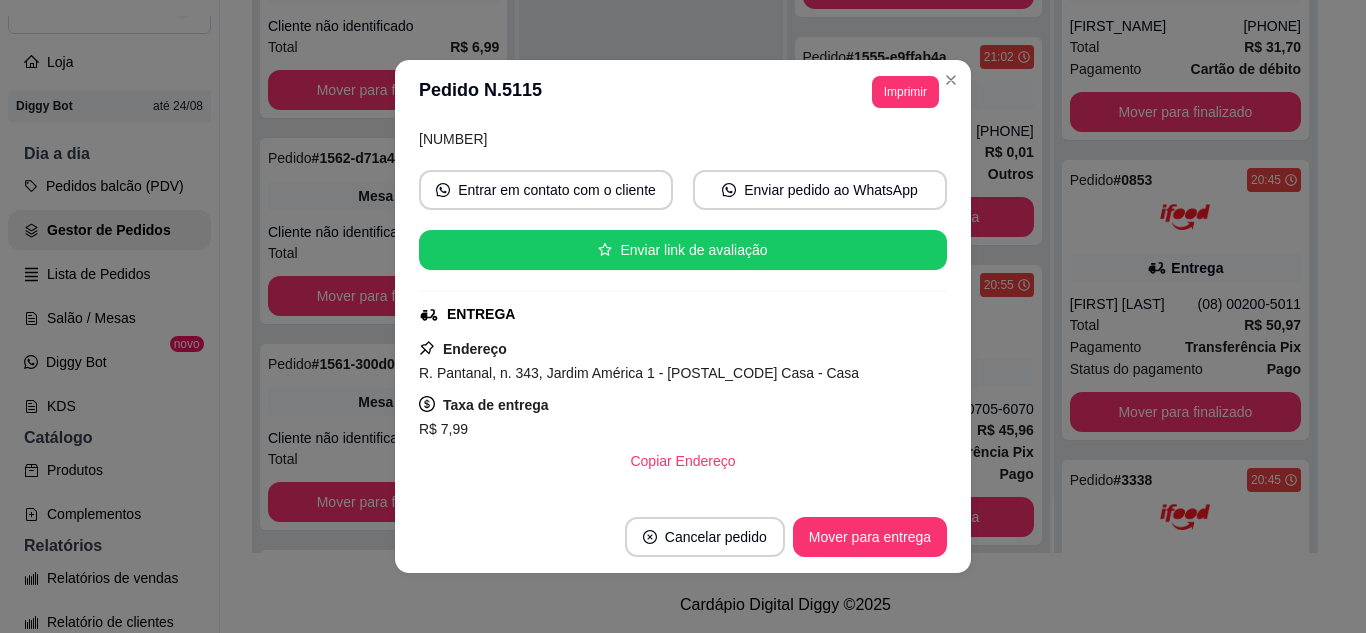 click on "Imprimir" at bounding box center (905, 92) 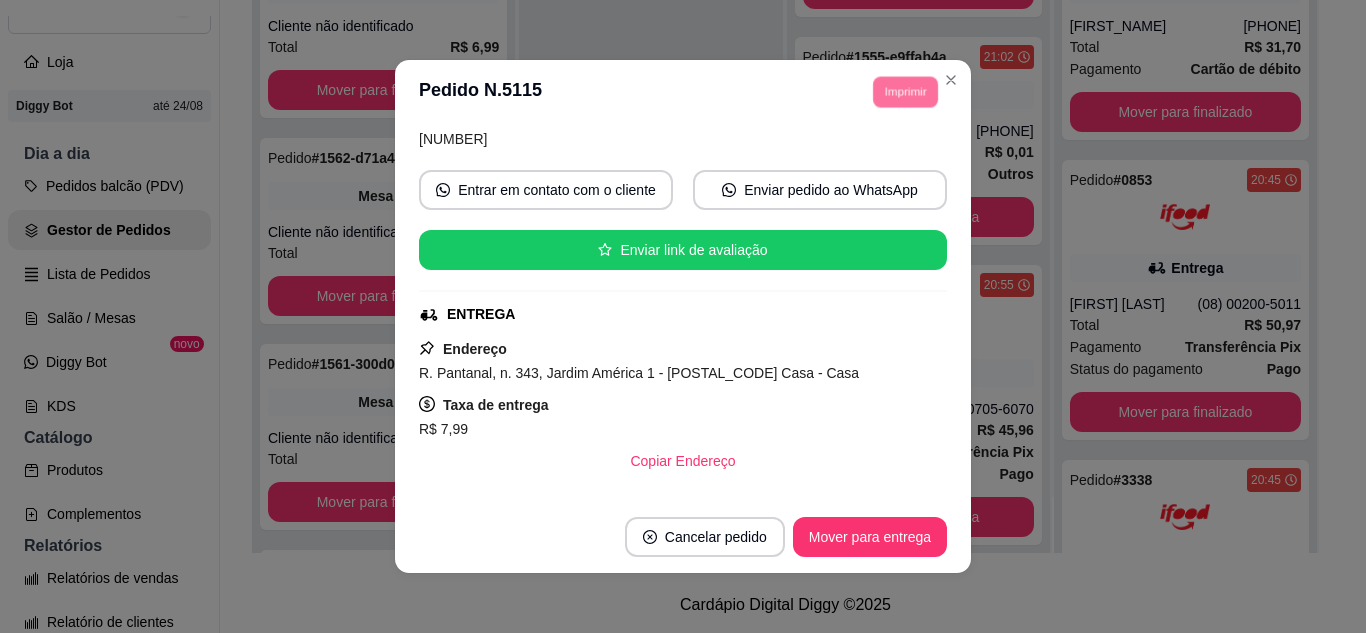 click on "IMPRESSORA" at bounding box center [878, 153] 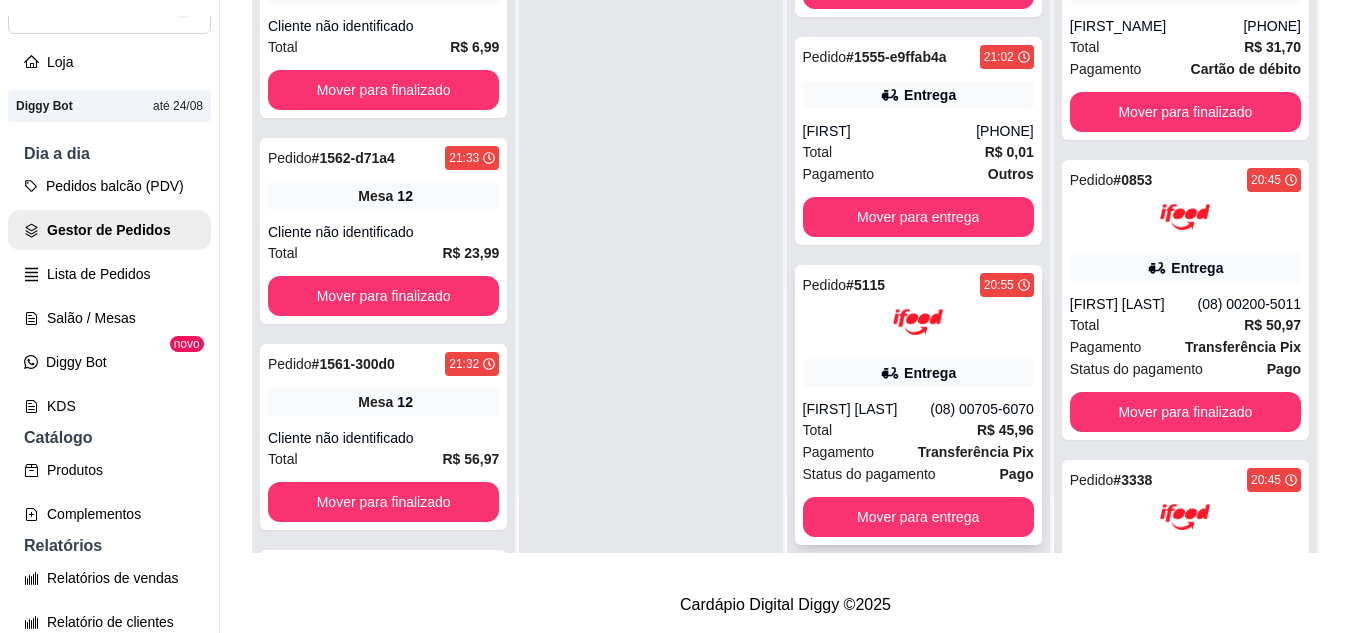 click on "(08) 00705-6070" at bounding box center (982, 409) 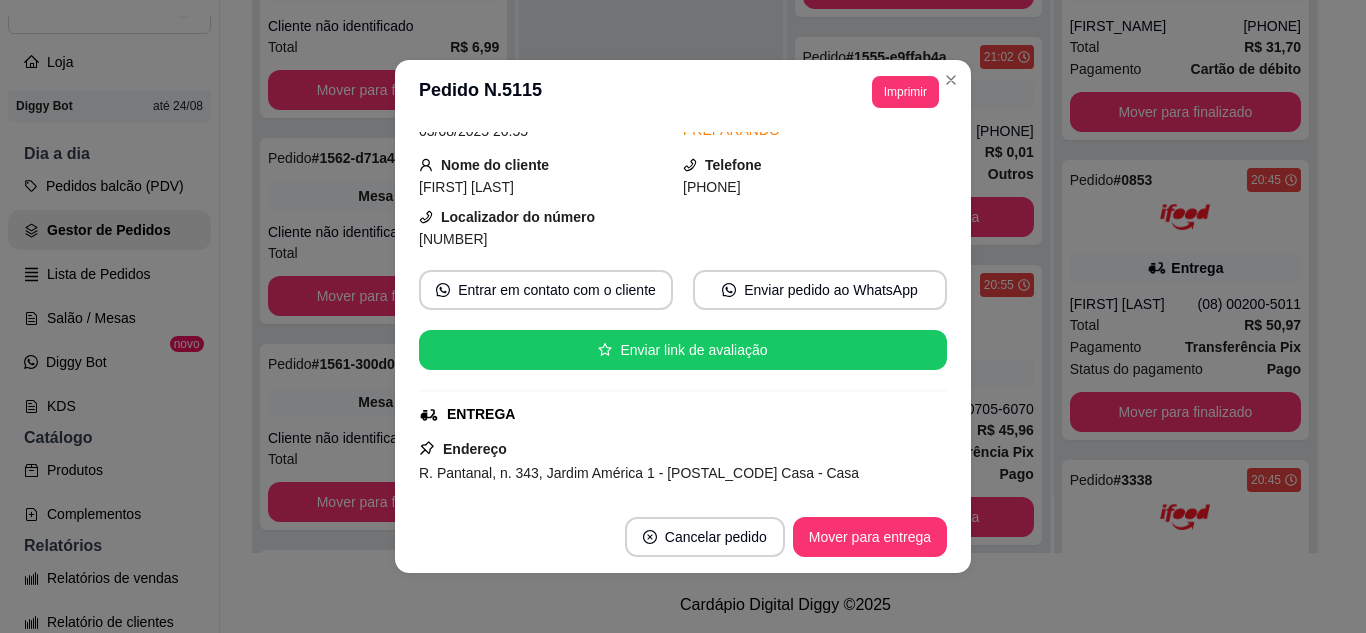 scroll, scrollTop: 300, scrollLeft: 0, axis: vertical 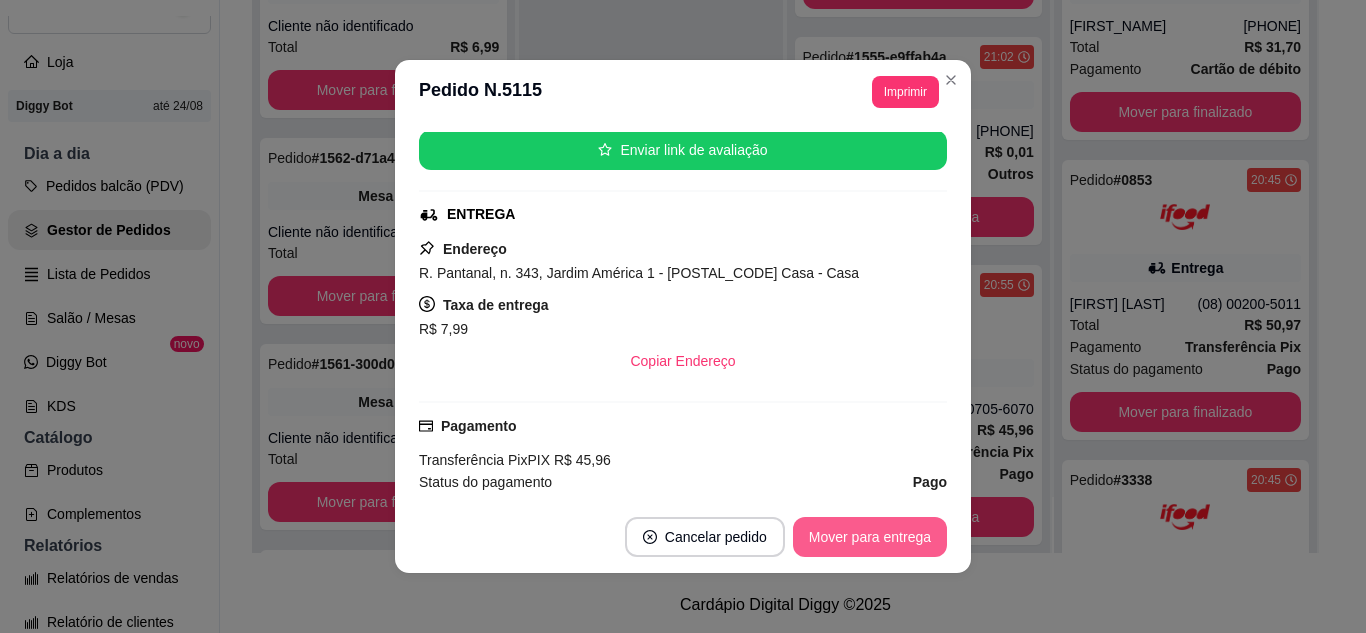 click on "Mover para entrega" at bounding box center (870, 537) 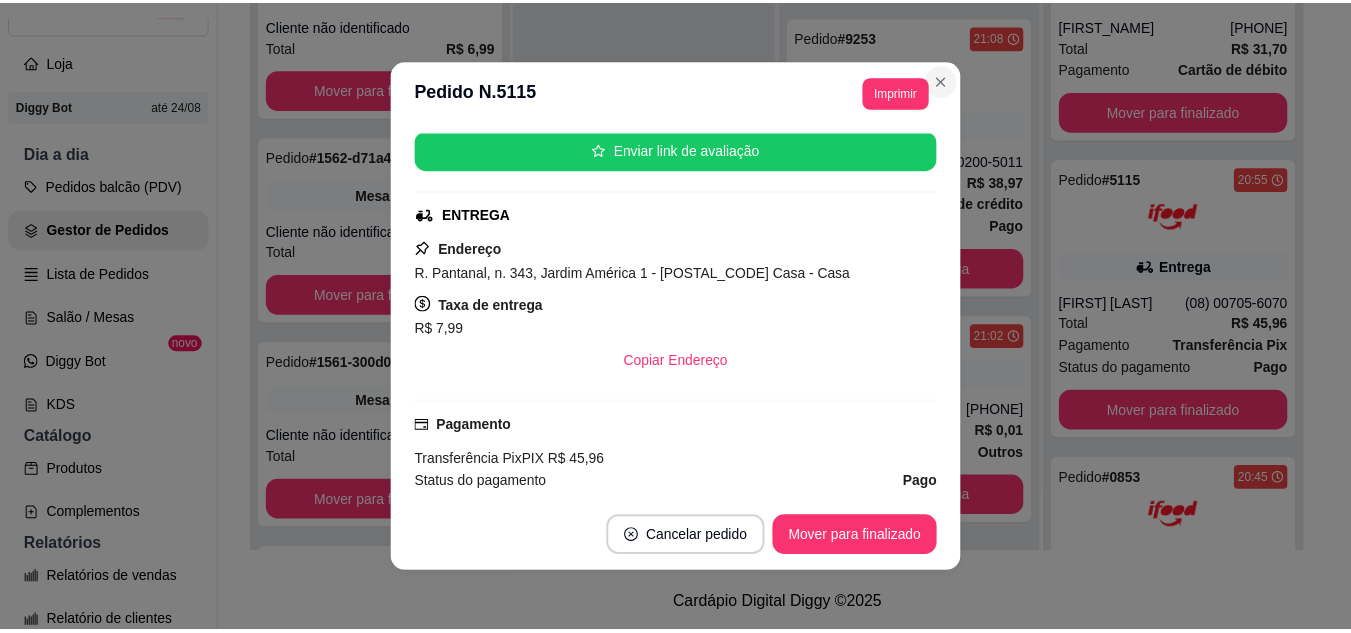scroll, scrollTop: 743, scrollLeft: 0, axis: vertical 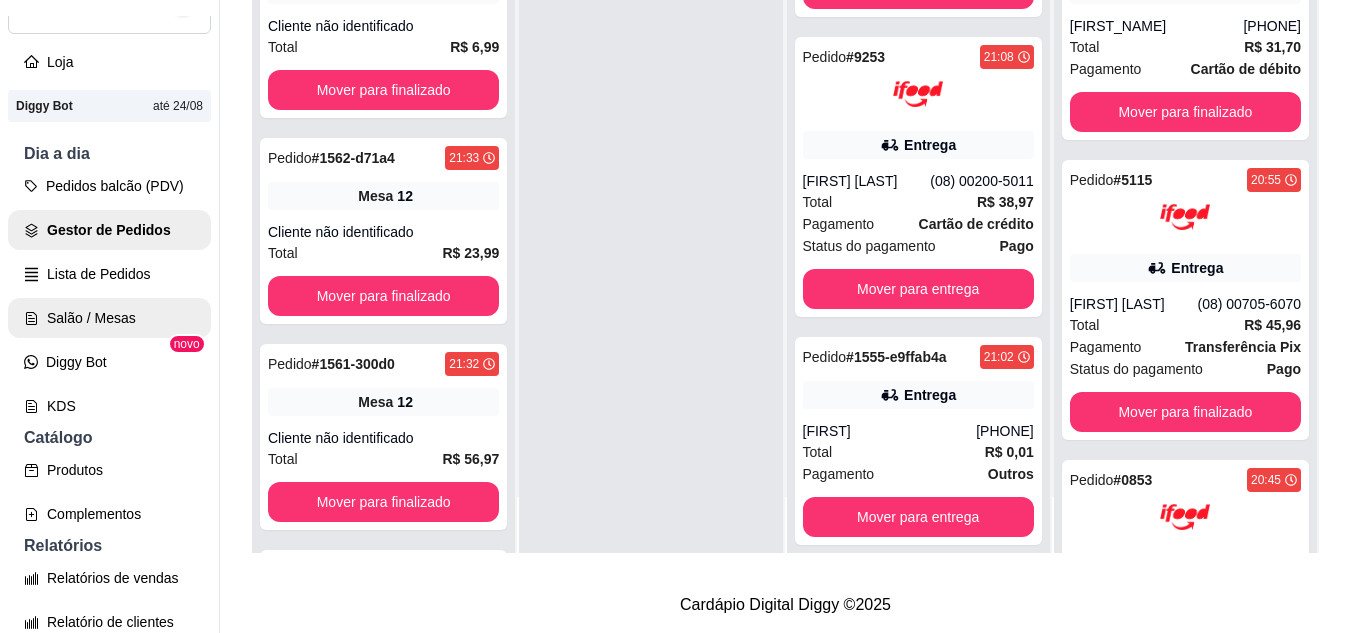 click on "Salão / Mesas" at bounding box center (109, 318) 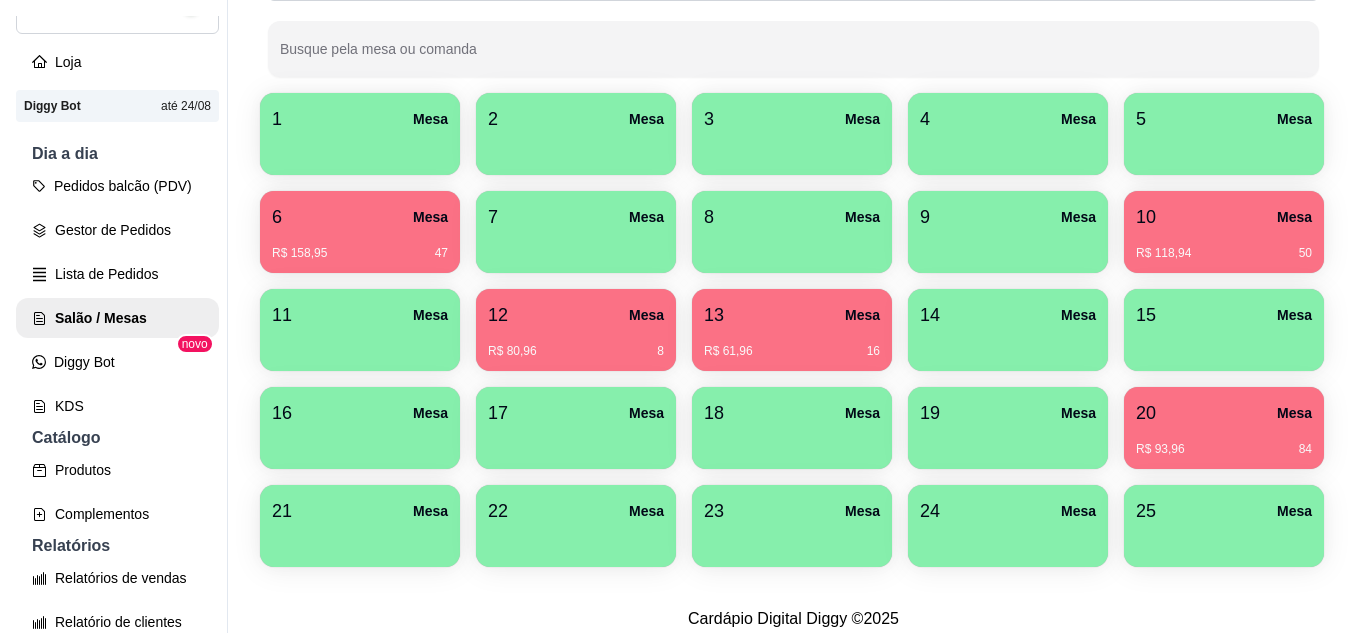 scroll, scrollTop: 300, scrollLeft: 0, axis: vertical 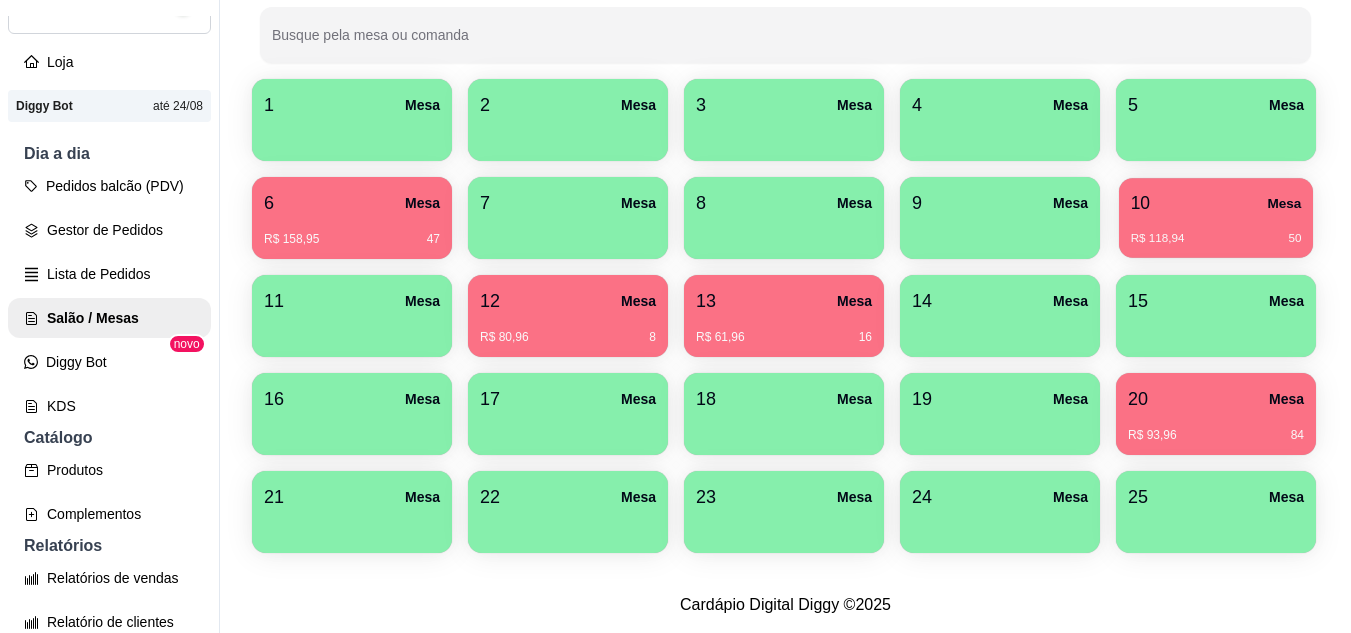 click on "R$ 118,94 50" at bounding box center [1216, 231] 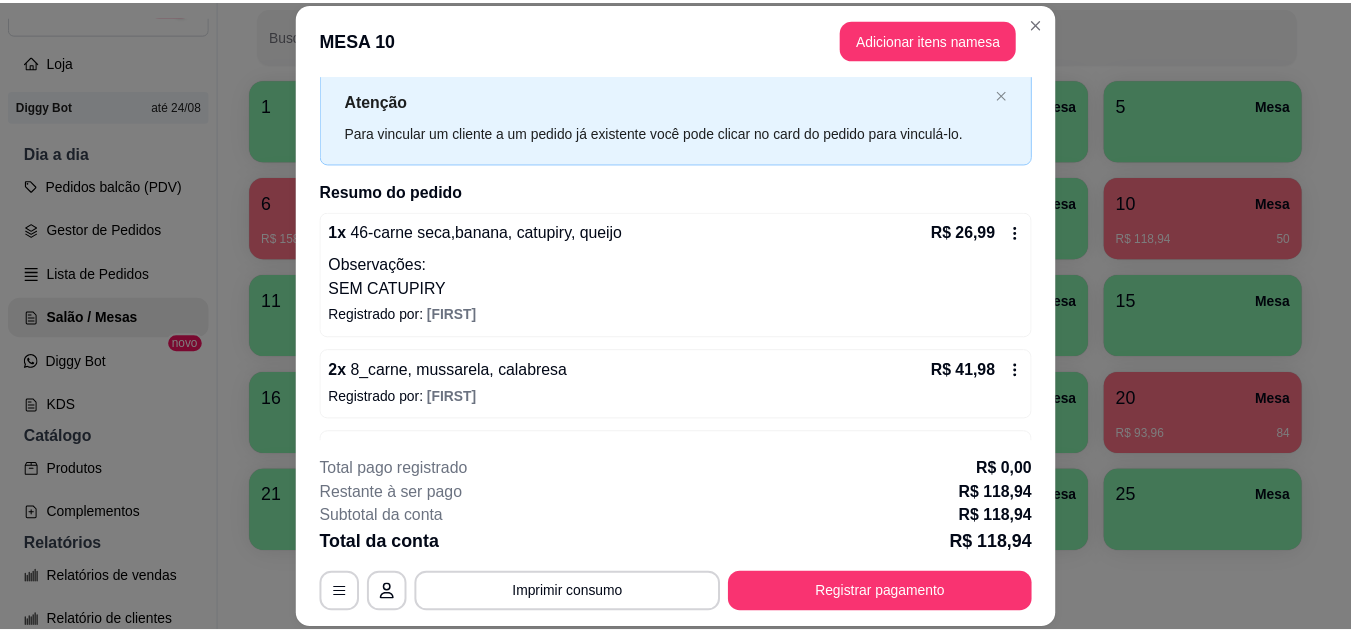 scroll, scrollTop: 0, scrollLeft: 0, axis: both 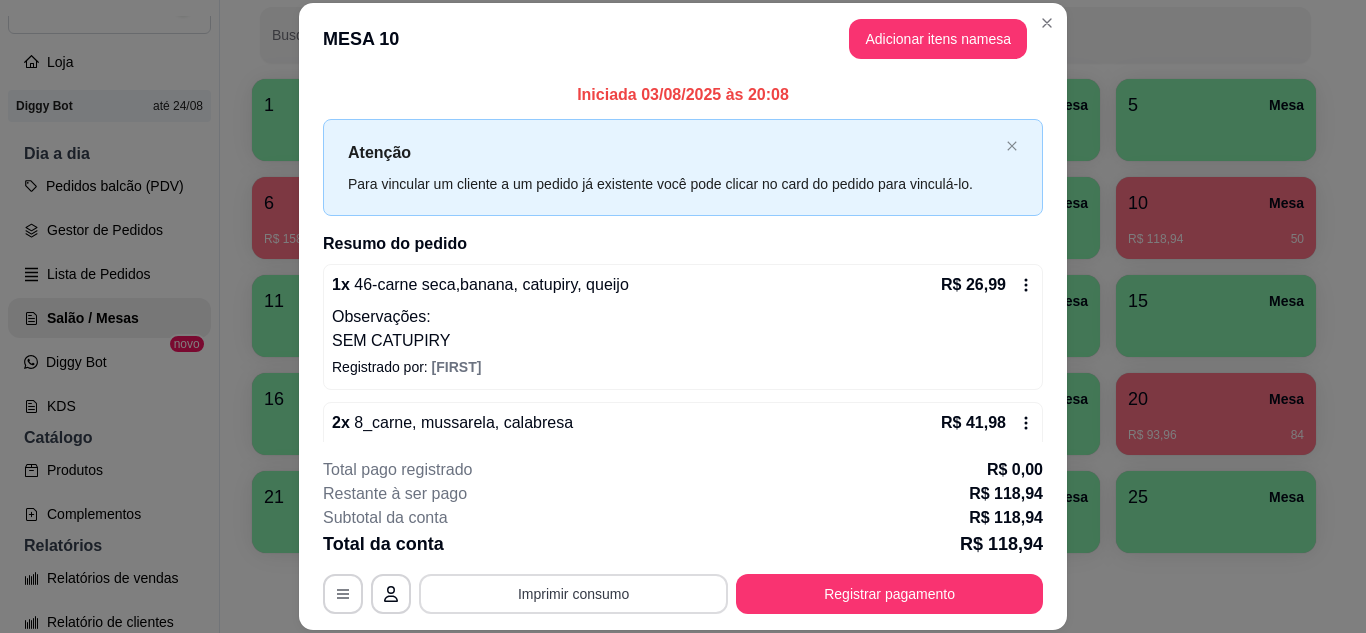 click on "Imprimir consumo" at bounding box center [573, 594] 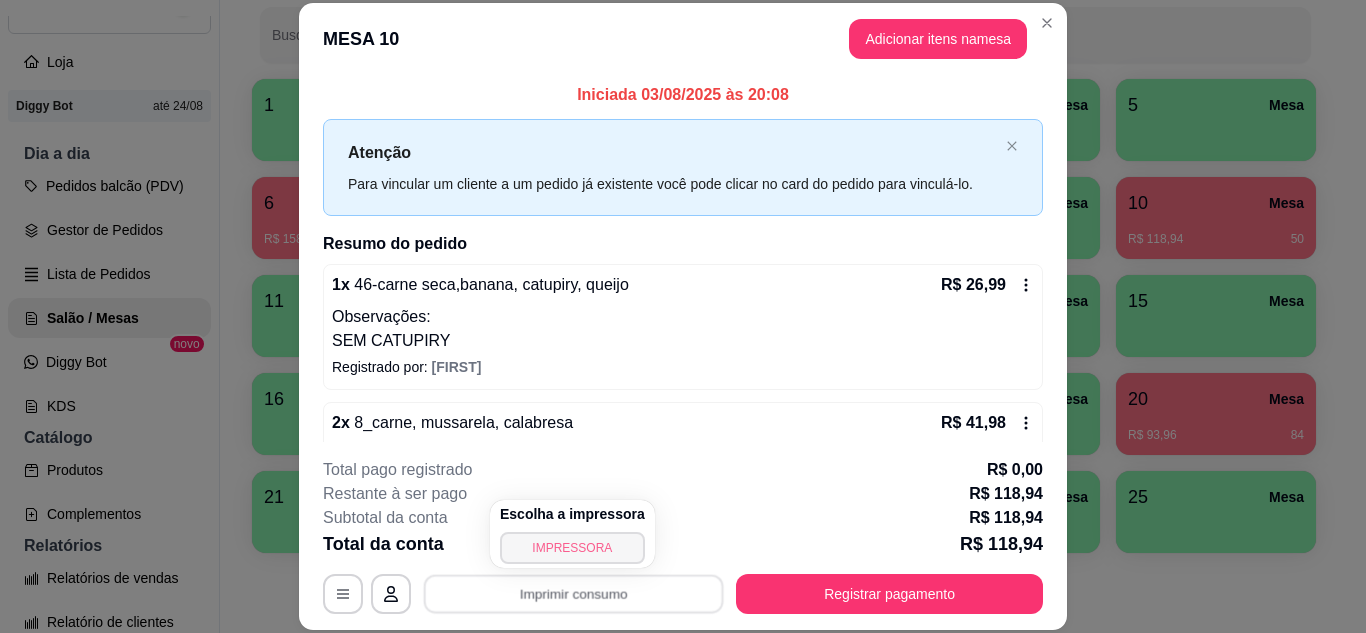 click on "IMPRESSORA" at bounding box center [572, 548] 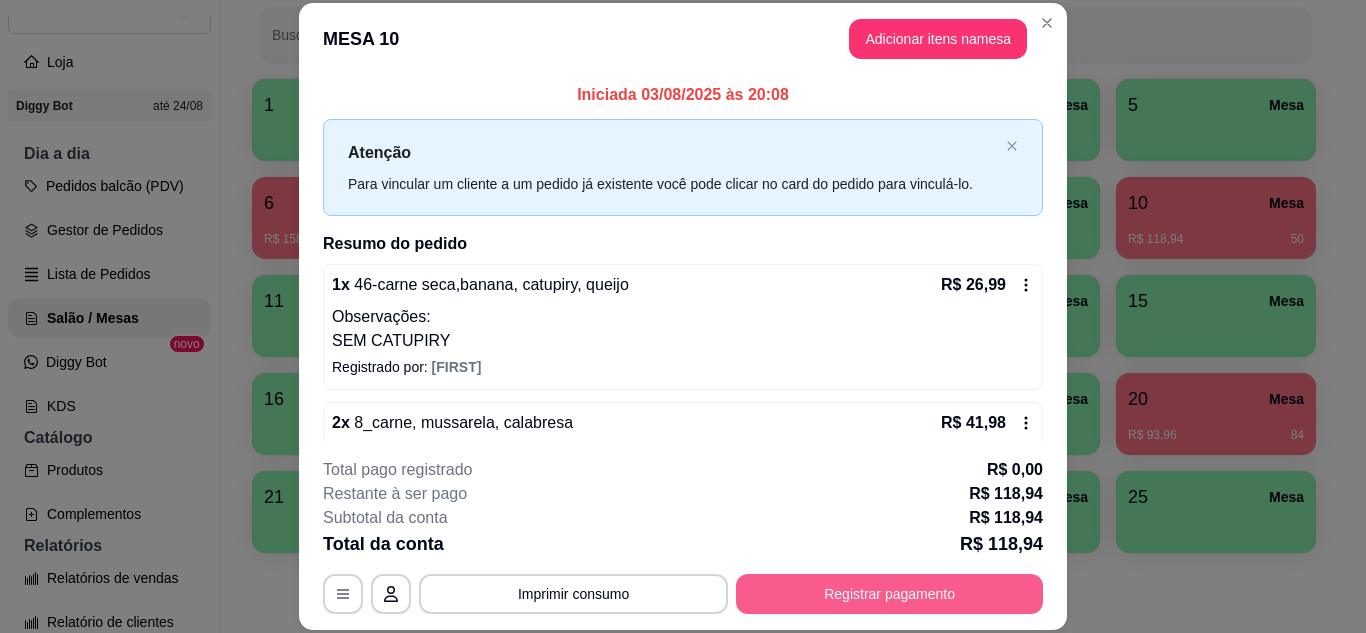 click on "Registrar pagamento" at bounding box center (889, 594) 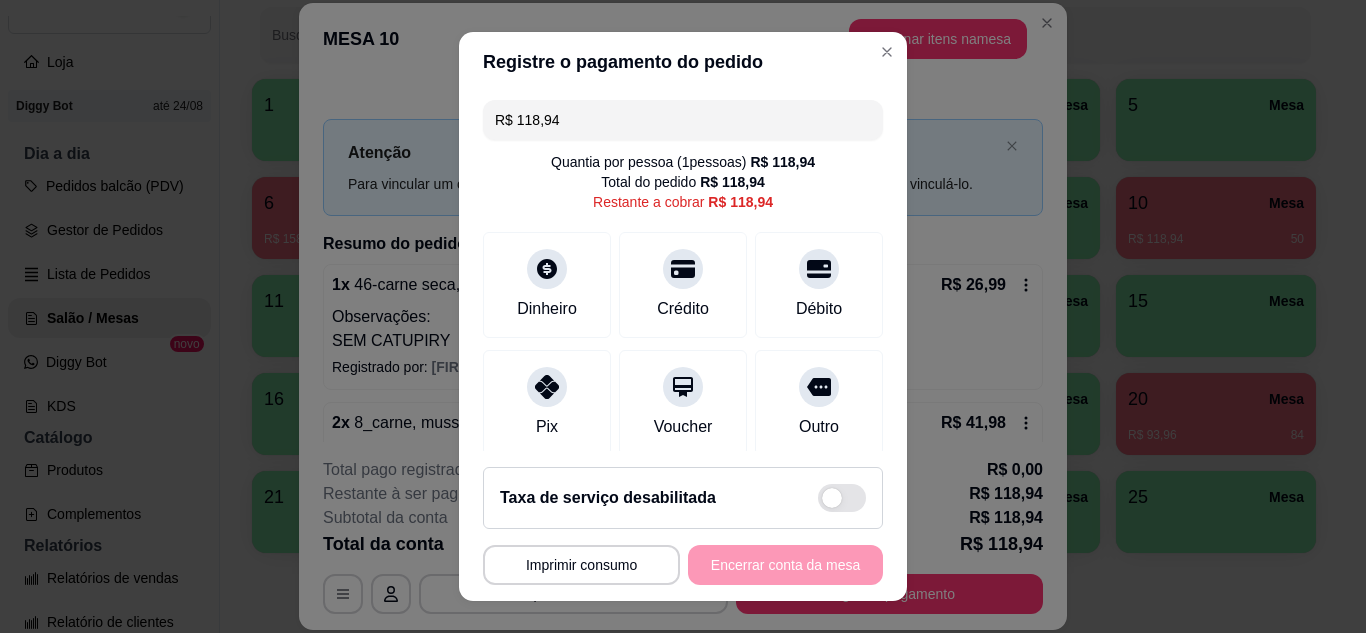 click on "R$ 118,94" at bounding box center (683, 120) 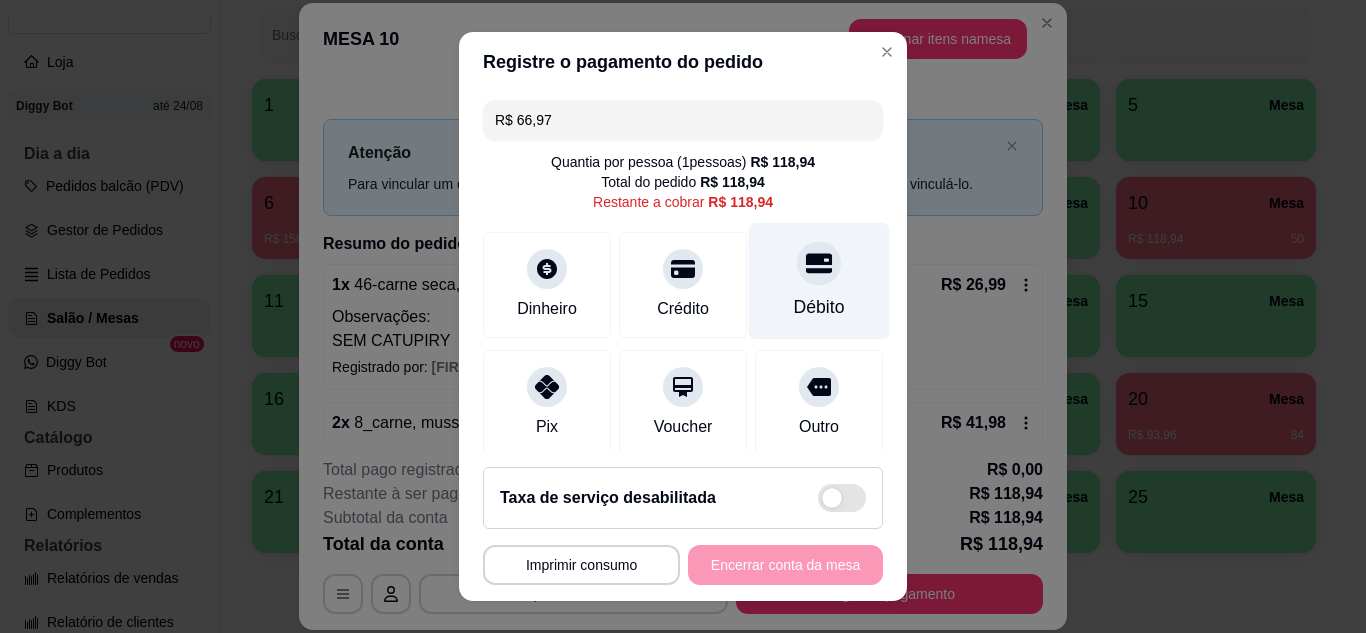 click at bounding box center [819, 263] 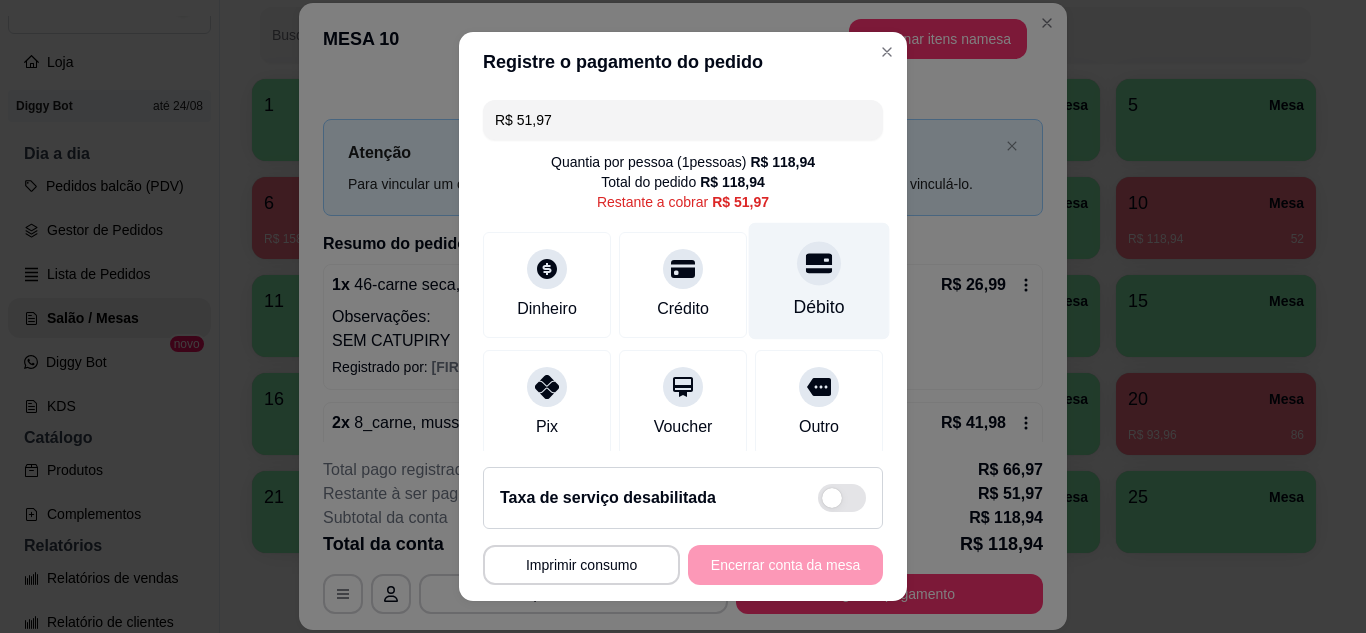 click on "Débito" at bounding box center [819, 307] 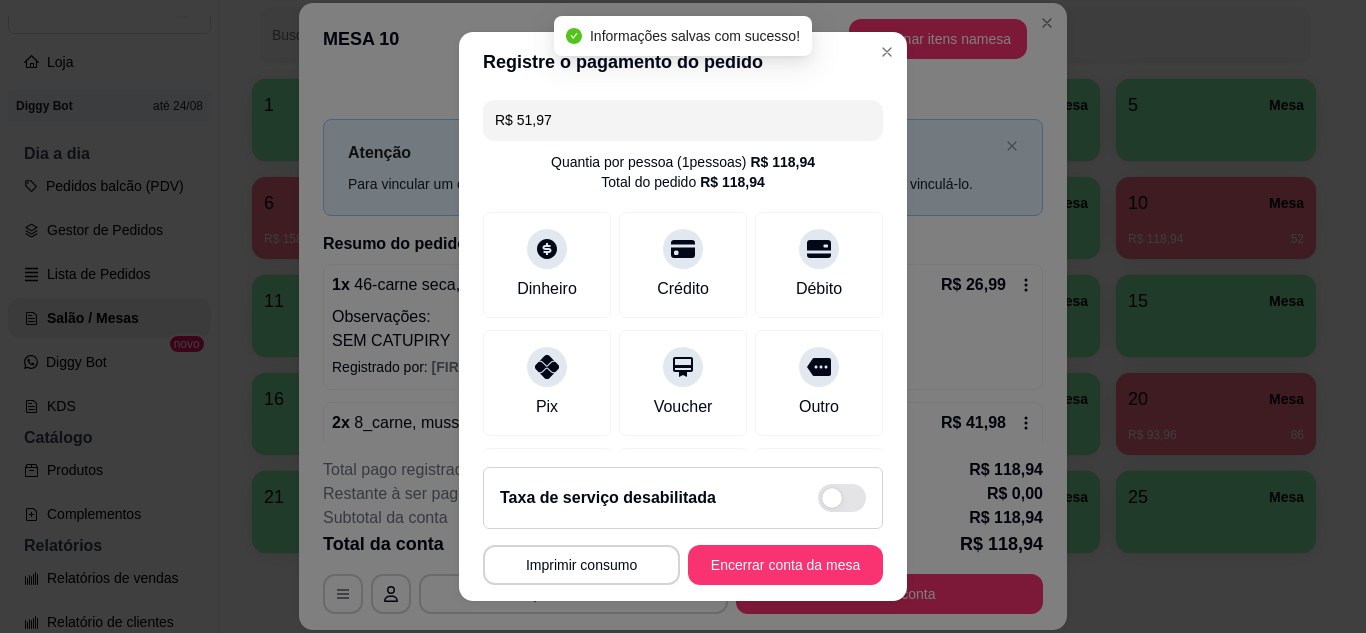 type on "R$ 0,00" 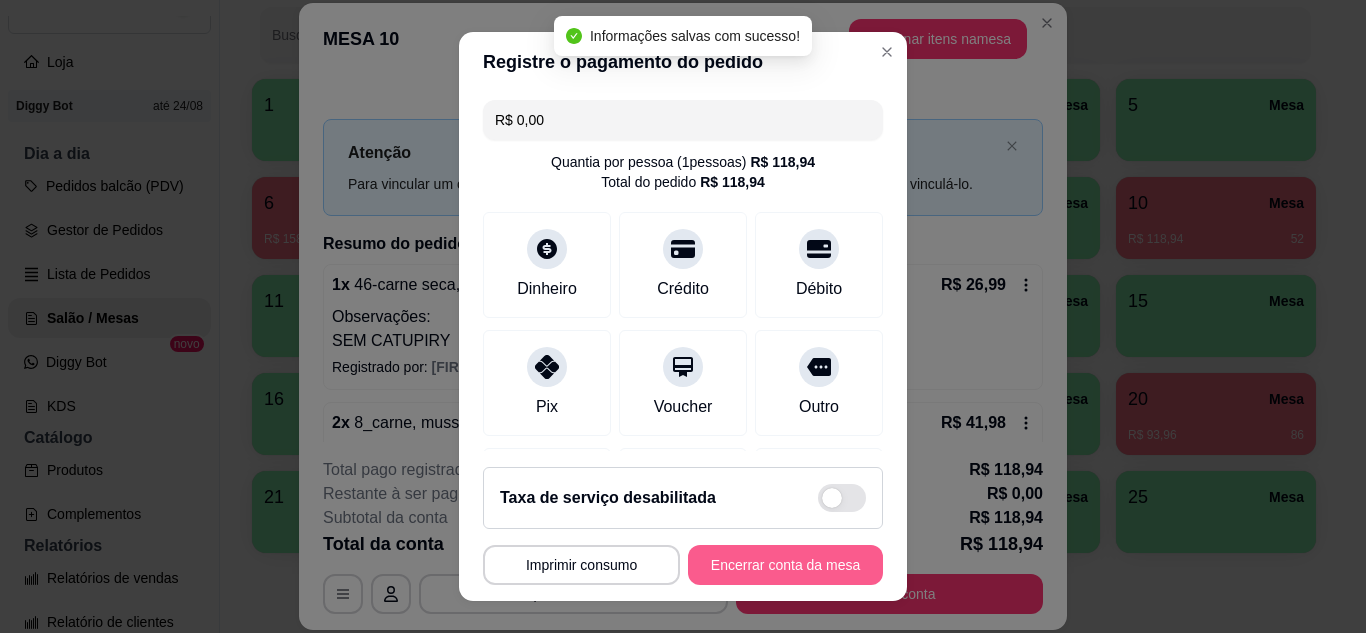 click on "Encerrar conta da mesa" at bounding box center (785, 565) 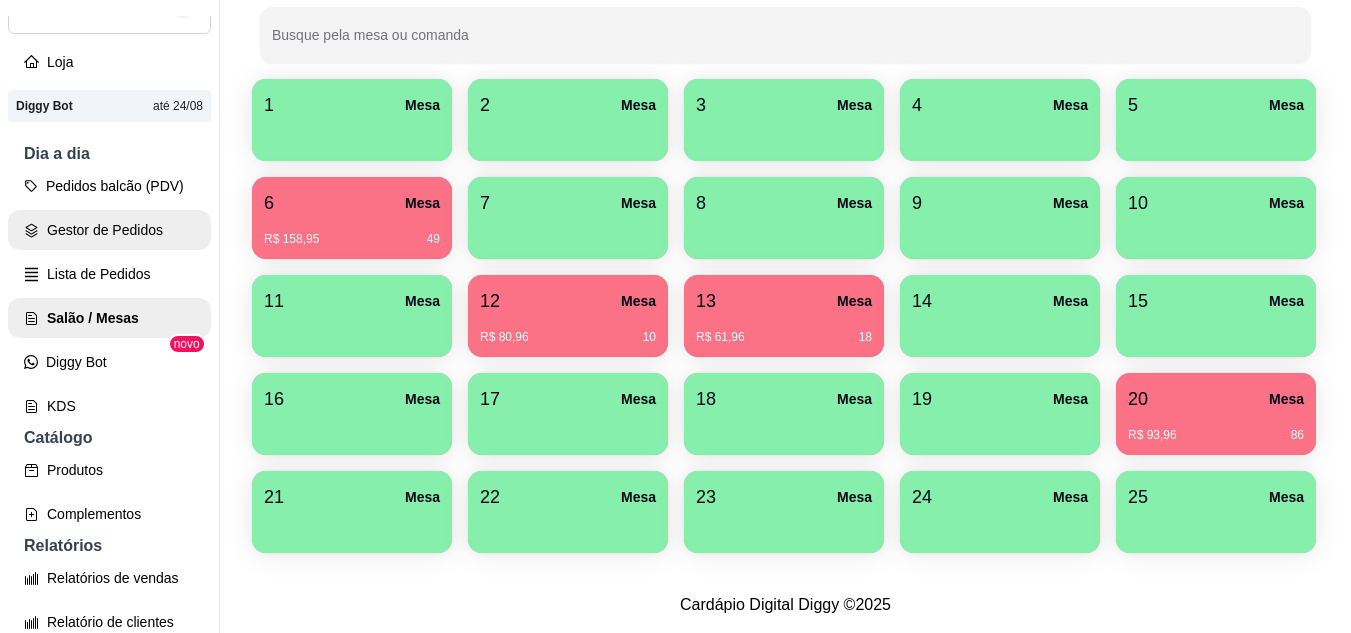 click on "Gestor de Pedidos" at bounding box center [109, 230] 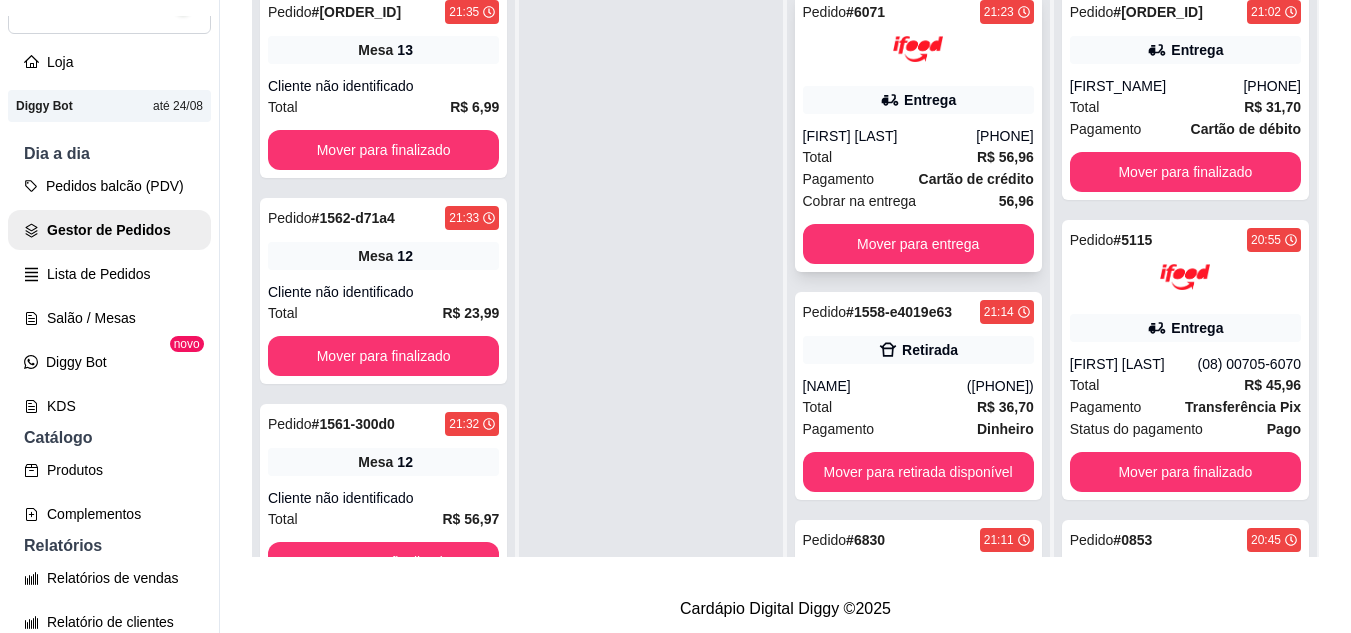 scroll, scrollTop: 0, scrollLeft: 0, axis: both 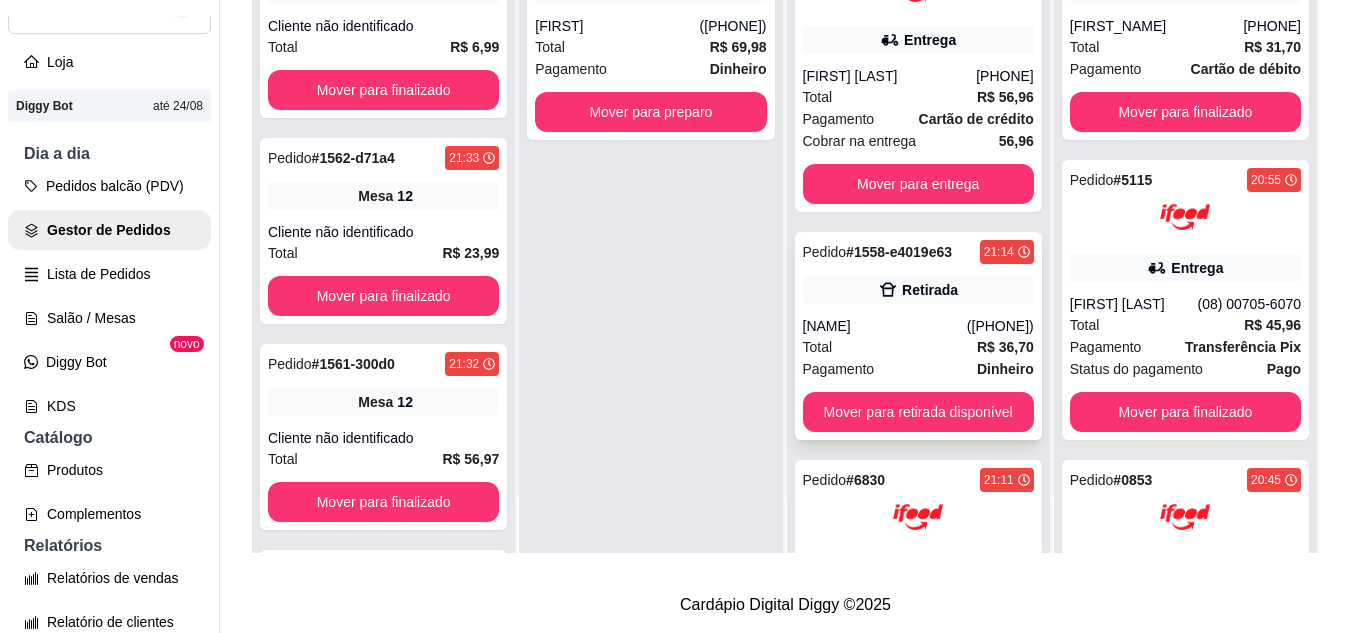 click on "Pedido # 1558-e4019e63 21:14 Retirada [NAME] [PHONE] Total R$ 36,70 Pagamento Dinheiro Mover para retirada disponível" at bounding box center [918, 336] 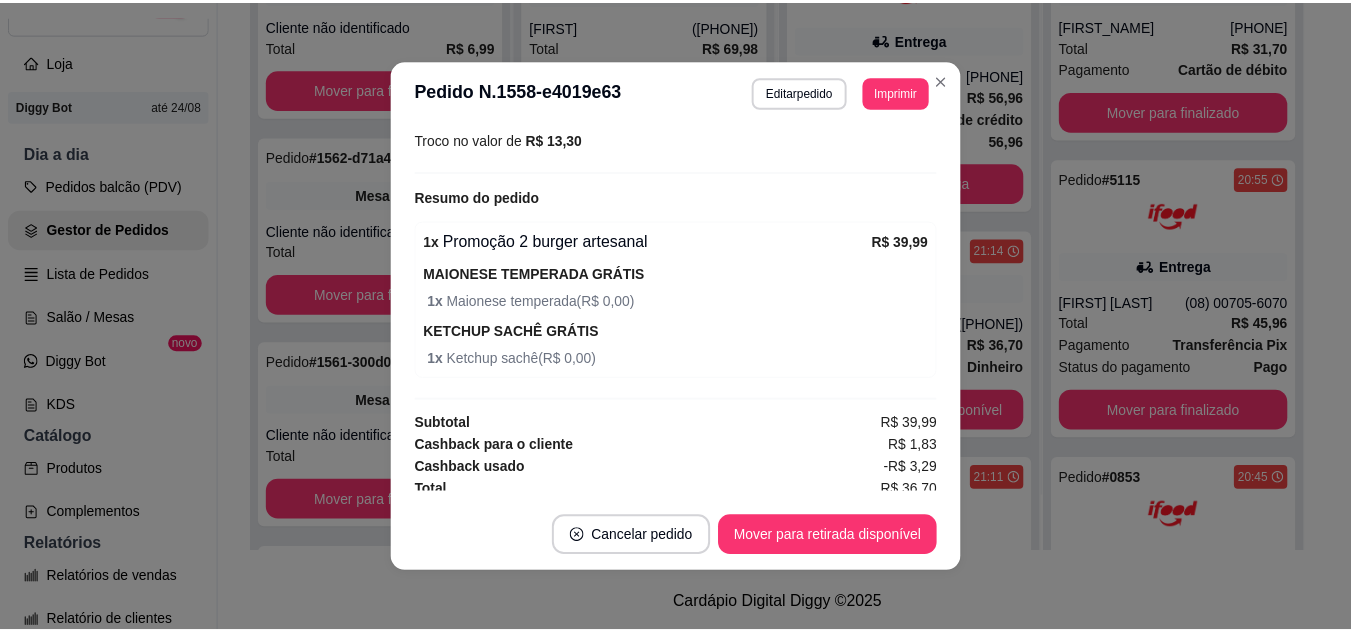scroll, scrollTop: 464, scrollLeft: 0, axis: vertical 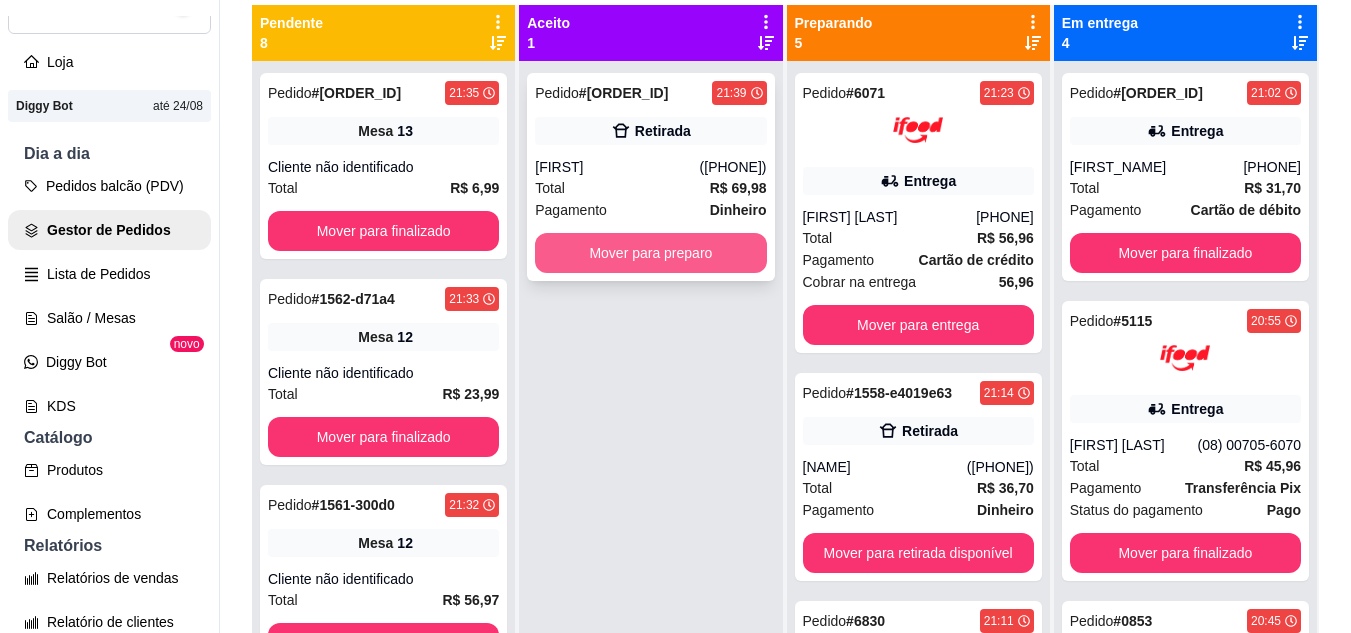 click on "Mover para preparo" at bounding box center (650, 253) 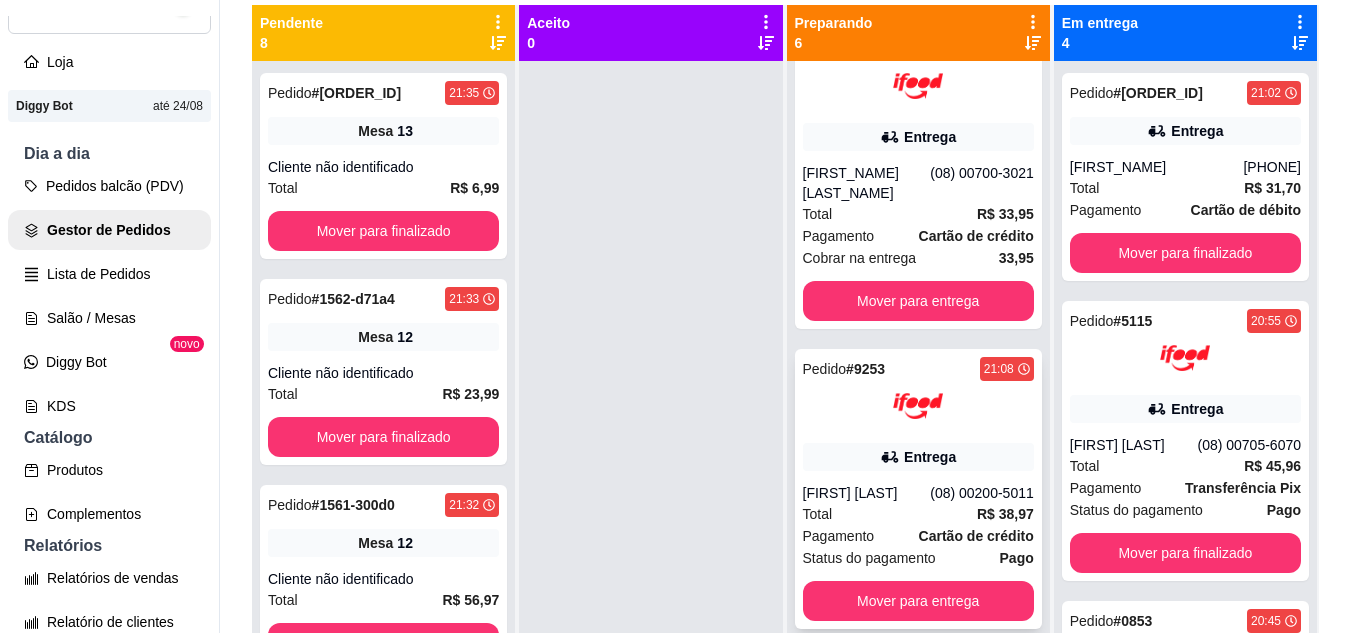 scroll, scrollTop: 971, scrollLeft: 0, axis: vertical 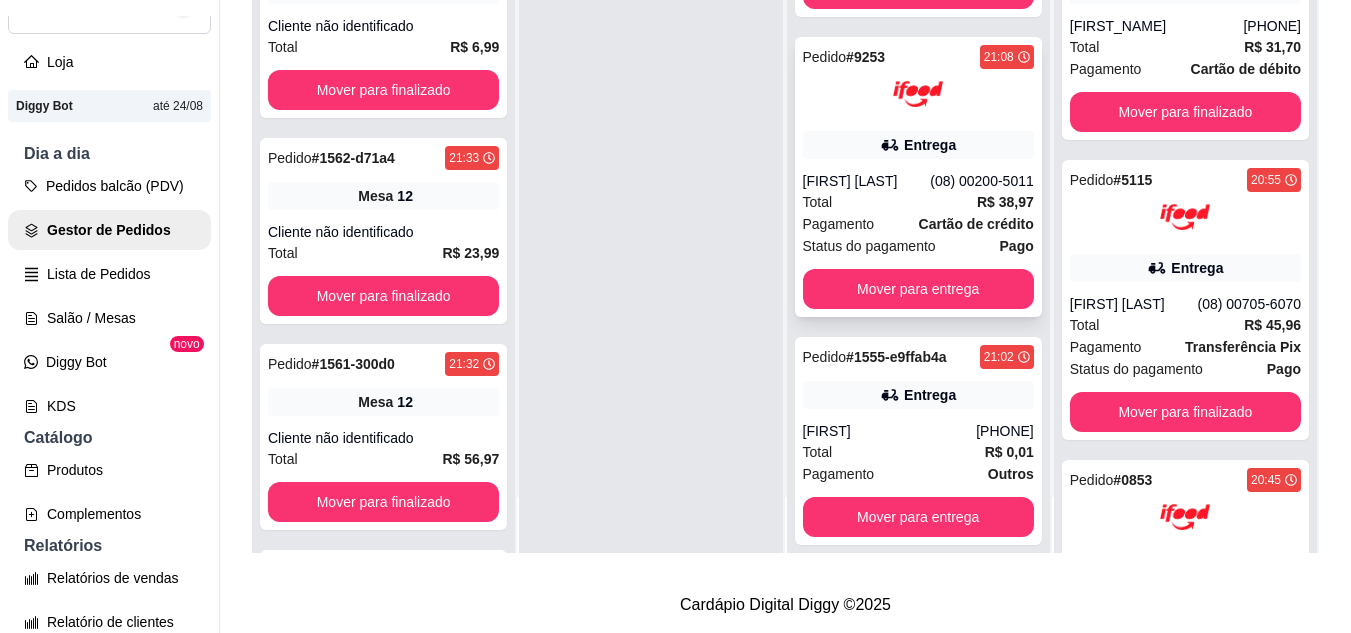 click on "Total R$ 38,97" at bounding box center [918, 202] 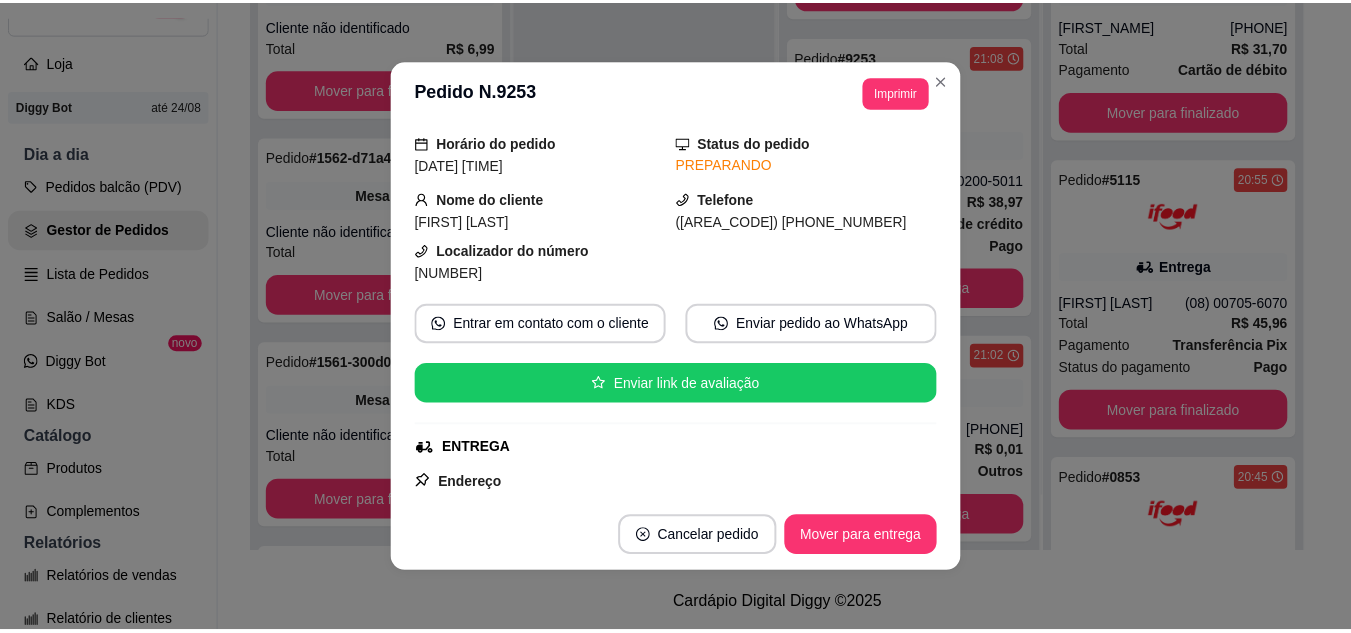 scroll, scrollTop: 100, scrollLeft: 0, axis: vertical 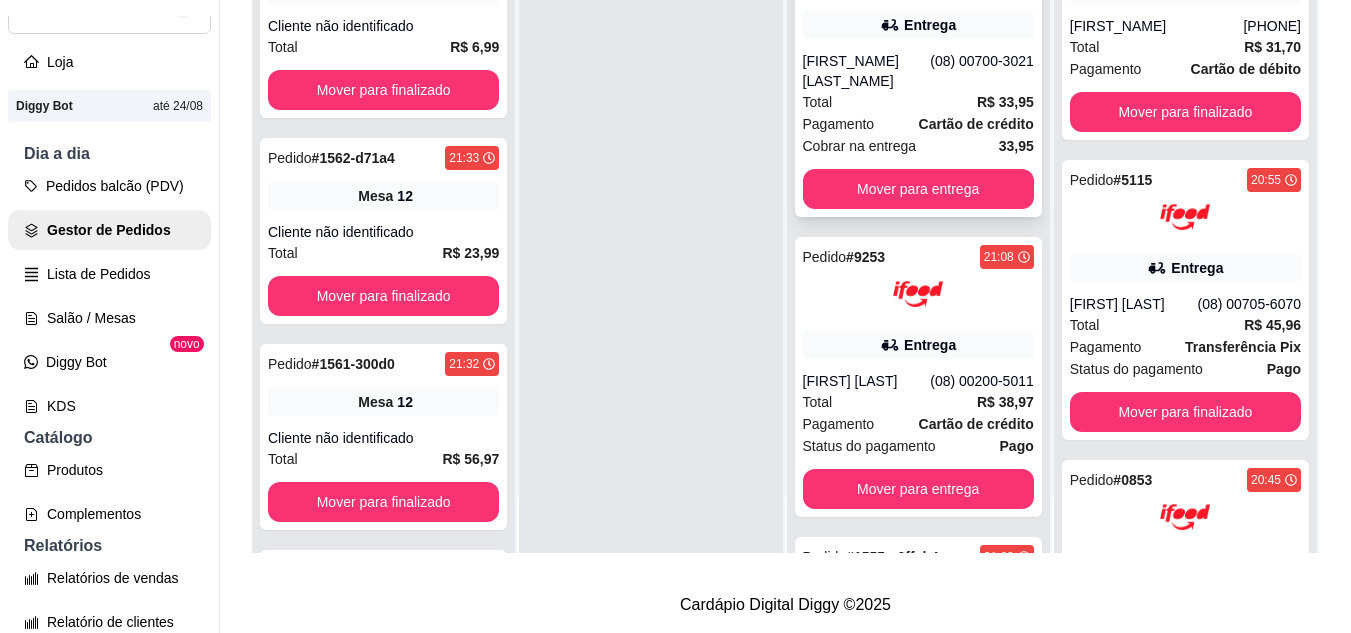 click on "Total R$ 33,95" at bounding box center [918, 102] 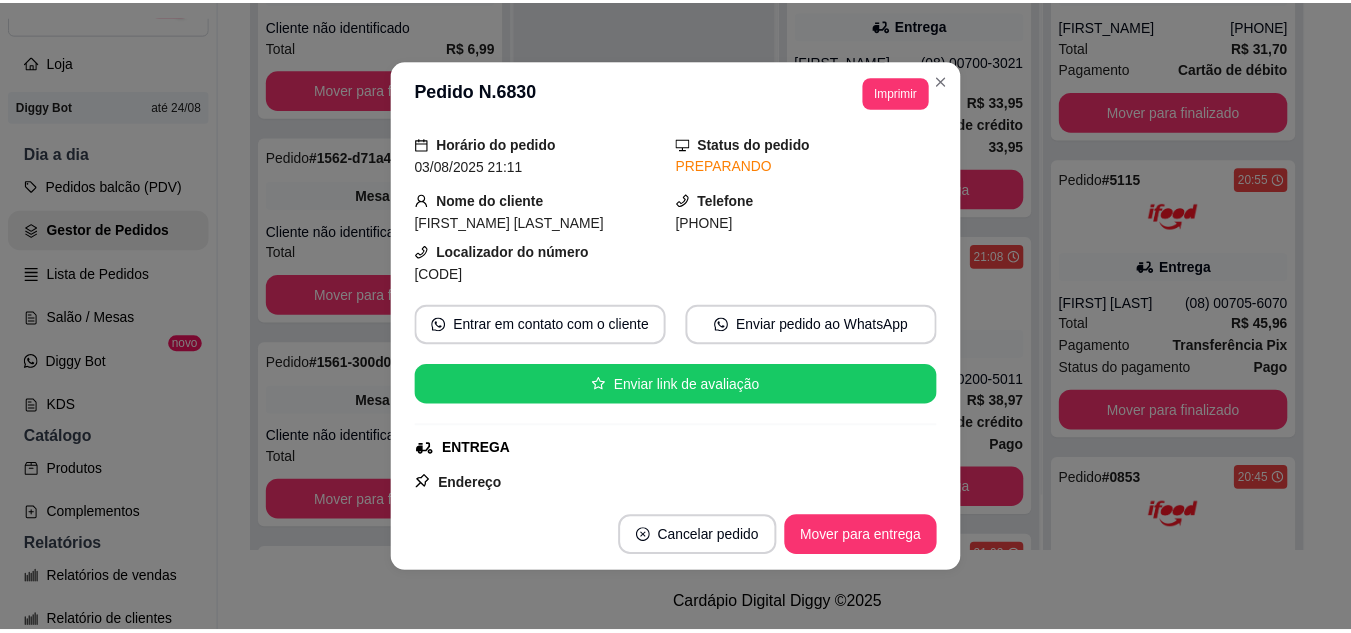 scroll, scrollTop: 100, scrollLeft: 0, axis: vertical 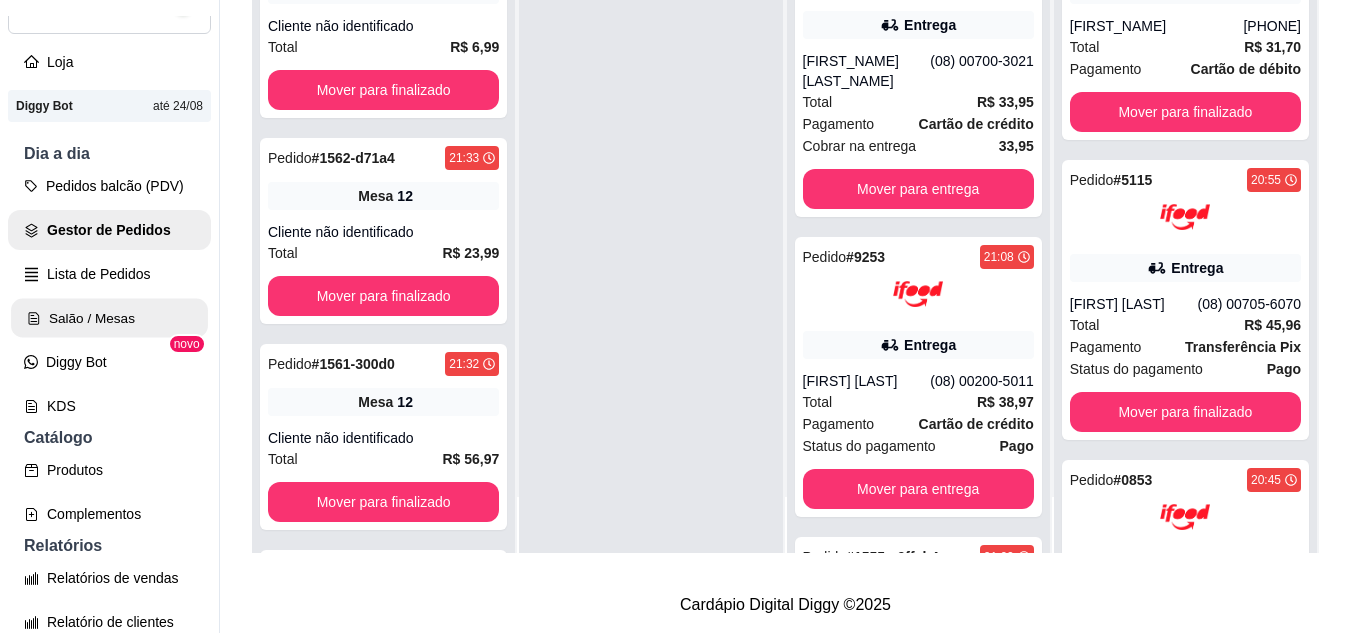 click on "Salão / Mesas" at bounding box center [109, 318] 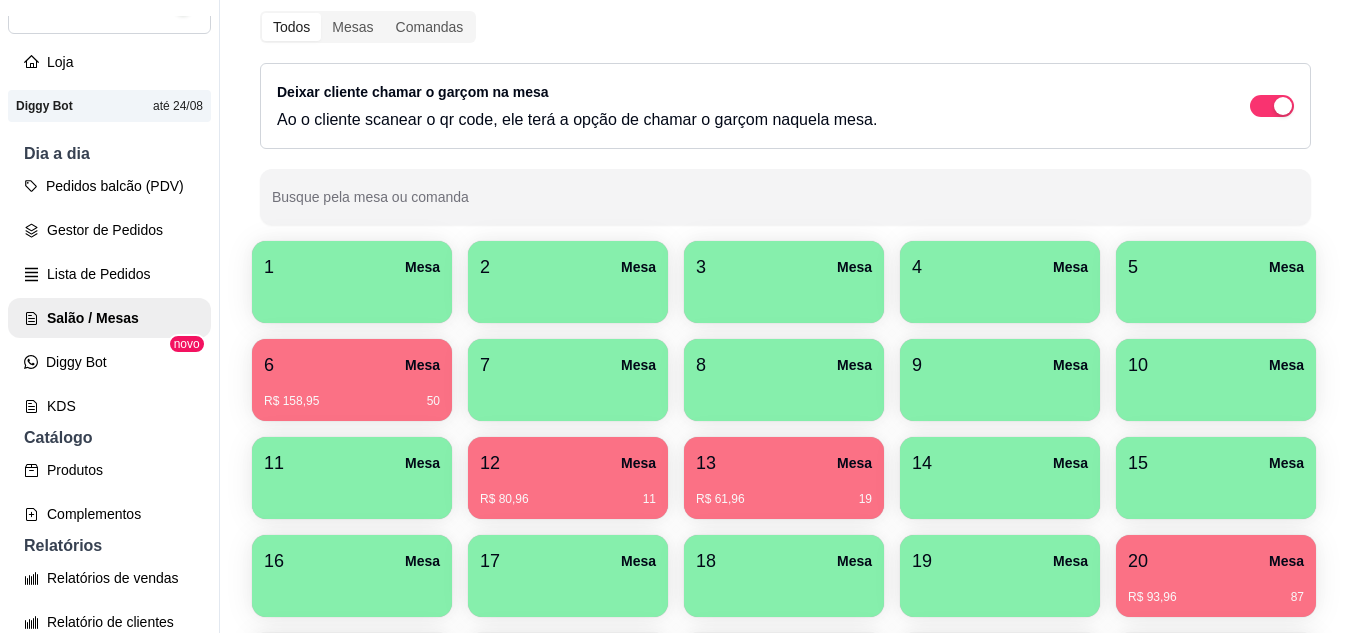 scroll, scrollTop: 300, scrollLeft: 0, axis: vertical 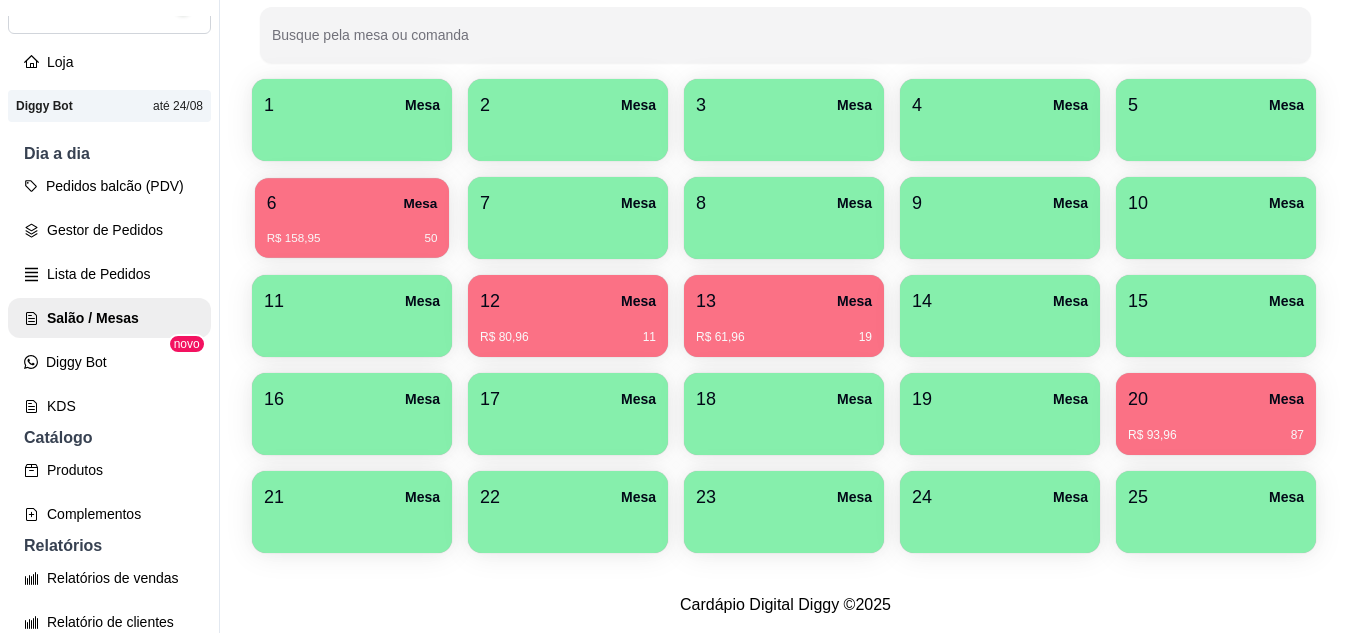 click on "6 Mesa" at bounding box center (352, 203) 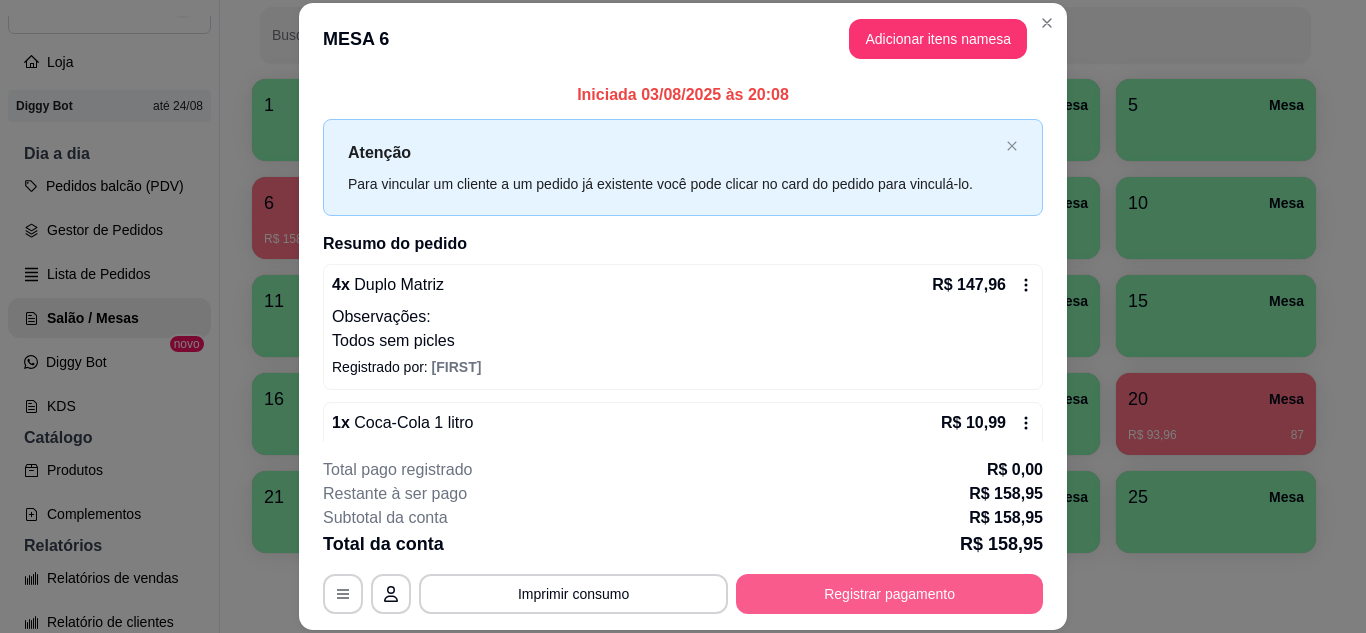 click on "Registrar pagamento" at bounding box center (889, 594) 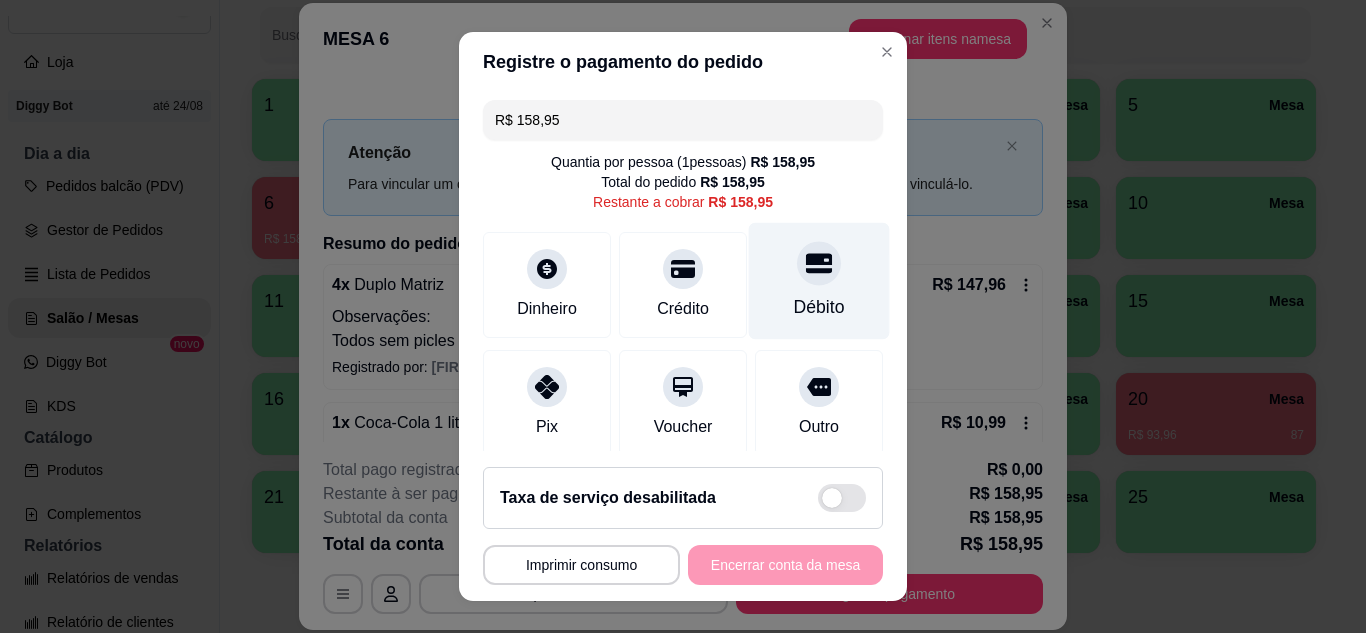 click on "Débito" at bounding box center [819, 280] 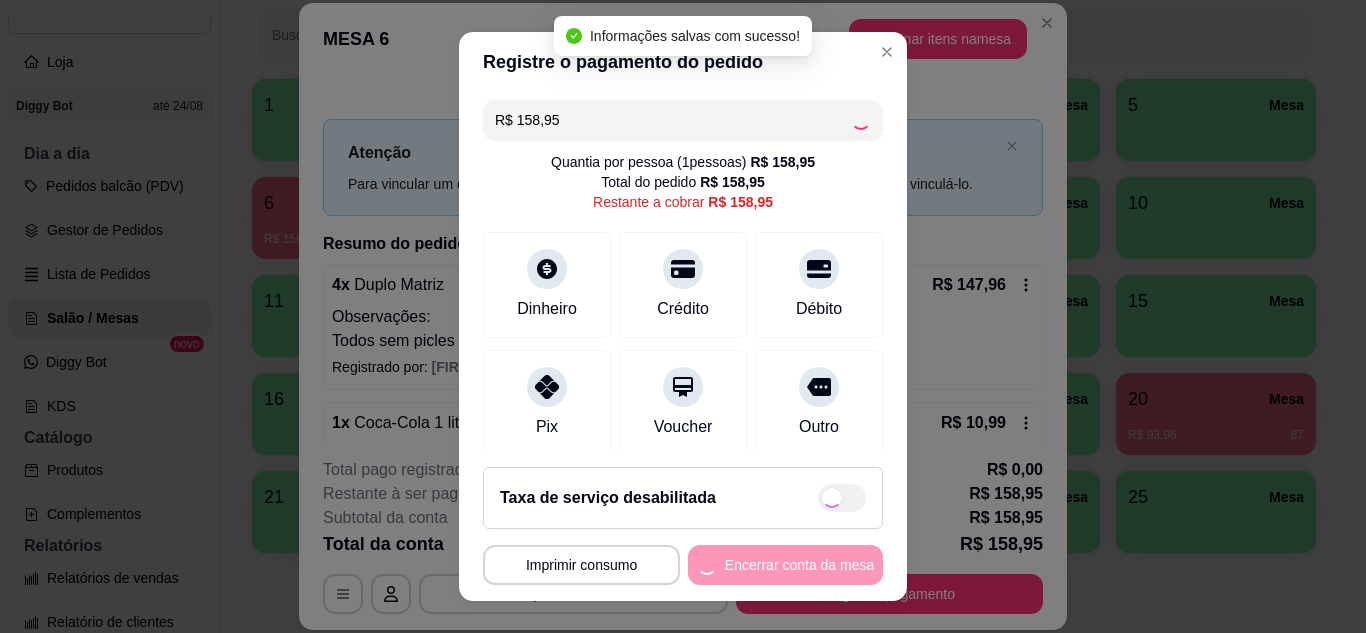type on "R$ 0,00" 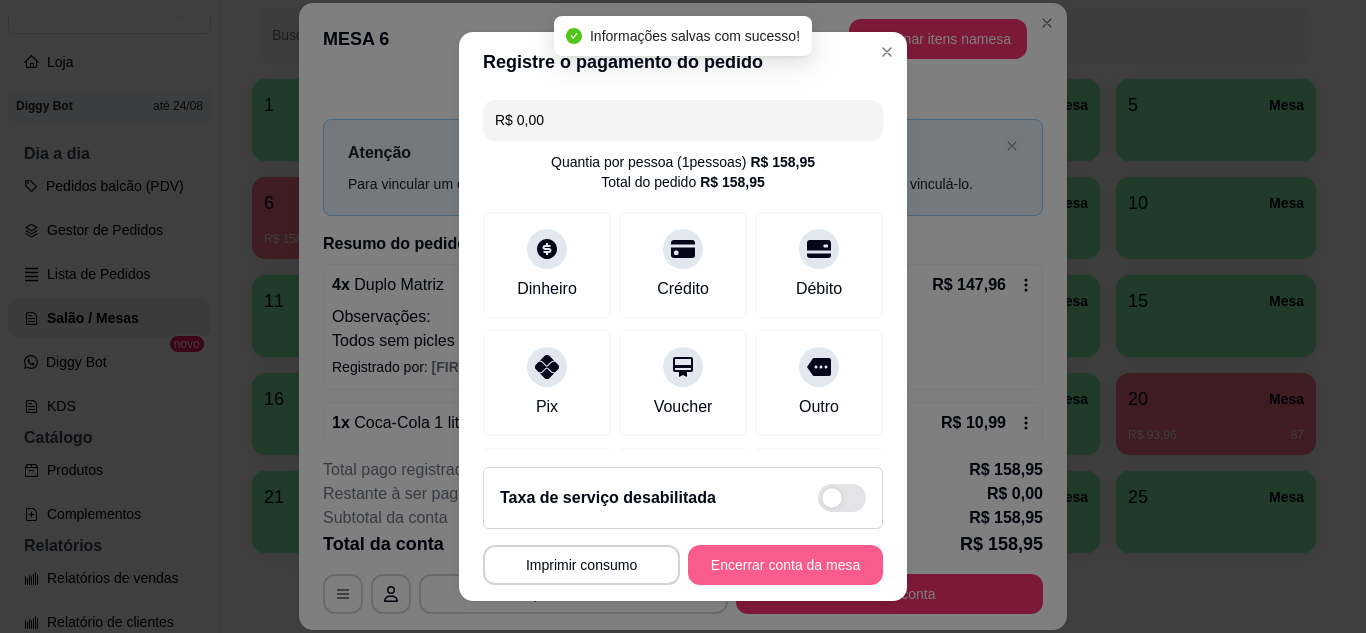 click on "Encerrar conta da mesa" at bounding box center [785, 565] 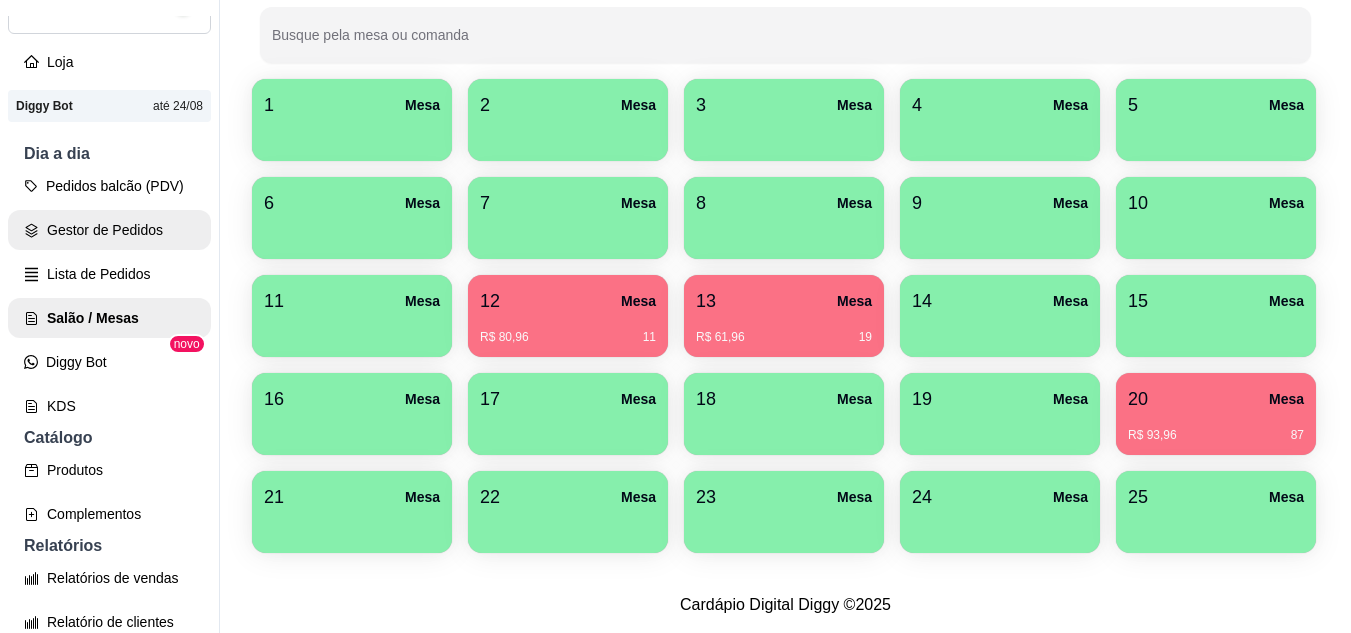 click on "Gestor de Pedidos" at bounding box center [109, 230] 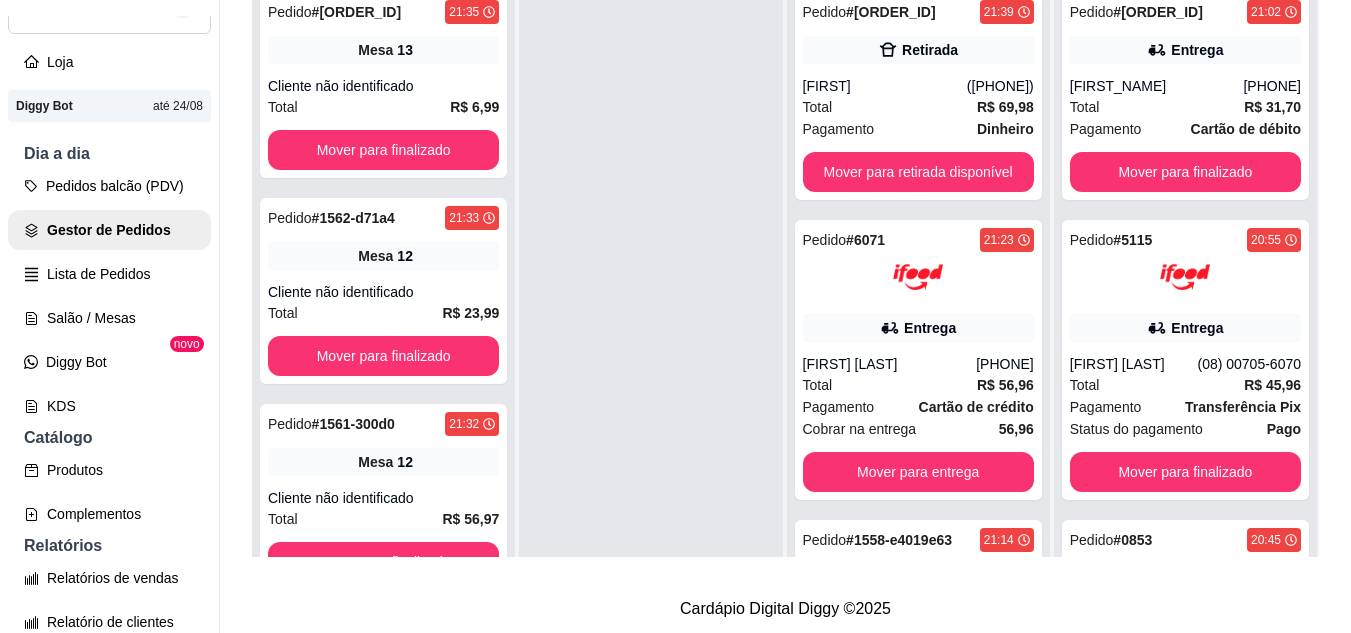 scroll, scrollTop: 0, scrollLeft: 0, axis: both 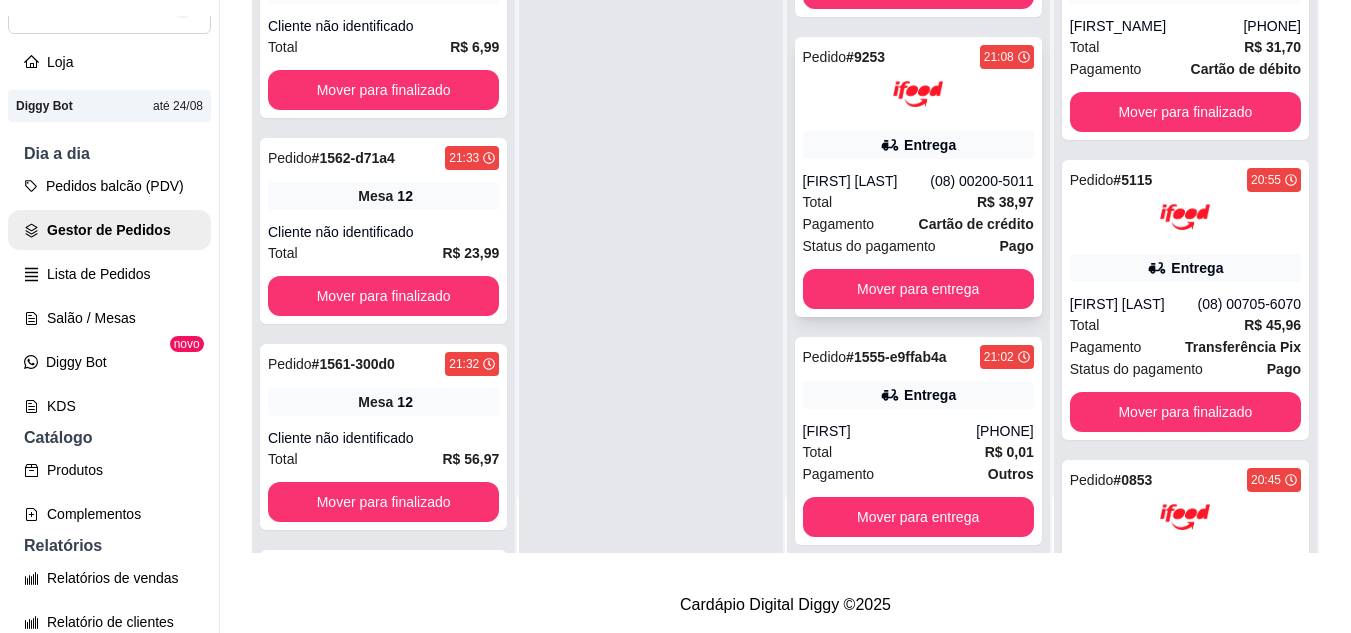 click on "Total R$ 38,97" at bounding box center (918, 202) 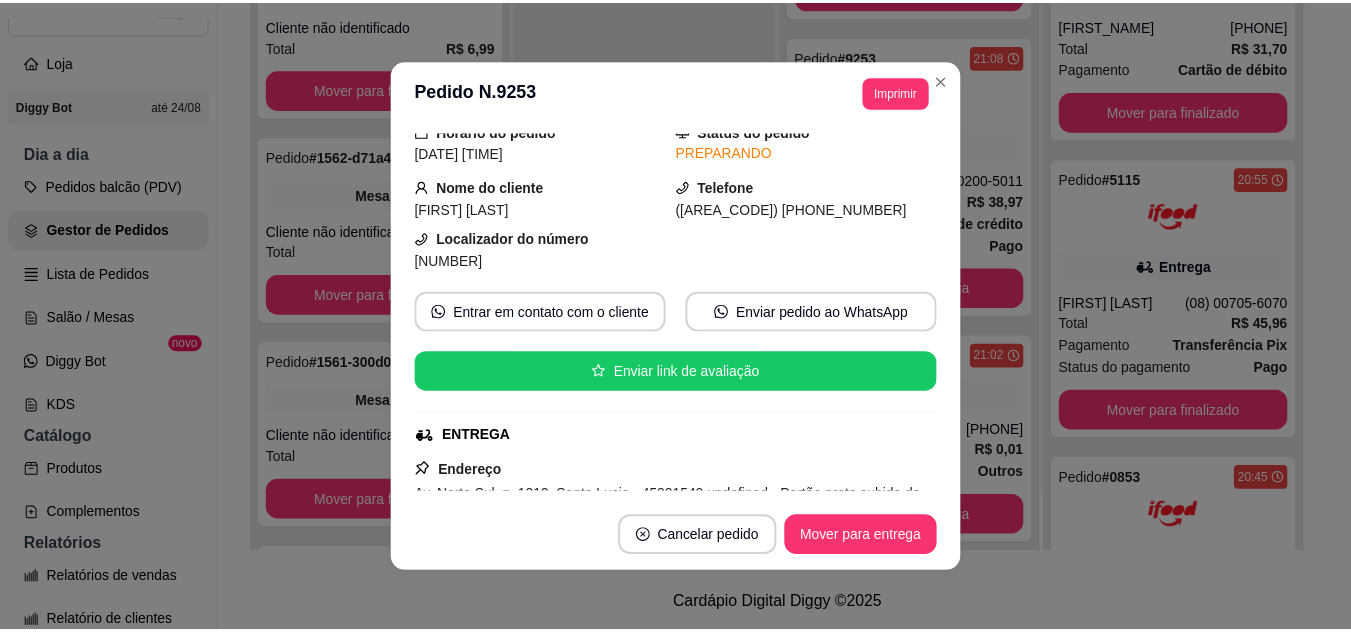 scroll, scrollTop: 100, scrollLeft: 0, axis: vertical 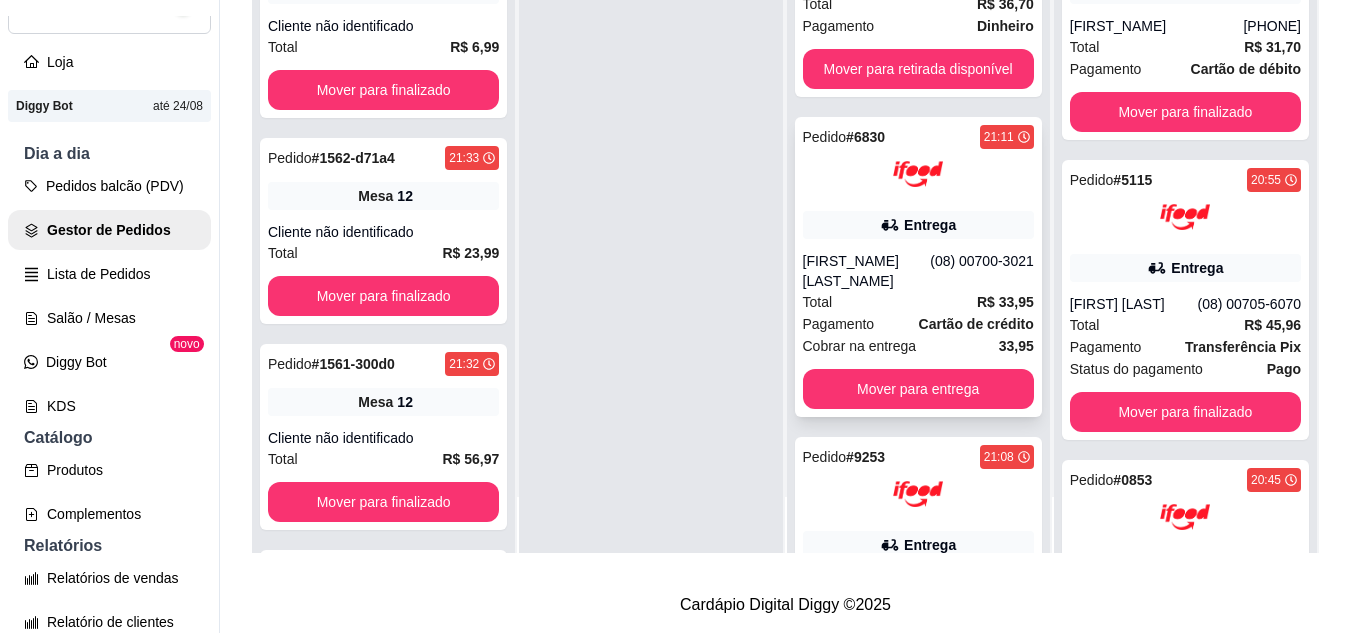 click at bounding box center (918, 174) 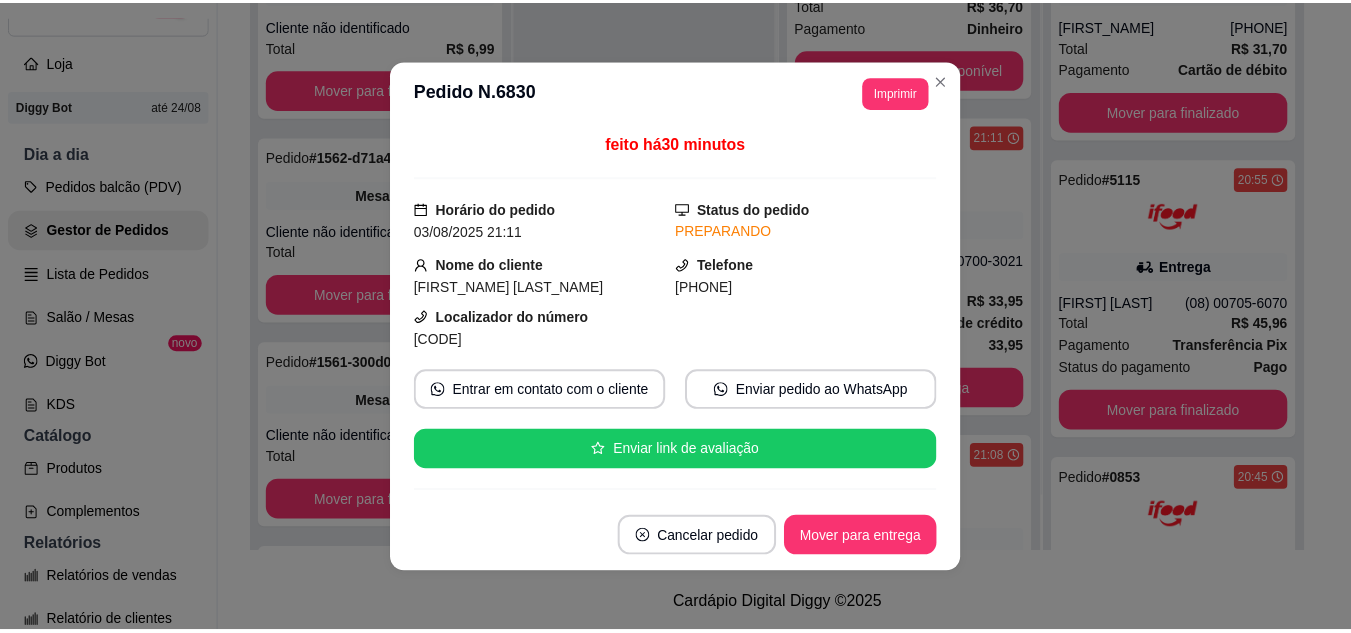 scroll, scrollTop: 100, scrollLeft: 0, axis: vertical 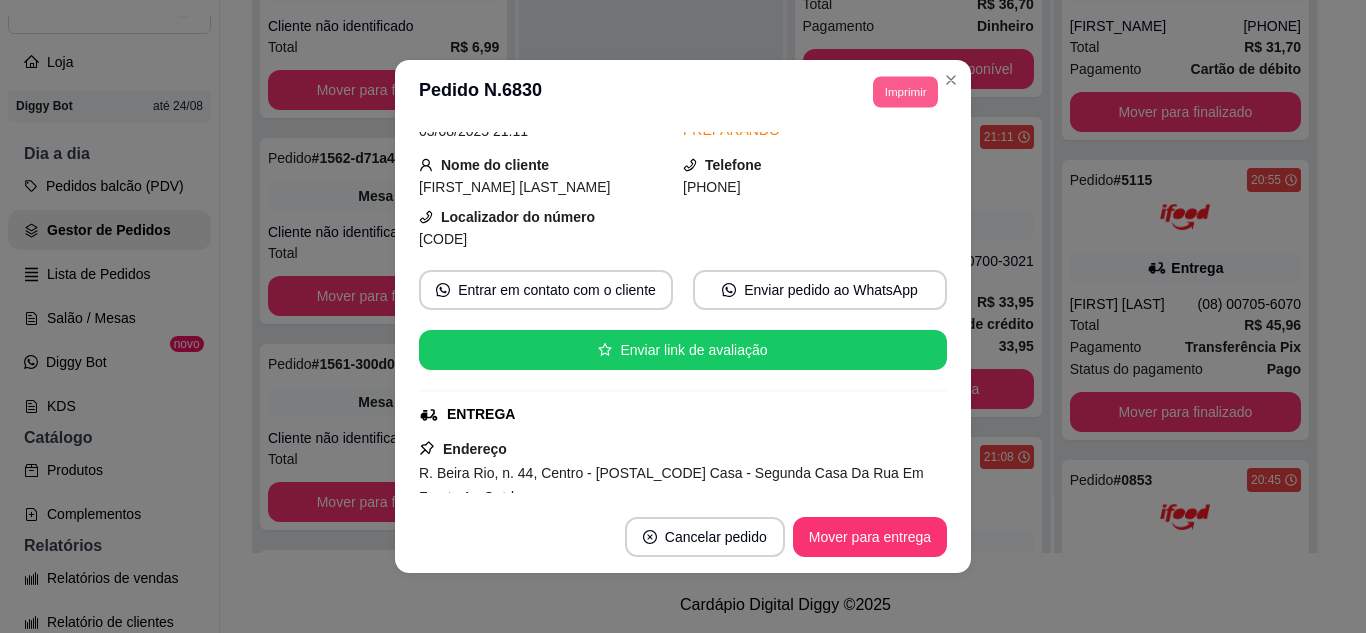click on "Imprimir" at bounding box center (905, 91) 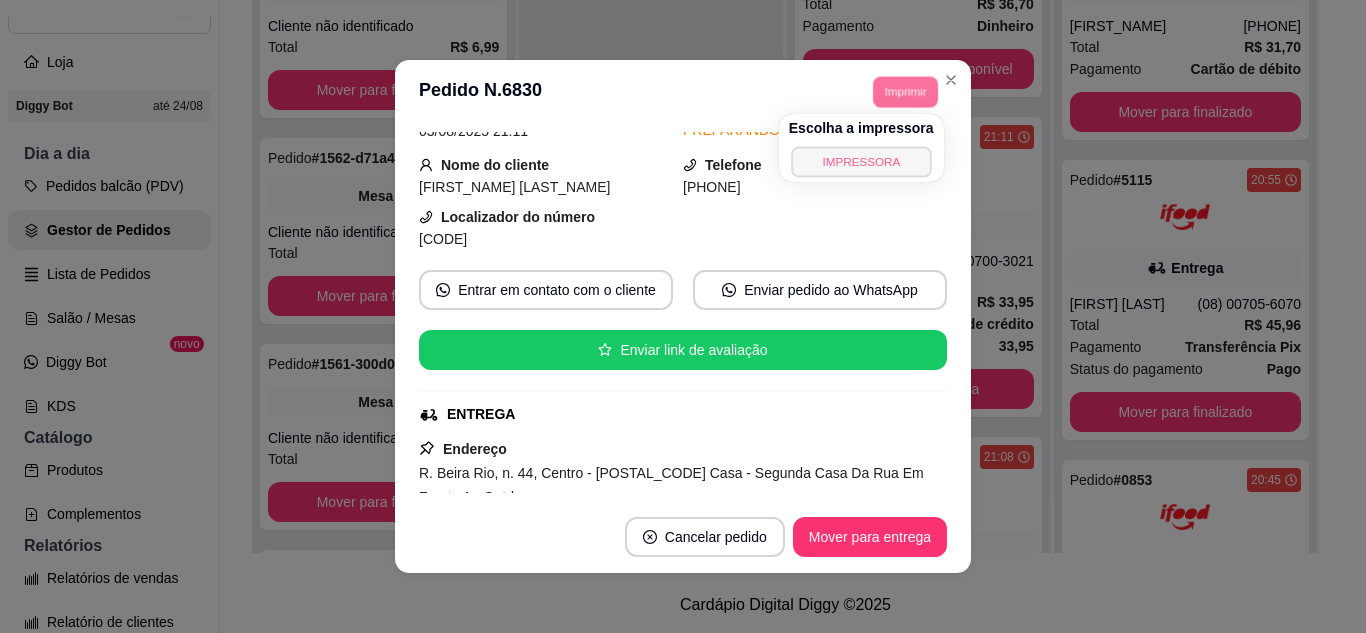 click on "IMPRESSORA" at bounding box center [861, 161] 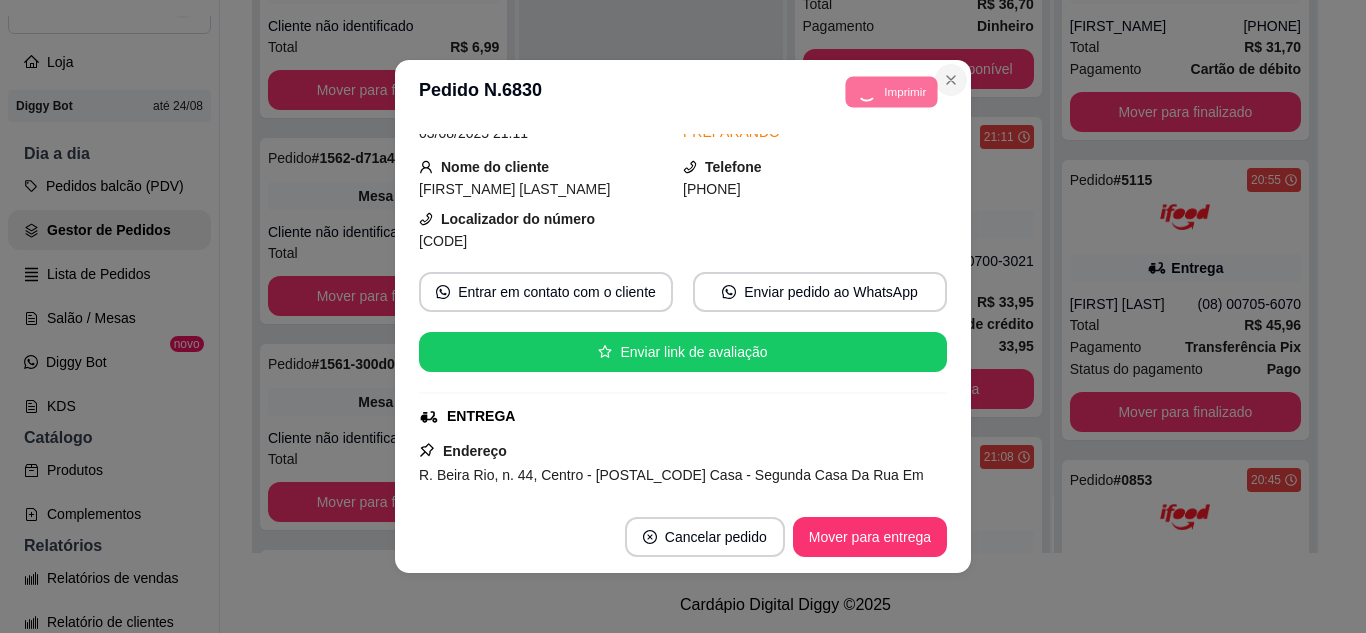 click at bounding box center [951, 80] 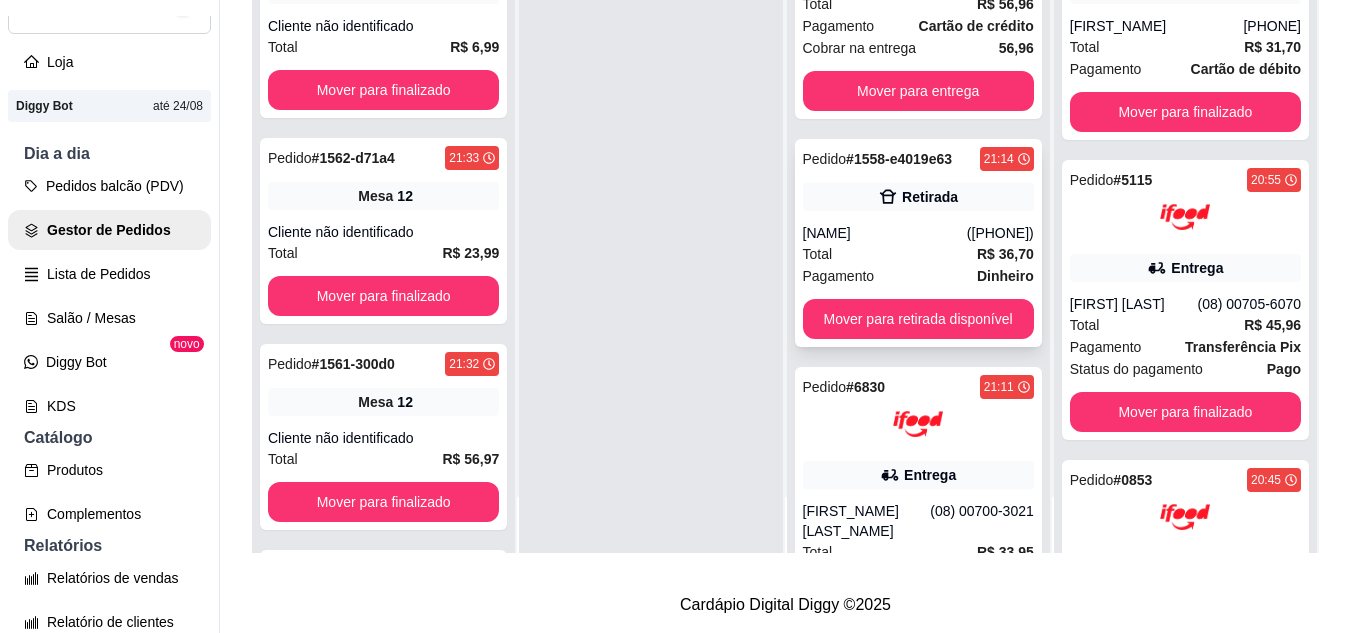 scroll, scrollTop: 271, scrollLeft: 0, axis: vertical 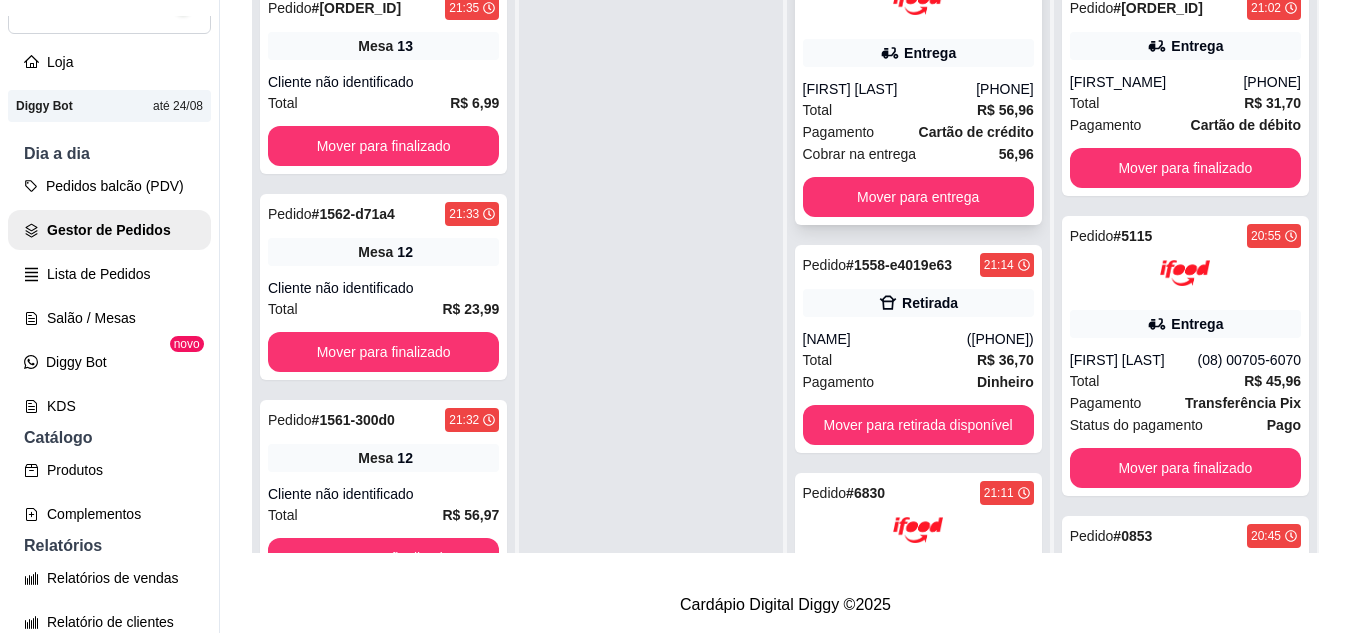 click on "Total R$ 56,96" at bounding box center (918, 110) 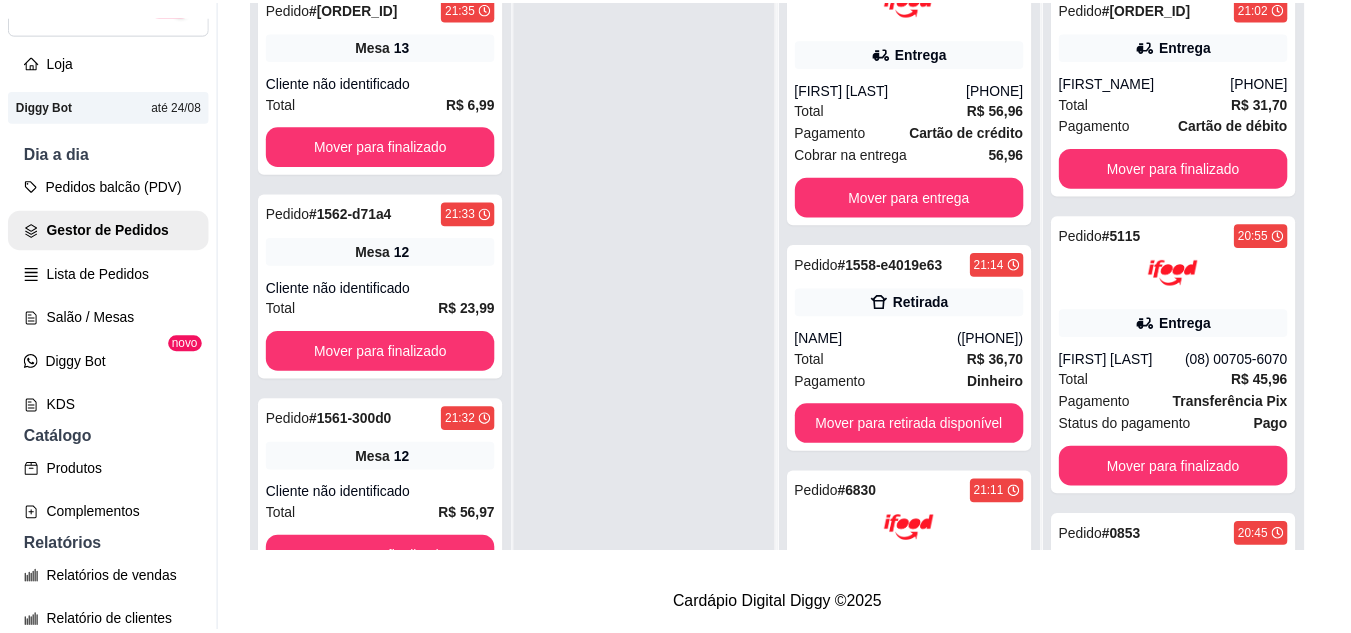 scroll, scrollTop: 100, scrollLeft: 0, axis: vertical 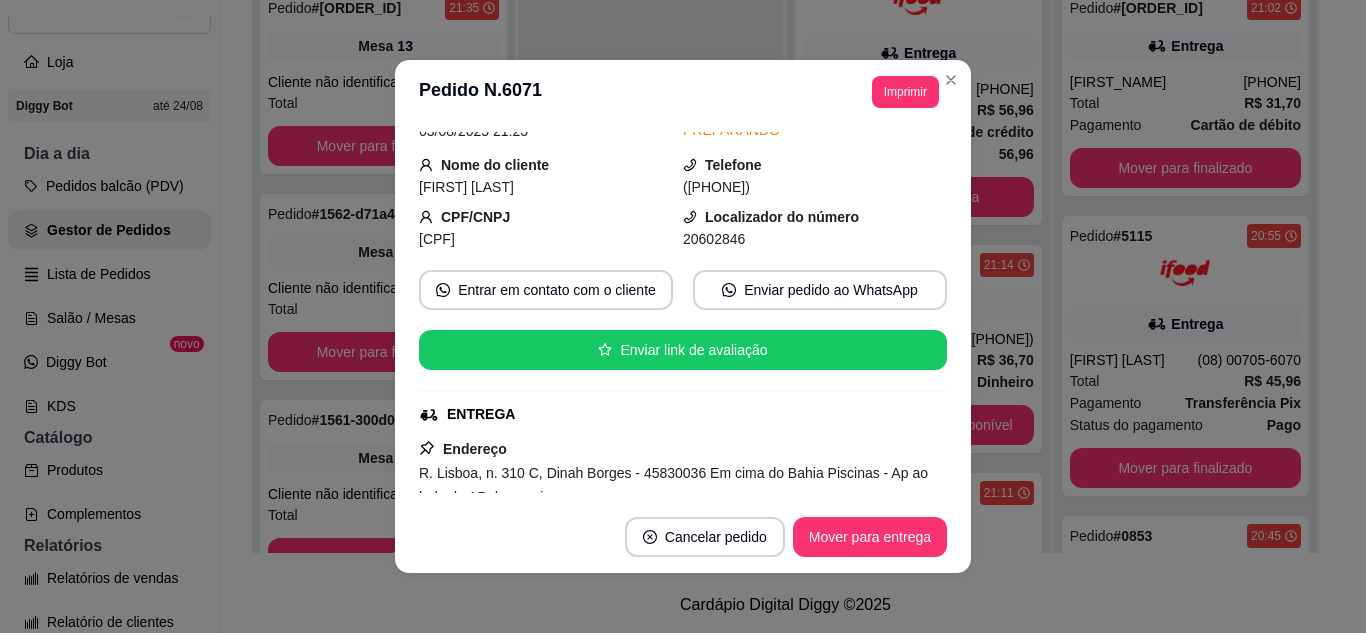 click on "Imprimir" at bounding box center (905, 92) 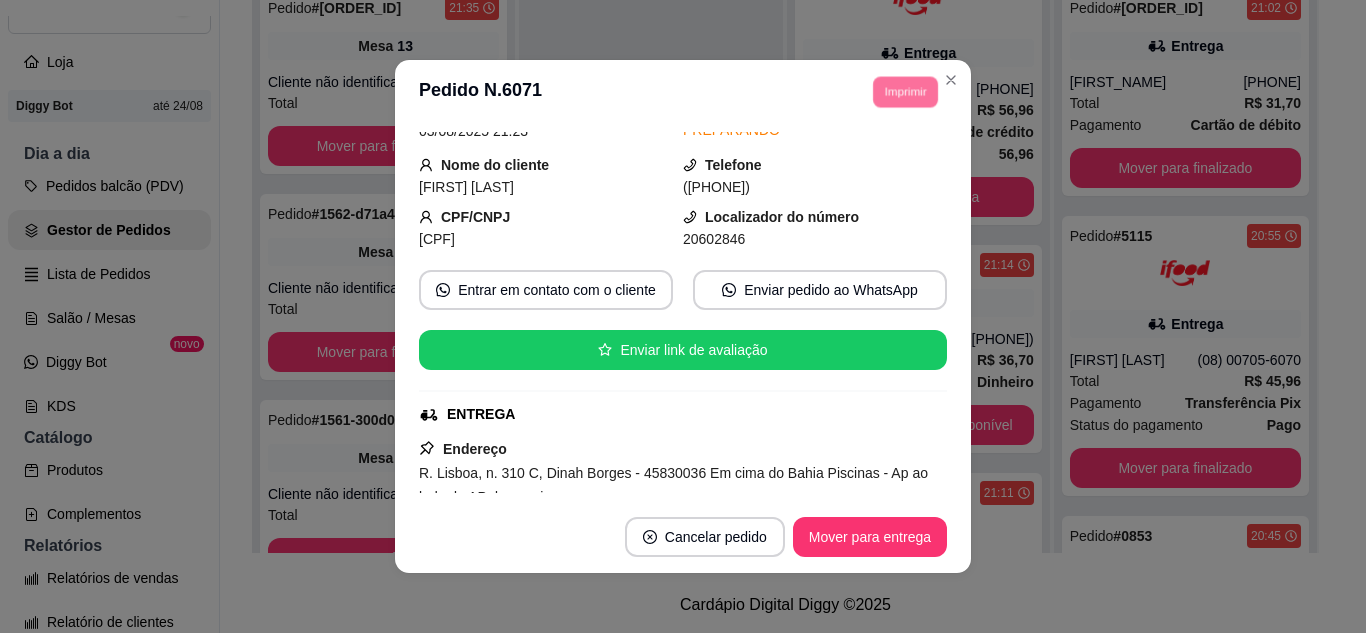 click on "IMPRESSORA" at bounding box center (877, 153) 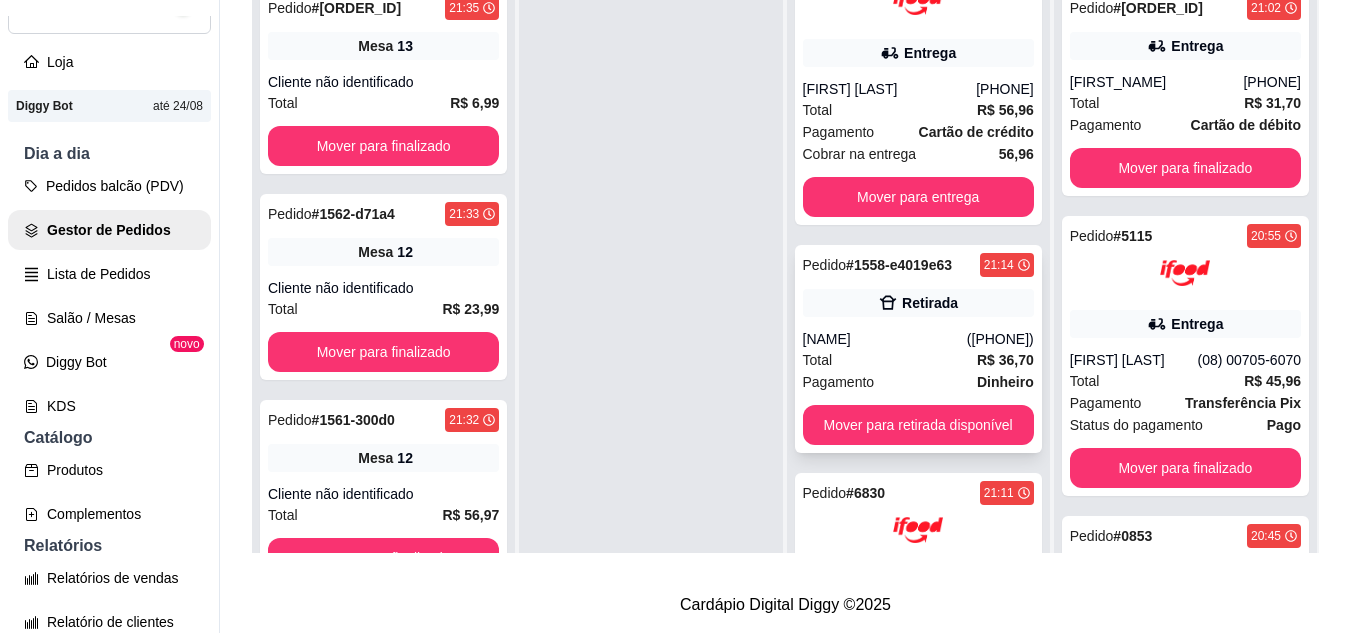 scroll, scrollTop: 0, scrollLeft: 0, axis: both 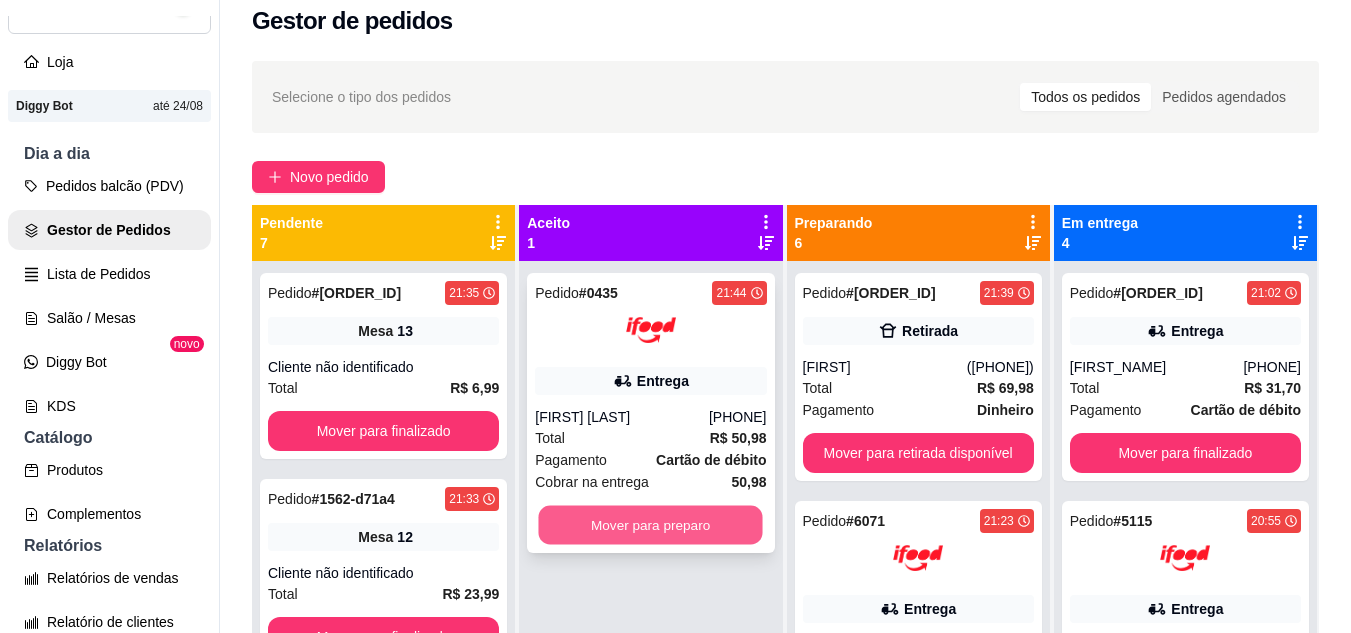 click on "Mover para preparo" at bounding box center (651, 525) 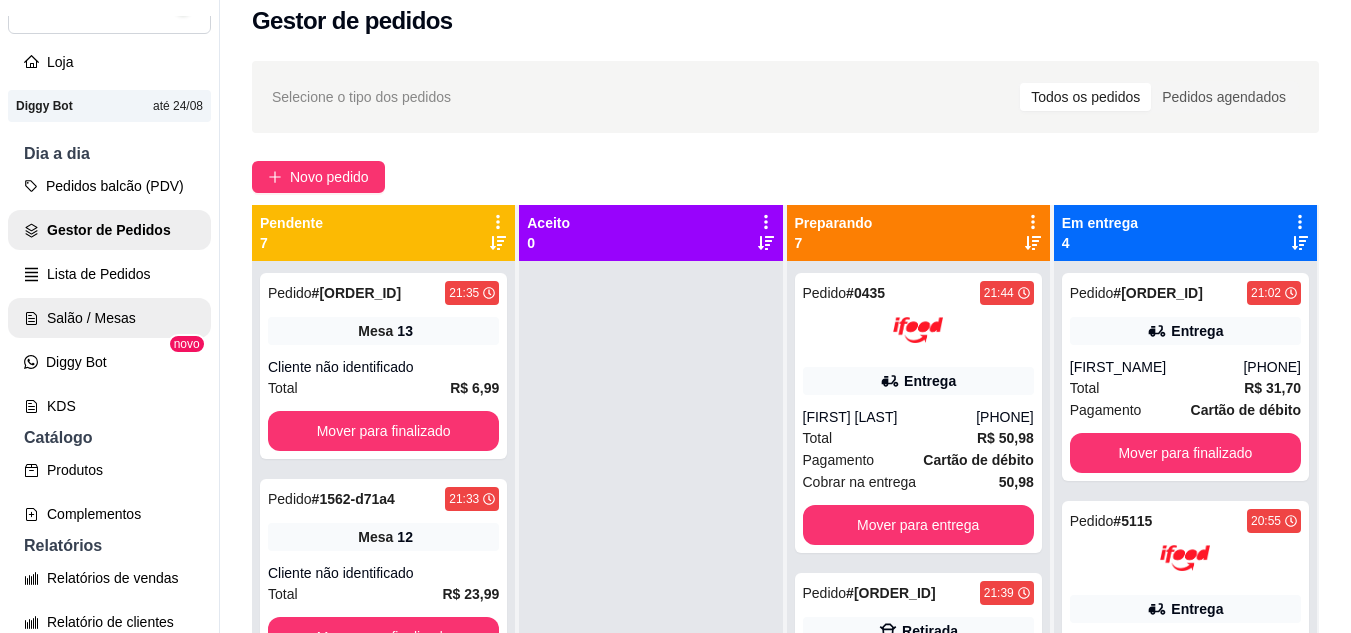click on "Salão / Mesas" at bounding box center (109, 318) 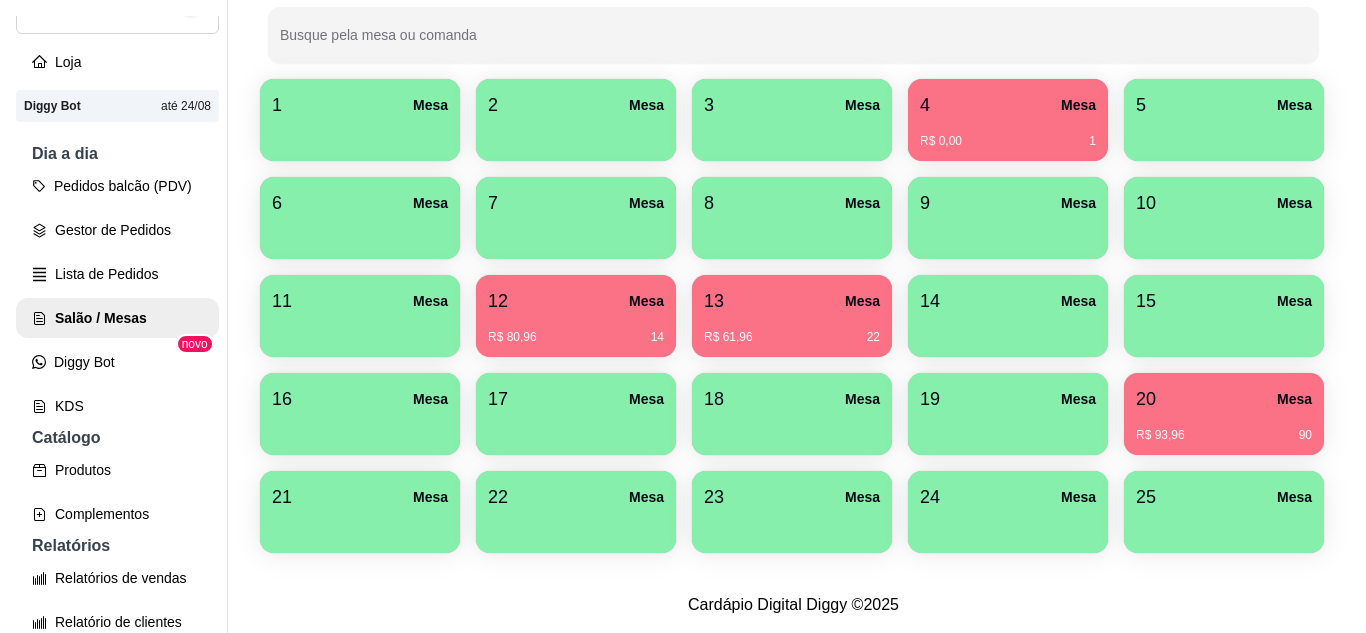 scroll, scrollTop: 400, scrollLeft: 0, axis: vertical 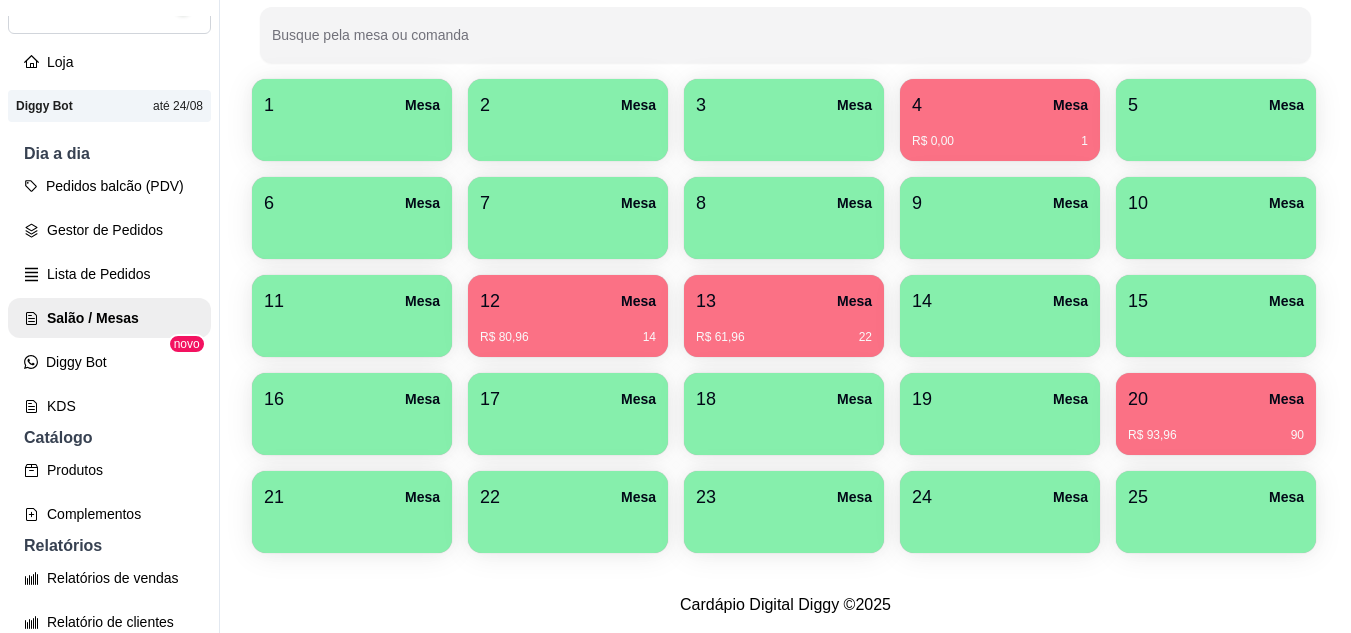 click on "R$ 61,96 22" at bounding box center [784, 337] 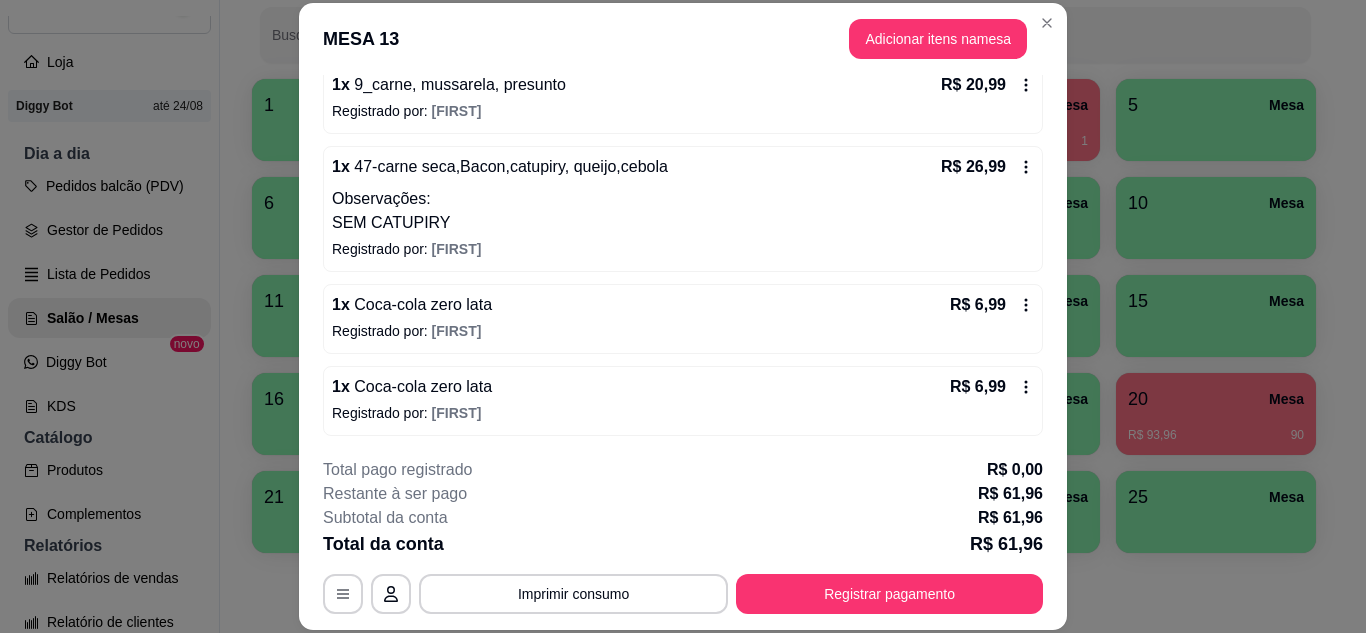 scroll, scrollTop: 202, scrollLeft: 0, axis: vertical 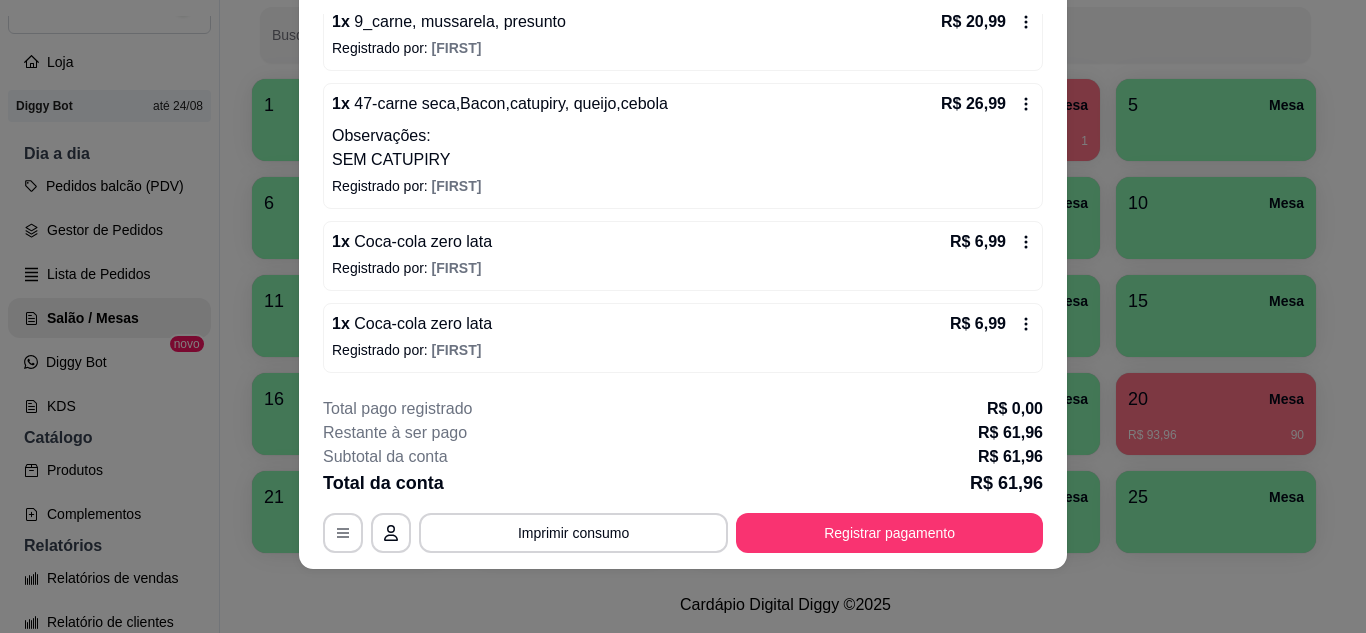 click on "**********" at bounding box center [683, 475] 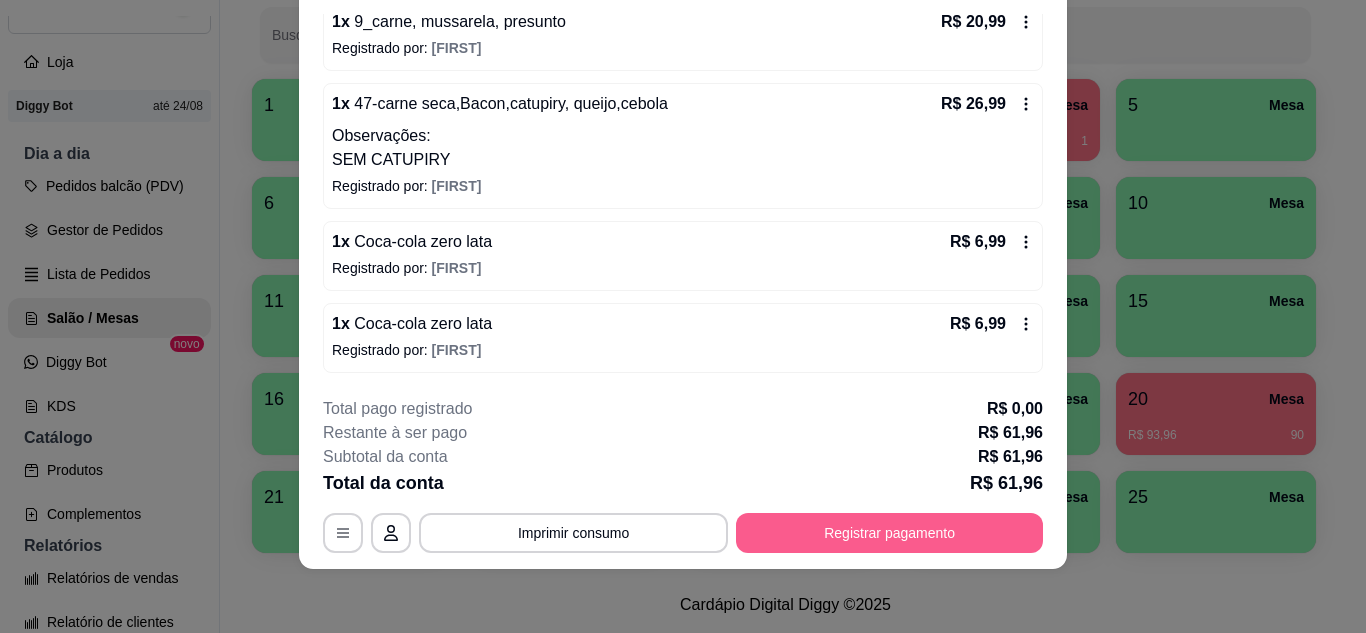 click on "Registrar pagamento" at bounding box center (889, 533) 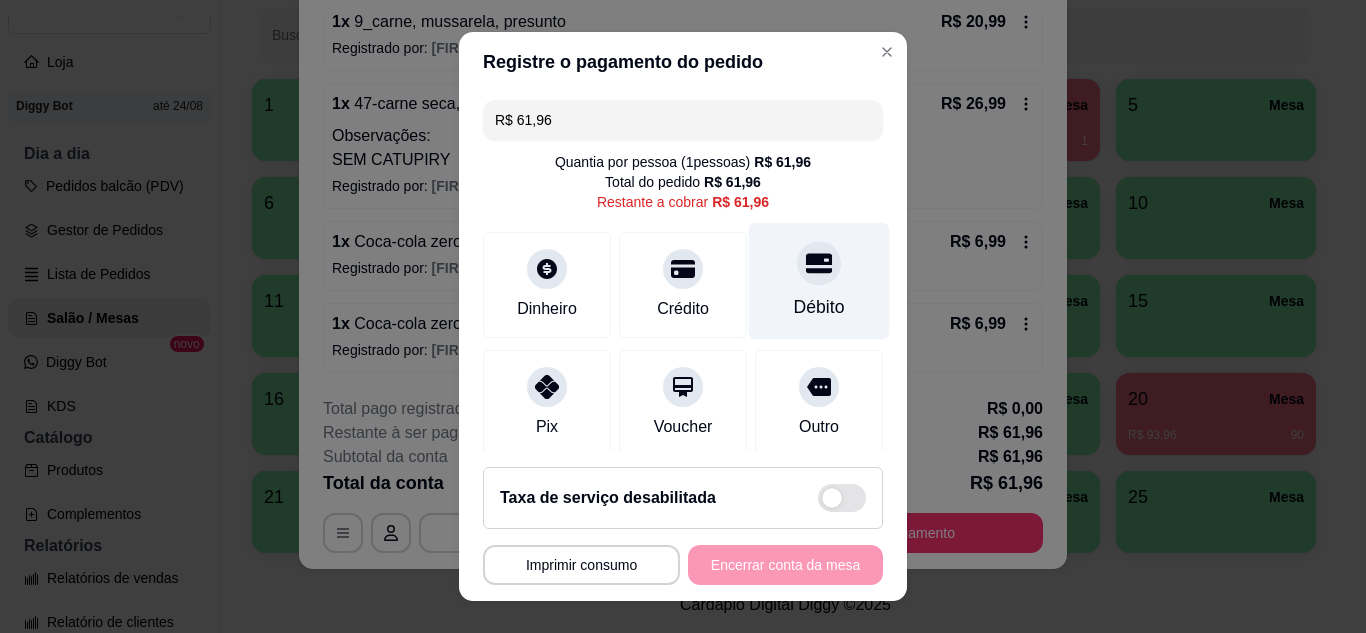 click on "Débito" at bounding box center (819, 280) 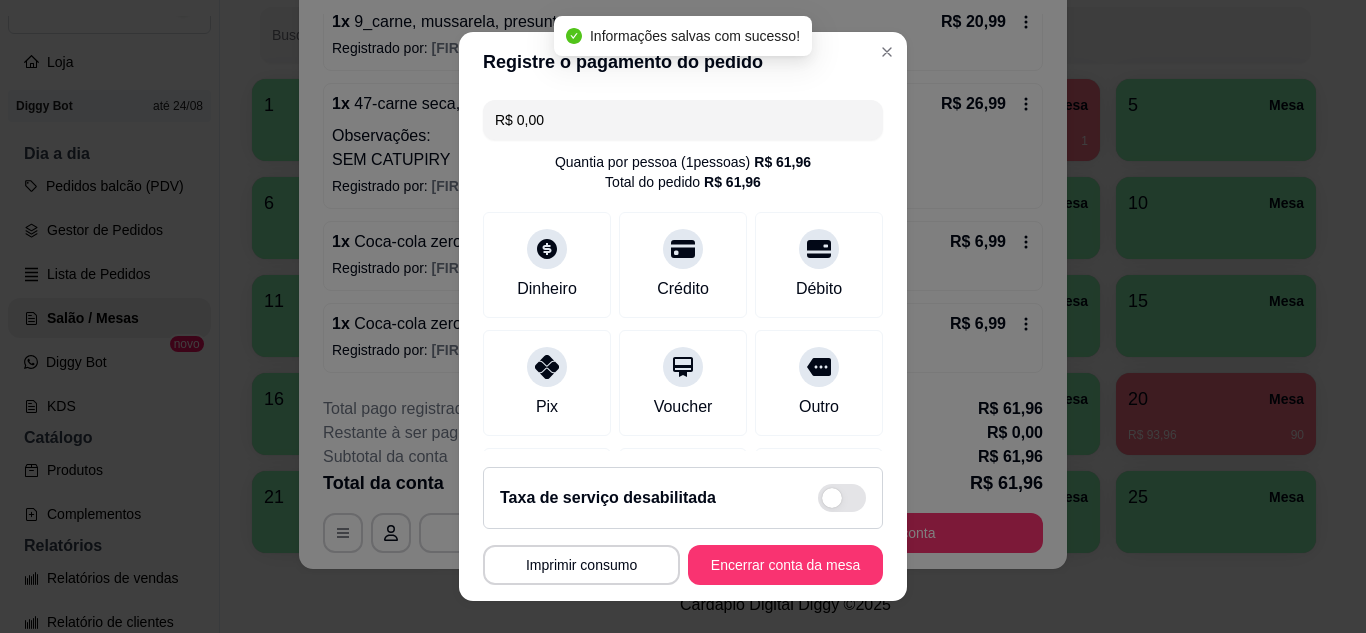 type on "R$ 0,00" 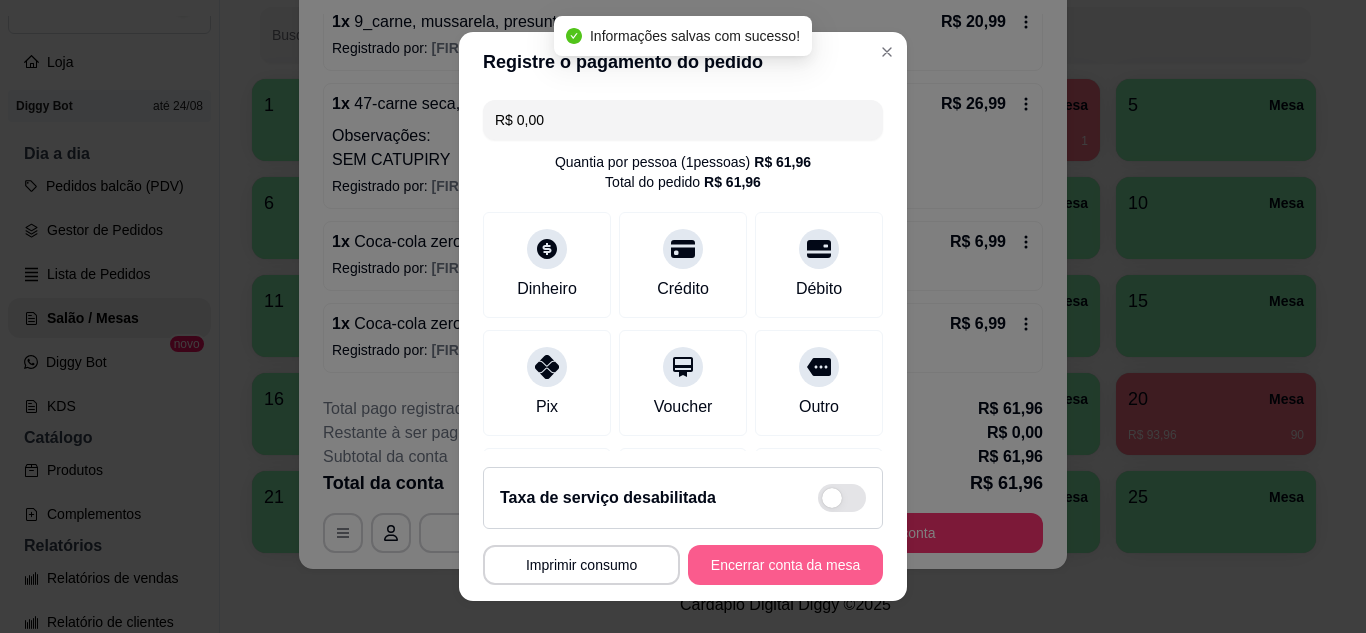 click on "Encerrar conta da mesa" at bounding box center [785, 565] 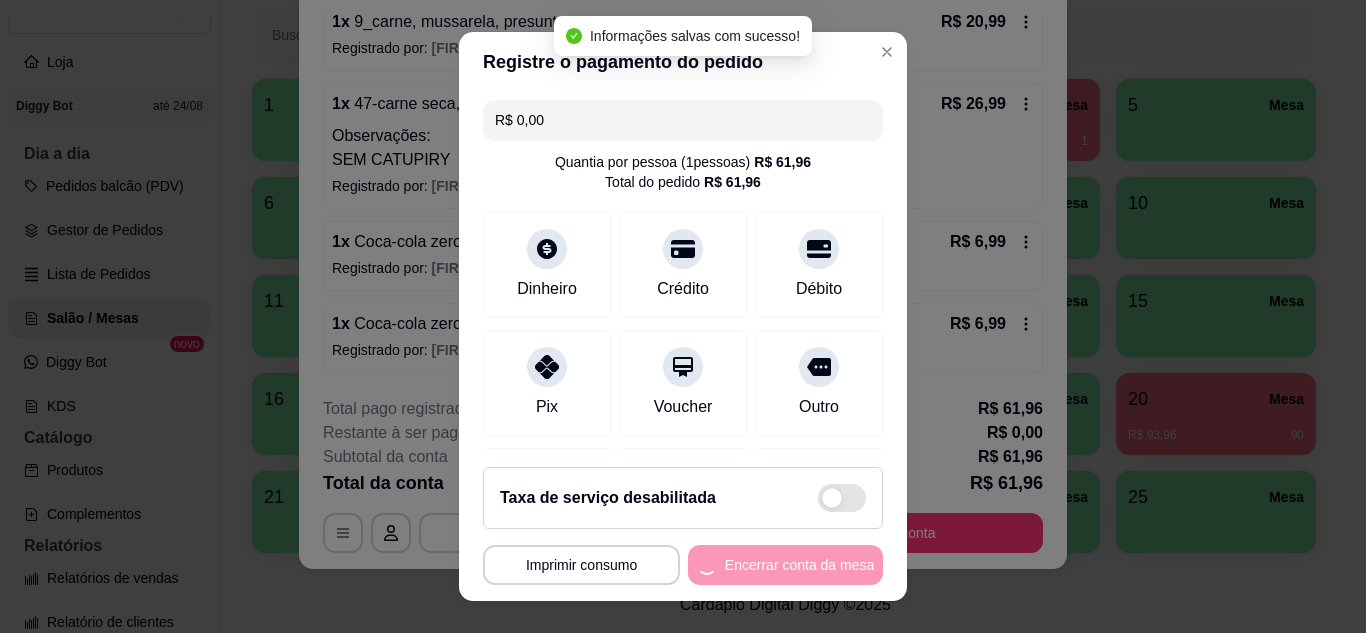 scroll, scrollTop: 0, scrollLeft: 0, axis: both 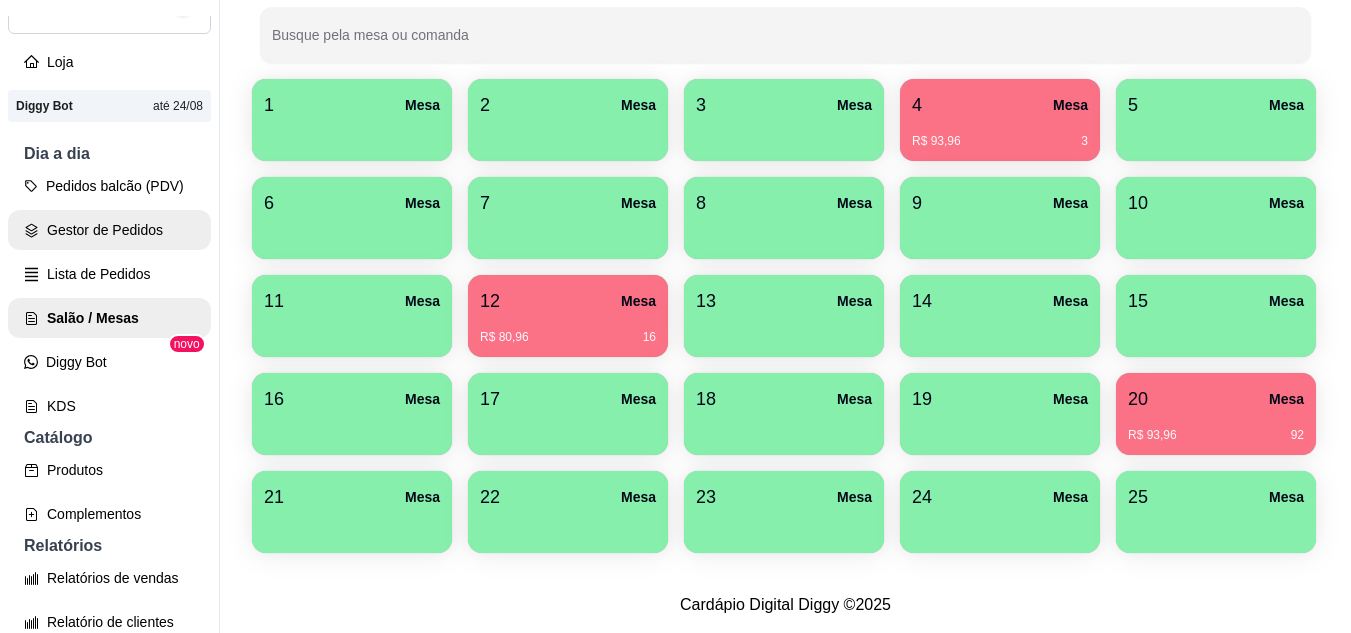 click on "Gestor de Pedidos" at bounding box center (109, 230) 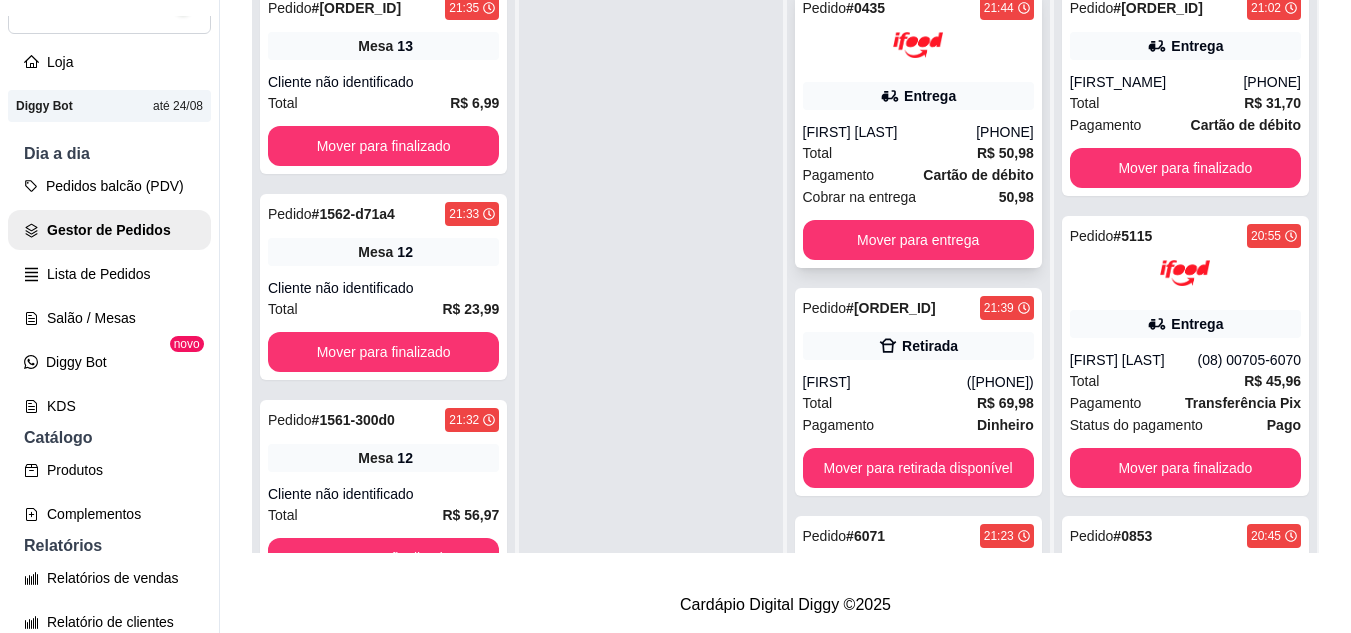 scroll, scrollTop: 0, scrollLeft: 0, axis: both 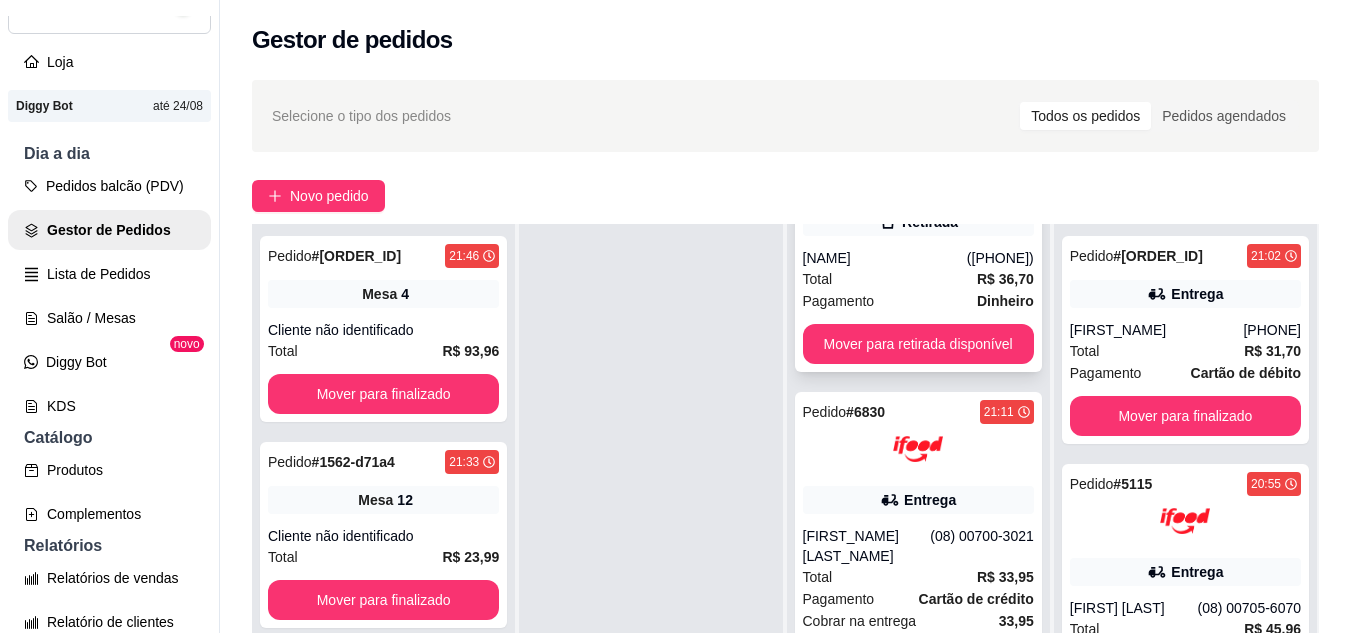 click on "Mover para retirada disponível" at bounding box center (918, 344) 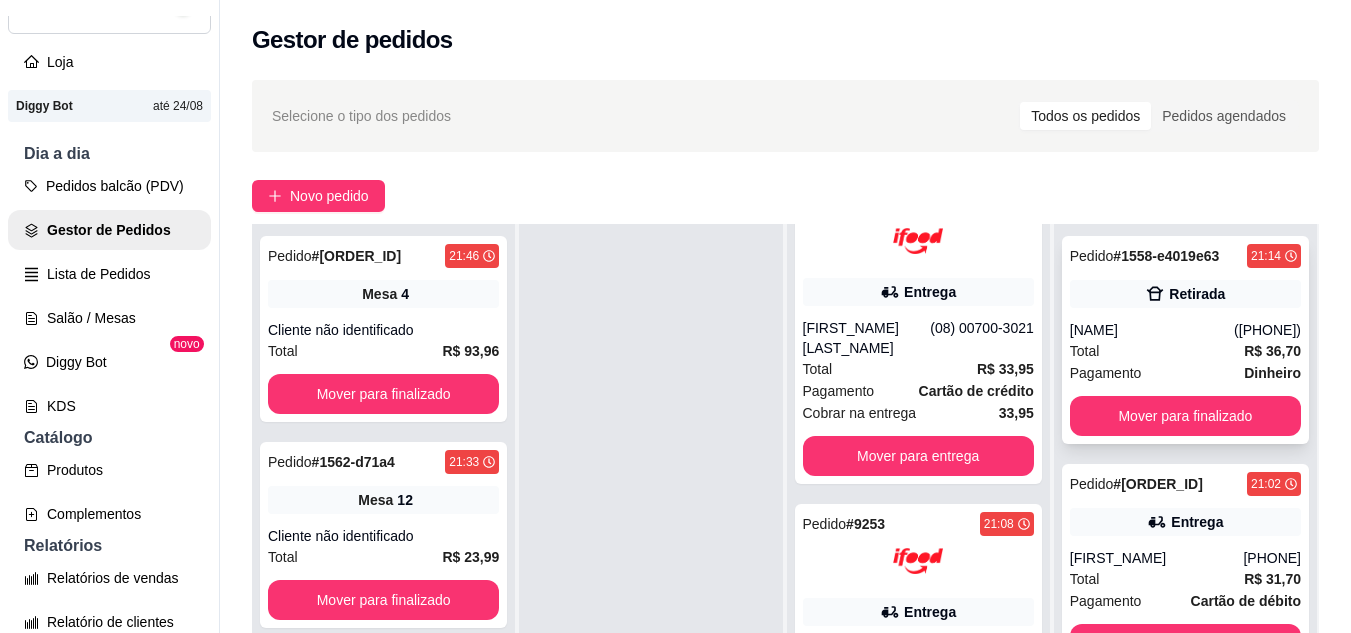 scroll, scrollTop: 672, scrollLeft: 0, axis: vertical 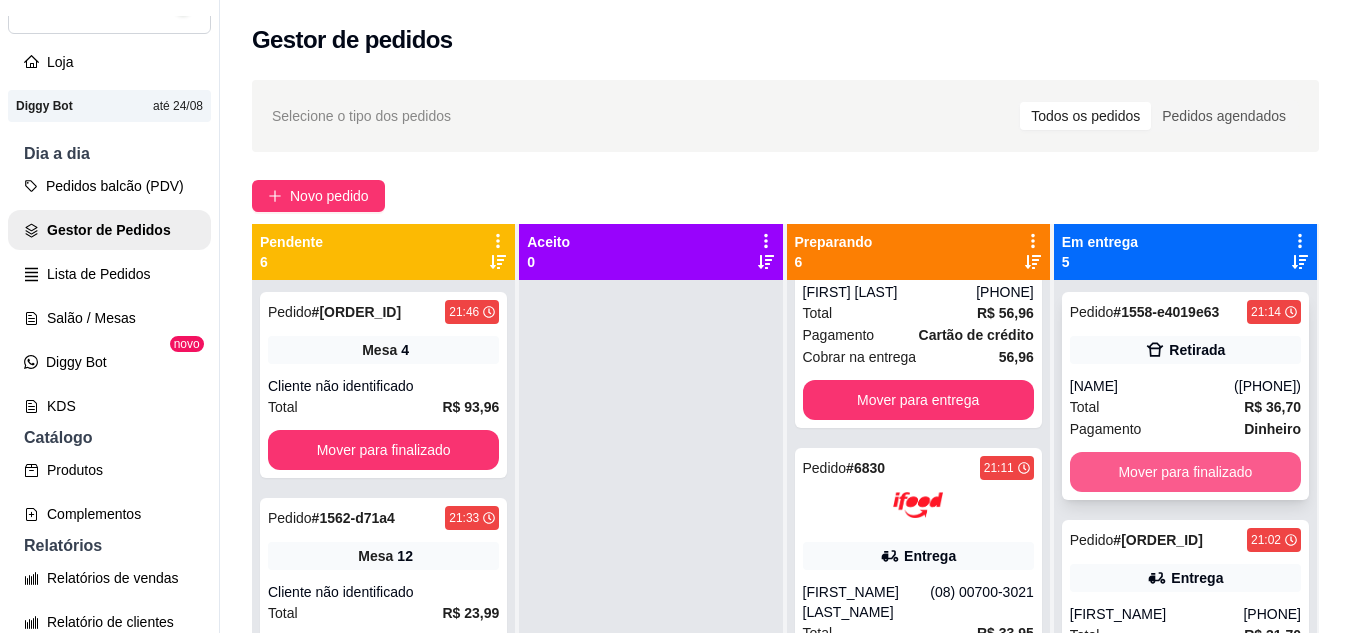 click on "Mover para finalizado" at bounding box center [1185, 472] 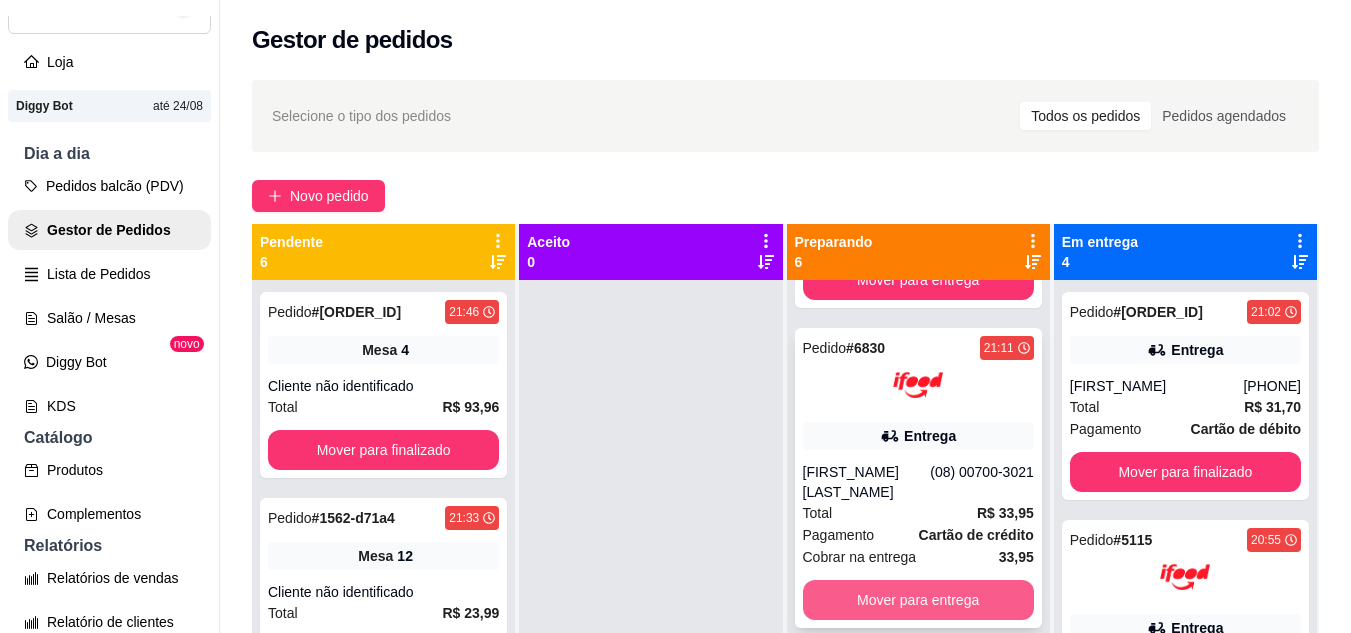 scroll, scrollTop: 1063, scrollLeft: 0, axis: vertical 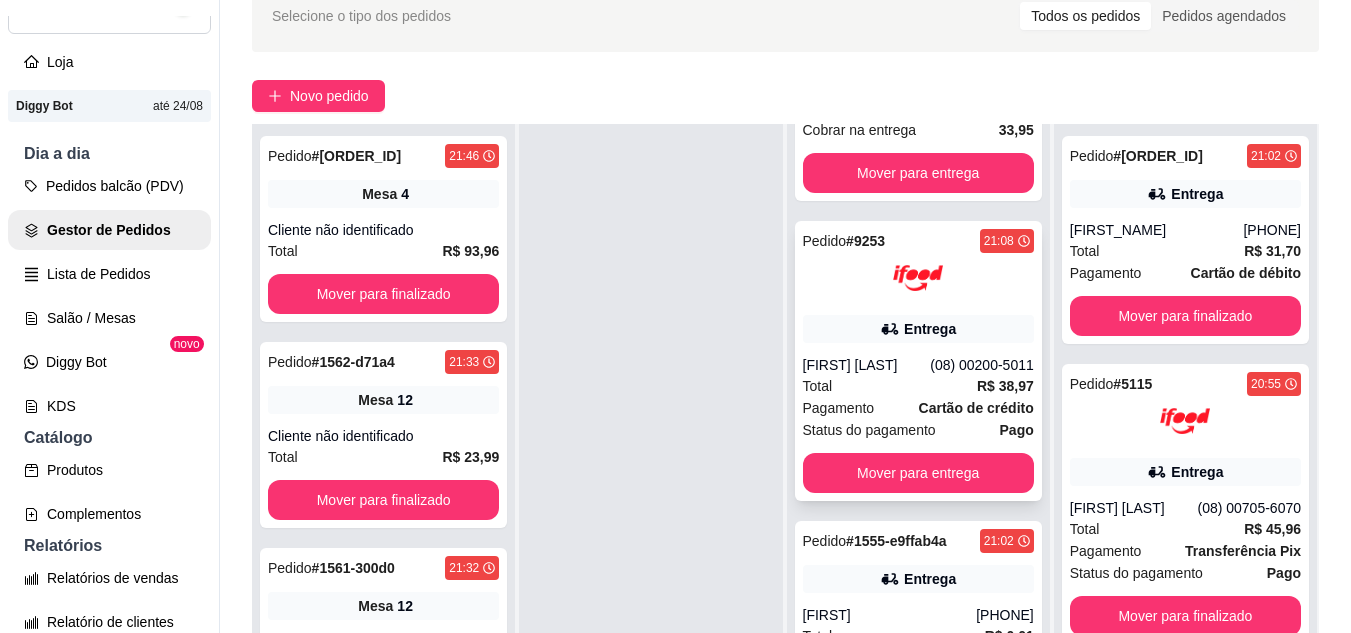 click on "Entrega" at bounding box center (918, 329) 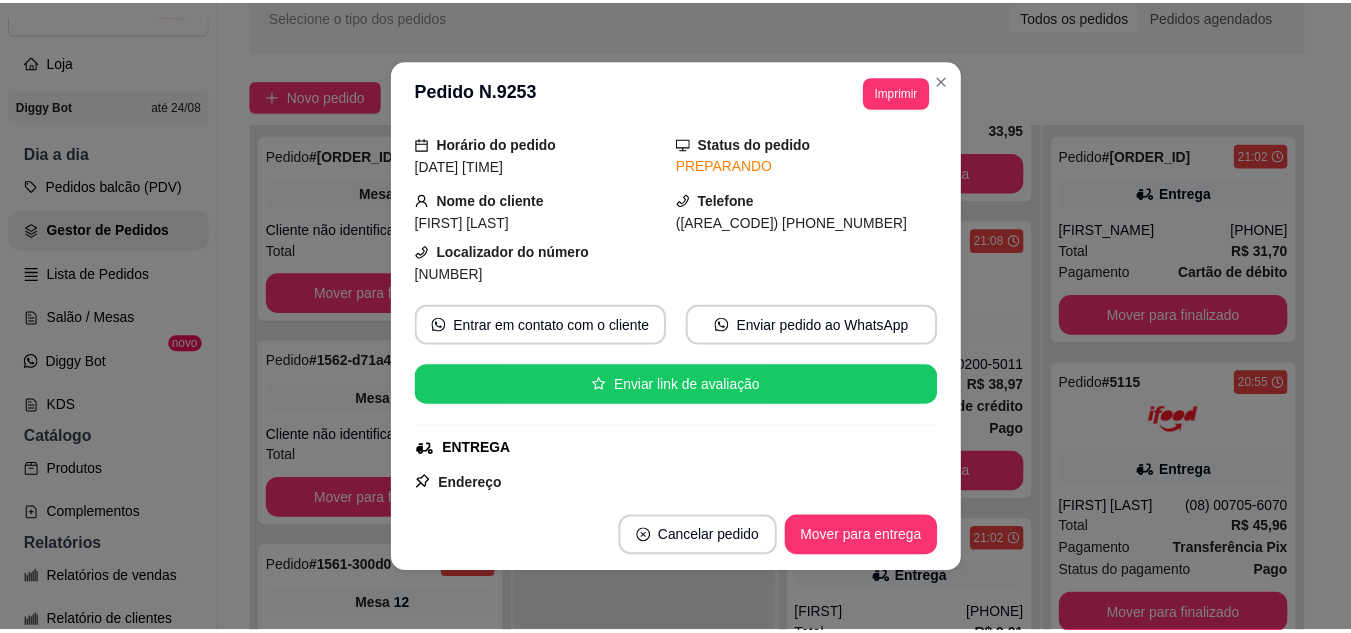 scroll, scrollTop: 100, scrollLeft: 0, axis: vertical 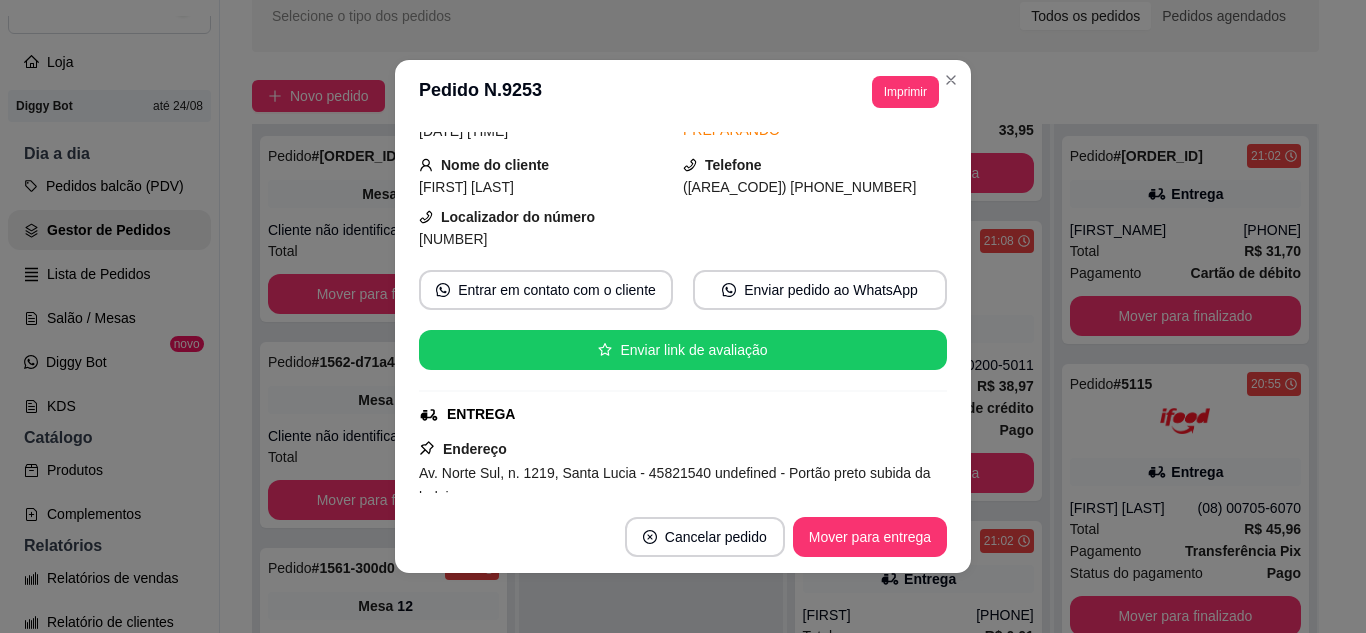 click on "Imprimir" at bounding box center (905, 92) 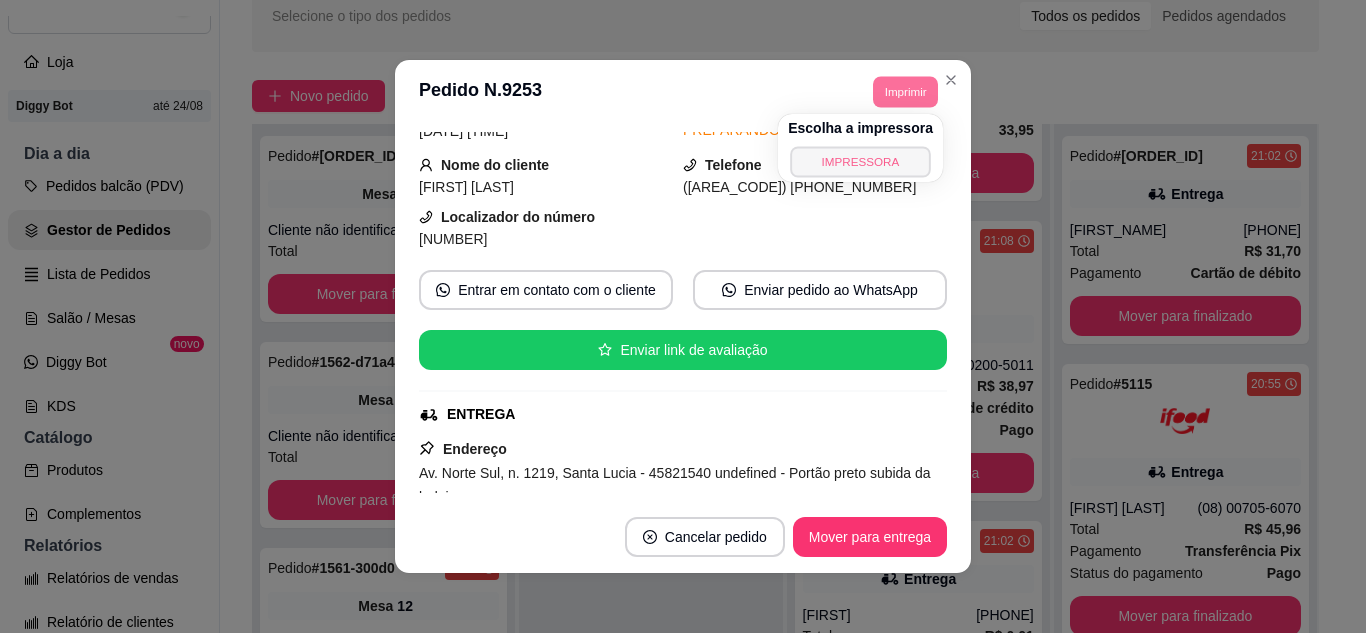 click on "IMPRESSORA" at bounding box center [860, 161] 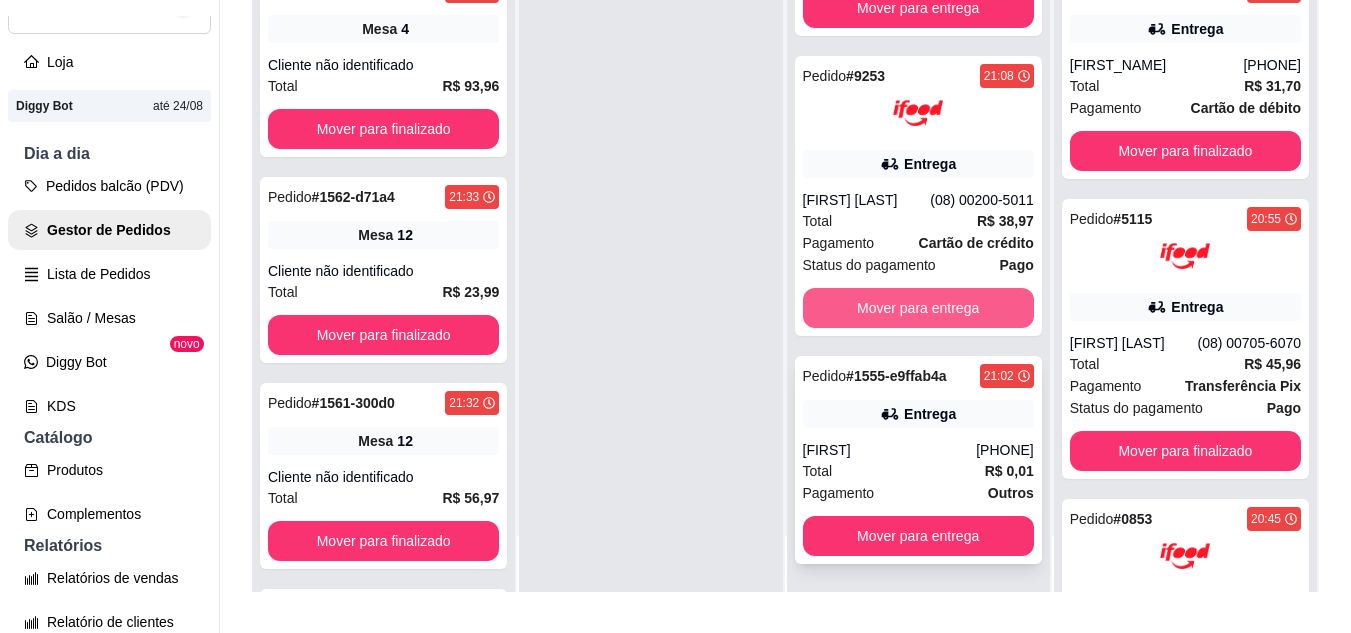 scroll, scrollTop: 319, scrollLeft: 0, axis: vertical 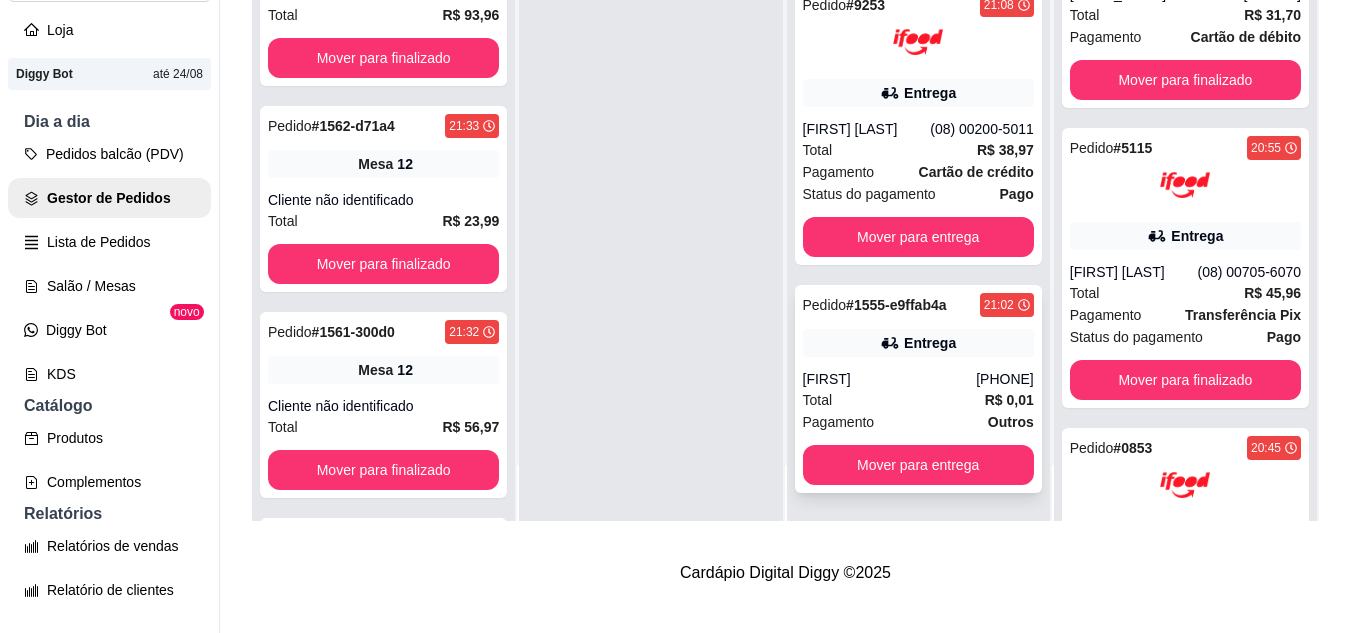 click on "[FIRST]" at bounding box center (890, 379) 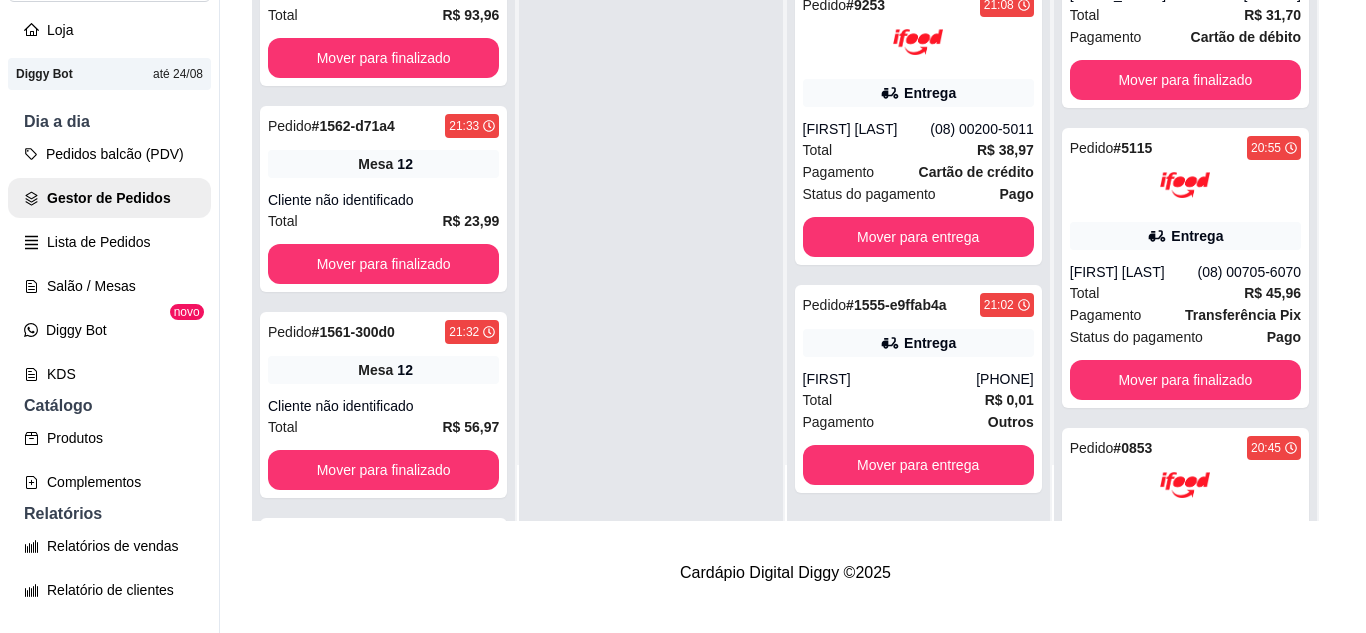 scroll, scrollTop: 100, scrollLeft: 0, axis: vertical 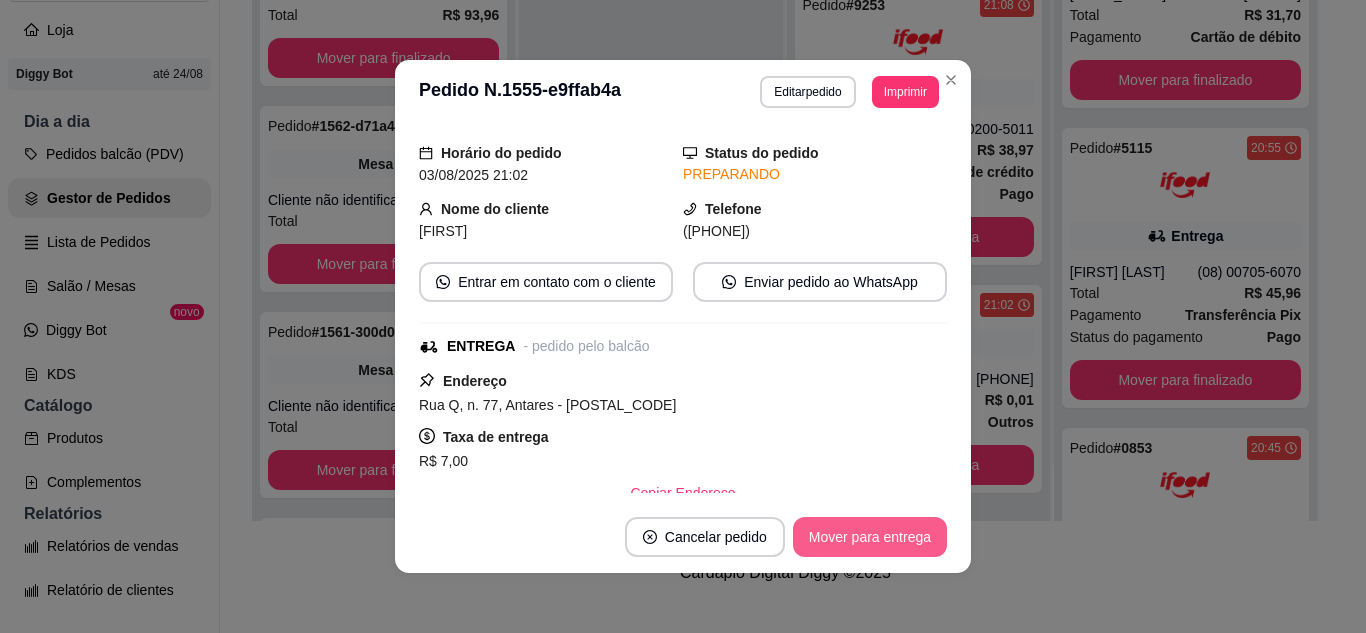 click on "Mover para entrega" at bounding box center [870, 537] 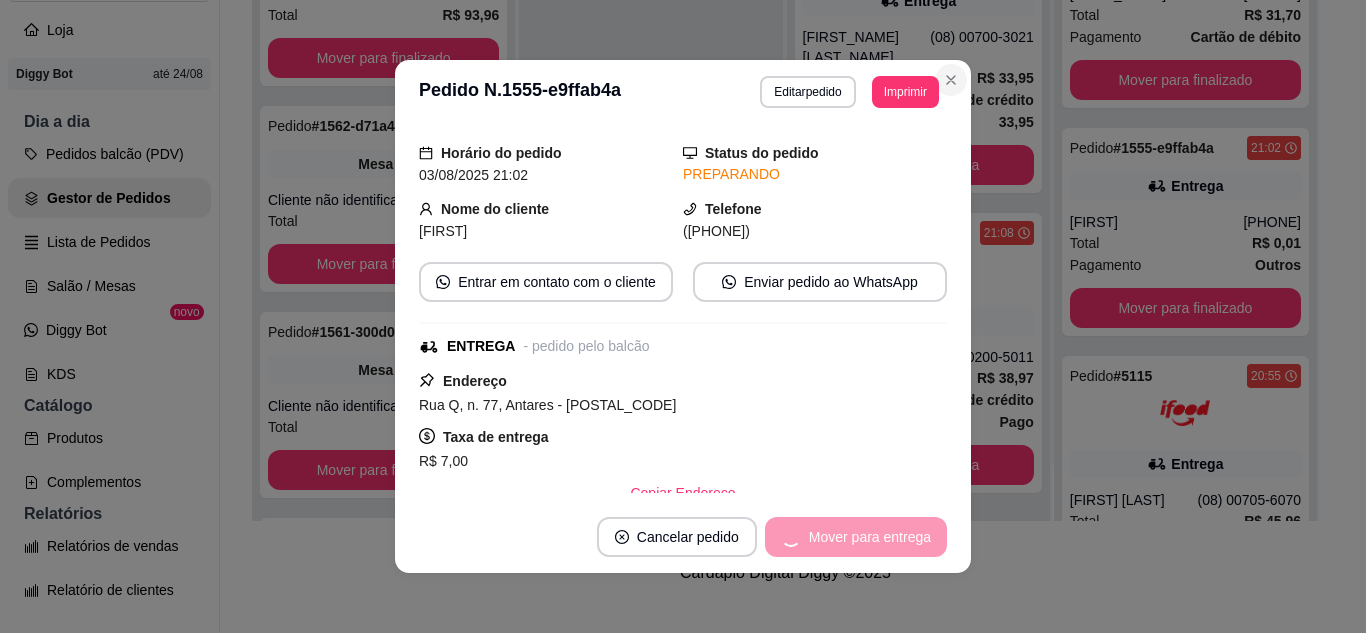 scroll, scrollTop: 835, scrollLeft: 0, axis: vertical 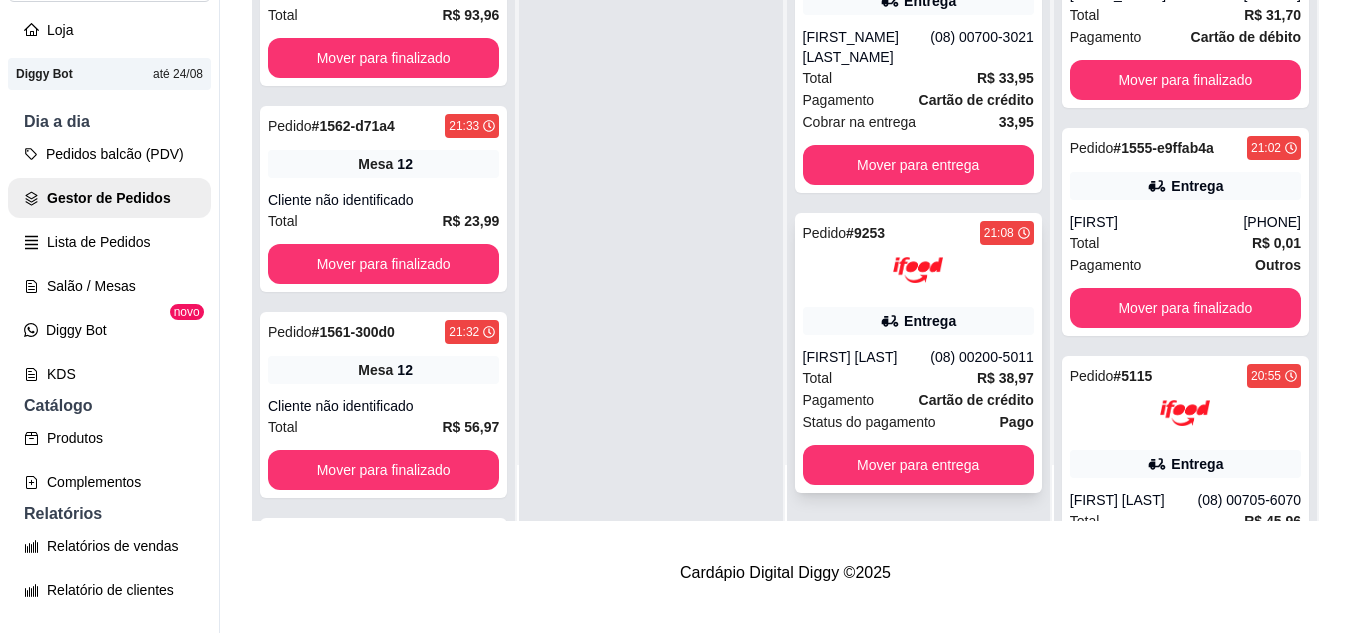 click on "Total R$ 38,97" at bounding box center [918, 378] 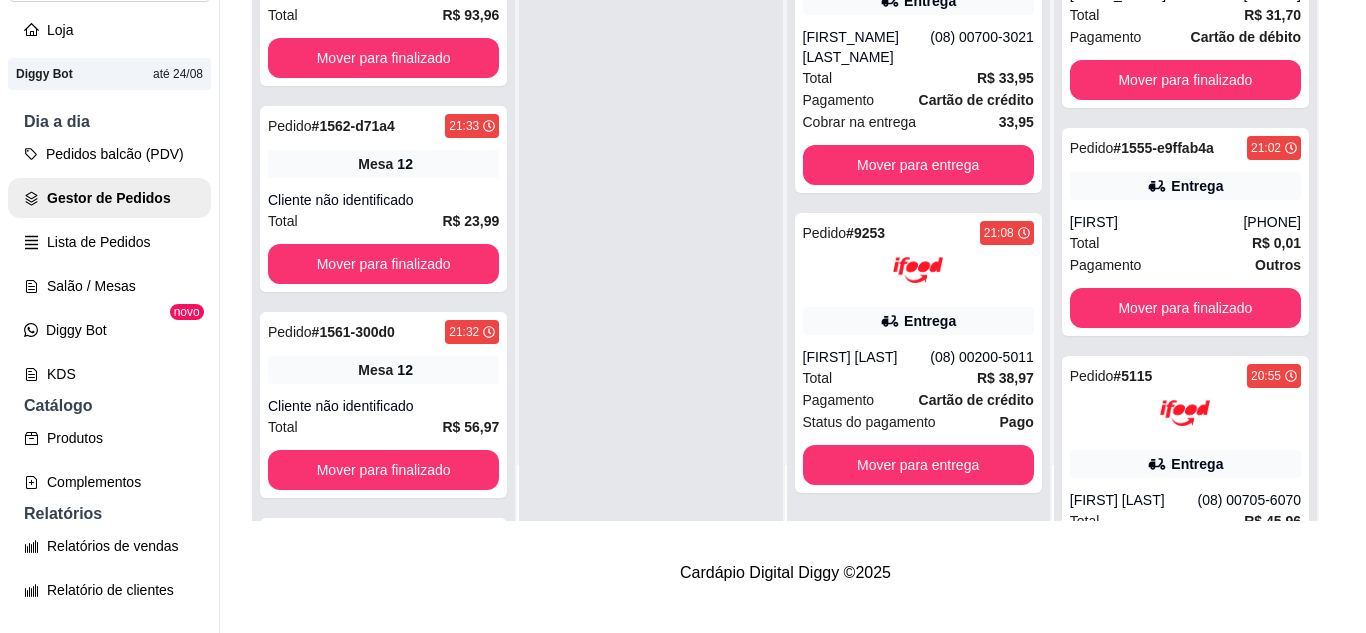 scroll, scrollTop: 100, scrollLeft: 0, axis: vertical 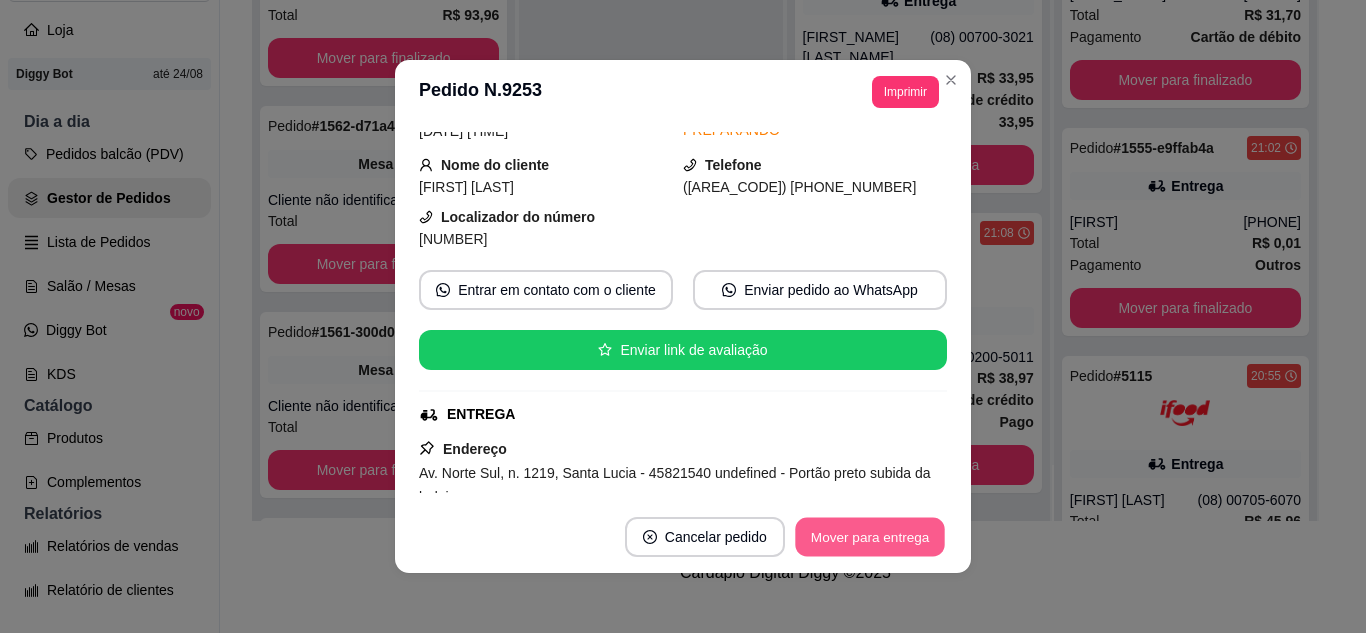 click on "Mover para entrega" at bounding box center [870, 537] 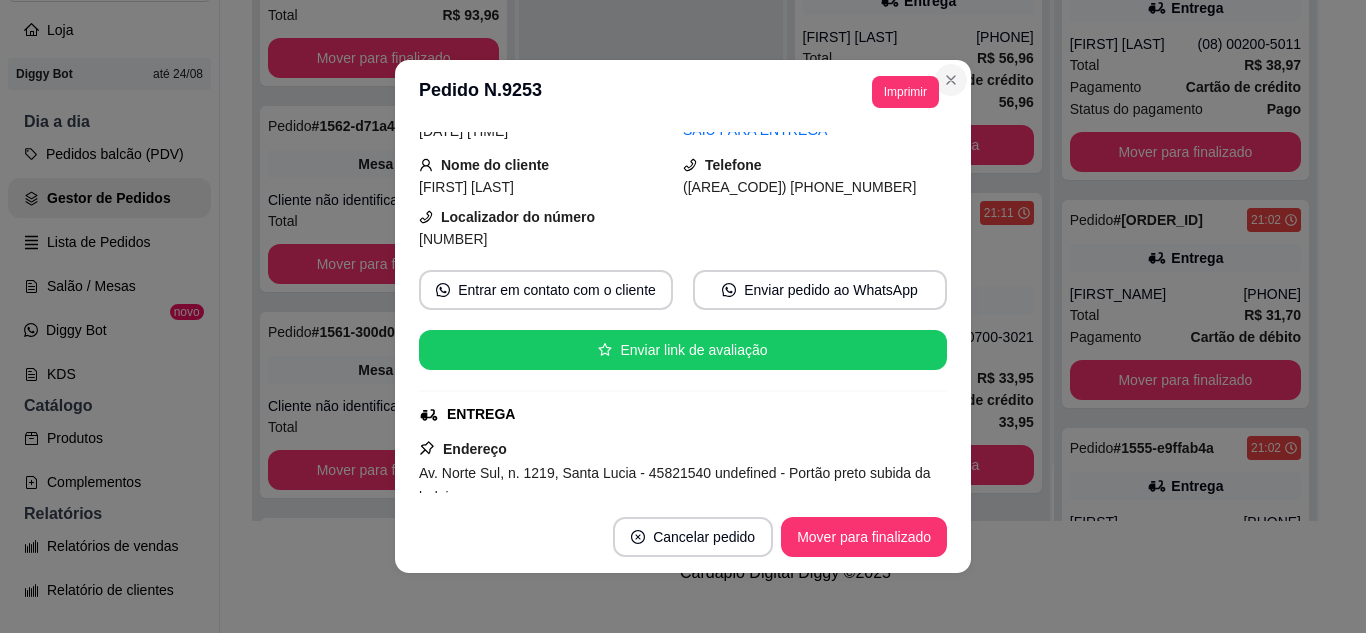 scroll, scrollTop: 535, scrollLeft: 0, axis: vertical 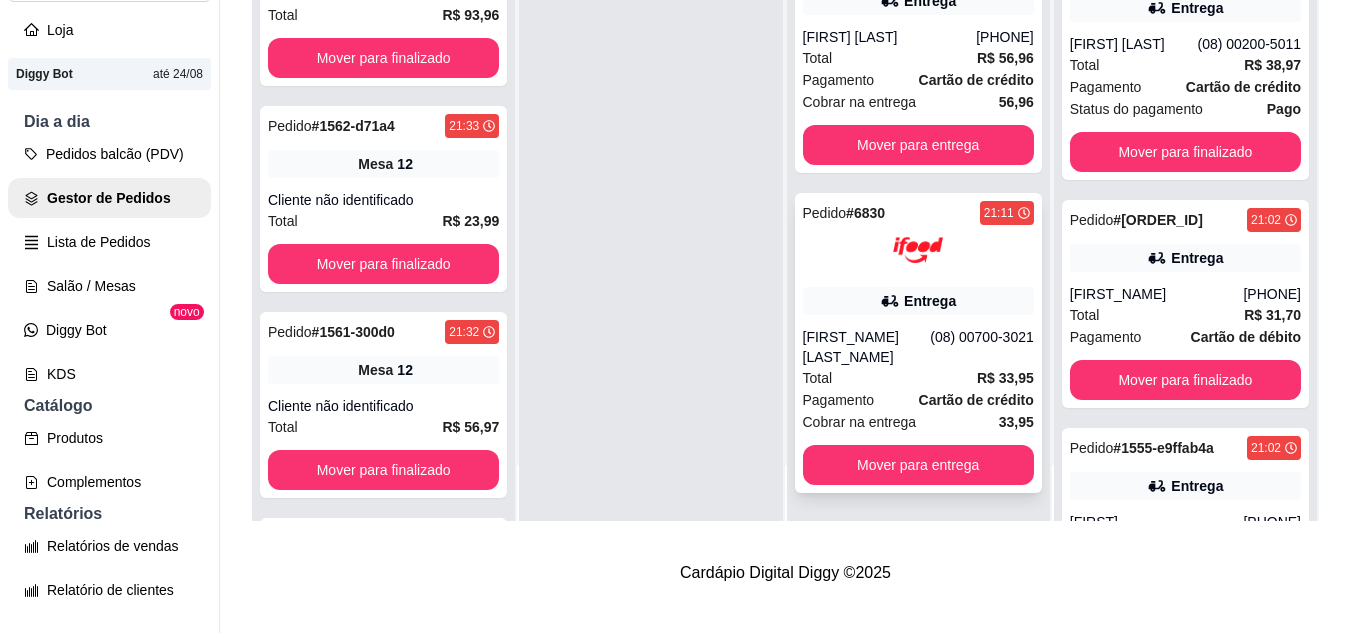 click on "Entrega" at bounding box center [930, 301] 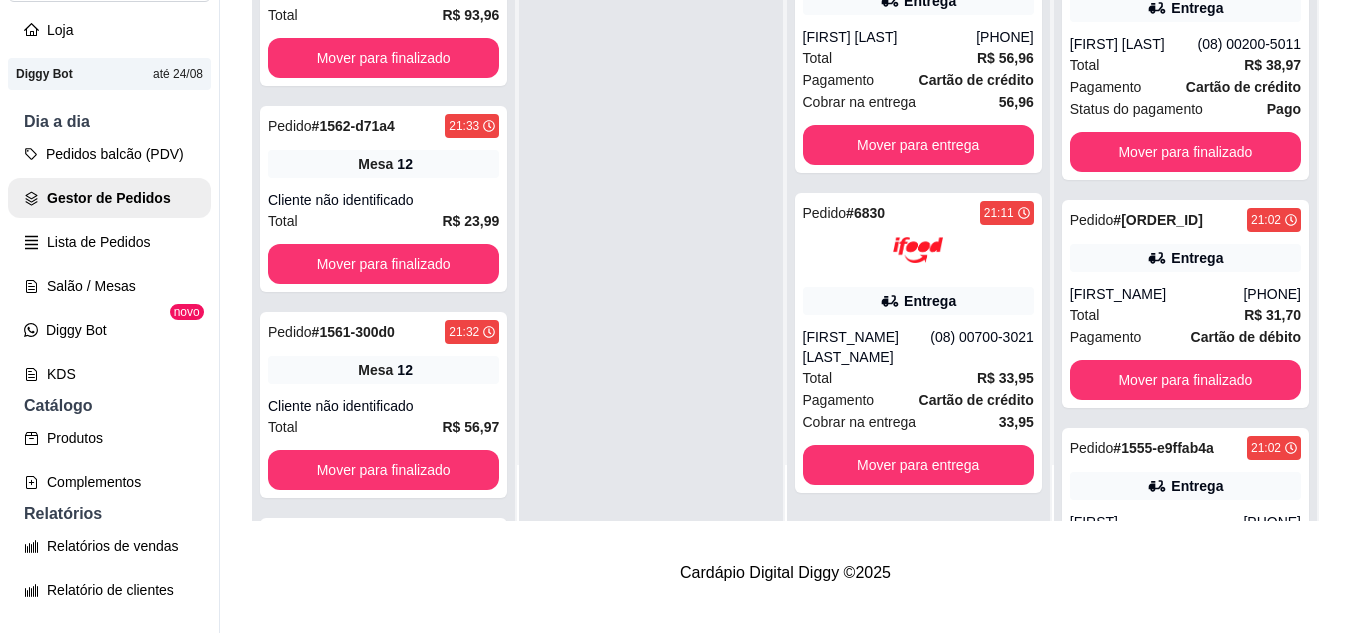 scroll, scrollTop: 100, scrollLeft: 0, axis: vertical 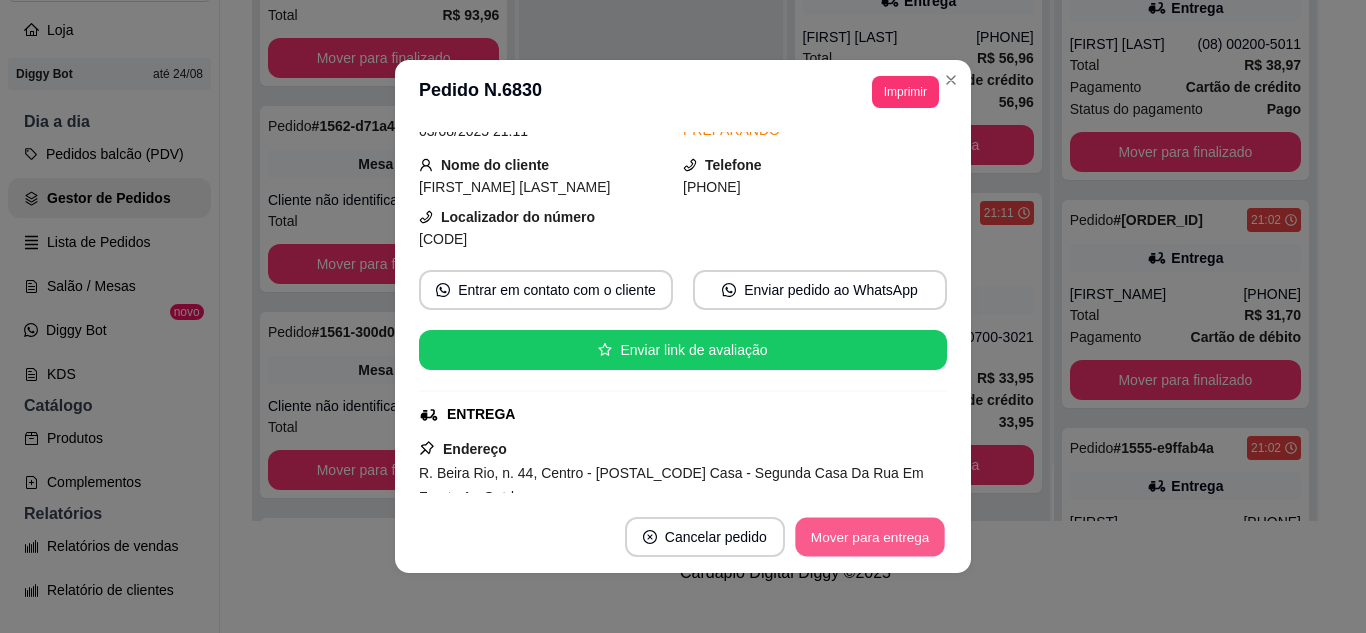 click on "Mover para entrega" at bounding box center (870, 537) 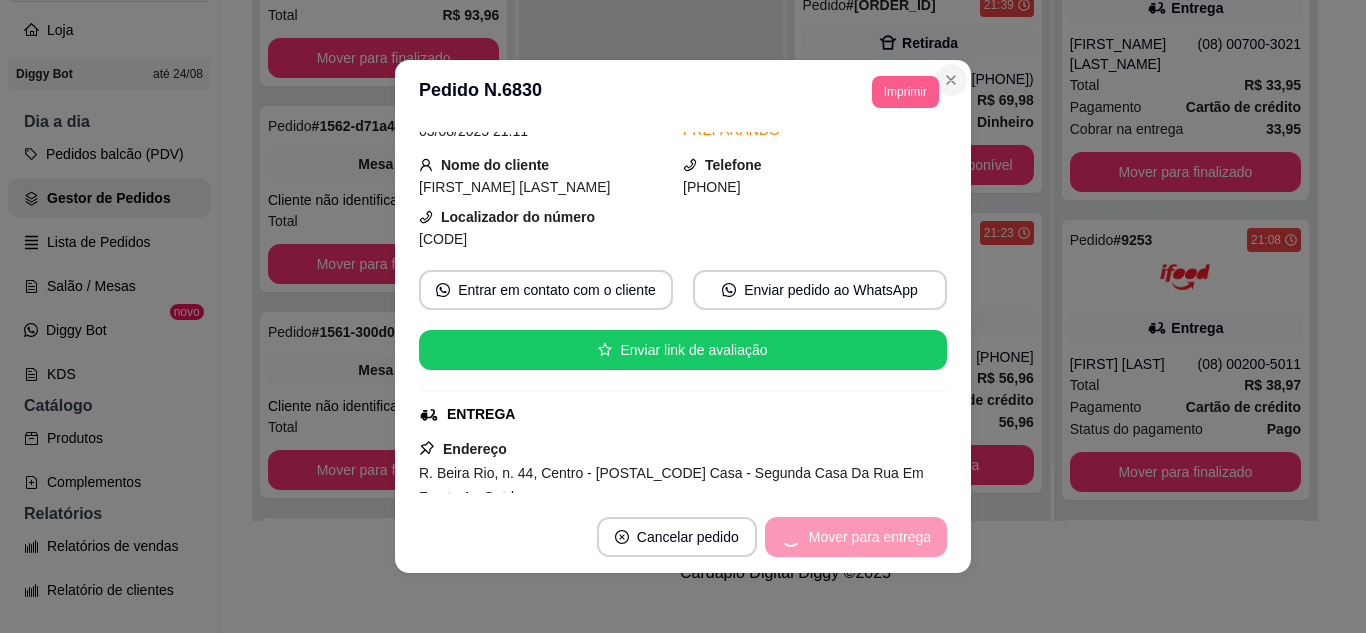 scroll, scrollTop: 235, scrollLeft: 0, axis: vertical 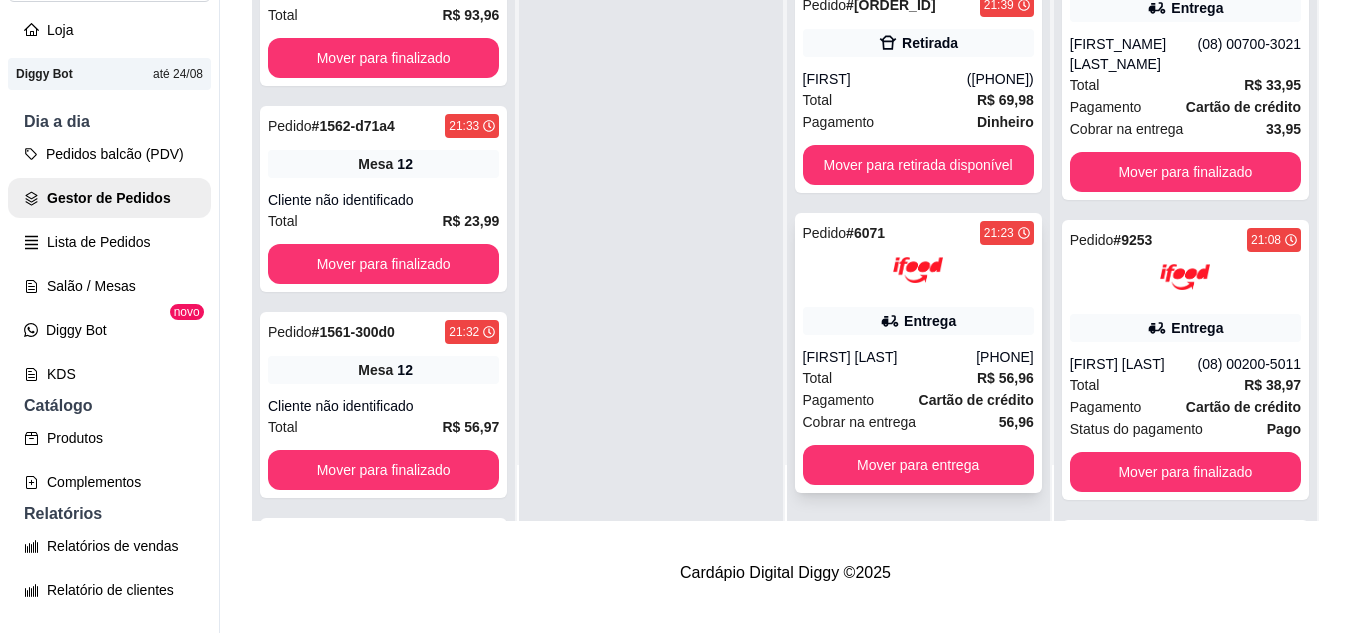 click on "Entrega" at bounding box center [918, 321] 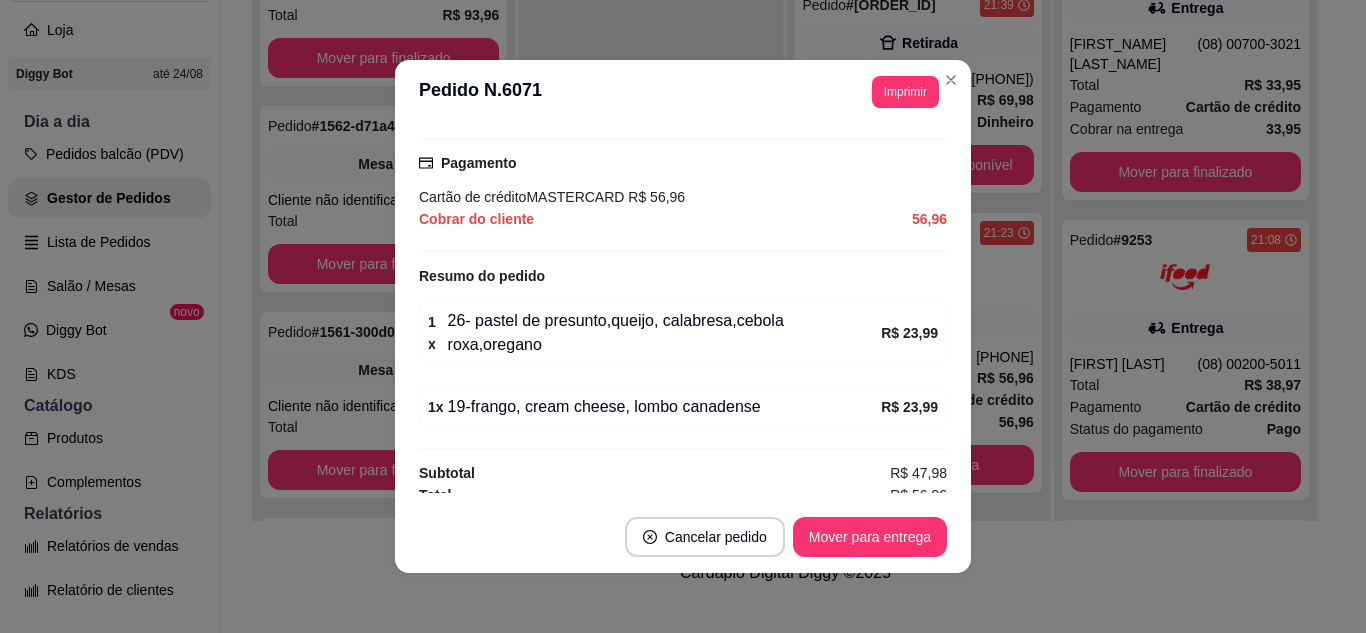 scroll, scrollTop: 600, scrollLeft: 0, axis: vertical 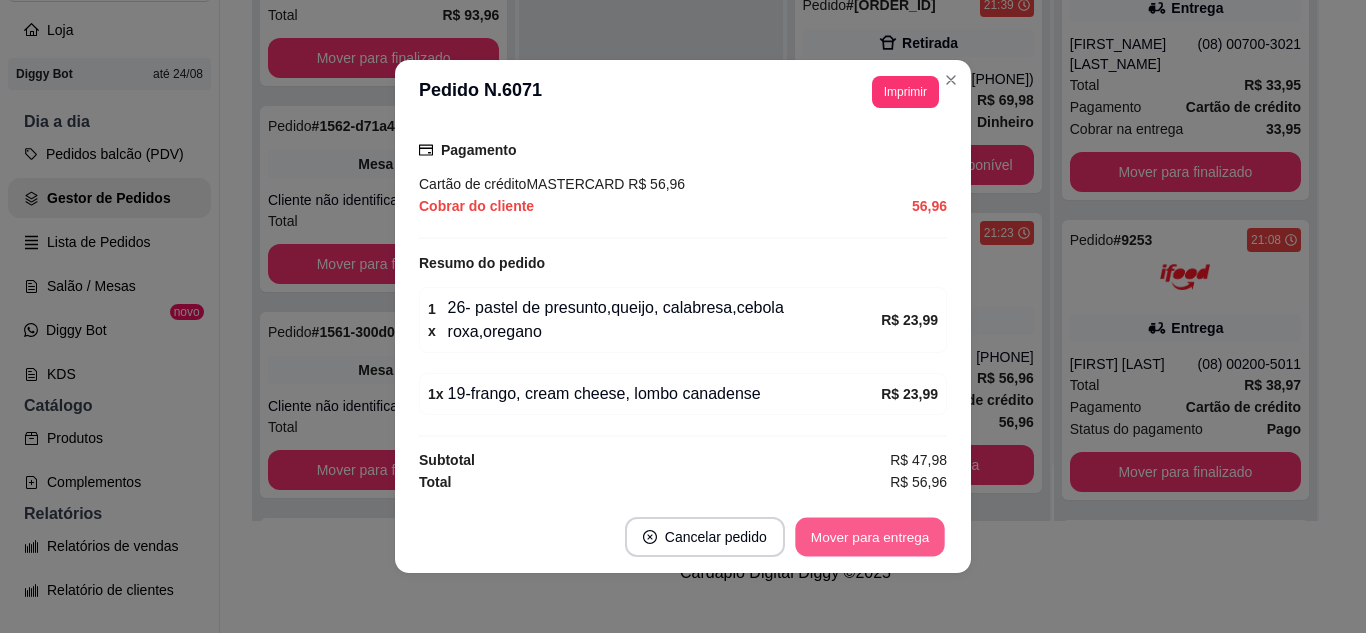 click on "Mover para entrega" at bounding box center (870, 537) 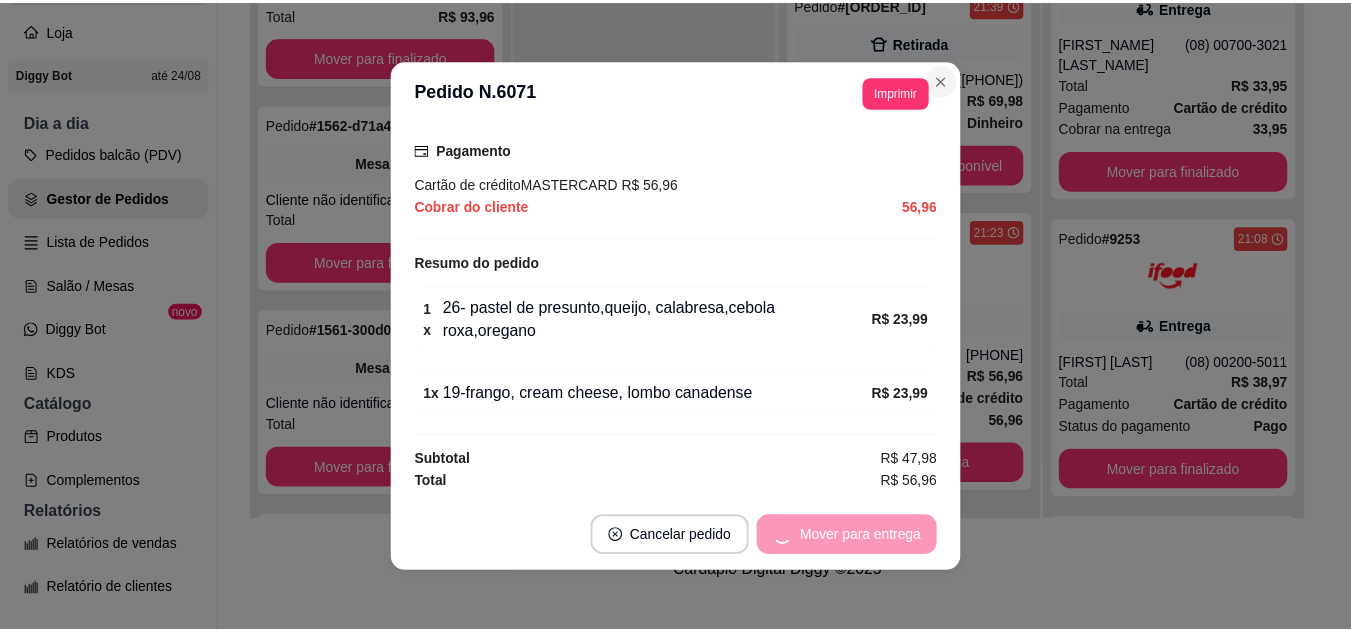 scroll, scrollTop: 0, scrollLeft: 0, axis: both 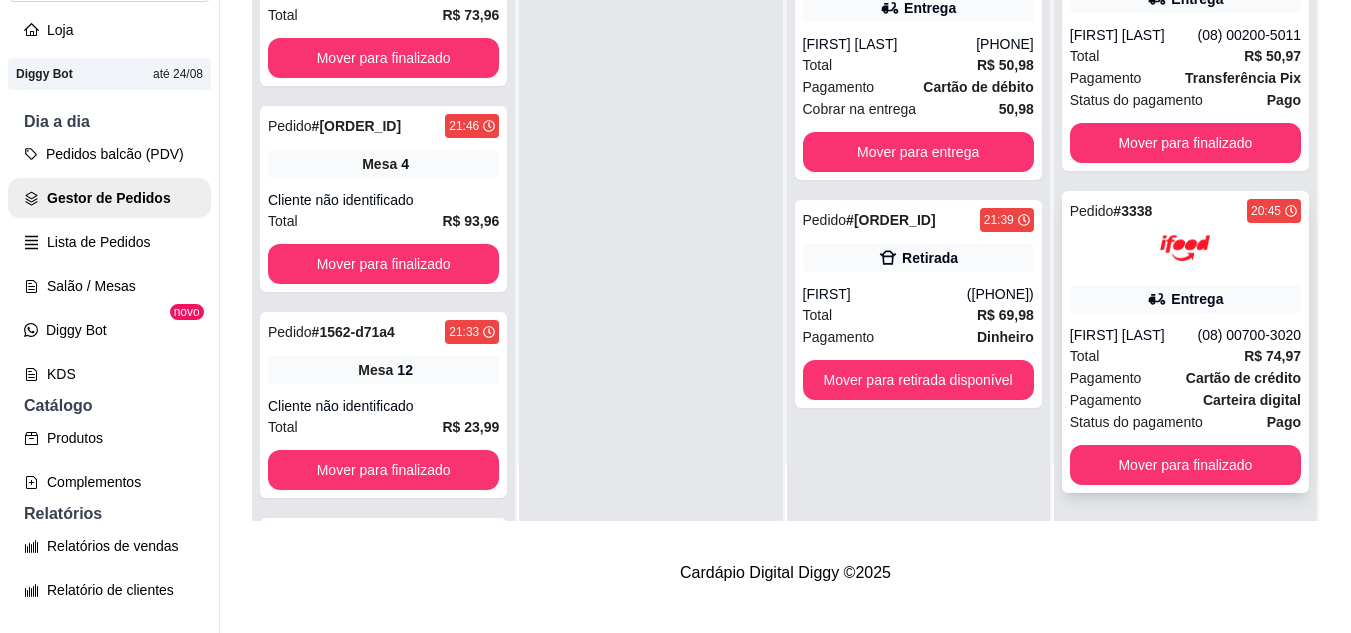 click on "Total R$ 74,97" at bounding box center [1185, 356] 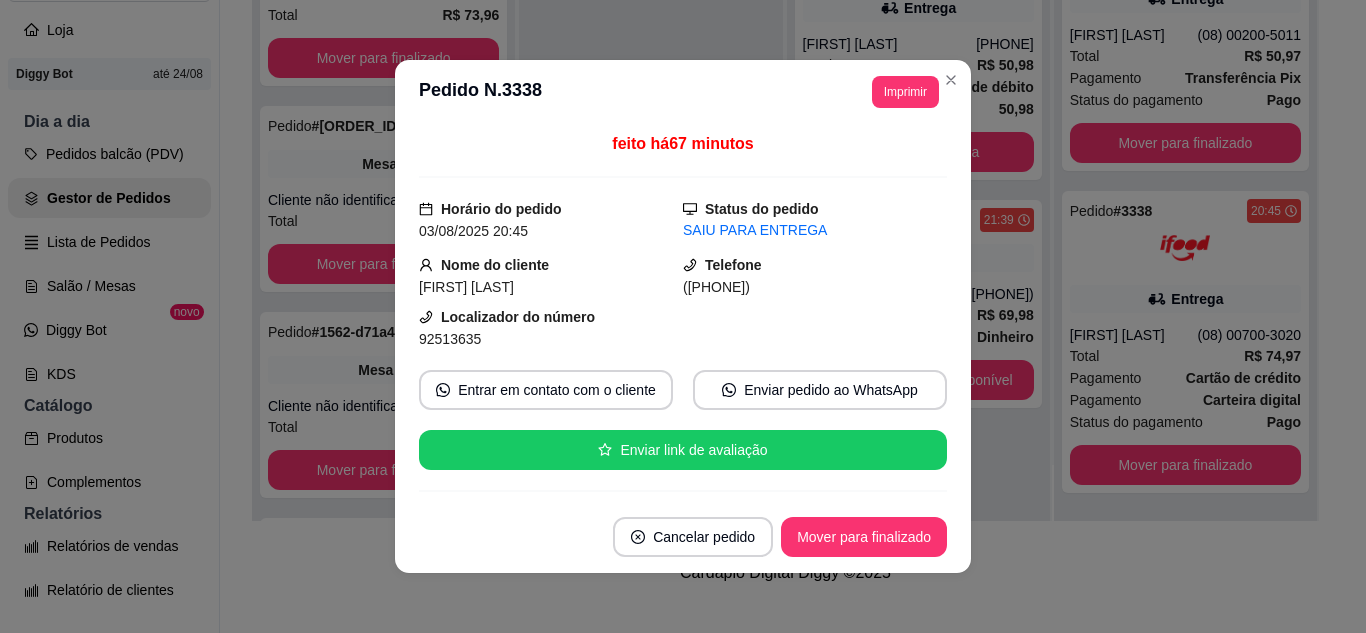 scroll, scrollTop: 200, scrollLeft: 0, axis: vertical 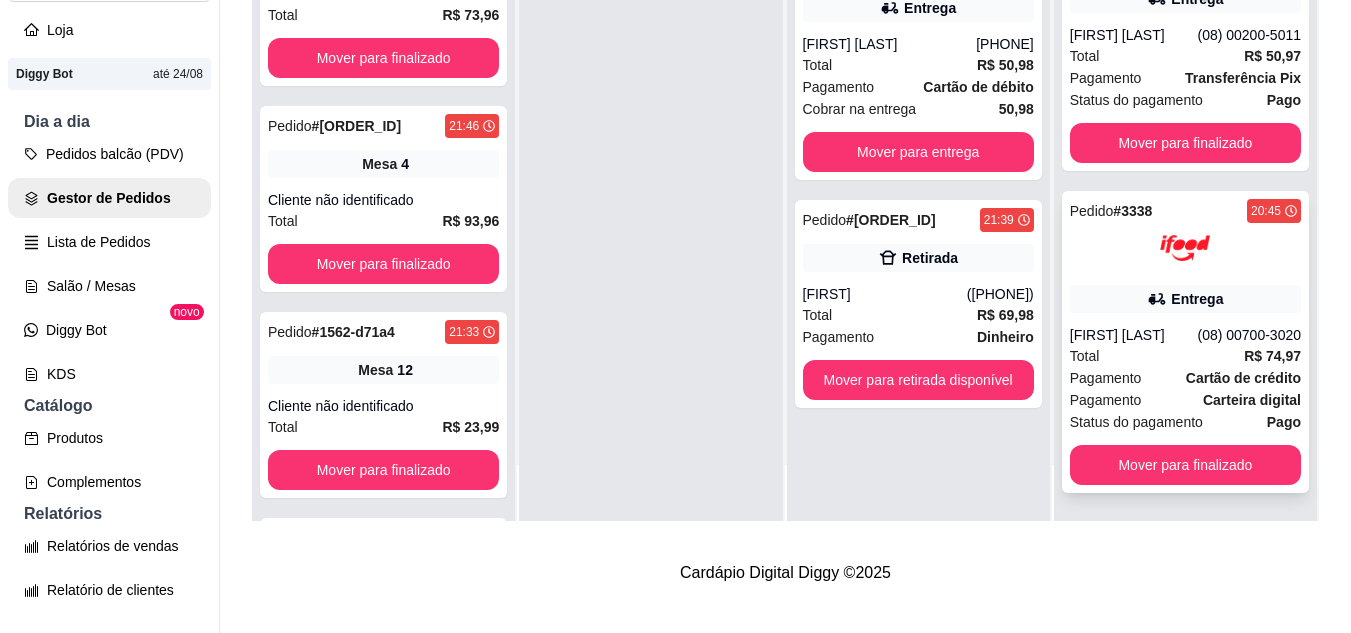 click on "Entrega" at bounding box center [1185, 299] 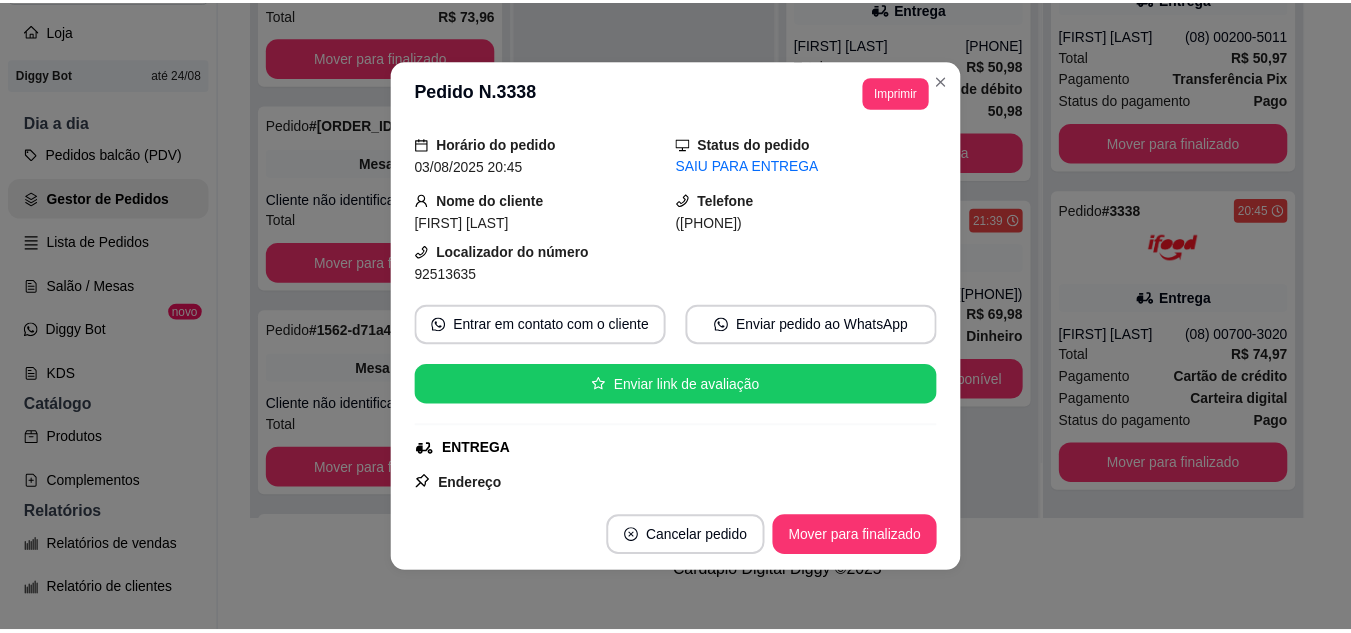 scroll, scrollTop: 200, scrollLeft: 0, axis: vertical 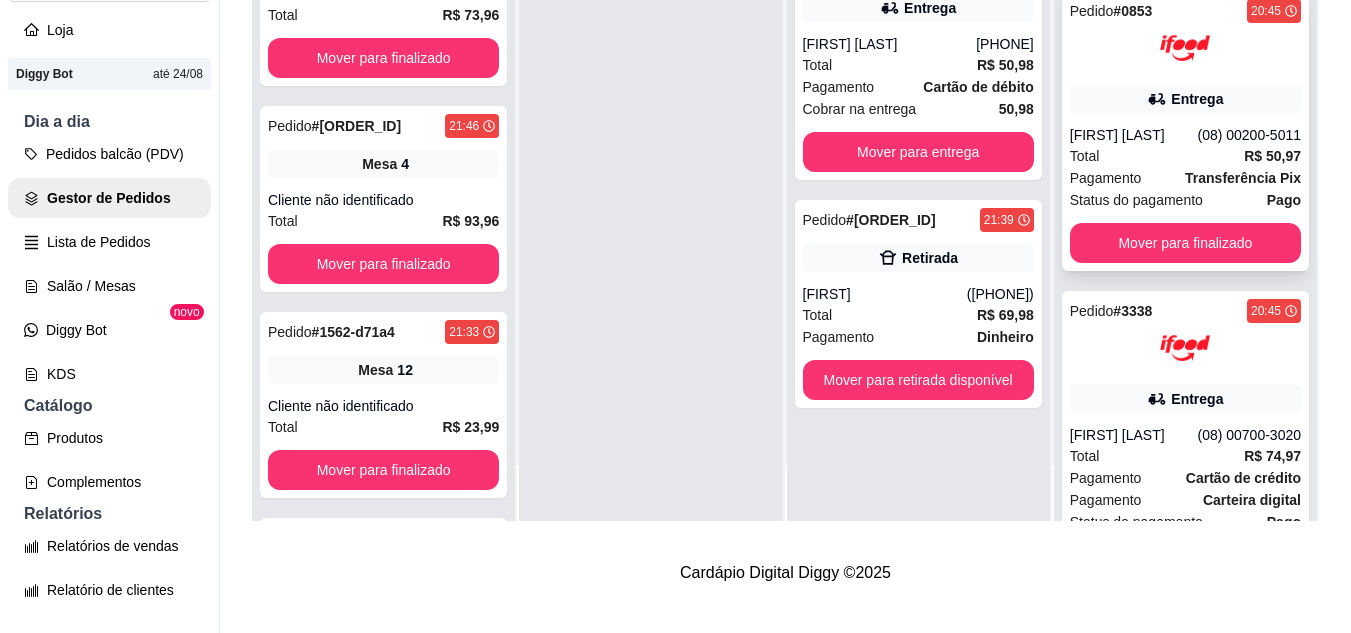 click on "Pagamento" at bounding box center [1106, 178] 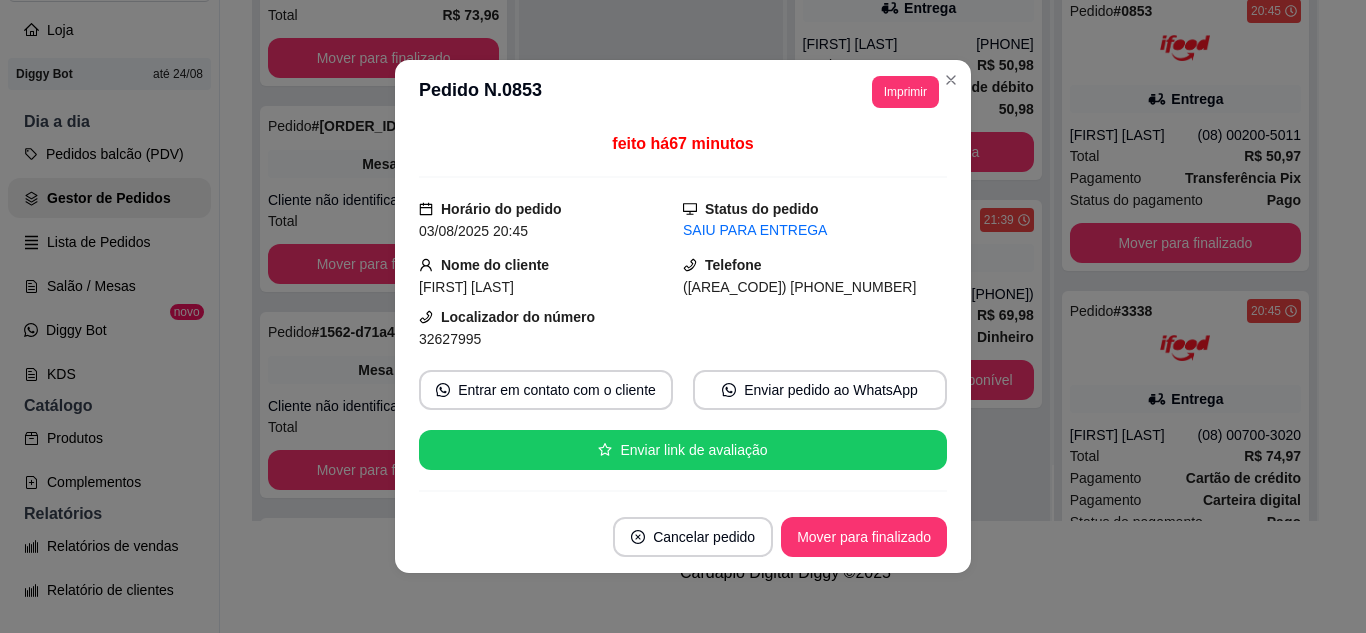 scroll, scrollTop: 4, scrollLeft: 0, axis: vertical 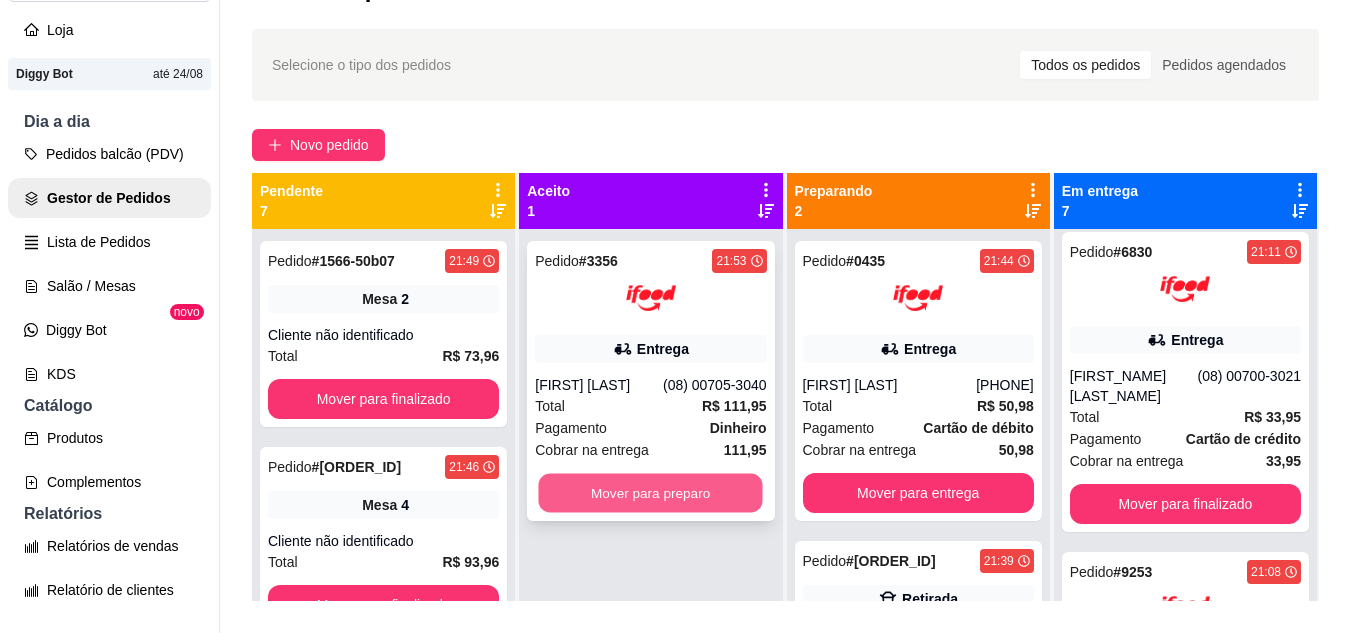 click on "Mover para preparo" at bounding box center (651, 493) 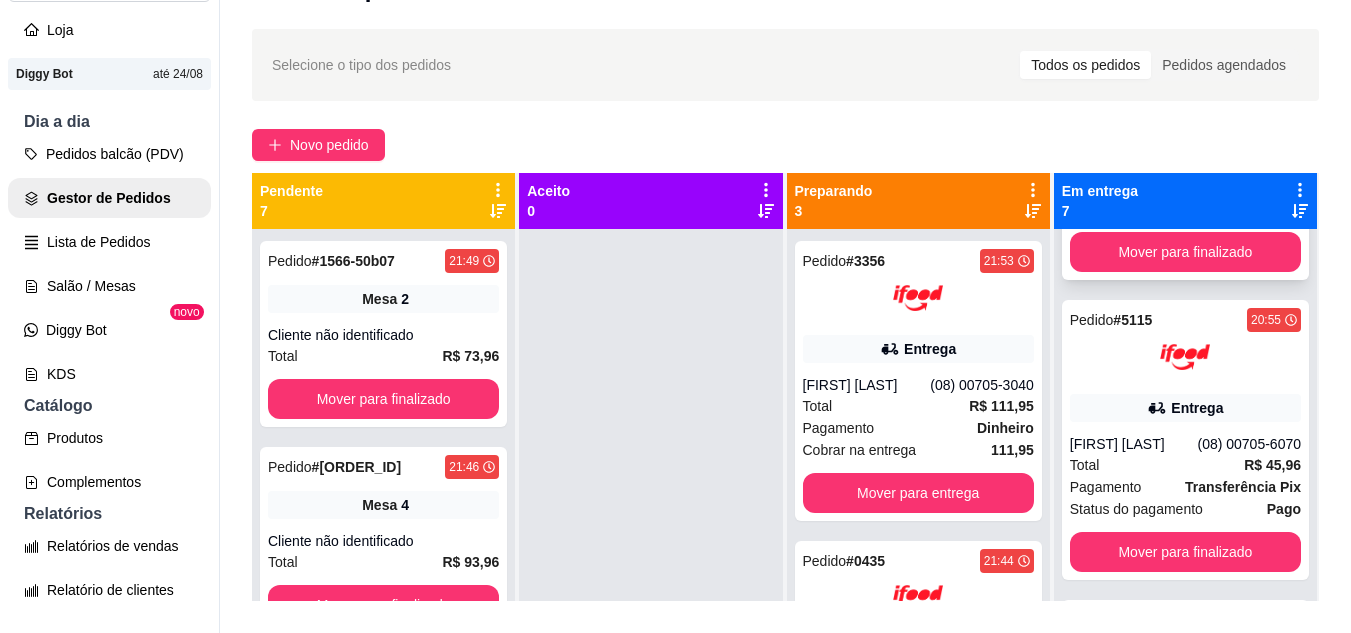 scroll, scrollTop: 1385, scrollLeft: 0, axis: vertical 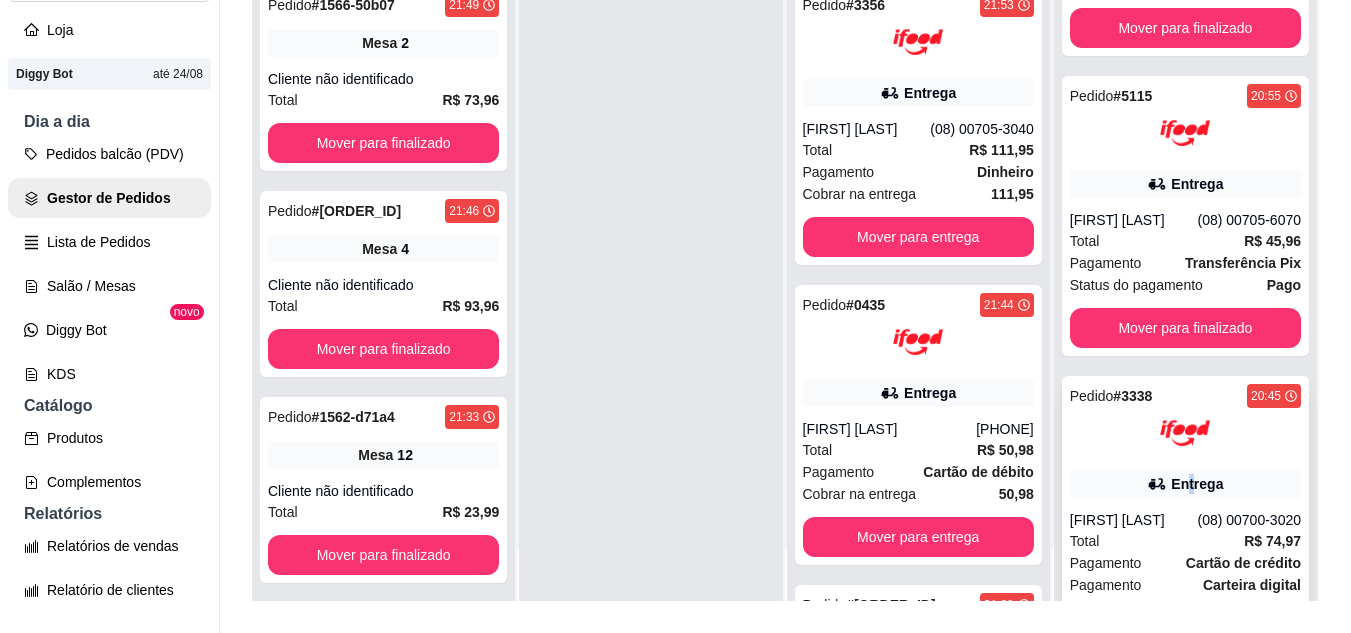 click on "Pedido  # 3338 [TIME] Entrega [FIRST] [LAST] ([PHONE]) Total R$ 74,97 Pagamento Cartão de crédito Pagamento Carteira digital Status do pagamento Pago Mover para finalizado" at bounding box center [1185, 527] 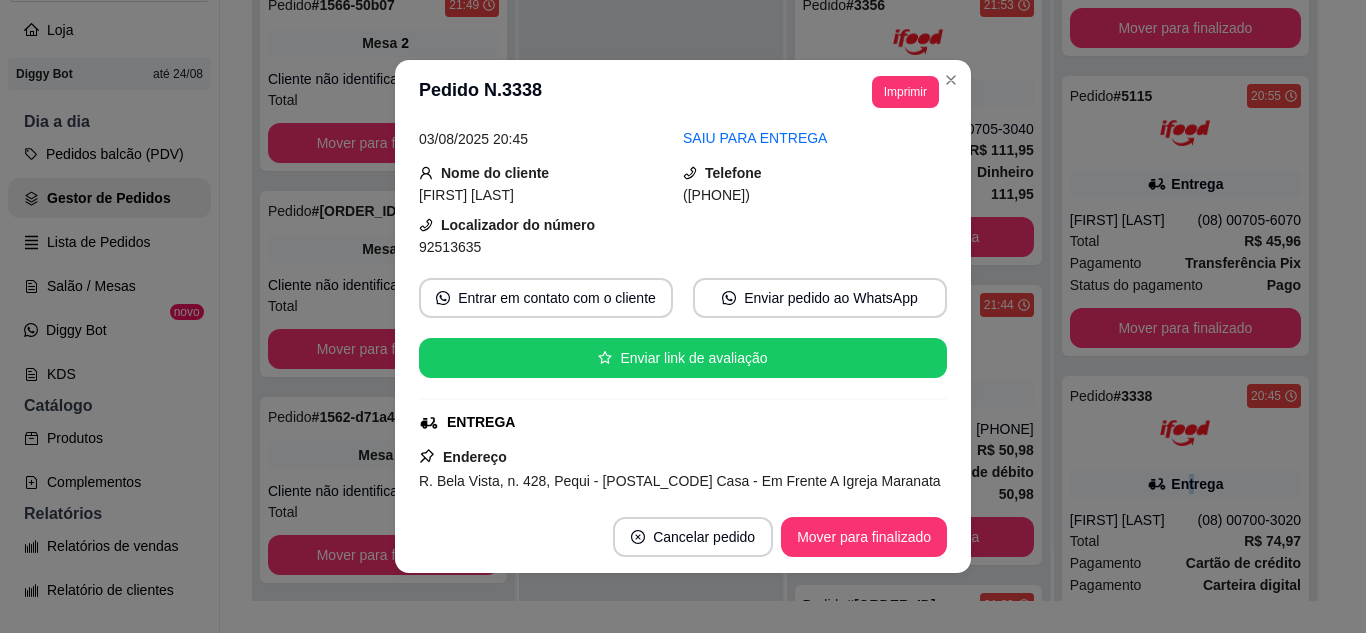 scroll, scrollTop: 100, scrollLeft: 0, axis: vertical 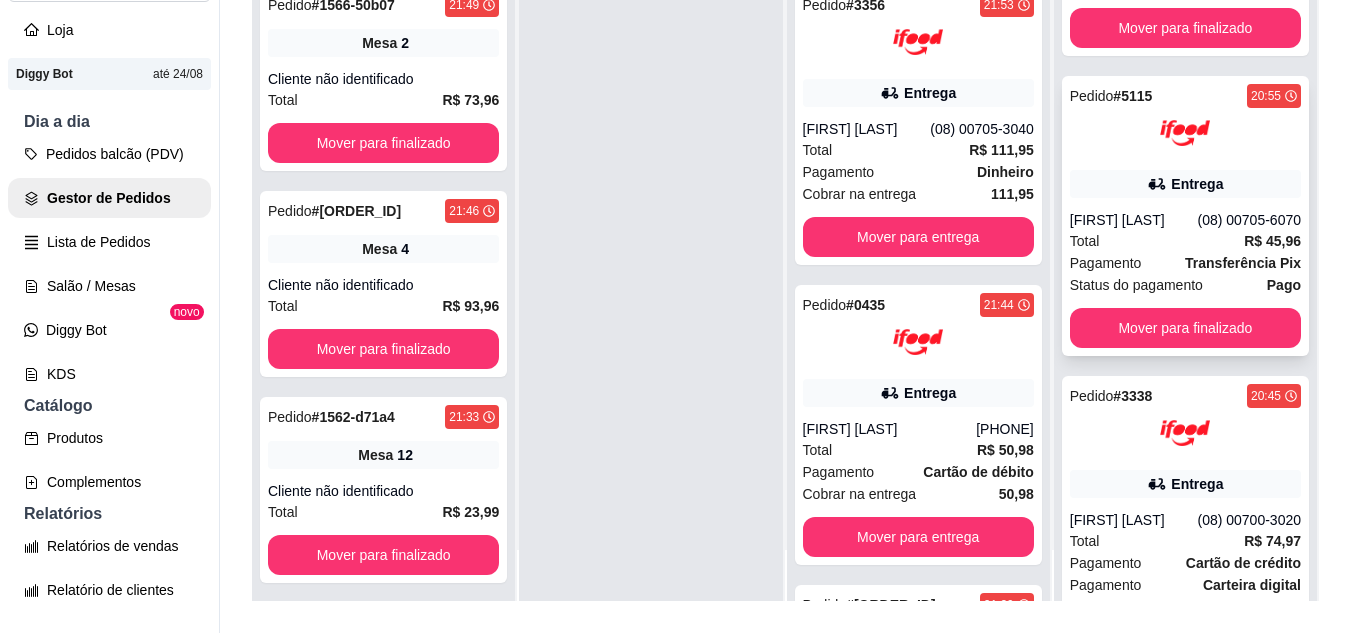 click on "[FIRST] [LAST]" at bounding box center (1134, 220) 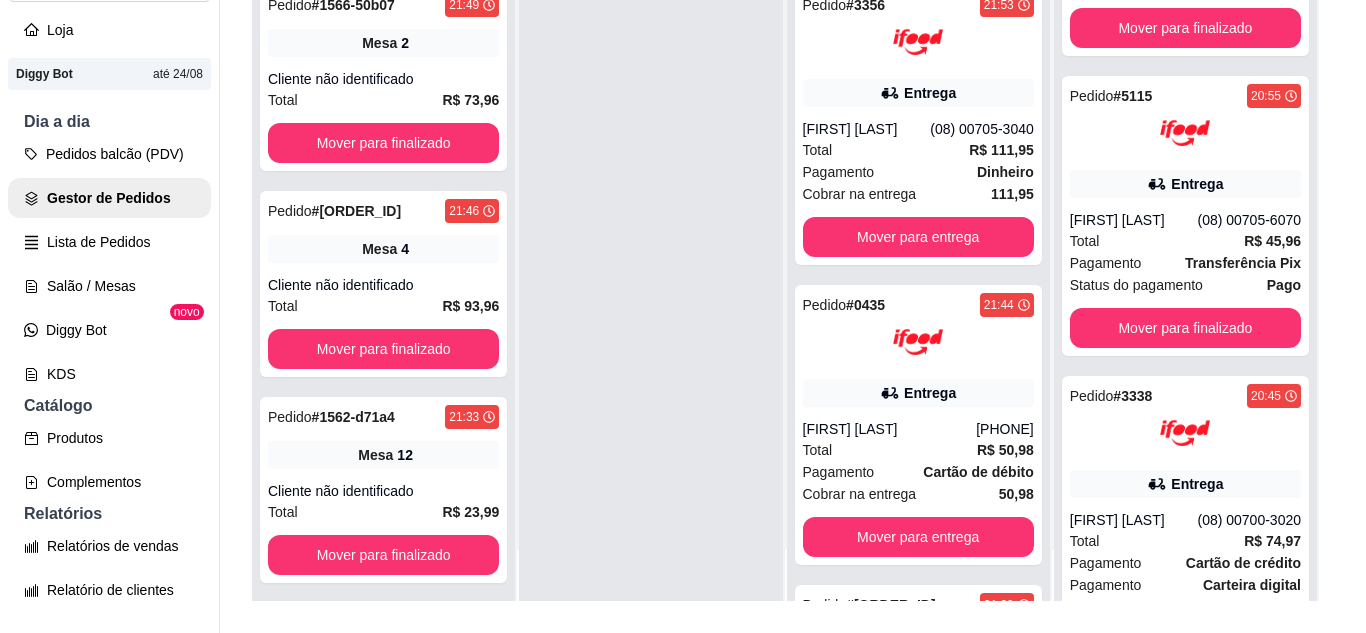 scroll, scrollTop: 100, scrollLeft: 0, axis: vertical 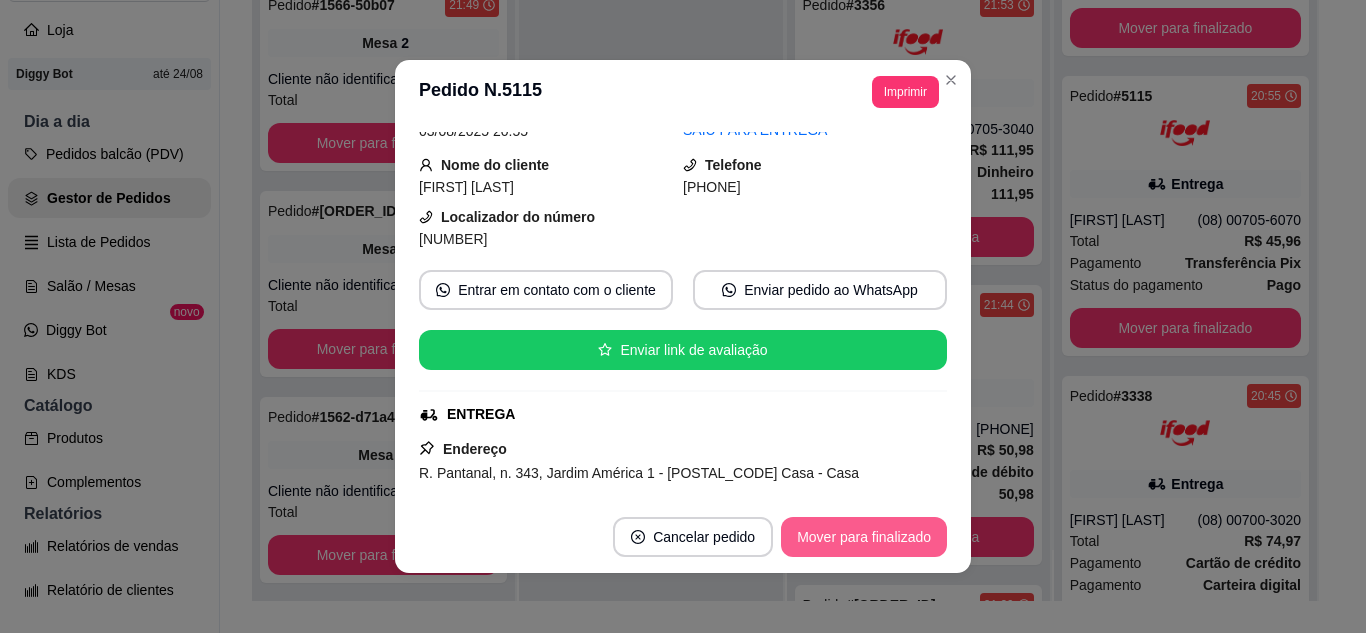 click on "Mover para finalizado" at bounding box center [864, 537] 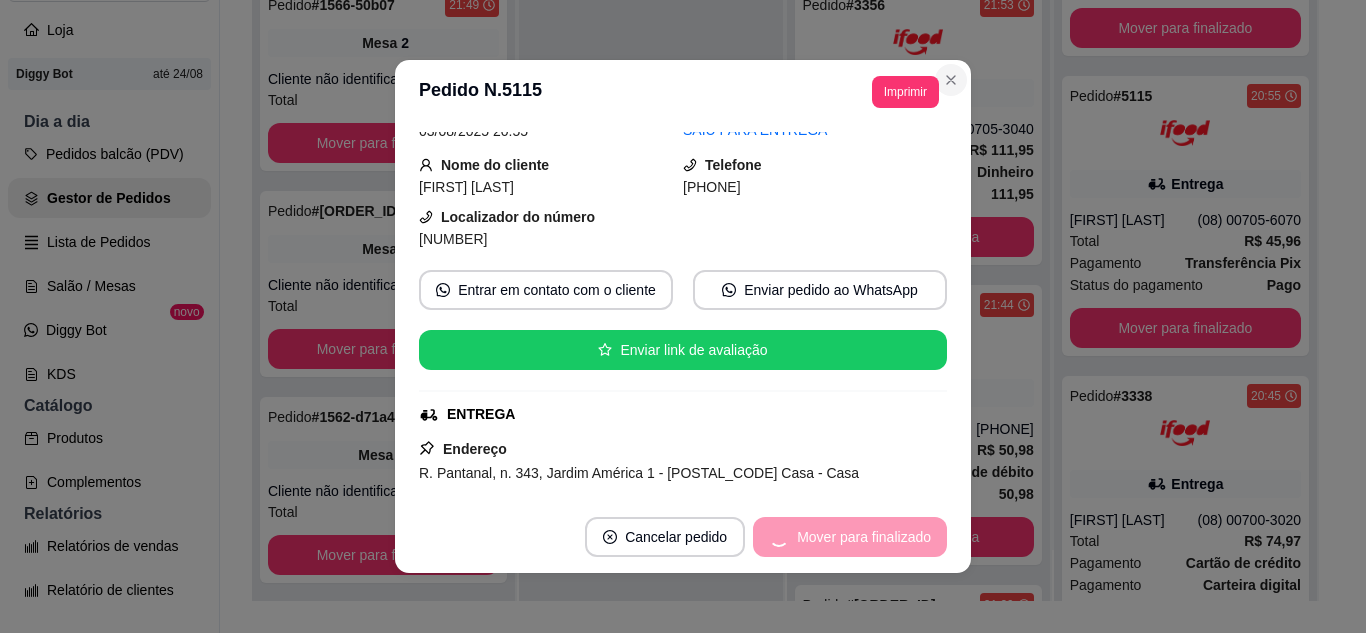 scroll, scrollTop: 1085, scrollLeft: 0, axis: vertical 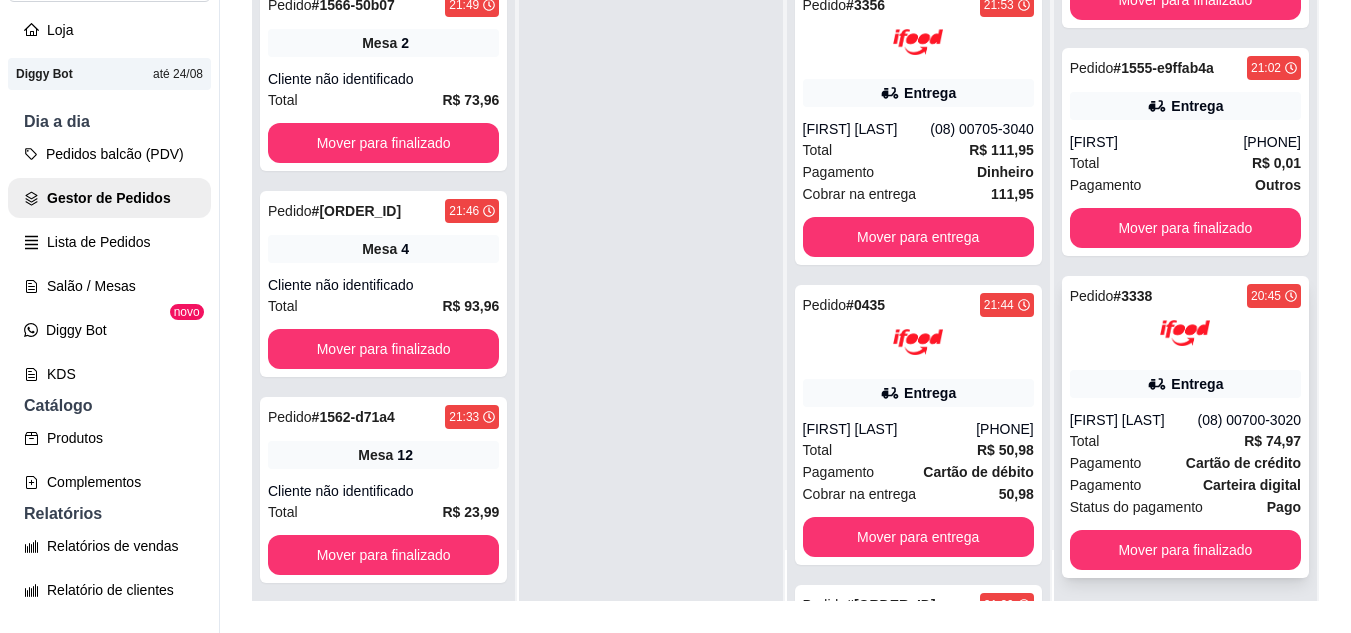 click on "[FIRST] [LAST]" at bounding box center (1134, 420) 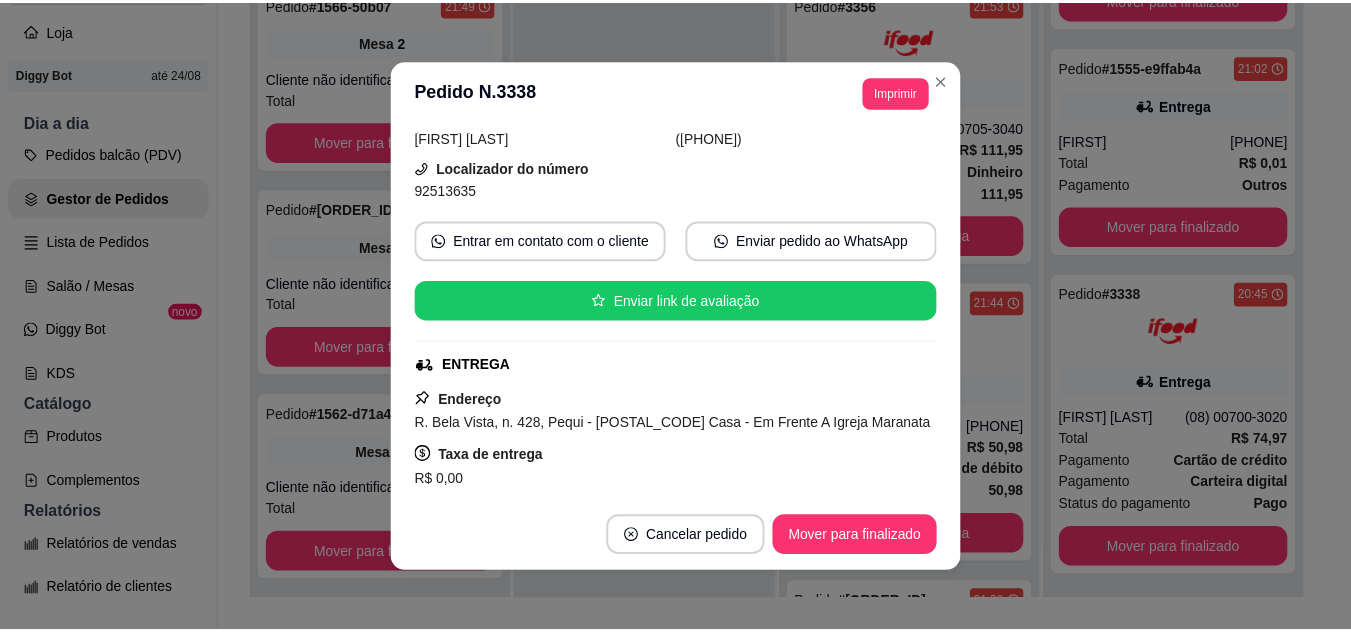 scroll, scrollTop: 200, scrollLeft: 0, axis: vertical 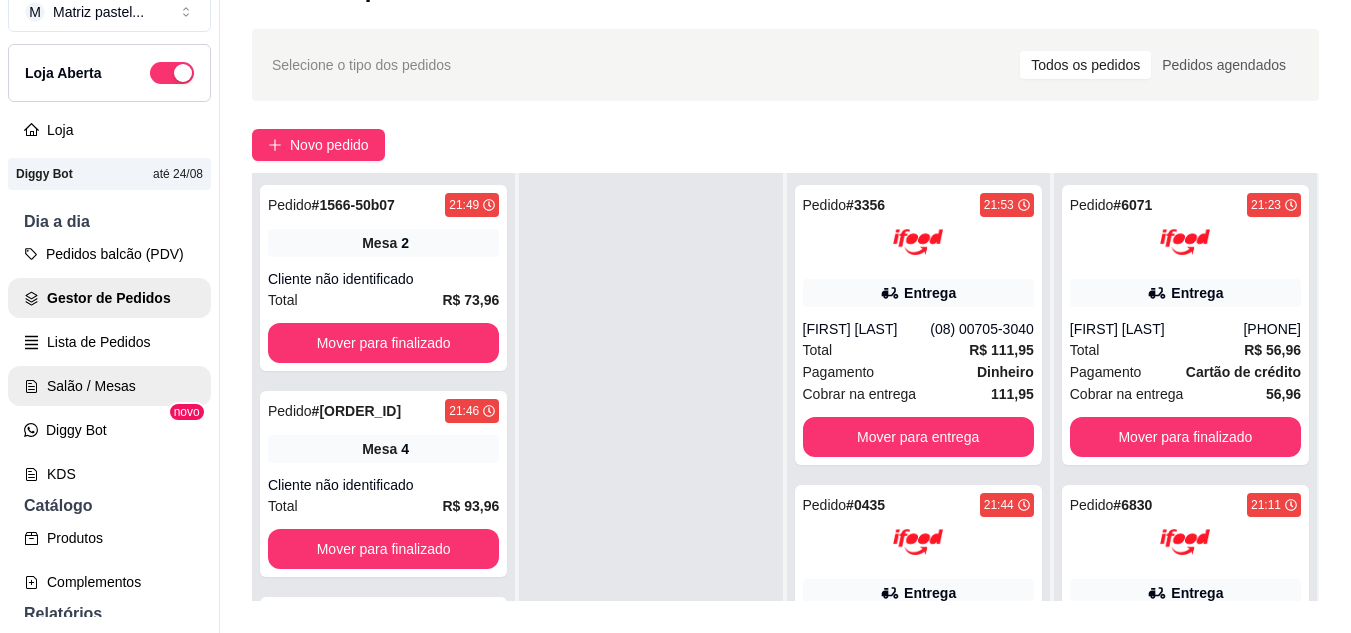 click on "Salão / Mesas" at bounding box center [109, 386] 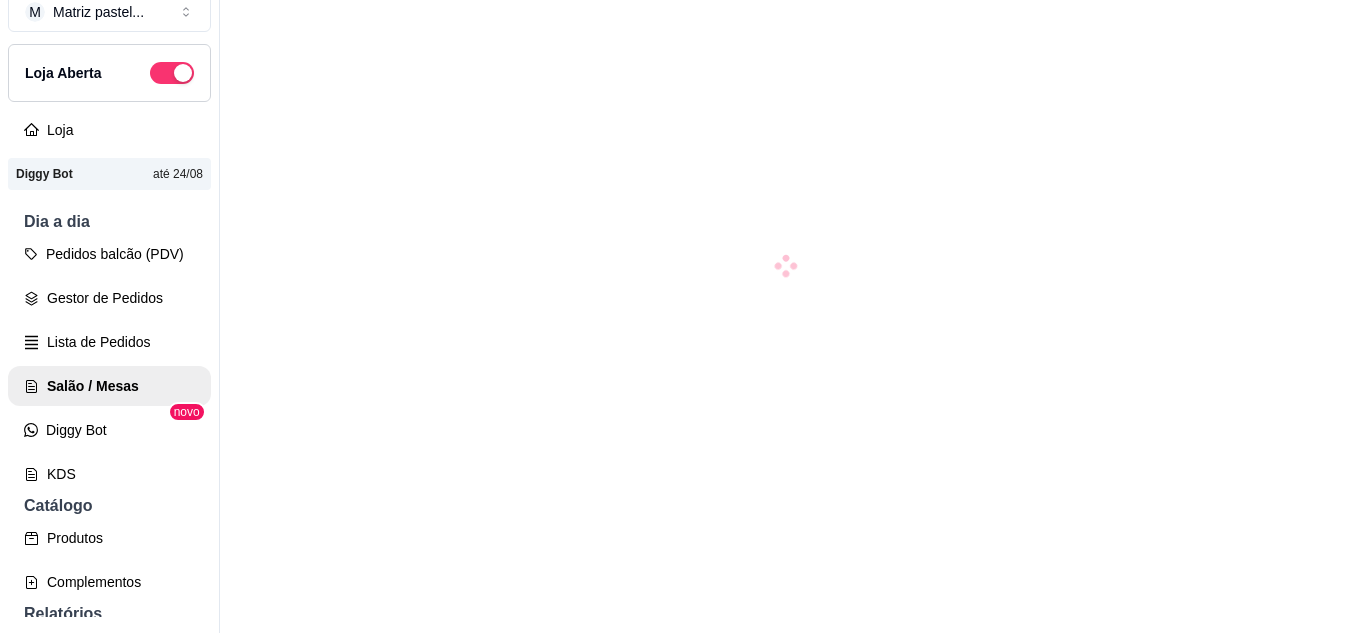 scroll, scrollTop: 0, scrollLeft: 0, axis: both 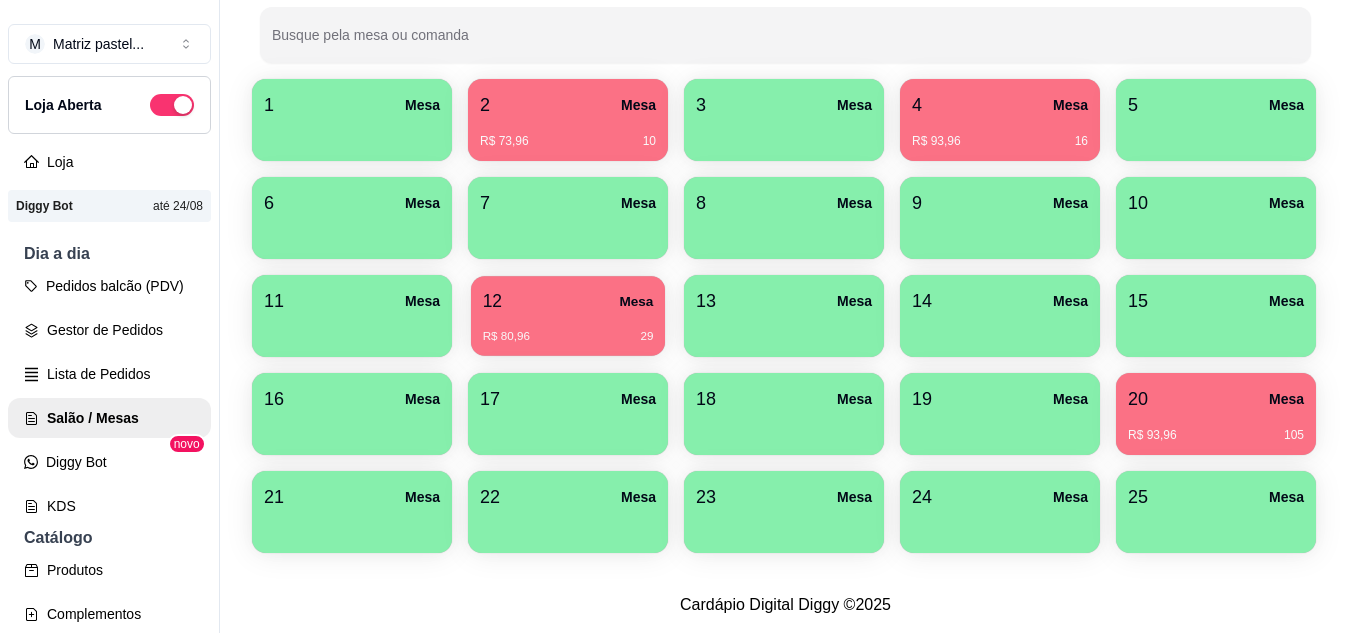 click on "Mesa" at bounding box center (636, 301) 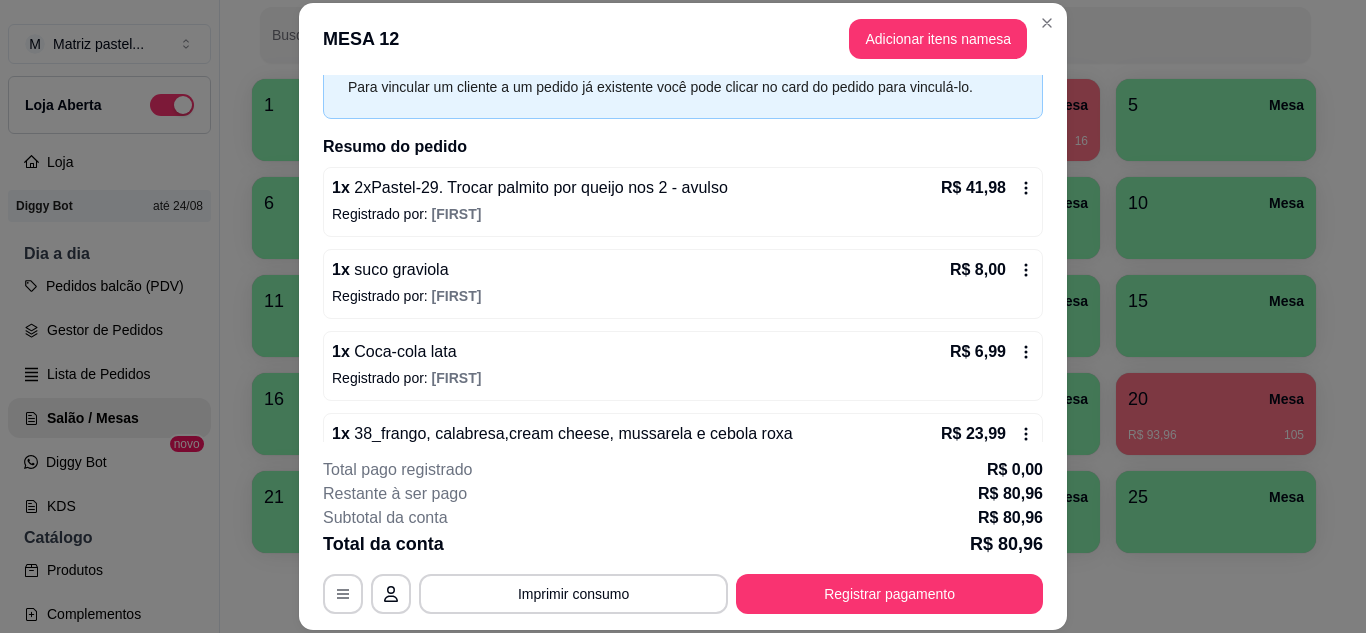 scroll, scrollTop: 146, scrollLeft: 0, axis: vertical 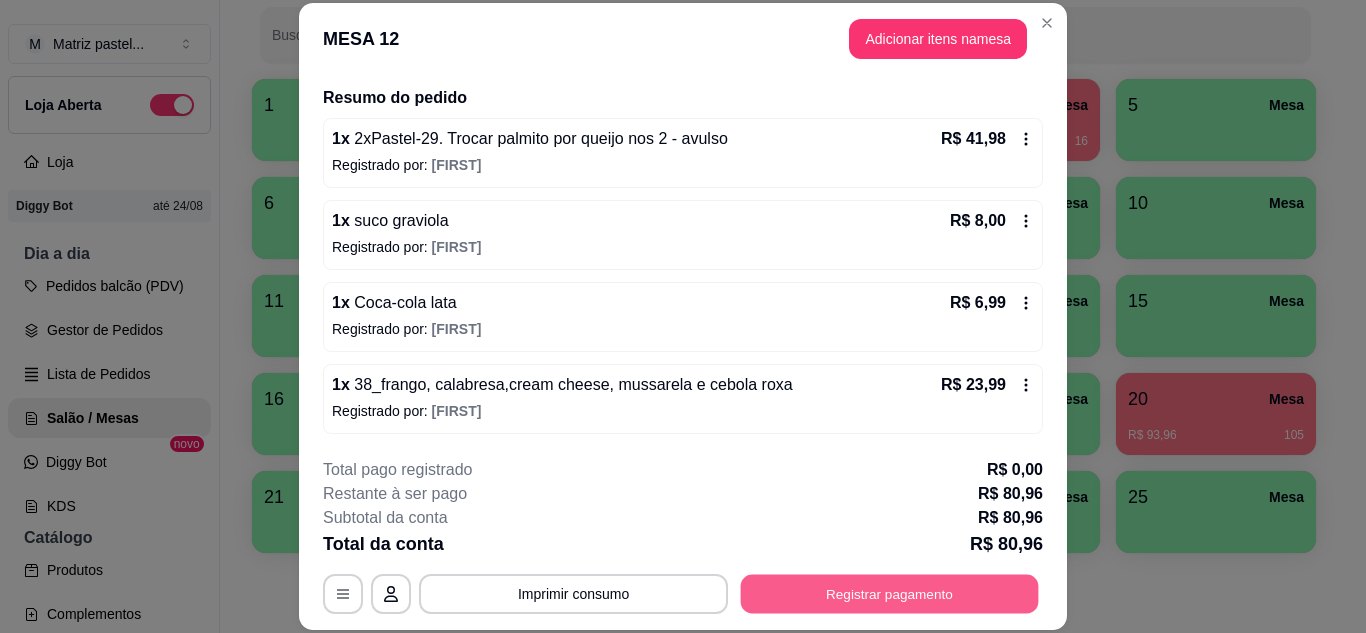 click on "Registrar pagamento" at bounding box center (890, 593) 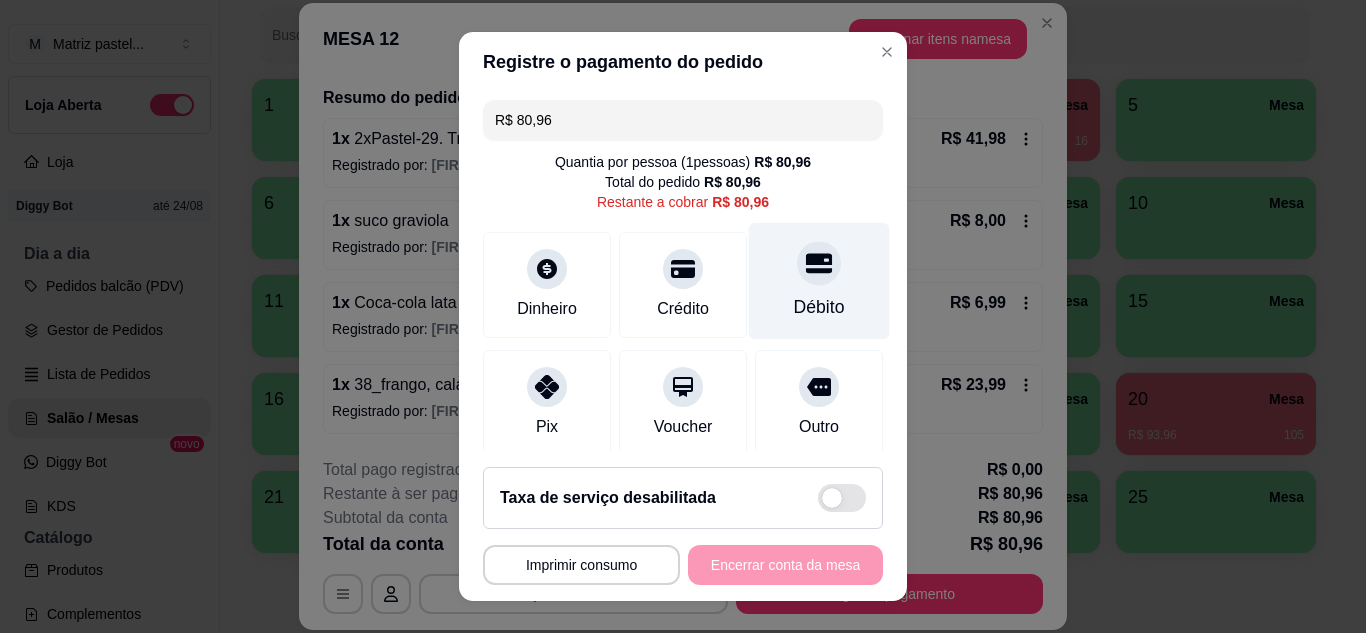 click on "Débito" at bounding box center [819, 280] 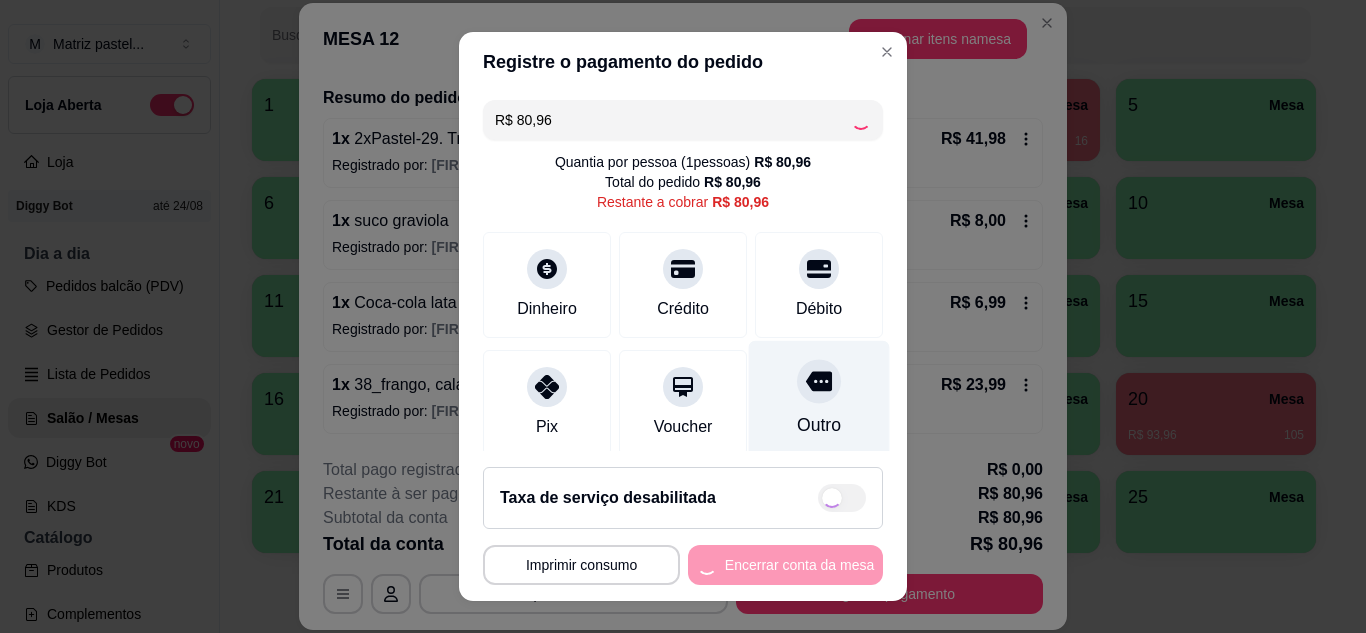 type on "R$ 0,00" 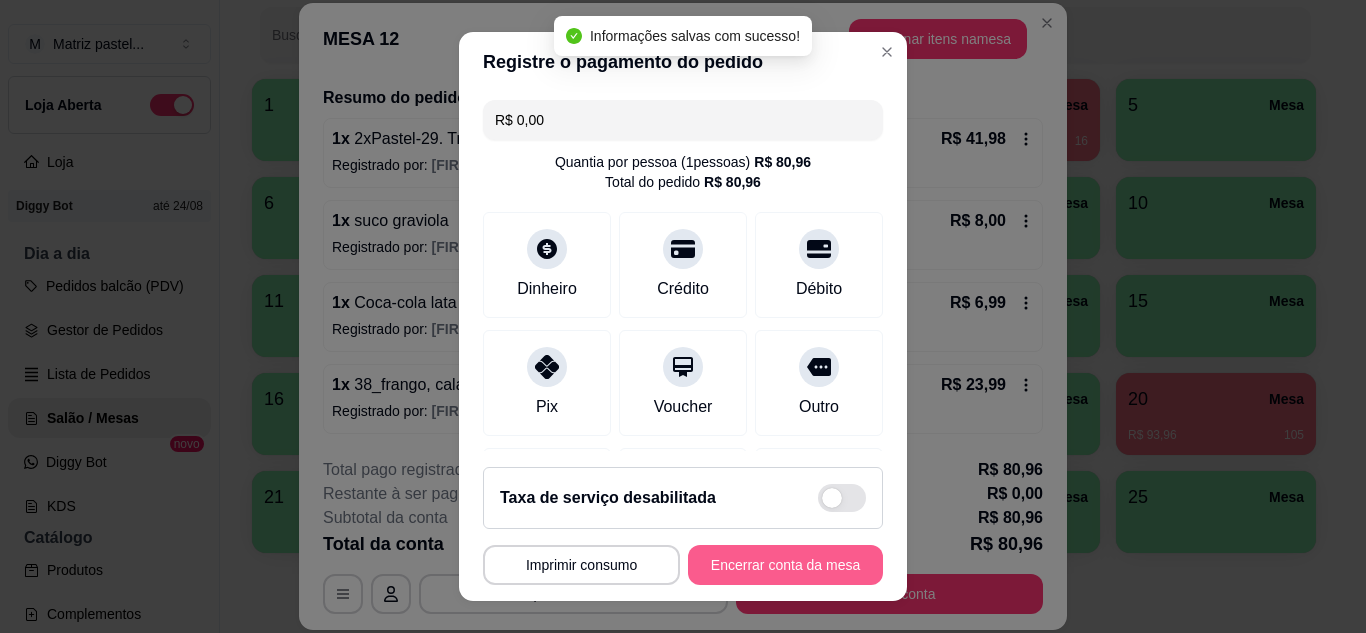 click on "Encerrar conta da mesa" at bounding box center (785, 565) 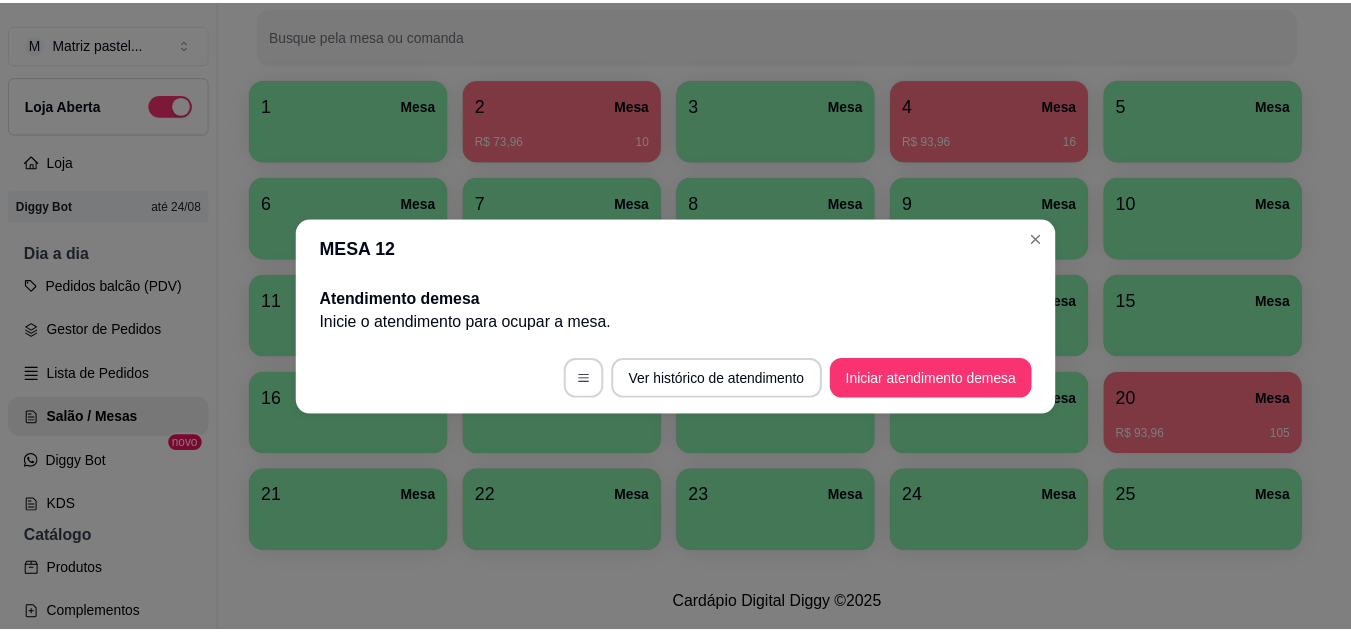 scroll, scrollTop: 0, scrollLeft: 0, axis: both 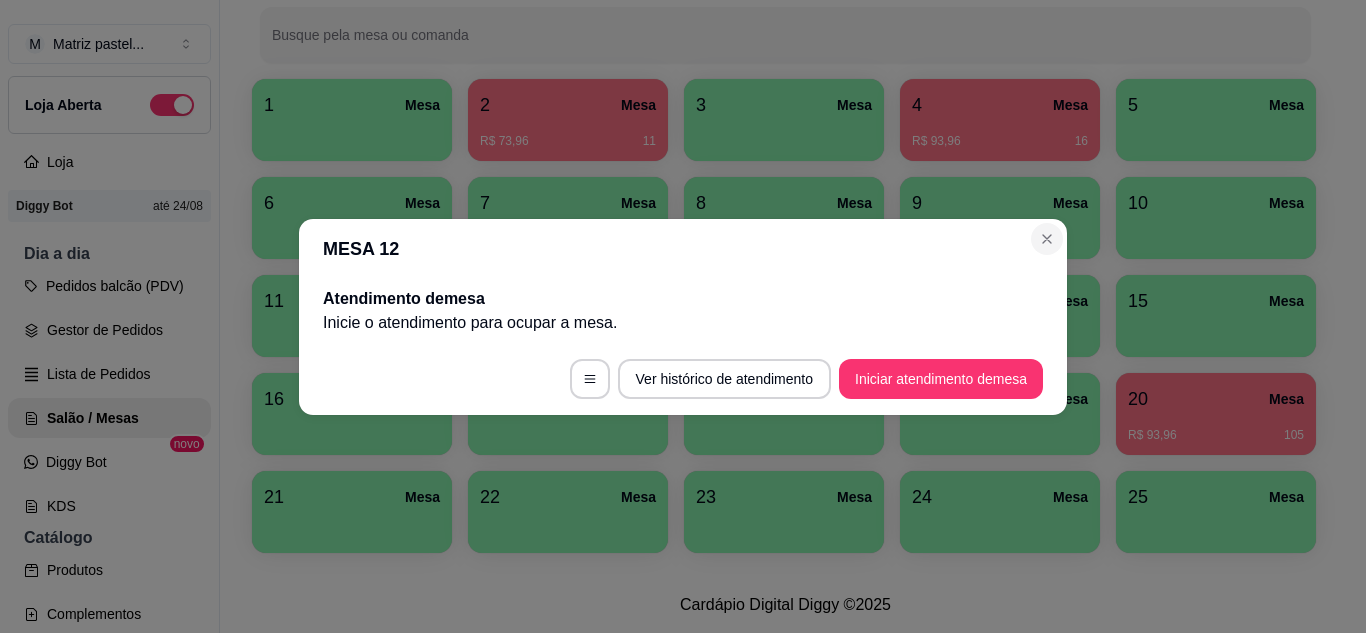 click on "MESA 12" at bounding box center (683, 249) 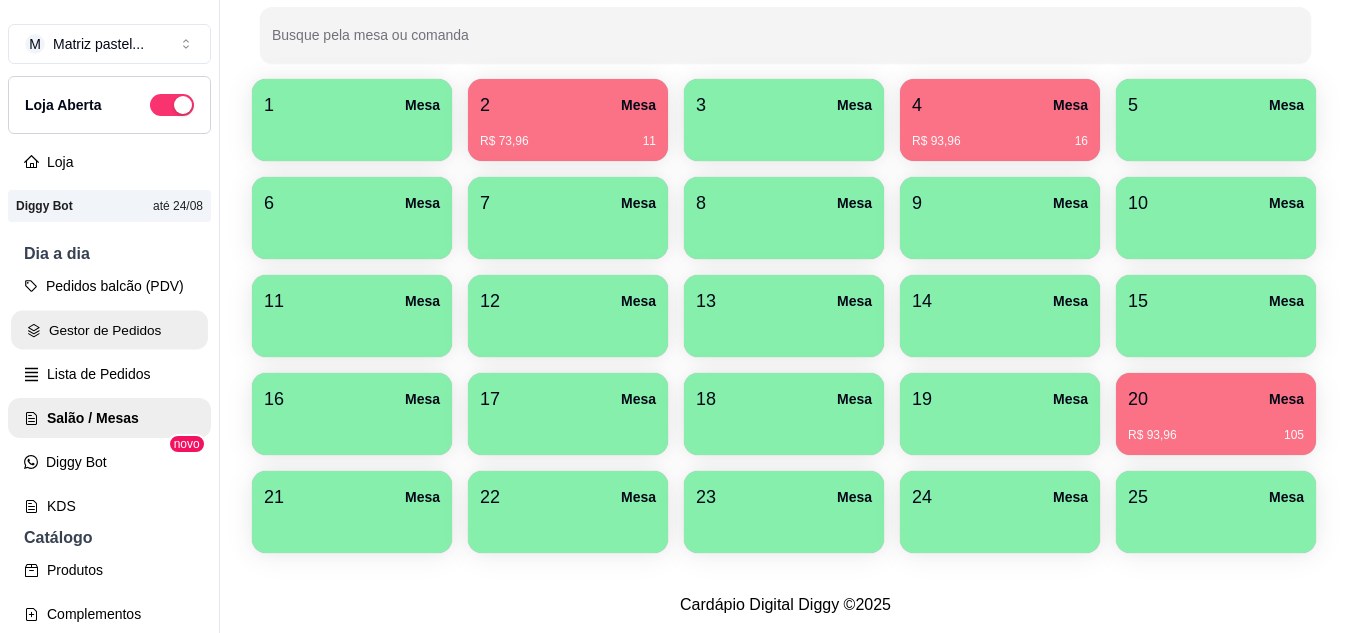 click on "Gestor de Pedidos" at bounding box center [109, 330] 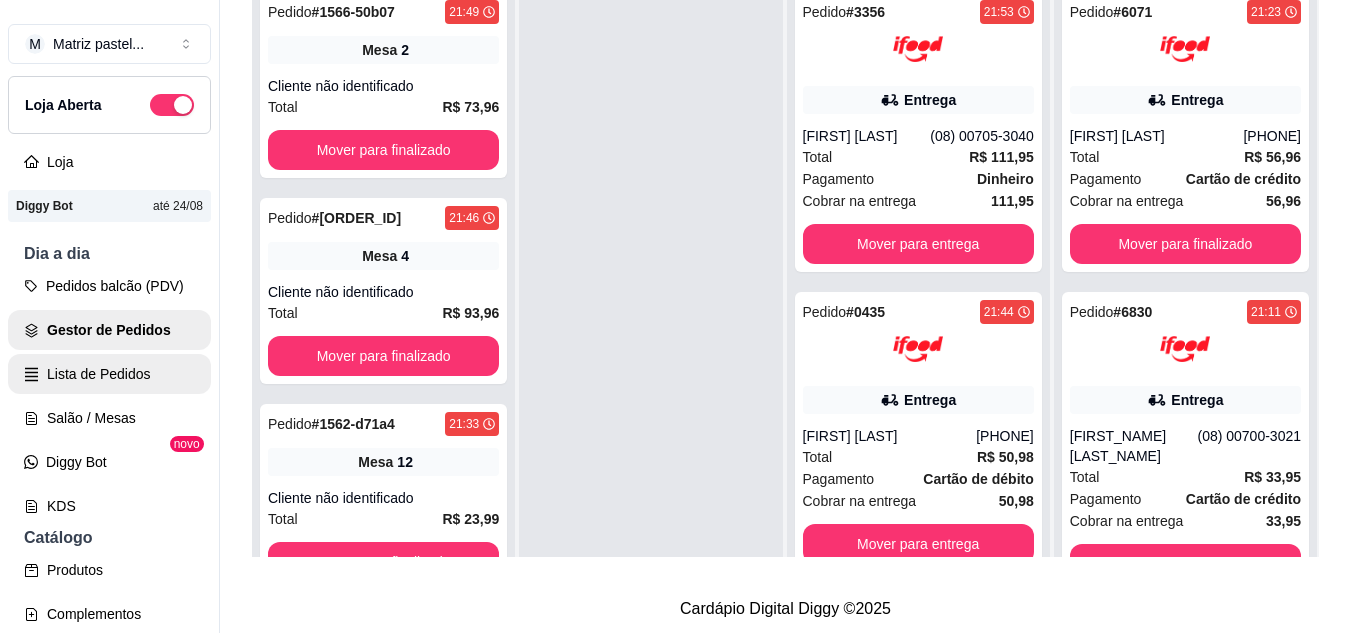 scroll, scrollTop: 0, scrollLeft: 0, axis: both 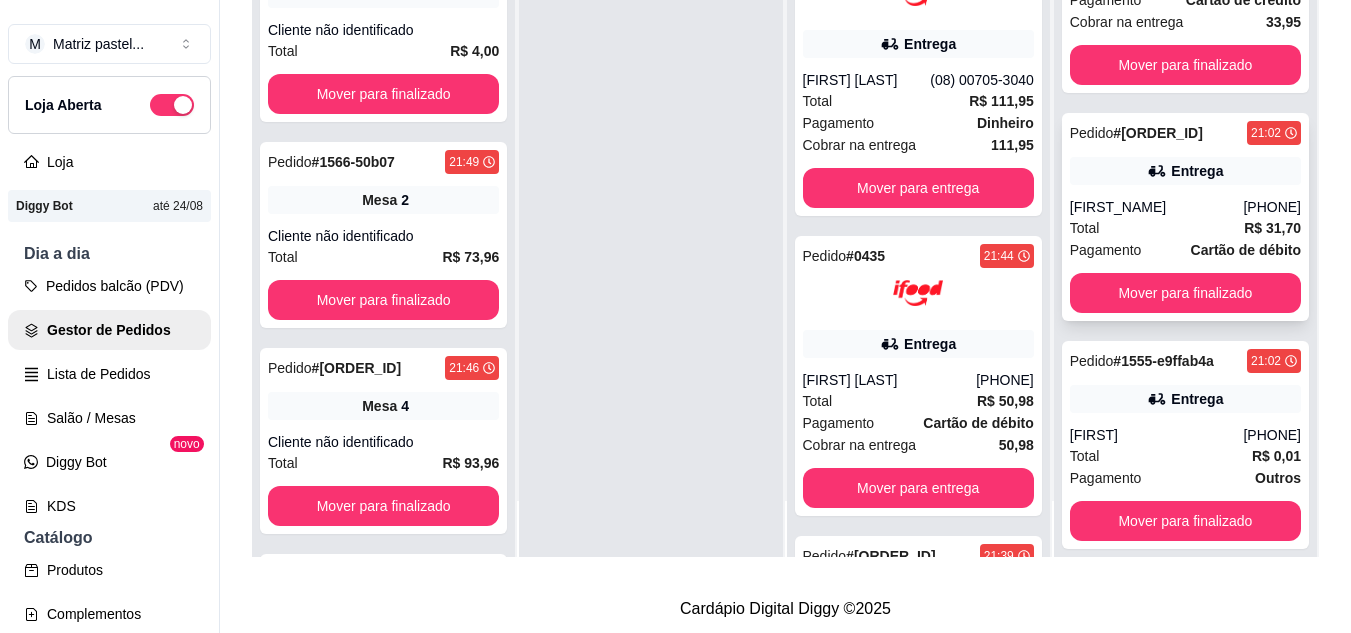 click on "[FIRST_NAME]" at bounding box center [1157, 207] 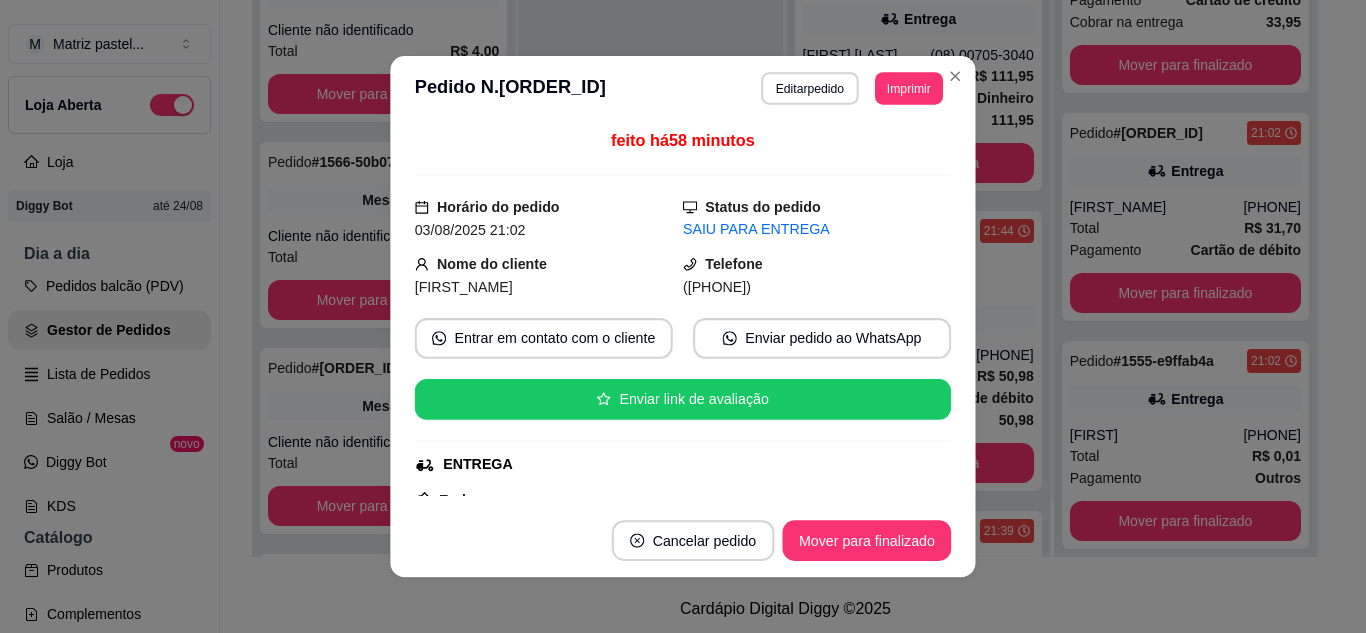 scroll, scrollTop: 100, scrollLeft: 0, axis: vertical 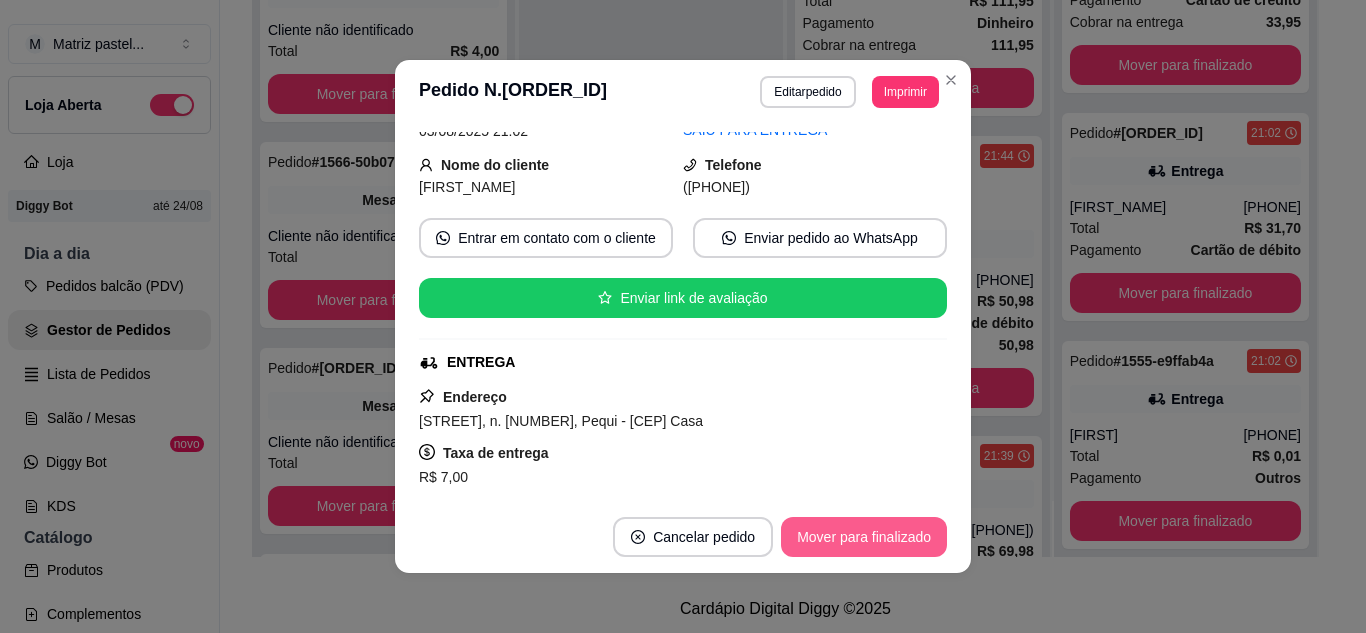 click on "Mover para finalizado" at bounding box center [864, 537] 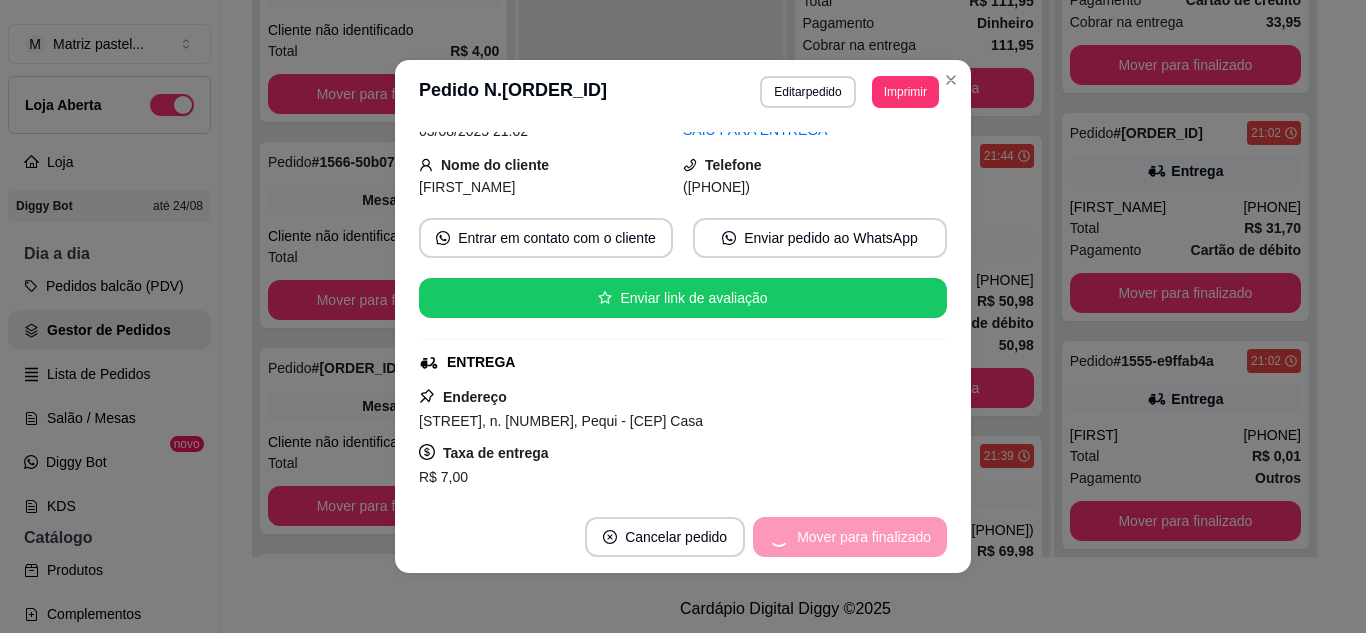 scroll, scrollTop: 215, scrollLeft: 0, axis: vertical 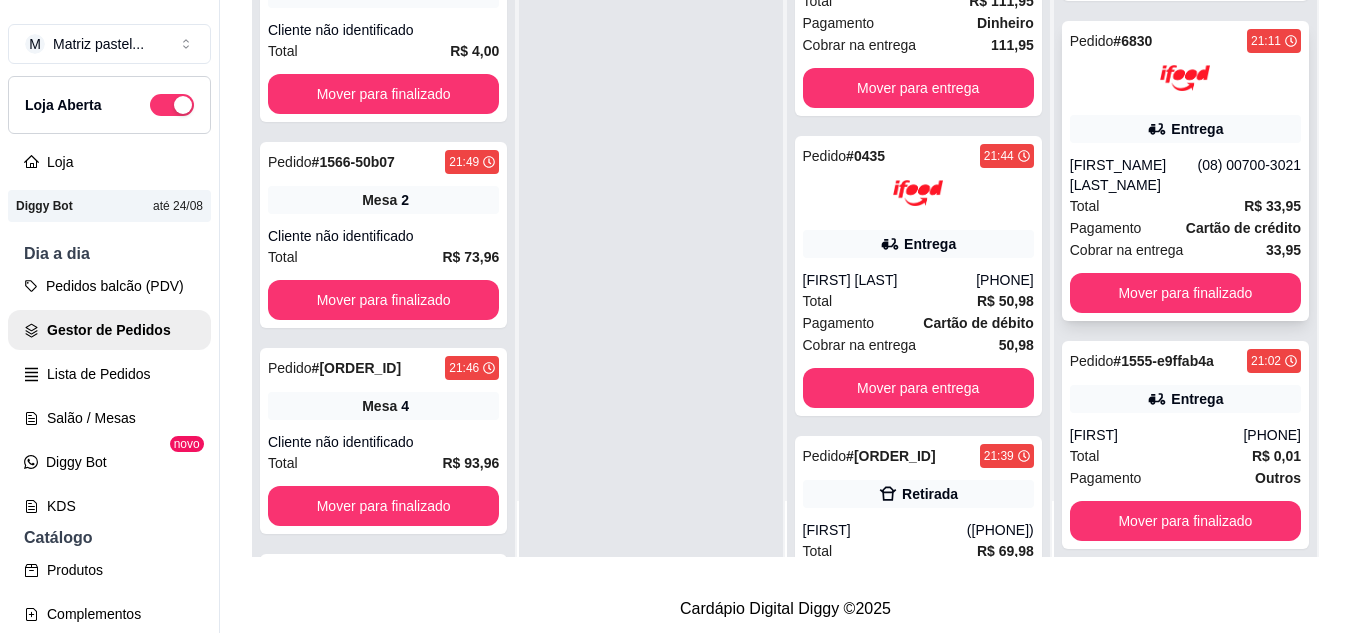 click on "[FIRST_NAME] [LAST_NAME]" at bounding box center [1134, 175] 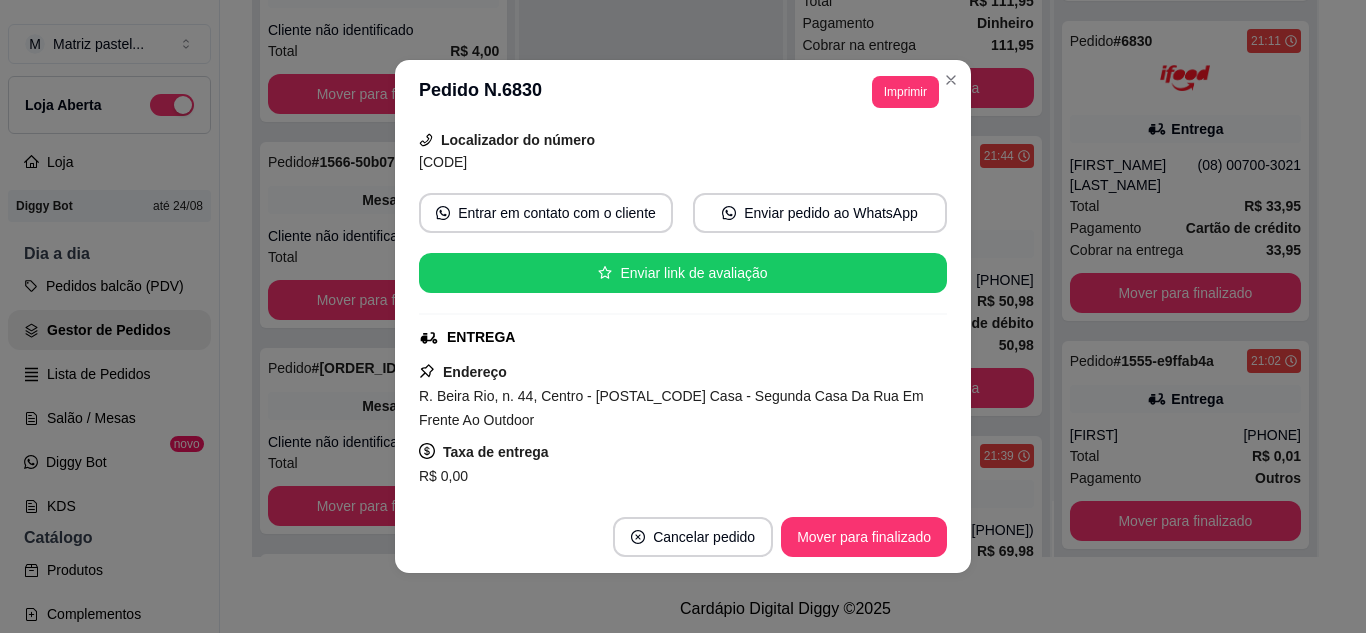 scroll, scrollTop: 200, scrollLeft: 0, axis: vertical 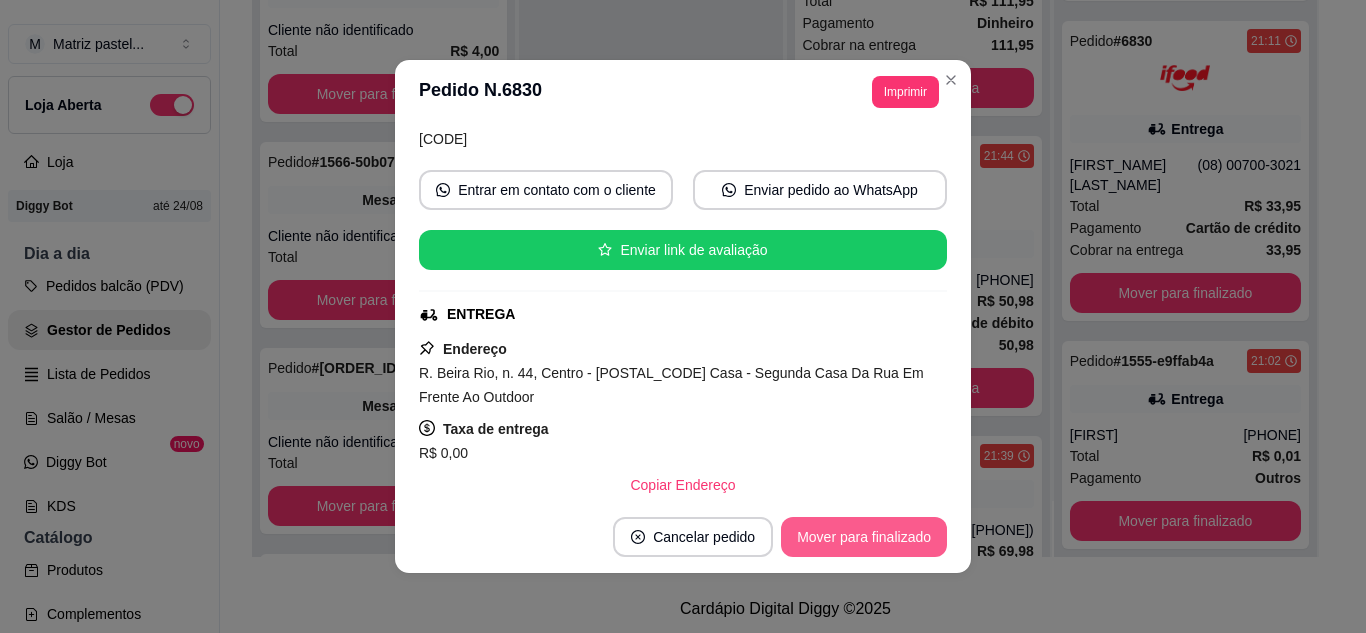 click on "Mover para finalizado" at bounding box center [864, 537] 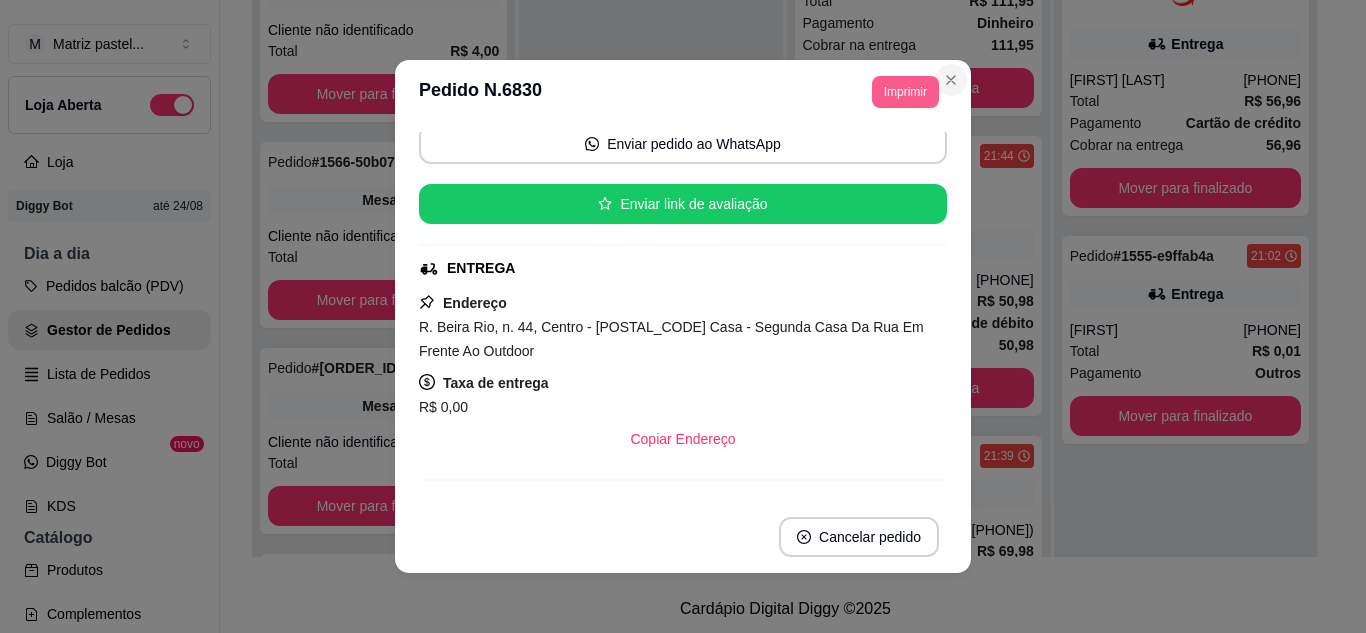 scroll, scrollTop: 0, scrollLeft: 0, axis: both 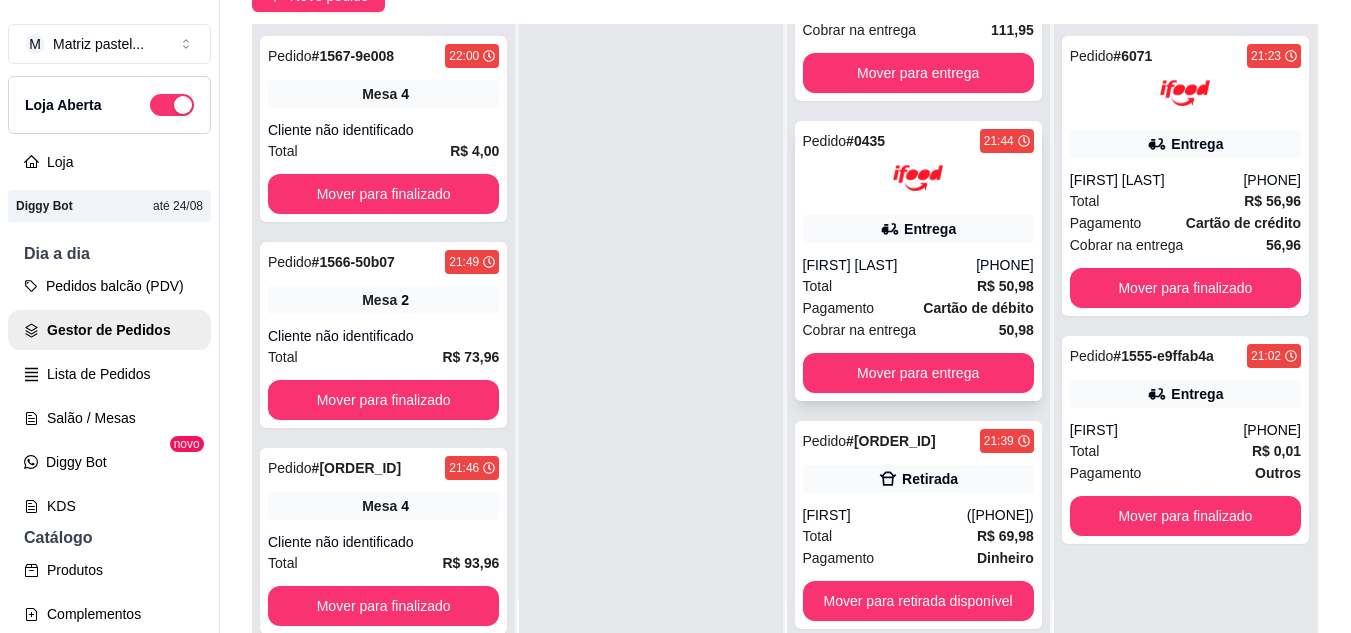 click on "[FIRST] [LAST]" at bounding box center [890, 265] 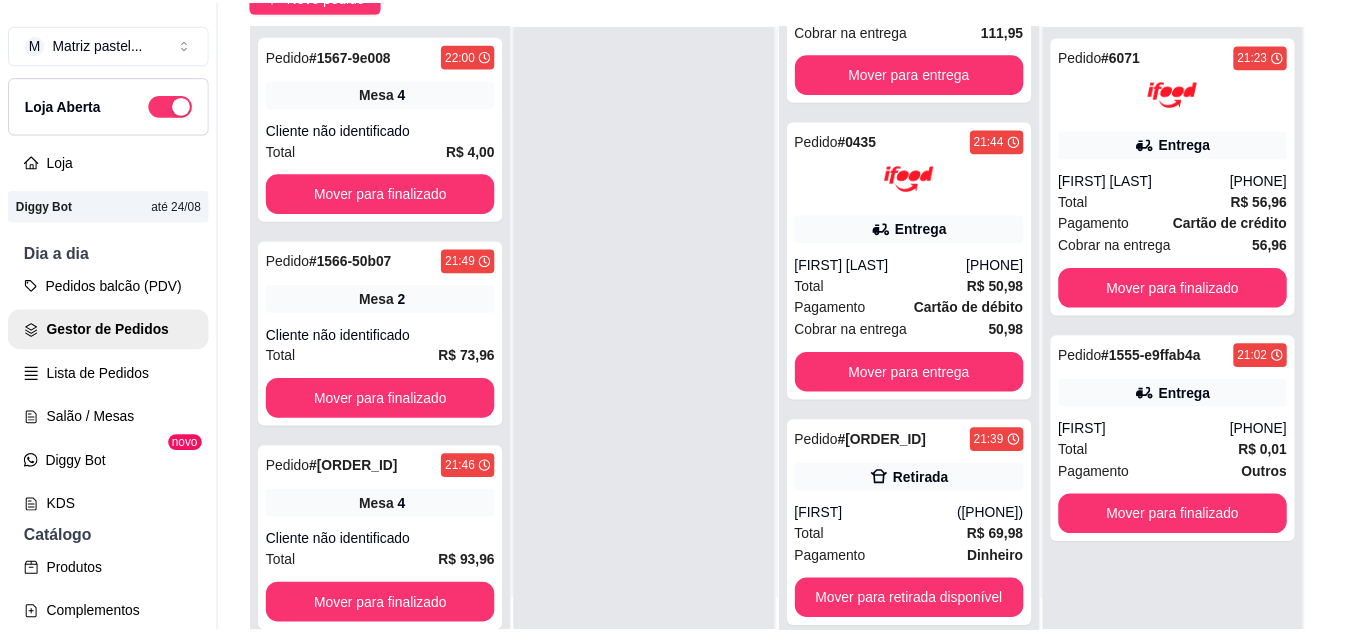 scroll, scrollTop: 200, scrollLeft: 0, axis: vertical 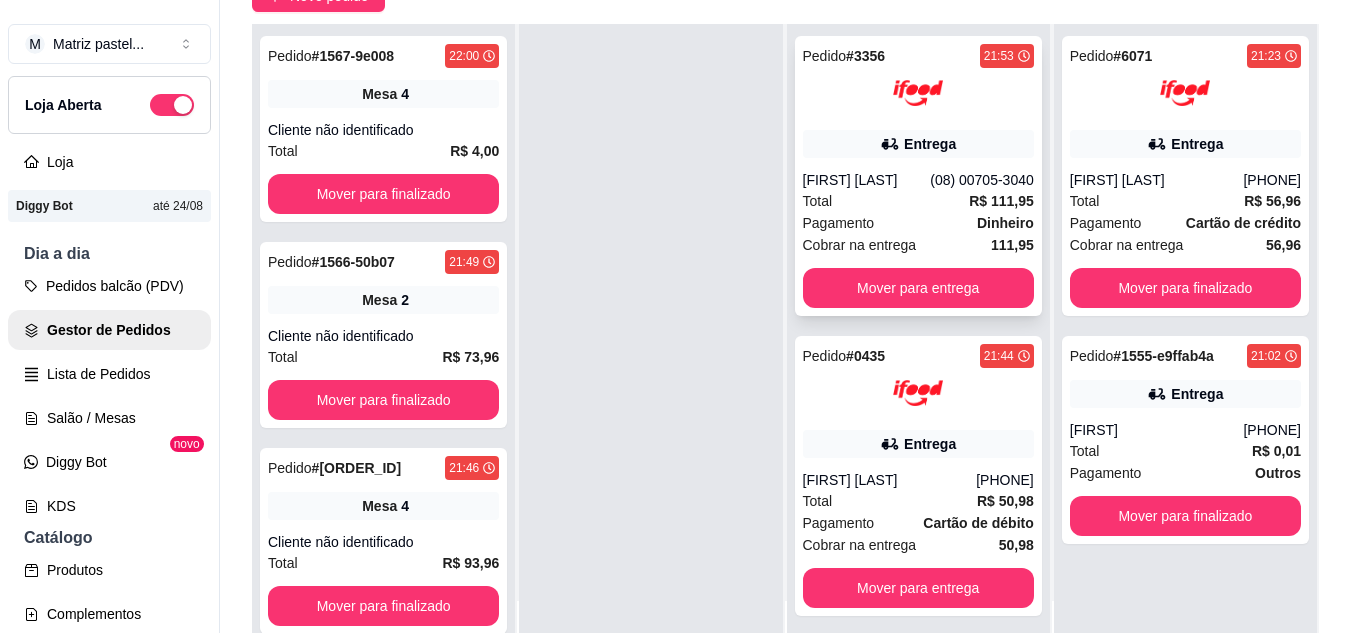 click on "Pedido  # 3356 21:53 Entrega [FIRST] [LAST] [PHONE] Total R$ 111,95 Pagamento Dinheiro Cobrar na entrega 111,95 Mover para entrega" at bounding box center [918, 176] 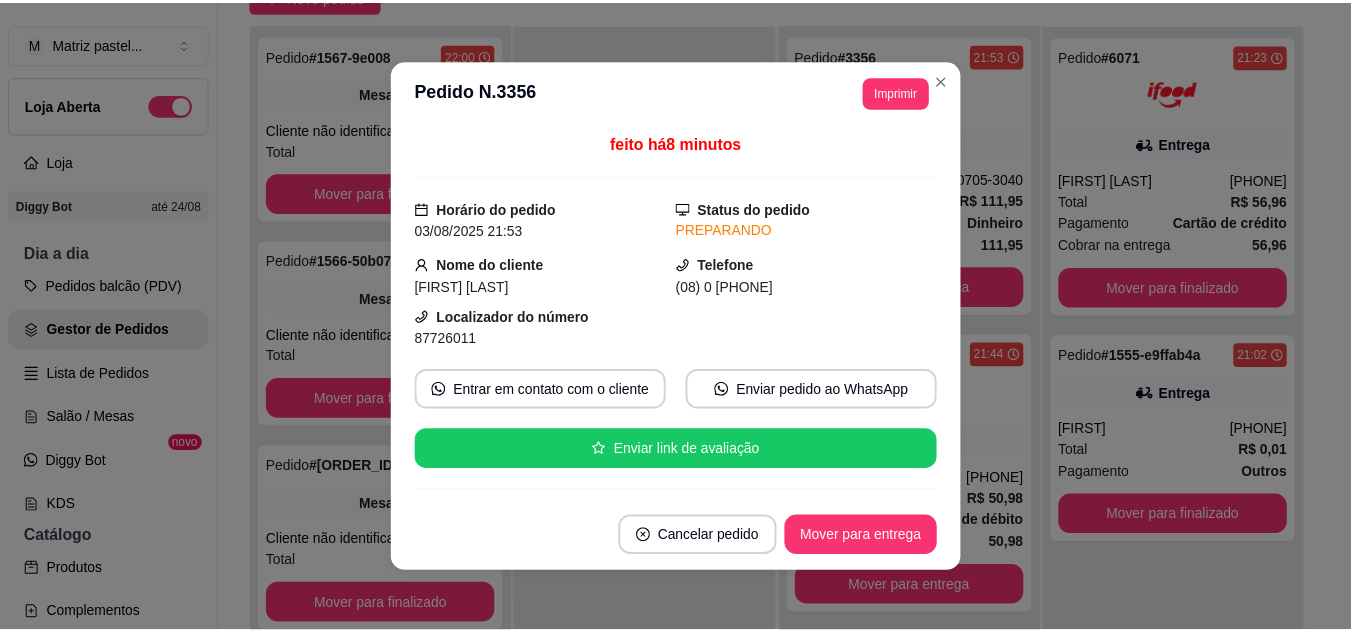 scroll, scrollTop: 100, scrollLeft: 0, axis: vertical 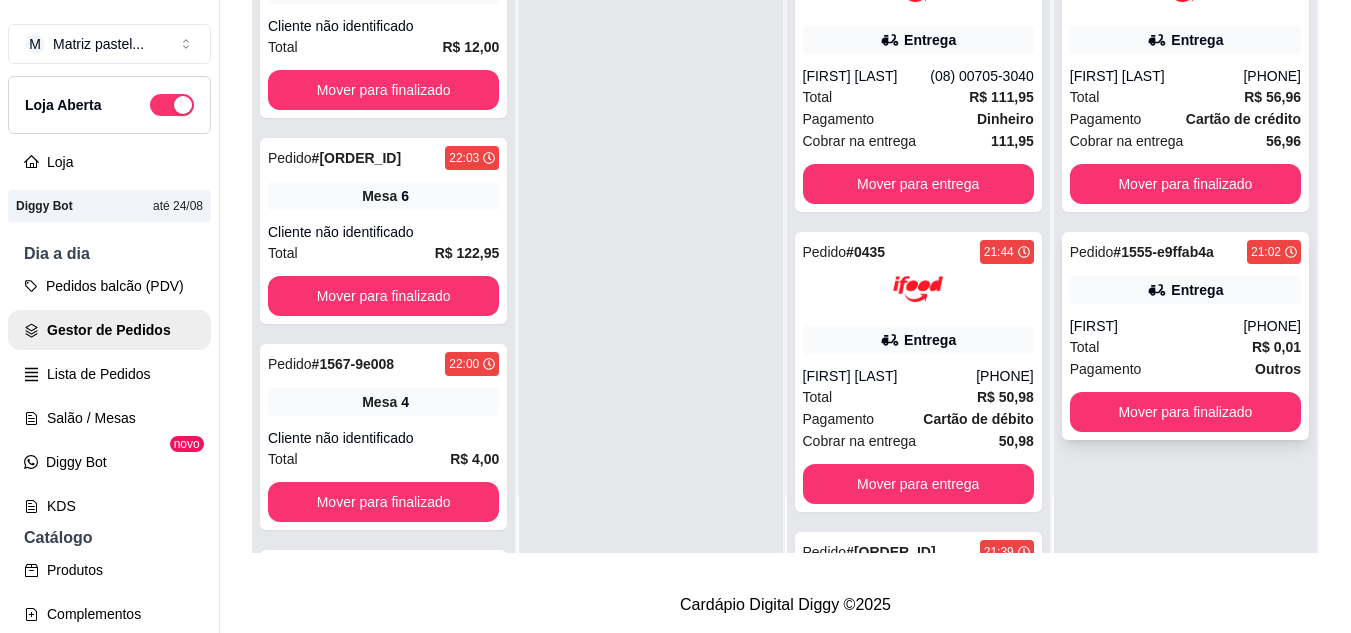 click on "[FIRST]" at bounding box center (1157, 326) 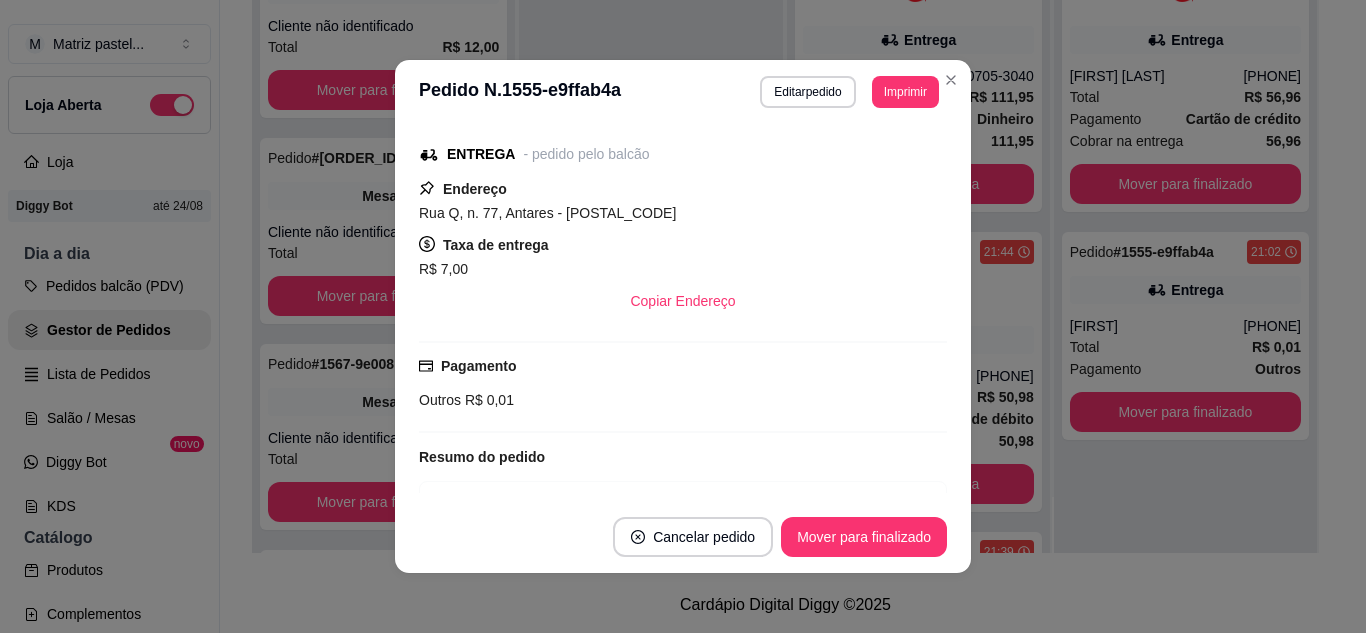 scroll, scrollTop: 300, scrollLeft: 0, axis: vertical 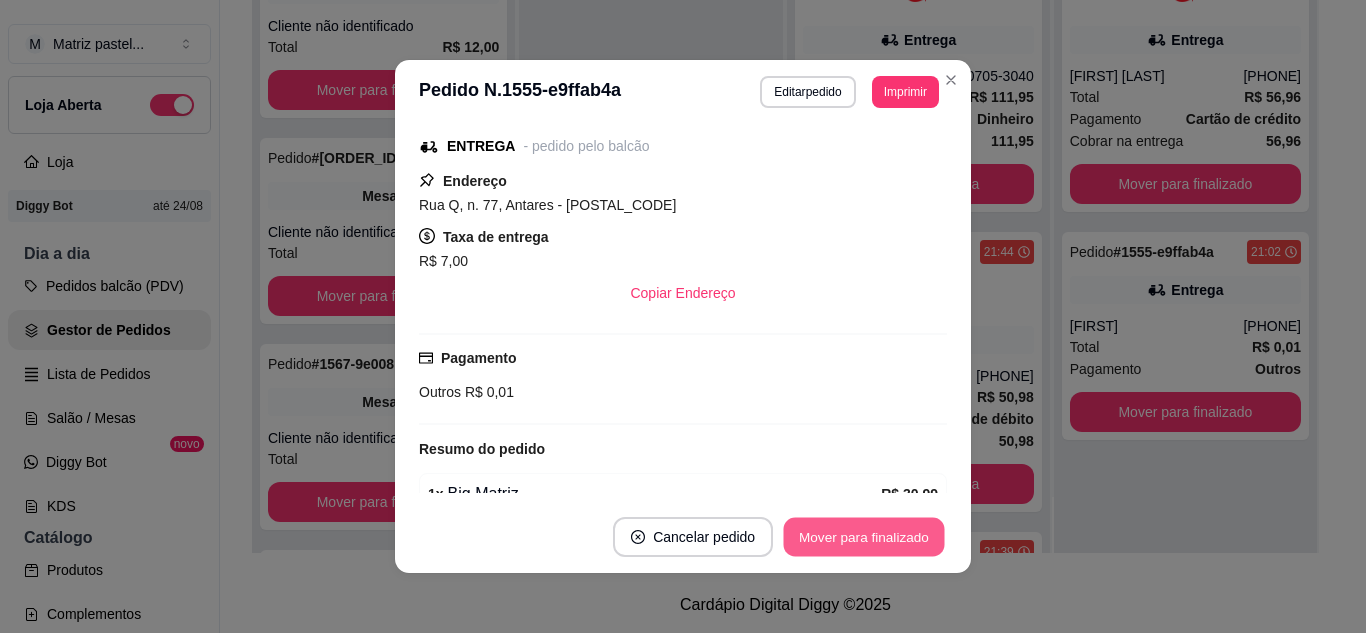 click on "Mover para finalizado" at bounding box center (864, 537) 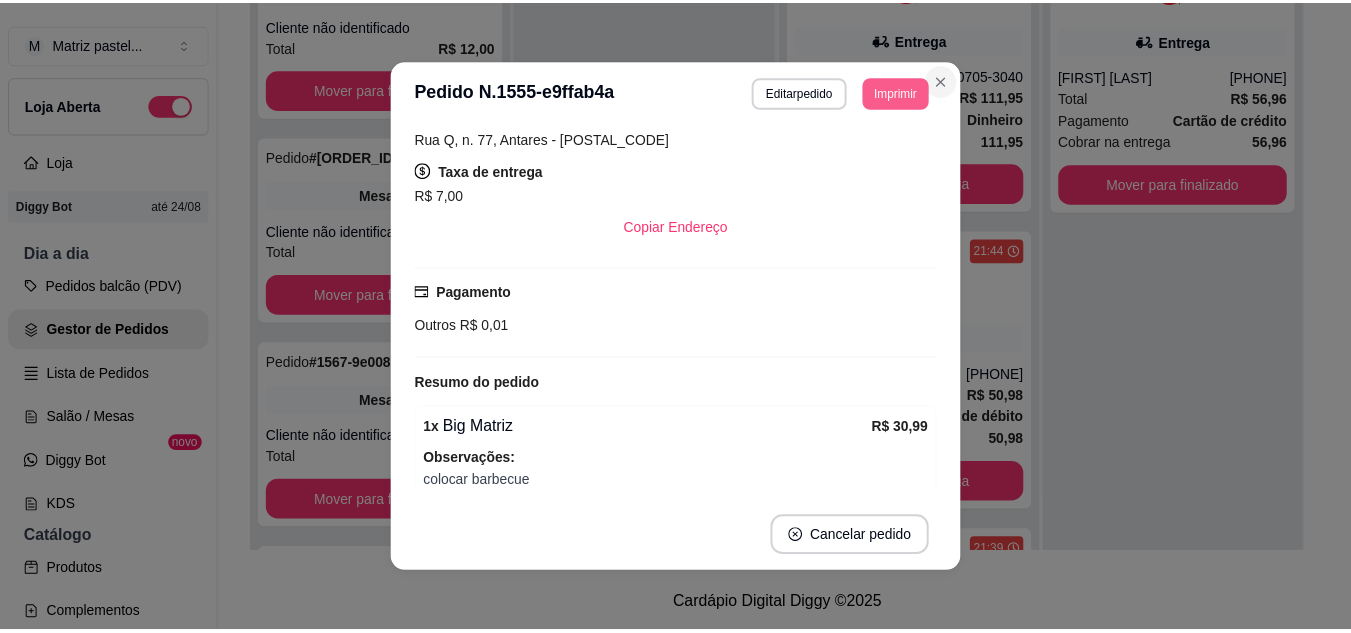 scroll, scrollTop: 234, scrollLeft: 0, axis: vertical 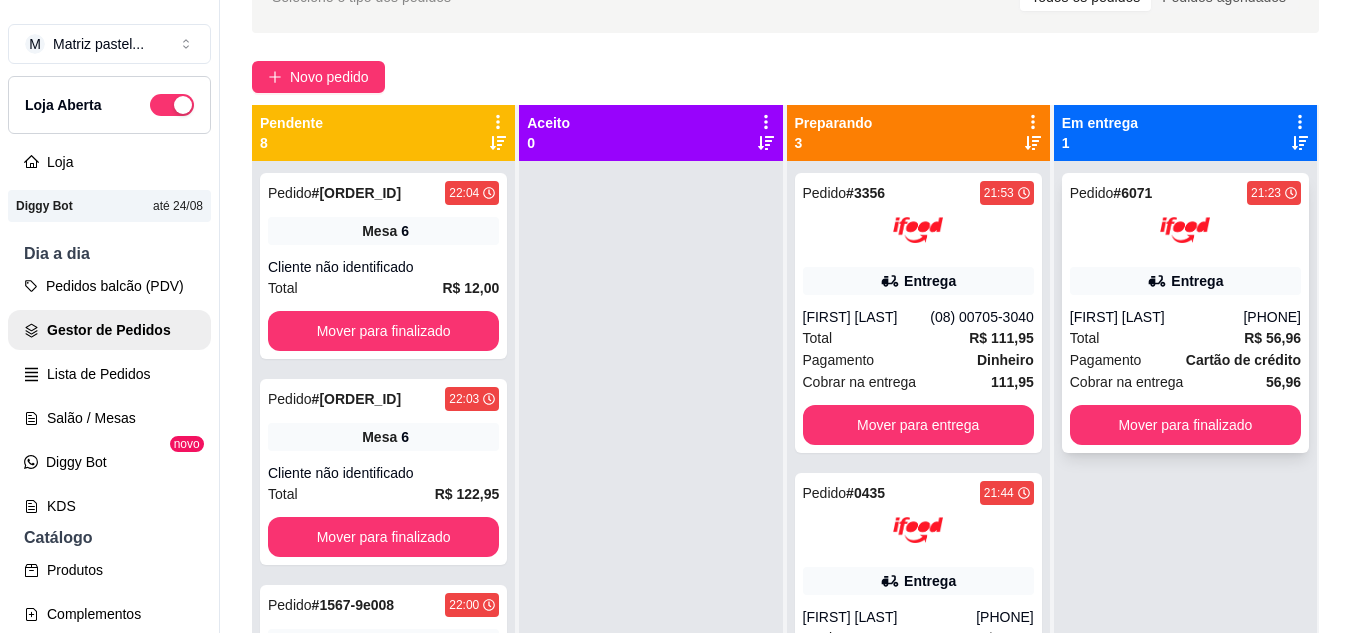 click on "[PHONE]" at bounding box center [1272, 317] 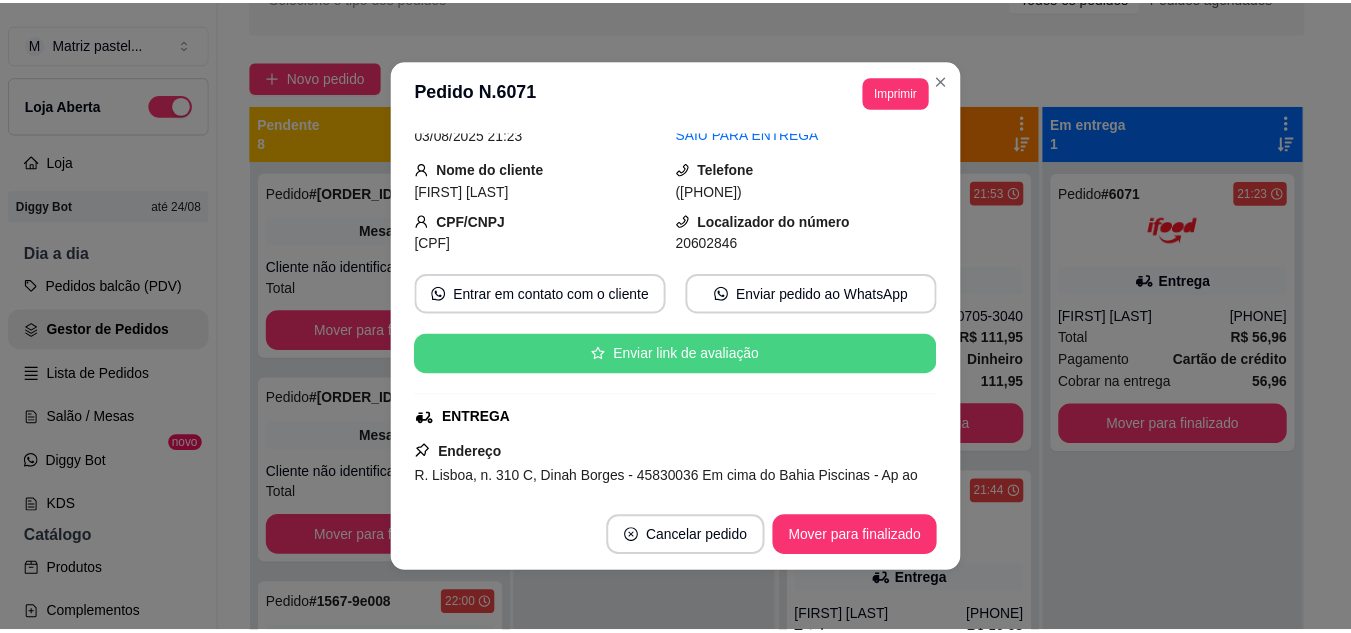 scroll, scrollTop: 100, scrollLeft: 0, axis: vertical 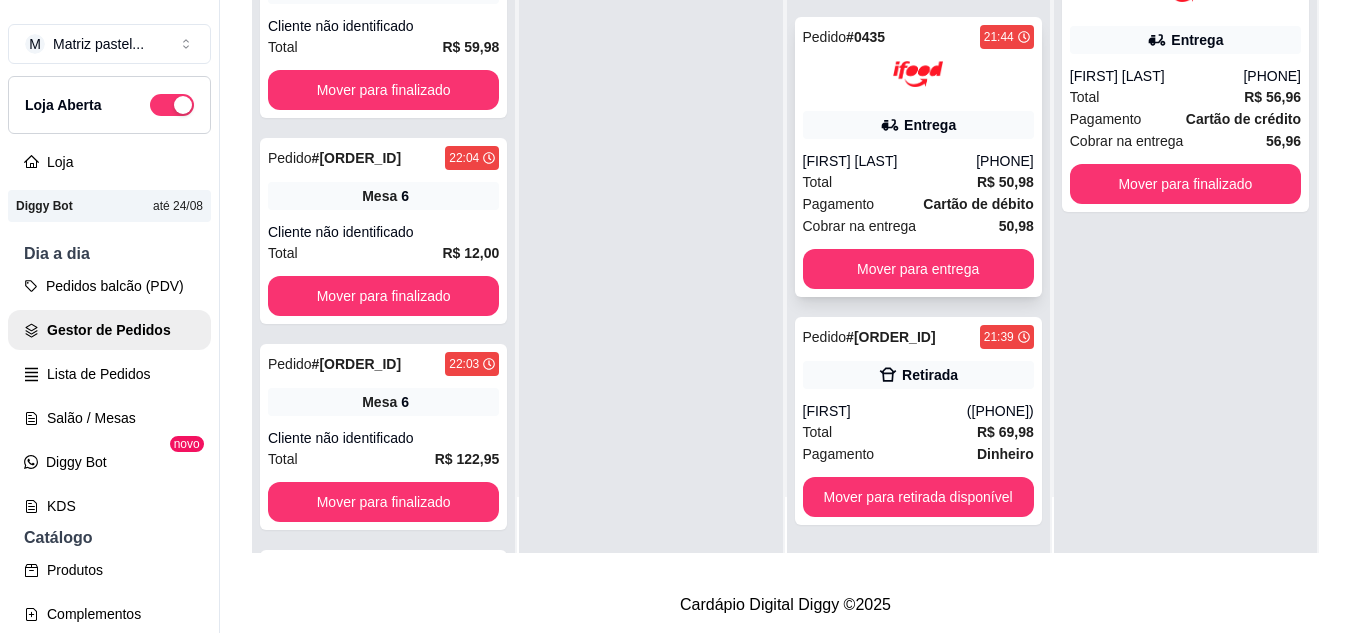 click on "Pedido  # 0435 21:44 Entrega [FIRST] [LAST] [PHONE] Total R$ 50,98 Pagamento Cartão de débito Cobrar na entrega 50,98 Mover para entrega" at bounding box center [918, 157] 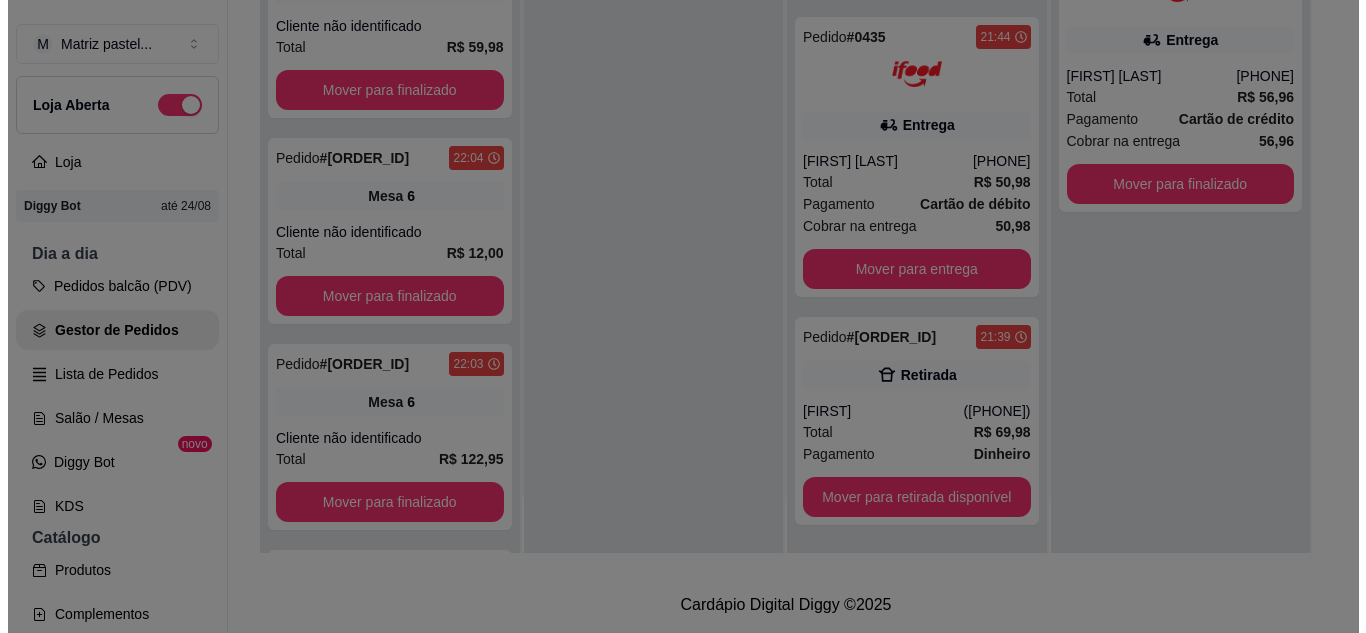 scroll, scrollTop: 32, scrollLeft: 0, axis: vertical 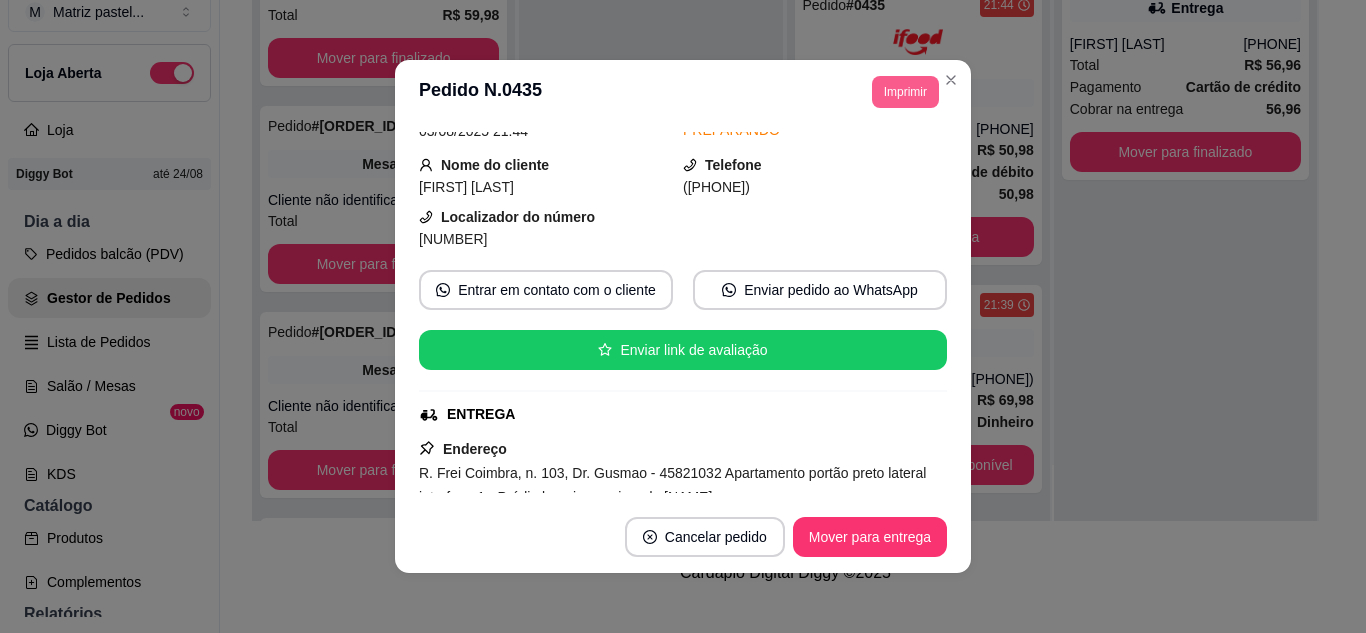 click on "Imprimir" at bounding box center (905, 92) 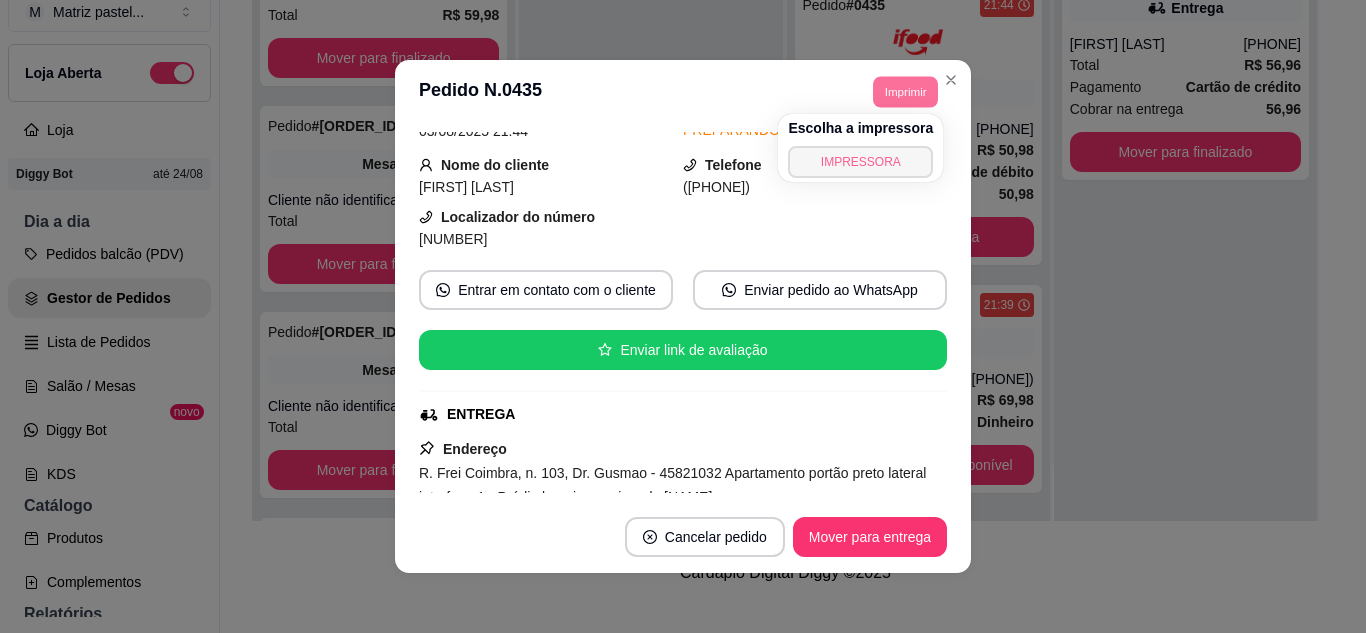 click on "IMPRESSORA" at bounding box center (860, 162) 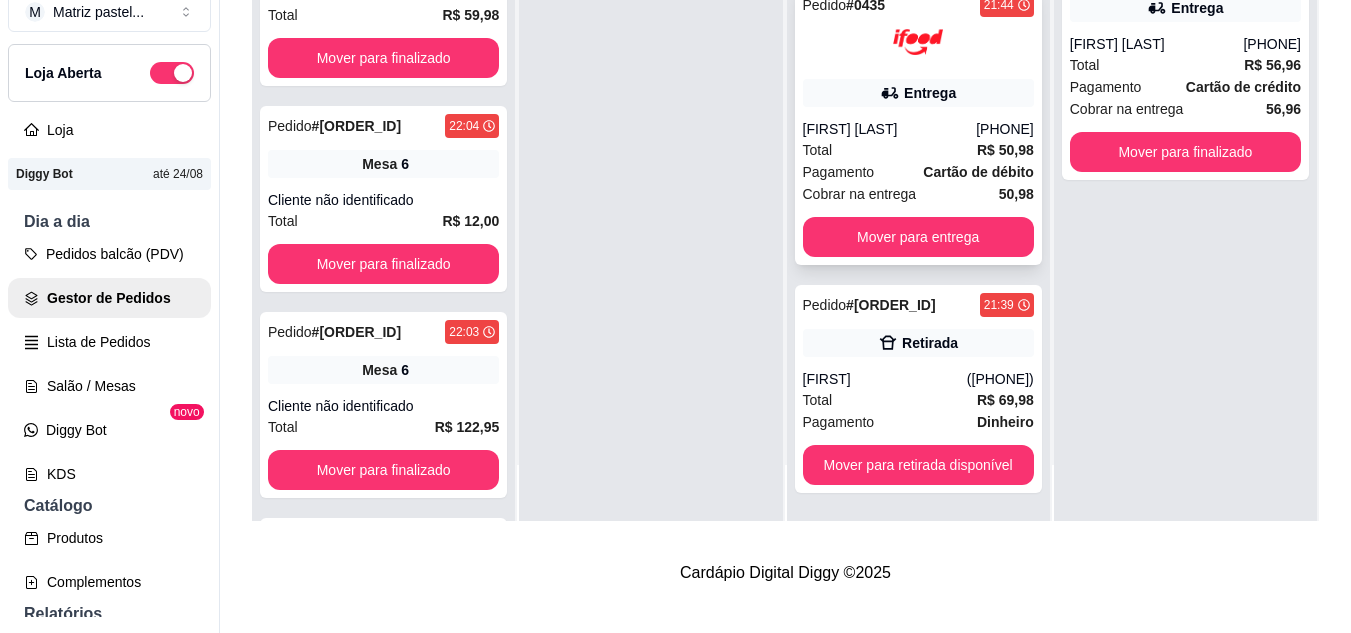click on "[PHONE]" at bounding box center [1005, 129] 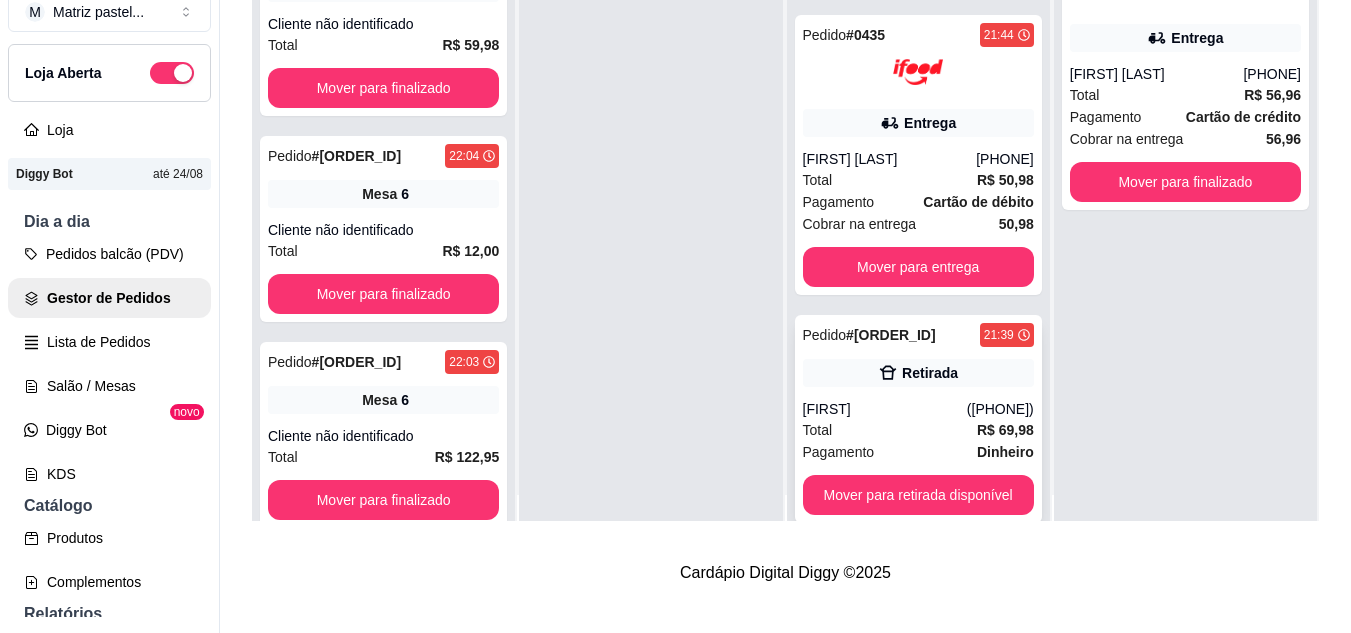 scroll, scrollTop: 0, scrollLeft: 0, axis: both 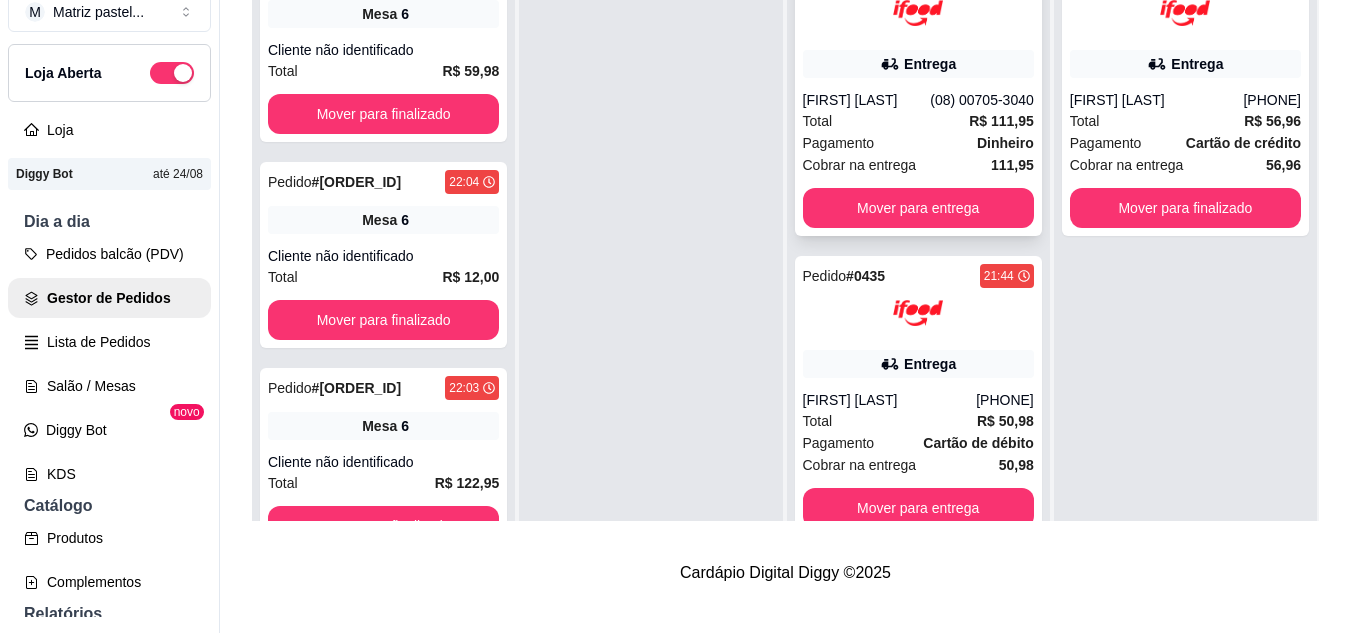 click on "Pagamento Dinheiro" at bounding box center (918, 143) 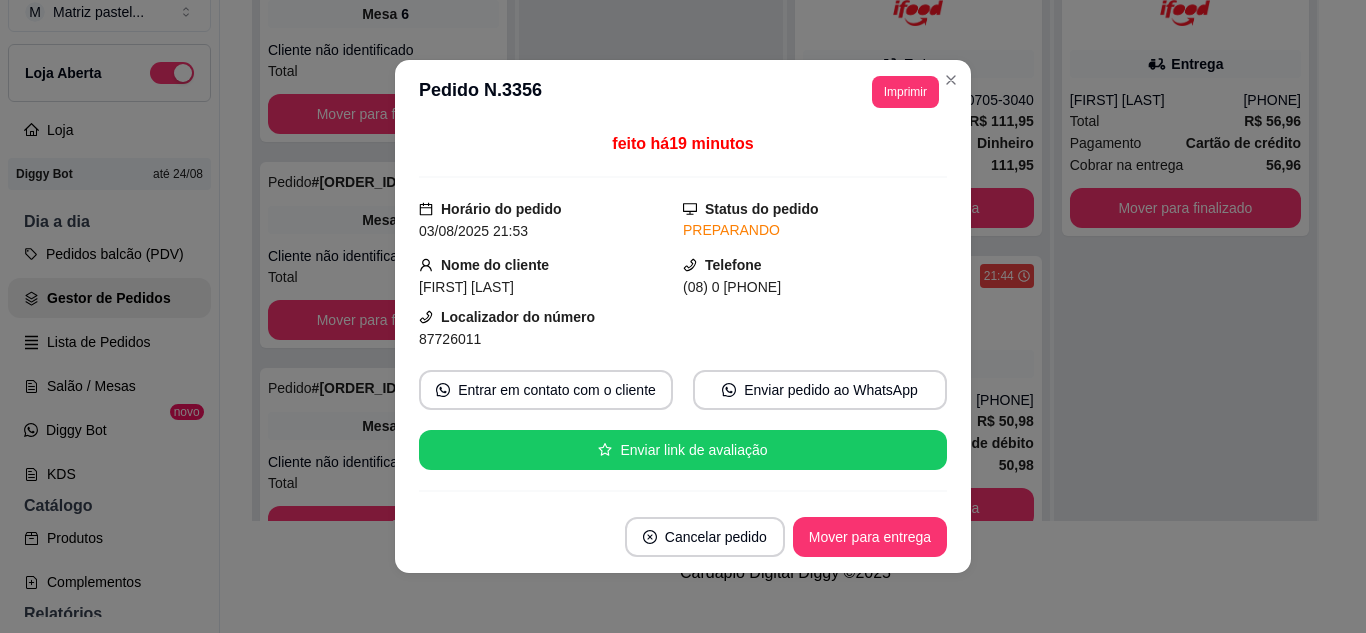 click on "**********" at bounding box center [683, 92] 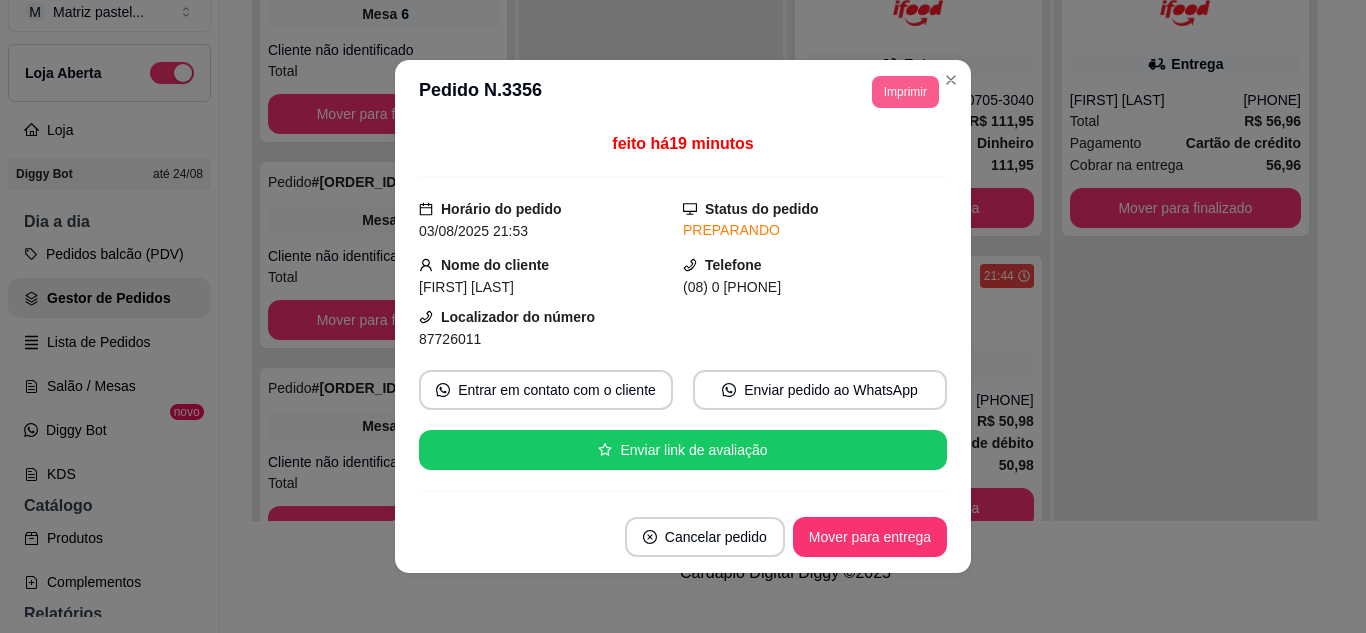 click on "Imprimir" at bounding box center (905, 92) 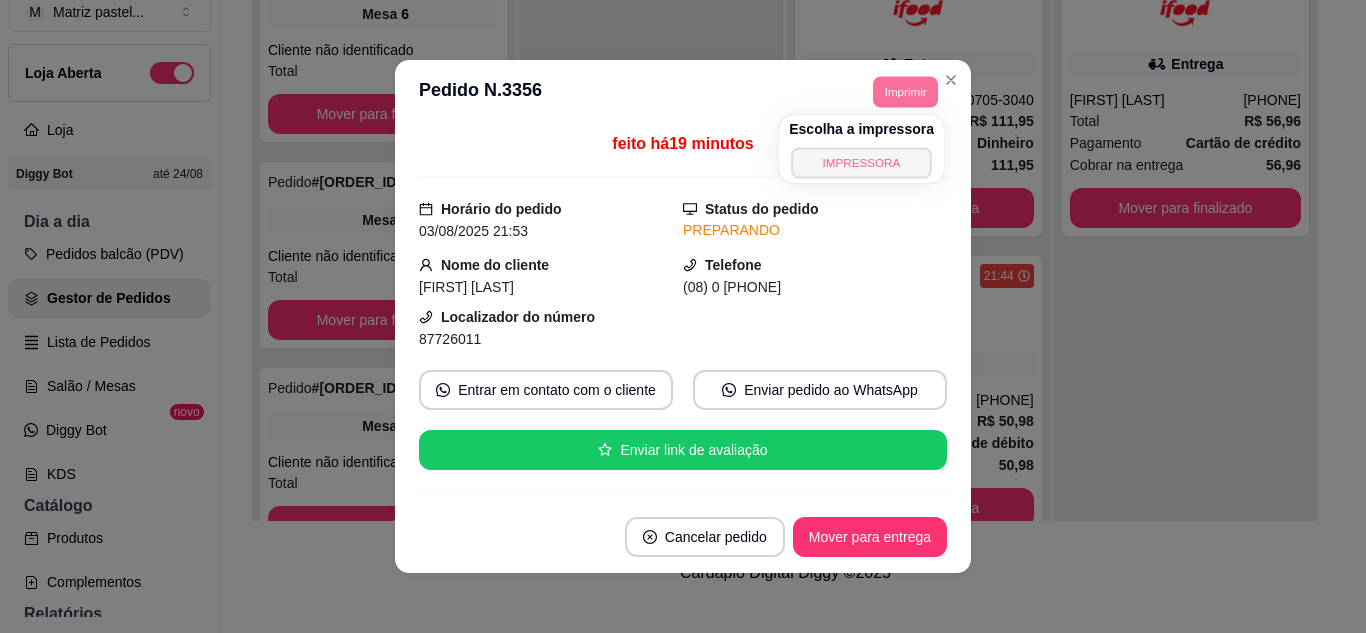 click on "IMPRESSORA" at bounding box center (861, 162) 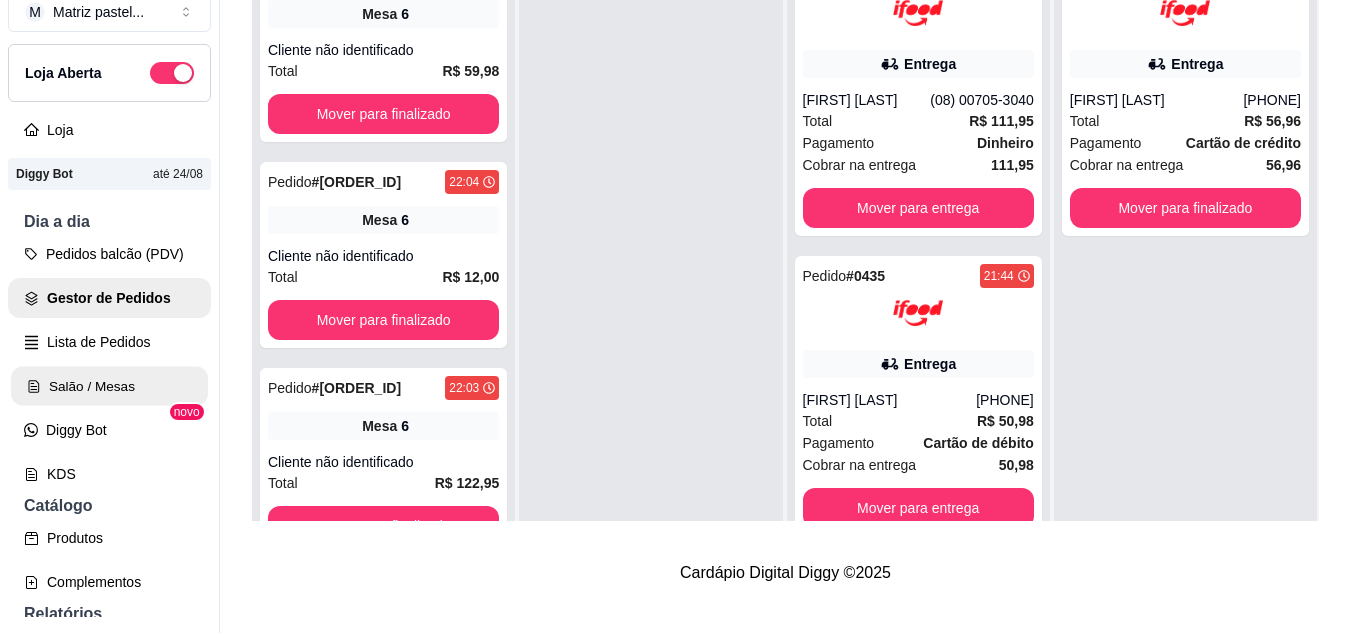 click on "Salão / Mesas" at bounding box center [109, 386] 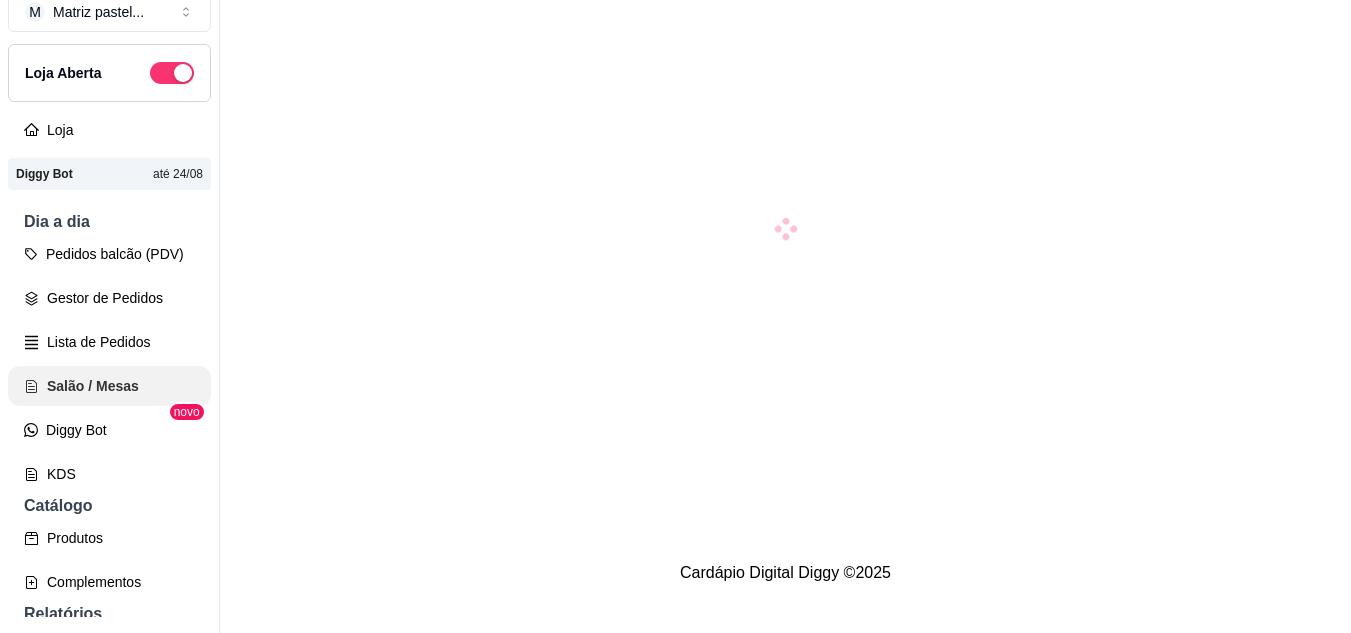 scroll, scrollTop: 0, scrollLeft: 0, axis: both 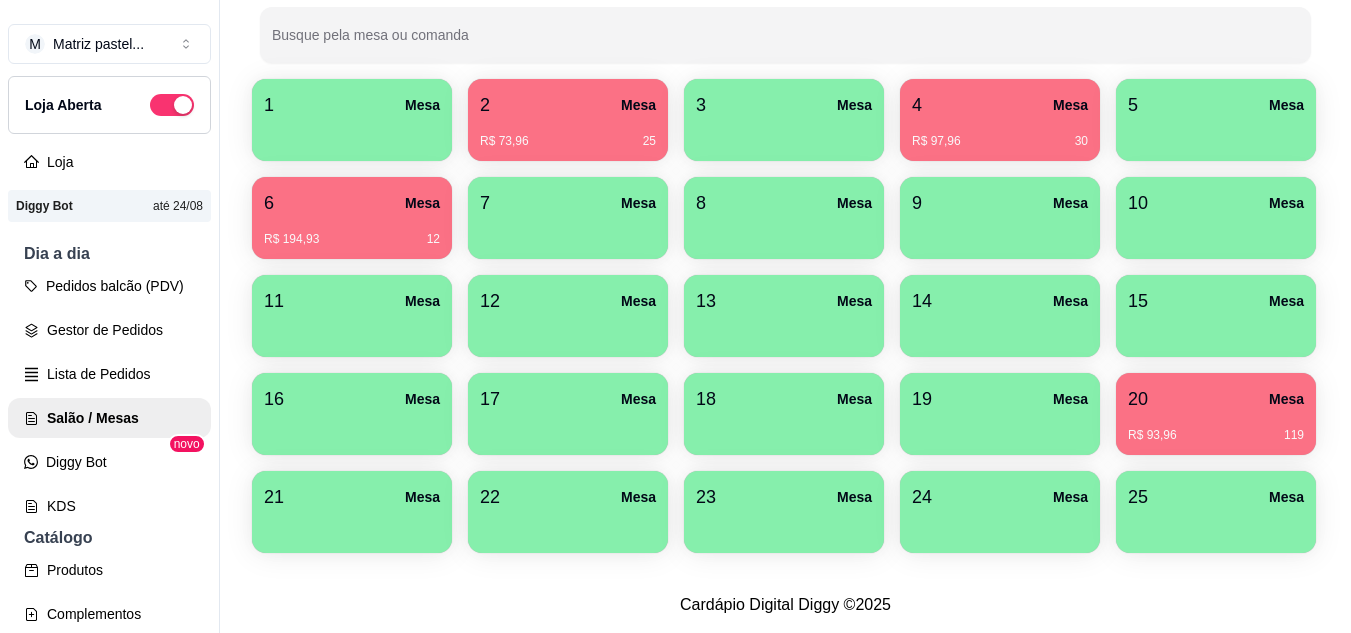 click on "25 Mesa" at bounding box center [1216, 497] 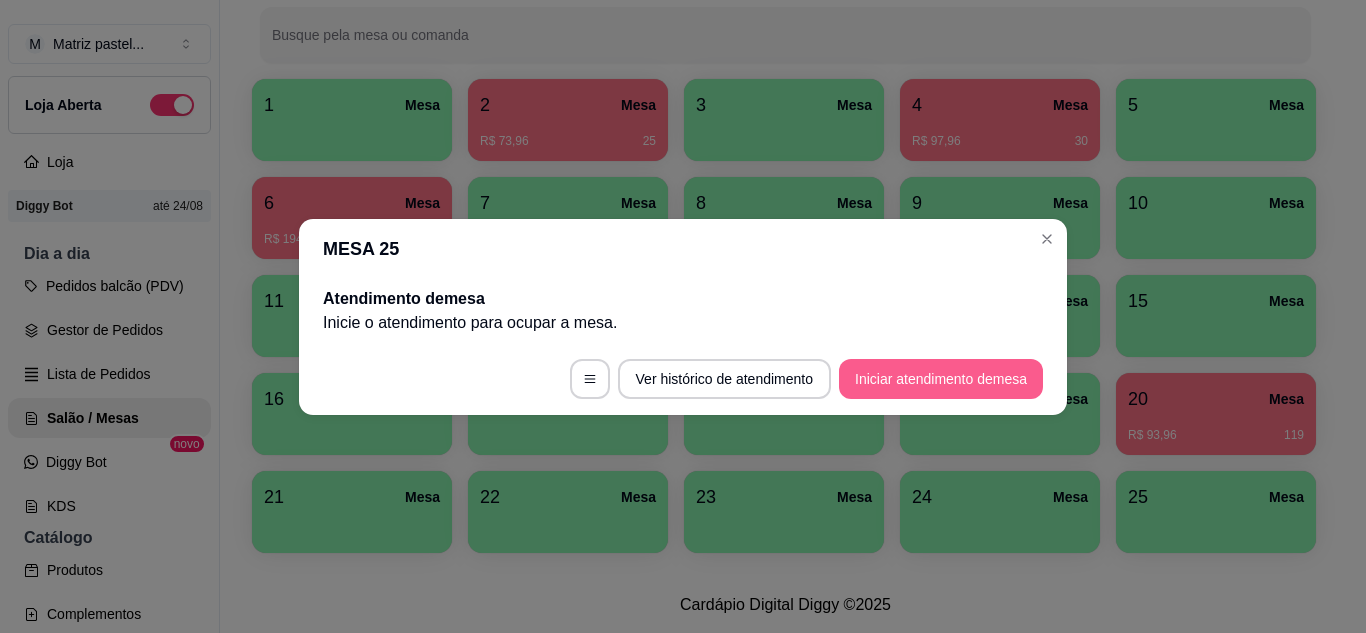 click on "Iniciar atendimento de  mesa" at bounding box center (941, 379) 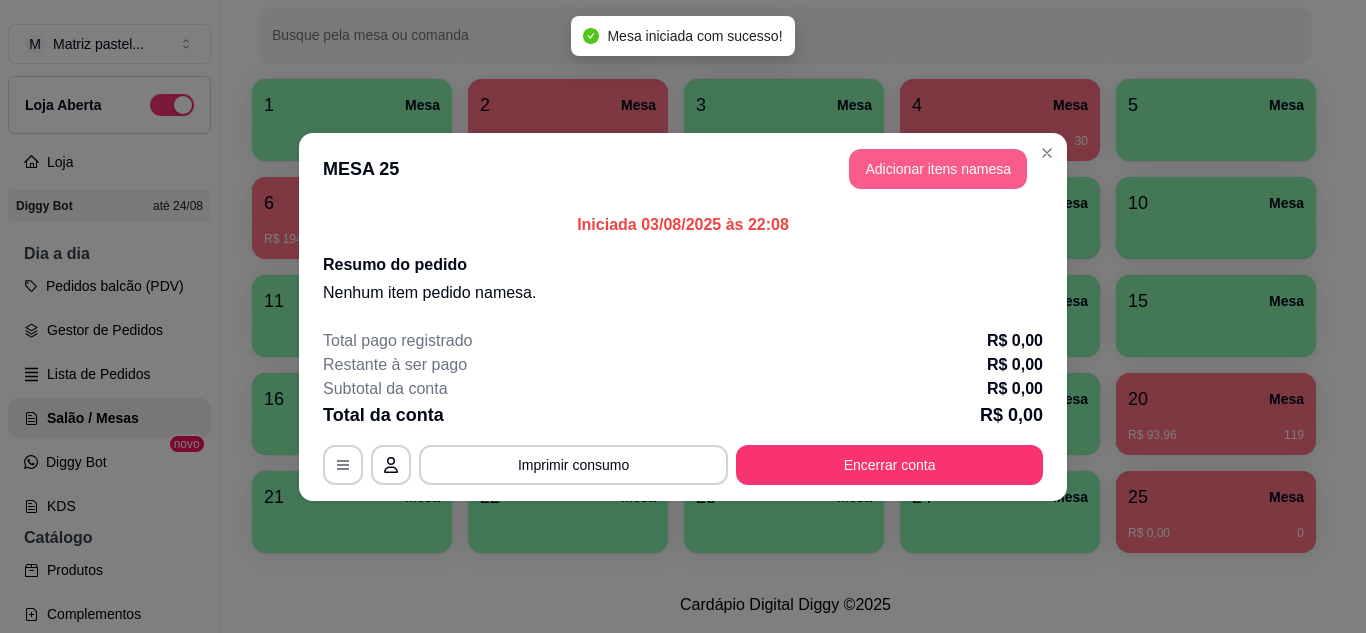 click on "Adicionar itens na  mesa" at bounding box center (938, 169) 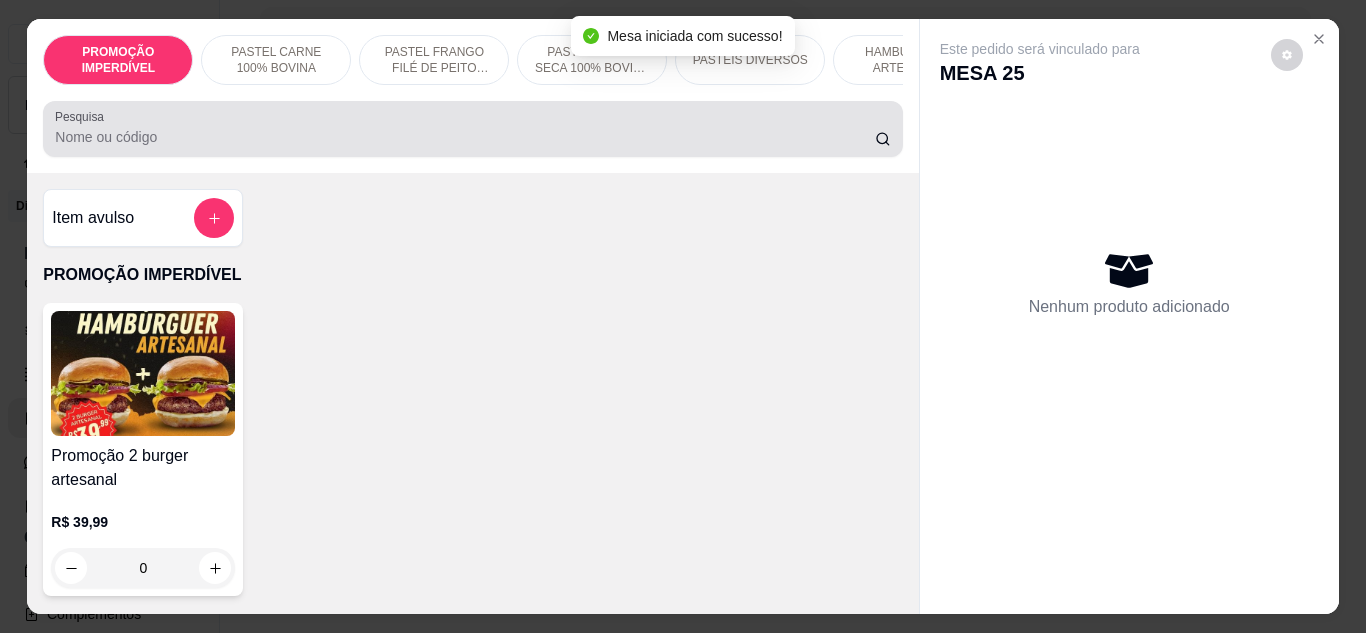click on "Pesquisa" at bounding box center (465, 137) 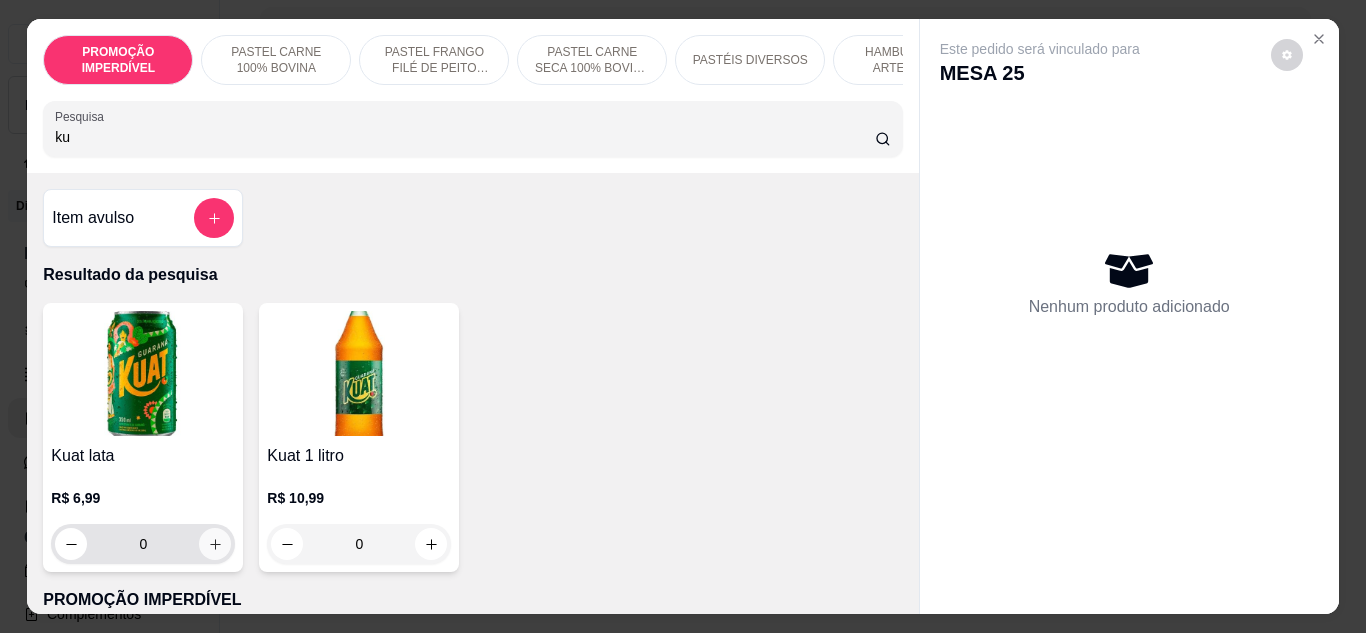type on "ku" 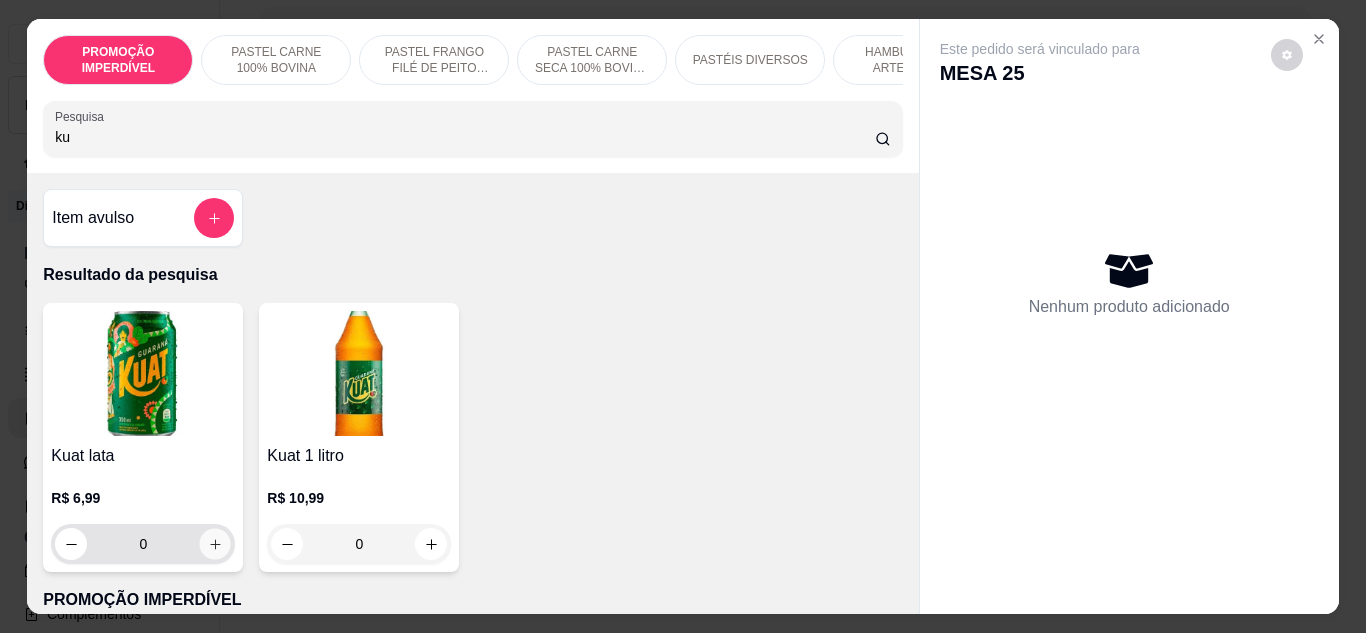 click 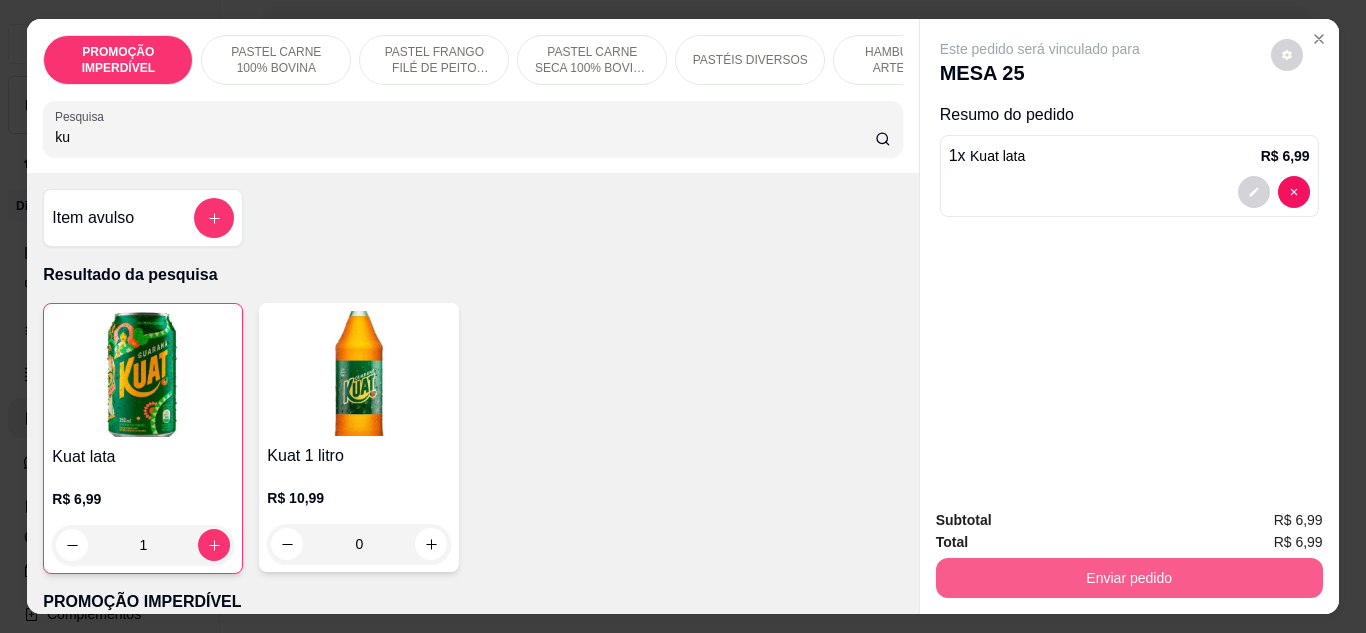 click on "Enviar pedido" at bounding box center (1129, 578) 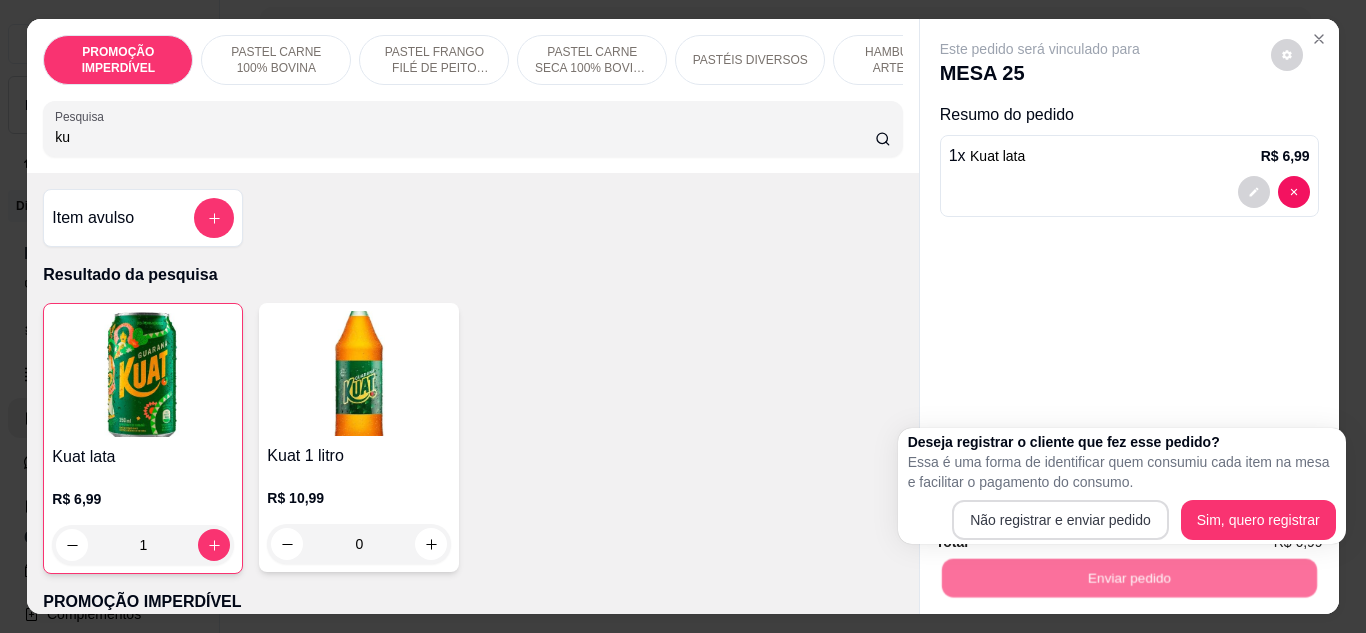 drag, startPoint x: 1016, startPoint y: 539, endPoint x: 1012, endPoint y: 528, distance: 11.7046995 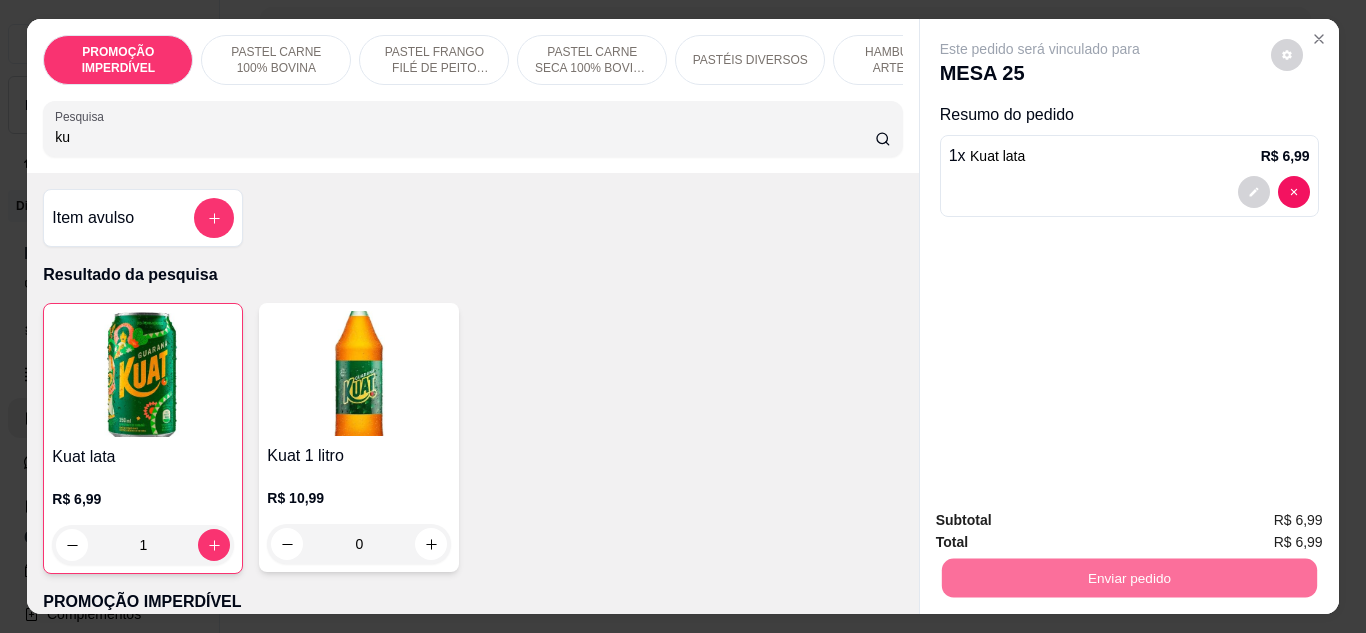 click on "Não registrar e enviar pedido" at bounding box center [1063, 521] 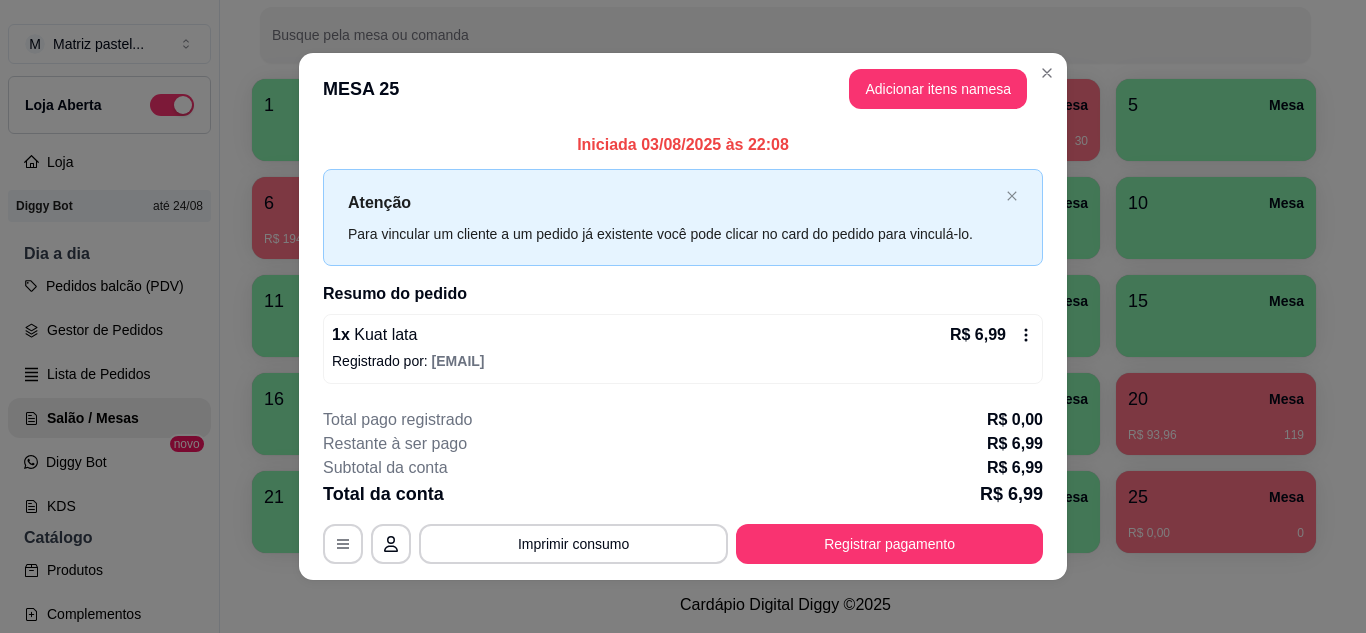 click on "Registrar pagamento" at bounding box center [889, 544] 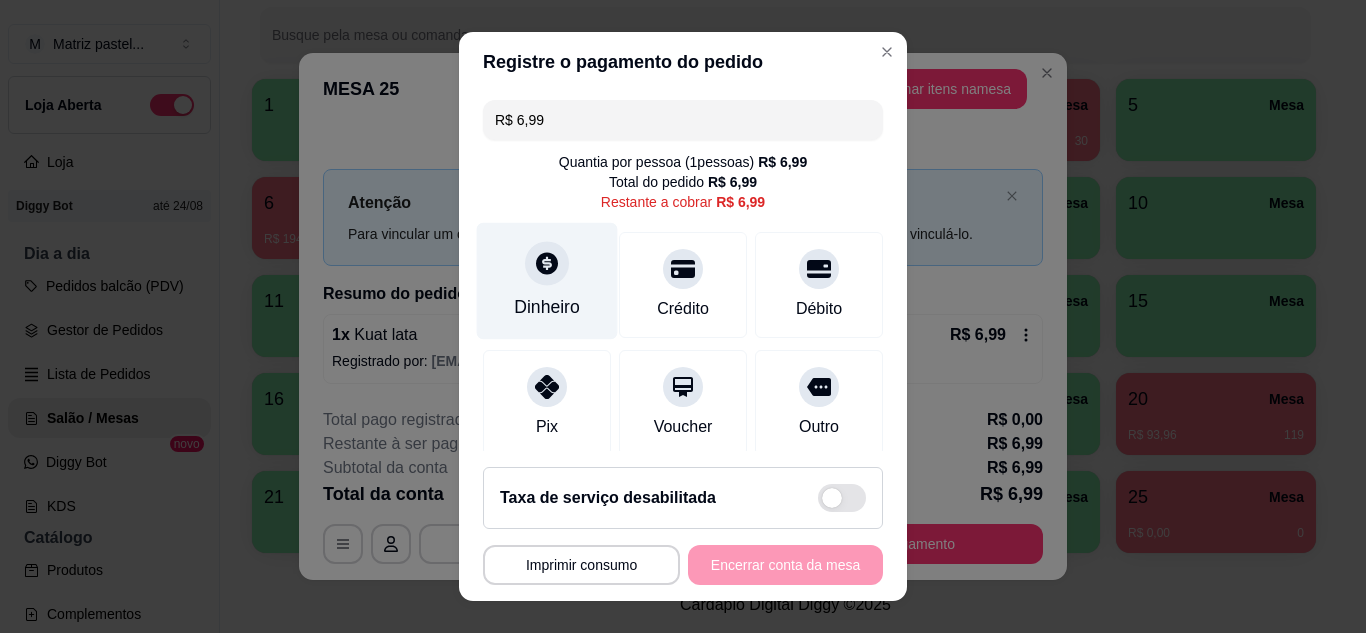 click on "Dinheiro" at bounding box center [547, 280] 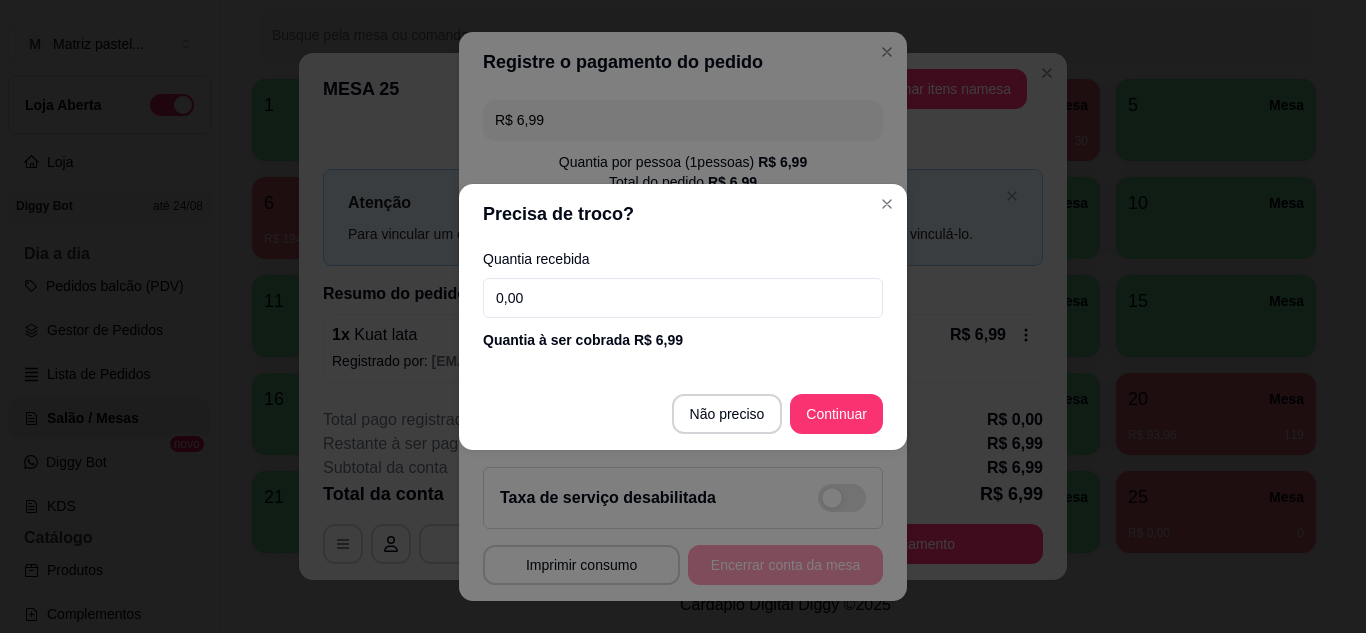 drag, startPoint x: 845, startPoint y: 387, endPoint x: 845, endPoint y: 408, distance: 21 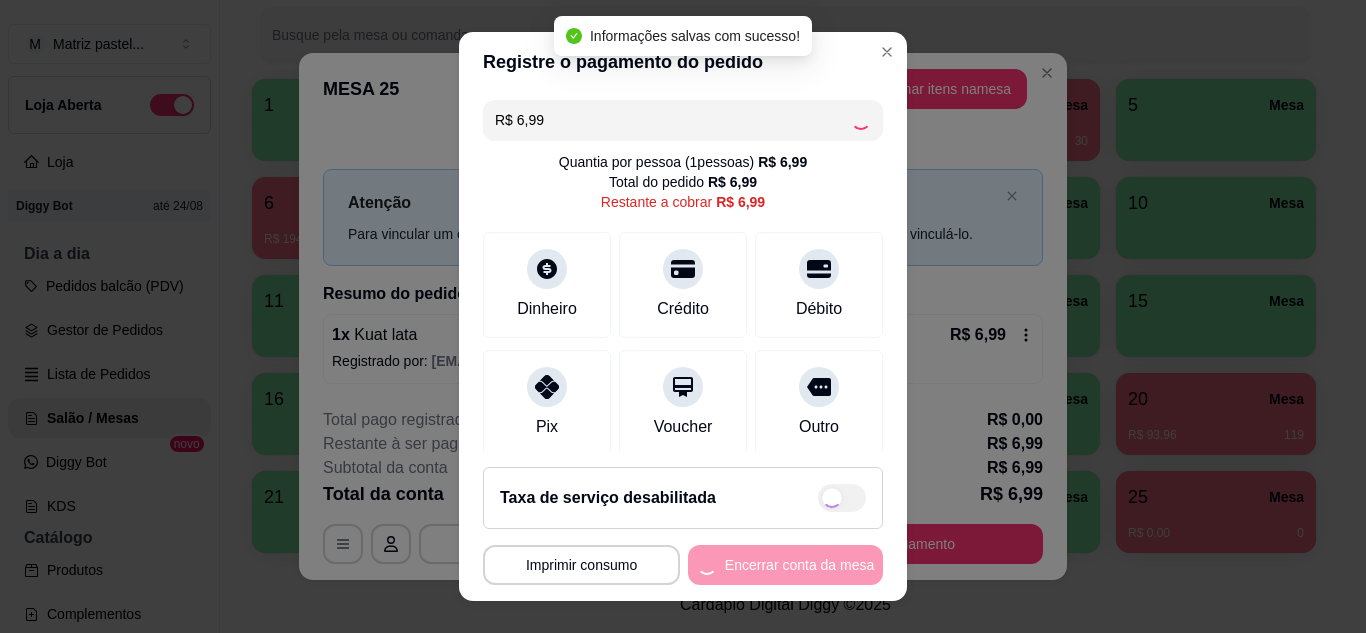 type on "R$ 0,00" 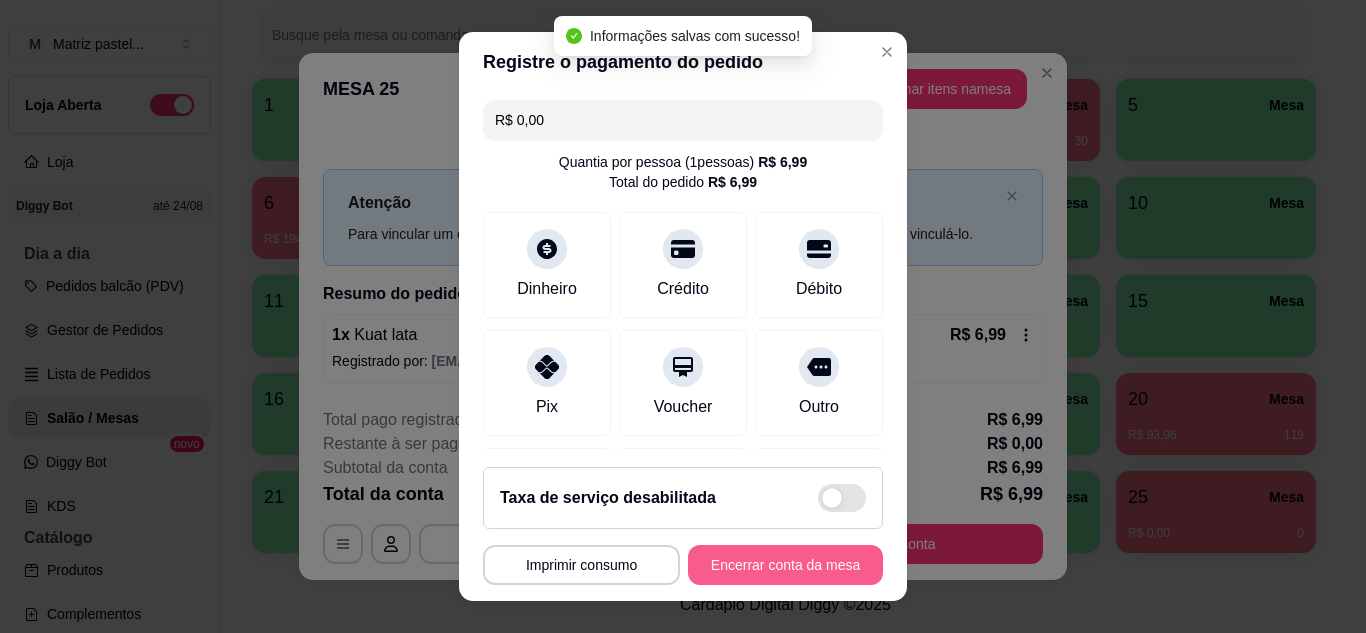 click on "Encerrar conta da mesa" at bounding box center [785, 565] 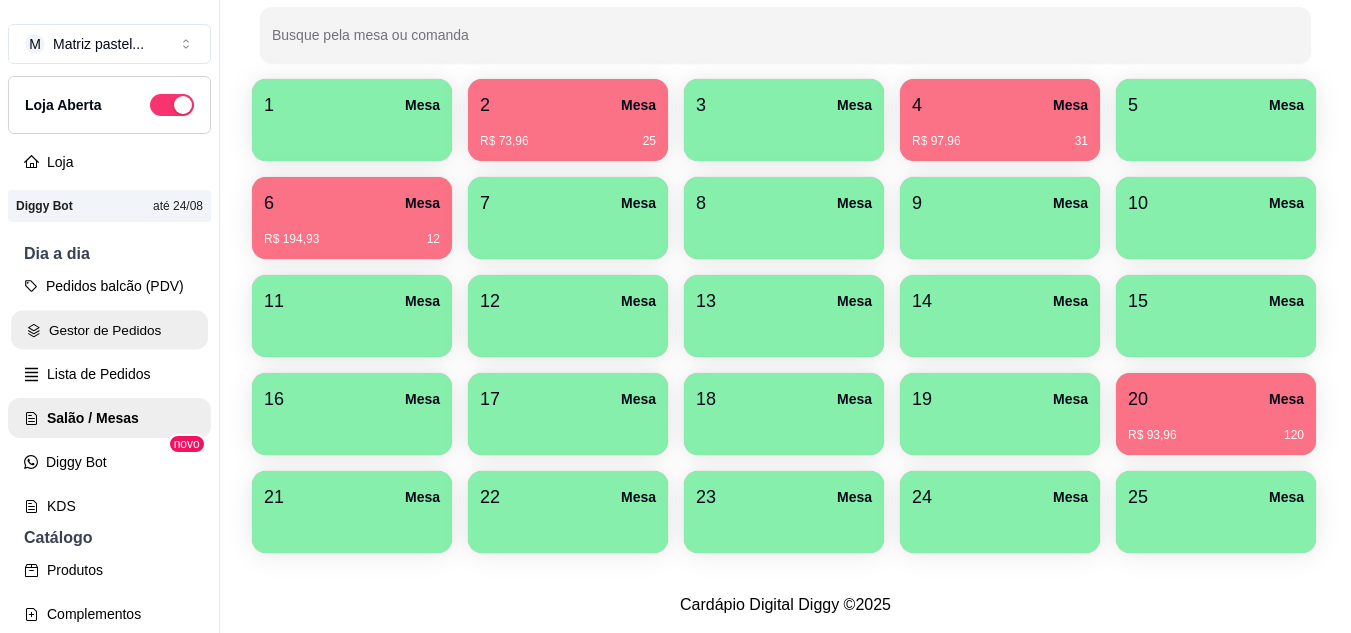 click on "Gestor de Pedidos" at bounding box center [109, 330] 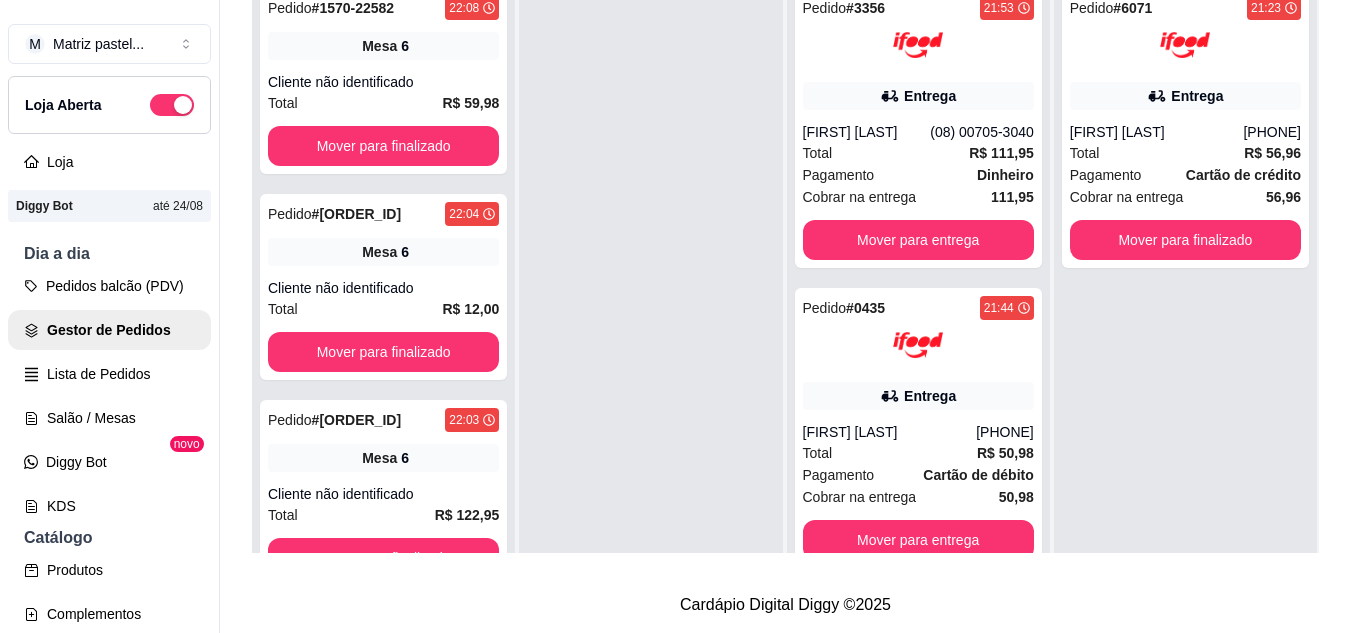 scroll, scrollTop: 0, scrollLeft: 0, axis: both 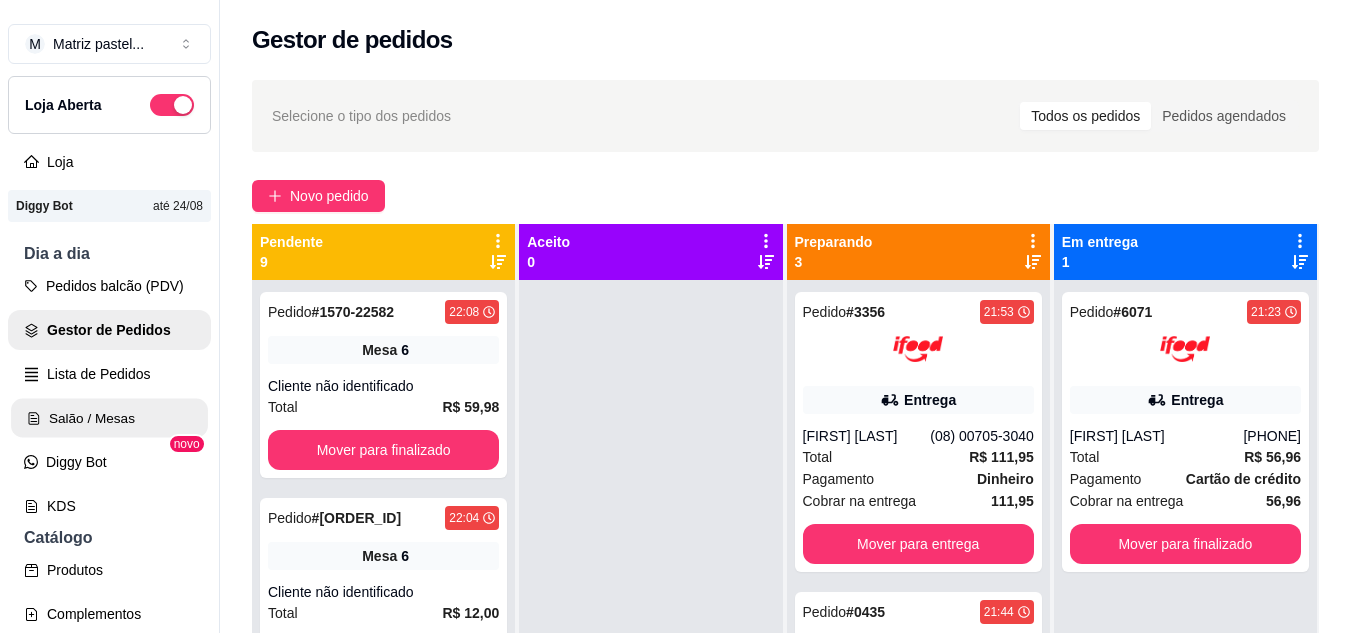 click on "Salão / Mesas" at bounding box center (109, 418) 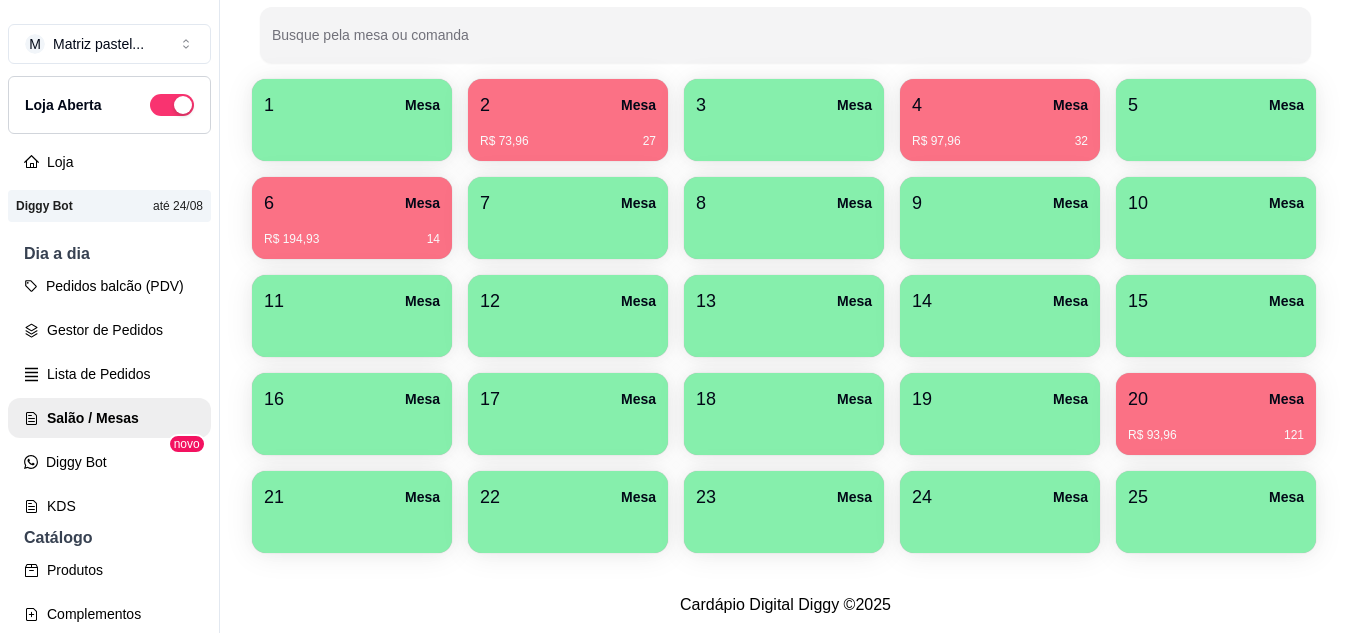 scroll, scrollTop: 300, scrollLeft: 0, axis: vertical 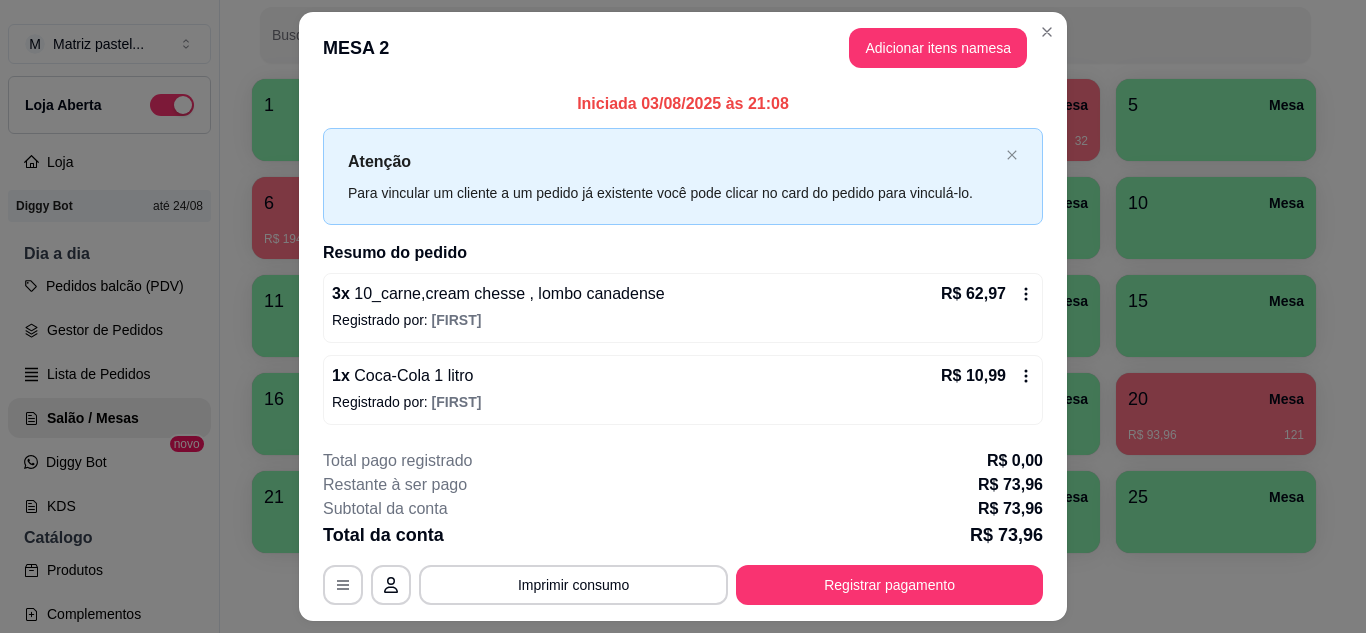 drag, startPoint x: 836, startPoint y: 543, endPoint x: 837, endPoint y: 553, distance: 10.049875 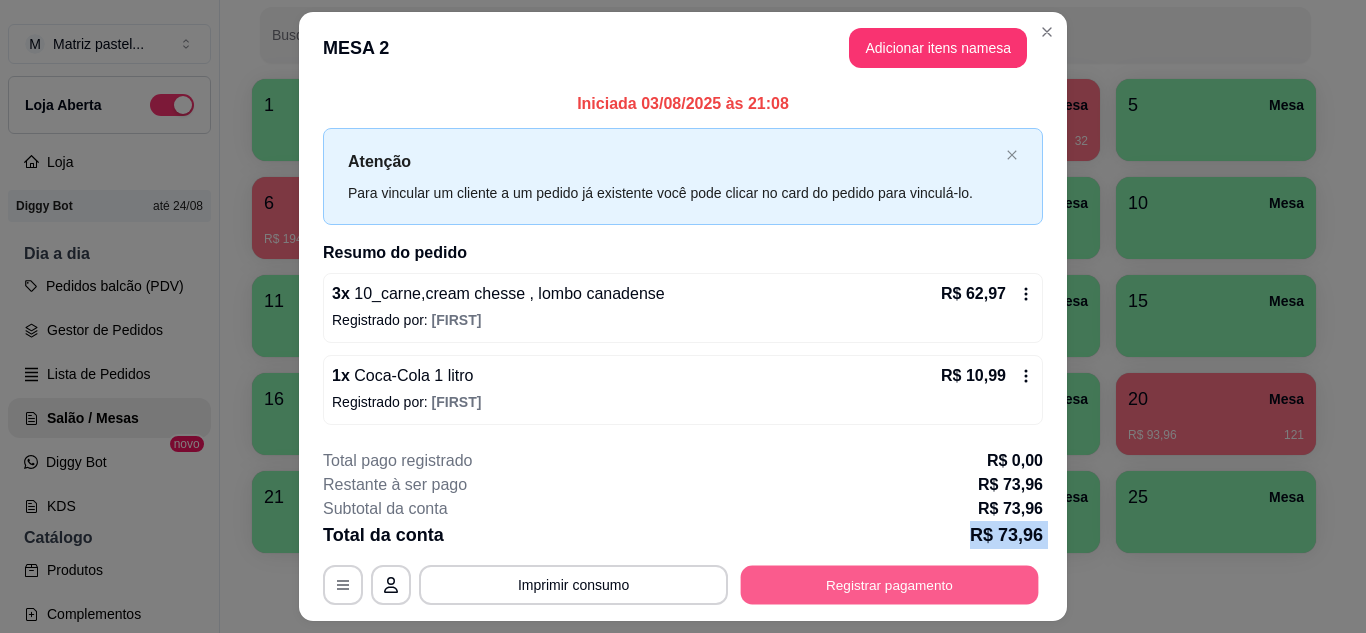 click on "Registrar pagamento" at bounding box center [890, 585] 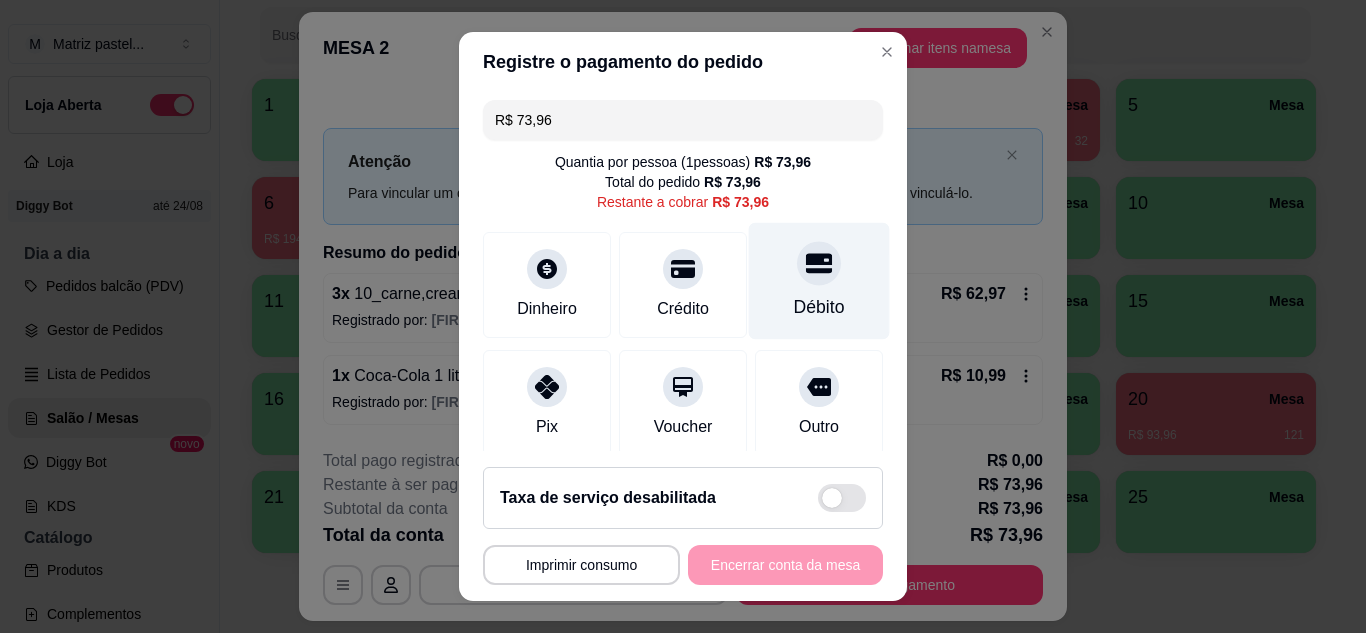click 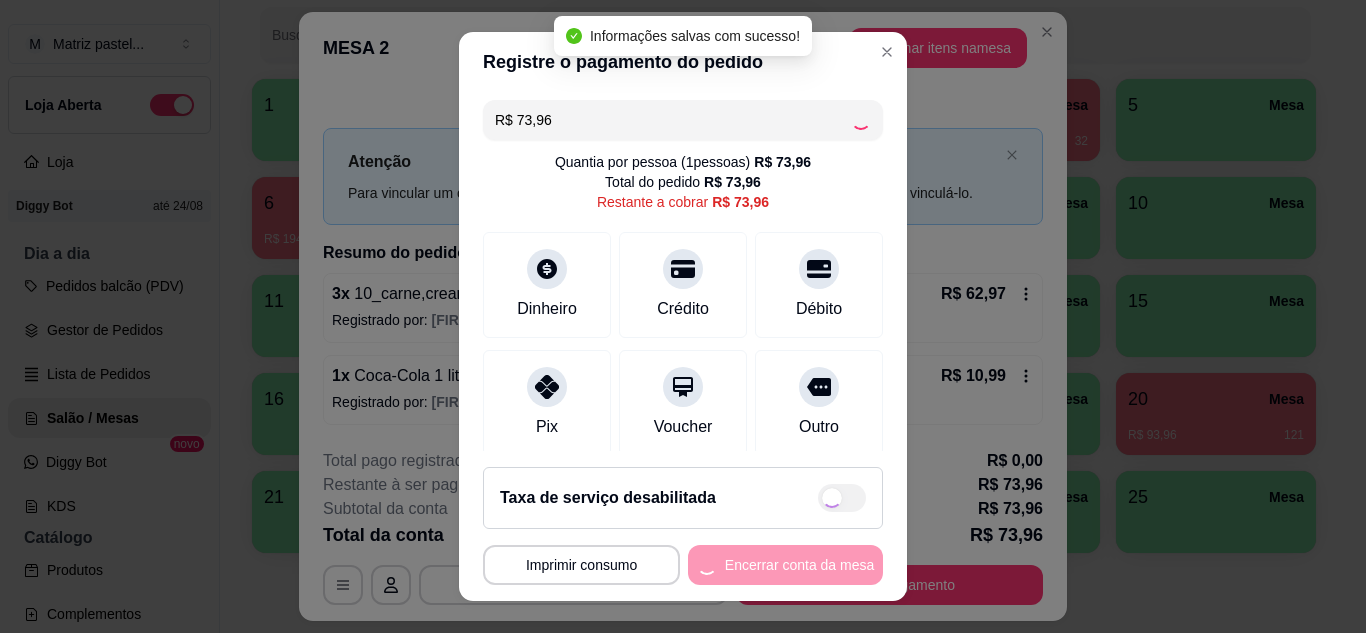 type on "R$ 0,00" 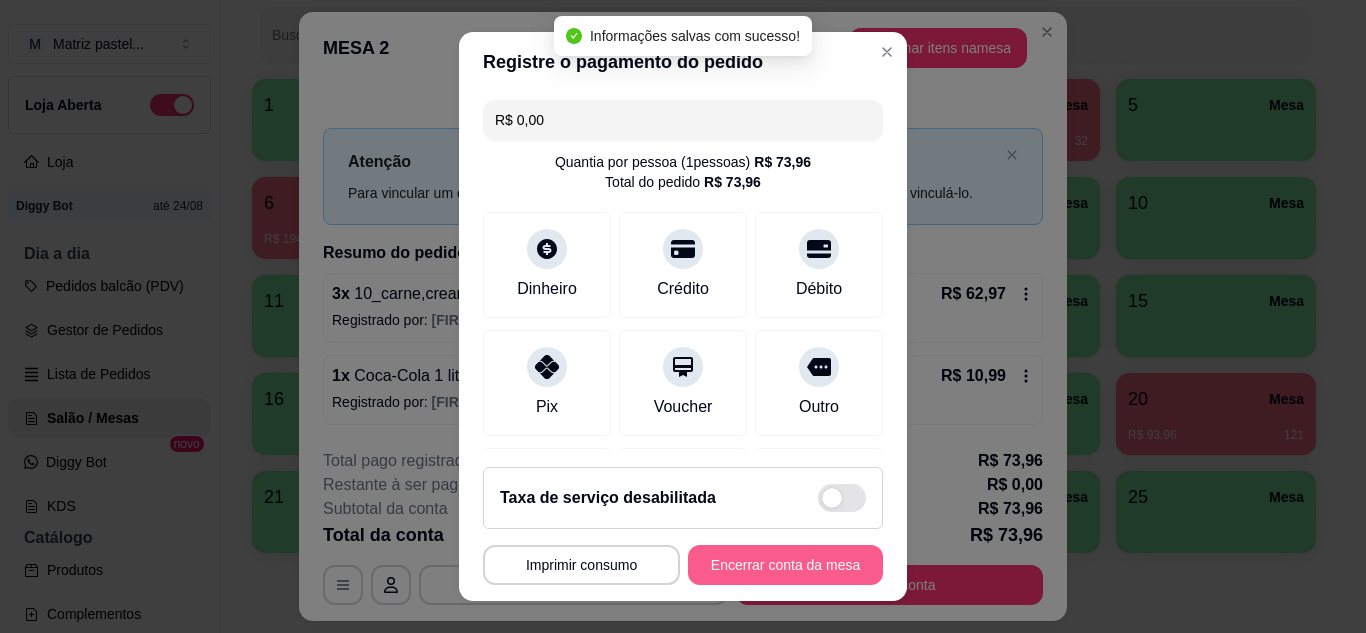 click on "Encerrar conta da mesa" at bounding box center (785, 565) 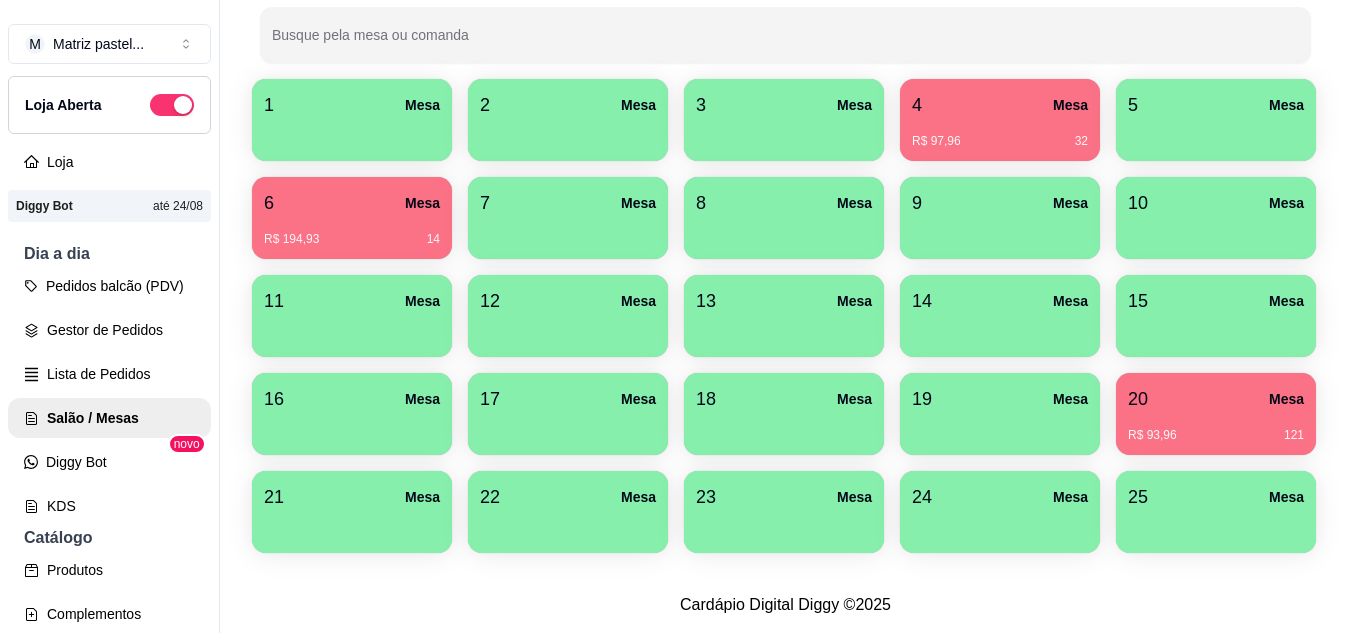 scroll, scrollTop: 400, scrollLeft: 0, axis: vertical 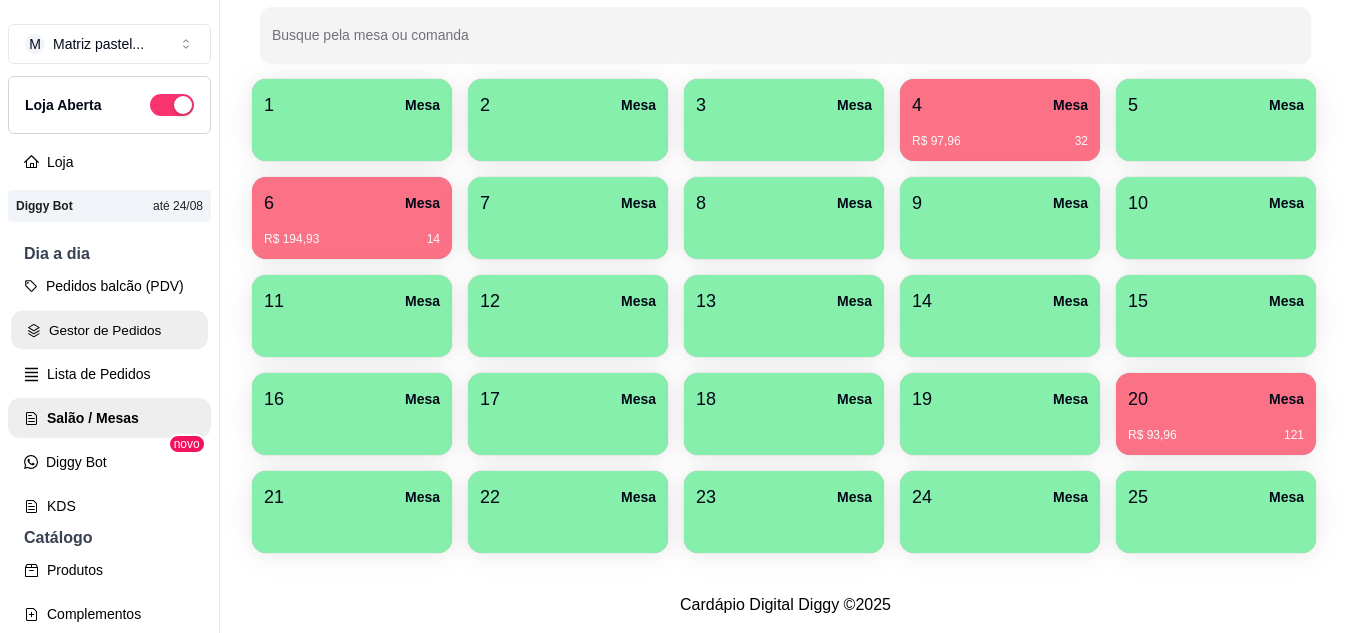 click on "Gestor de Pedidos" at bounding box center (109, 330) 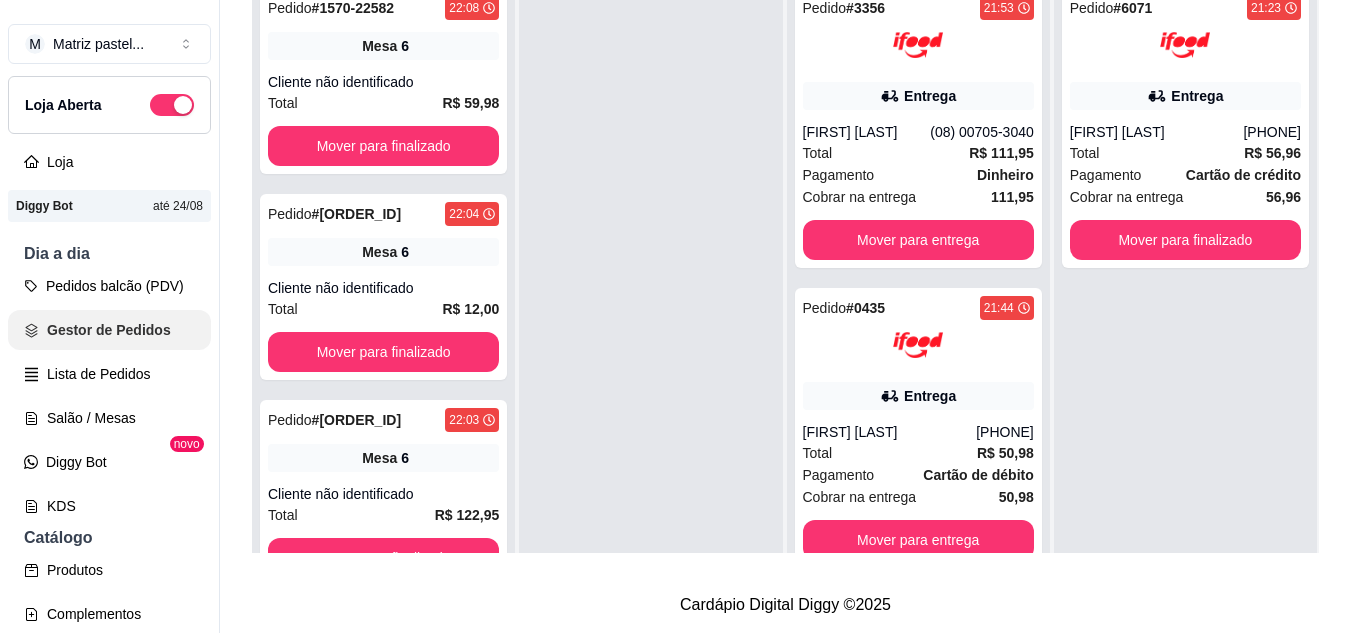 scroll, scrollTop: 0, scrollLeft: 0, axis: both 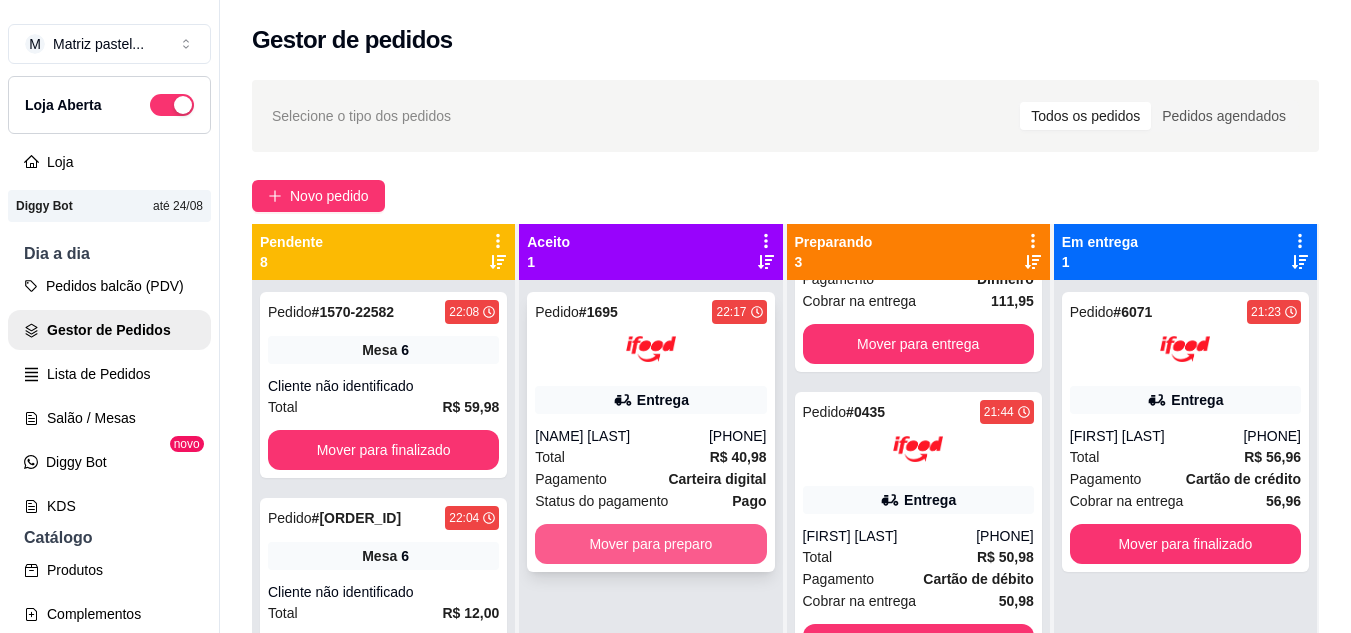 click on "Mover para preparo" at bounding box center (650, 544) 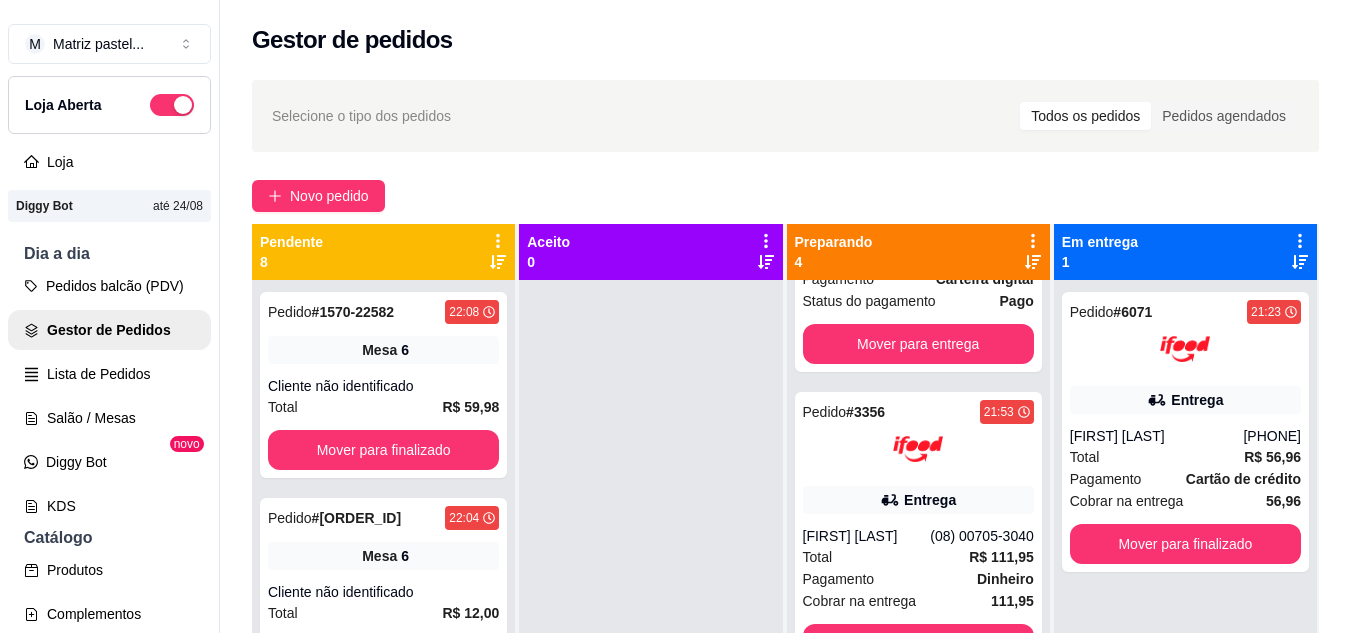 scroll, scrollTop: 500, scrollLeft: 0, axis: vertical 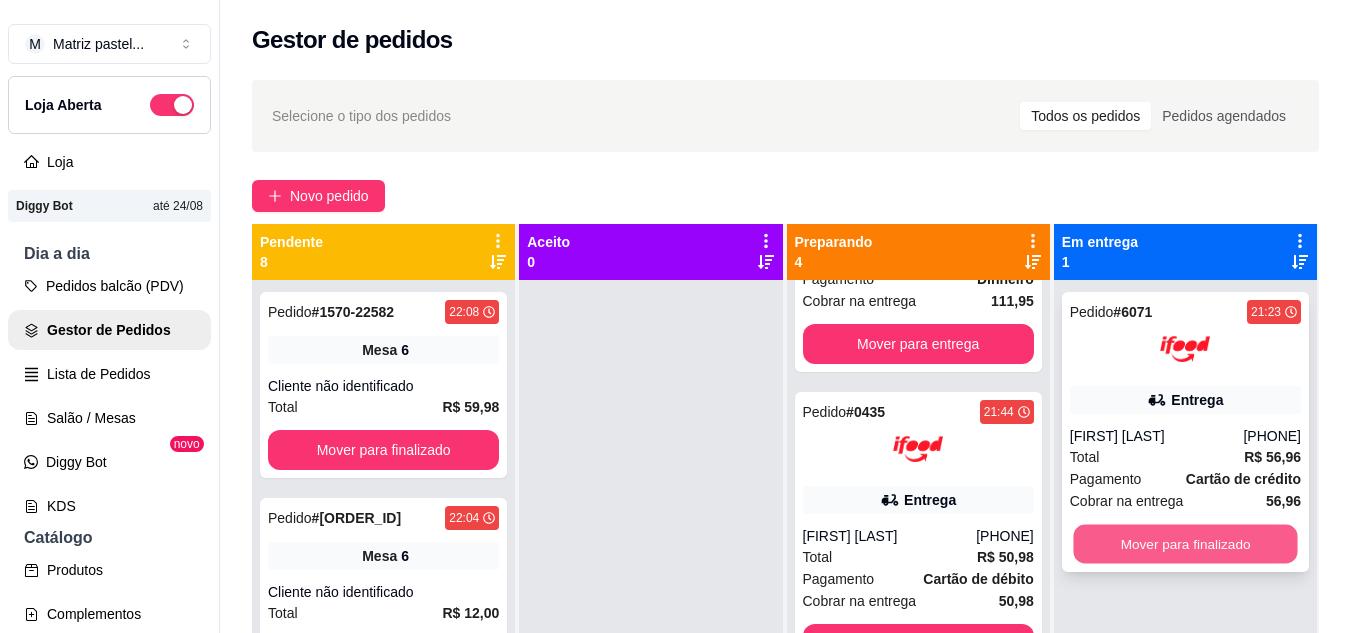 click on "Mover para finalizado" at bounding box center (1185, 544) 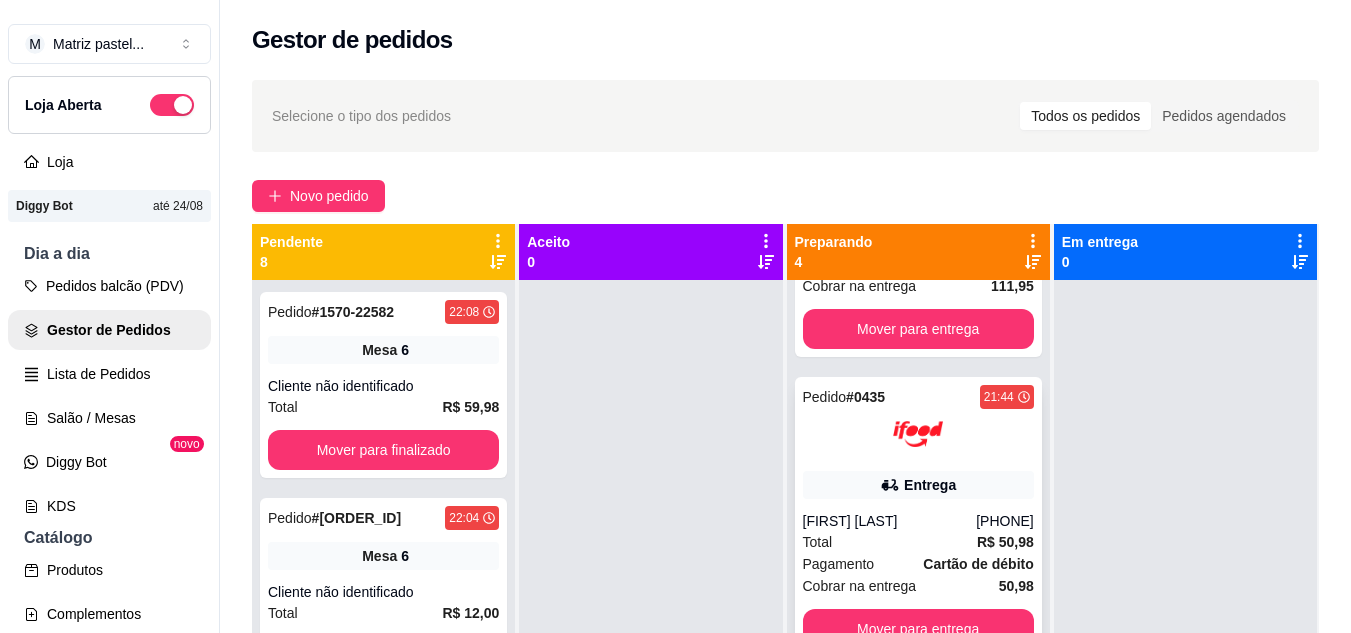 scroll, scrollTop: 535, scrollLeft: 0, axis: vertical 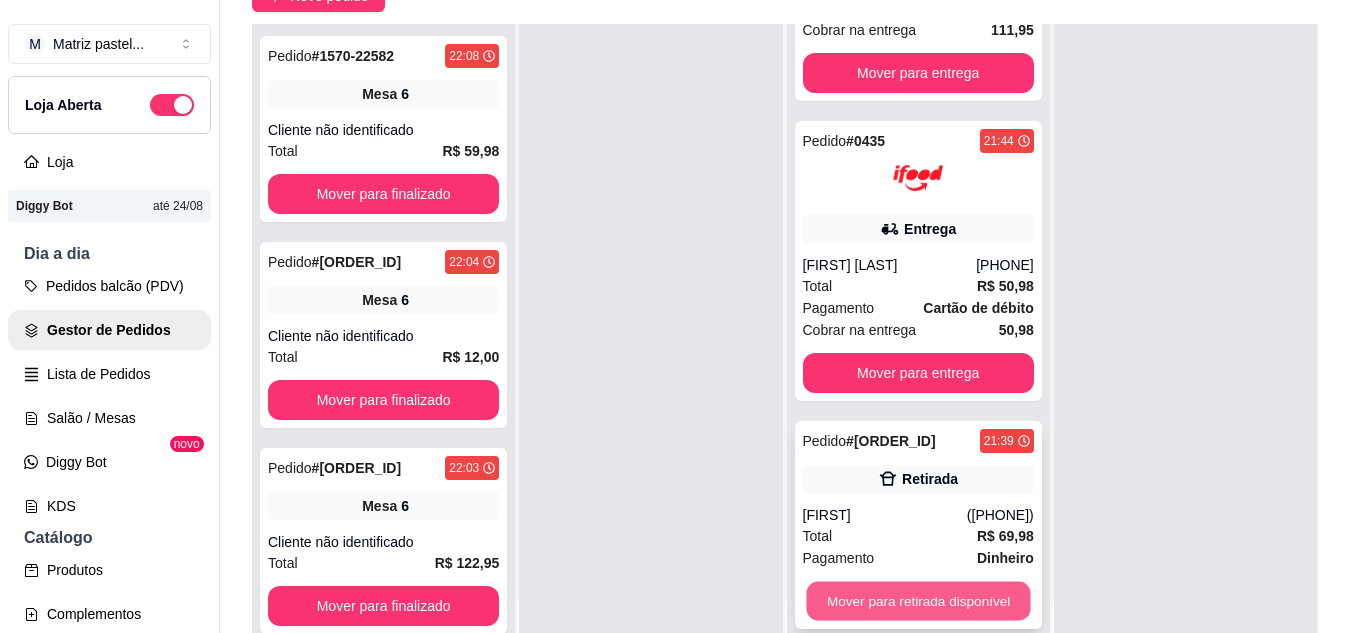 click on "Mover para retirada disponível" at bounding box center [918, 601] 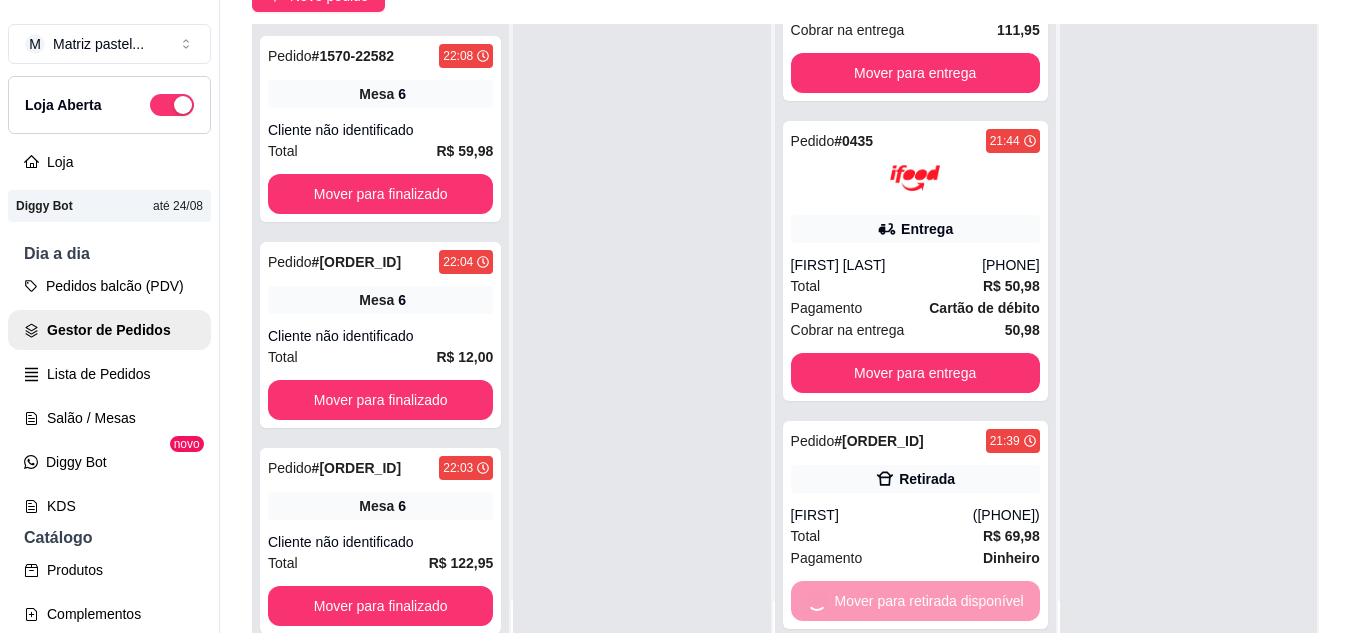 scroll, scrollTop: 307, scrollLeft: 0, axis: vertical 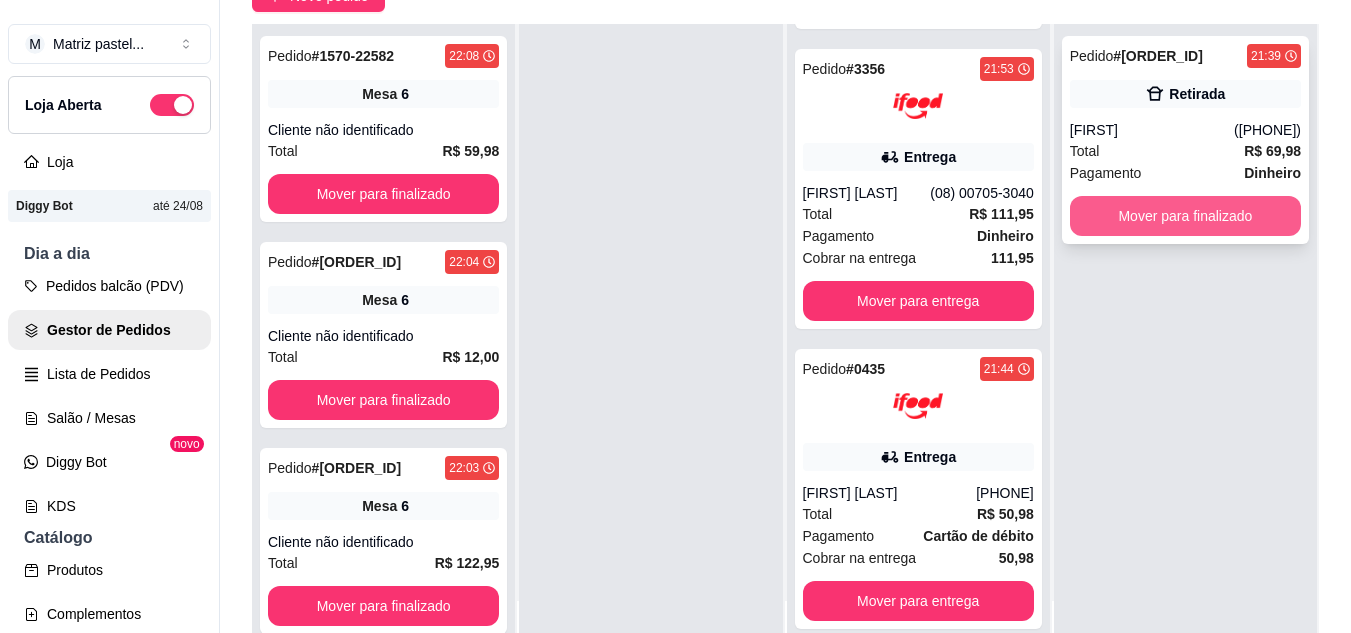 click on "Mover para finalizado" at bounding box center (1185, 216) 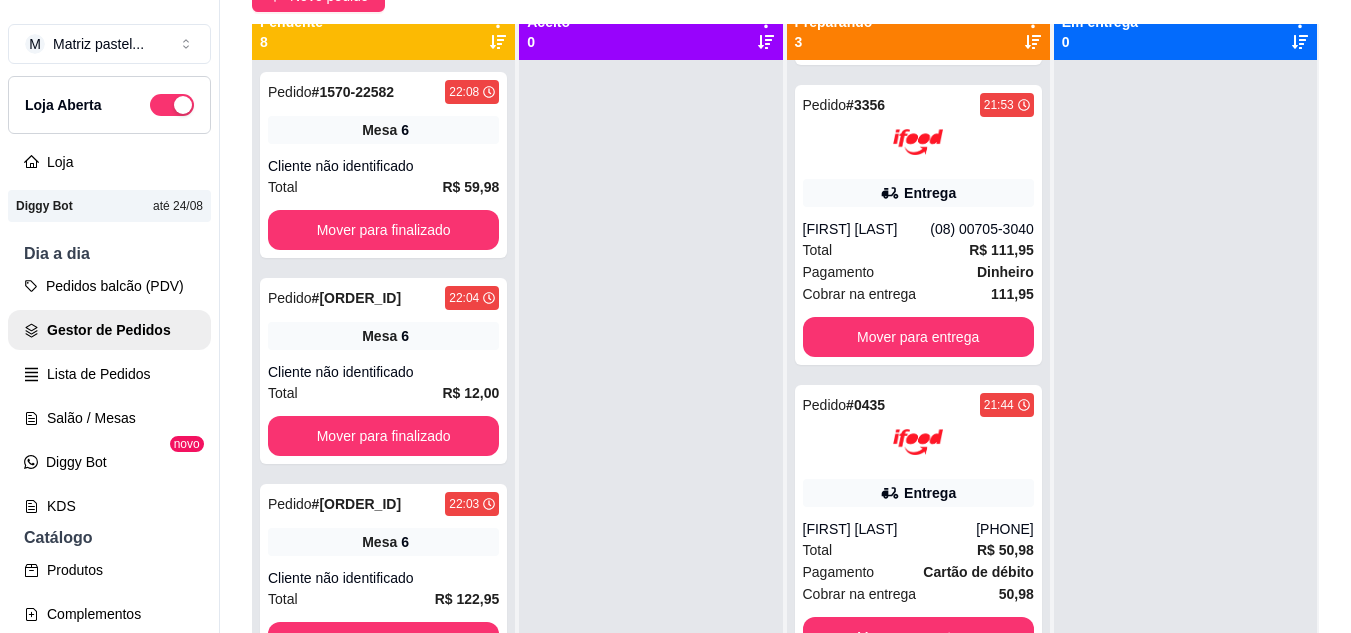 scroll, scrollTop: 0, scrollLeft: 0, axis: both 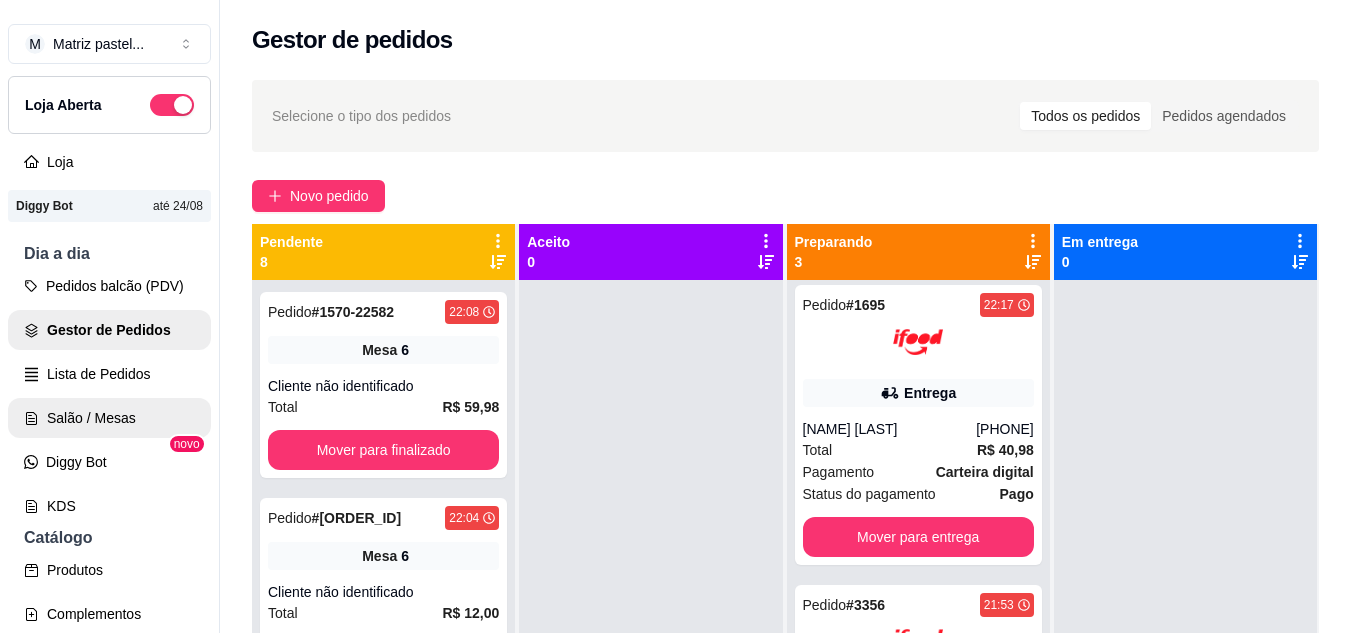 click on "Diggy Bot" at bounding box center [109, 462] 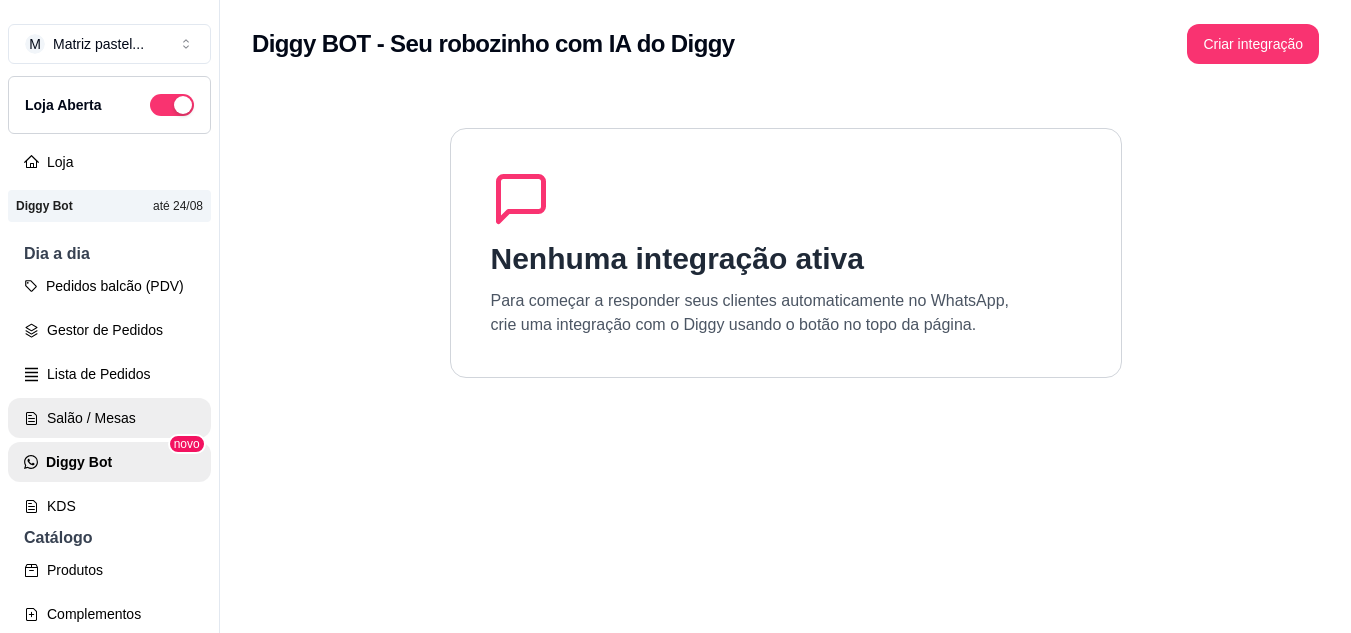click on "Salão / Mesas" at bounding box center [109, 418] 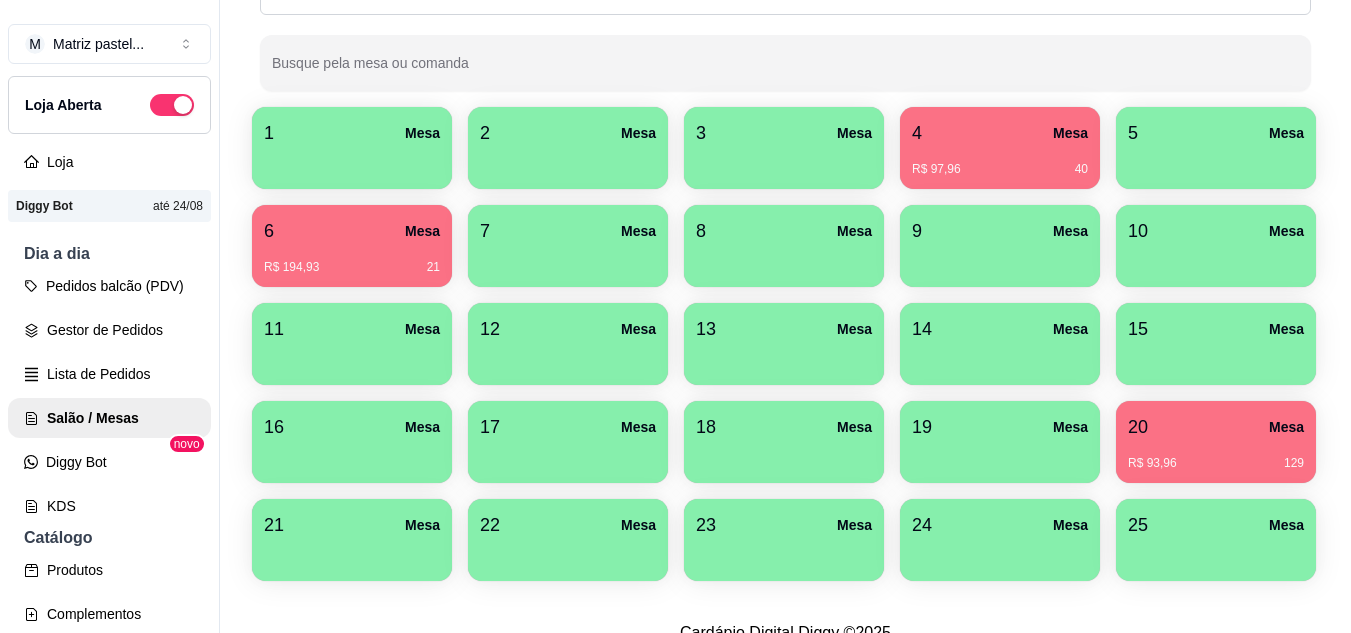 scroll, scrollTop: 300, scrollLeft: 0, axis: vertical 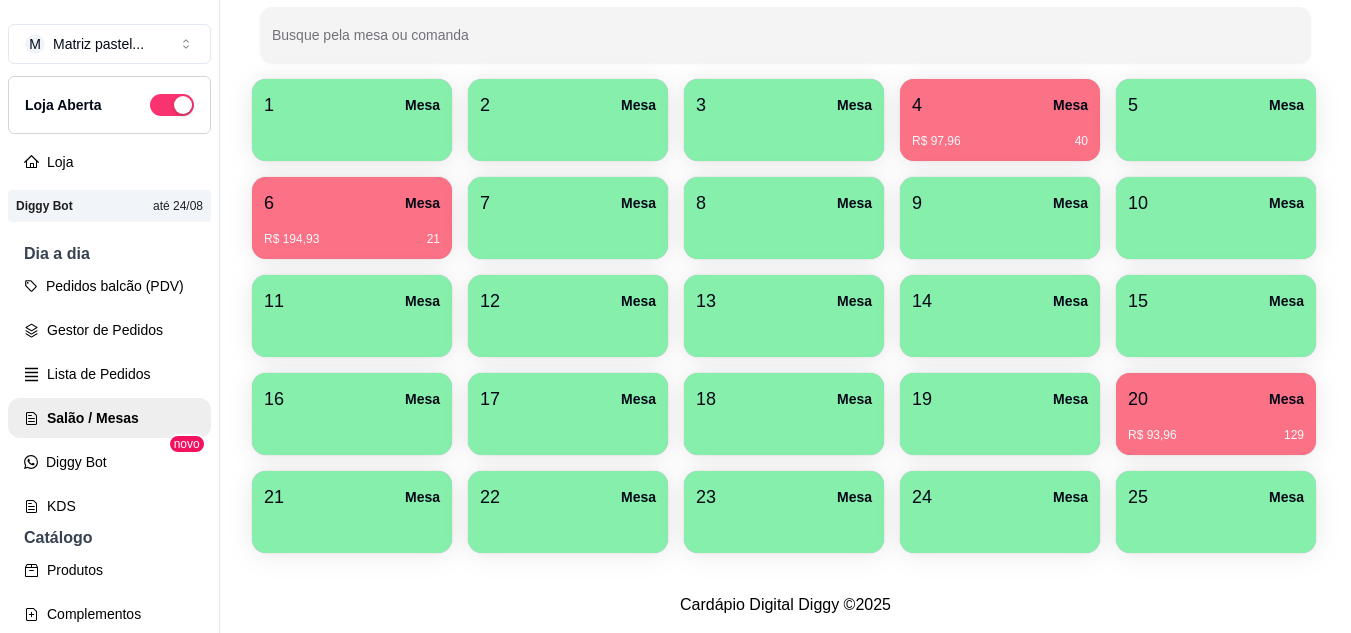 click on "R$ 97,96 40" at bounding box center [1000, 134] 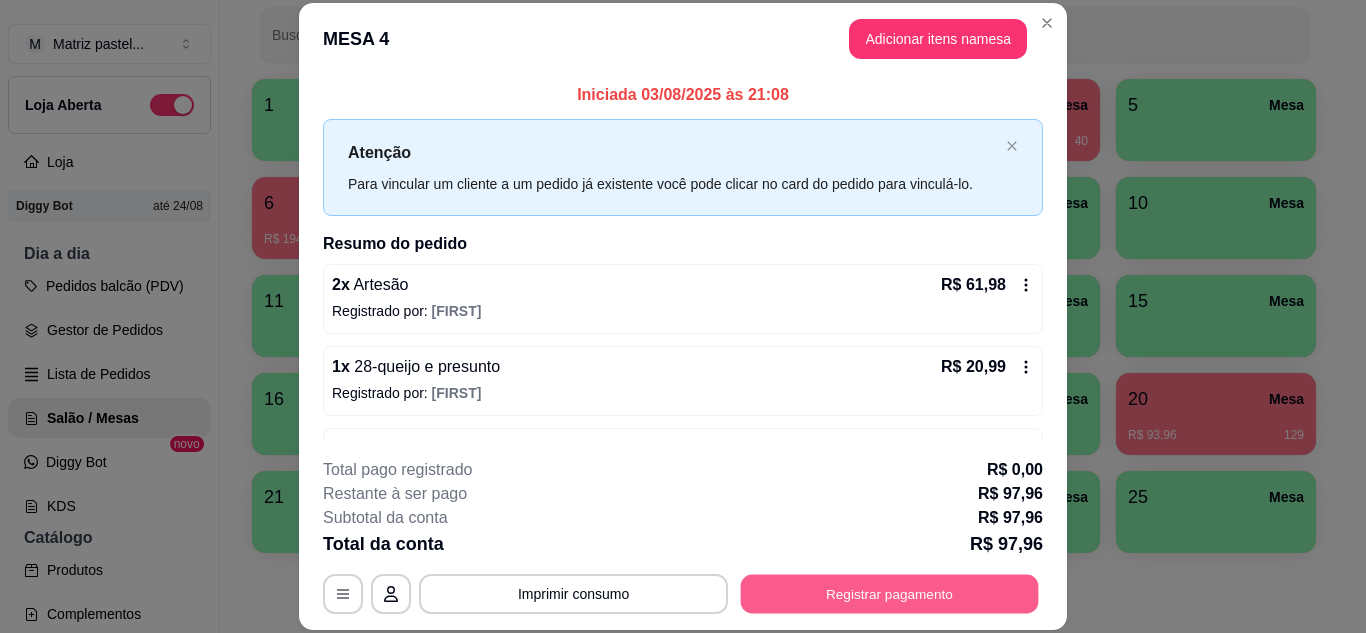 click on "Registrar pagamento" at bounding box center (890, 593) 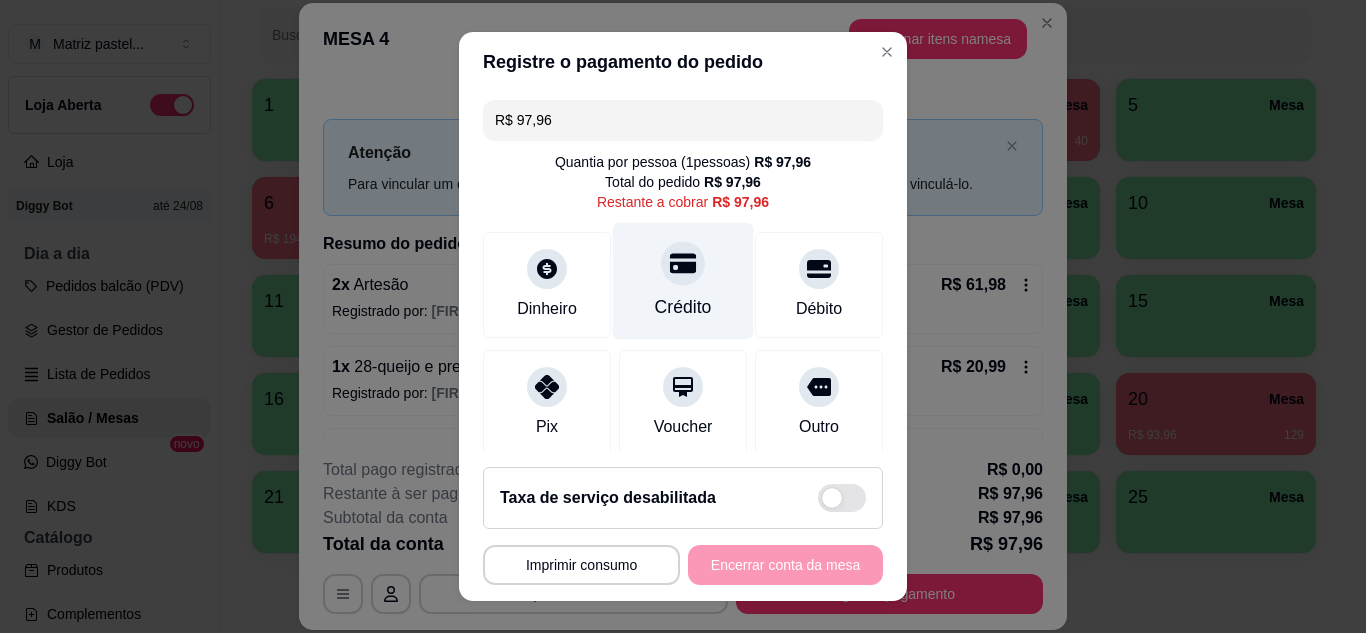 click at bounding box center (683, 263) 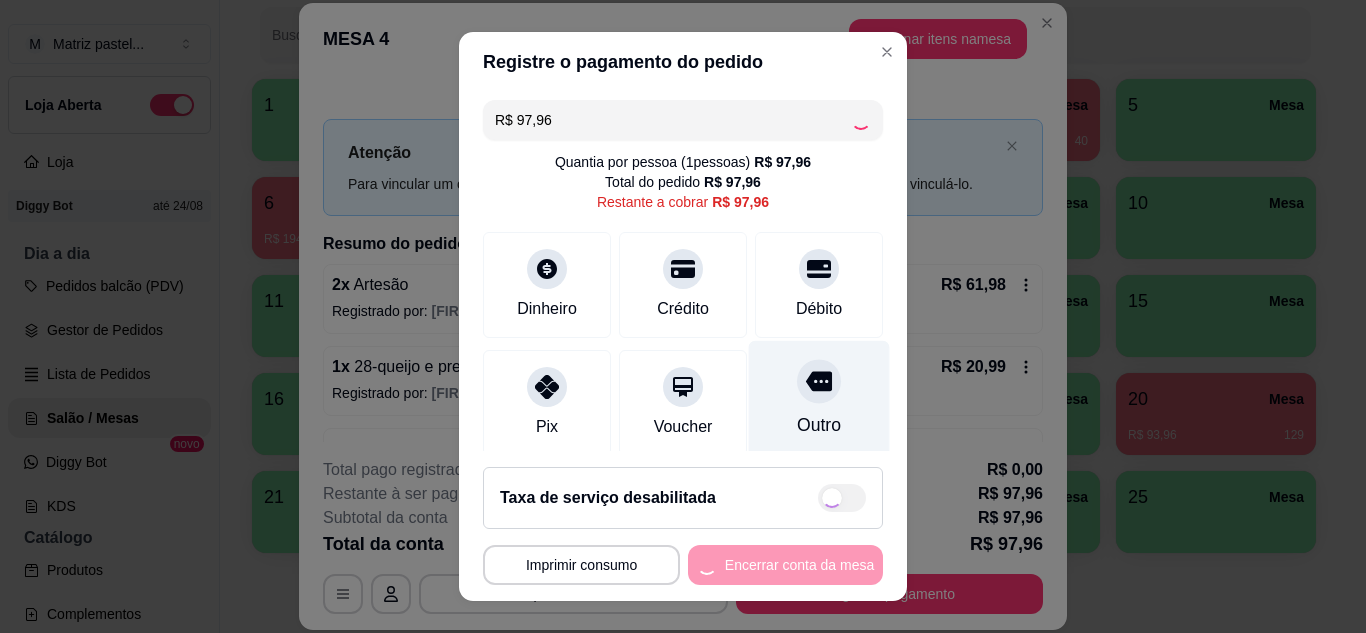 type on "R$ 0,00" 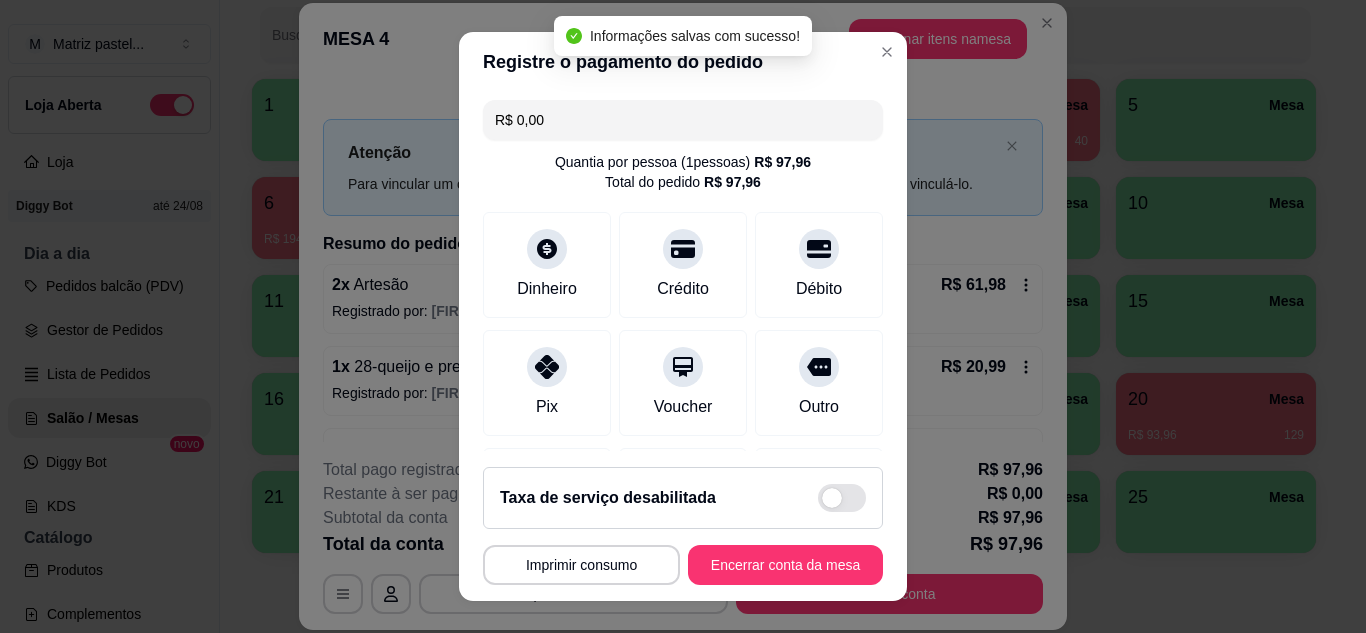 click on "Encerrar conta da mesa" at bounding box center (785, 565) 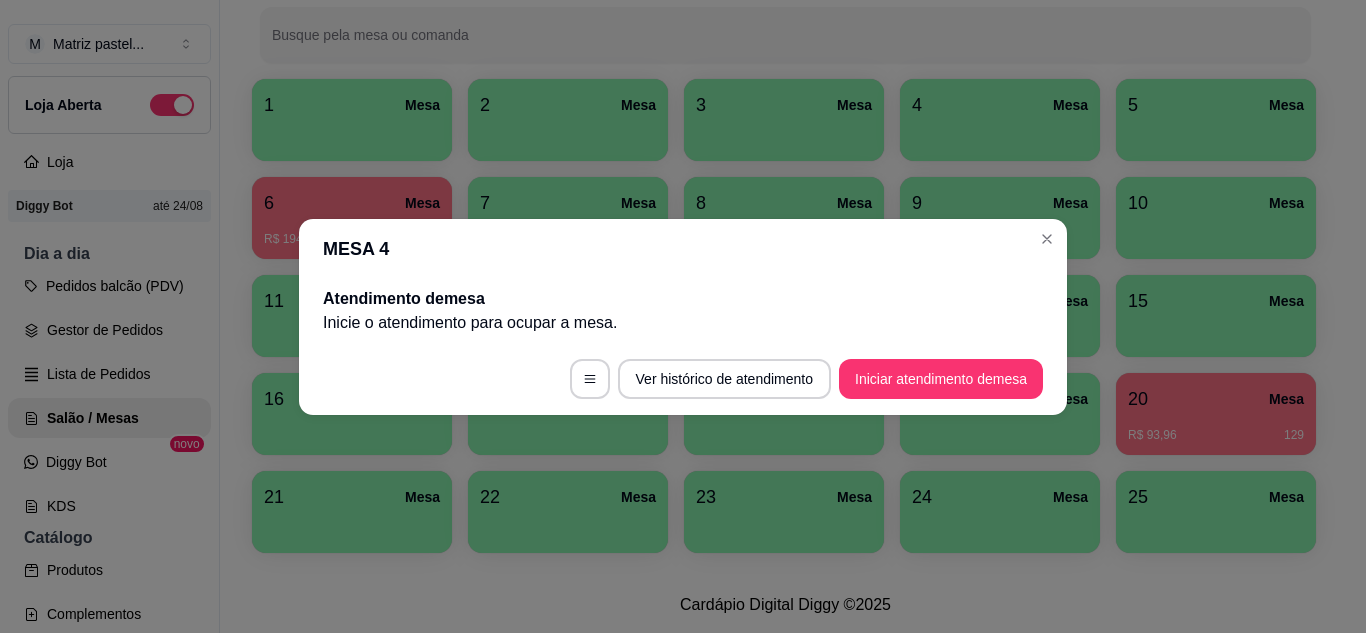 click on "MESA 4" at bounding box center [683, 249] 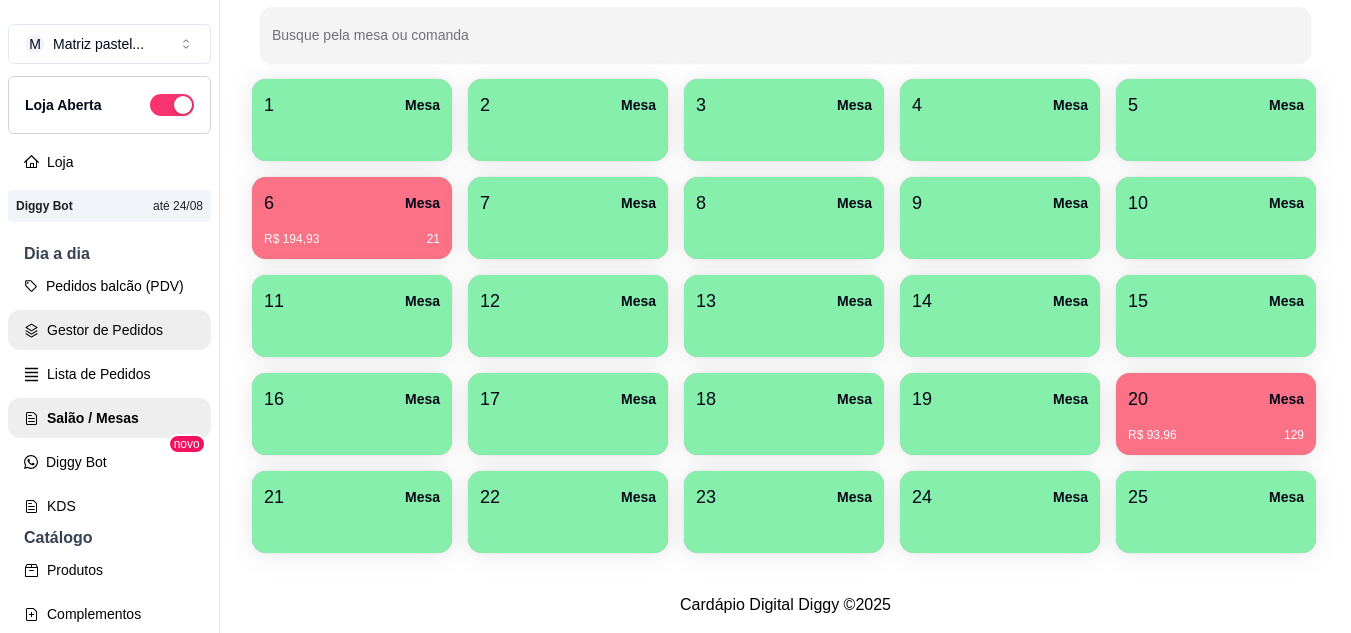 click on "Gestor de Pedidos" at bounding box center [109, 330] 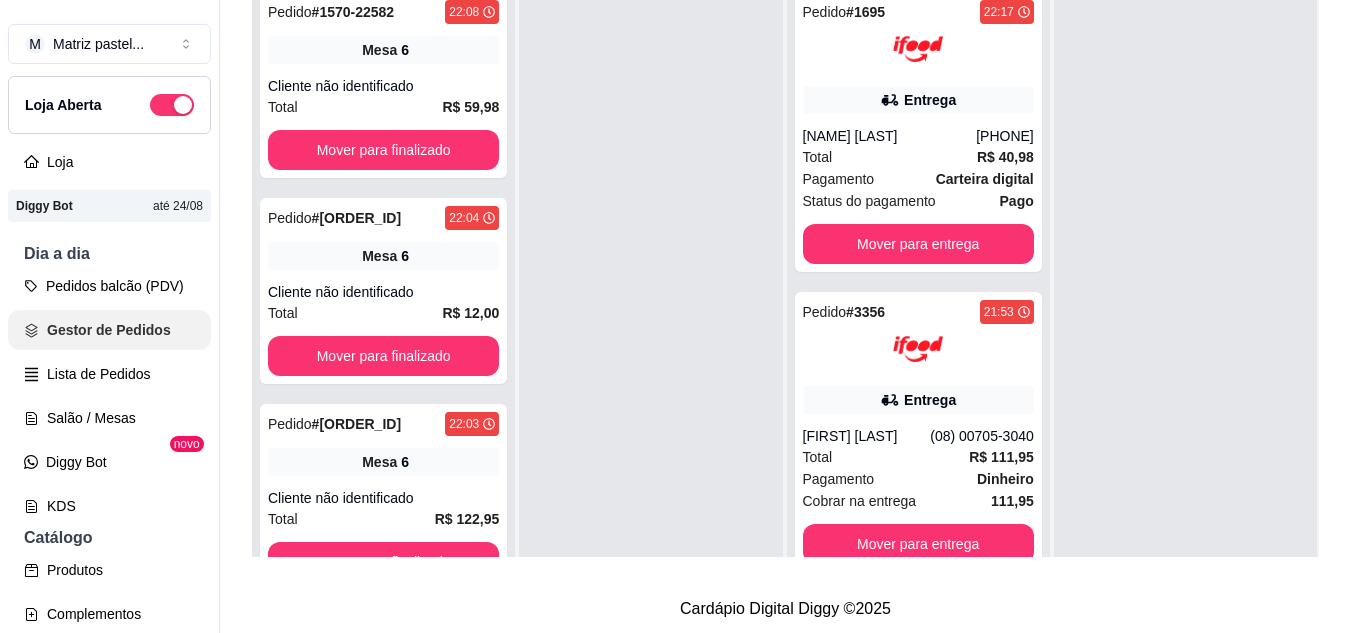 scroll, scrollTop: 0, scrollLeft: 0, axis: both 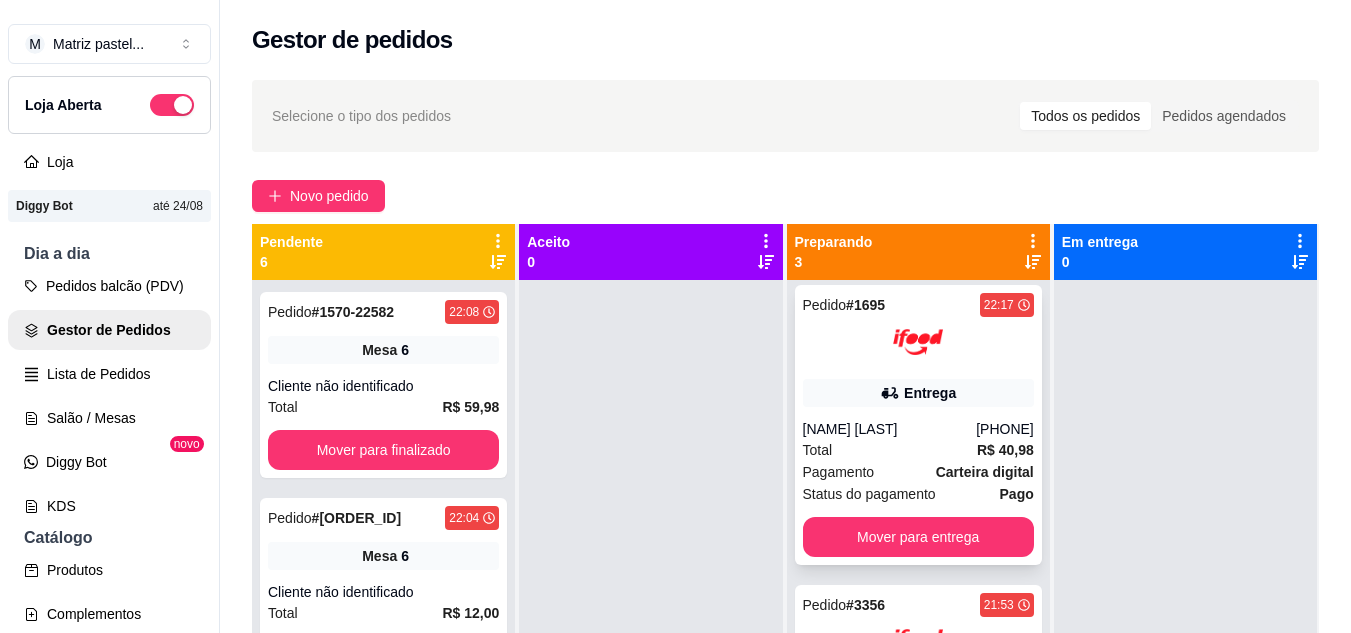 click at bounding box center (918, 342) 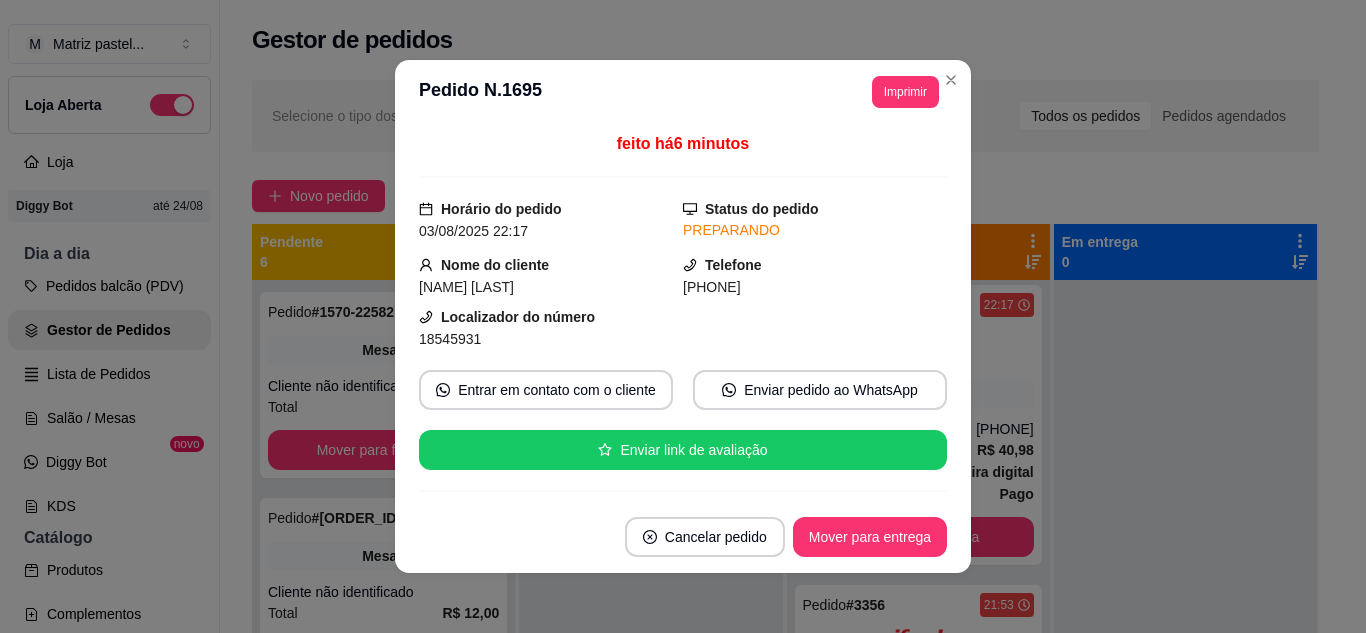 click on "Imprimir" at bounding box center (905, 92) 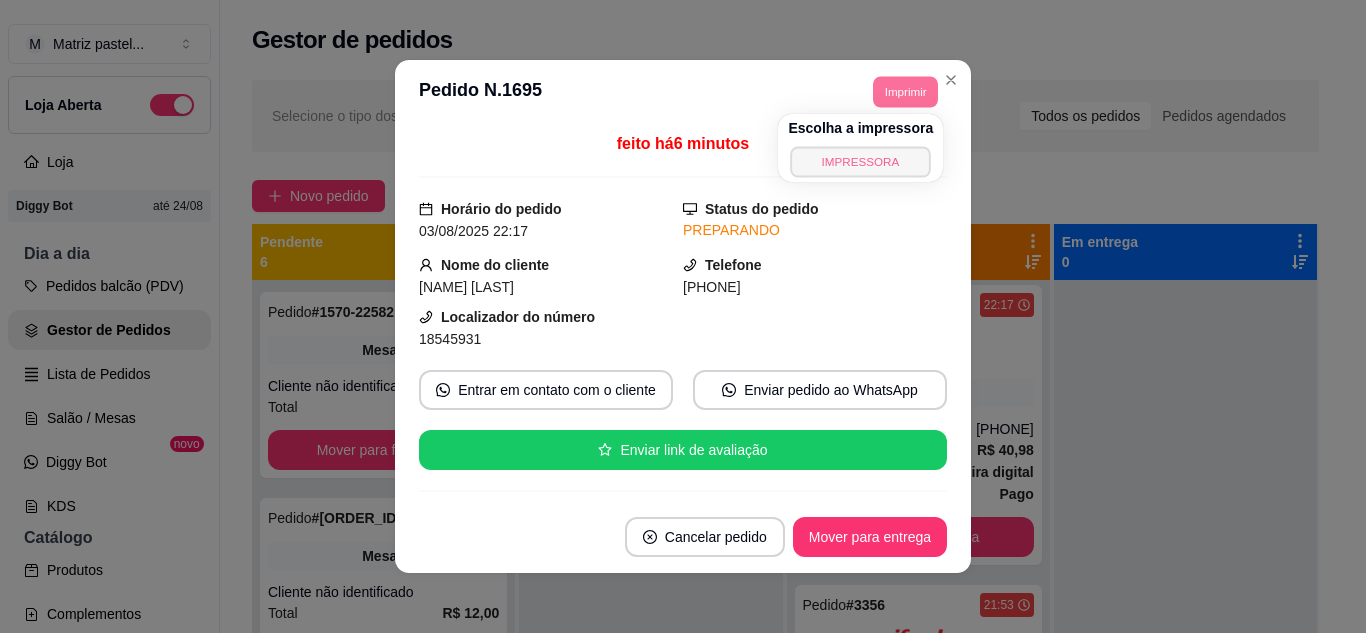 click on "IMPRESSORA" at bounding box center (861, 161) 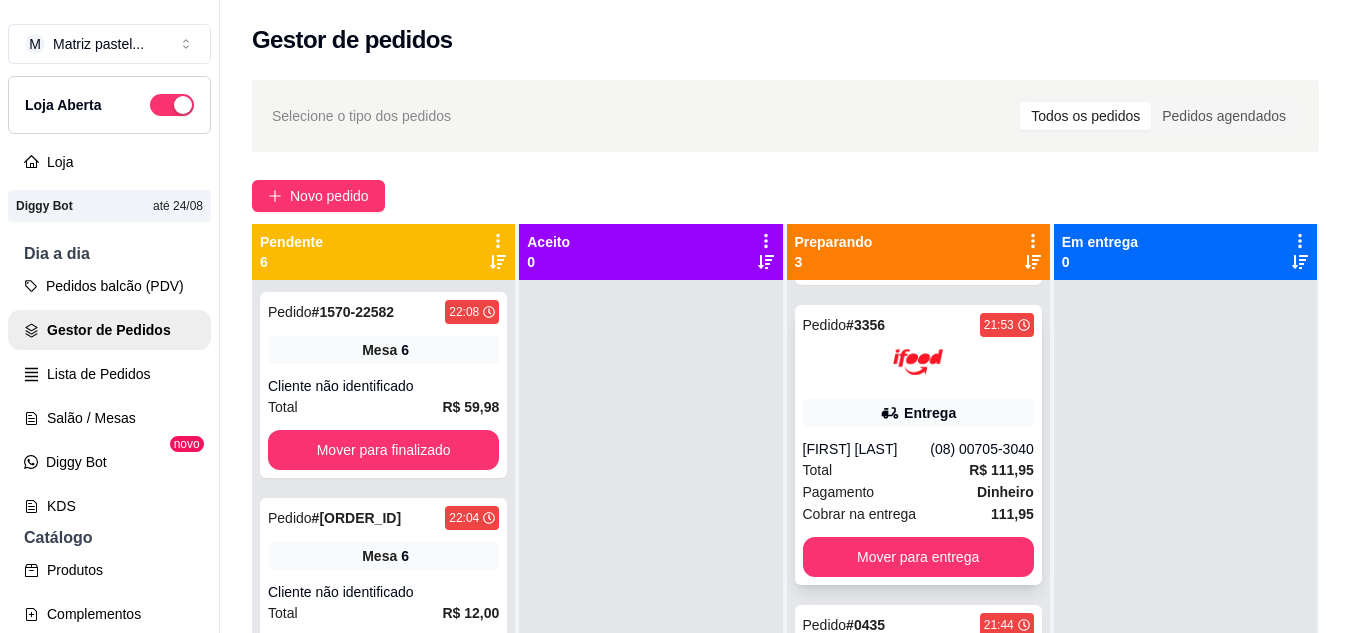 scroll, scrollTop: 307, scrollLeft: 0, axis: vertical 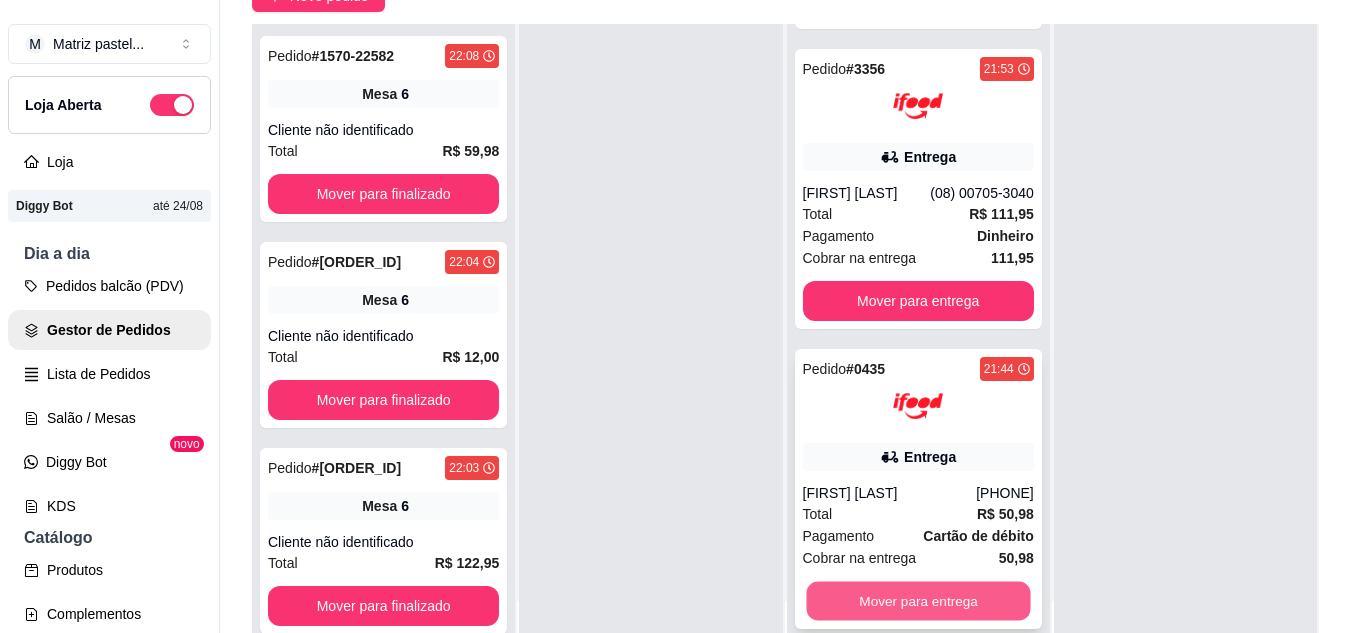 click on "Mover para entrega" at bounding box center (918, 601) 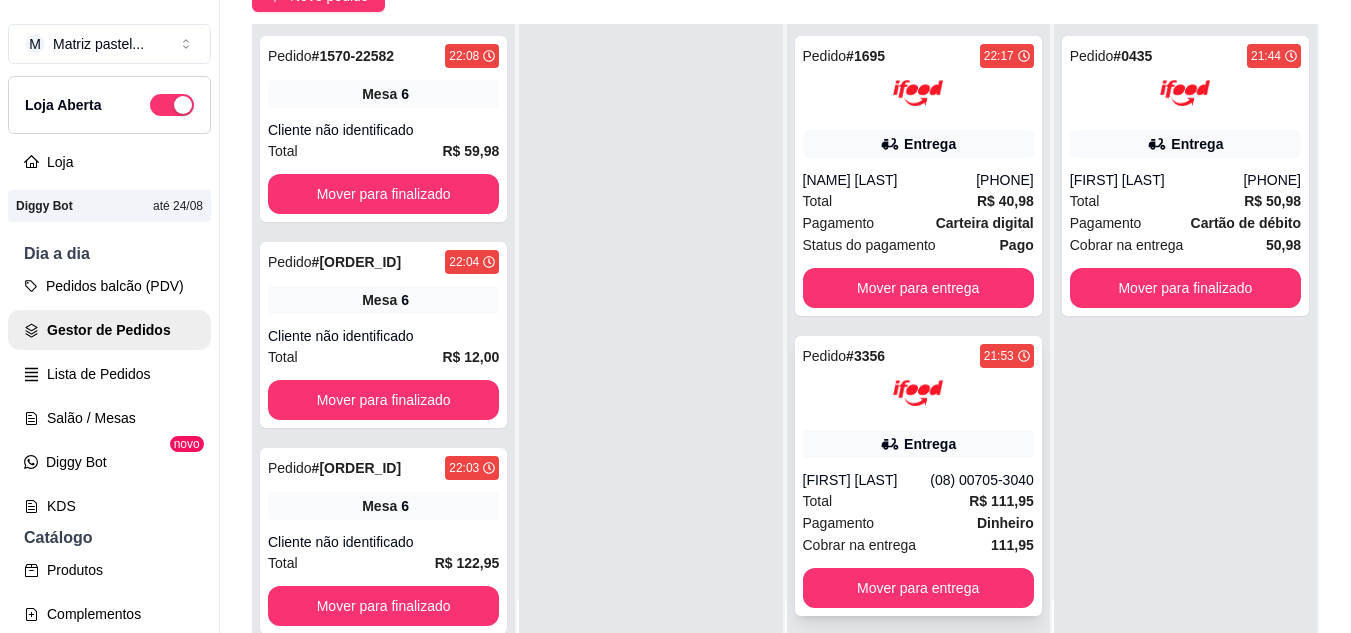scroll, scrollTop: 0, scrollLeft: 0, axis: both 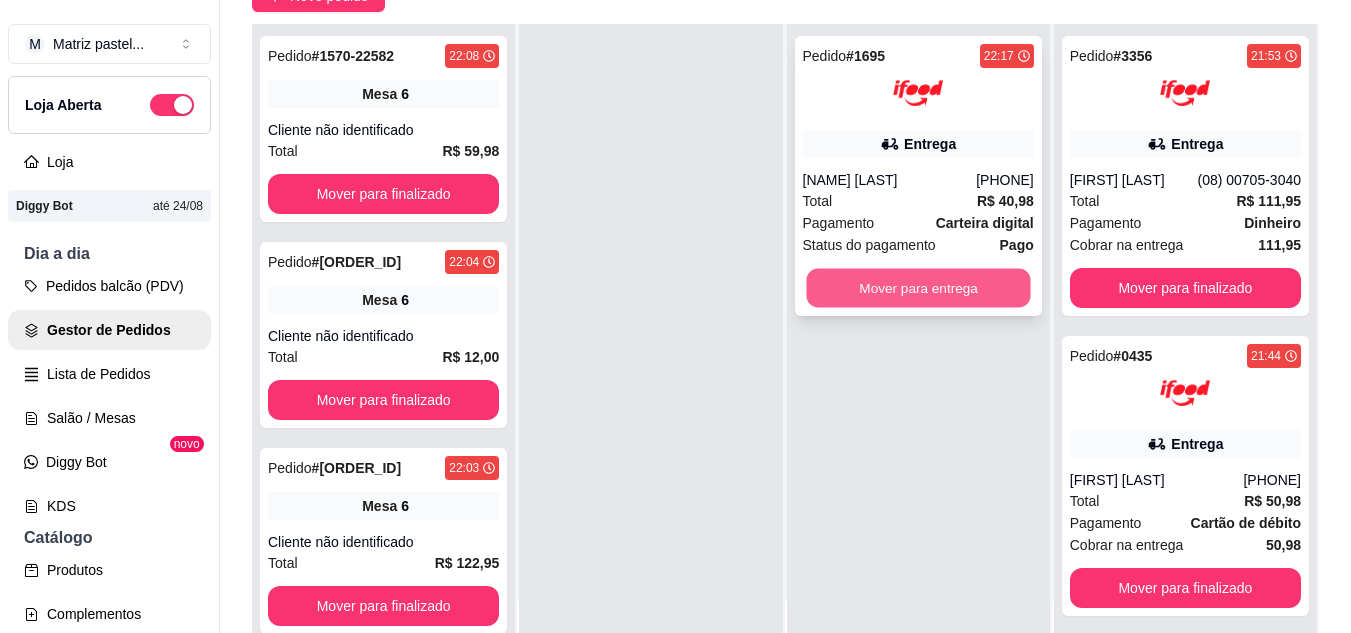click on "Mover para entrega" at bounding box center (918, 288) 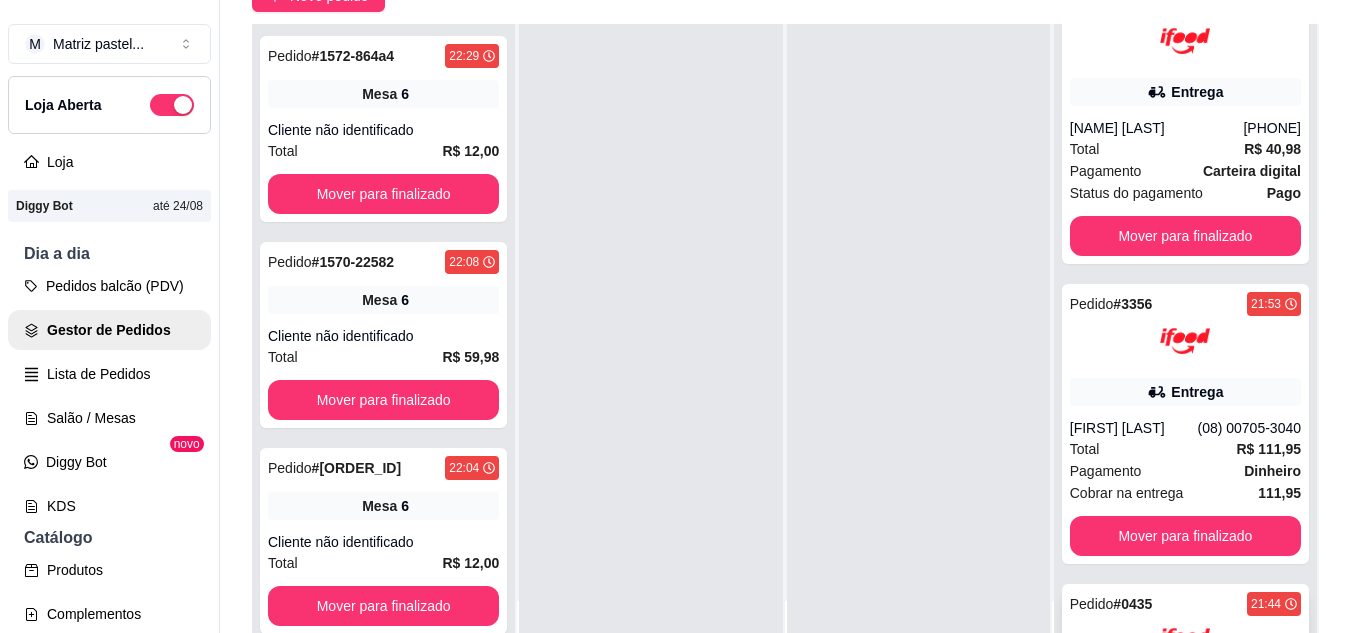 scroll, scrollTop: 0, scrollLeft: 0, axis: both 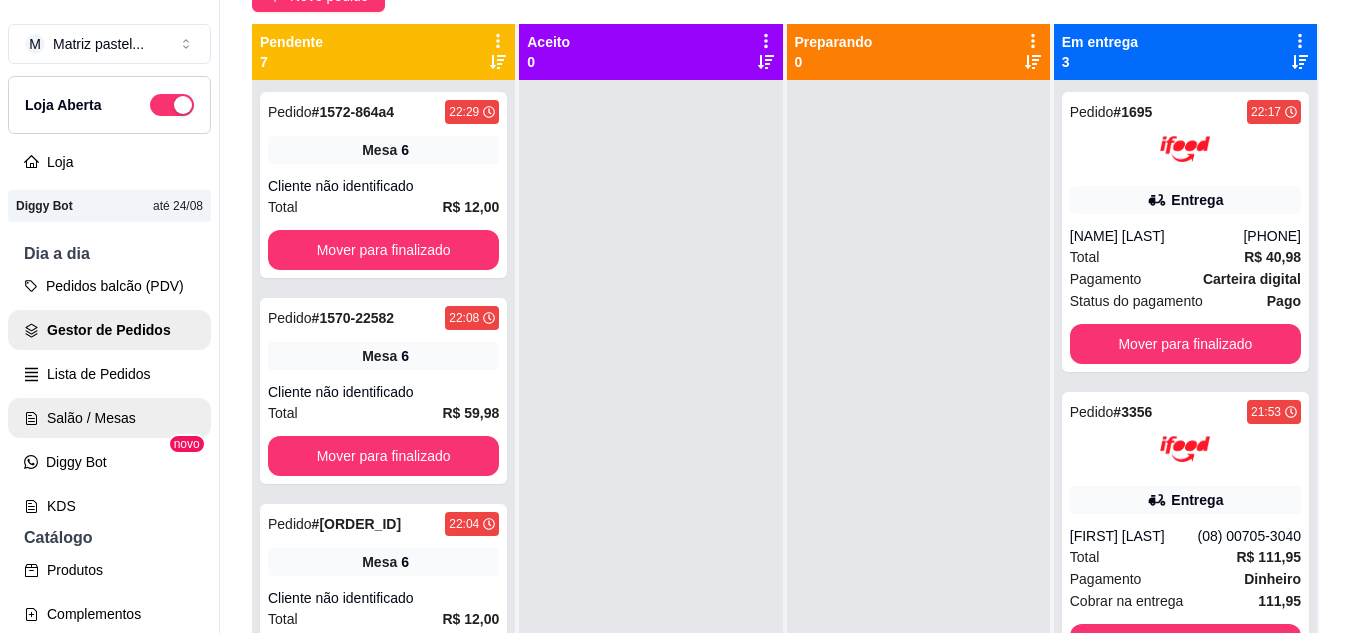 click on "Salão / Mesas" at bounding box center (109, 418) 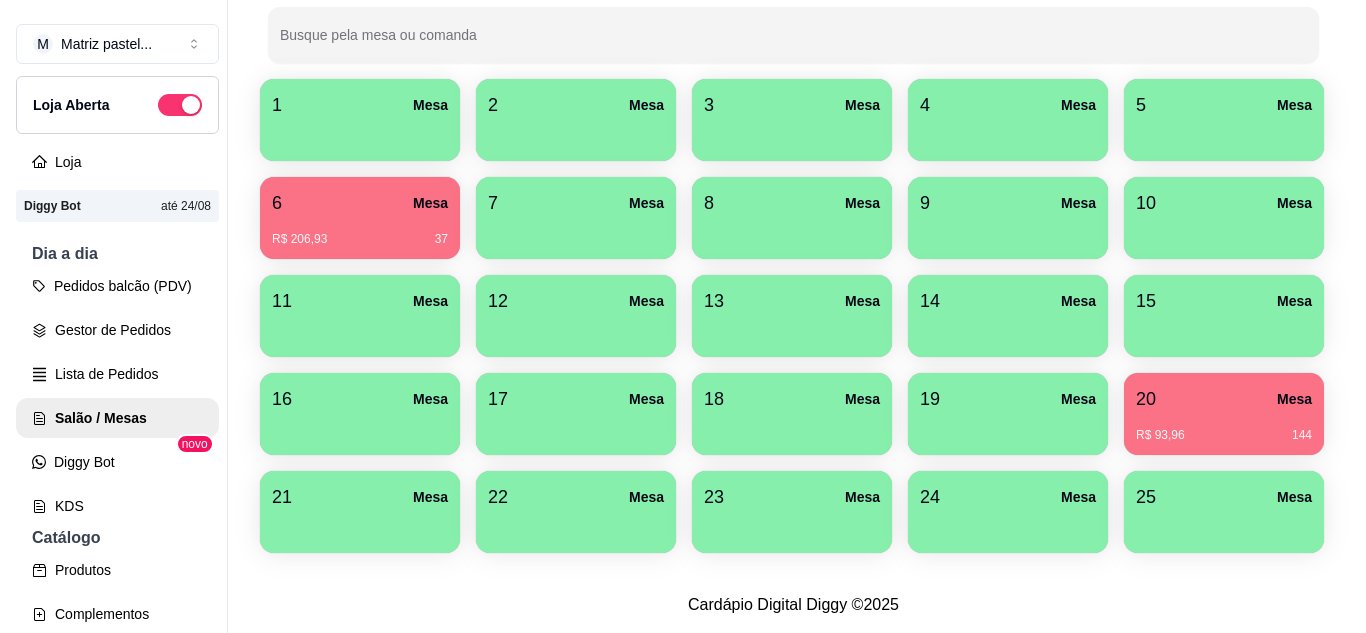scroll, scrollTop: 400, scrollLeft: 0, axis: vertical 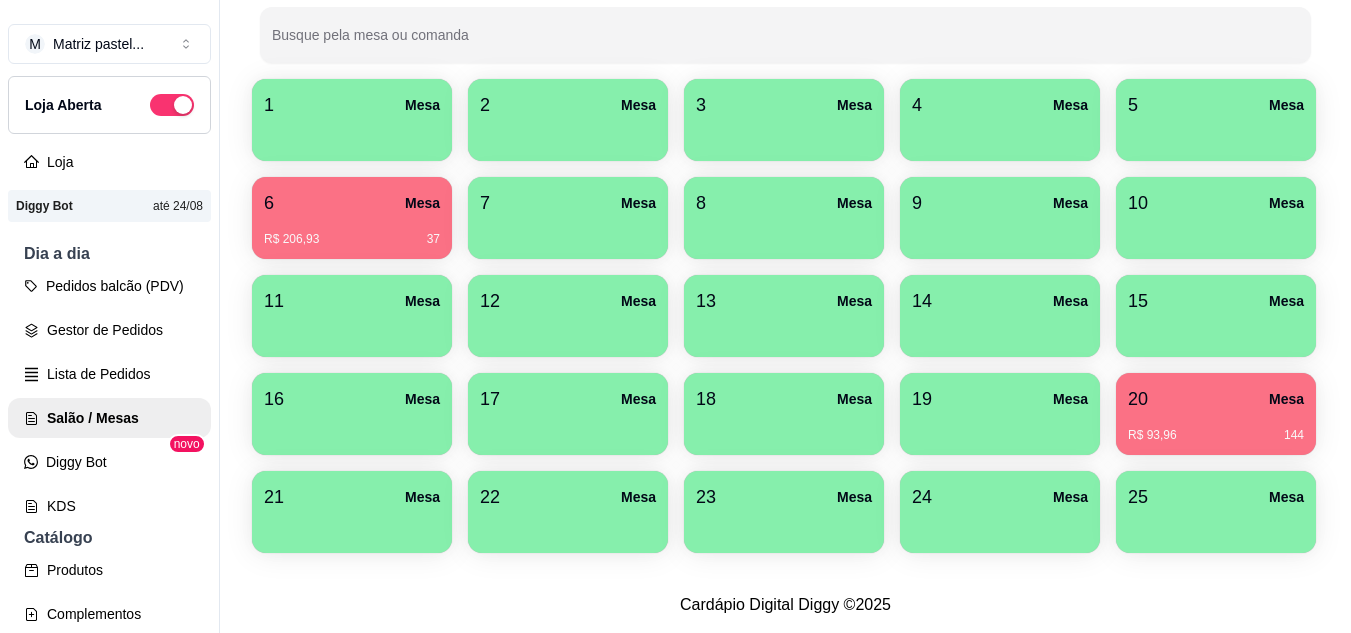 click on "20 Mesa" at bounding box center (1216, 399) 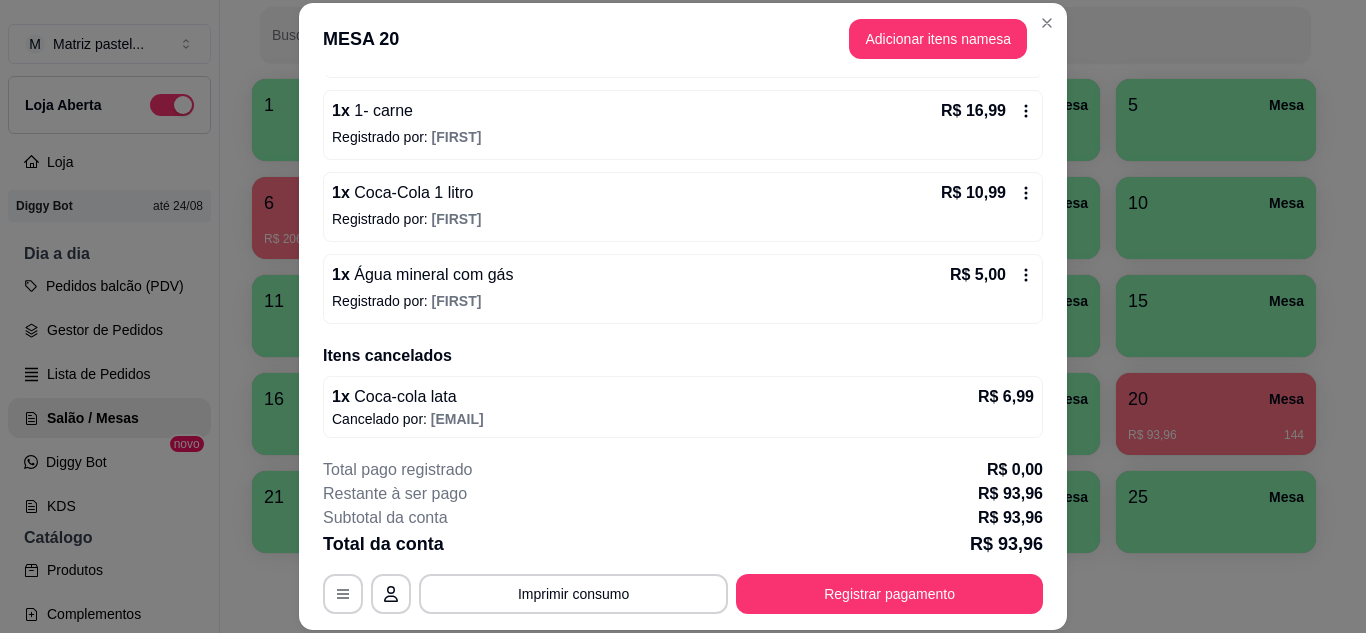 scroll, scrollTop: 342, scrollLeft: 0, axis: vertical 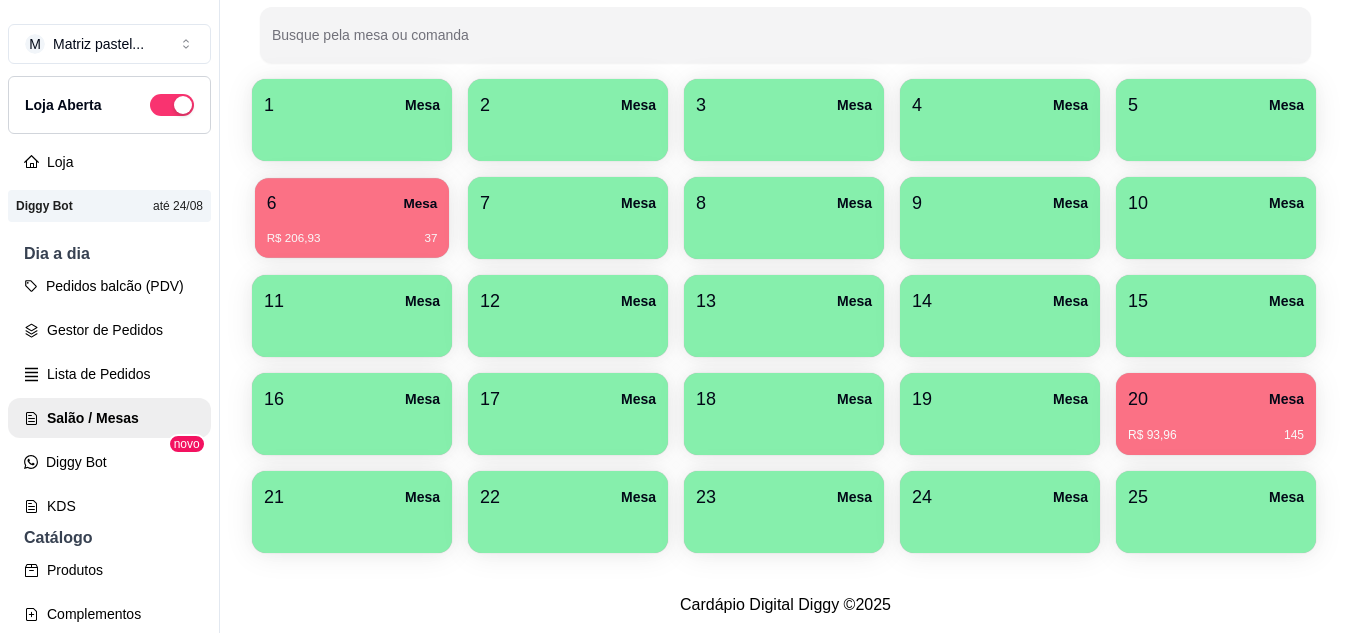 click on "R$ 206,93 37" at bounding box center (352, 231) 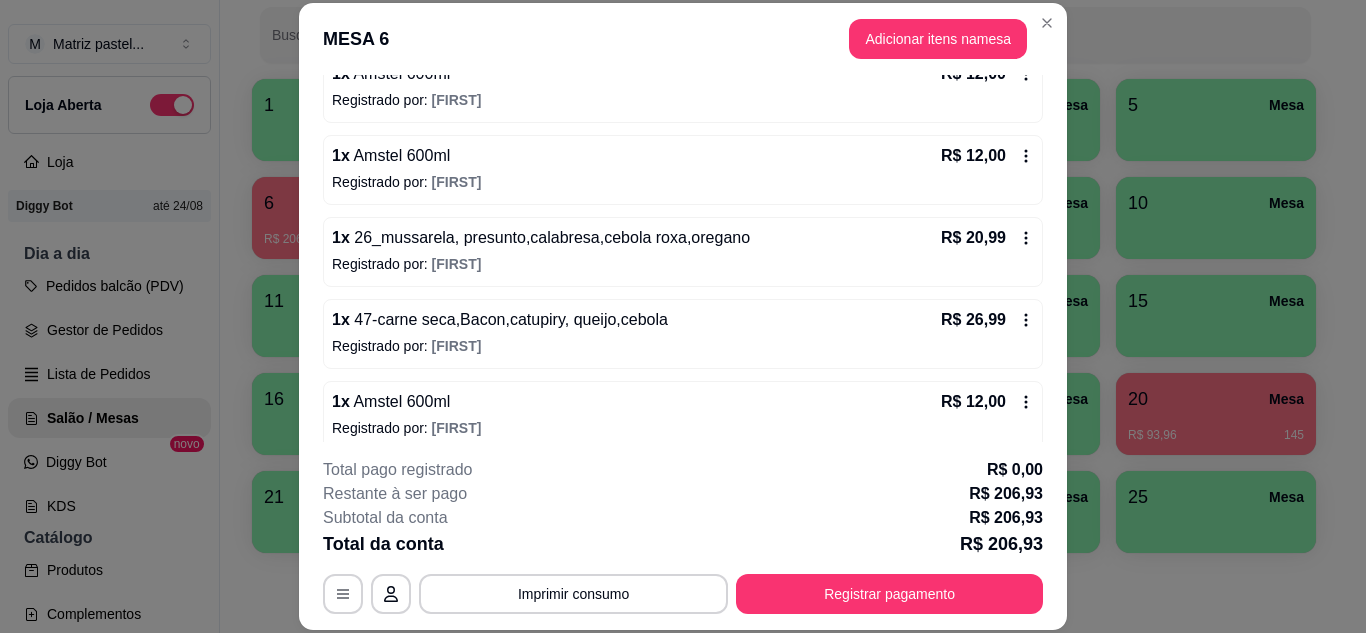 scroll, scrollTop: 474, scrollLeft: 0, axis: vertical 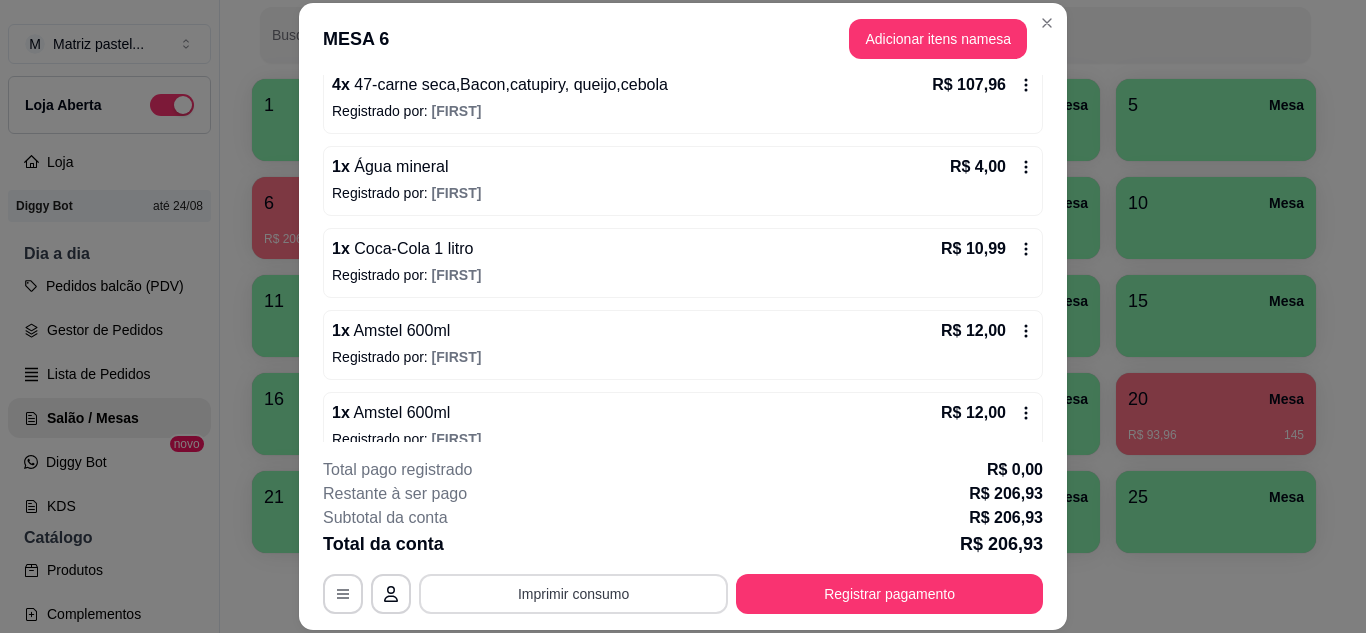 click on "Imprimir consumo" at bounding box center (573, 594) 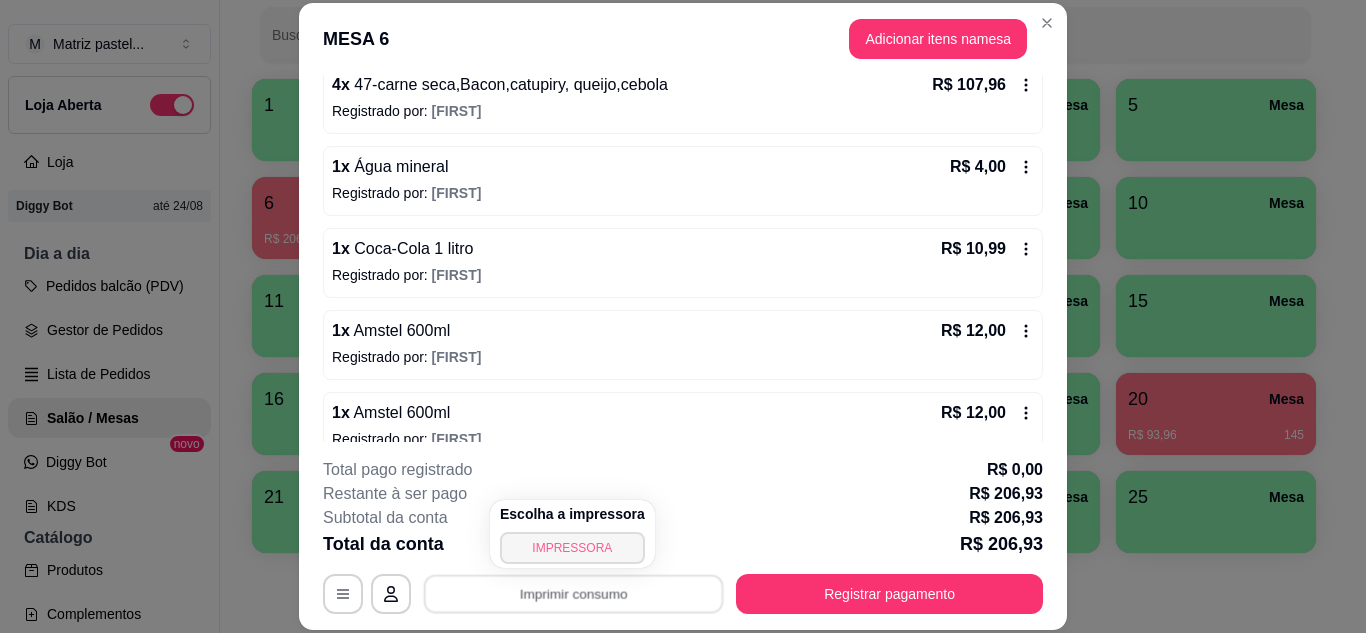 click on "IMPRESSORA" at bounding box center [572, 548] 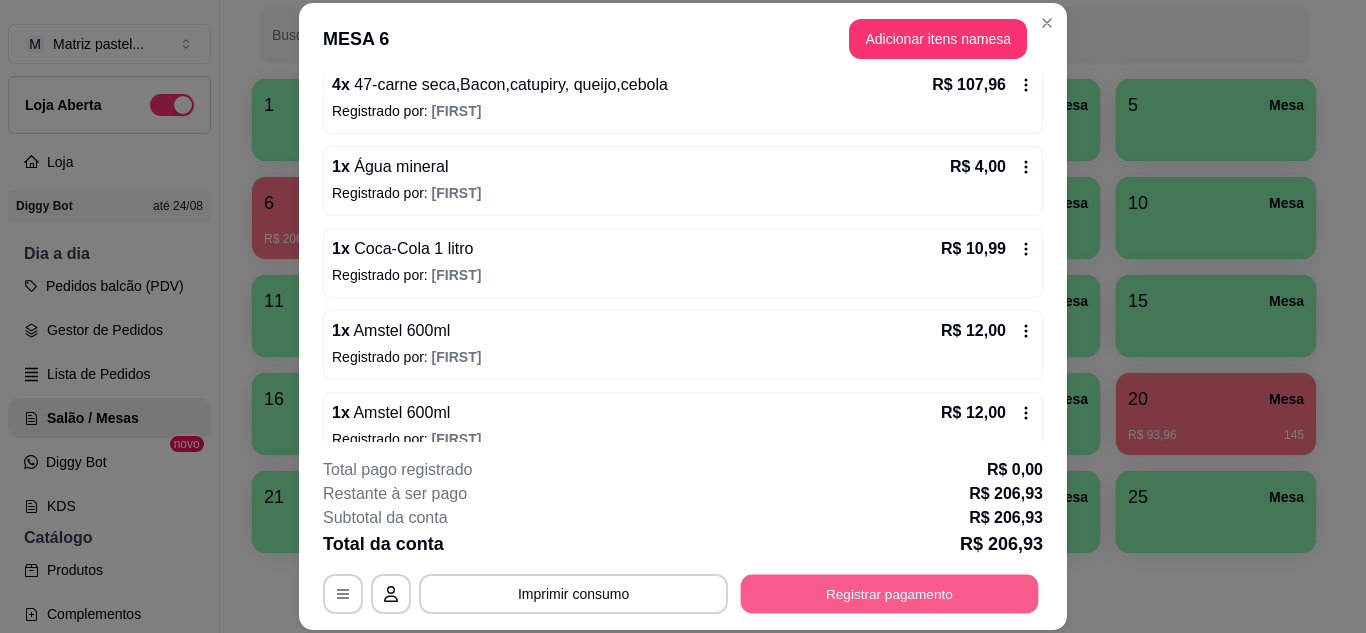 click on "Registrar pagamento" at bounding box center (890, 593) 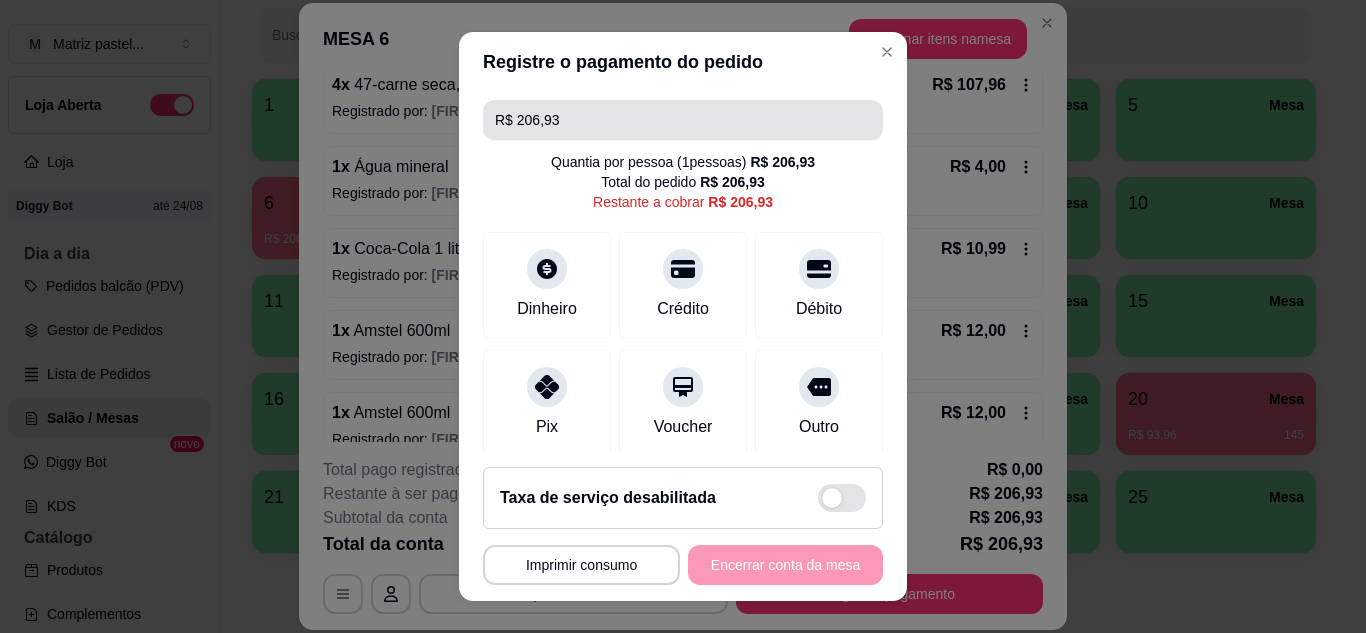 click on "R$ 206,93" at bounding box center (683, 120) 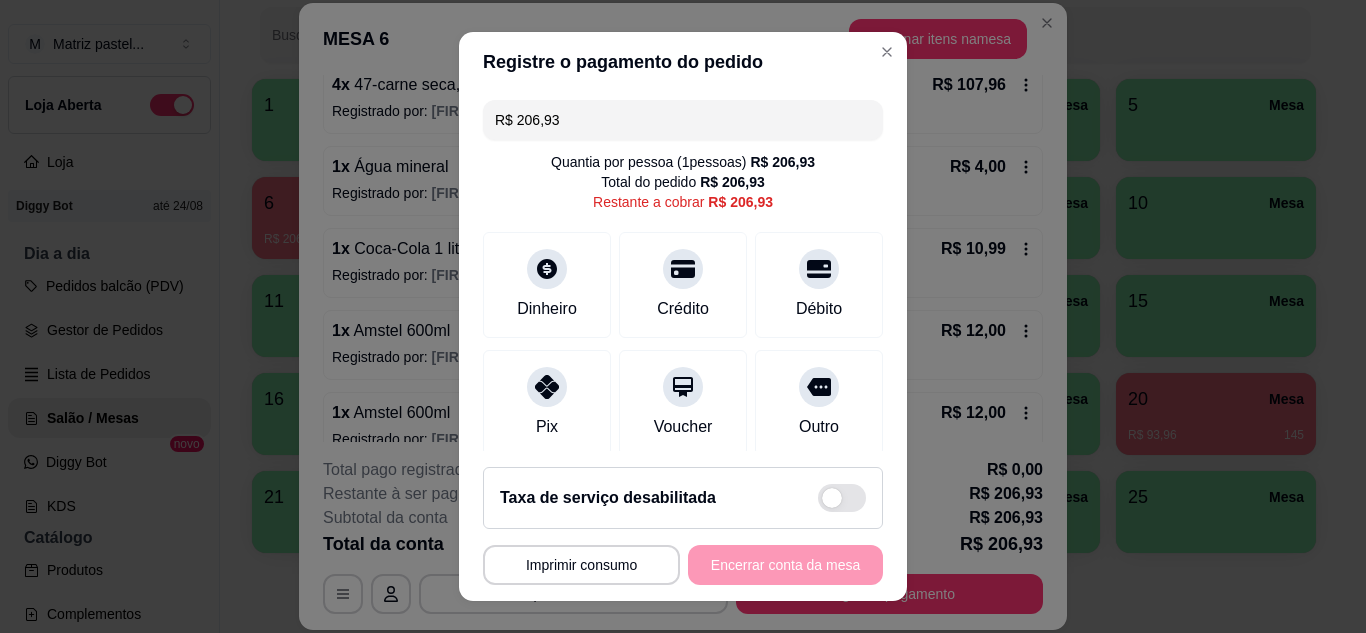 click on "R$ 206,93" at bounding box center (683, 120) 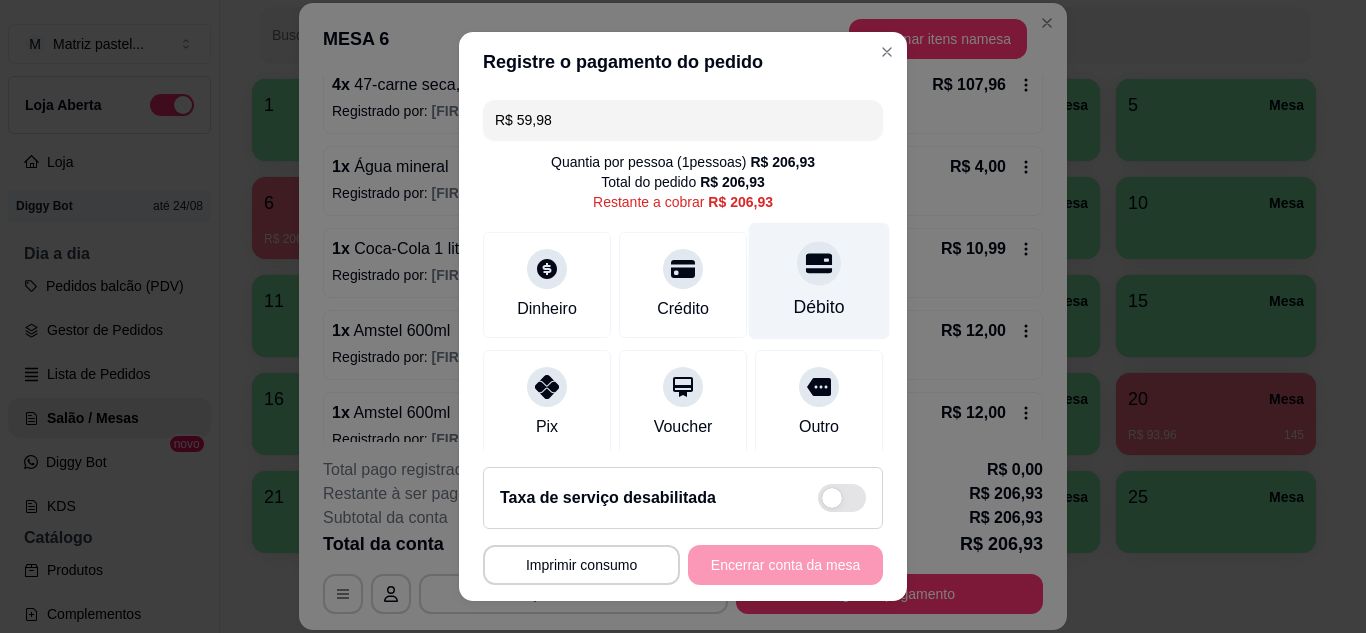 click on "Débito" at bounding box center (819, 307) 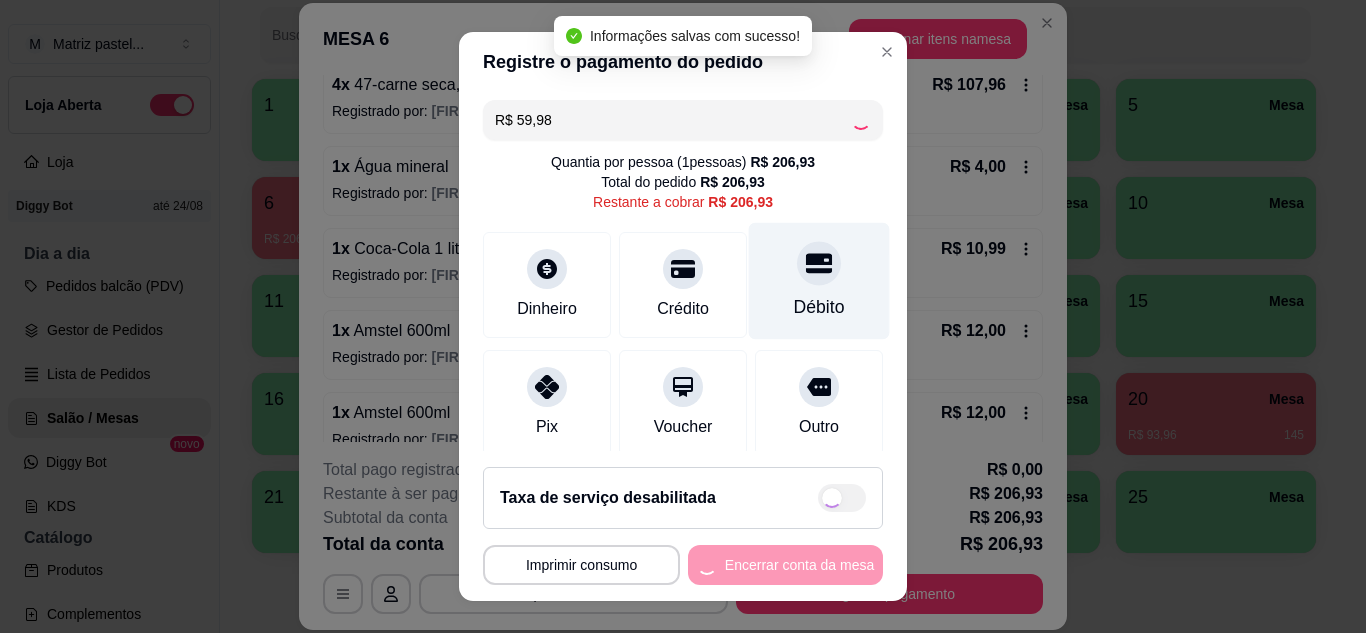 type on "R$ 146,95" 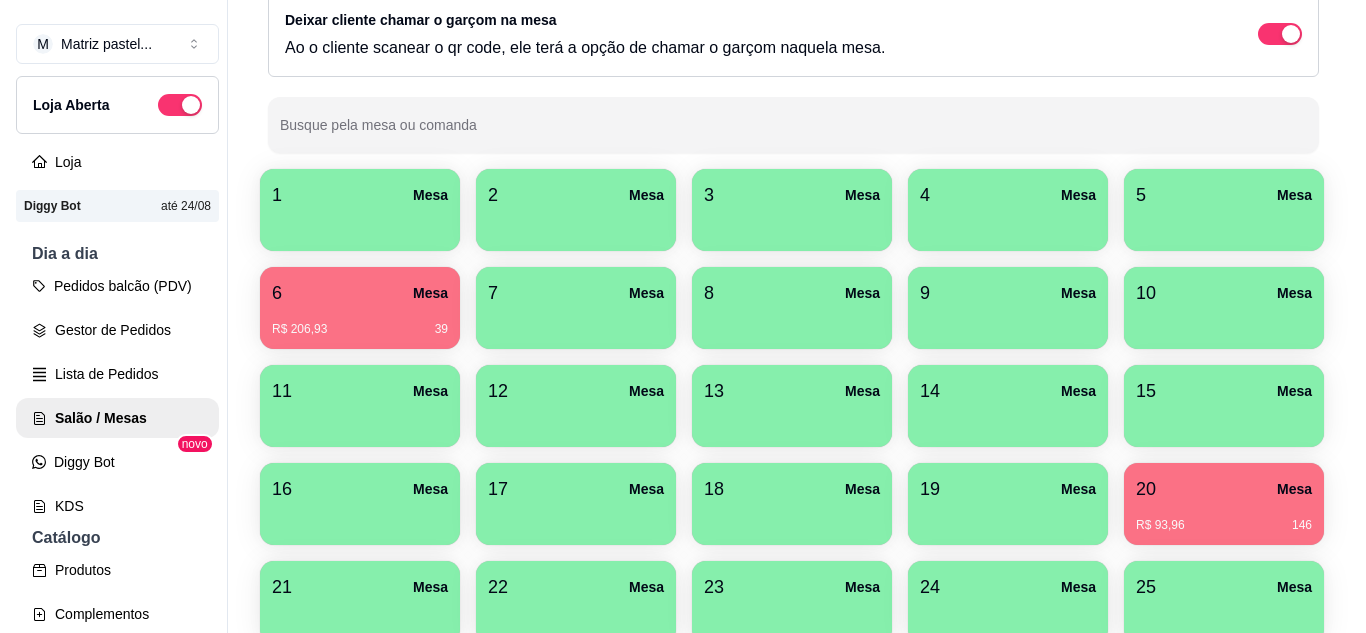 scroll, scrollTop: 100, scrollLeft: 0, axis: vertical 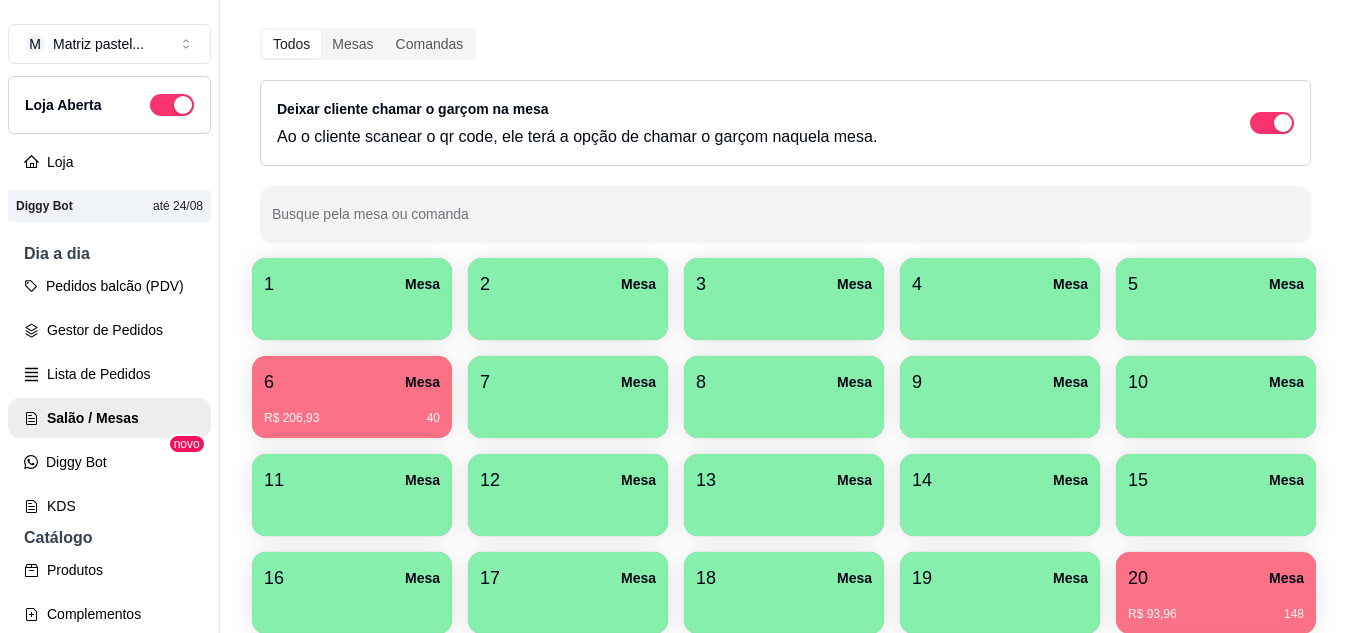 click on "6 Mesa" at bounding box center [352, 382] 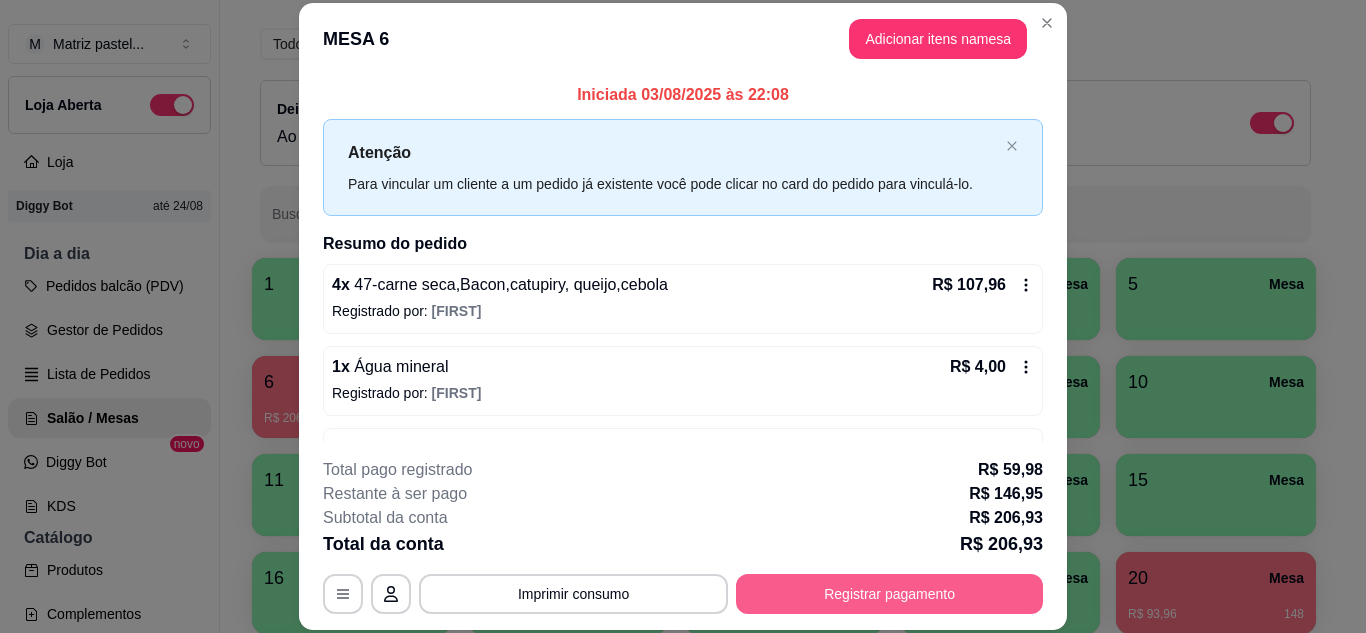click on "Registrar pagamento" at bounding box center [889, 594] 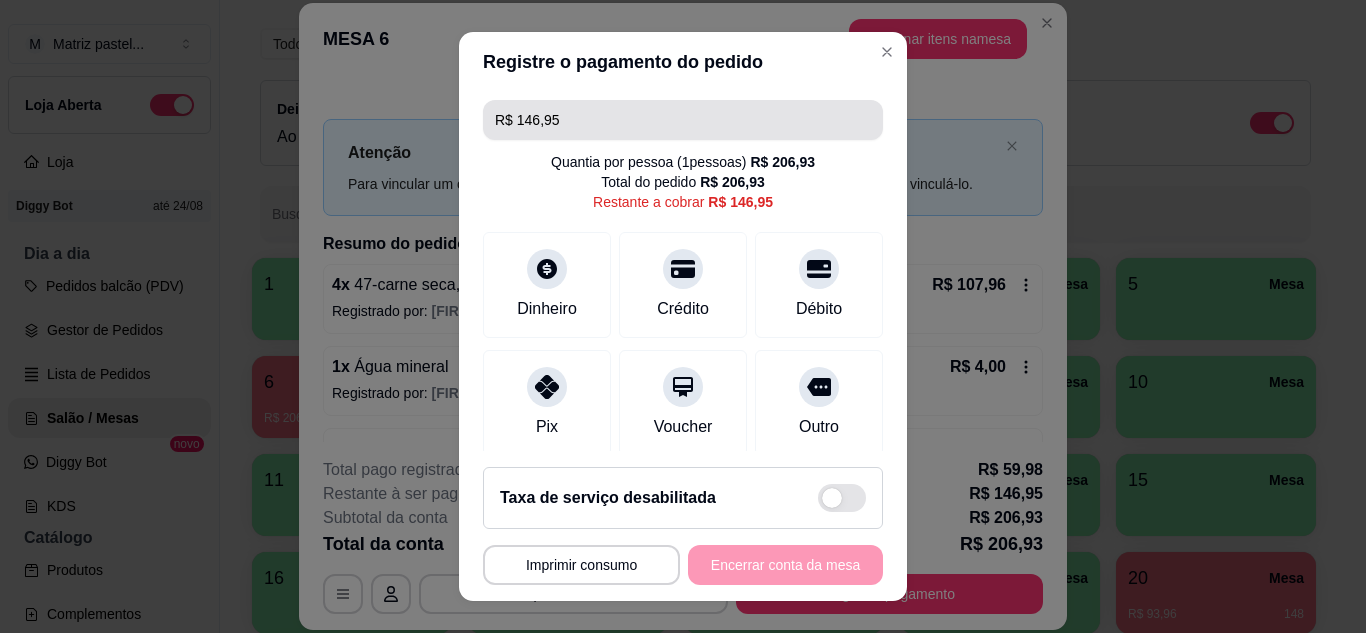 click on "R$ 146,95" at bounding box center (683, 120) 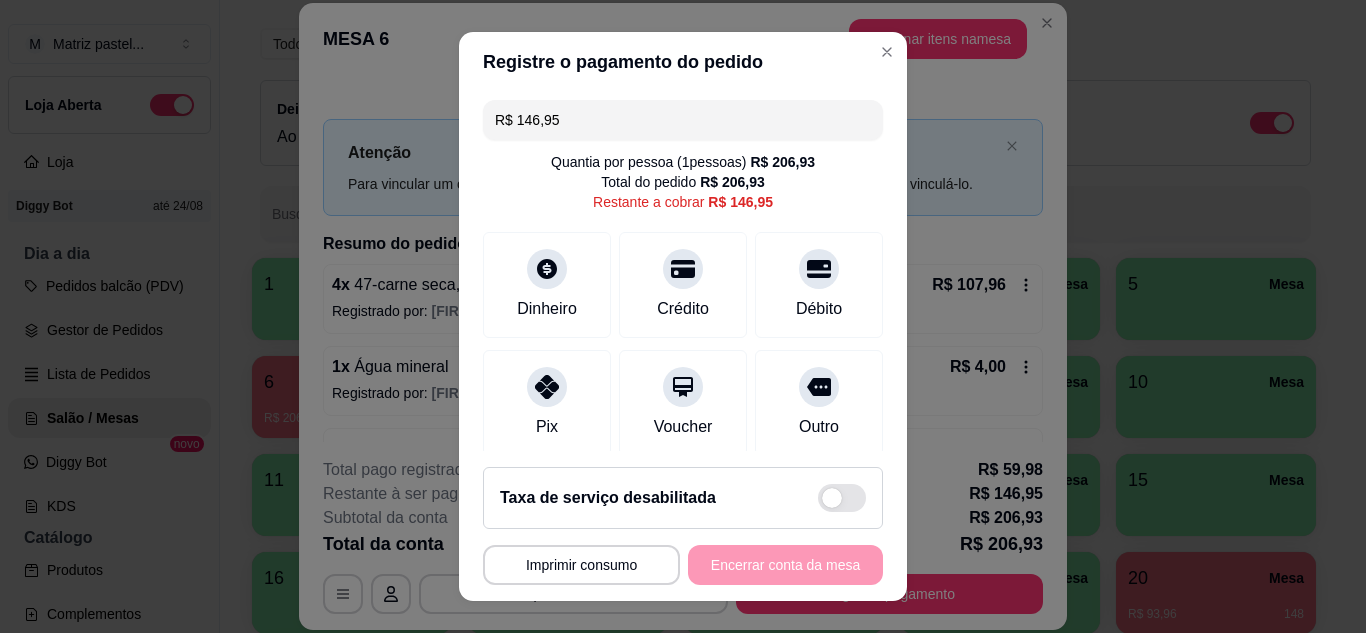 click on "R$ 146,95" at bounding box center [683, 120] 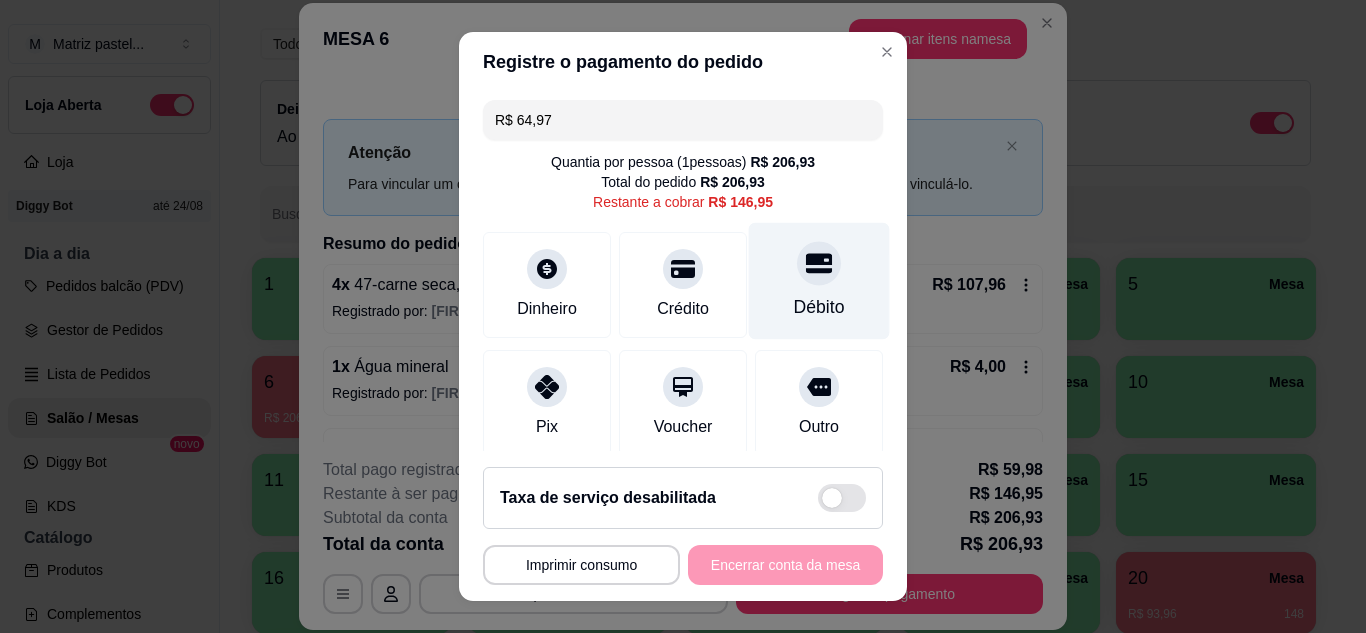 click 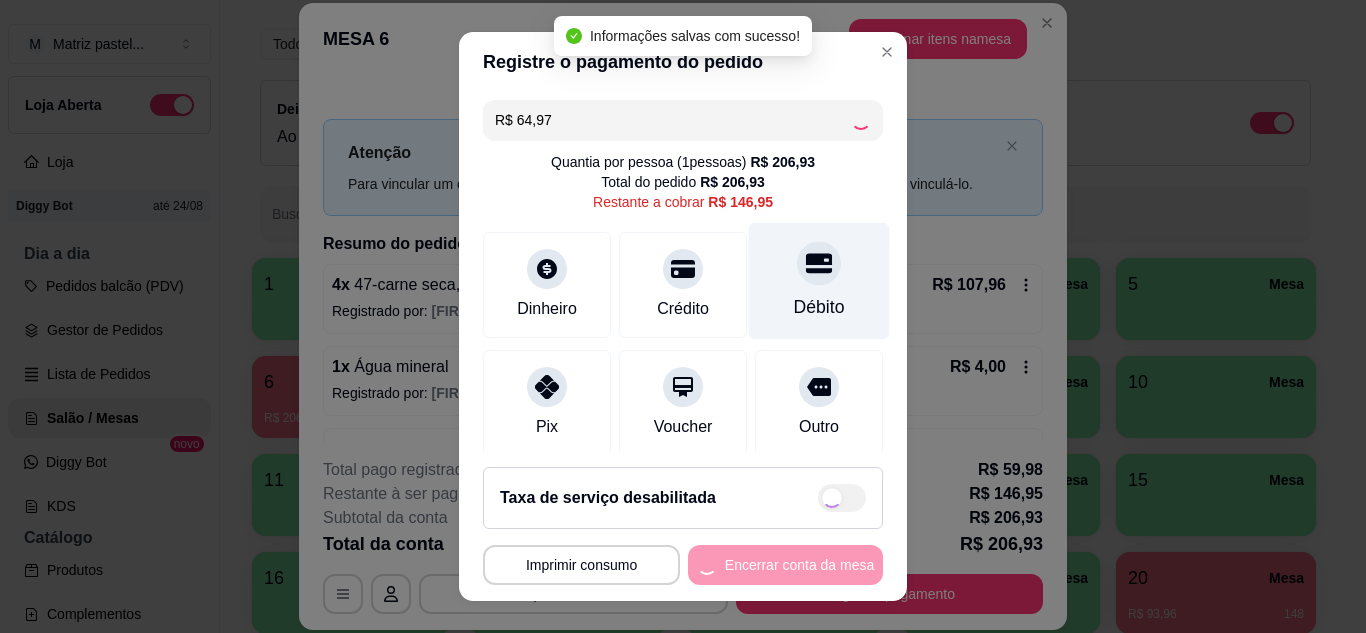 type on "R$ 81,98" 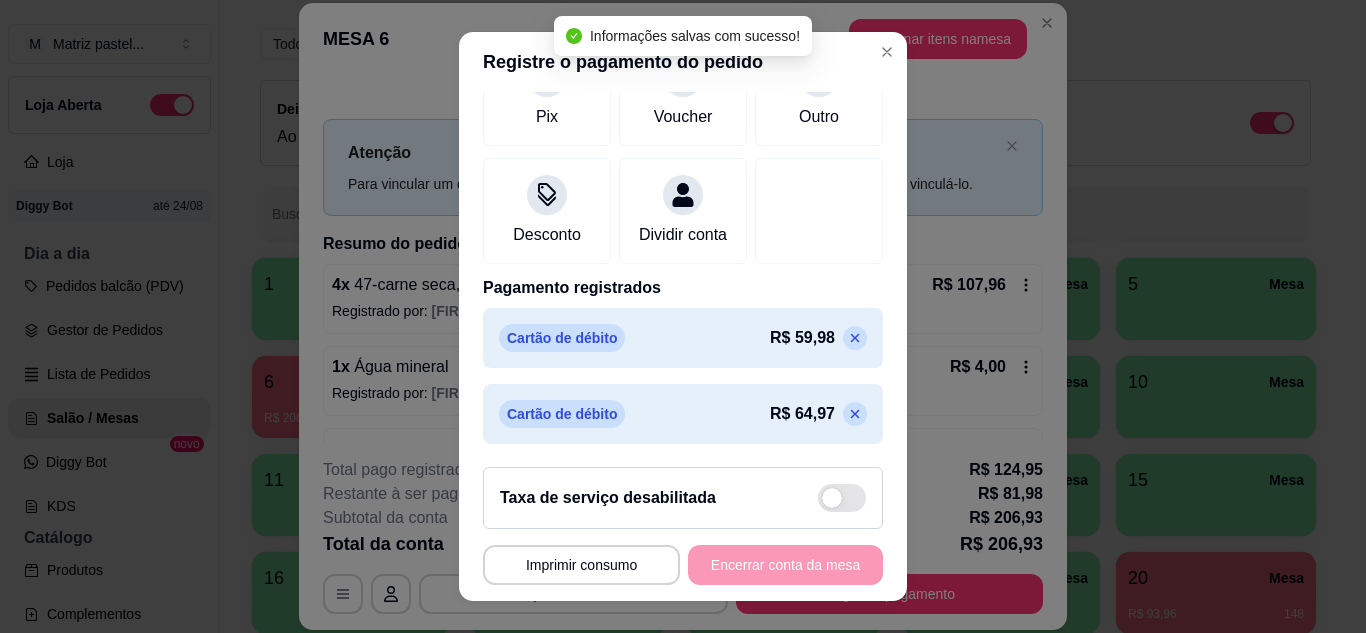 scroll, scrollTop: 334, scrollLeft: 0, axis: vertical 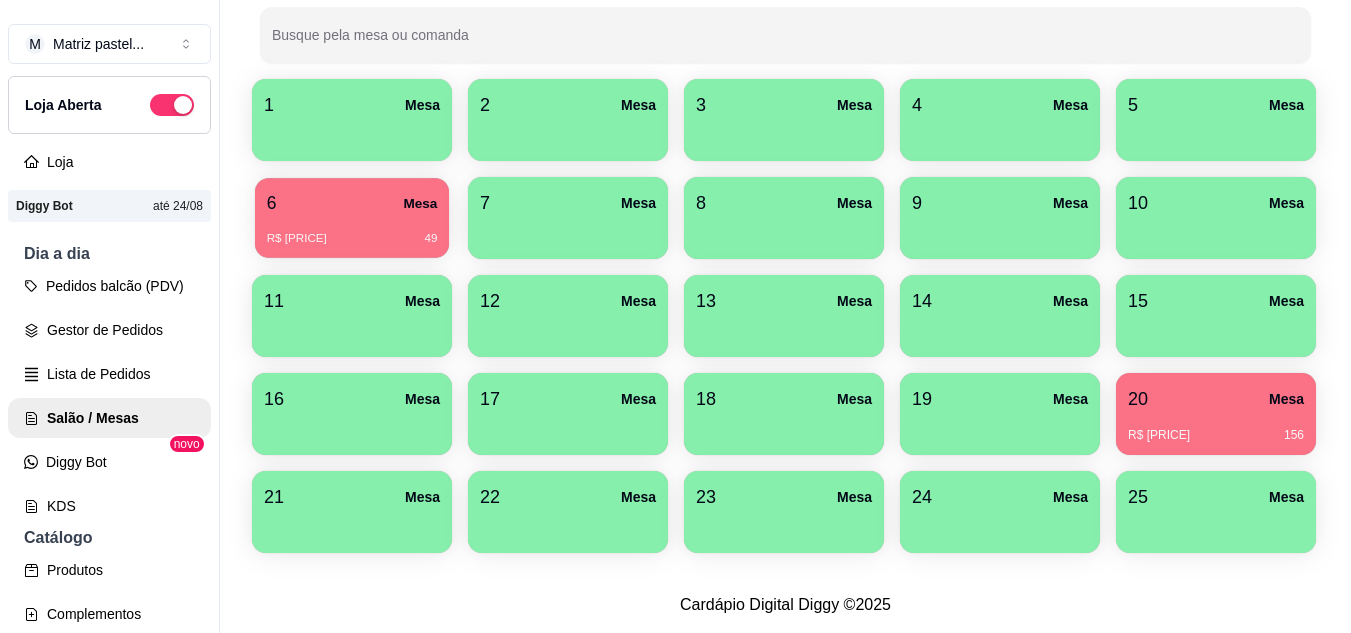 click on "R$ [PRICE] [NUMBER]" at bounding box center [352, 239] 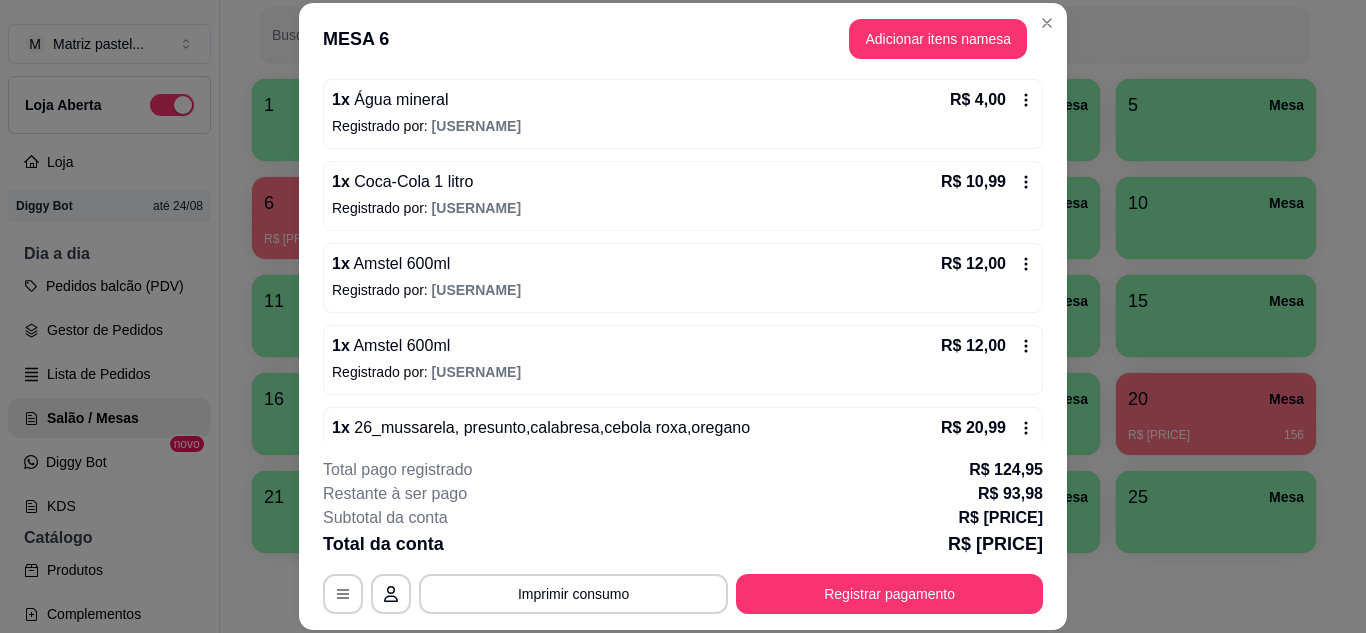 scroll, scrollTop: 300, scrollLeft: 0, axis: vertical 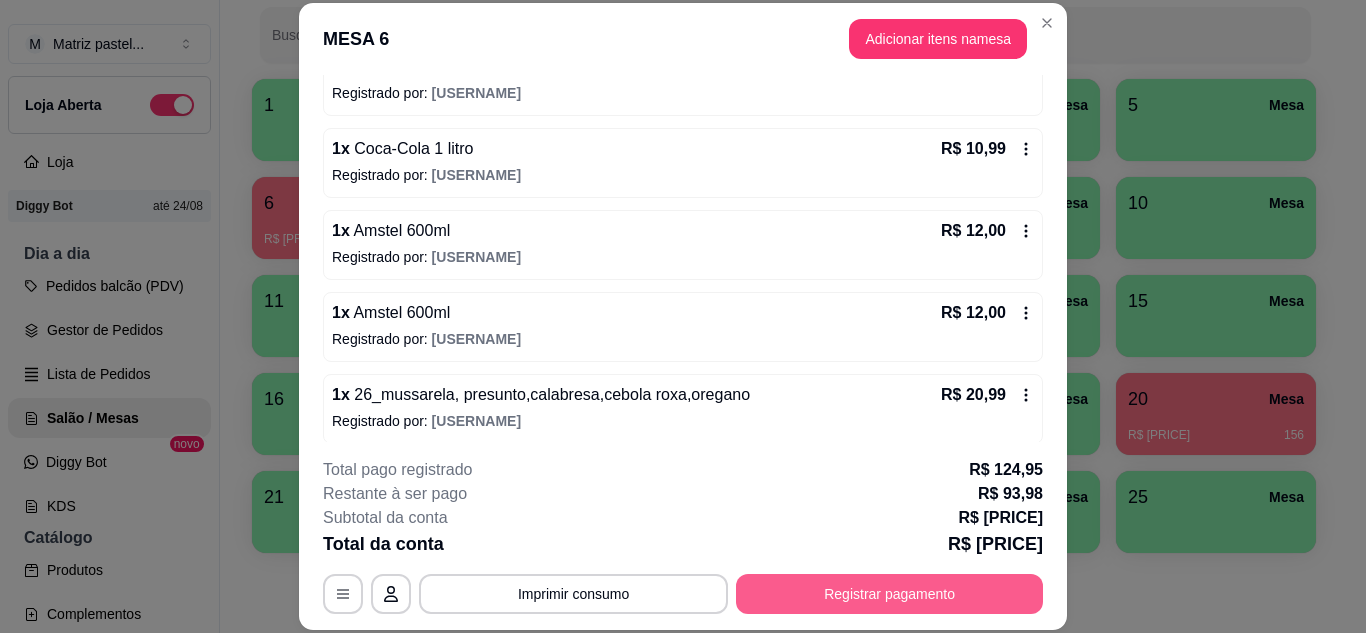 click on "Registrar pagamento" at bounding box center [889, 594] 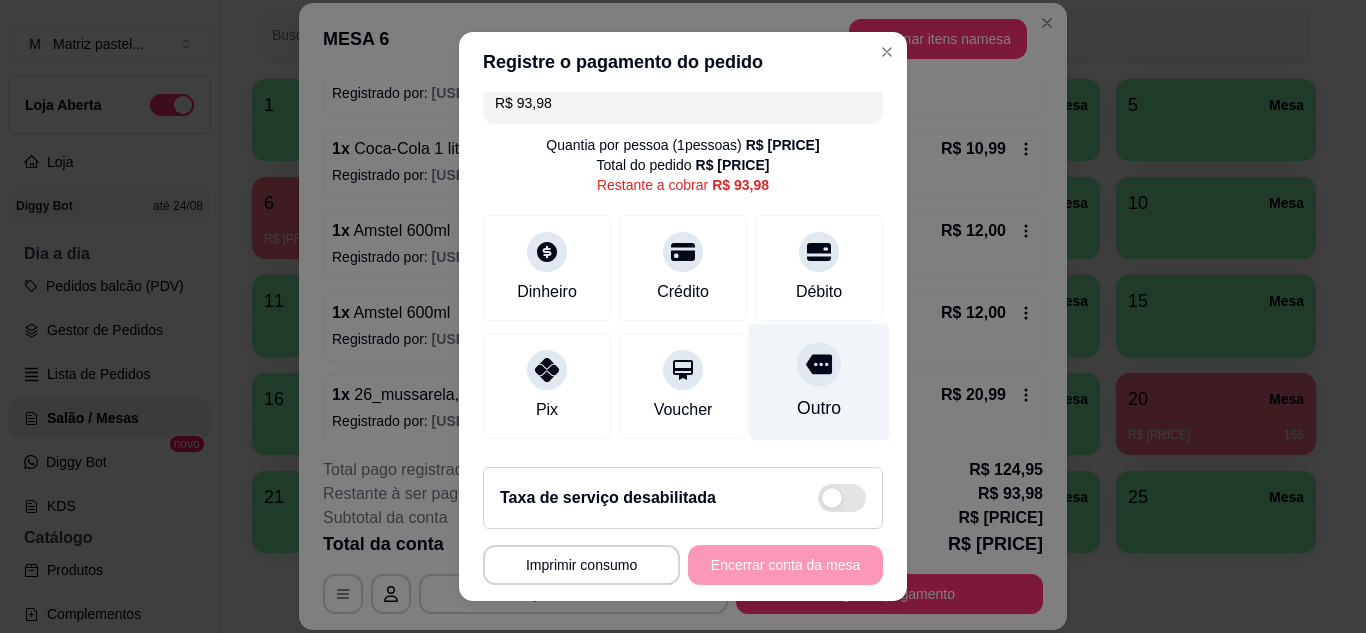 scroll, scrollTop: 0, scrollLeft: 0, axis: both 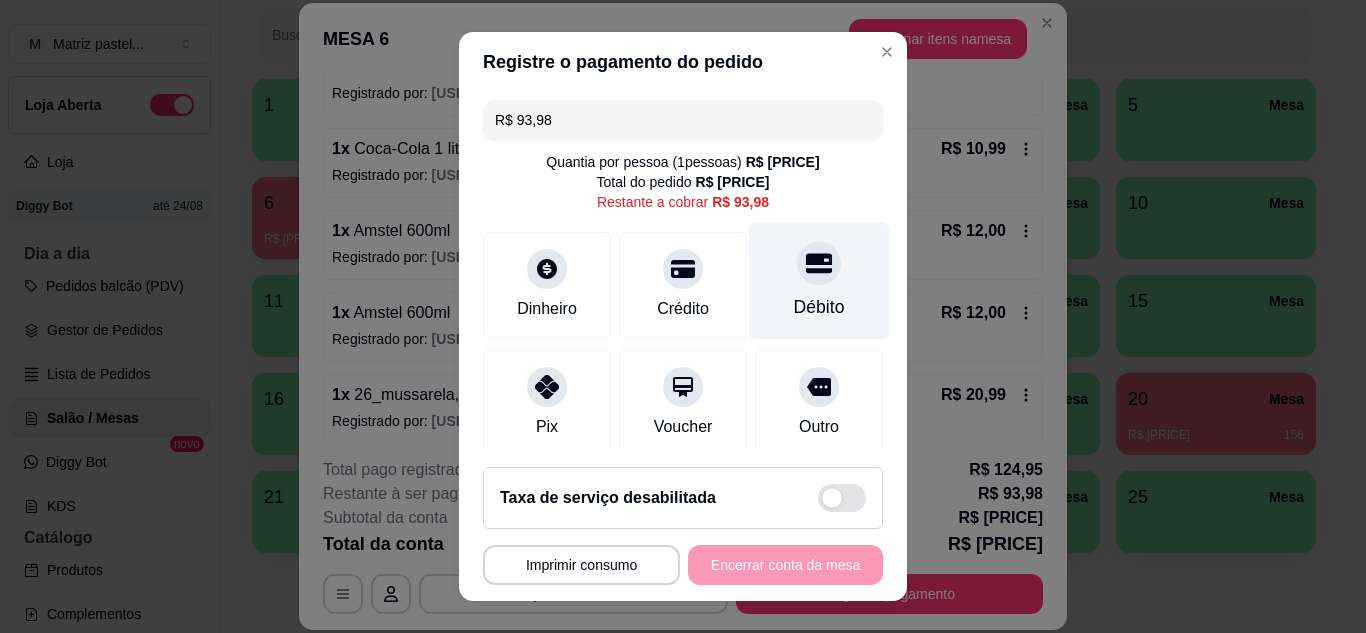 click on "Débito" at bounding box center [819, 307] 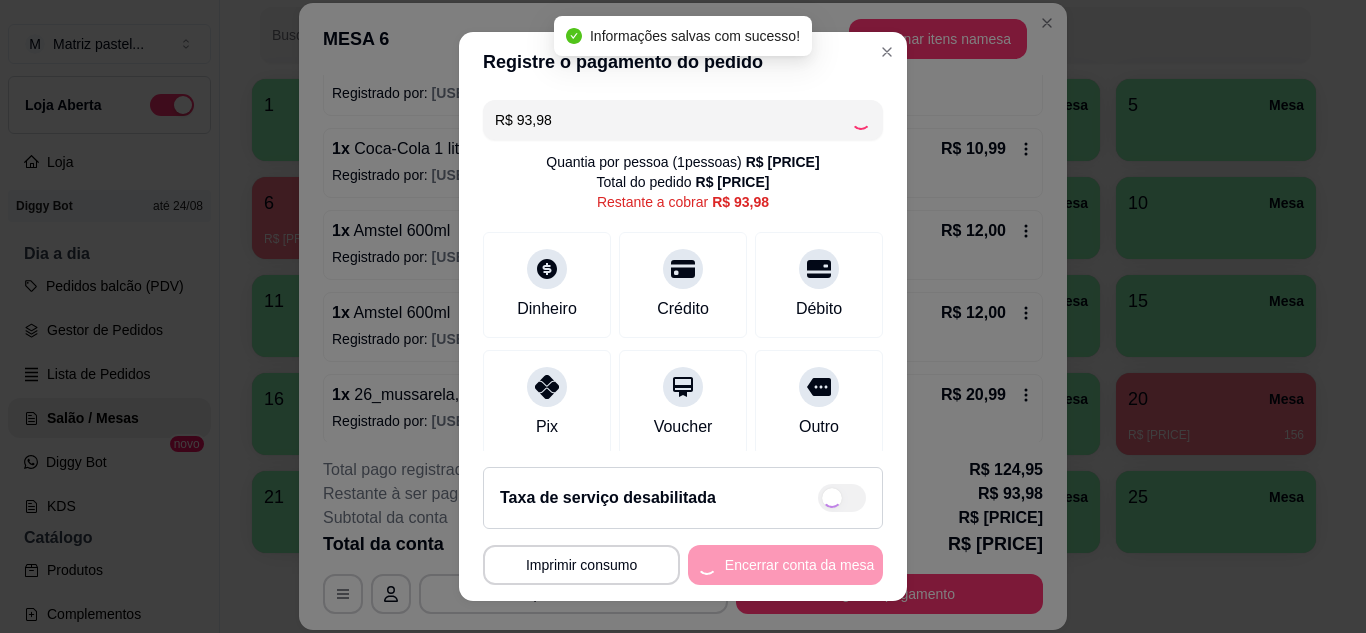 type on "R$ 0,00" 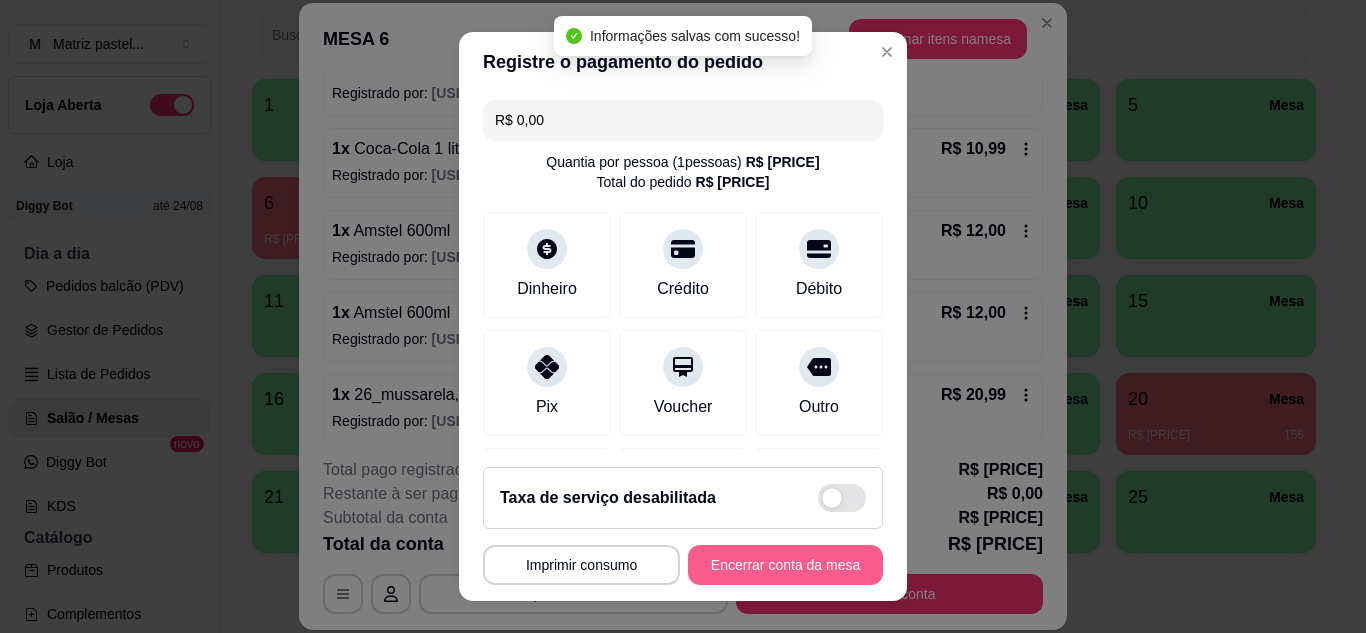 click on "Encerrar conta da mesa" at bounding box center [785, 565] 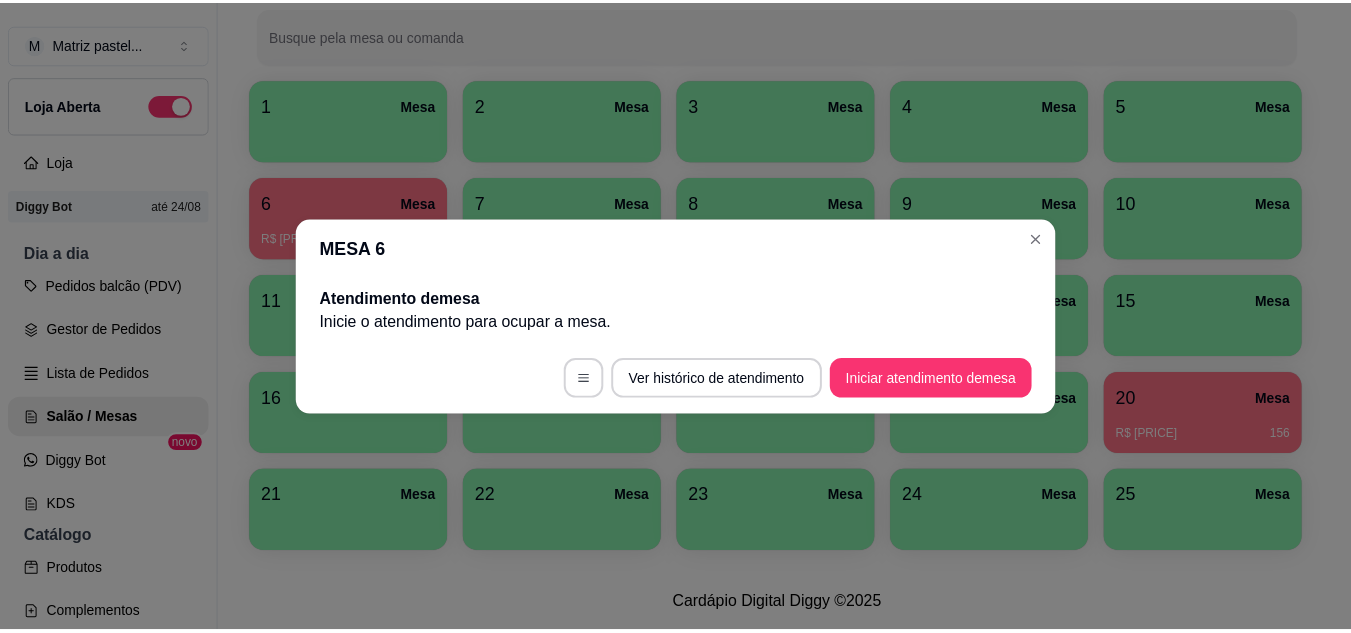 scroll, scrollTop: 0, scrollLeft: 0, axis: both 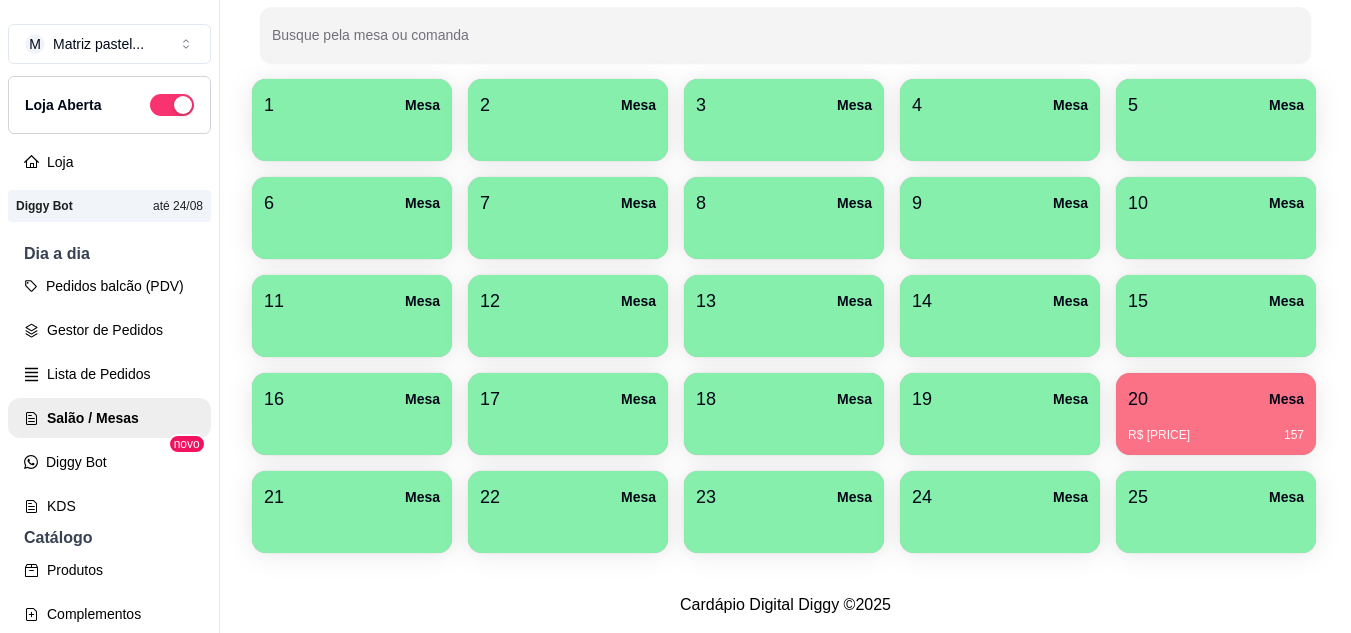 click on "R$ [PRICE] [ID]" at bounding box center (1216, 435) 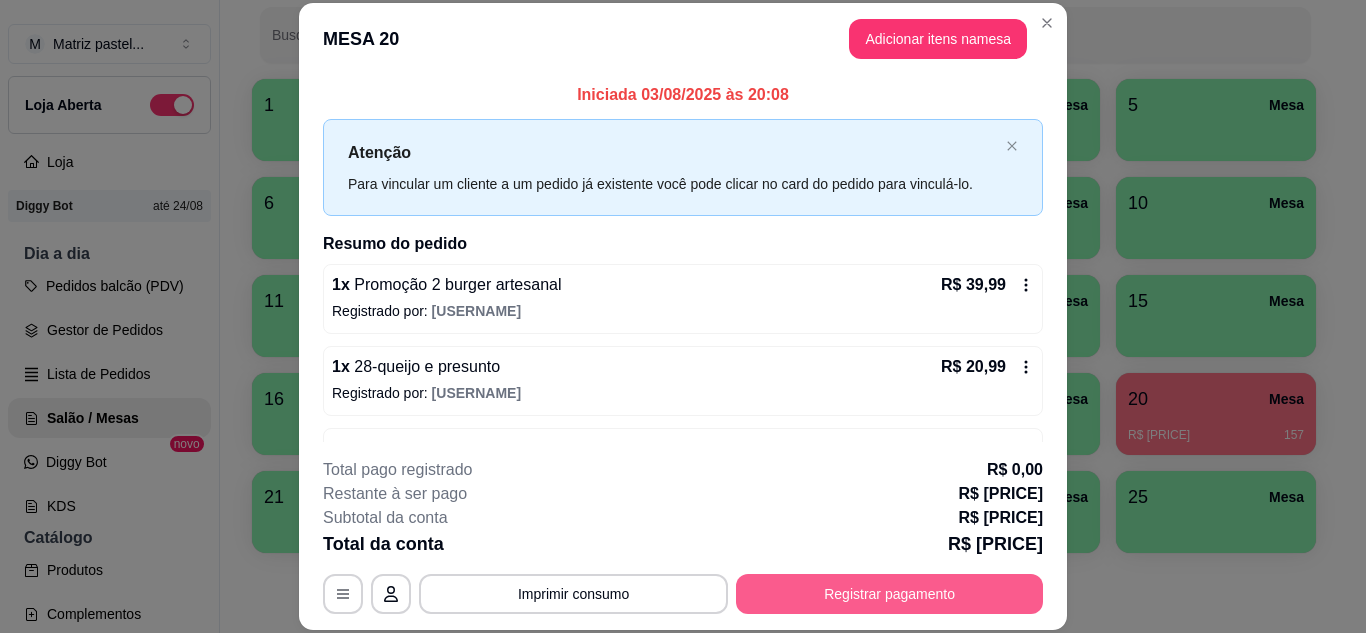 click on "Registrar pagamento" at bounding box center [889, 594] 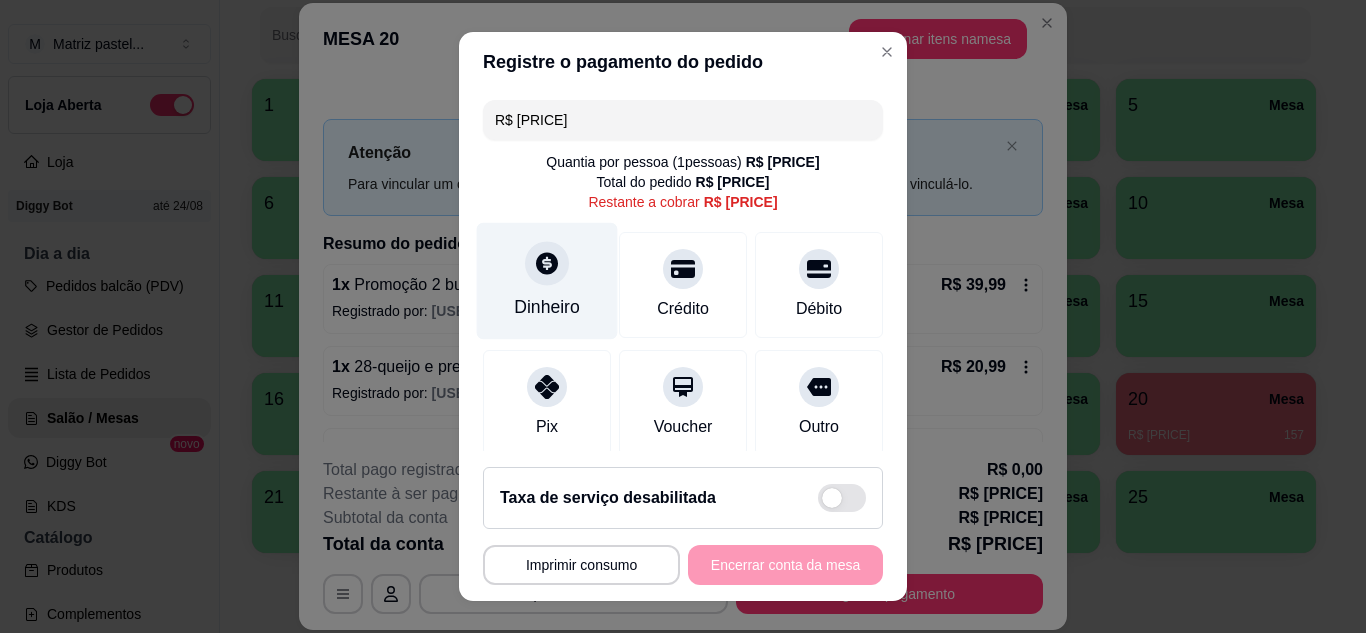 click on "Dinheiro" at bounding box center (547, 280) 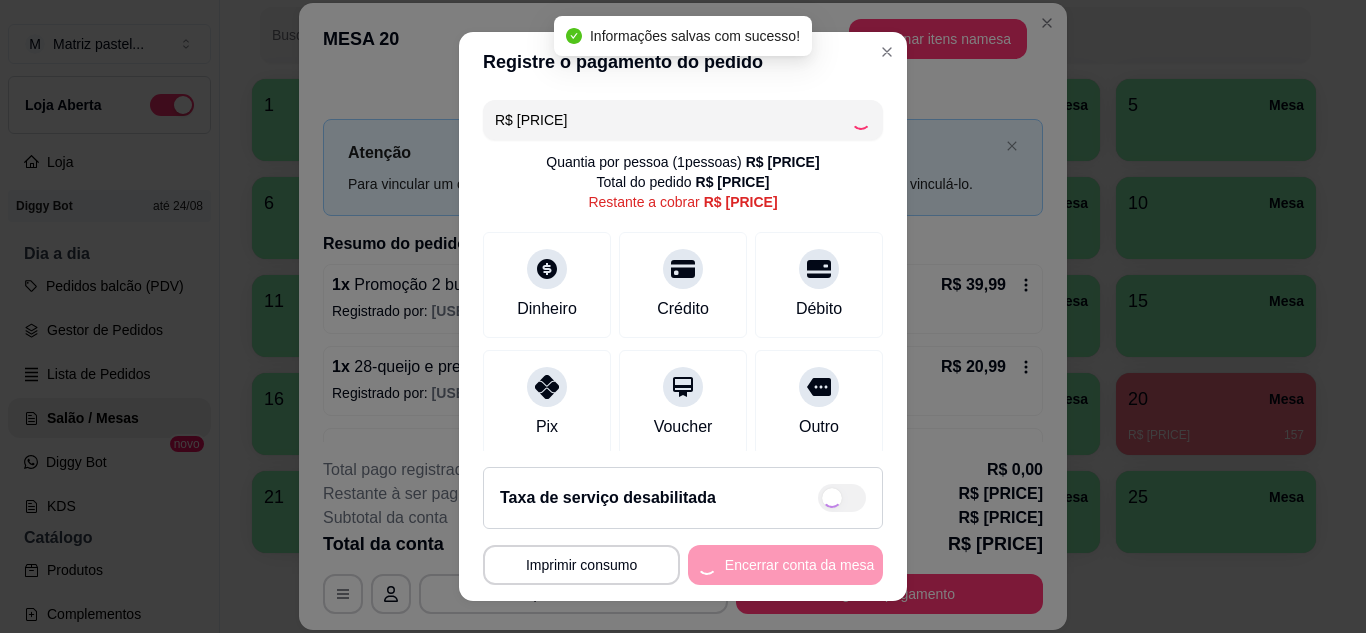 type on "R$ 0,00" 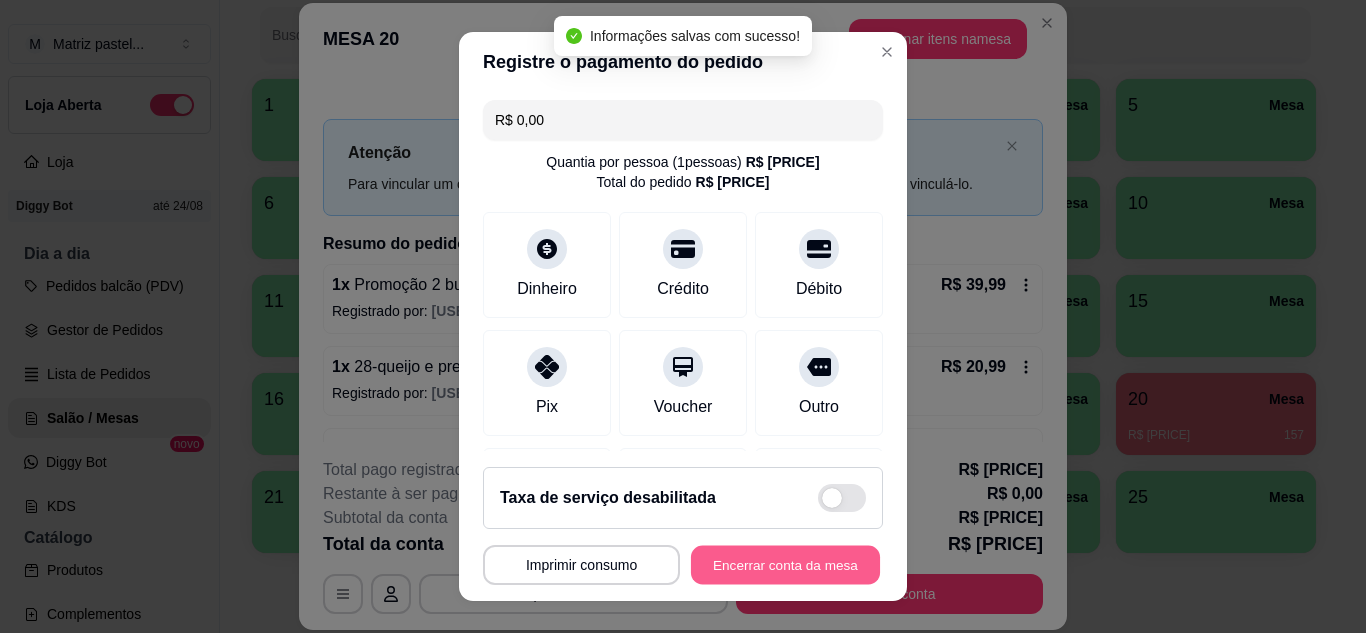 click on "Encerrar conta da mesa" at bounding box center [785, 565] 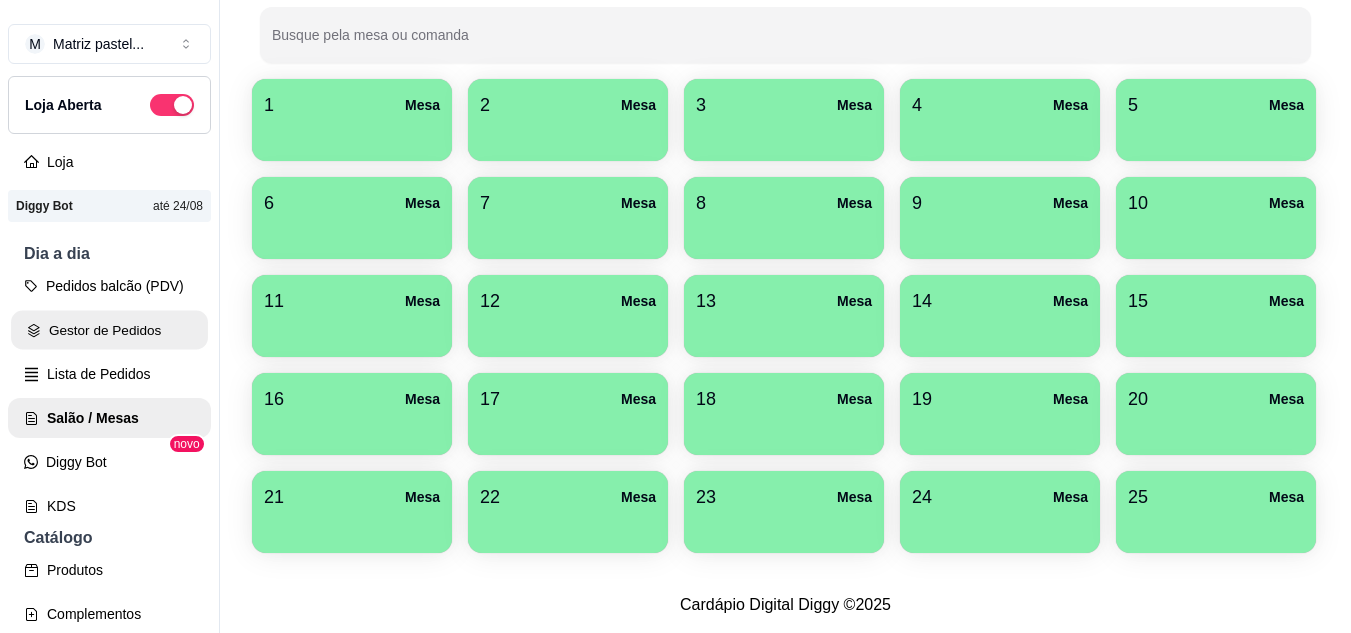 click on "Gestor de Pedidos" at bounding box center (109, 330) 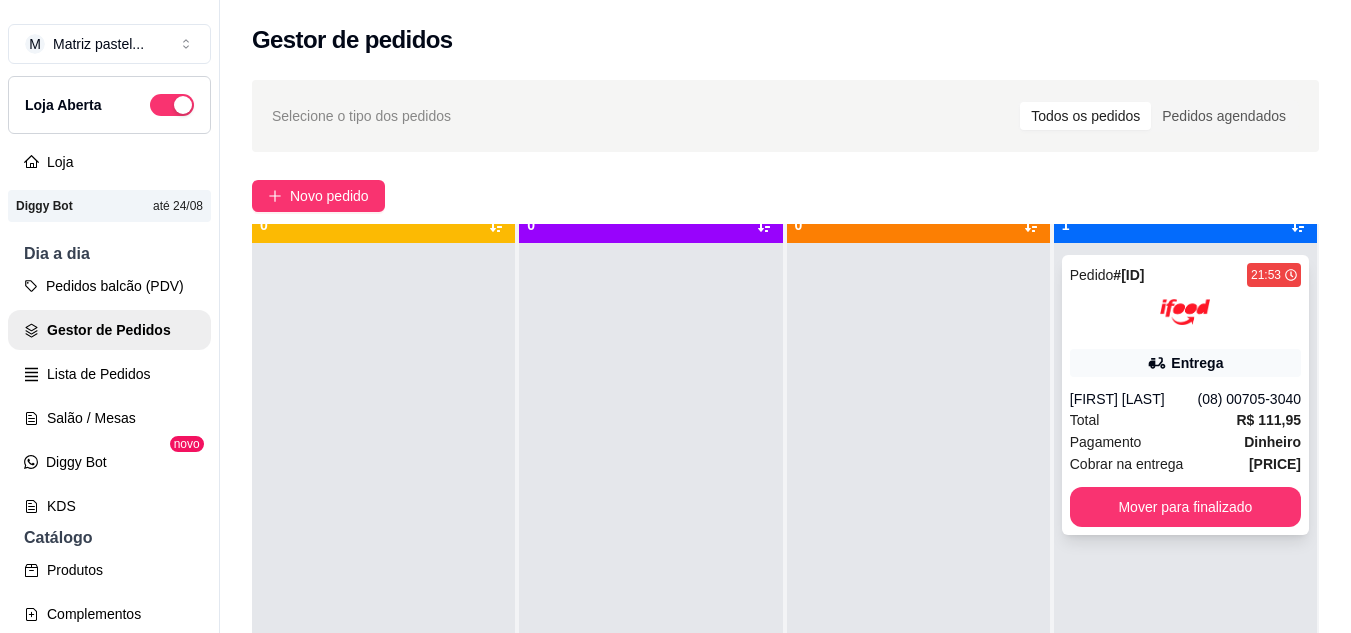 scroll, scrollTop: 56, scrollLeft: 0, axis: vertical 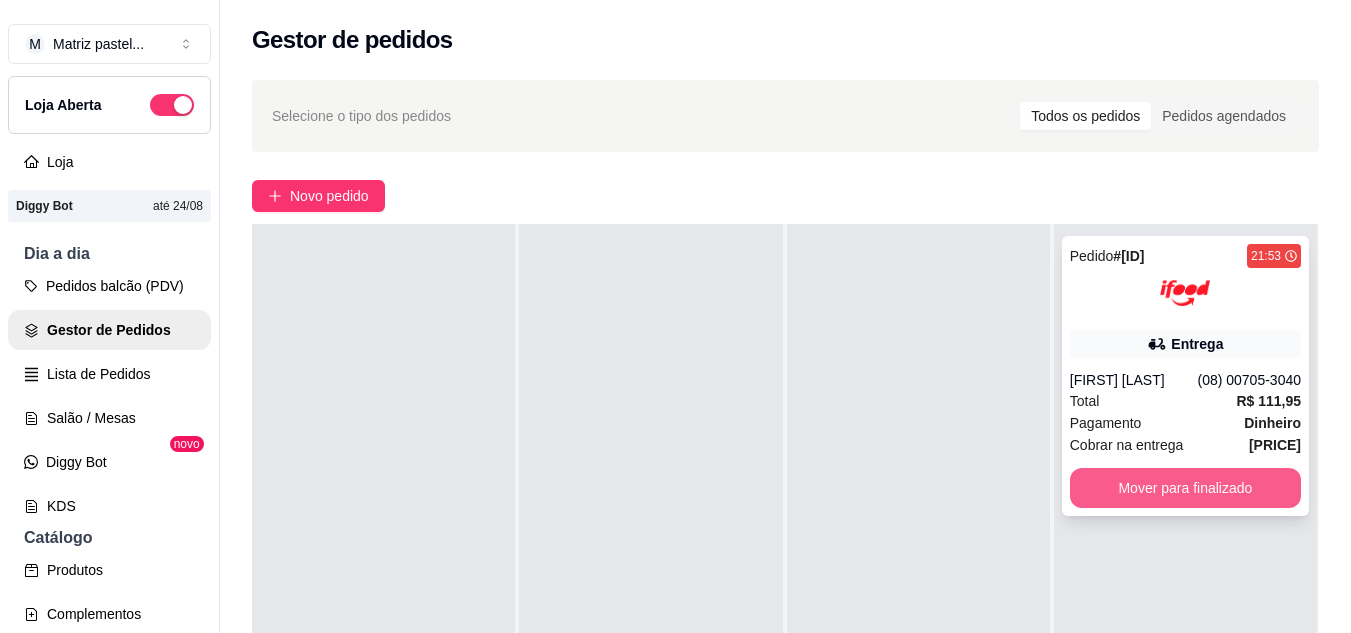 click on "Mover para finalizado" at bounding box center [1185, 488] 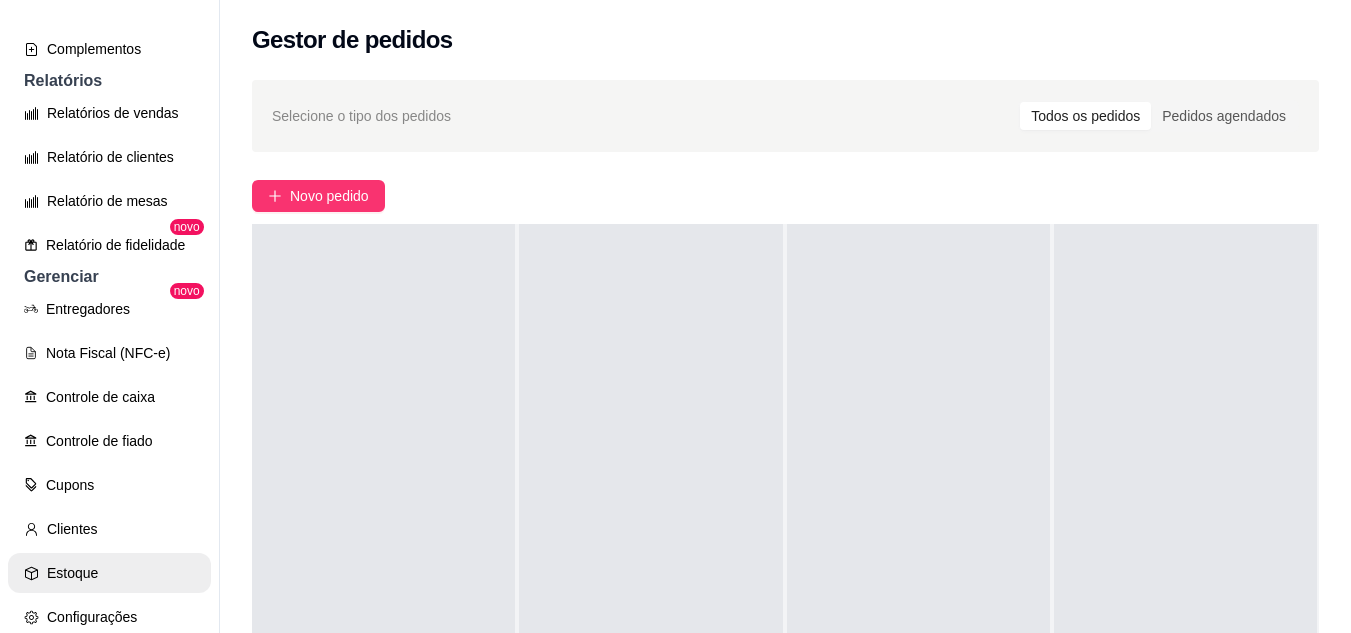 scroll, scrollTop: 600, scrollLeft: 0, axis: vertical 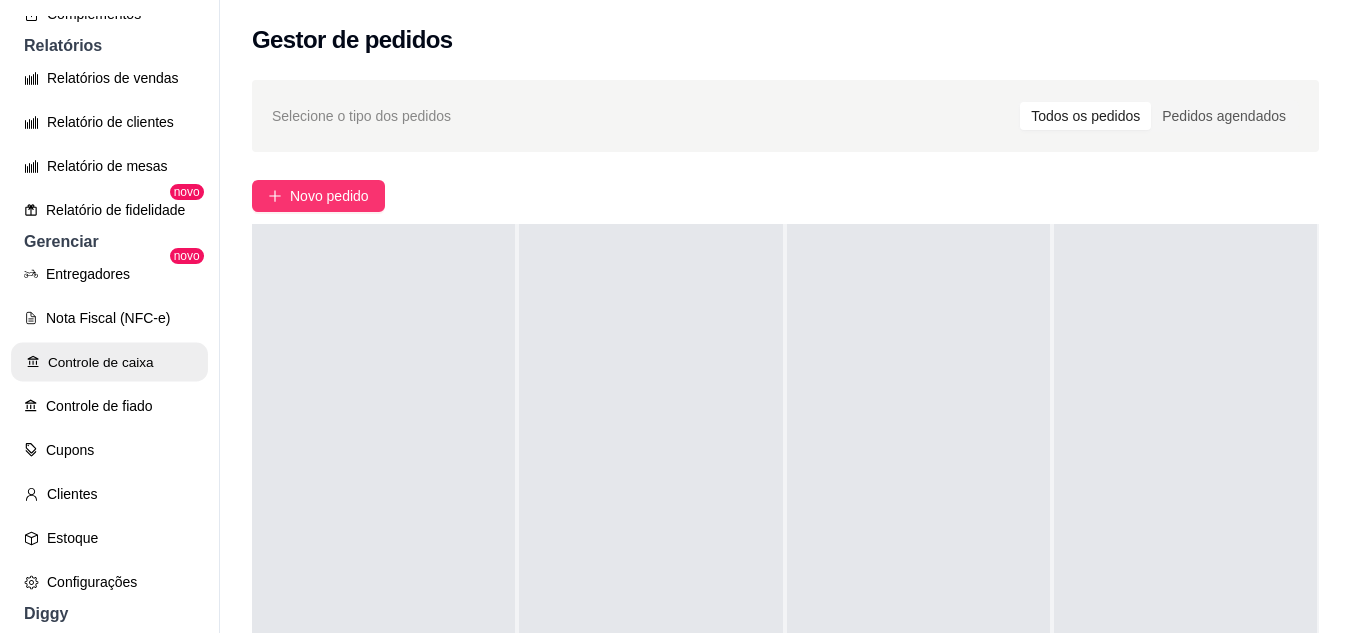 click on "Controle de caixa" at bounding box center (109, 362) 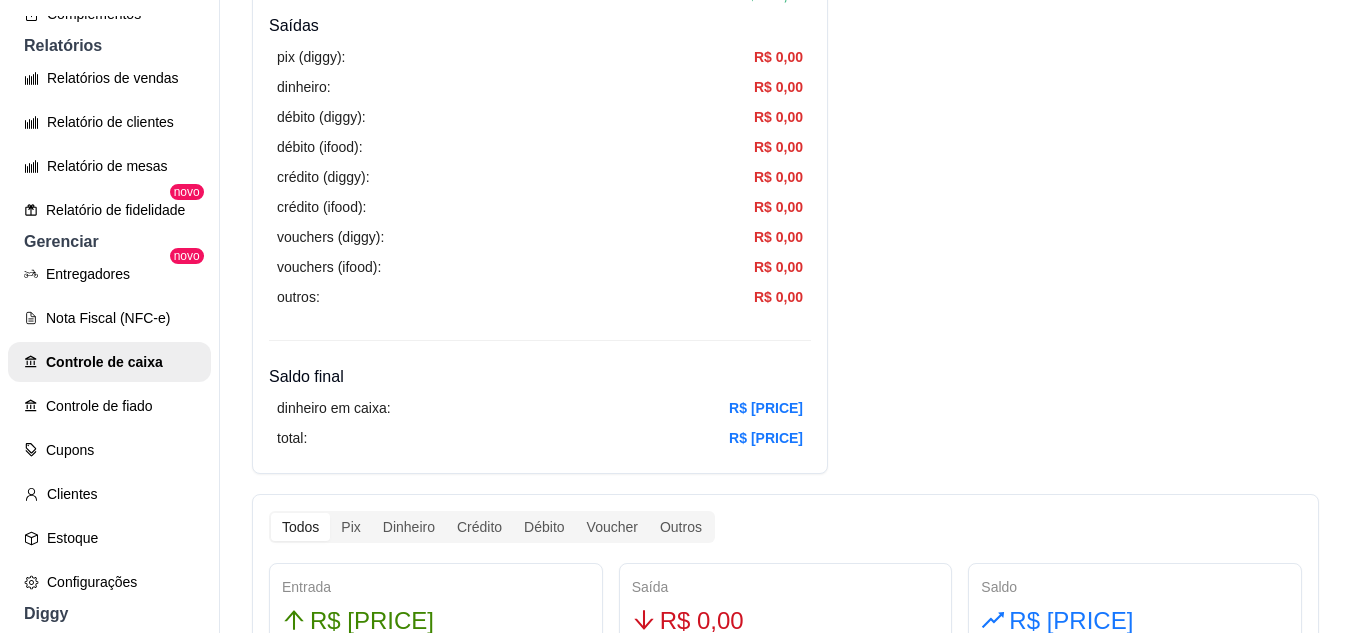 scroll, scrollTop: 700, scrollLeft: 0, axis: vertical 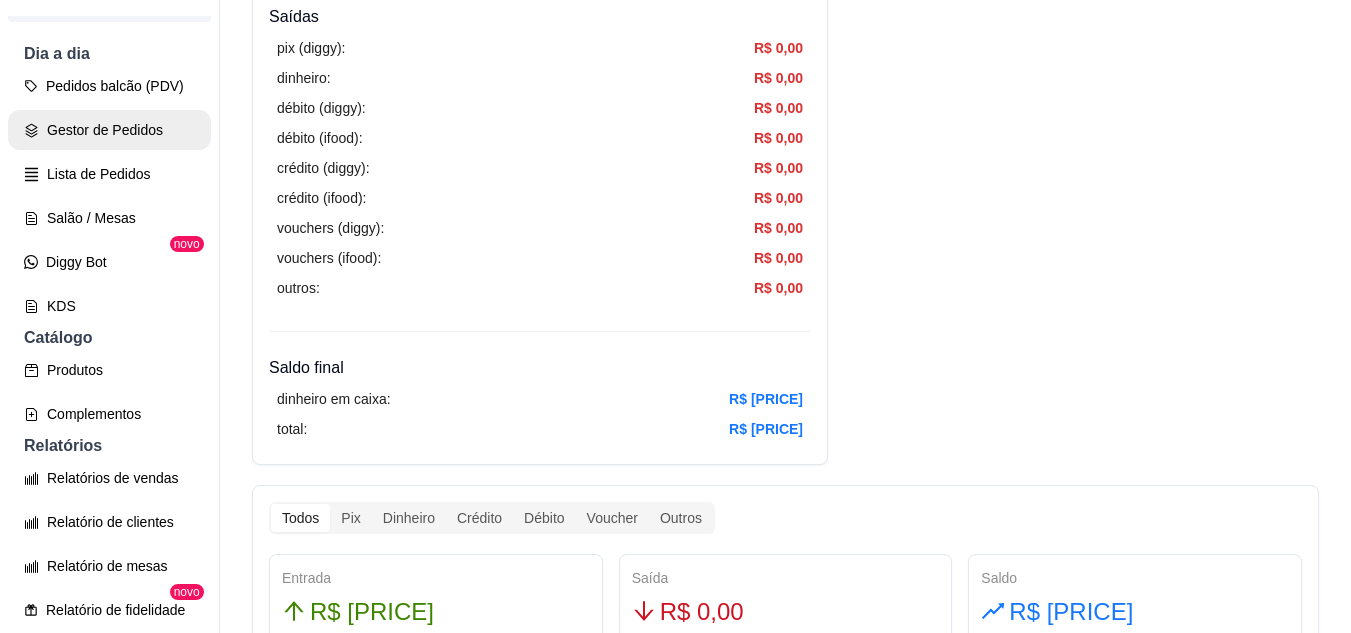 click on "Gestor de Pedidos" at bounding box center [109, 130] 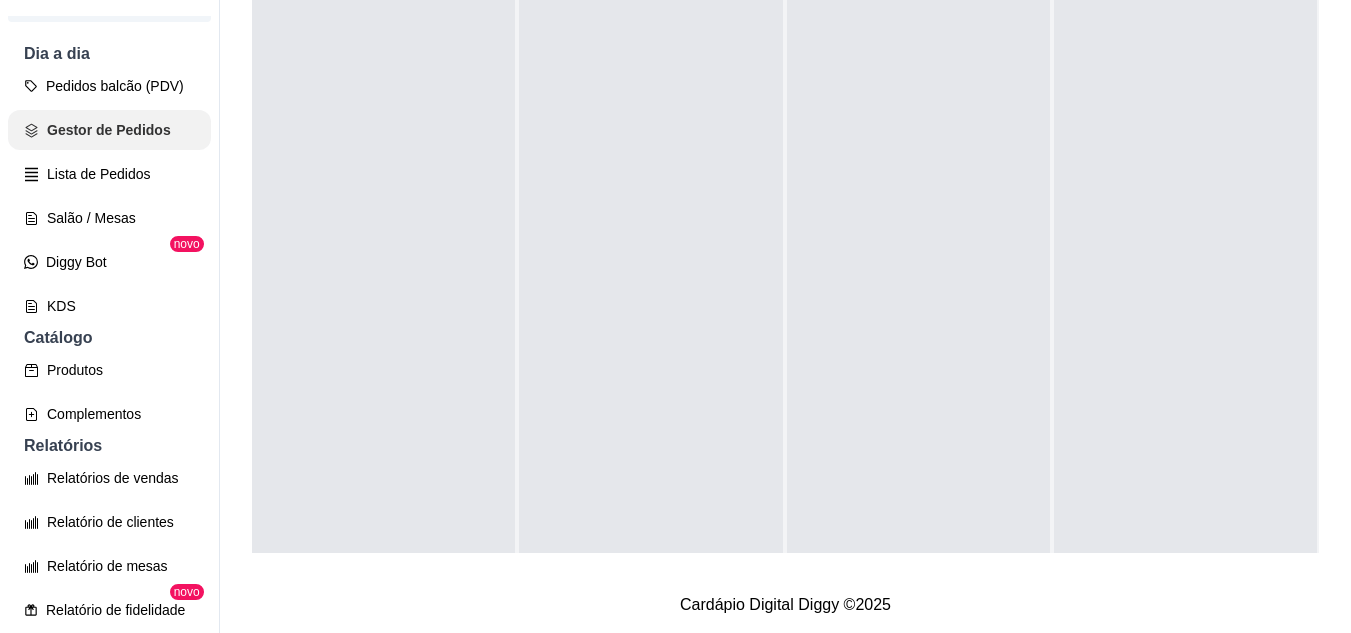 scroll, scrollTop: 0, scrollLeft: 0, axis: both 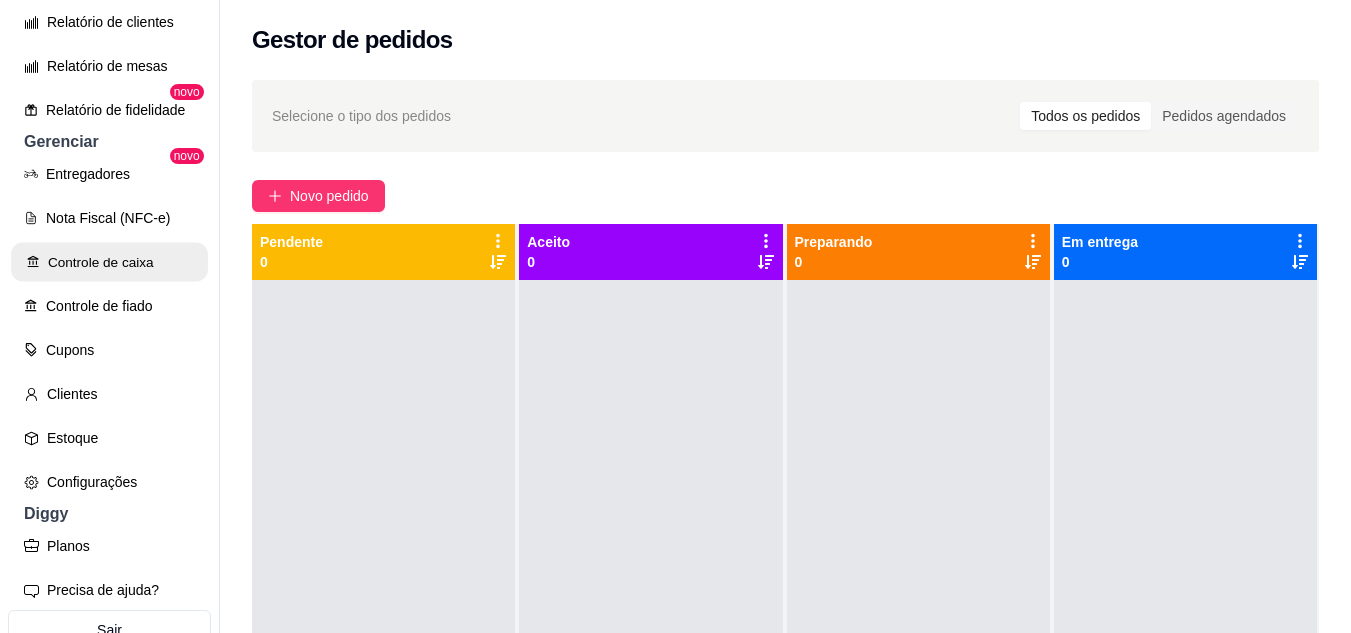 click on "Controle de caixa" at bounding box center [109, 262] 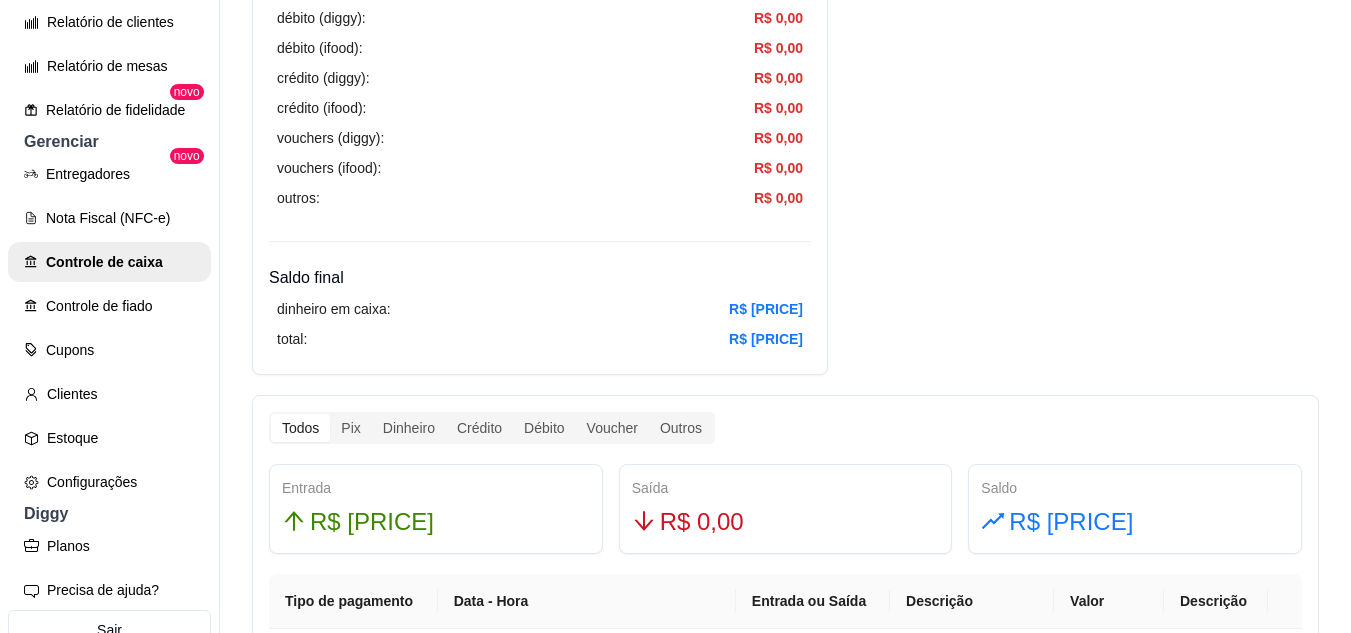 scroll, scrollTop: 800, scrollLeft: 0, axis: vertical 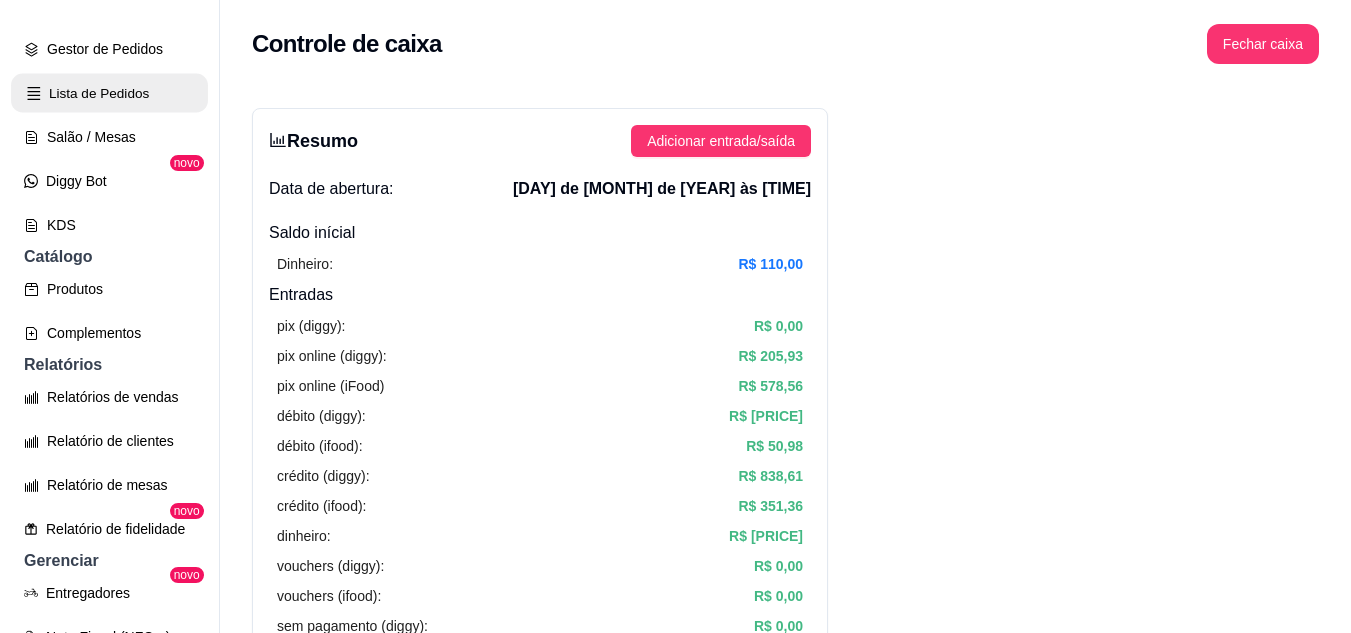 click on "Lista de Pedidos" at bounding box center (109, 93) 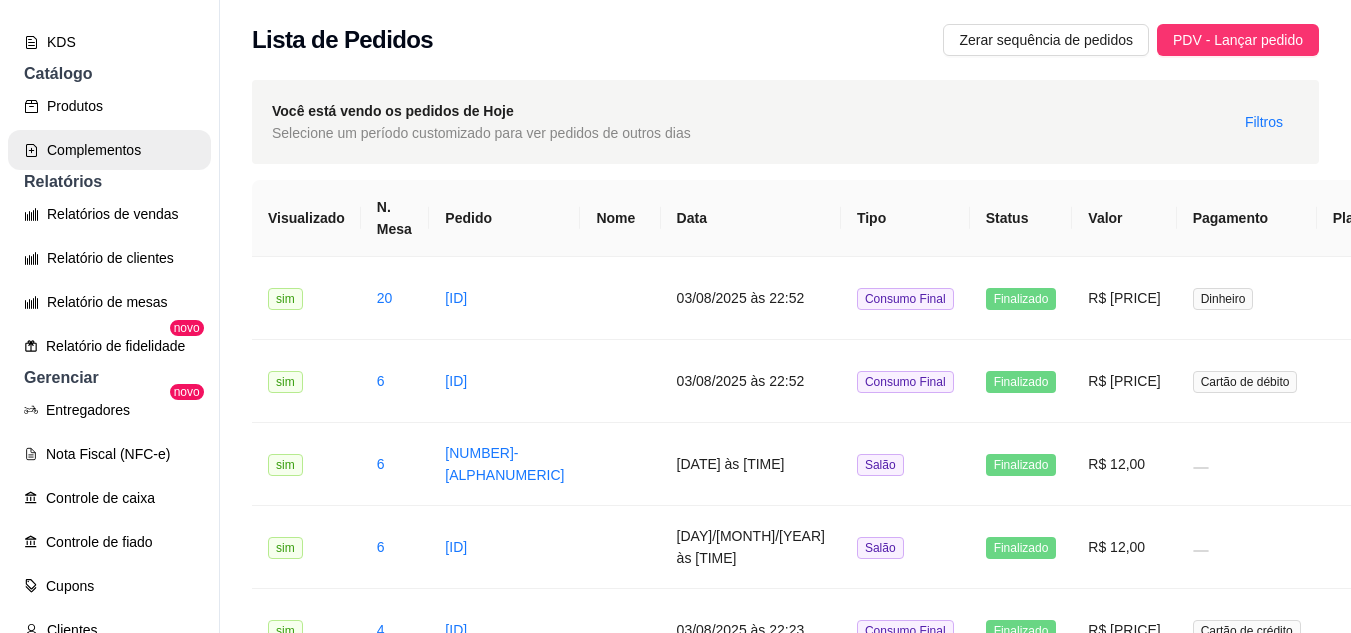 scroll, scrollTop: 481, scrollLeft: 0, axis: vertical 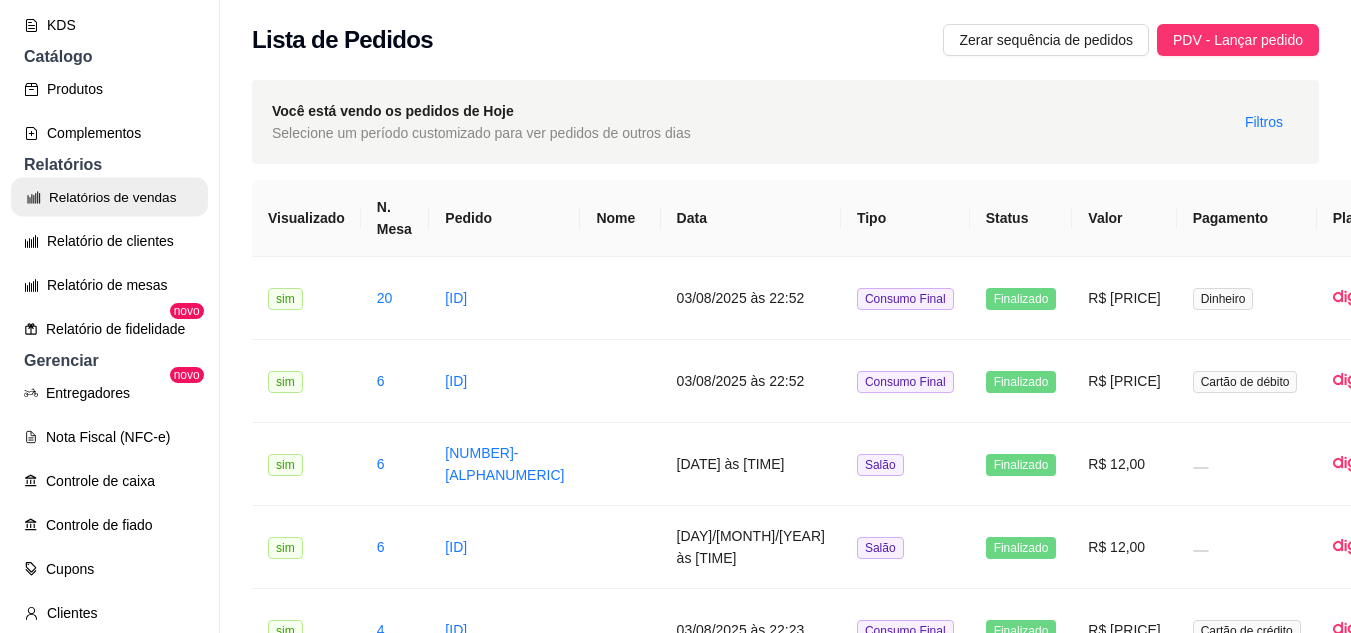 click on "Relatórios de vendas" at bounding box center [109, 197] 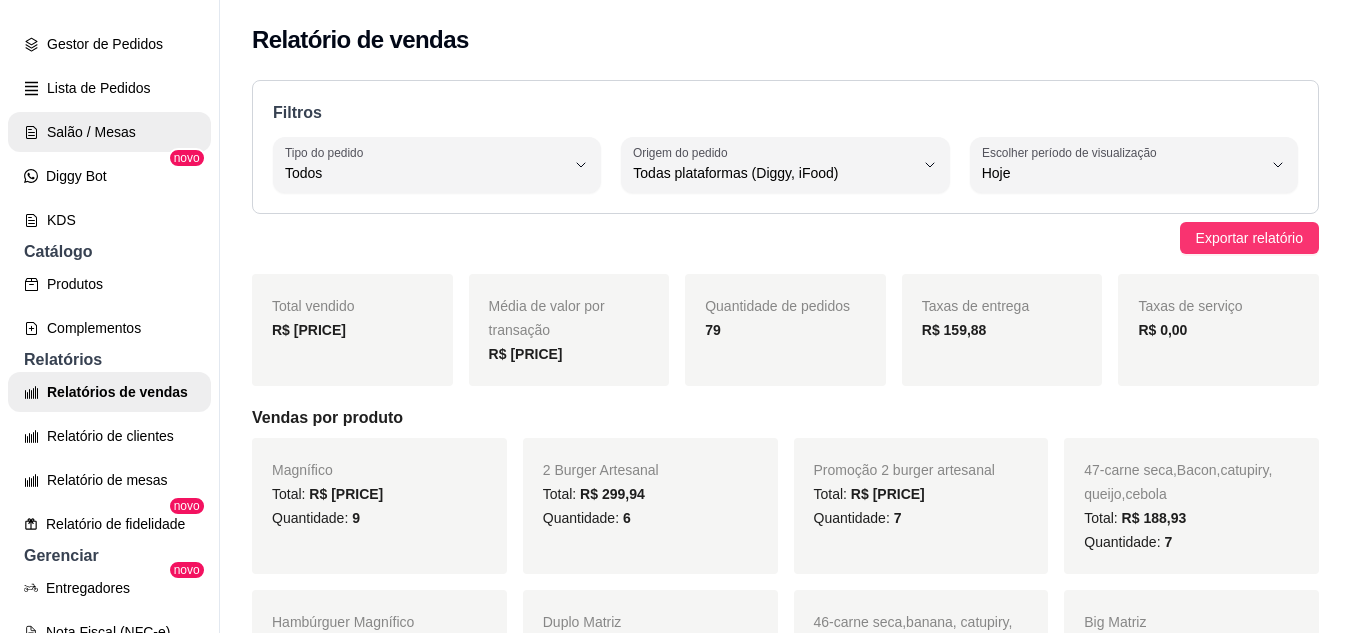 scroll, scrollTop: 281, scrollLeft: 0, axis: vertical 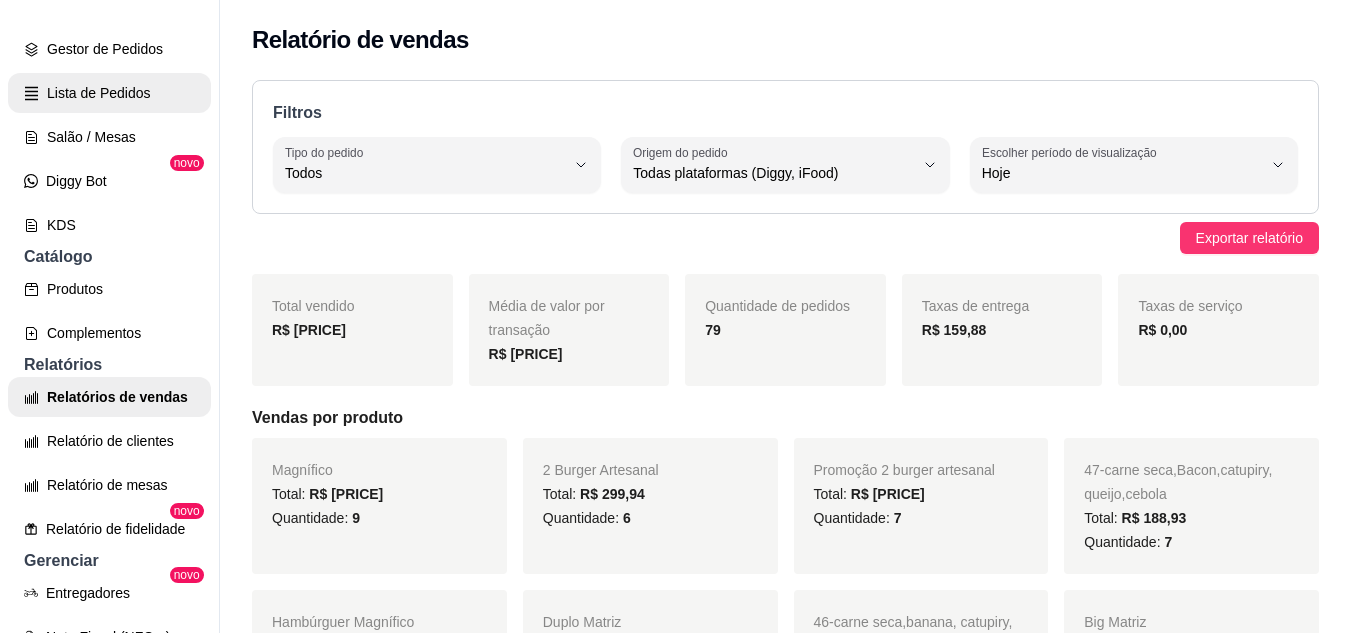 click on "Lista de Pedidos" at bounding box center (109, 93) 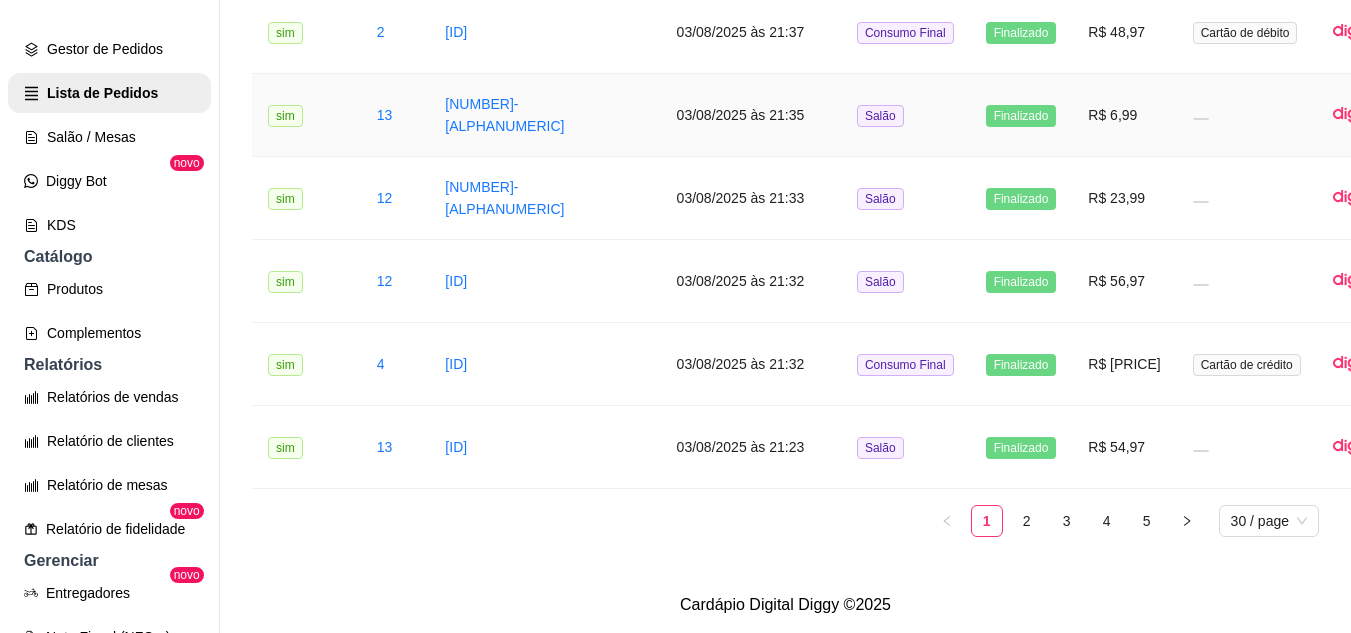 scroll, scrollTop: 2809, scrollLeft: 0, axis: vertical 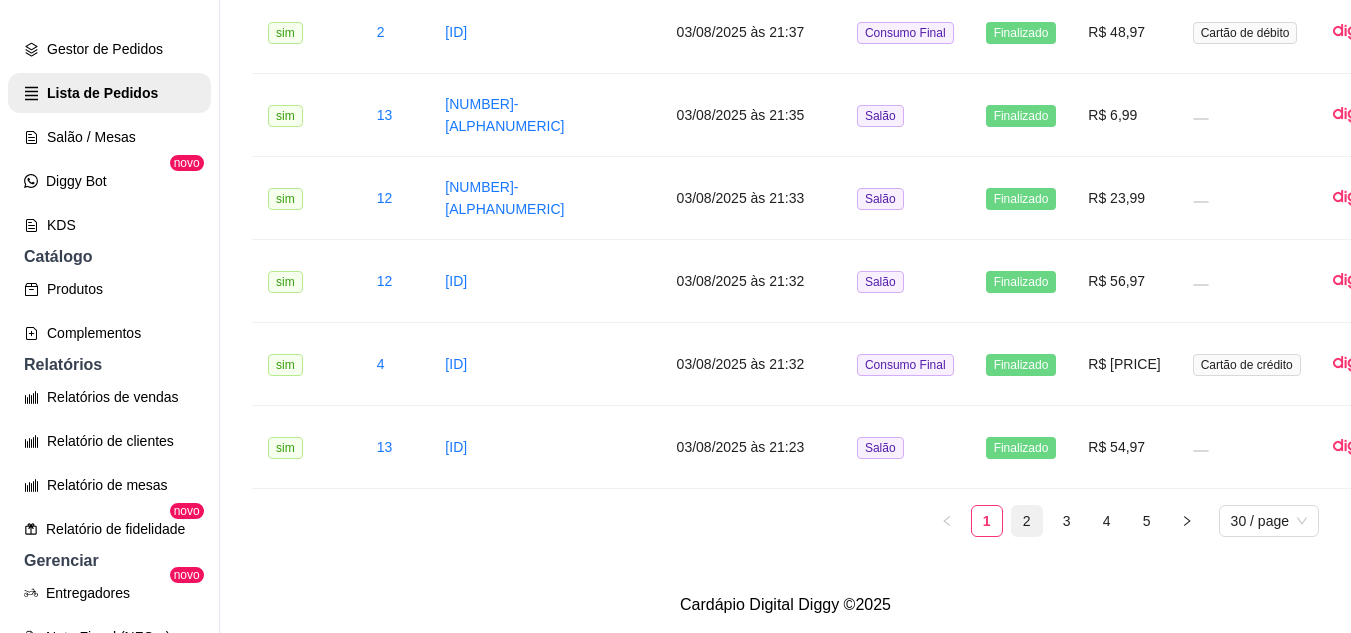 click on "2" at bounding box center [1027, 521] 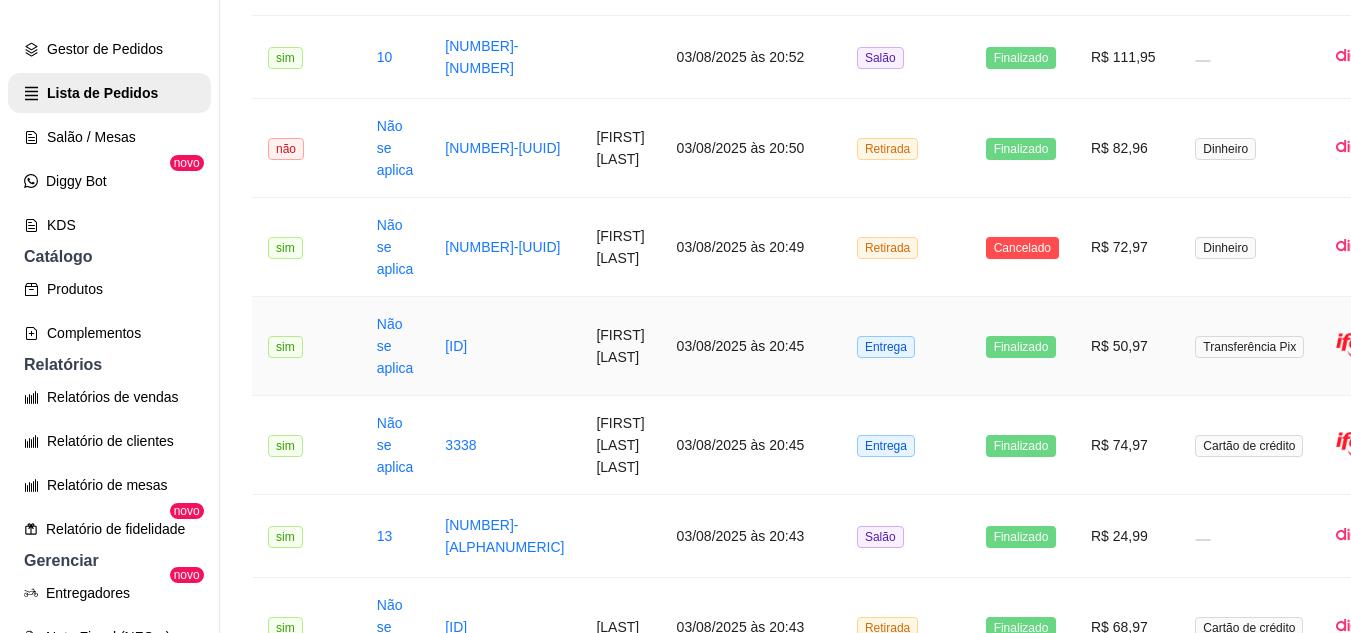 scroll, scrollTop: 1425, scrollLeft: 0, axis: vertical 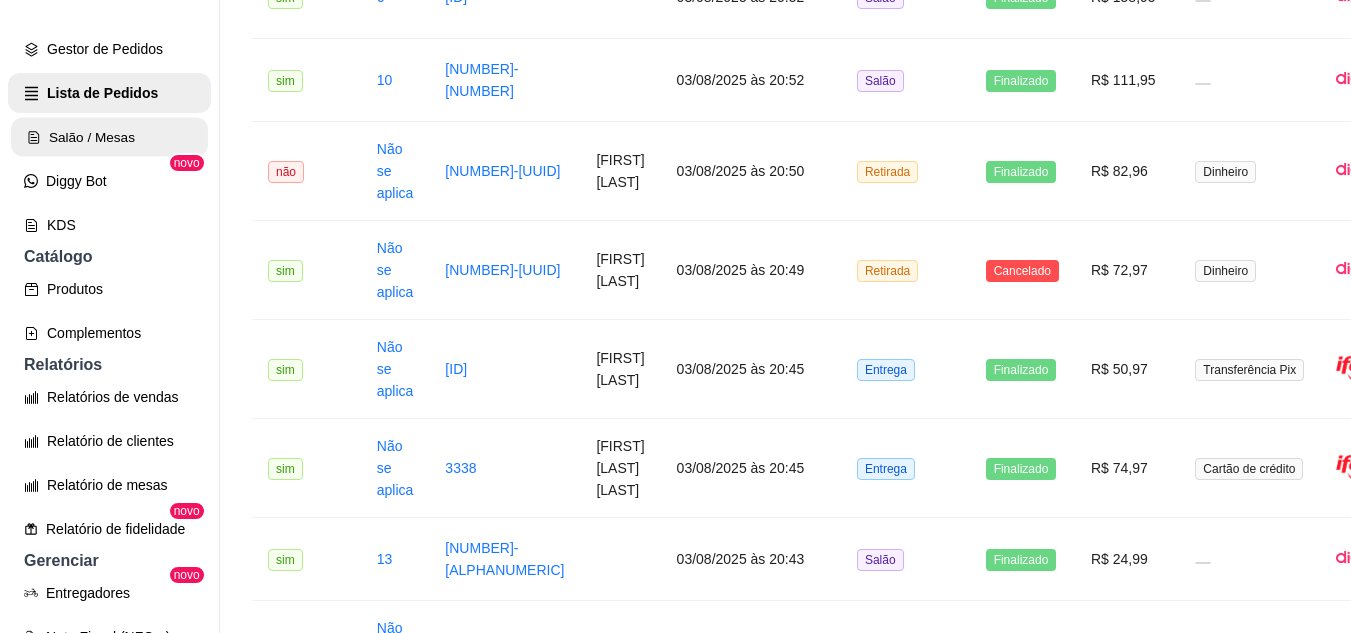 click on "Salão / Mesas" at bounding box center [109, 137] 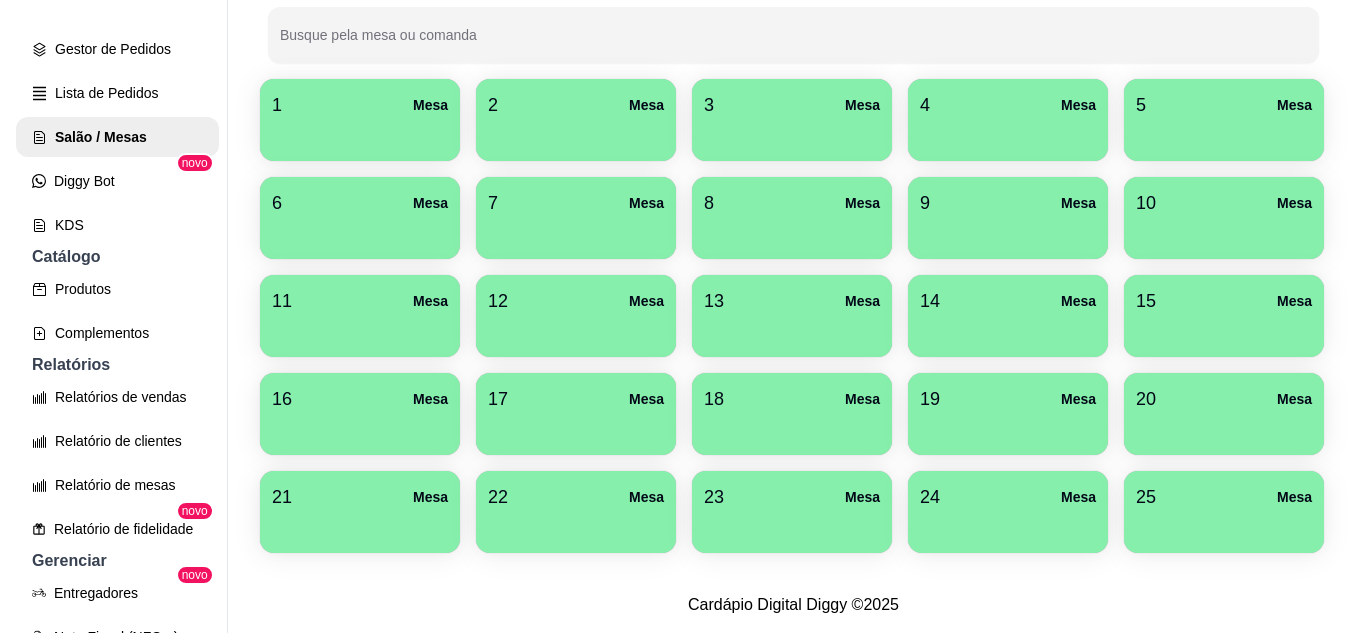 scroll, scrollTop: 490, scrollLeft: 0, axis: vertical 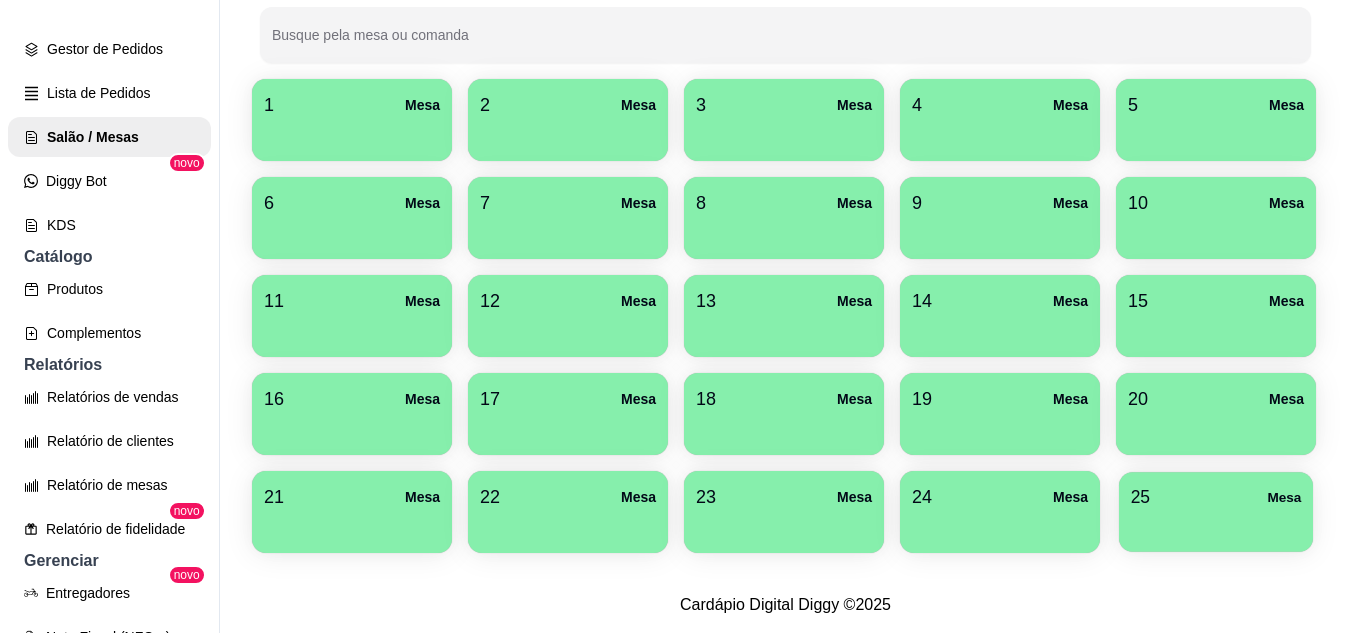 click at bounding box center [1216, 525] 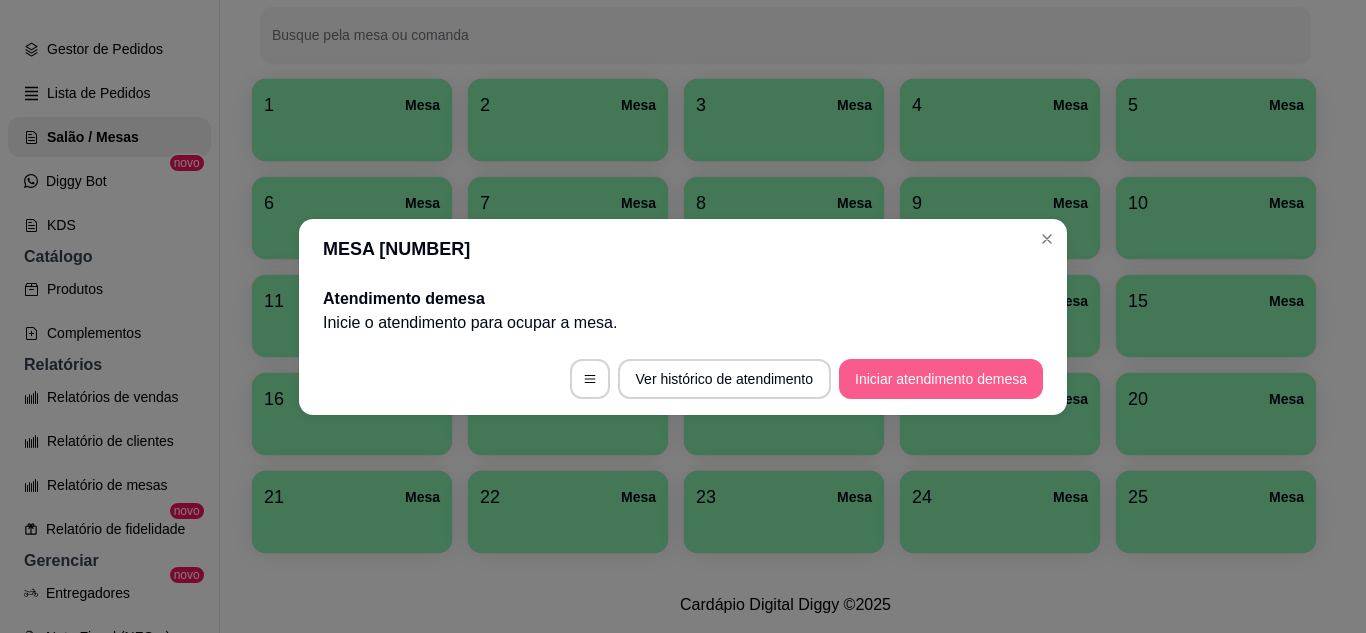 click on "Iniciar atendimento de  mesa" at bounding box center [941, 379] 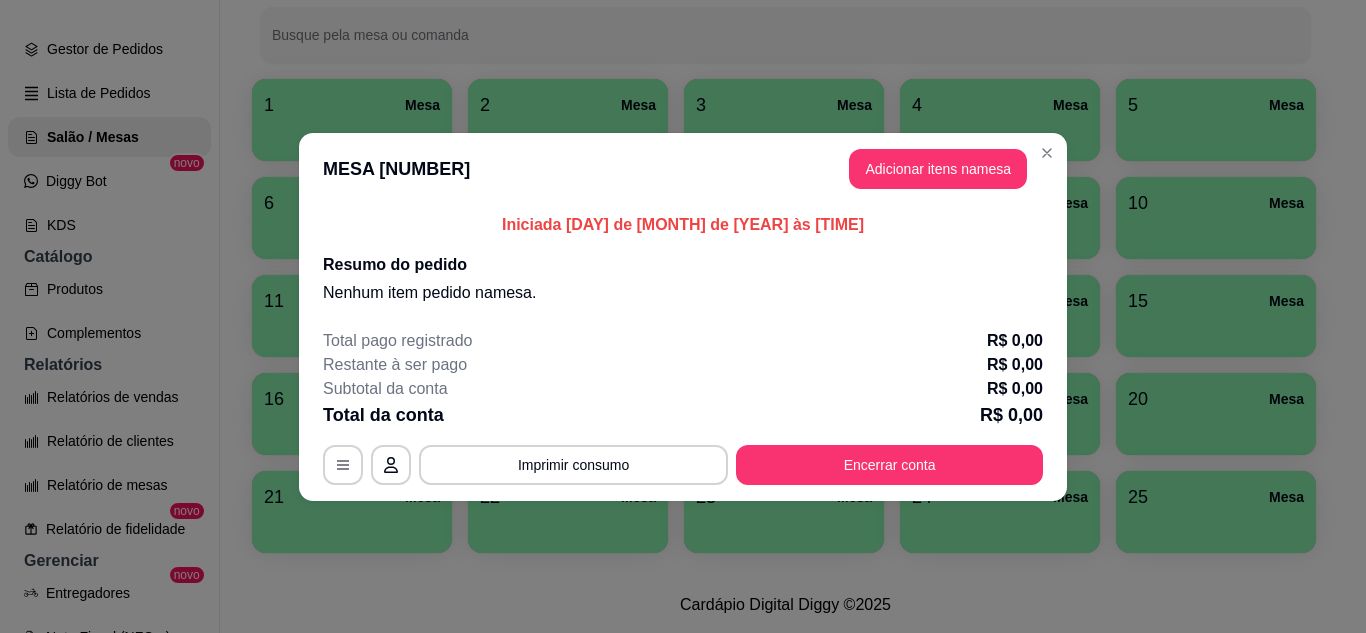 click on "Adicionar itens na  mesa" at bounding box center [938, 169] 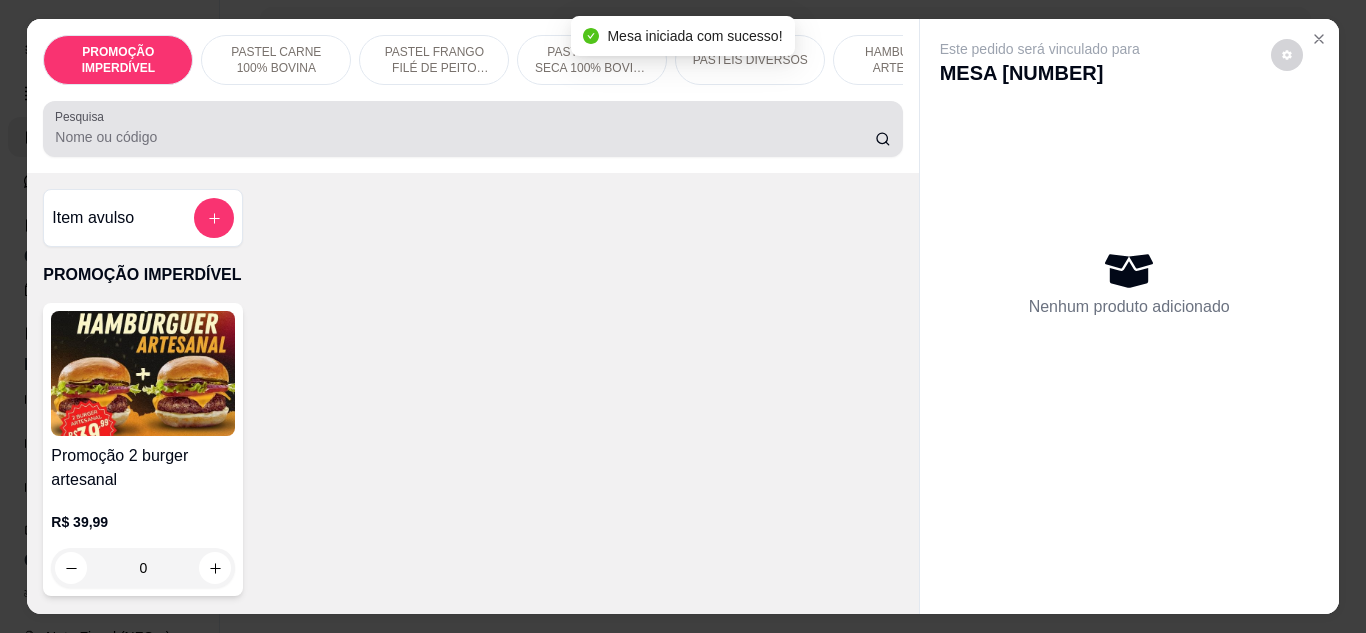 click at bounding box center (472, 129) 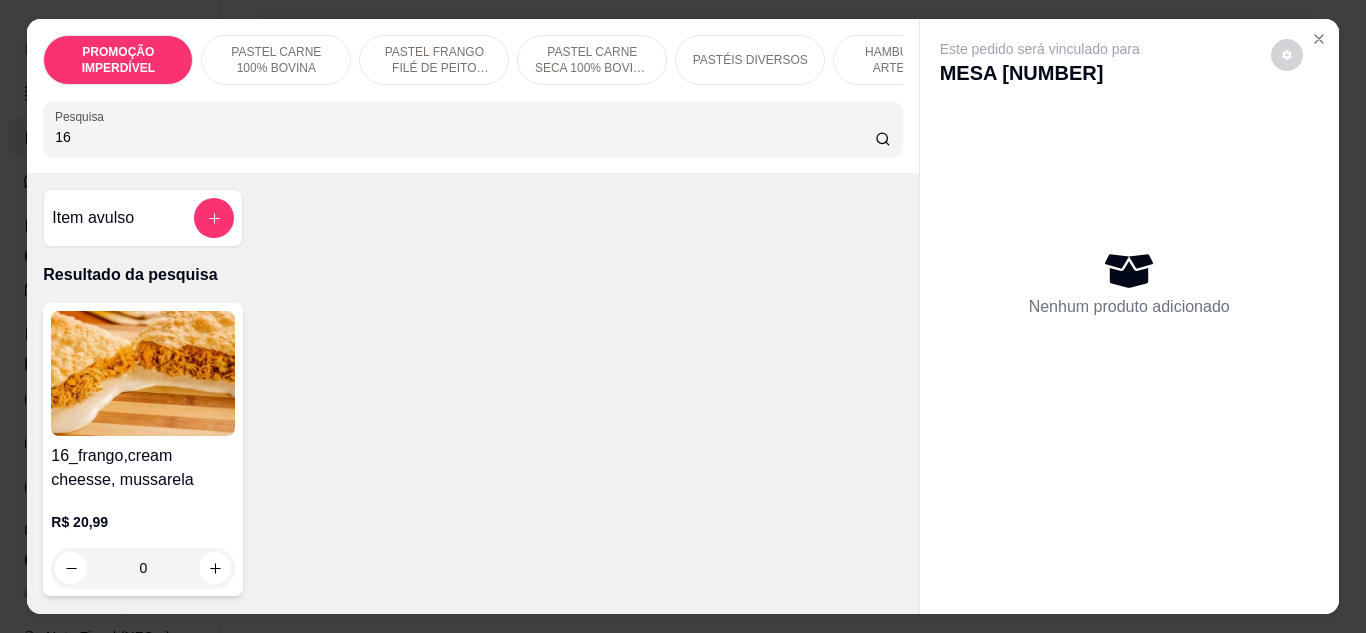 type on "16" 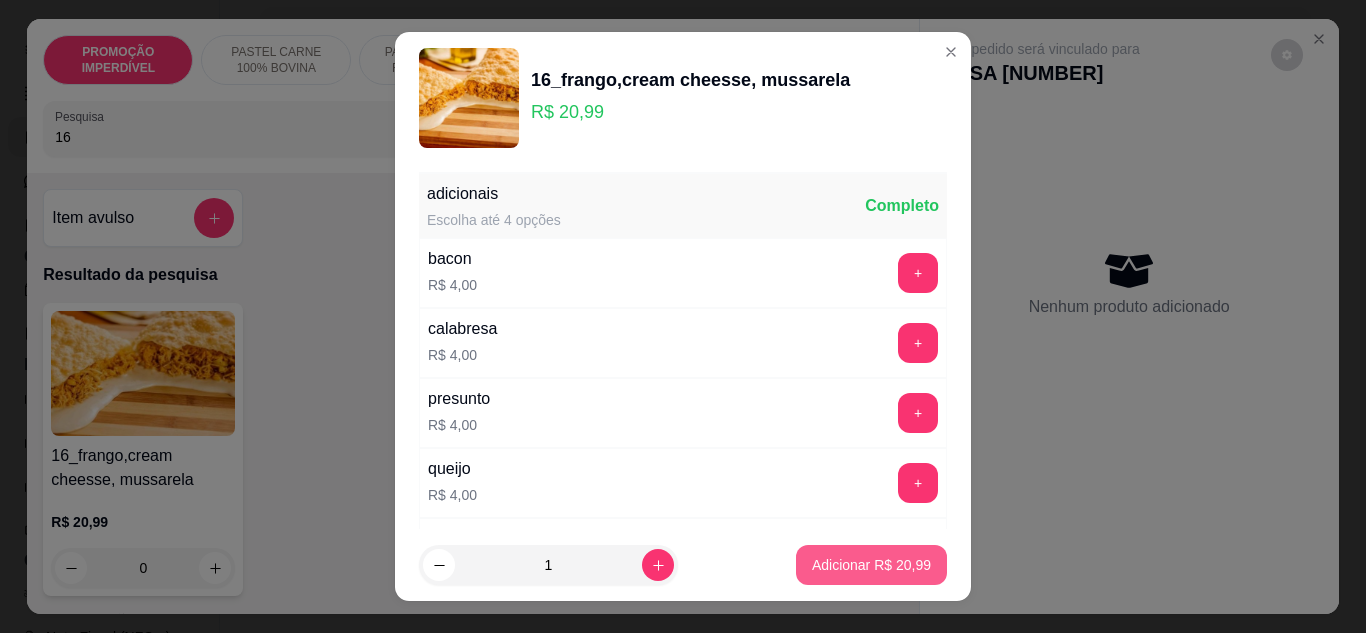 click on "Adicionar   R$ 20,99" at bounding box center (871, 565) 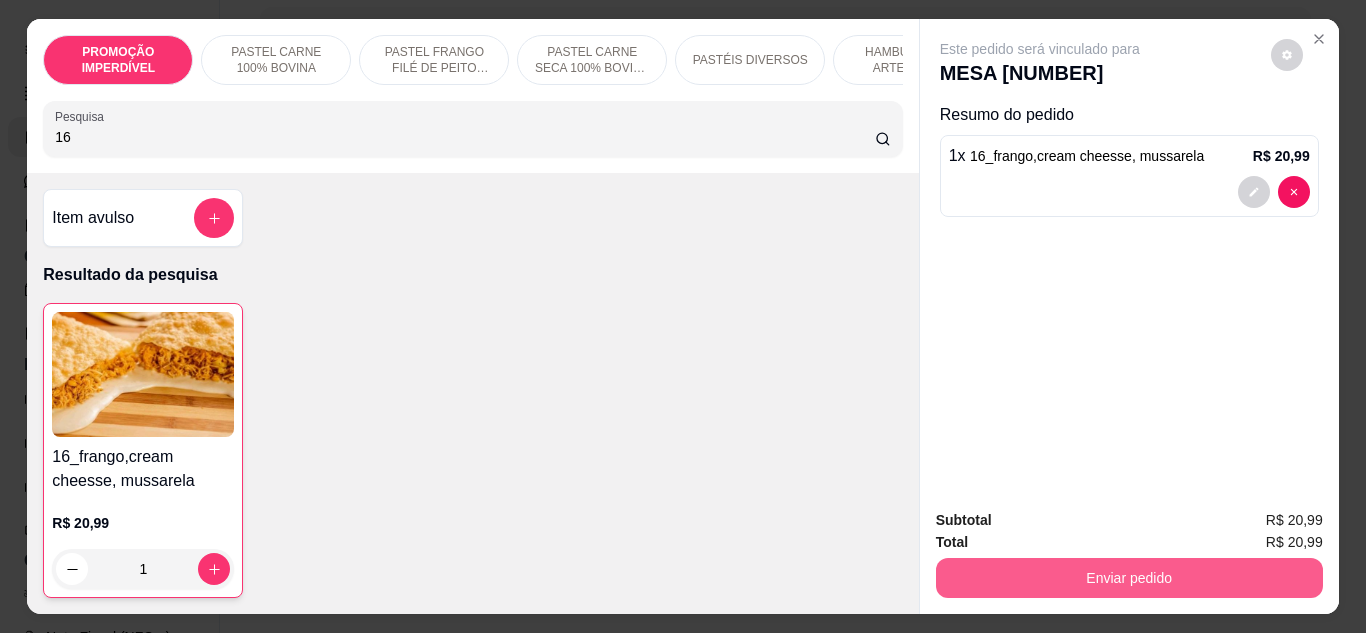 click on "Enviar pedido" at bounding box center [1129, 578] 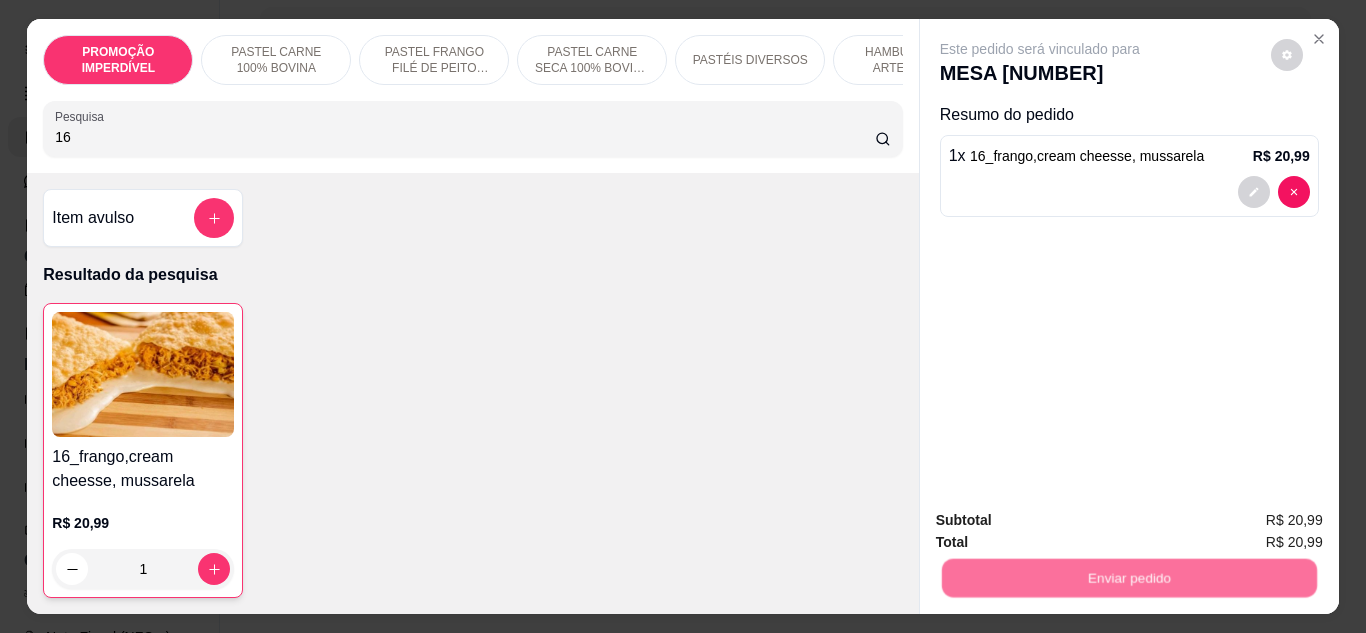 click on "Não registrar e enviar pedido" at bounding box center [1063, 520] 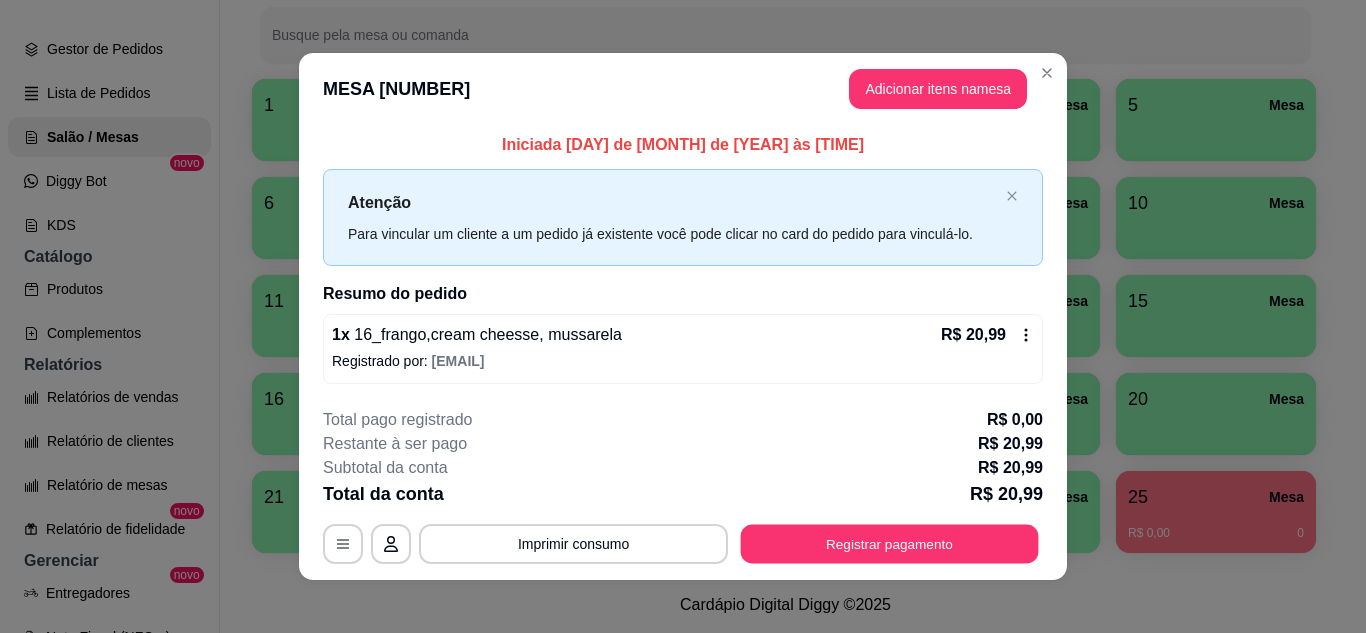 click on "Registrar pagamento" at bounding box center [890, 544] 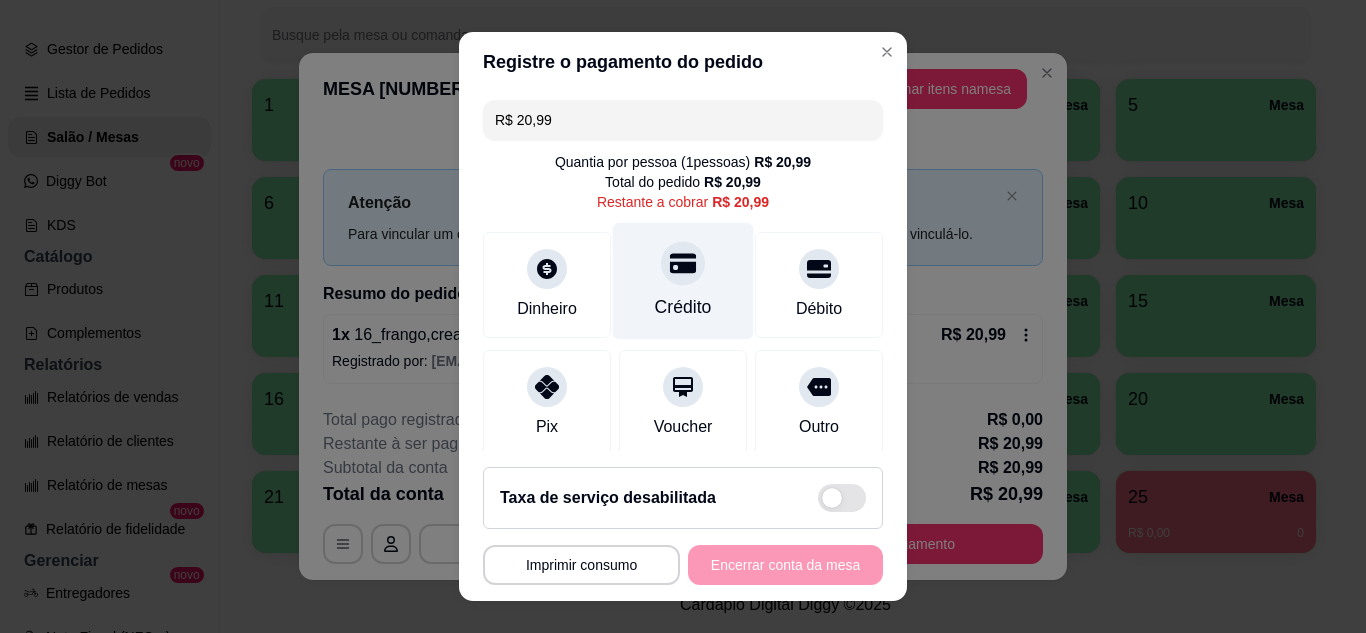 click on "Crédito" at bounding box center [683, 280] 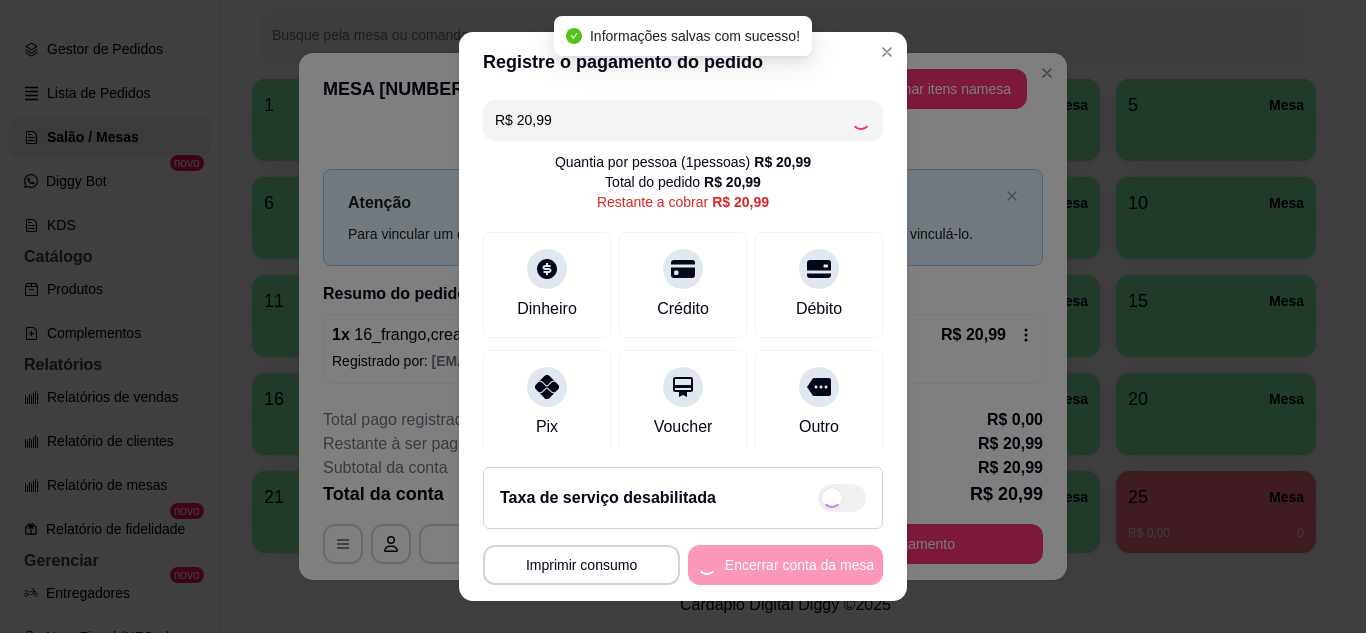 type on "R$ 0,00" 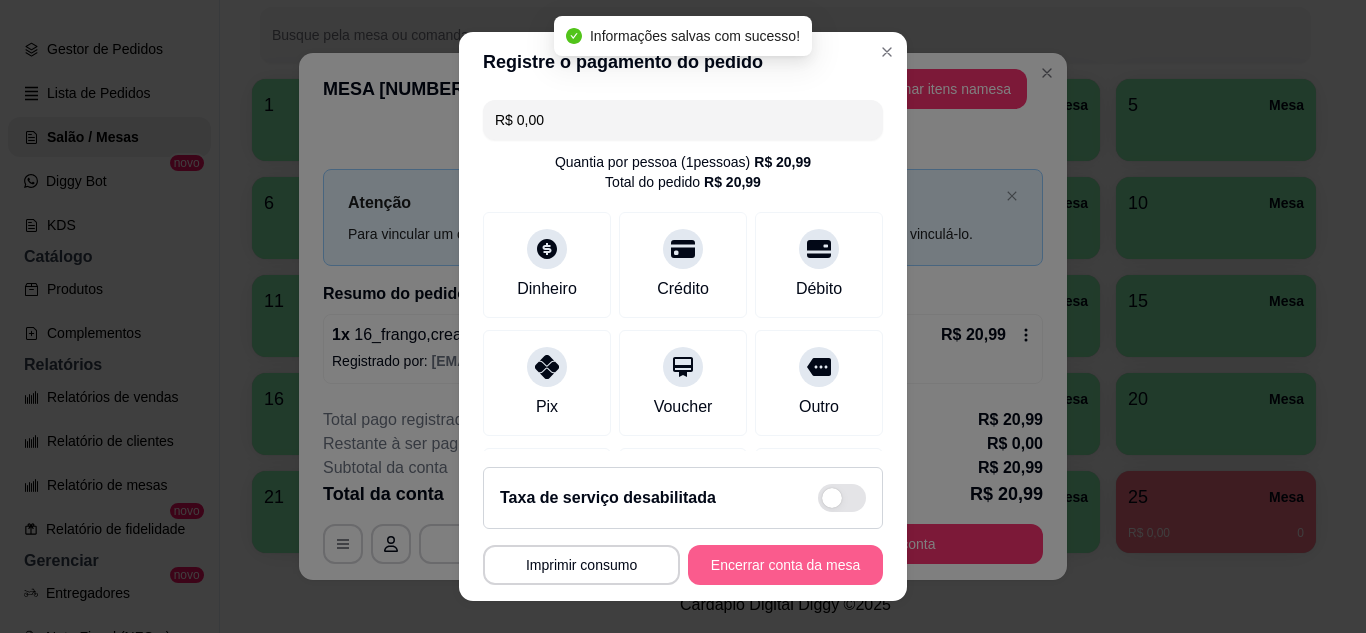 click on "Encerrar conta da mesa" at bounding box center [785, 565] 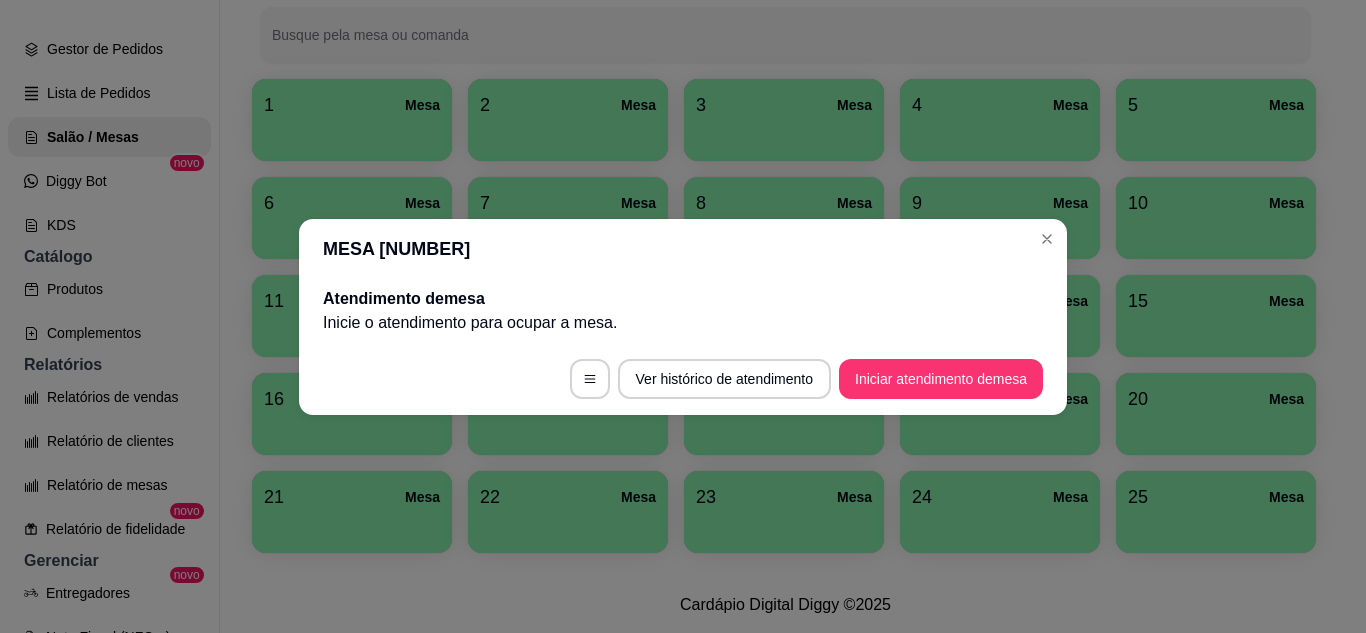 click on "Iniciar atendimento de  mesa" at bounding box center [941, 379] 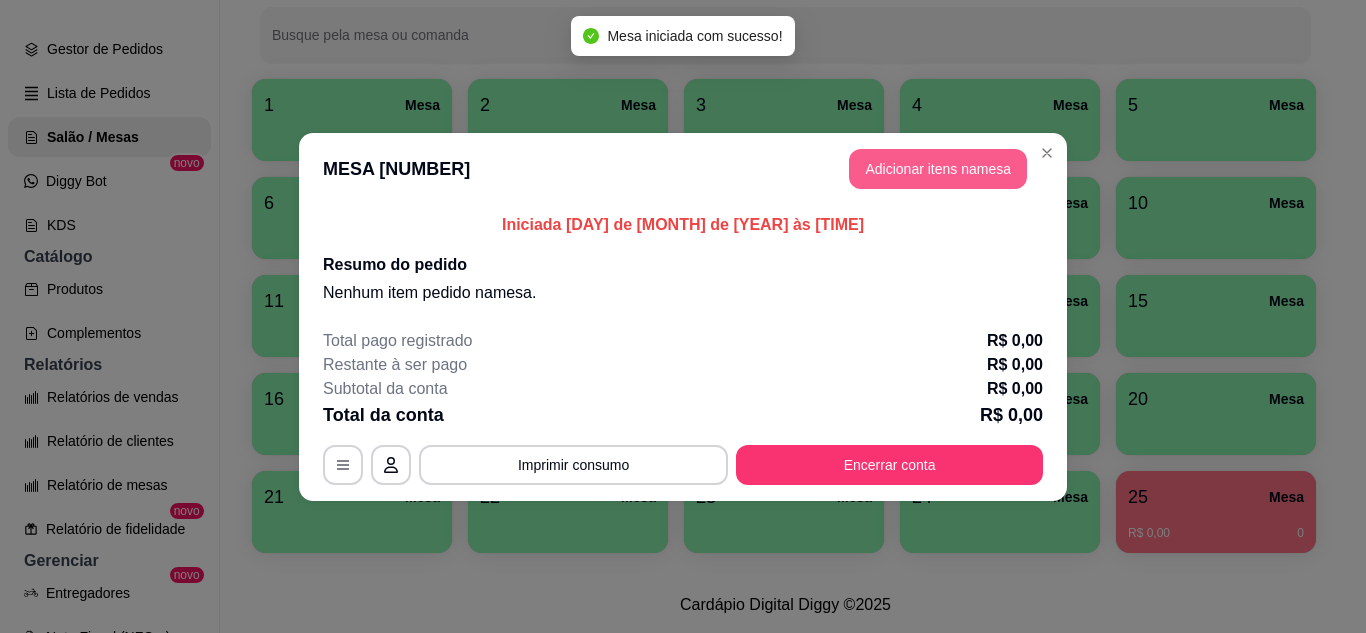 click on "Adicionar itens na  mesa" at bounding box center [938, 169] 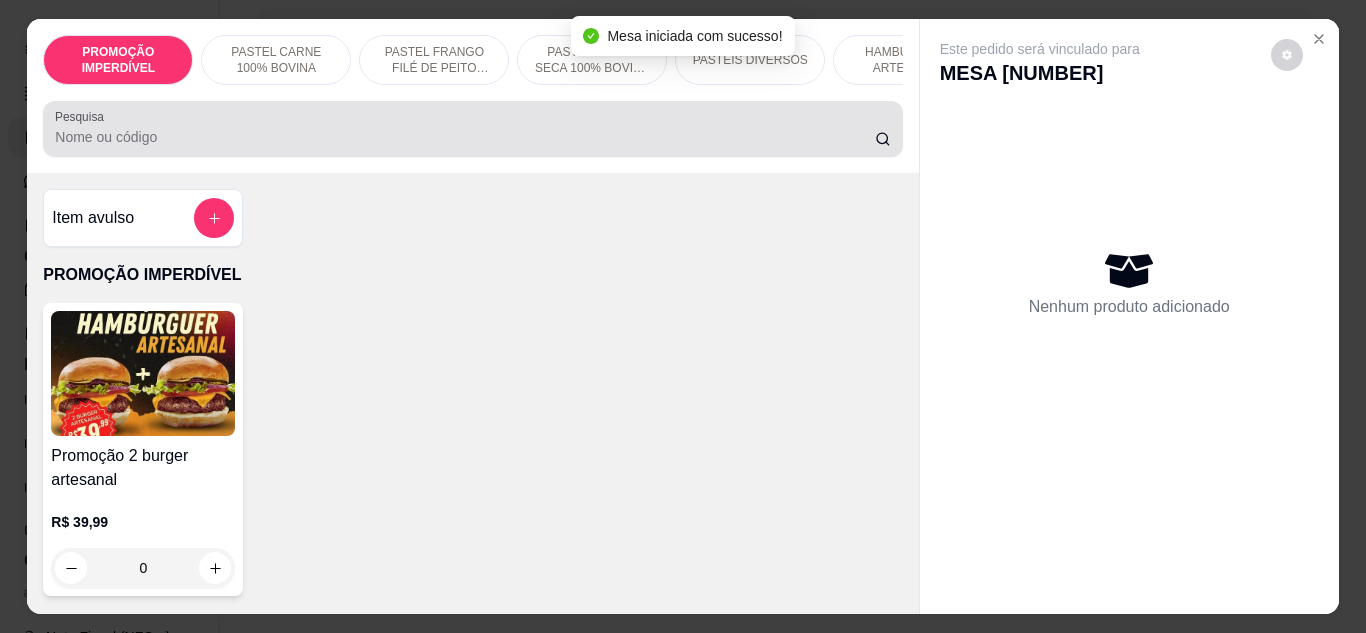 click at bounding box center [472, 129] 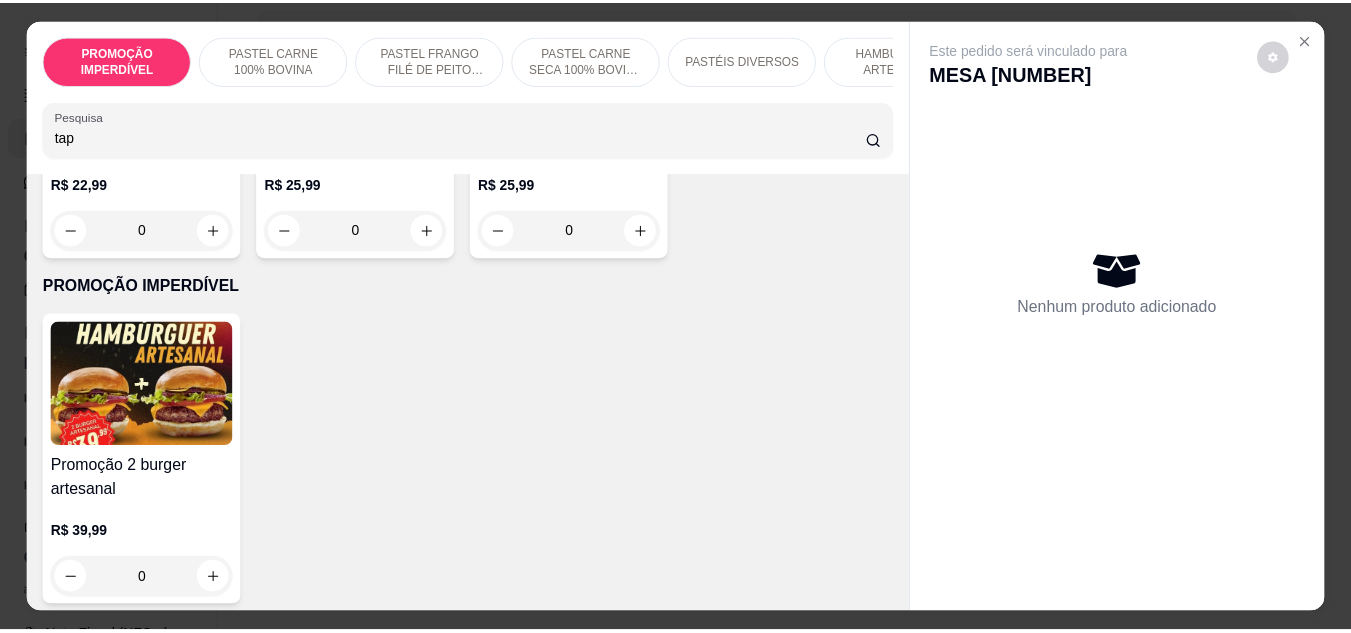 scroll, scrollTop: 600, scrollLeft: 0, axis: vertical 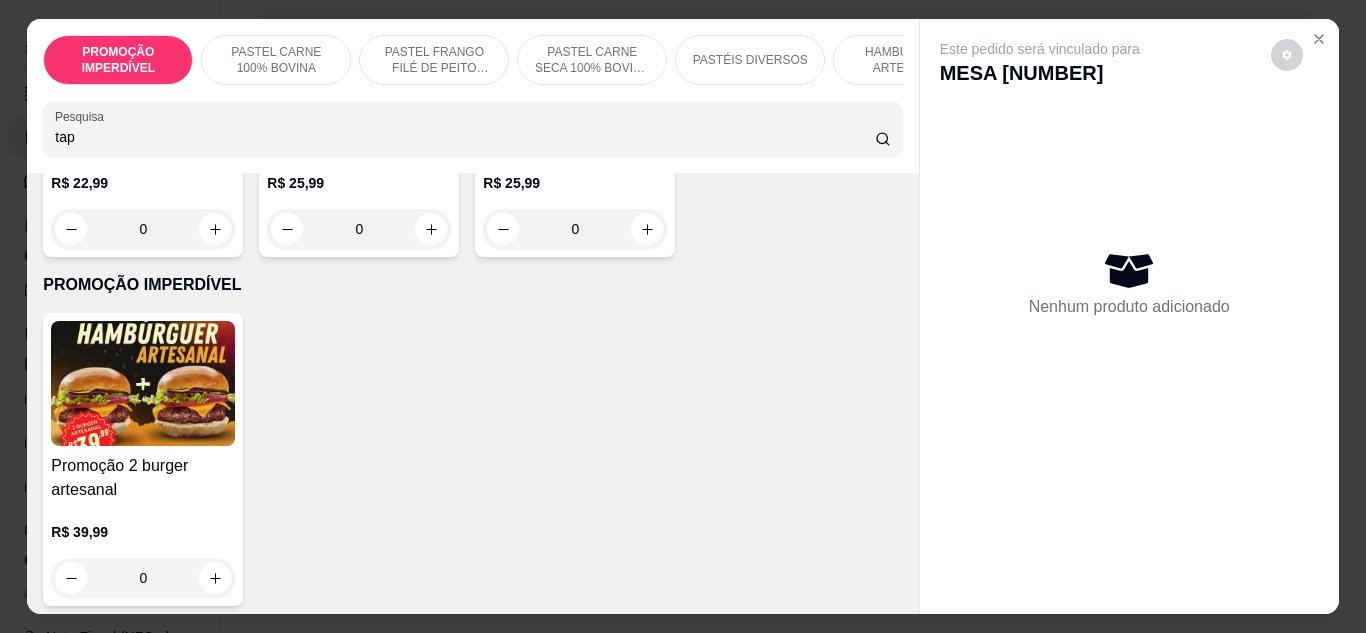 type on "tap" 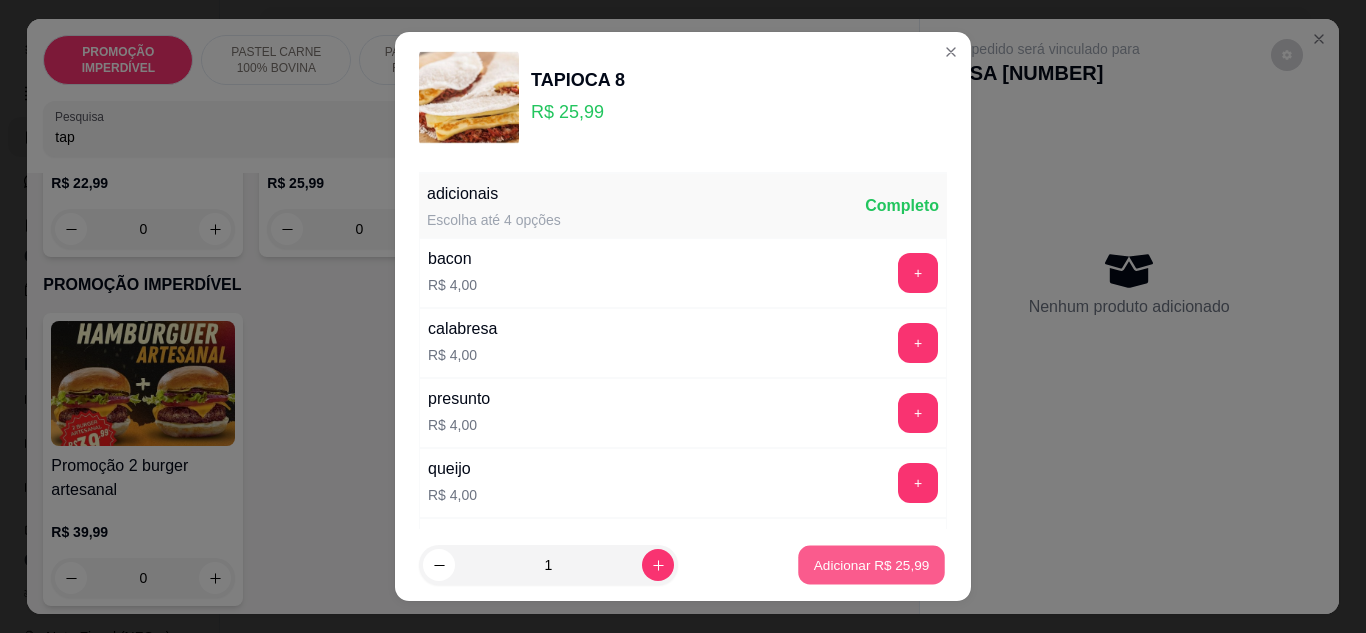 click on "Adicionar   R$ 25,99" at bounding box center [871, 565] 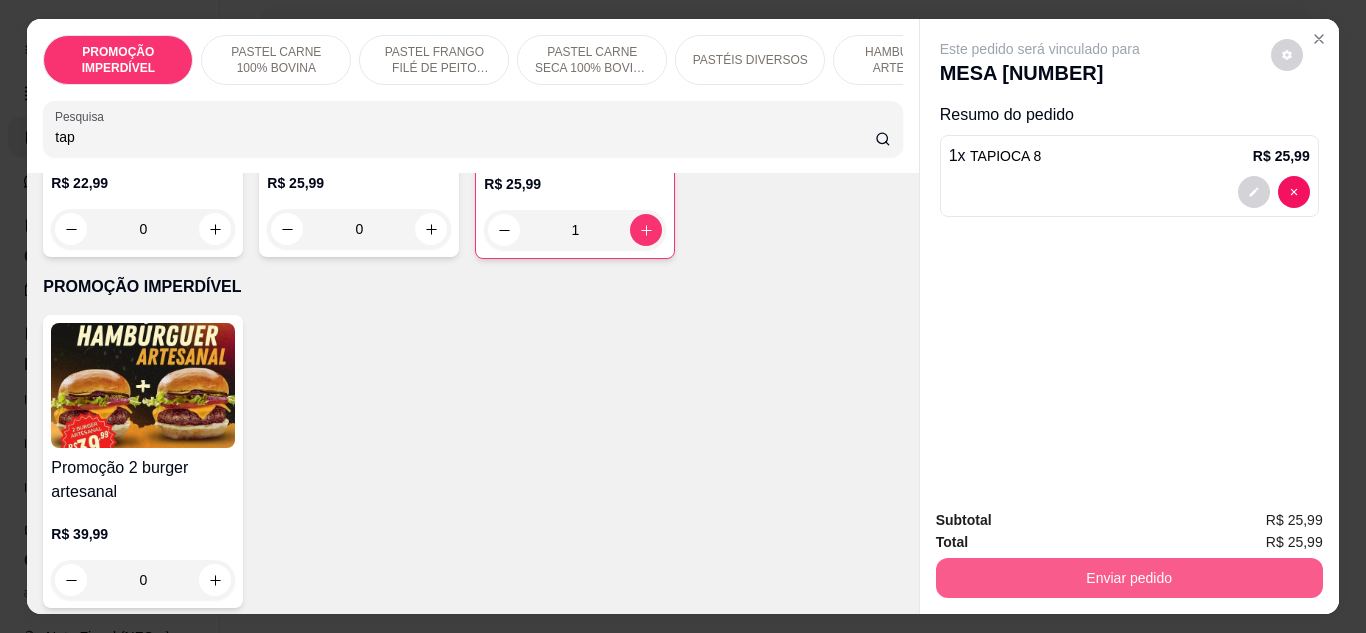 click on "Enviar pedido" at bounding box center (1129, 578) 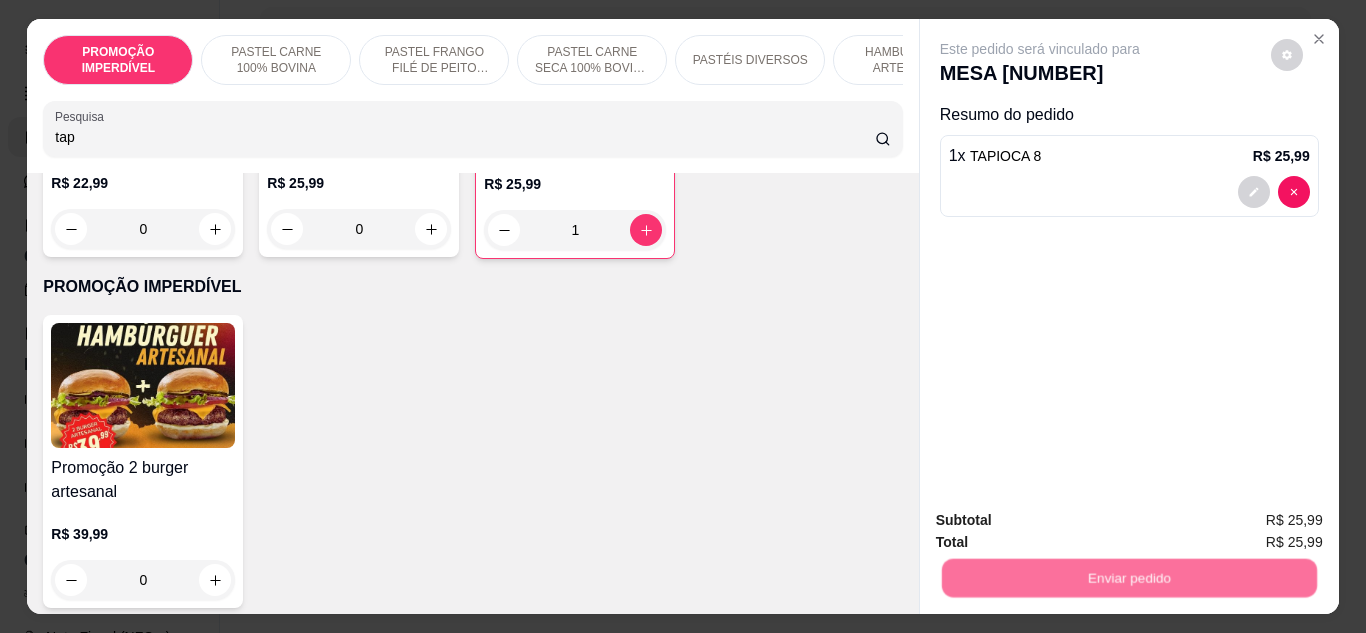click on "Não registrar e enviar pedido" at bounding box center [1063, 521] 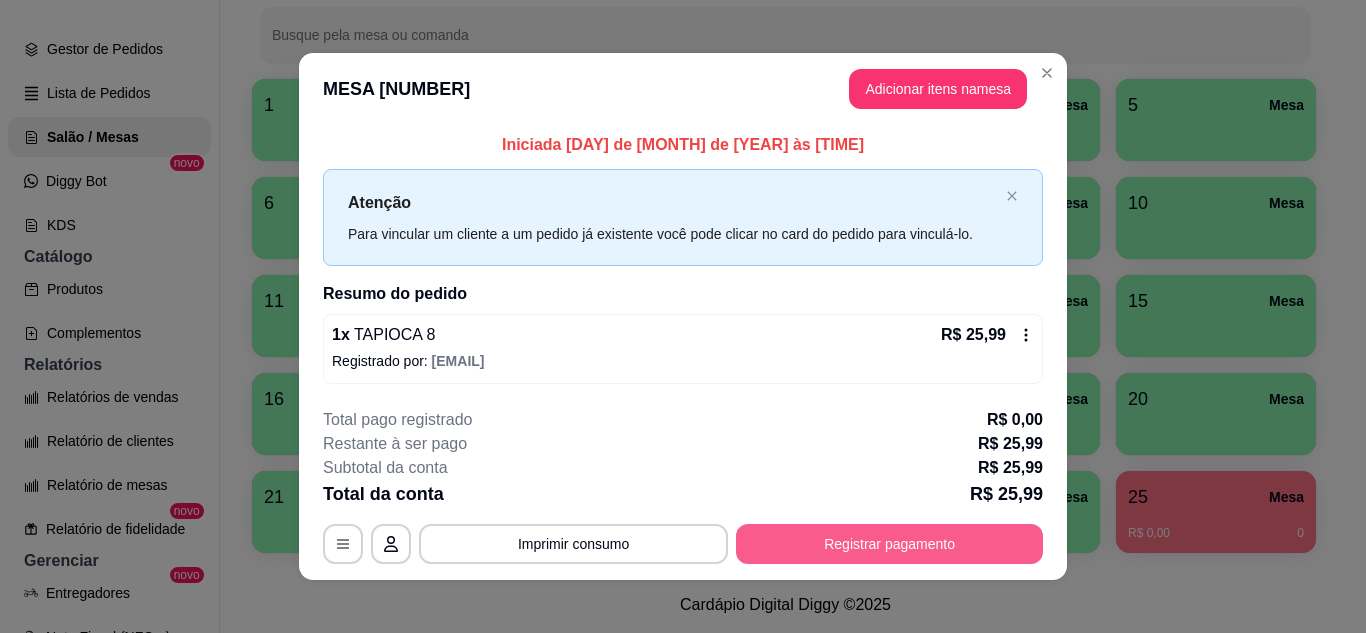 click on "Registrar pagamento" at bounding box center (889, 544) 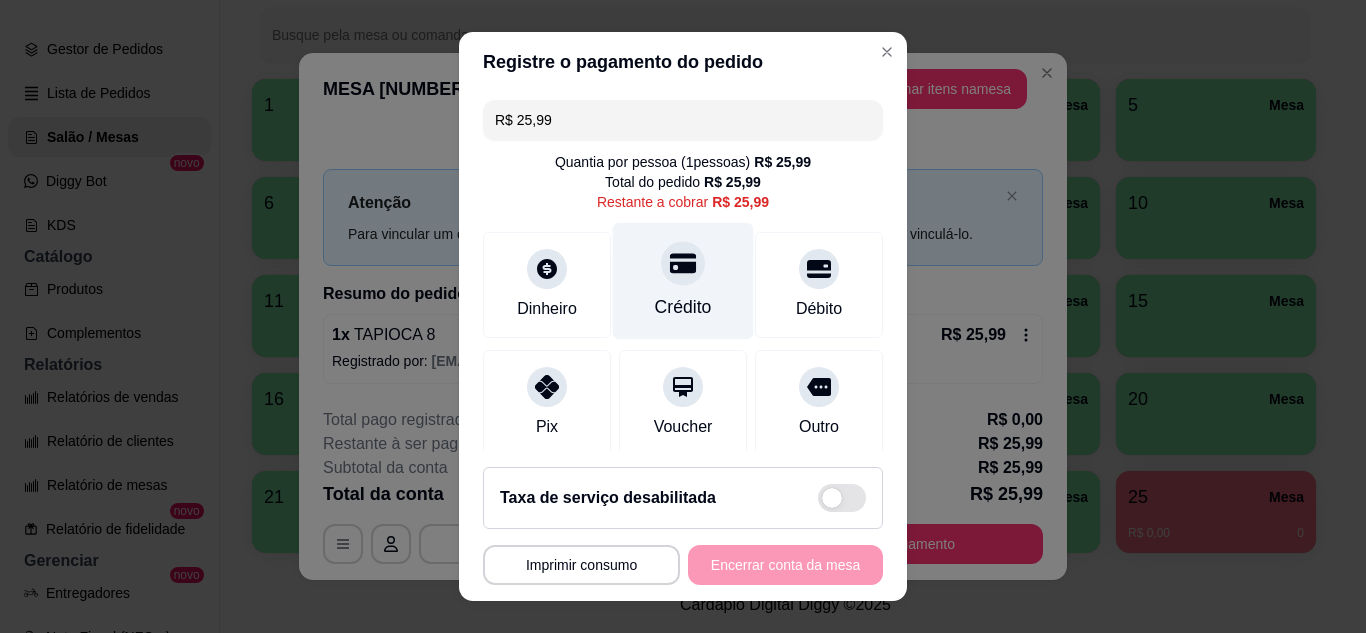 click on "Crédito" at bounding box center [683, 307] 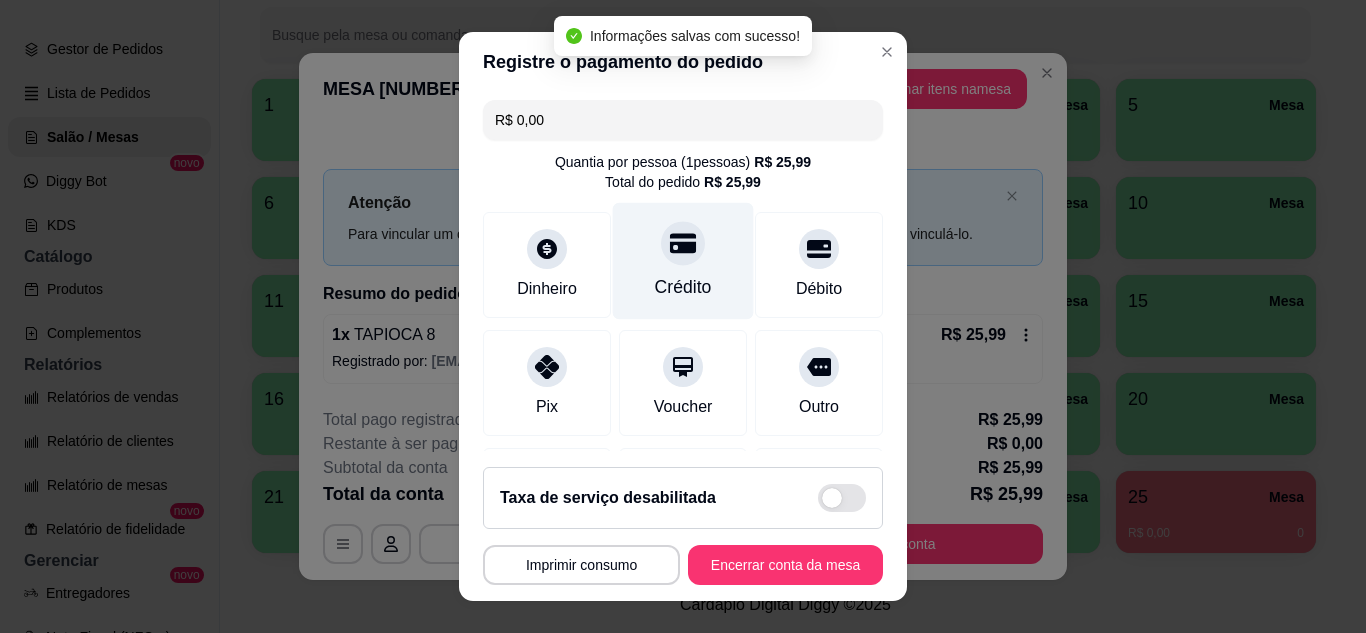 type on "R$ 0,00" 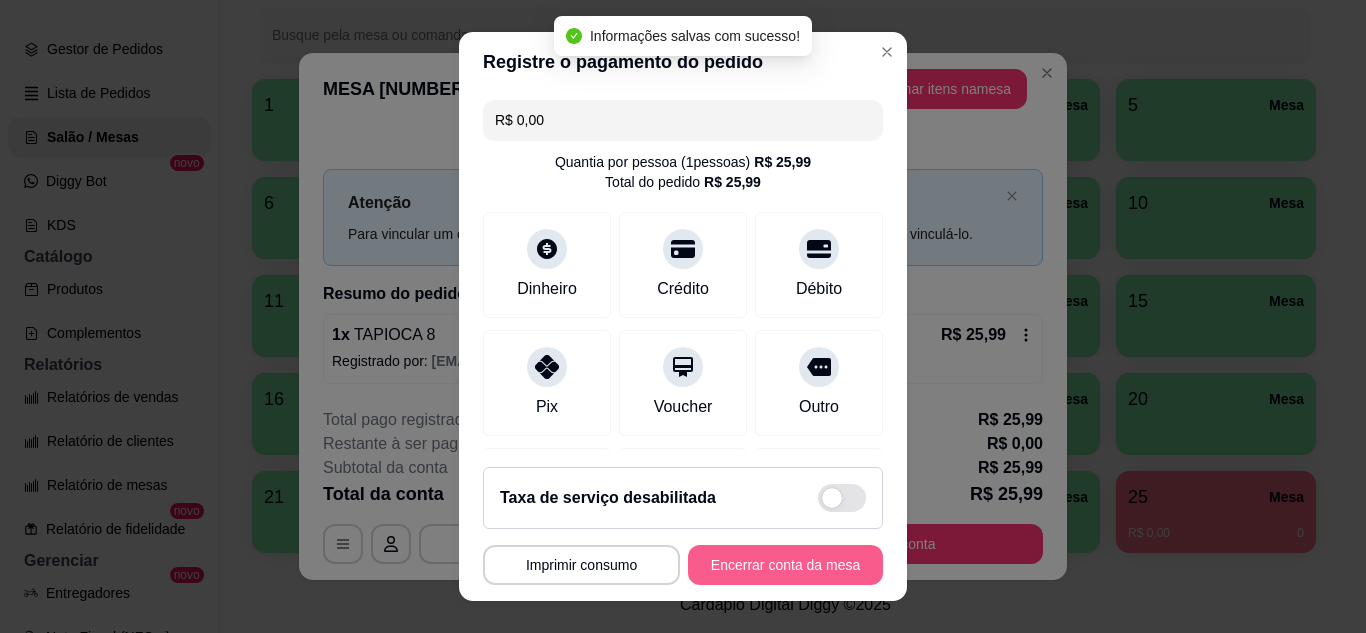 click on "Encerrar conta da mesa" at bounding box center (785, 565) 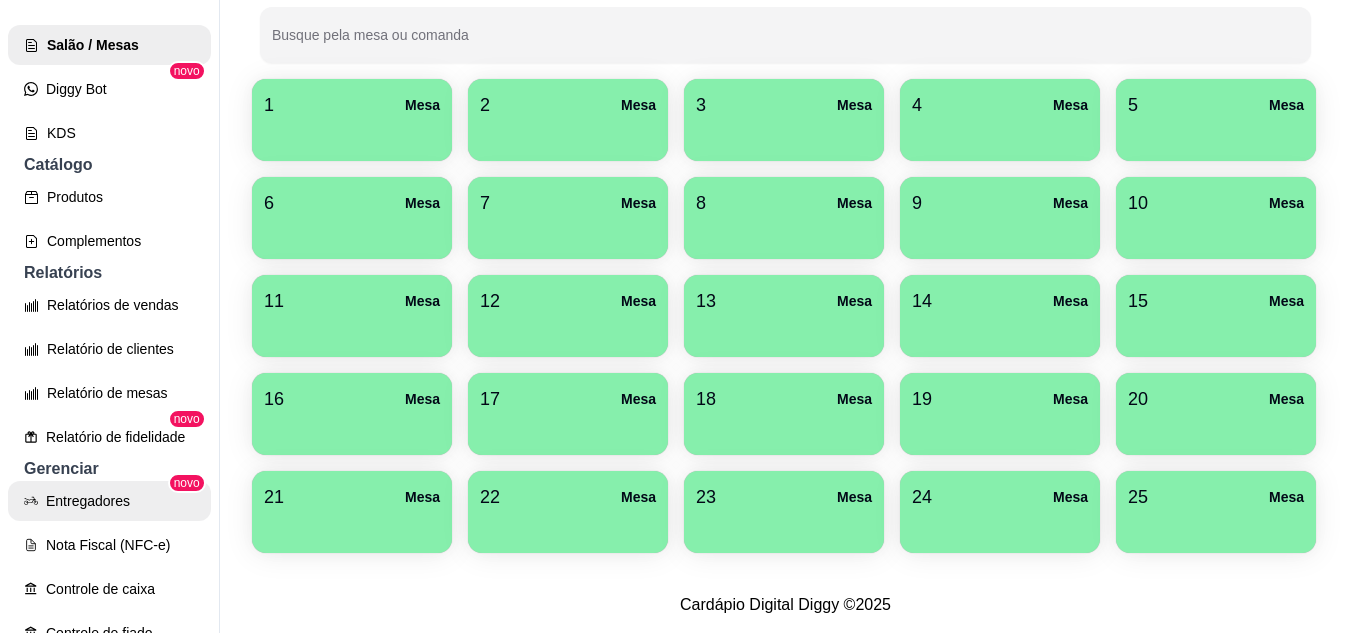 scroll, scrollTop: 481, scrollLeft: 0, axis: vertical 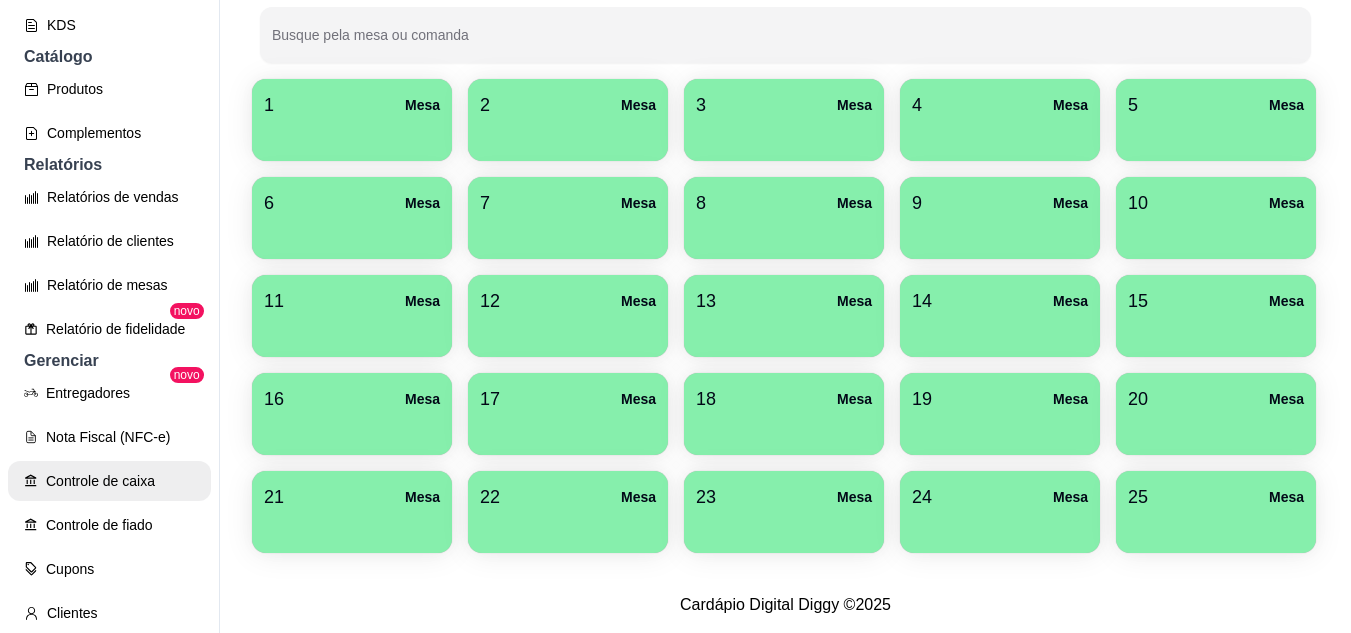 click on "Controle de caixa" at bounding box center (109, 481) 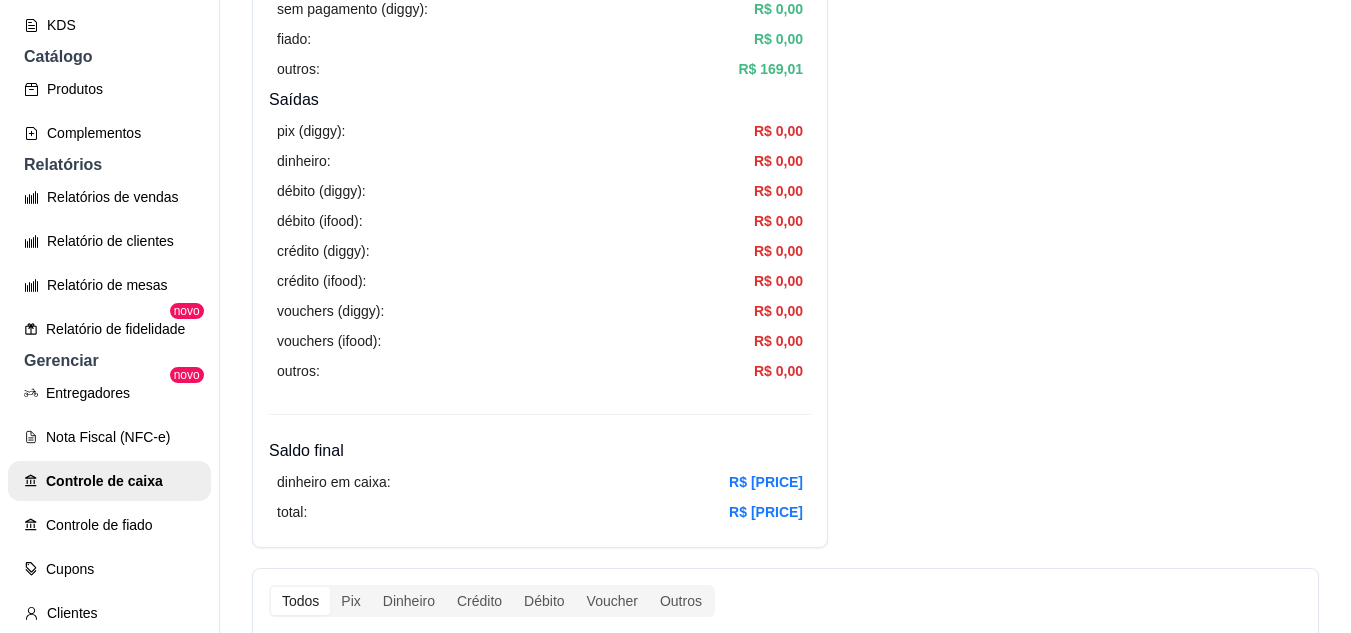 scroll, scrollTop: 800, scrollLeft: 0, axis: vertical 